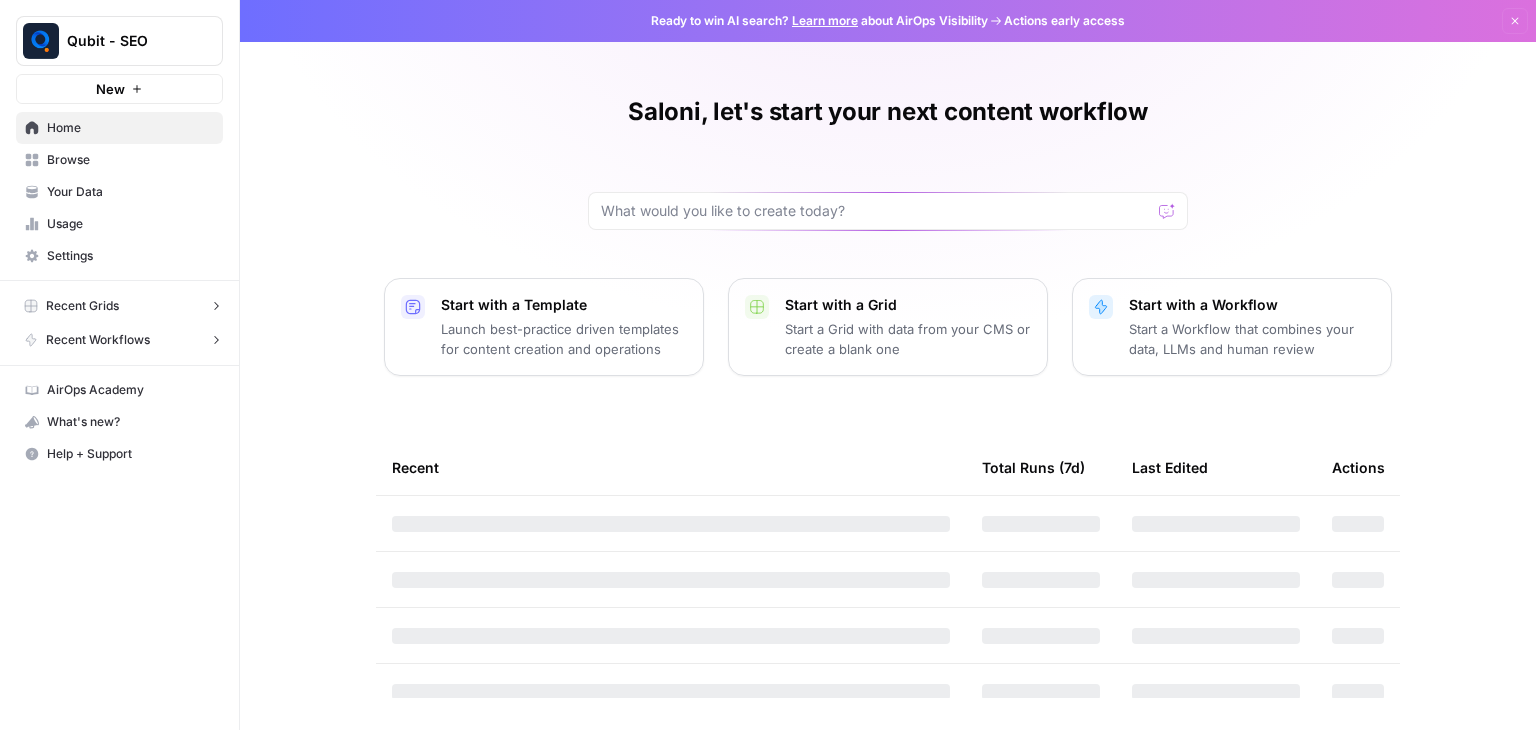scroll, scrollTop: 0, scrollLeft: 0, axis: both 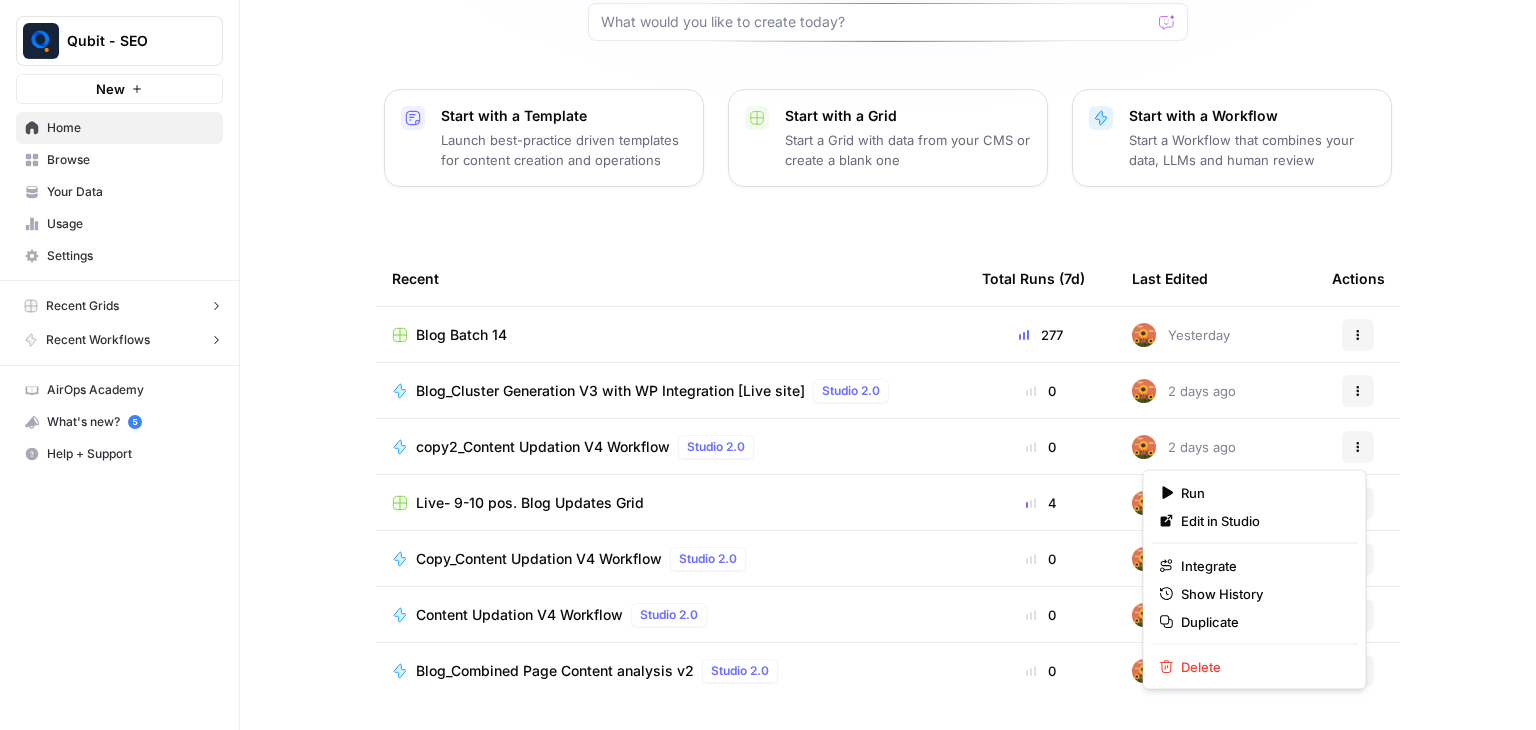 click 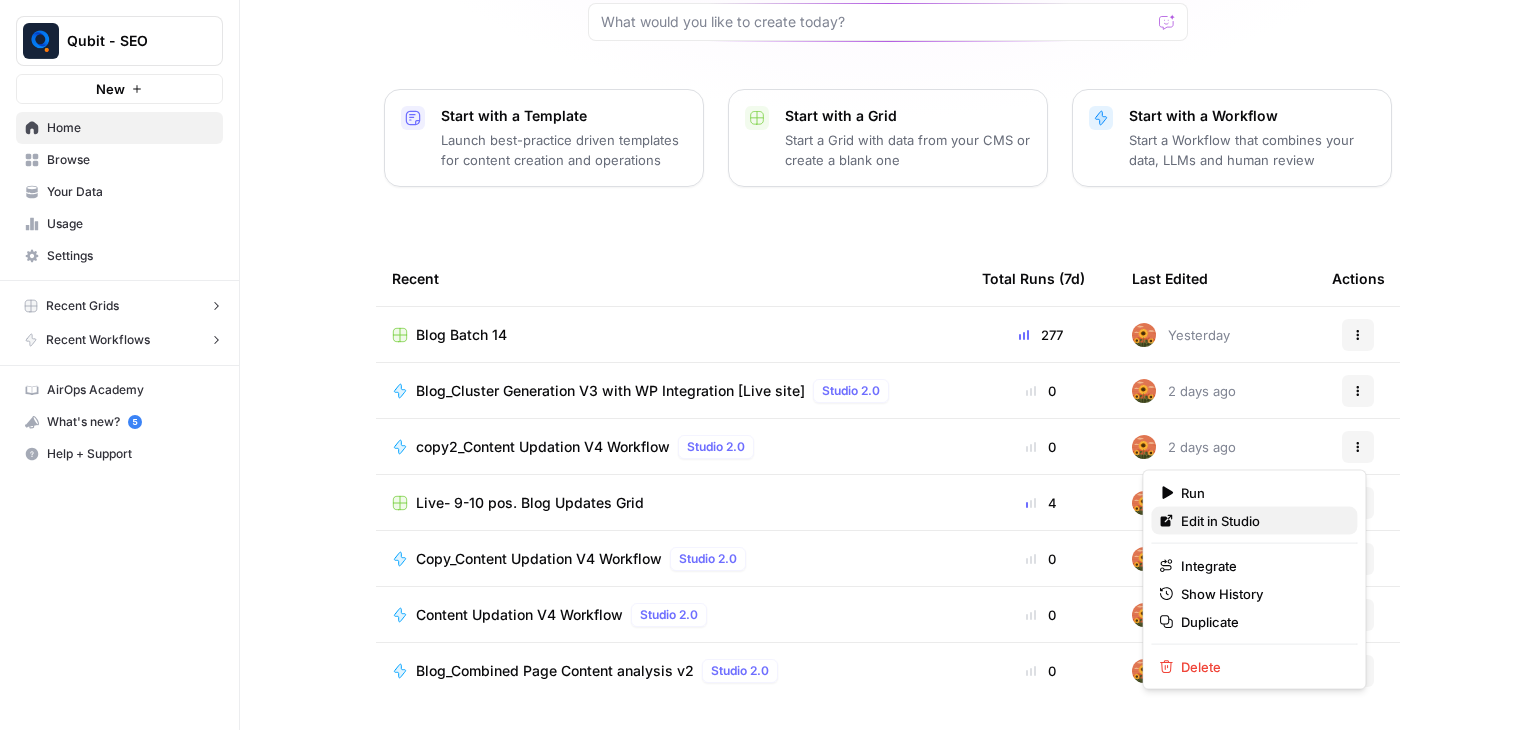 click on "Edit in Studio" at bounding box center (1261, 521) 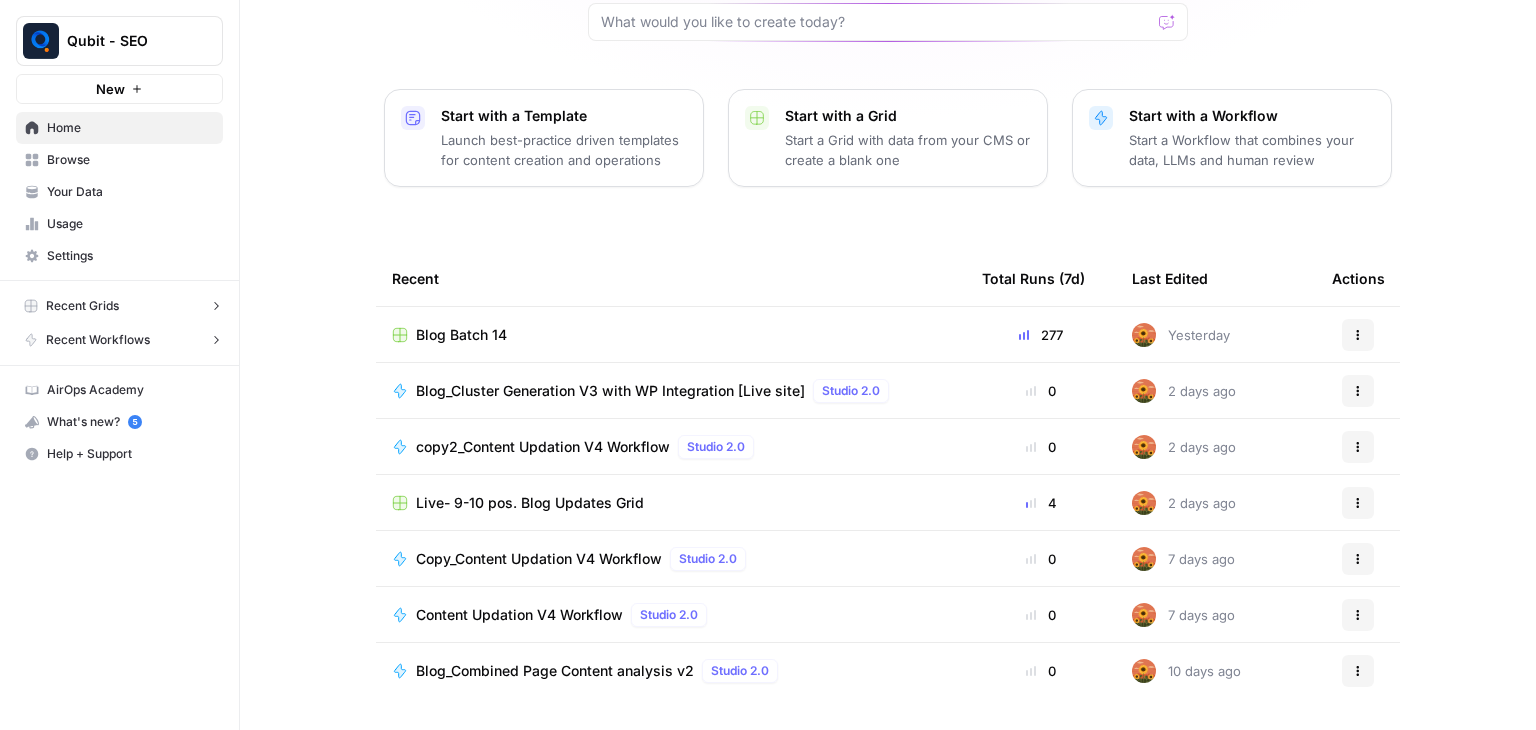 scroll, scrollTop: 0, scrollLeft: 0, axis: both 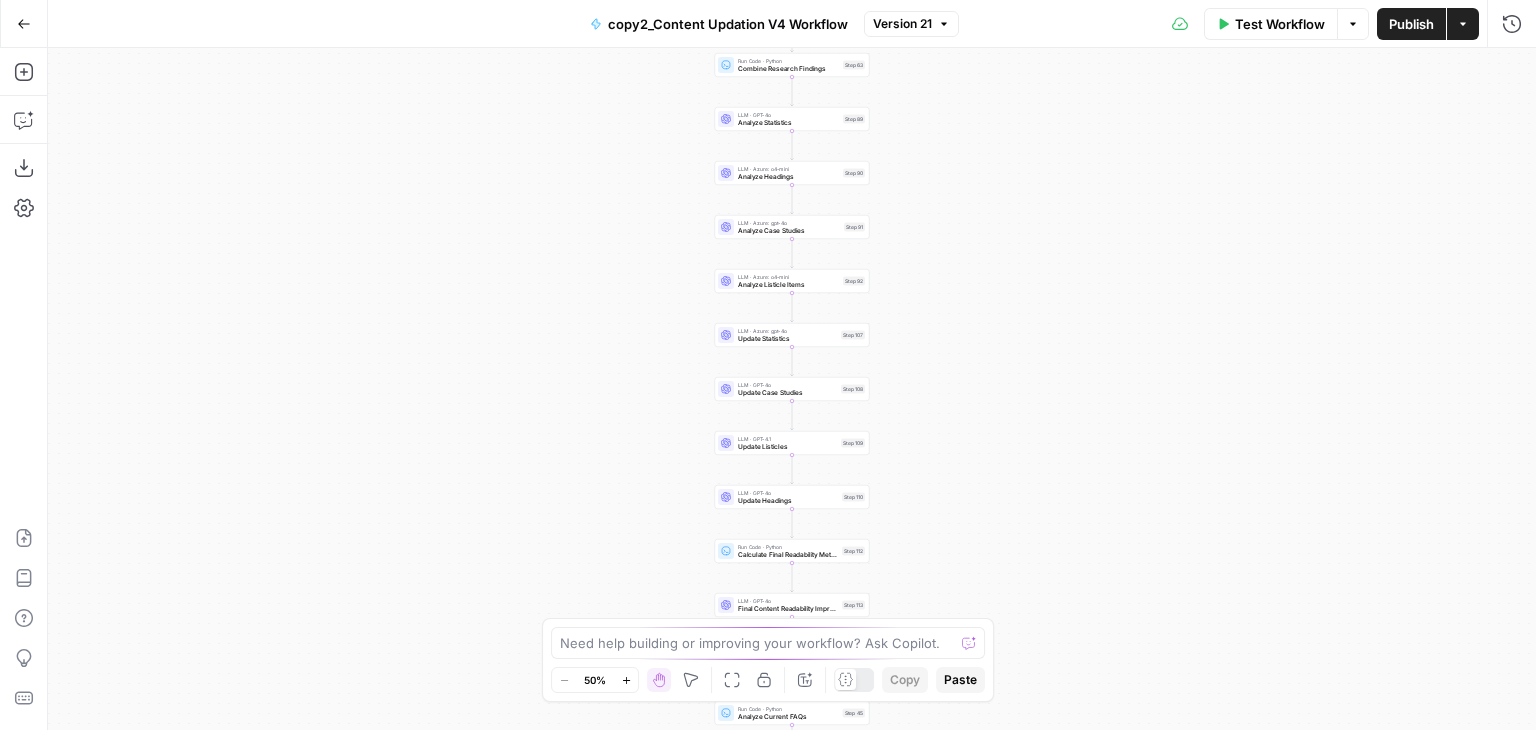 drag, startPoint x: 979, startPoint y: 409, endPoint x: 961, endPoint y: 145, distance: 264.6129 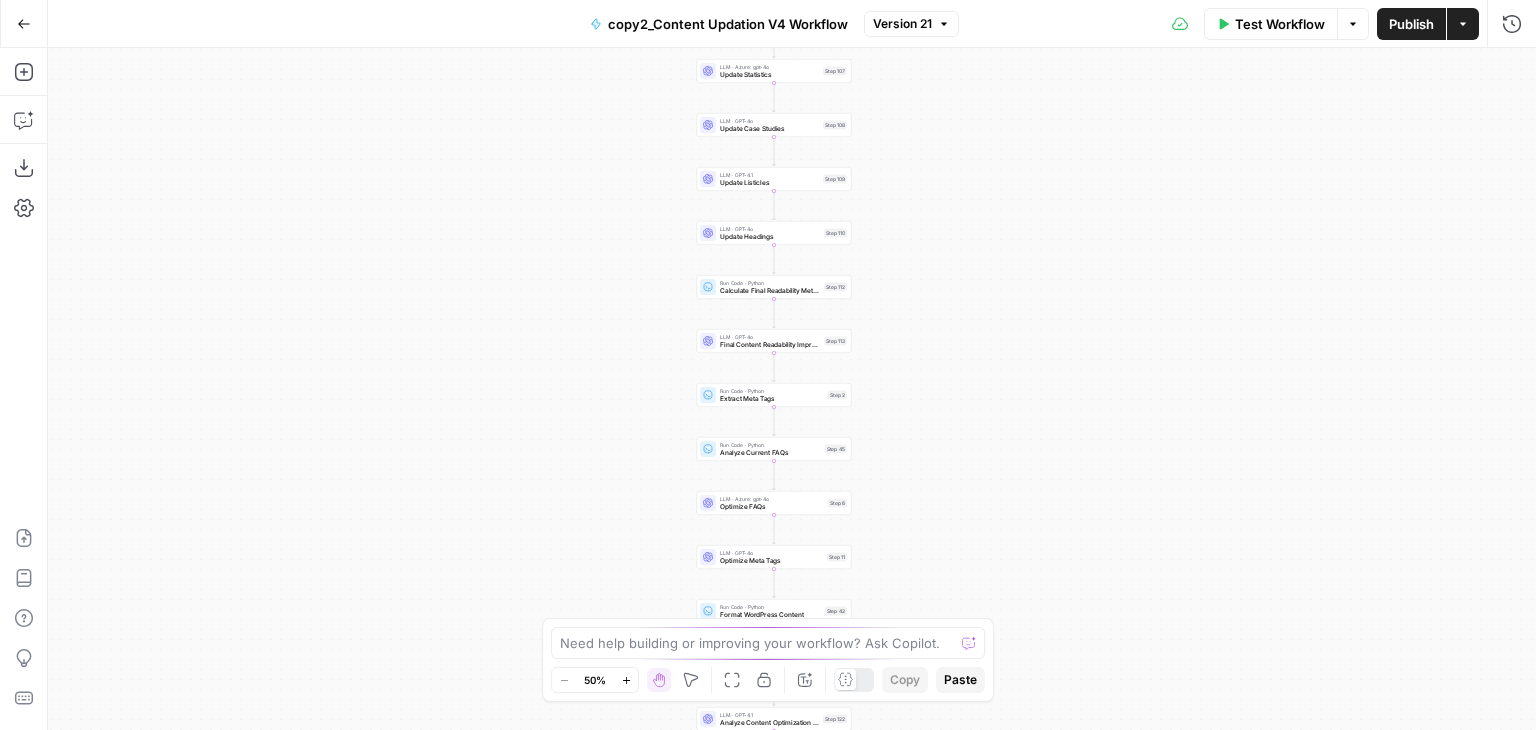 drag, startPoint x: 943, startPoint y: 425, endPoint x: 928, endPoint y: 104, distance: 321.35028 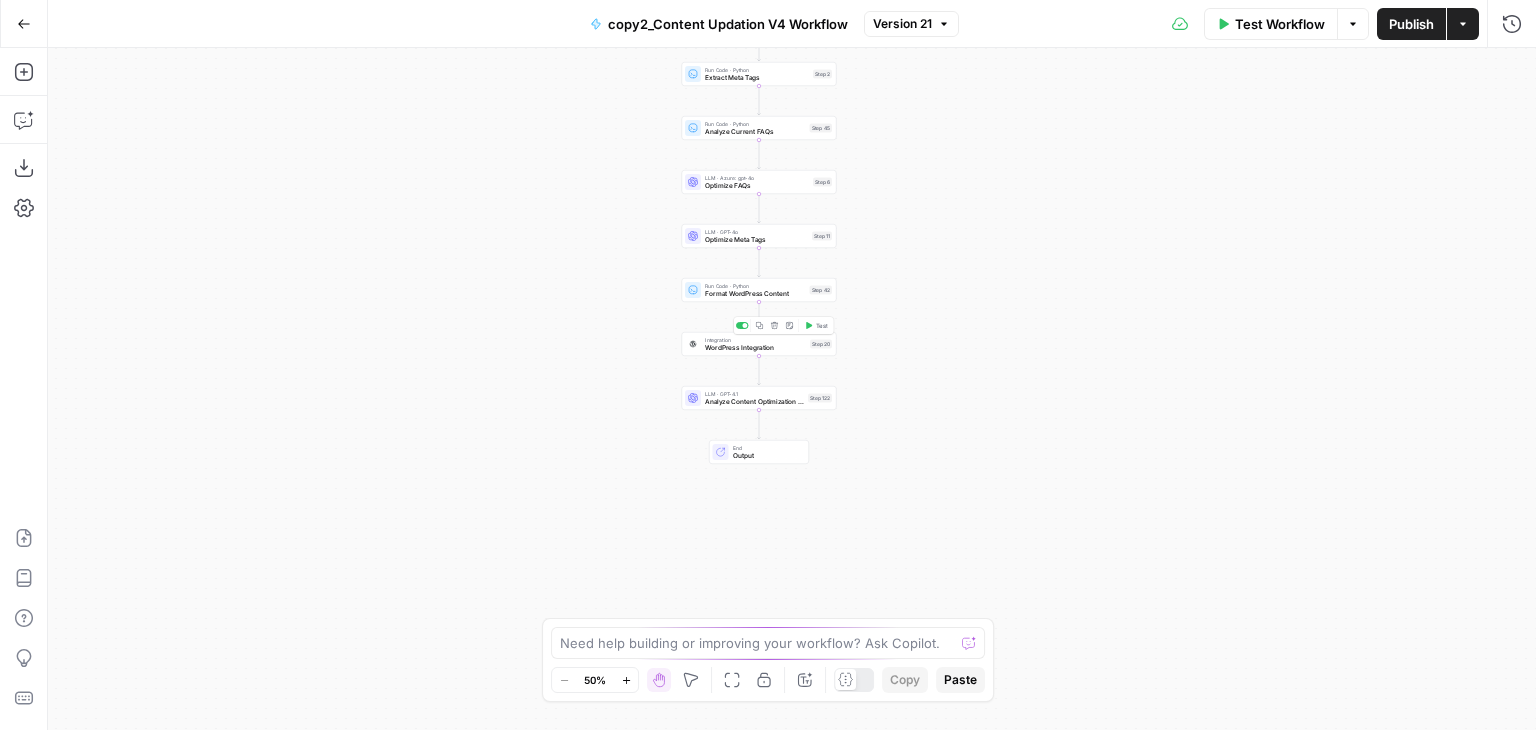 click on "WordPress Integration" at bounding box center [755, 348] 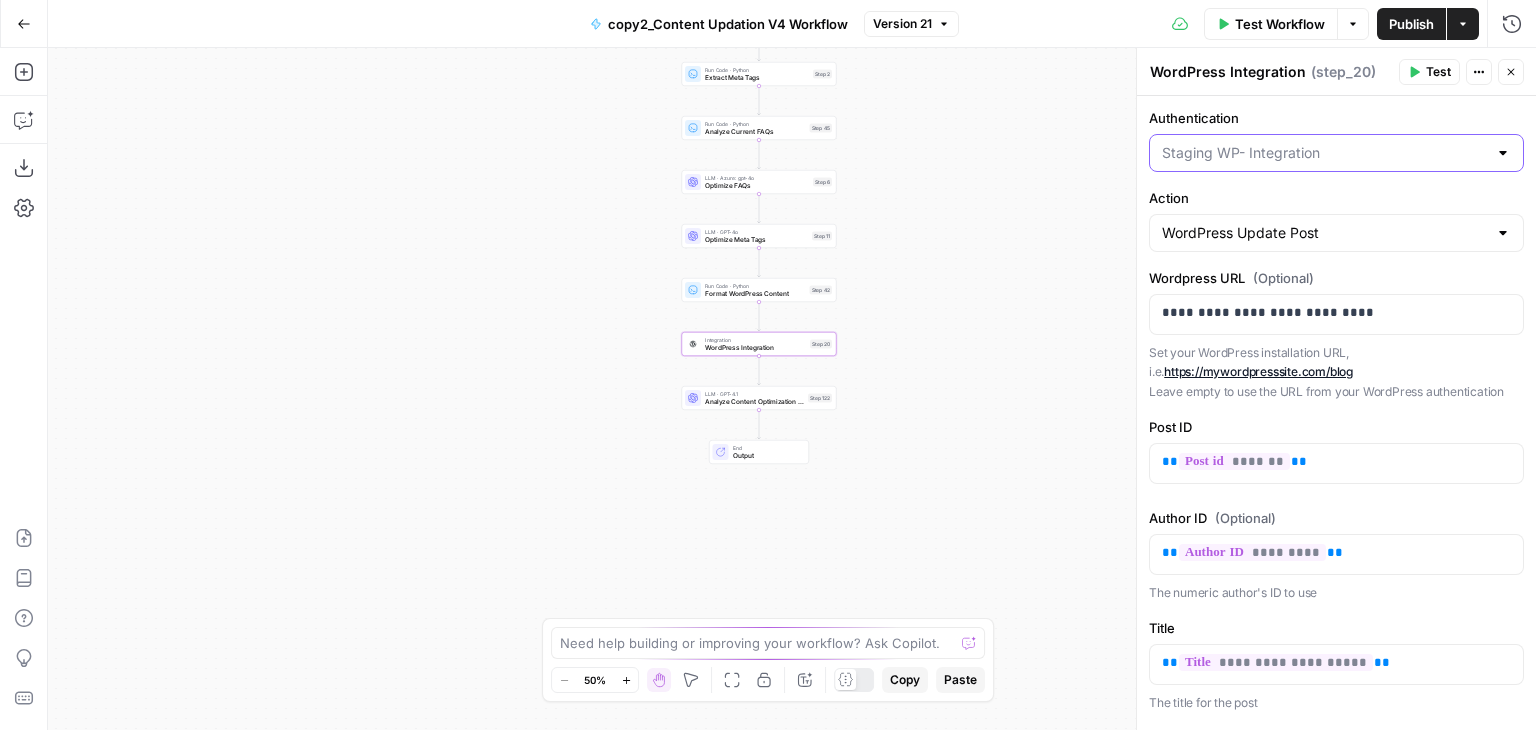 click on "Authentication" at bounding box center [1324, 153] 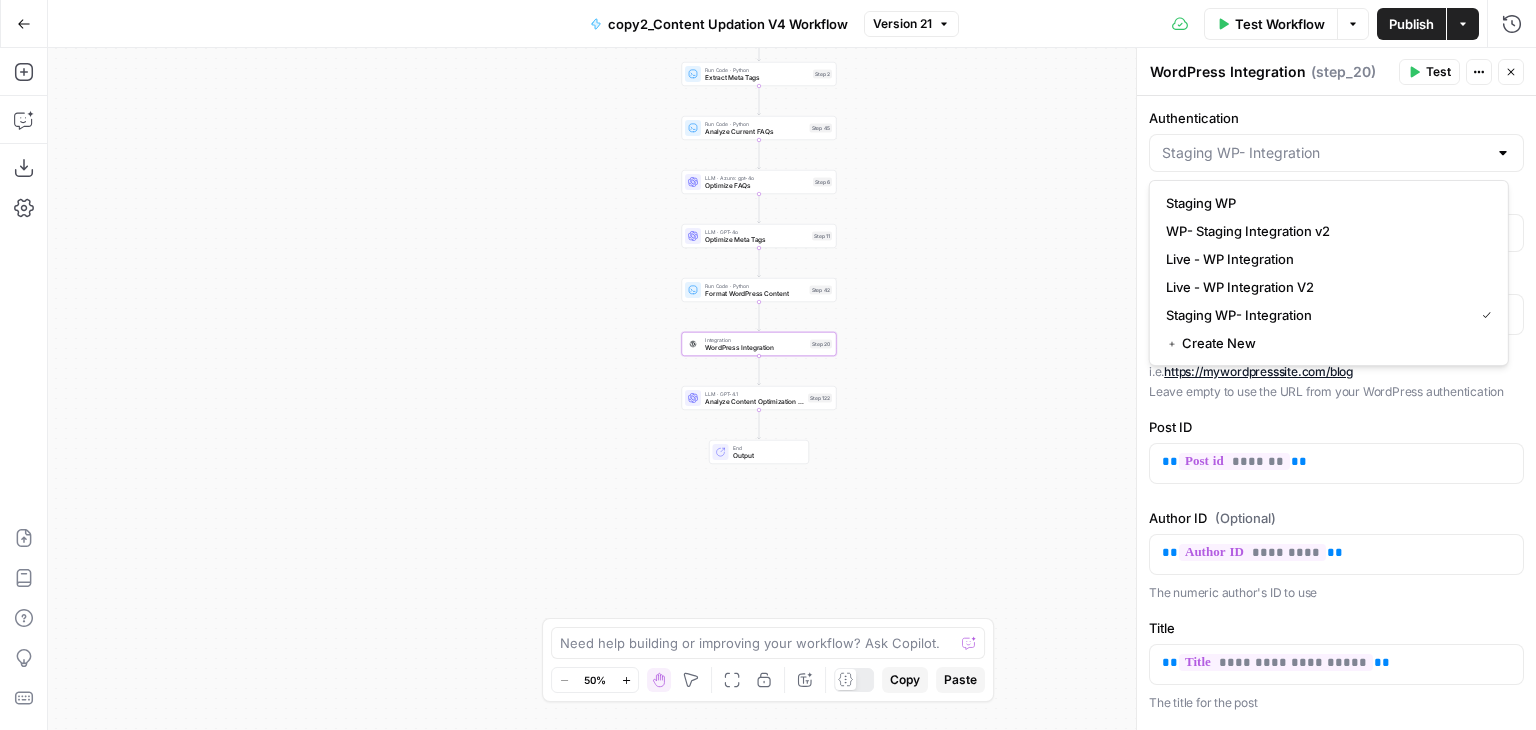 type on "Staging WP- Integration" 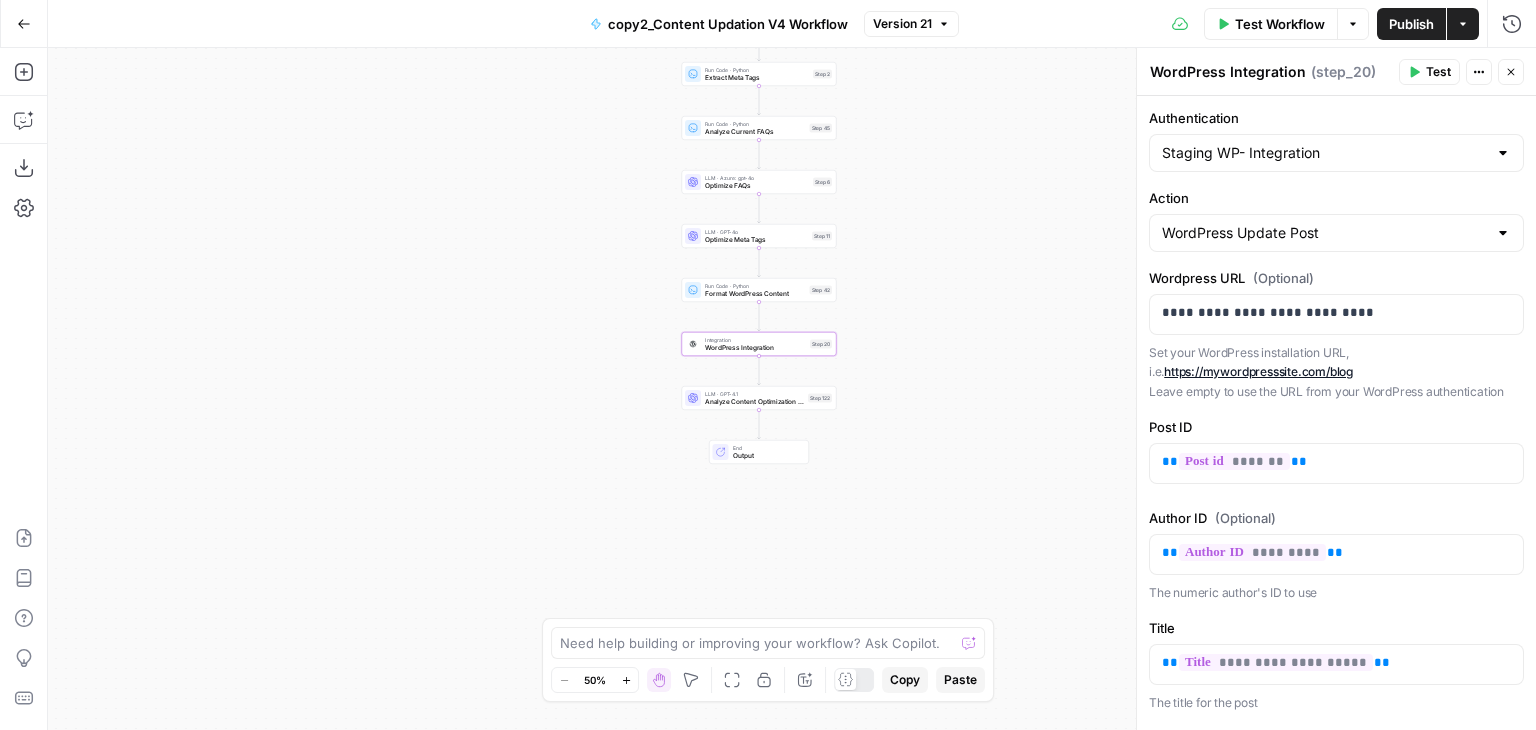 click on "Workflow Set Inputs Inputs Run Code · Python Normalize Keywords Step 1 Perplexity Deep Research Extract Statistics Research Step 56 Run Code · Python Filter and Structure Statistics Step 58 Perplexity Deep Research Extract Recent Case Studies Step 76 Run Code · Python Filter and Structure Case Studies Step 77 Run Code · Python Combine Research Findings Step 63 LLM · GPT-4o Analyze Statistics Step 89 LLM · Azure: o4-mini Analyze Headings Step 90 LLM · Azure: gpt-4o Analyze Case Studies Step 91 LLM · Azure: o4-mini Analyze Listicle Items Step 92 LLM · Azure: gpt-4o Update Statistics Step 107 LLM · GPT-4o Update Case Studies Step 108 LLM · GPT-4.1 Update Listicles Step 109 LLM · GPT-4o Update Headings Step 110 Run Code · Python Calculate Final Readability Metrics Step 112 LLM · GPT-4o Final Content Readability Improvement Step 113 Run Code · Python Extract Meta Tags Step 2 Run Code · Python Analyze Current FAQs Step 45 LLM · Azure: gpt-4o Optimize FAQs Step 6 LLM · GPT-4o Optimize Meta Tags End" at bounding box center [792, 389] 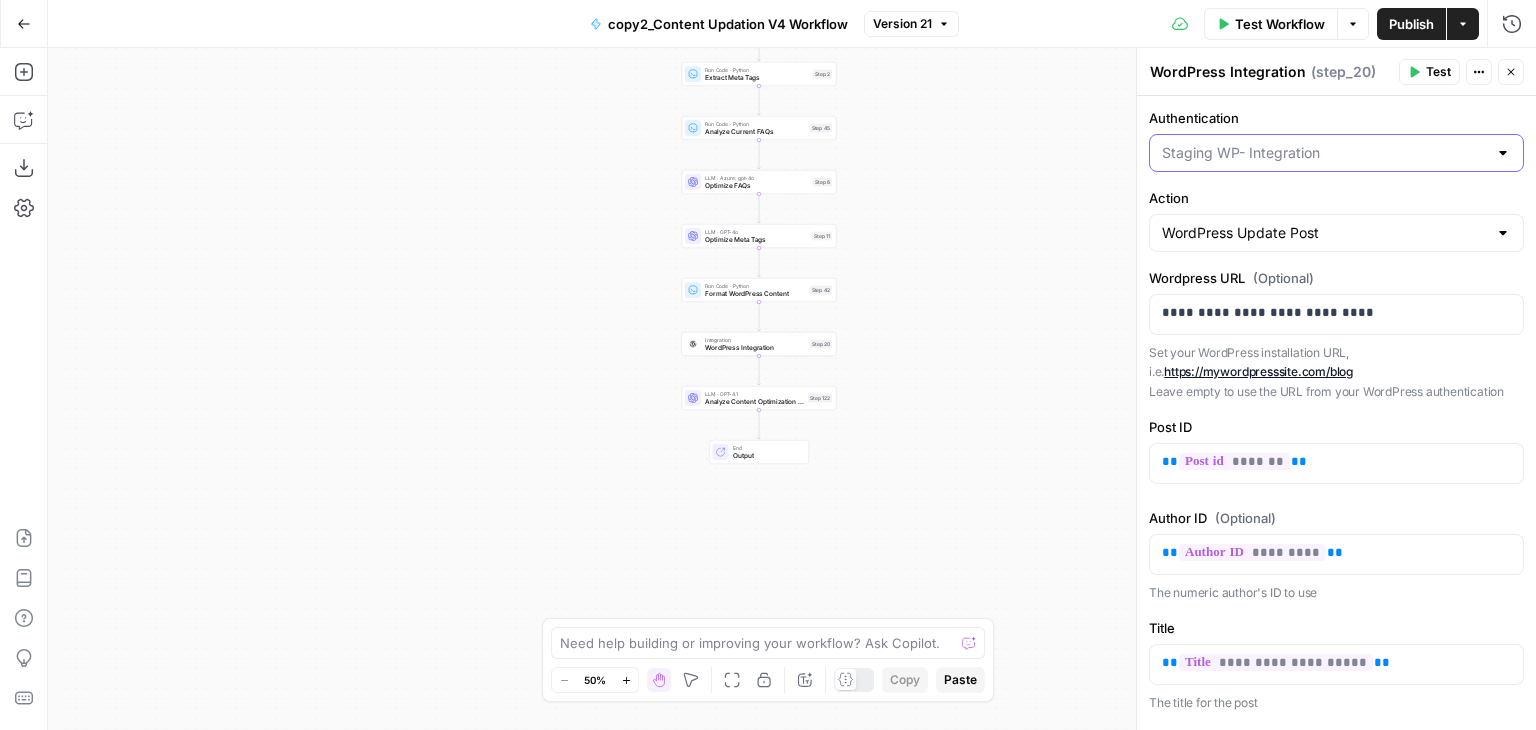 click on "Authentication" at bounding box center (1324, 153) 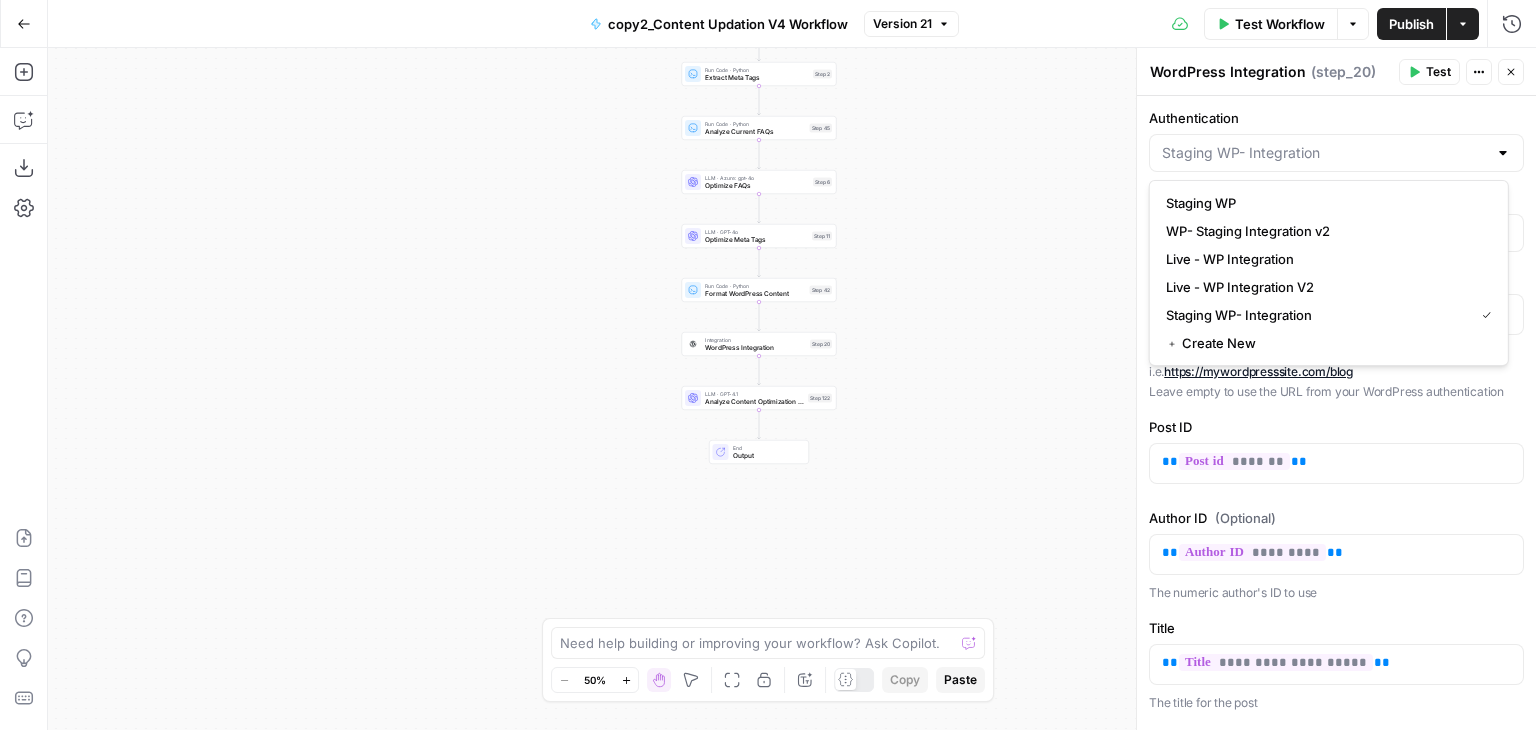 type on "Staging WP- Integration" 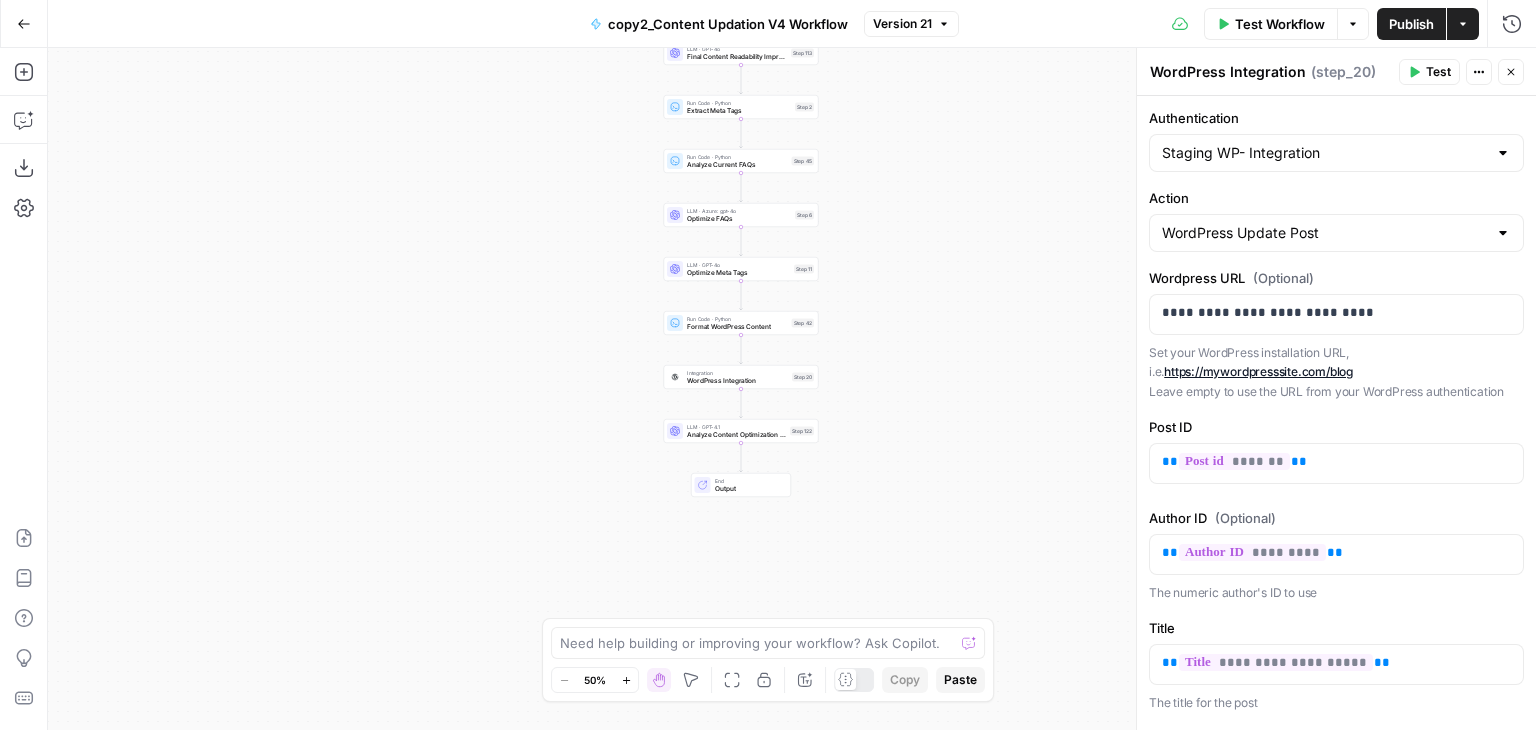 drag, startPoint x: 941, startPoint y: 366, endPoint x: 919, endPoint y: 408, distance: 47.41308 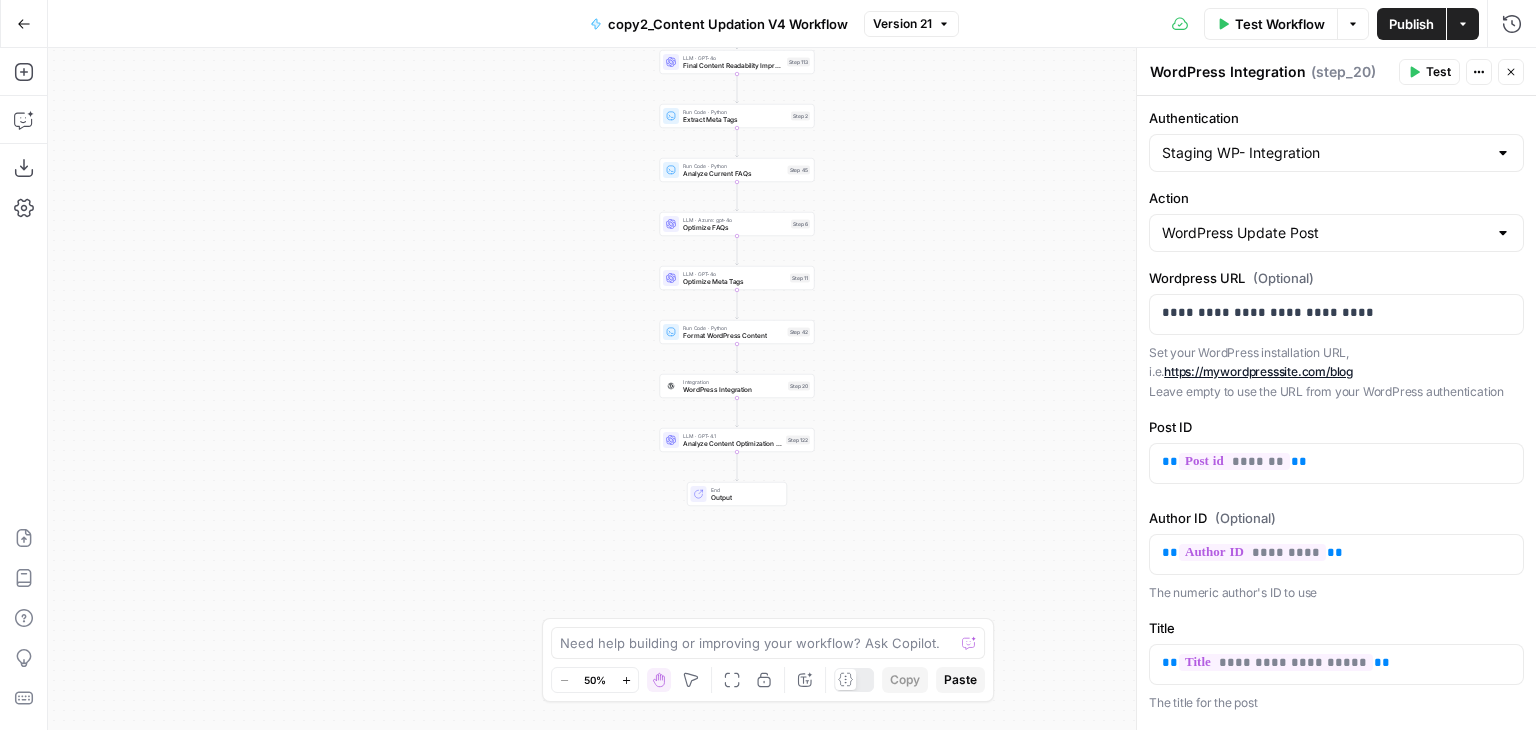 click on "Staging WP- Integration" at bounding box center (1336, 153) 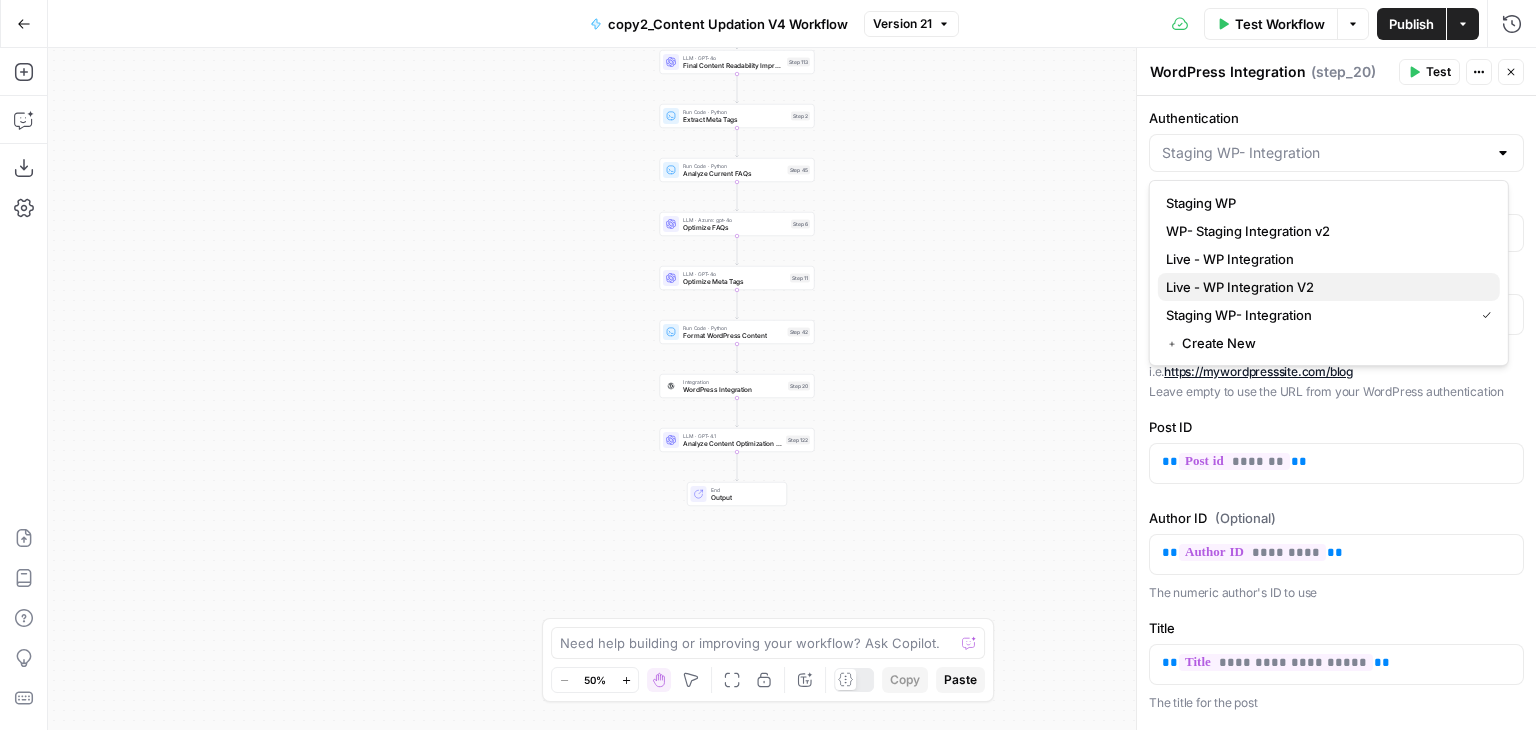 click on "Live - WP Integration V2" at bounding box center (1325, 287) 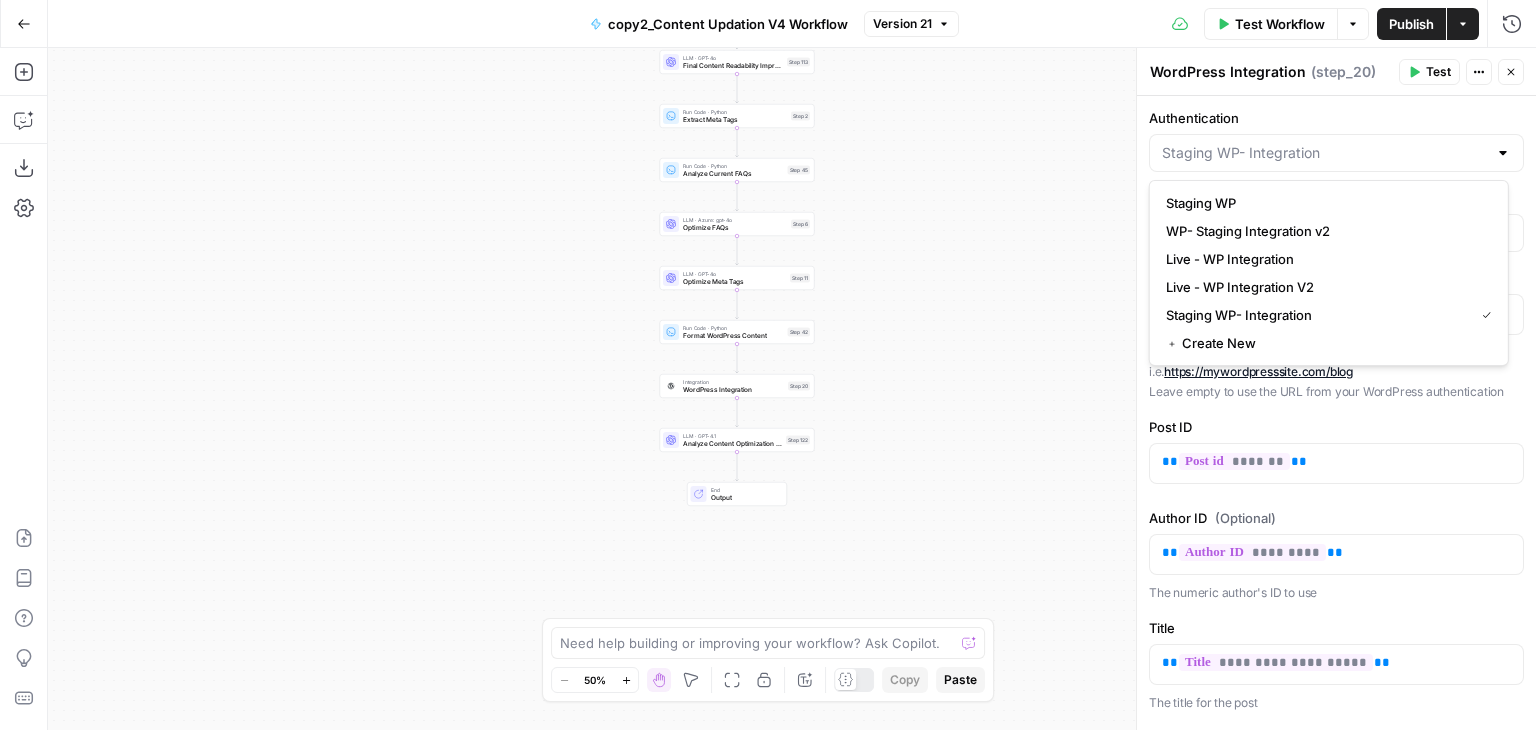 type on "Live - WP Integration V2" 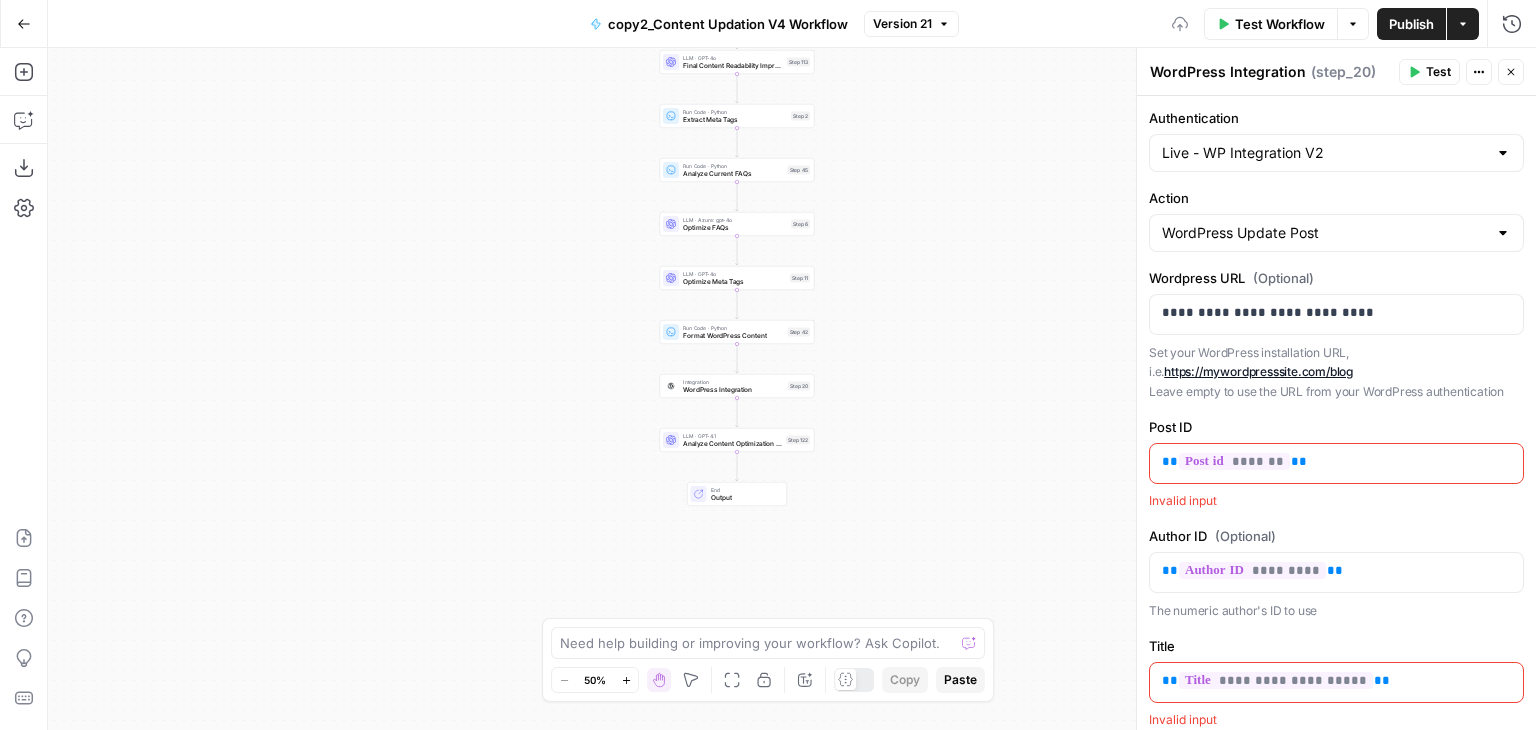 click on "Publish" at bounding box center (1411, 24) 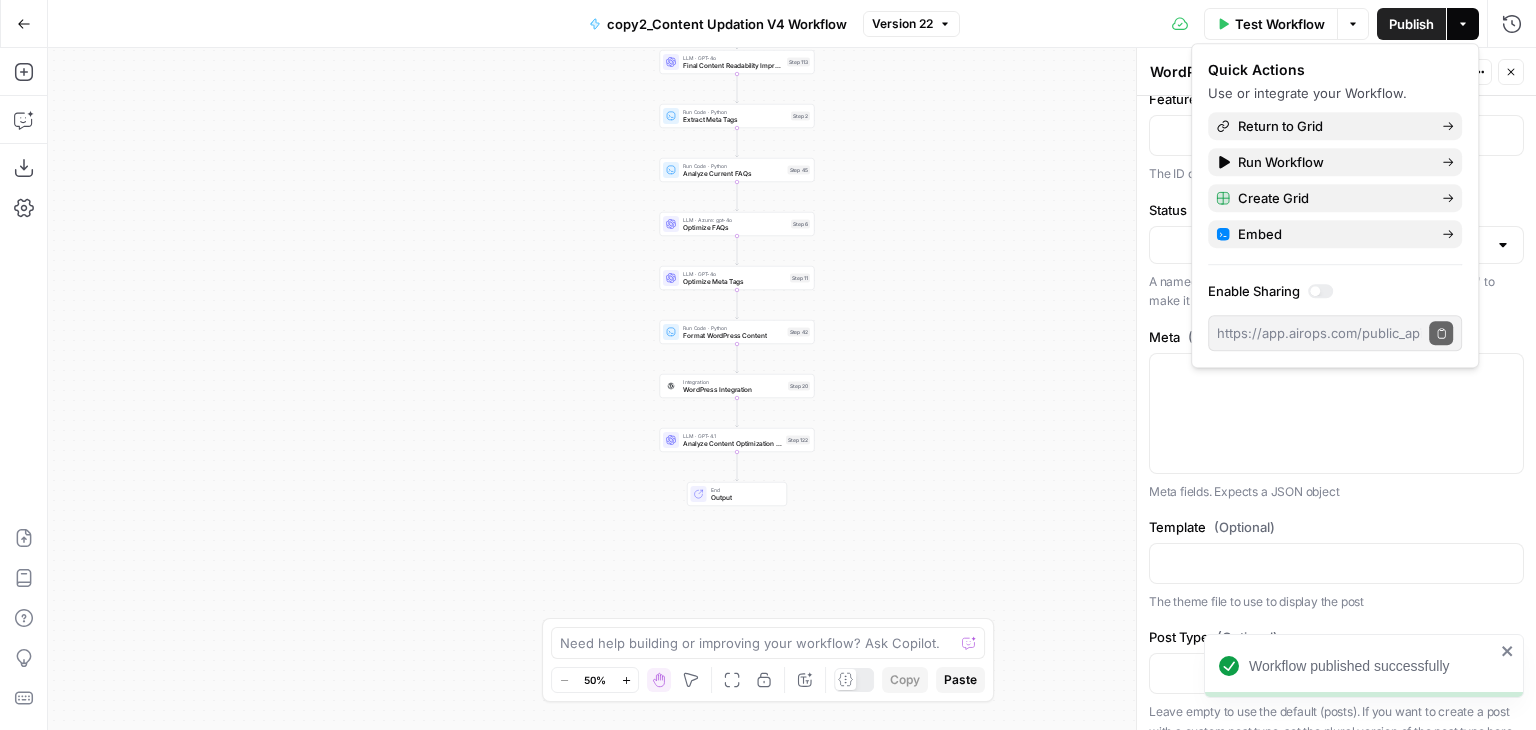 scroll, scrollTop: 1180, scrollLeft: 0, axis: vertical 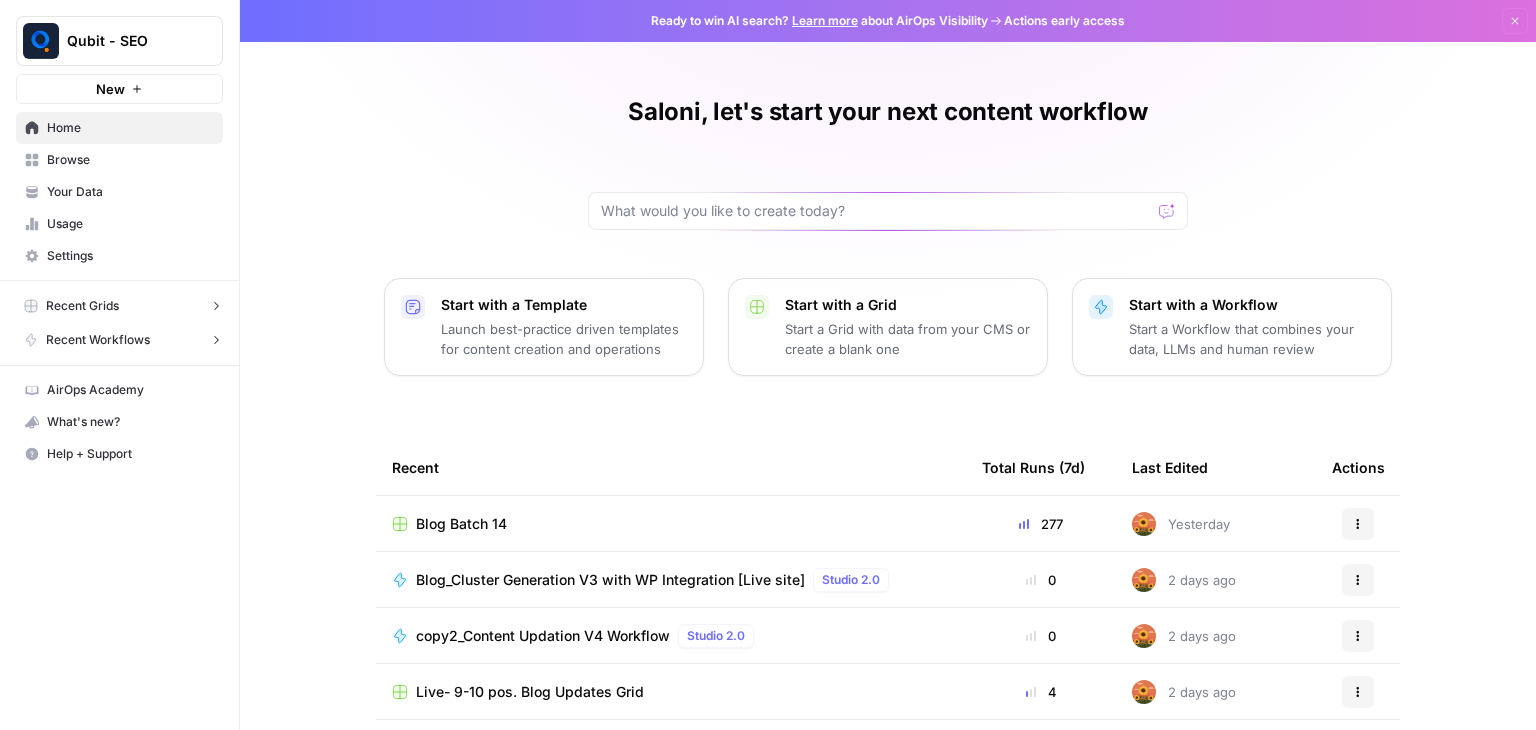 click 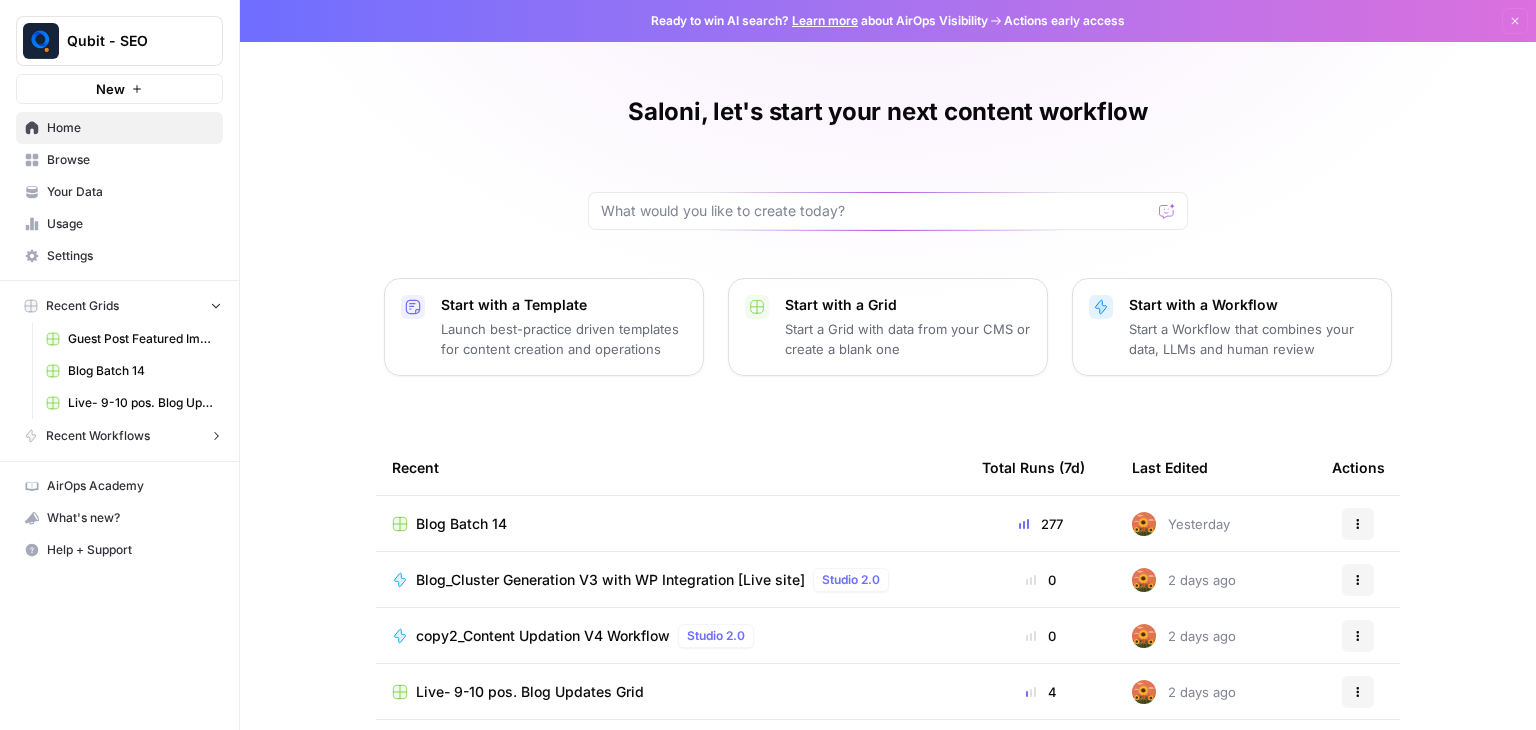 click on "New" at bounding box center (119, 89) 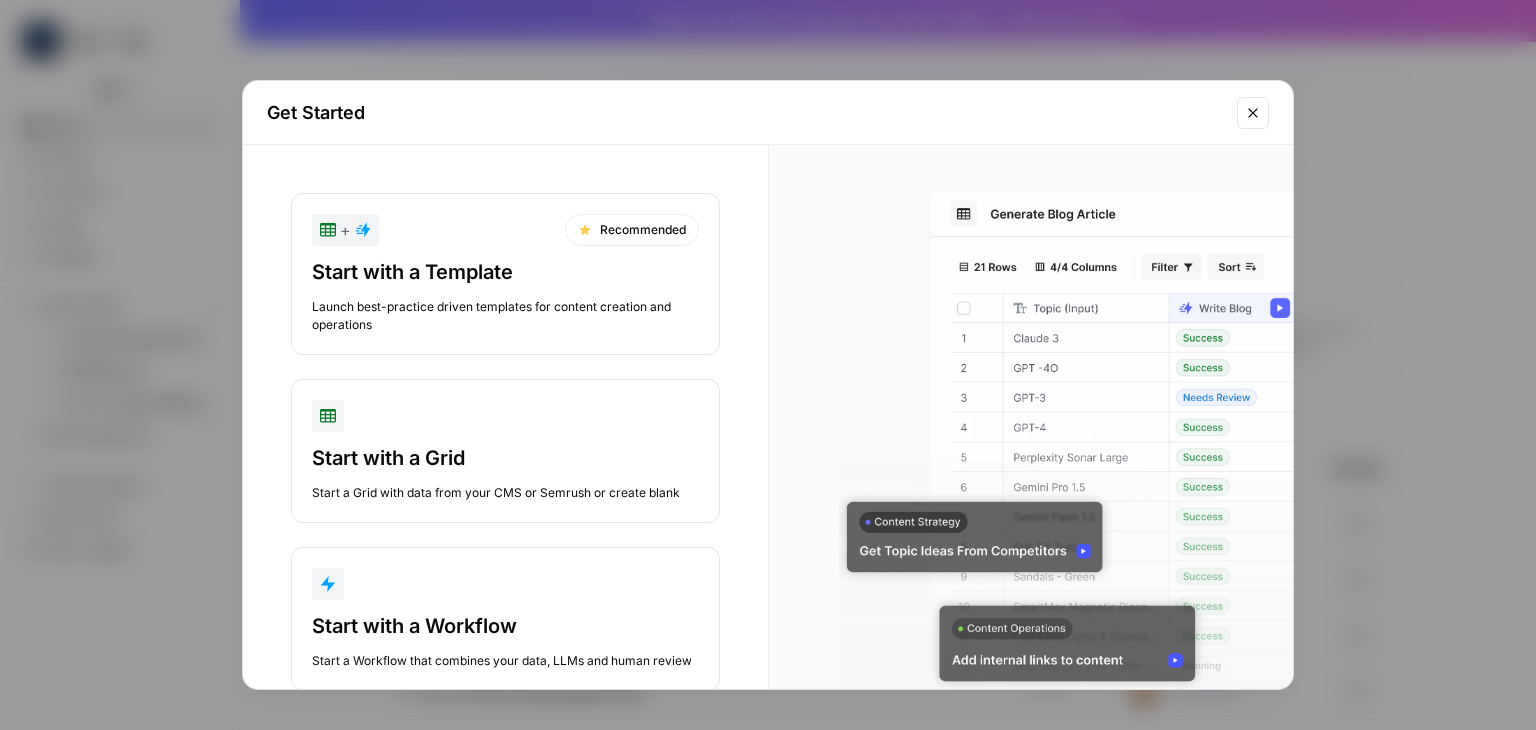 click on "Start with a Template Launch best-practice driven templates for content creation and operations" at bounding box center [505, 296] 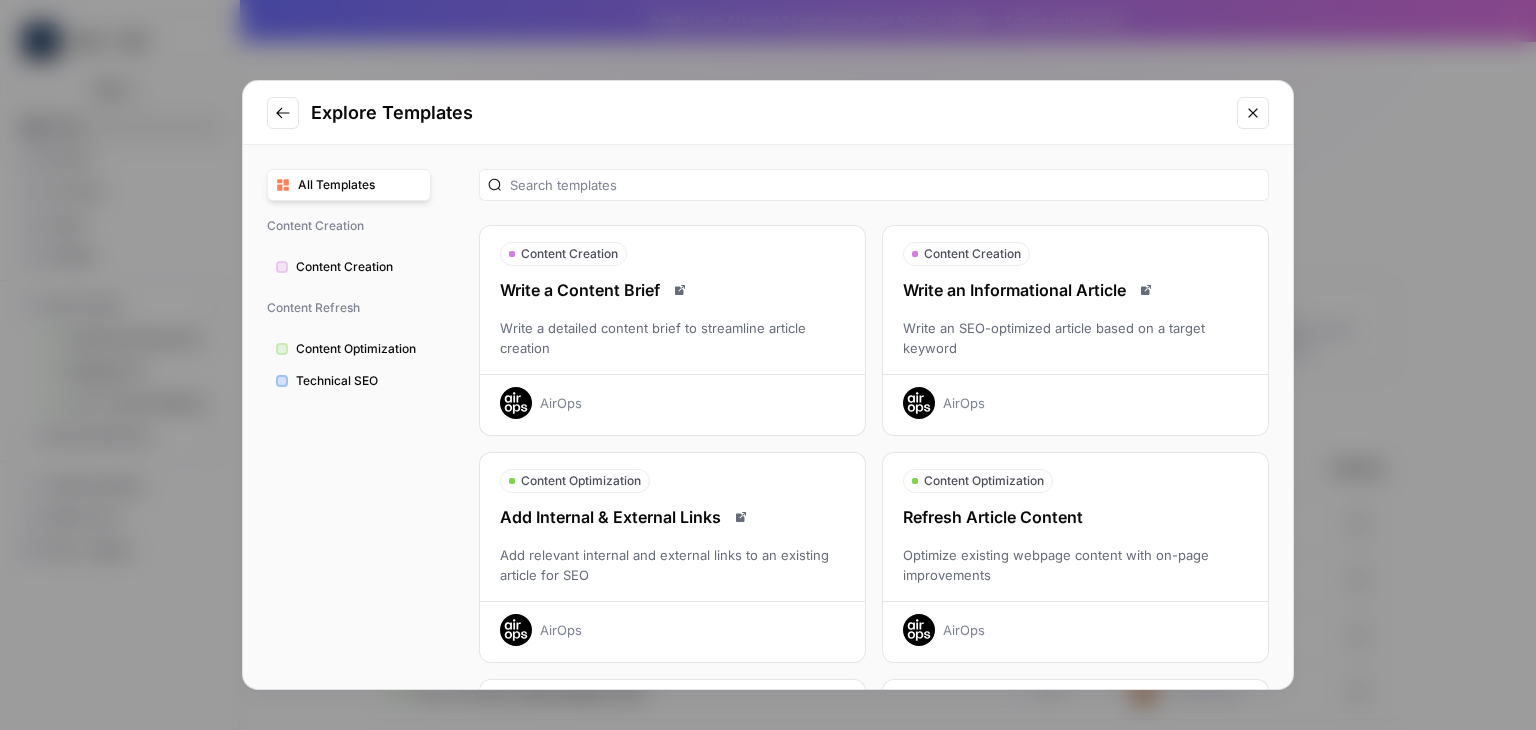 click 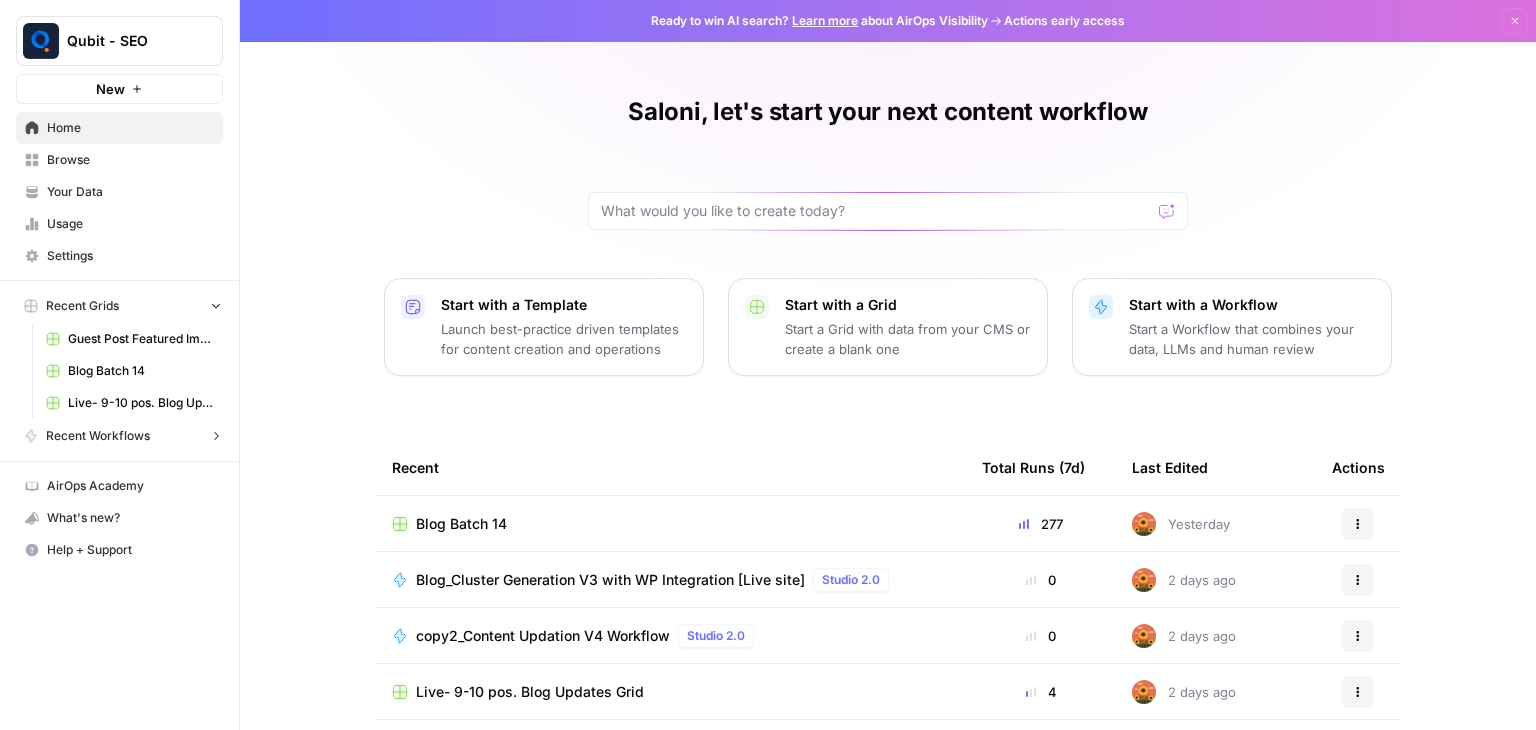 click on "Browse" at bounding box center (130, 160) 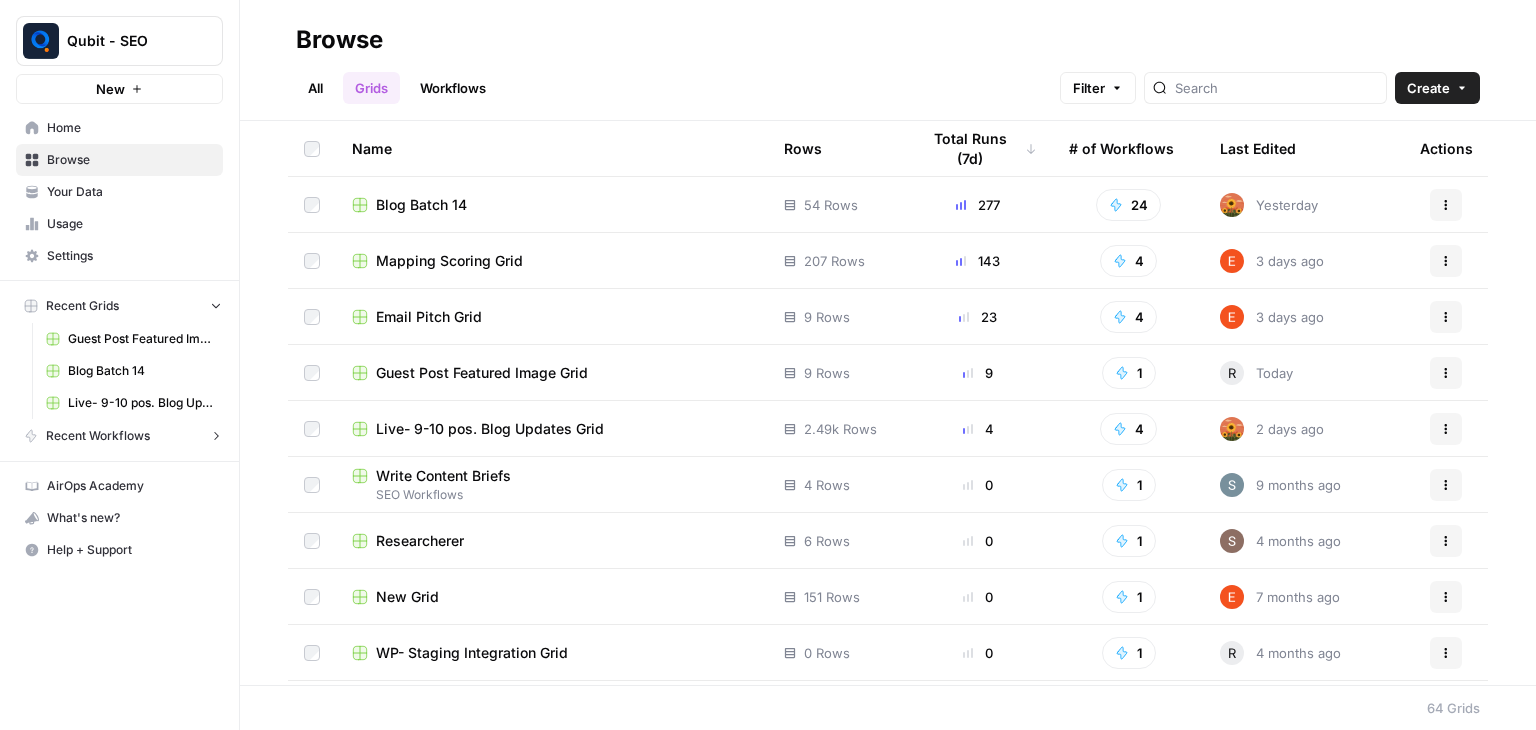 click 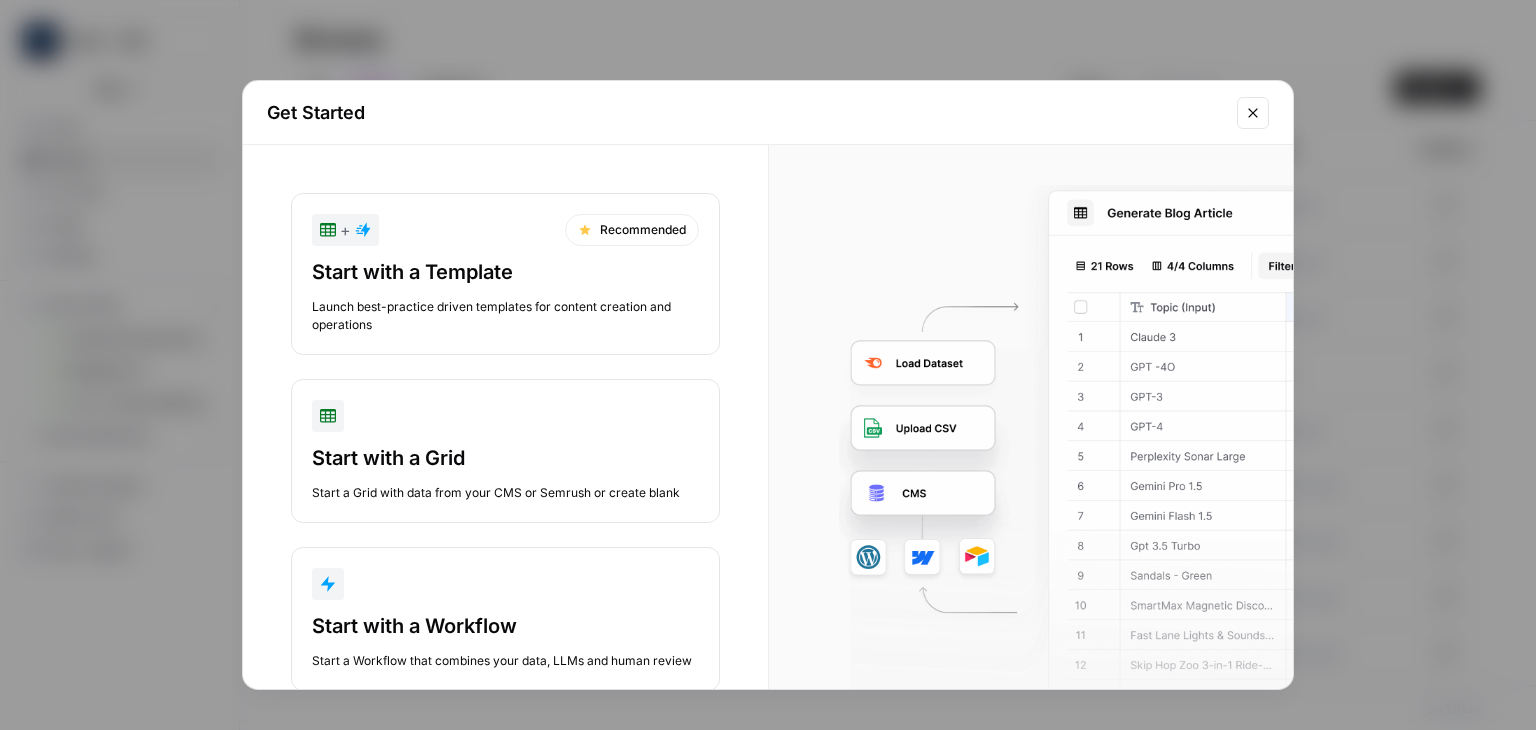 click on "Start with a Grid Start a Grid with data from your CMS or Semrush or create blank" at bounding box center (505, 473) 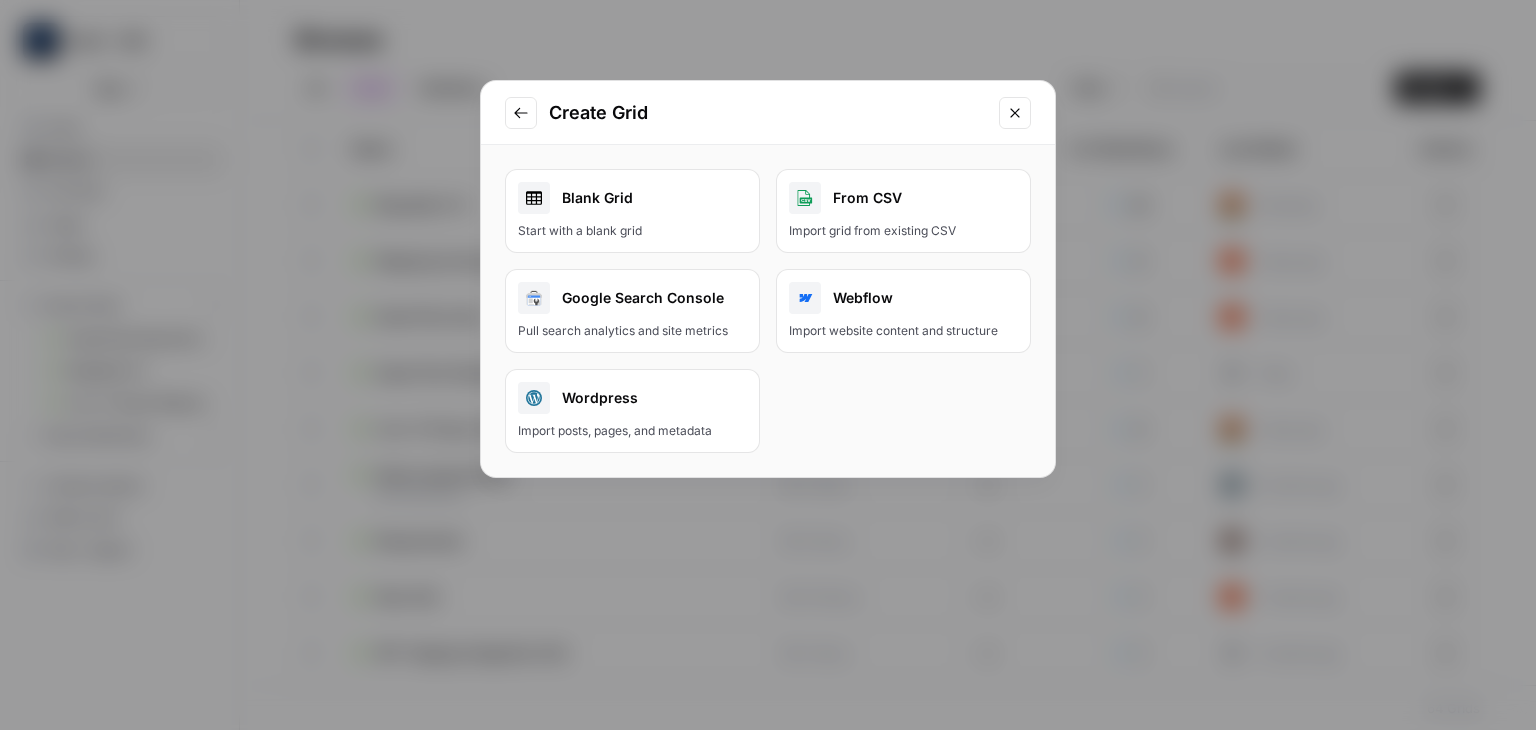 click on "Wordpress" at bounding box center (632, 398) 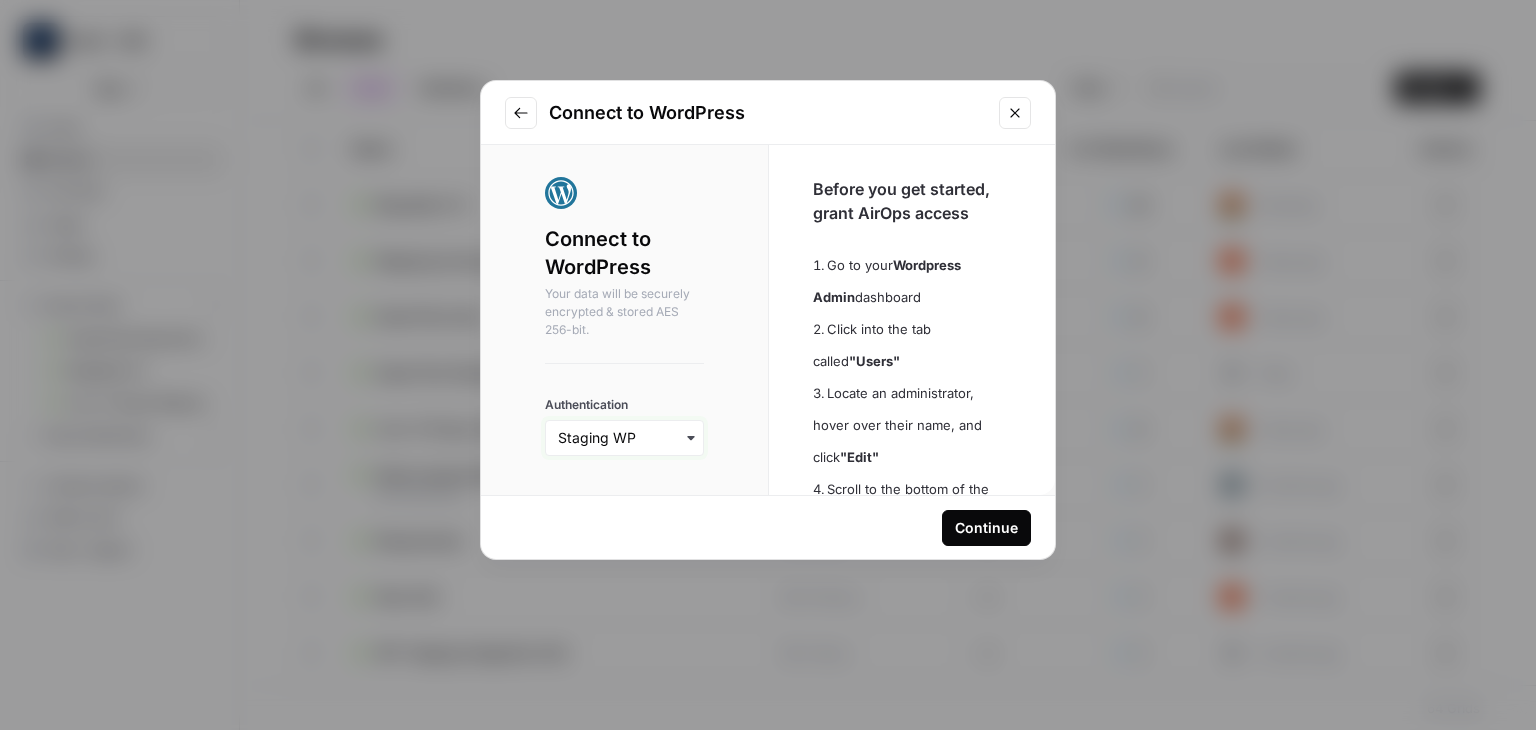 click on "Authentication" at bounding box center [624, 438] 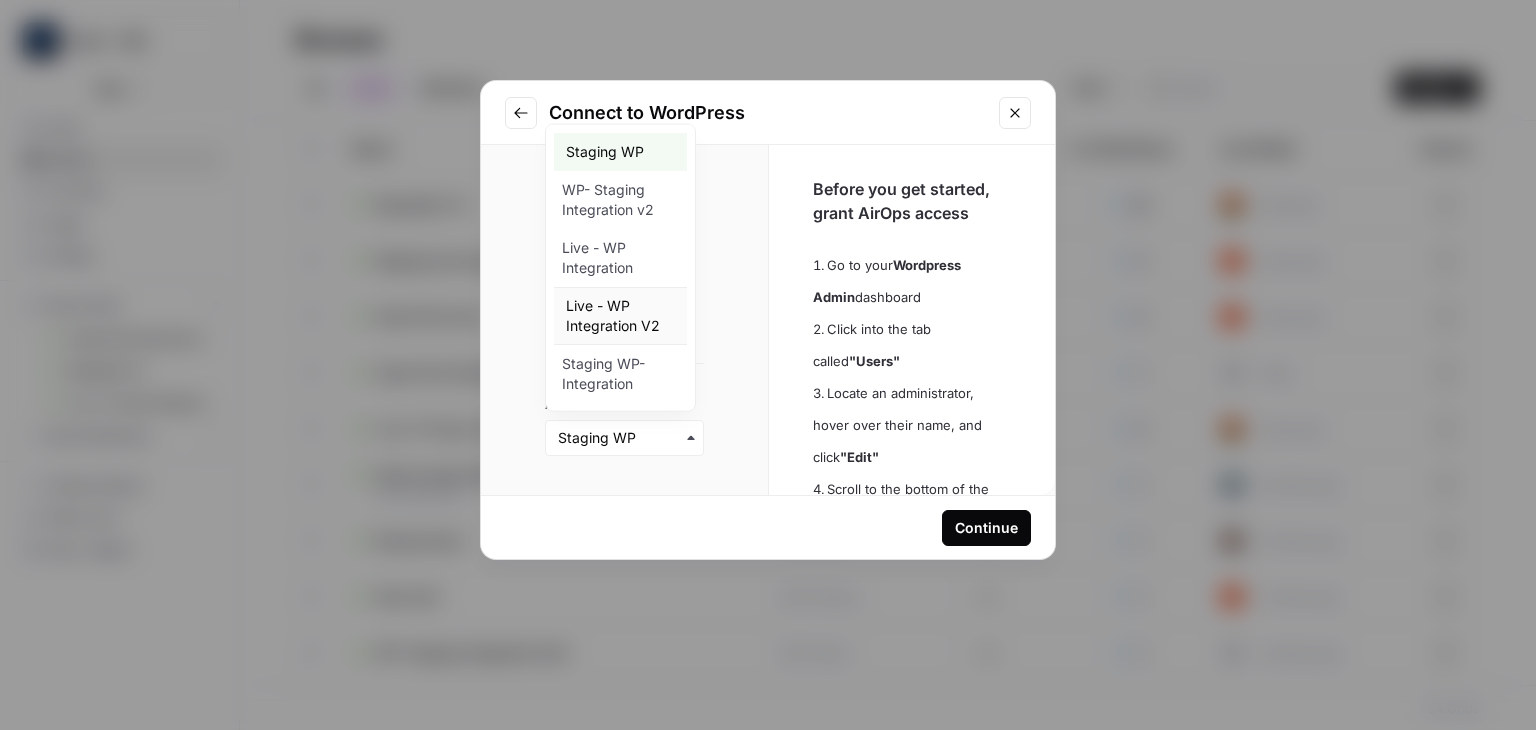 scroll, scrollTop: 43, scrollLeft: 0, axis: vertical 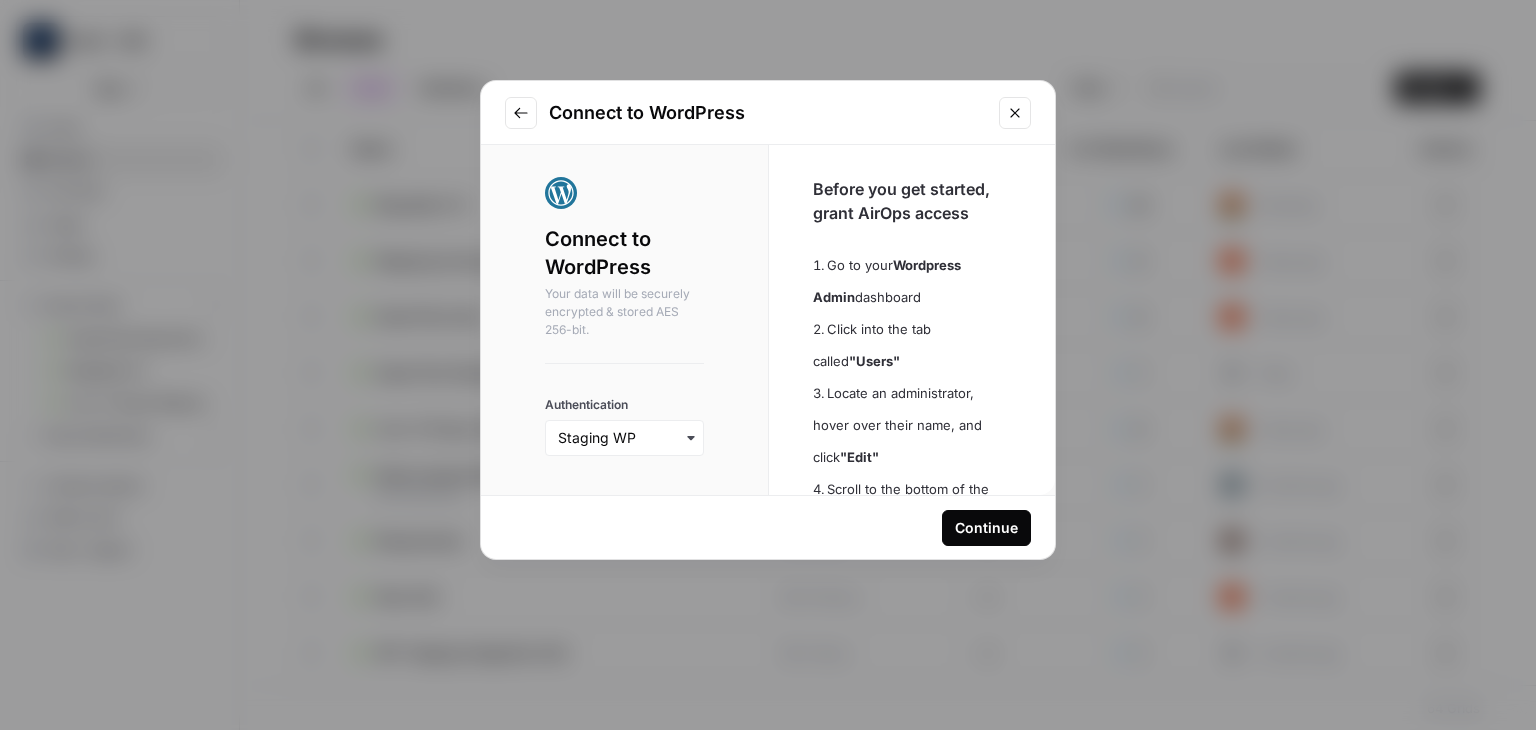 click 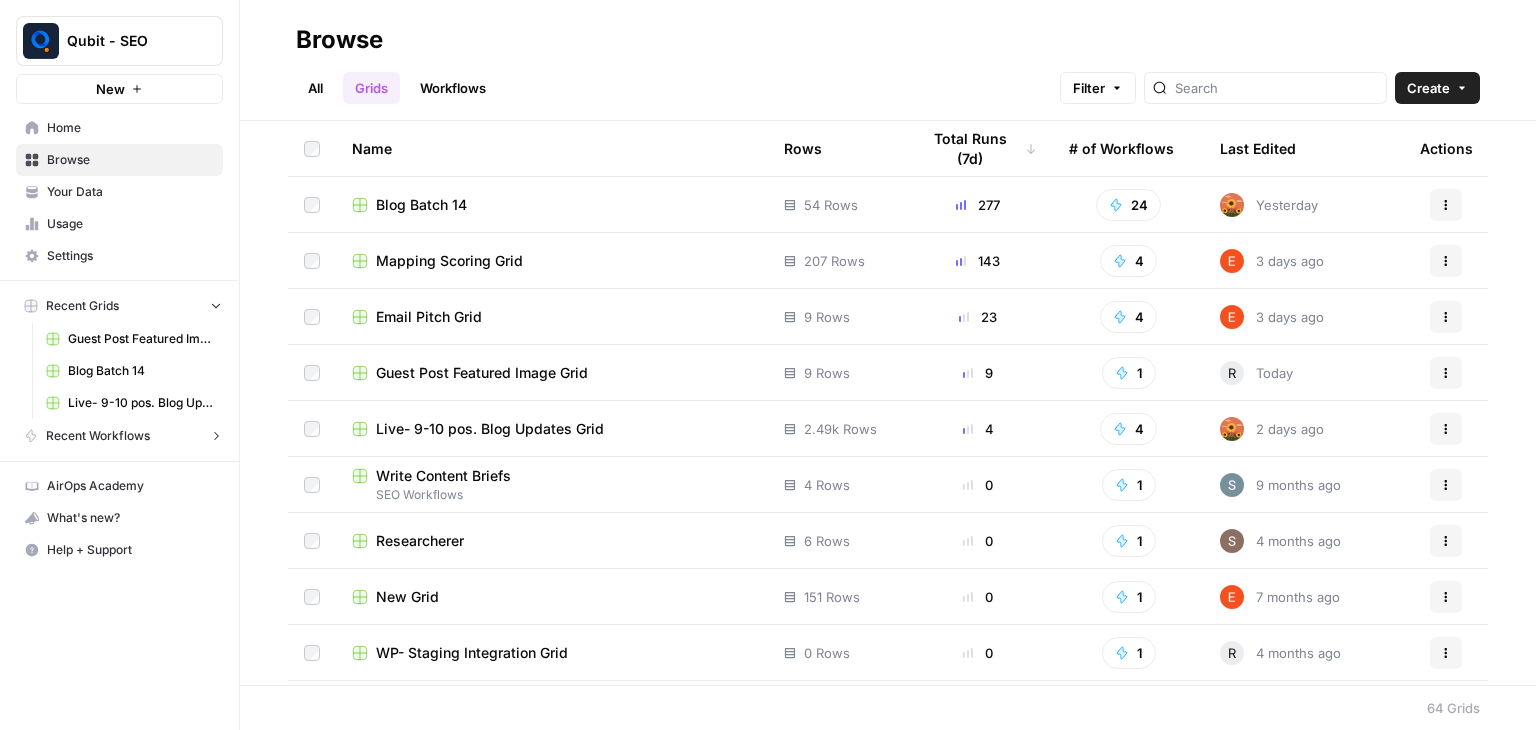 click on "Browse All Grids Workflows Filter Create" at bounding box center (888, 60) 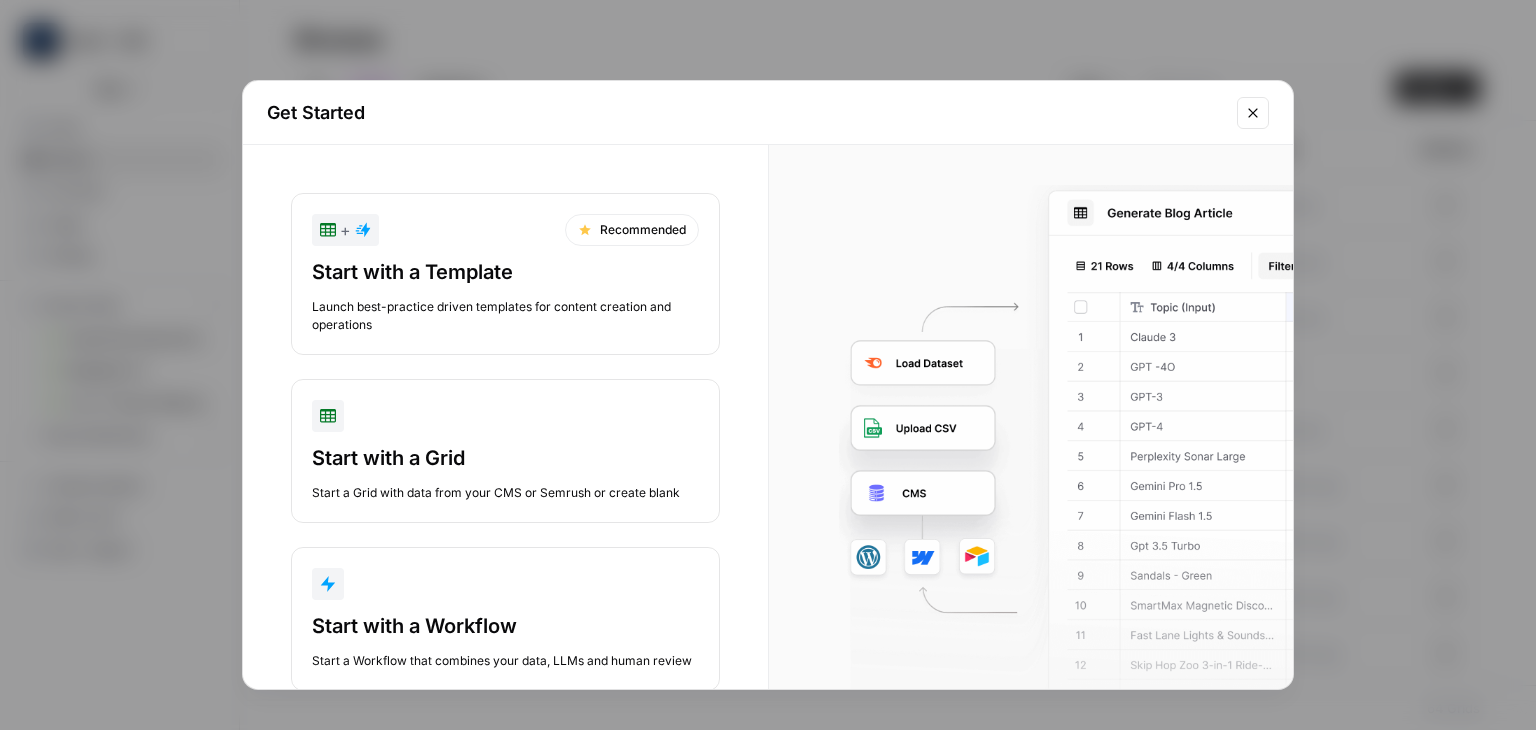 click on "Start with a Grid" at bounding box center (505, 458) 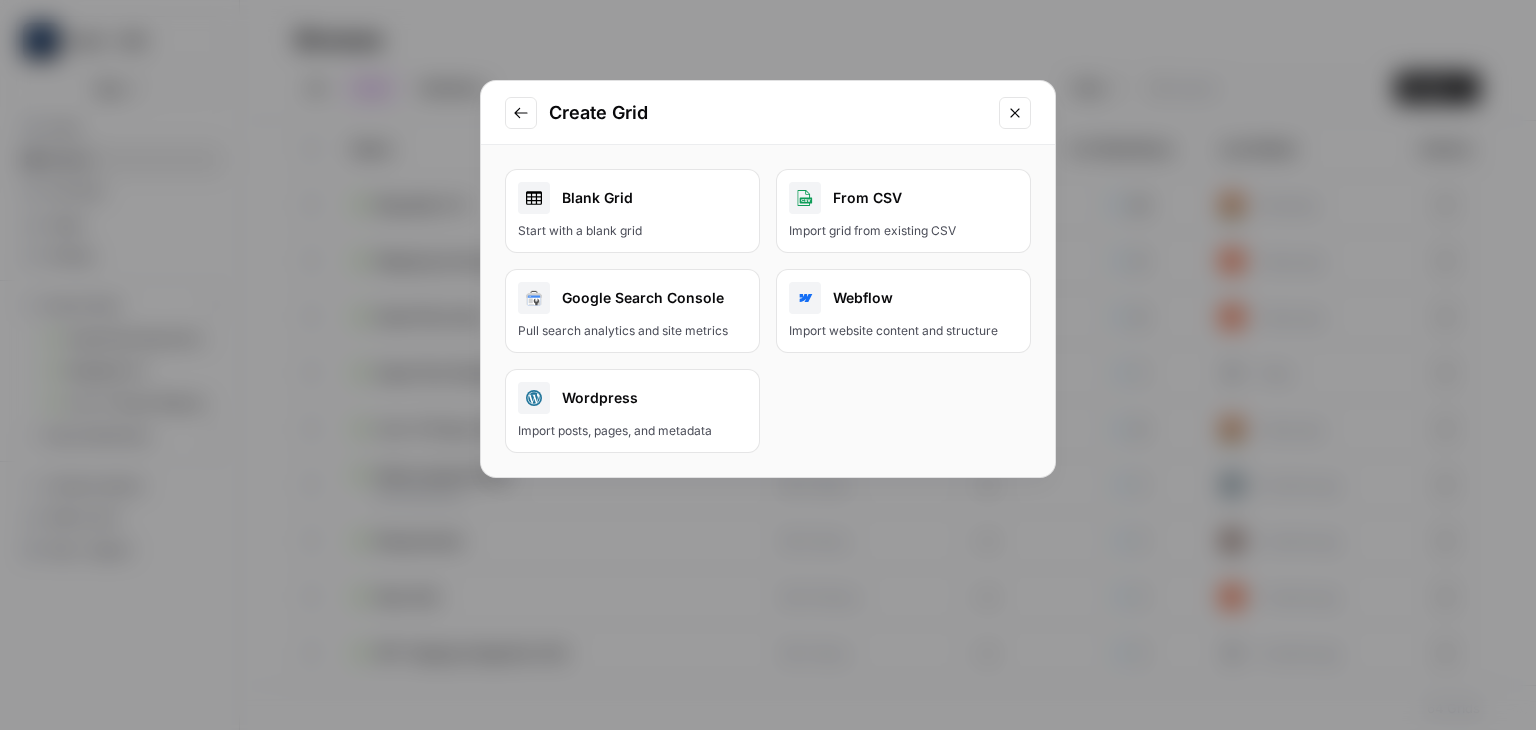click on "Import posts, pages, and metadata" at bounding box center [632, 431] 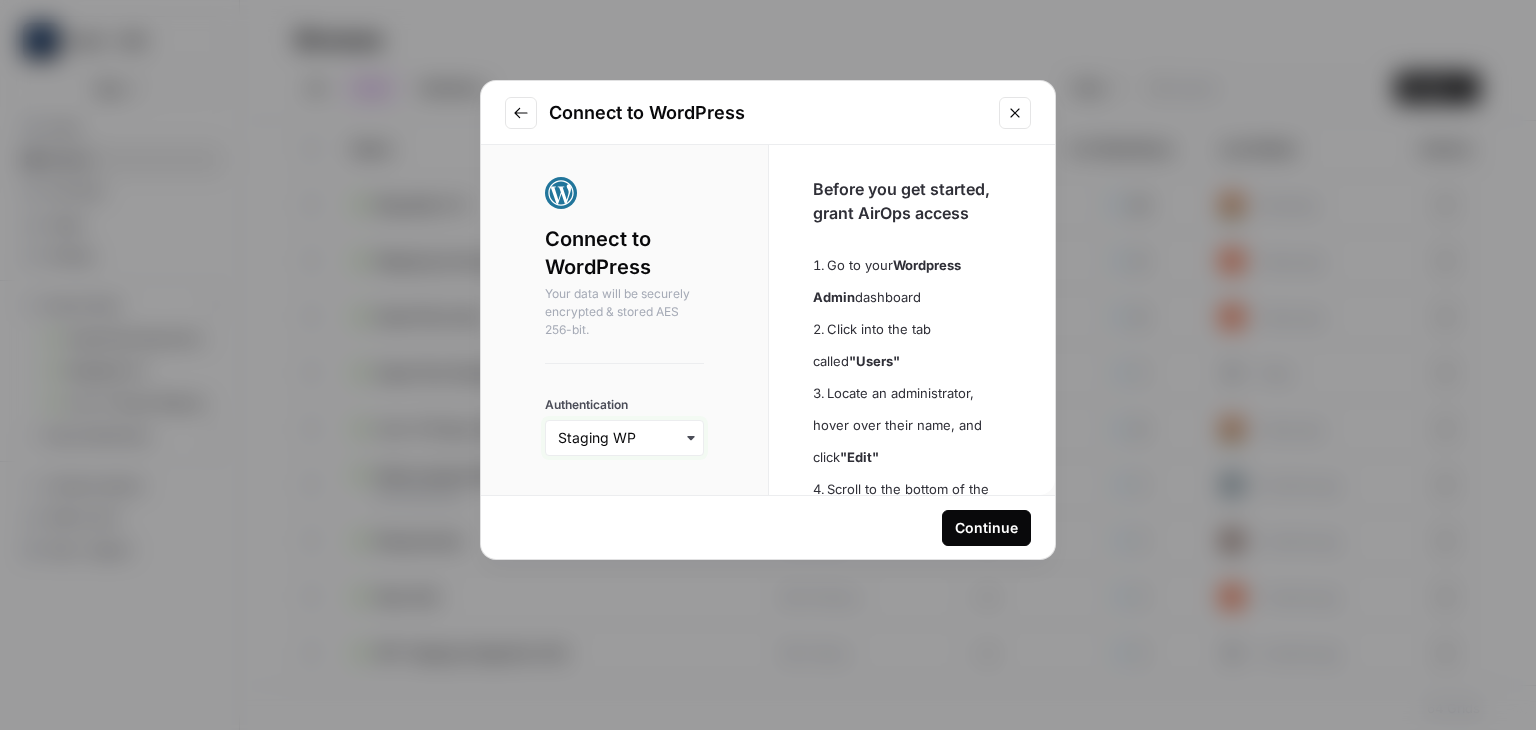 click on "Authentication" at bounding box center [624, 438] 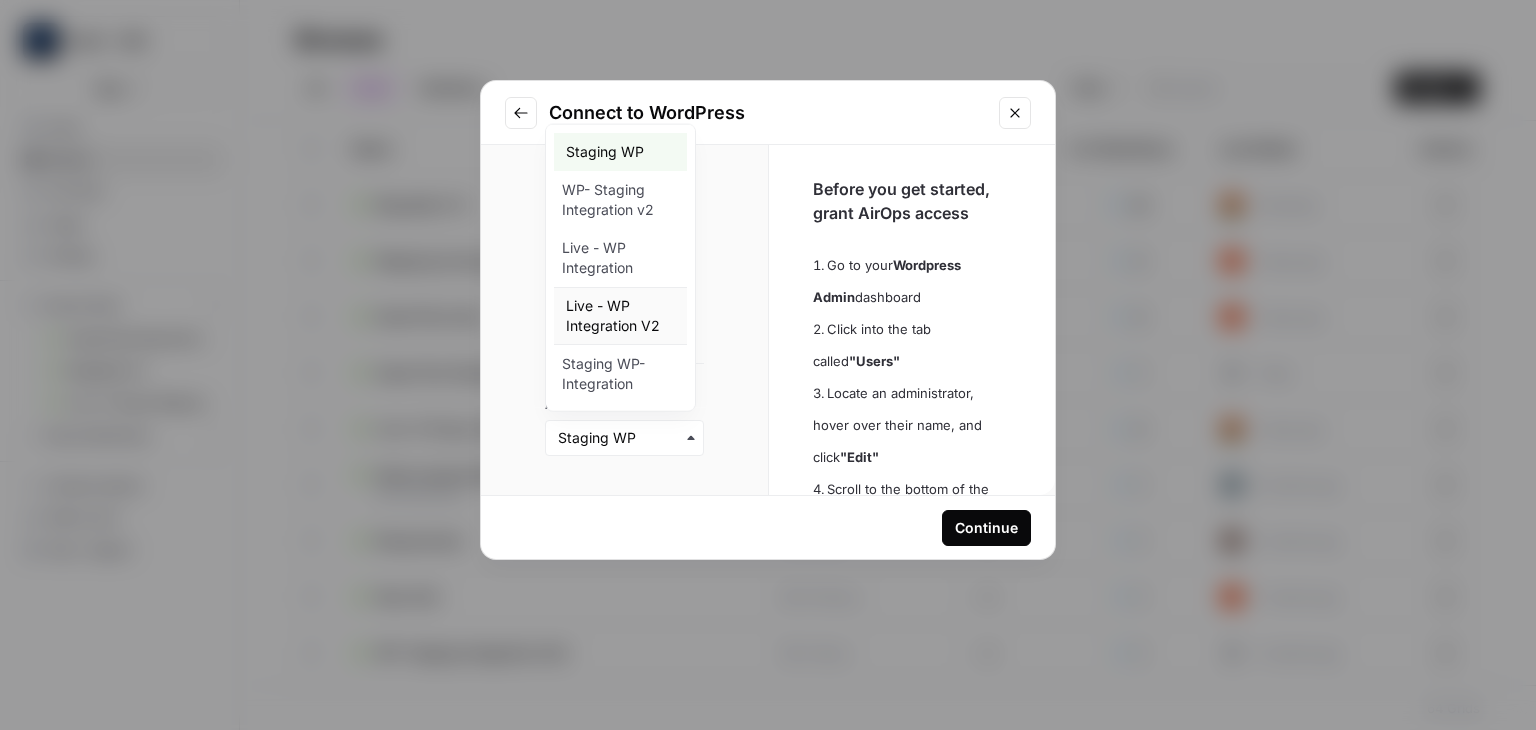 click on "Live - WP Integration V2" at bounding box center (620, 316) 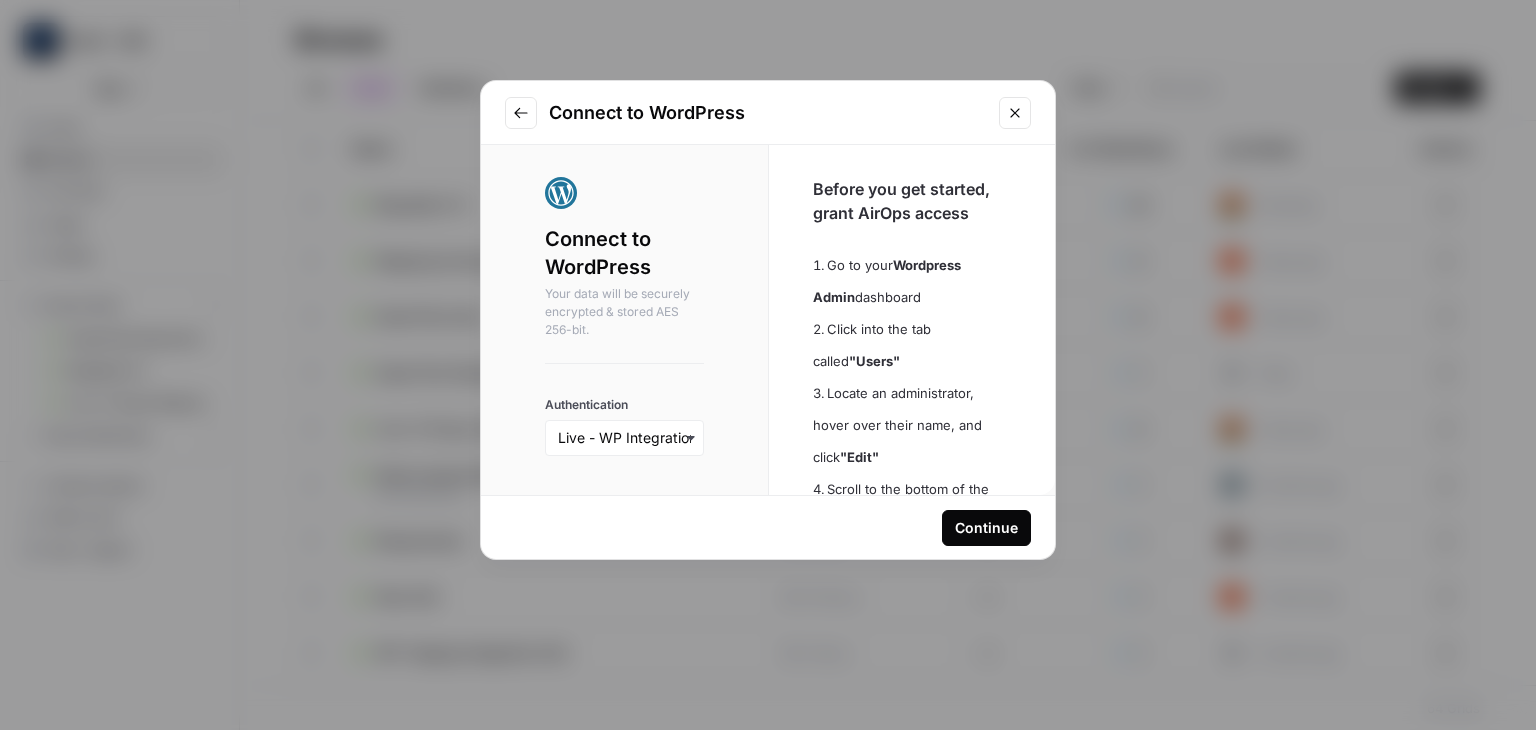 click on "Continue" at bounding box center (986, 528) 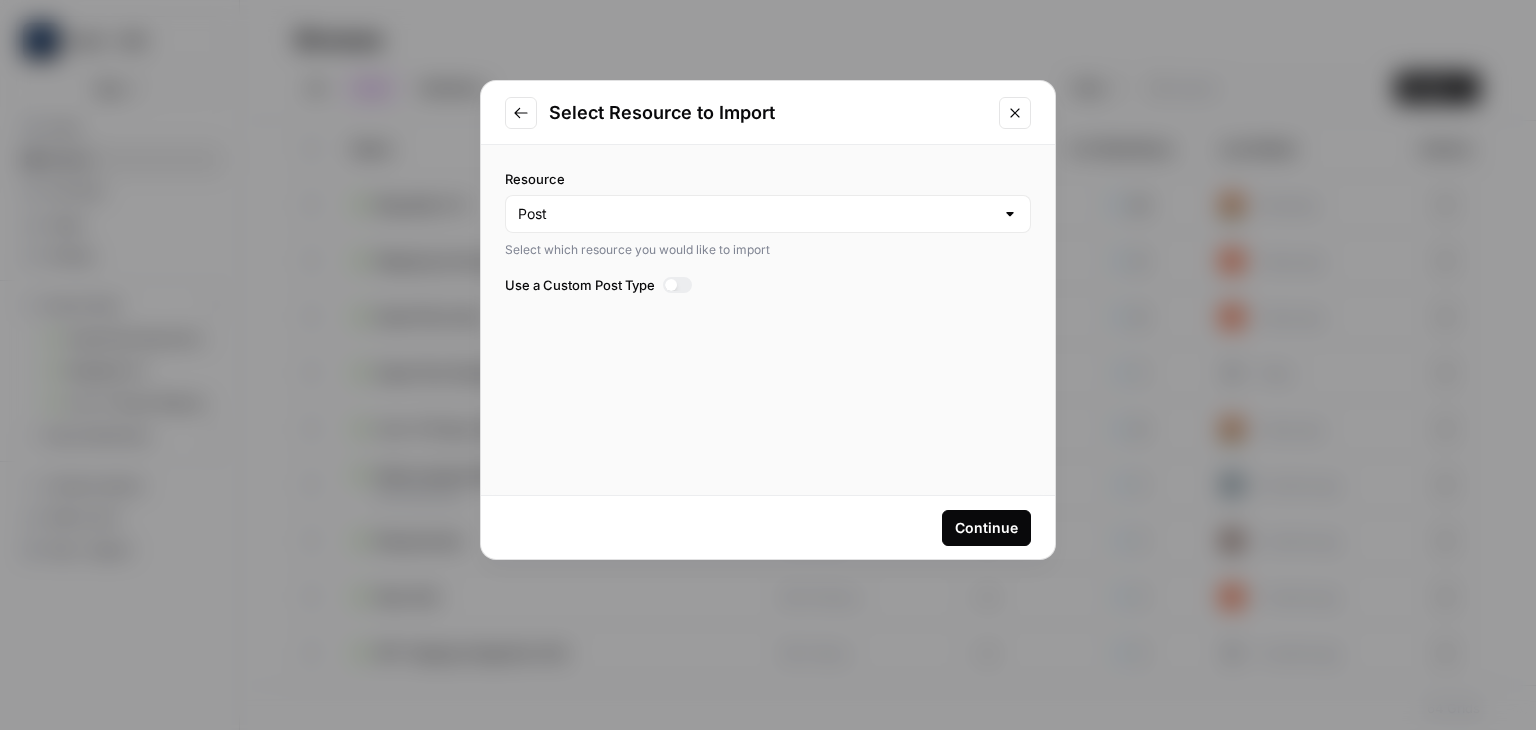 click on "Post" at bounding box center (768, 214) 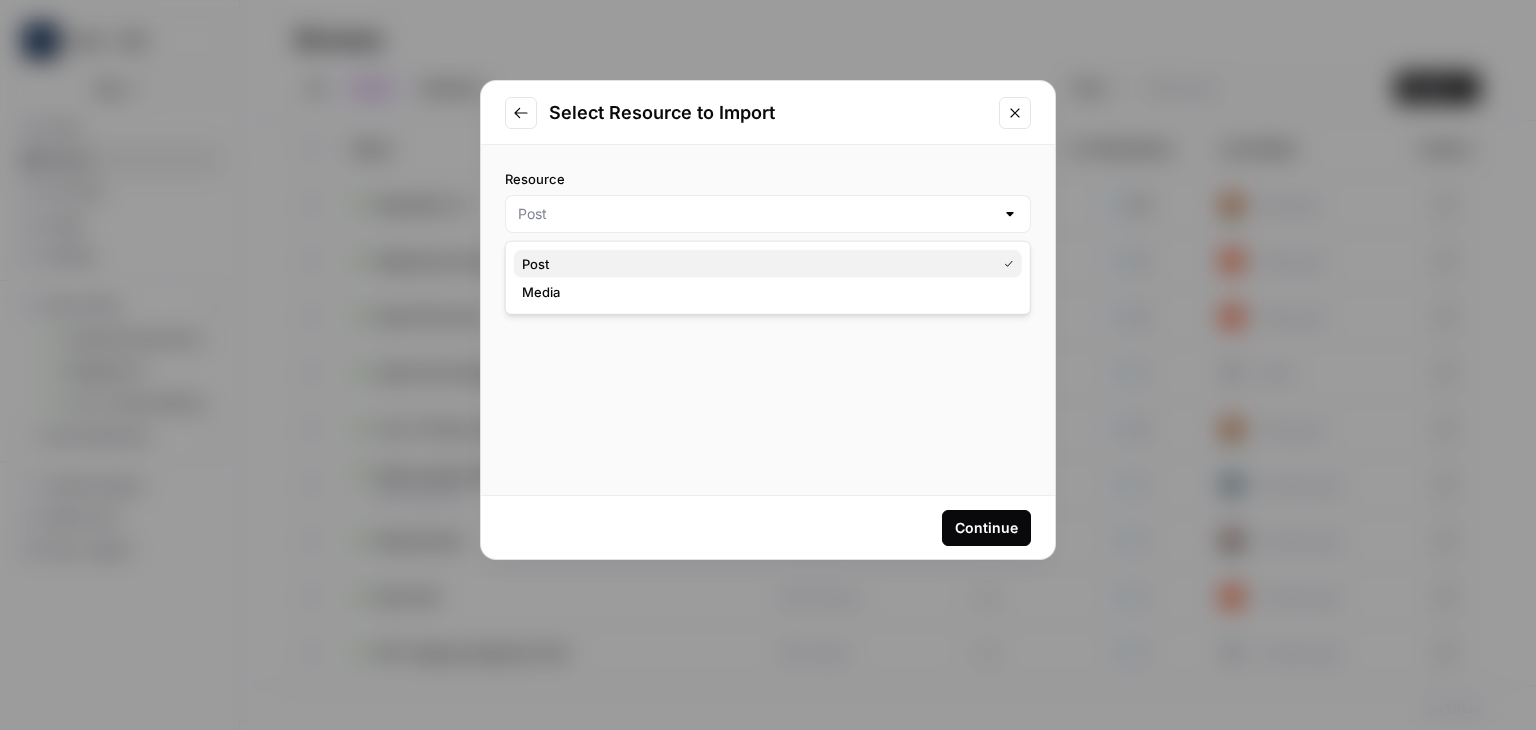 click on "Post" at bounding box center [755, 264] 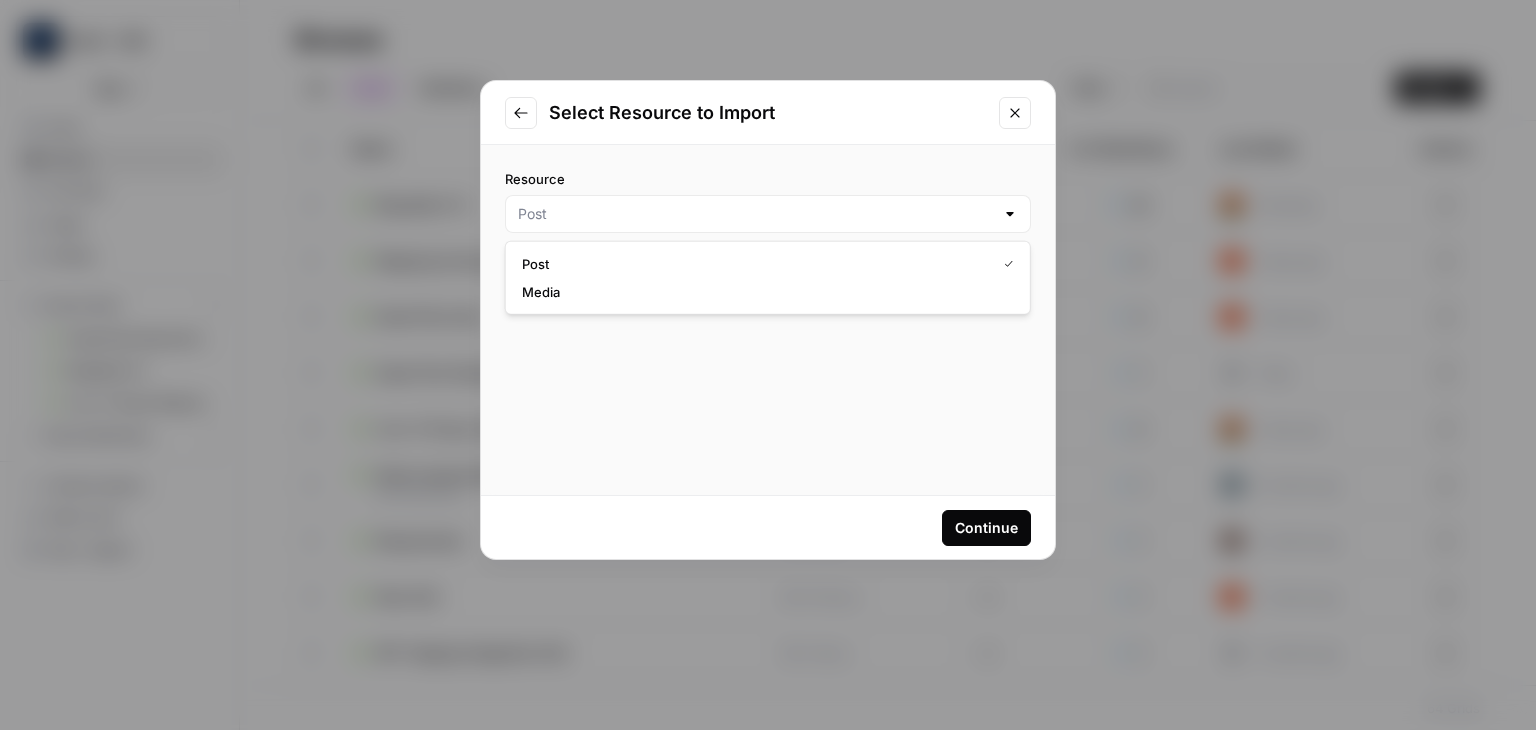 type on "Post" 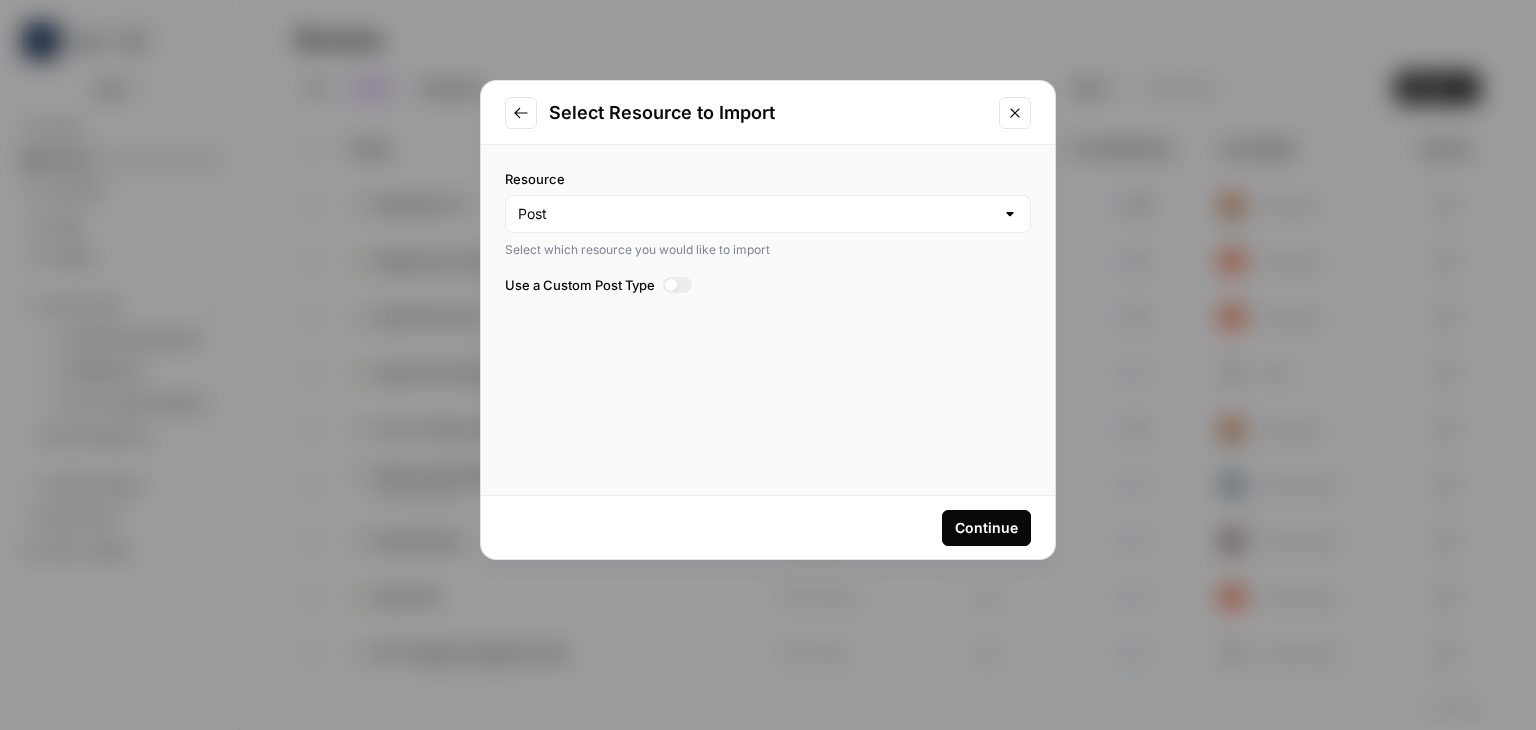 click on "Continue" at bounding box center (986, 528) 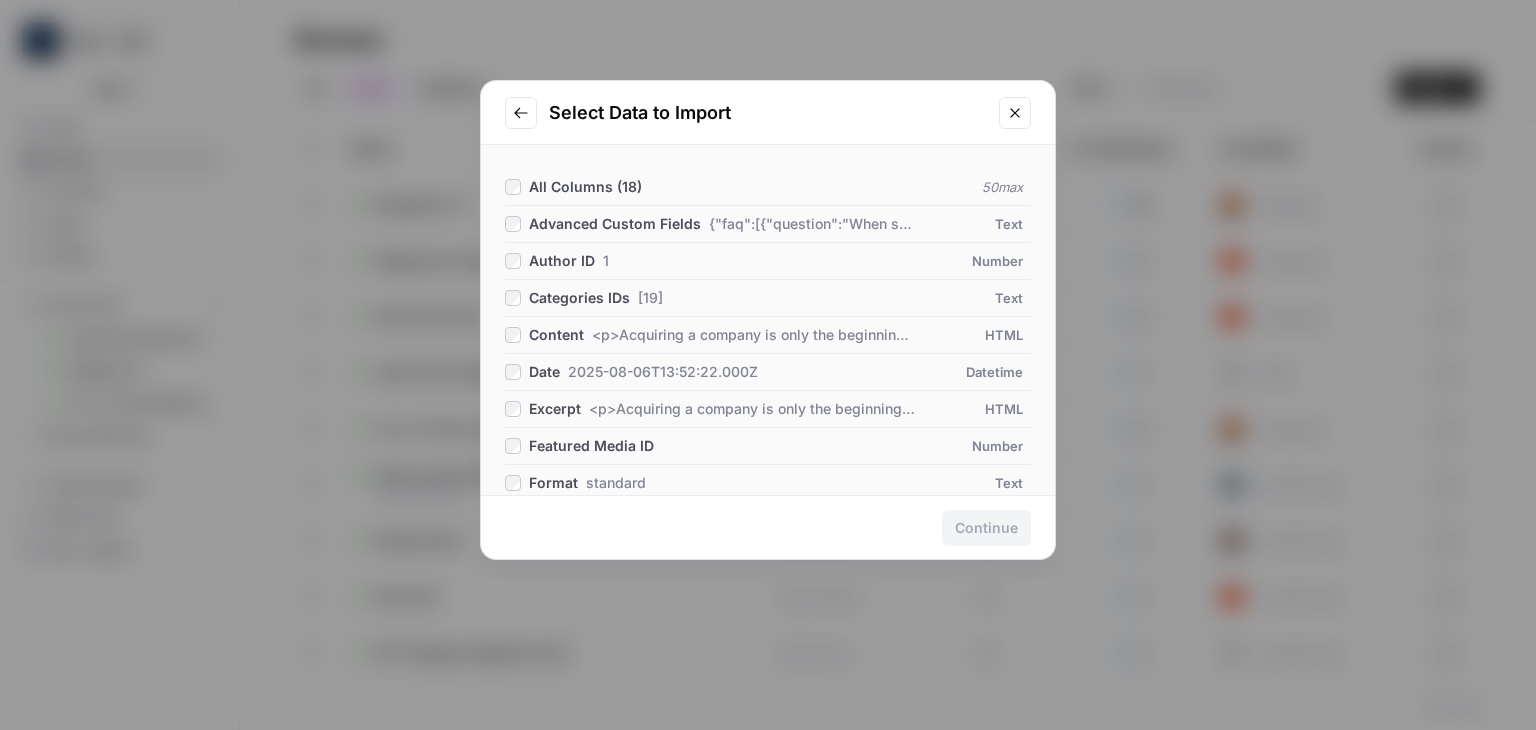 click on "All Columns ( 18 )" at bounding box center [585, 186] 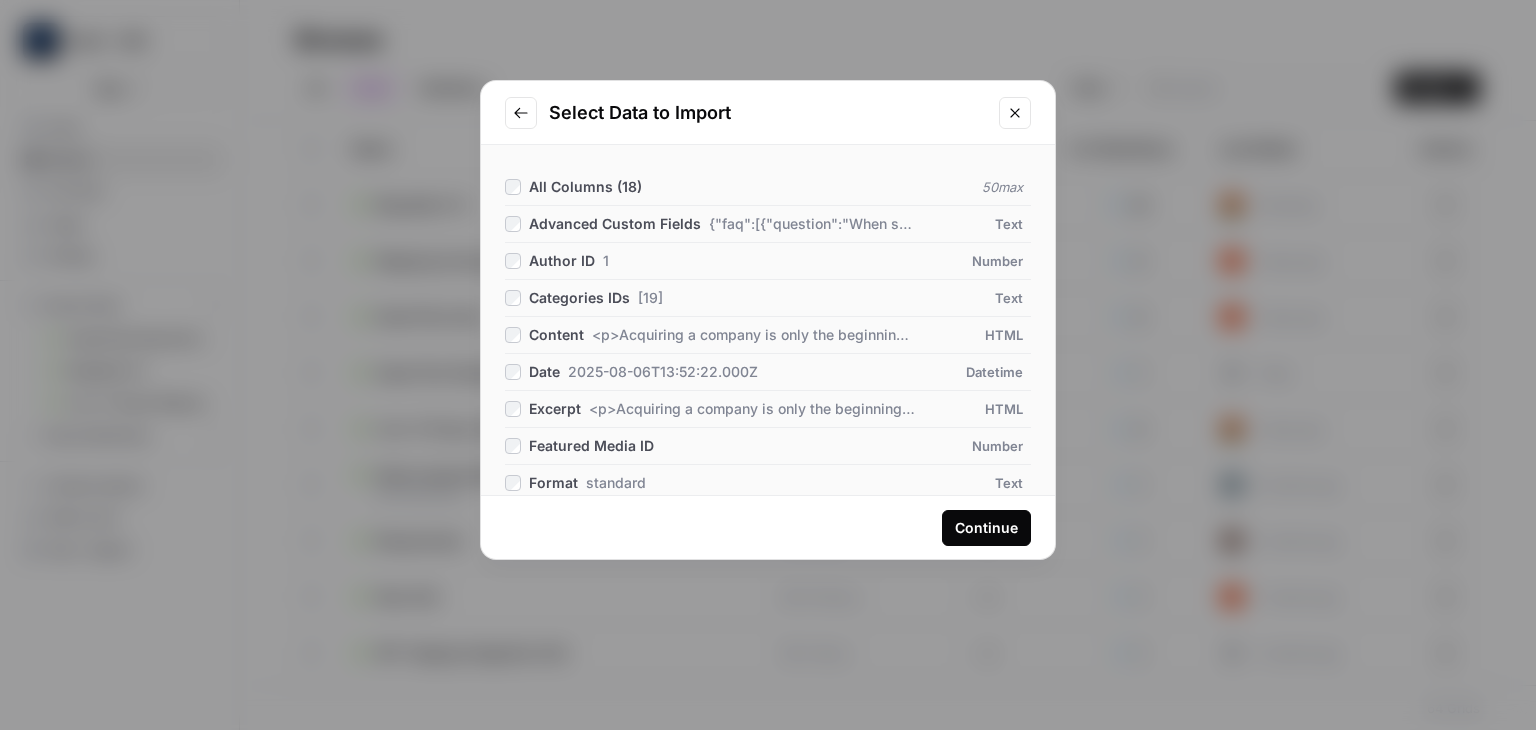 click on "Continue" at bounding box center [986, 528] 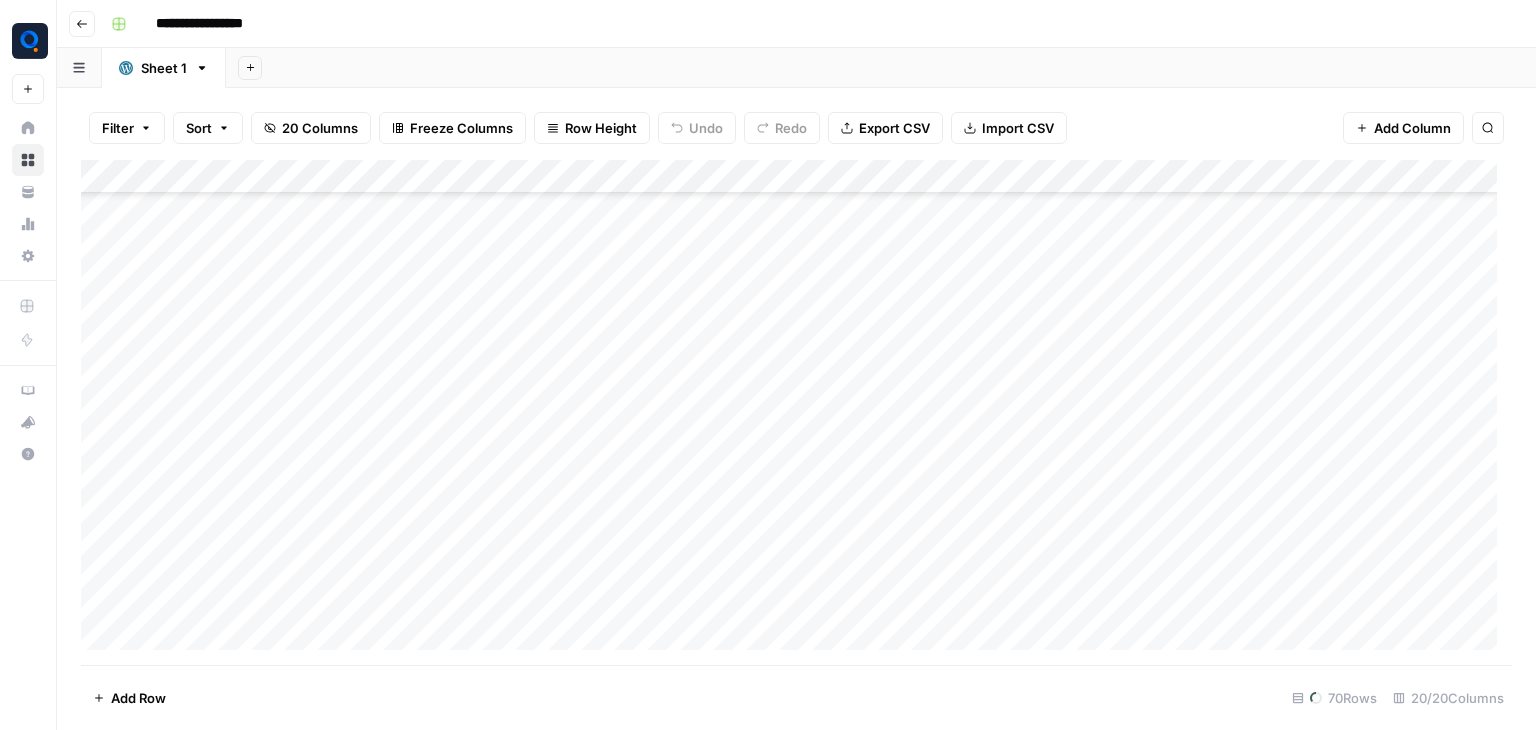 scroll, scrollTop: 0, scrollLeft: 0, axis: both 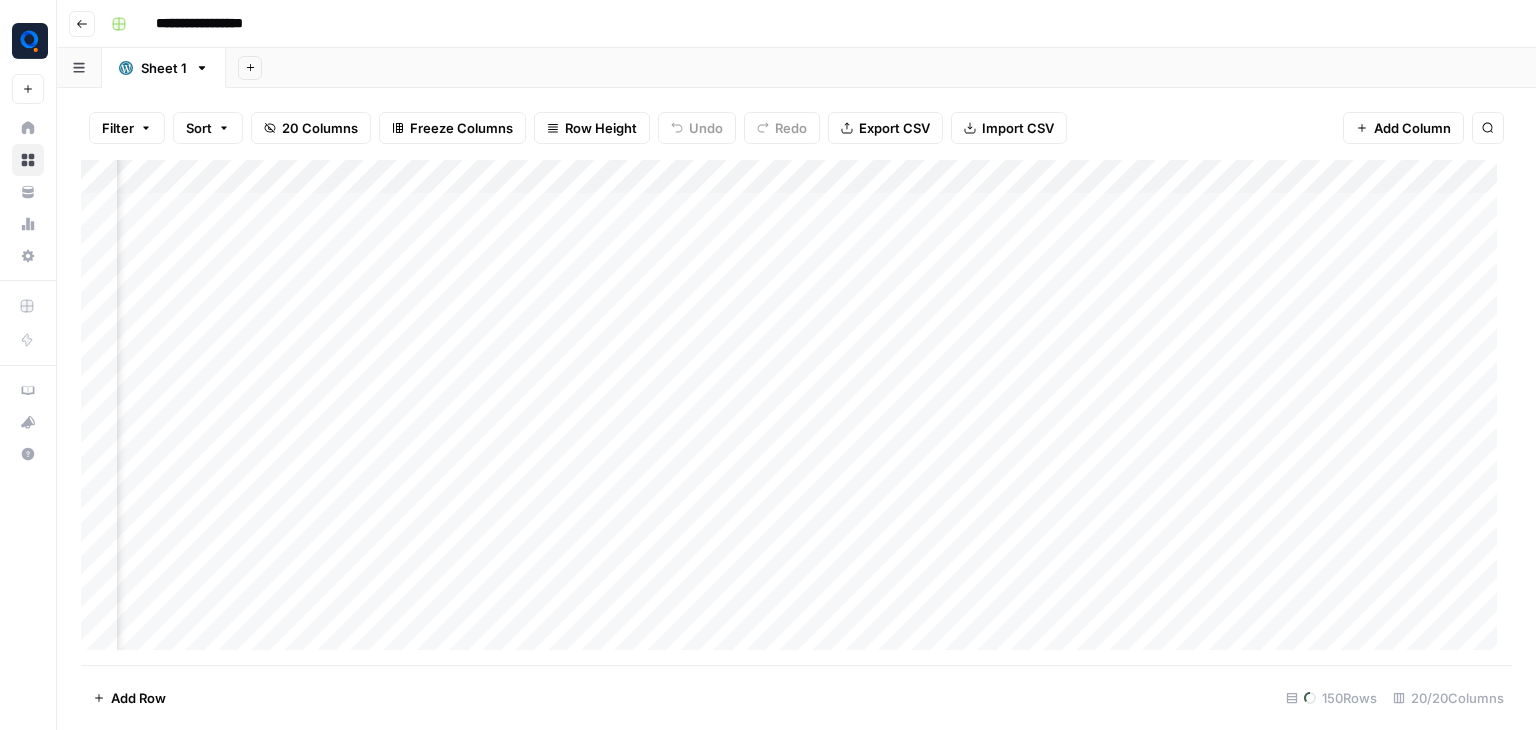 drag, startPoint x: 646, startPoint y: 645, endPoint x: 352, endPoint y: 657, distance: 294.24478 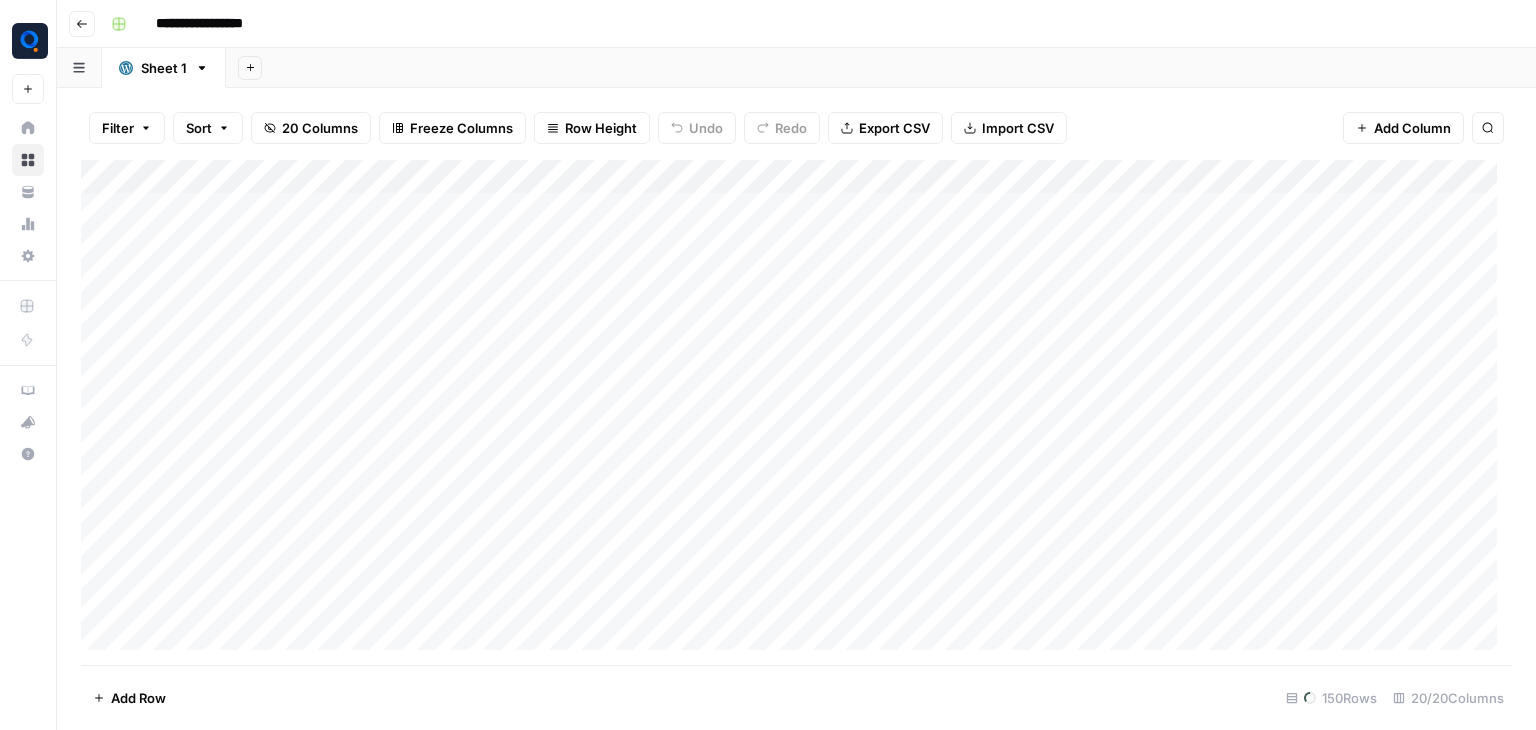scroll, scrollTop: 0, scrollLeft: 0, axis: both 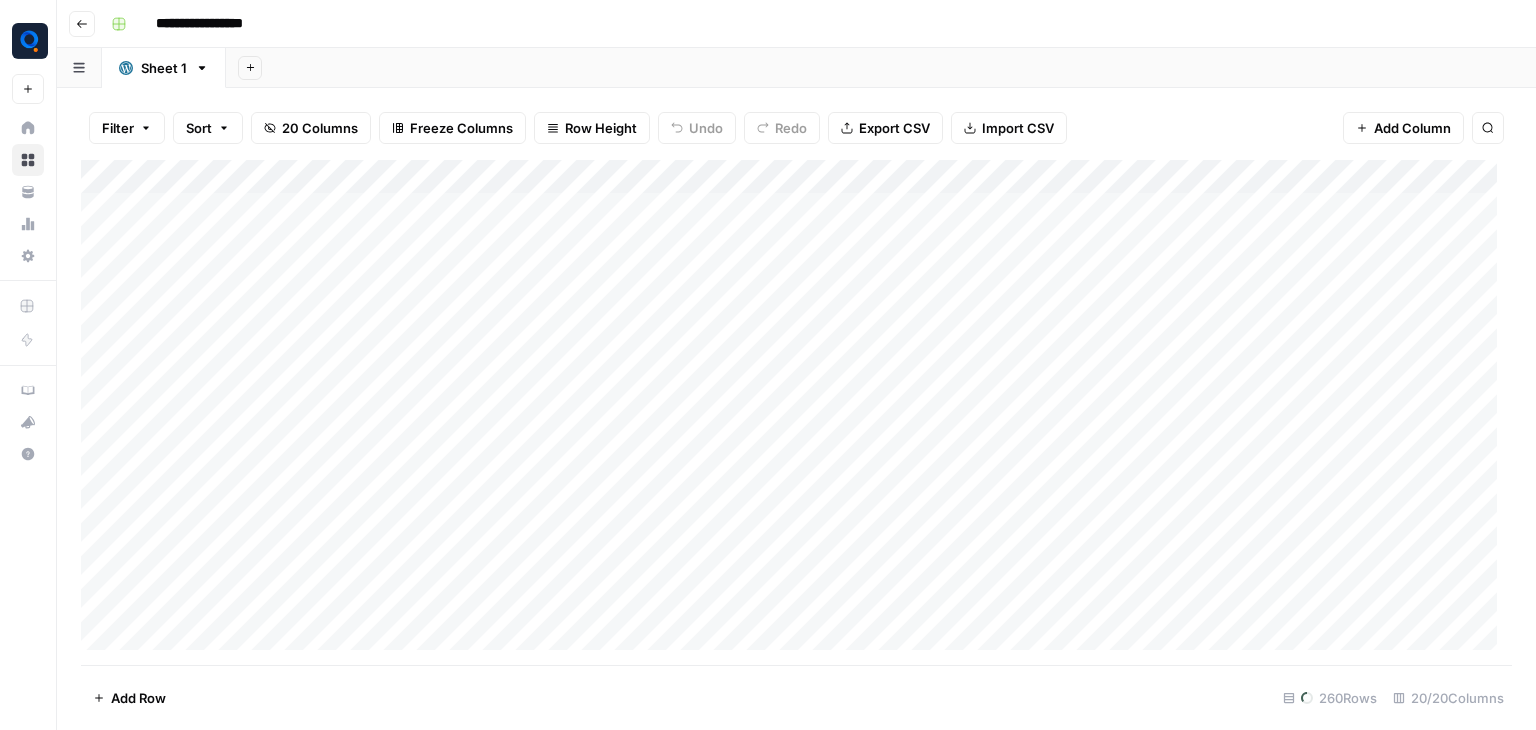 click on "Add Column" at bounding box center (796, 412) 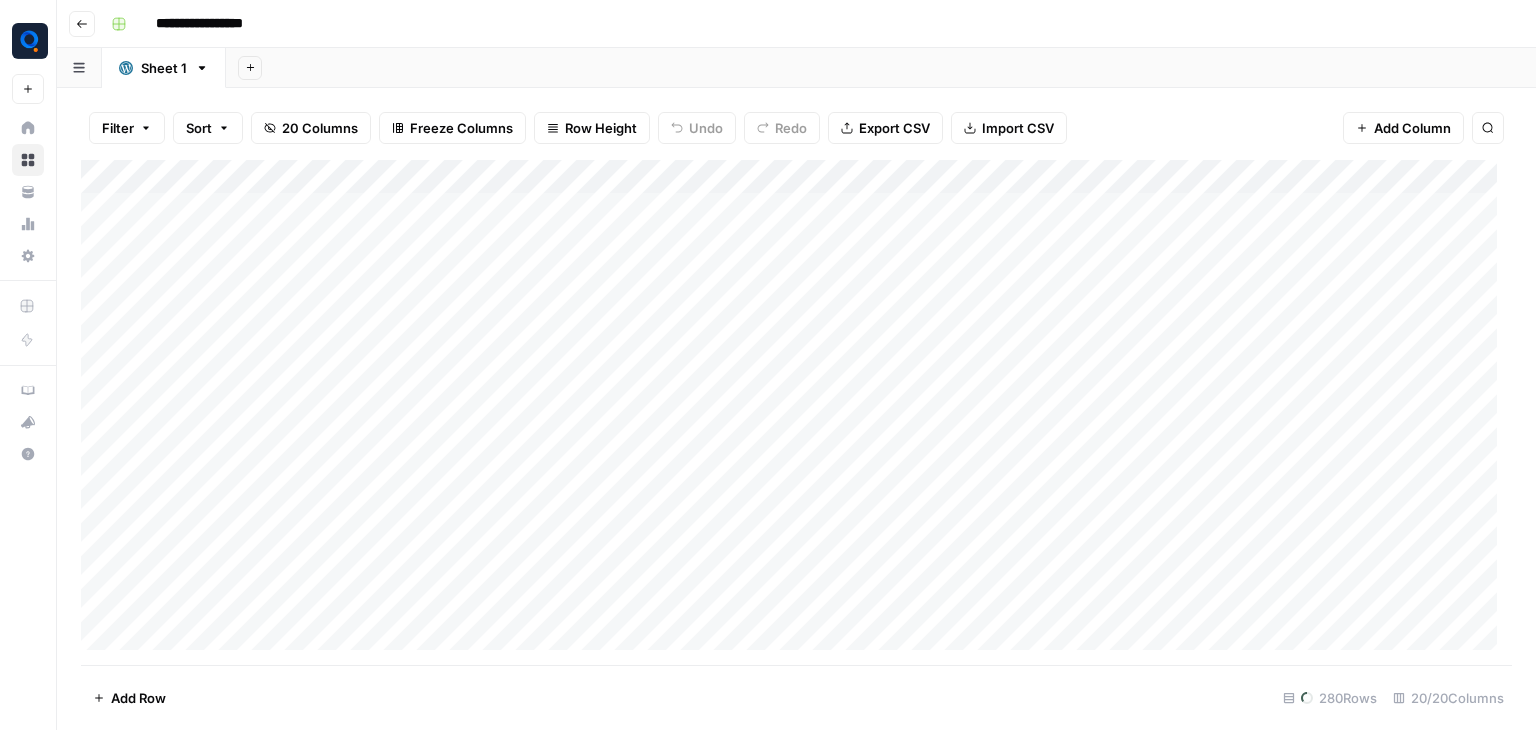 click on "Add Column" at bounding box center (796, 412) 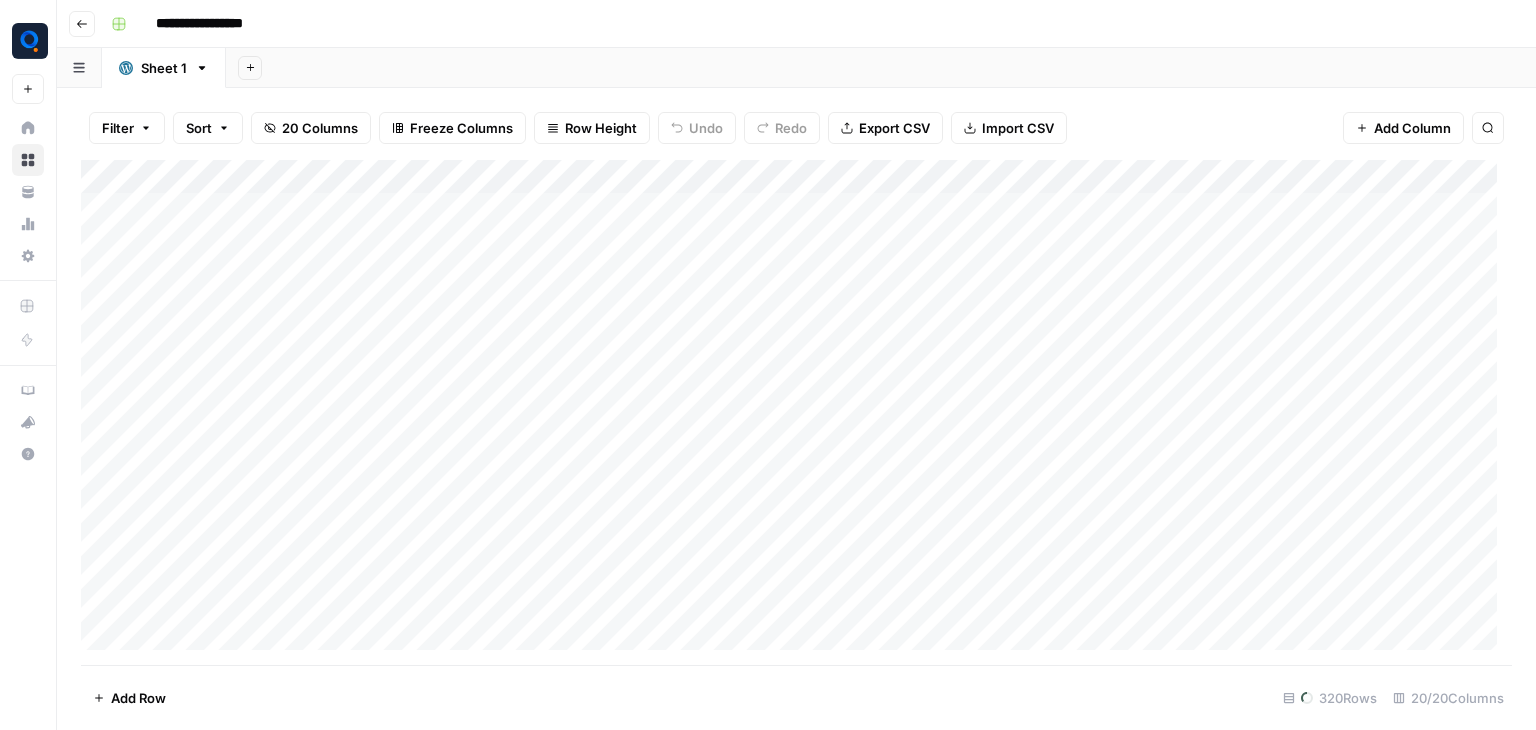 click on "Add Column" at bounding box center [796, 412] 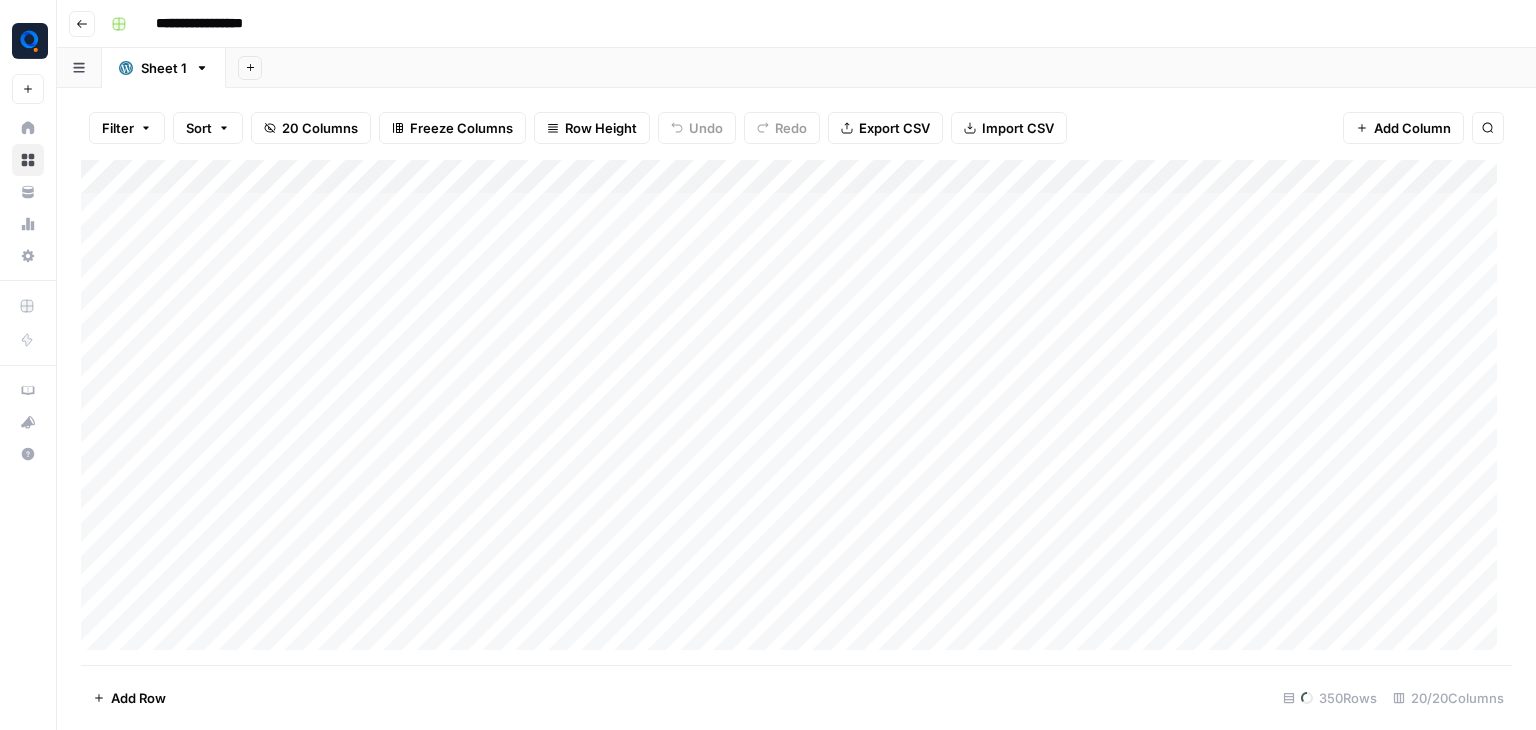 click on "Add Column" at bounding box center [796, 412] 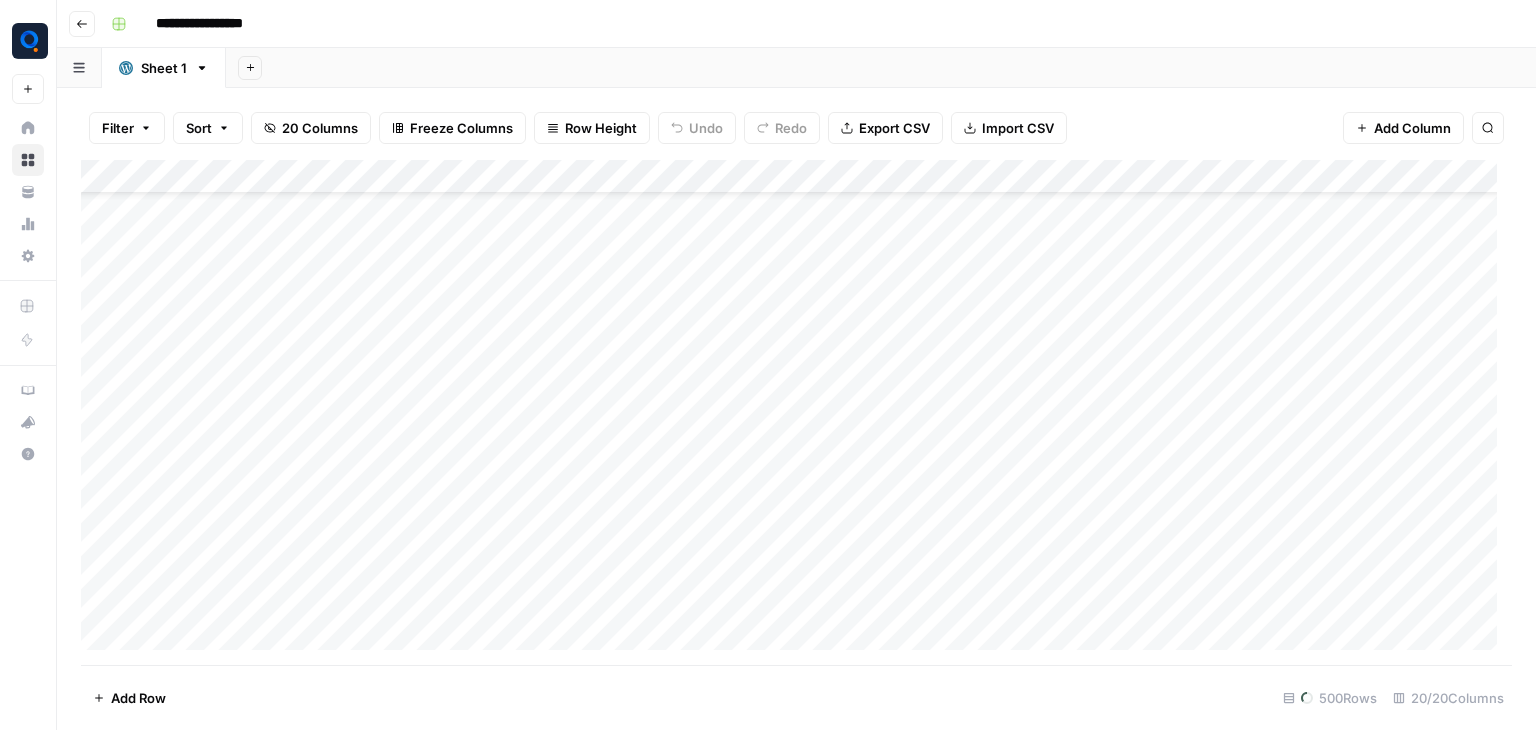 scroll, scrollTop: 0, scrollLeft: 0, axis: both 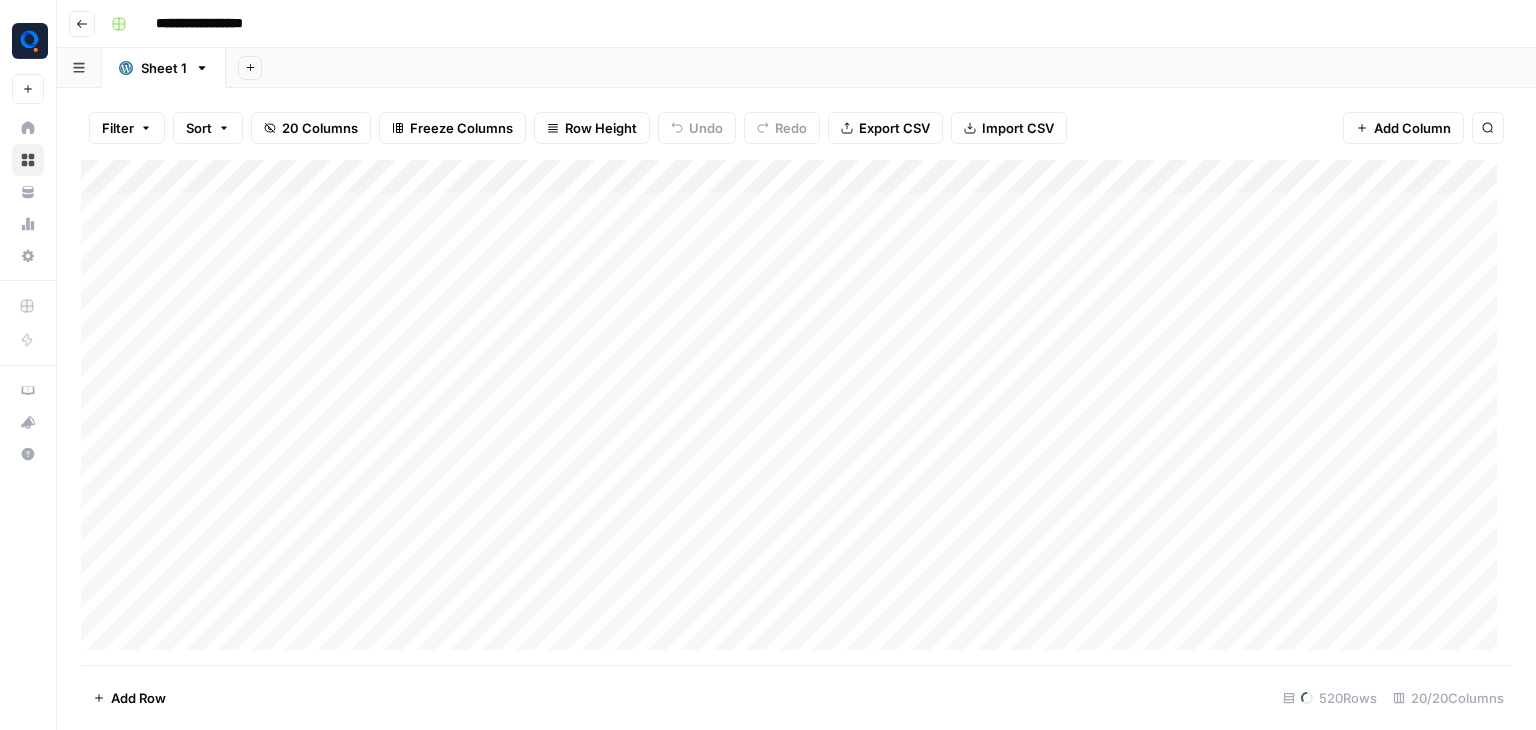 click on "Add Column" at bounding box center (796, 412) 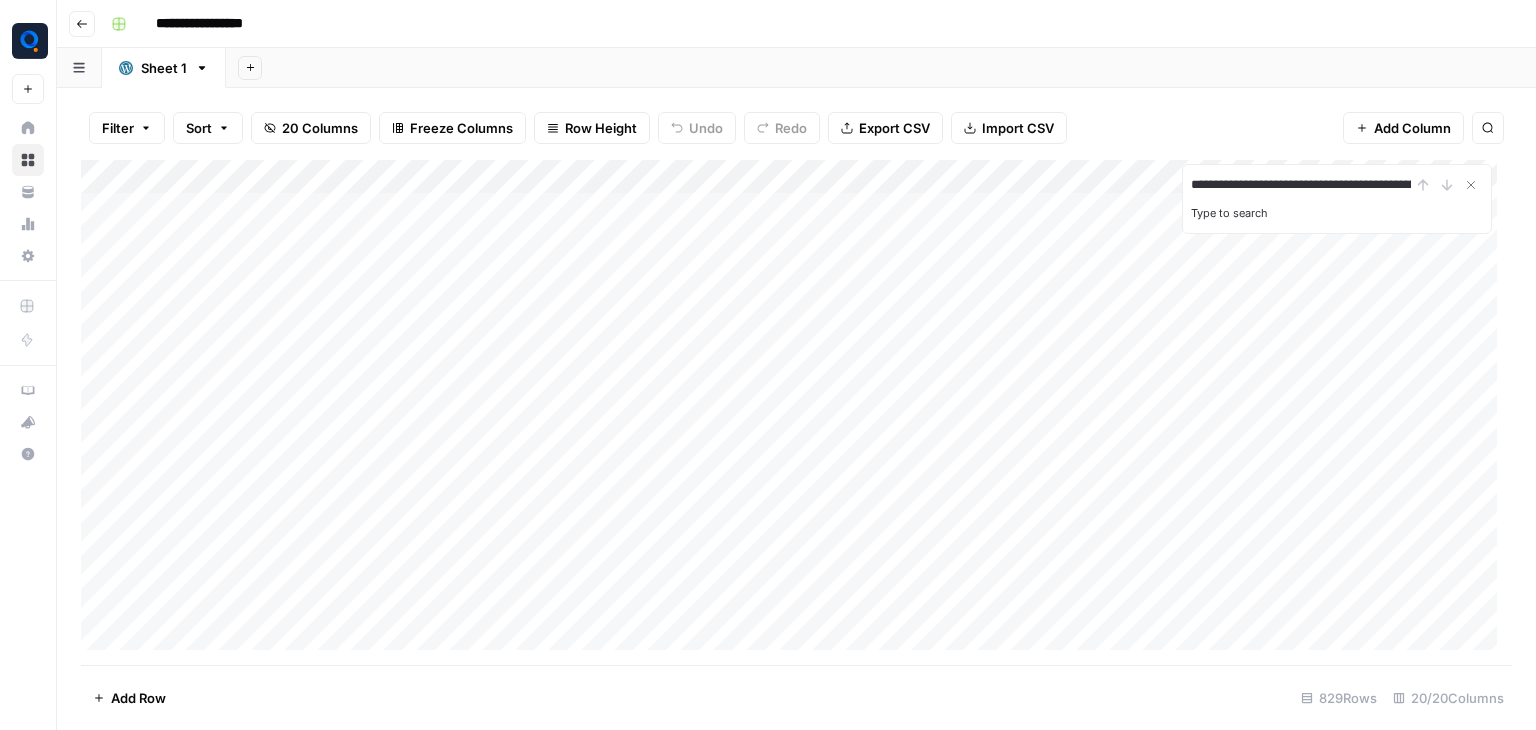 scroll, scrollTop: 0, scrollLeft: 189, axis: horizontal 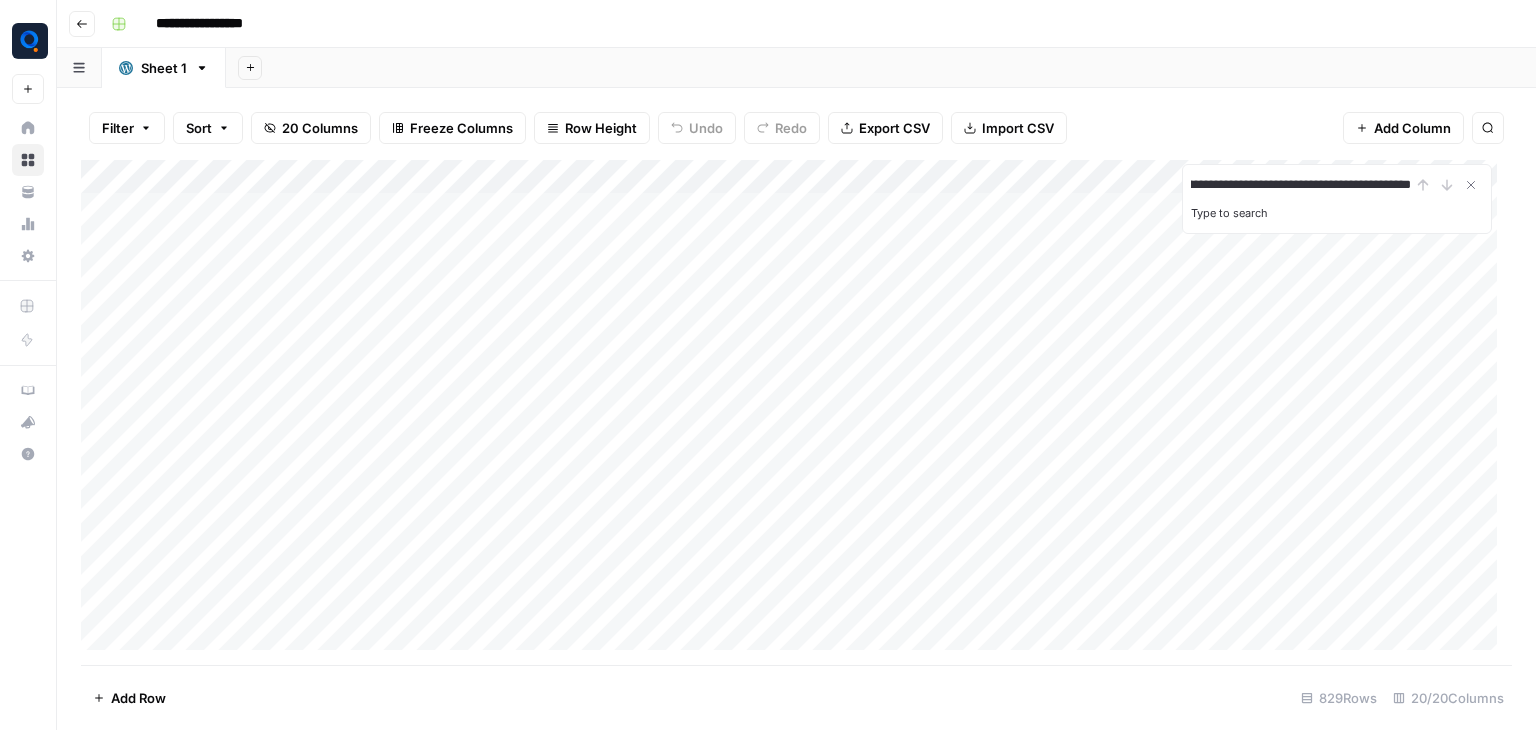 click on "**********" at bounding box center (1301, 185) 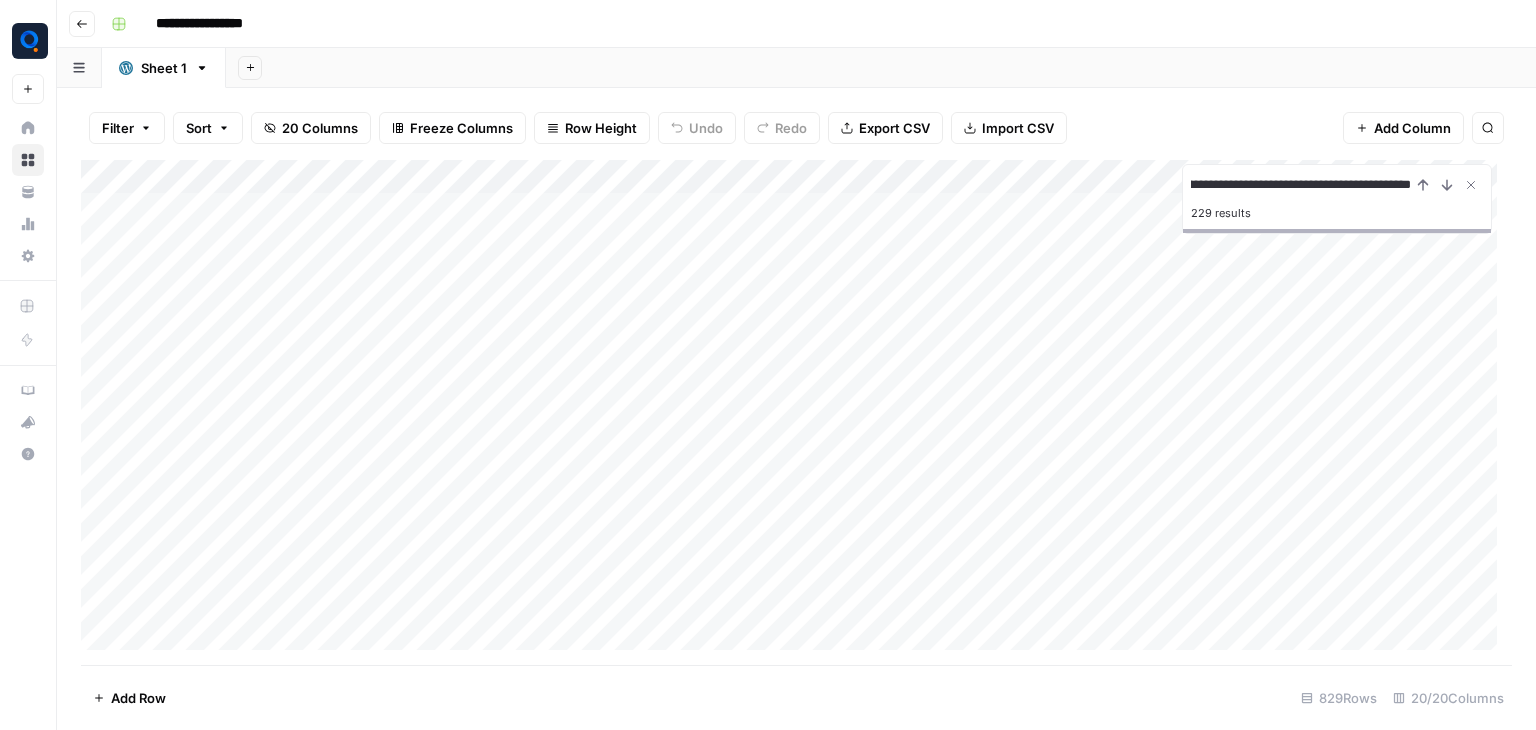 scroll, scrollTop: 0, scrollLeft: 0, axis: both 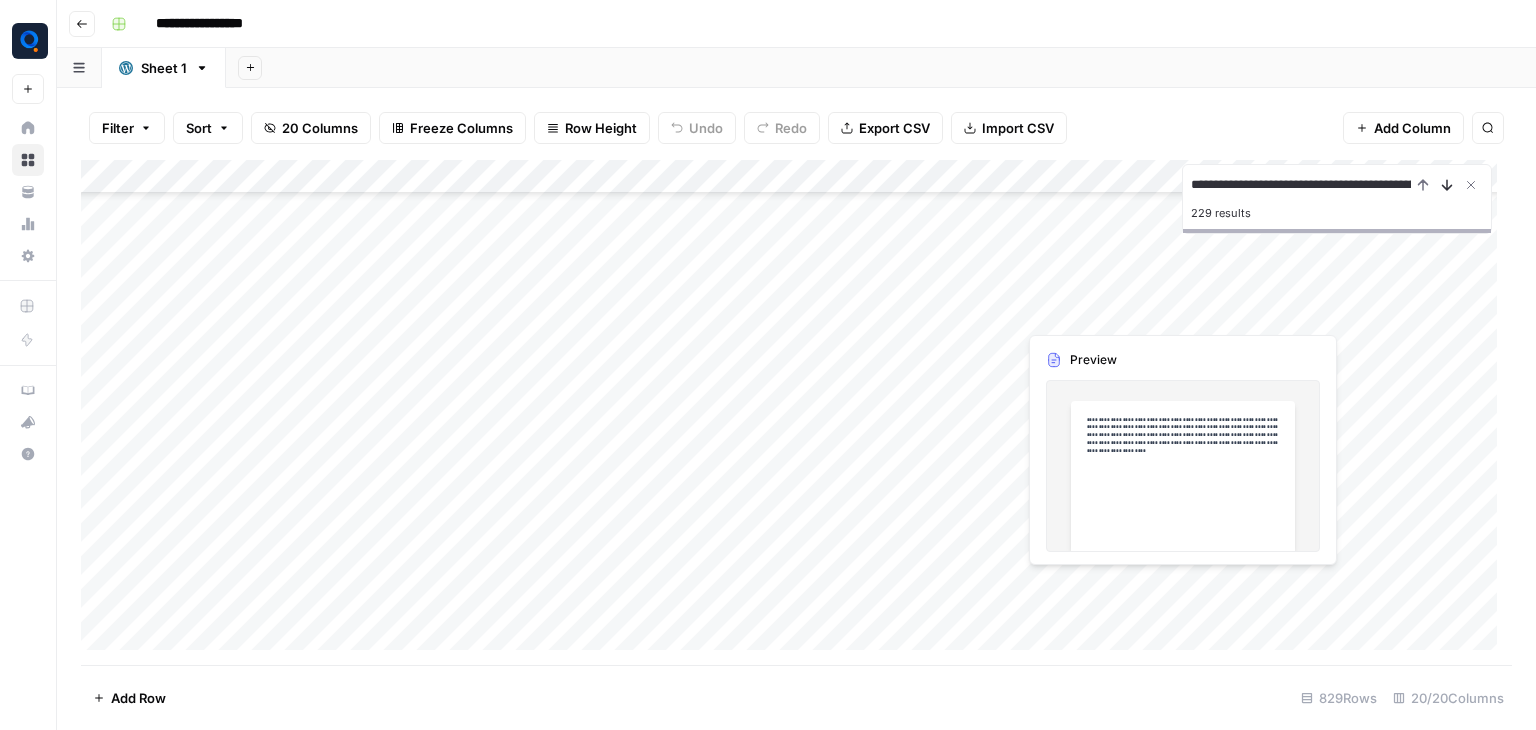 click 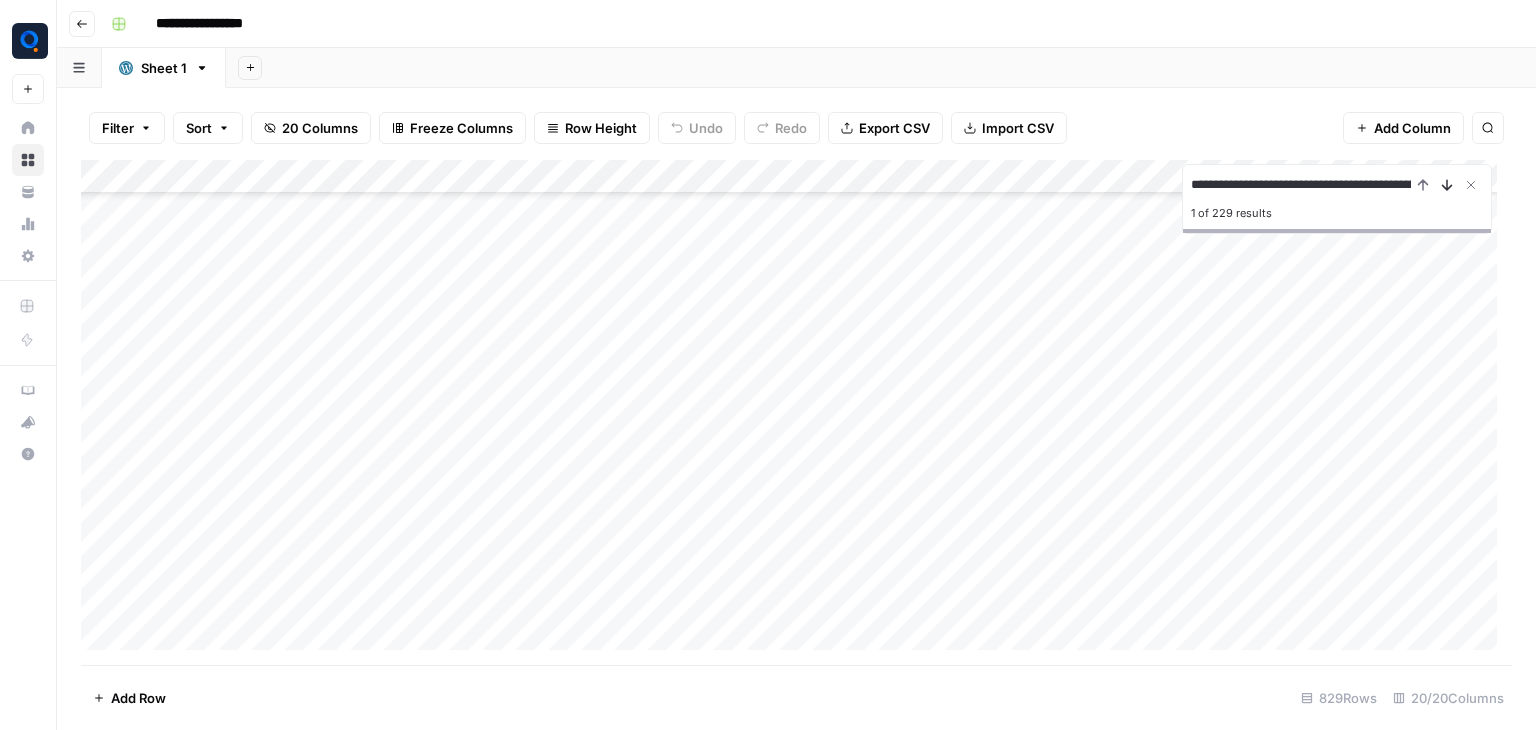 scroll, scrollTop: 2108, scrollLeft: 0, axis: vertical 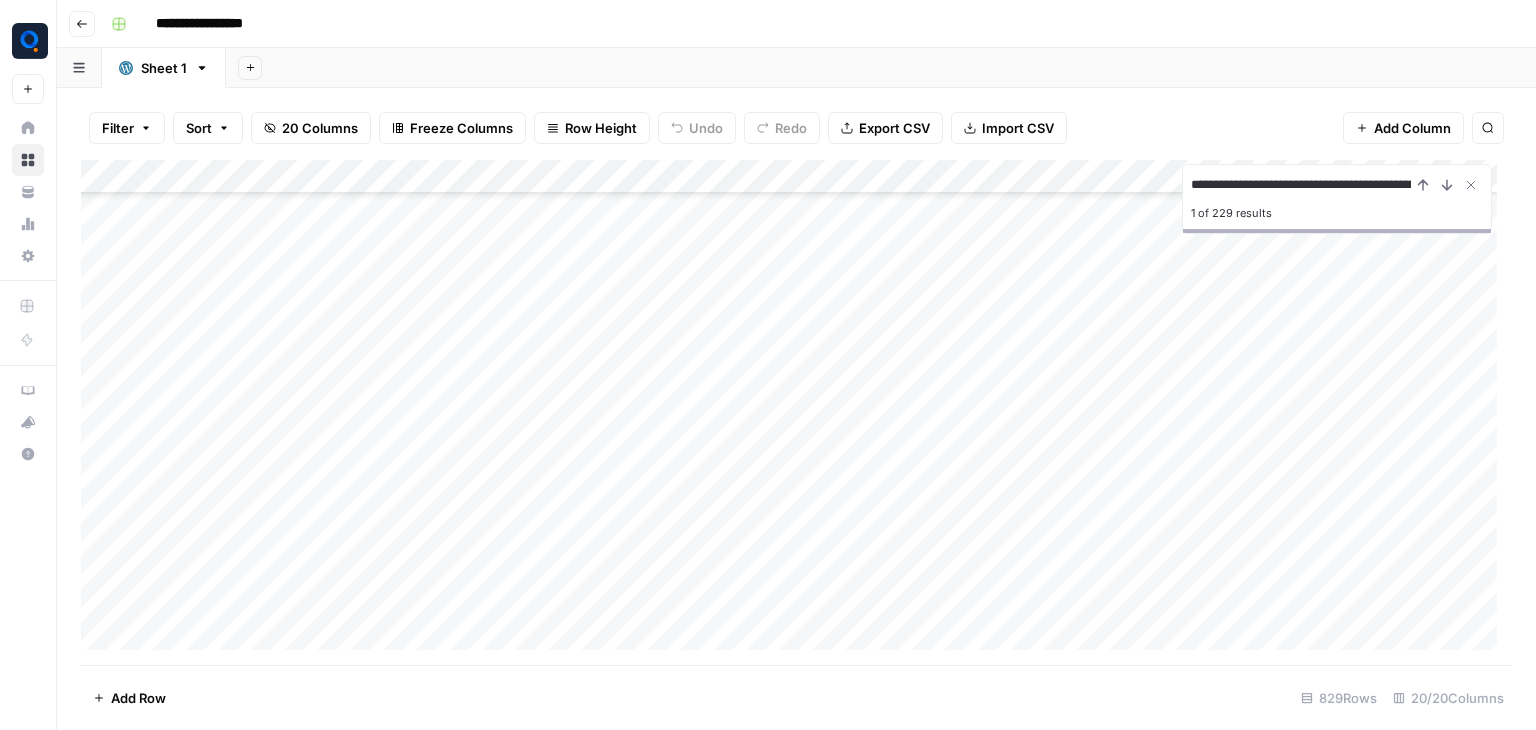 click on "Add Column" at bounding box center [796, 412] 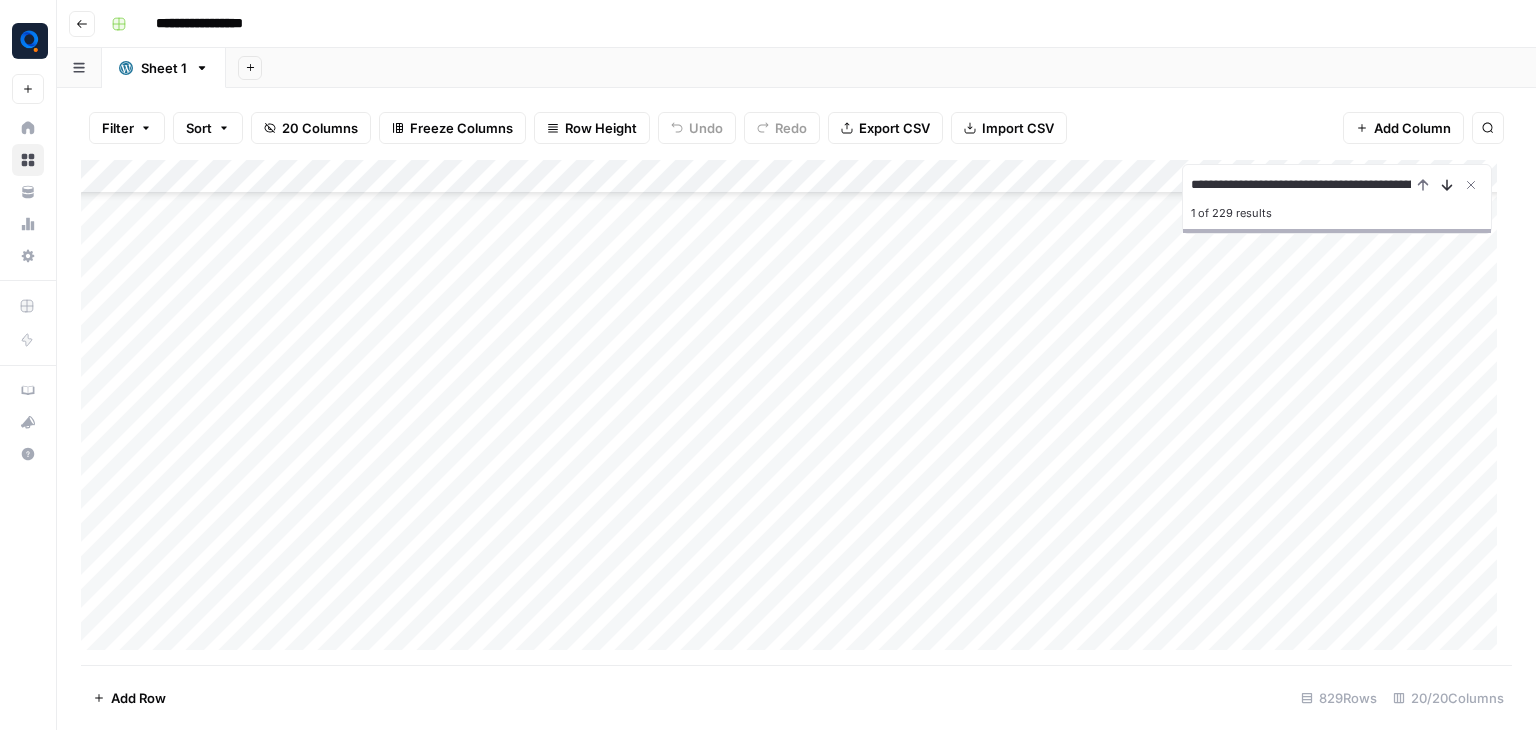 click 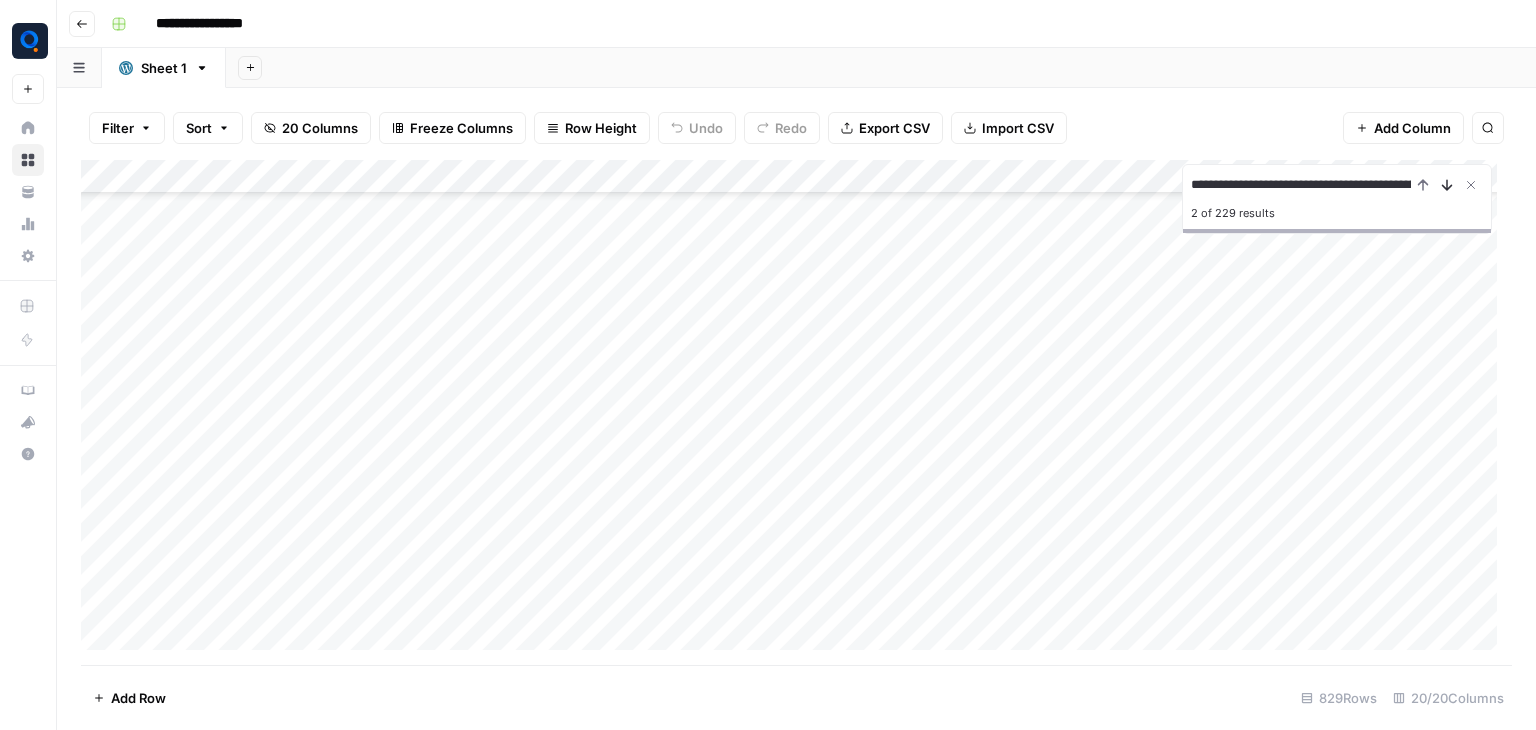 click 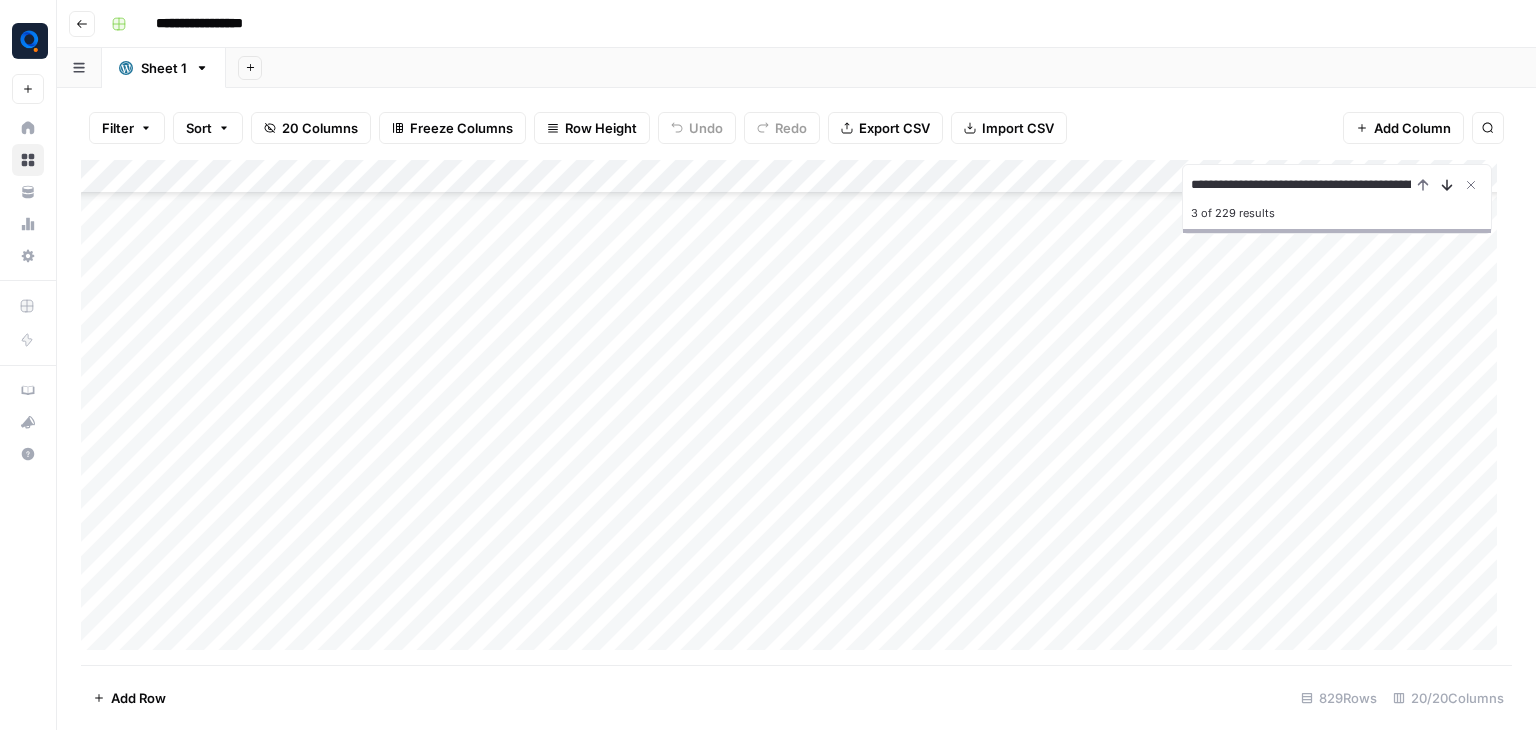 click 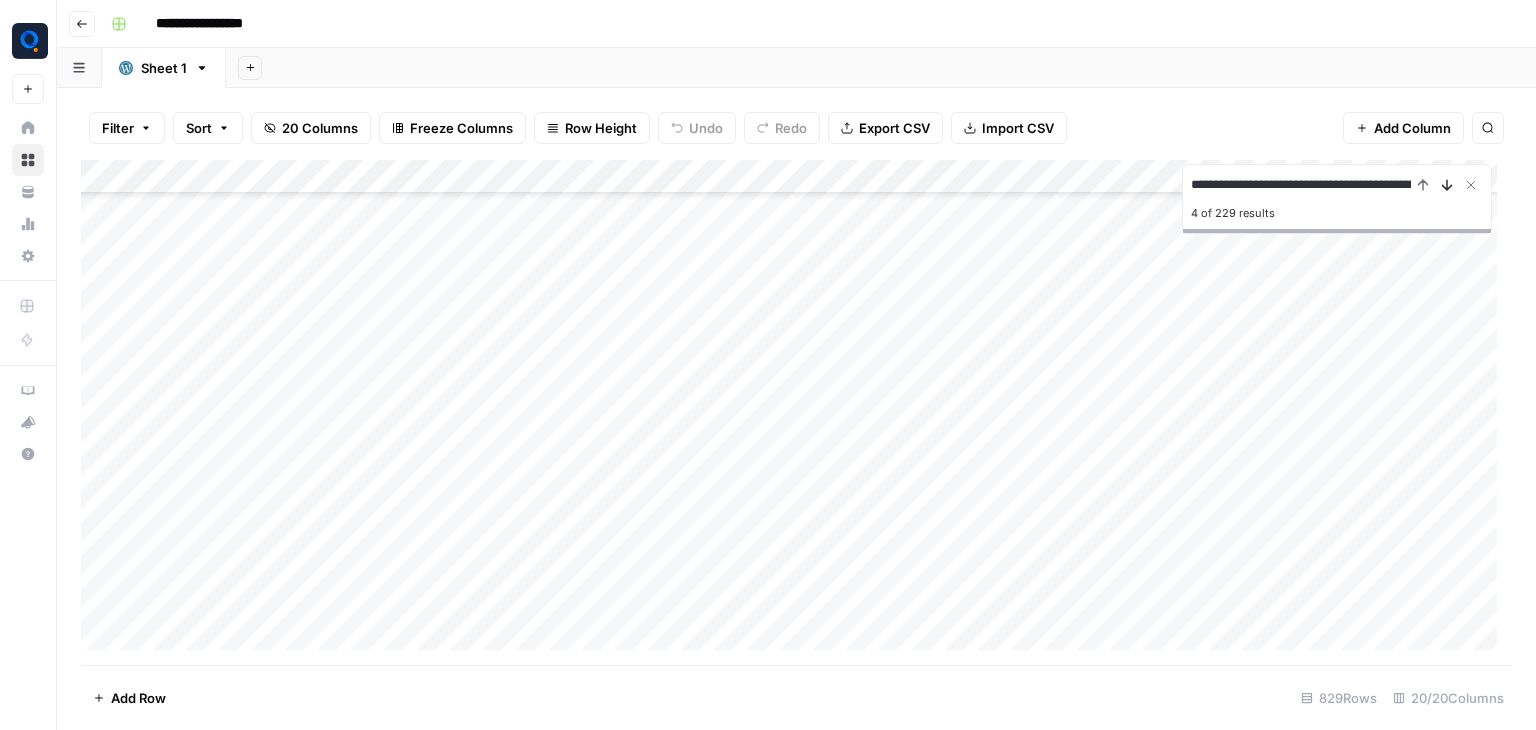 click 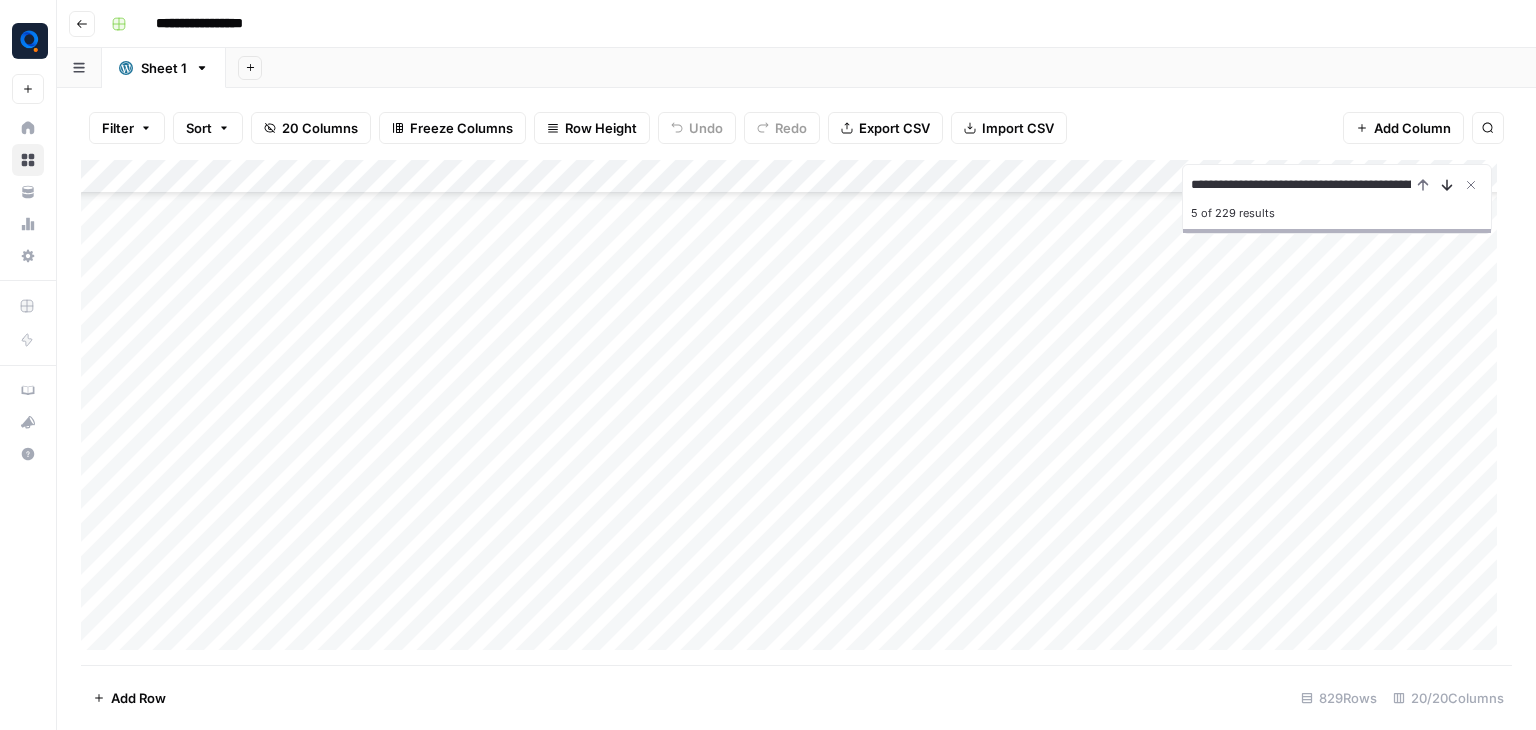 click 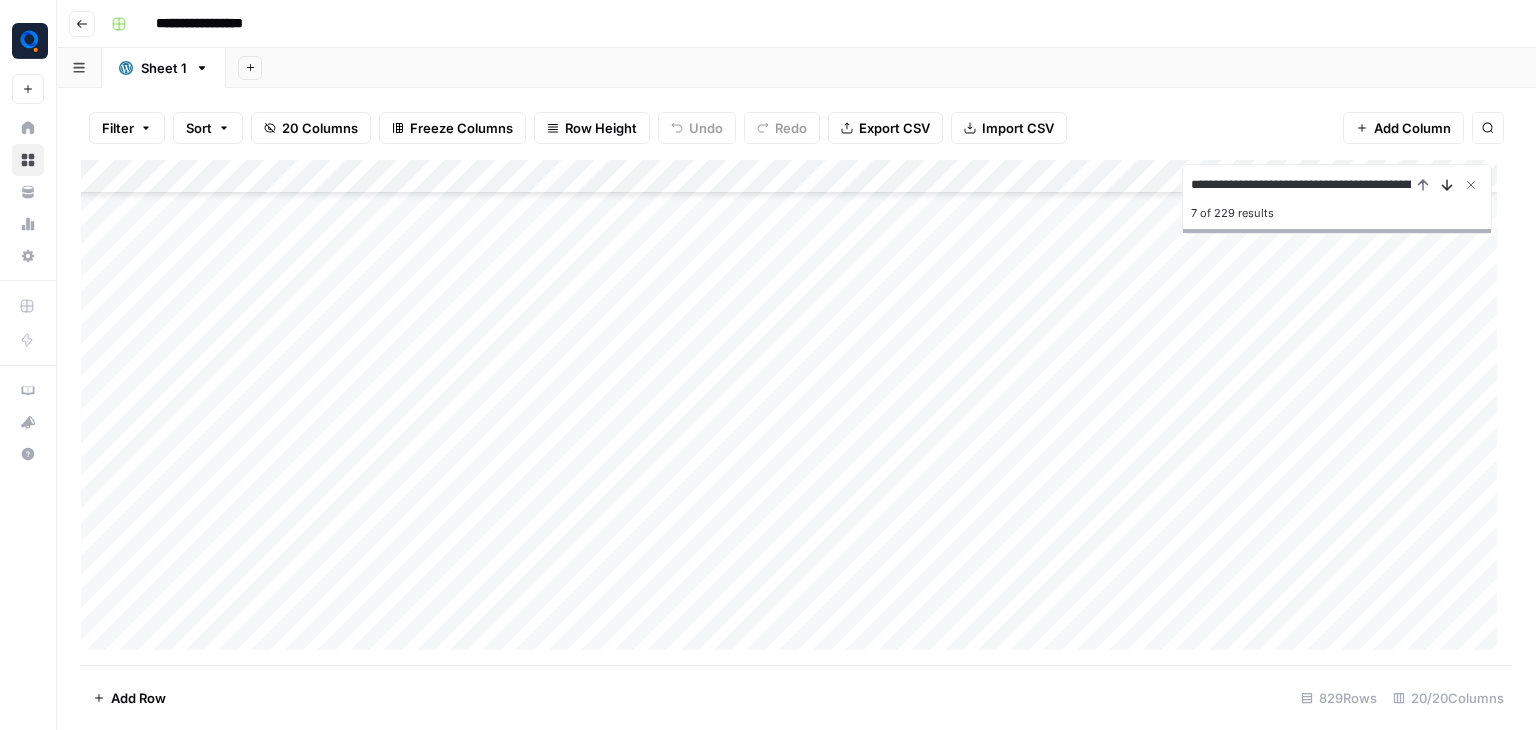 click 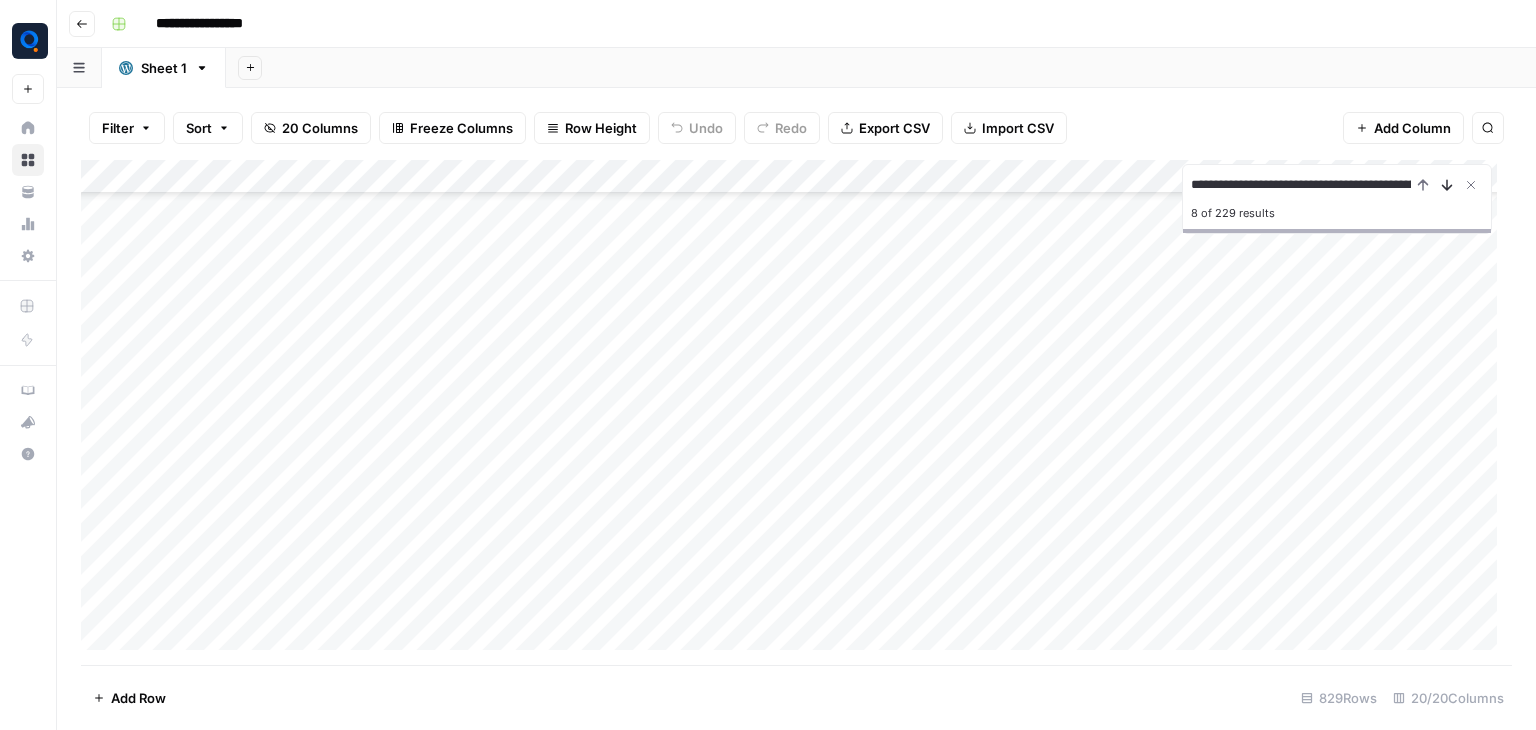 click 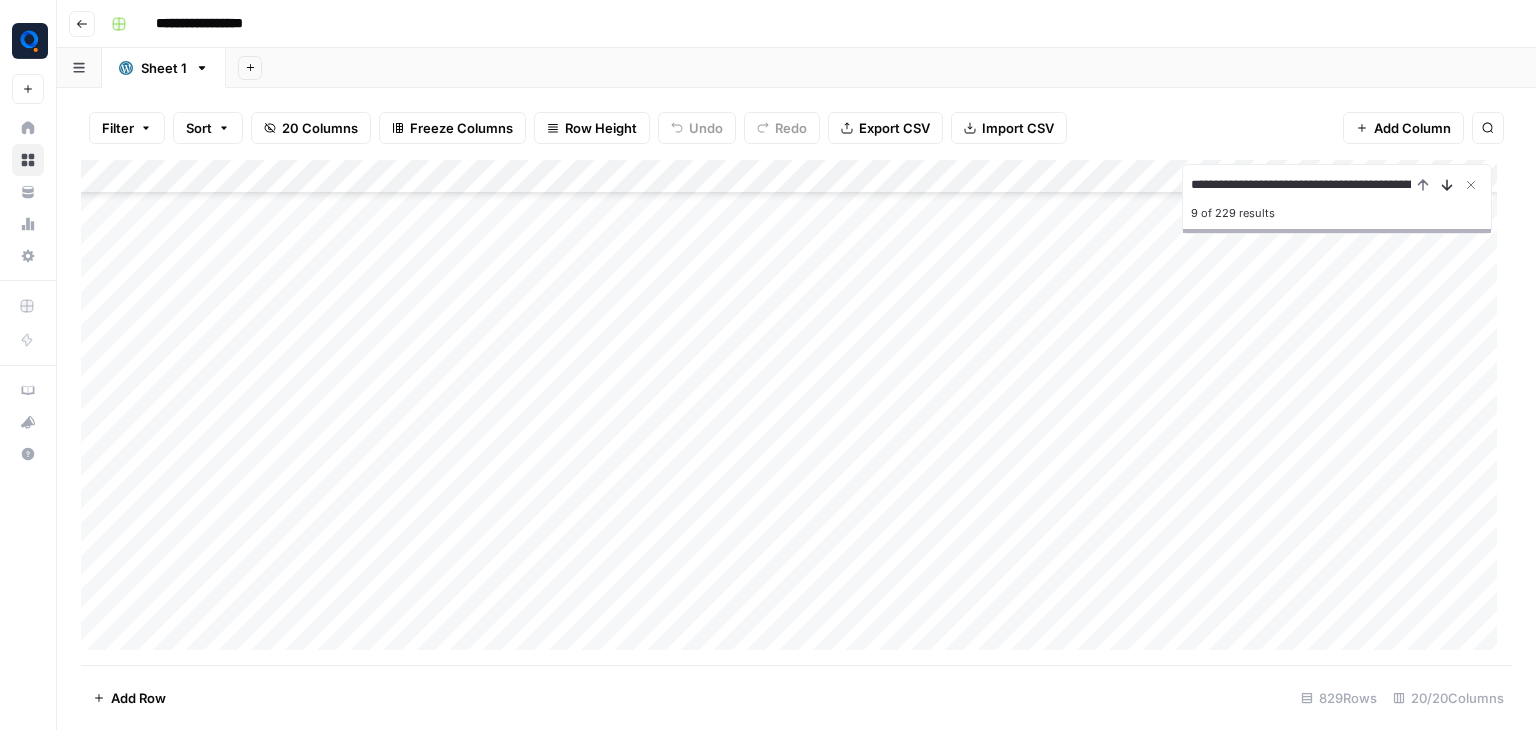 click 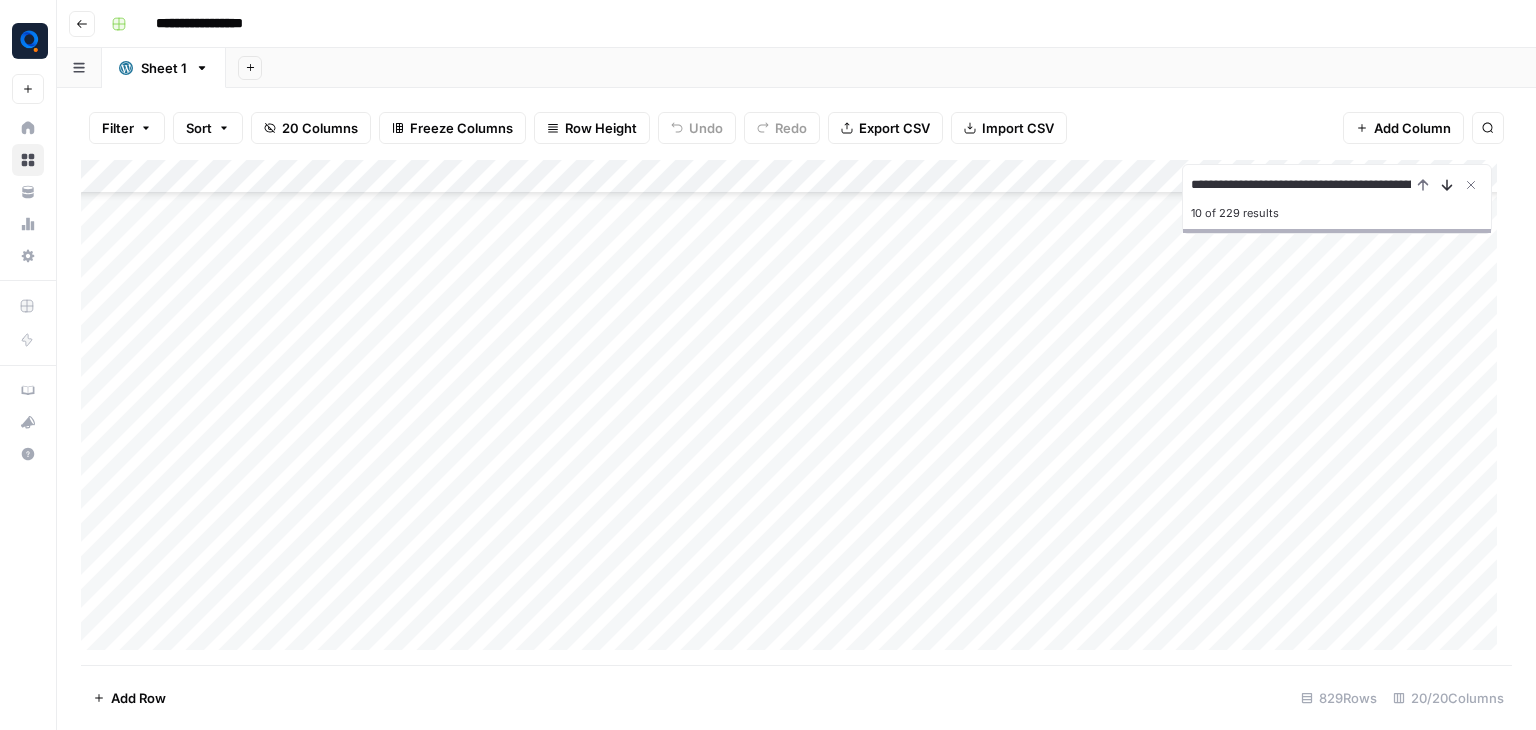 click 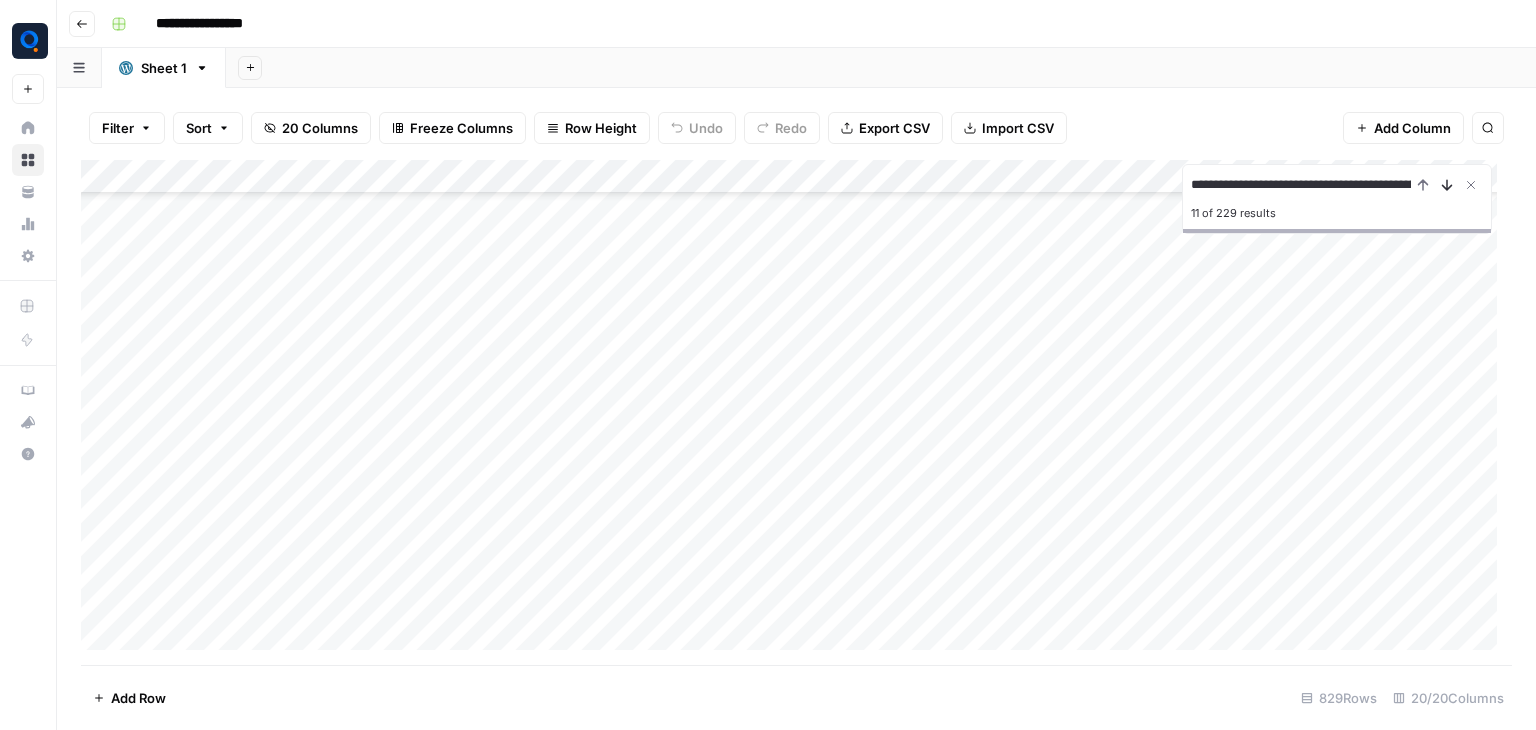 click 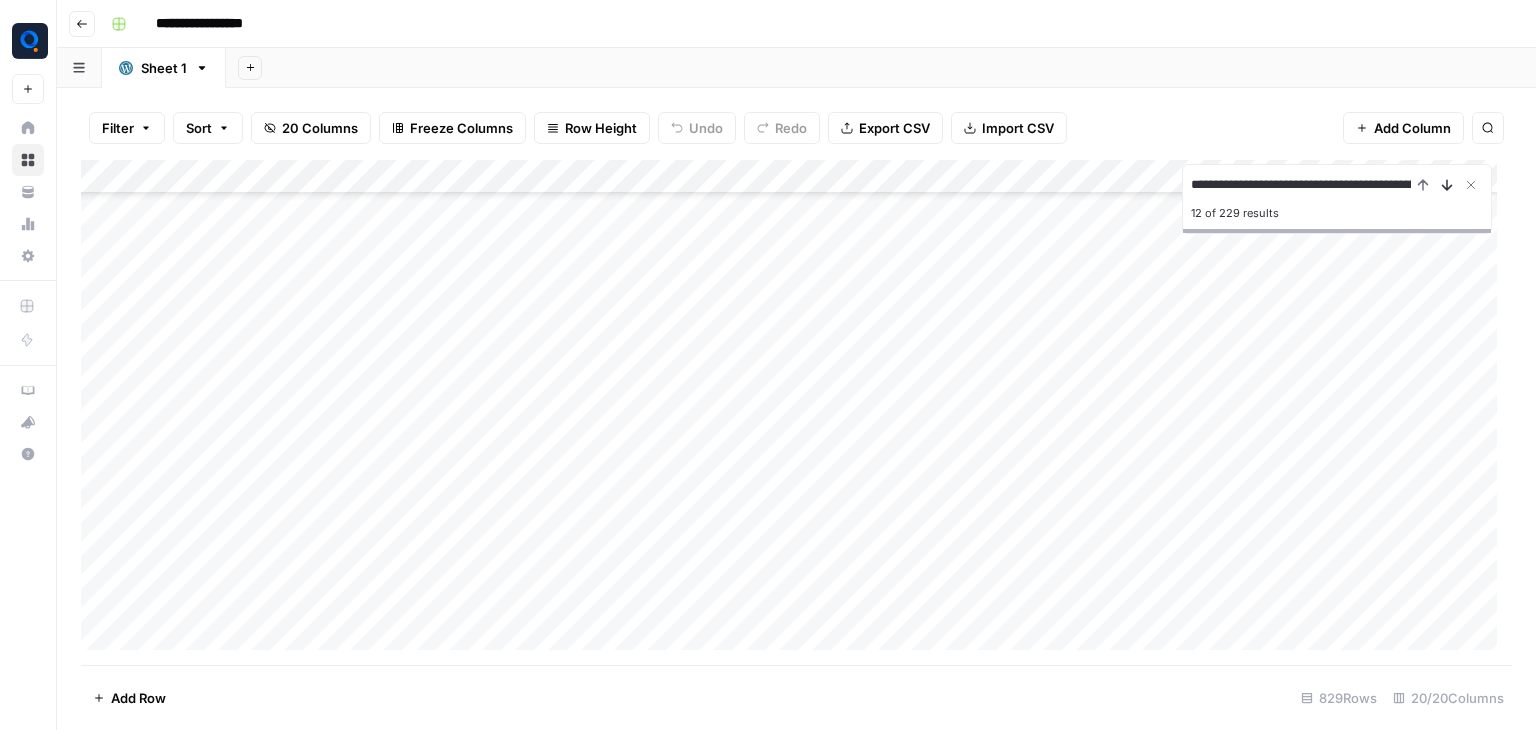 click 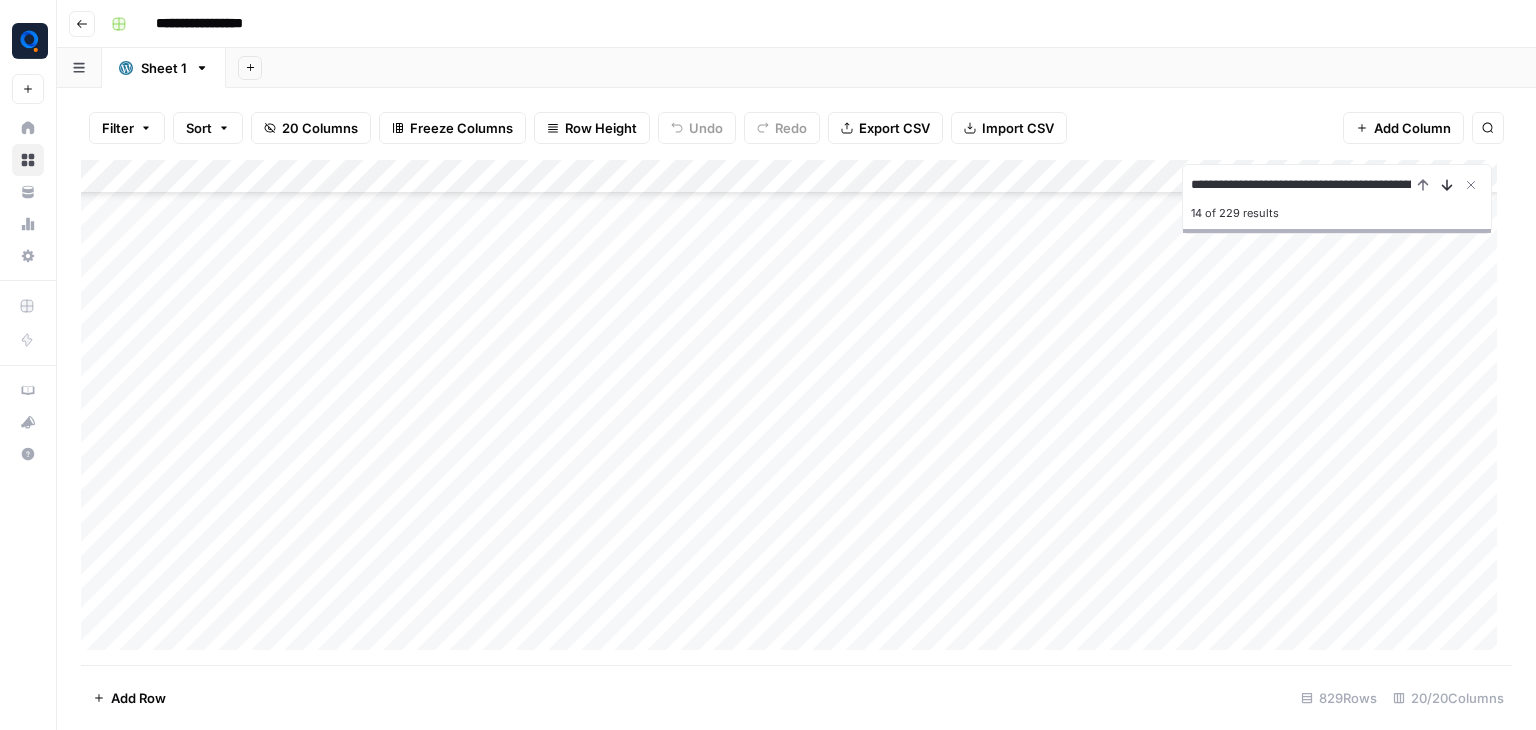 click 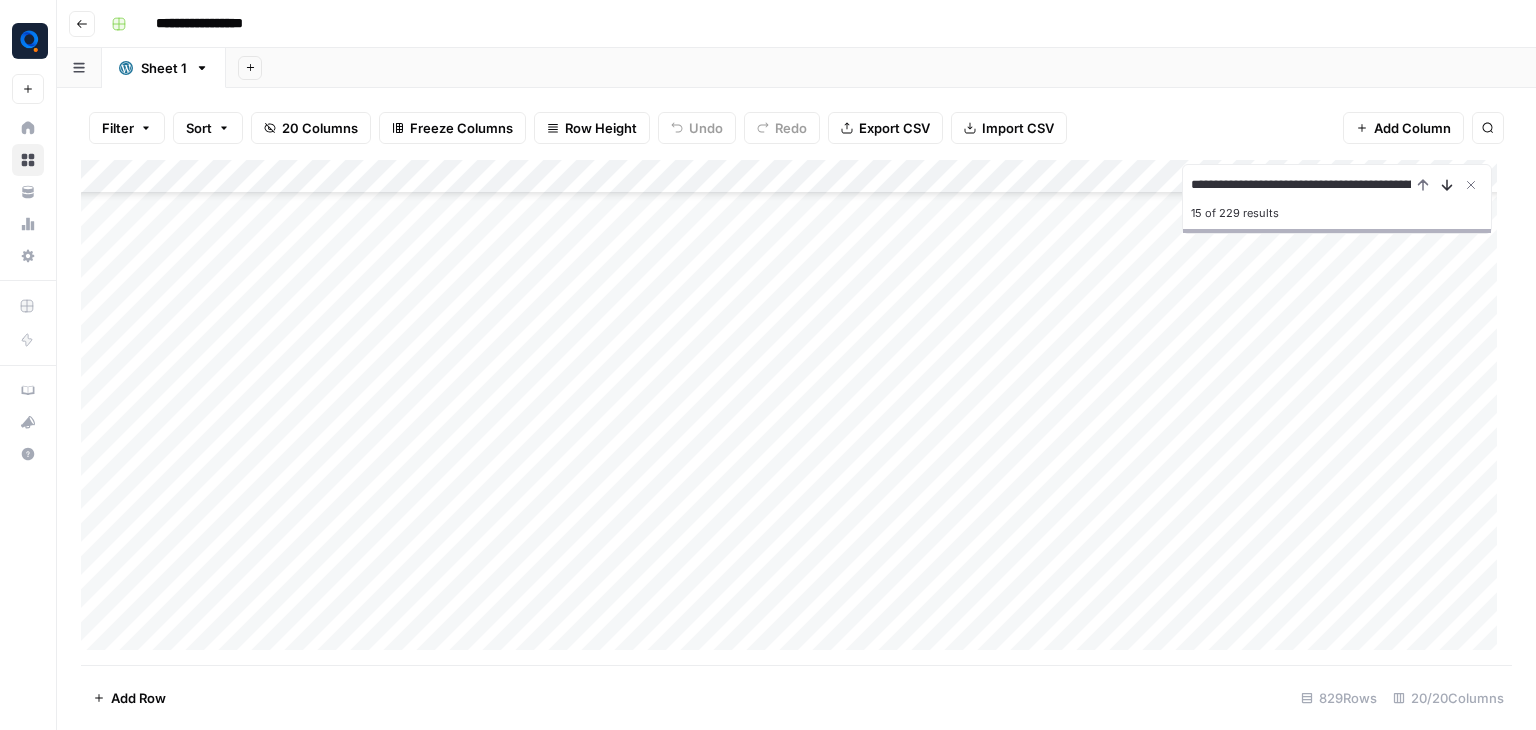 click 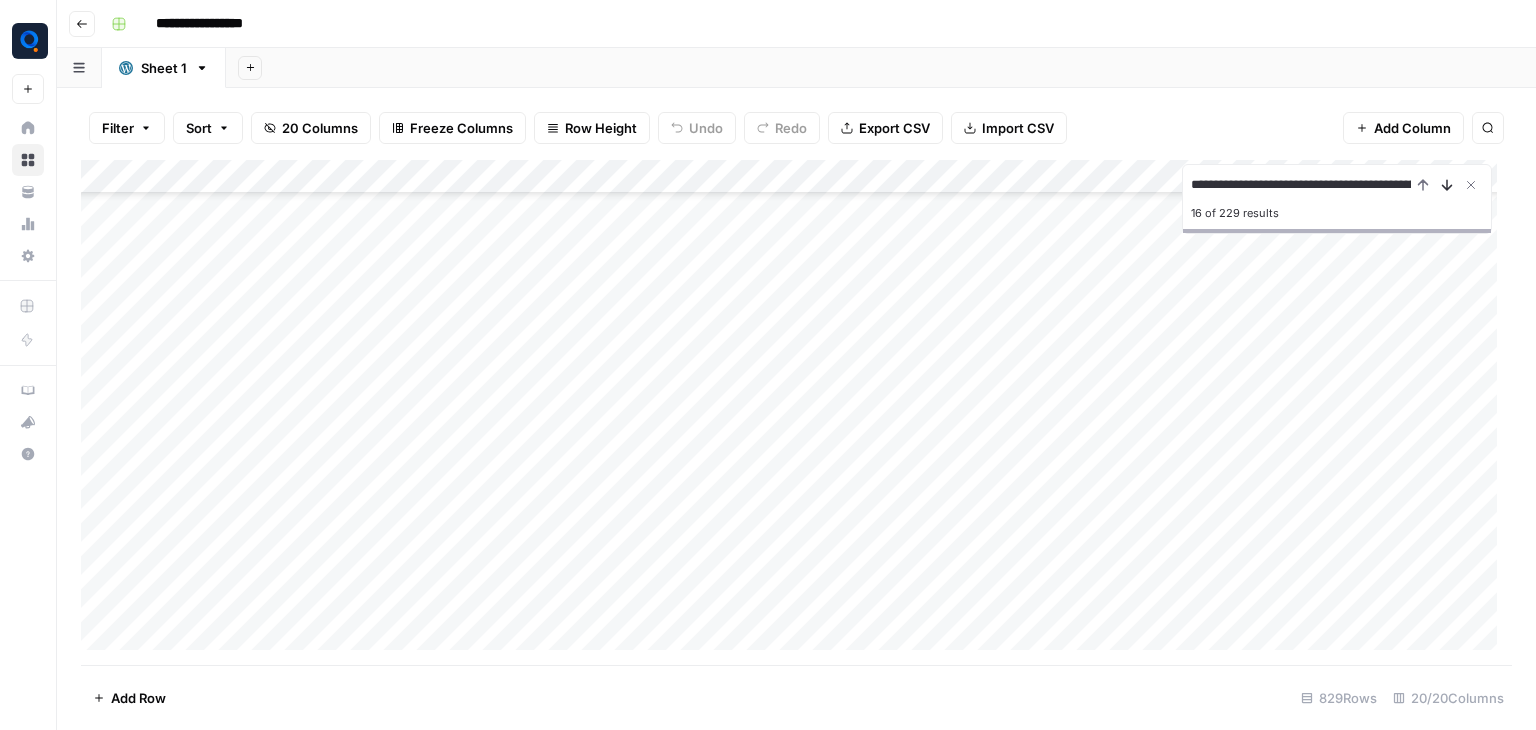 click 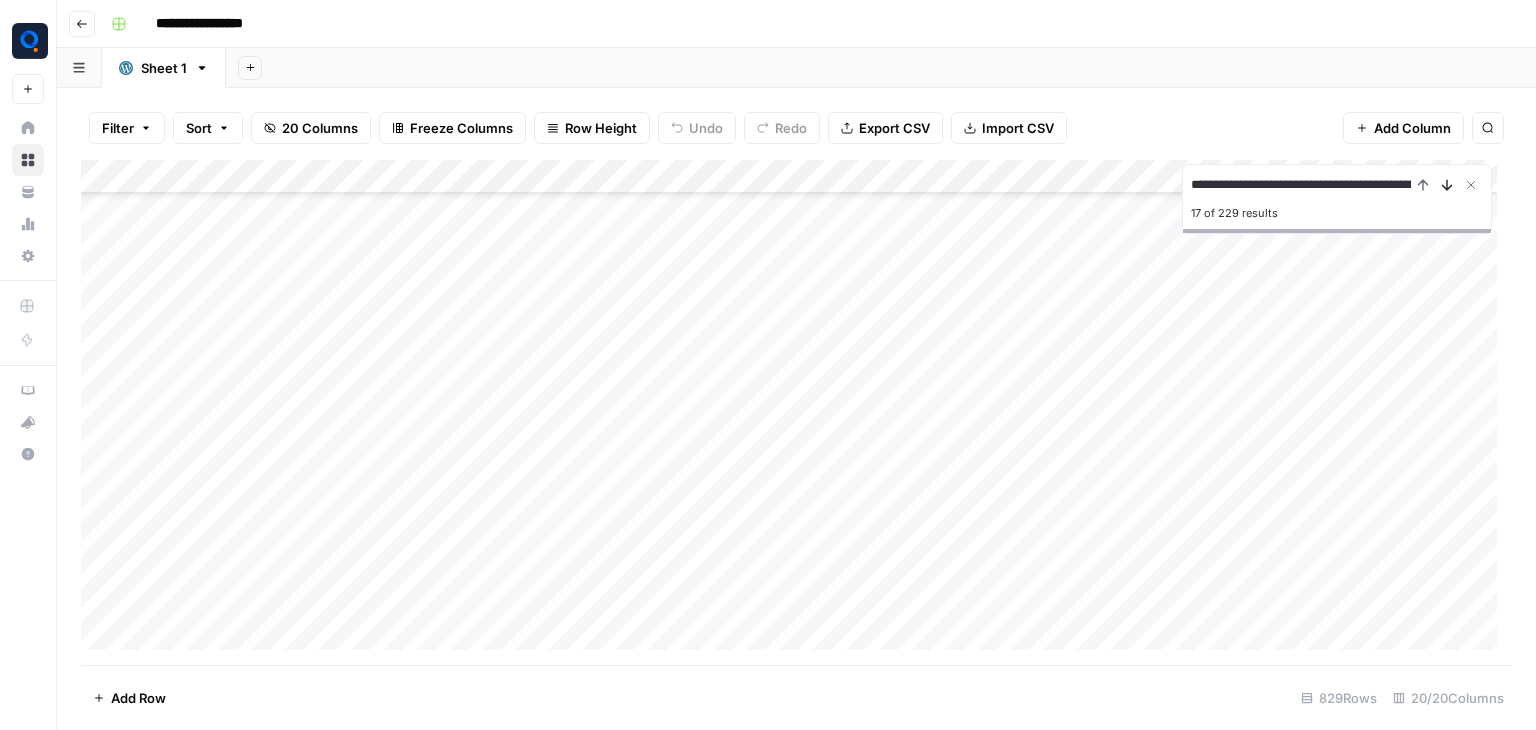 click 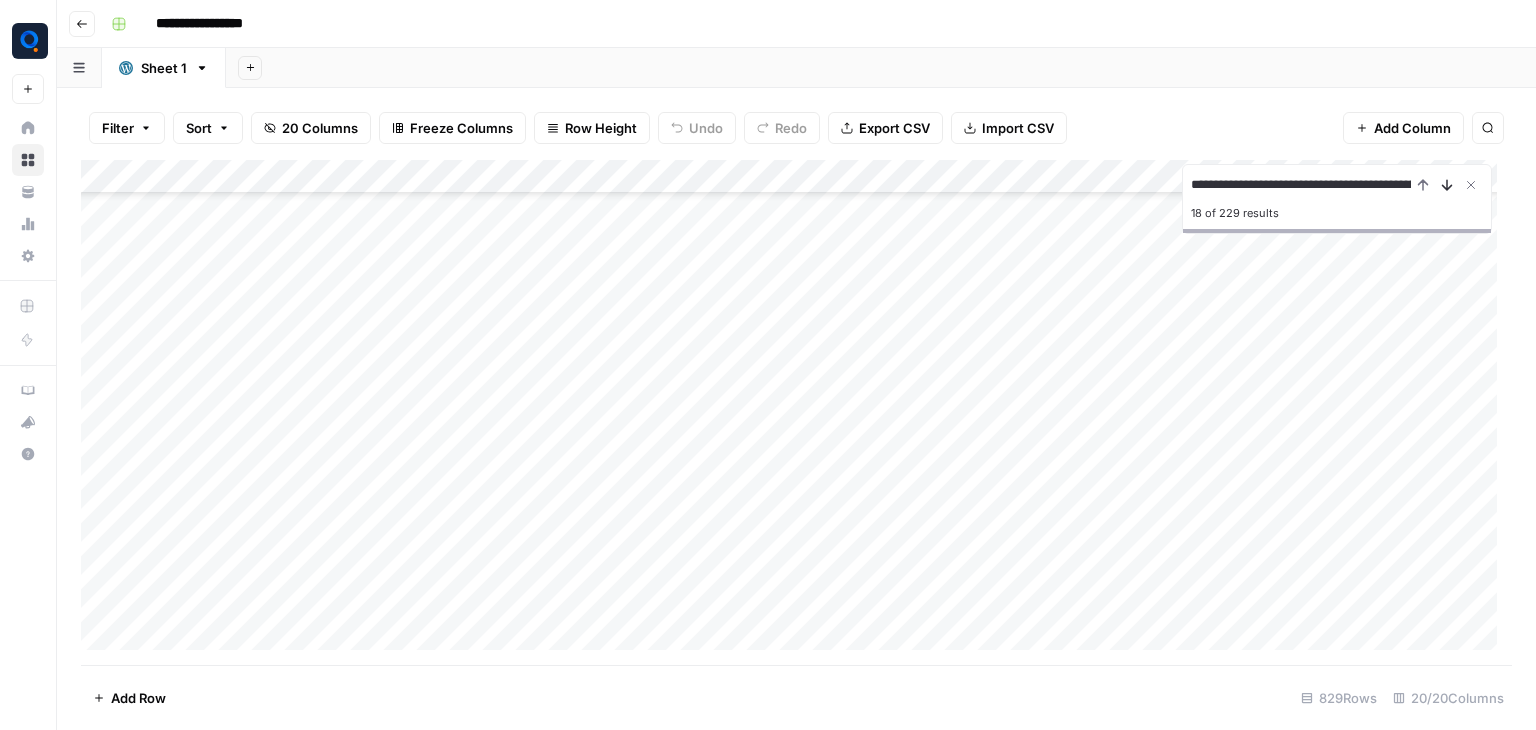 click 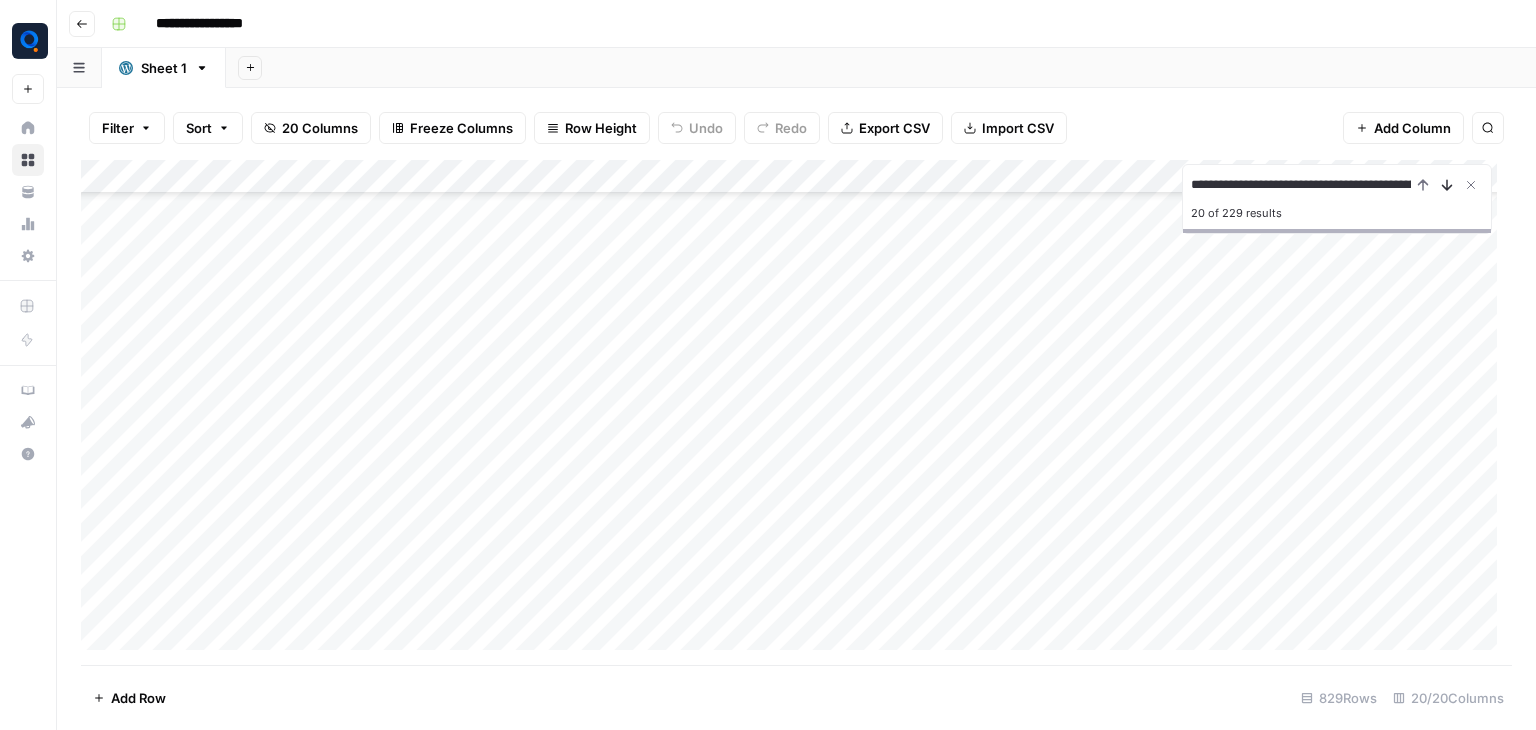 click 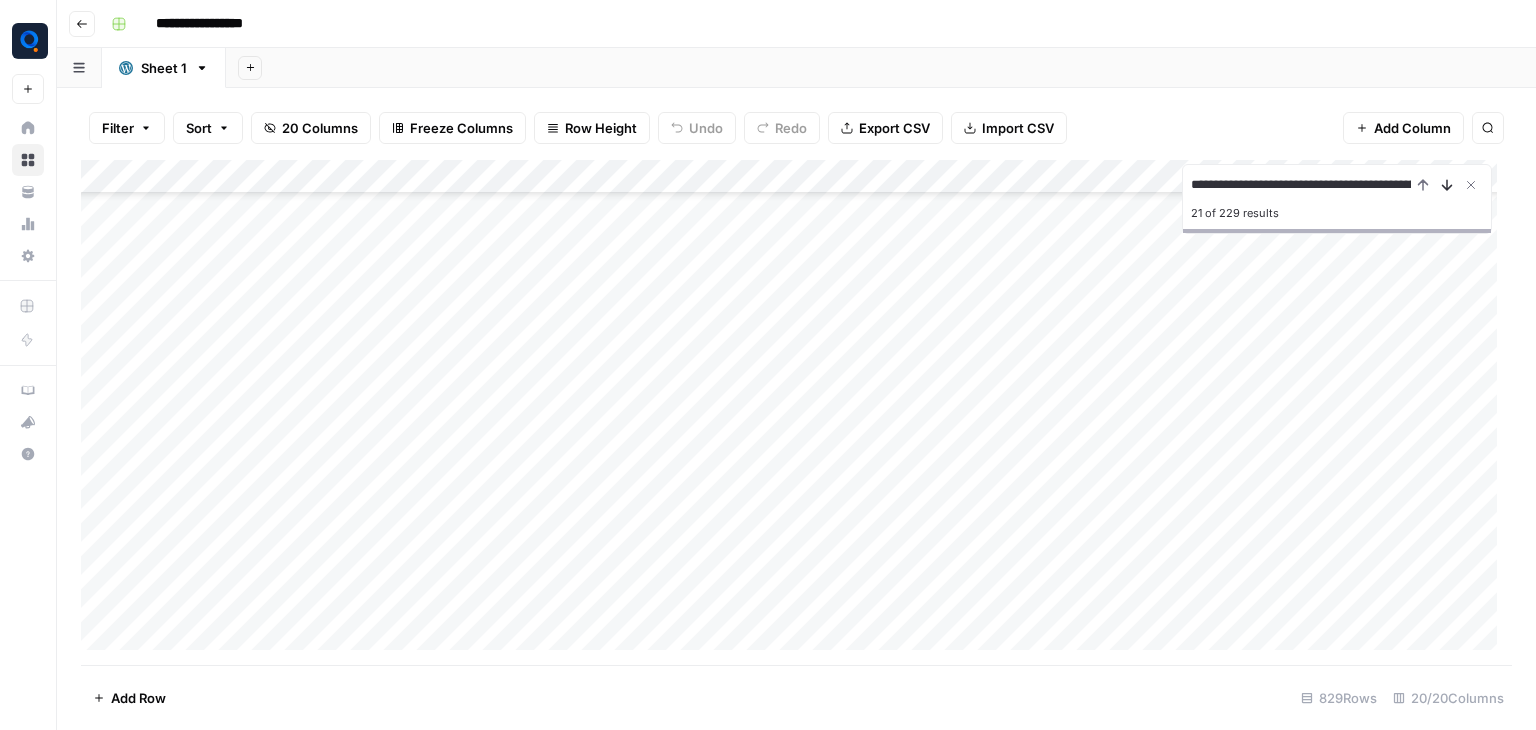 click 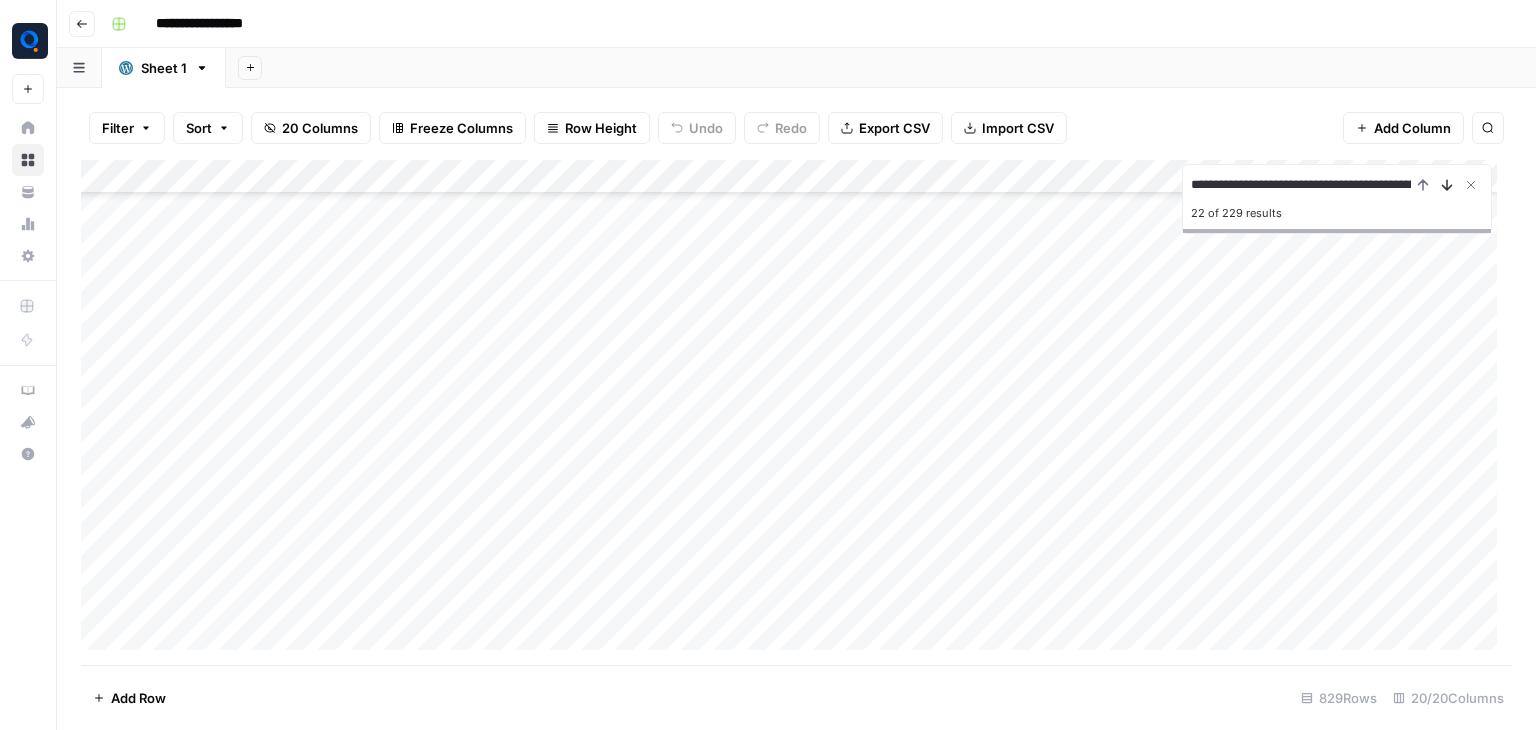 click 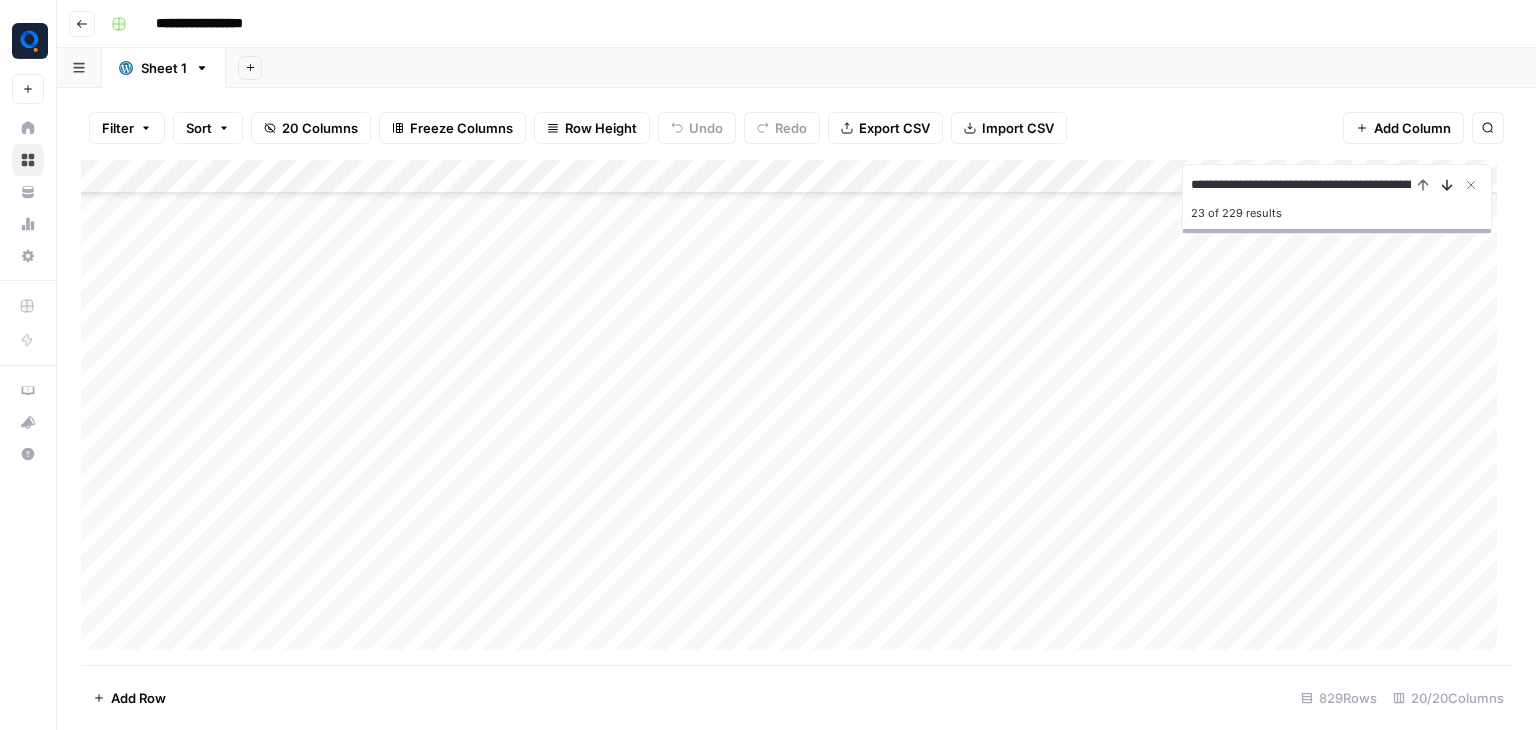 click 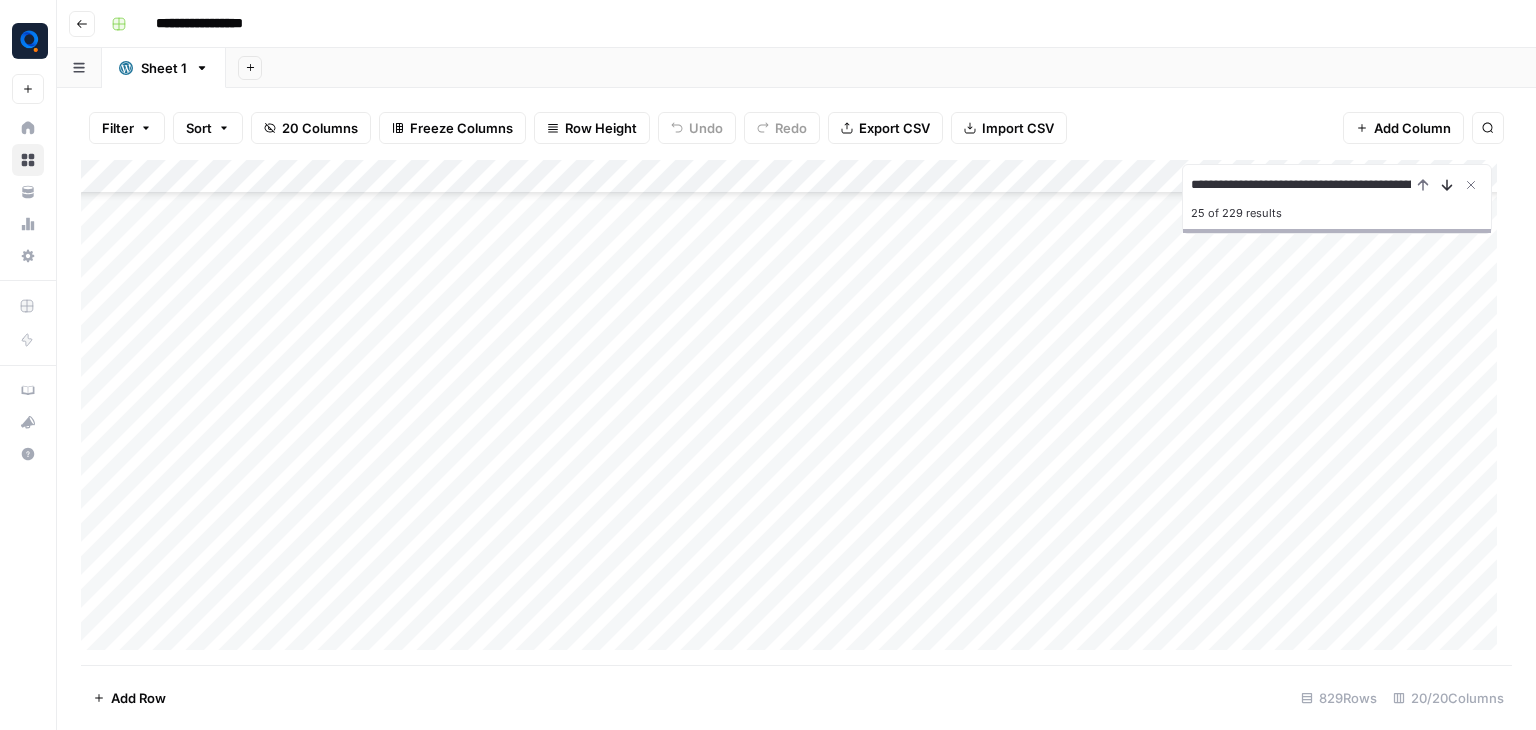 click 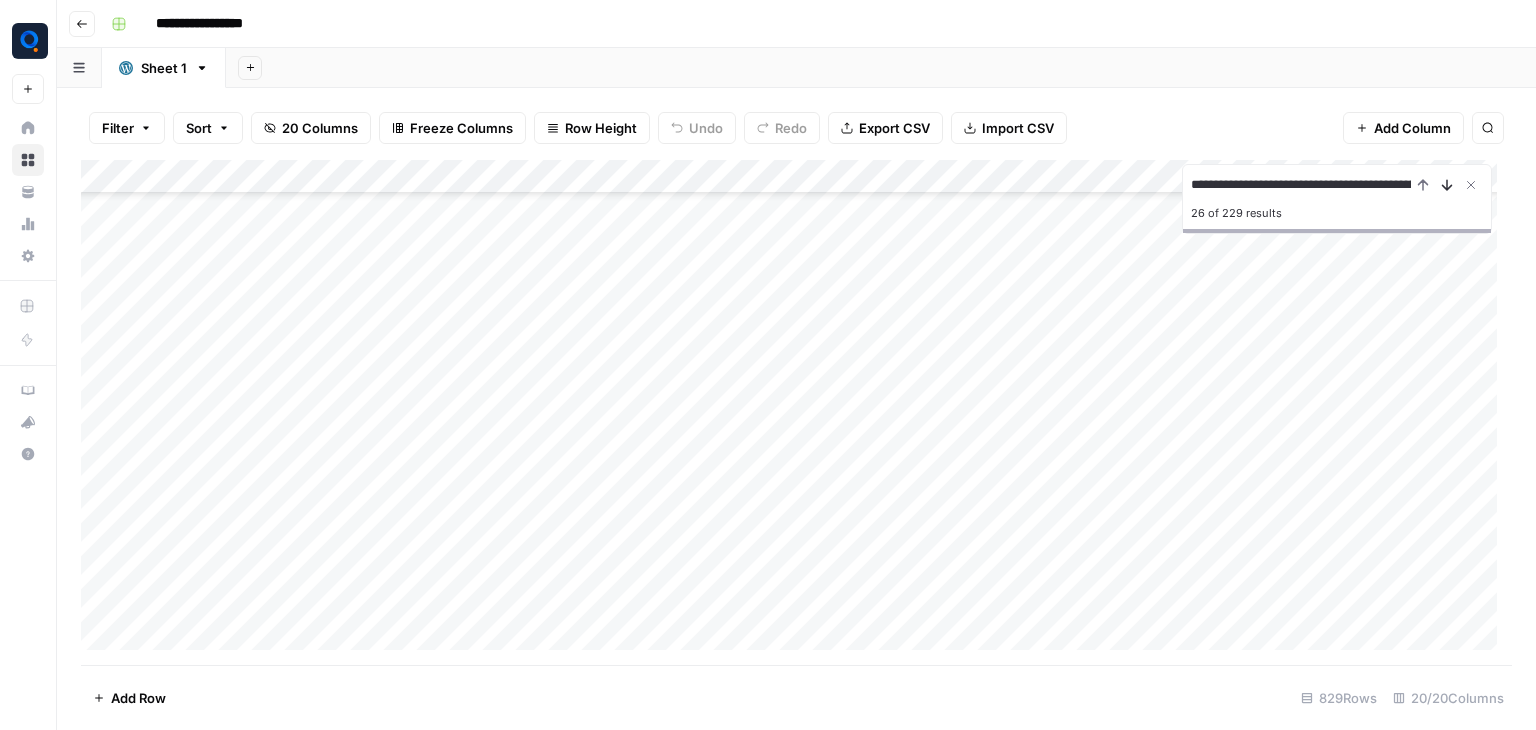 click 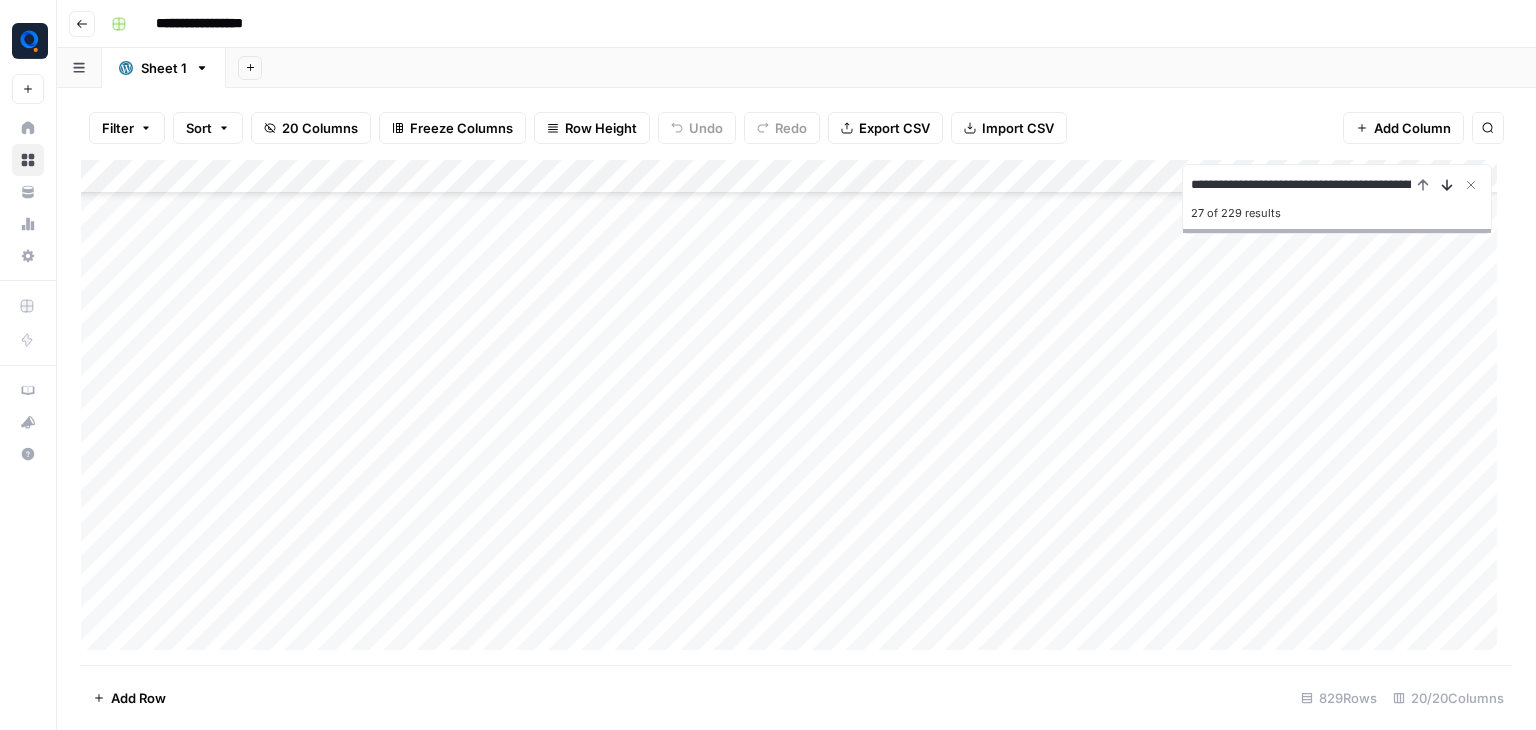 click 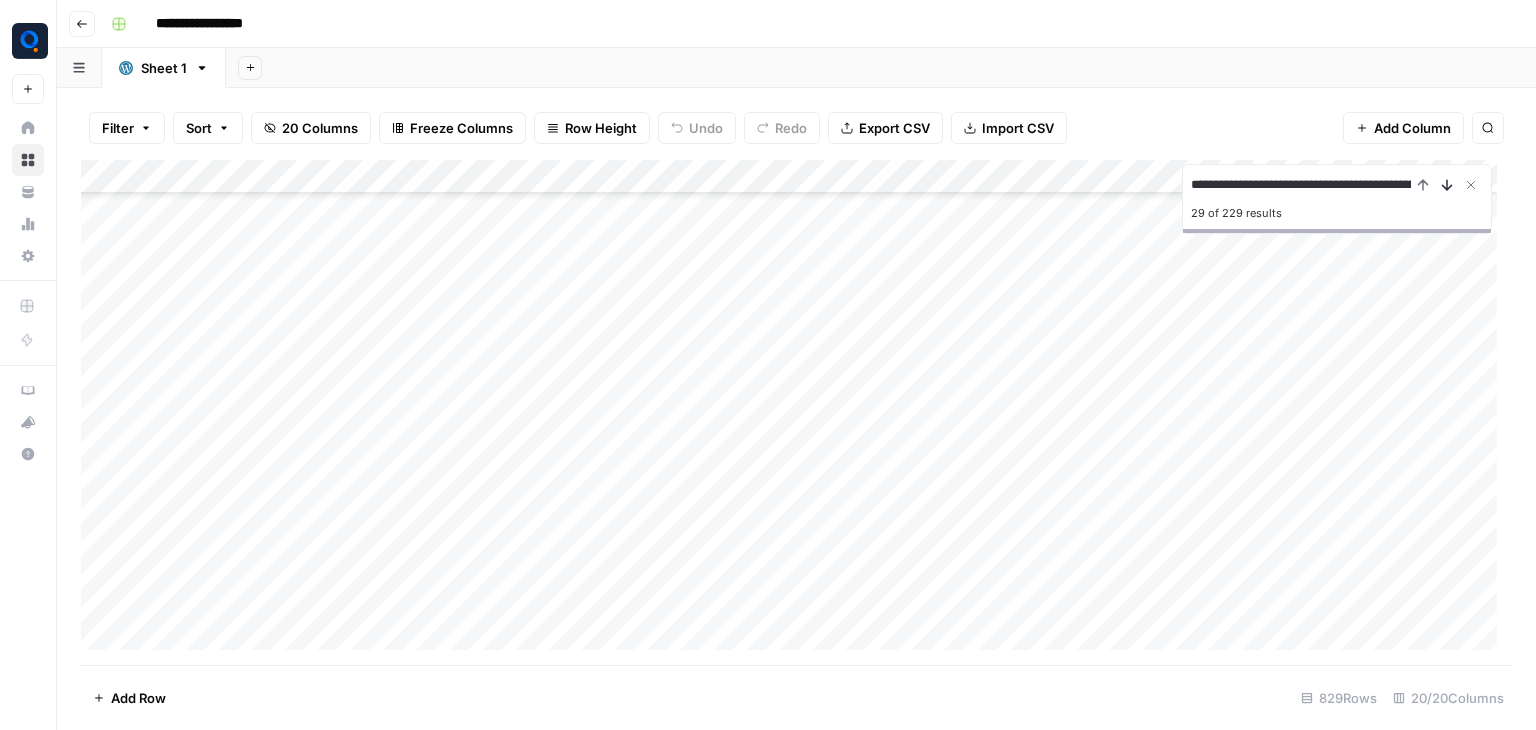 click 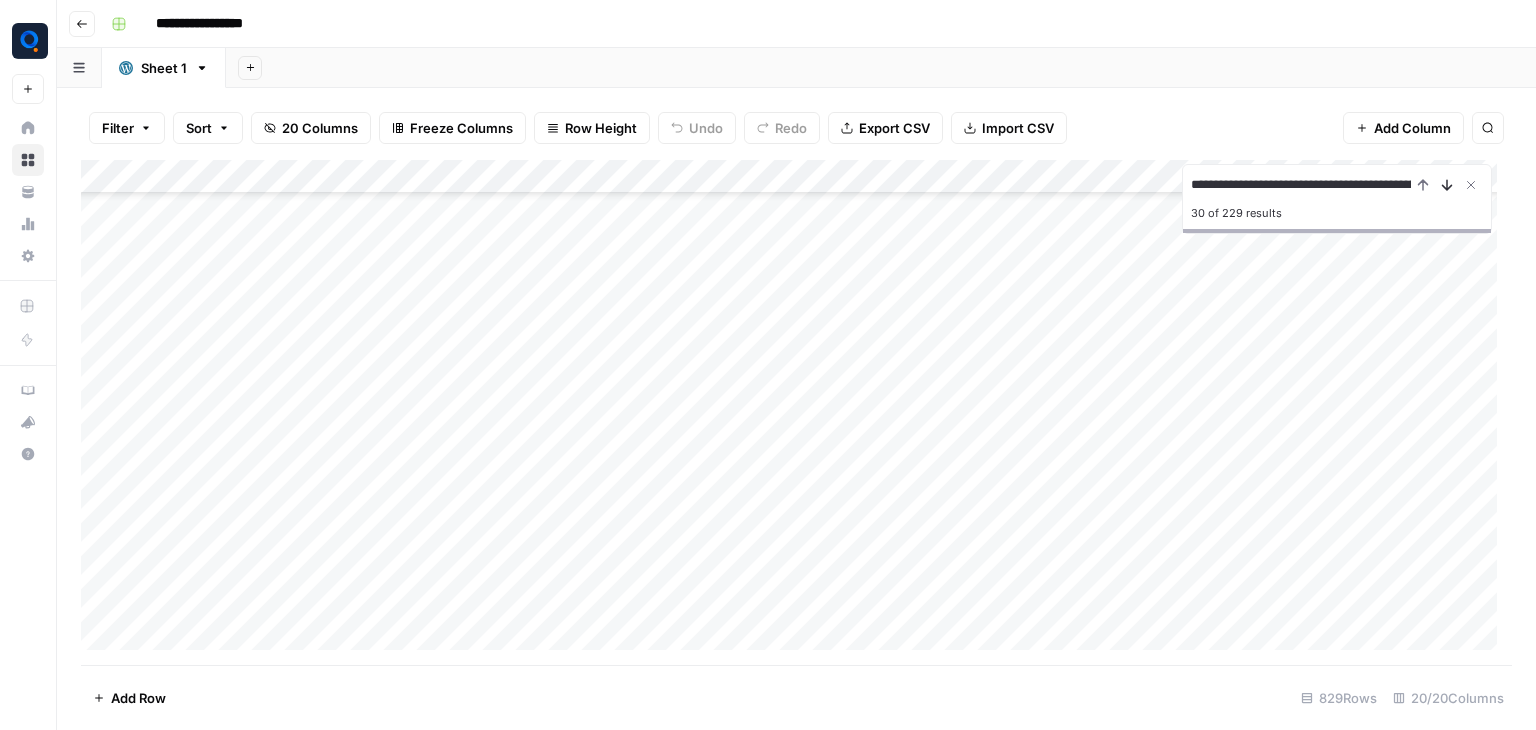 click 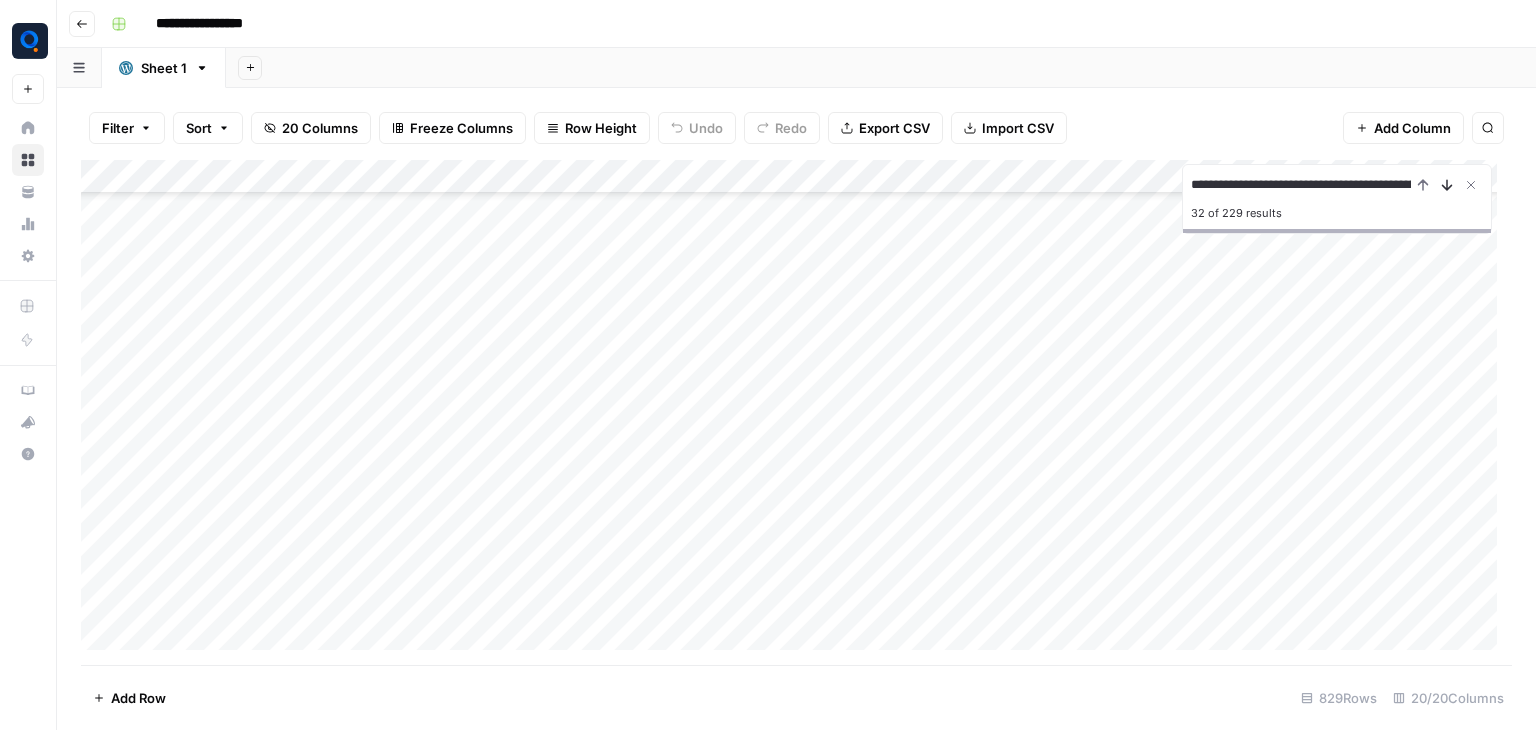 click 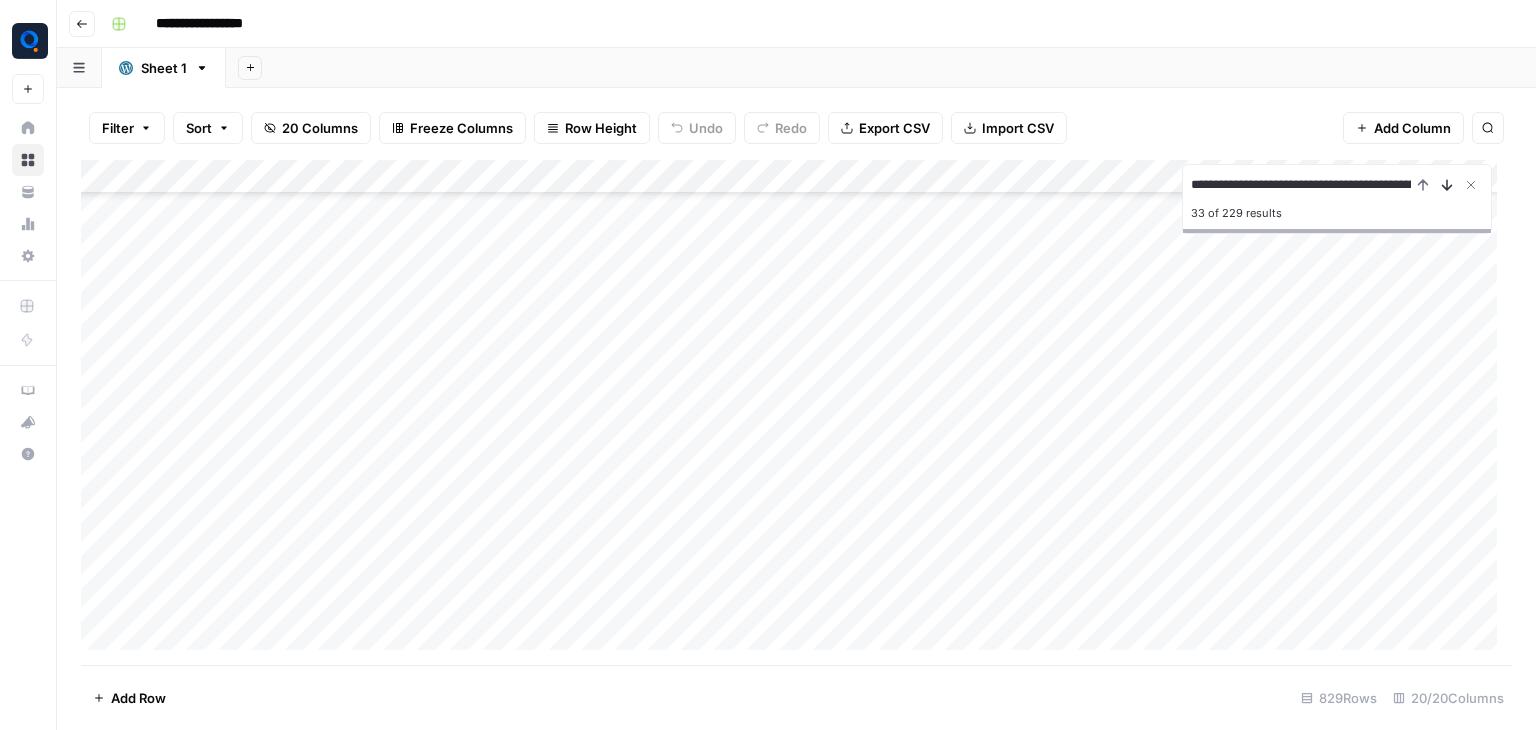 click 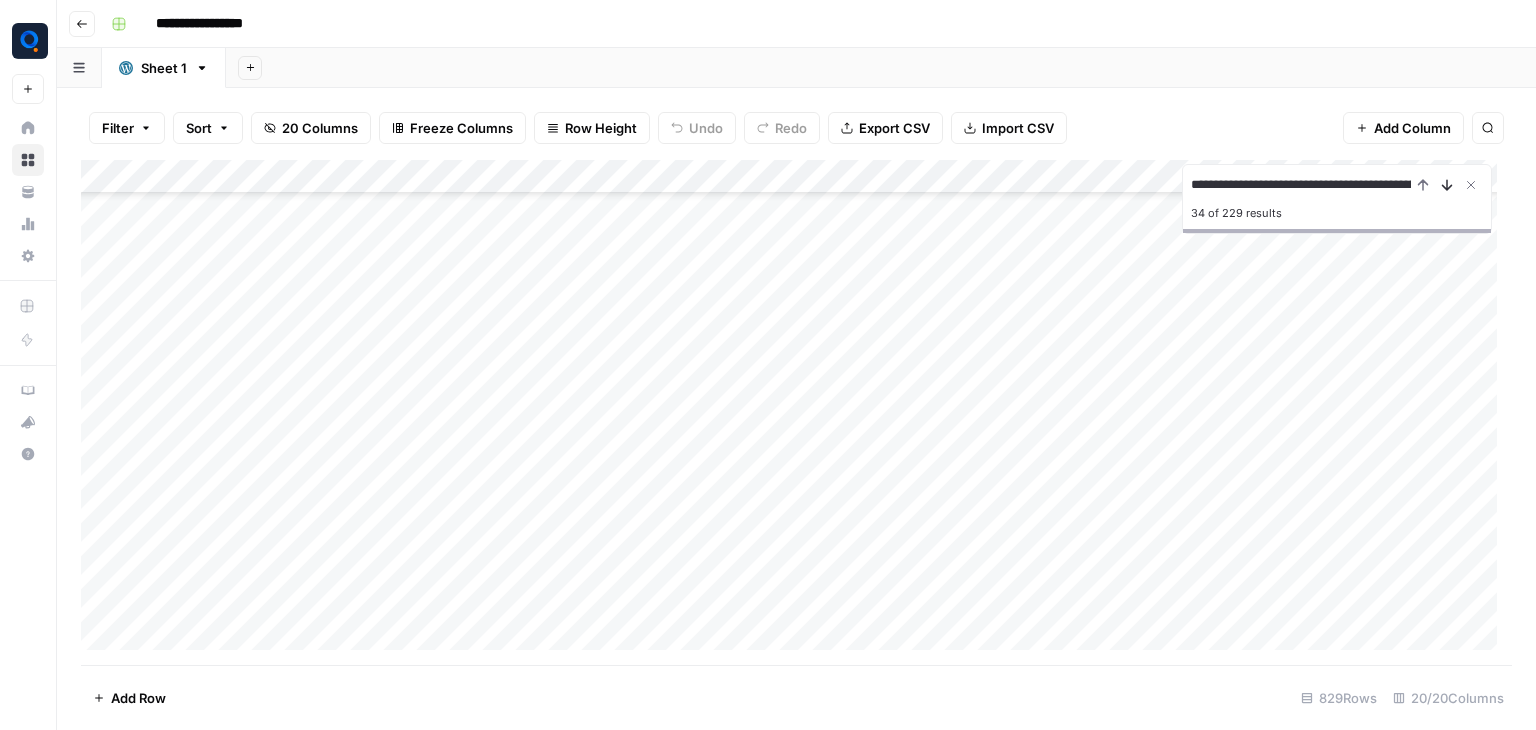 click 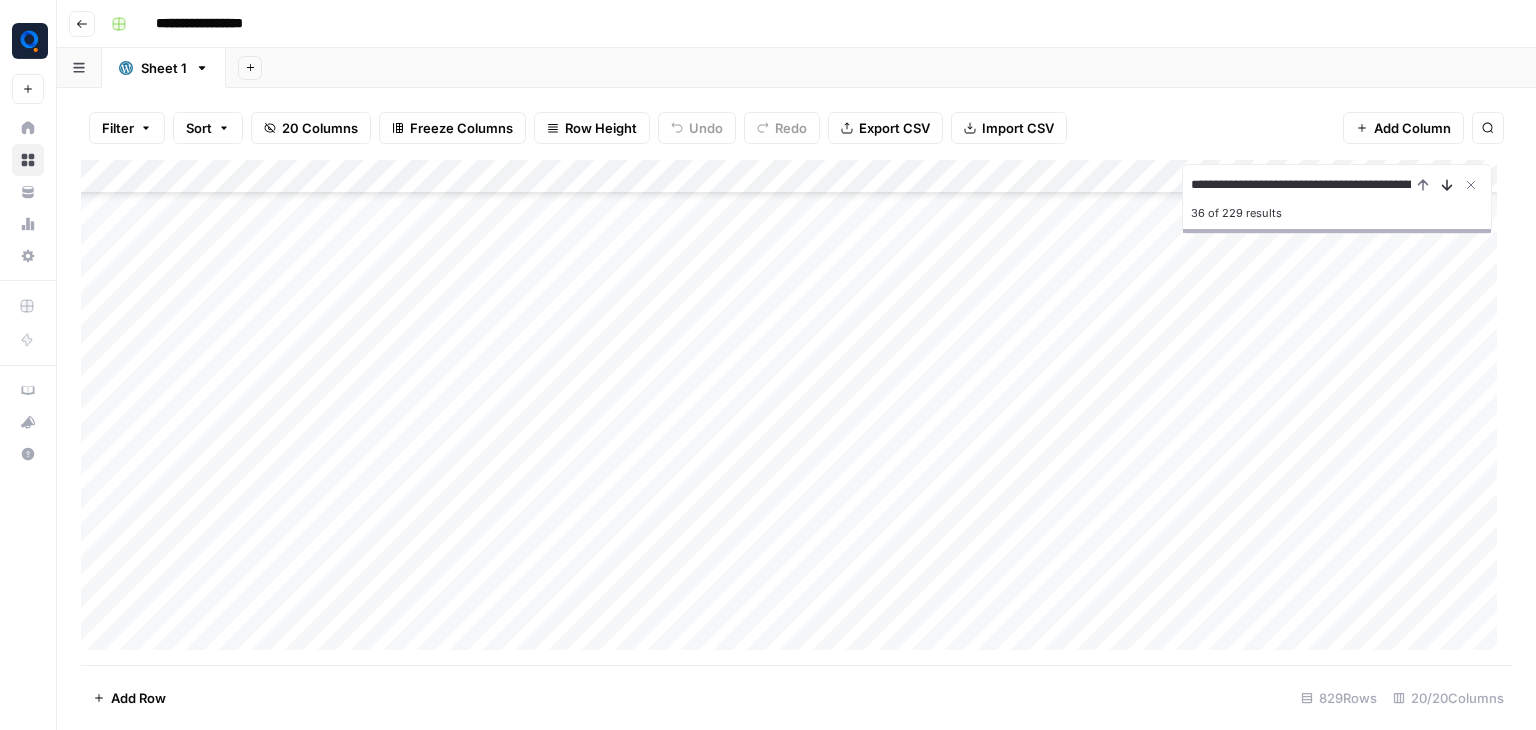 click 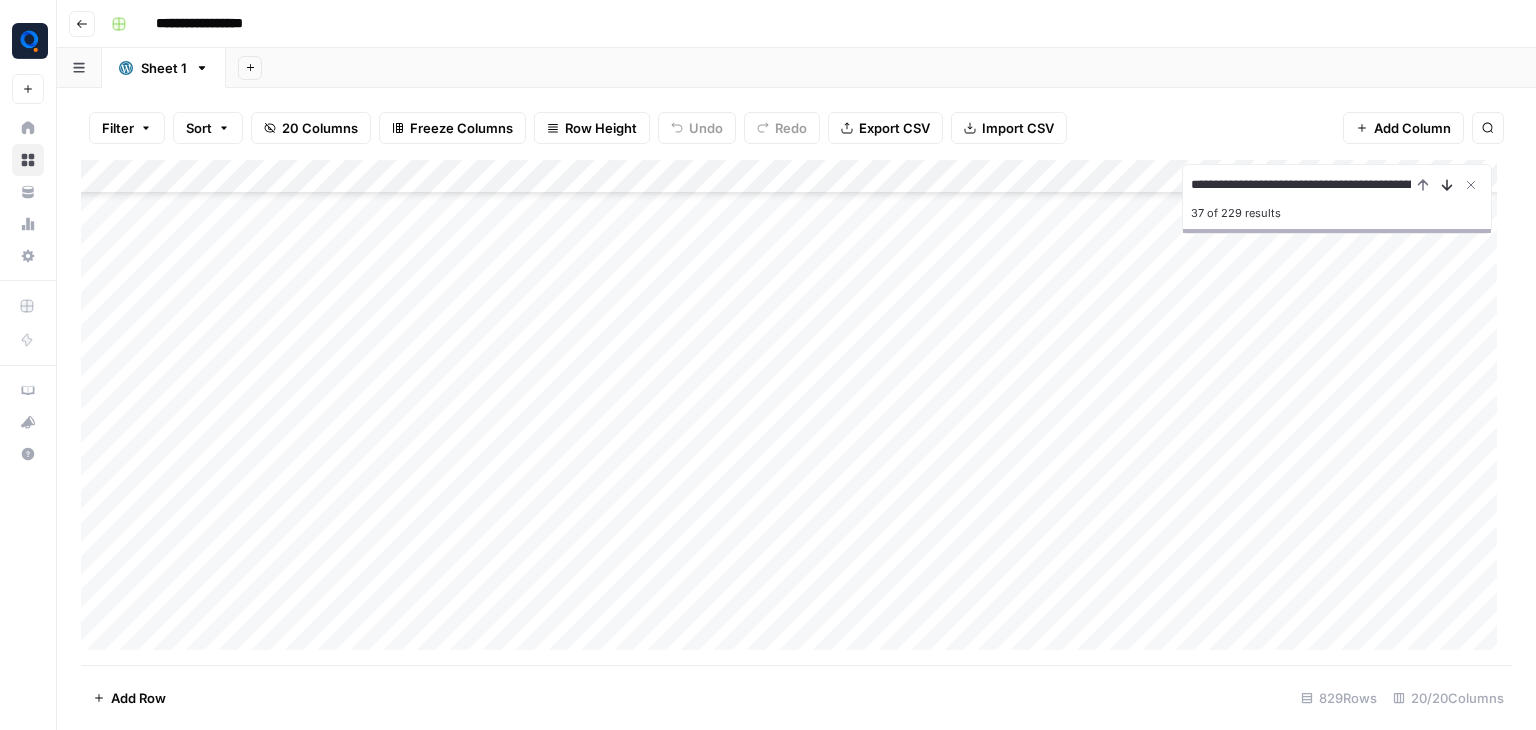 click 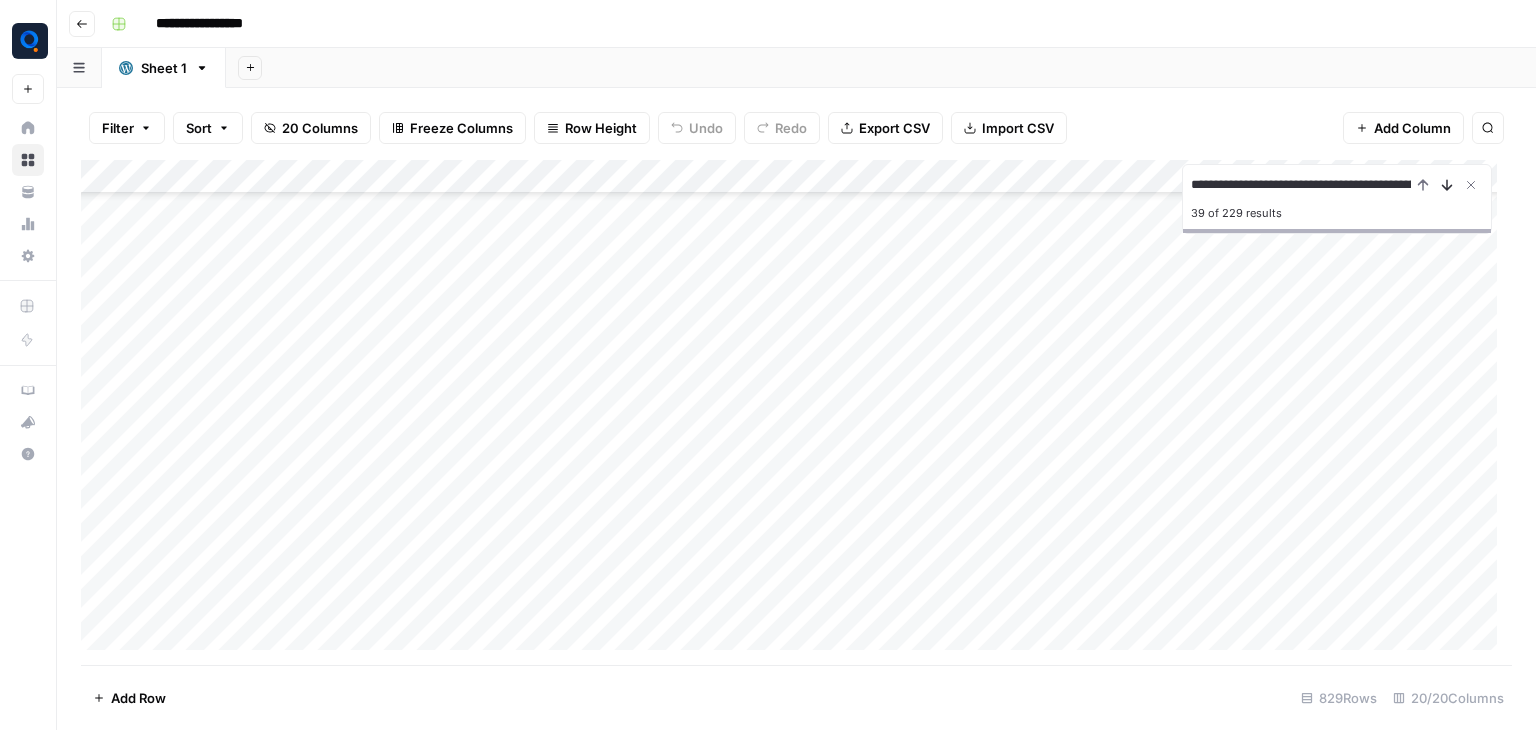 click 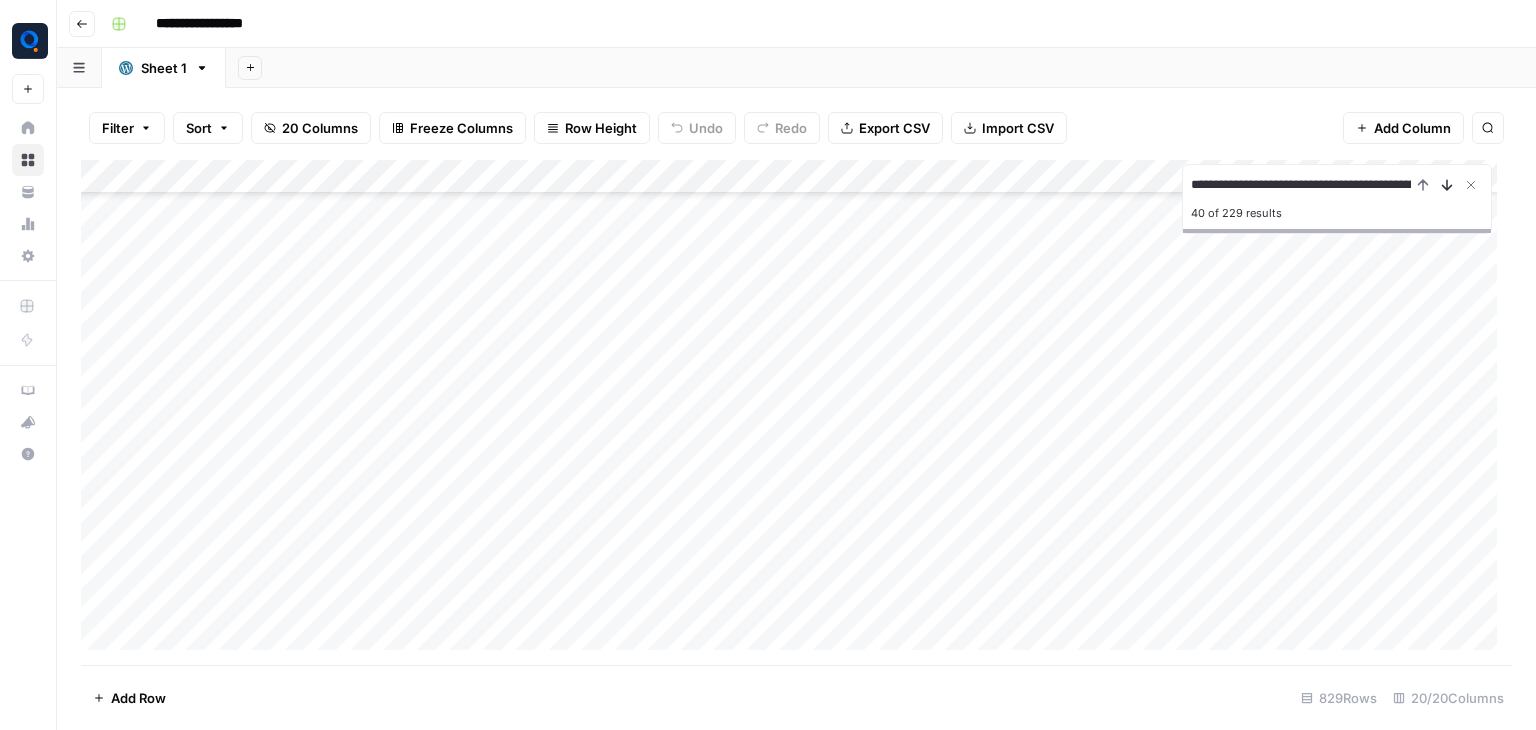 click 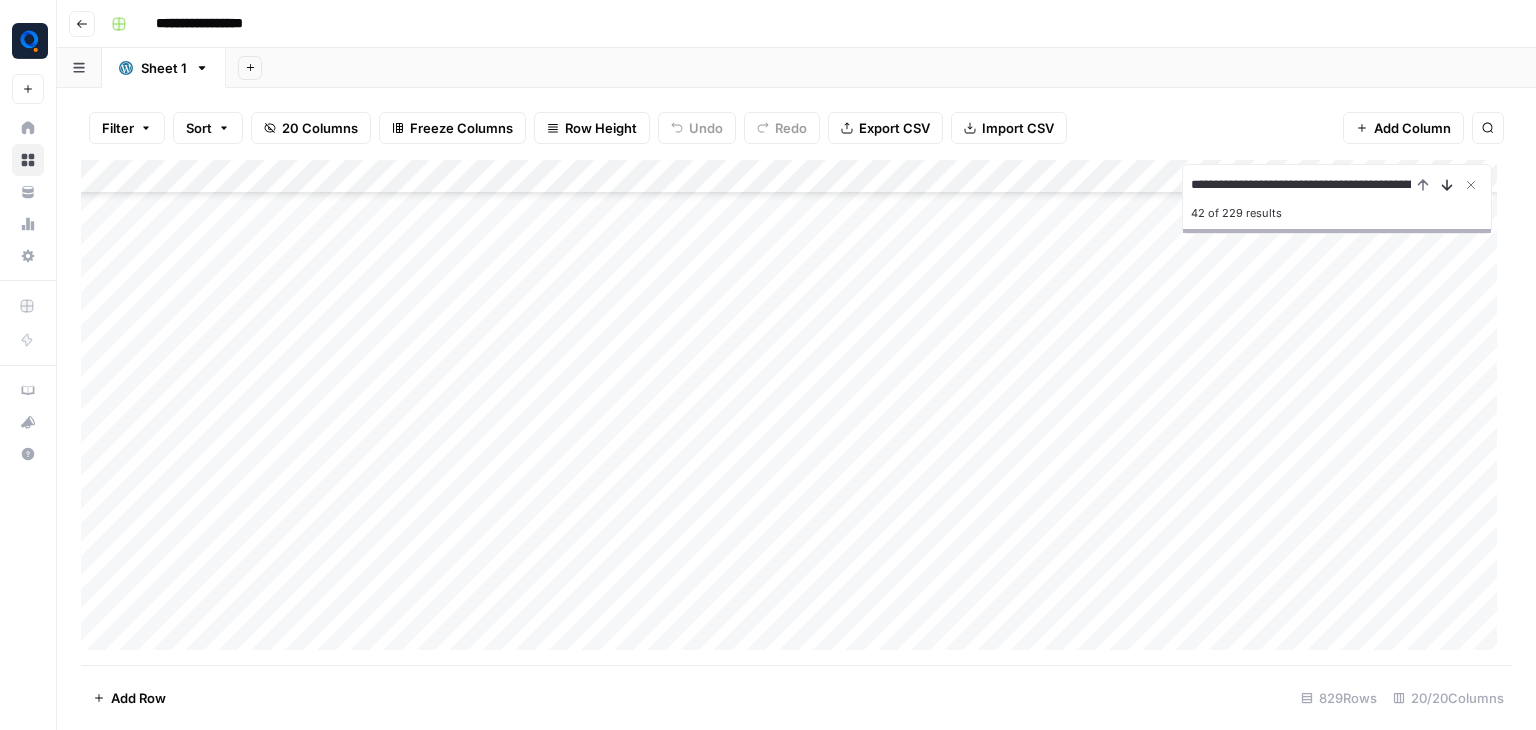 click 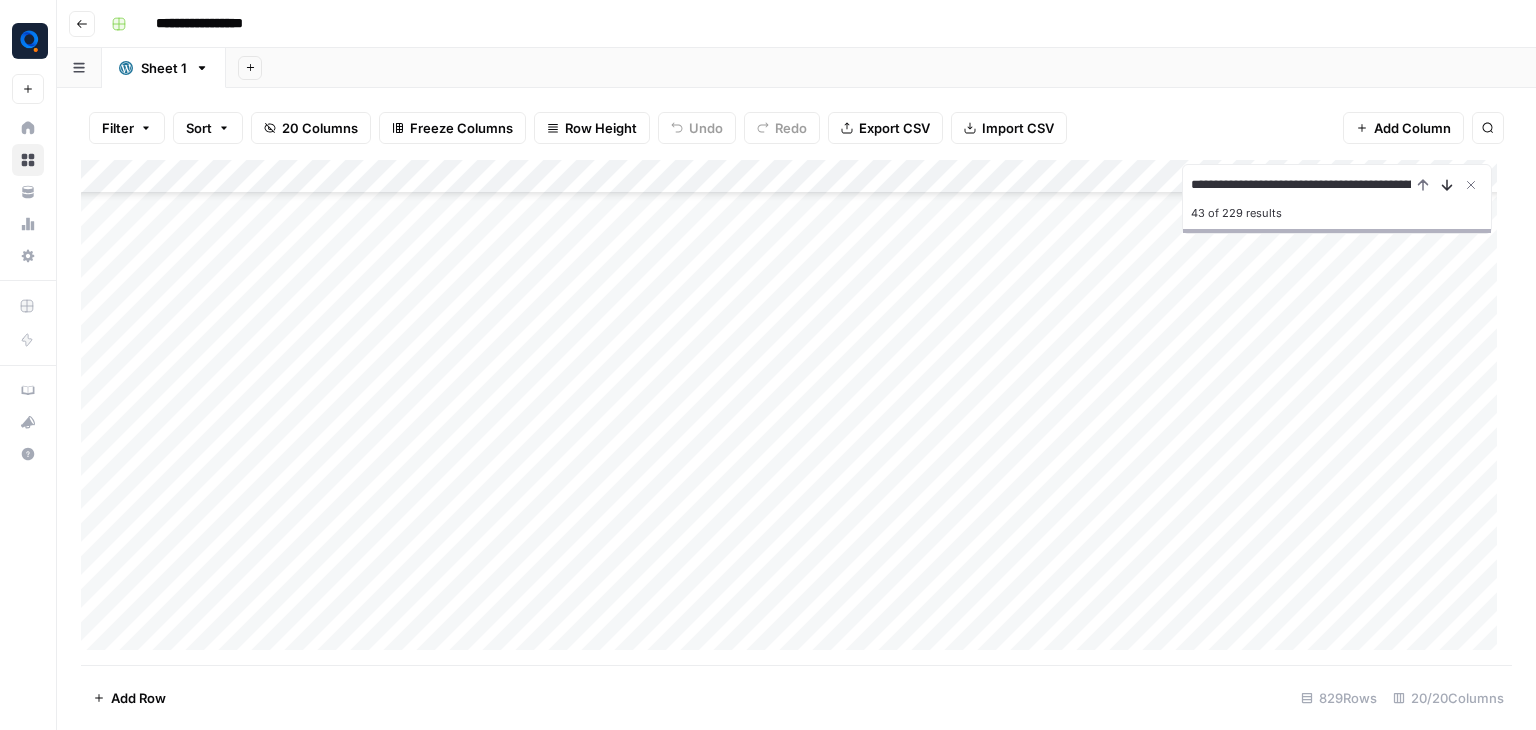 click 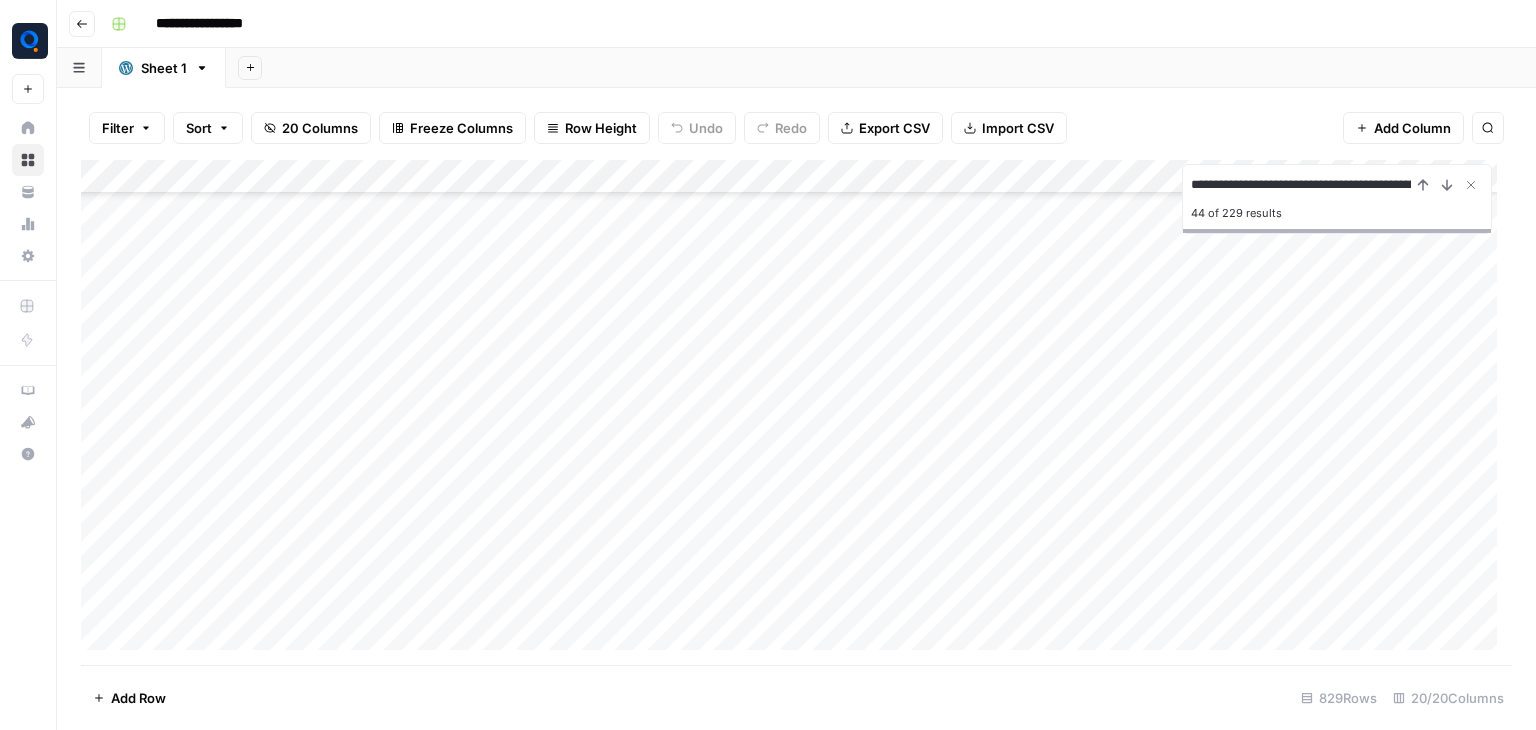 scroll, scrollTop: 26688, scrollLeft: 0, axis: vertical 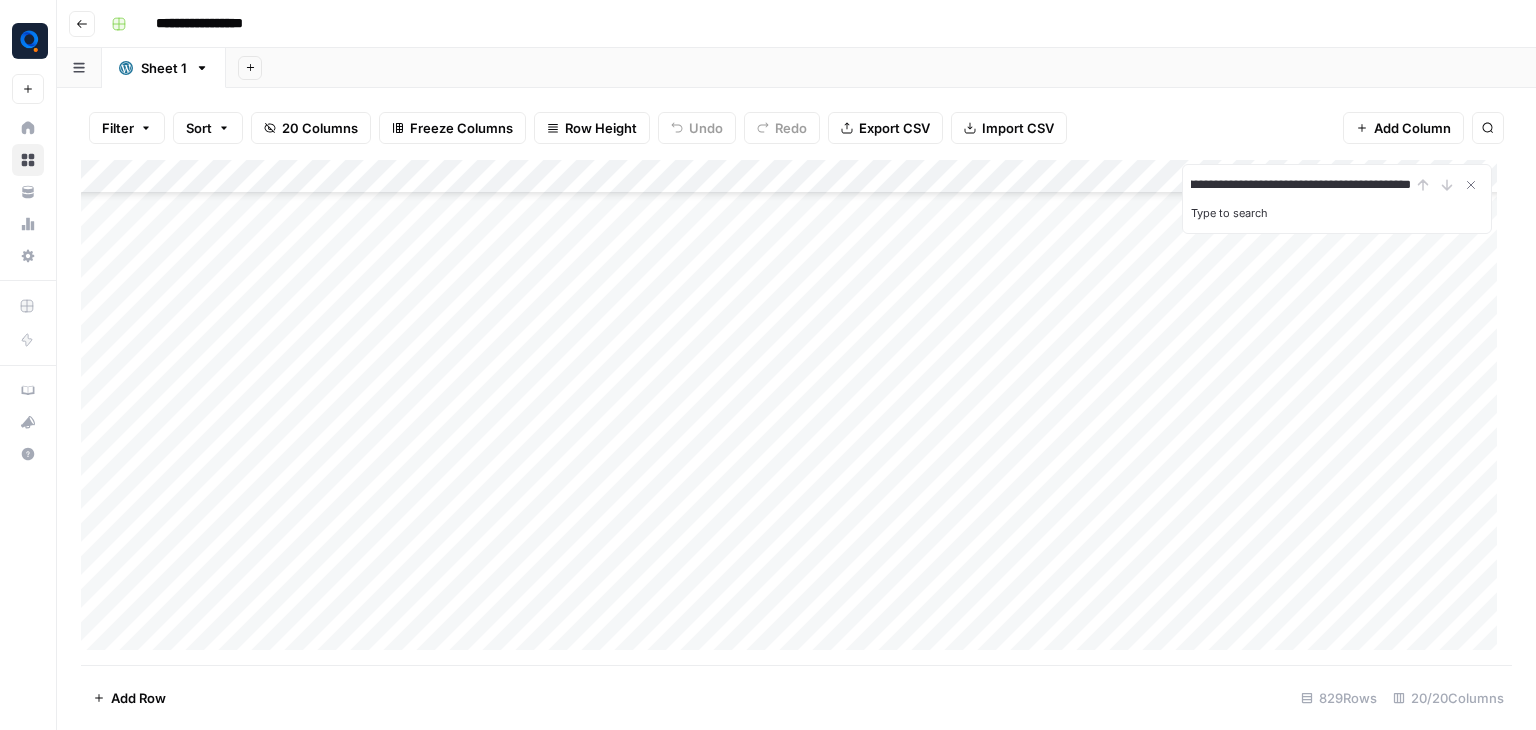 click on "**********" at bounding box center (1301, 185) 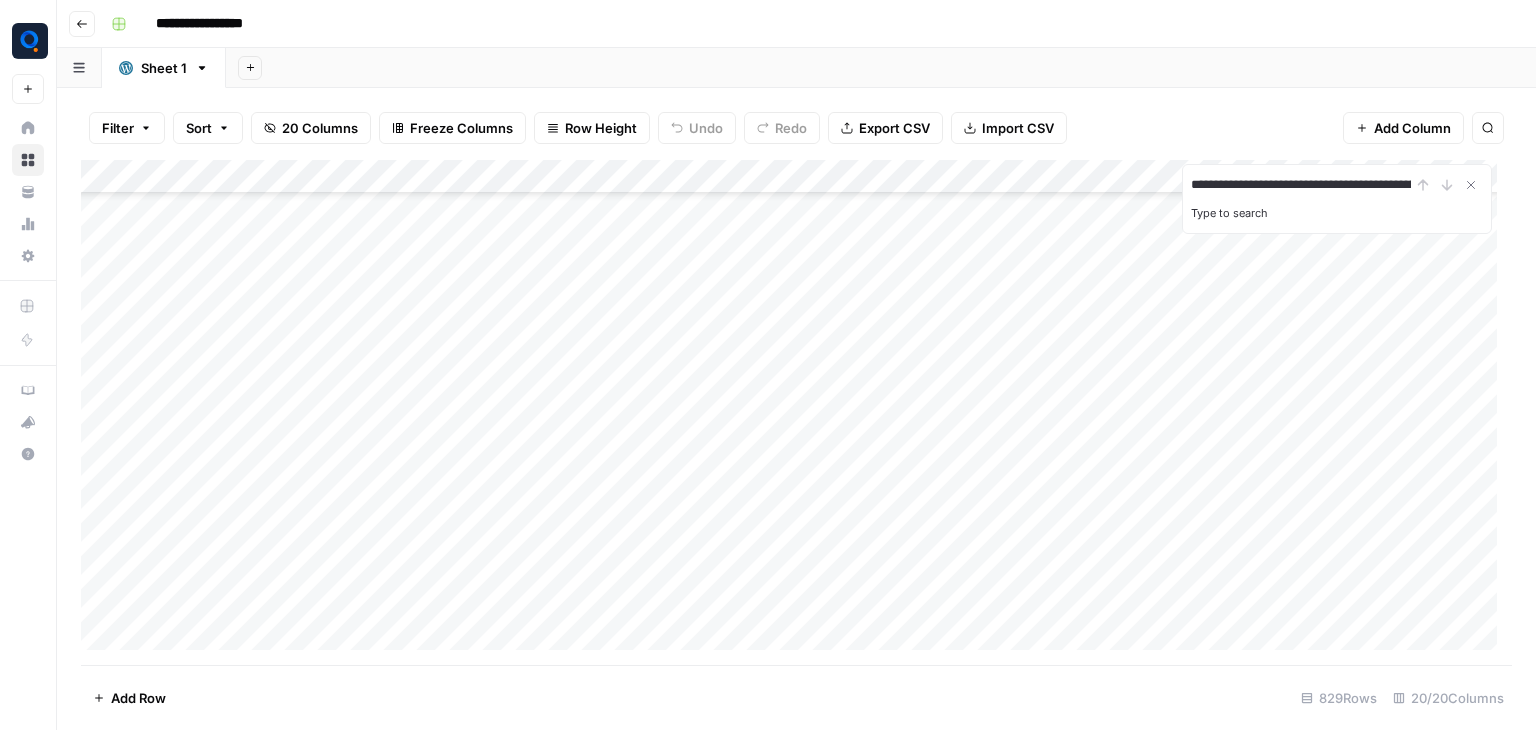 click on "**********" at bounding box center [1301, 185] 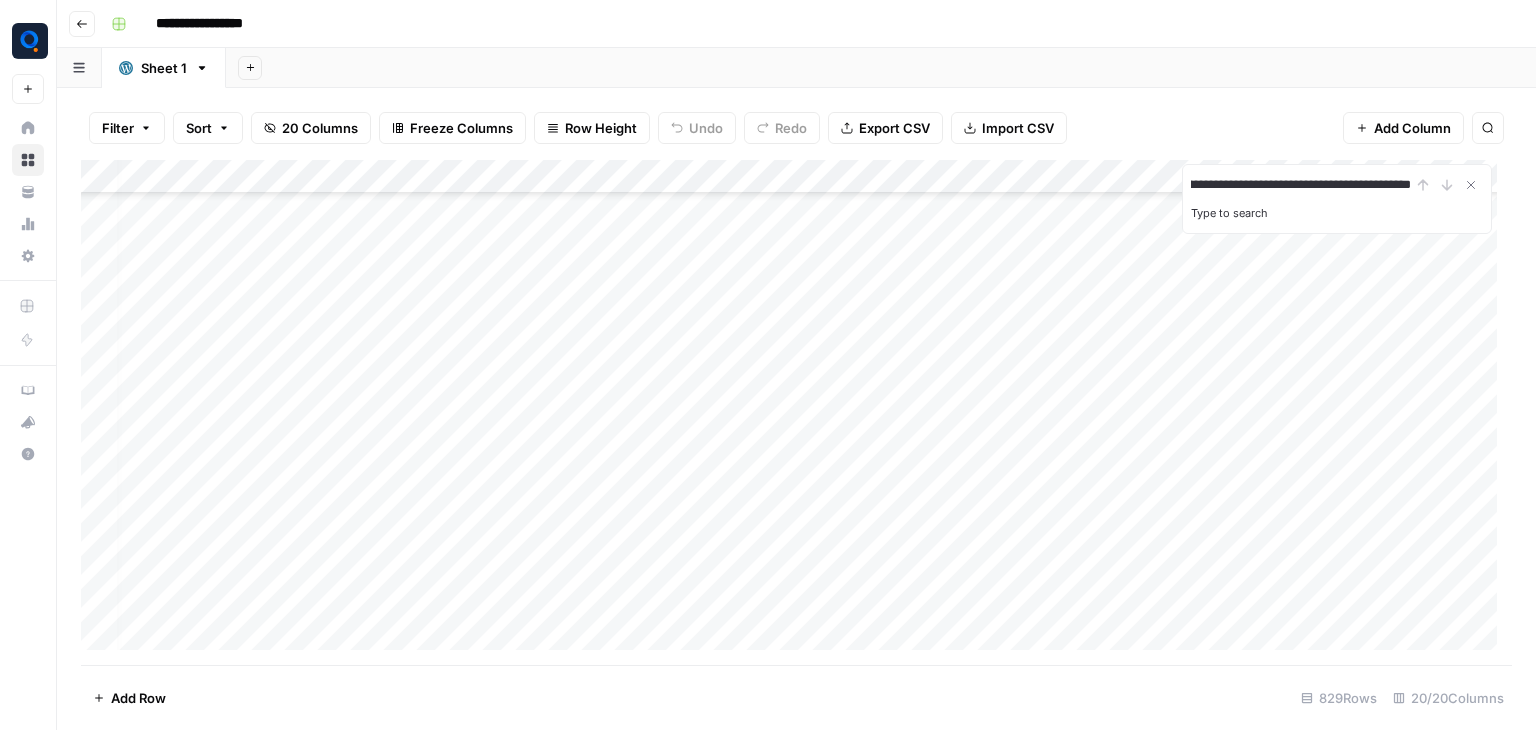 scroll, scrollTop: 24822, scrollLeft: 0, axis: vertical 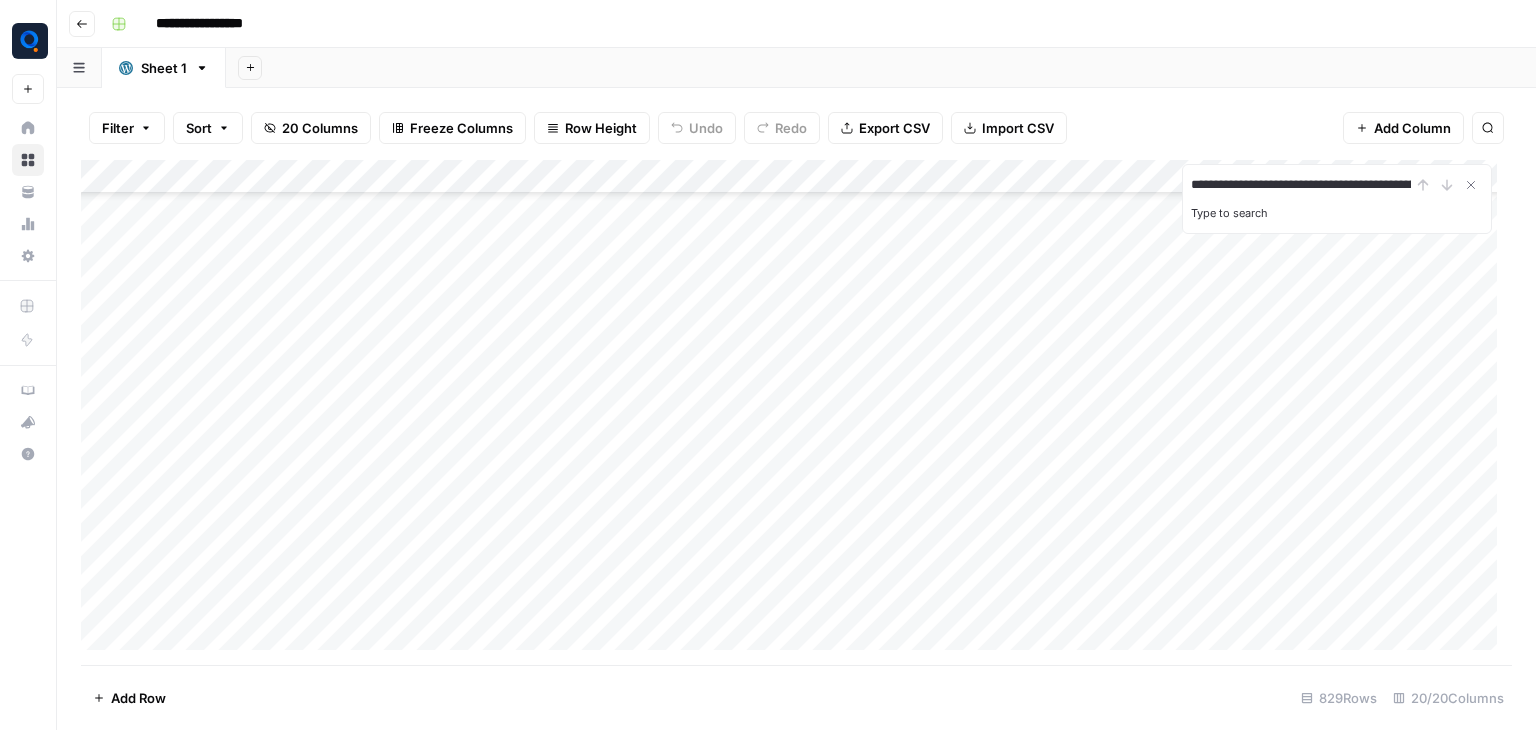 click on "**********" at bounding box center [1301, 185] 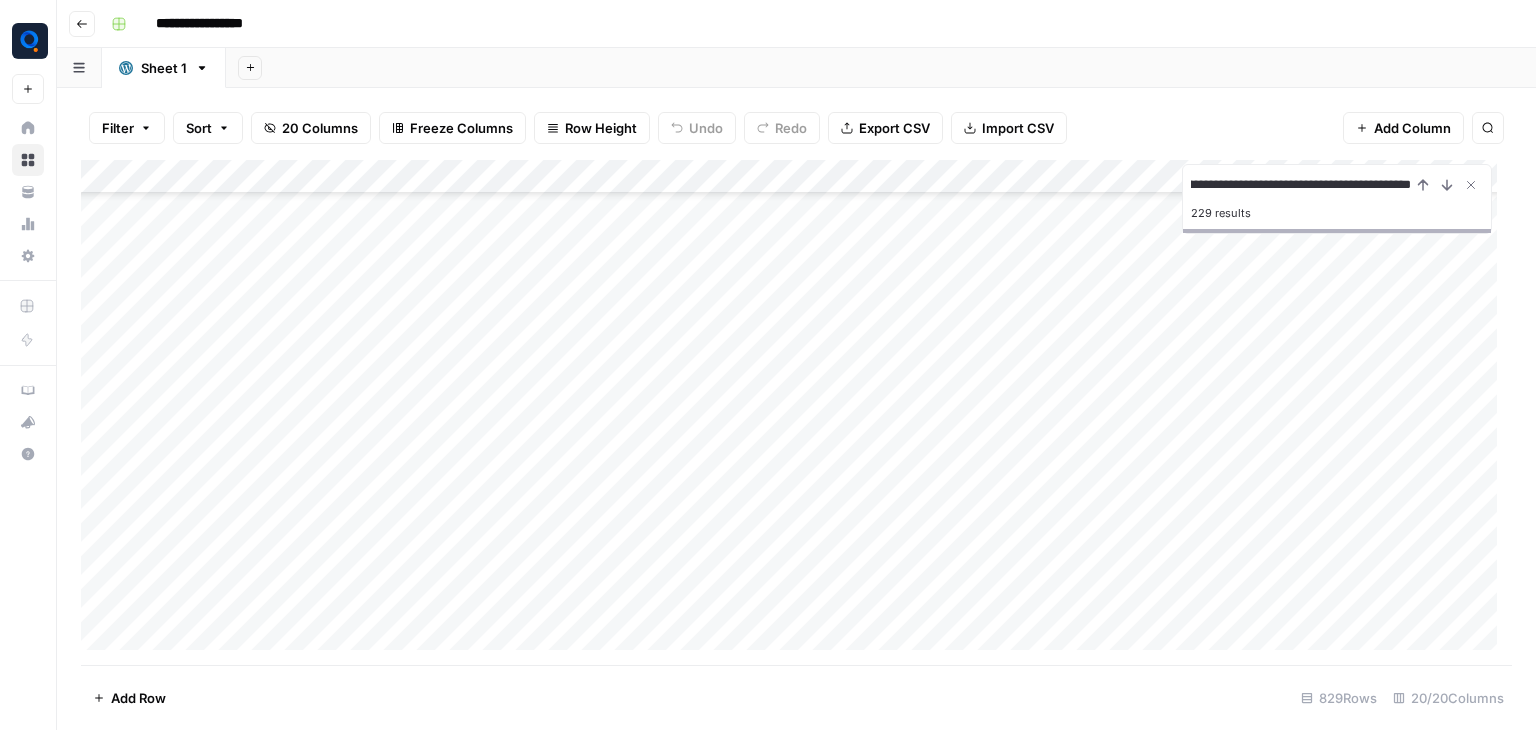 type on "**********" 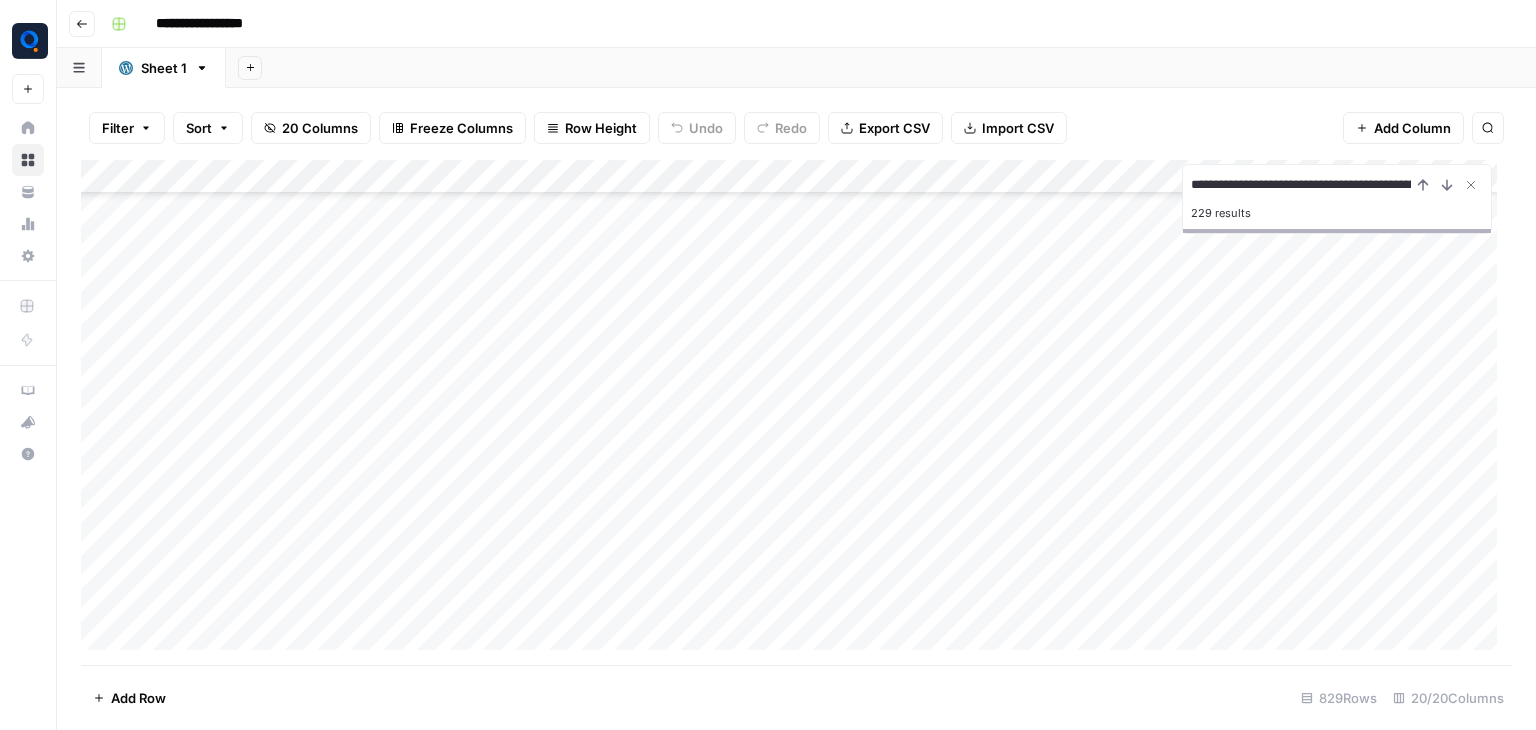 click on "Add Column" at bounding box center (796, 412) 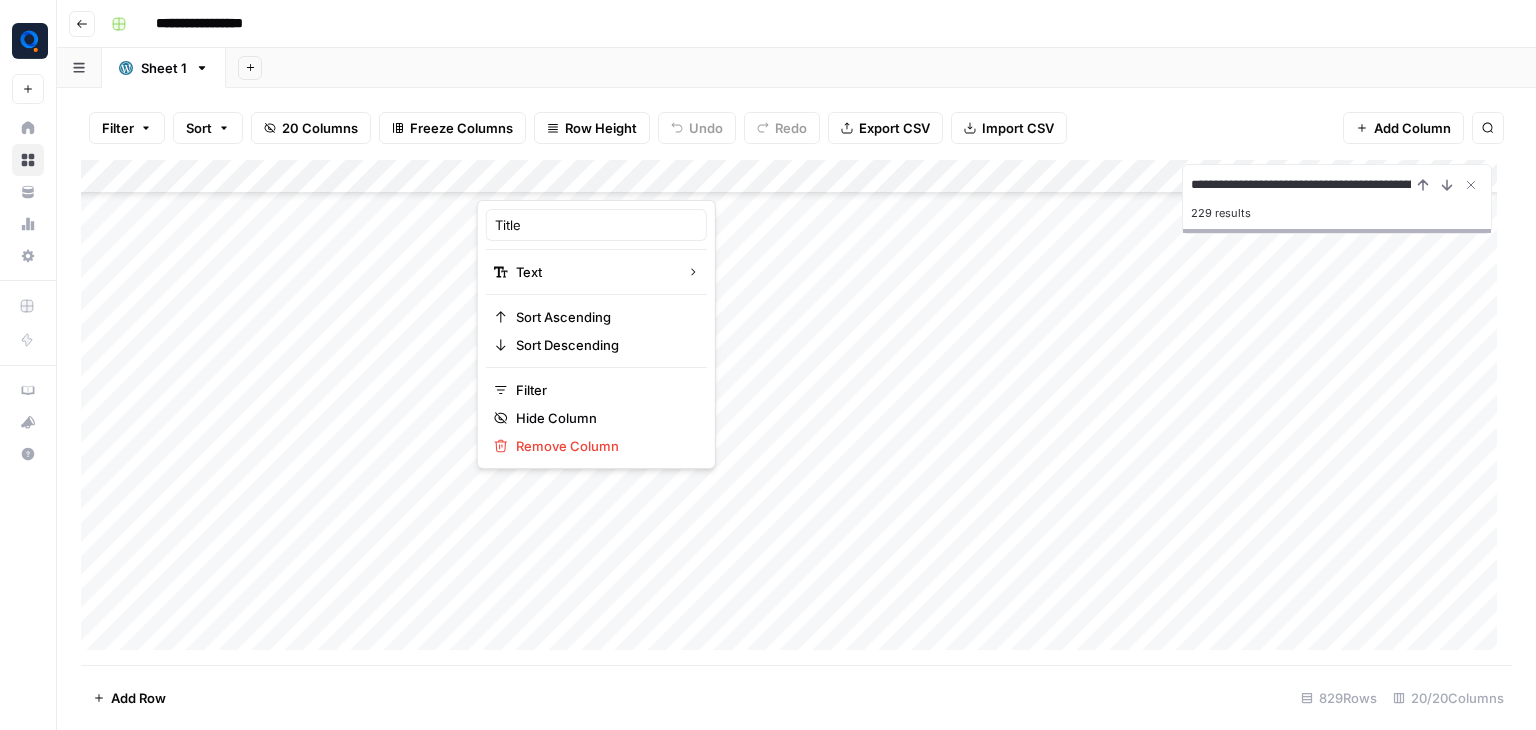 type on "Title" 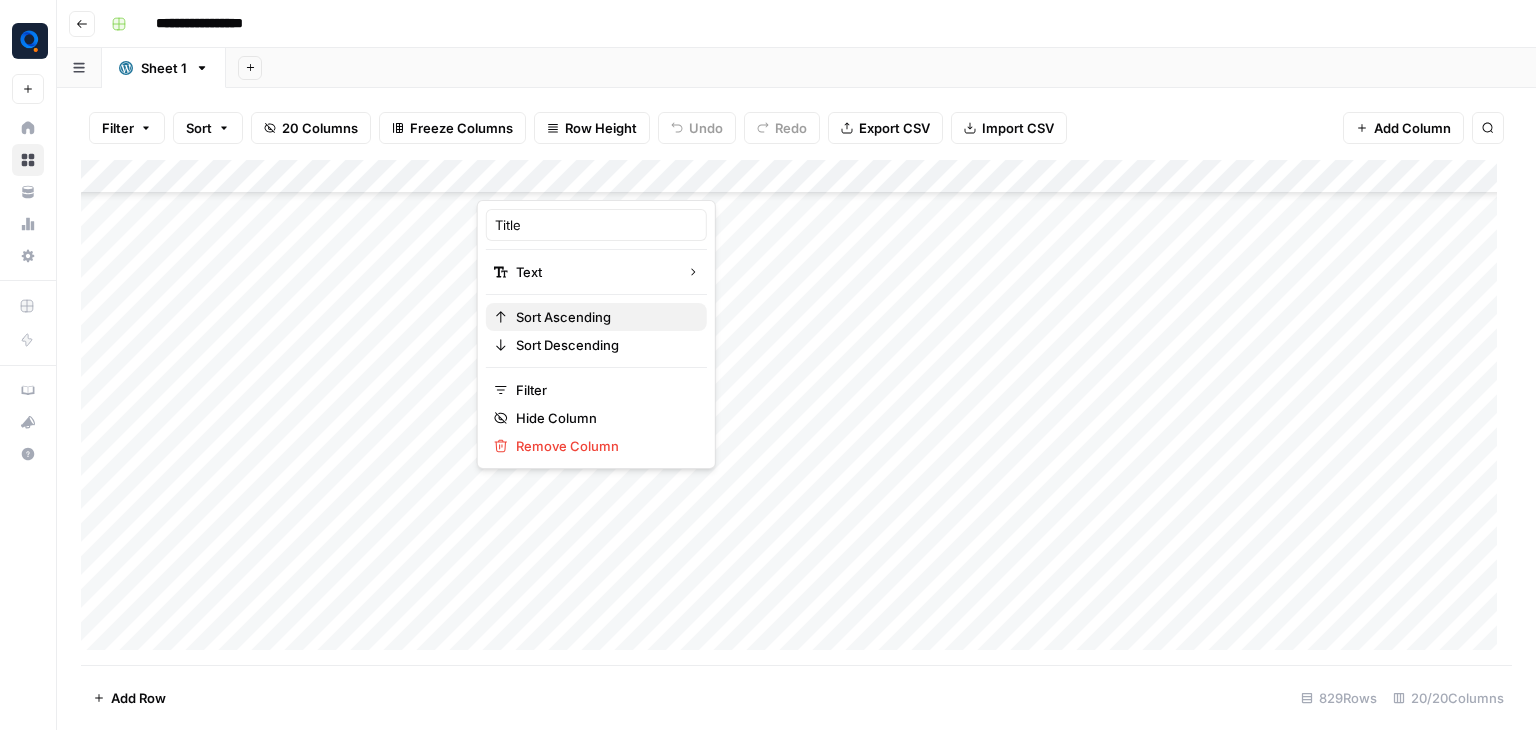 type 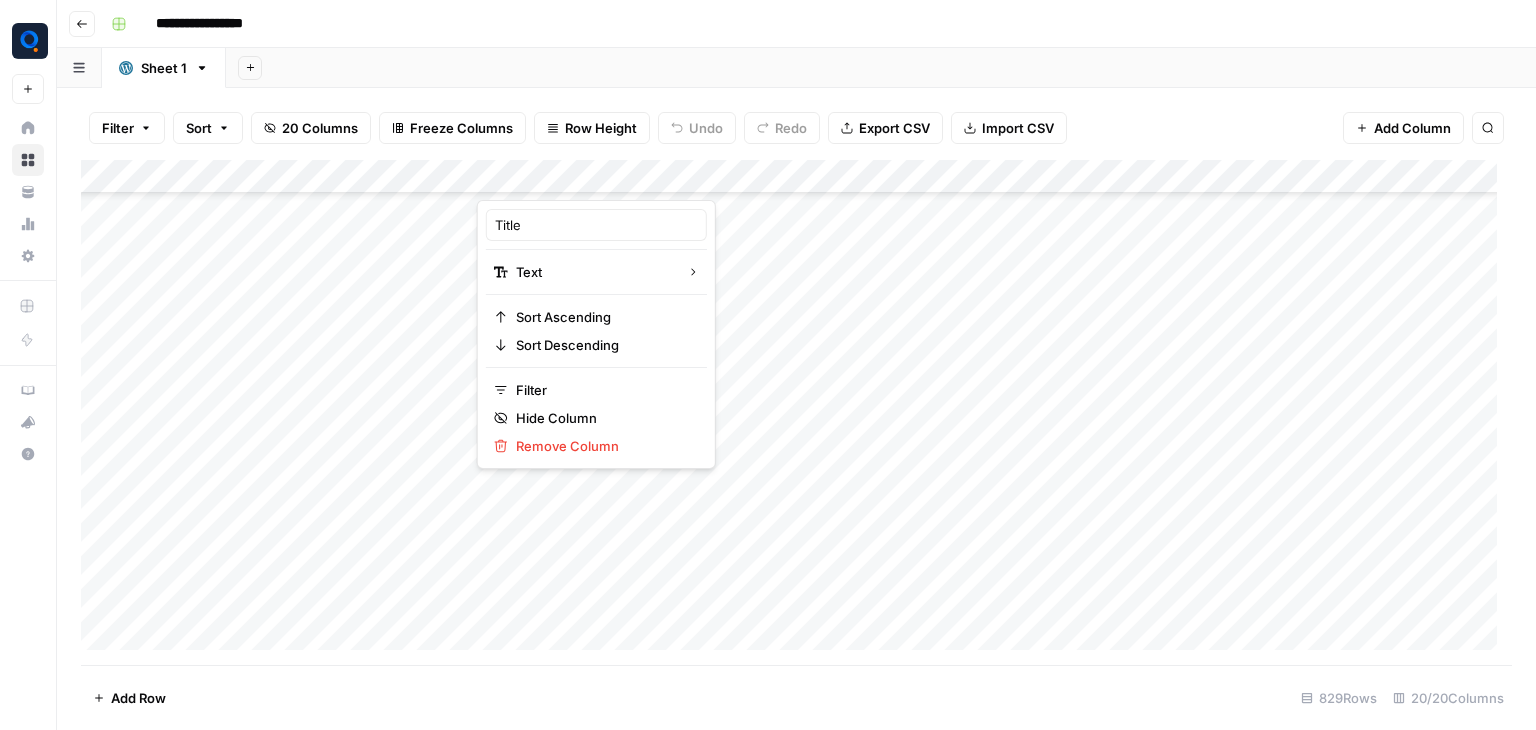 click on "Add Column" at bounding box center (796, 412) 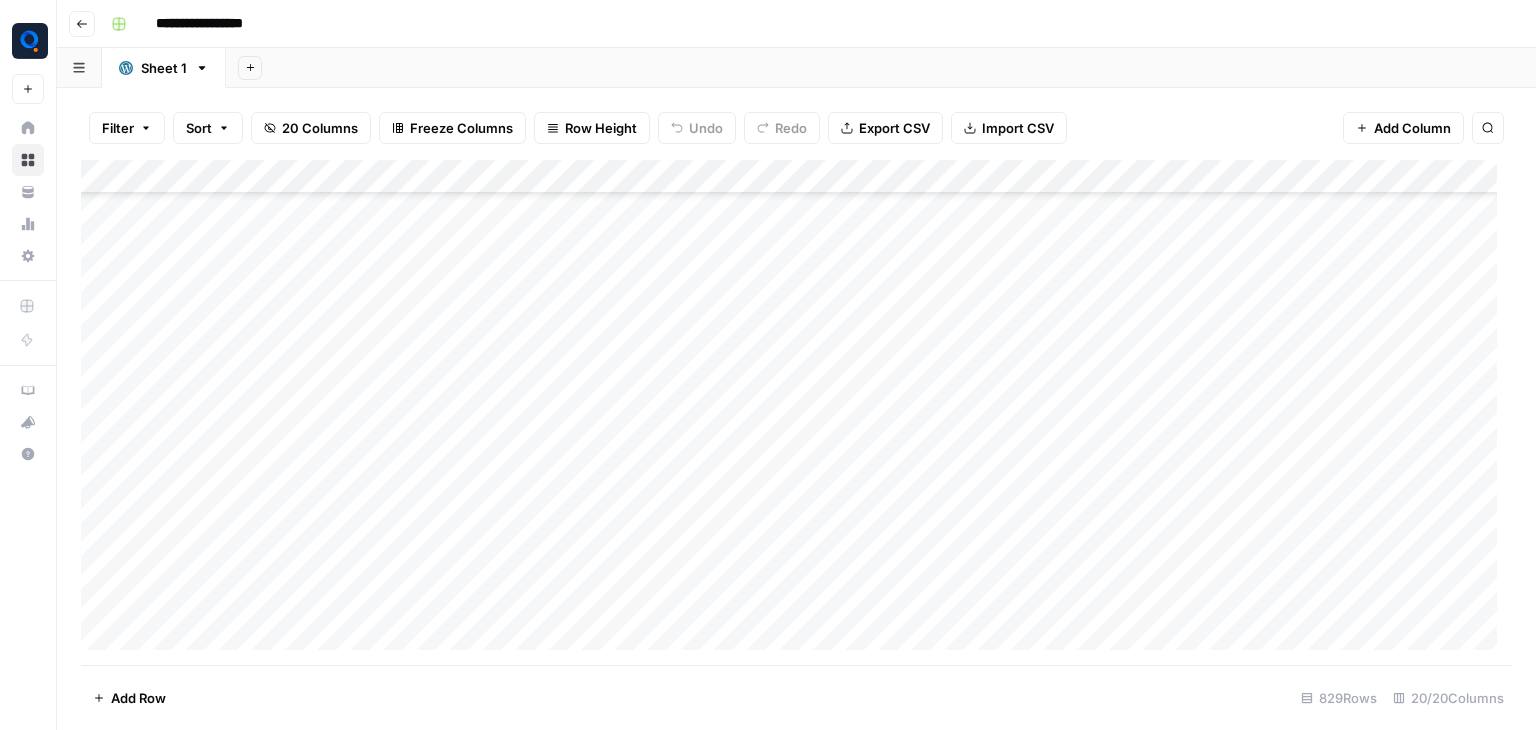 scroll, scrollTop: 27762, scrollLeft: 0, axis: vertical 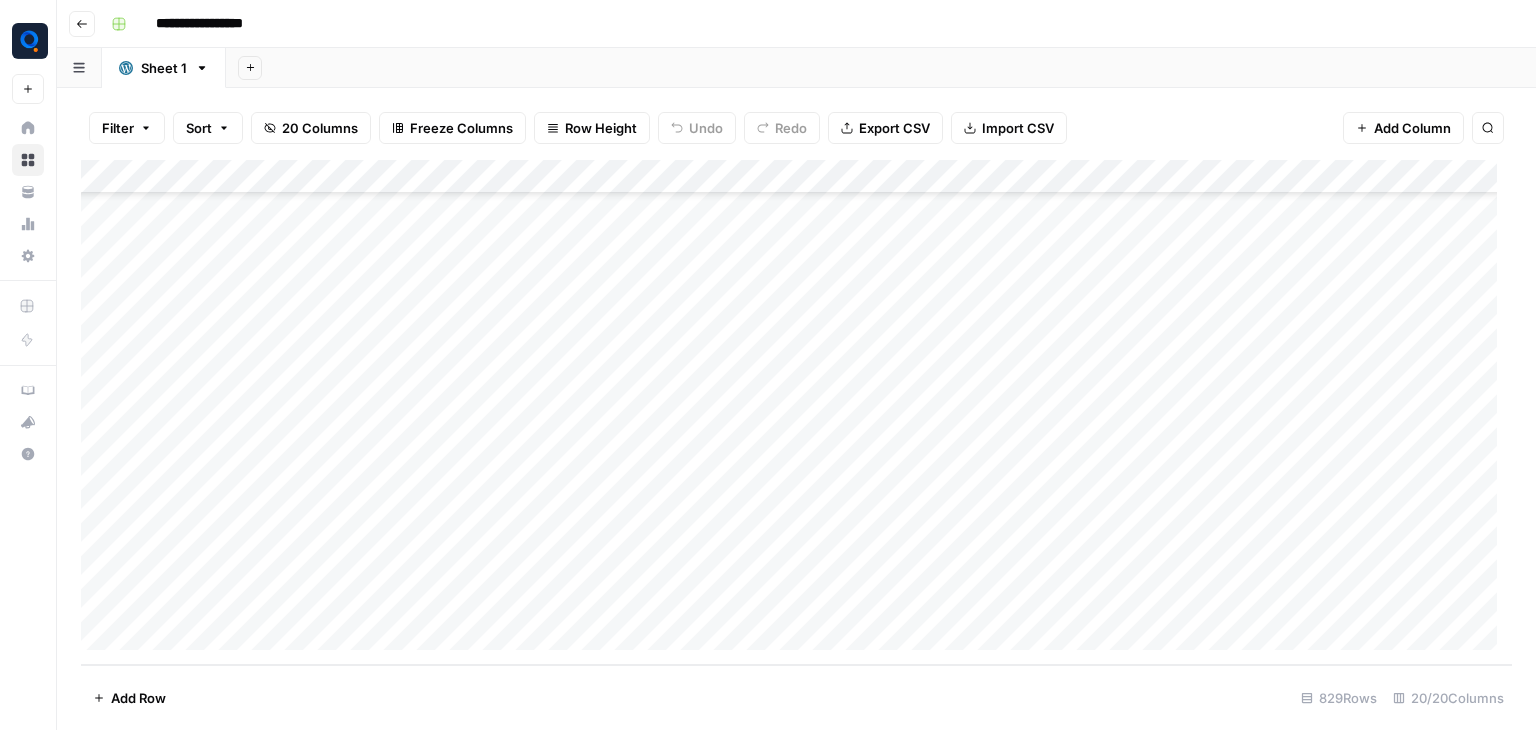 click on "Add Column" at bounding box center [796, 412] 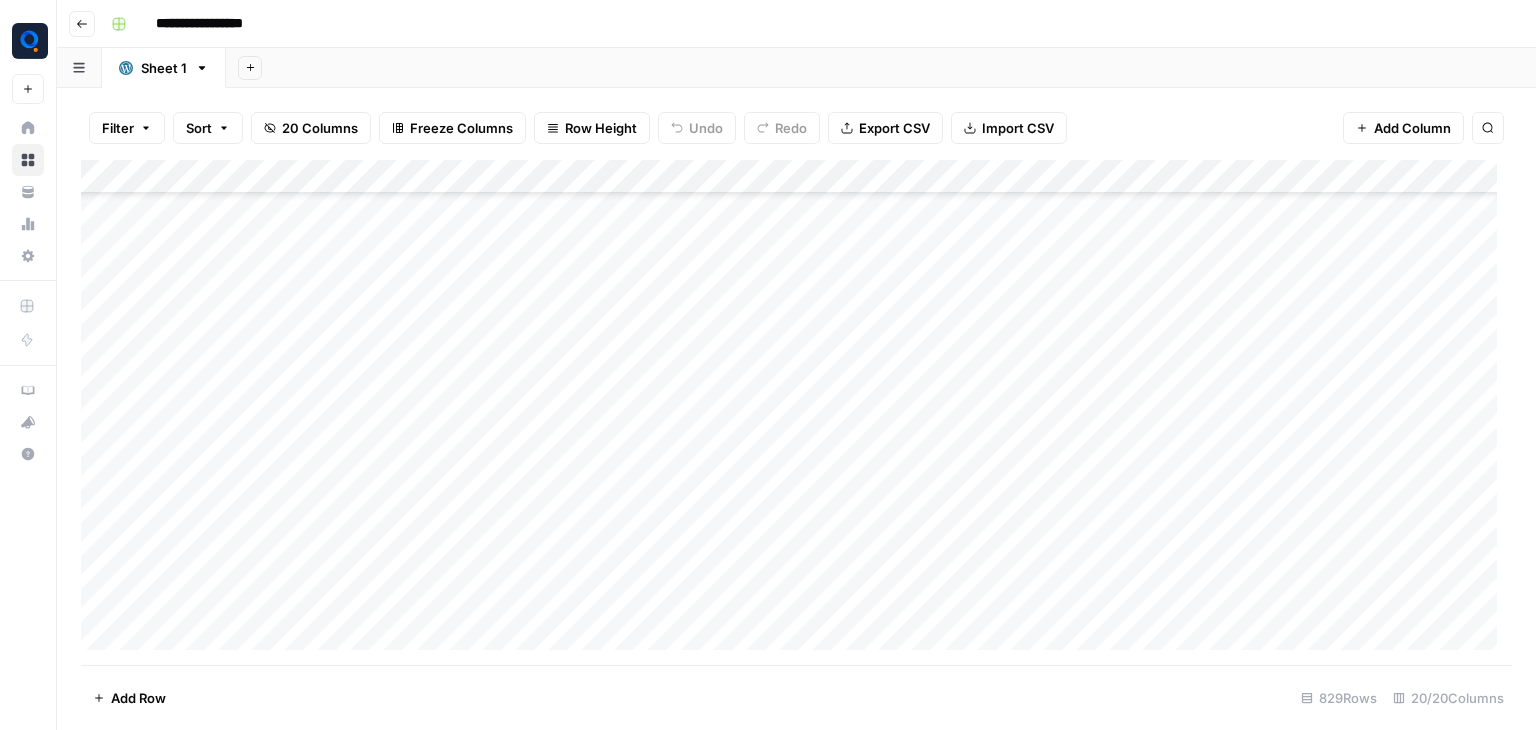 scroll, scrollTop: 27762, scrollLeft: 0, axis: vertical 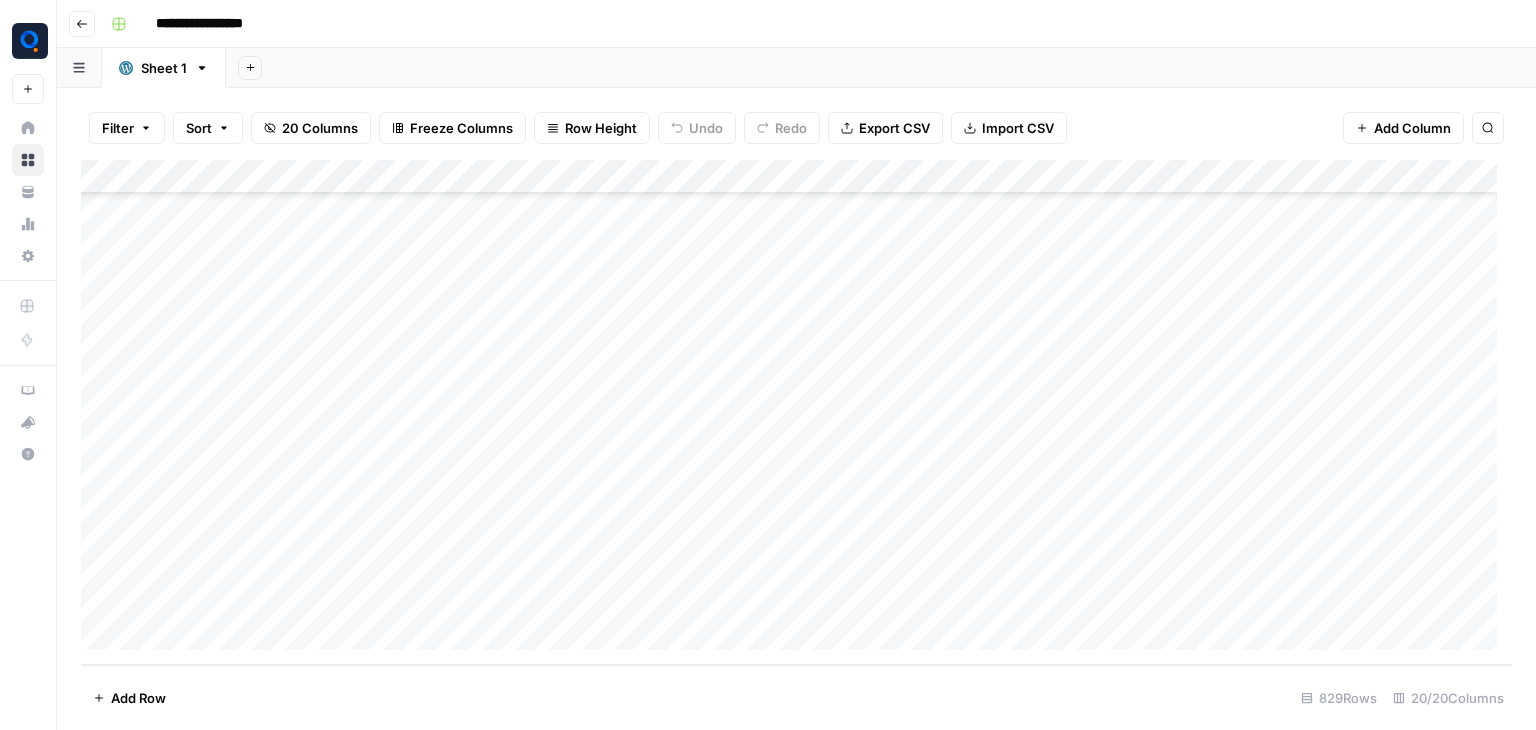 click on "Add Column" at bounding box center (796, 412) 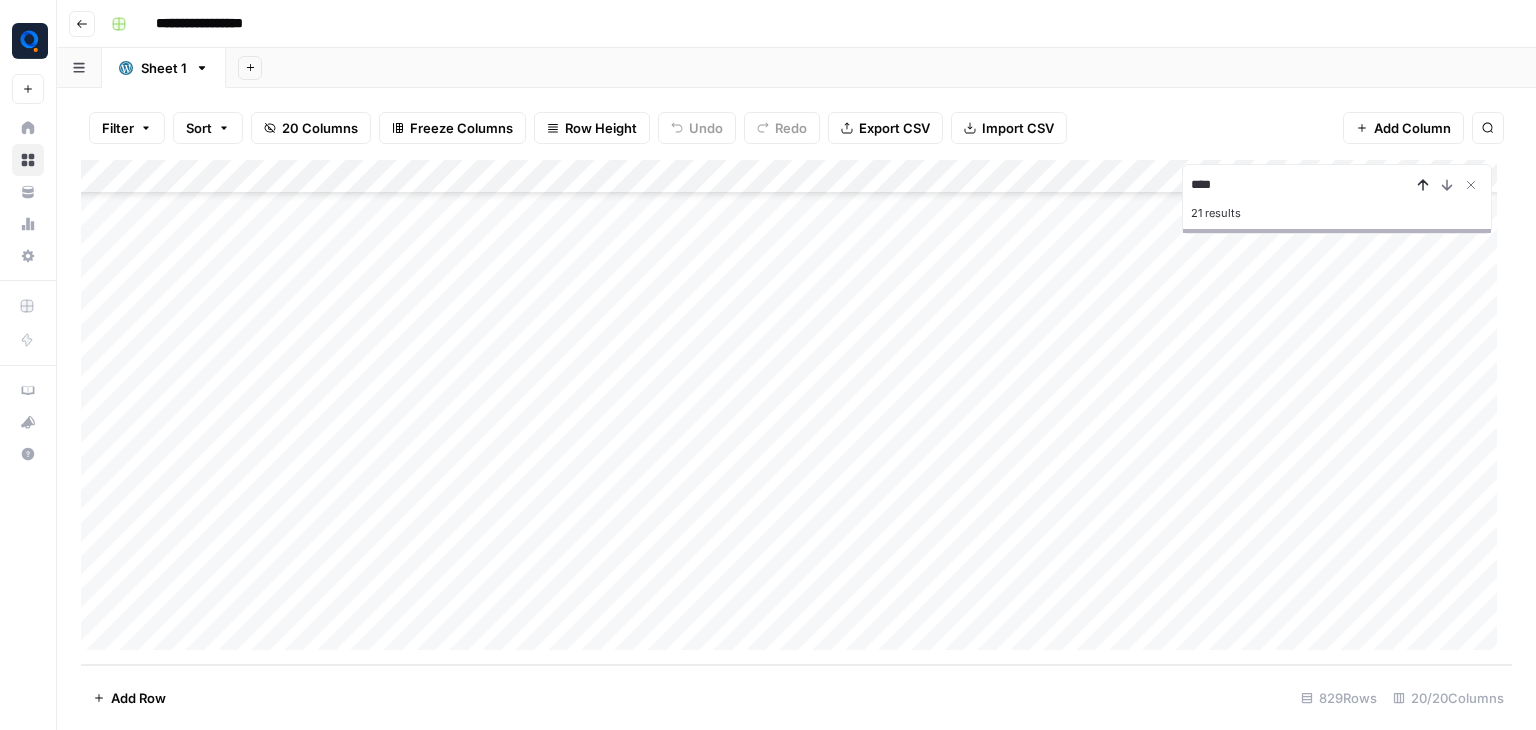 type on "****" 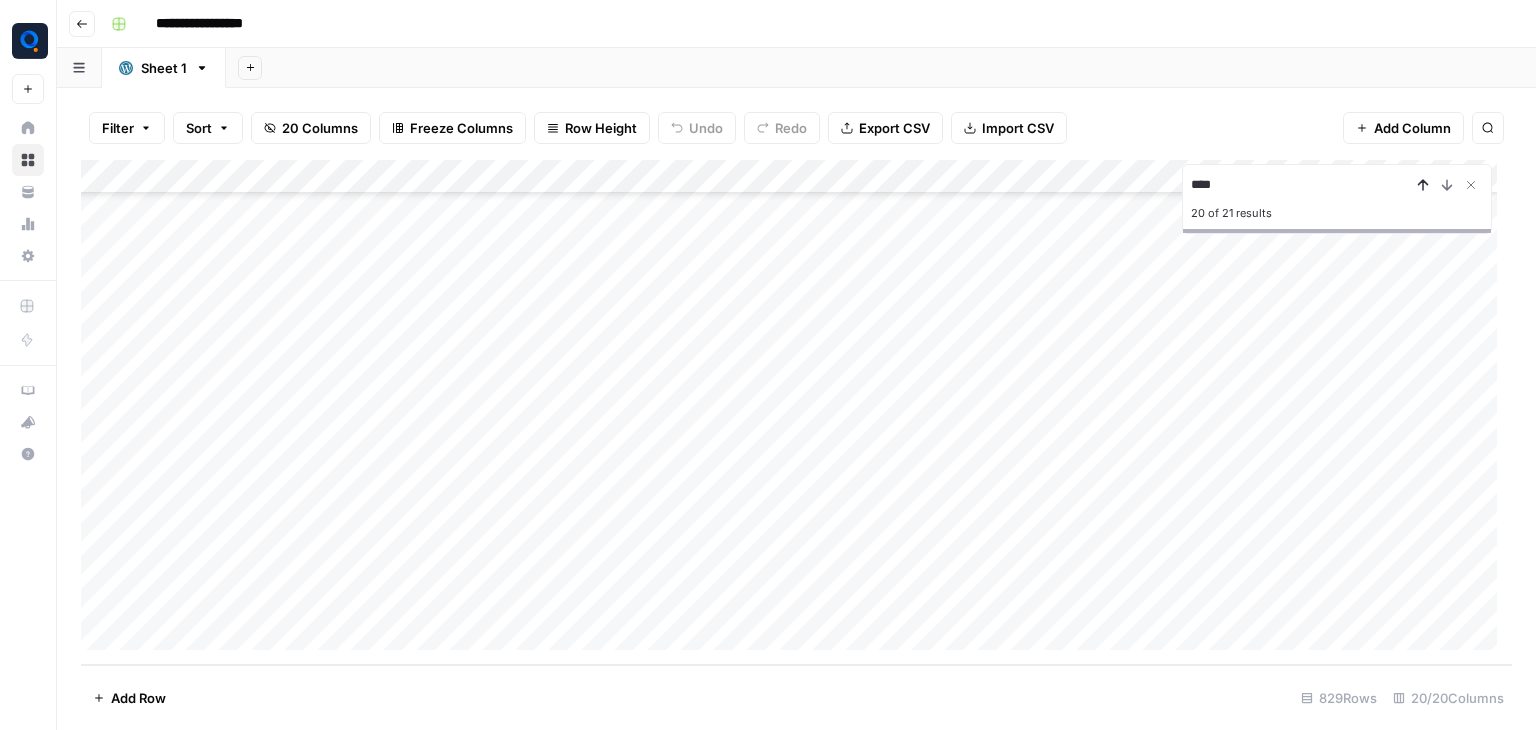 scroll, scrollTop: 25840, scrollLeft: 0, axis: vertical 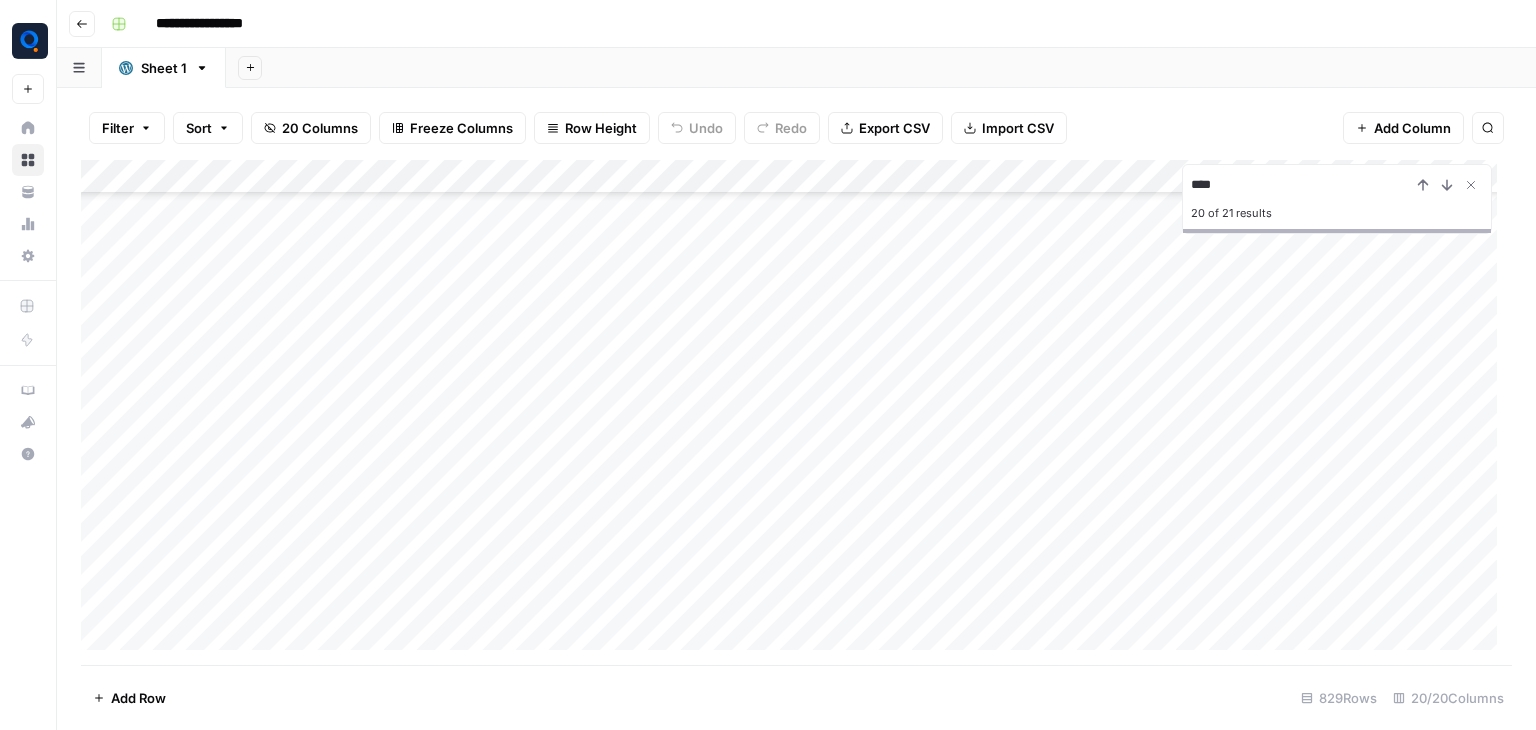 click on "Add Column" at bounding box center (796, 412) 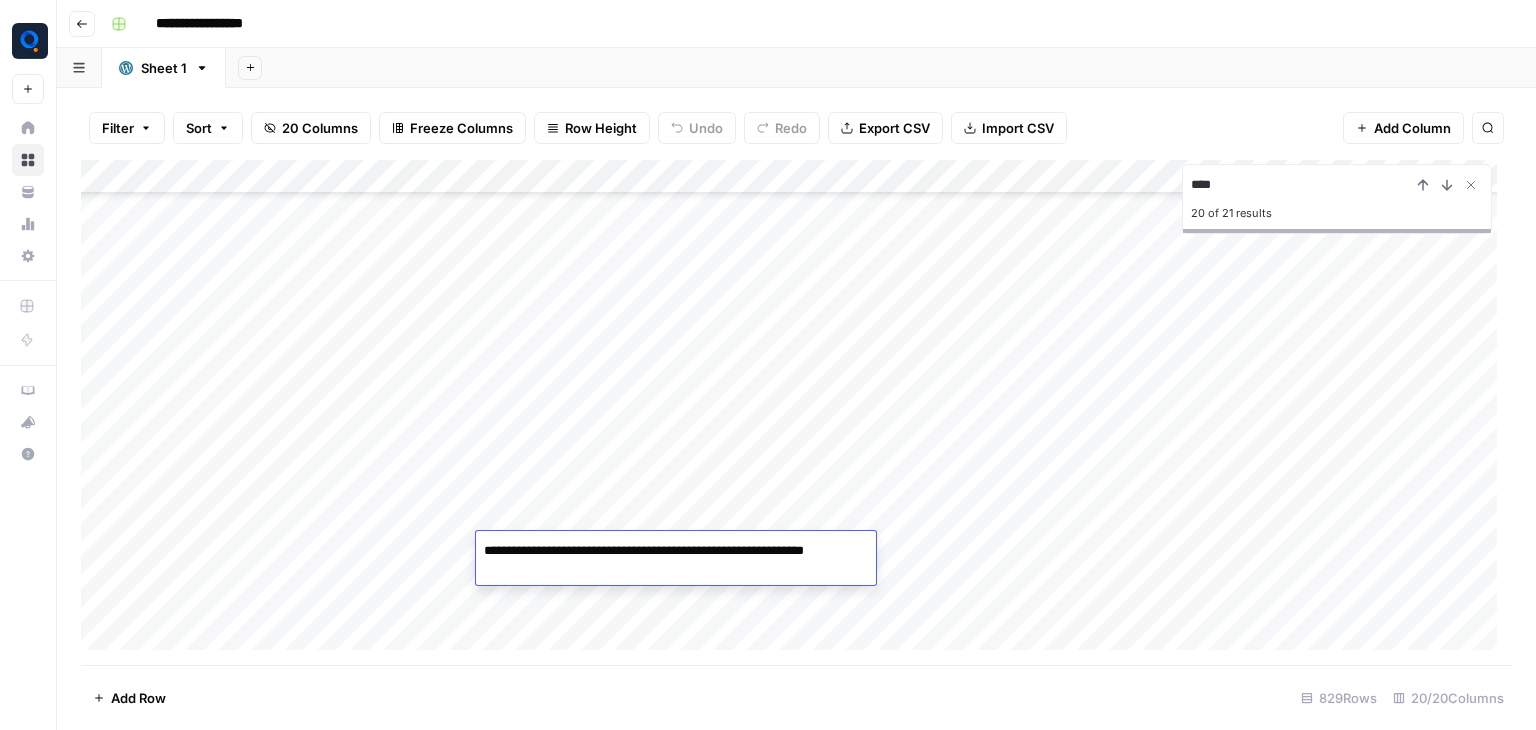click on "Add Column" at bounding box center (796, 412) 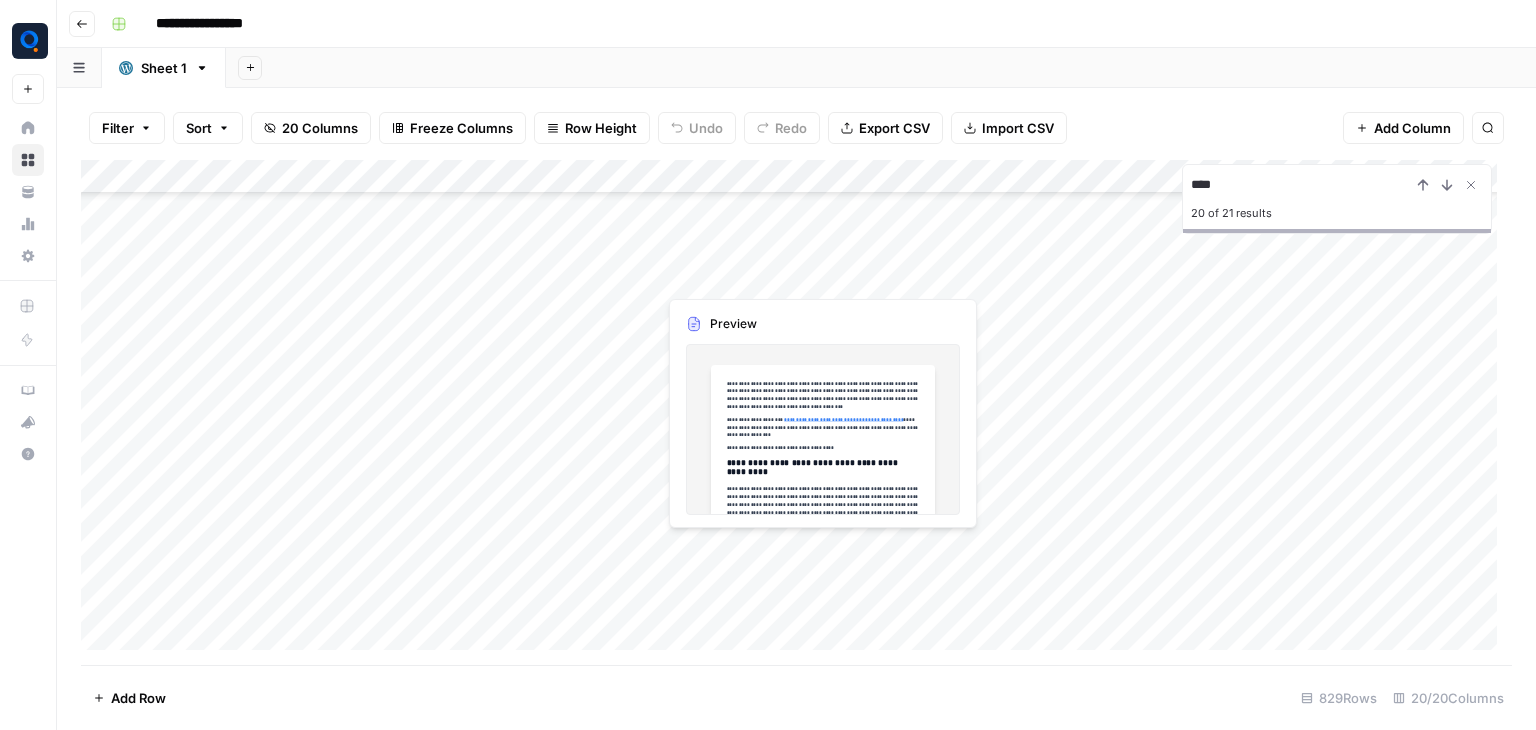 click on "Add Column" at bounding box center [796, 412] 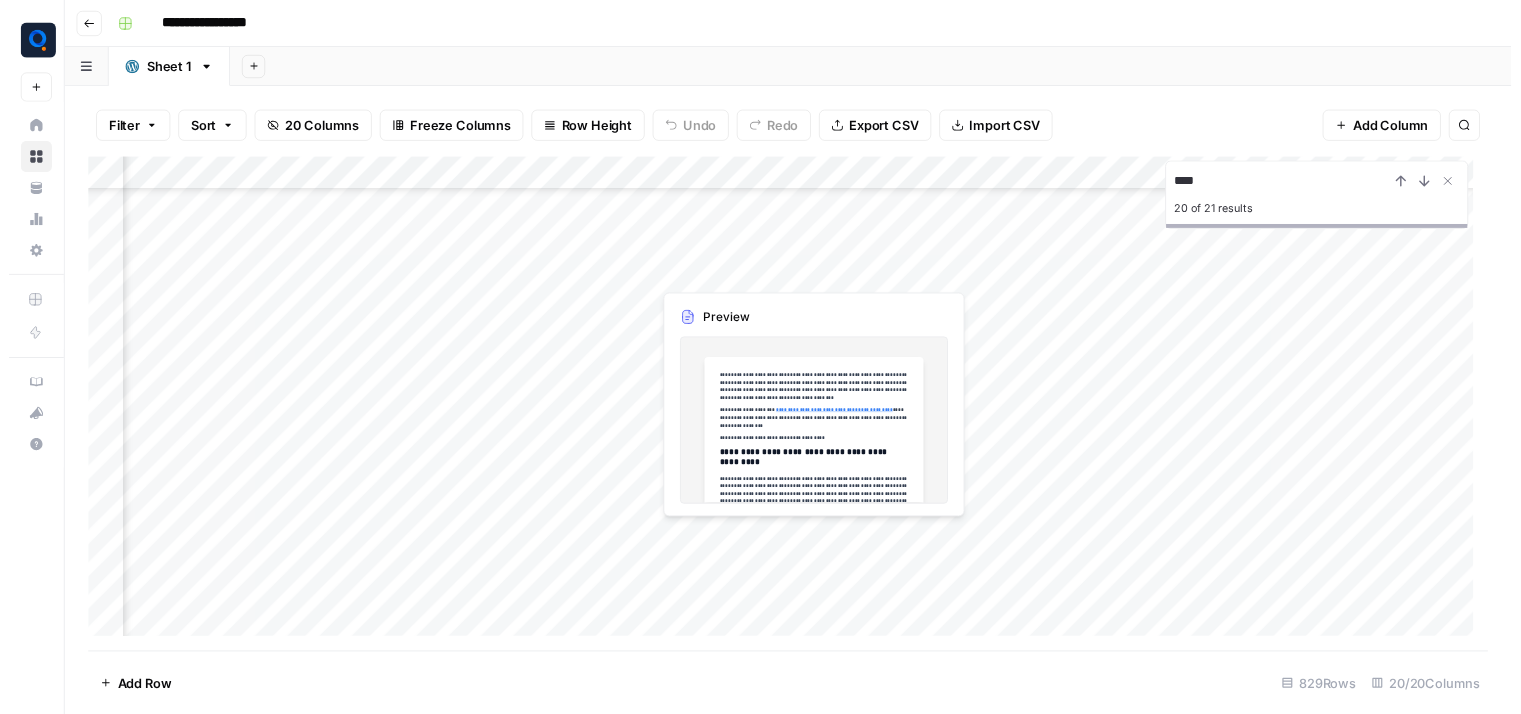 scroll, scrollTop: 25840, scrollLeft: 236, axis: both 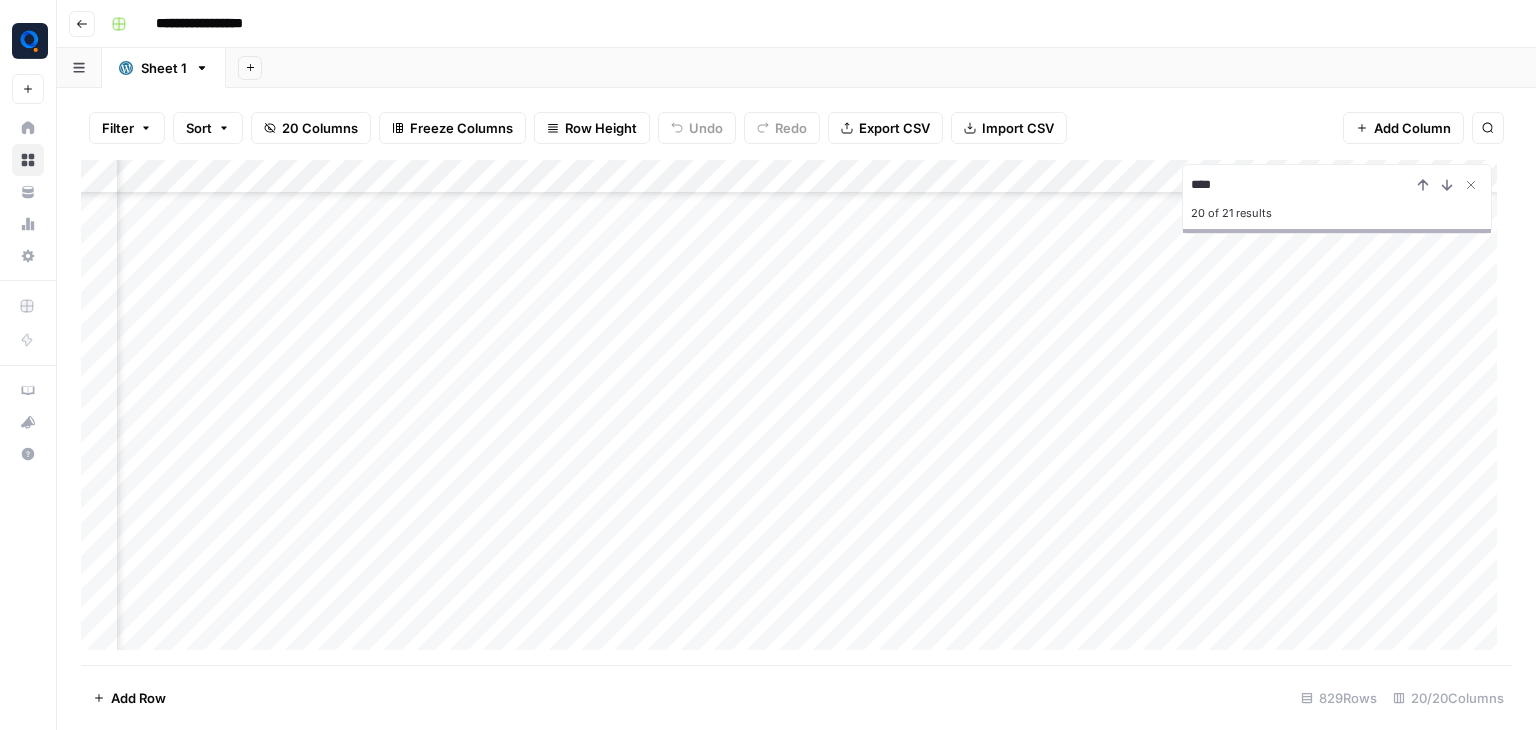 click on "Add Column" at bounding box center [796, 412] 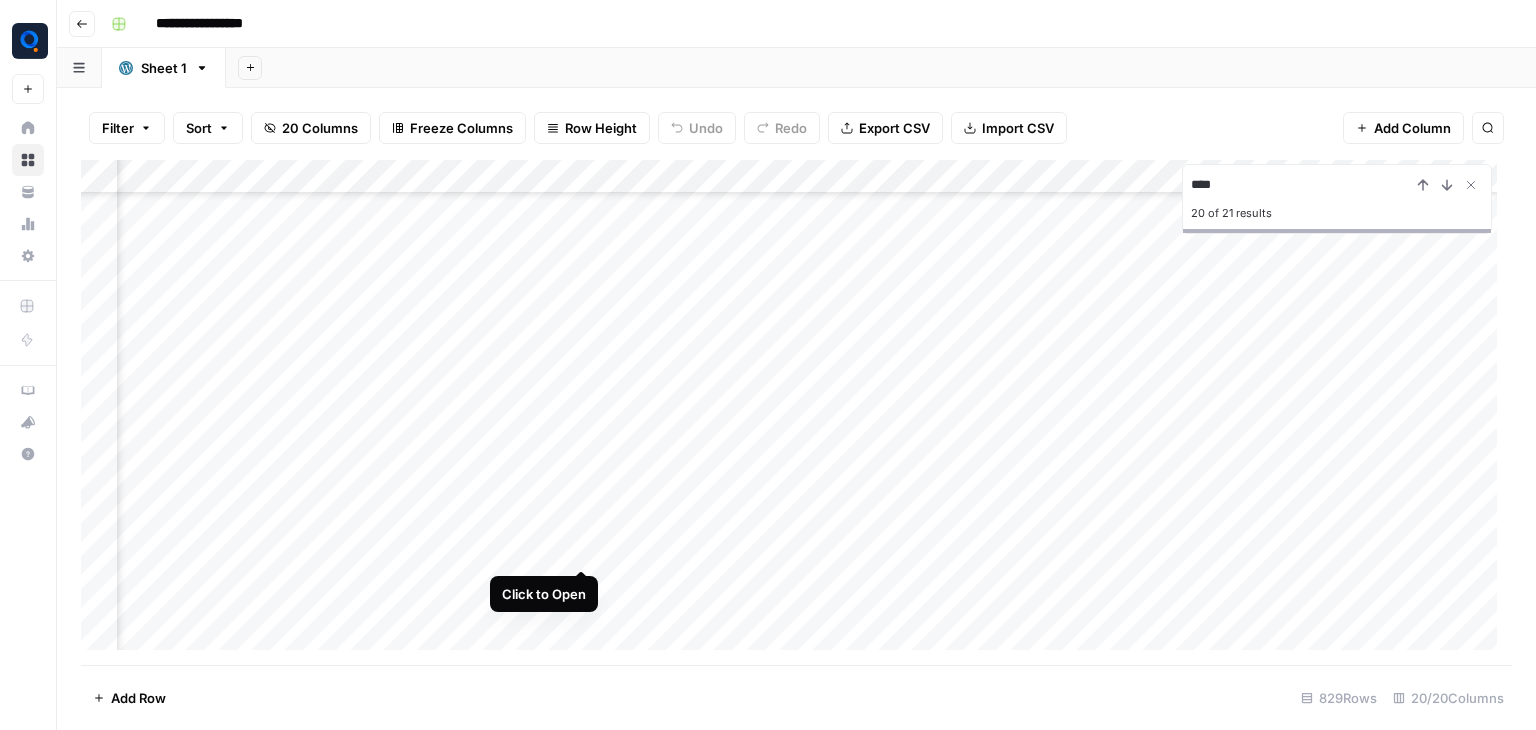 click on "Add Column" at bounding box center (796, 412) 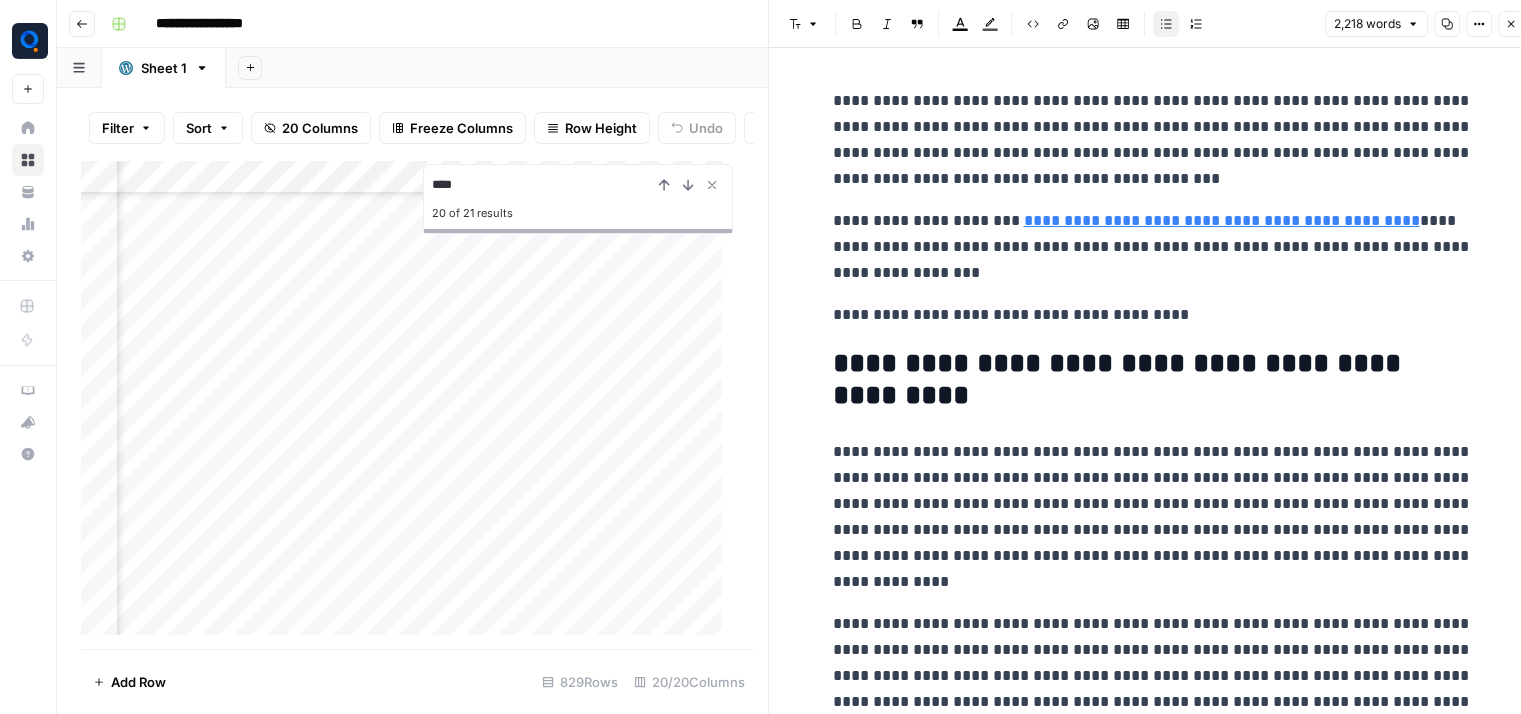 click on "Add Column" at bounding box center [409, 405] 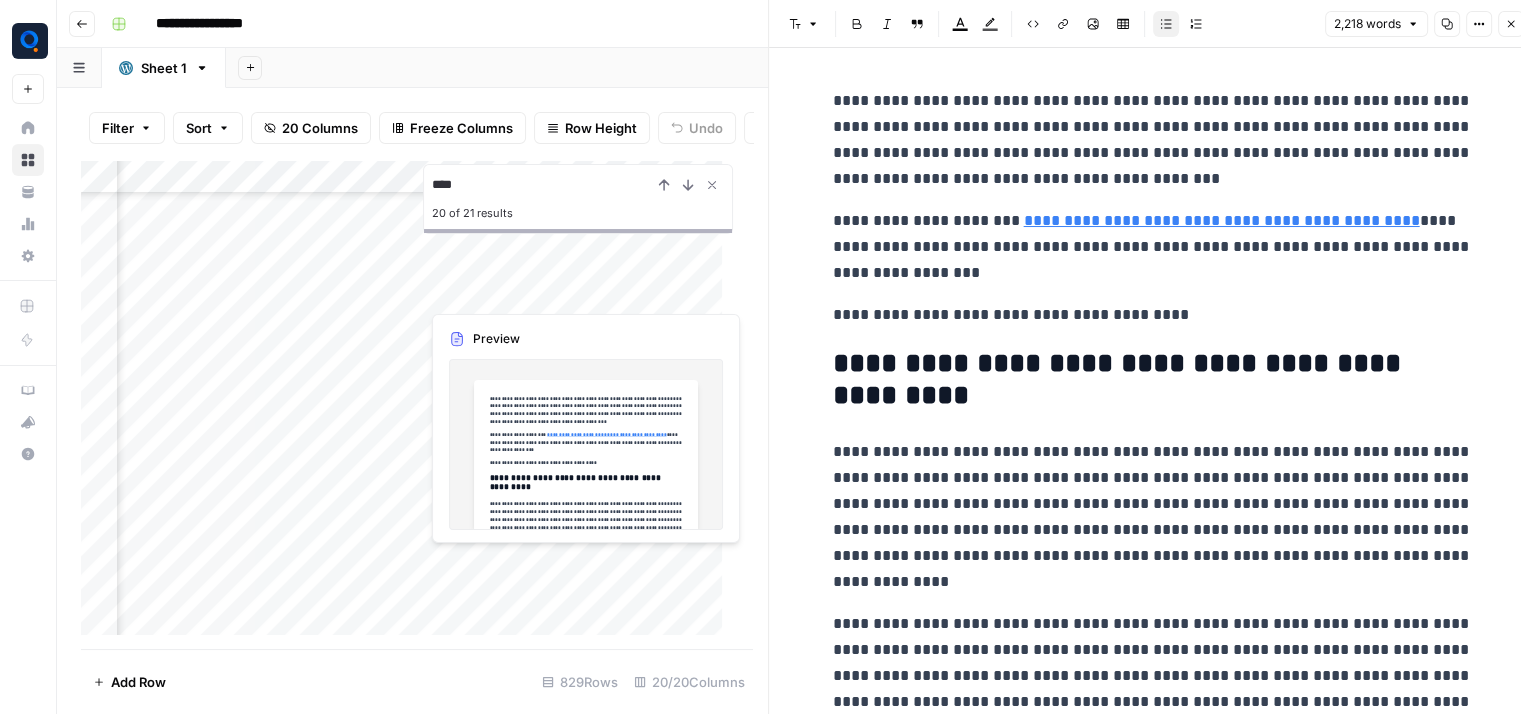 click on "Add Column" at bounding box center (409, 405) 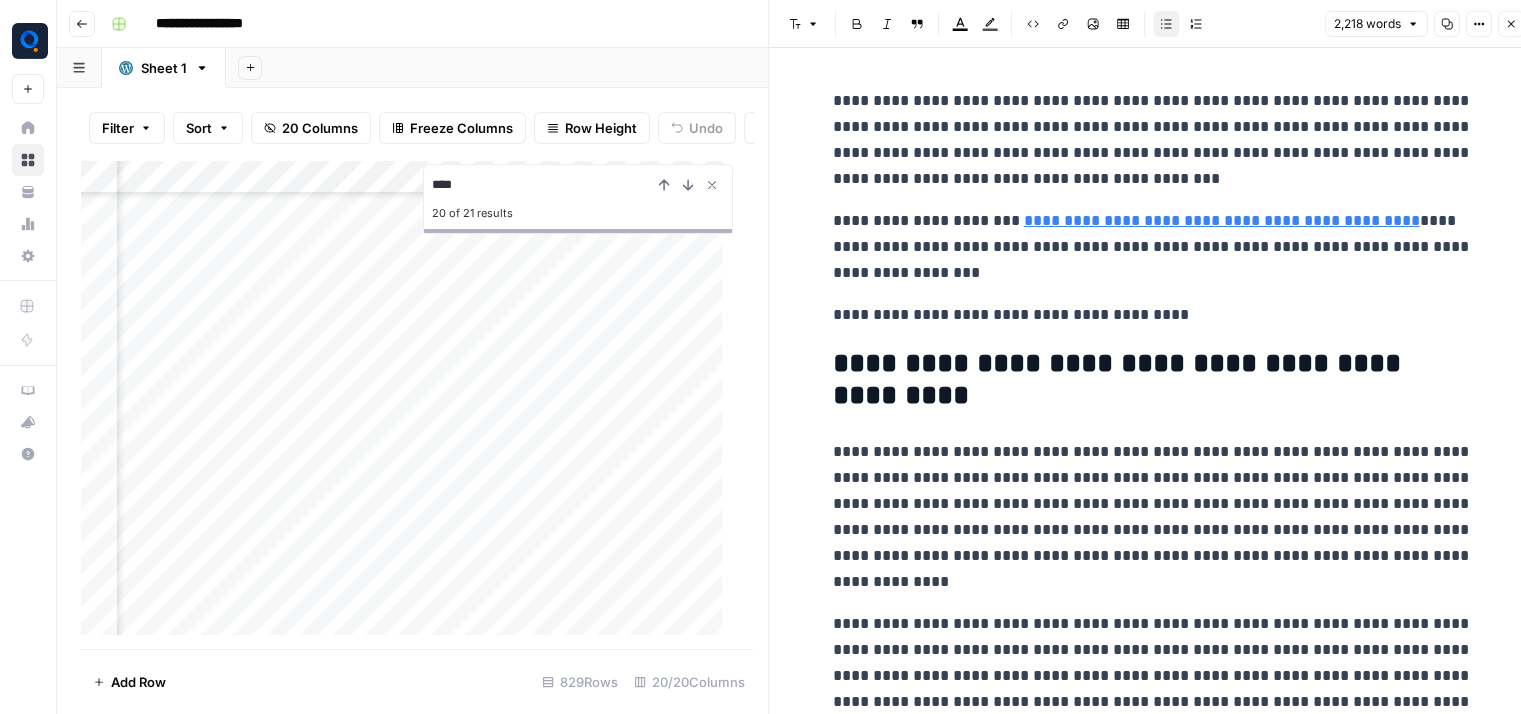 click on "Add Column" at bounding box center (409, 405) 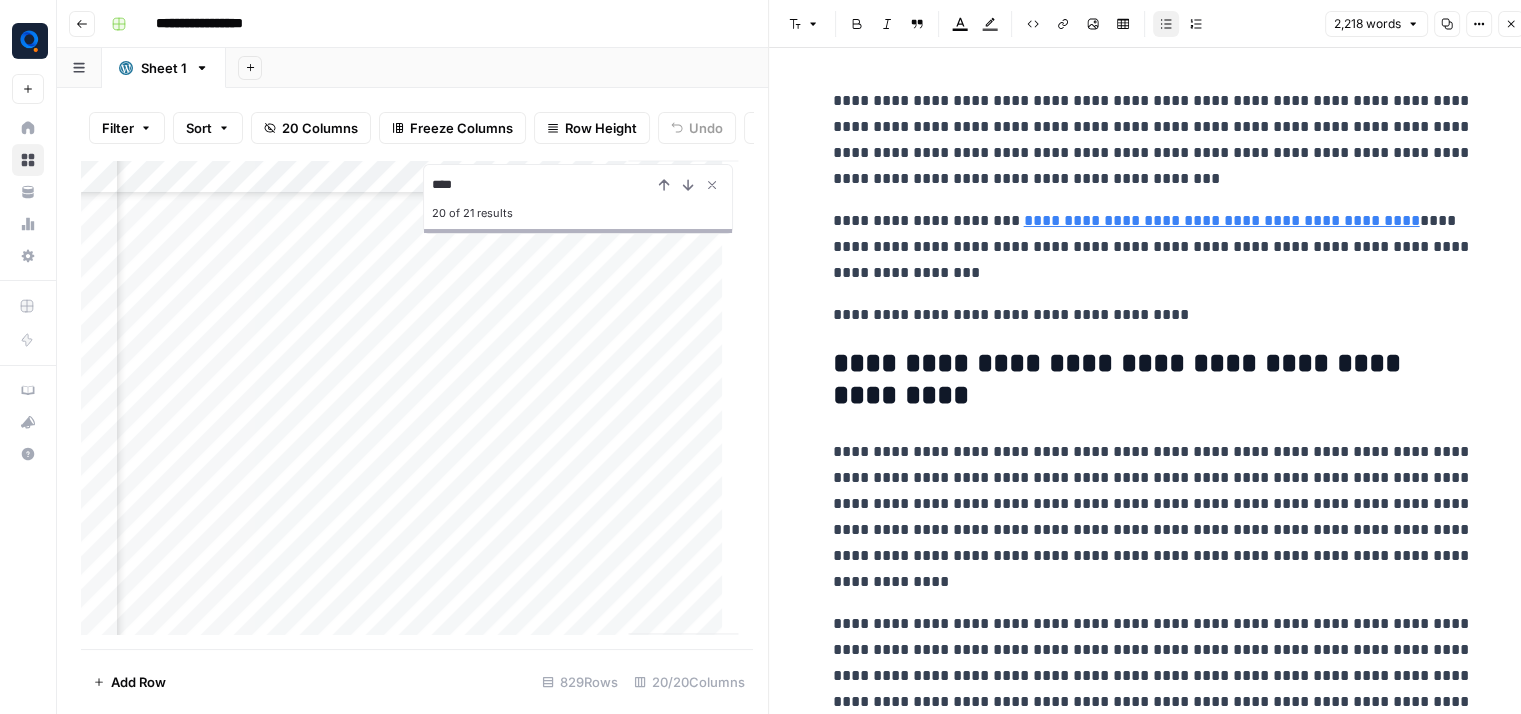 scroll, scrollTop: 0, scrollLeft: 15, axis: horizontal 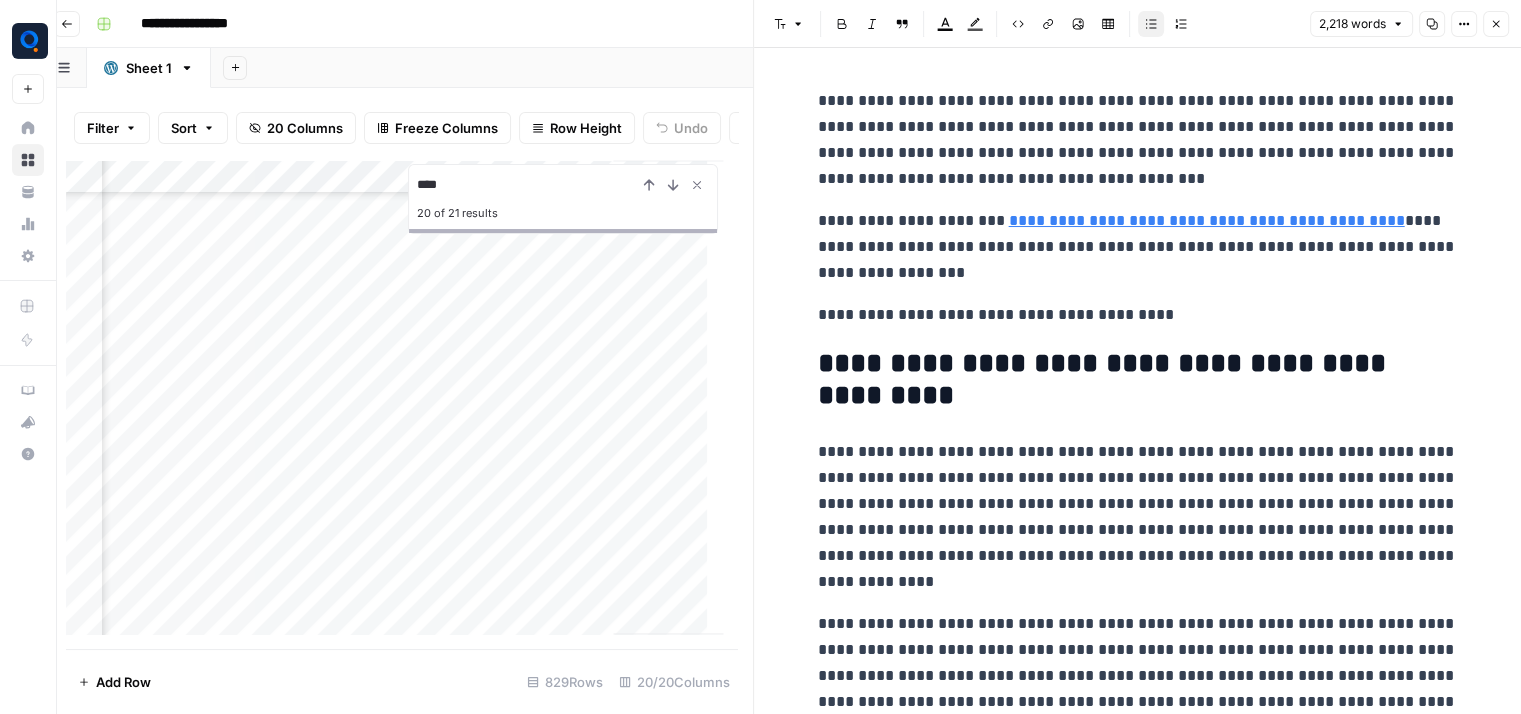 click on "Add Column" at bounding box center [668, 397] 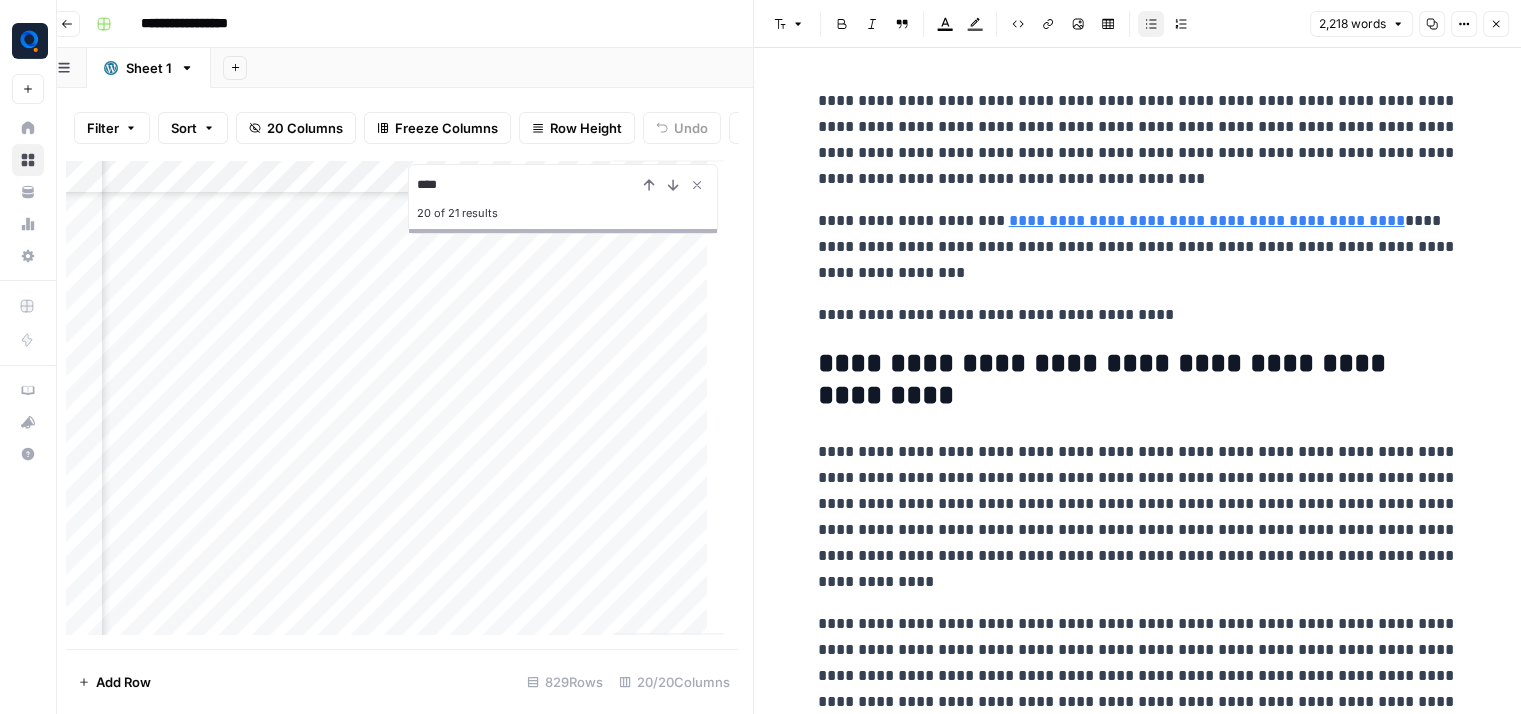 click 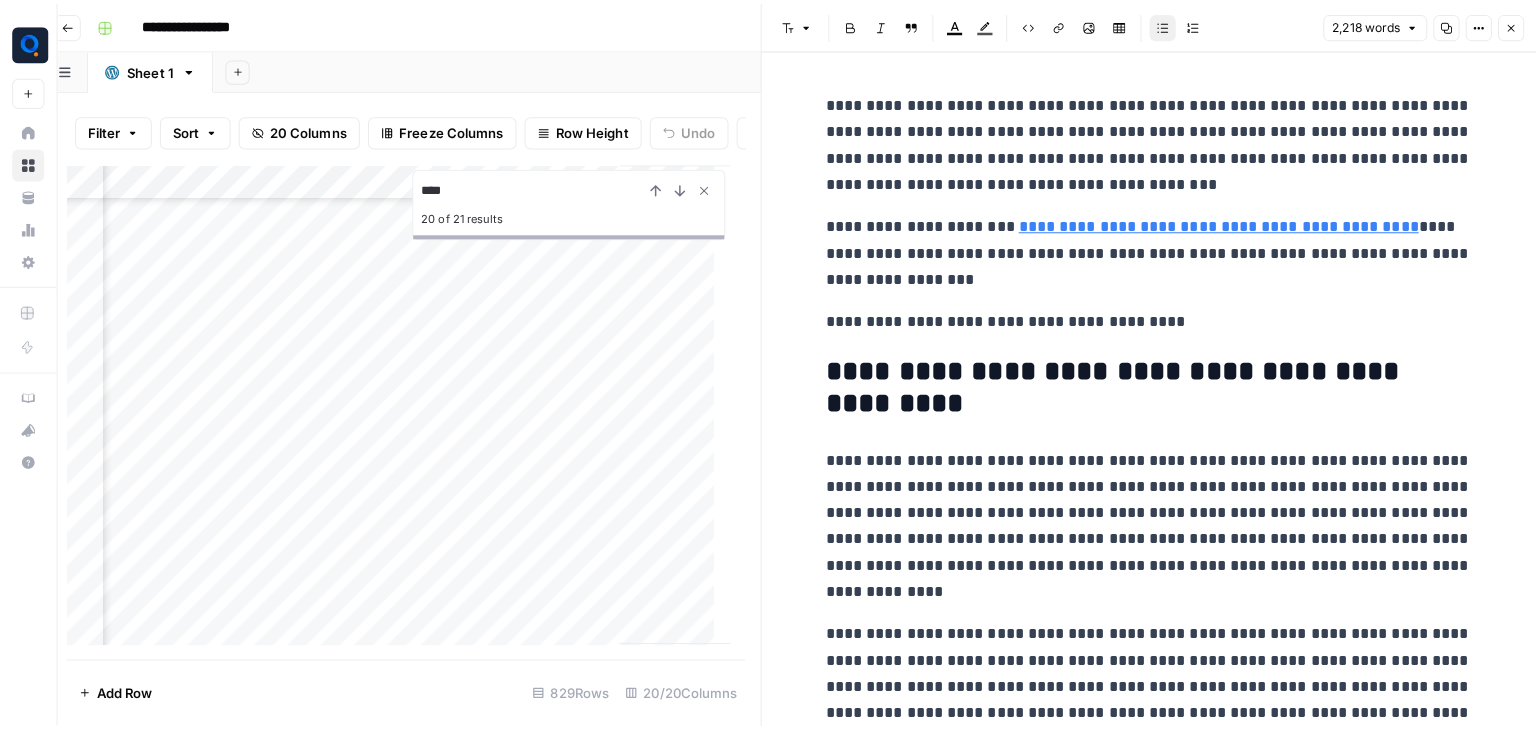 scroll, scrollTop: 0, scrollLeft: 0, axis: both 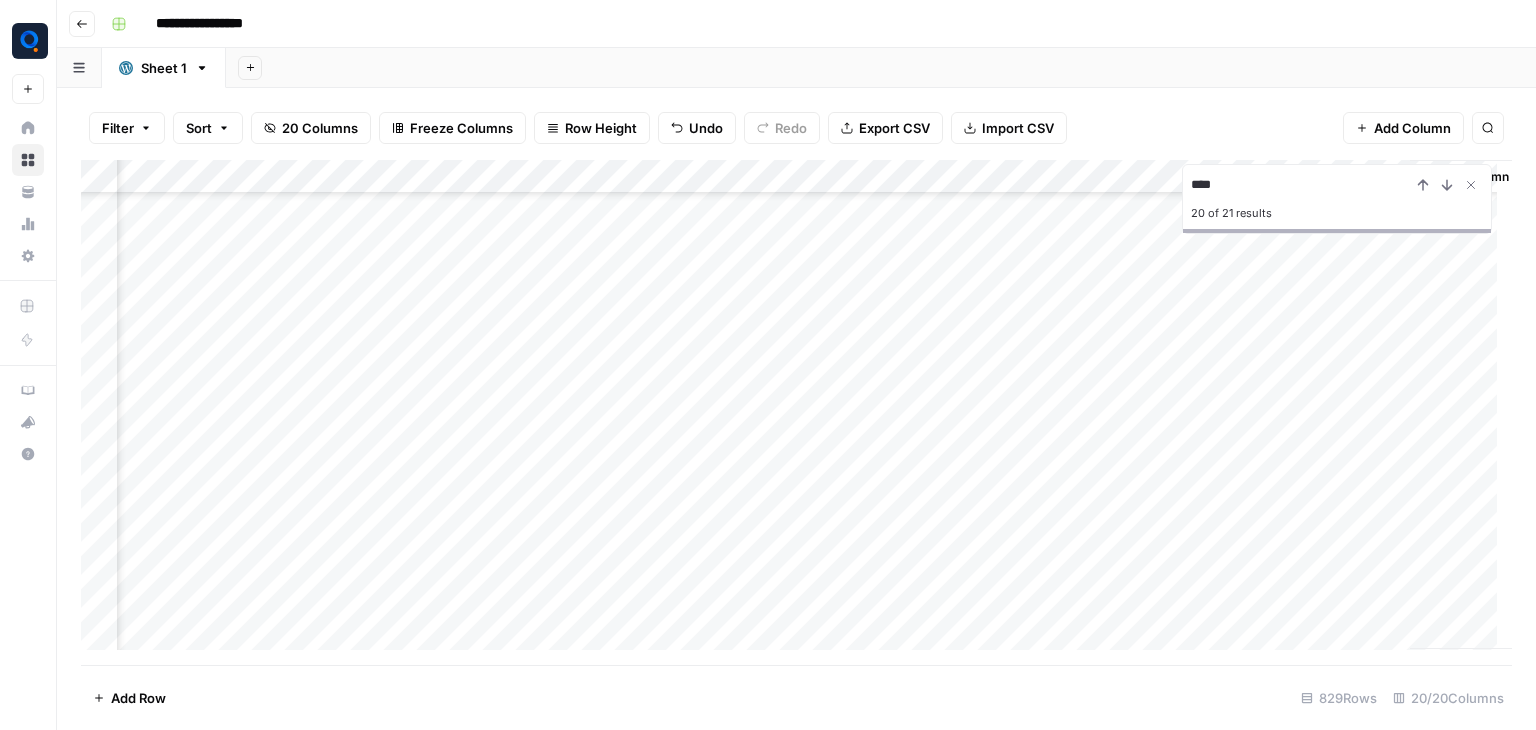 click on "Add Column" at bounding box center [796, 412] 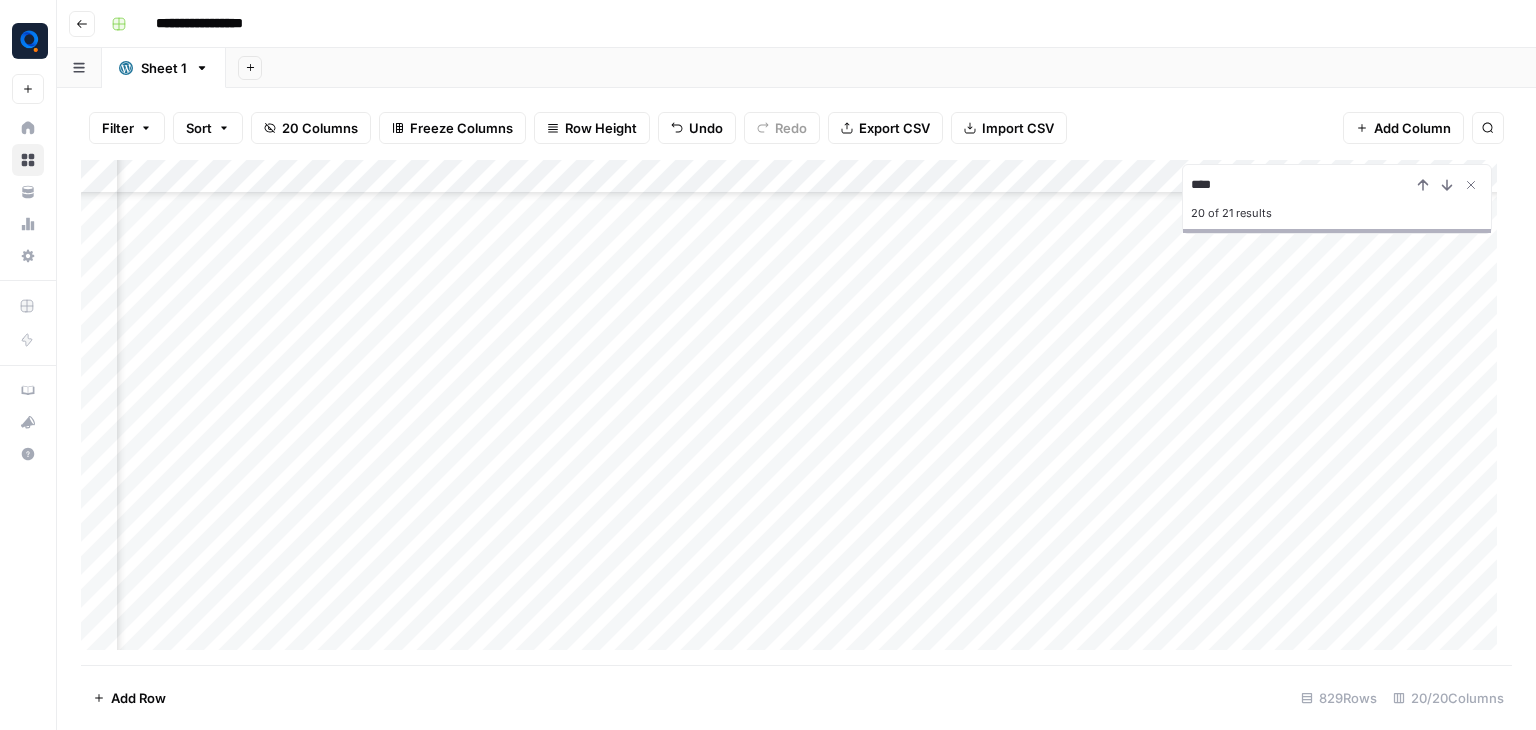 scroll, scrollTop: 25840, scrollLeft: 1004, axis: both 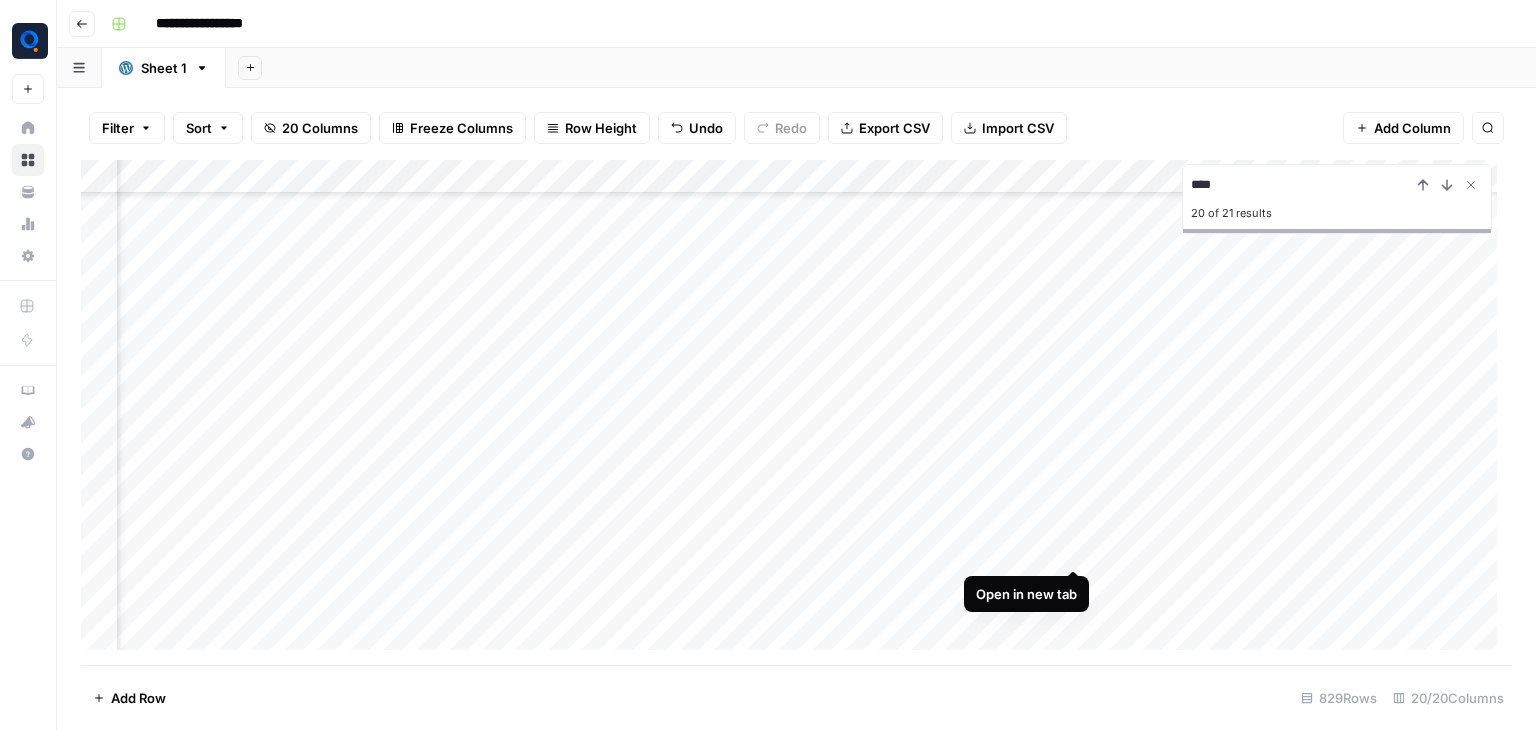 click on "Add Column" at bounding box center (796, 412) 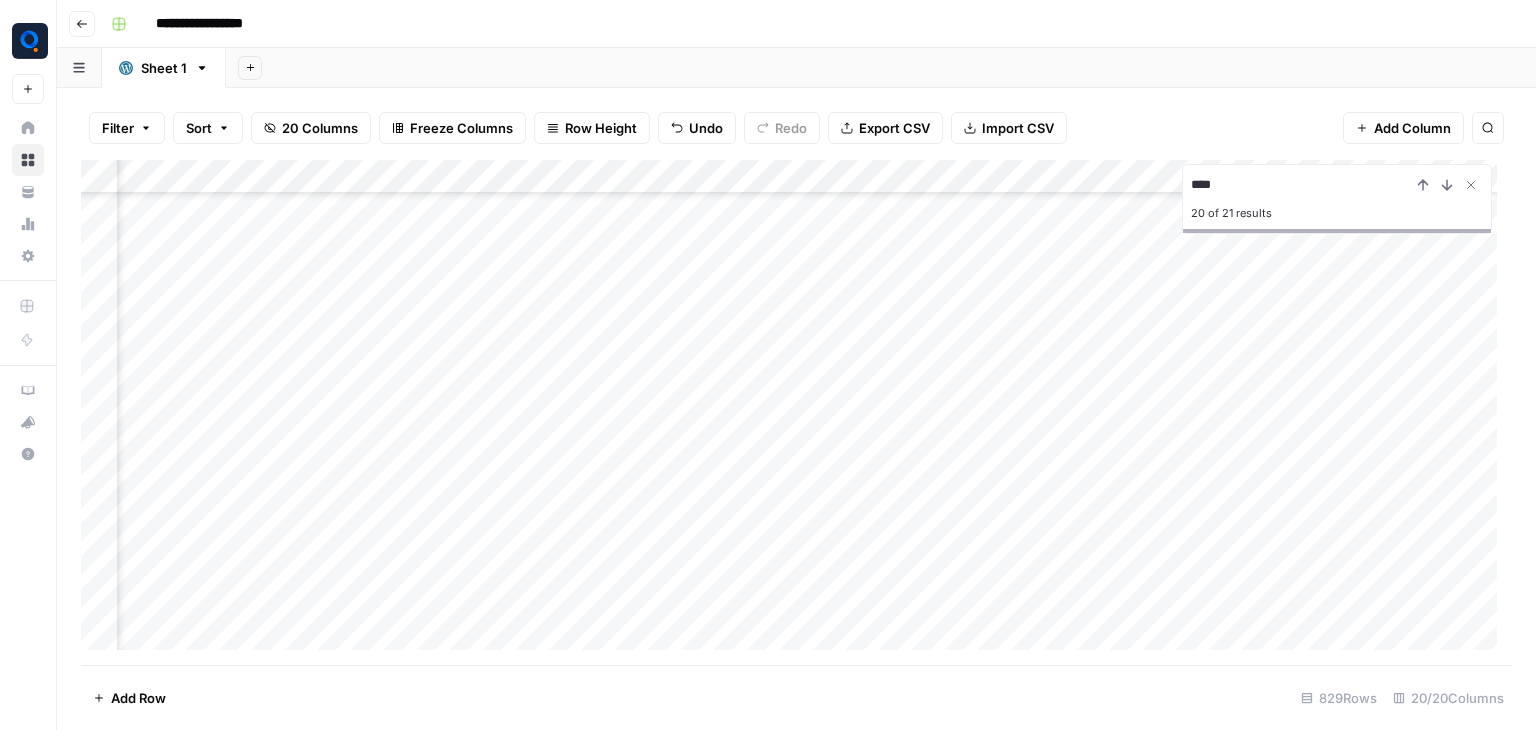 click on "Add Column" at bounding box center [796, 412] 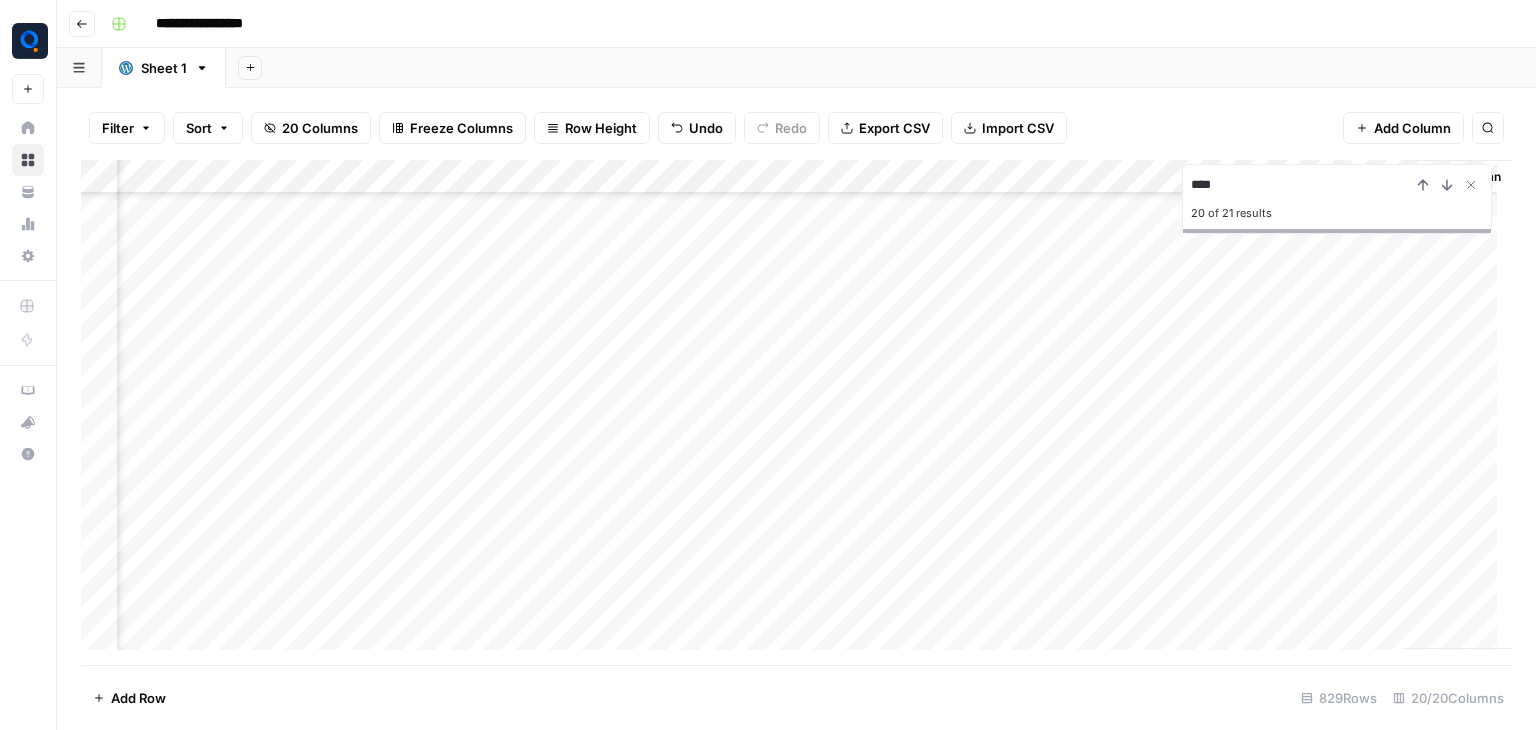 click on "Add Column" at bounding box center (1457, 404) 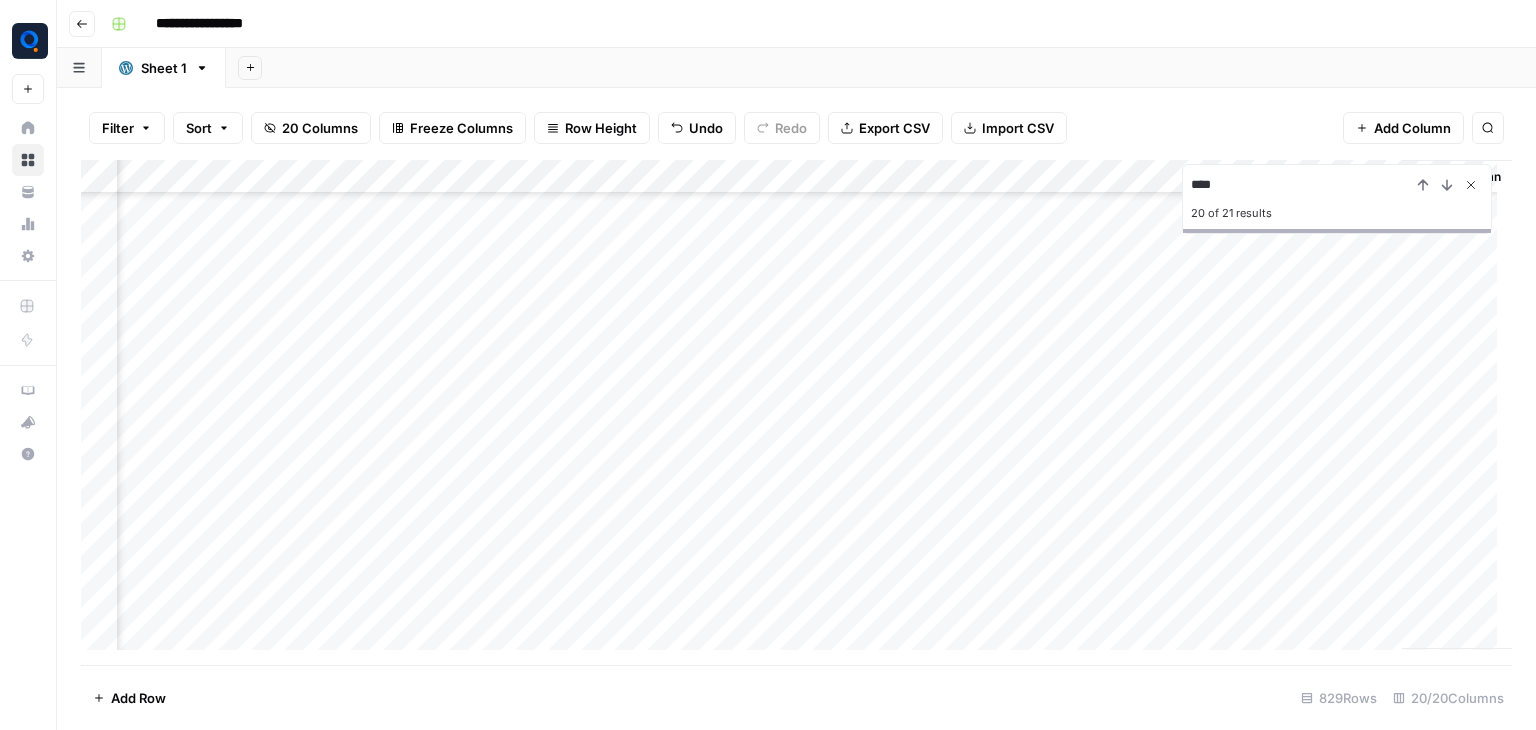 click 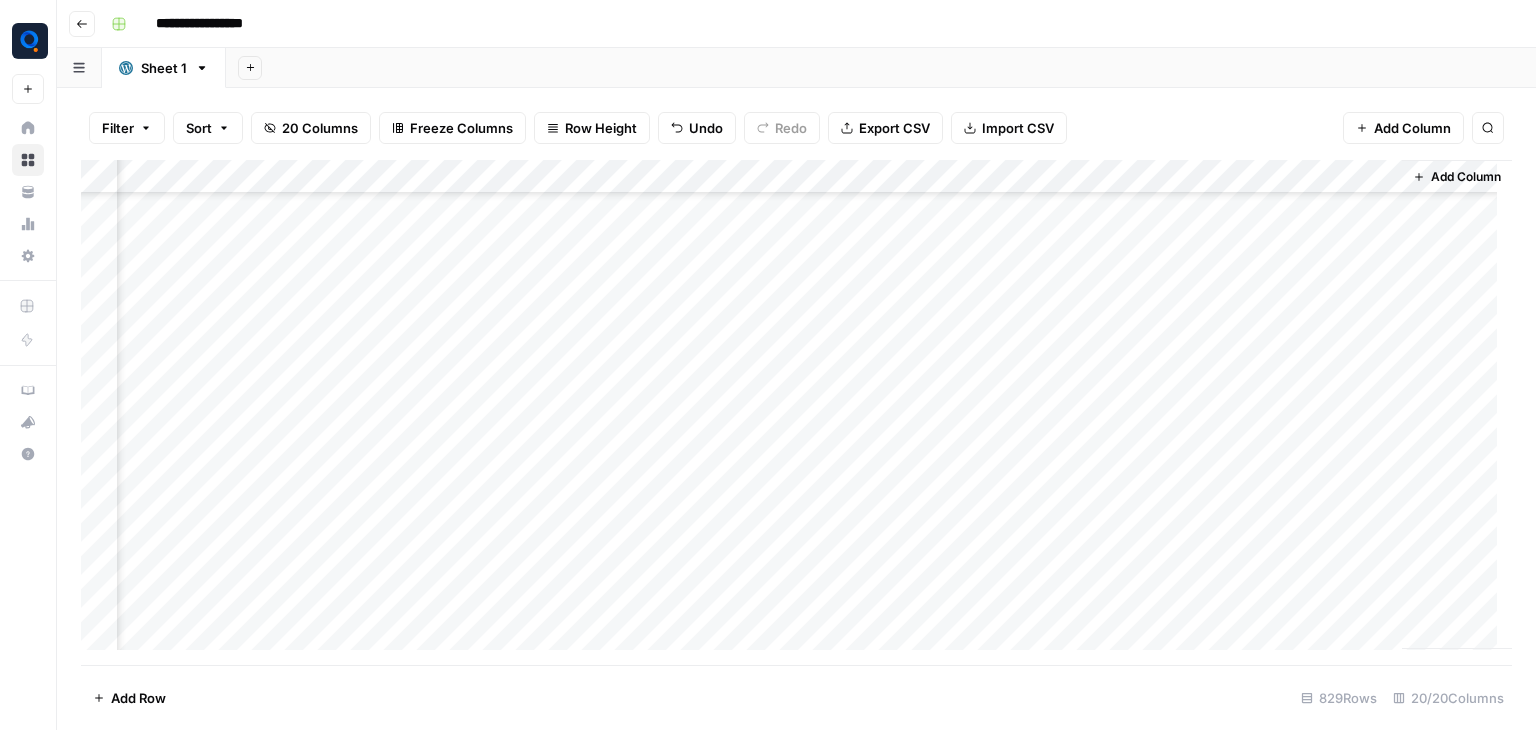click on "Add Column" at bounding box center (1466, 177) 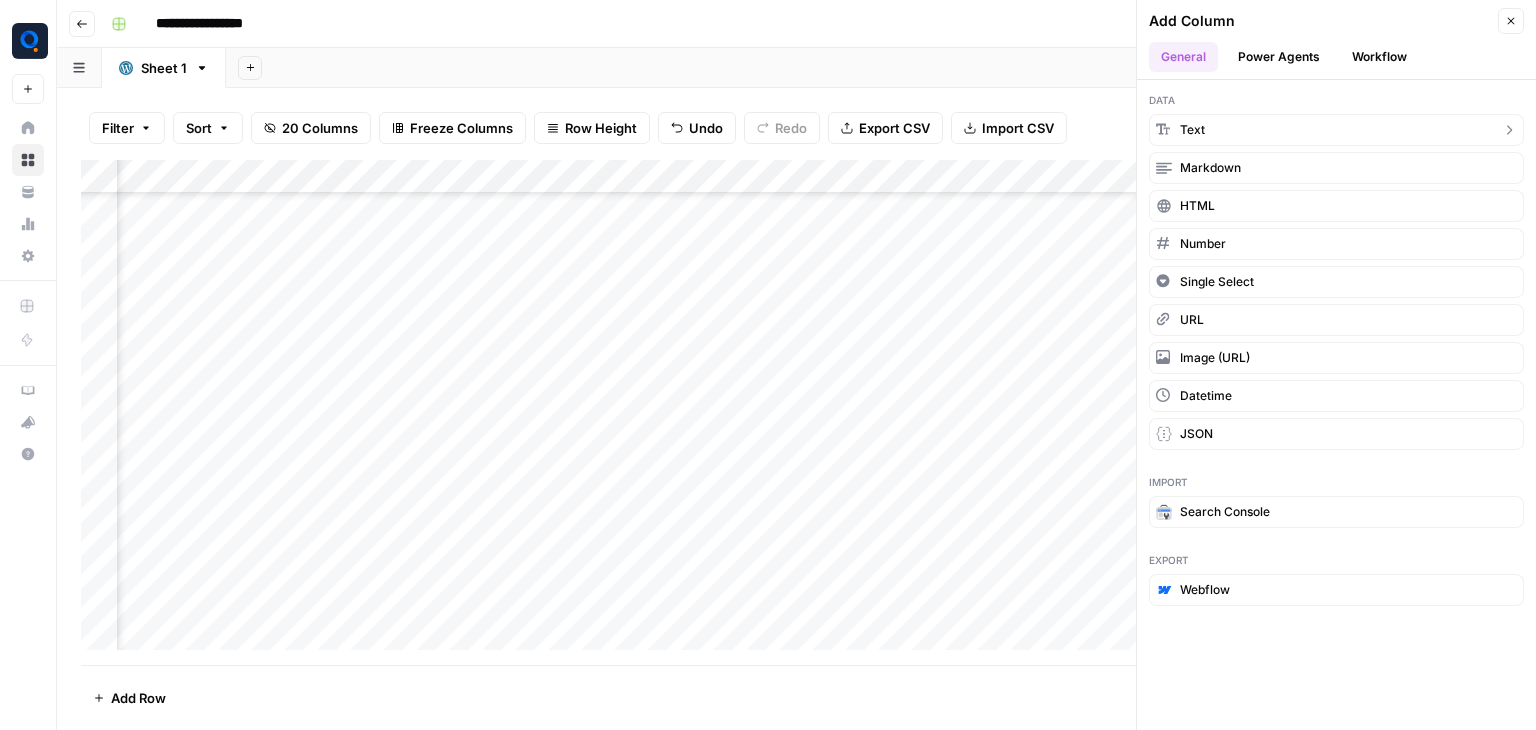 click on "Text" at bounding box center (1336, 130) 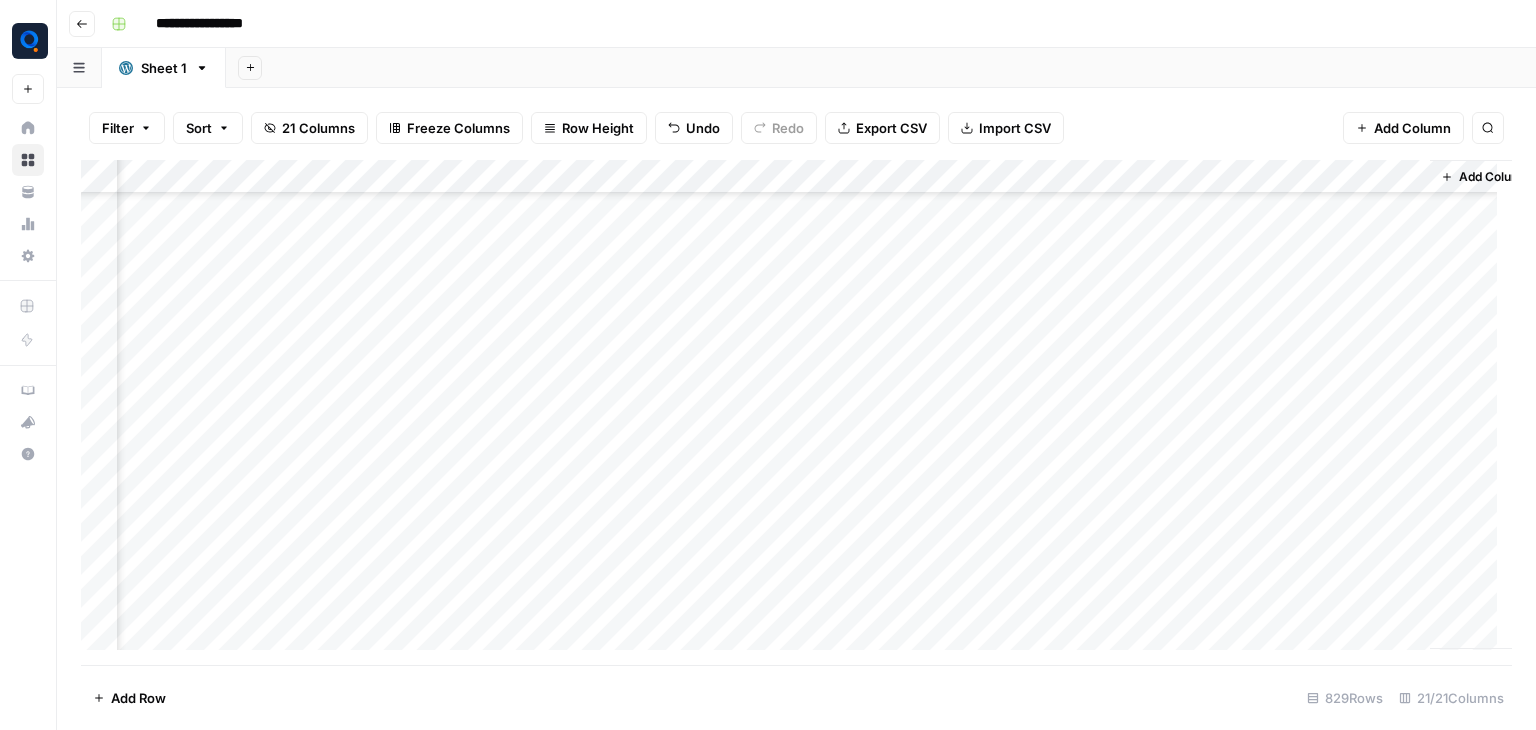 scroll, scrollTop: 25840, scrollLeft: 2512, axis: both 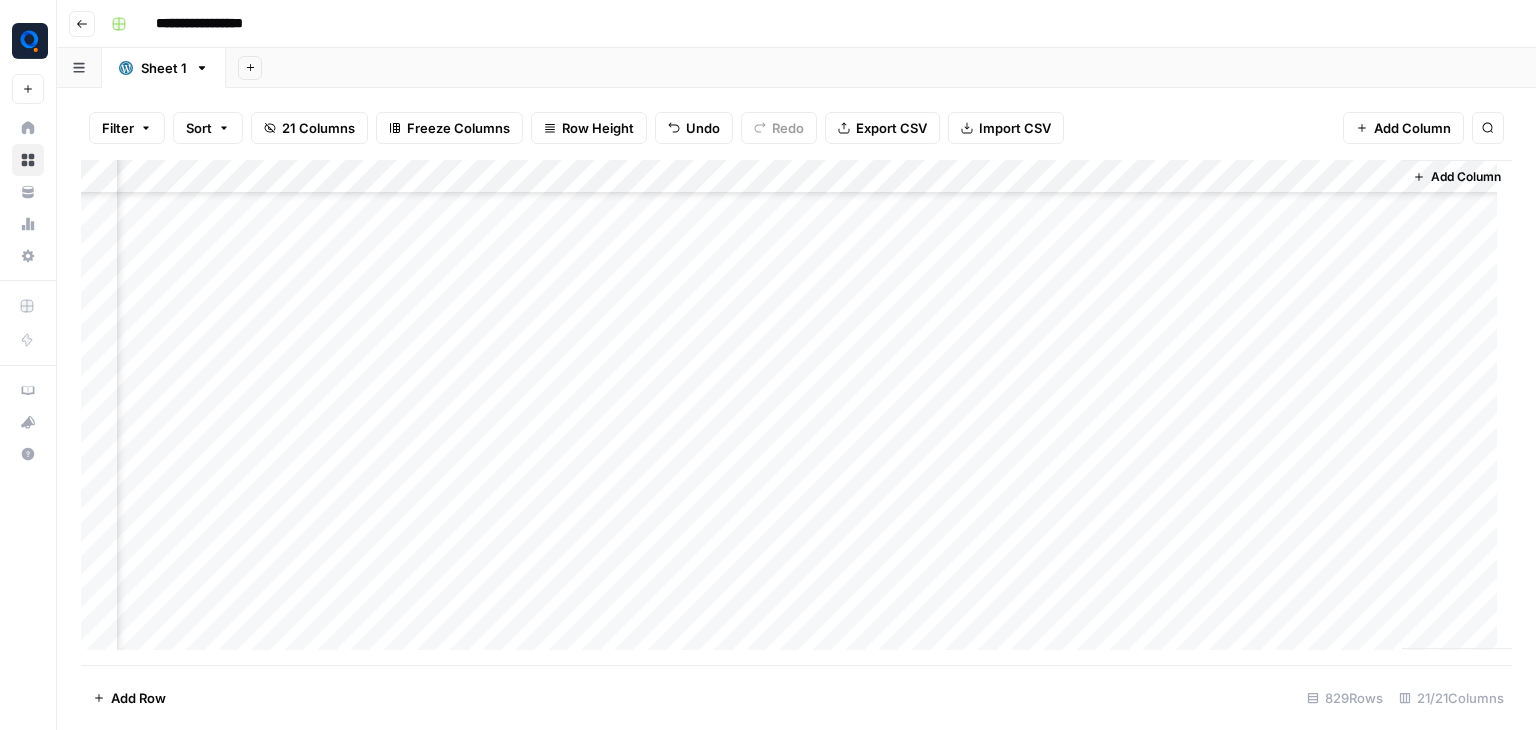 click on "Add Column" at bounding box center (796, 412) 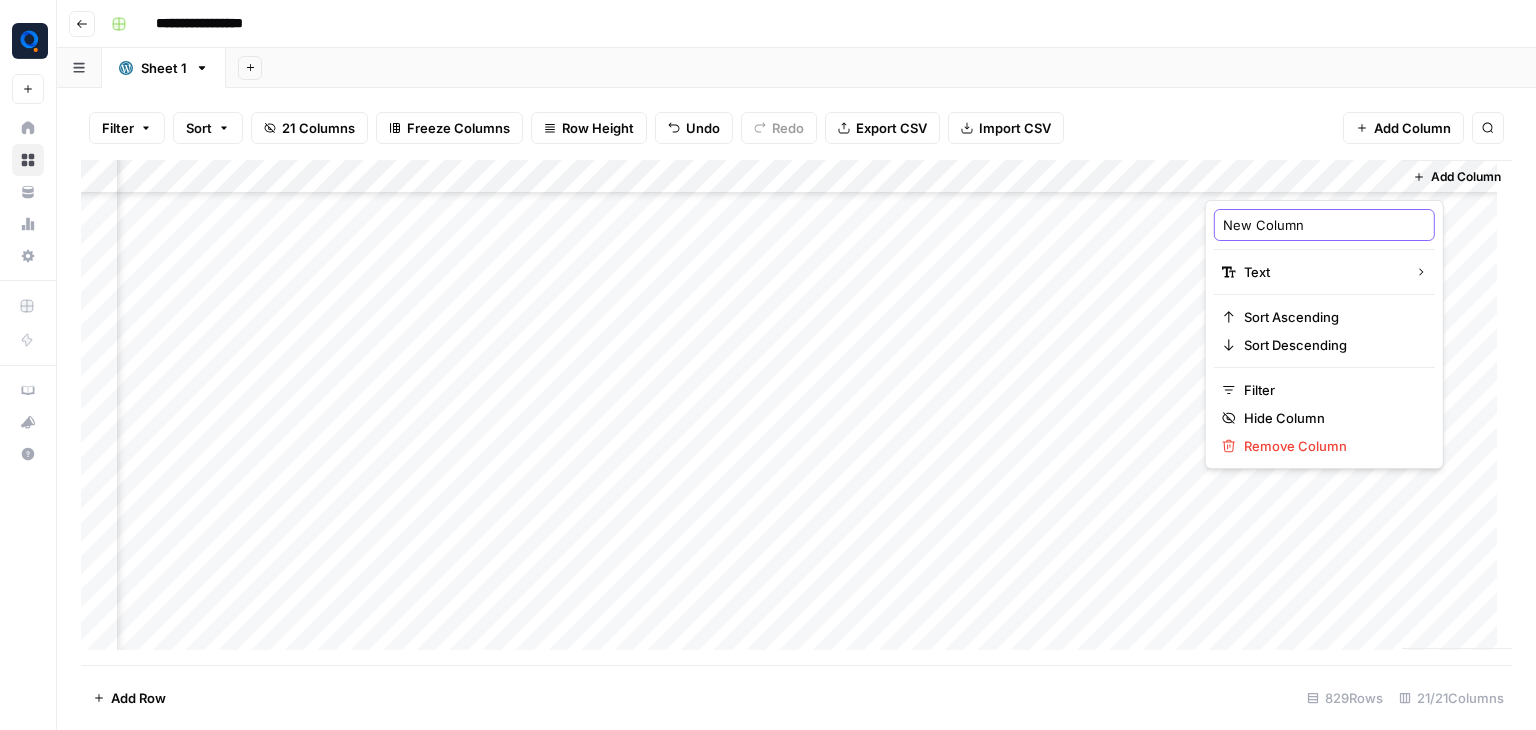 click on "New Column" at bounding box center [1324, 225] 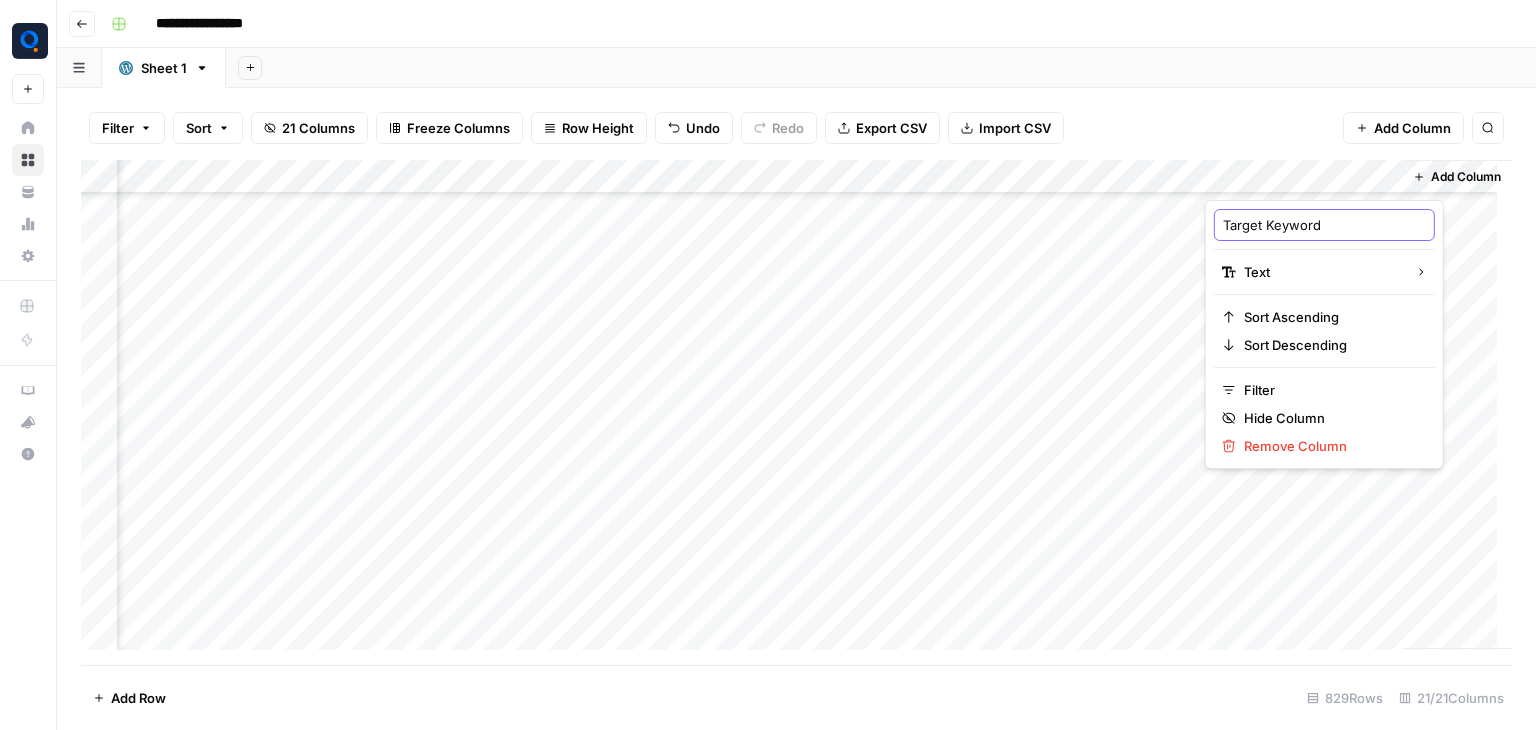 type on "Target Keywords" 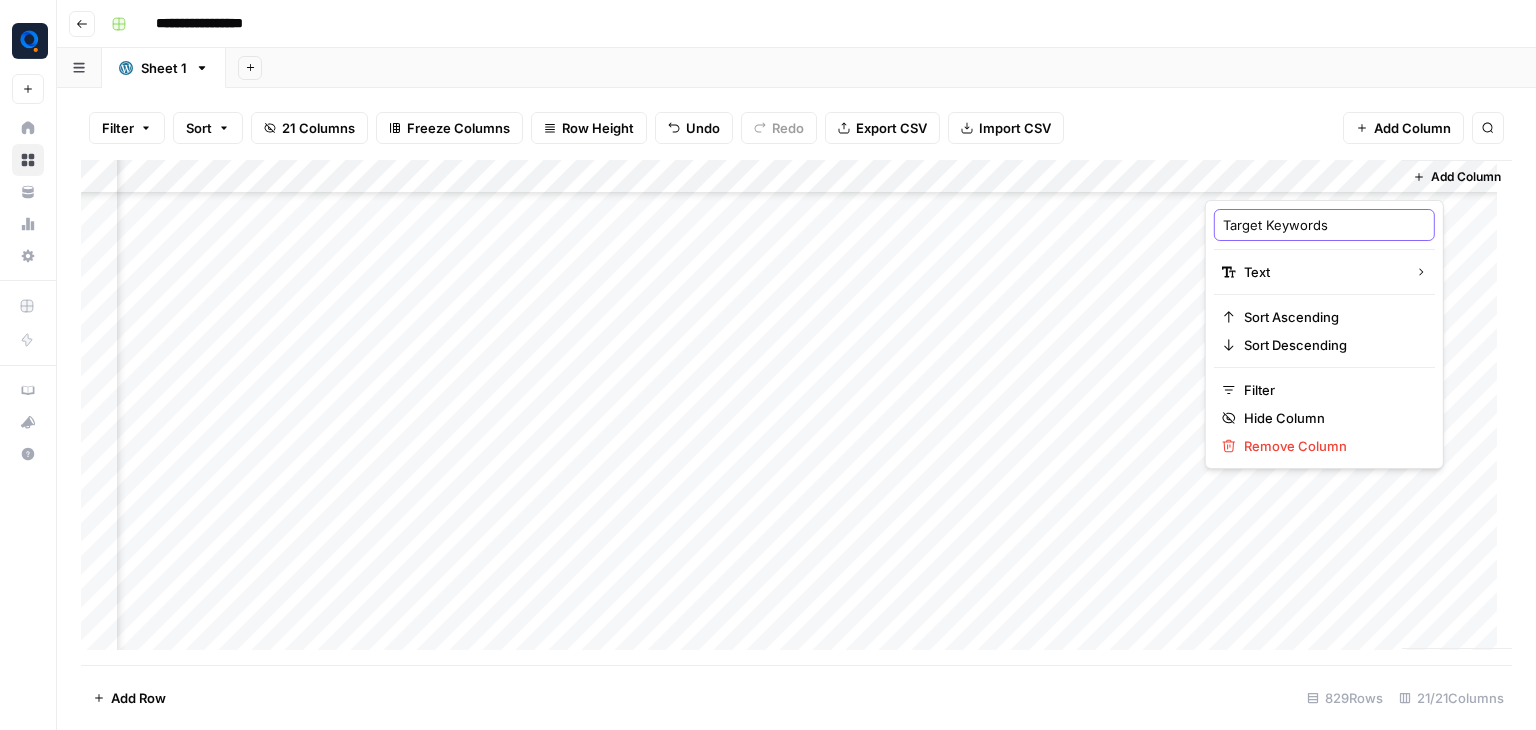 click on "Target Keywords" at bounding box center (1324, 225) 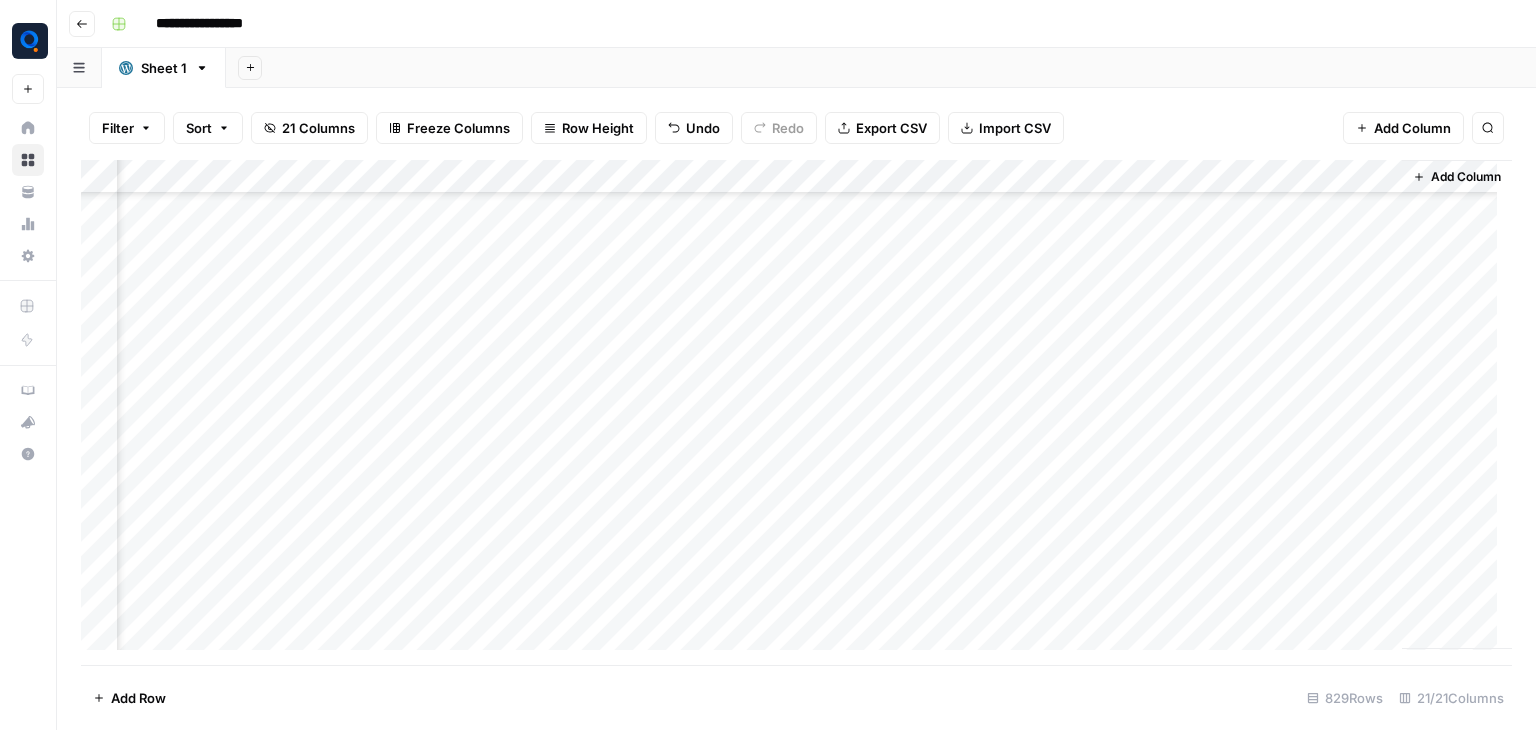 click on "Add Column" at bounding box center [796, 412] 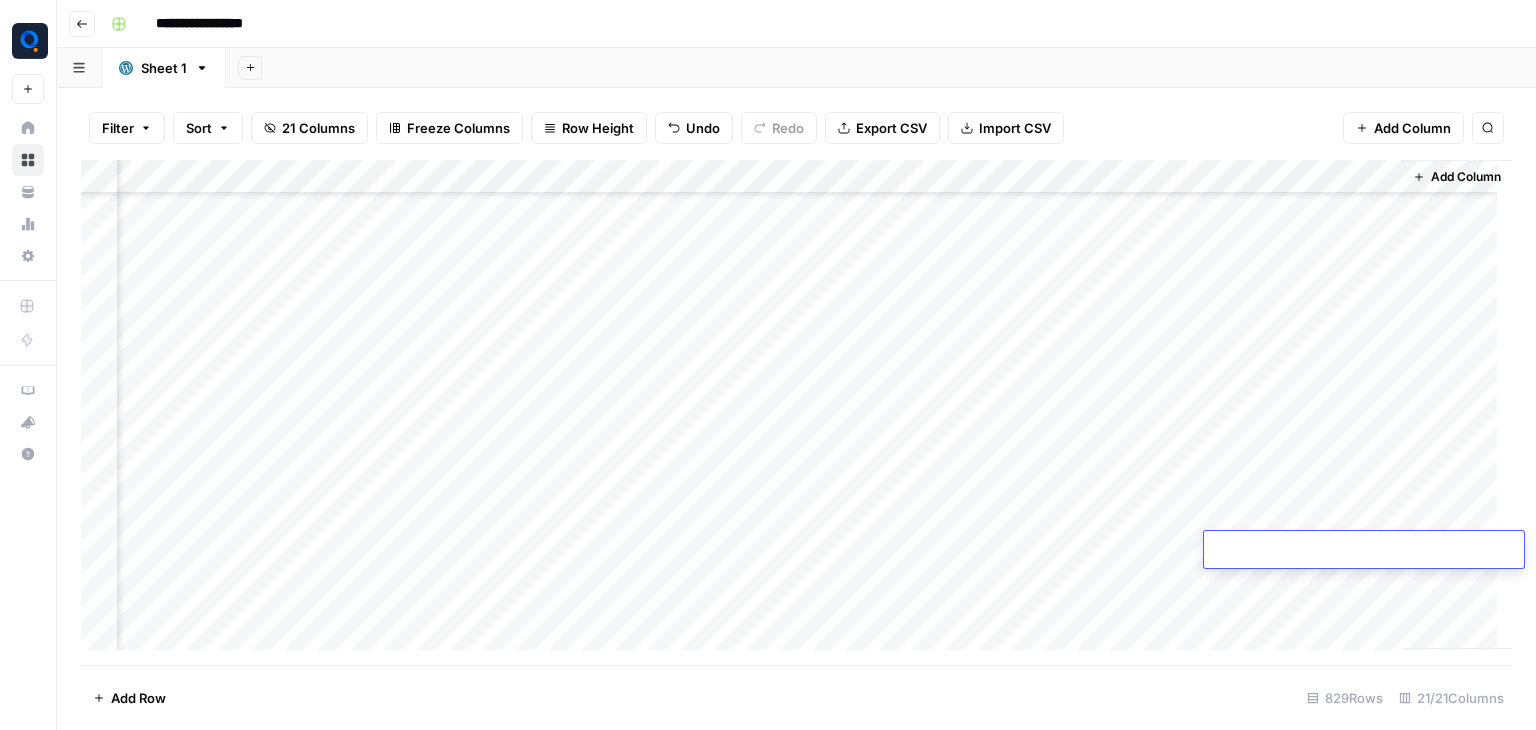click at bounding box center [1364, 551] 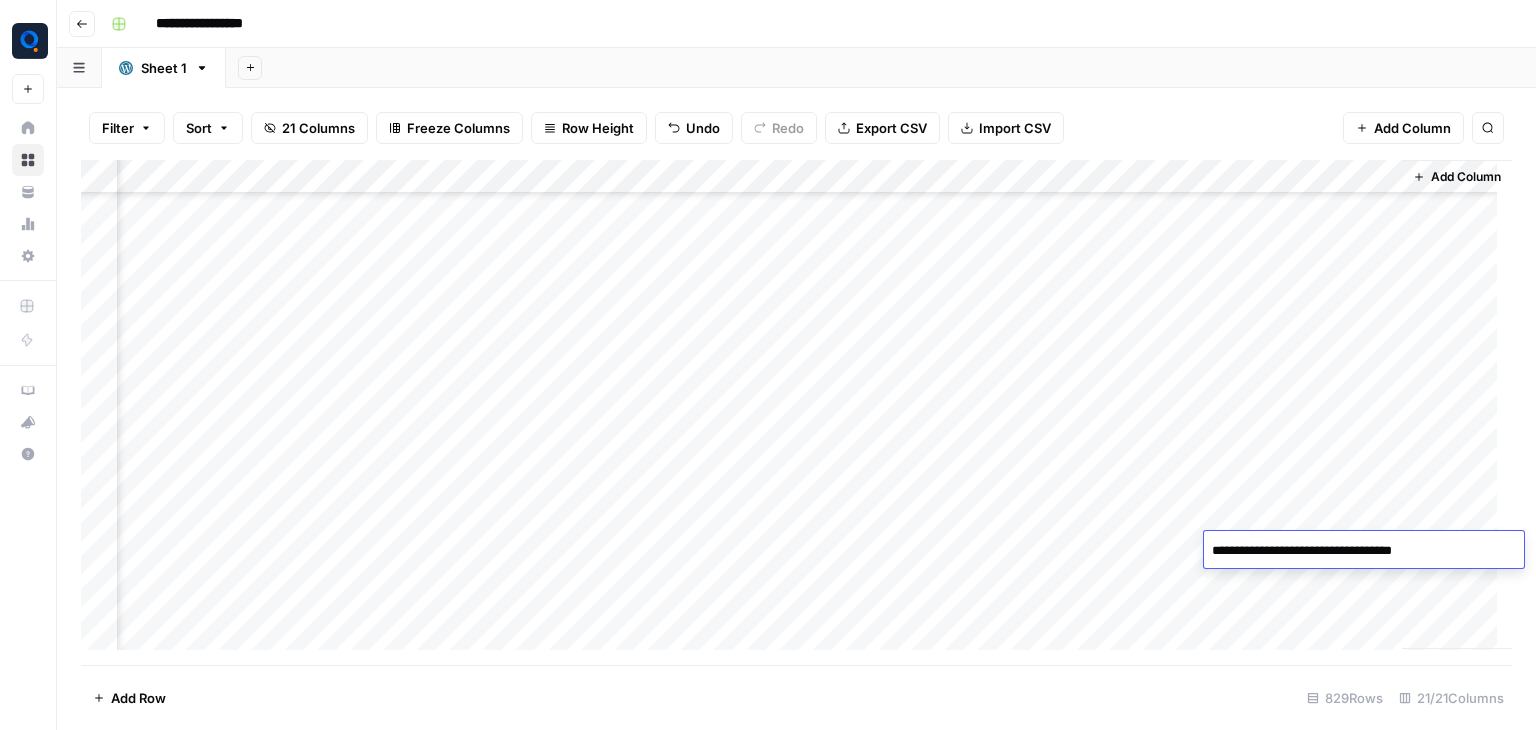 paste on "**********" 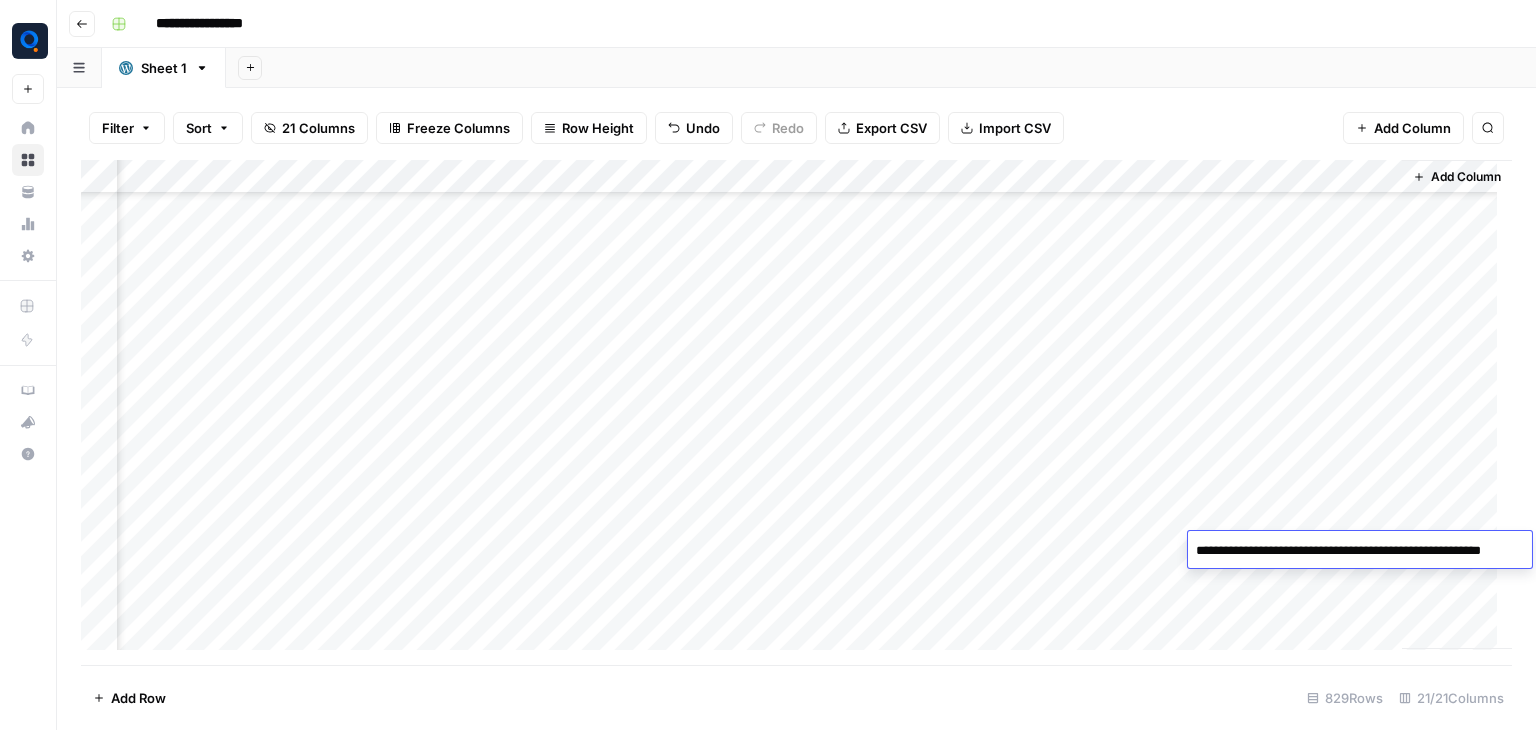 drag, startPoint x: 1409, startPoint y: 553, endPoint x: 1527, endPoint y: 555, distance: 118.016945 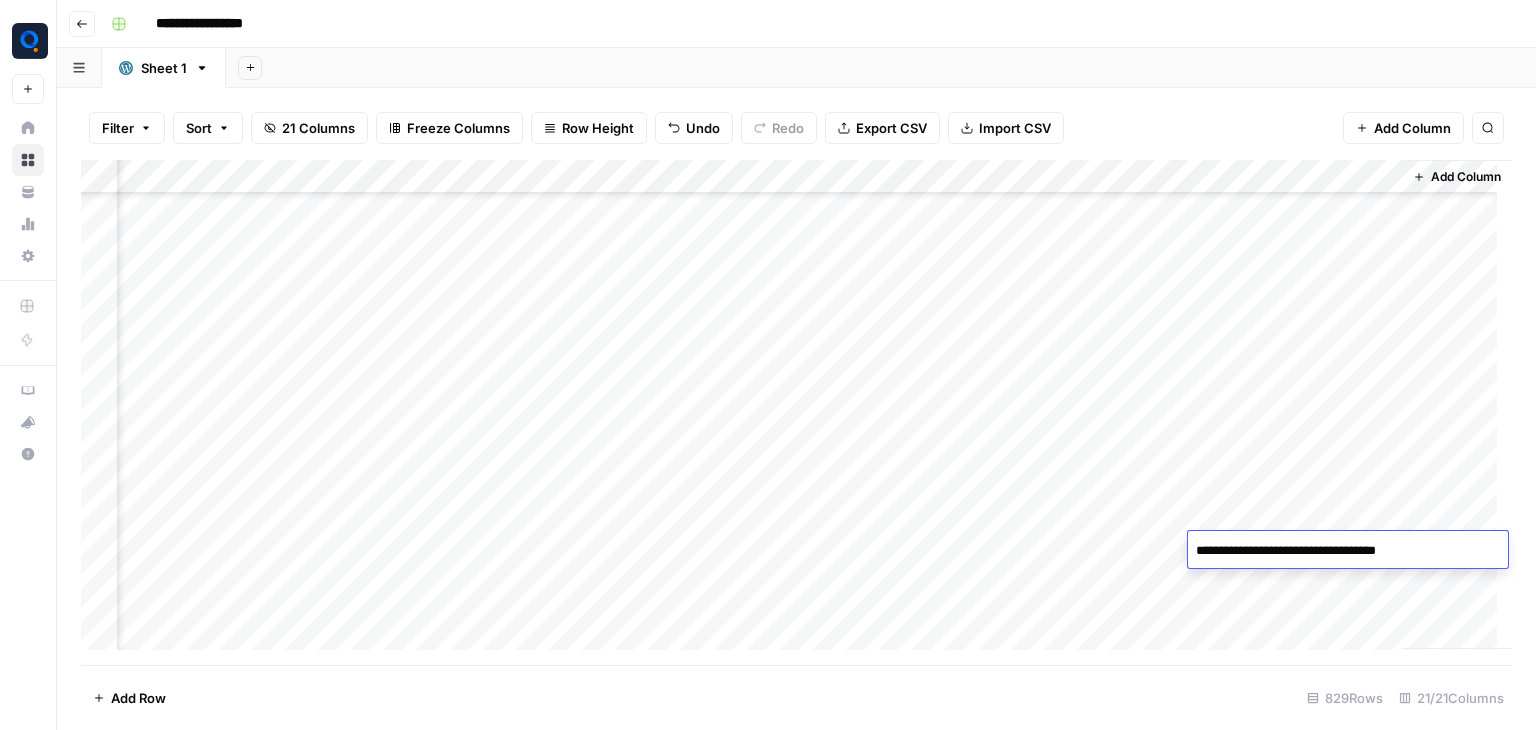 paste on "**********" 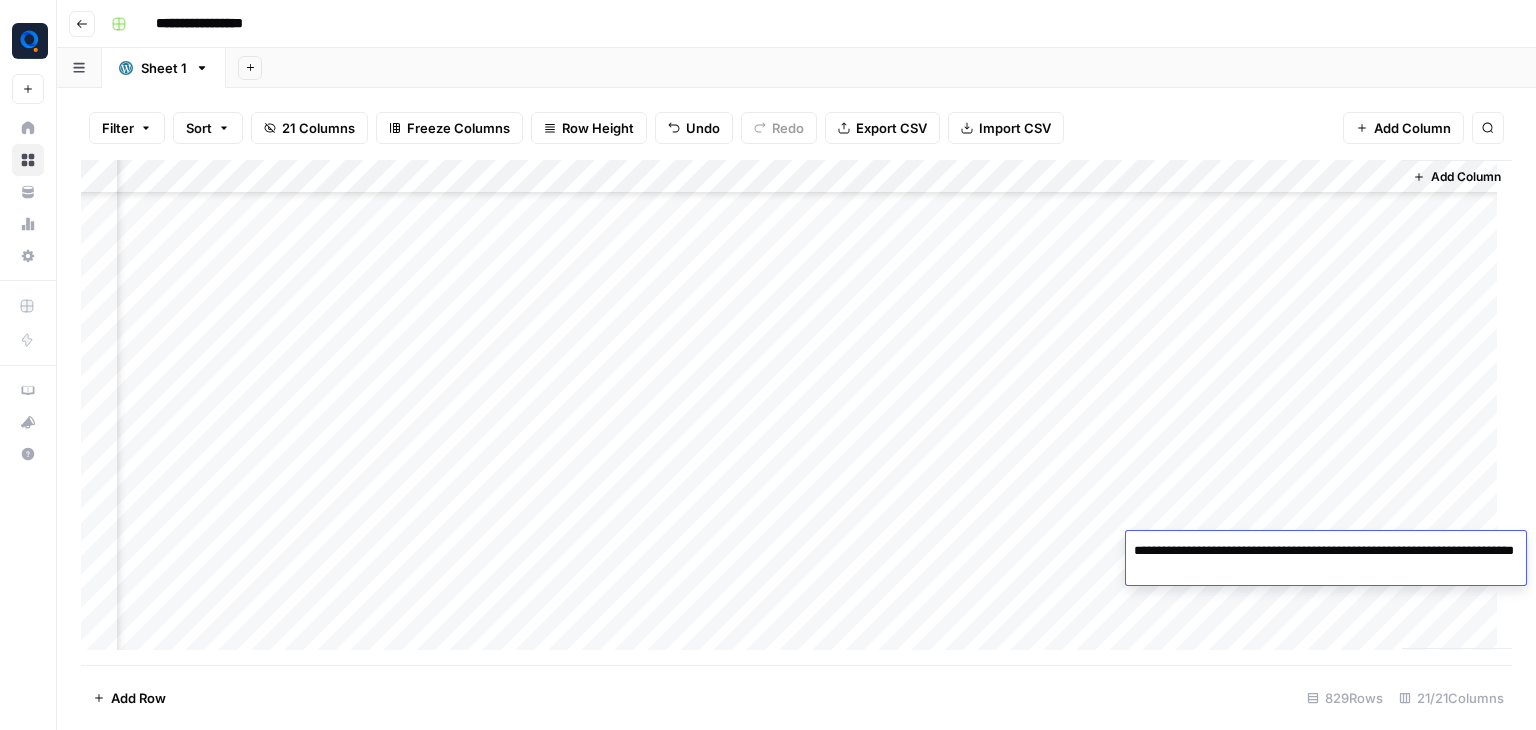 paste on "**********" 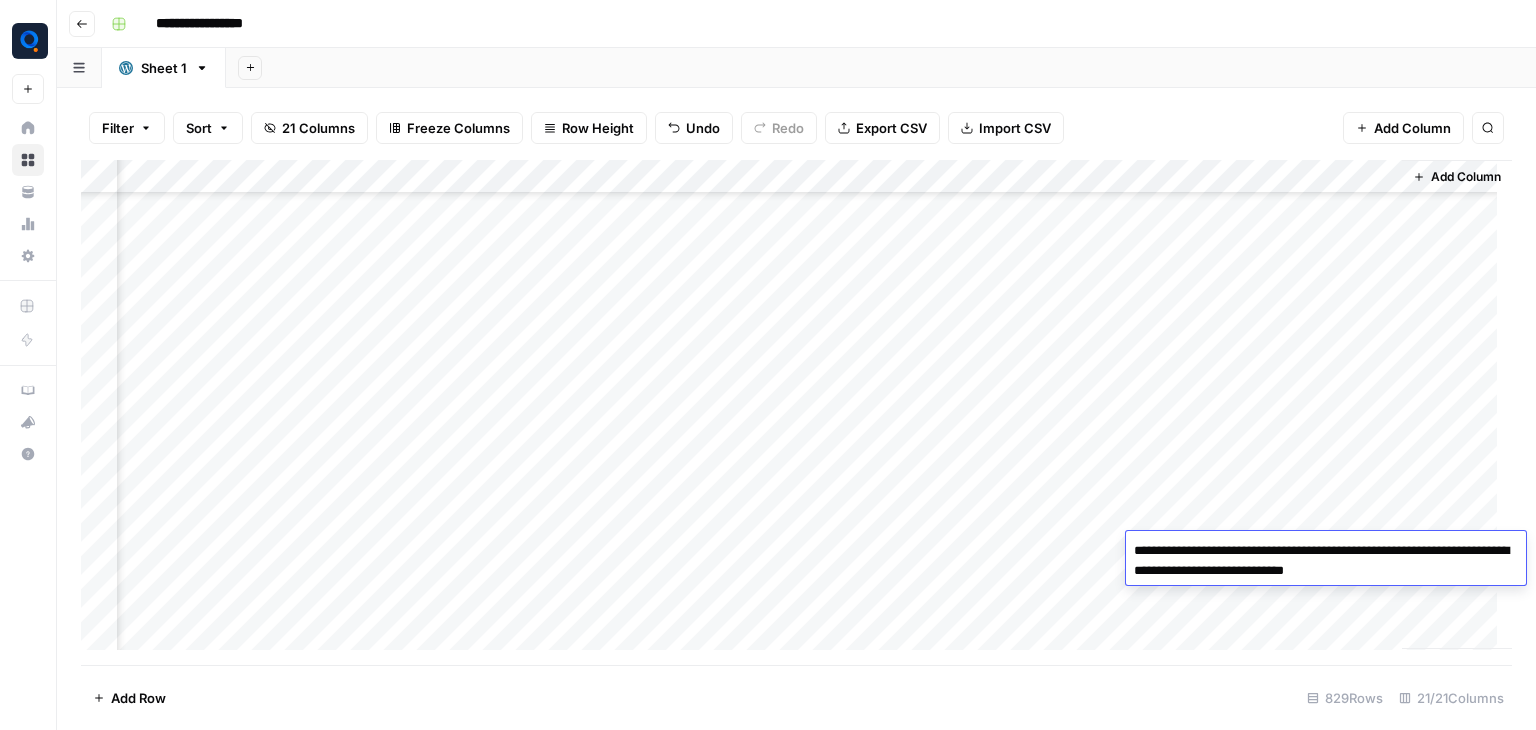 paste on "**********" 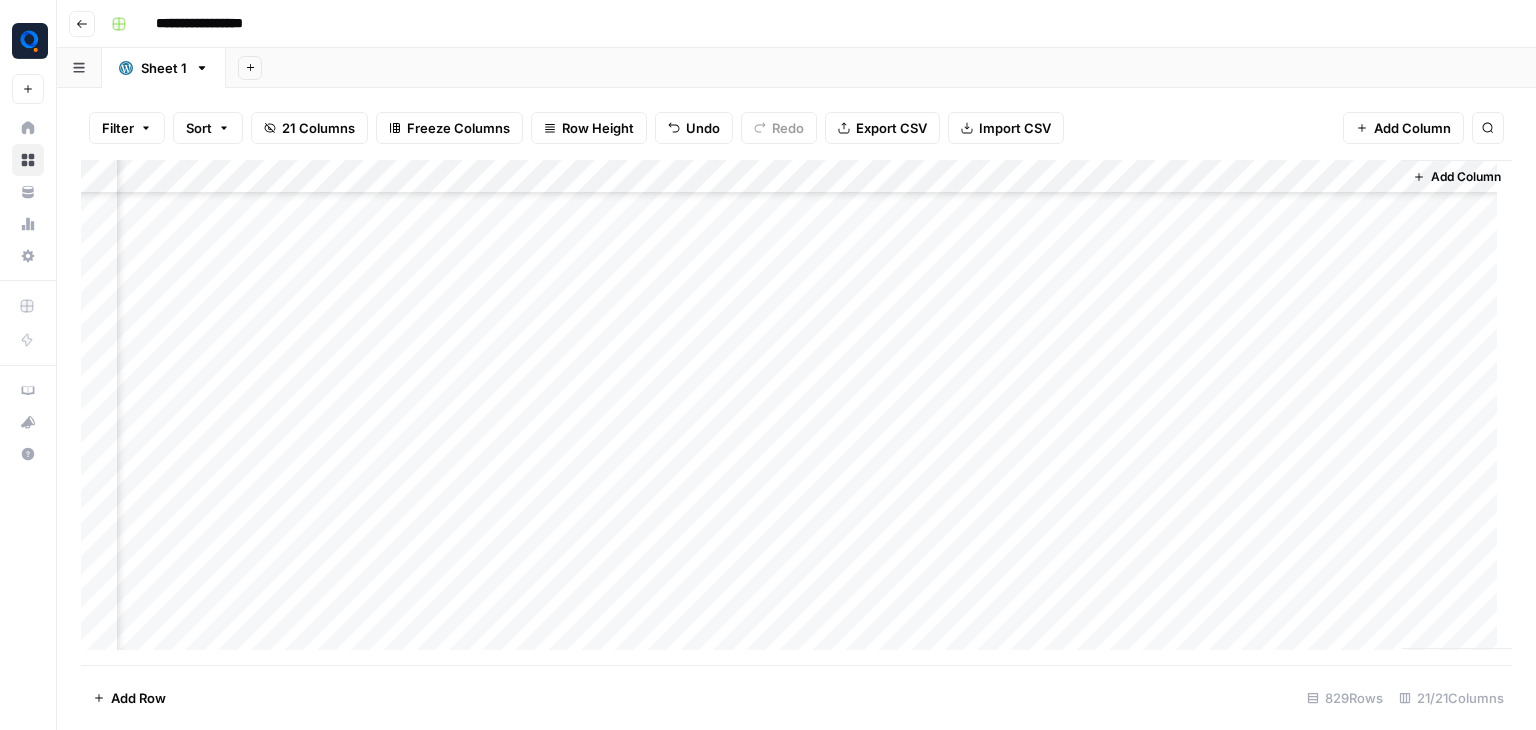 click on "Add Column" at bounding box center [796, 412] 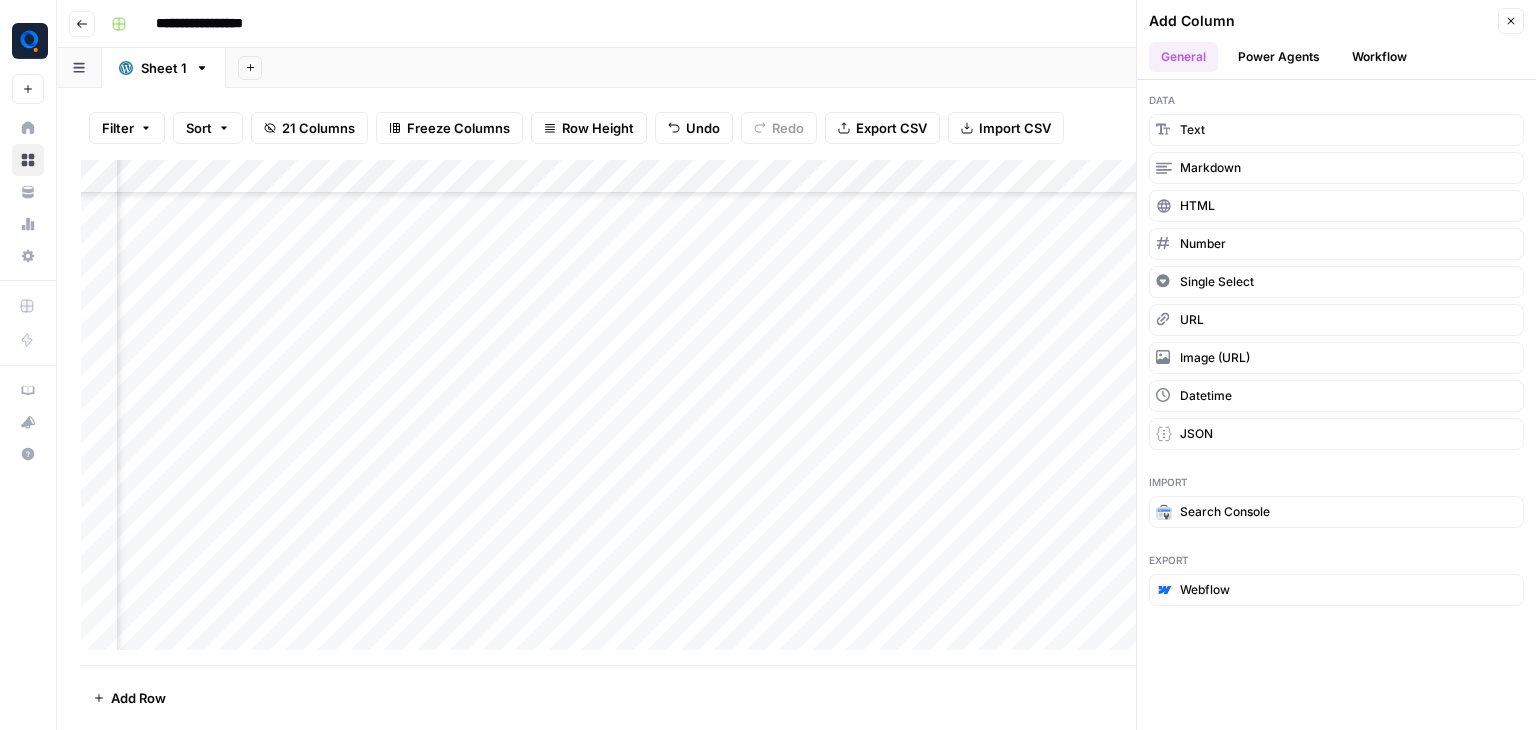 click on "Workflow" at bounding box center [1379, 57] 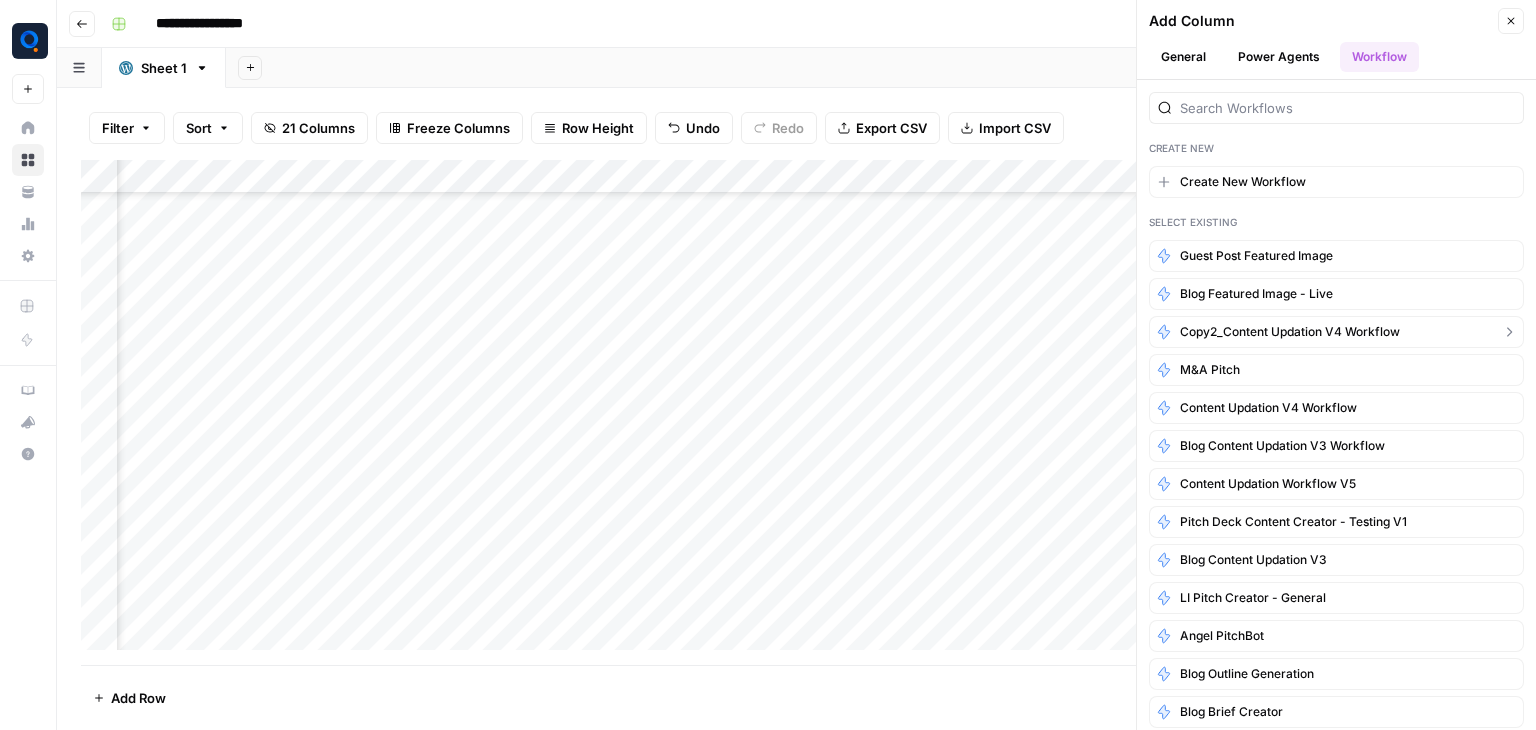 click on "copy2_Content Updation V4 Workflow" at bounding box center (1290, 332) 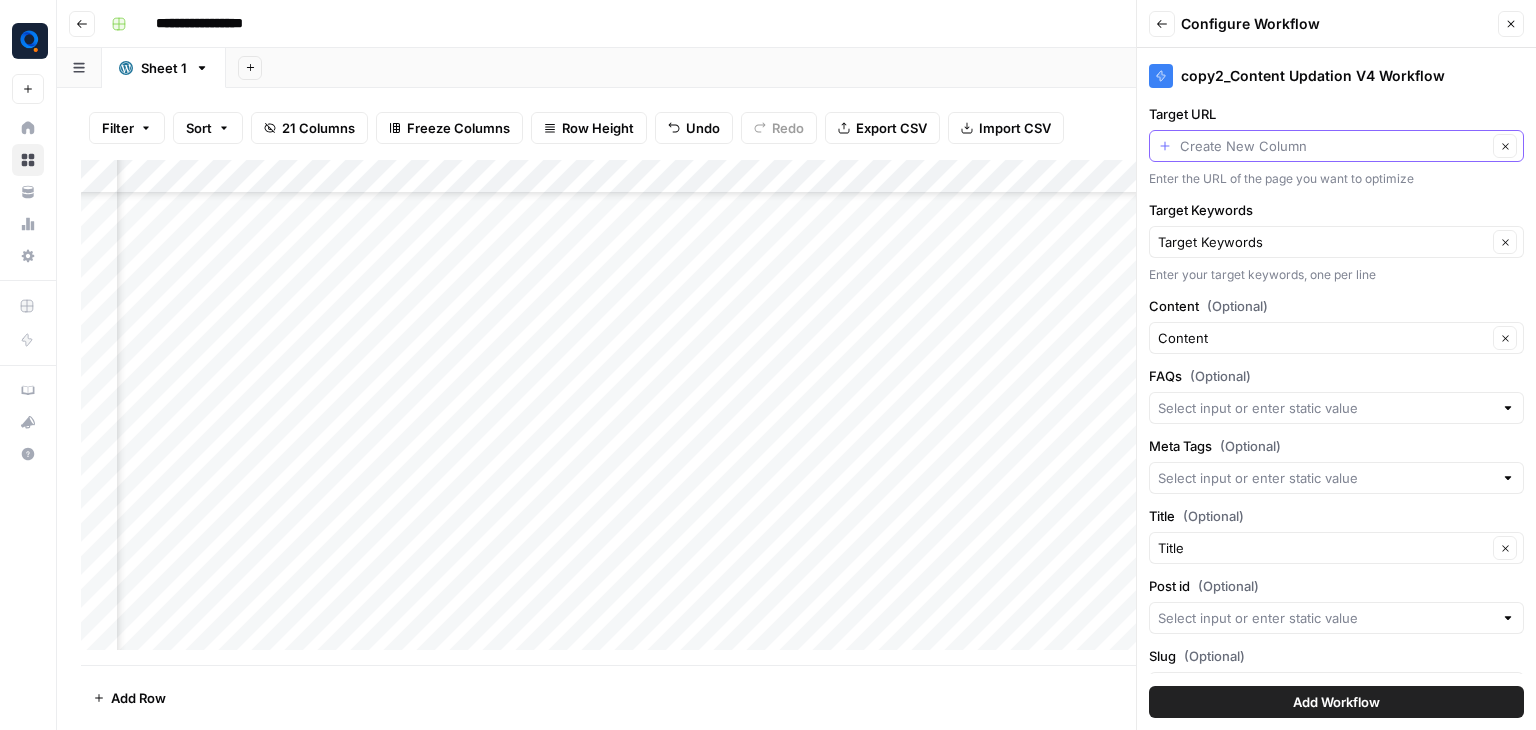 click on "Target URL" at bounding box center (1333, 146) 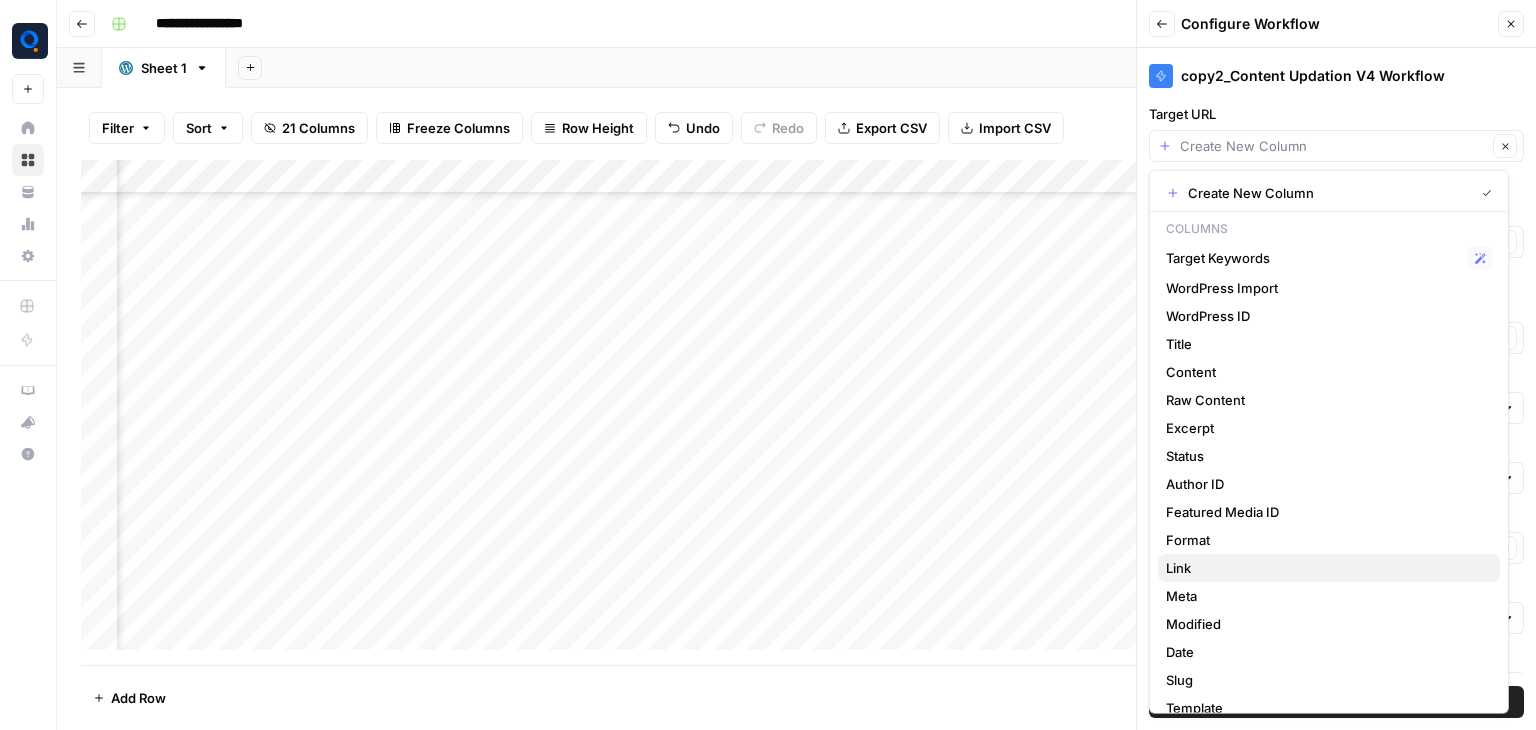 click on "Link" at bounding box center [1325, 568] 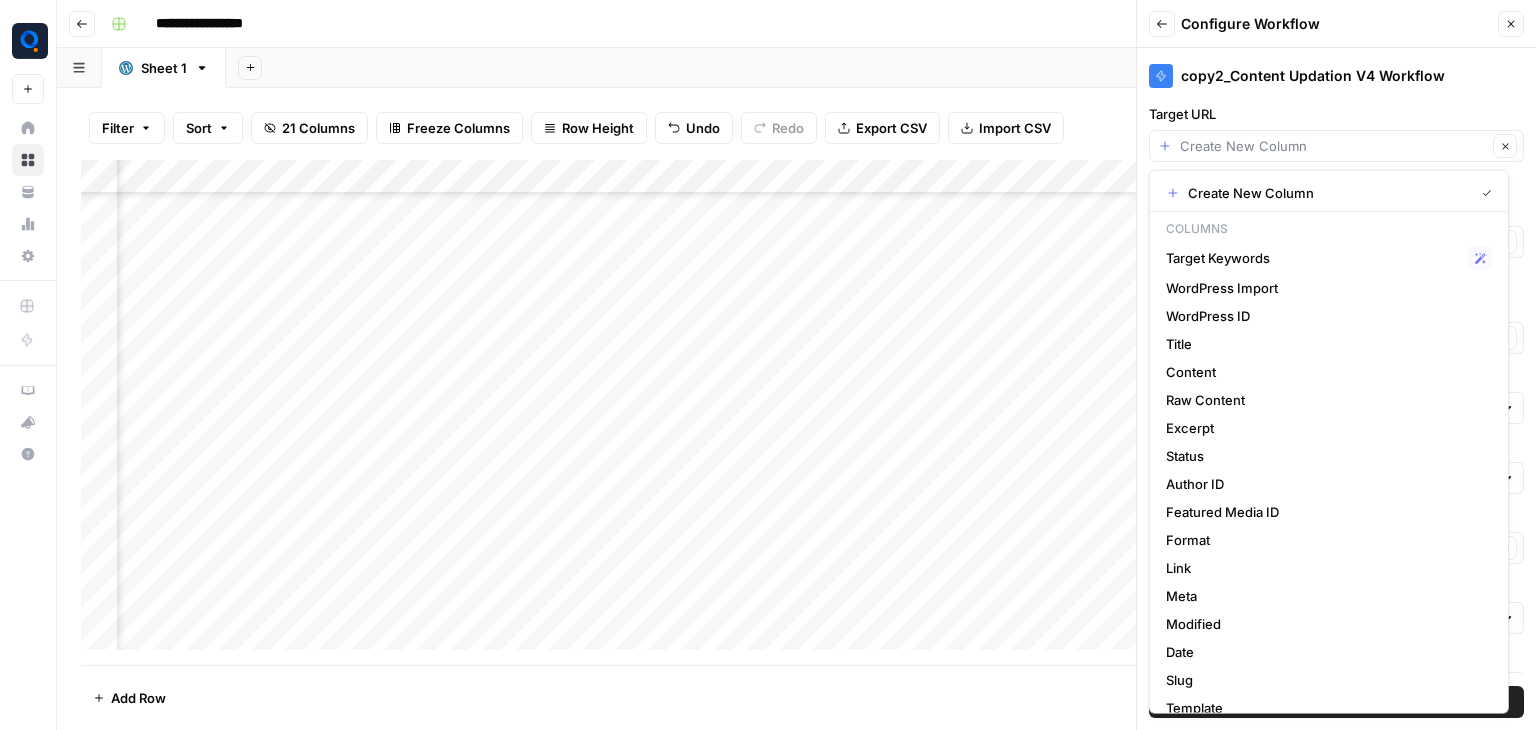 type on "Link" 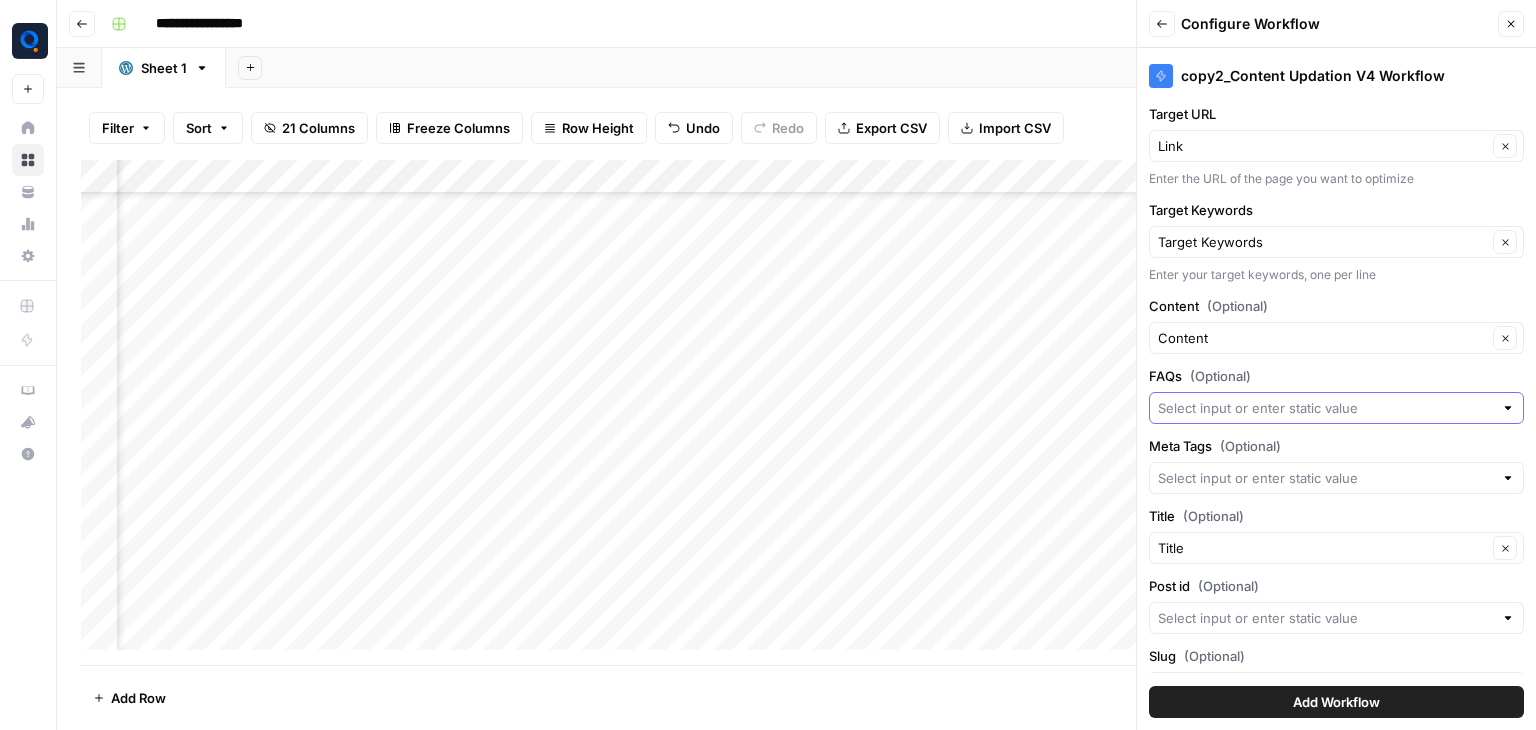 click on "FAQs   (Optional)" at bounding box center (1325, 408) 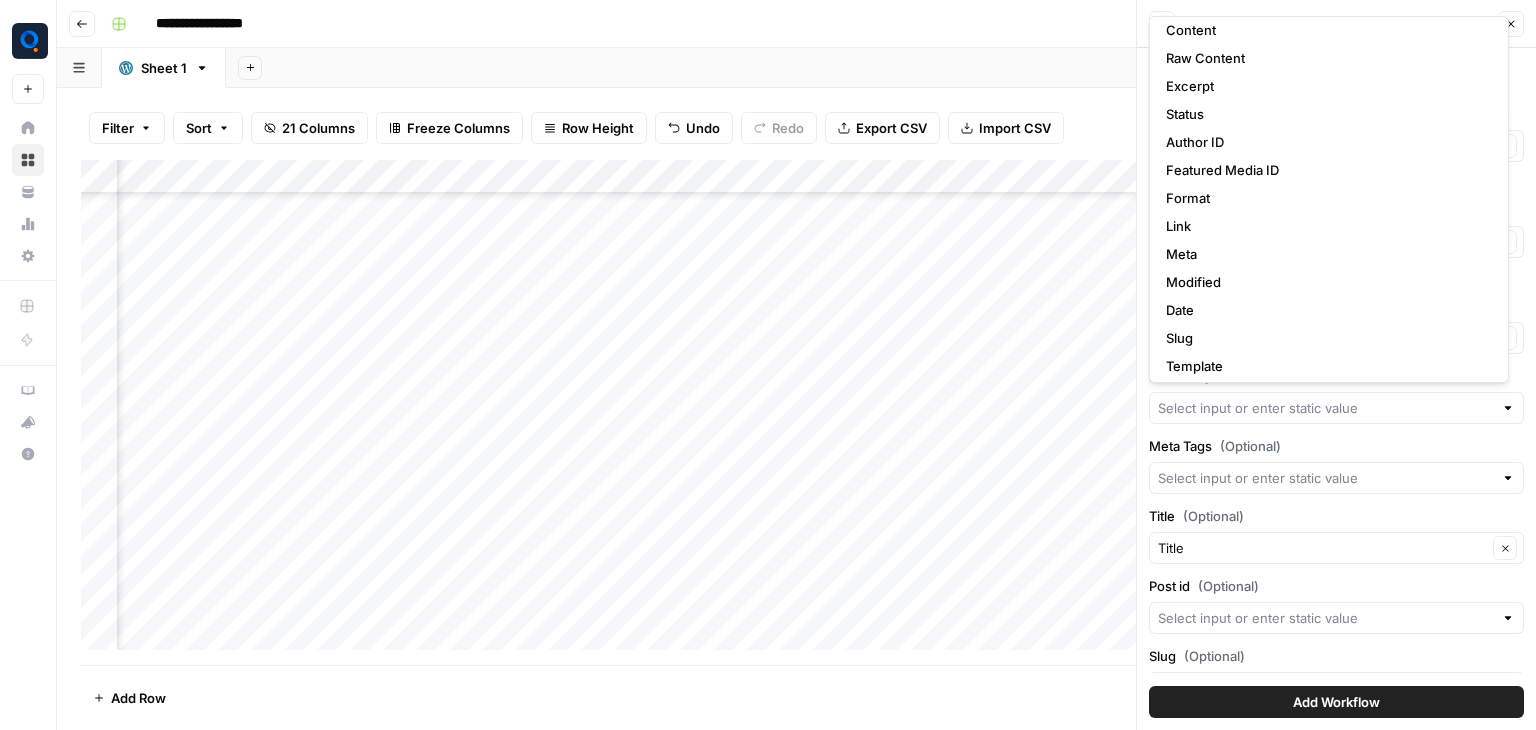 scroll, scrollTop: 301, scrollLeft: 0, axis: vertical 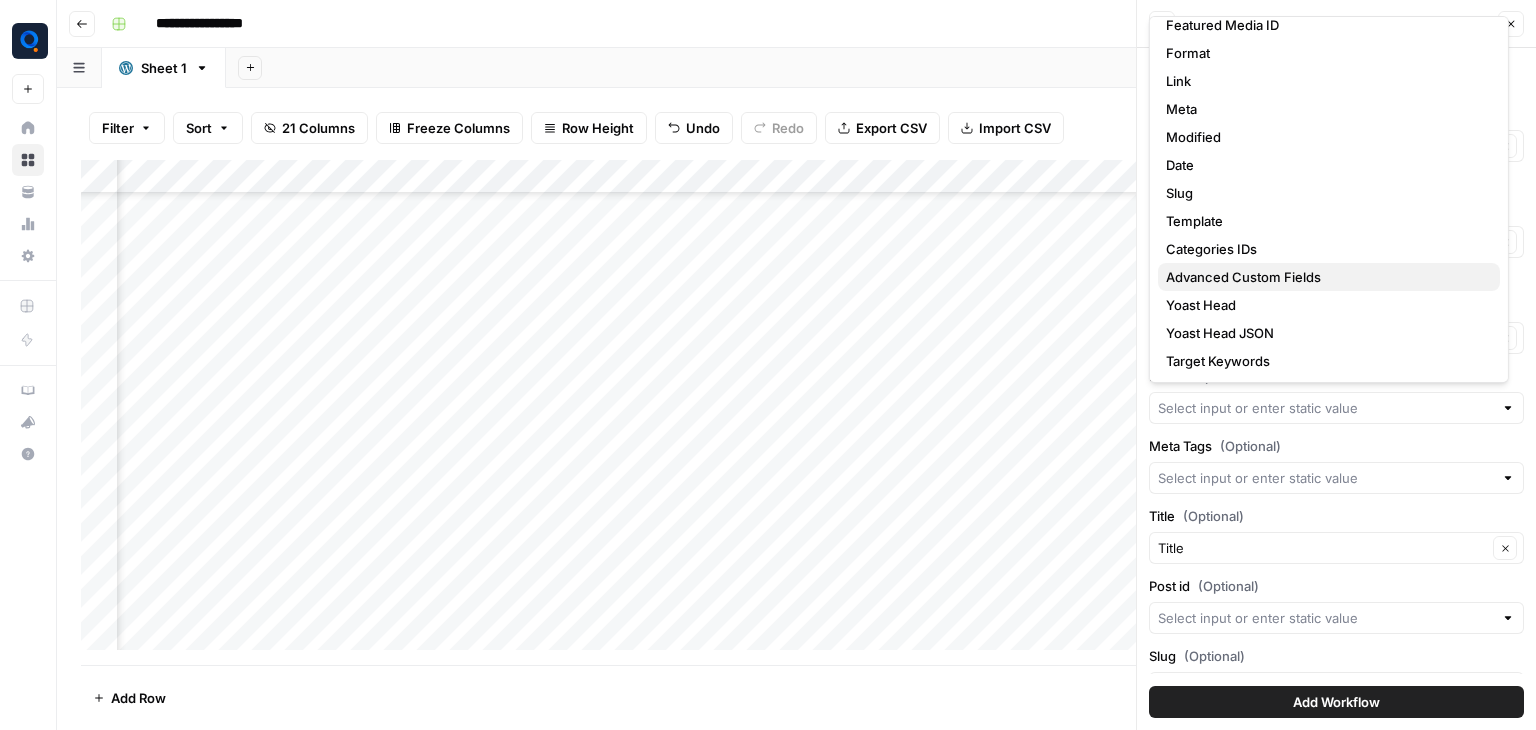 click on "Advanced Custom Fields" at bounding box center (1325, 277) 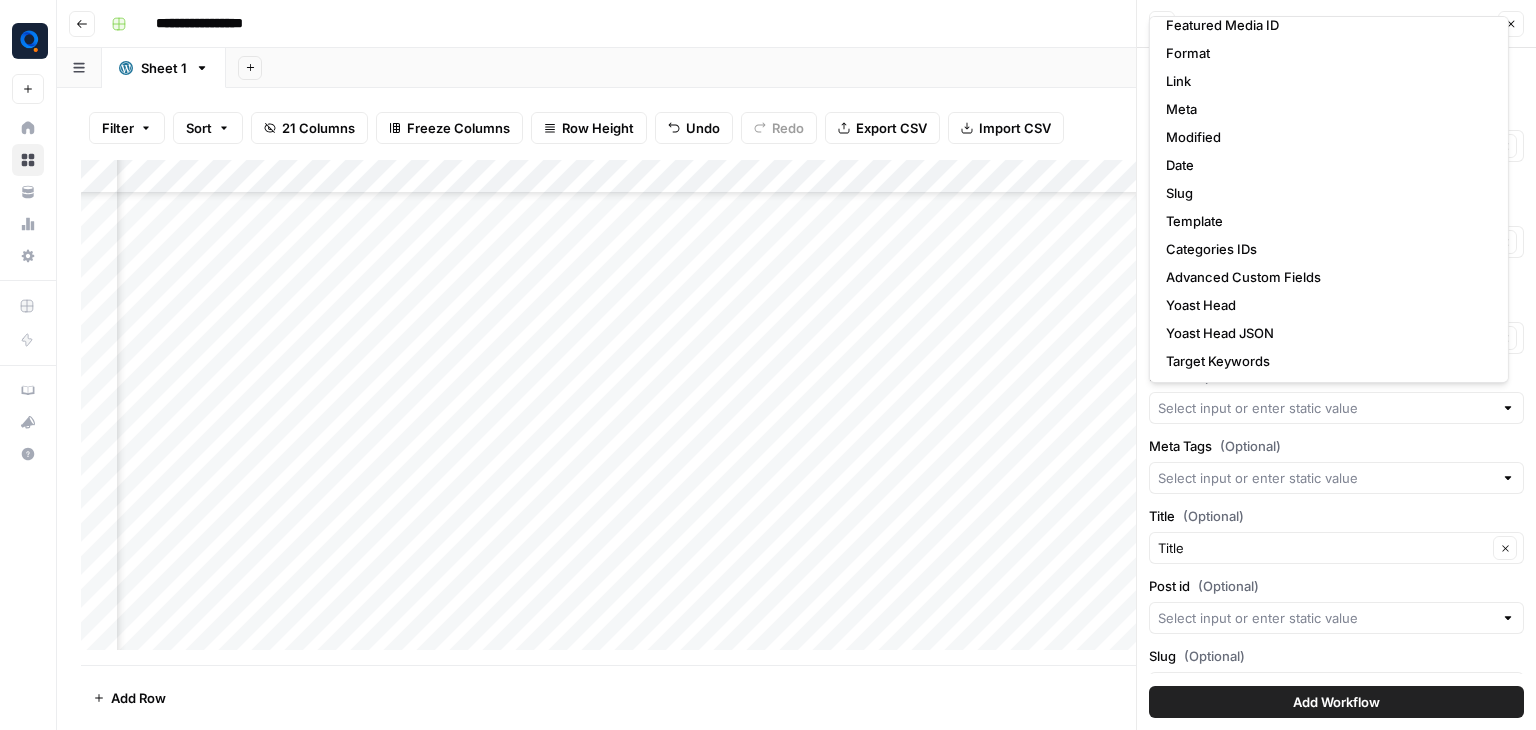 type on "Advanced Custom Fields" 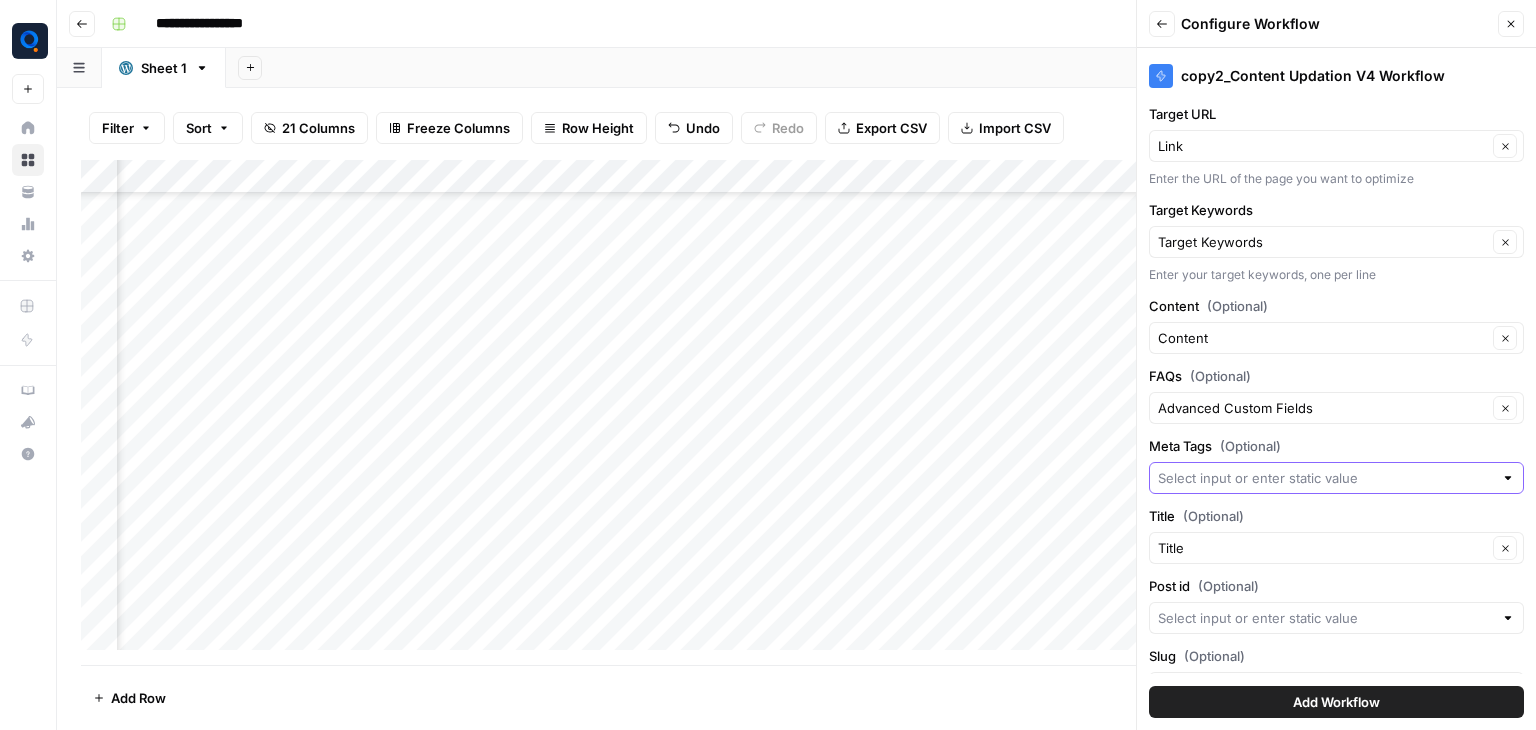 click on "Meta Tags   (Optional)" at bounding box center (1325, 478) 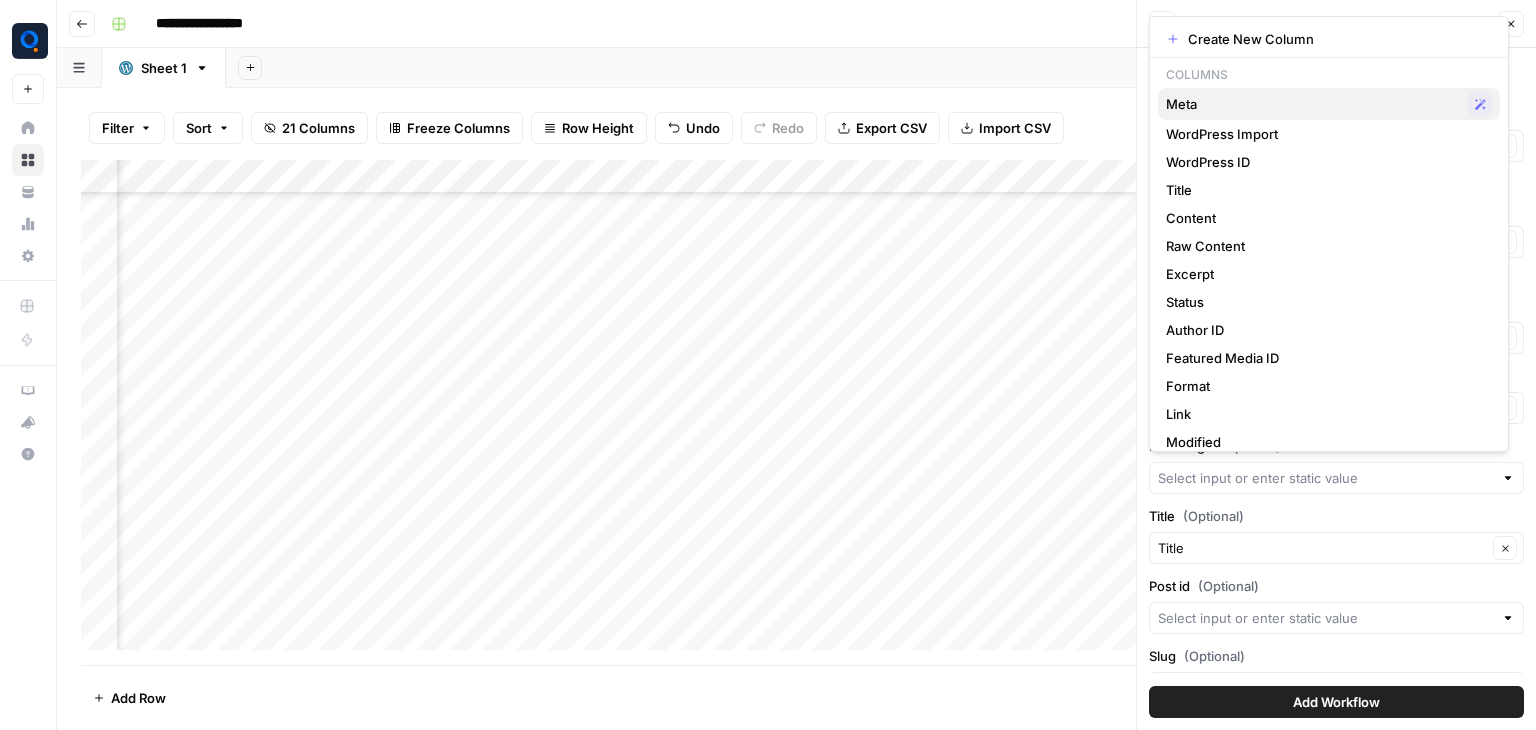 click on "Meta" at bounding box center (1313, 104) 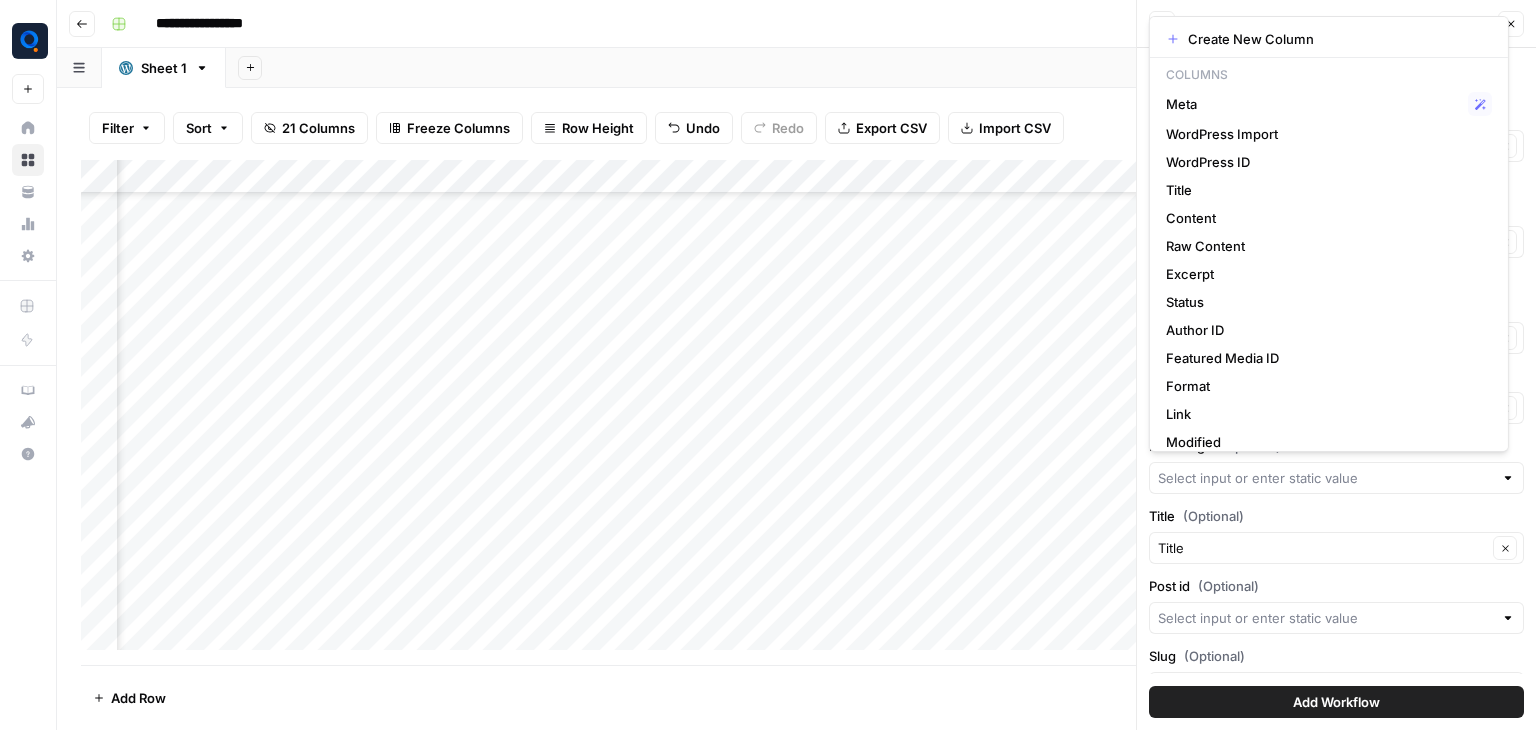 type on "Meta" 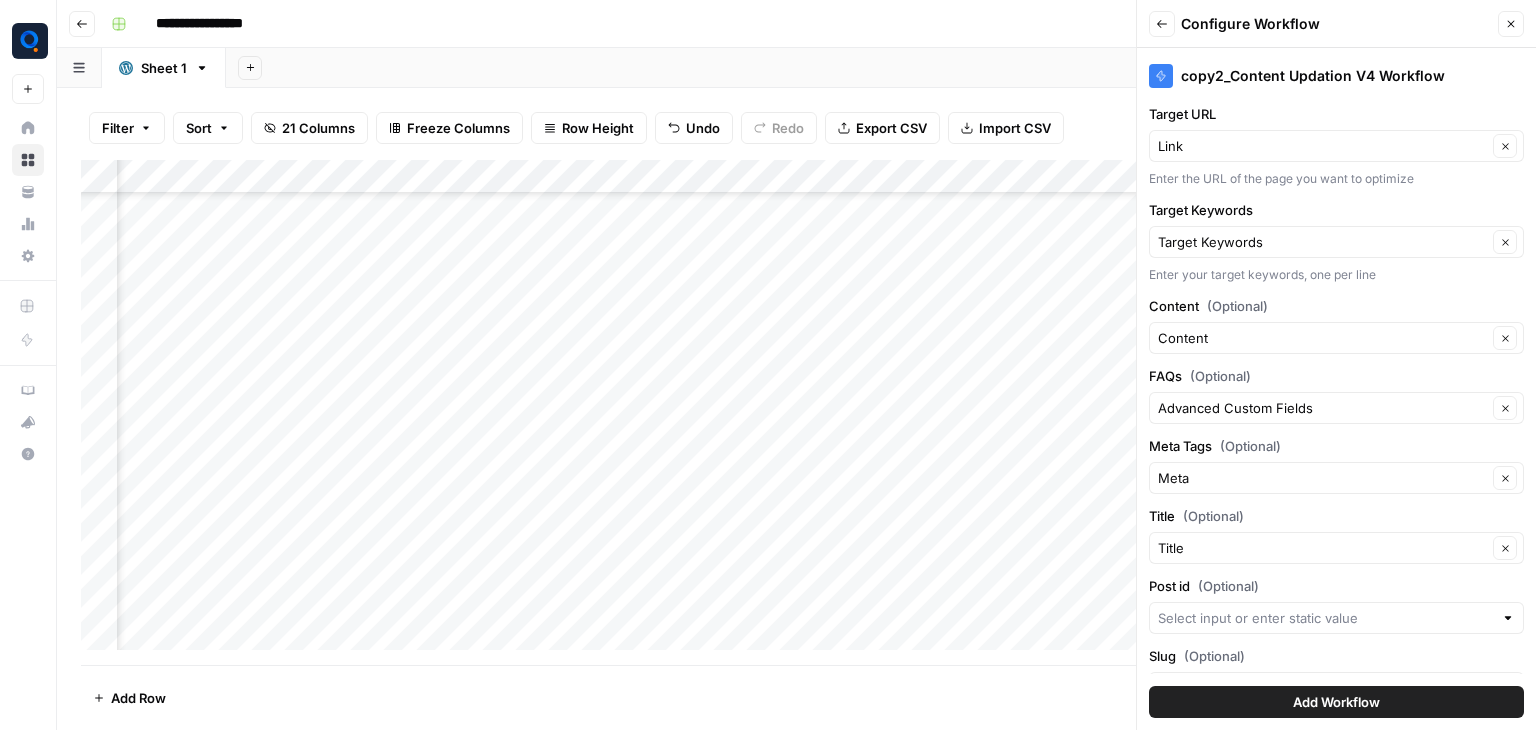 scroll, scrollTop: 178, scrollLeft: 0, axis: vertical 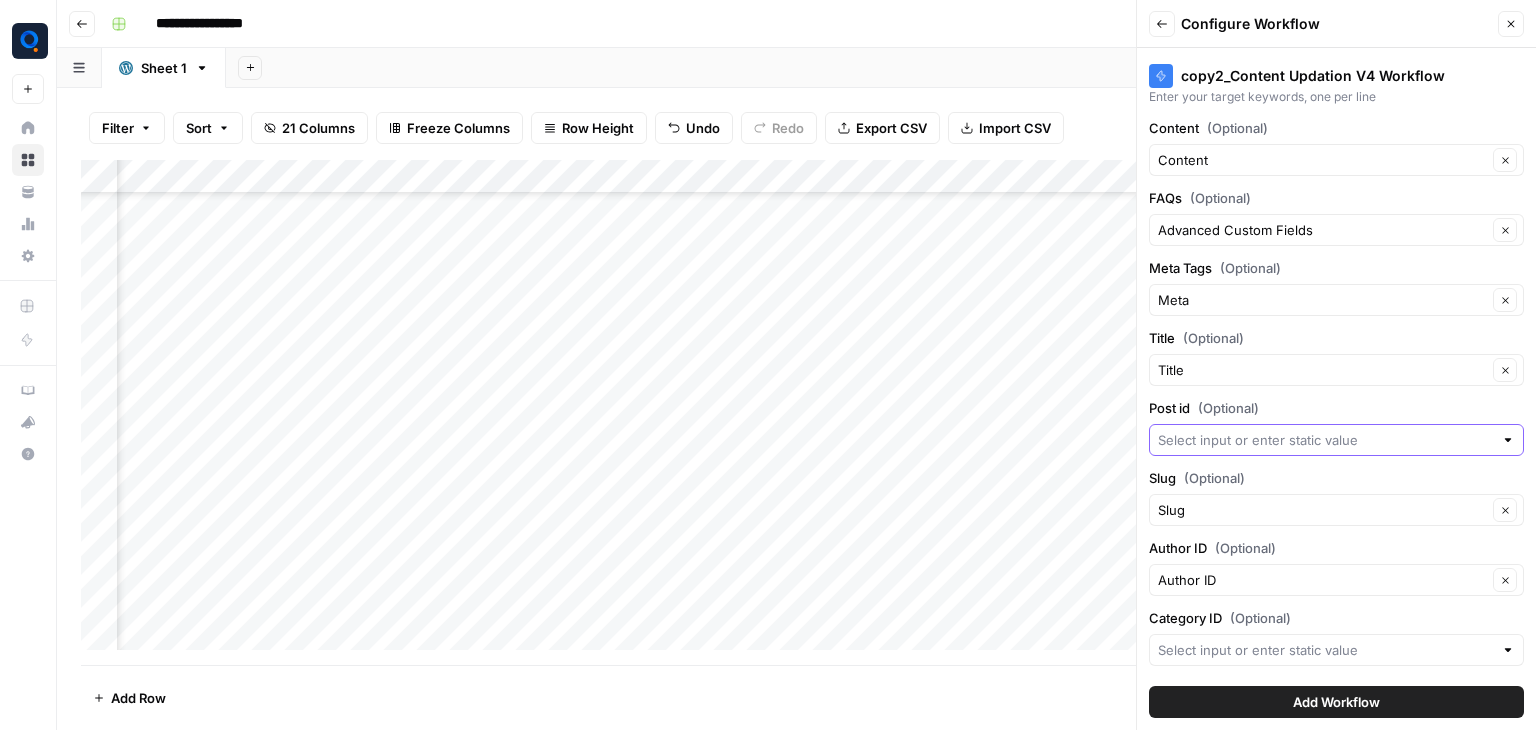 click on "Post id   (Optional)" at bounding box center (1325, 440) 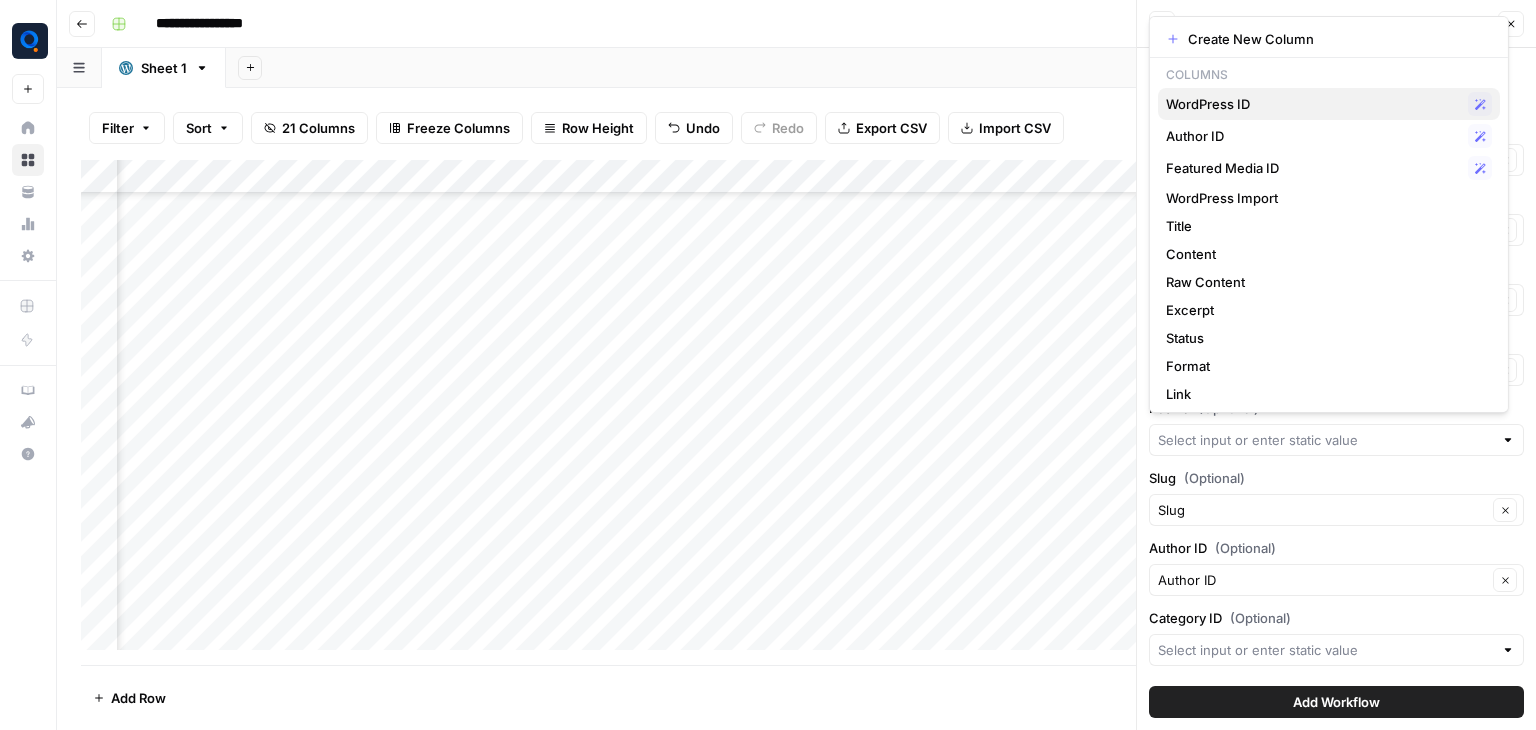 click on "WordPress ID" at bounding box center (1313, 104) 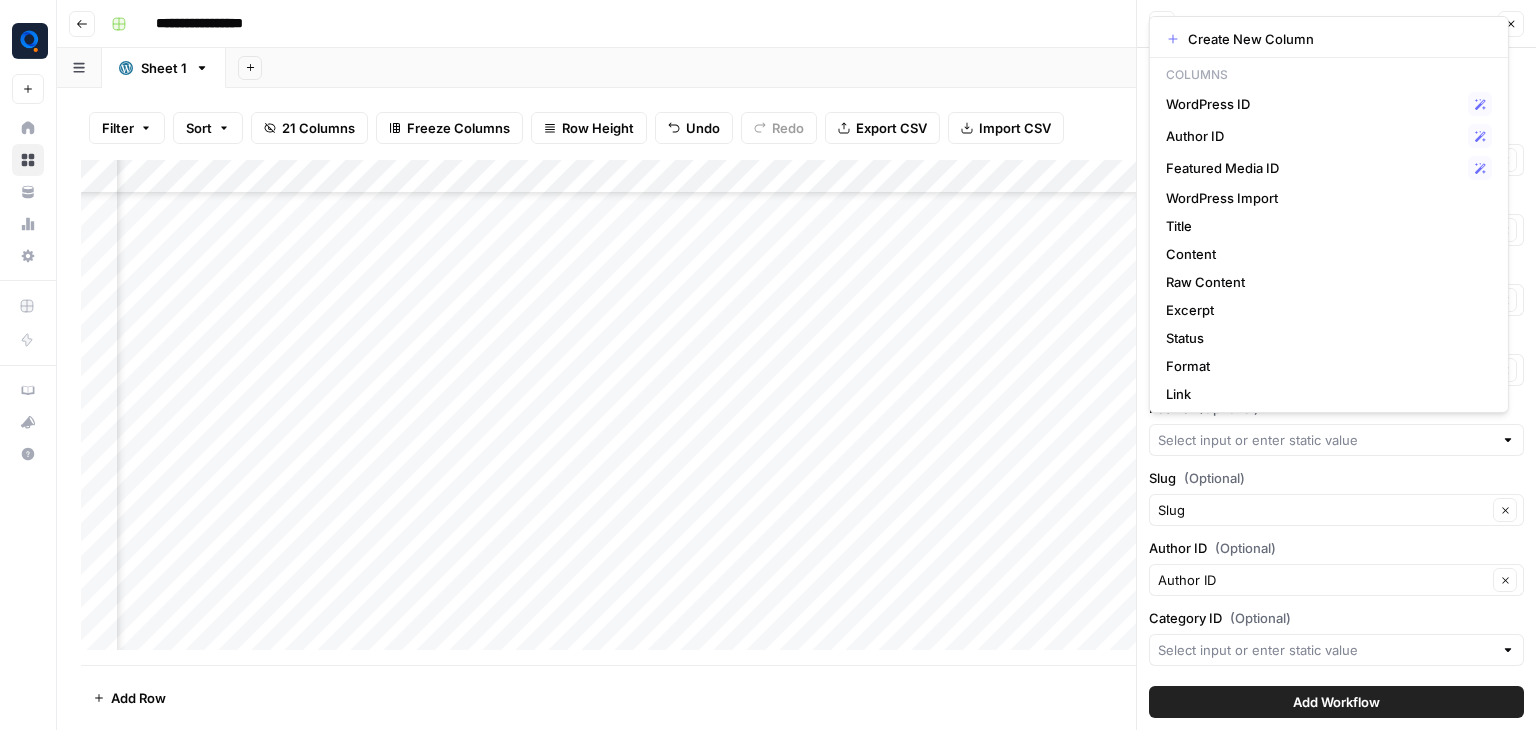 type on "WordPress ID" 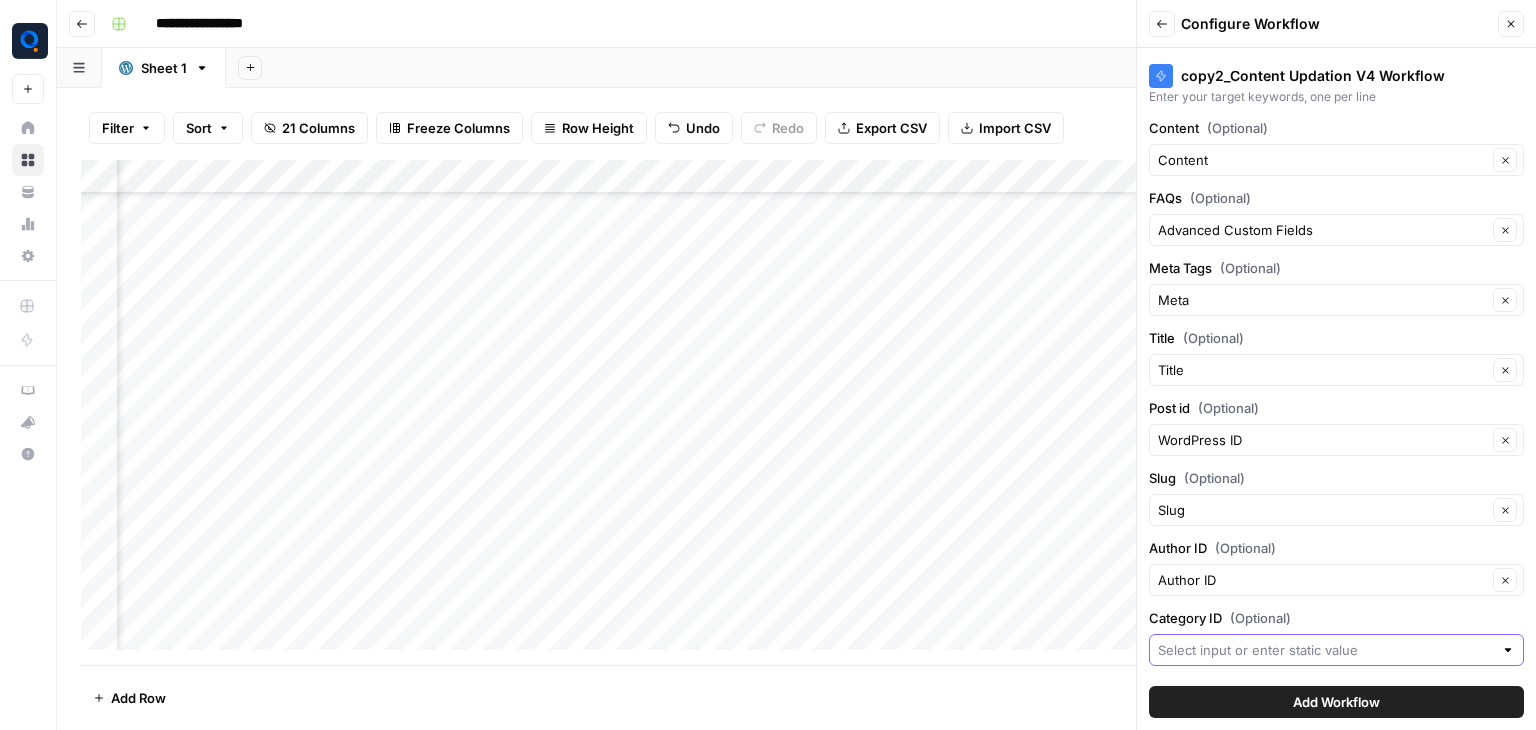 click on "Category ID   (Optional)" at bounding box center (1325, 650) 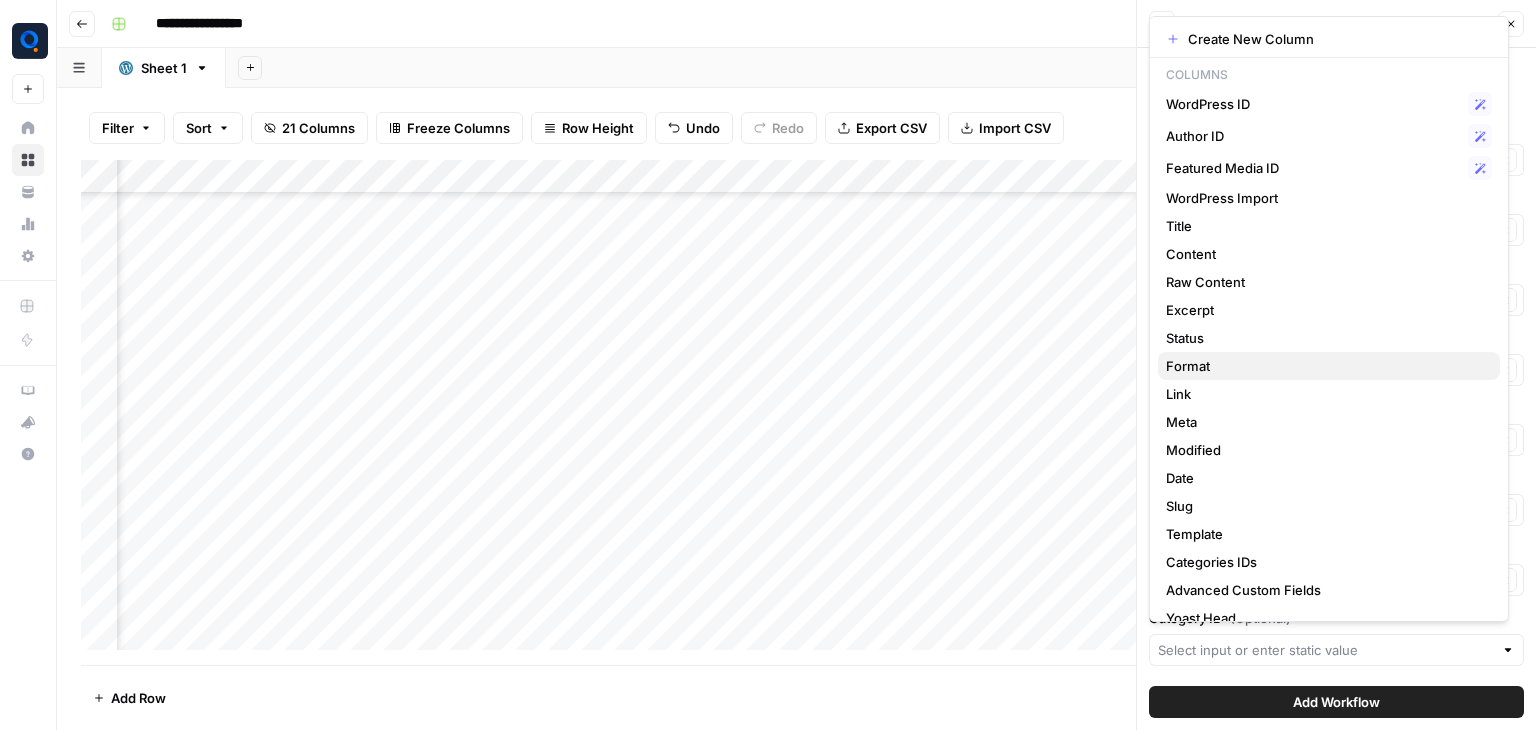 scroll, scrollTop: 74, scrollLeft: 0, axis: vertical 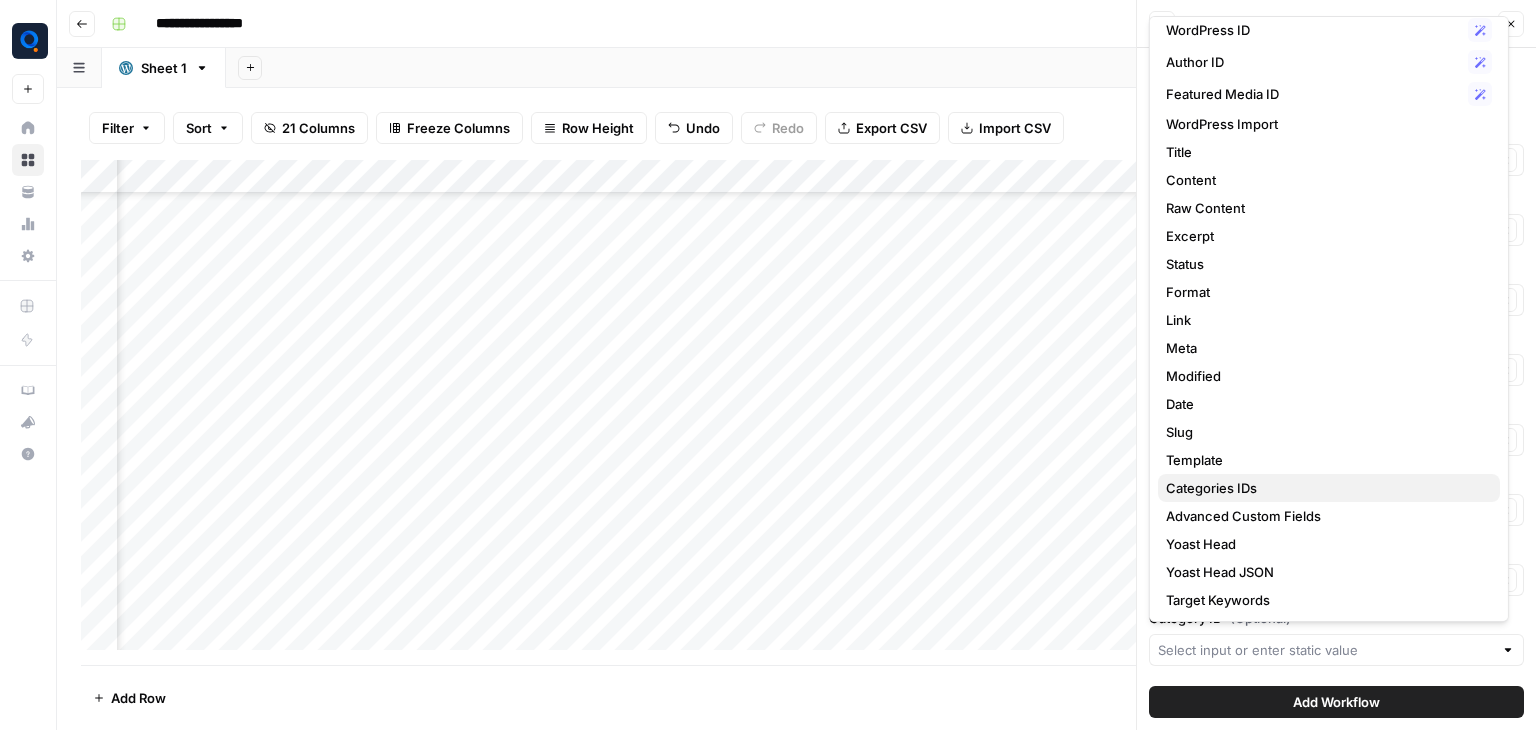 click on "Categories IDs" at bounding box center (1325, 488) 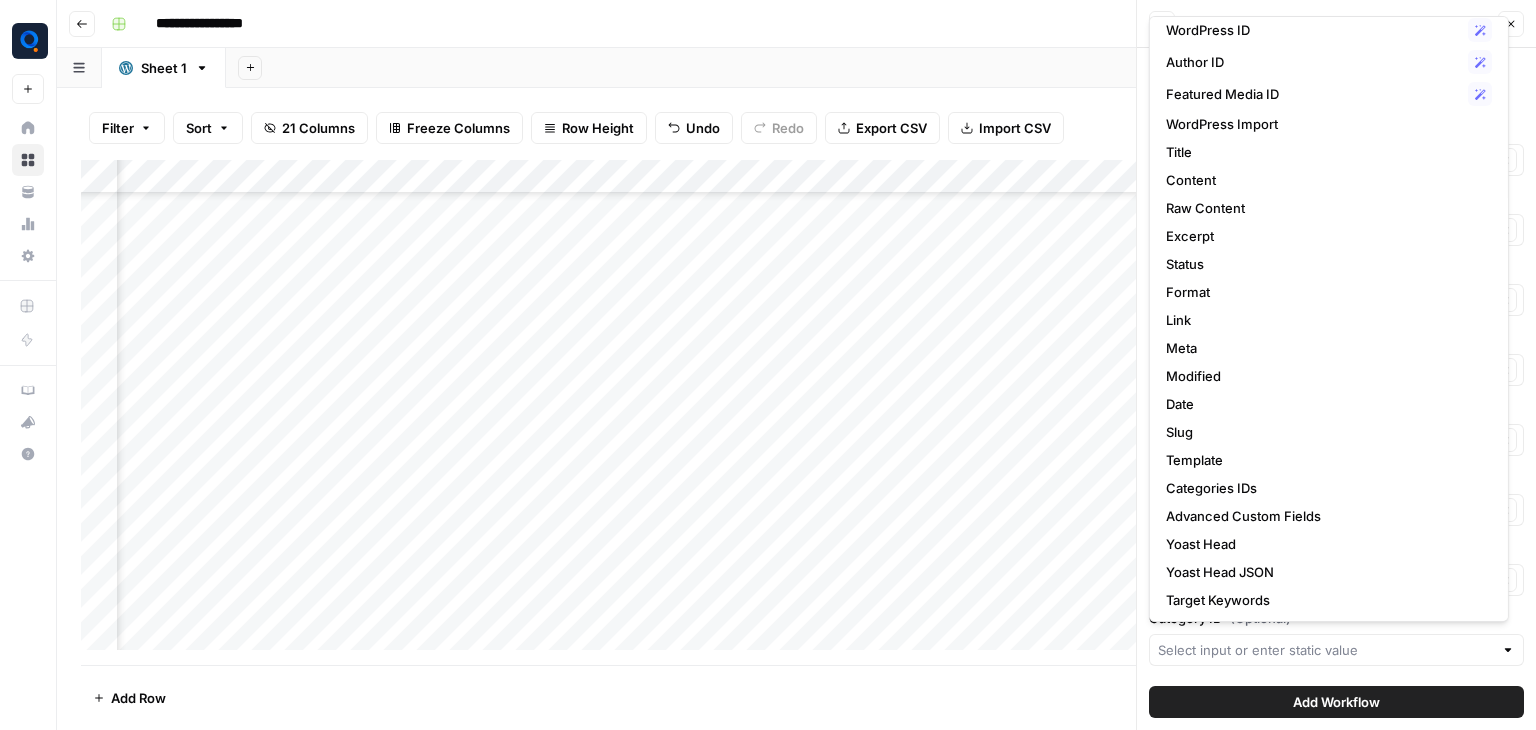 type on "Categories IDs" 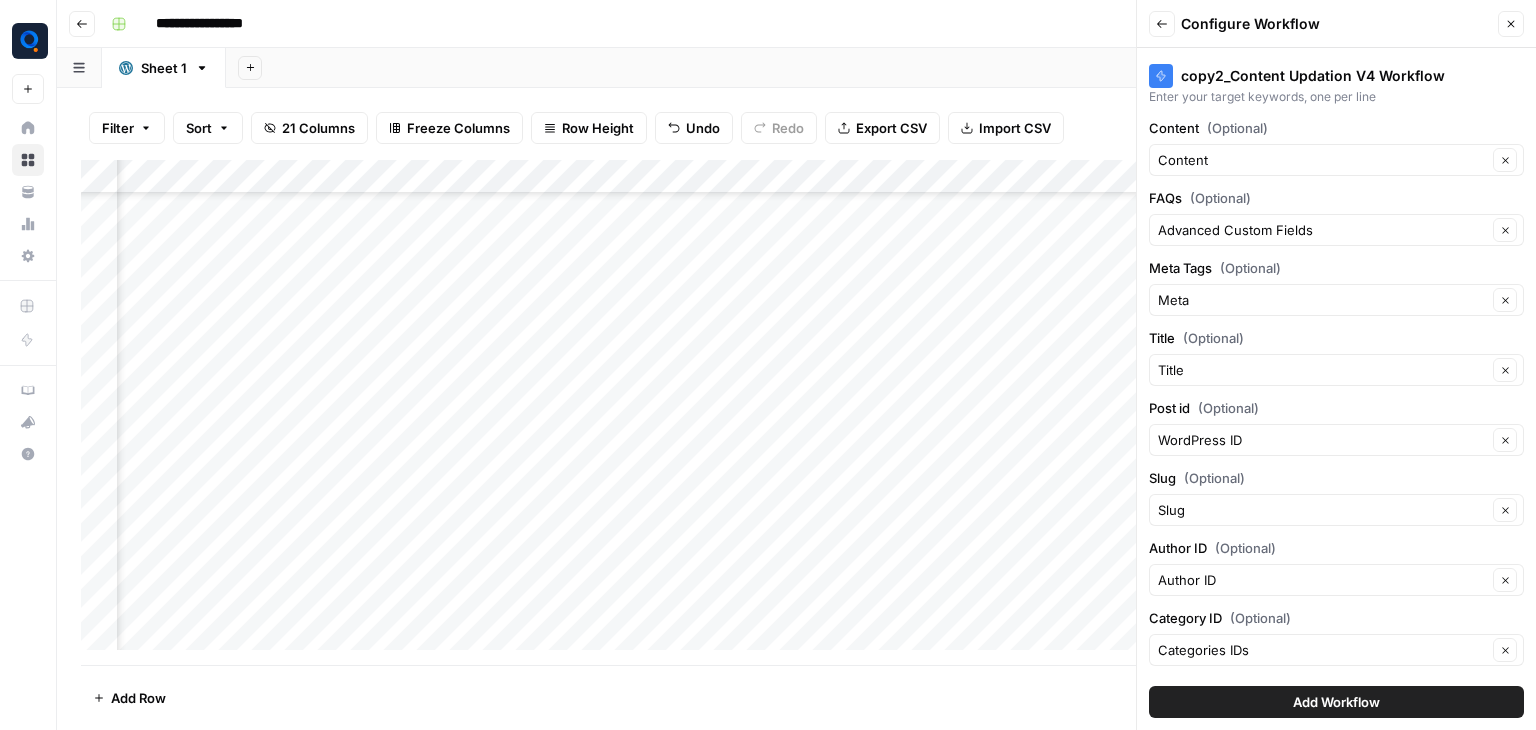 scroll, scrollTop: 0, scrollLeft: 0, axis: both 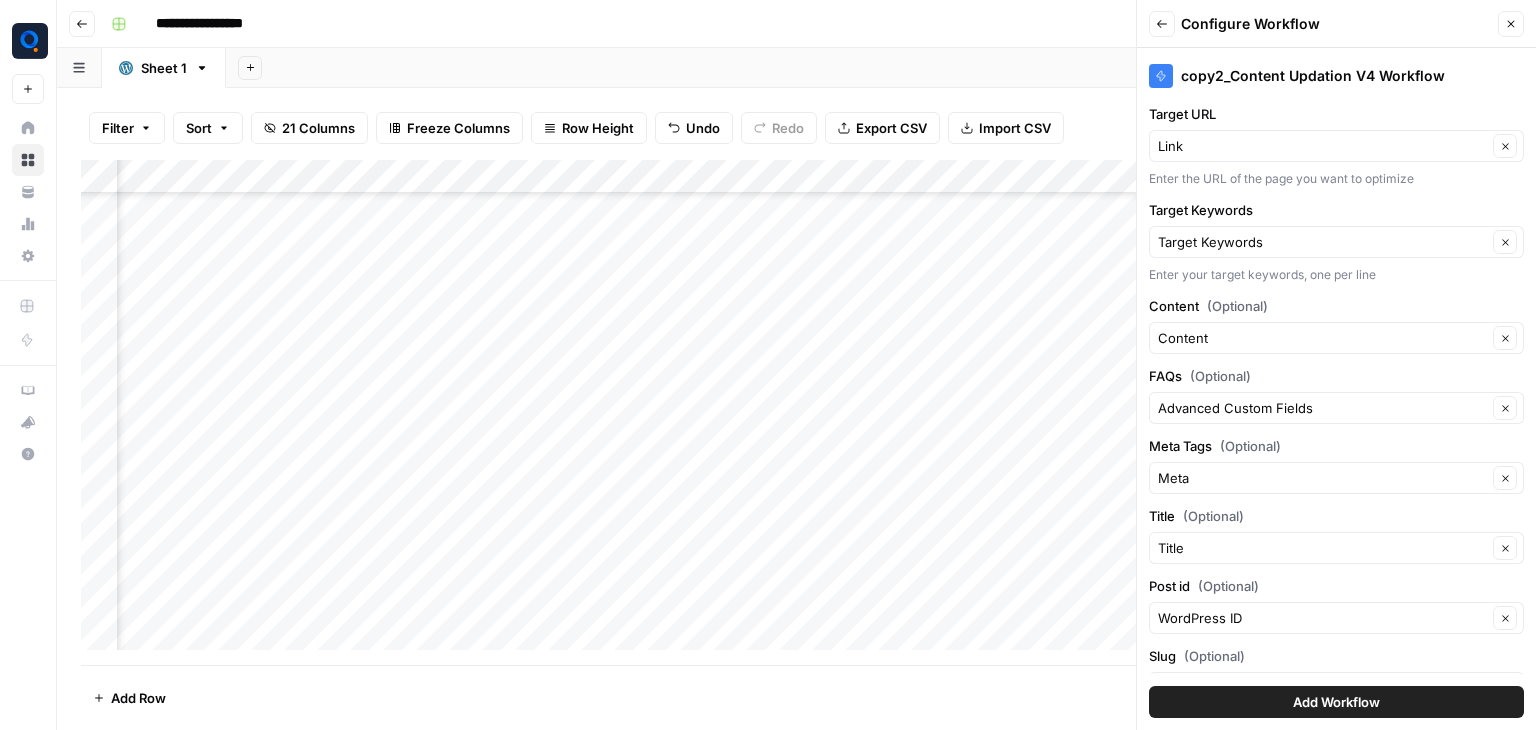 click on "Add Workflow" at bounding box center [1336, 702] 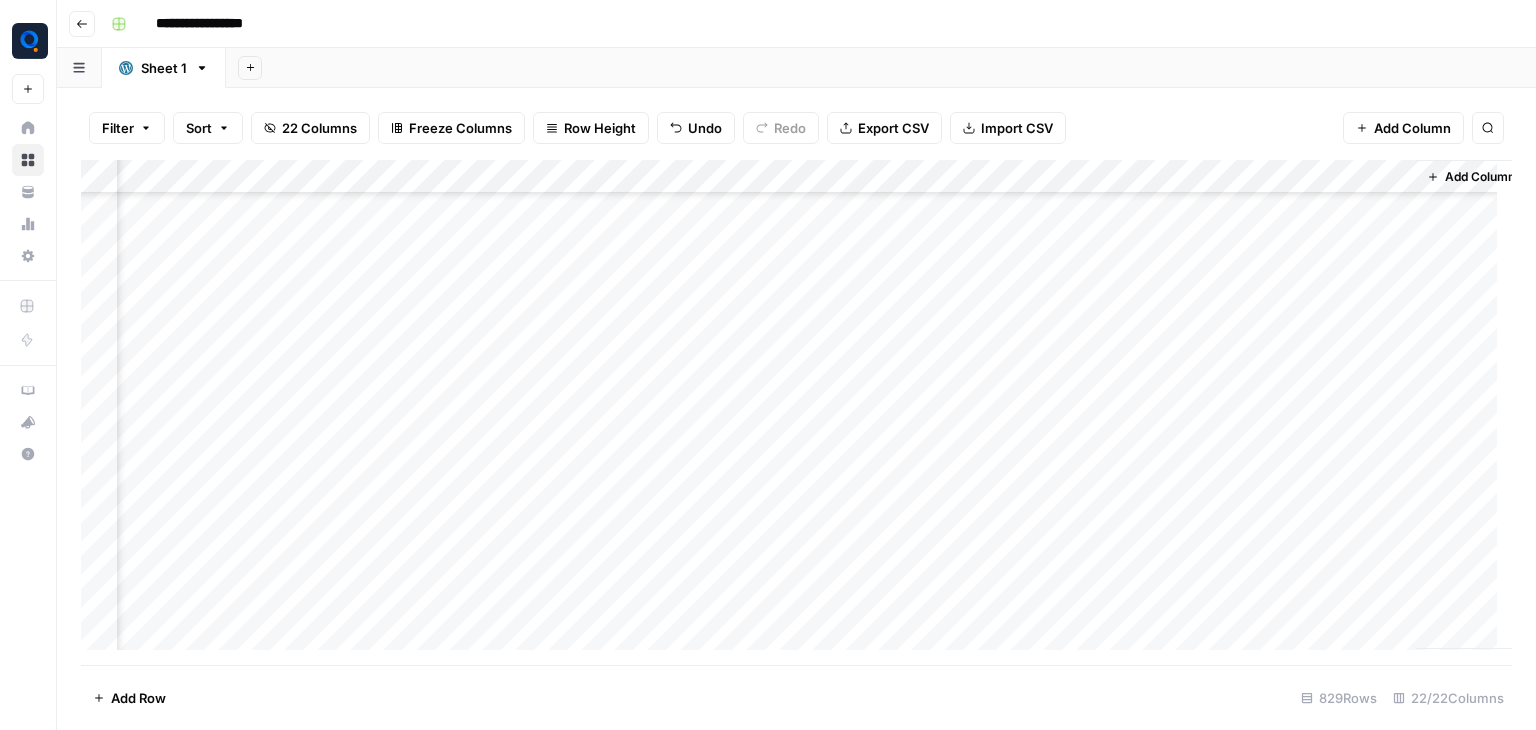 scroll, scrollTop: 25840, scrollLeft: 2692, axis: both 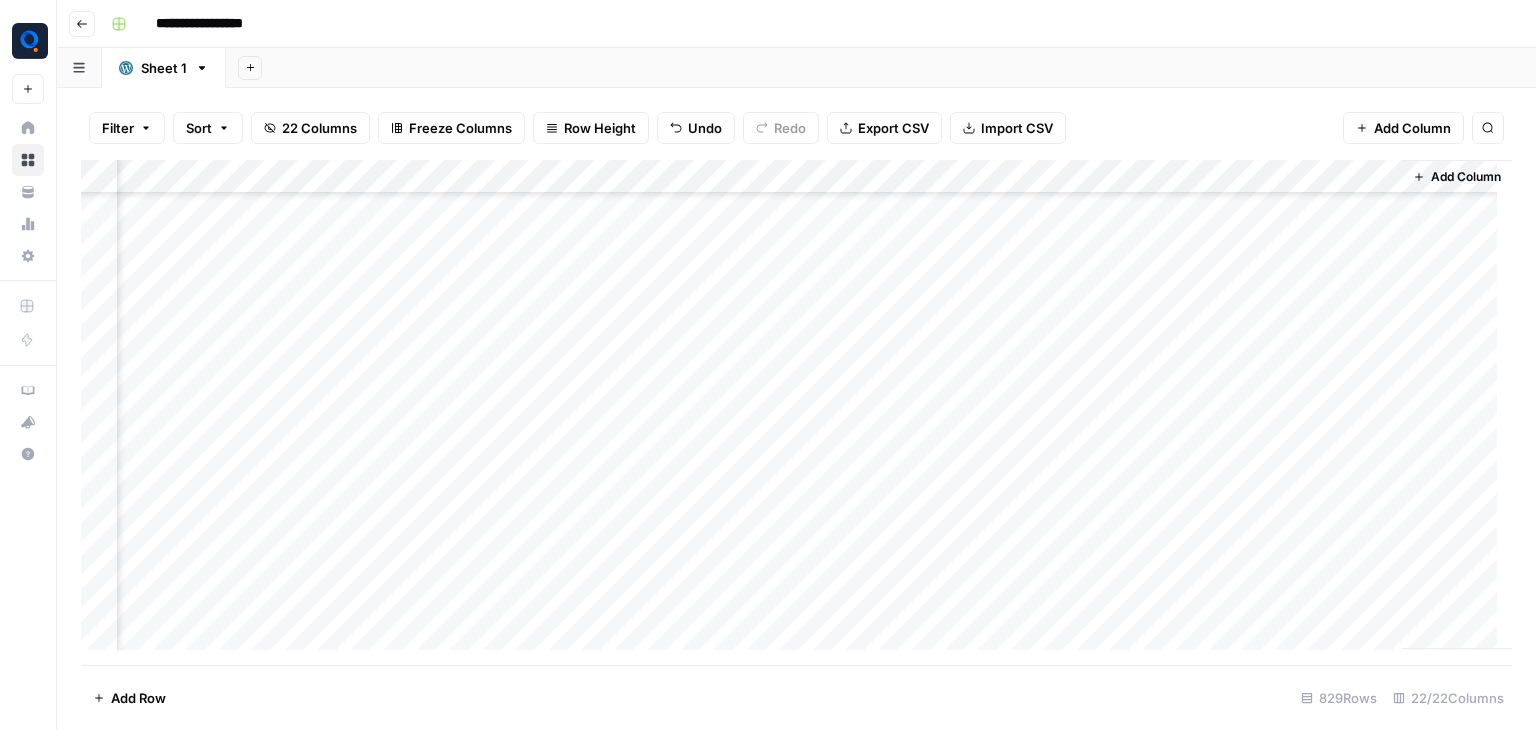 click on "Add Column" at bounding box center [796, 412] 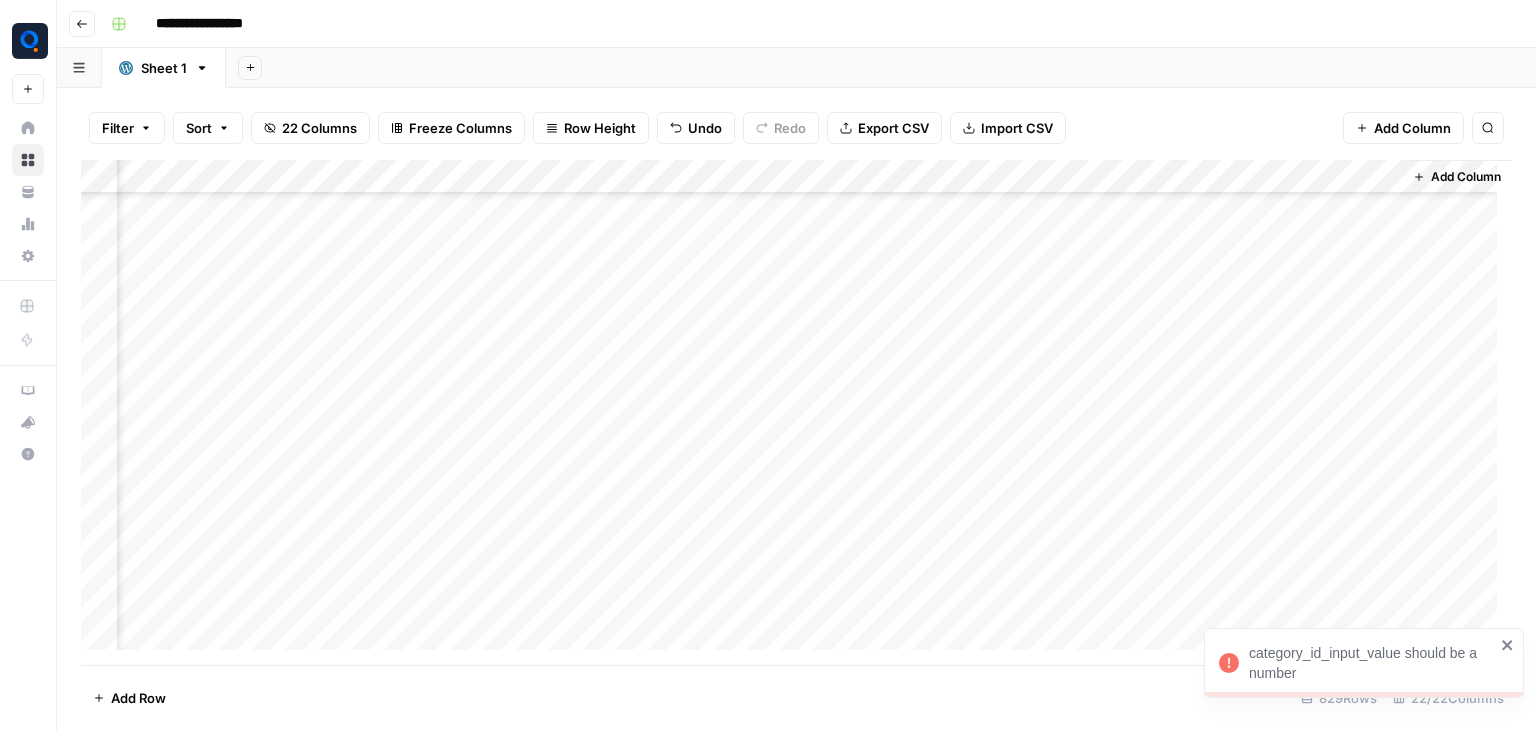click on "Add Column" at bounding box center (796, 412) 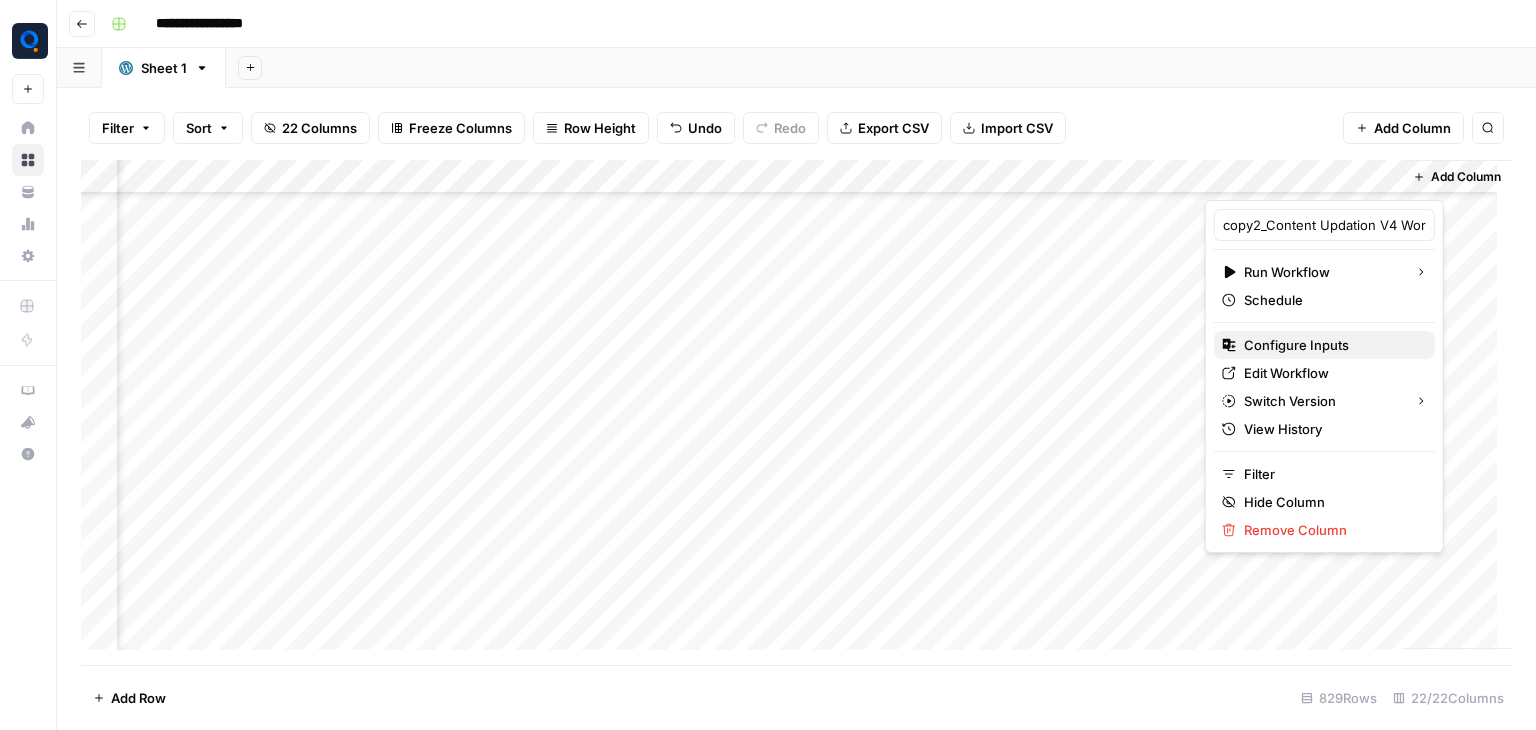 click on "Configure Inputs" at bounding box center [1331, 345] 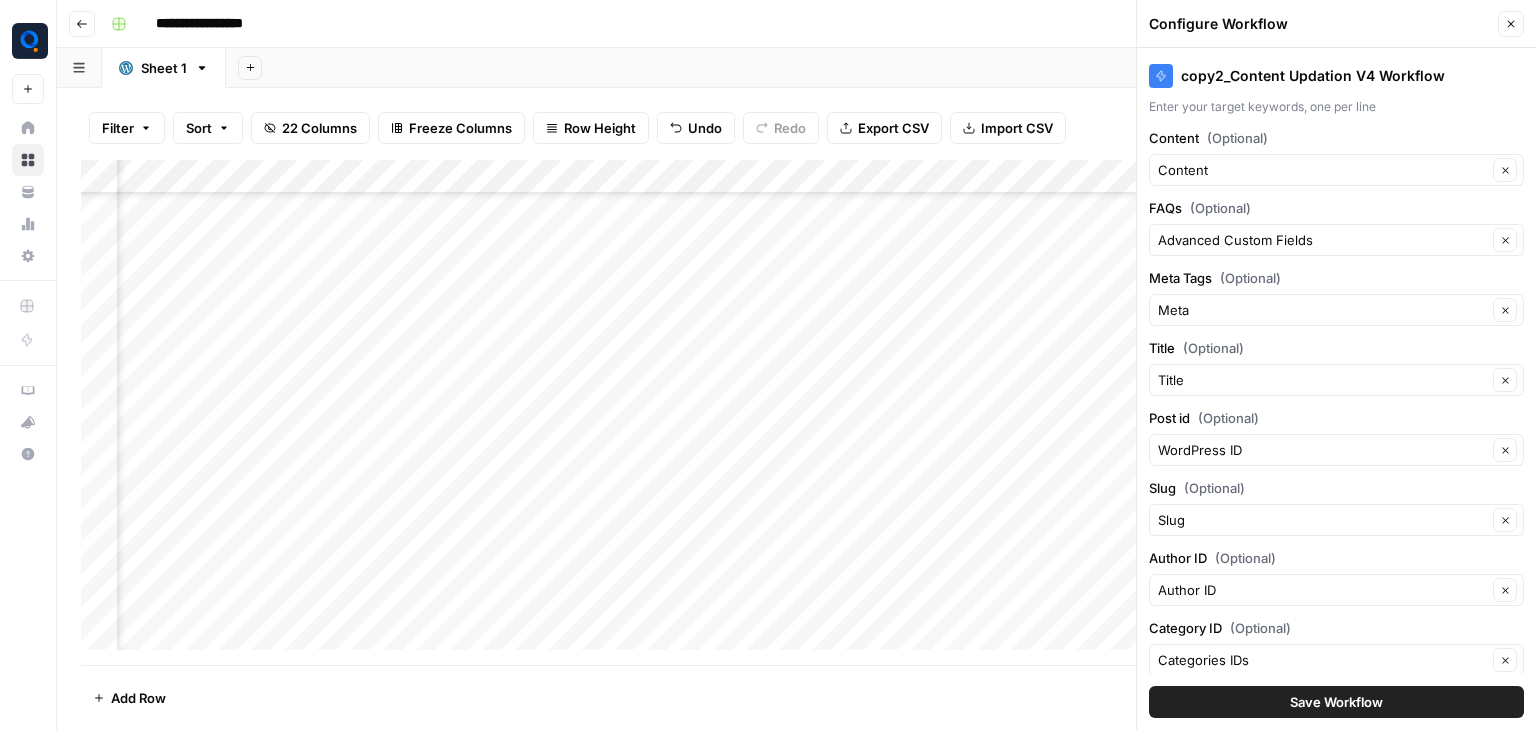 scroll, scrollTop: 212, scrollLeft: 0, axis: vertical 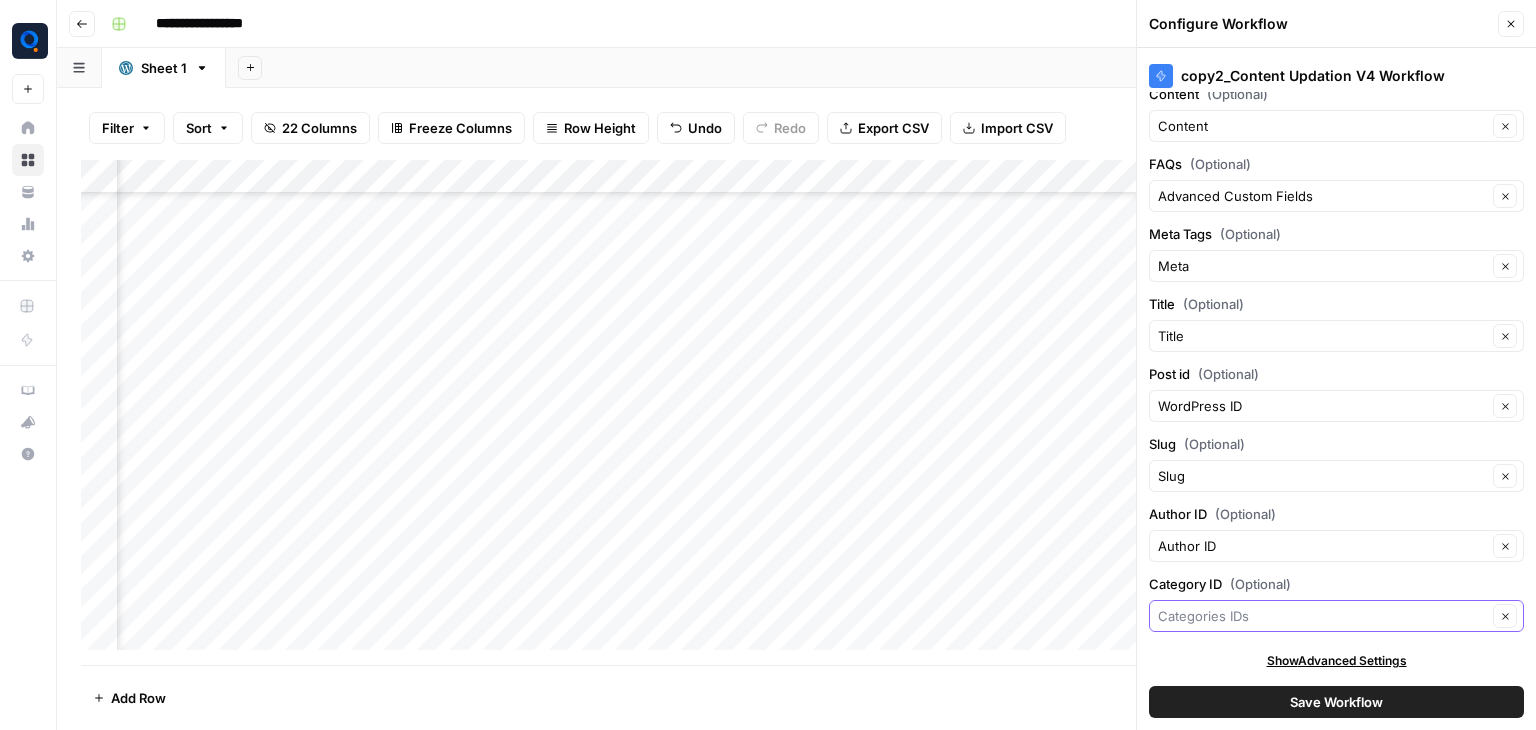 click on "Category ID   (Optional)" at bounding box center [1322, 616] 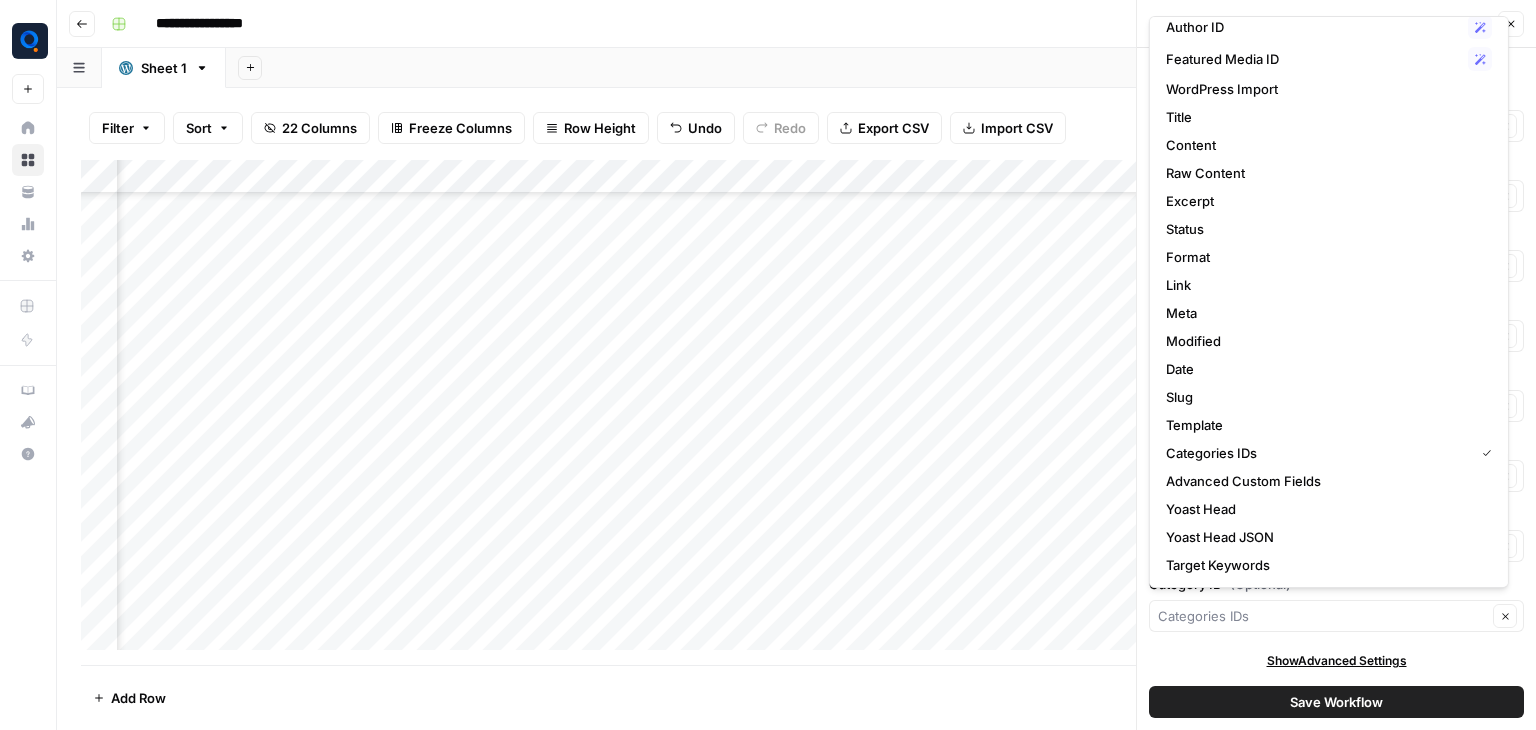 scroll, scrollTop: 72, scrollLeft: 0, axis: vertical 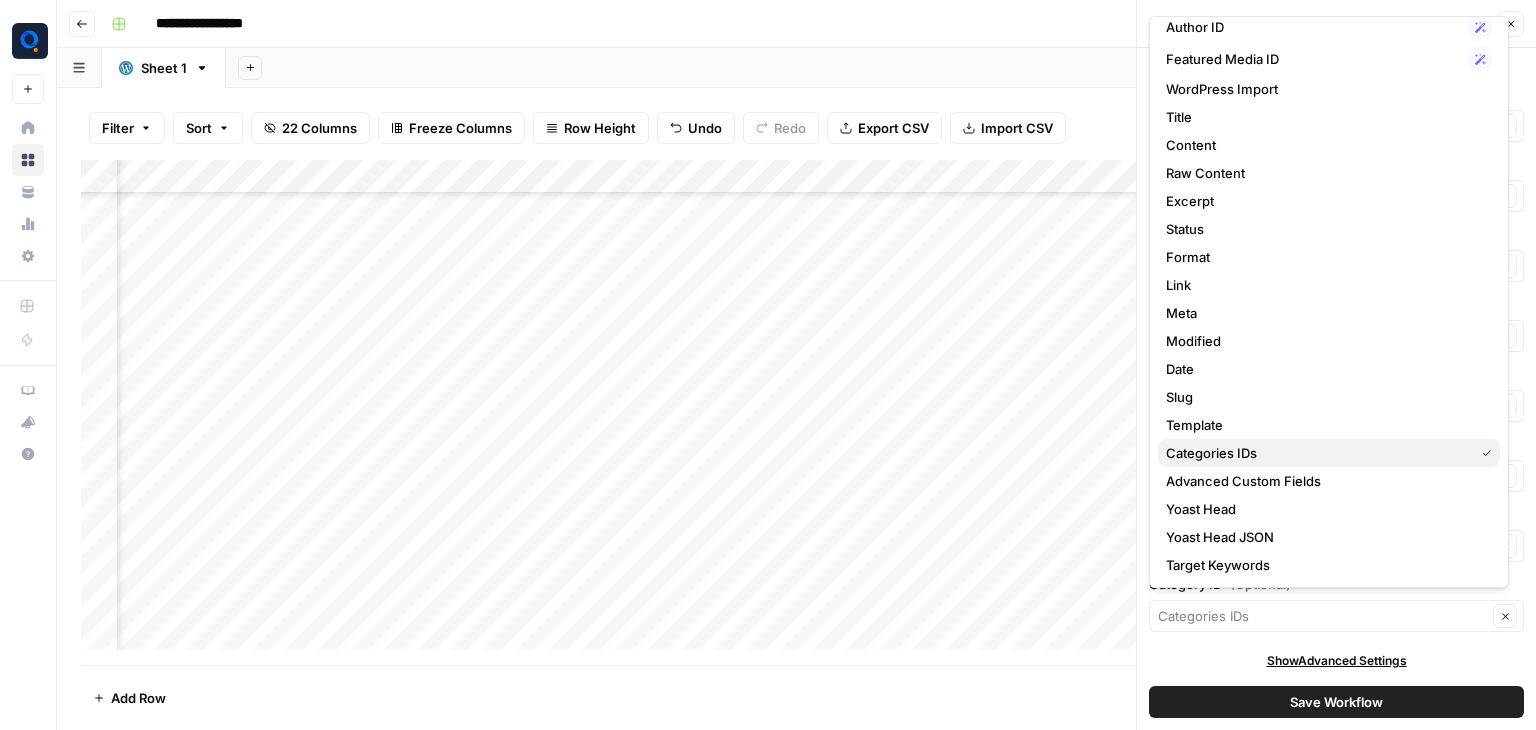 click on "Categories IDs" at bounding box center [1316, 453] 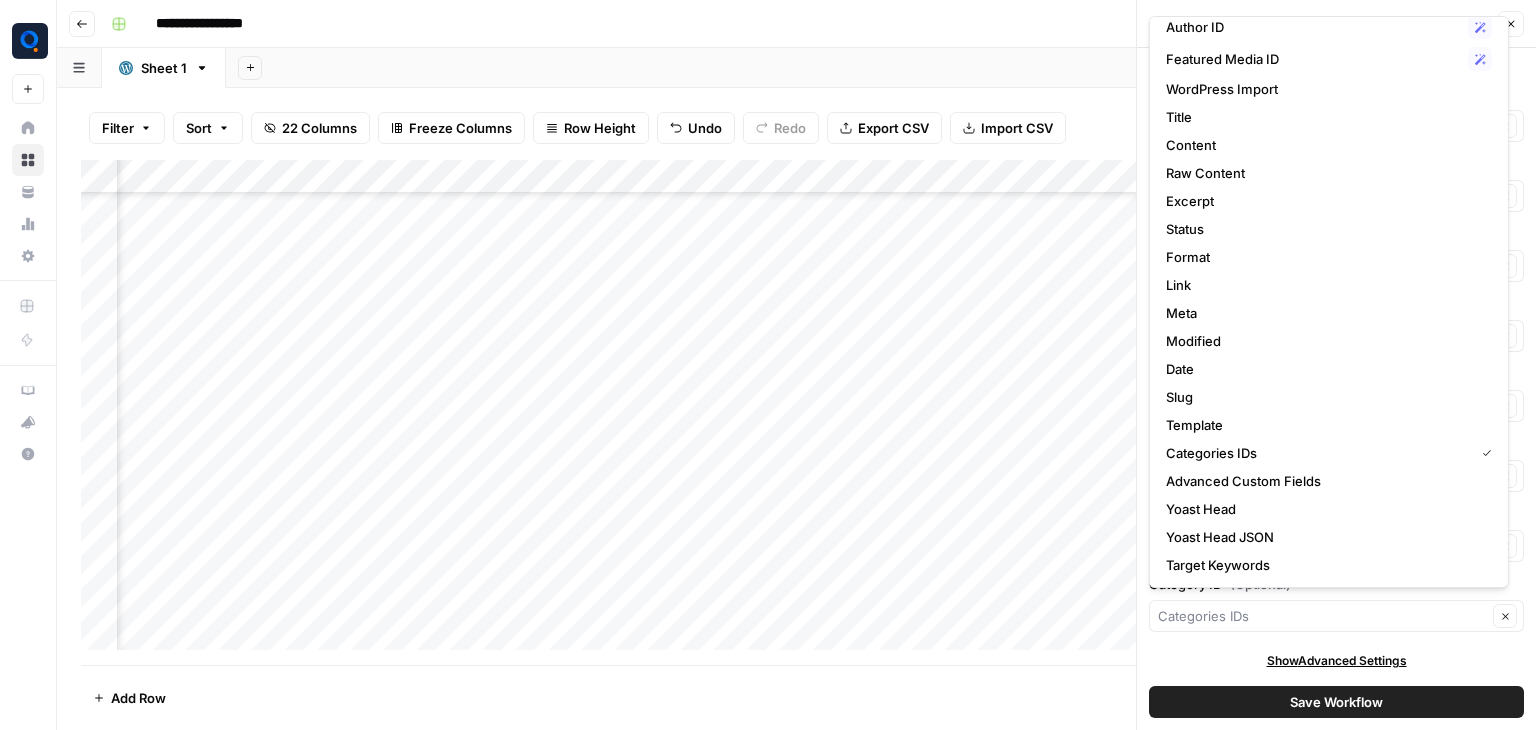 type on "Categories IDs" 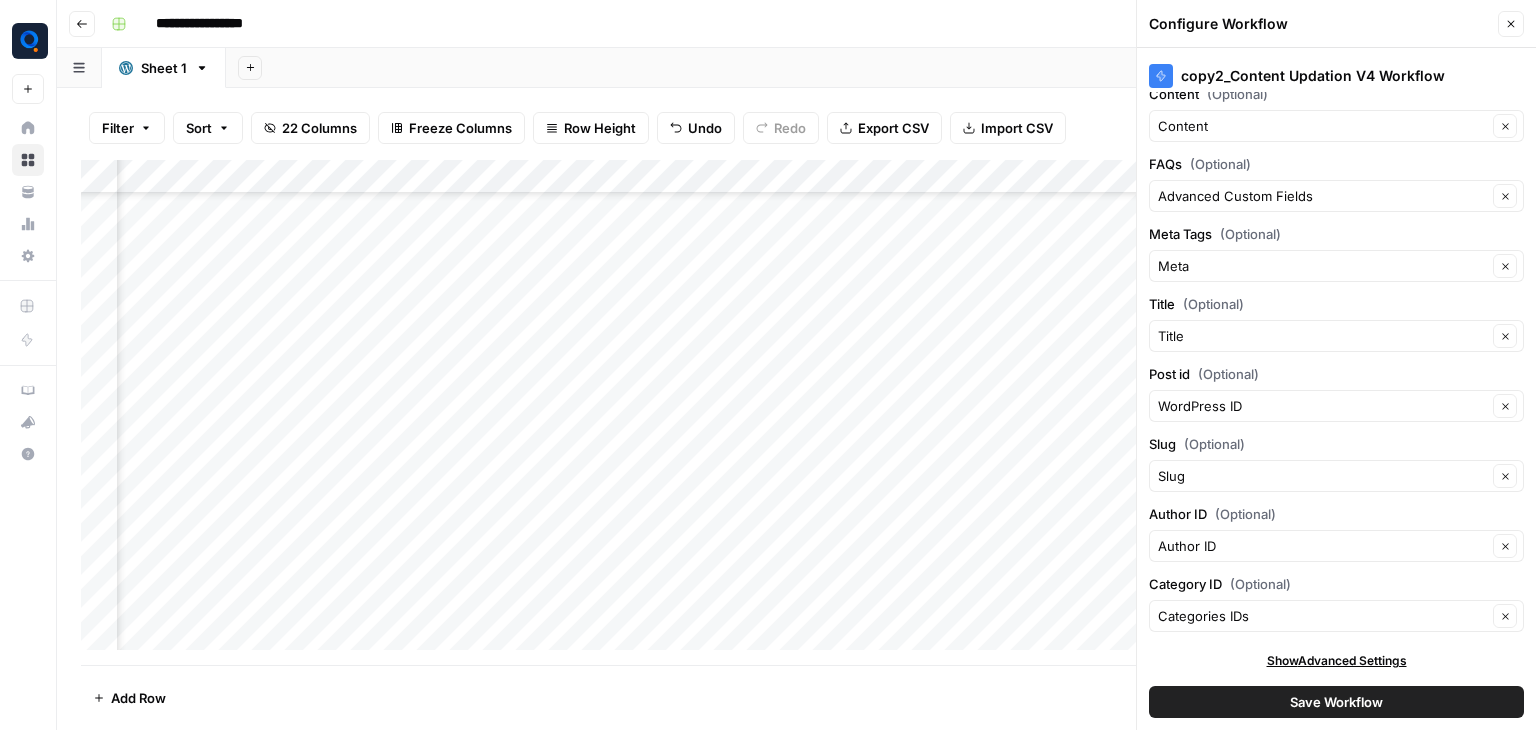 scroll, scrollTop: 25840, scrollLeft: 2746, axis: both 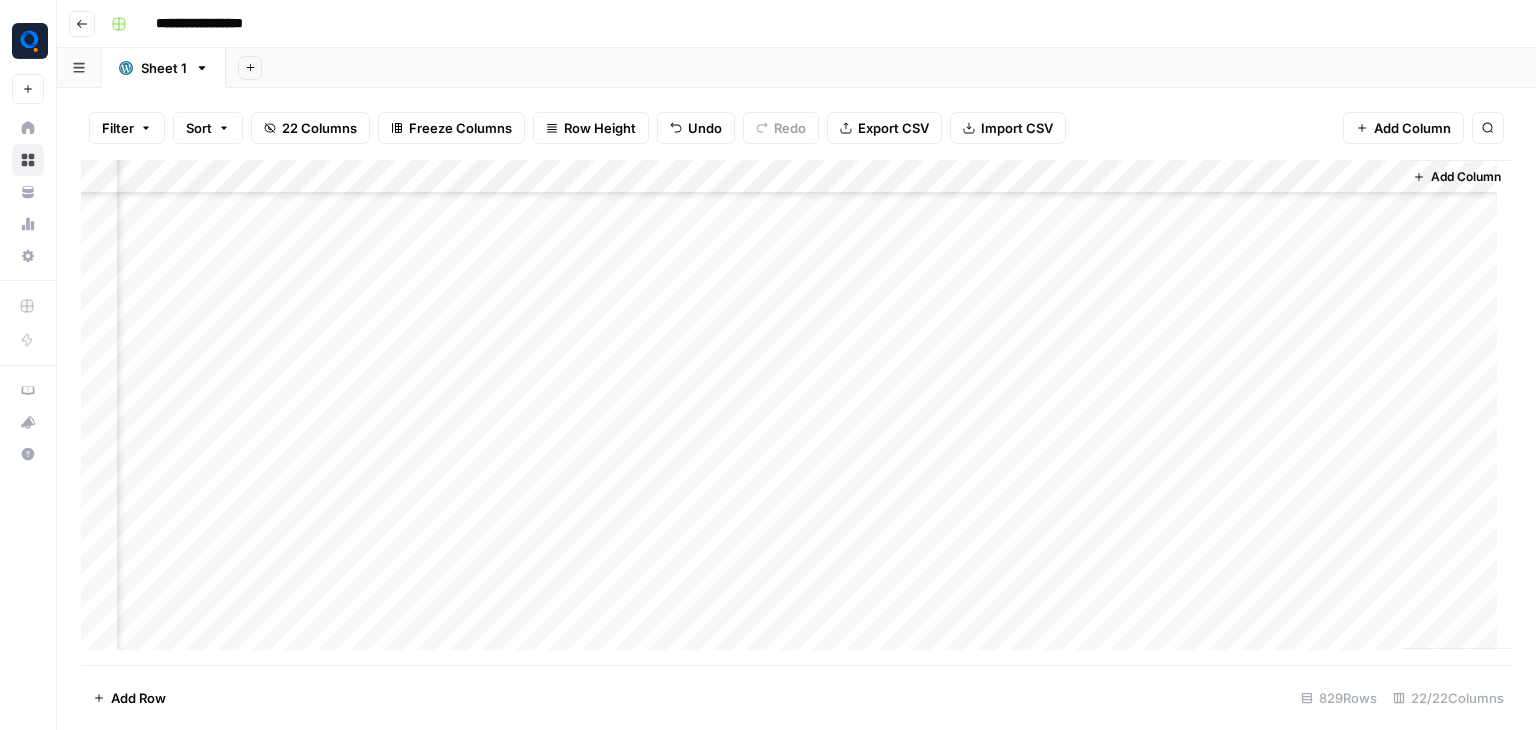 click on "Add Column" at bounding box center [796, 412] 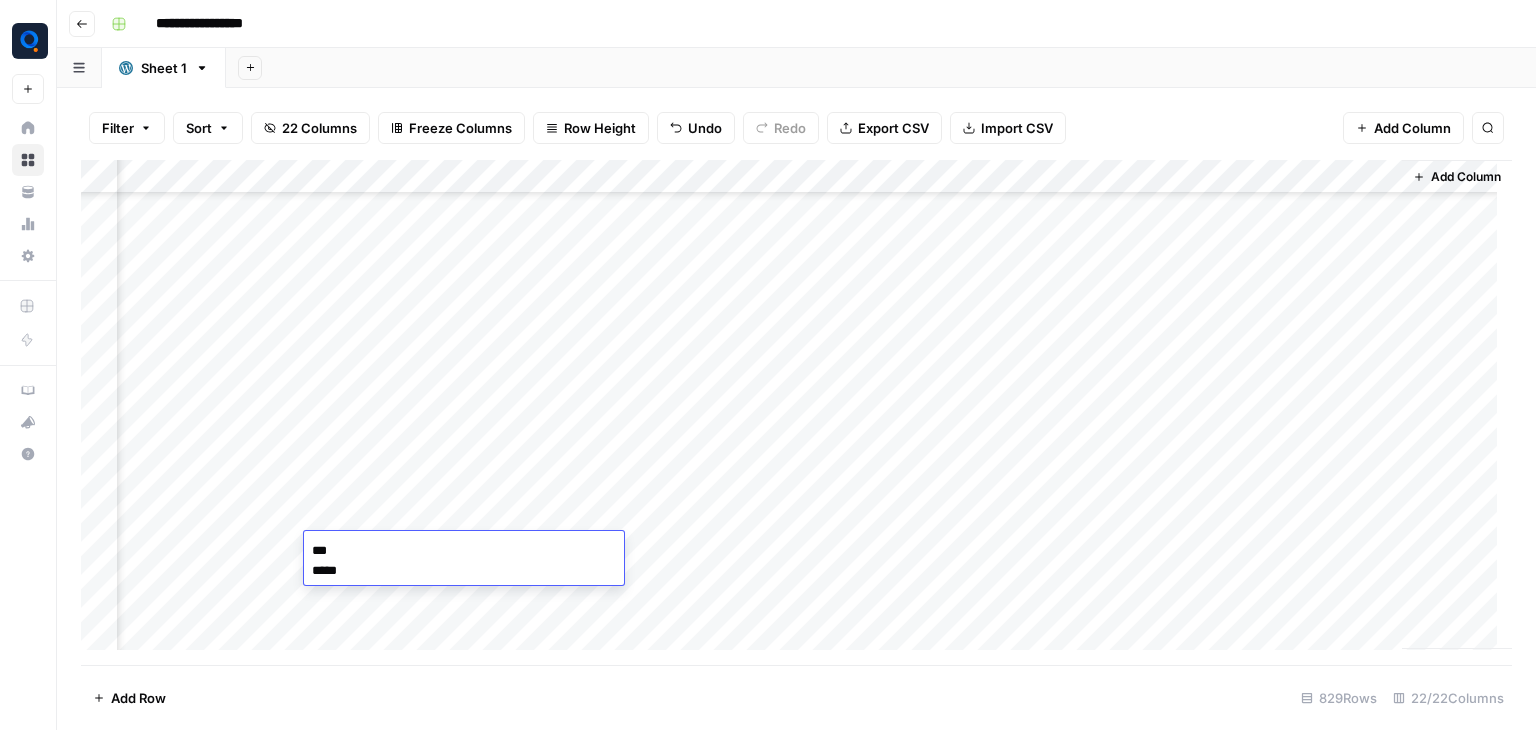 click on "***
****" at bounding box center (464, 571) 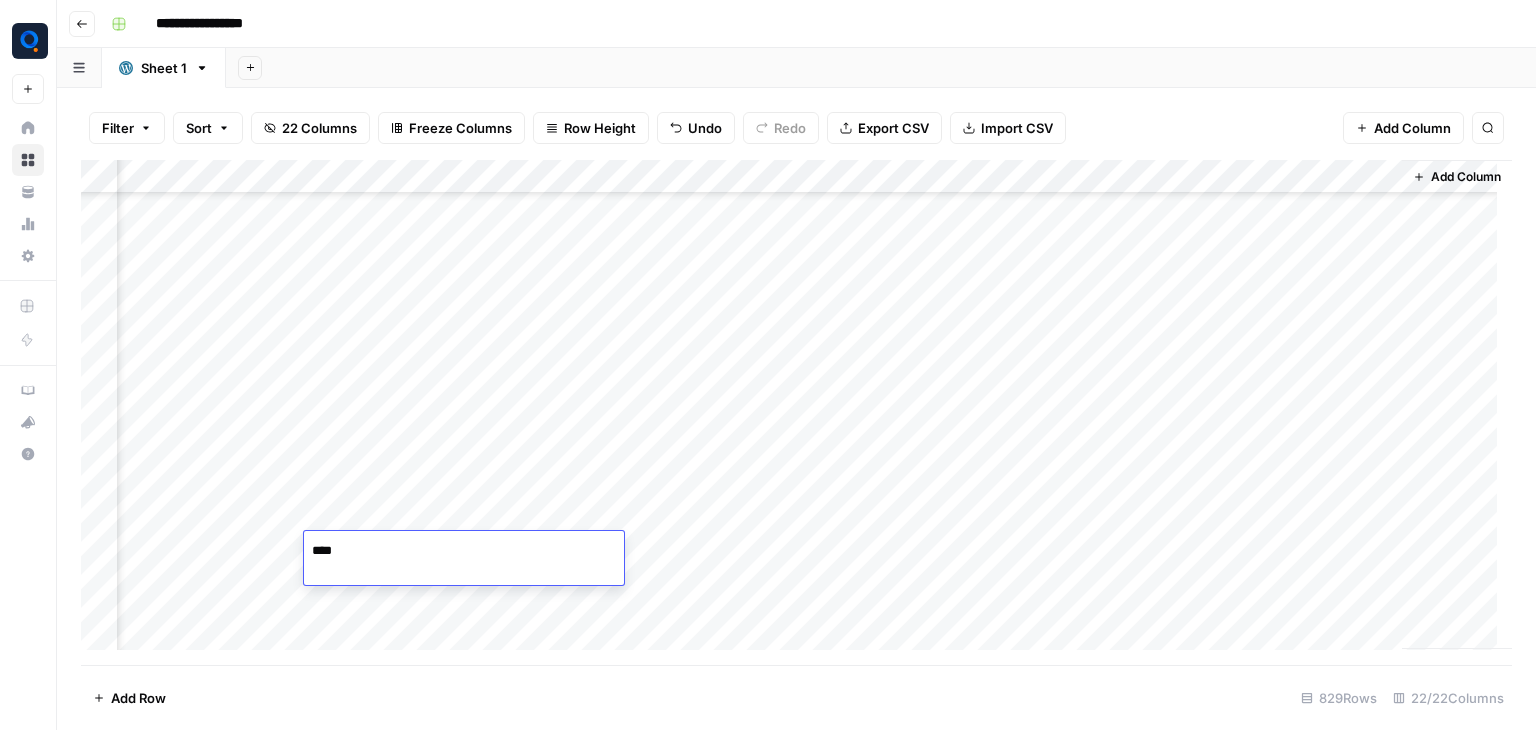 type on "**" 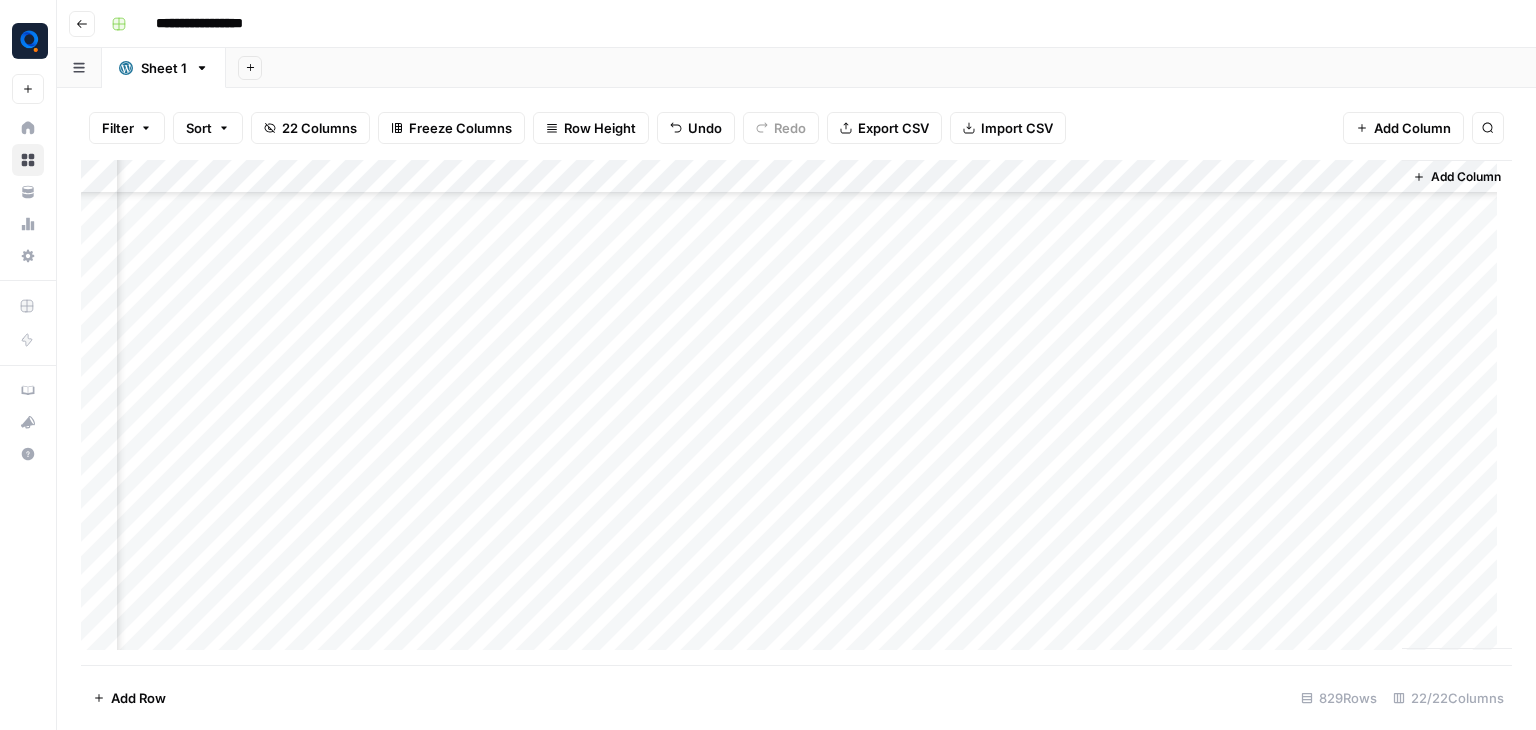 click on "Add Column" at bounding box center (796, 412) 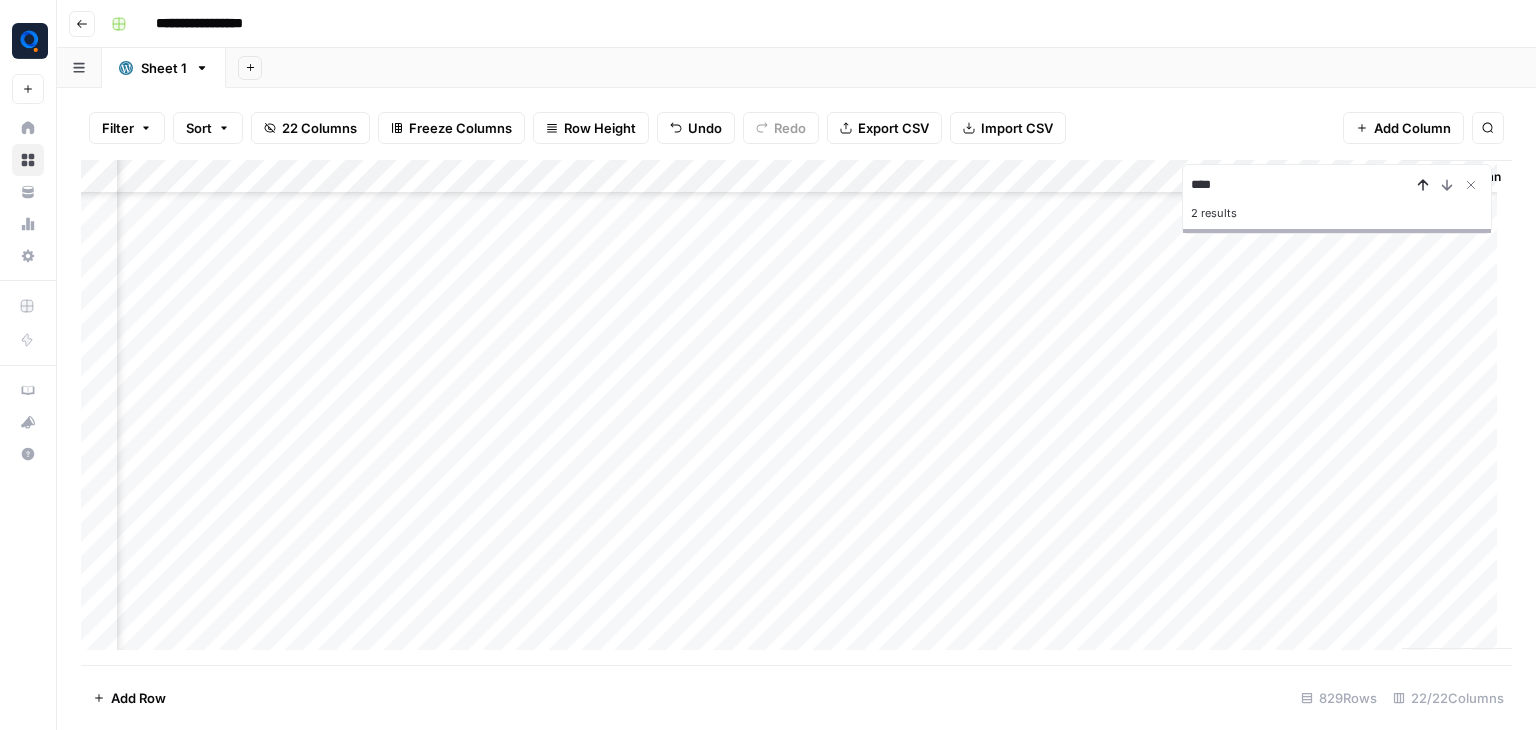 type on "****" 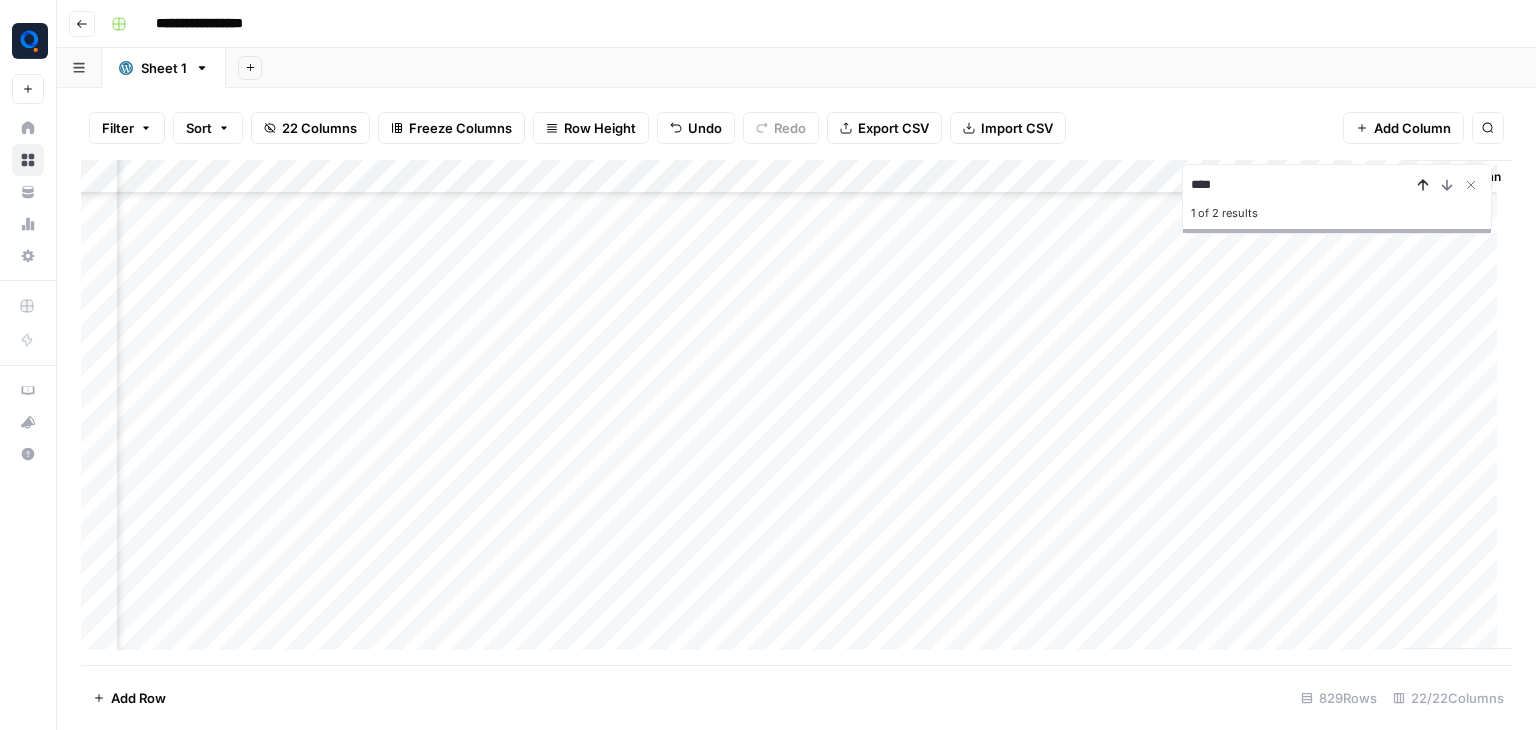scroll, scrollTop: 14450, scrollLeft: 2692, axis: both 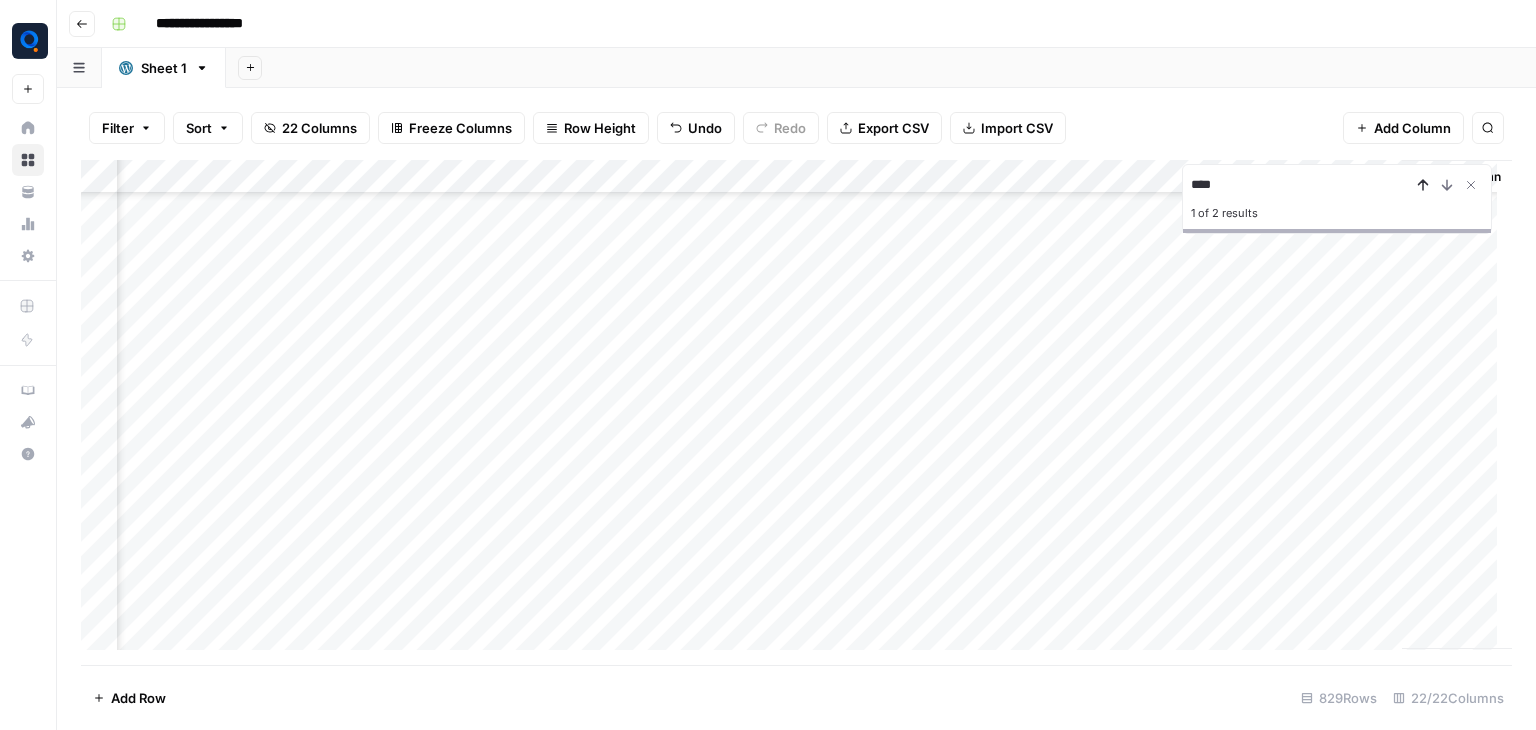 click at bounding box center (1423, 185) 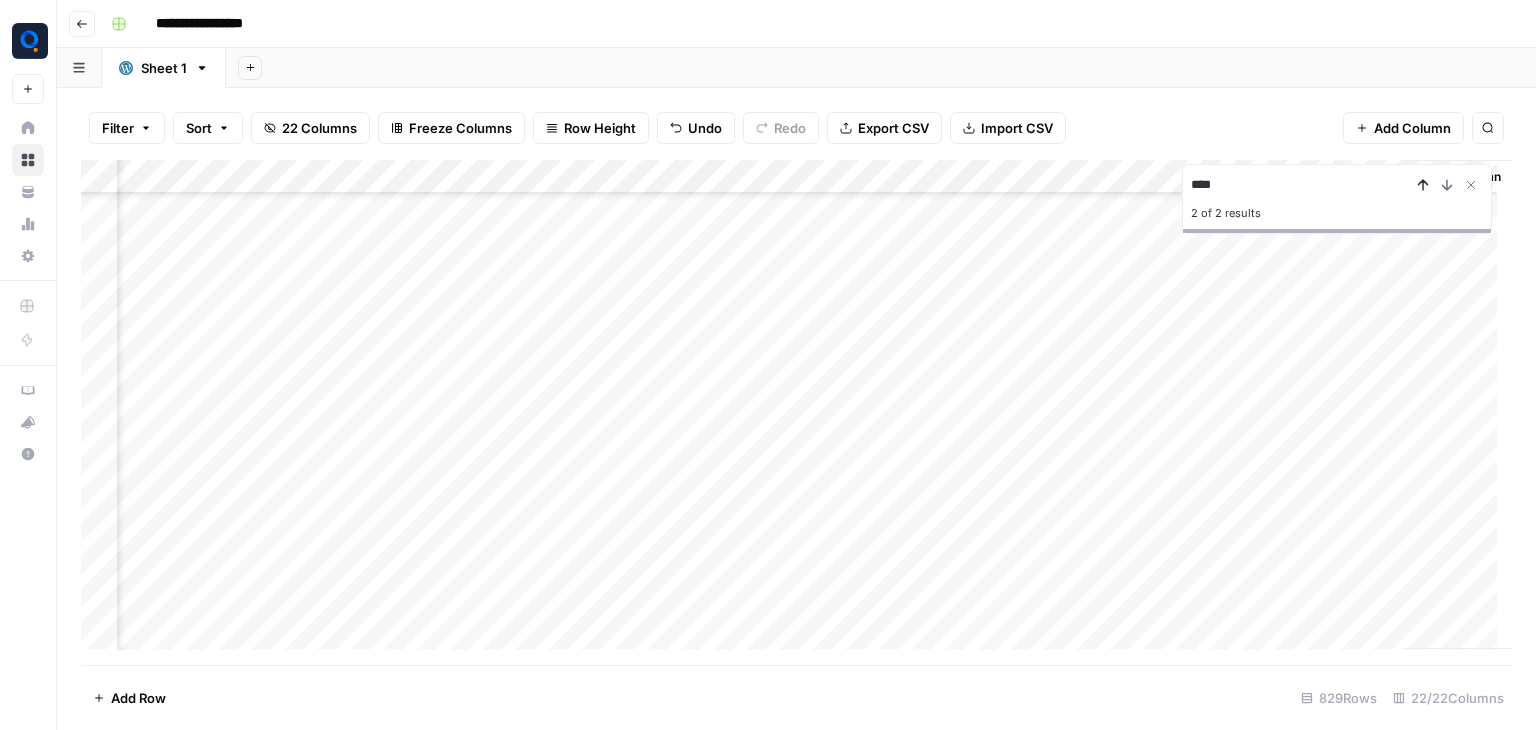 scroll, scrollTop: 25484, scrollLeft: 180, axis: both 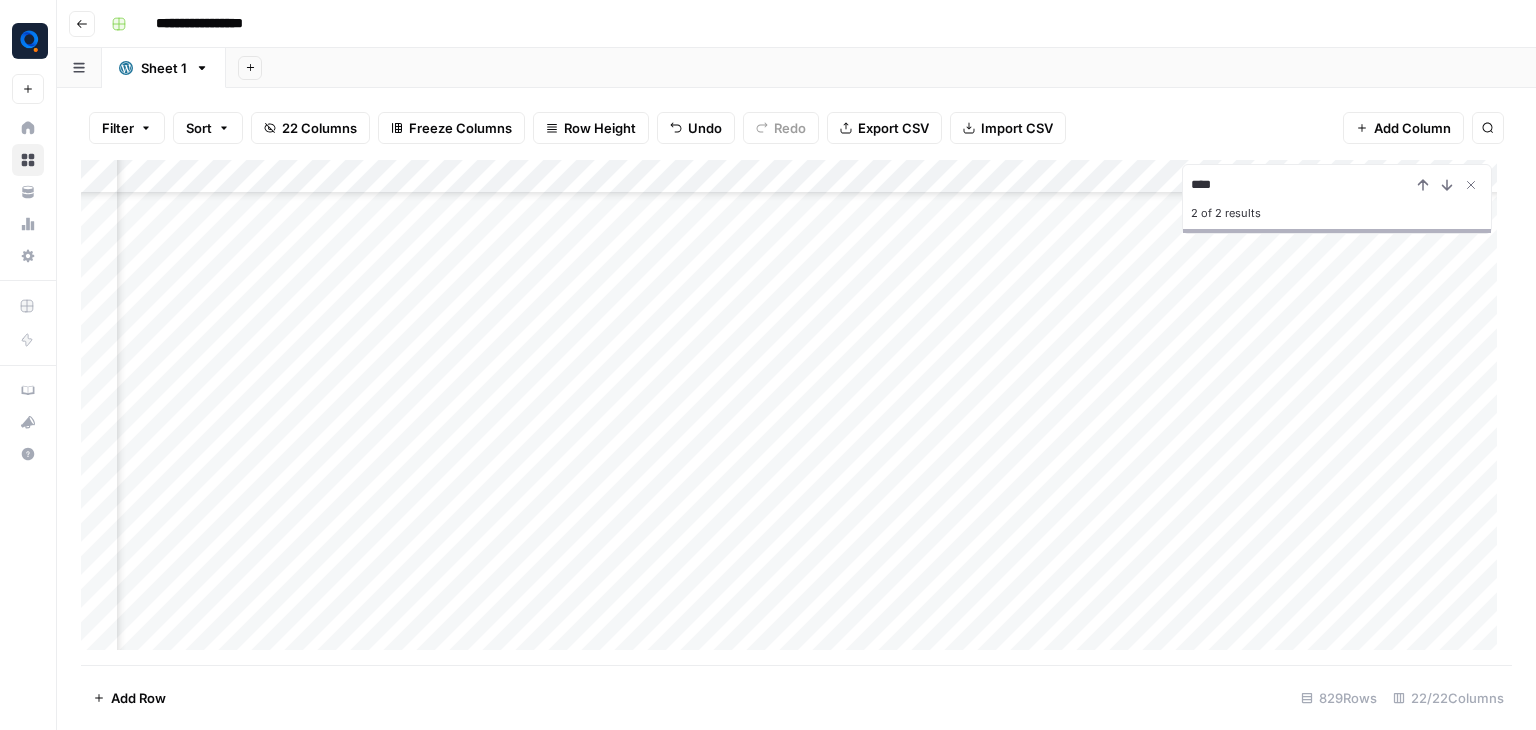 click on "Add Column" at bounding box center [796, 412] 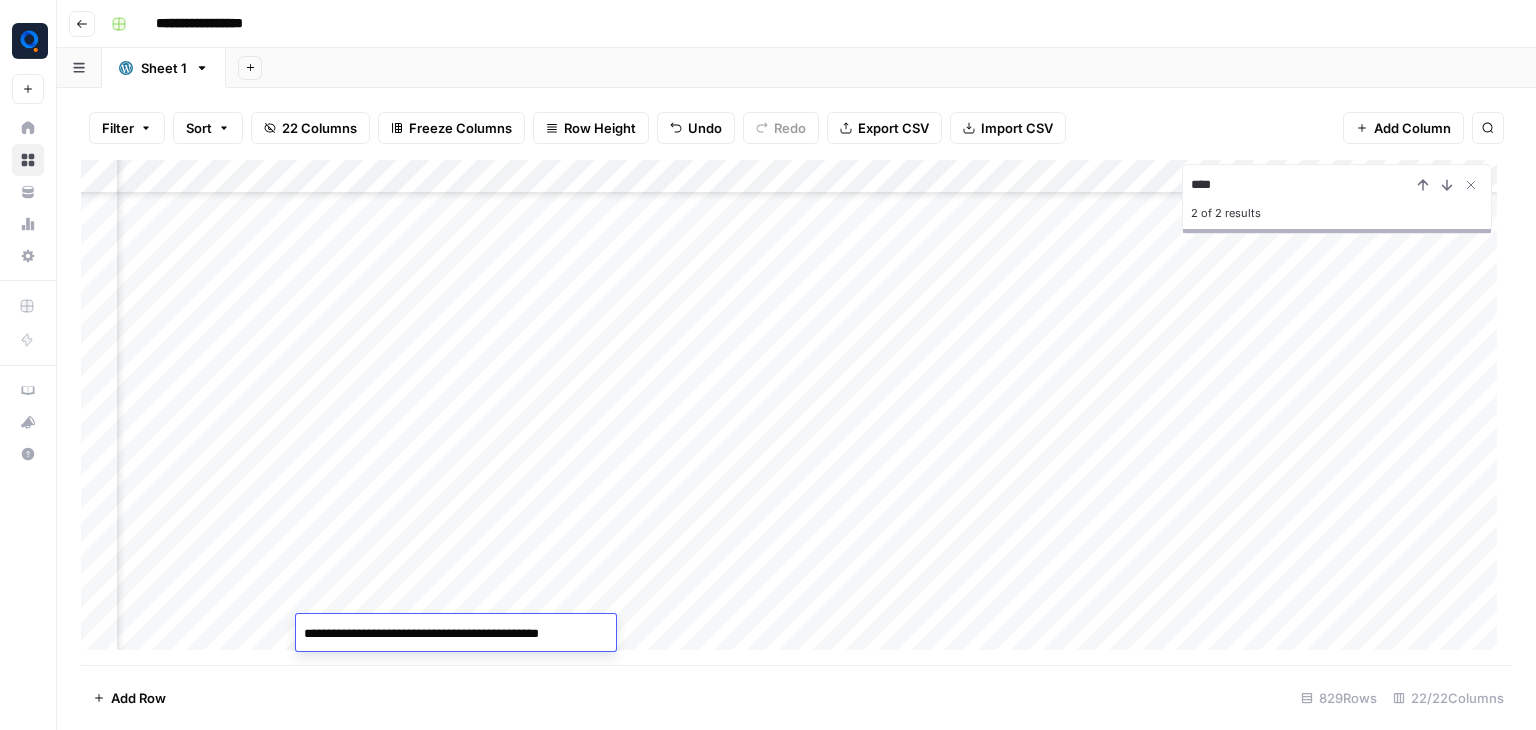 click on "**********" at bounding box center [456, 634] 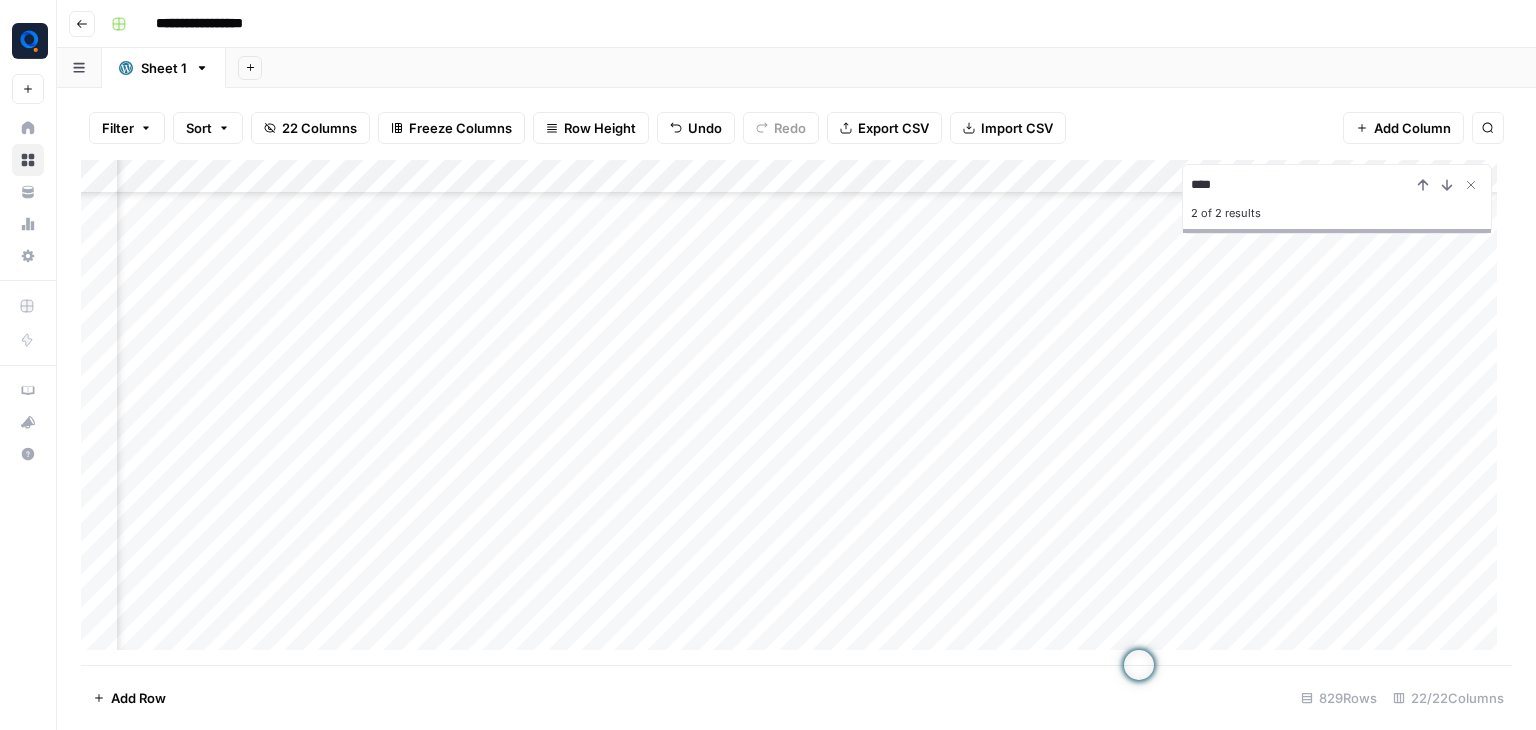 click on "Add Column" at bounding box center [796, 412] 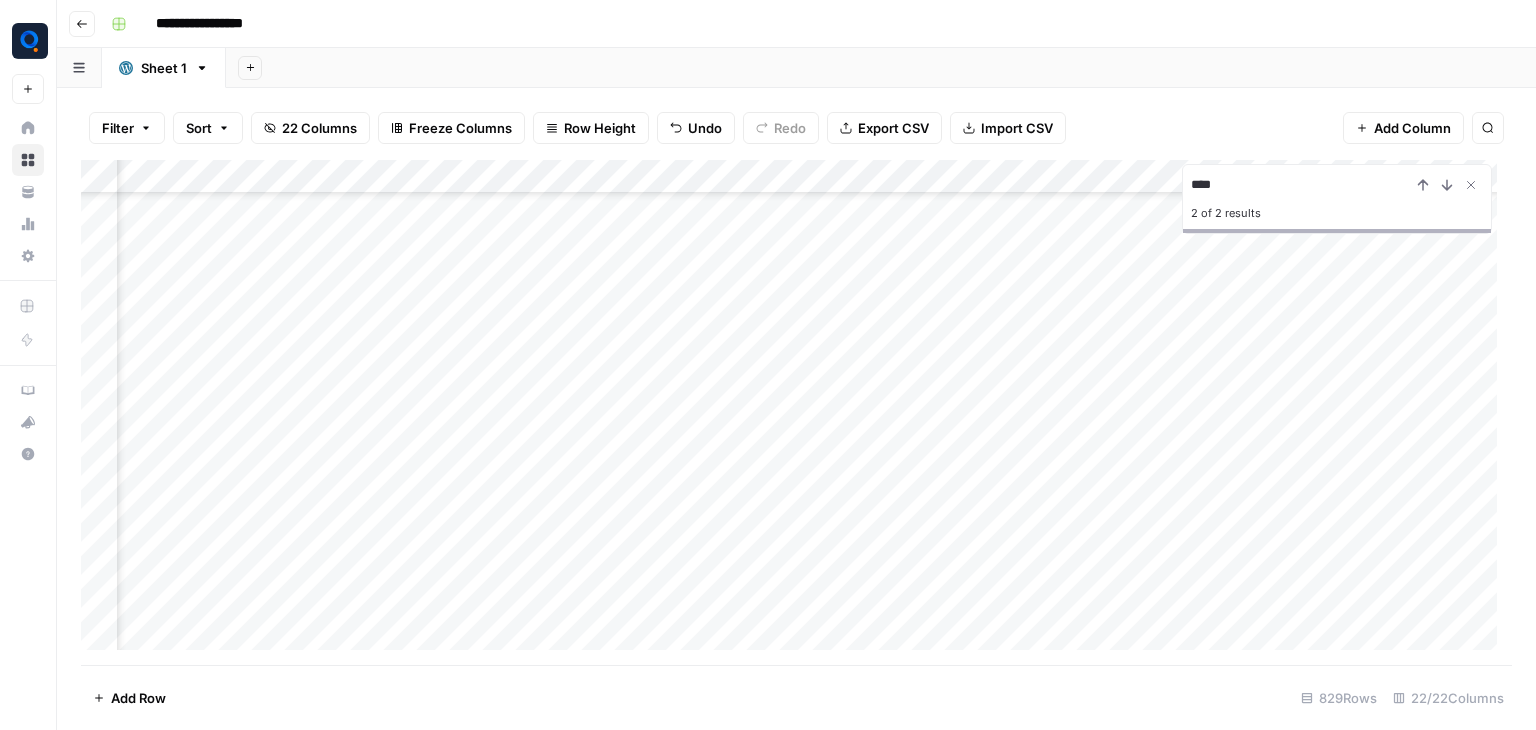 click on "Add Column" at bounding box center (796, 412) 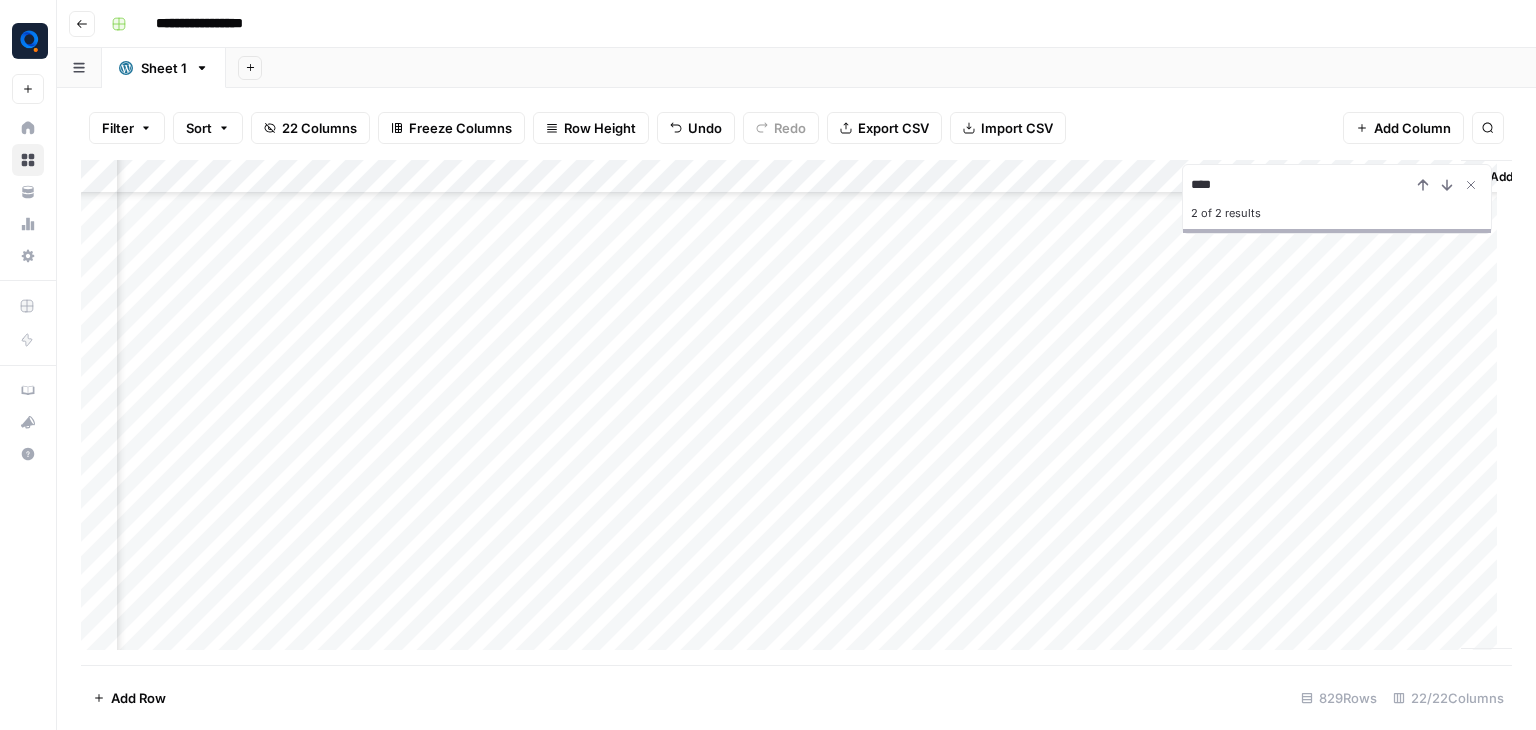 click on "Add Column" at bounding box center [796, 412] 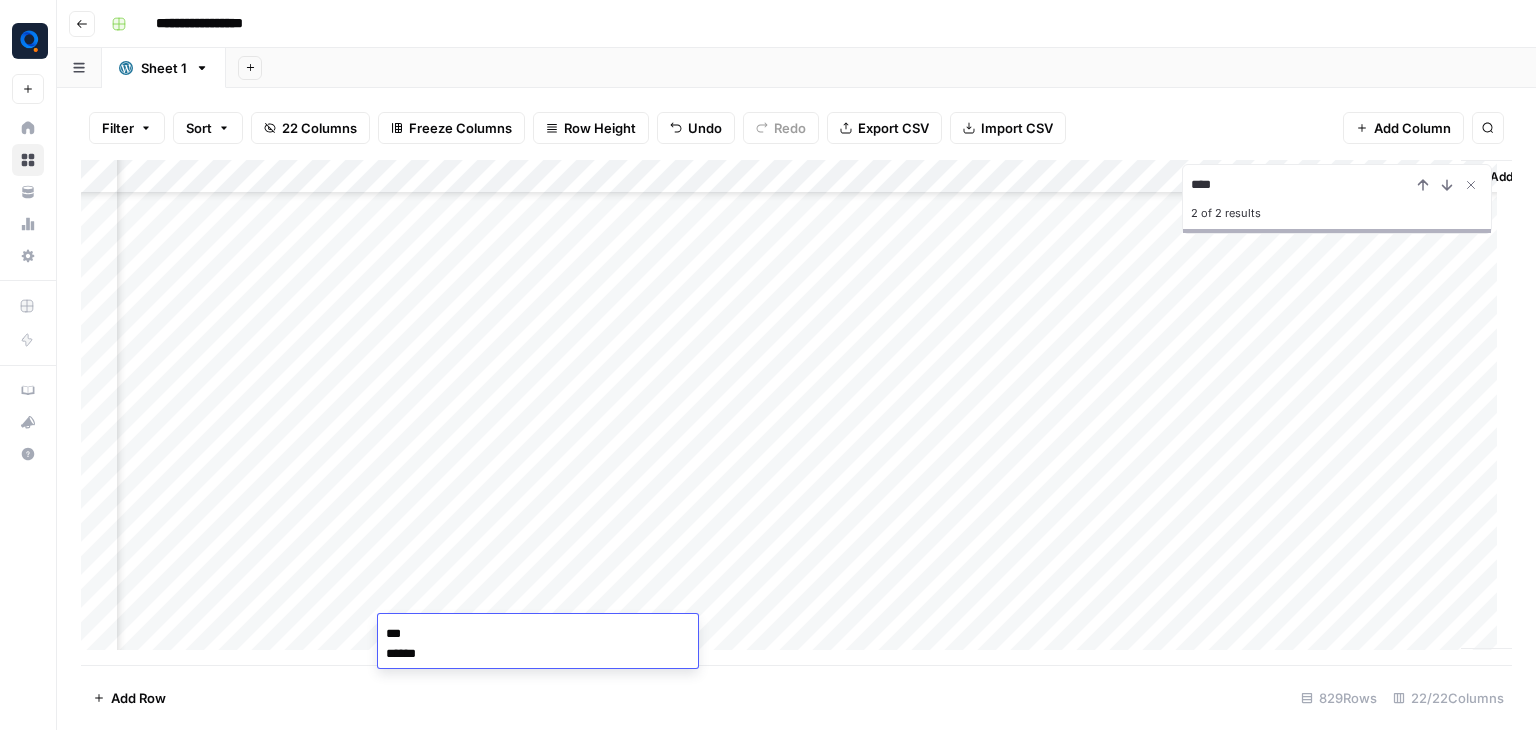 click on "***
*****" at bounding box center (538, 654) 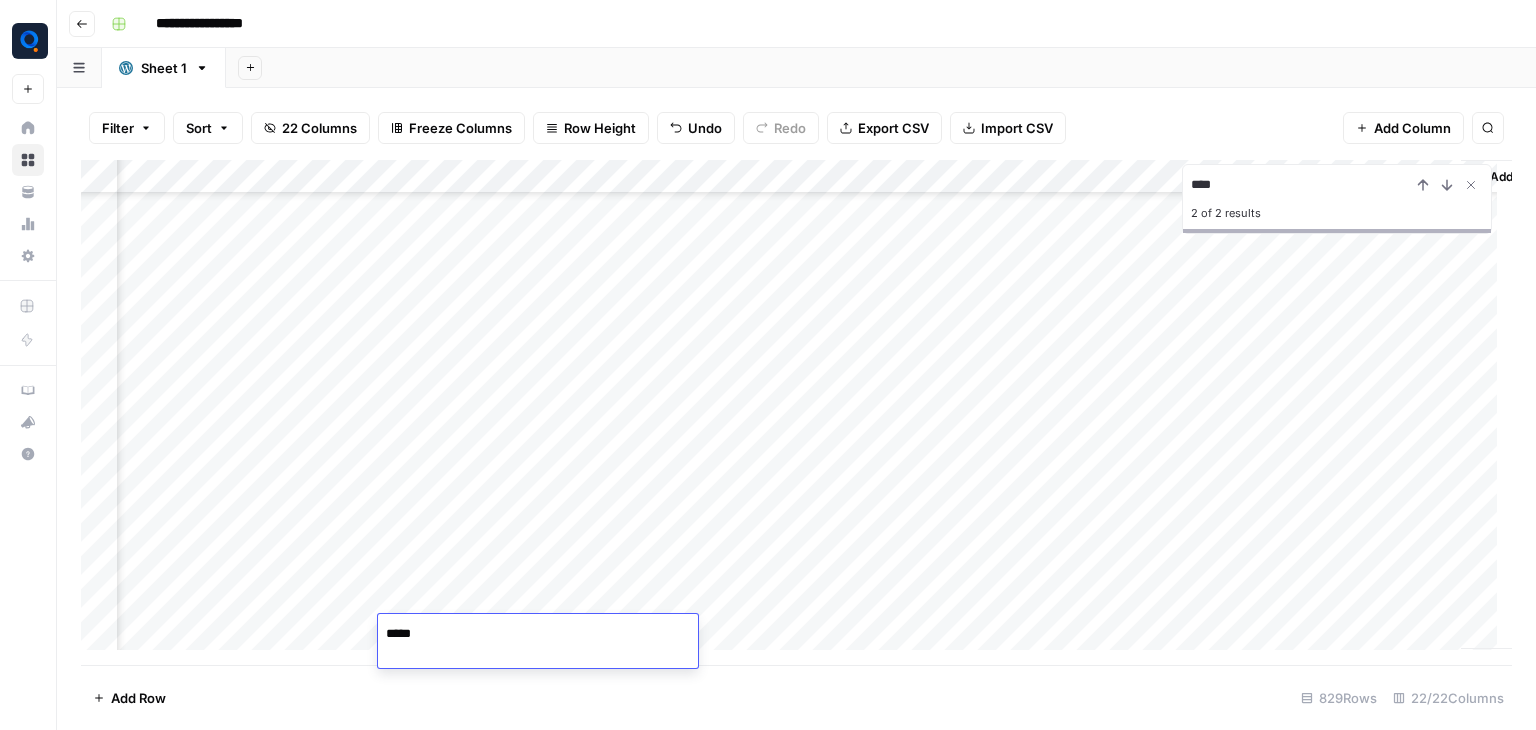 type on "***" 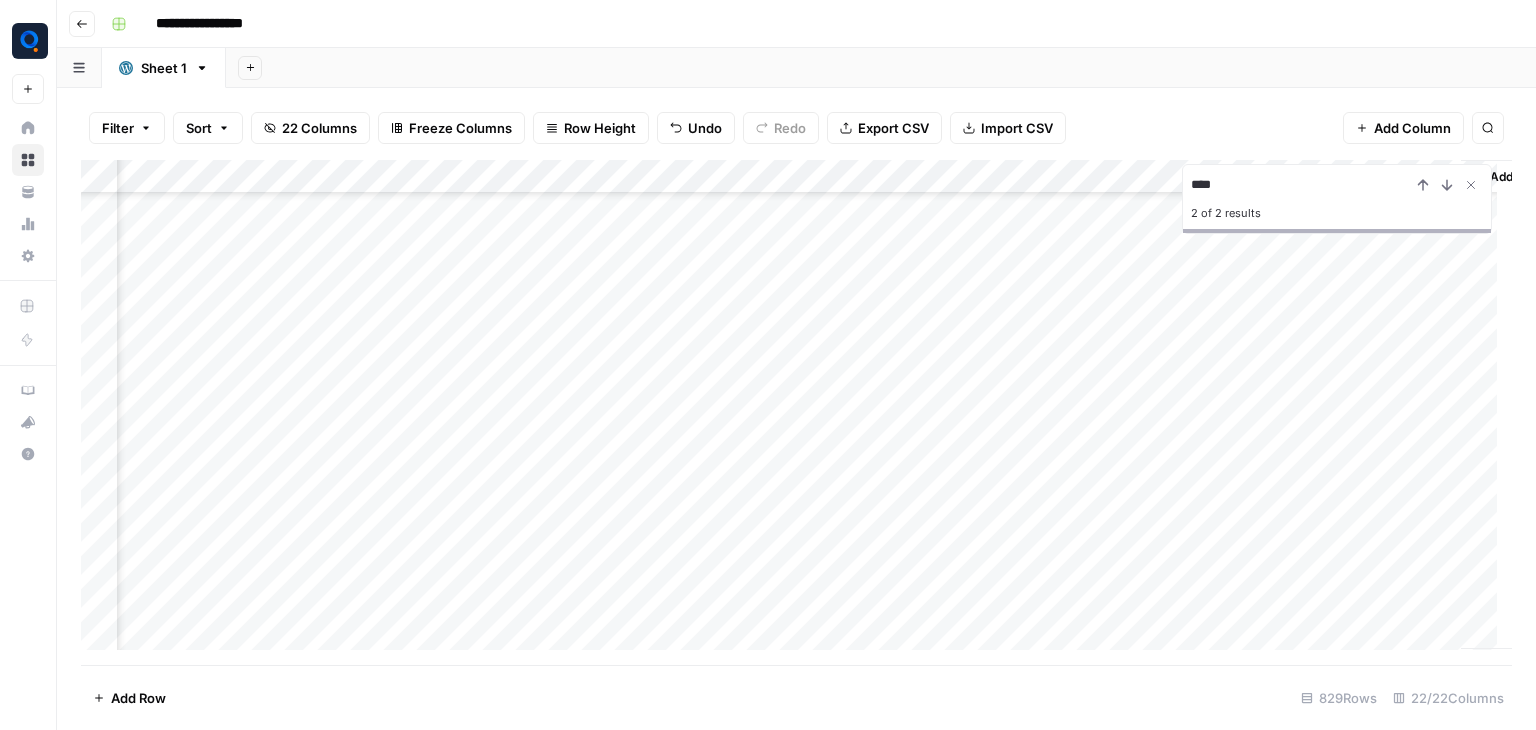 click on "Add Column" at bounding box center [796, 412] 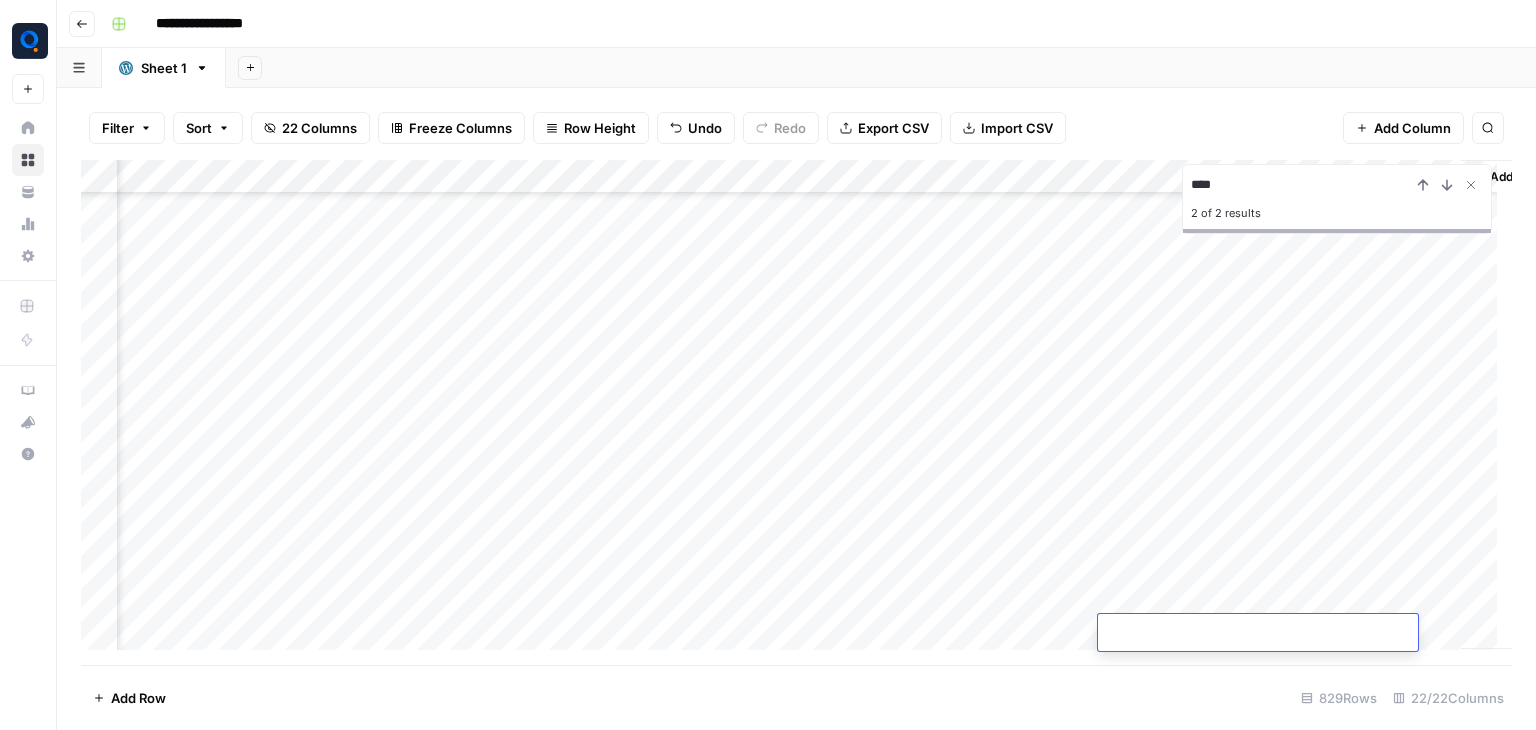 click at bounding box center (1258, 634) 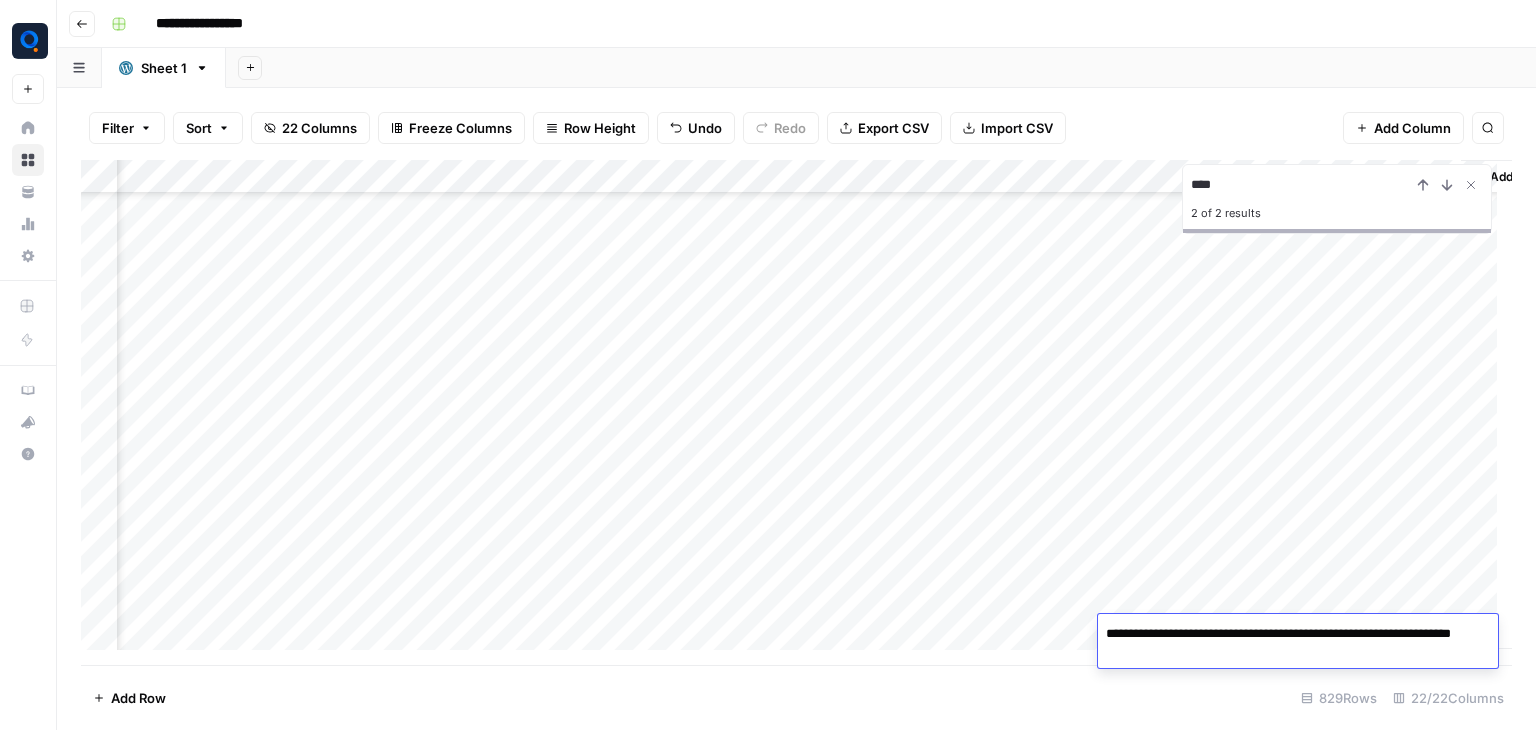 paste on "**********" 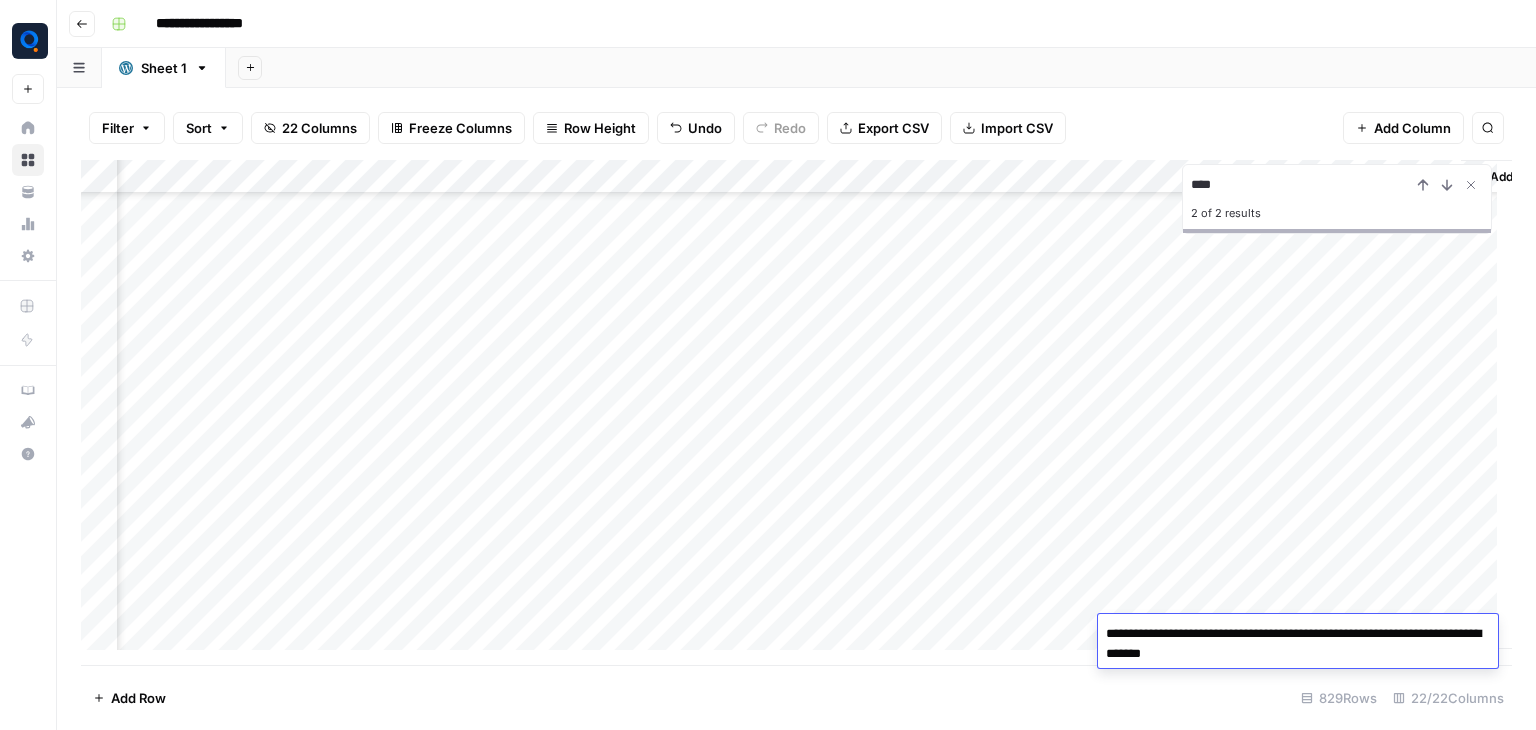 click on "Add Column" at bounding box center (796, 412) 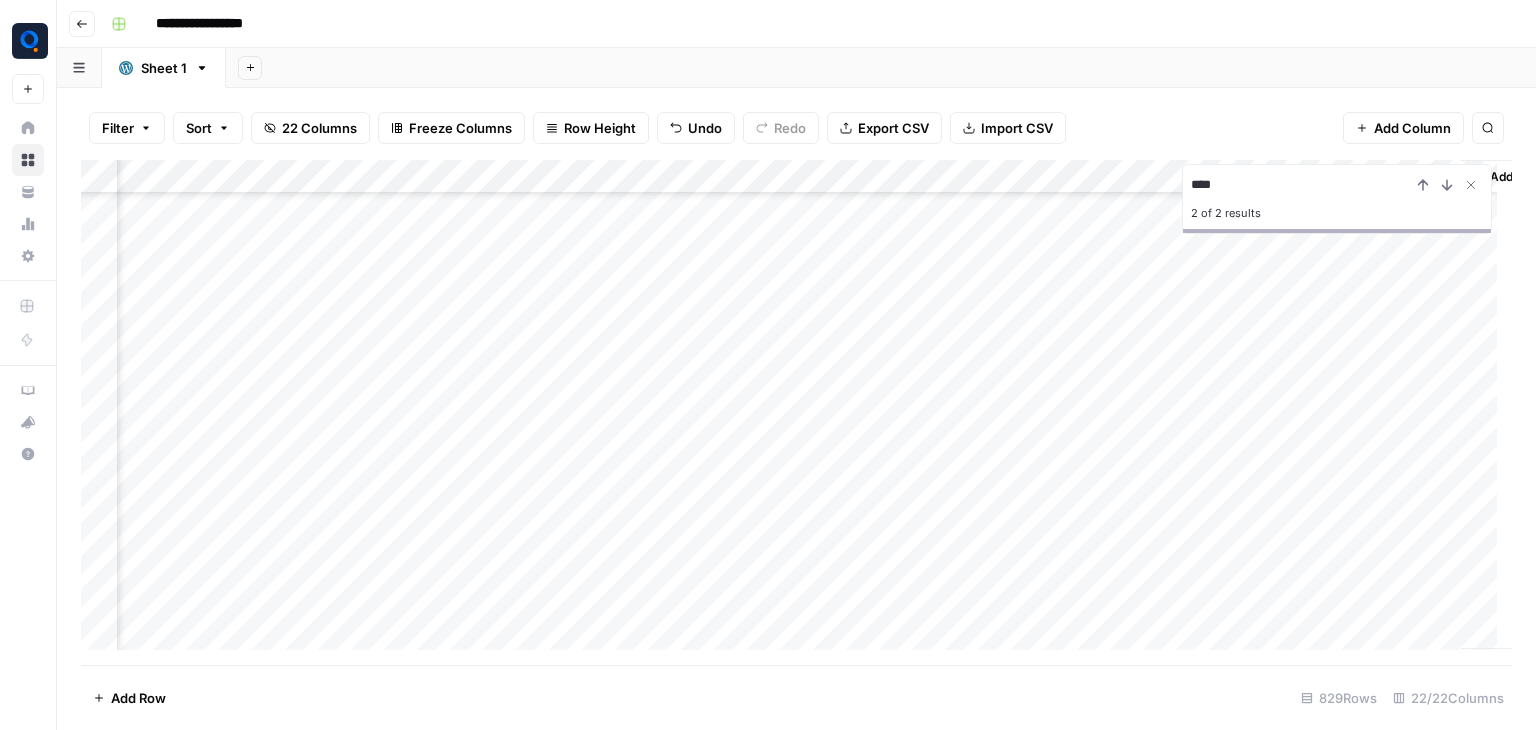 click on "Add Column" at bounding box center (796, 412) 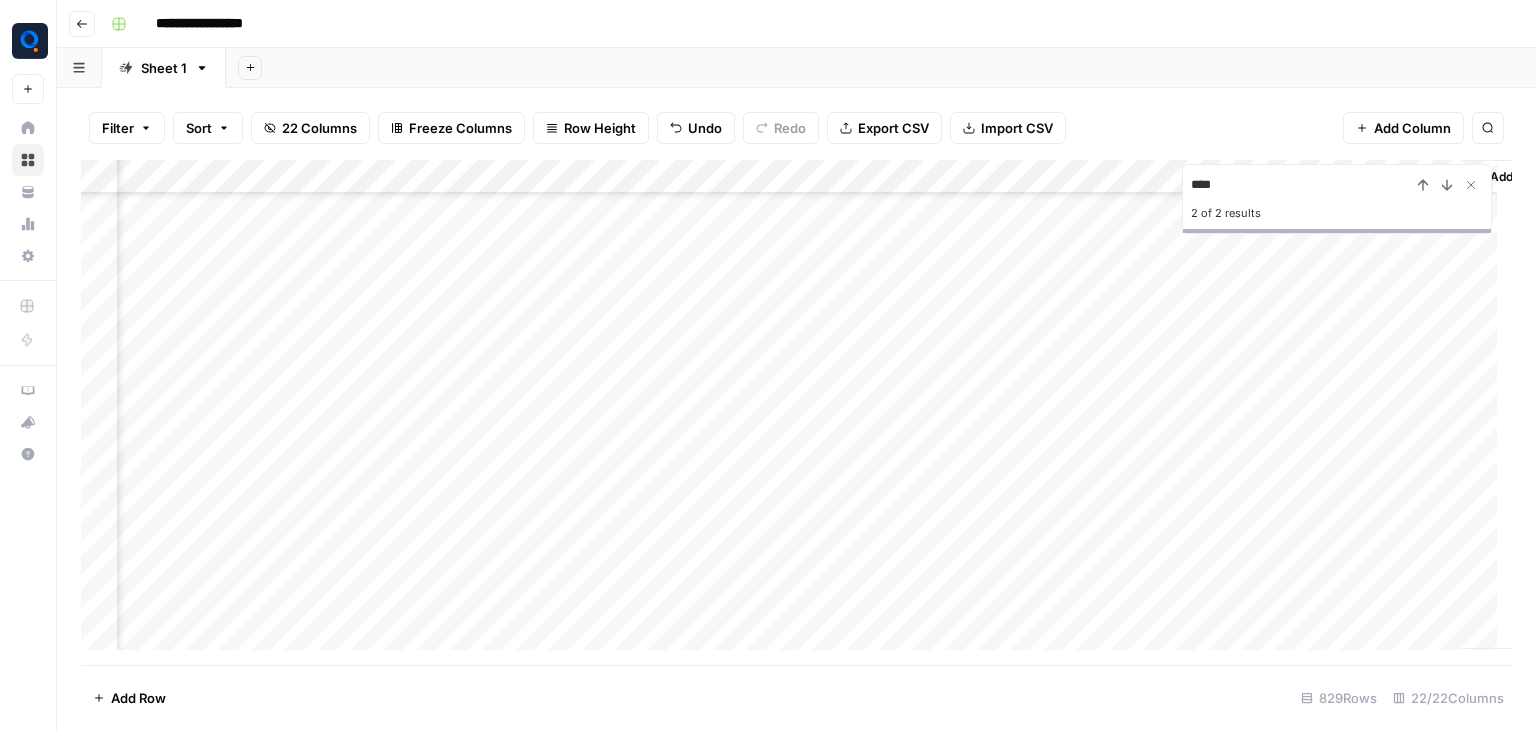 click on "****" at bounding box center [1301, 185] 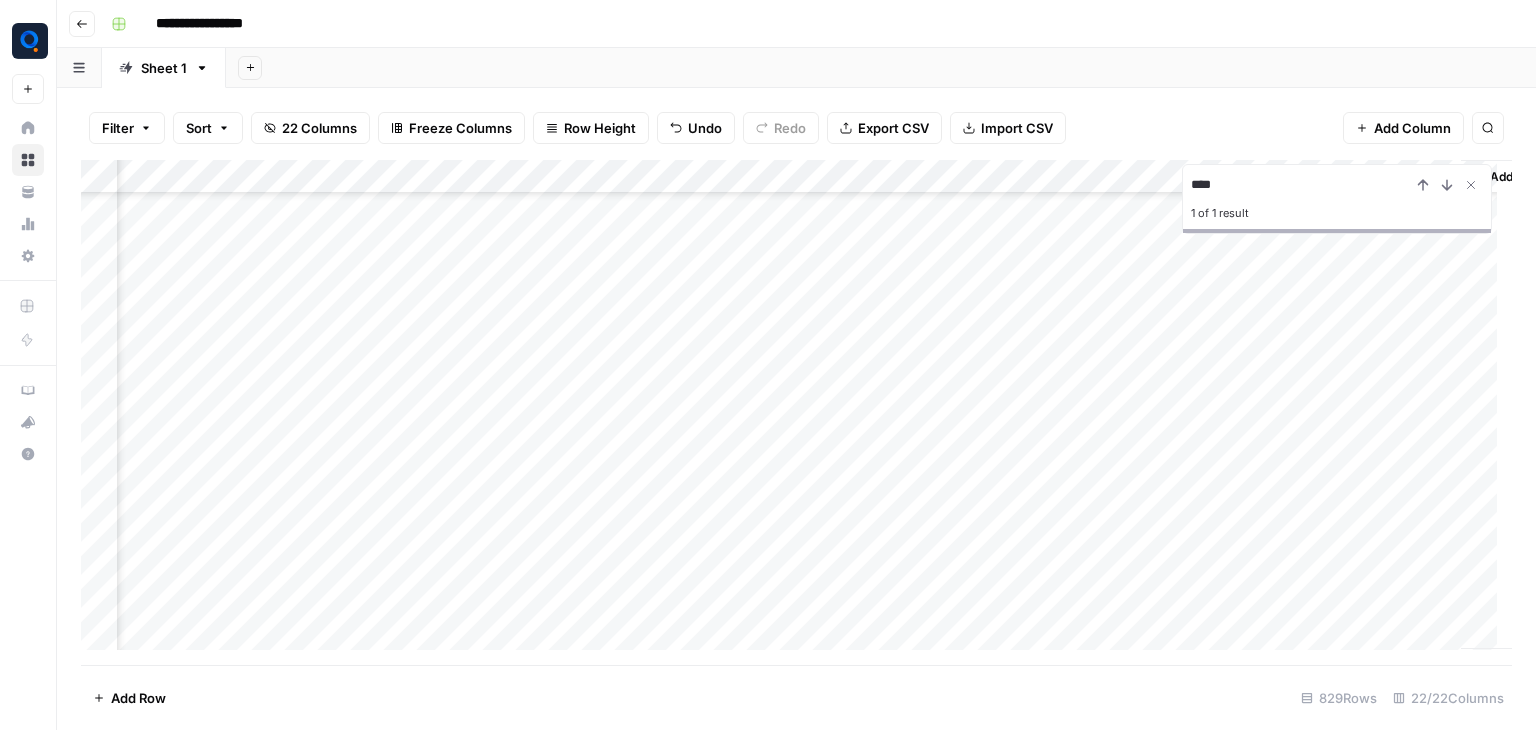 scroll, scrollTop: 14330, scrollLeft: 2617, axis: both 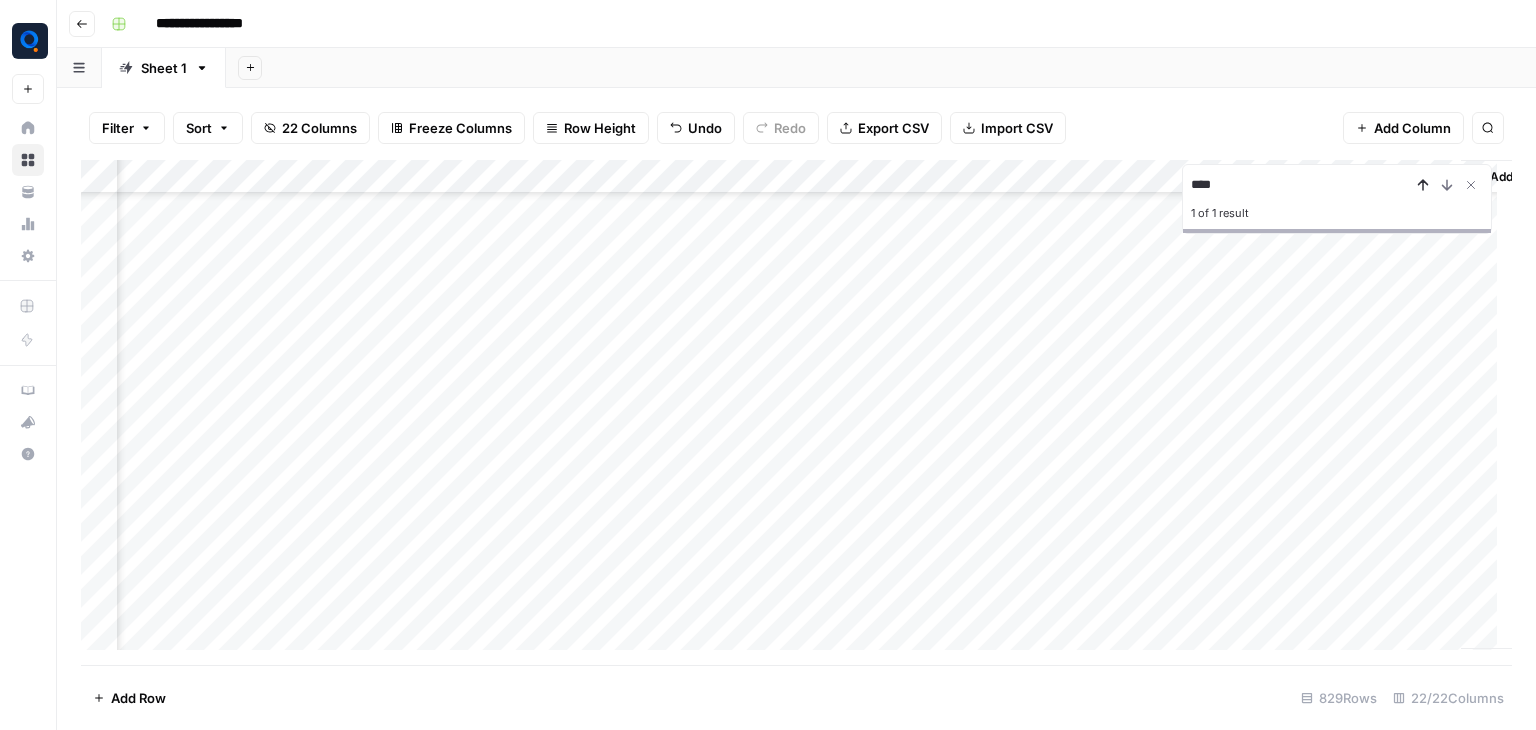 click 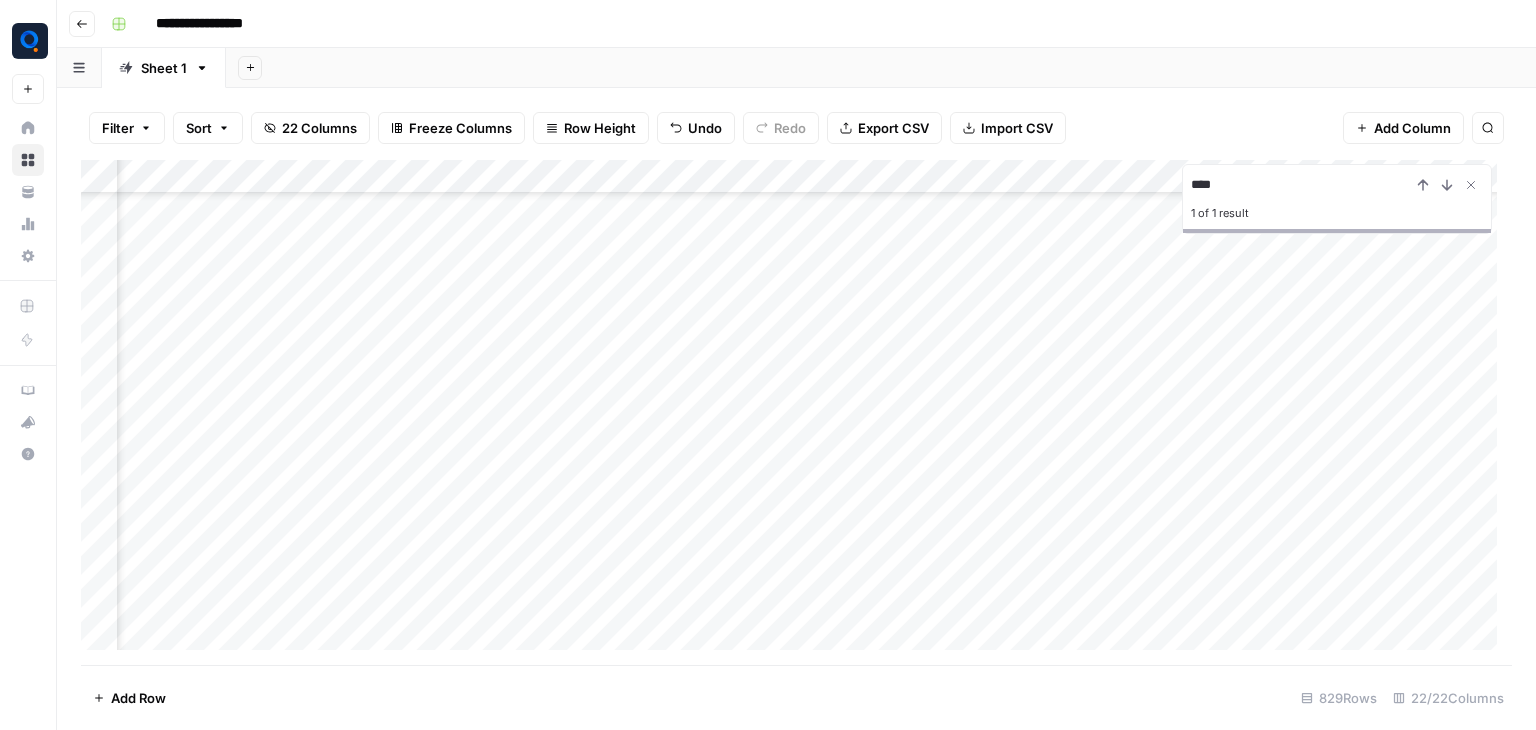 click on "Add Column" at bounding box center [796, 412] 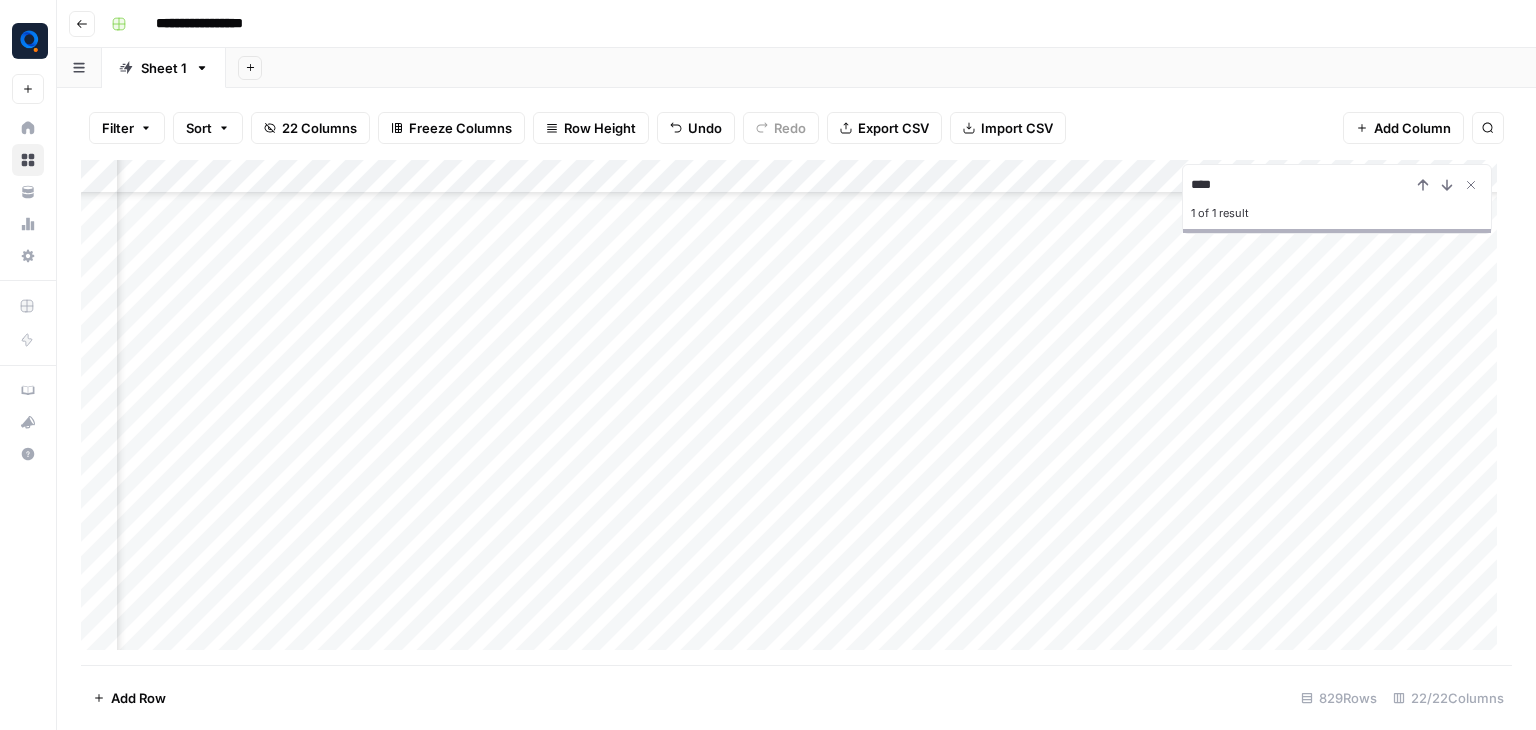 click on "Add Column" at bounding box center [796, 412] 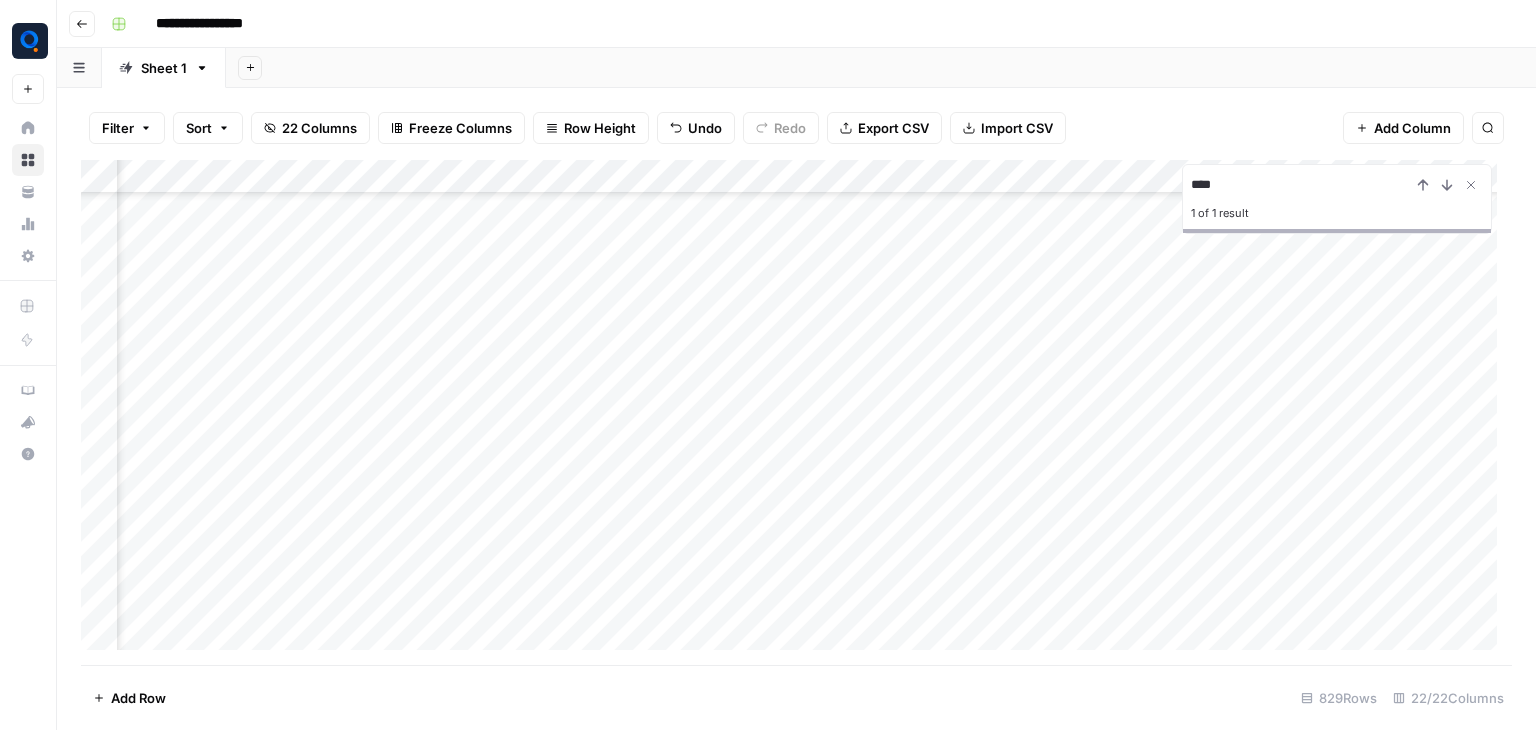 click on "Add Column" at bounding box center (796, 412) 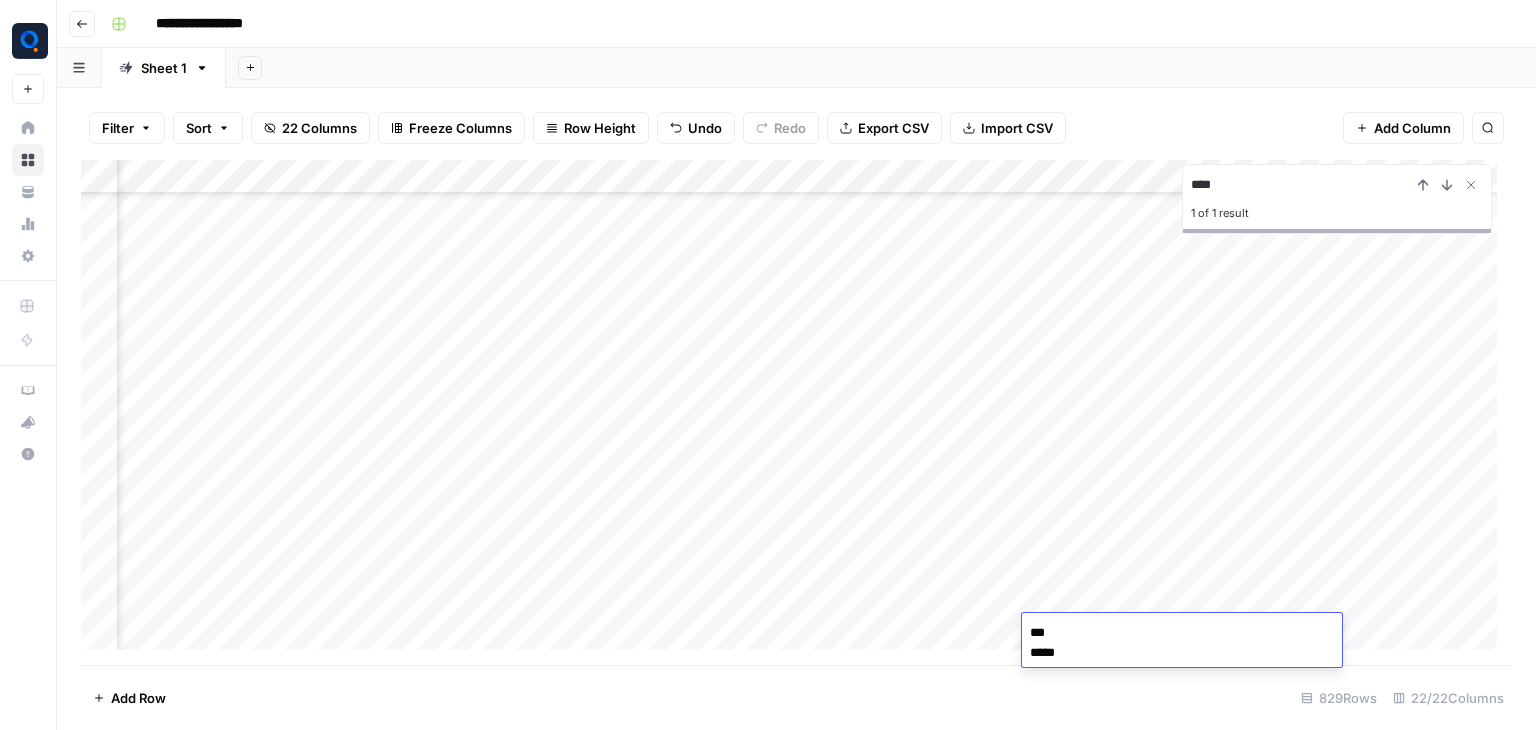 click on "***
****" at bounding box center [1182, 653] 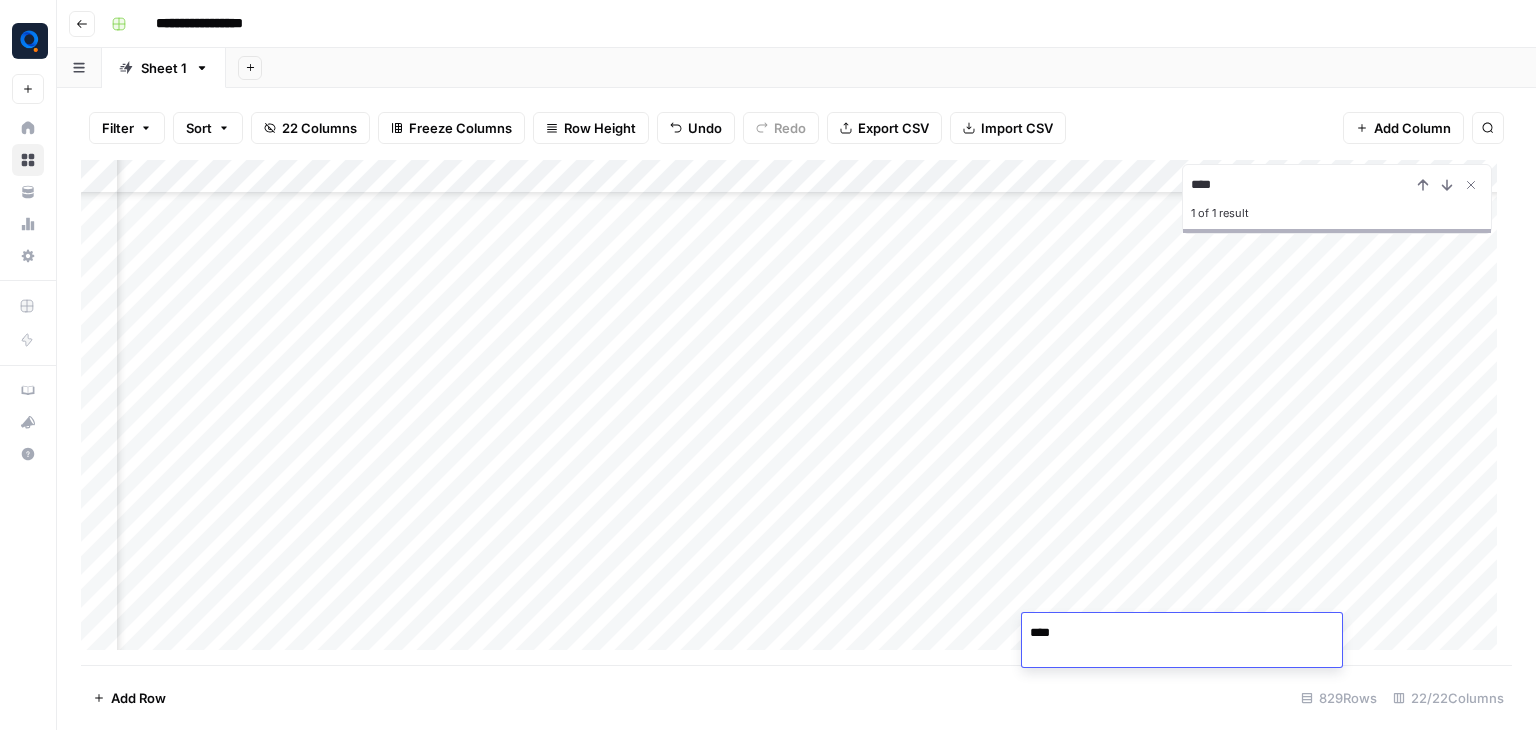 type on "**" 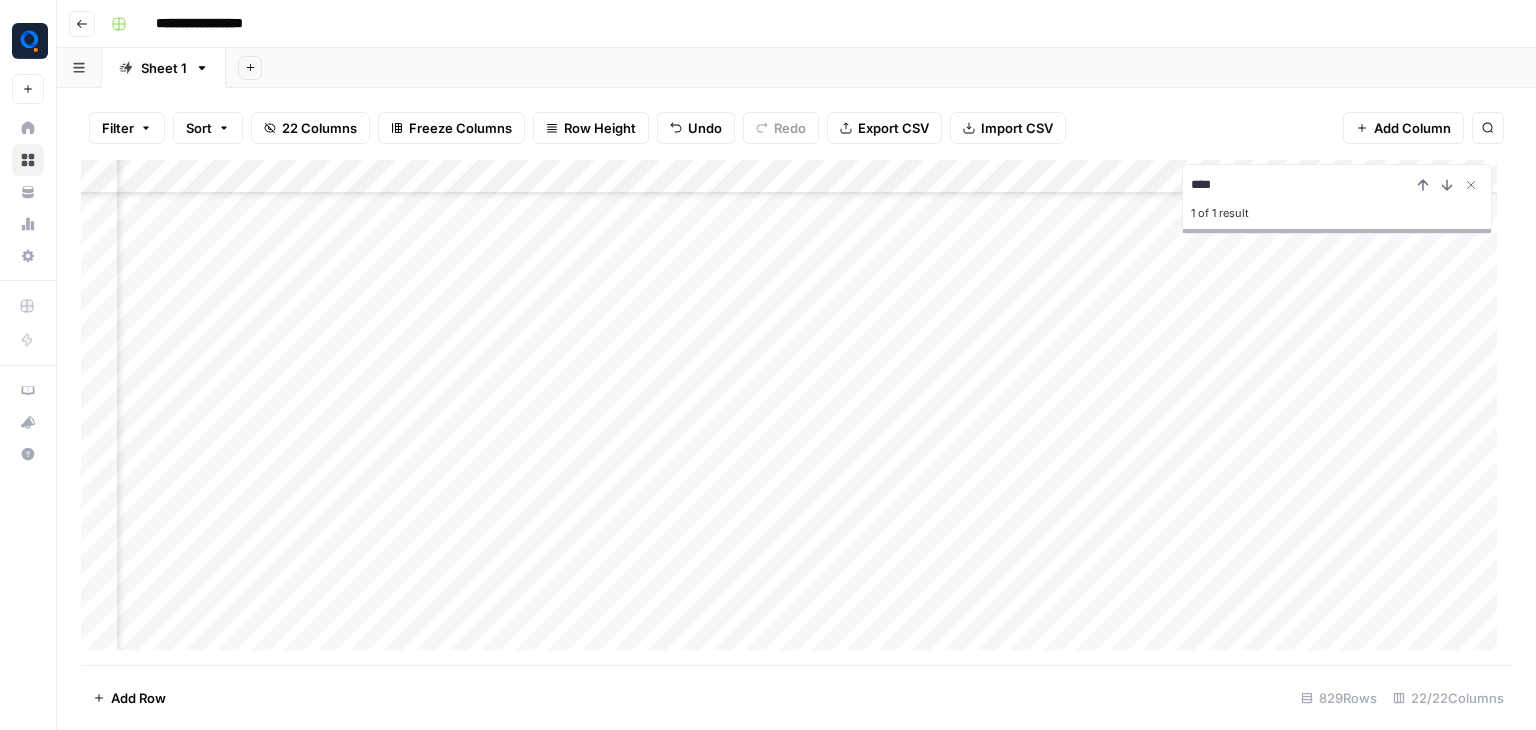 click on "Add Column" at bounding box center (796, 412) 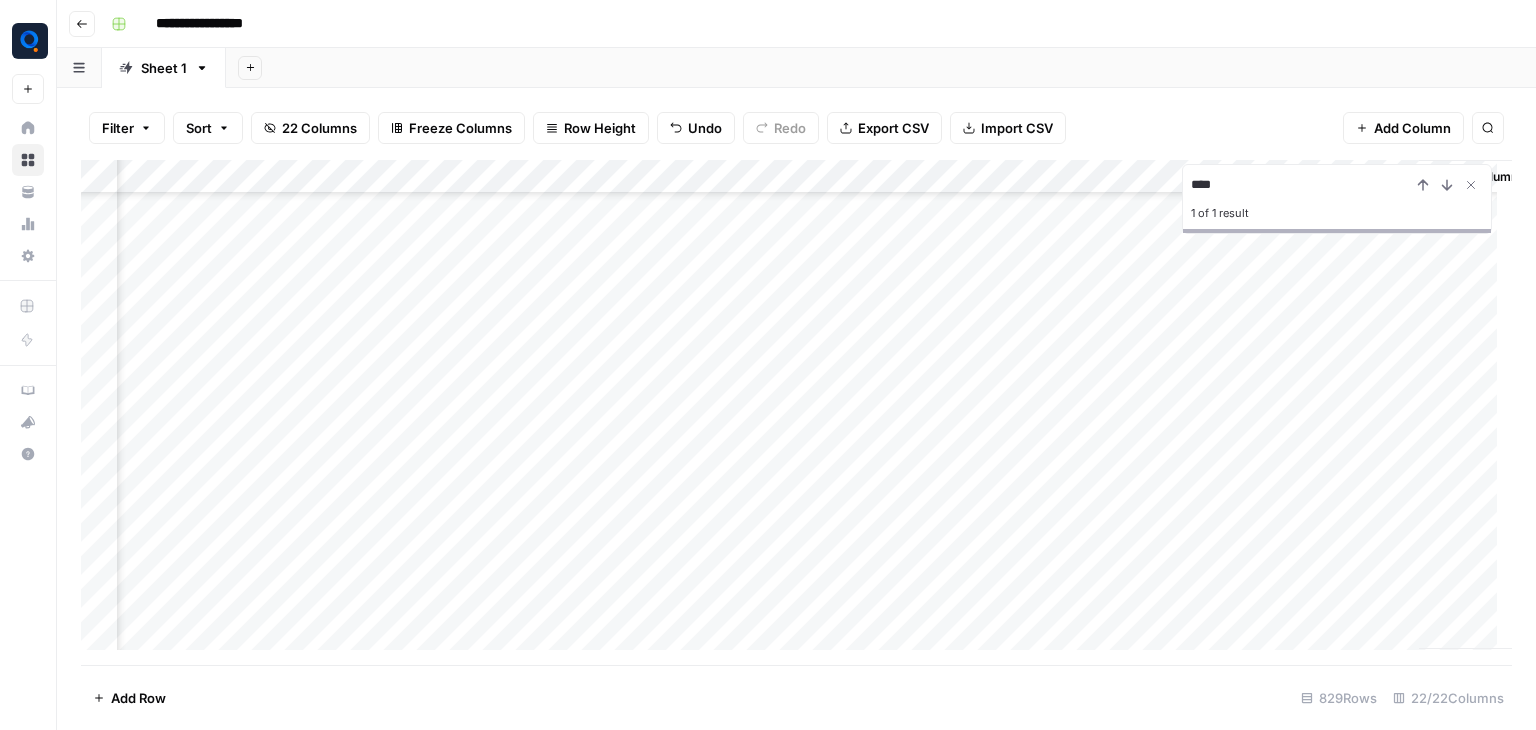 scroll, scrollTop: 19535, scrollLeft: 2692, axis: both 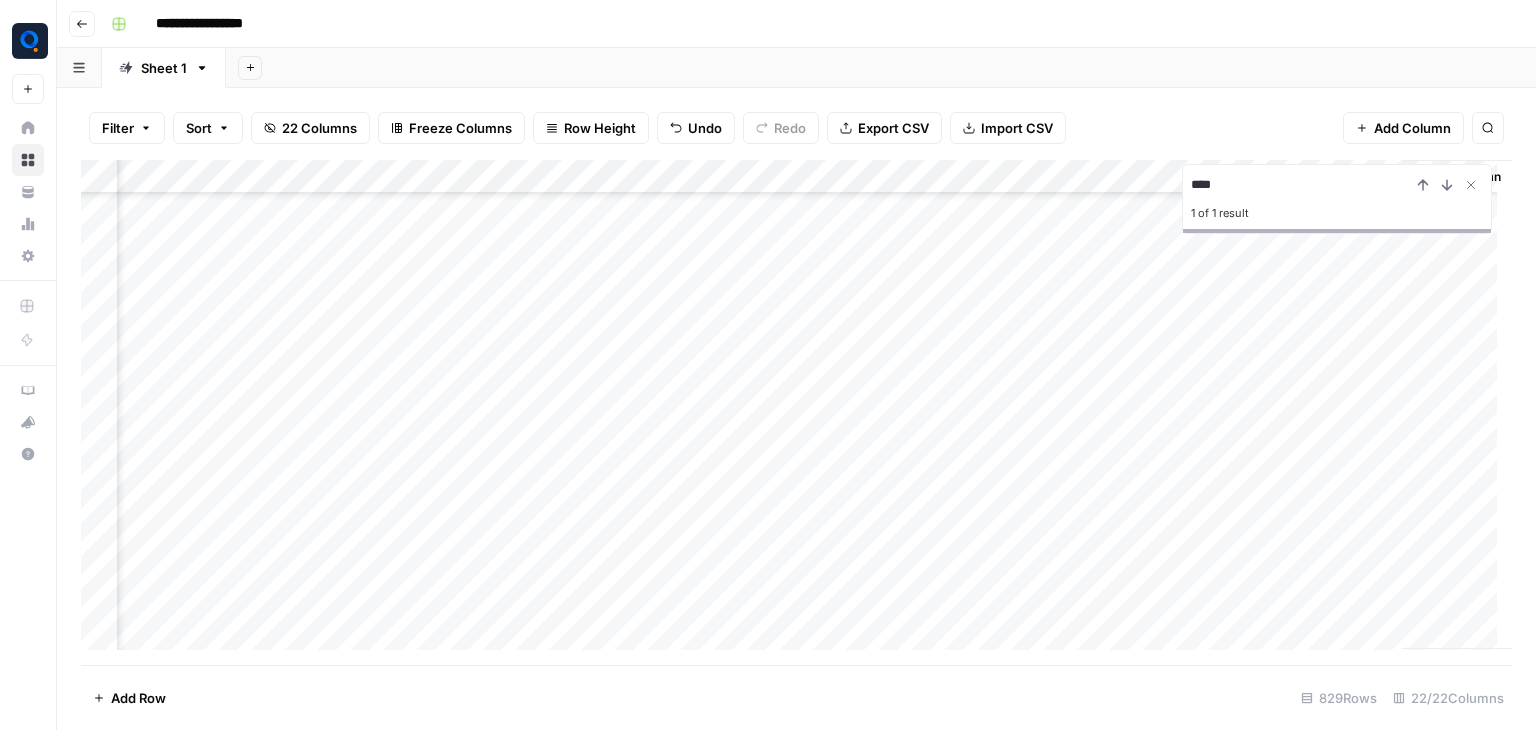 click on "Add Column" at bounding box center [796, 412] 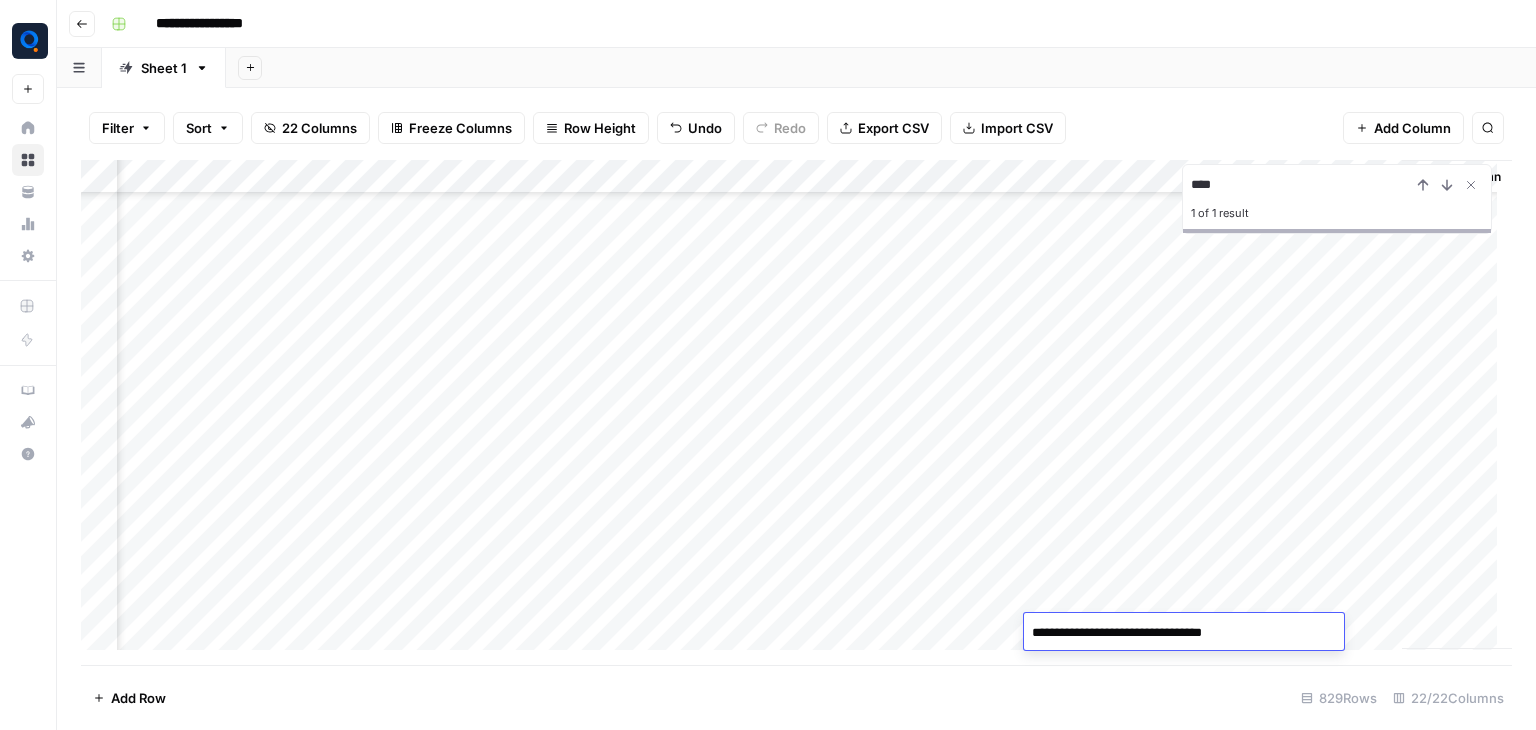 paste on "**********" 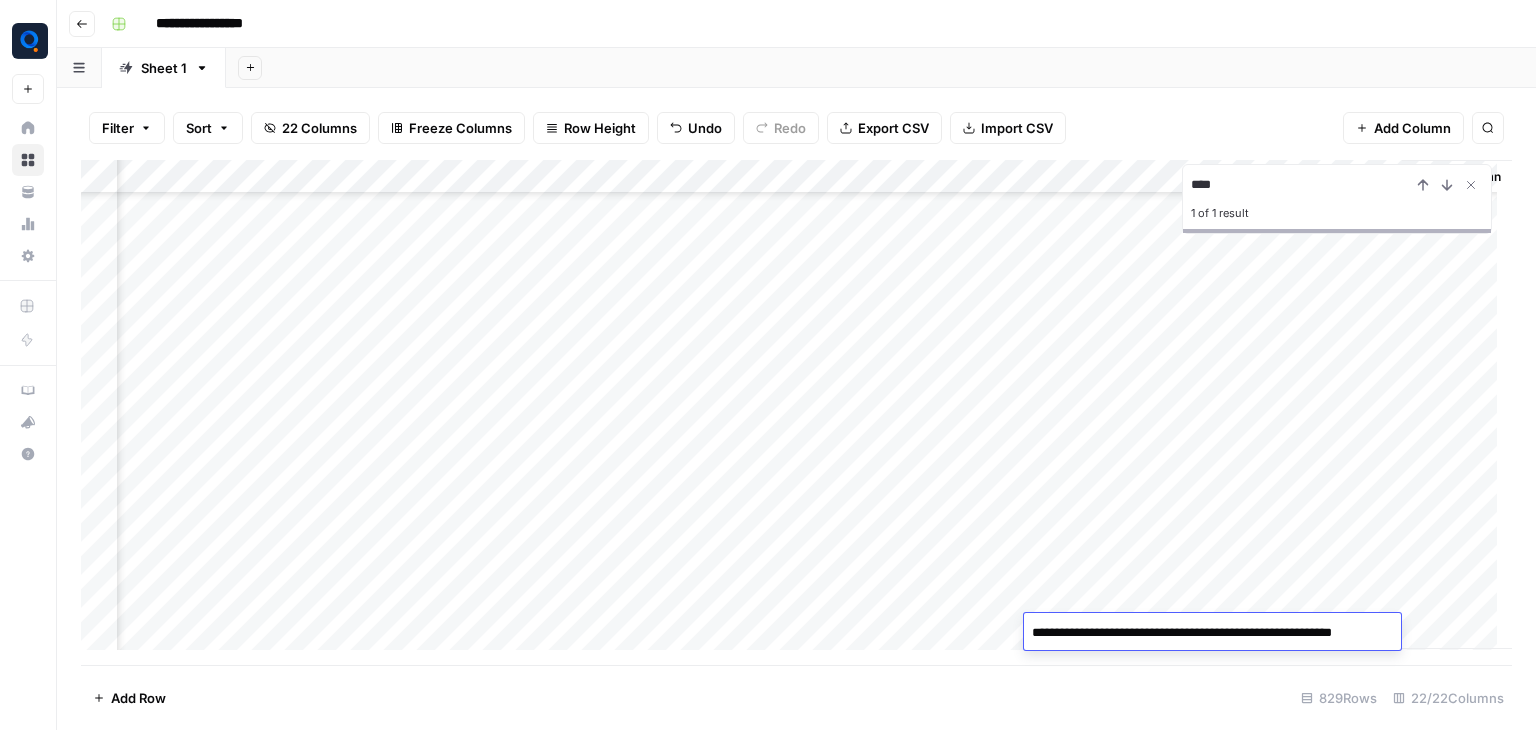 click on "Add Column" at bounding box center [796, 412] 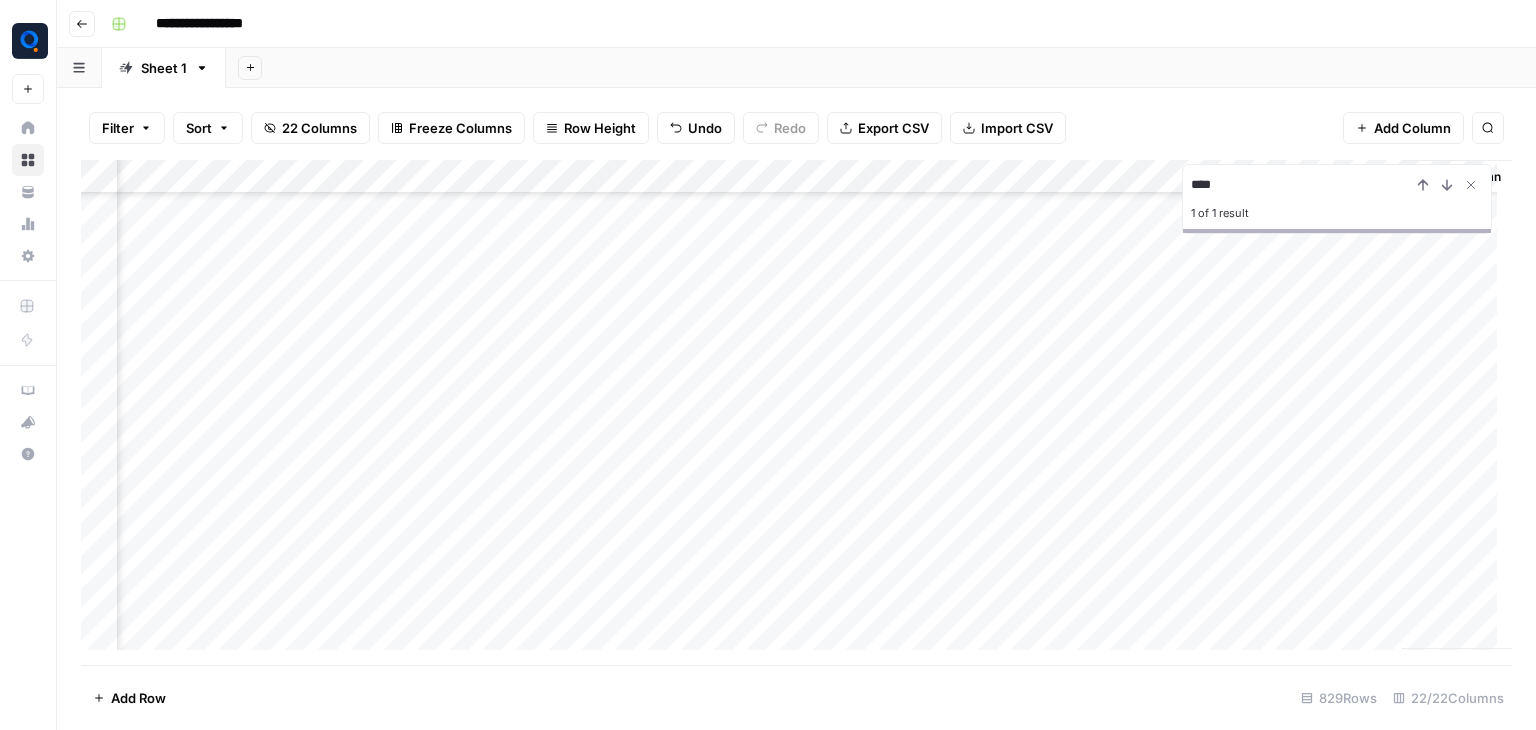 click on "Add Column" at bounding box center (796, 412) 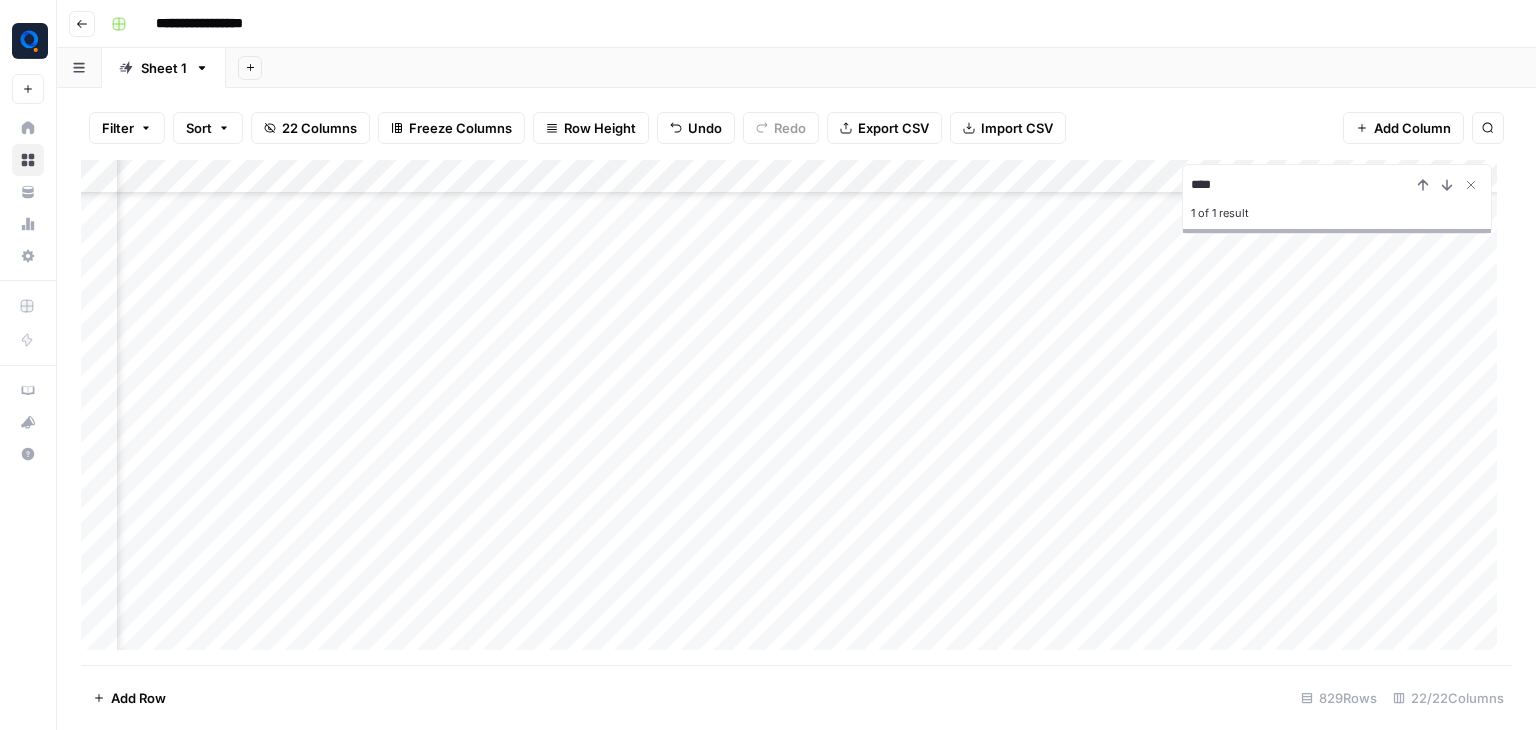 click on "Add Column" at bounding box center [796, 412] 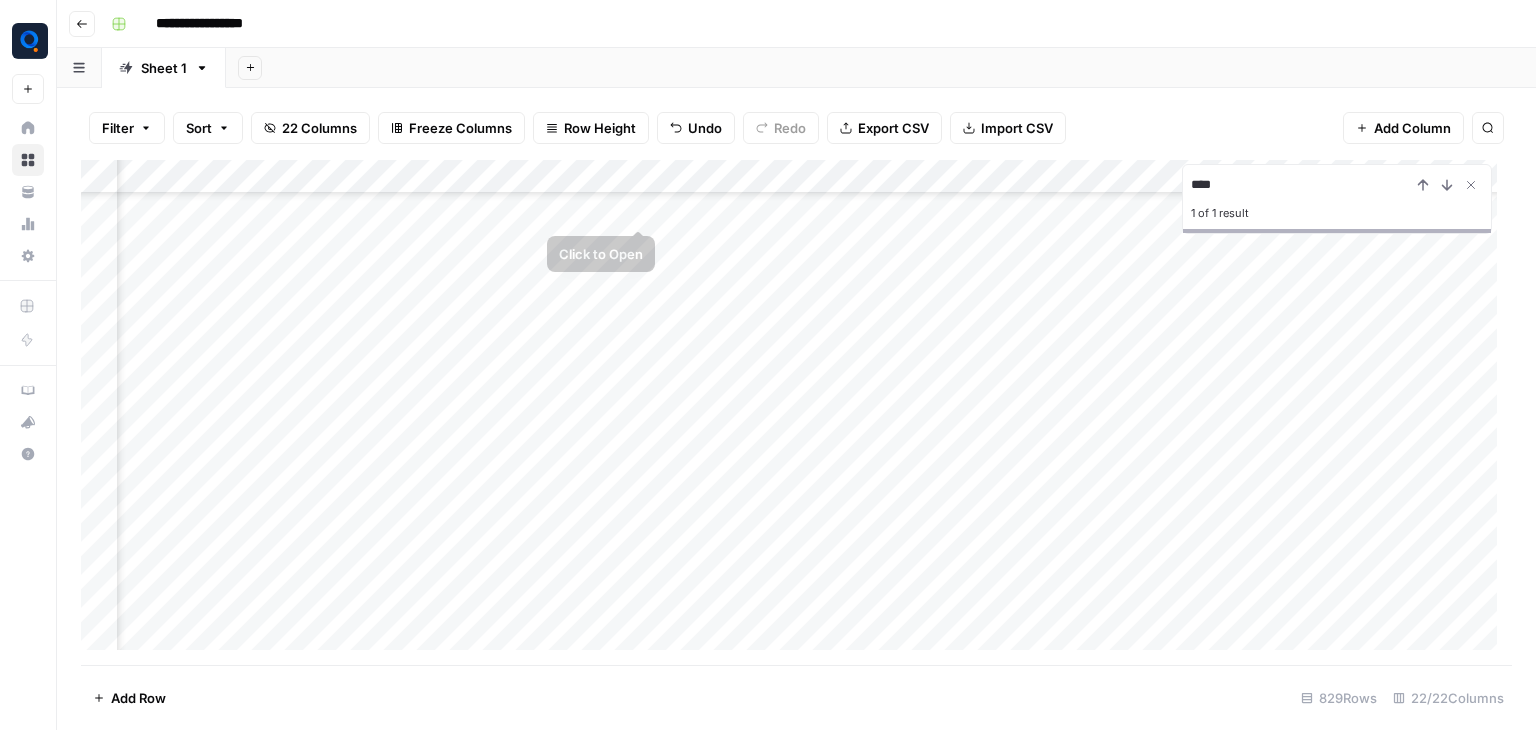 click on "Add Column" at bounding box center [796, 412] 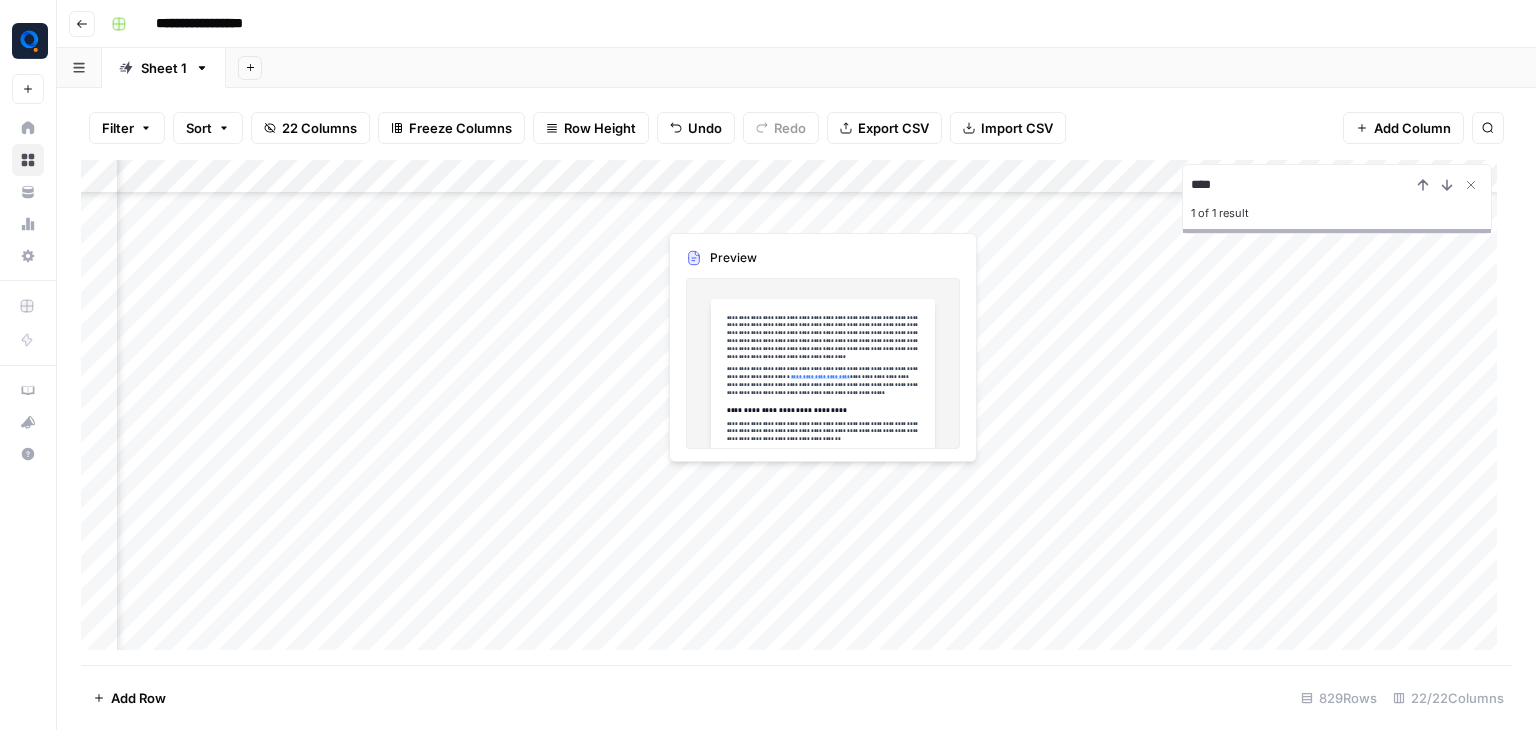 scroll, scrollTop: 21216, scrollLeft: 627, axis: both 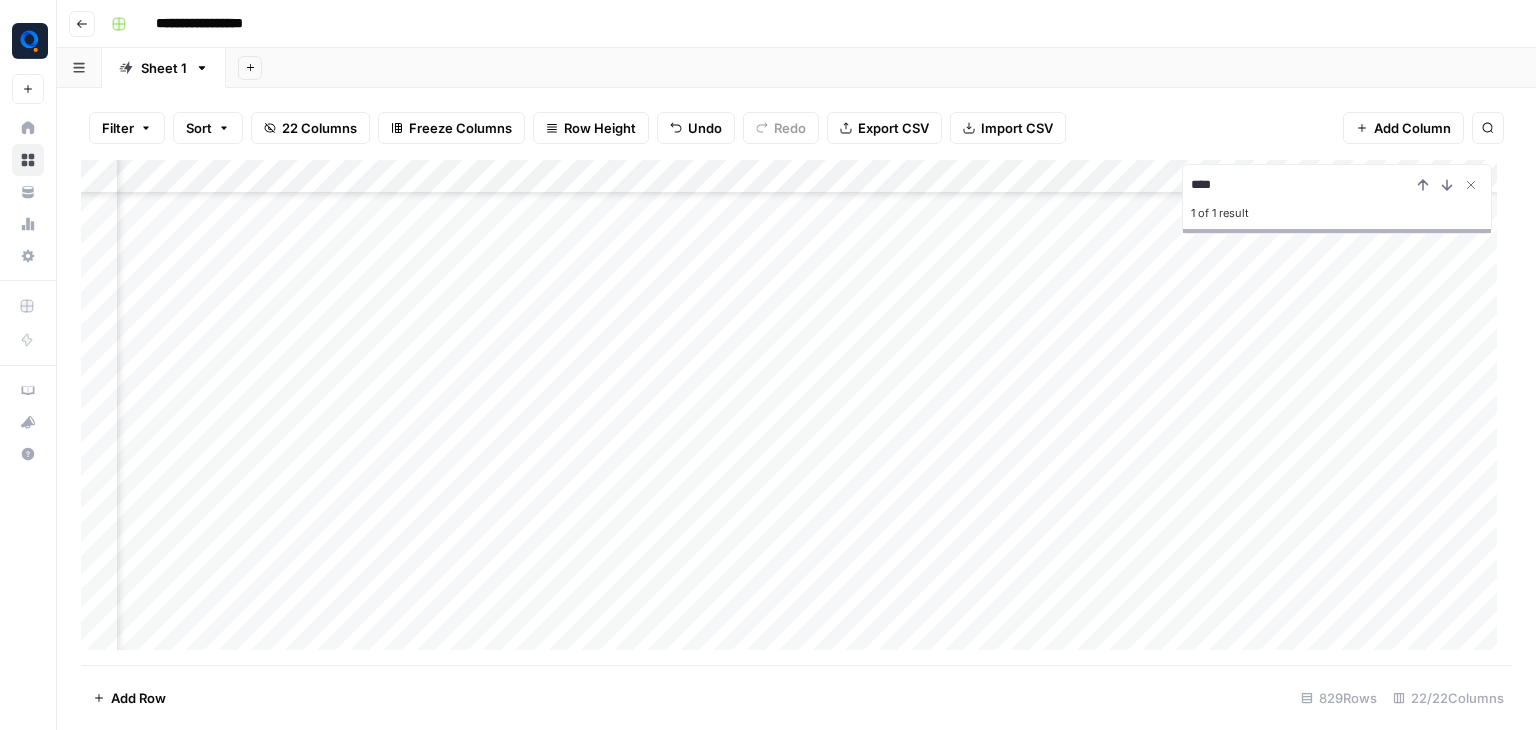 click on "Add Column" at bounding box center [796, 412] 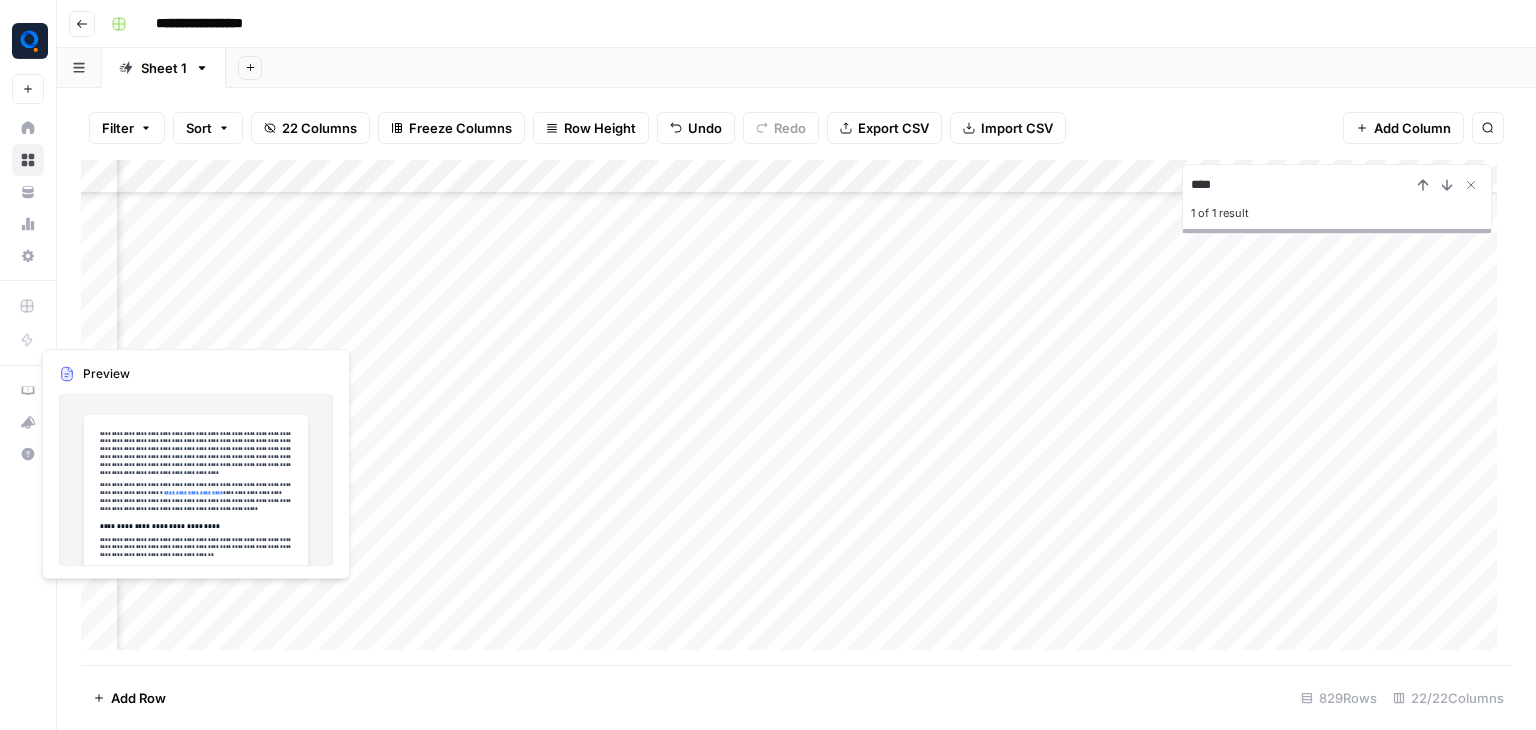 click on "Add Column" at bounding box center (796, 412) 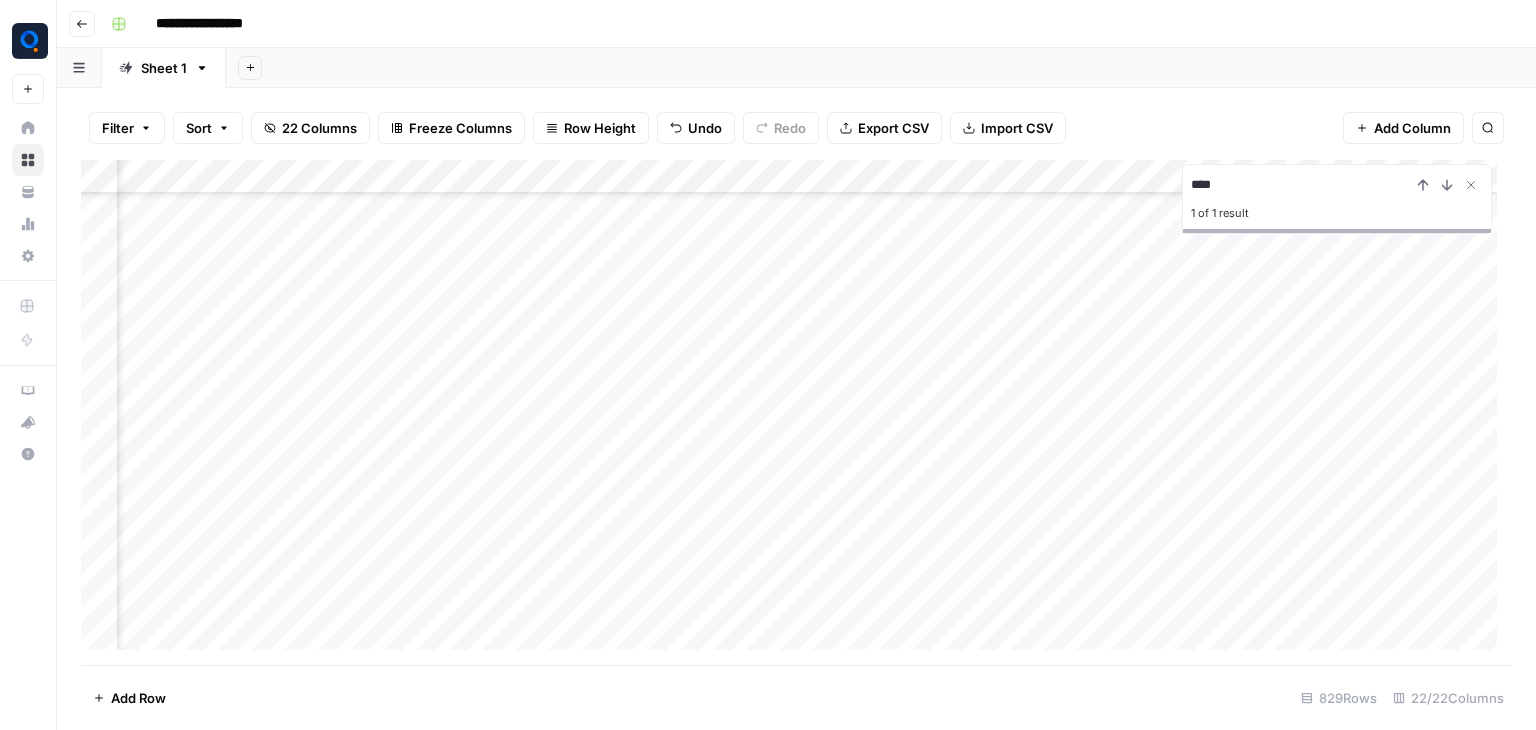 scroll, scrollTop: 21099, scrollLeft: 291, axis: both 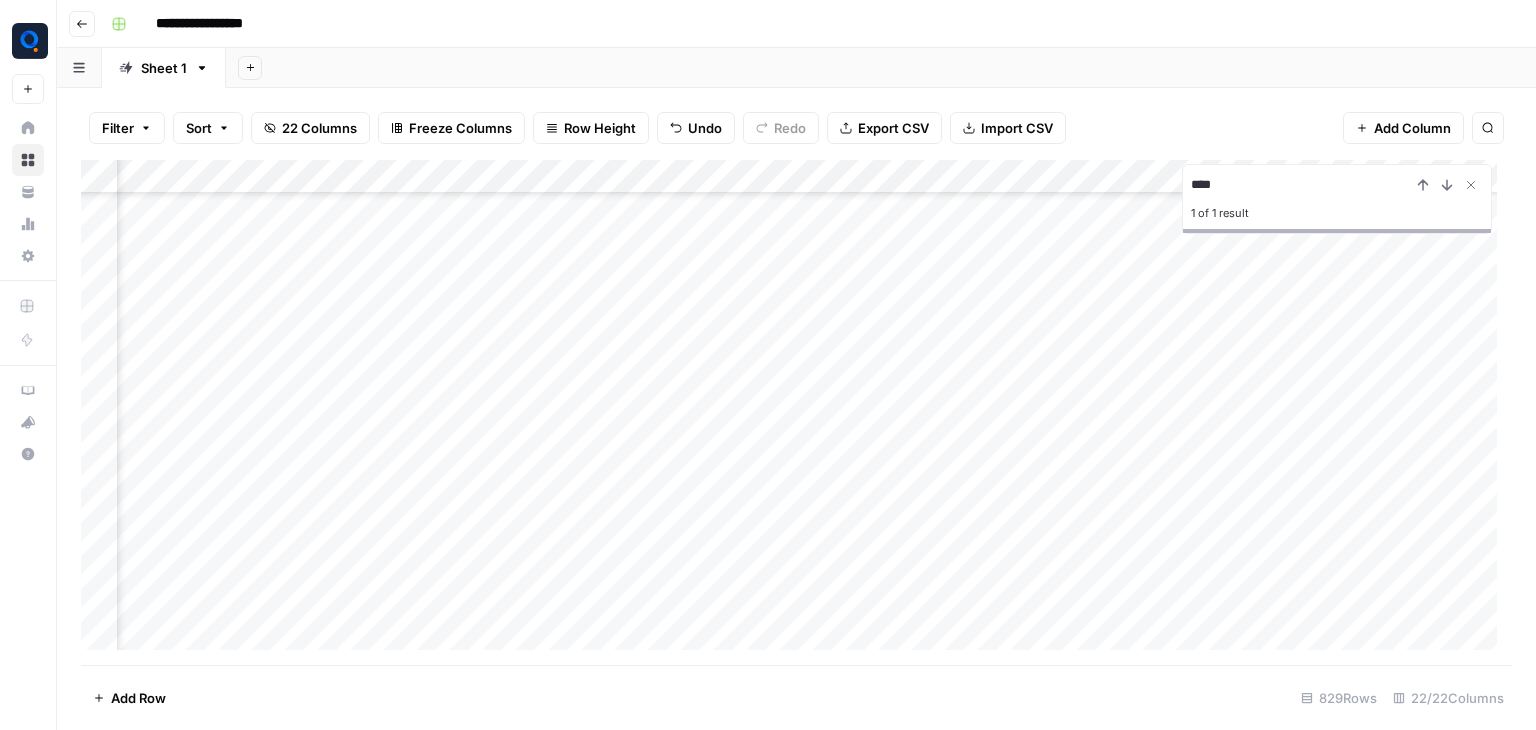 click on "Add Column" at bounding box center [796, 412] 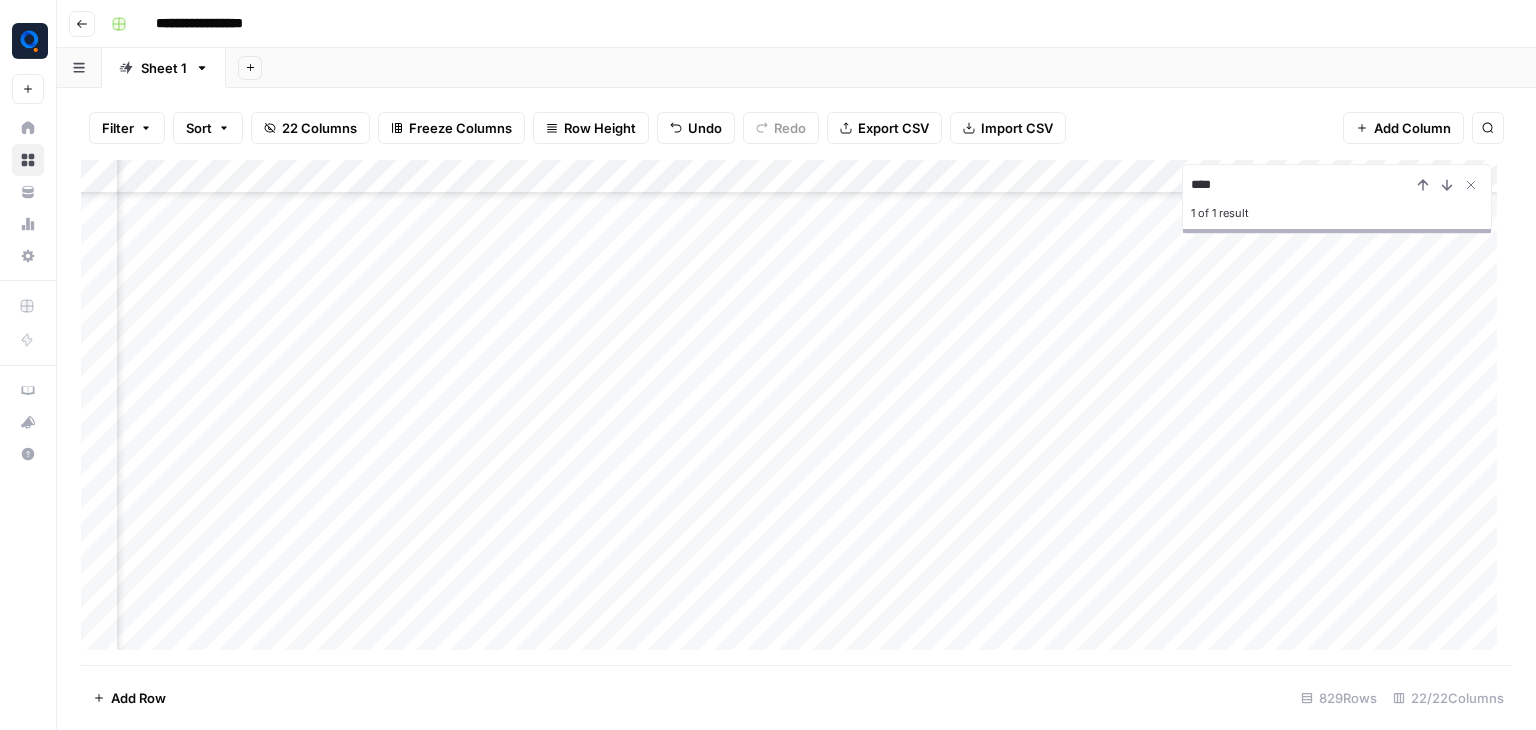 click on "Add Column" at bounding box center [796, 412] 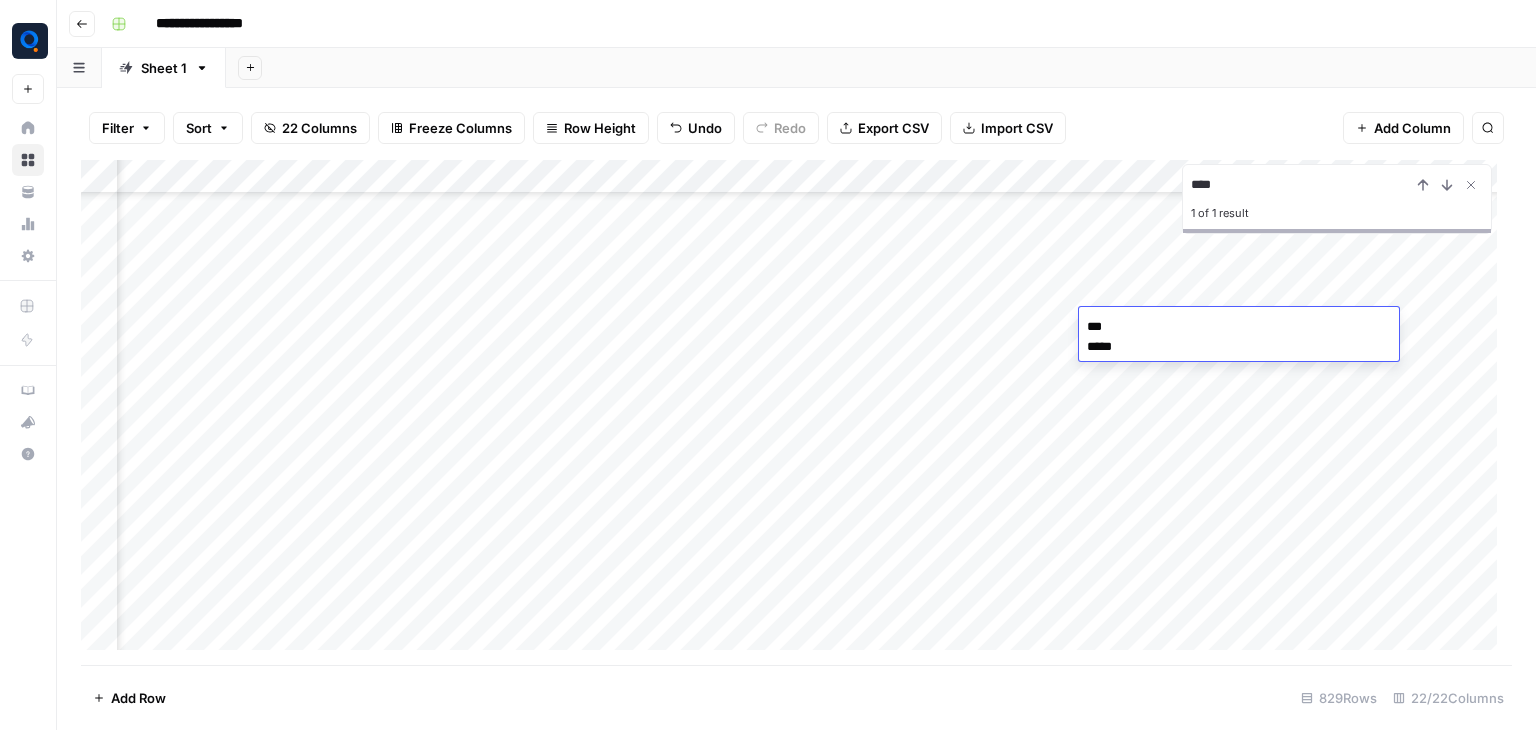 click on "***
****" at bounding box center (1239, 347) 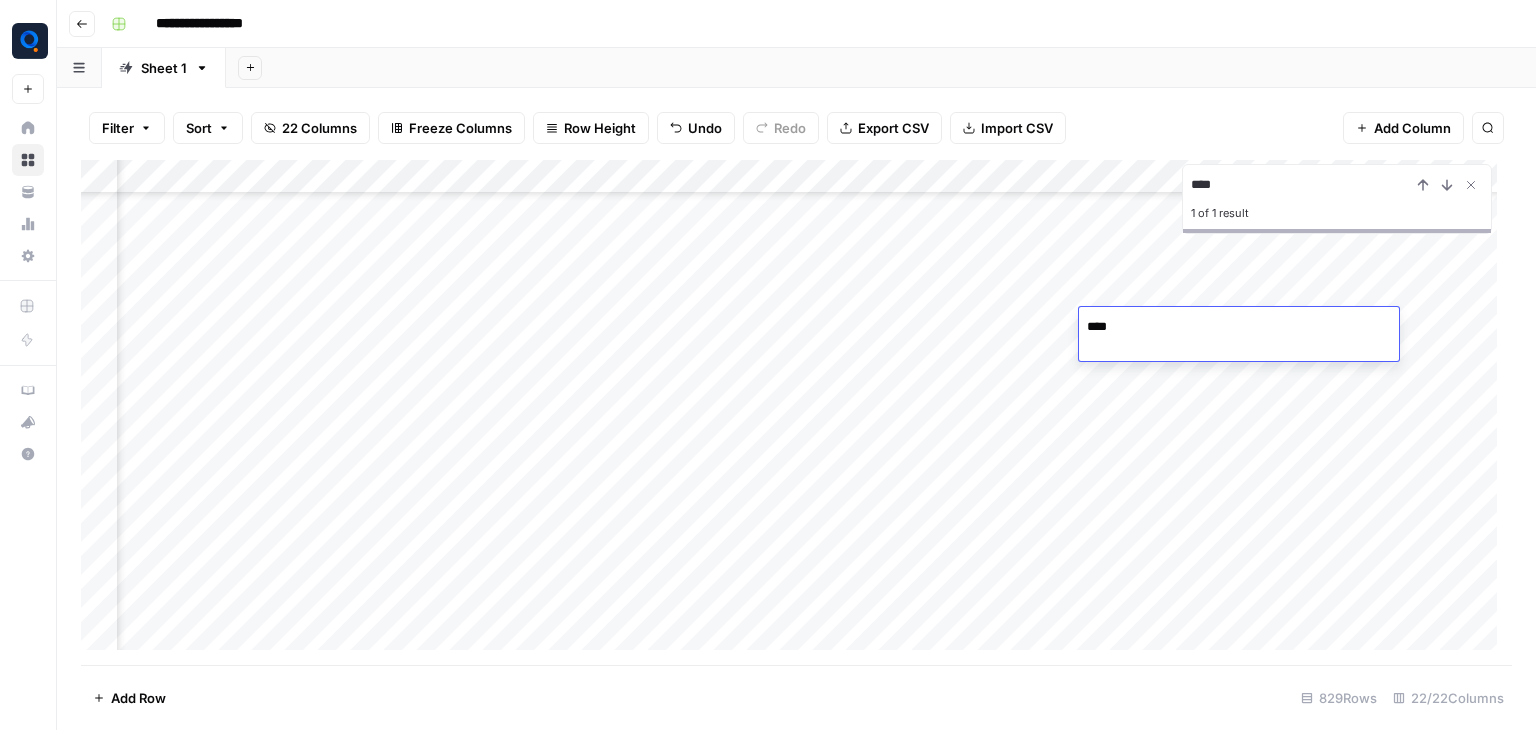 type on "**" 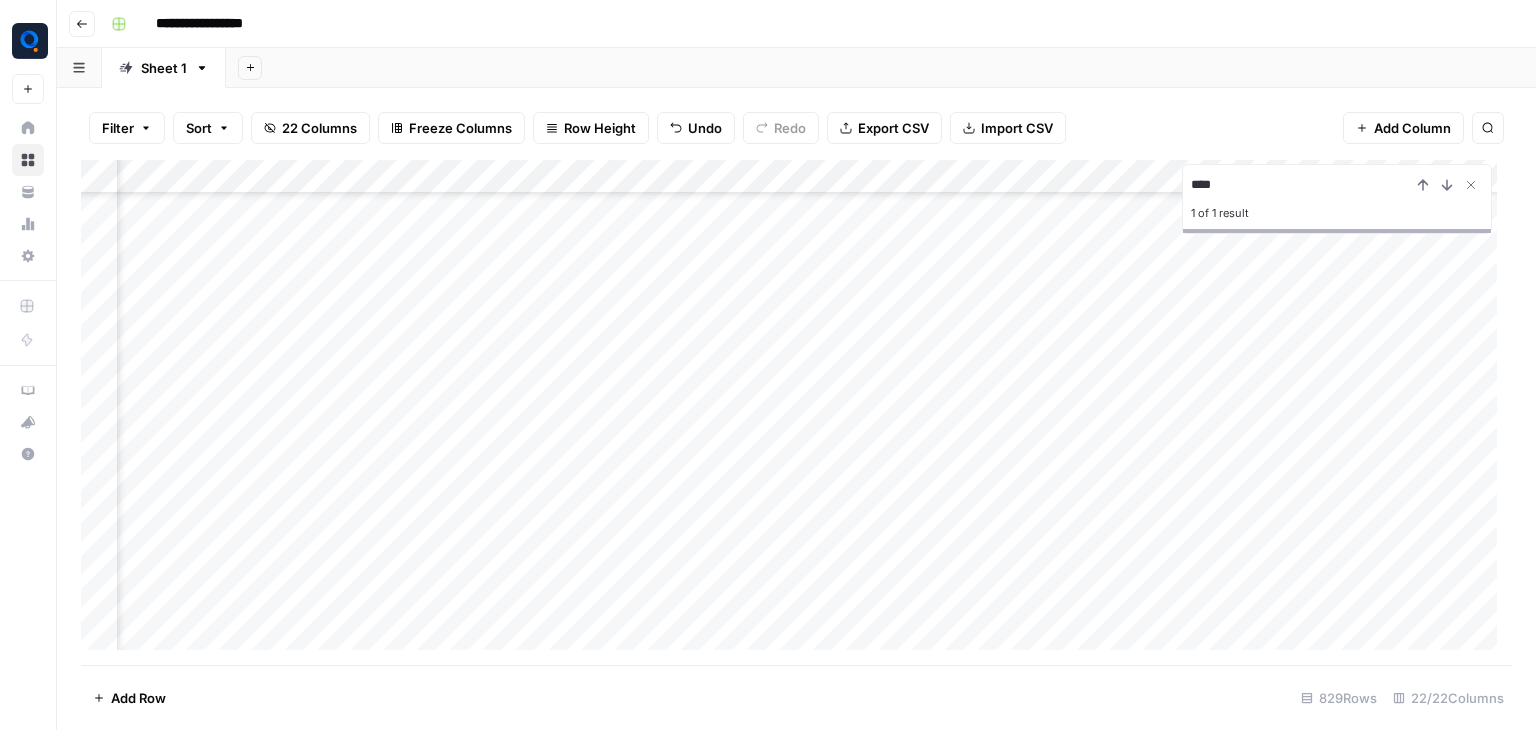 click on "Add Column" at bounding box center [796, 412] 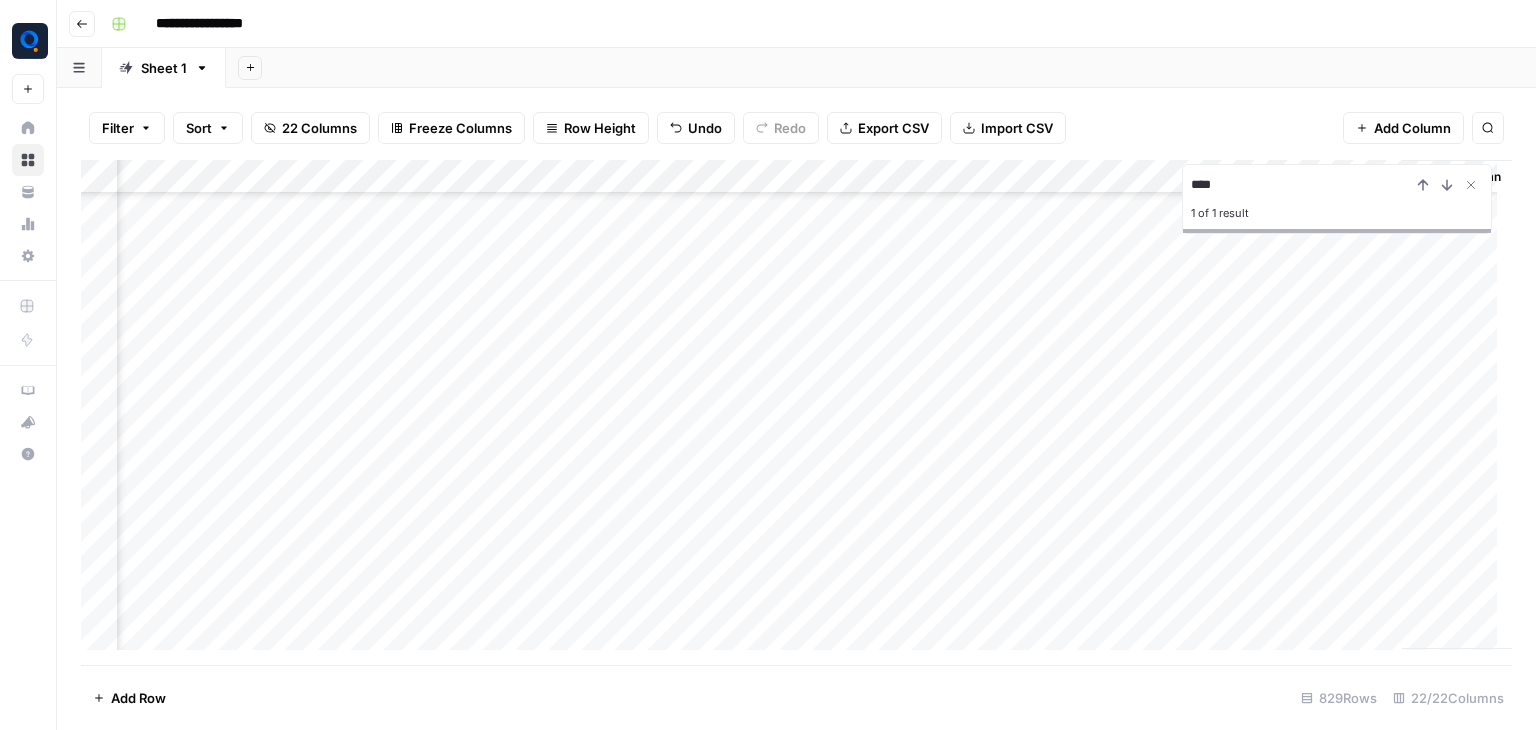 scroll, scrollTop: 21099, scrollLeft: 2692, axis: both 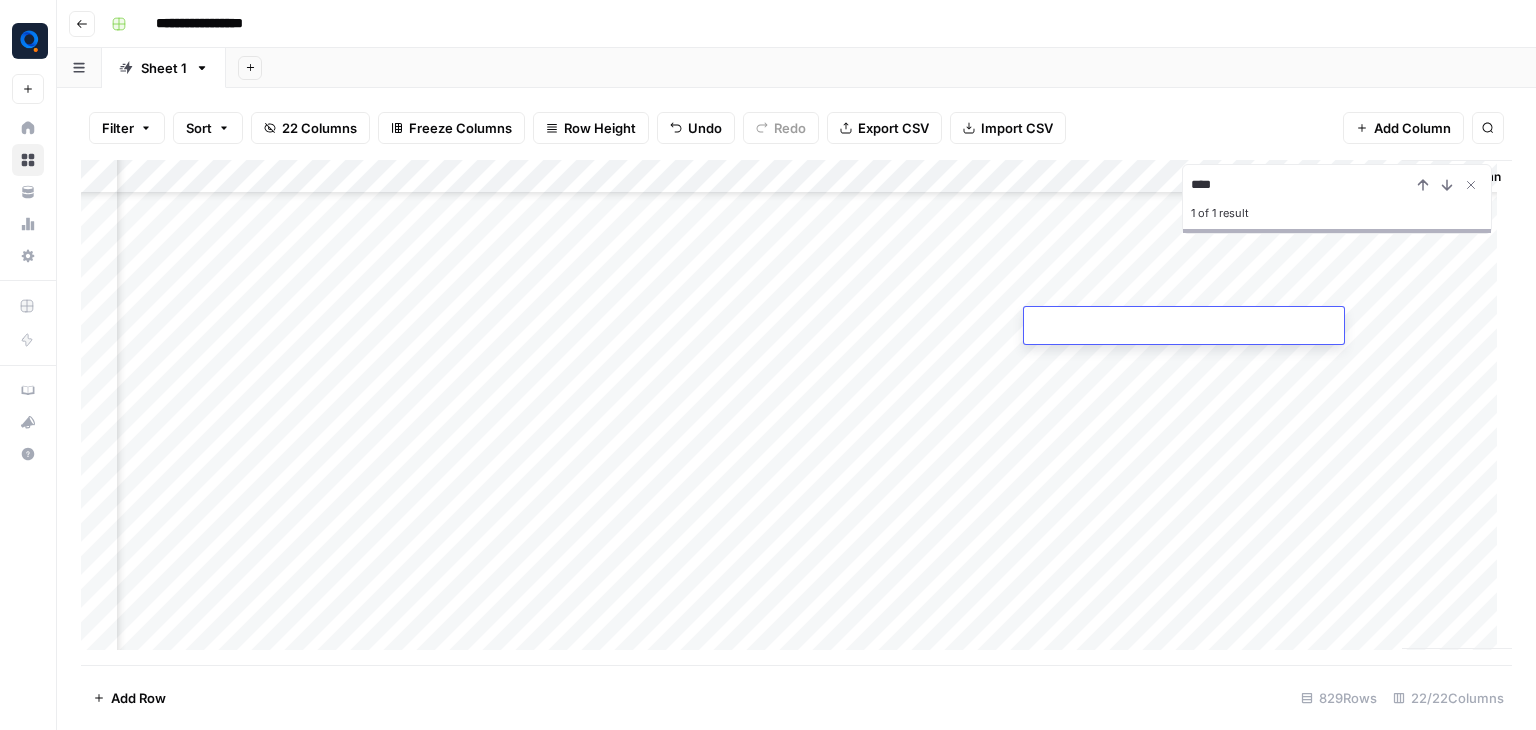 click at bounding box center [1184, 327] 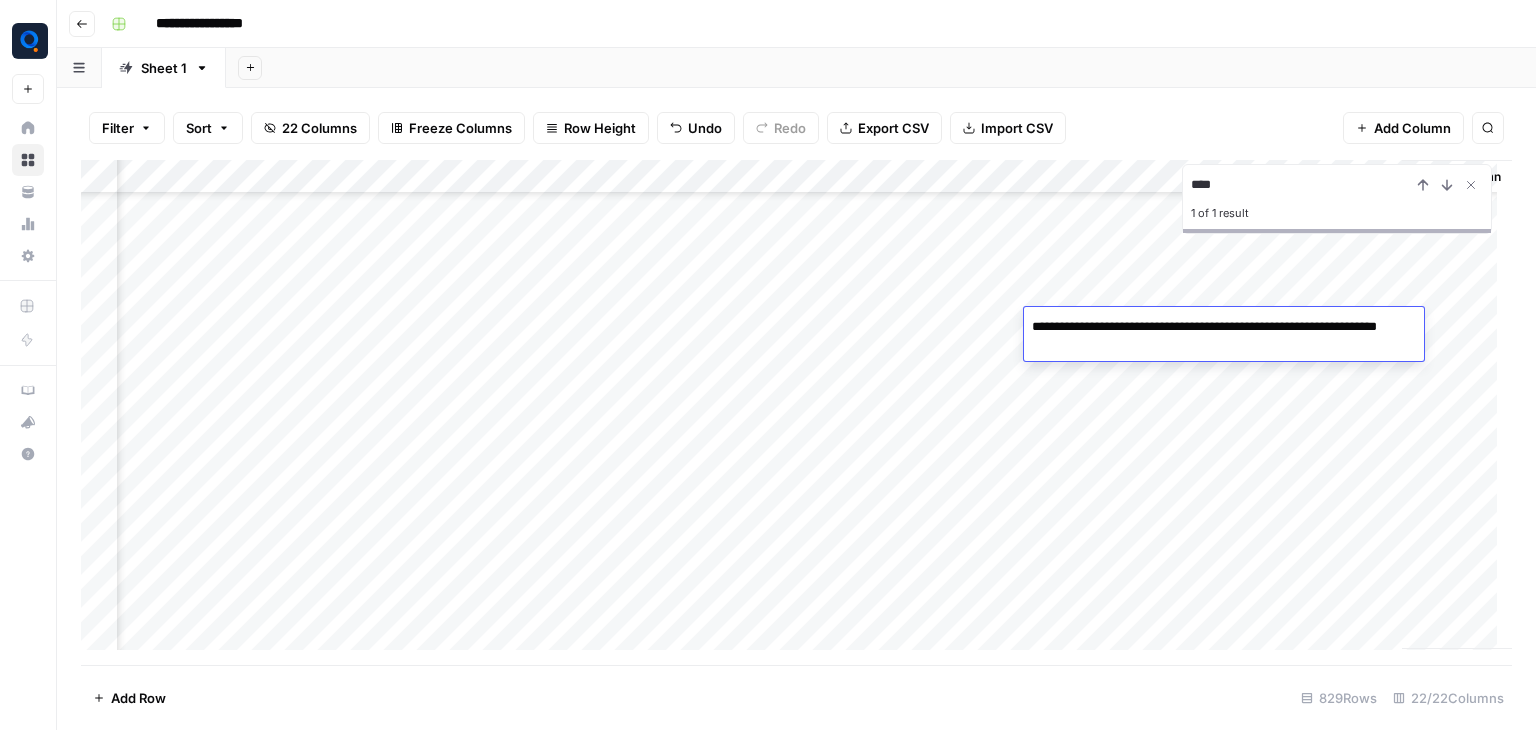 click on "**********" at bounding box center (1224, 337) 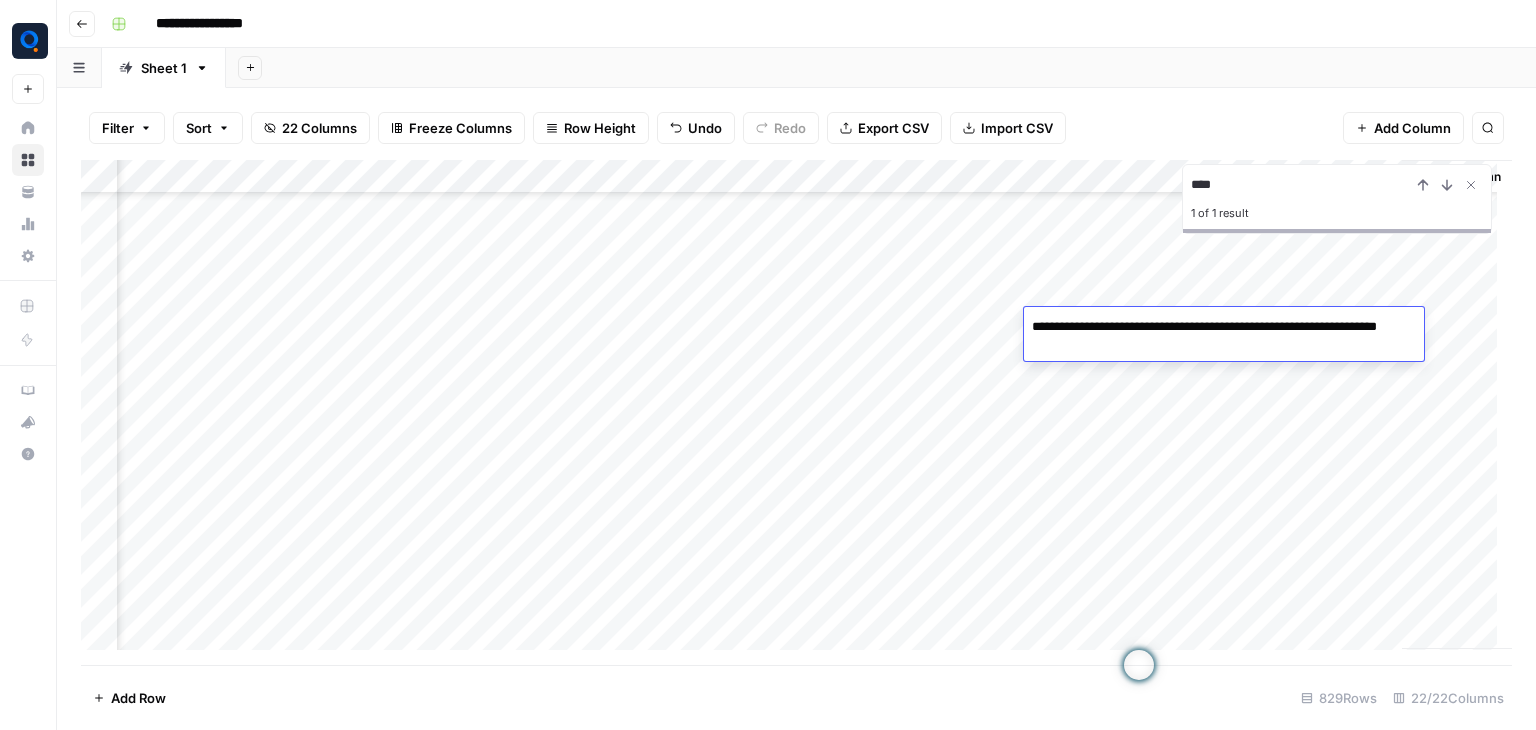 paste 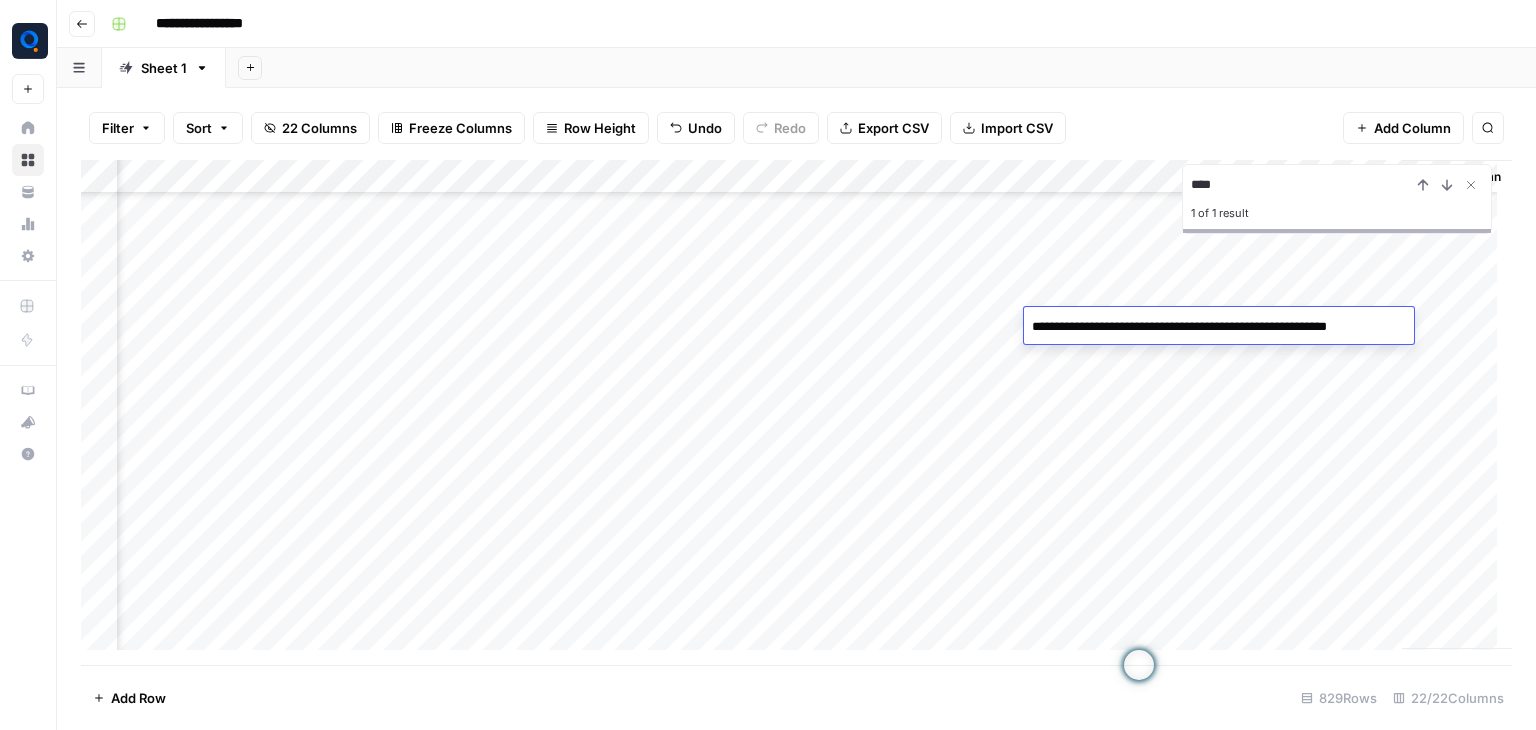 click on "**********" at bounding box center (1217, 327) 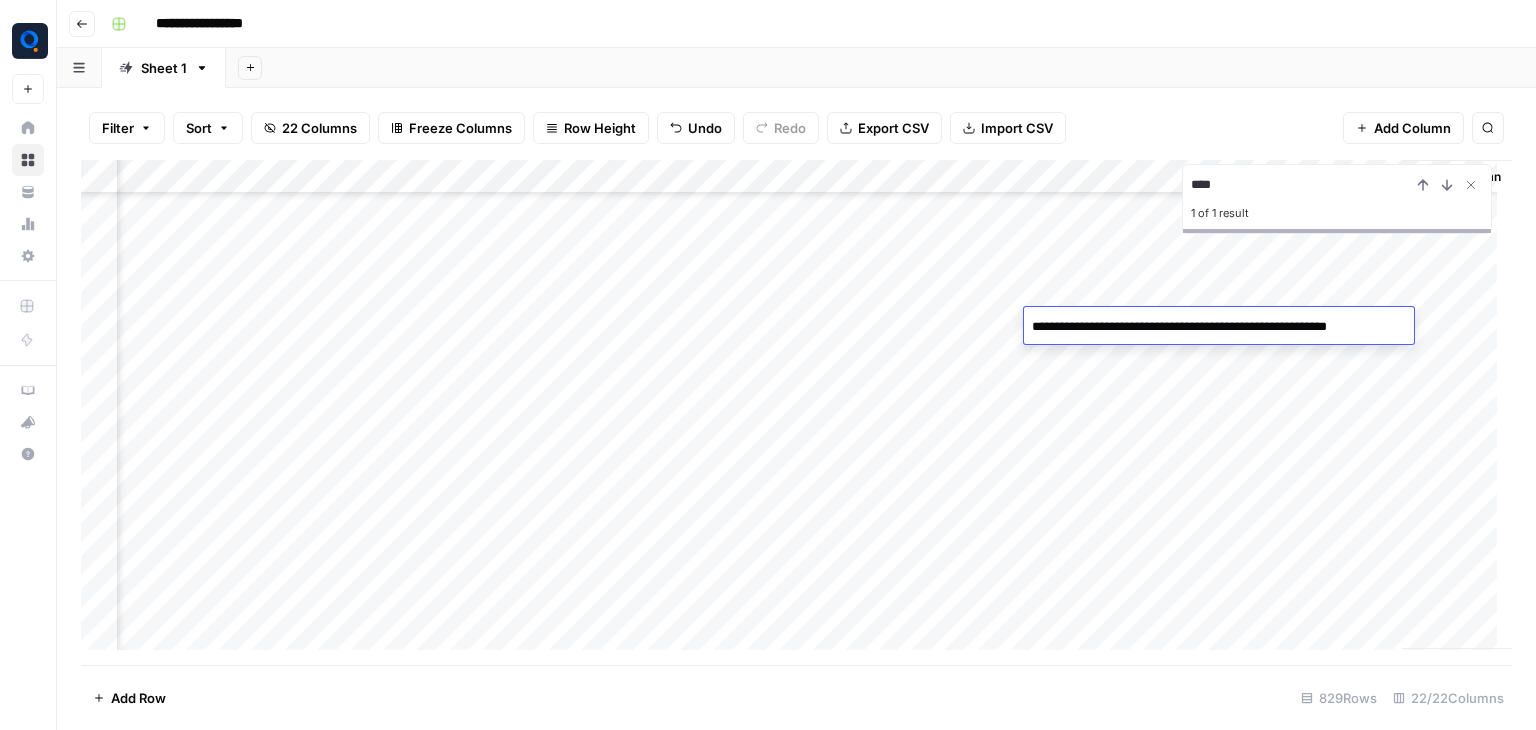 click on "**********" at bounding box center (1217, 327) 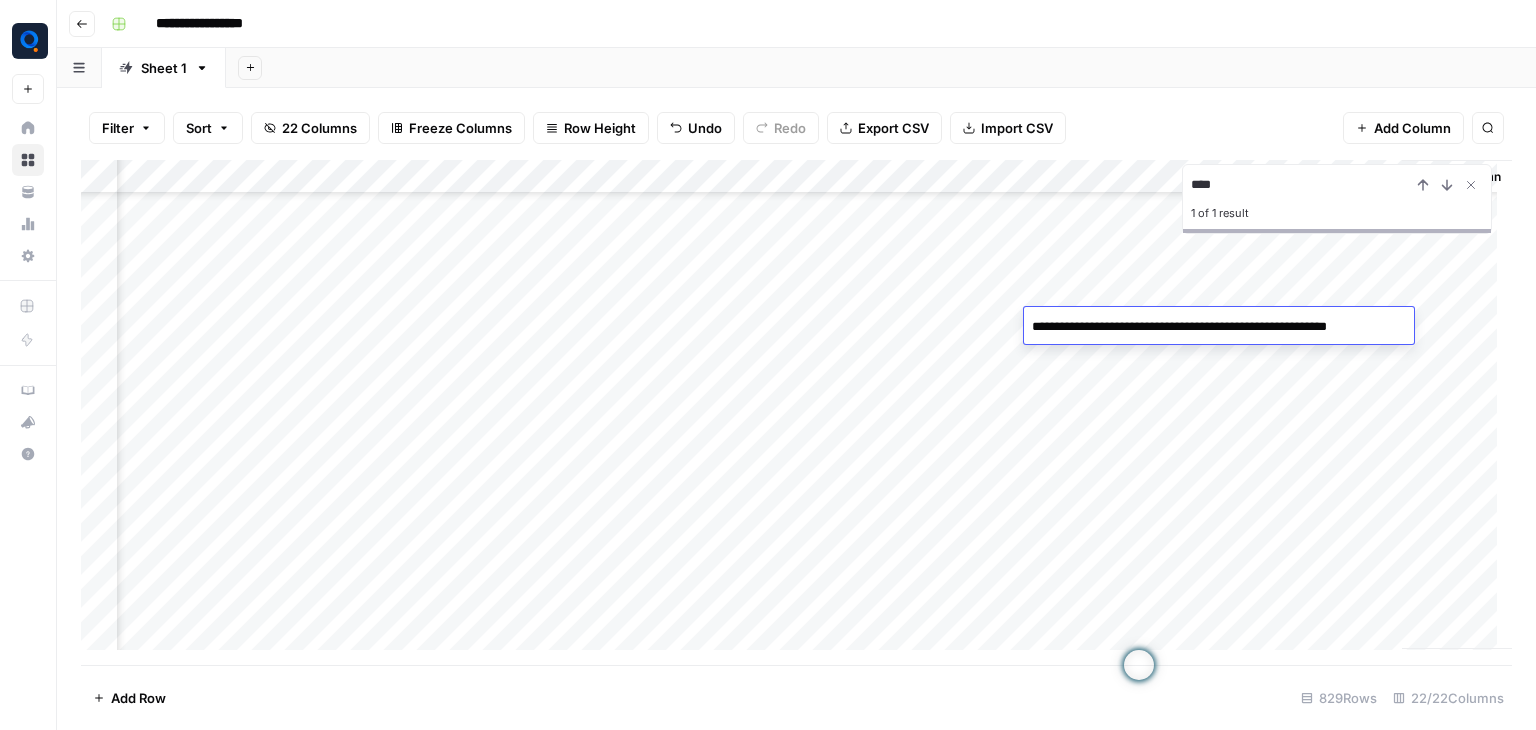 click on "**********" at bounding box center (1217, 327) 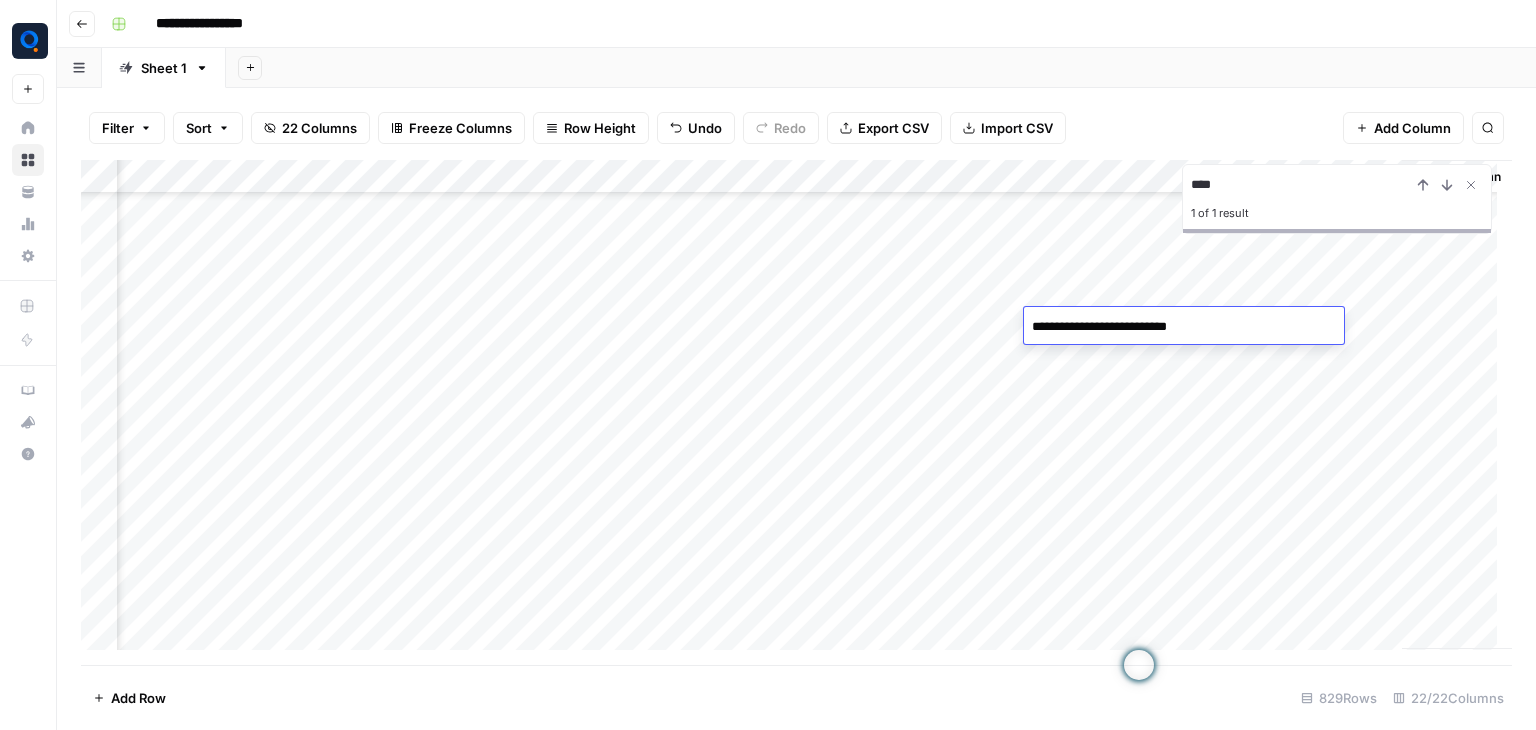 click on "**********" at bounding box center [1184, 327] 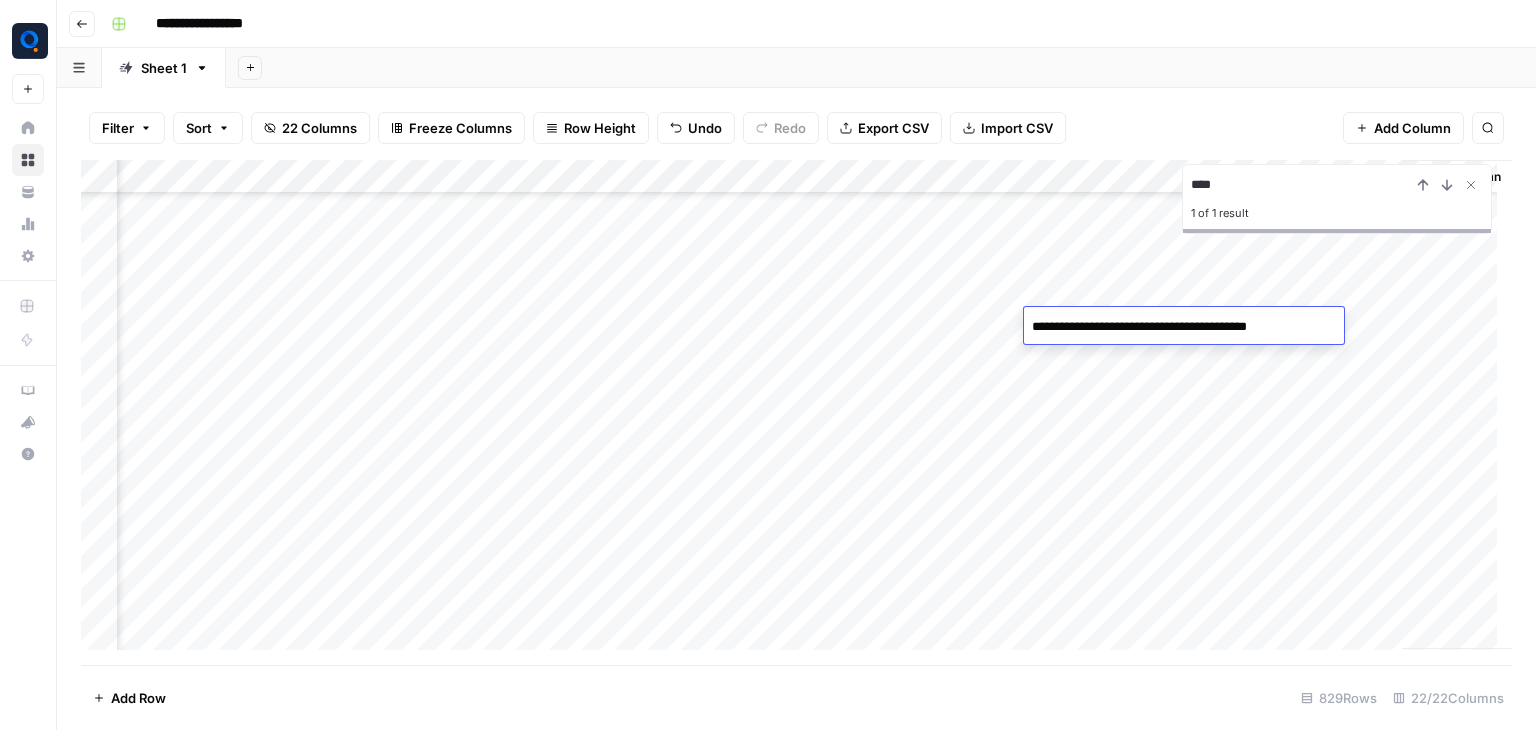 click on "**********" at bounding box center (1184, 327) 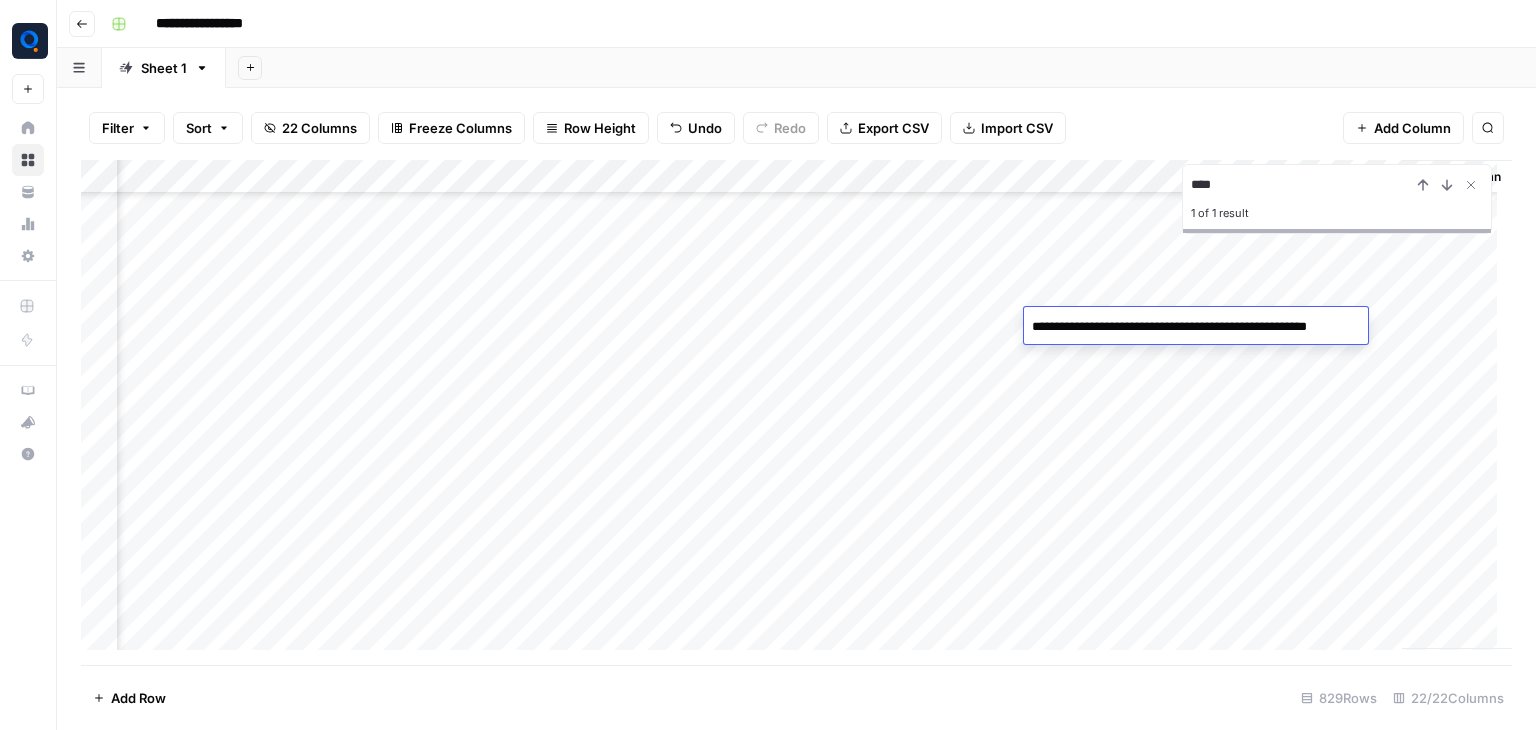 click on "**********" at bounding box center [1196, 327] 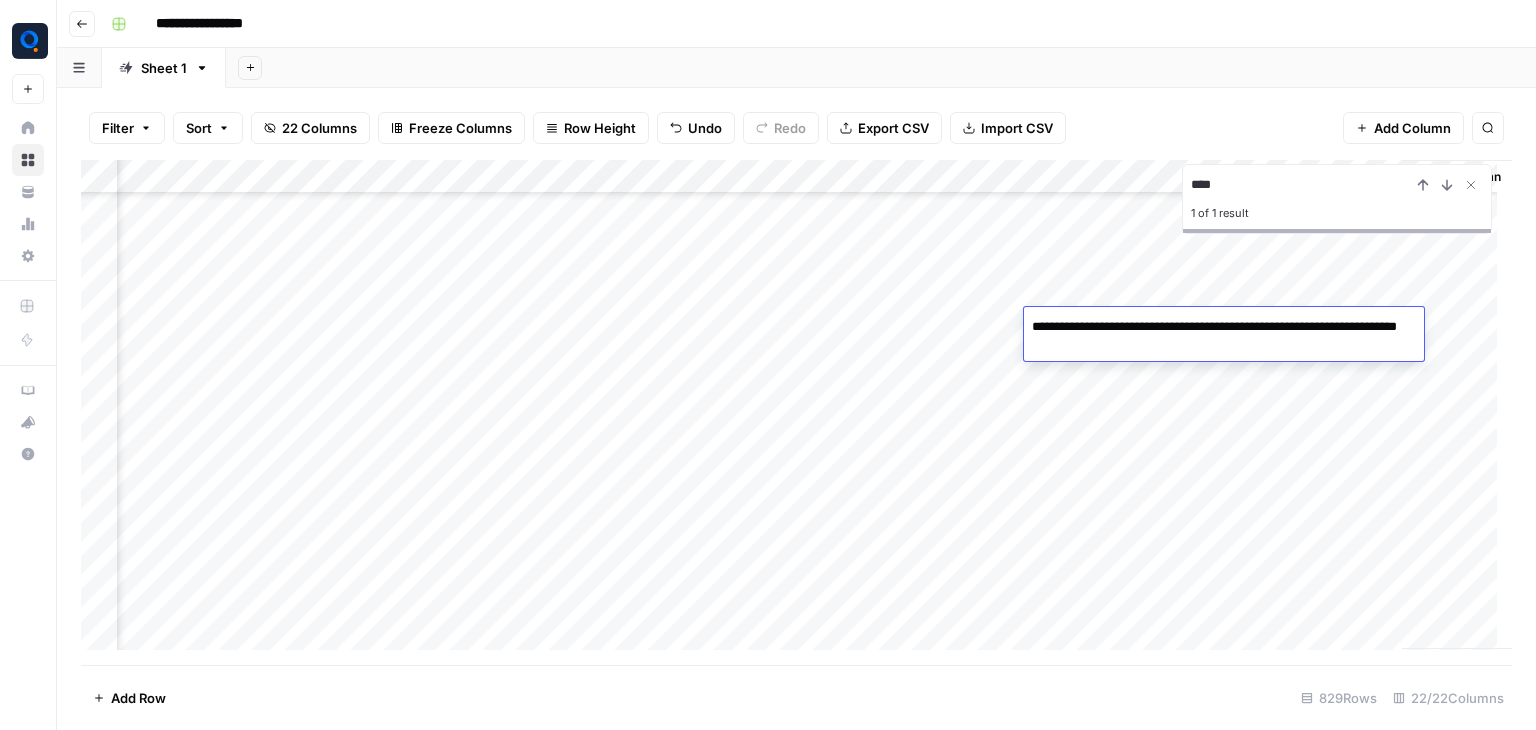 click on "Add Column" at bounding box center [796, 412] 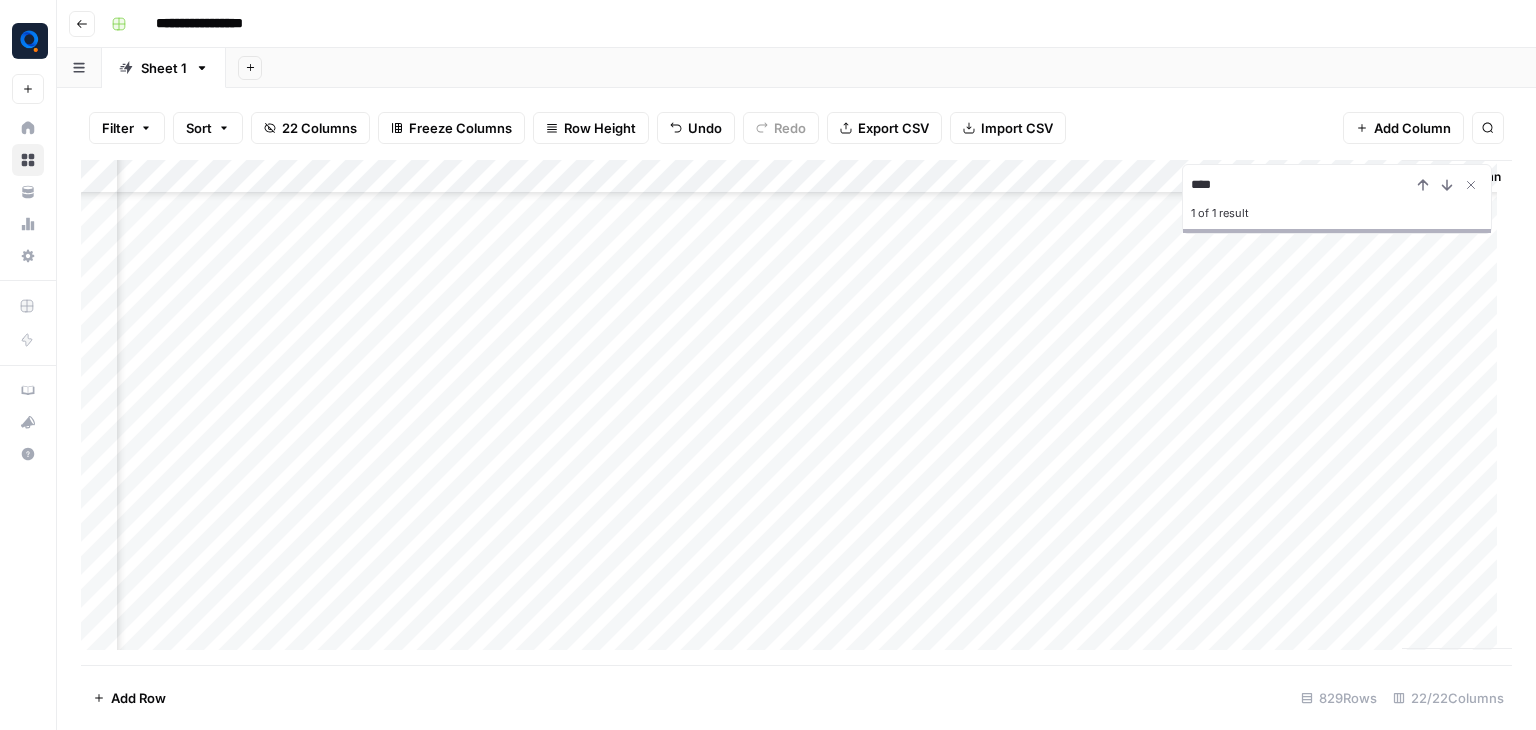 click on "Add Column" at bounding box center (796, 412) 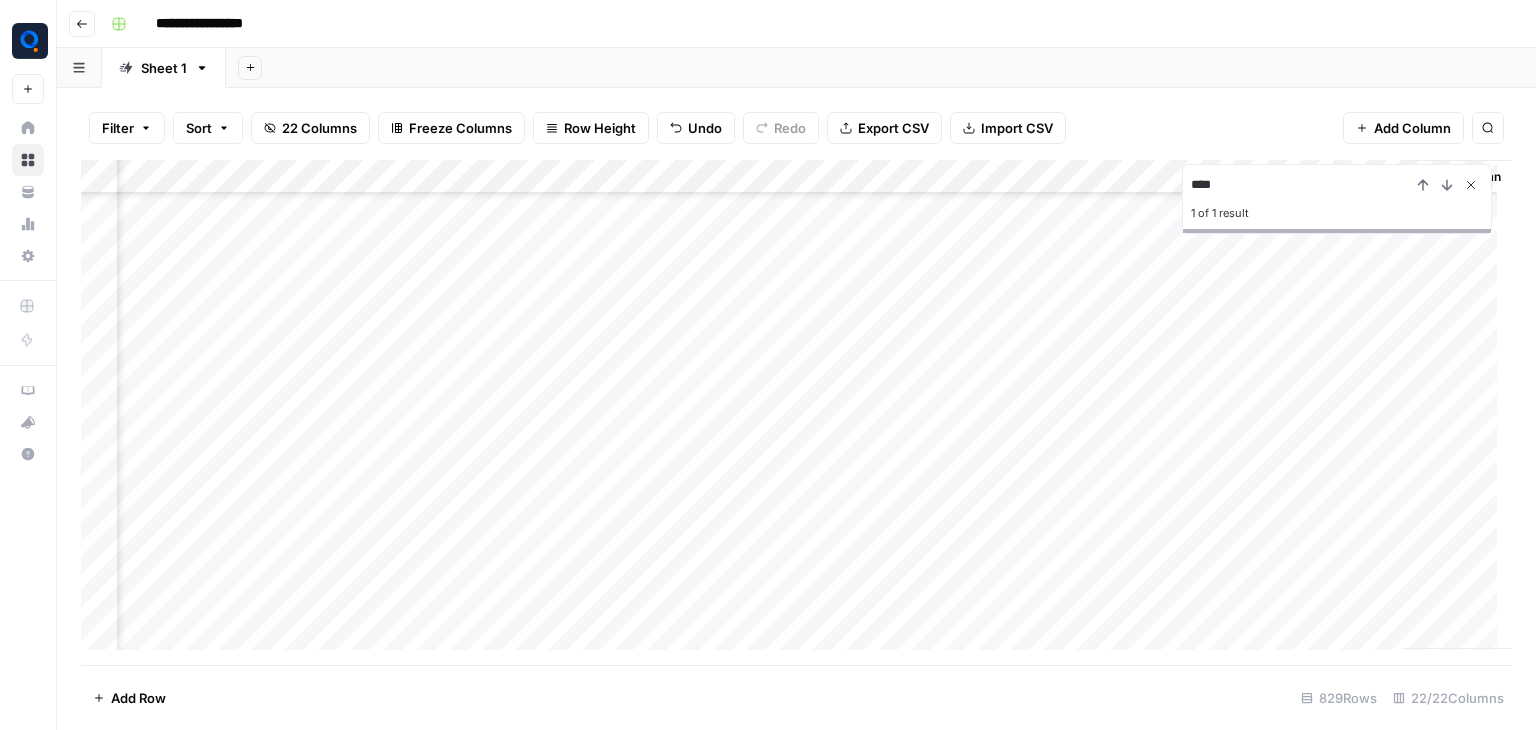 click 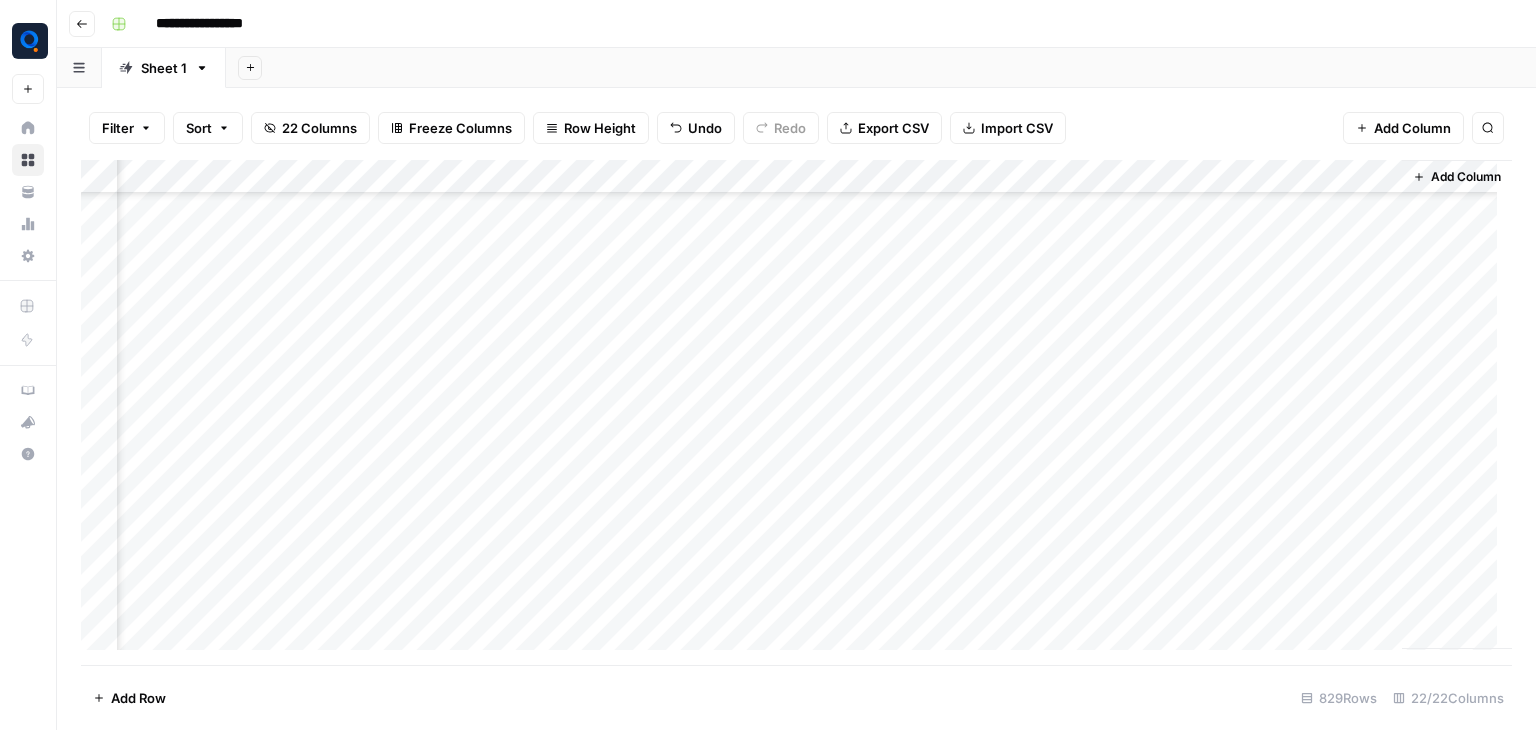 click on "Add Column" at bounding box center [796, 412] 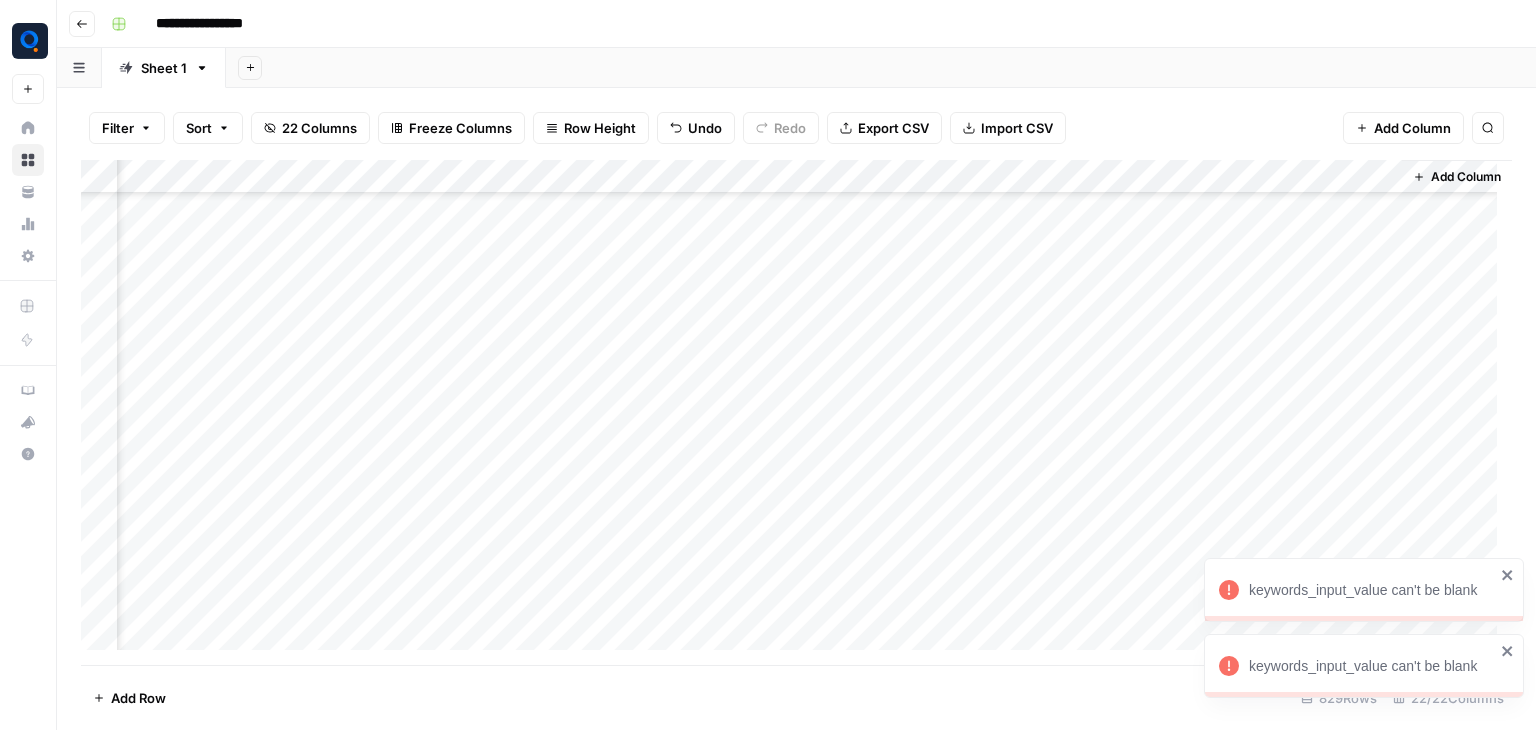 click 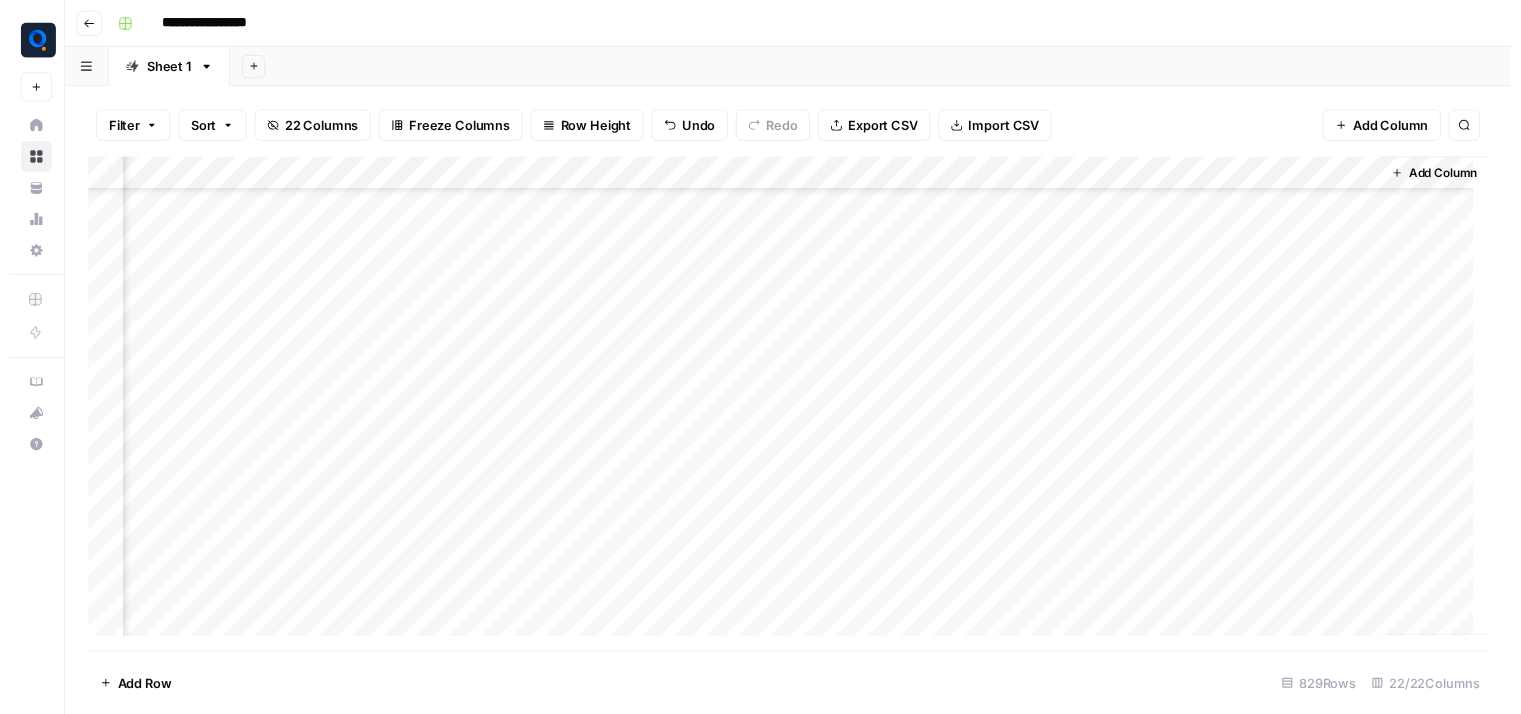 scroll, scrollTop: 25815, scrollLeft: 2692, axis: both 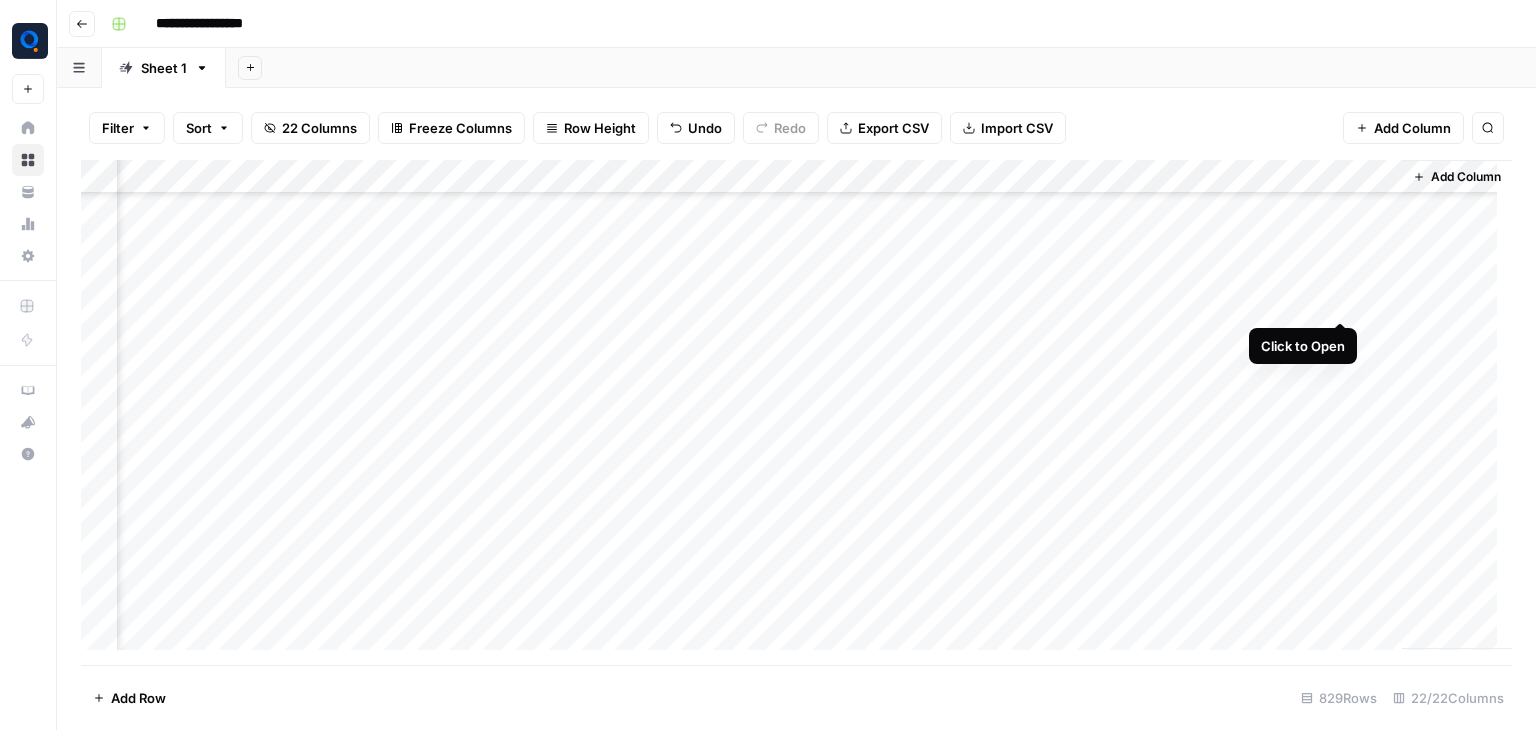 click on "Add Column" at bounding box center (796, 412) 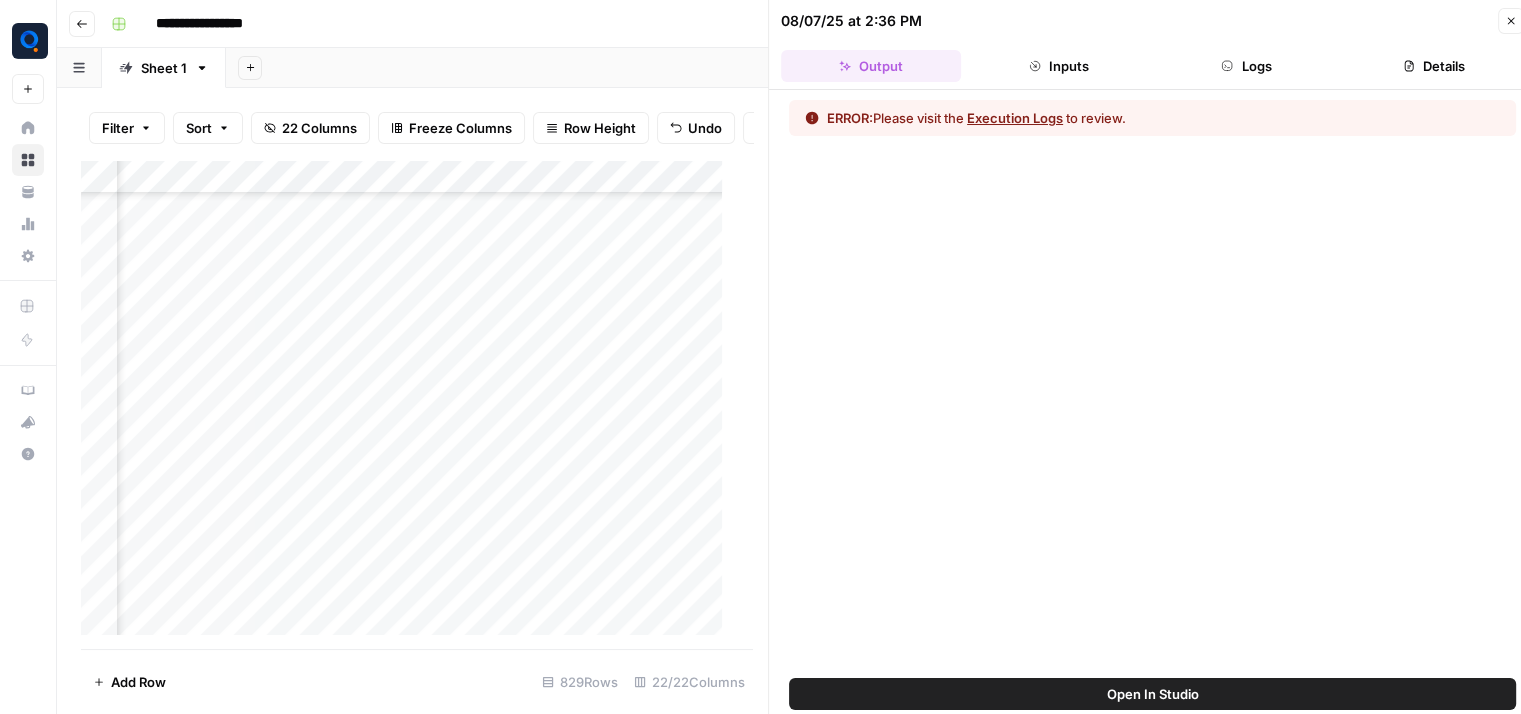 click on "Logs" at bounding box center (1247, 66) 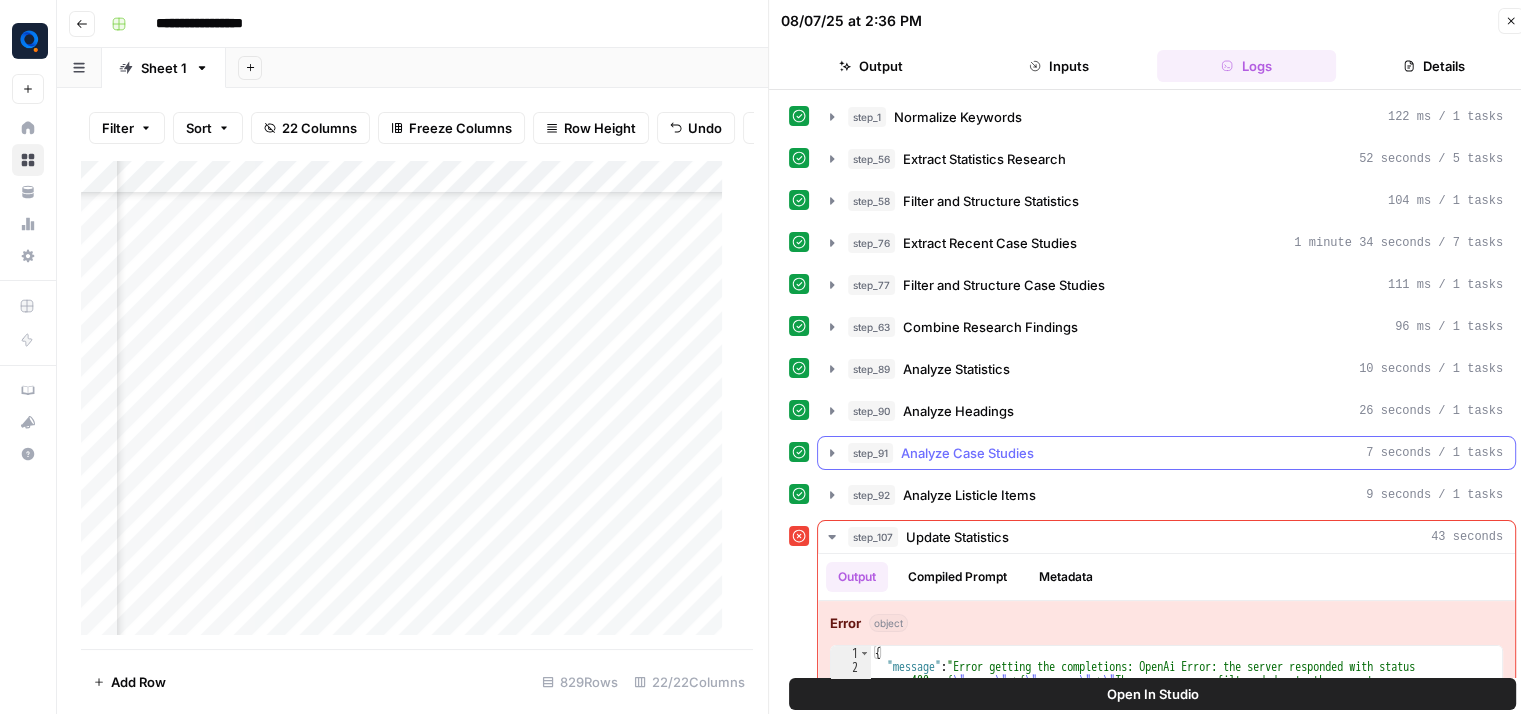 scroll, scrollTop: 180, scrollLeft: 0, axis: vertical 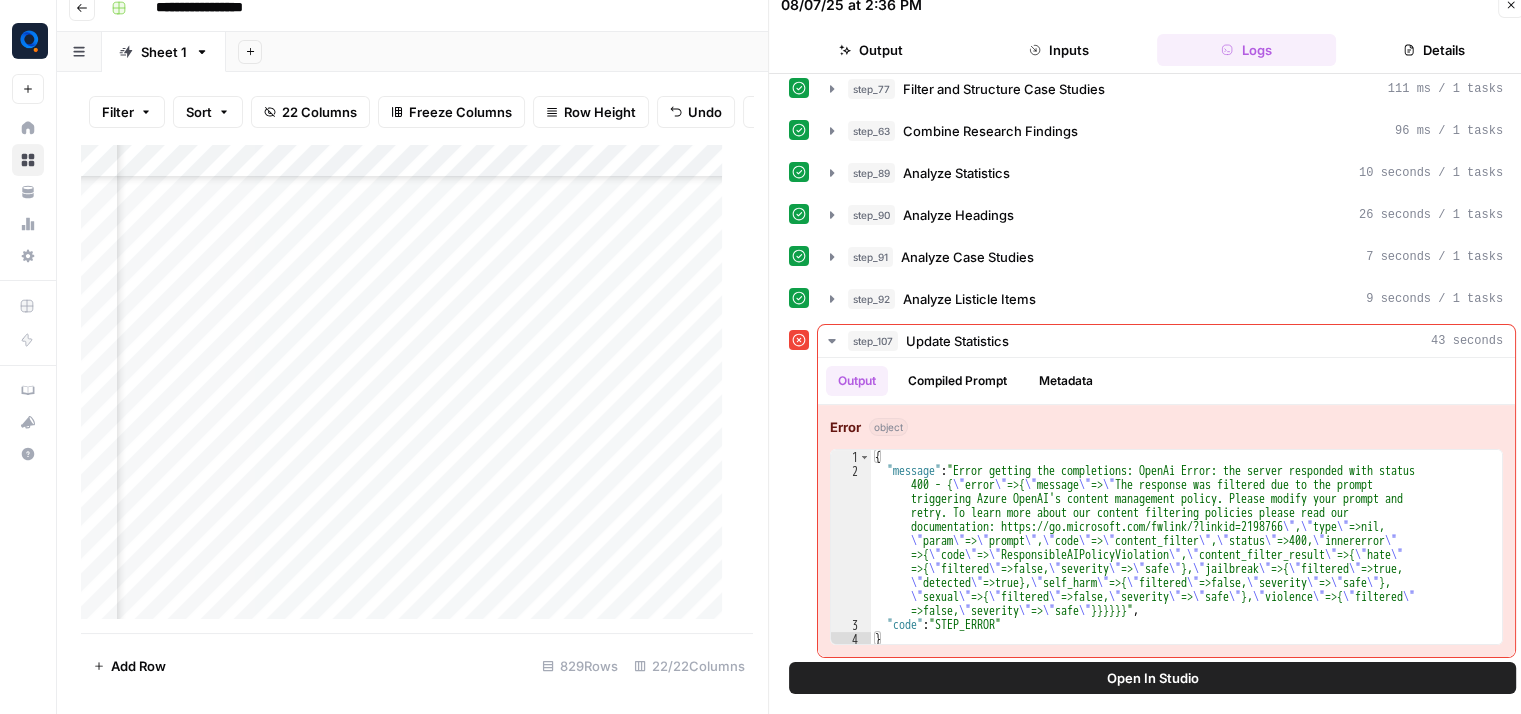 click on "Open In Studio" at bounding box center (1152, 678) 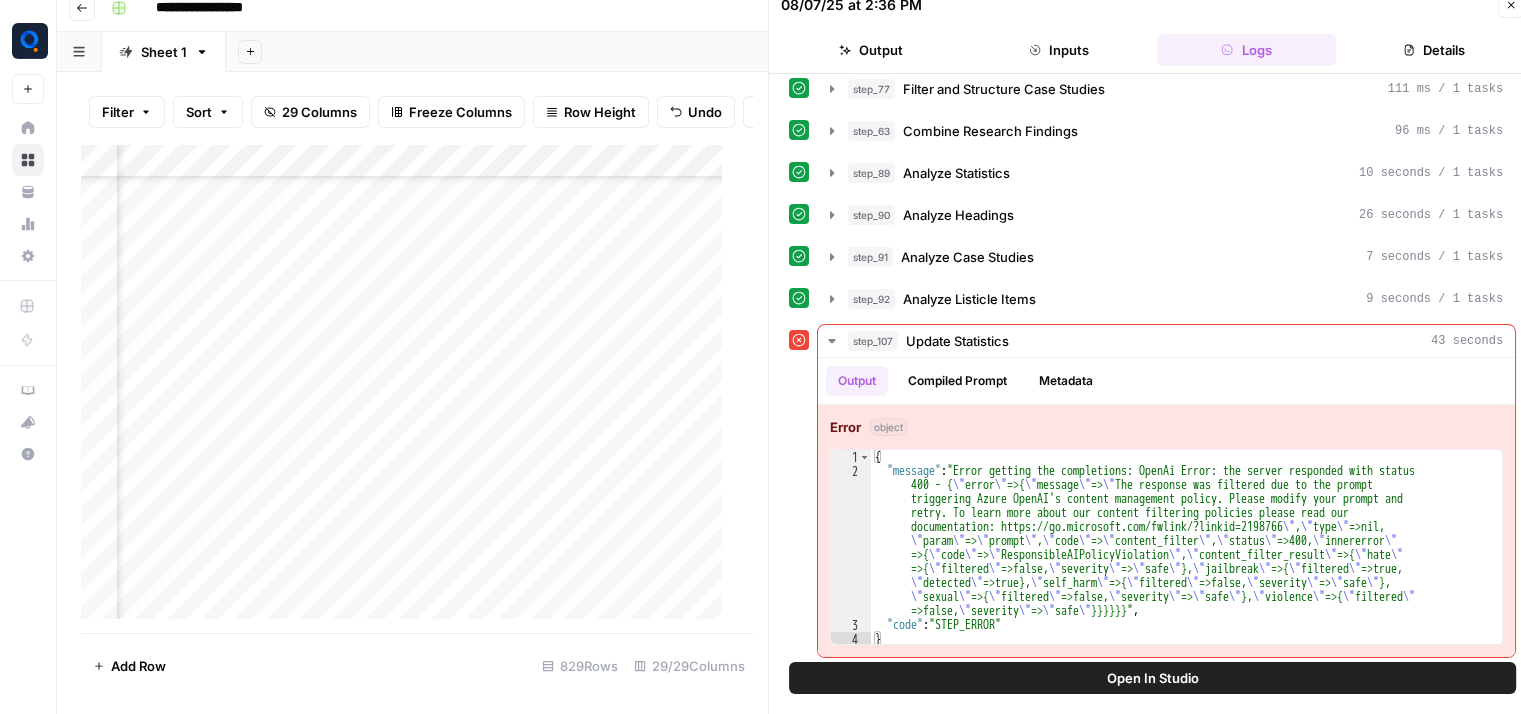 scroll, scrollTop: 25815, scrollLeft: 3566, axis: both 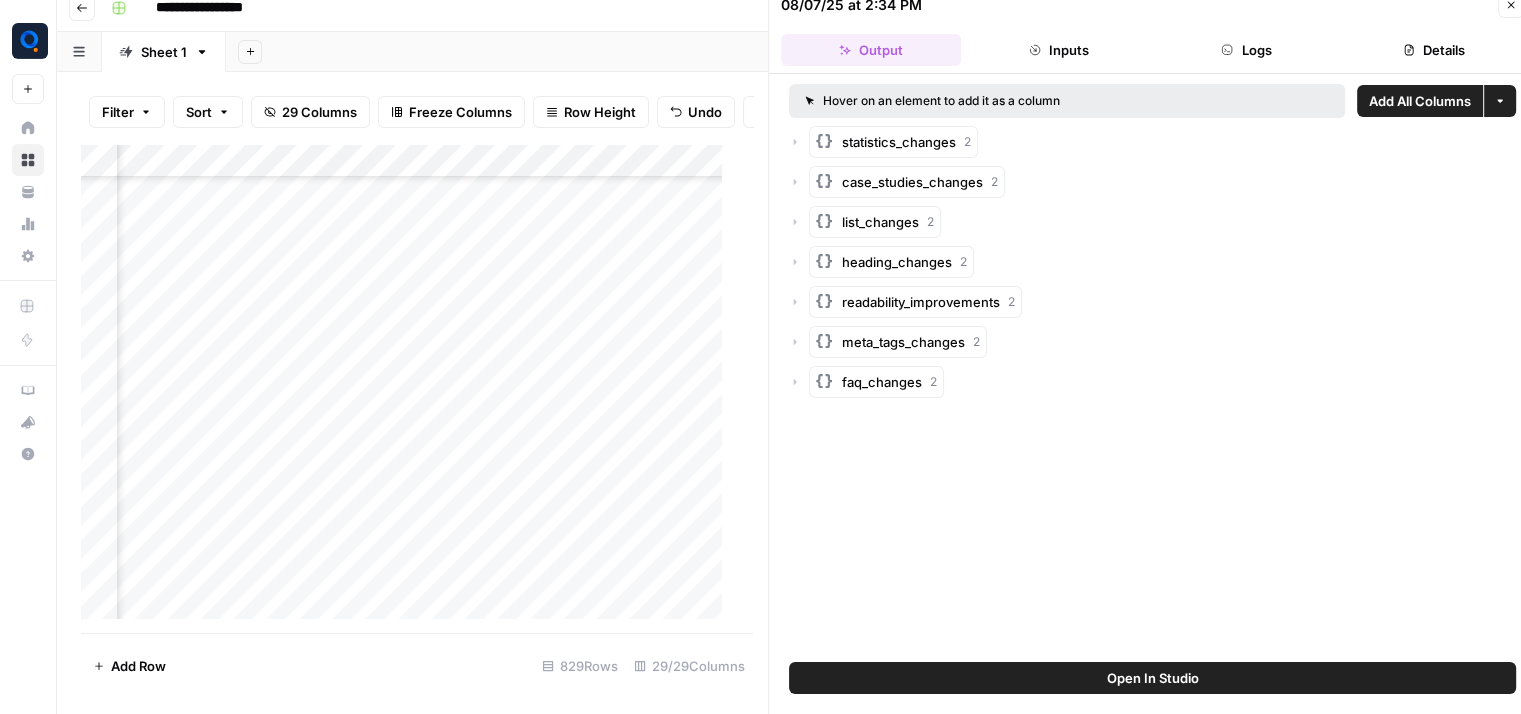 click on "Logs" at bounding box center [1247, 50] 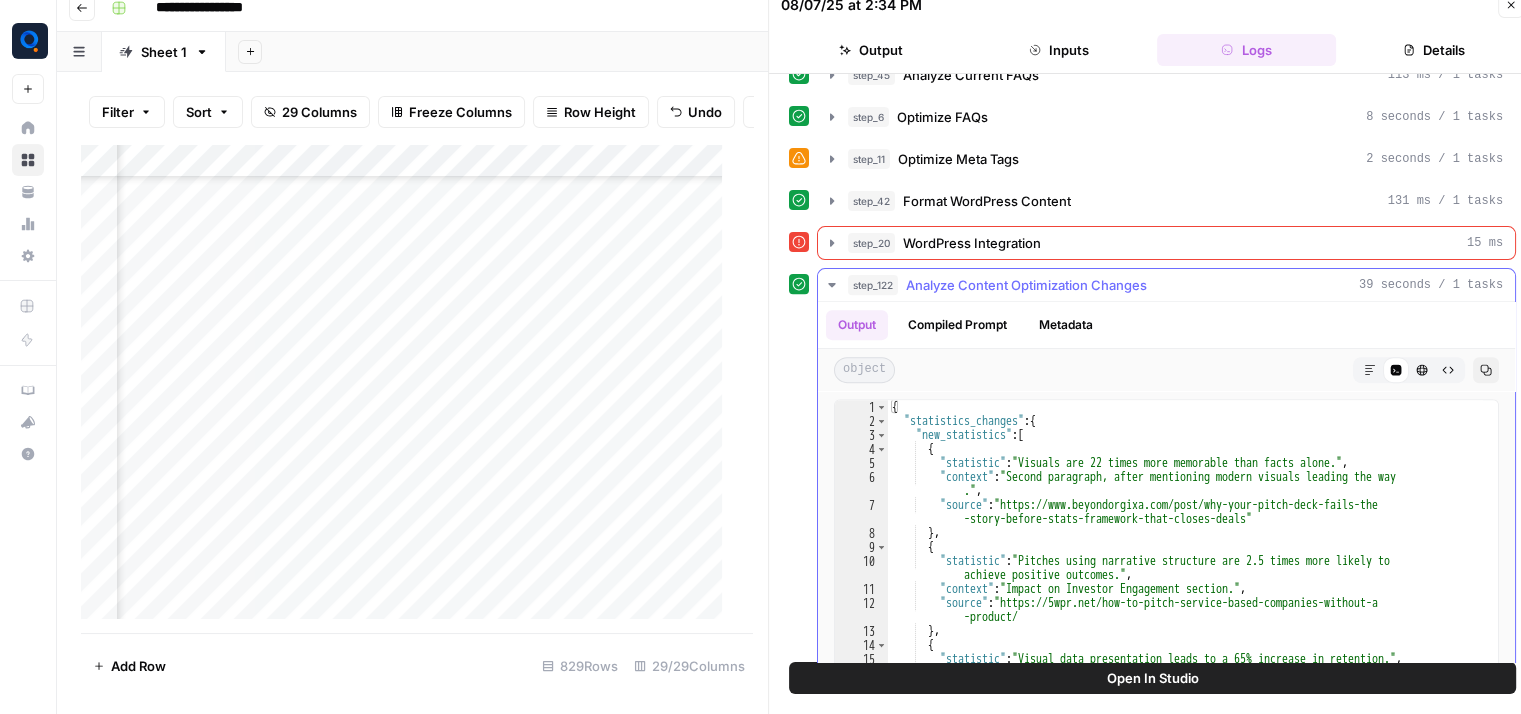 scroll, scrollTop: 737, scrollLeft: 0, axis: vertical 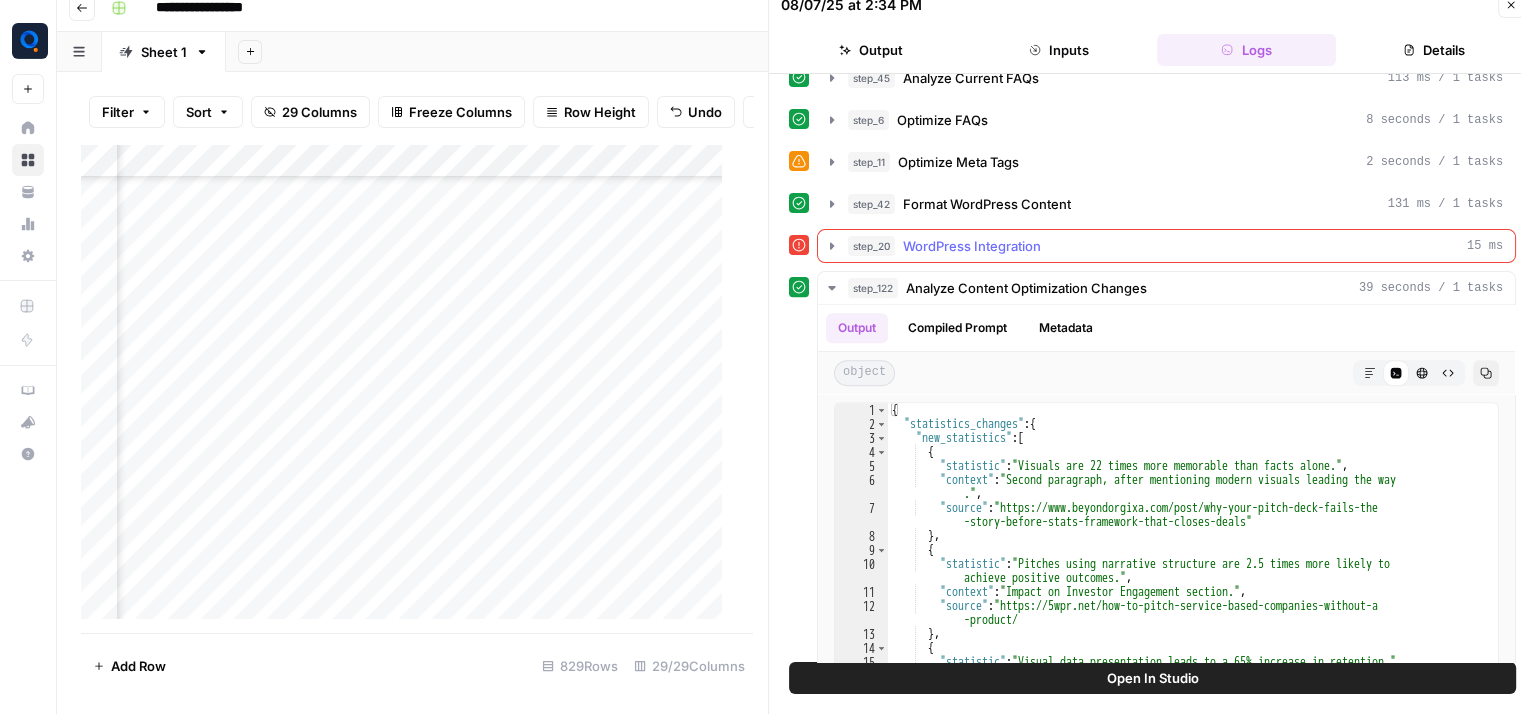 click on "WordPress Integration" at bounding box center [972, 246] 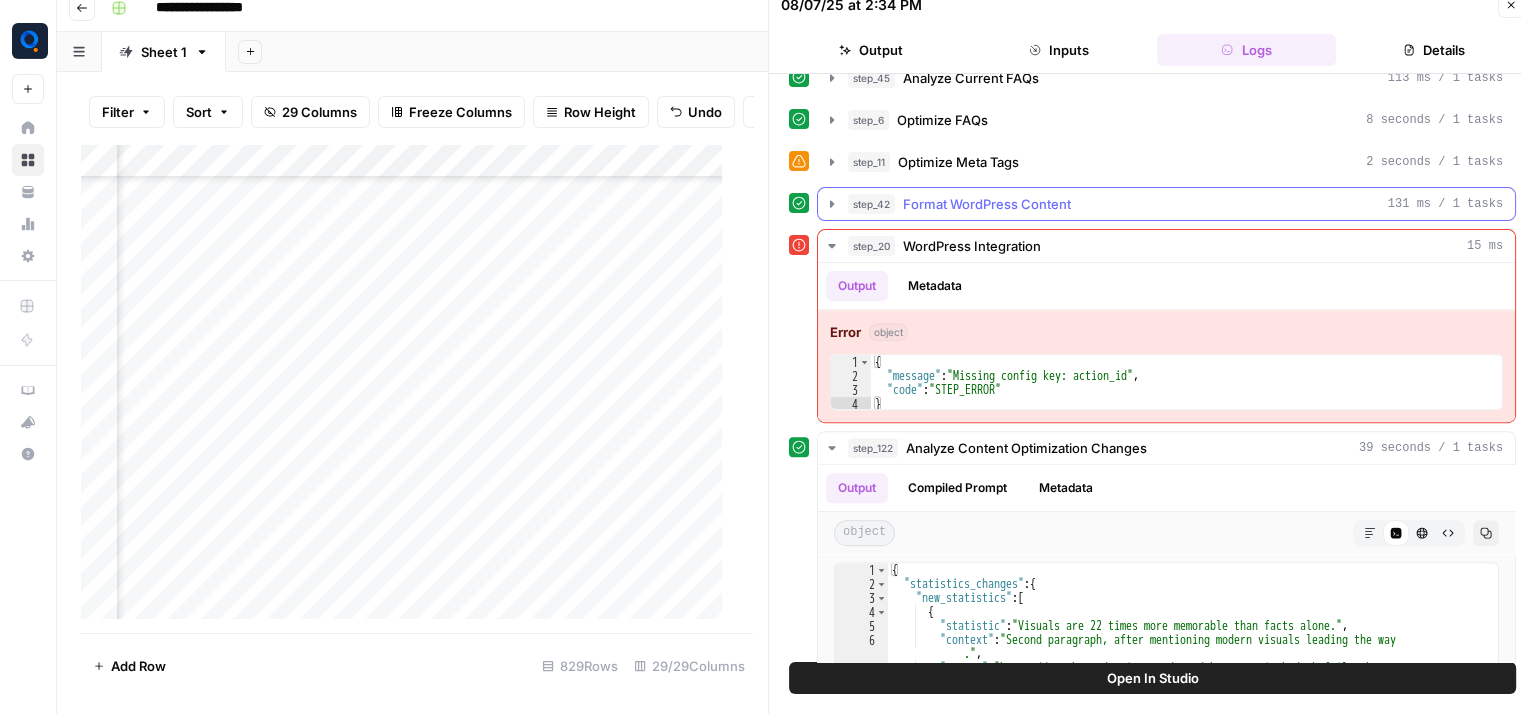 click on "step_42 Format WordPress Content 131 ms / 1 tasks" at bounding box center (1175, 204) 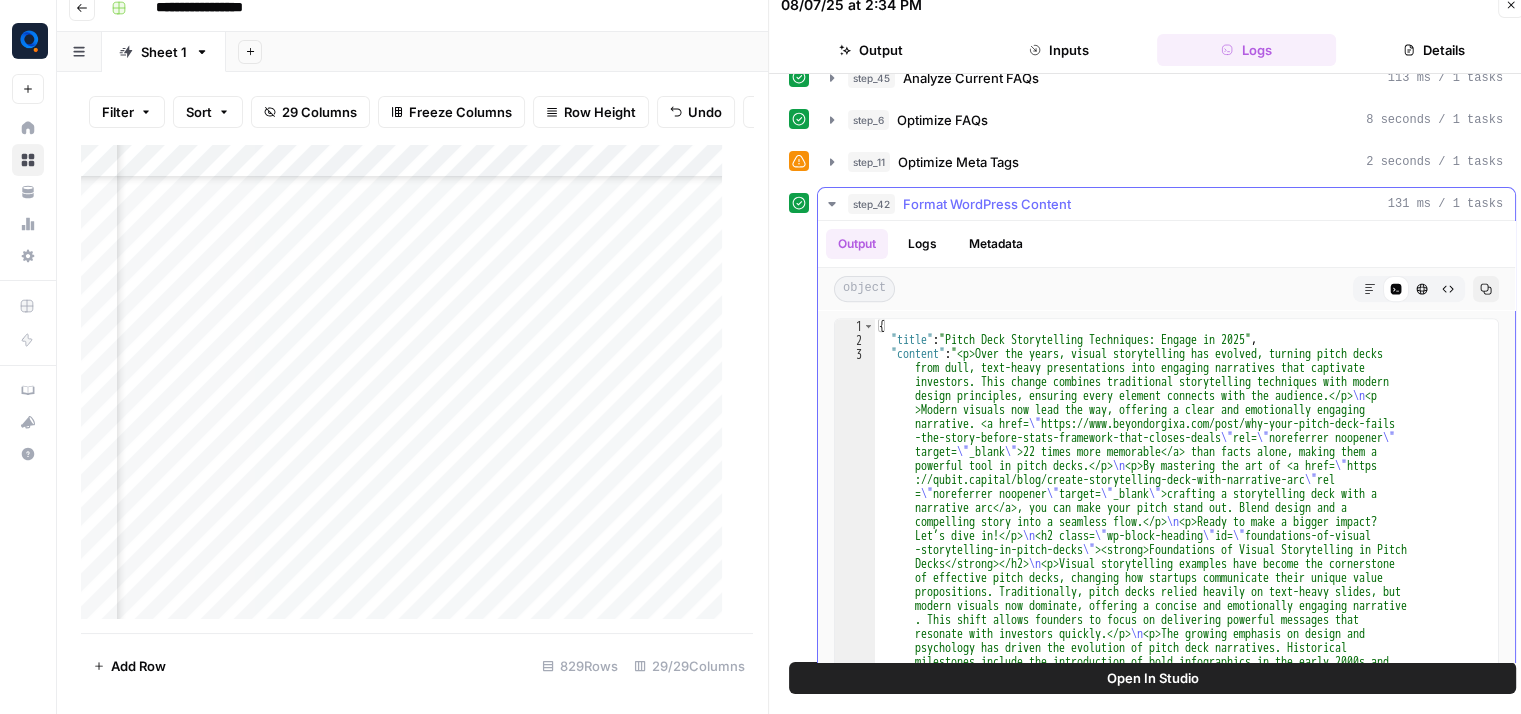 click on "step_42 Format WordPress Content 131 ms / 1 tasks" at bounding box center (1175, 204) 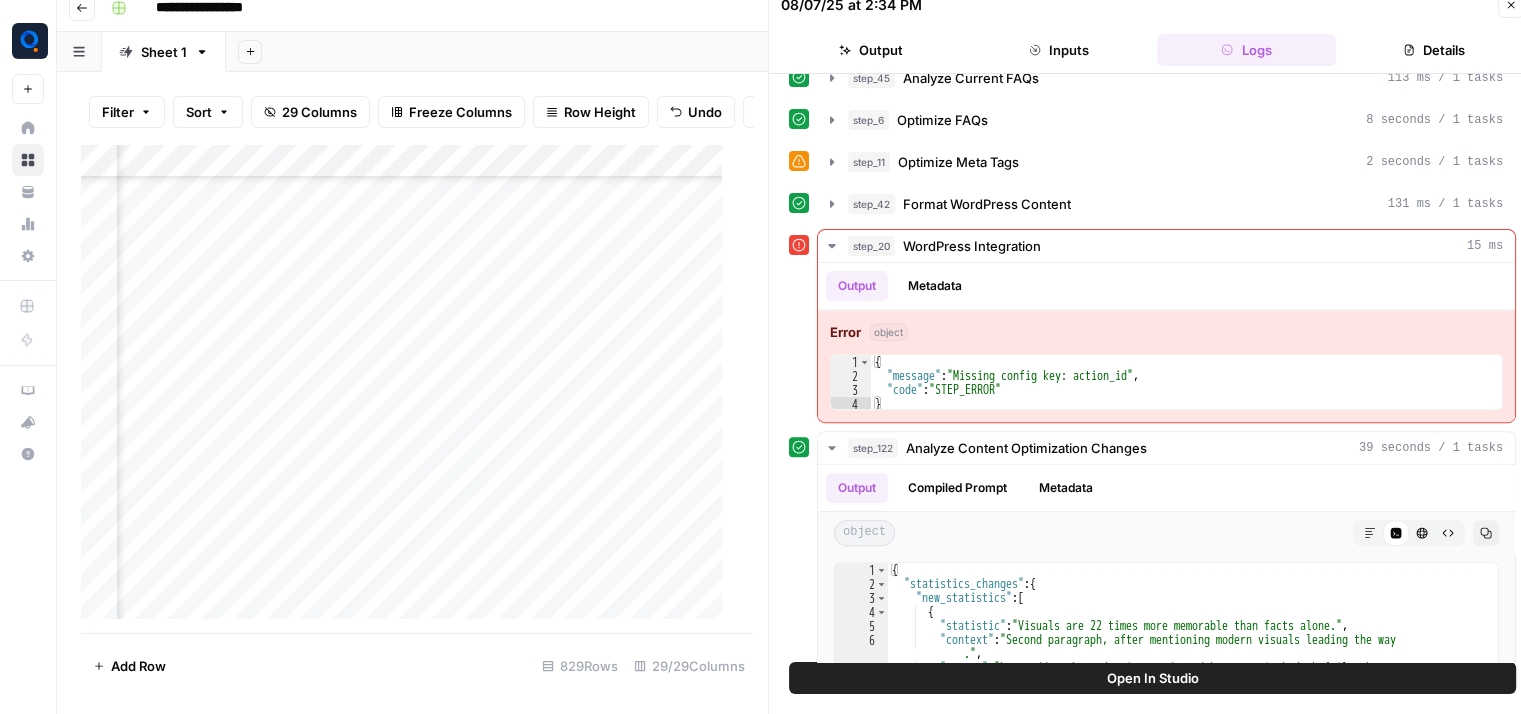 scroll, scrollTop: 21019, scrollLeft: 3566, axis: both 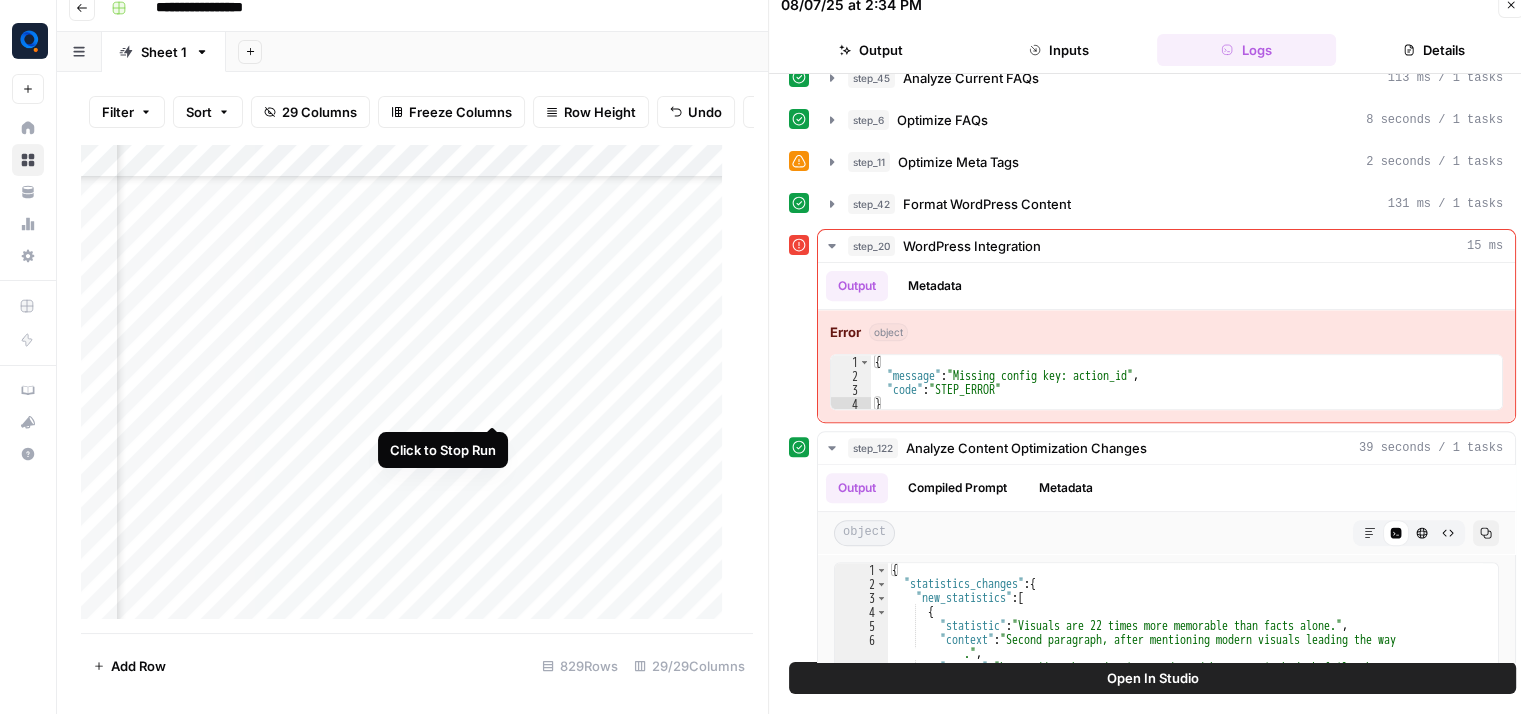click on "Add Column" at bounding box center (409, 389) 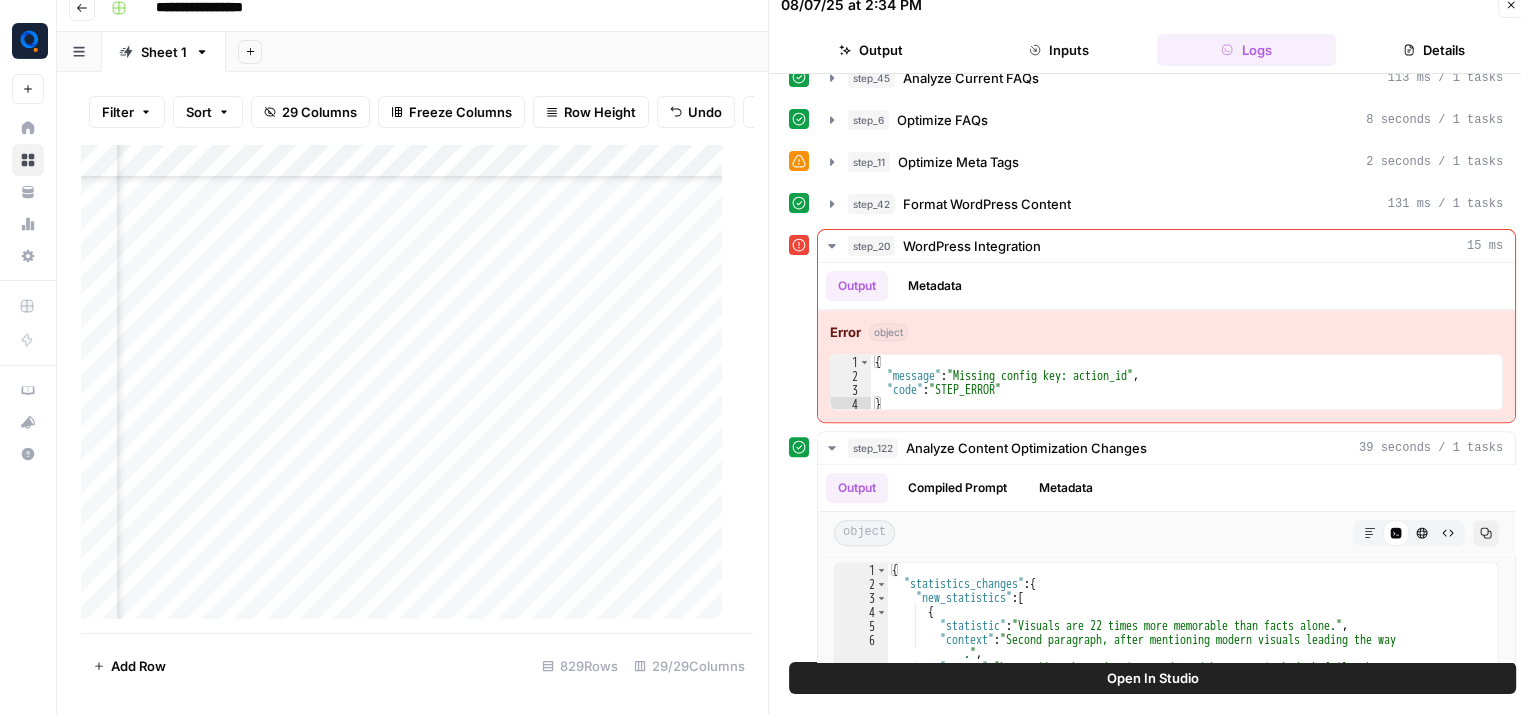 scroll, scrollTop: 19659, scrollLeft: 3566, axis: both 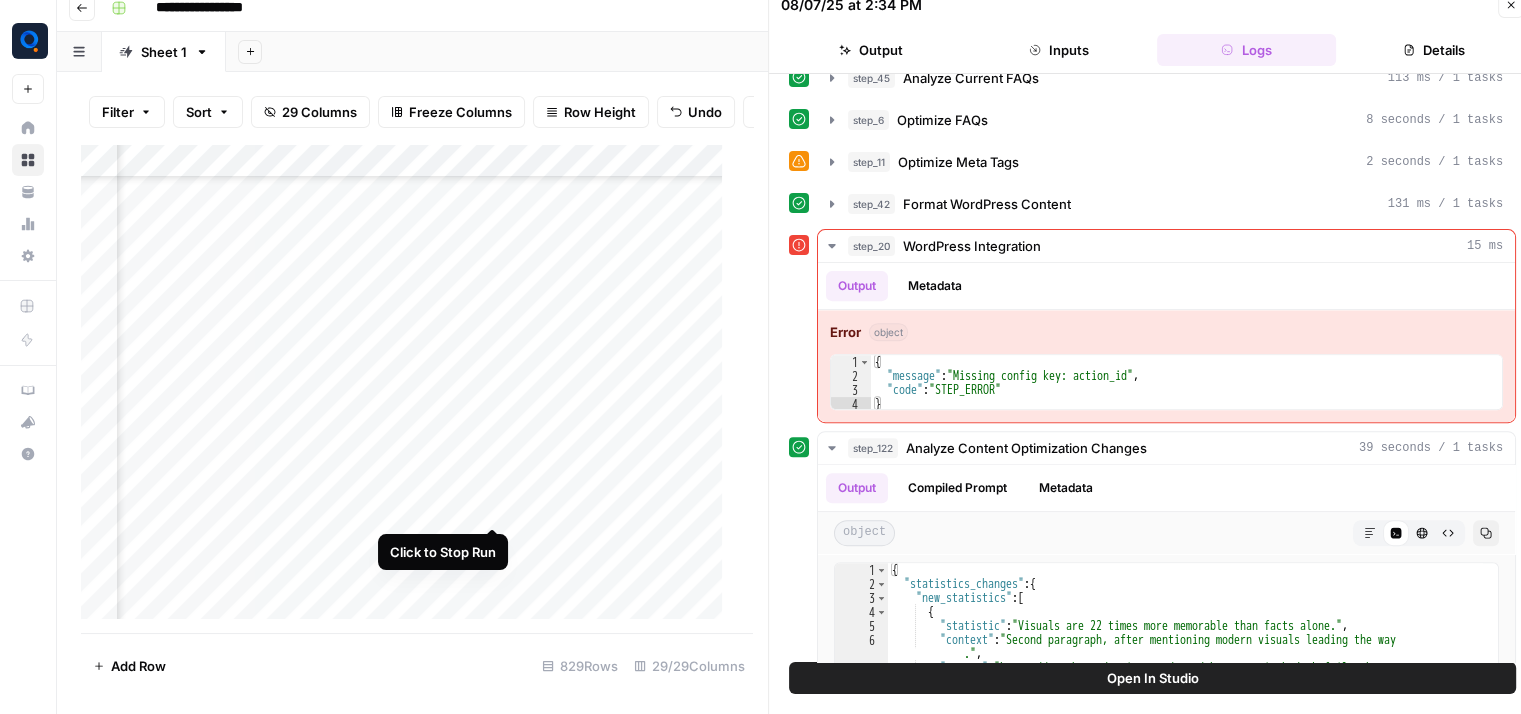 click on "Add Column" at bounding box center (409, 389) 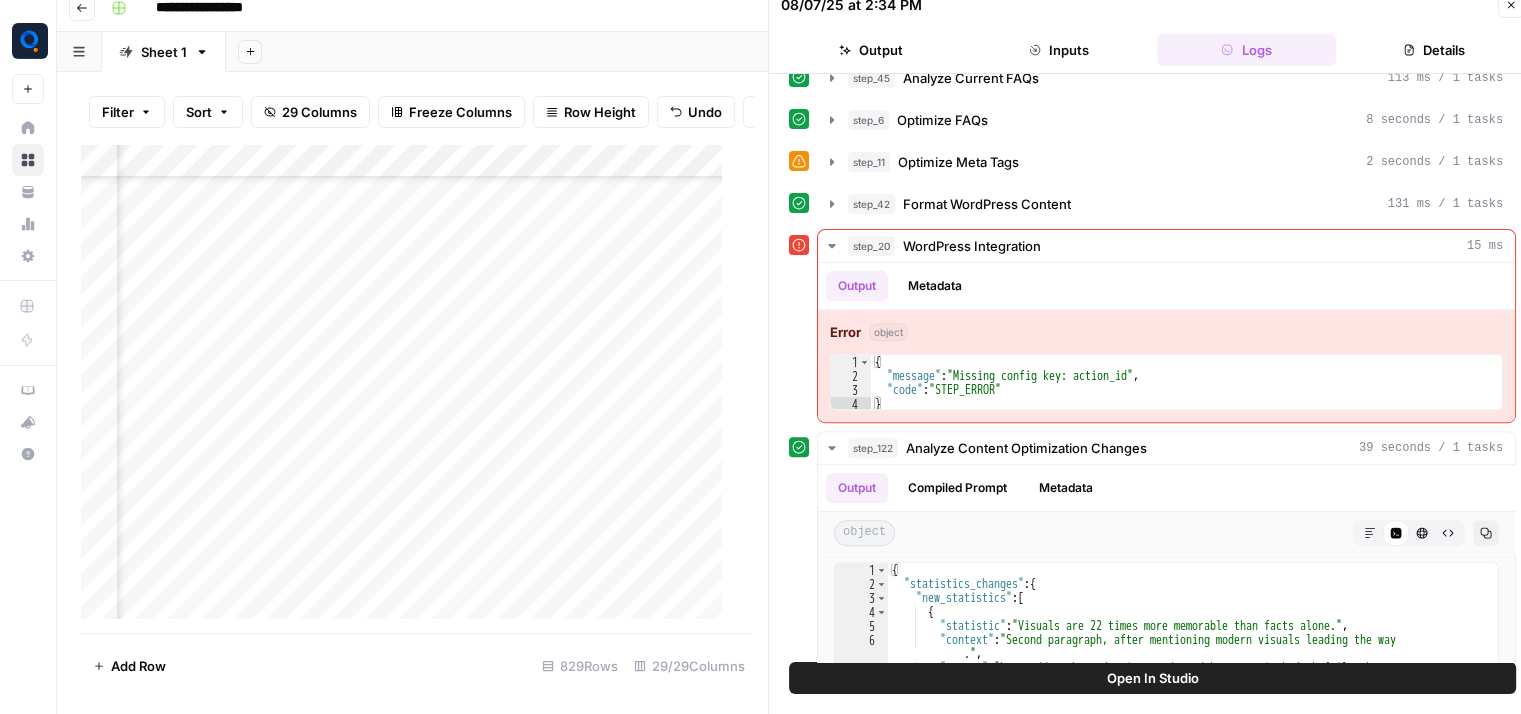 click on "Open In Studio" at bounding box center (1152, 678) 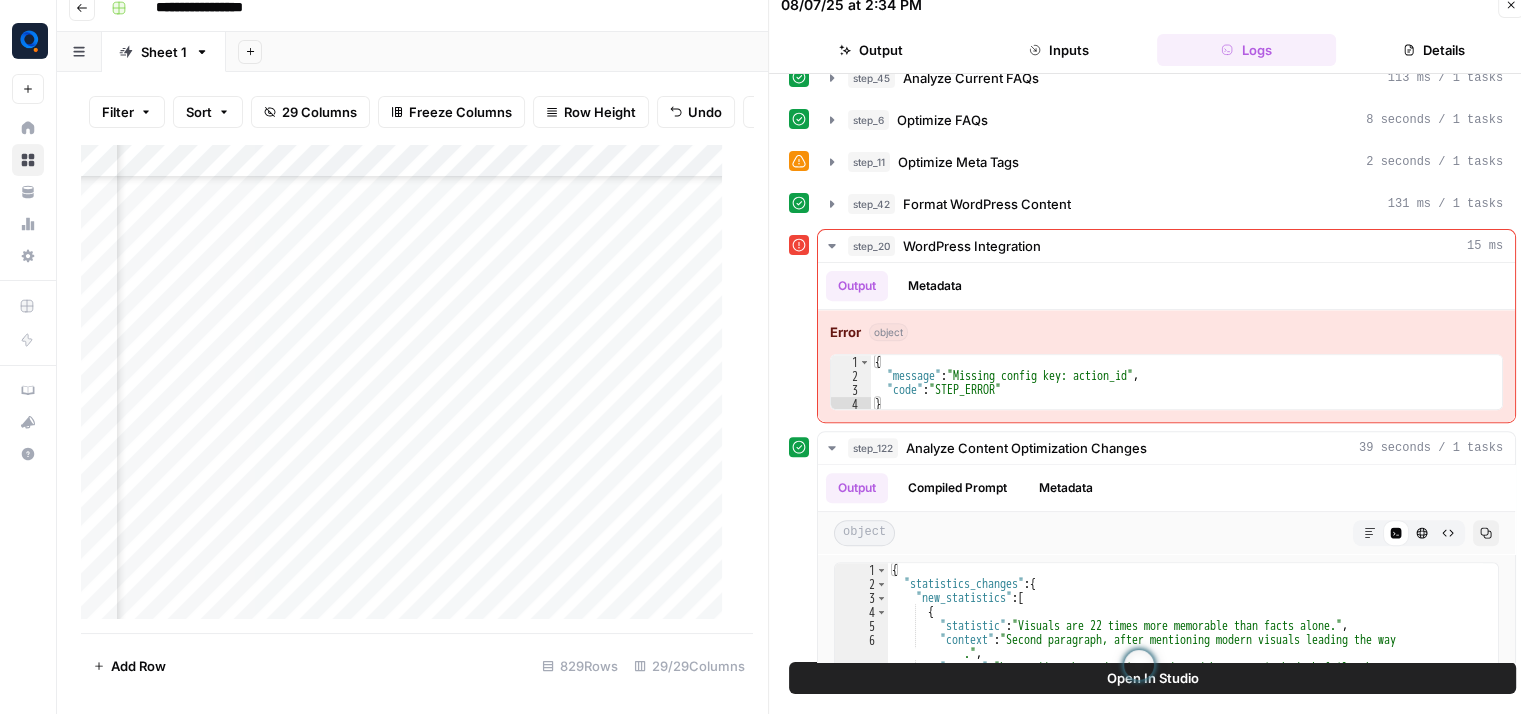 click on "Add Column" at bounding box center (409, 389) 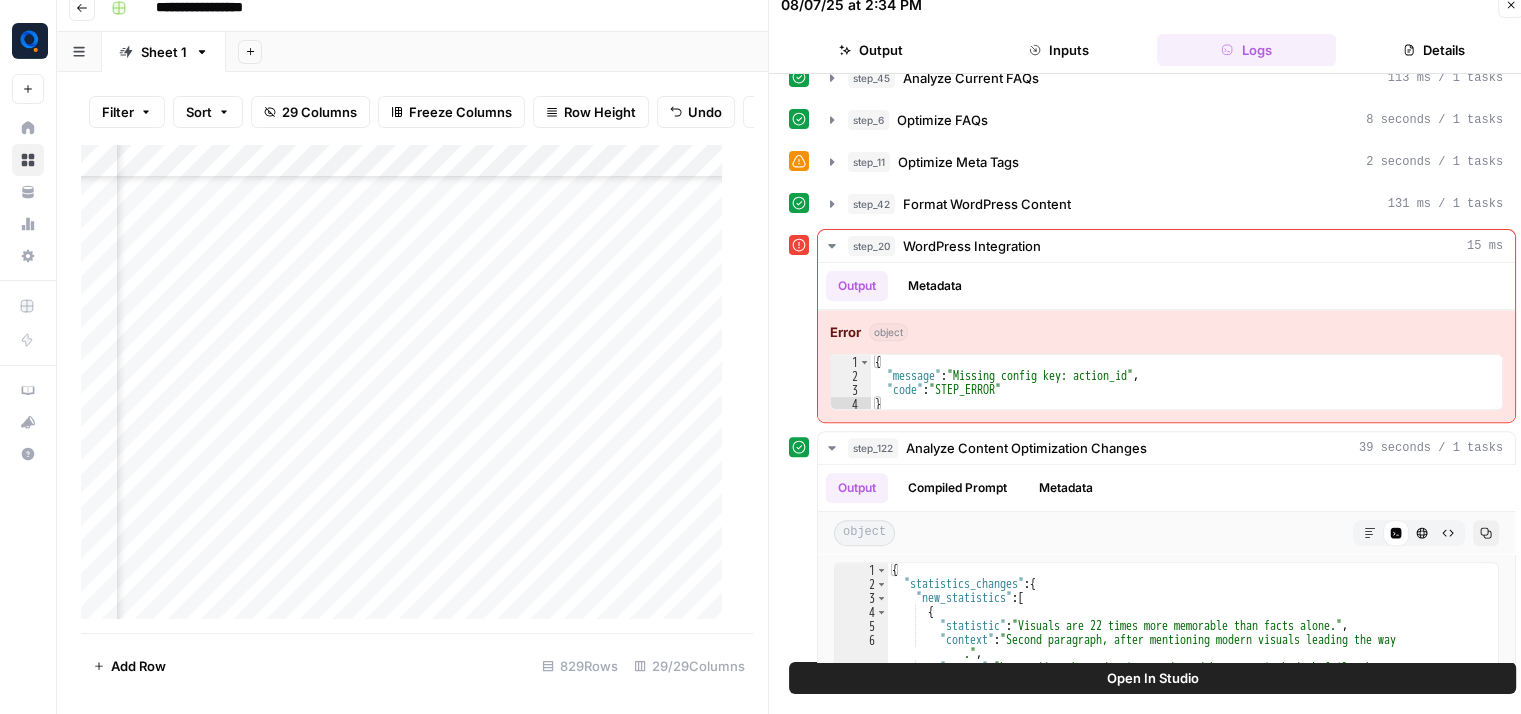click on "Add Column" at bounding box center (409, 389) 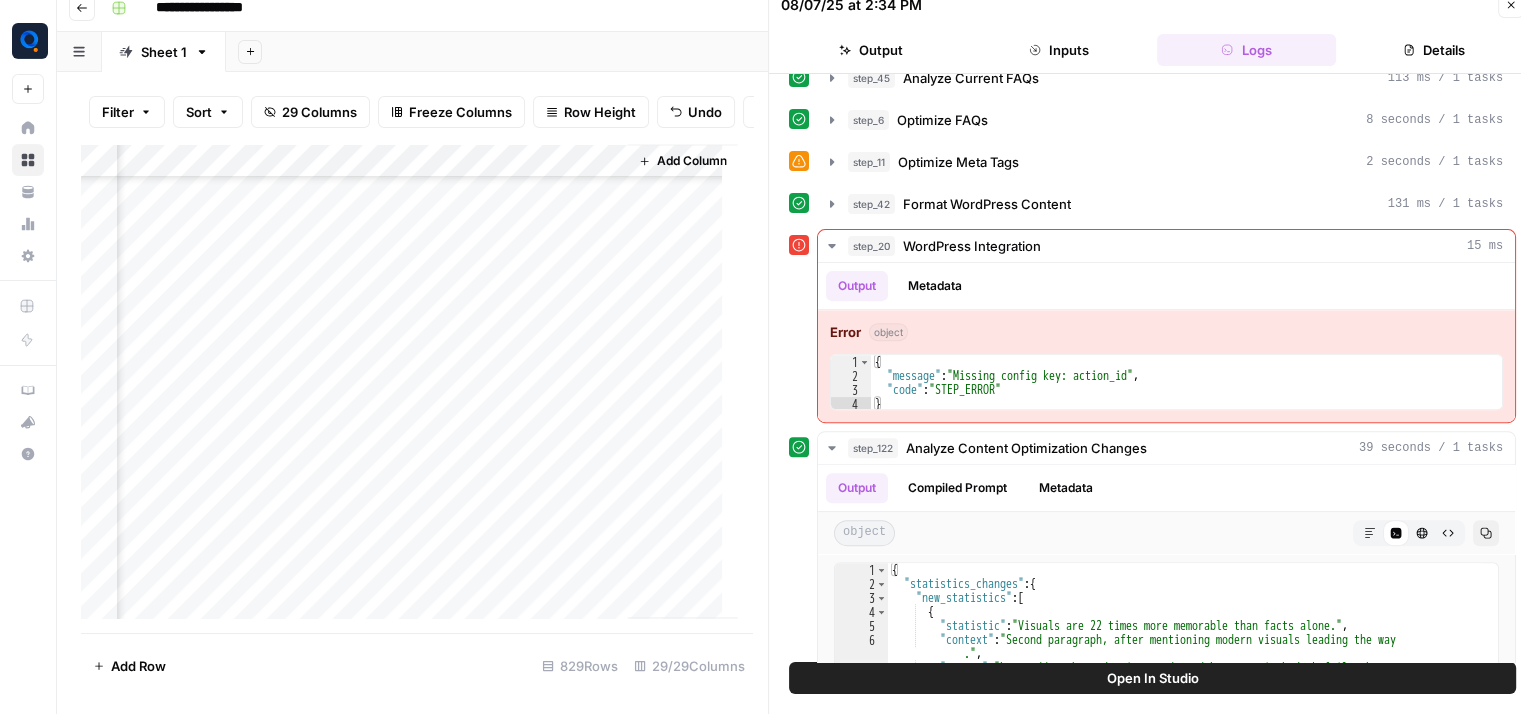 scroll, scrollTop: 16, scrollLeft: 15, axis: both 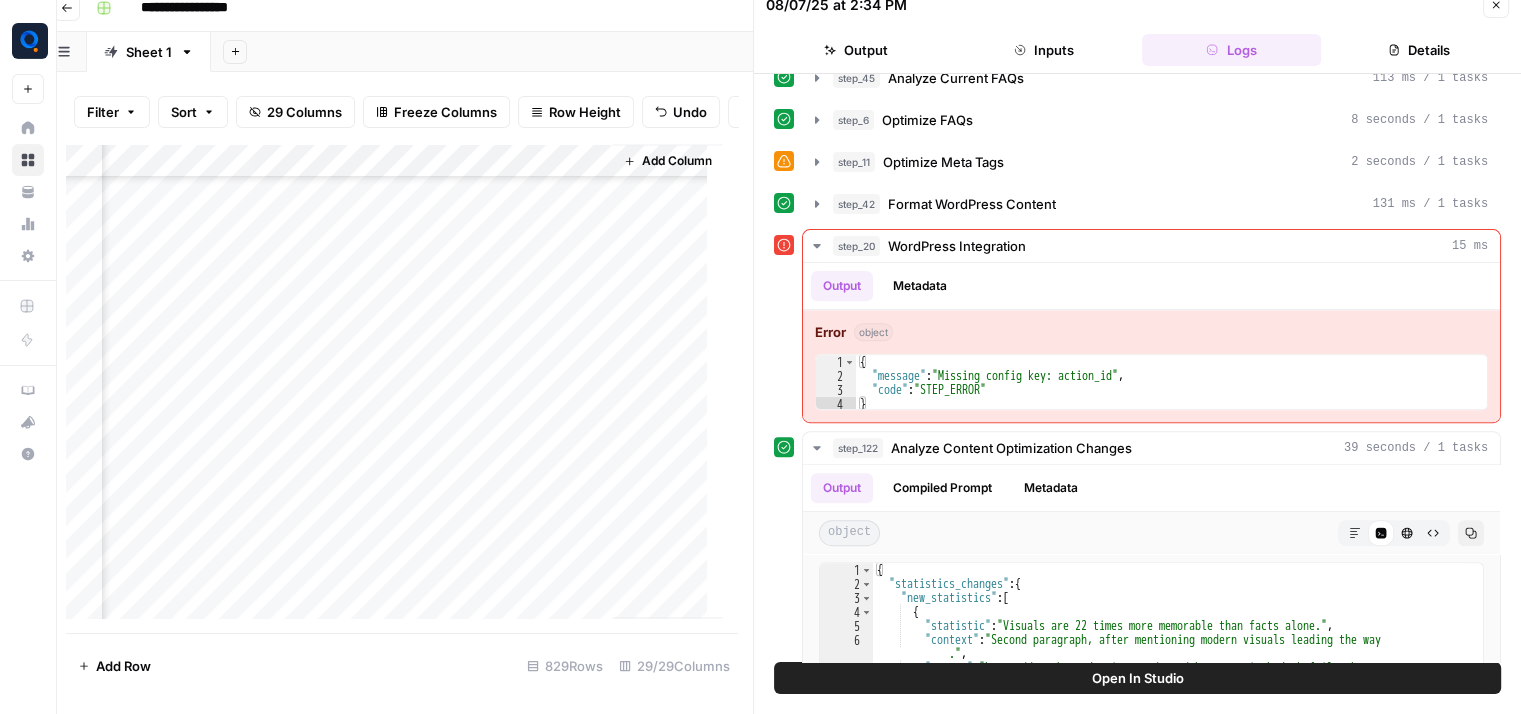 click on "Add Column" at bounding box center [394, 389] 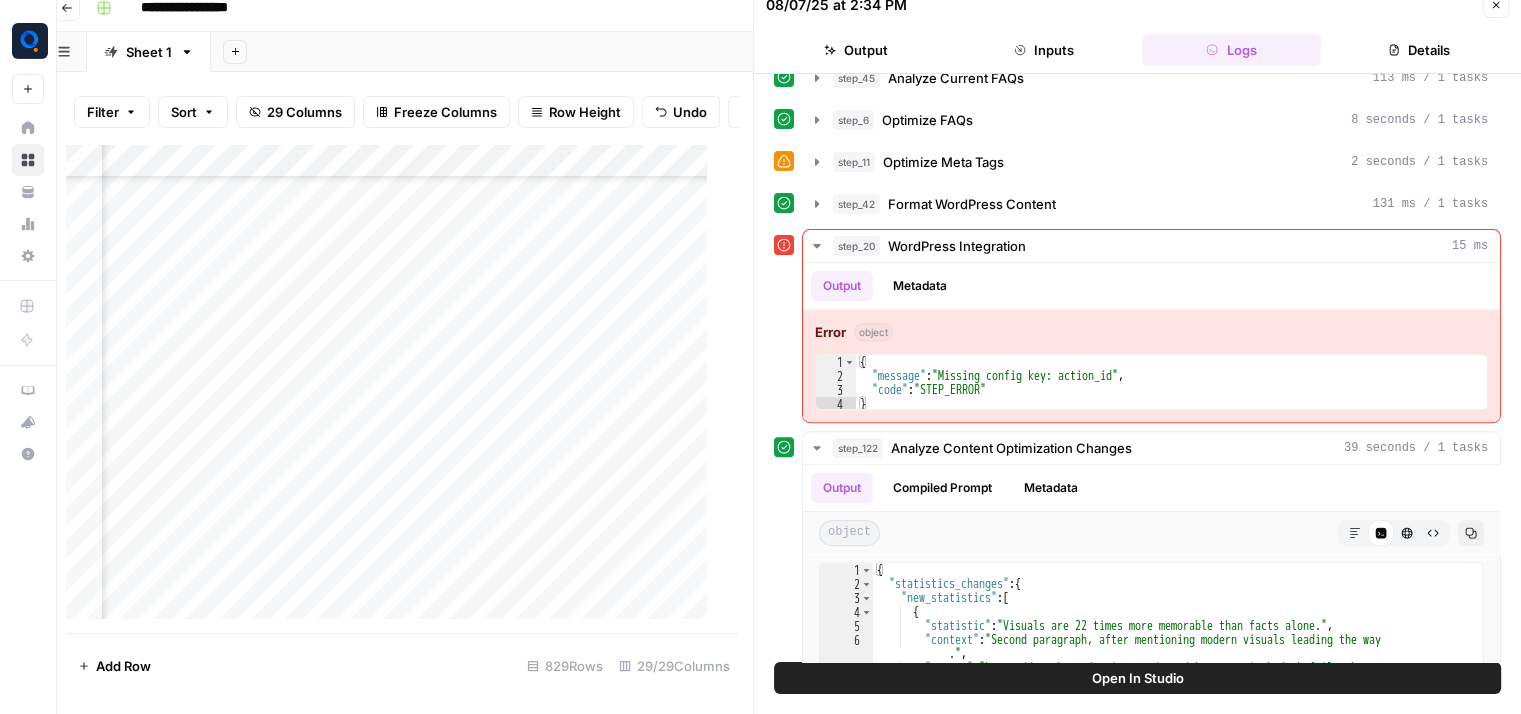 scroll, scrollTop: 25861, scrollLeft: 3643, axis: both 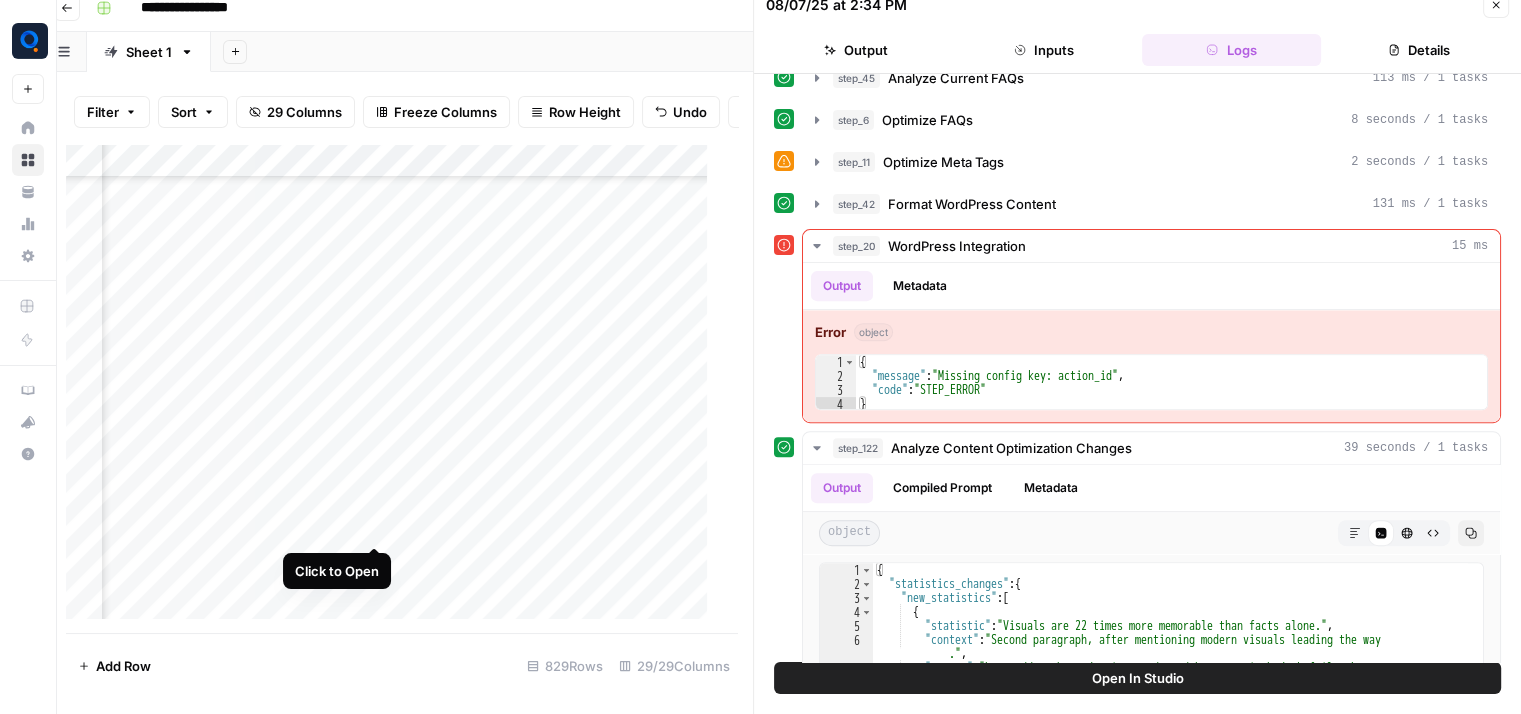 click on "Add Column" at bounding box center [394, 389] 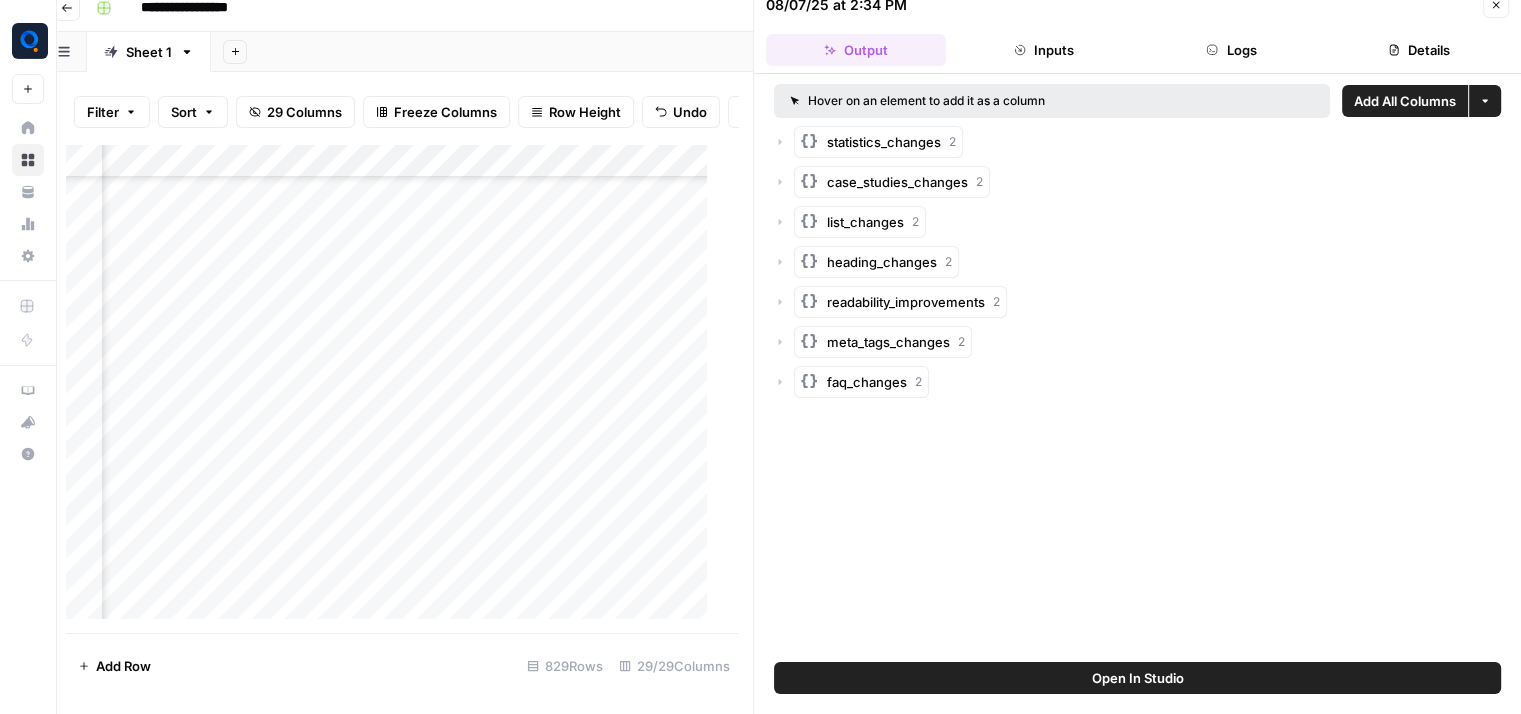 click on "Logs" at bounding box center (1232, 50) 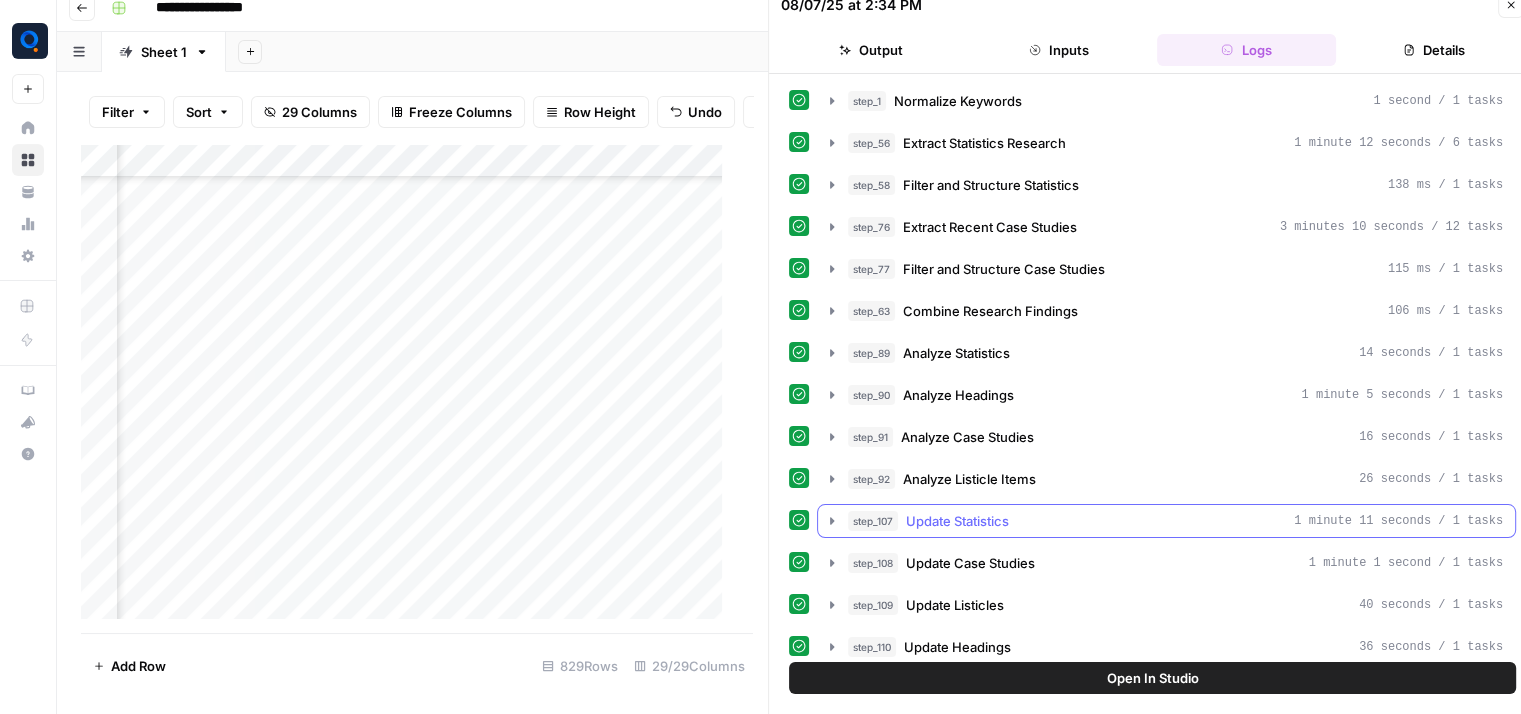 scroll, scrollTop: 880, scrollLeft: 0, axis: vertical 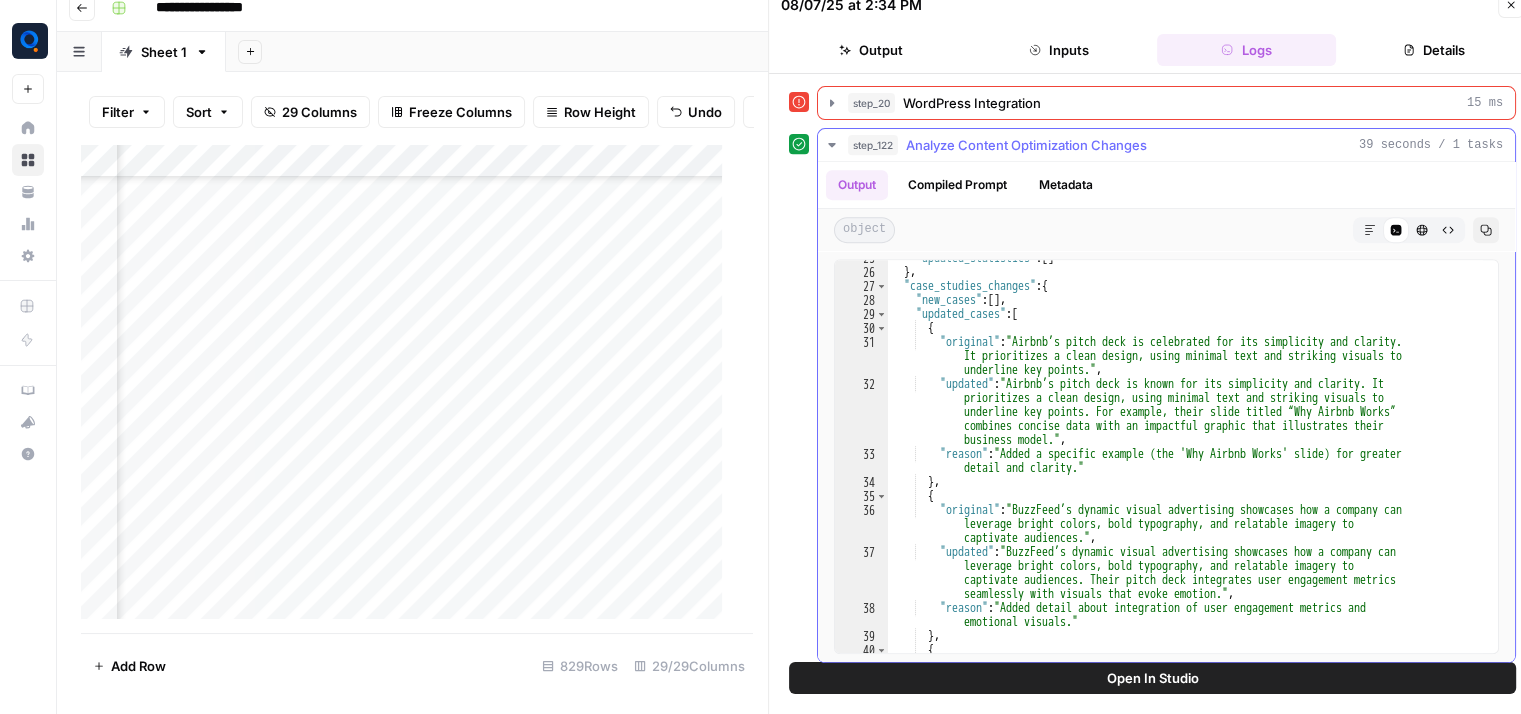 type on "**********" 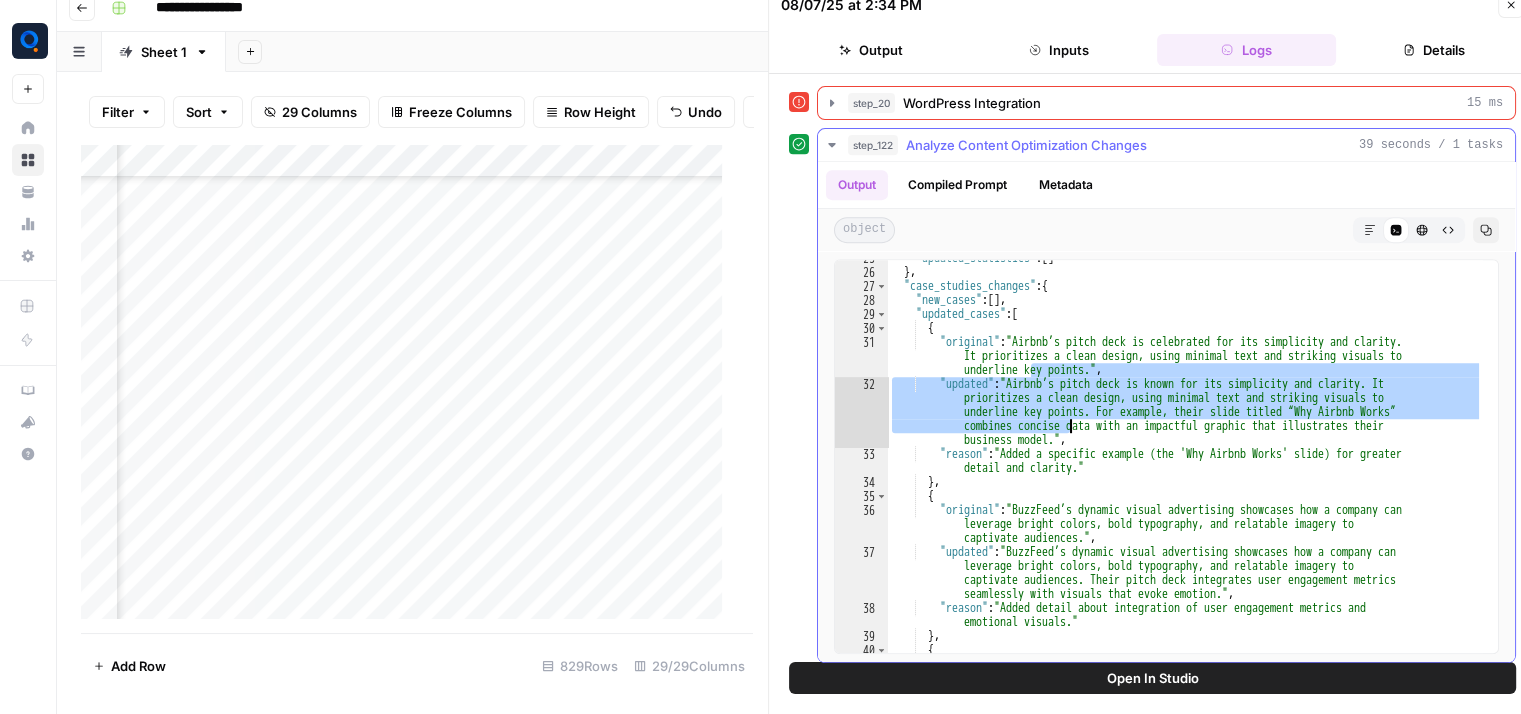 drag, startPoint x: 1028, startPoint y: 365, endPoint x: 1112, endPoint y: 418, distance: 99.32271 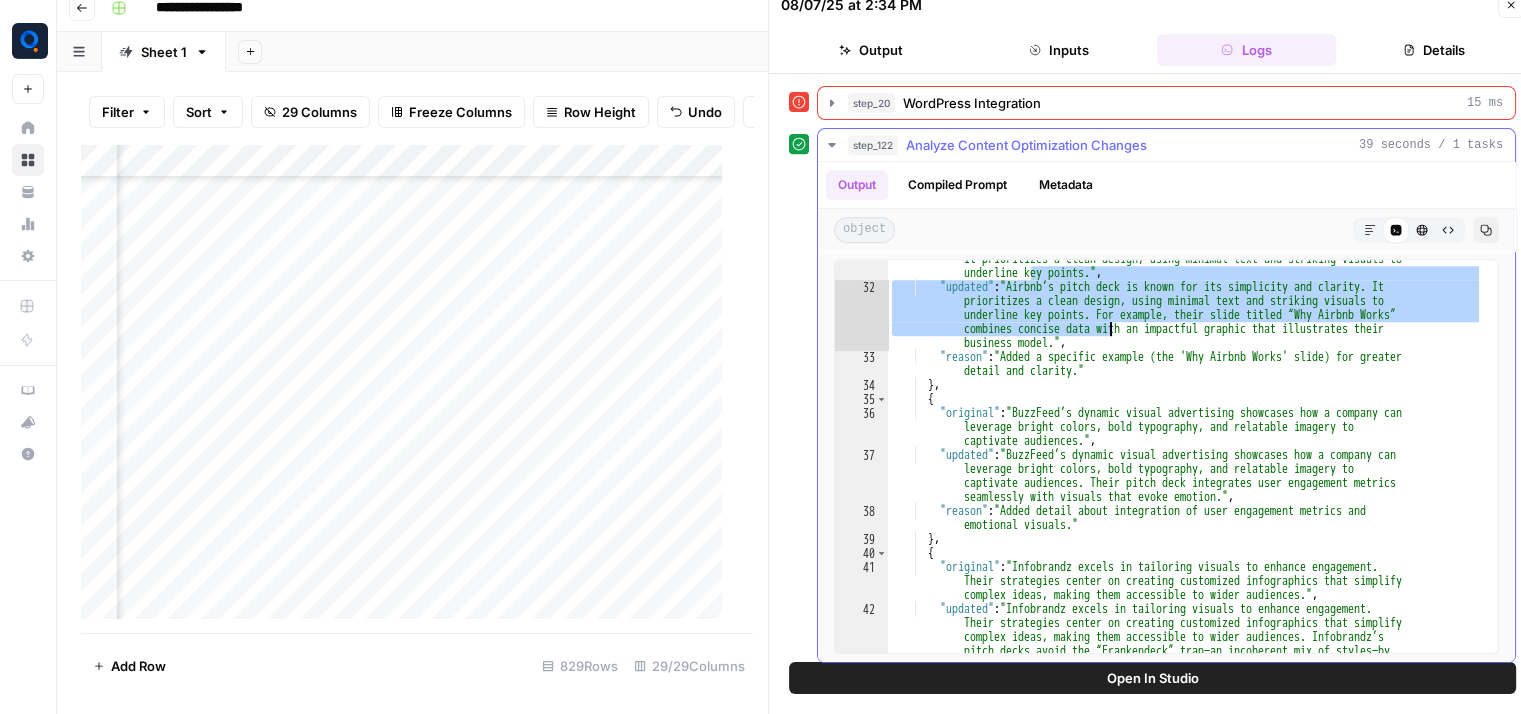 scroll, scrollTop: 540, scrollLeft: 0, axis: vertical 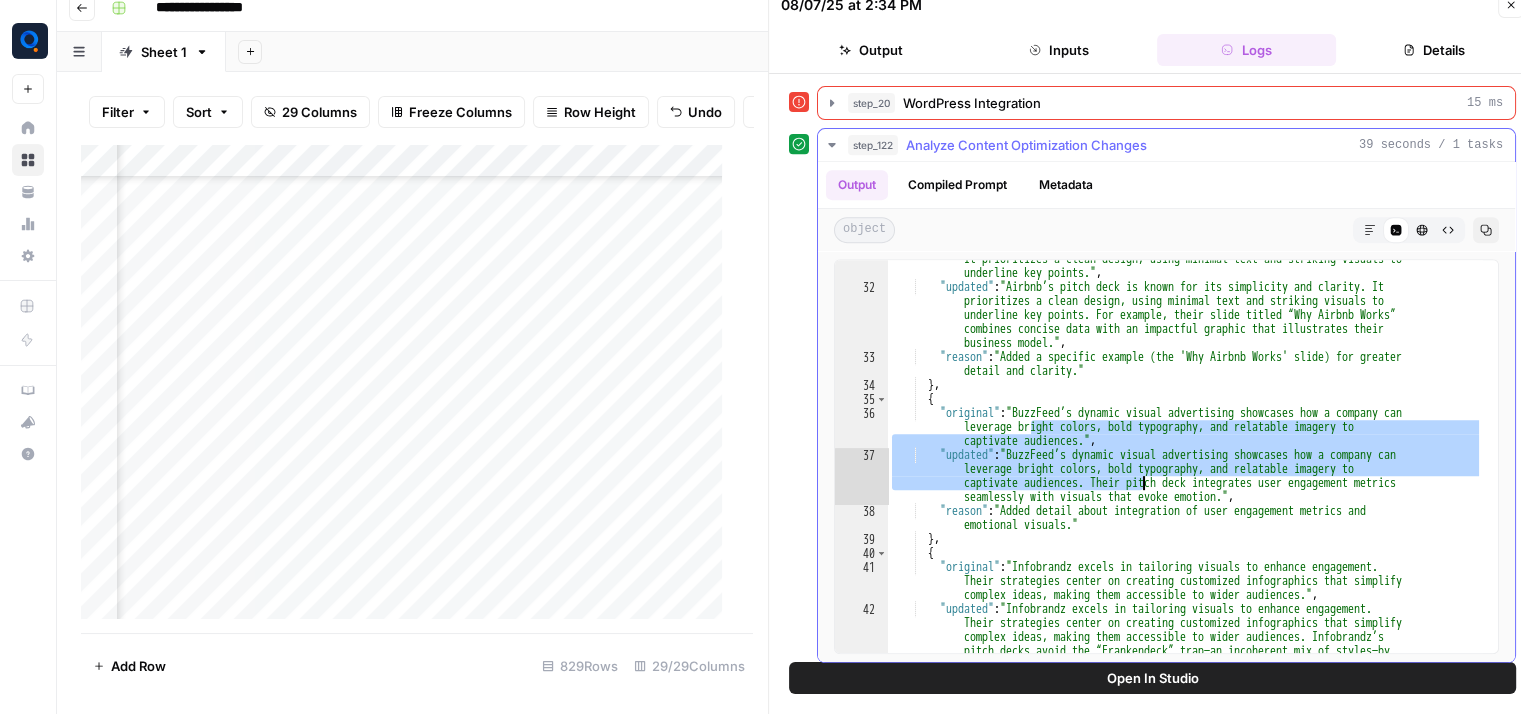 drag, startPoint x: 1032, startPoint y: 409, endPoint x: 1142, endPoint y: 470, distance: 125.781555 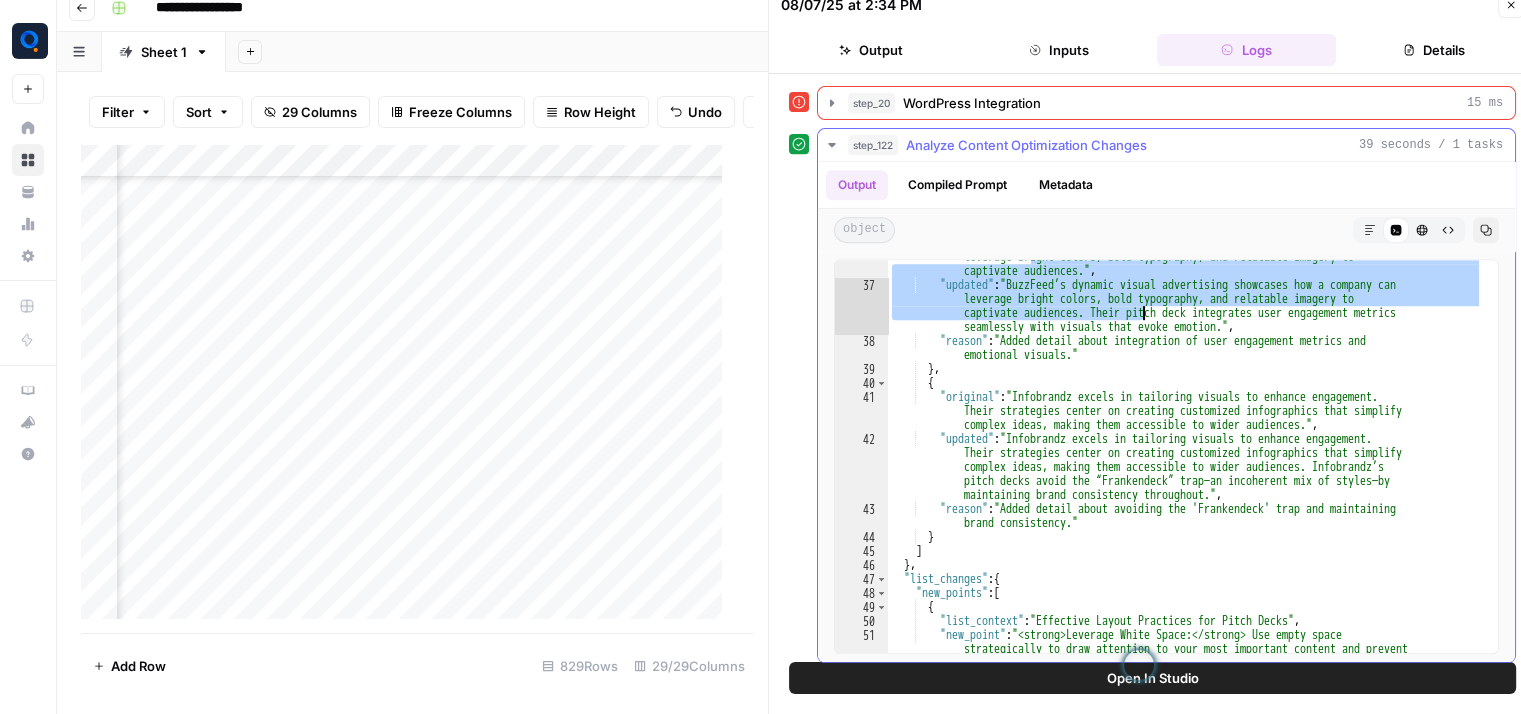scroll, scrollTop: 710, scrollLeft: 0, axis: vertical 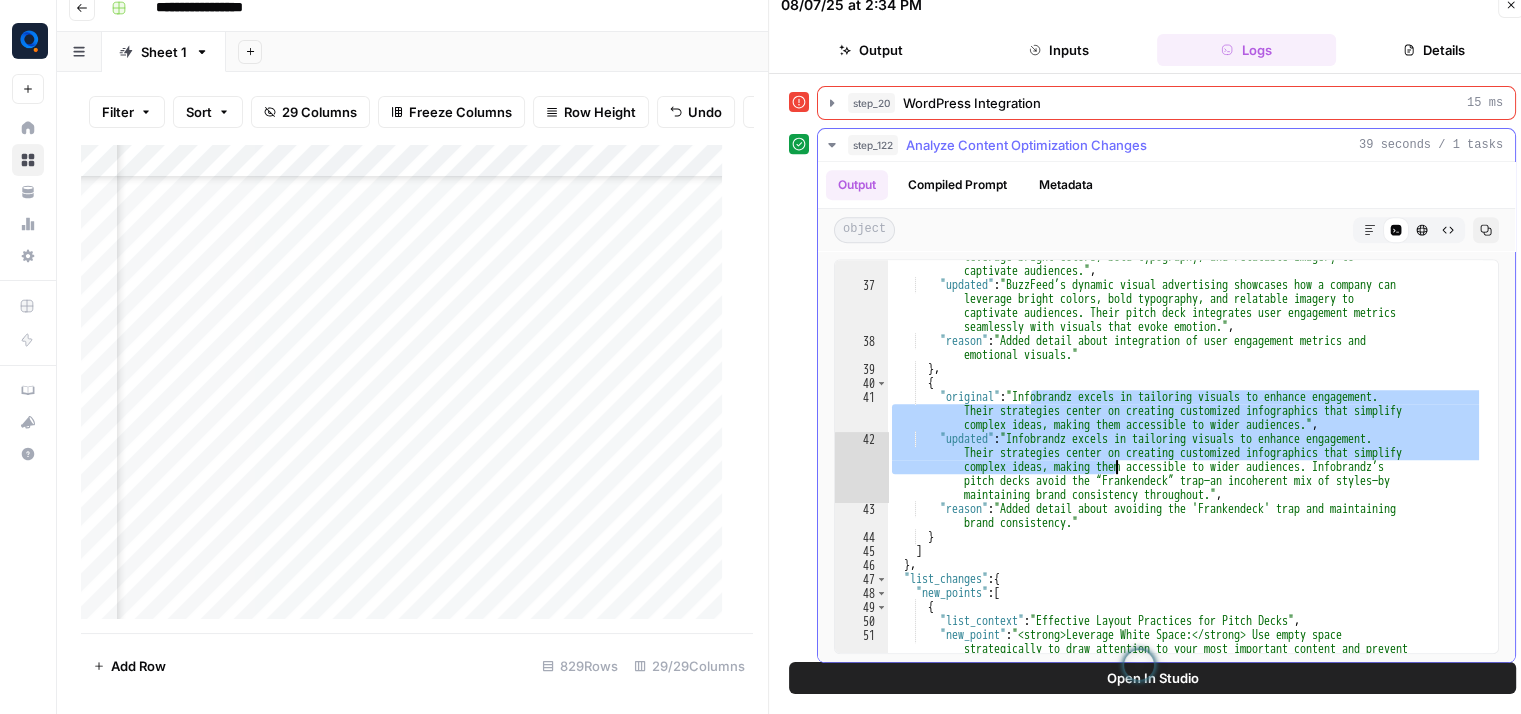drag, startPoint x: 1028, startPoint y: 389, endPoint x: 1120, endPoint y: 465, distance: 119.331474 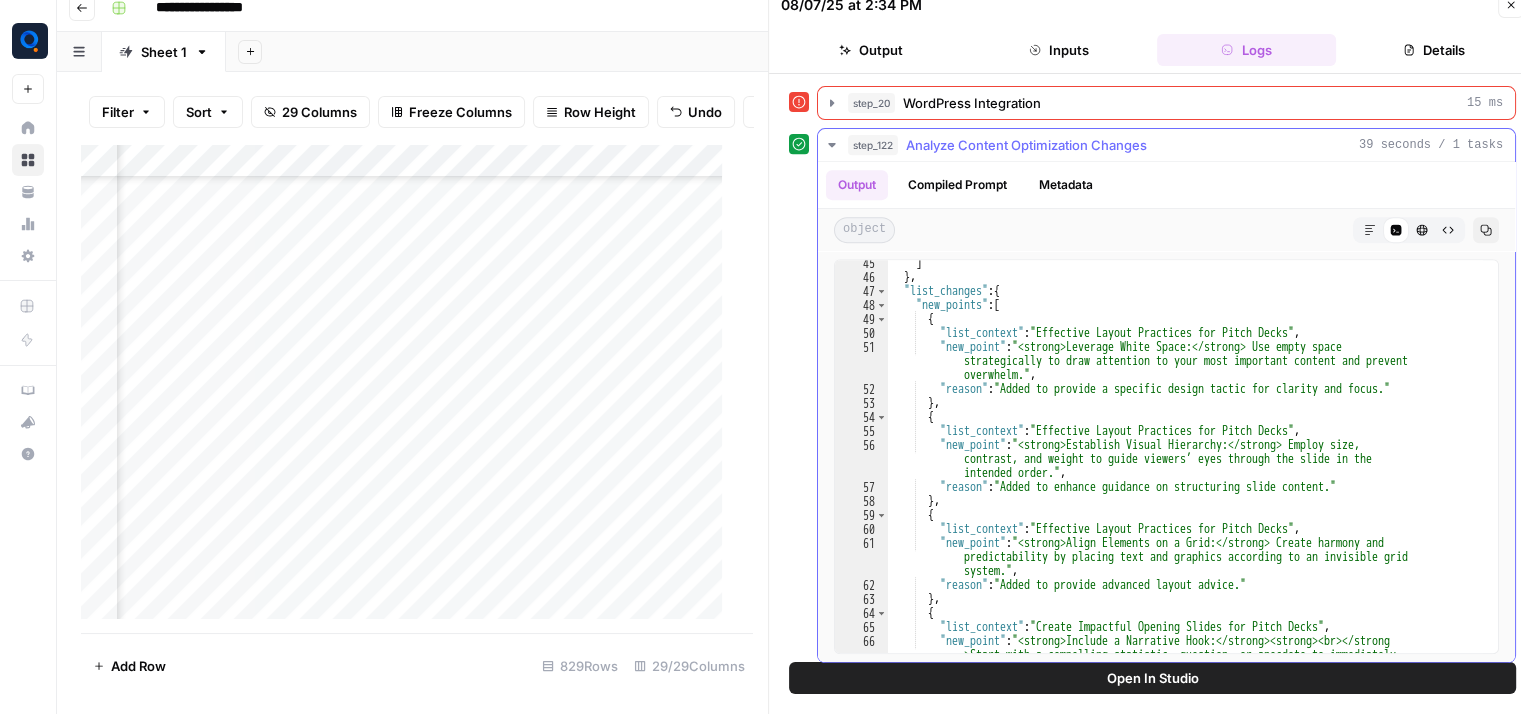 scroll, scrollTop: 1000, scrollLeft: 0, axis: vertical 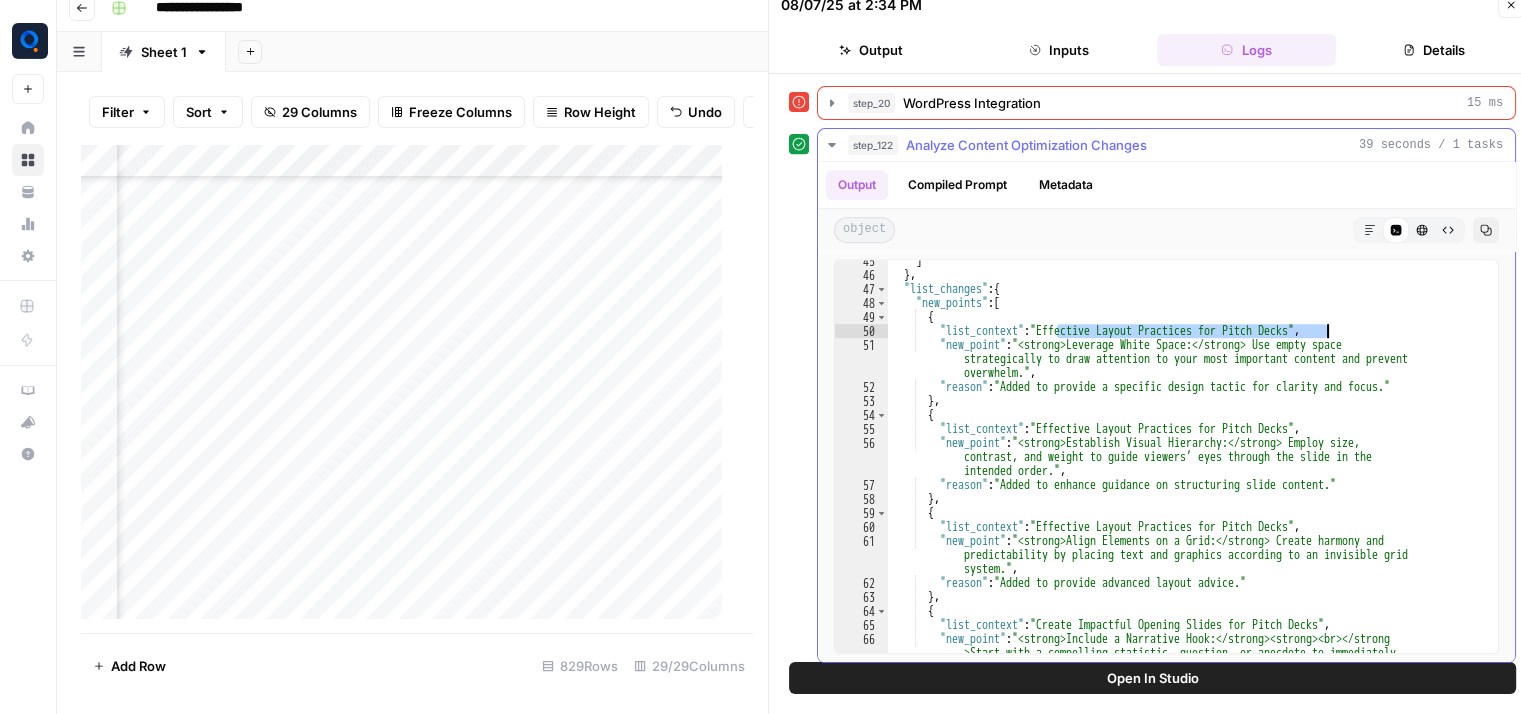 drag, startPoint x: 1058, startPoint y: 320, endPoint x: 1329, endPoint y: 320, distance: 271 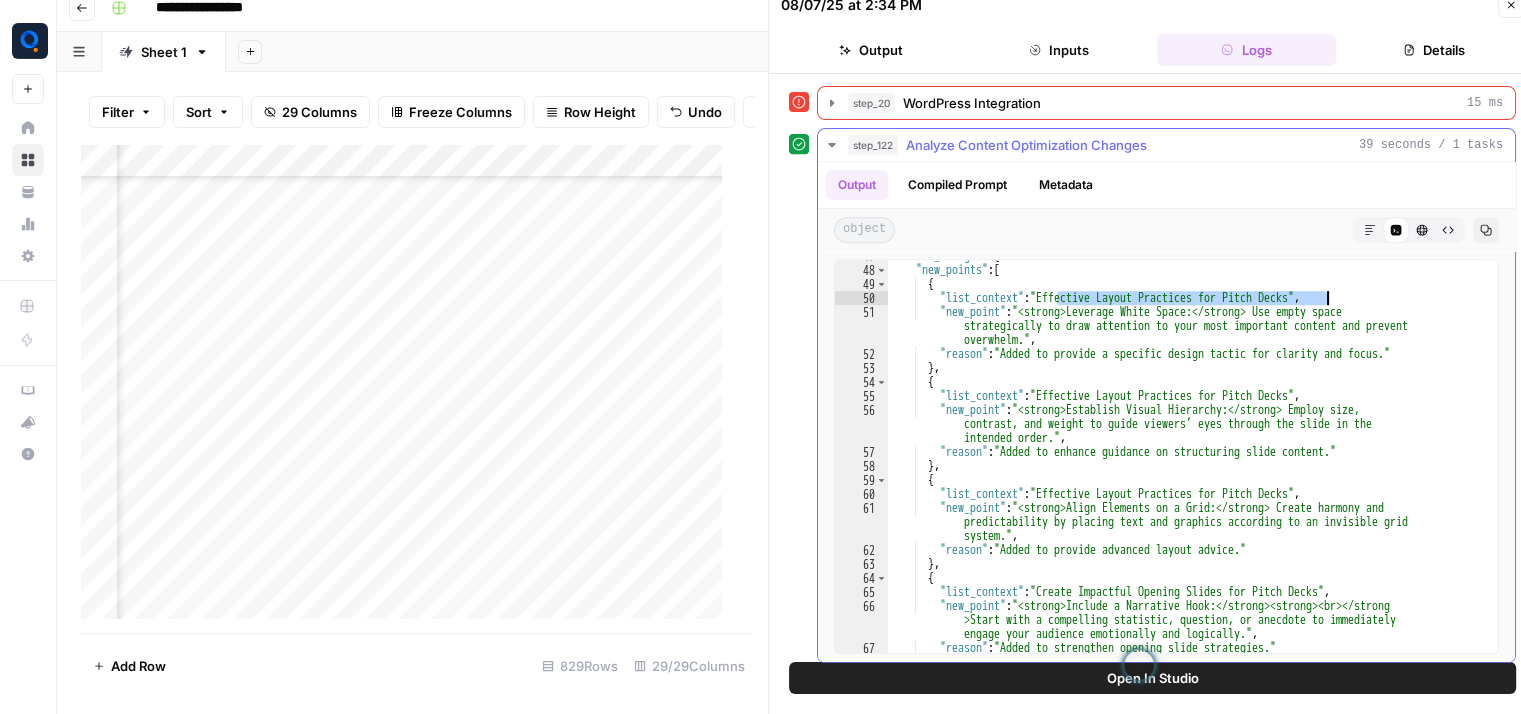 scroll, scrollTop: 1033, scrollLeft: 0, axis: vertical 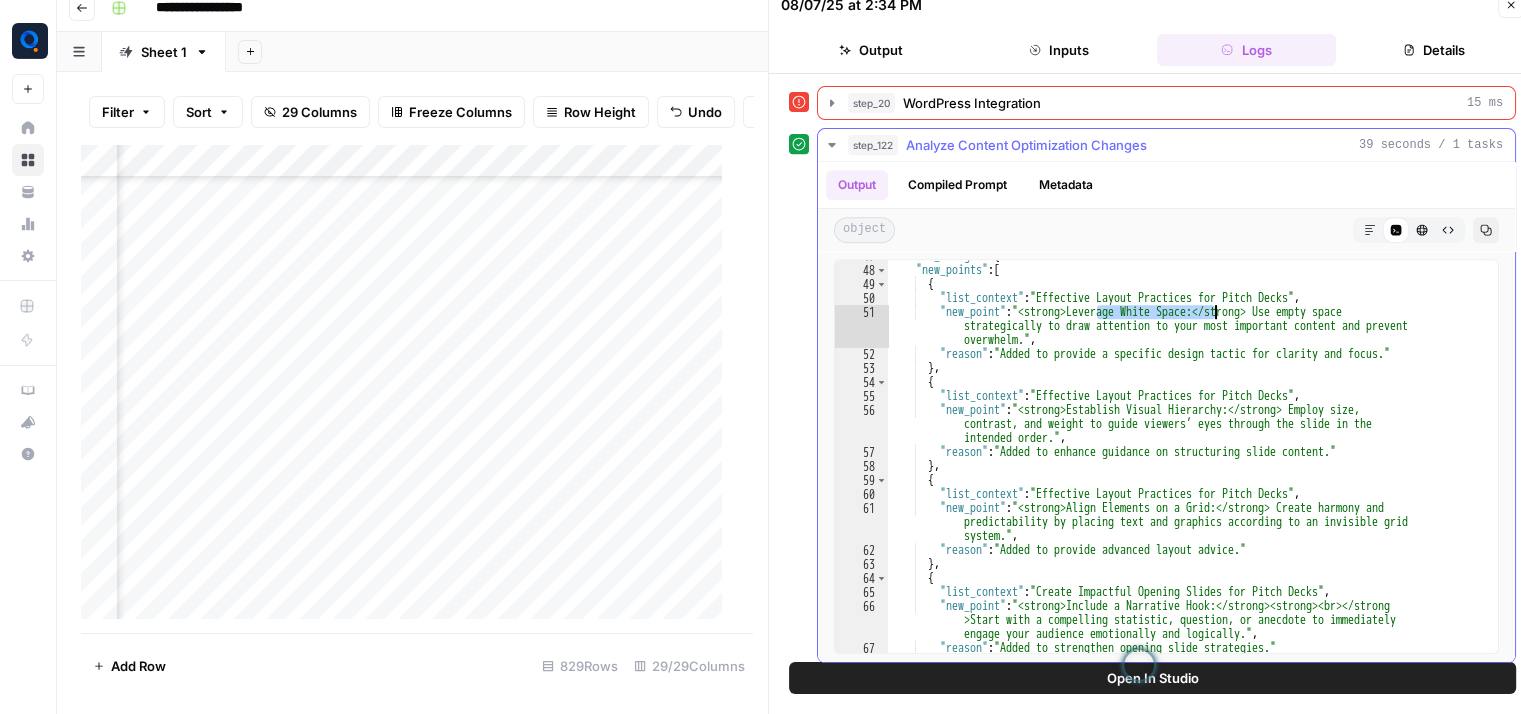 drag, startPoint x: 1096, startPoint y: 303, endPoint x: 1240, endPoint y: 301, distance: 144.01389 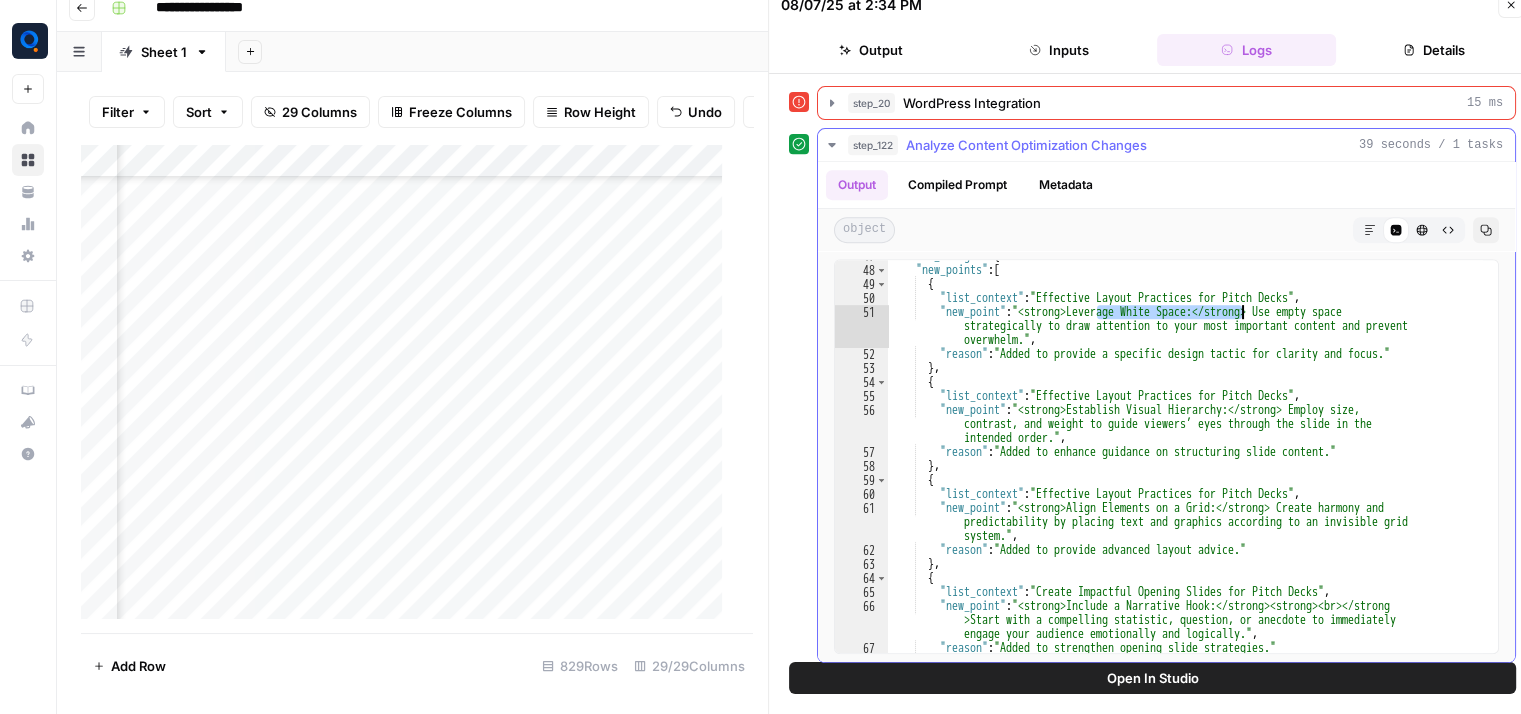 scroll, scrollTop: 1093, scrollLeft: 0, axis: vertical 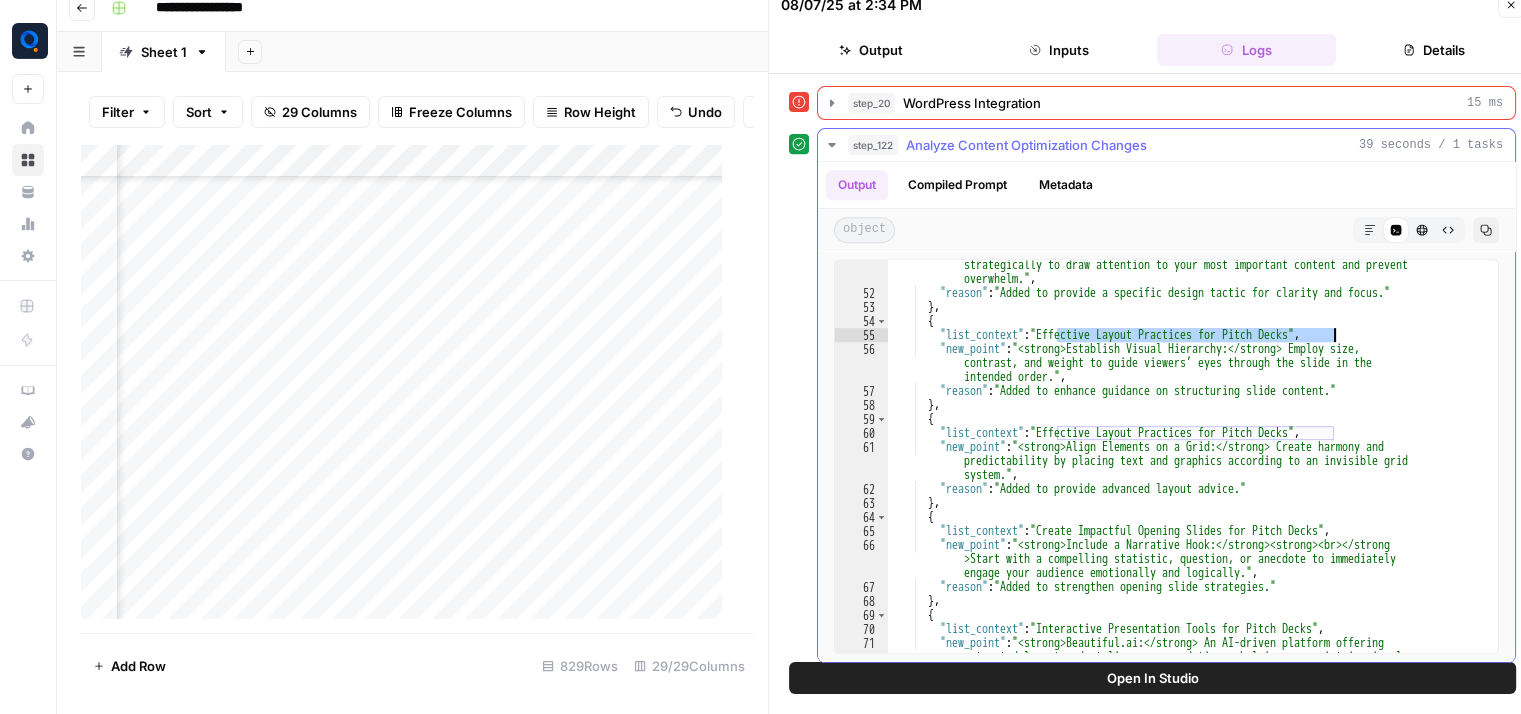 drag, startPoint x: 1059, startPoint y: 323, endPoint x: 1336, endPoint y: 327, distance: 277.02887 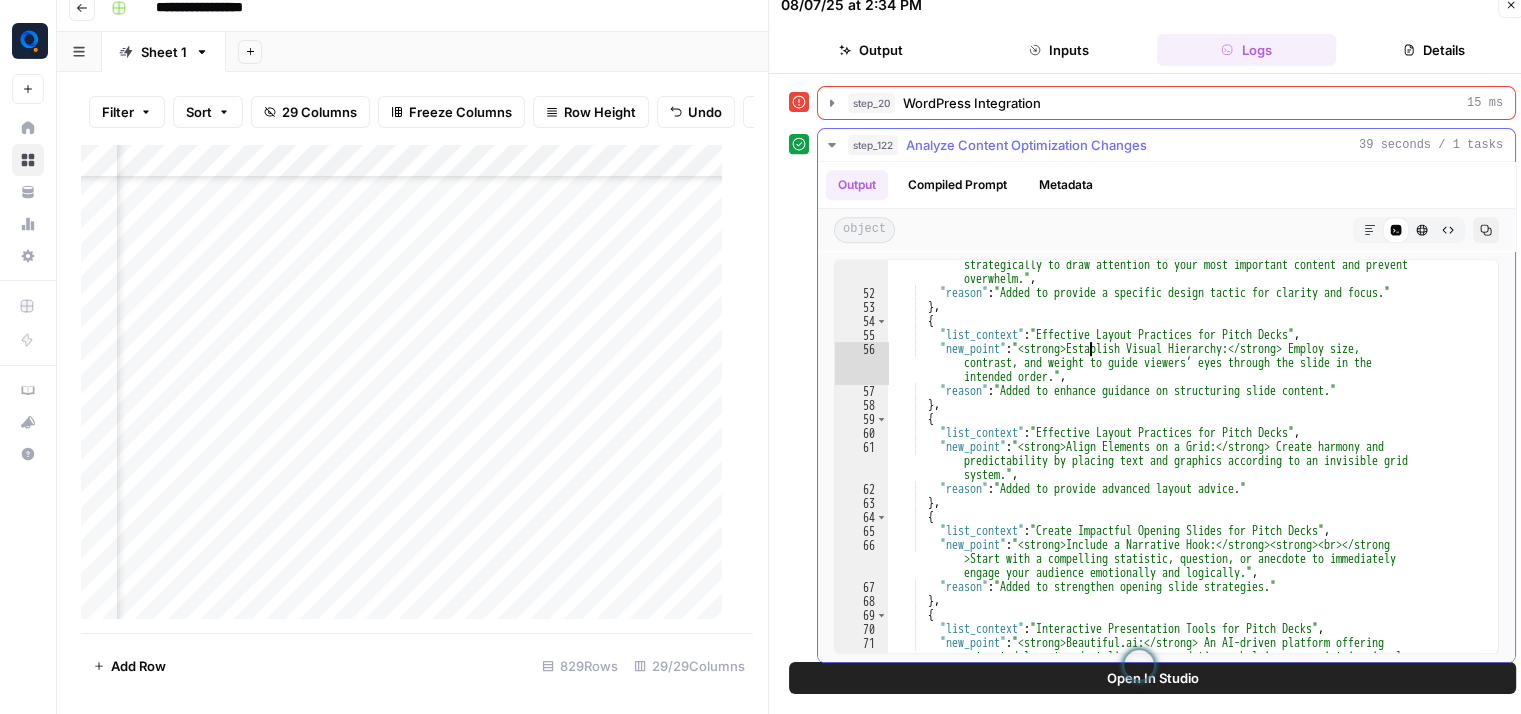 click on ""new_point" :  "<strong>Leverage White Space:</strong> Use empty space               strategically to draw attention to your most important content and prevent               overwhelm." ,           "reason" :  "Added to provide a specific design tactic for clarity and focus."         } ,         {           "list_context" :  "Effective Layout Practices for Pitch Decks" ,           "new_point" :  "<strong>Establish Visual Hierarchy:</strong> Employ size,               contrast, and weight to guide viewers’ eyes through the slide in the               intended order." ,           "reason" :  "Added to enhance guidance on structuring slide content."         } ,         {           "list_context" :  "Effective Layout Practices for Pitch Decks" ,           "new_point" :  "<strong>Align Elements on a Grid:</strong> Create harmony and               predictability by placing text and graphics according to an invisible grid  system." ,           :" at bounding box center (1185, 483) 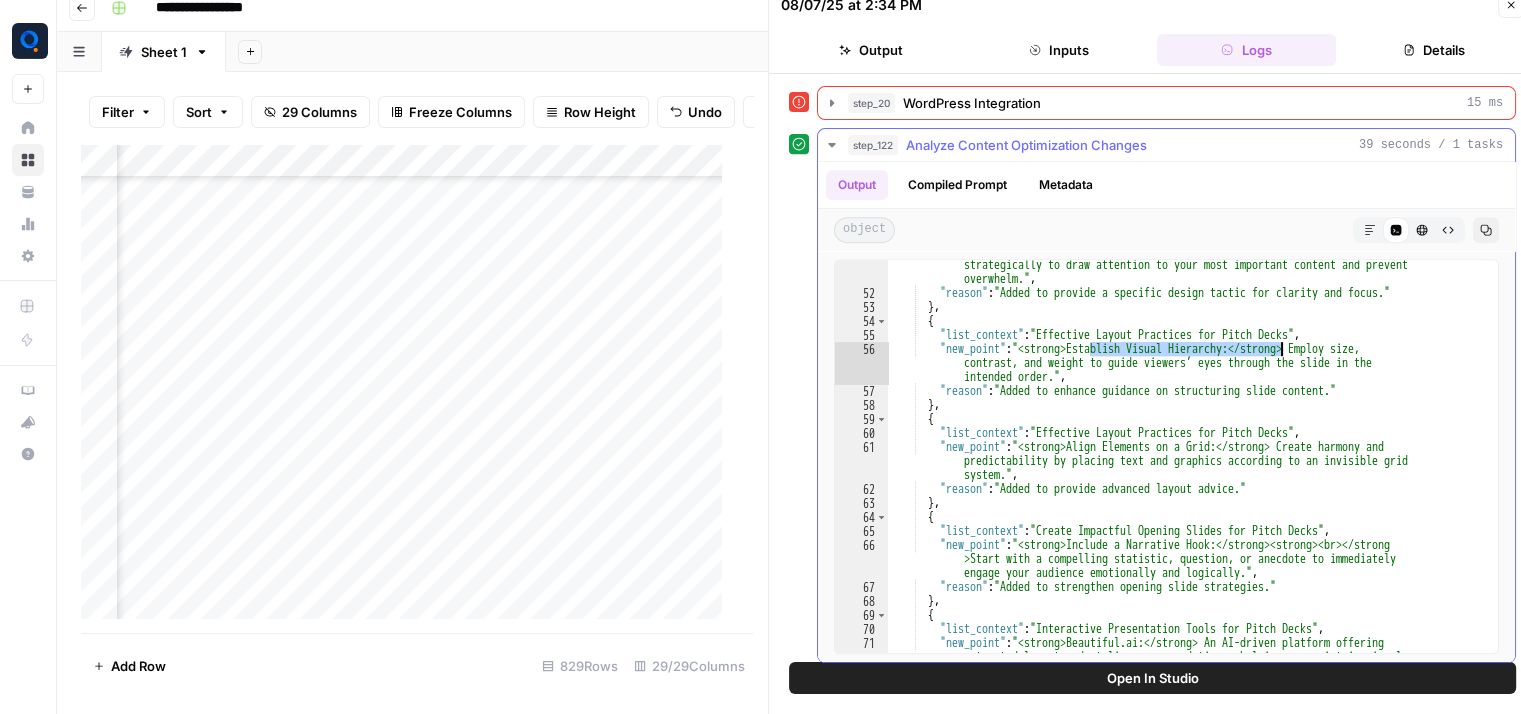 drag, startPoint x: 1090, startPoint y: 337, endPoint x: 1267, endPoint y: 341, distance: 177.0452 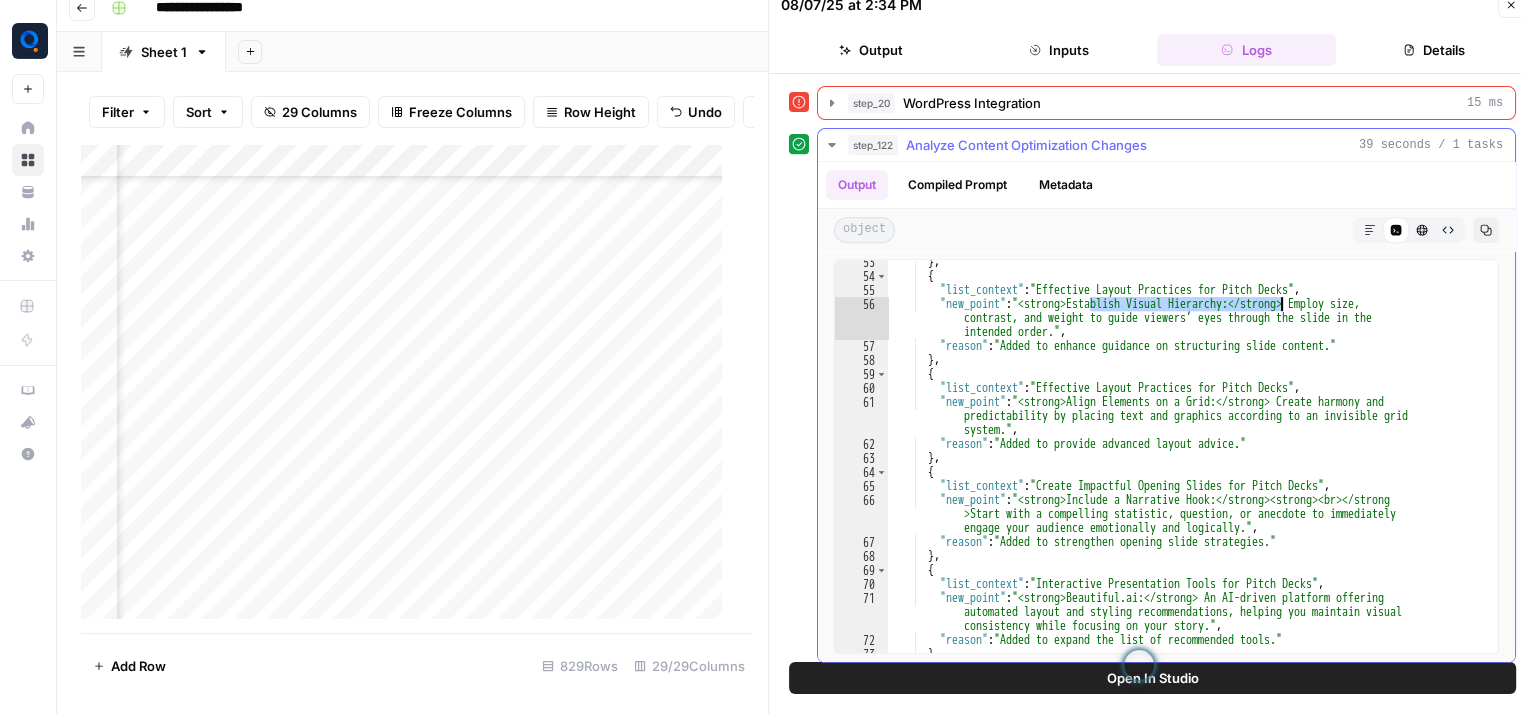 scroll, scrollTop: 1160, scrollLeft: 0, axis: vertical 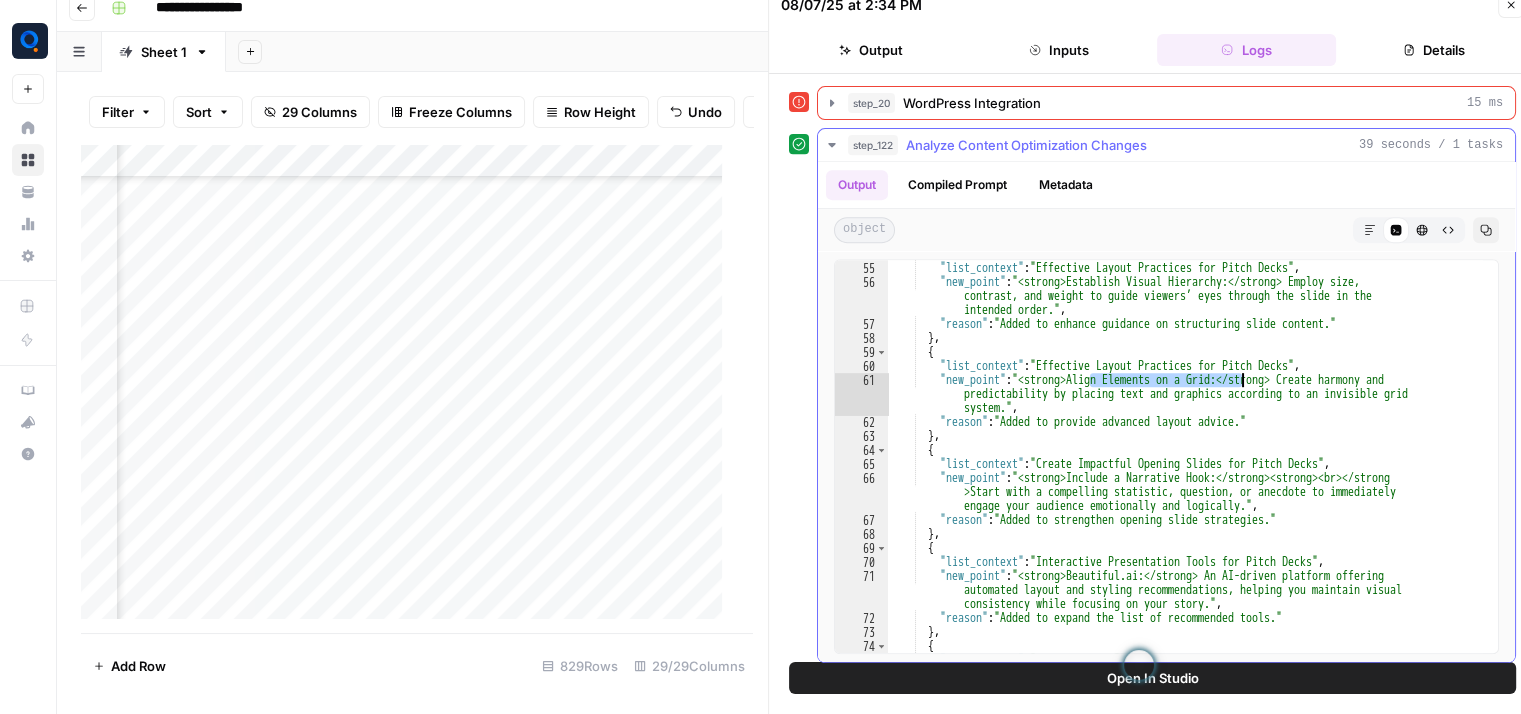 drag, startPoint x: 1088, startPoint y: 369, endPoint x: 1242, endPoint y: 371, distance: 154.01299 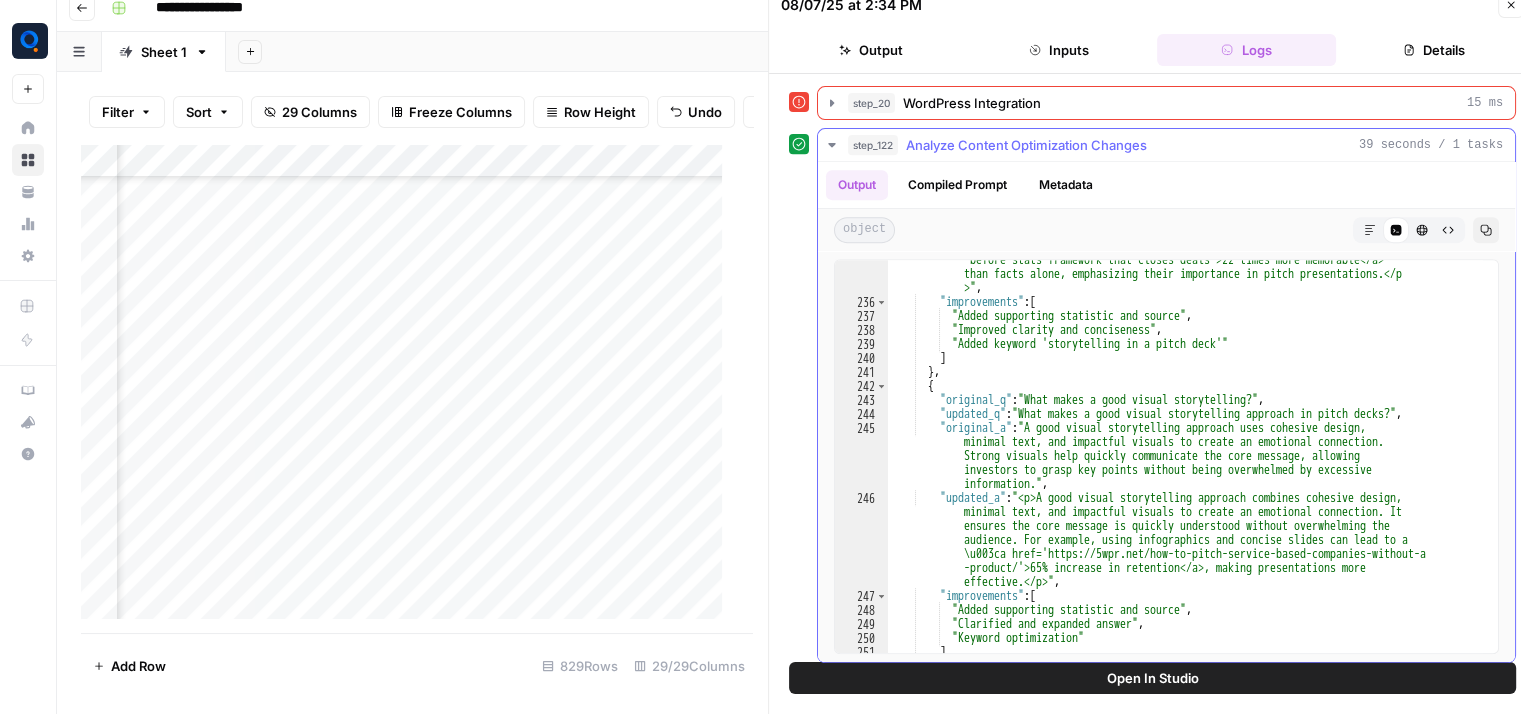 scroll, scrollTop: 5052, scrollLeft: 0, axis: vertical 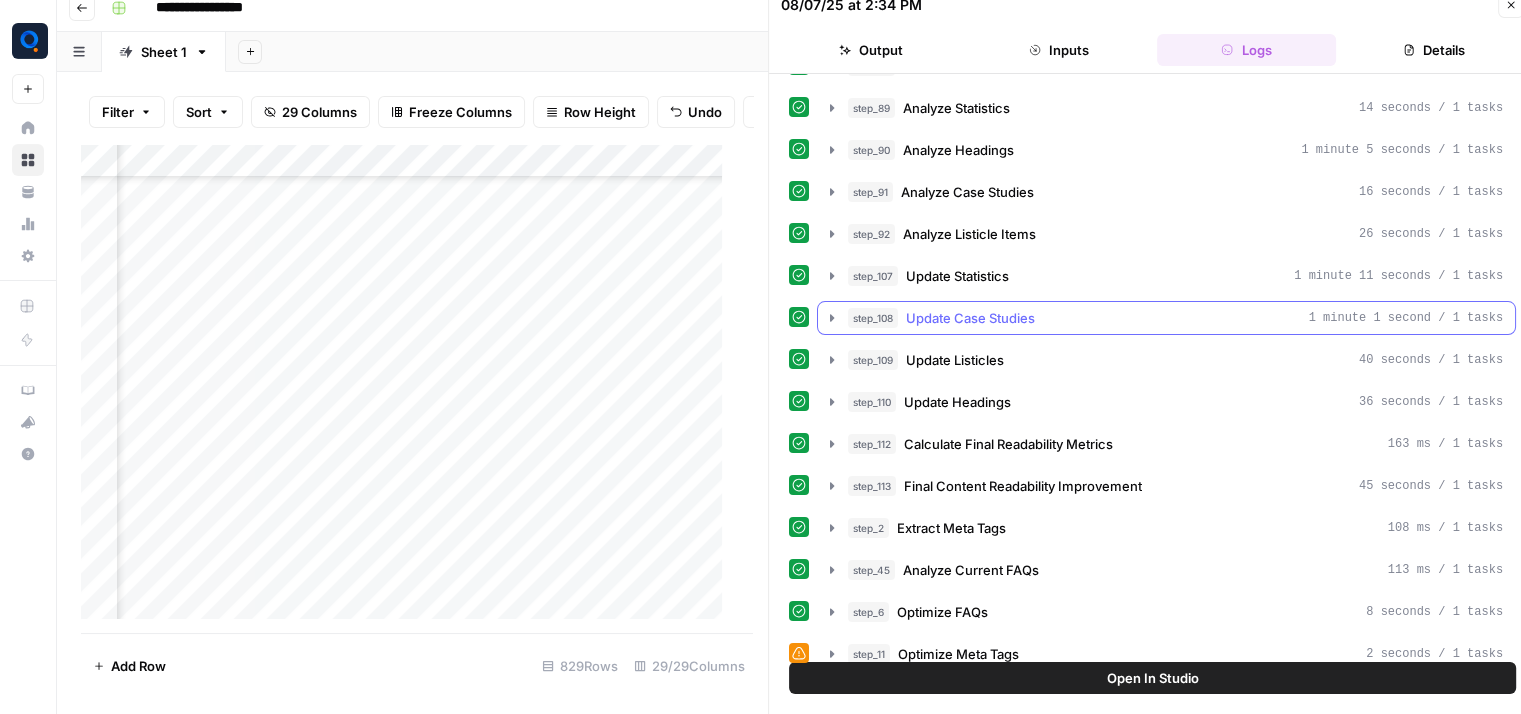 click on "step_108 Update Case Studies 1 minute 1 second / 1 tasks" at bounding box center [1166, 318] 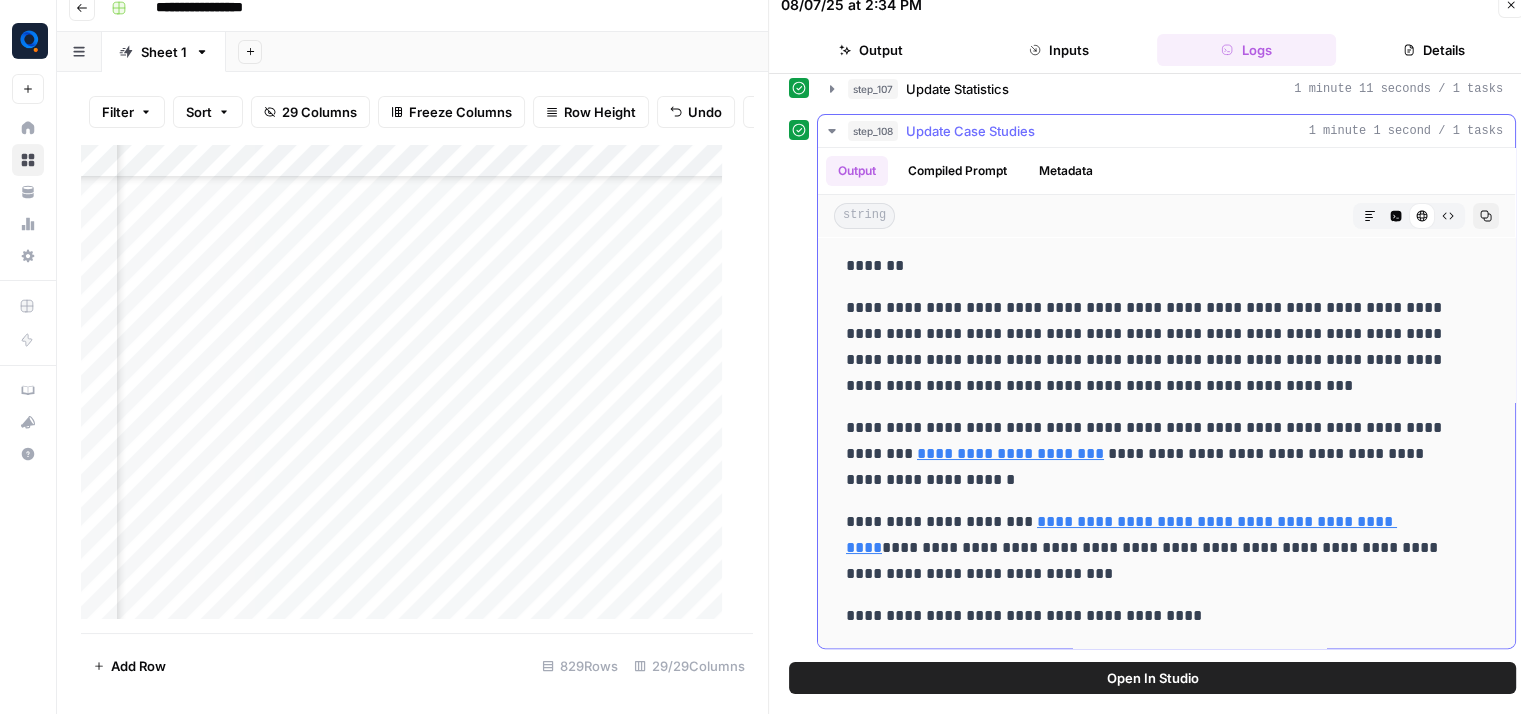 scroll, scrollTop: 545, scrollLeft: 0, axis: vertical 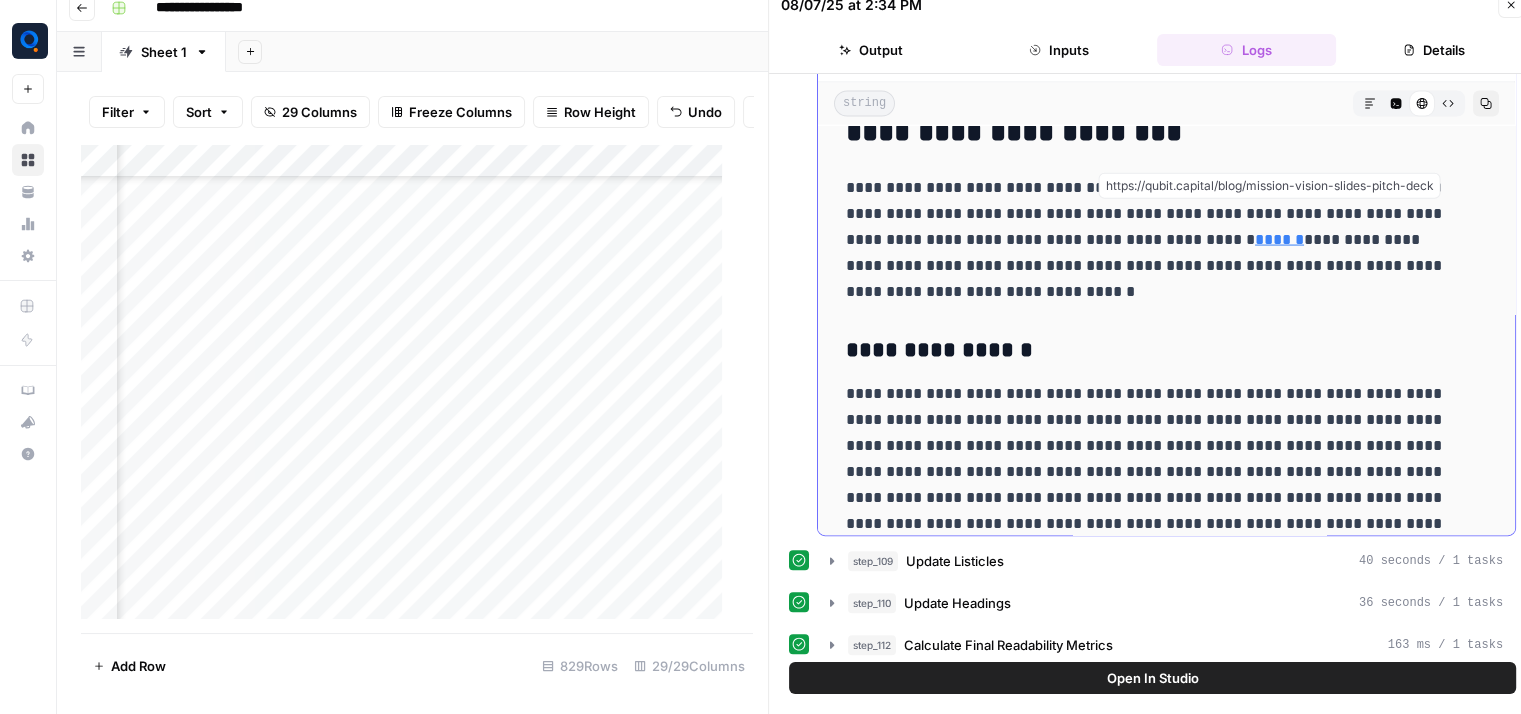 click on "******" at bounding box center (1279, 238) 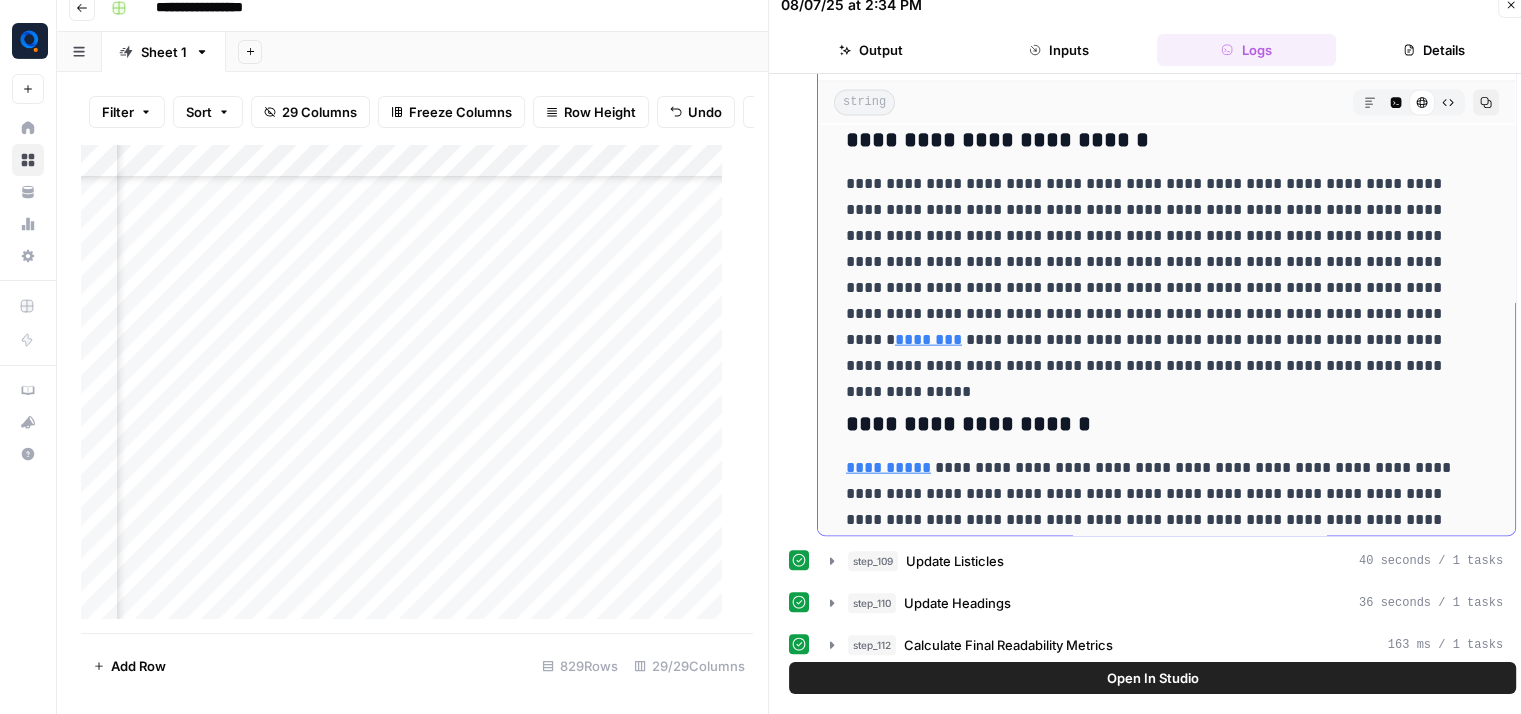 scroll, scrollTop: 4559, scrollLeft: 0, axis: vertical 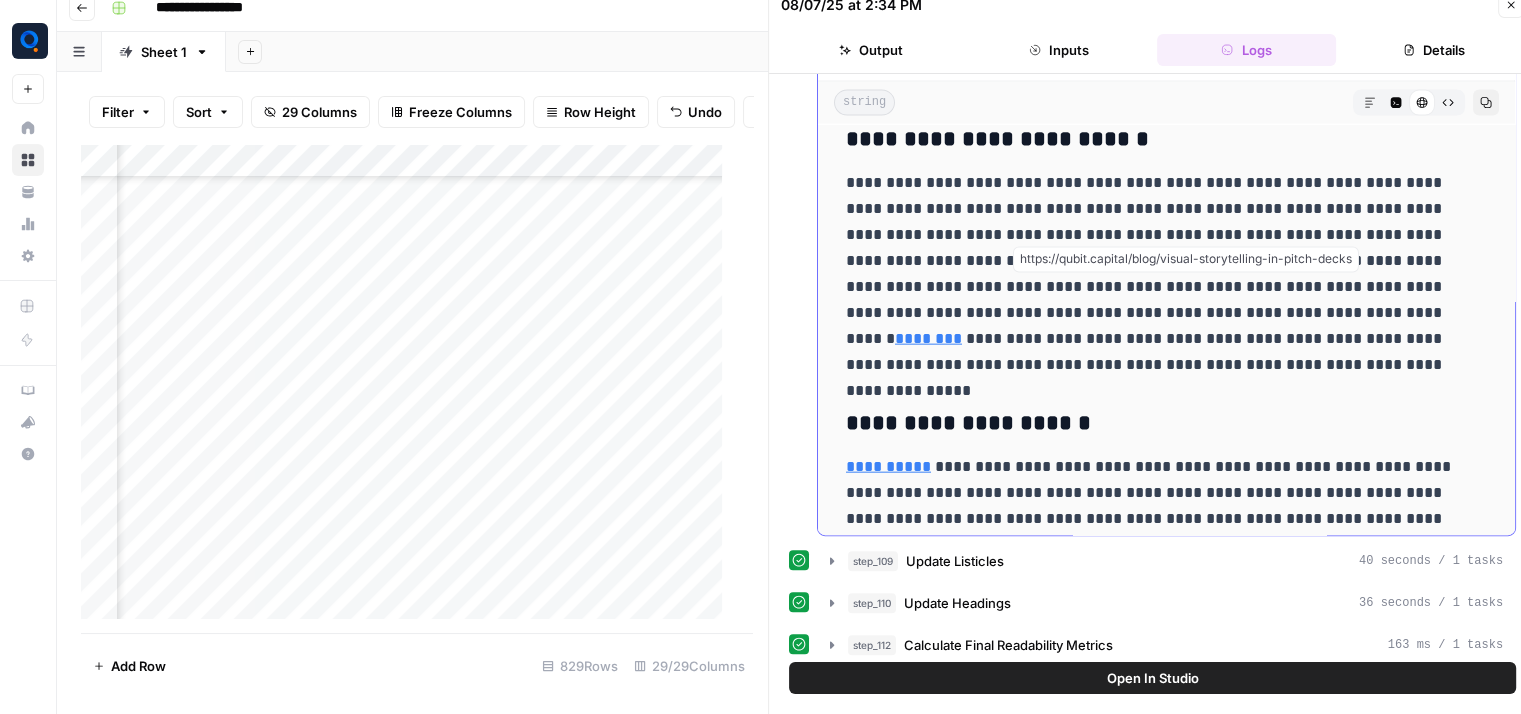 click on "********" at bounding box center (928, 338) 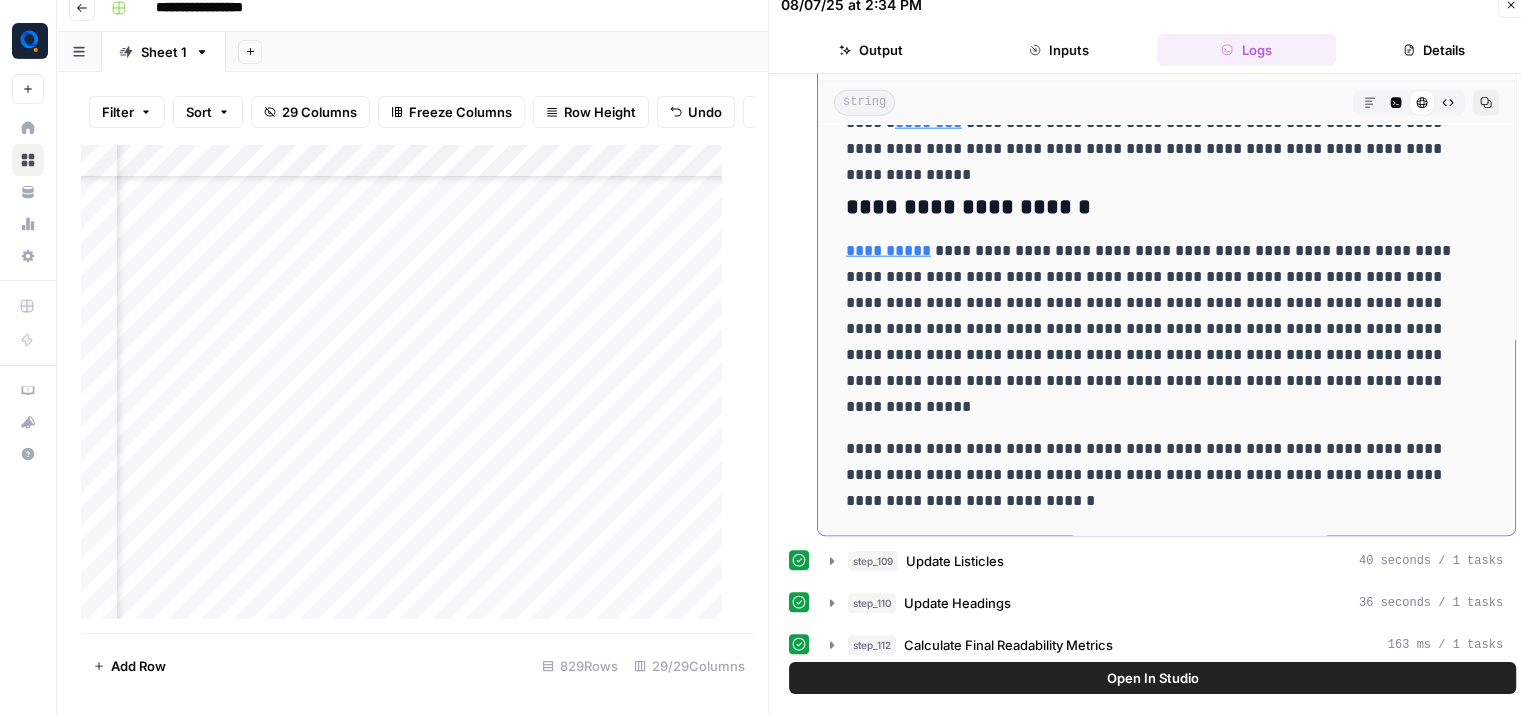 scroll, scrollTop: 4776, scrollLeft: 0, axis: vertical 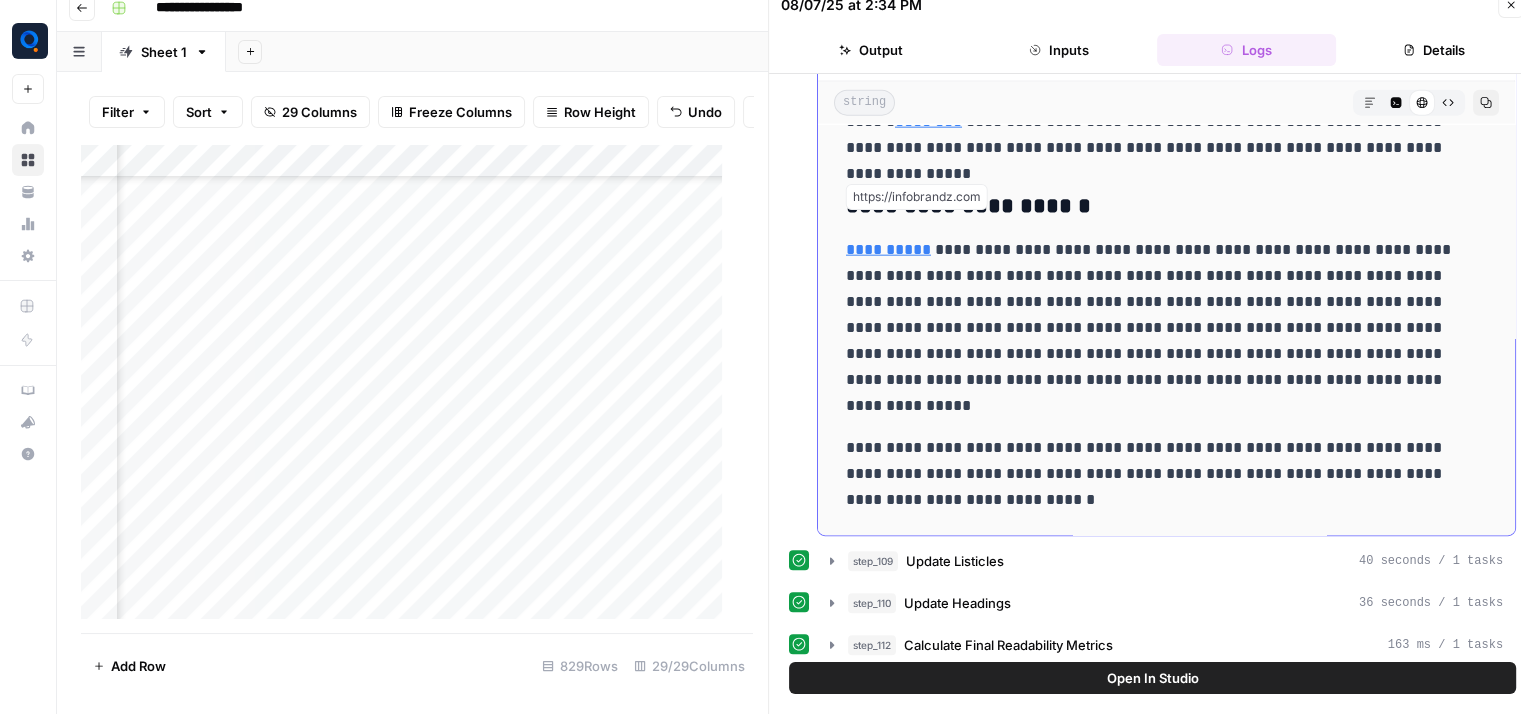 click on "**********" at bounding box center [888, 249] 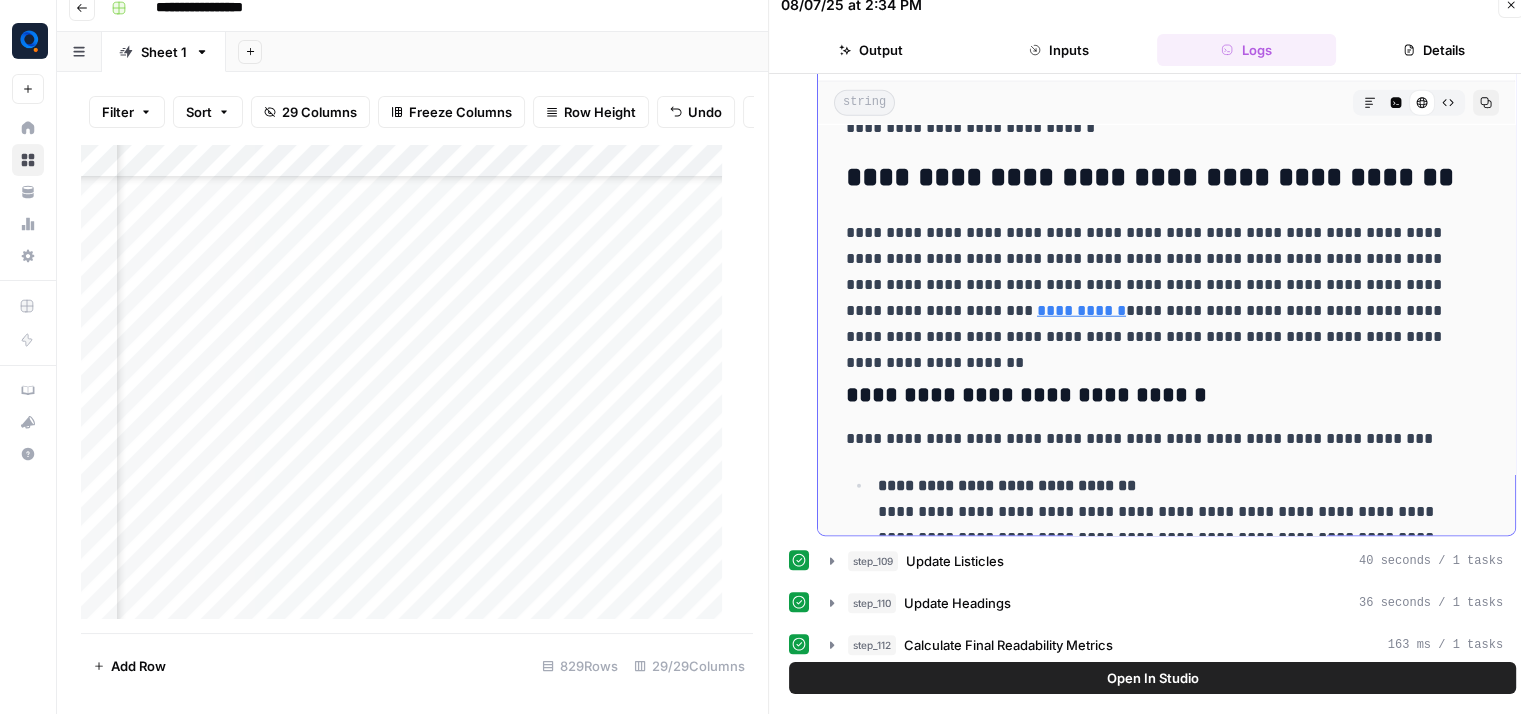 scroll, scrollTop: 5150, scrollLeft: 0, axis: vertical 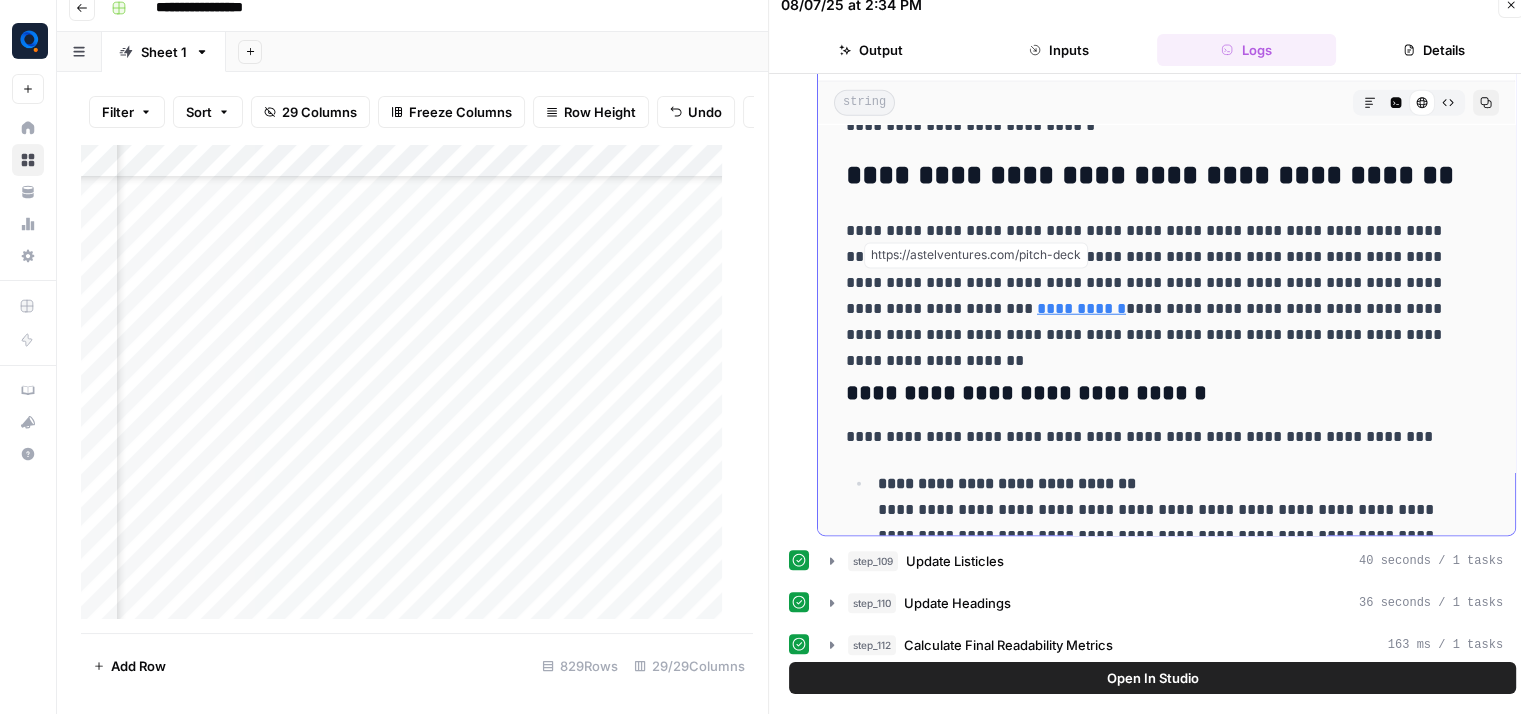 click on "**********" at bounding box center (1081, 308) 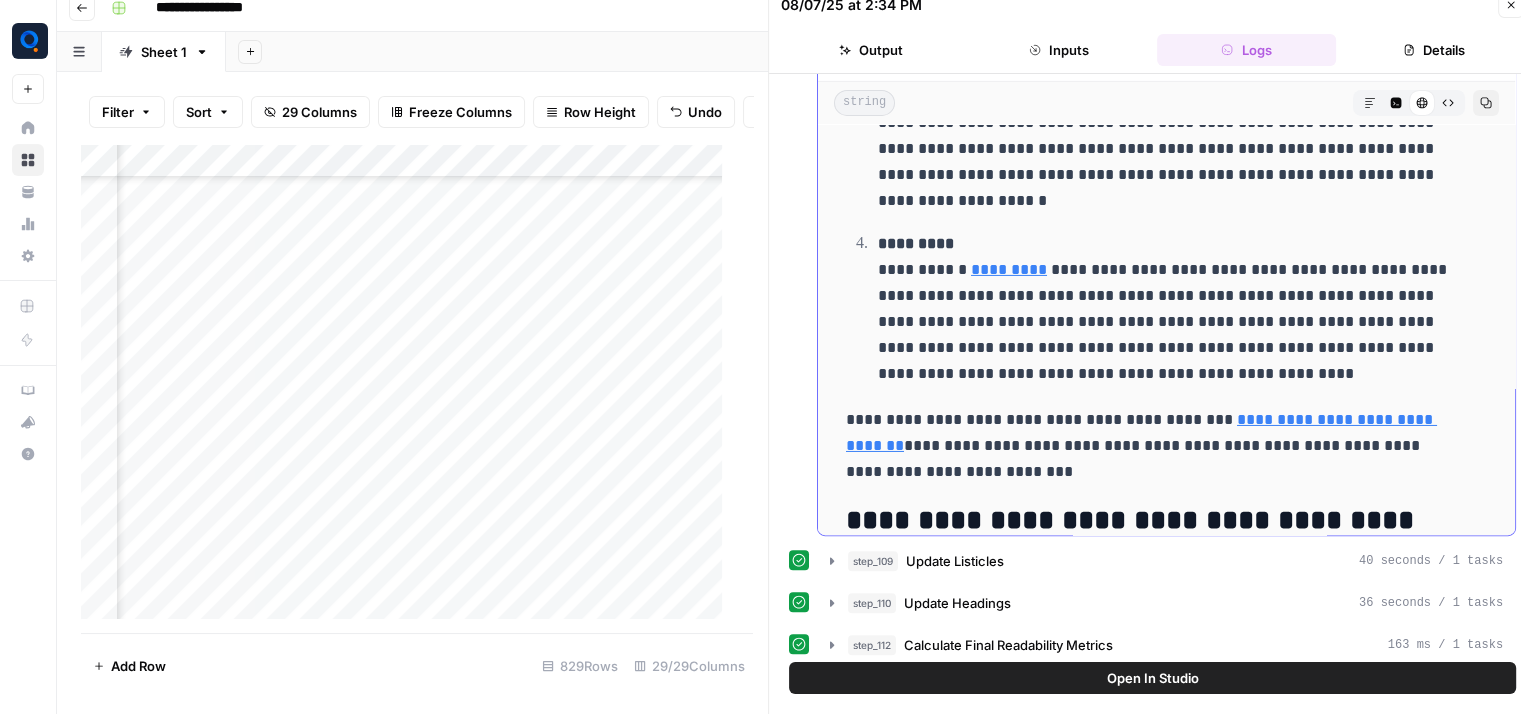 scroll, scrollTop: 6759, scrollLeft: 0, axis: vertical 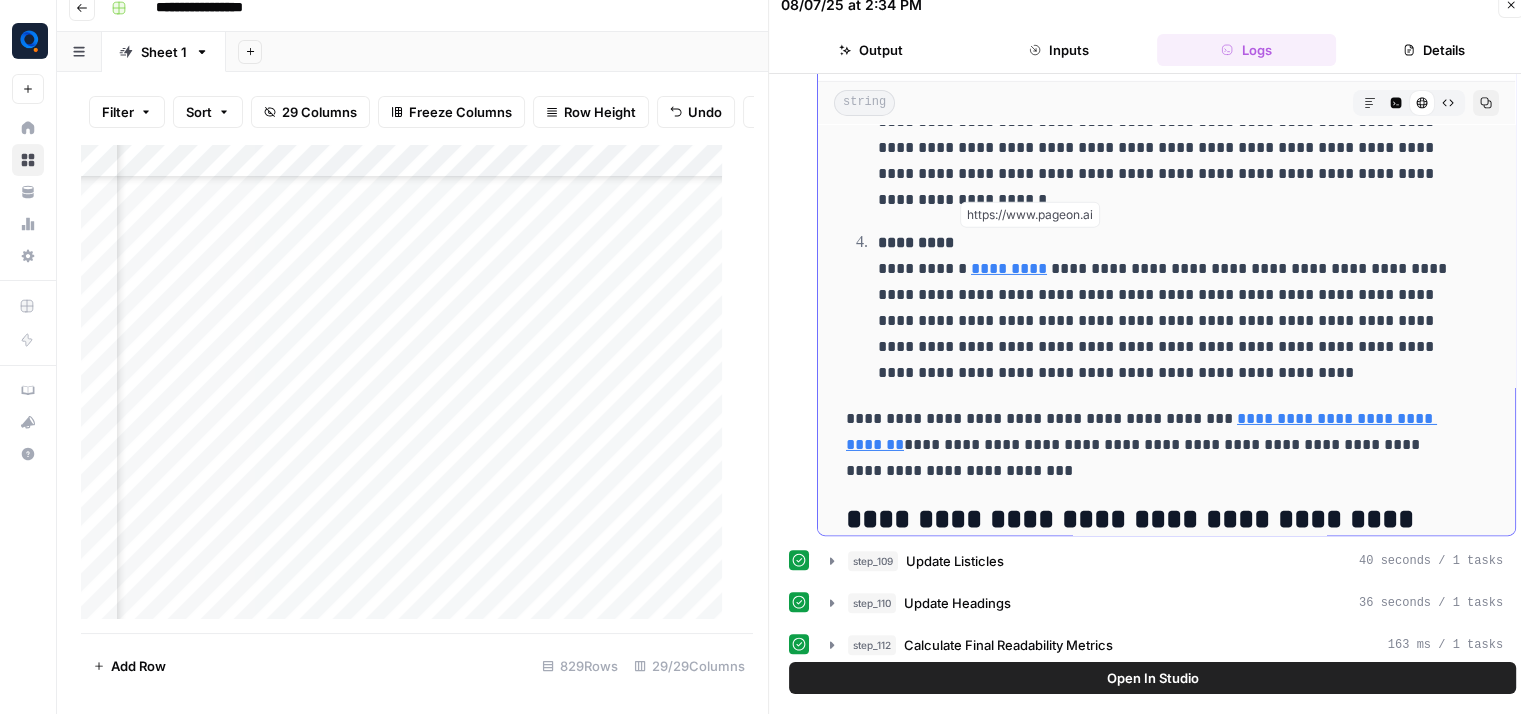click on "*********" at bounding box center [1009, 268] 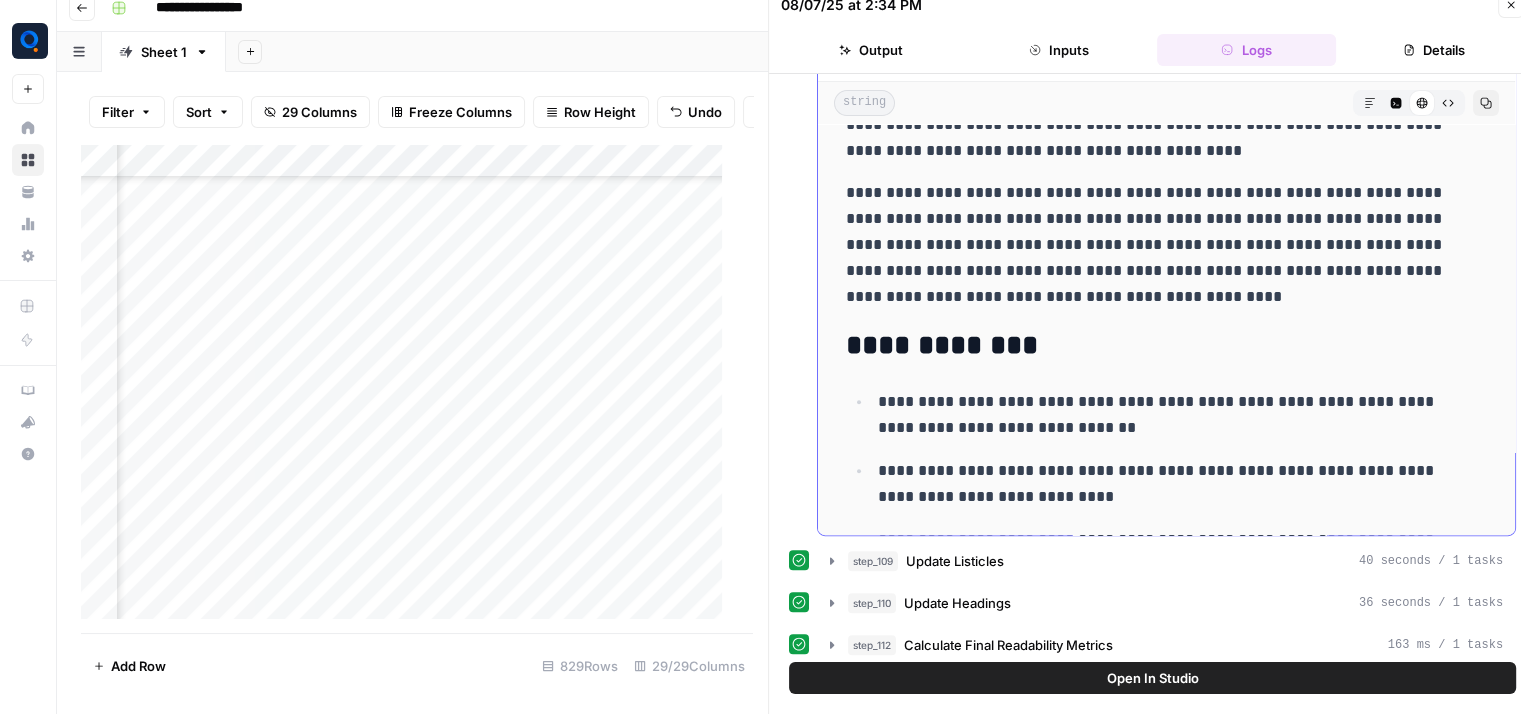 scroll, scrollTop: 8689, scrollLeft: 0, axis: vertical 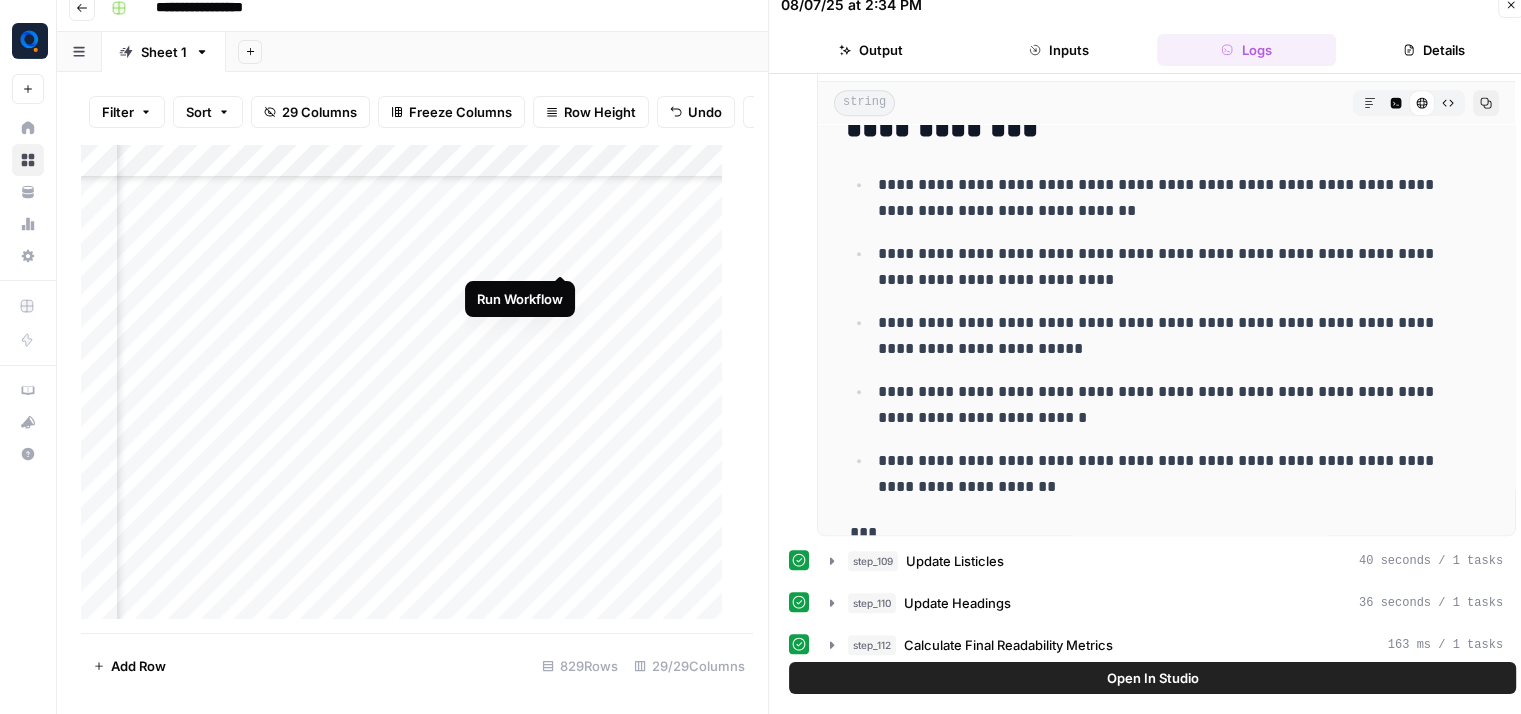 click on "Add Column" at bounding box center [409, 389] 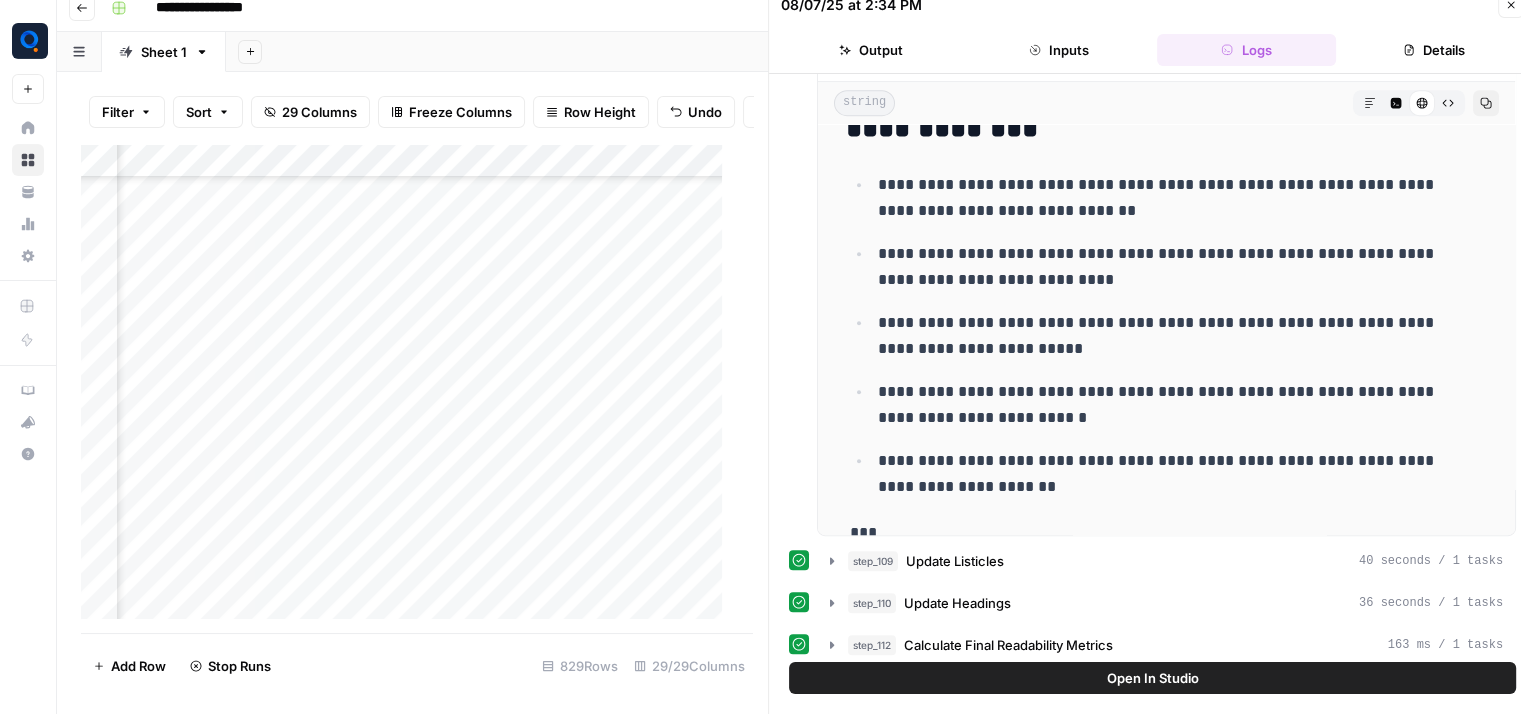 click on "Add Column" at bounding box center (409, 389) 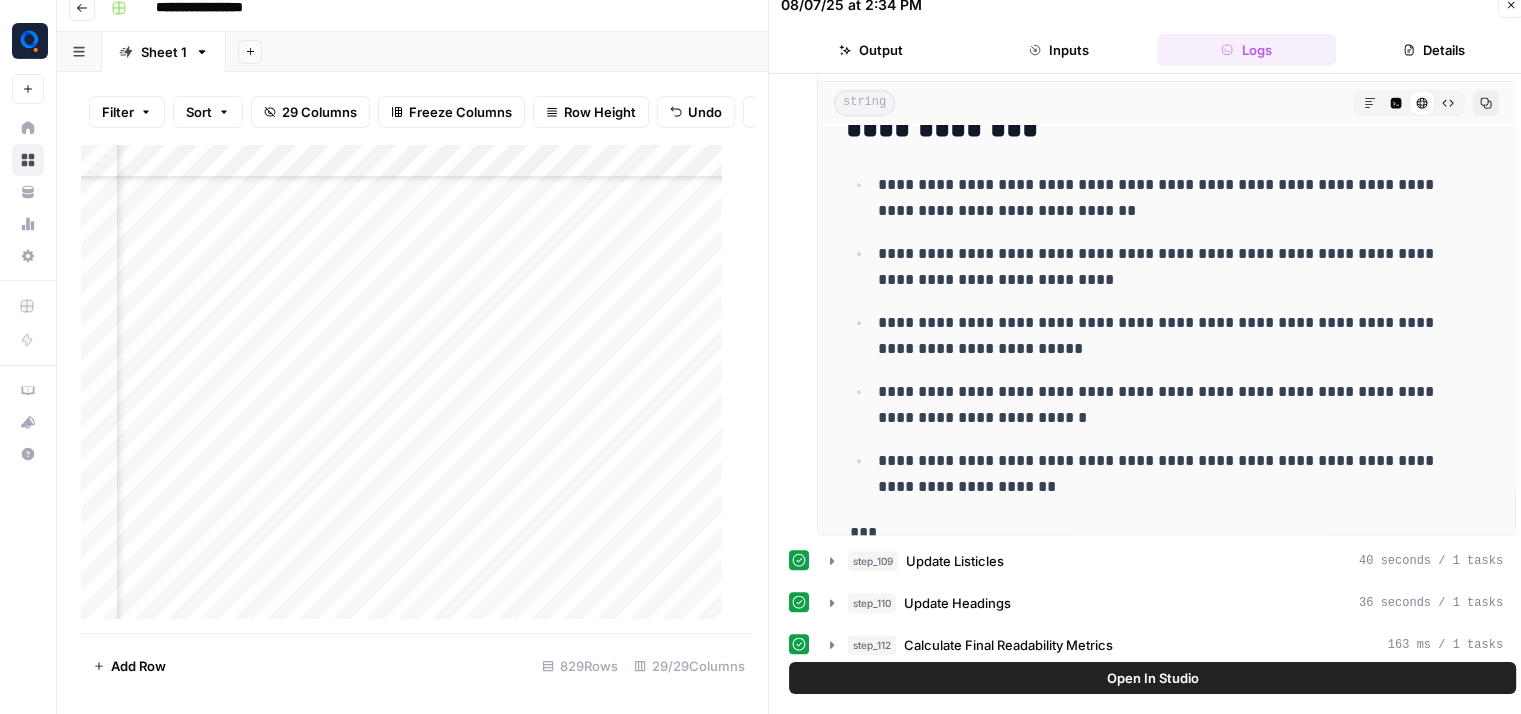 scroll, scrollTop: 25444, scrollLeft: 3520, axis: both 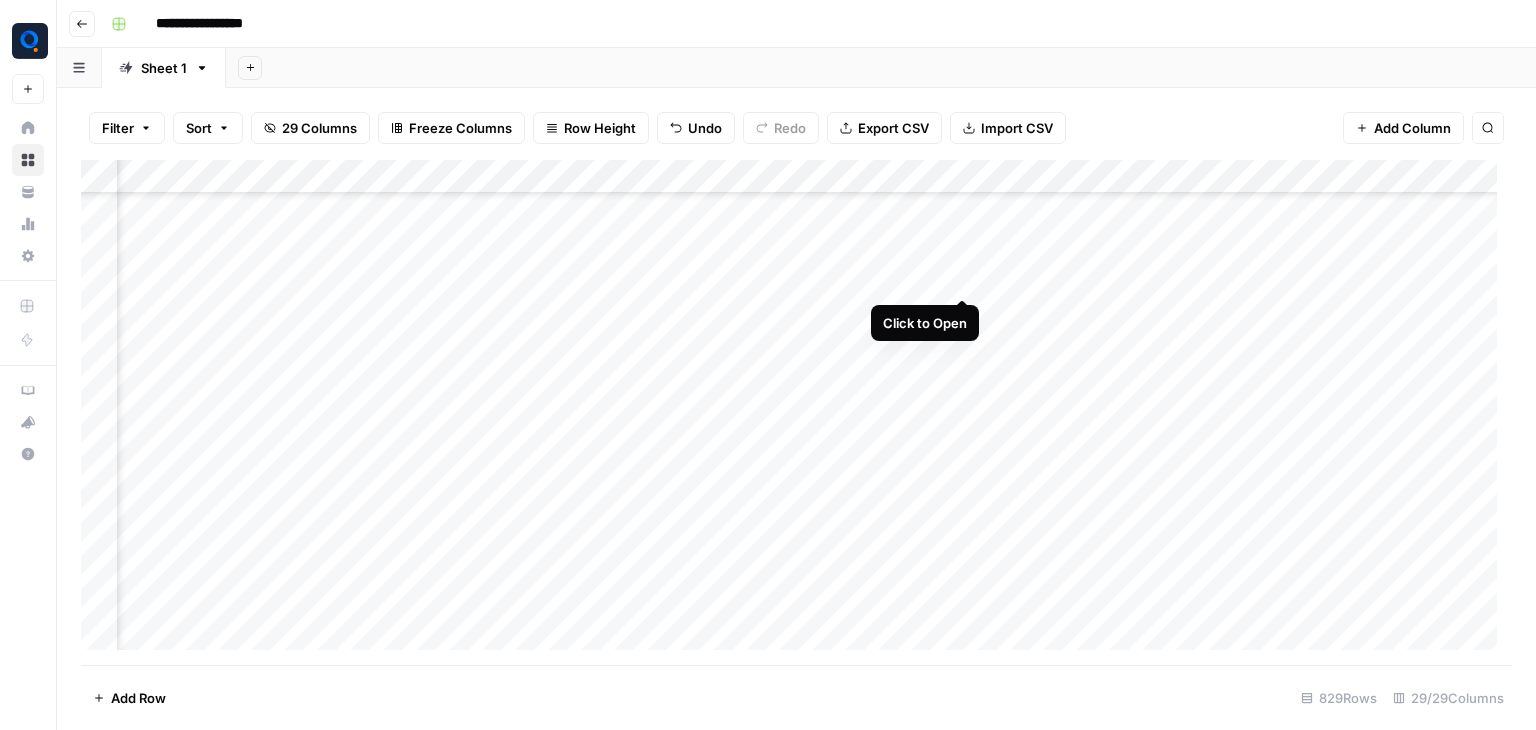 click on "Add Column" at bounding box center [796, 412] 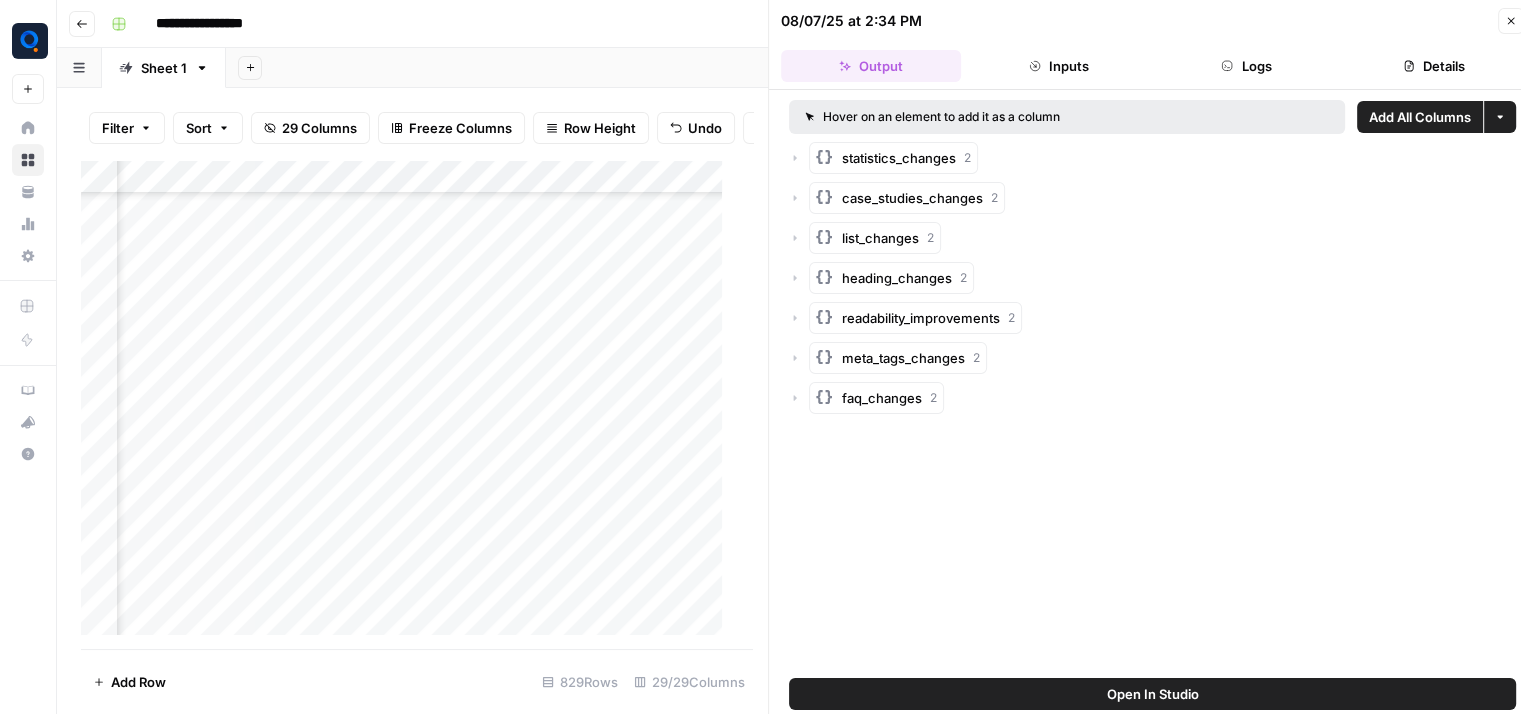 click on "Open In Studio" at bounding box center (1153, 694) 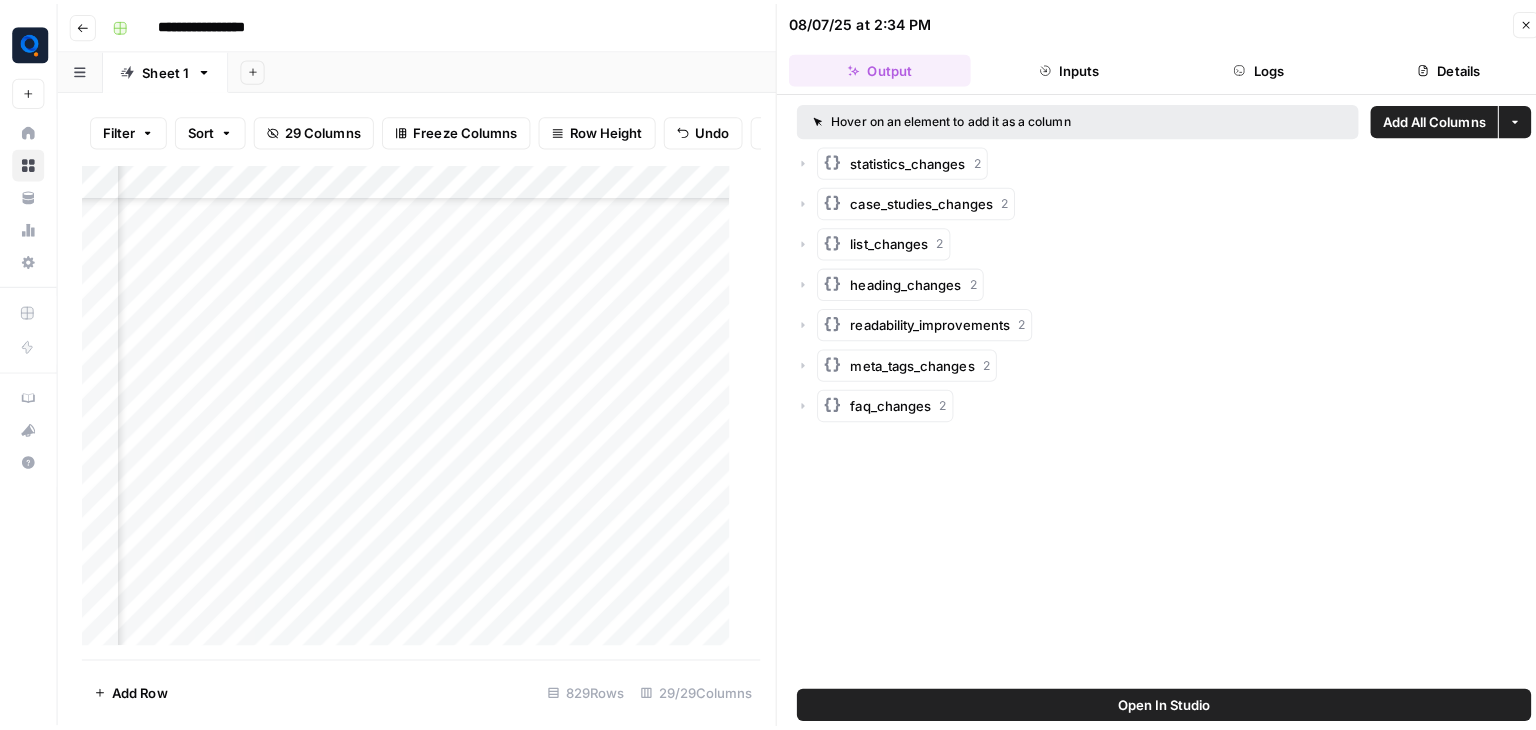 scroll, scrollTop: 26014, scrollLeft: 1609, axis: both 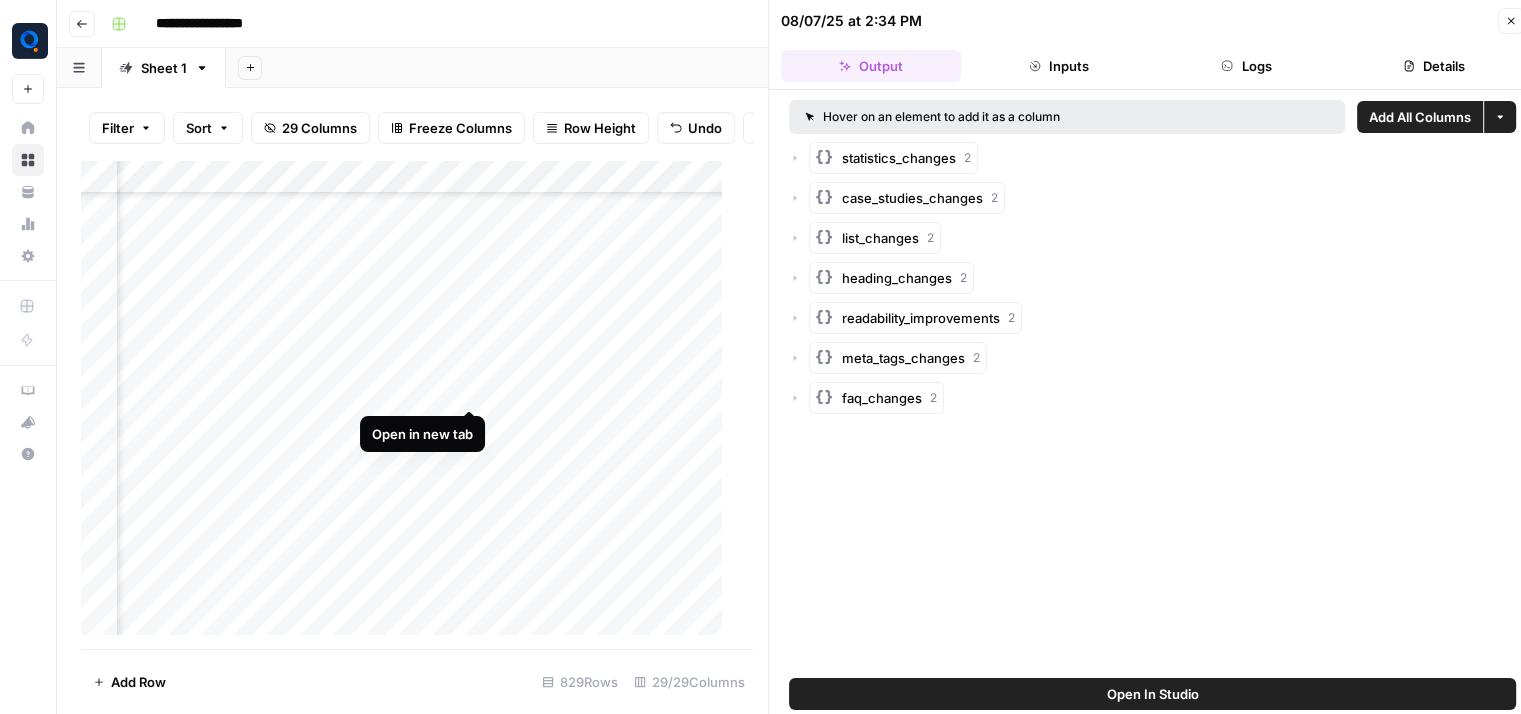 click on "Add Column" at bounding box center [409, 405] 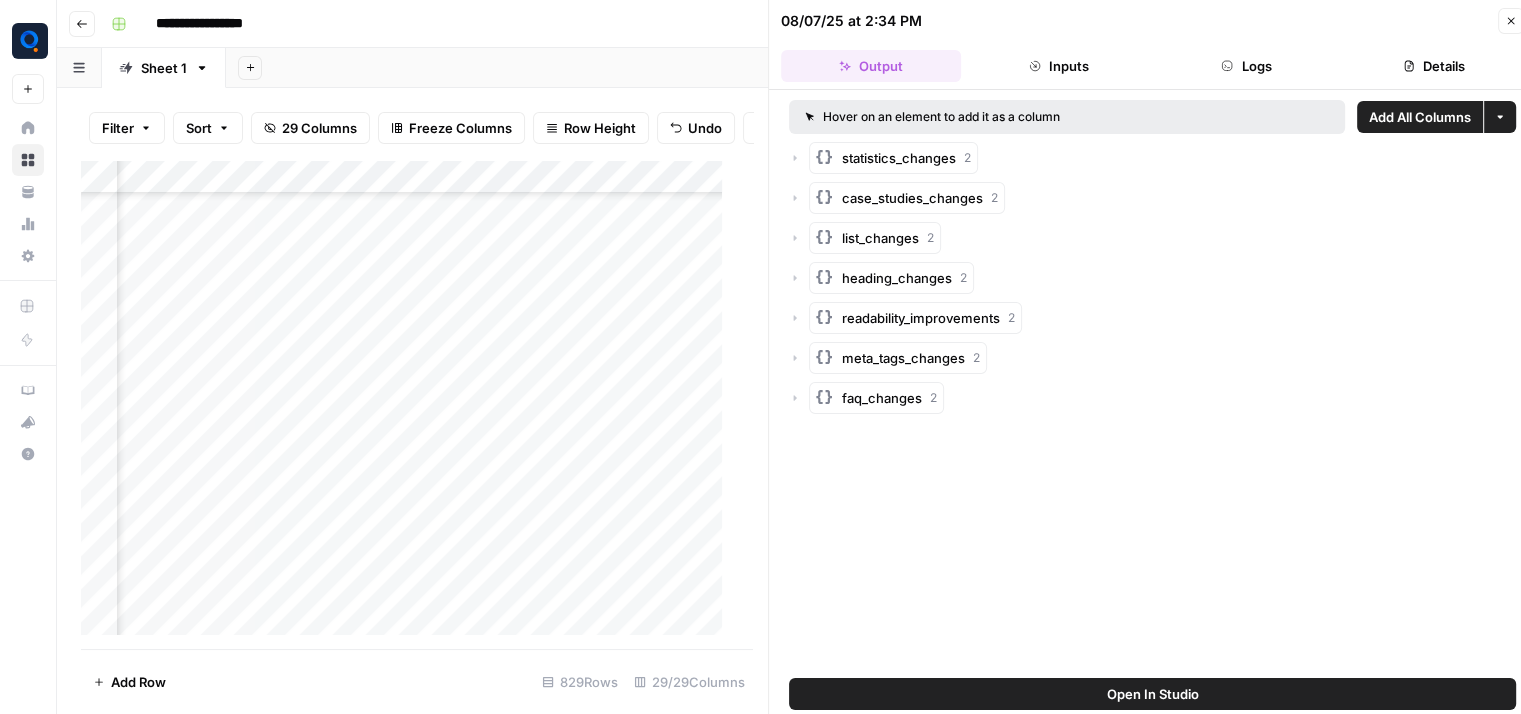 click on "Close" at bounding box center (1511, 21) 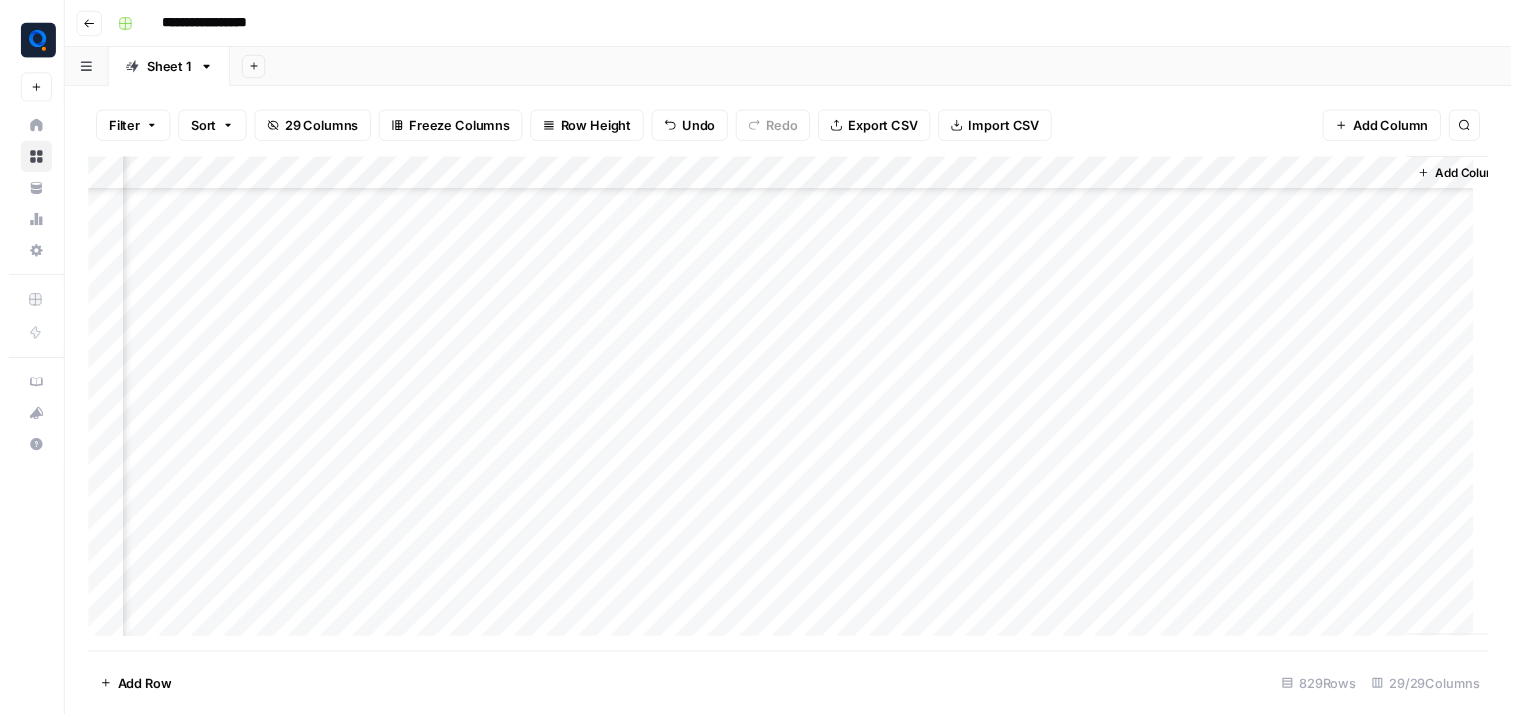 scroll, scrollTop: 25822, scrollLeft: 3952, axis: both 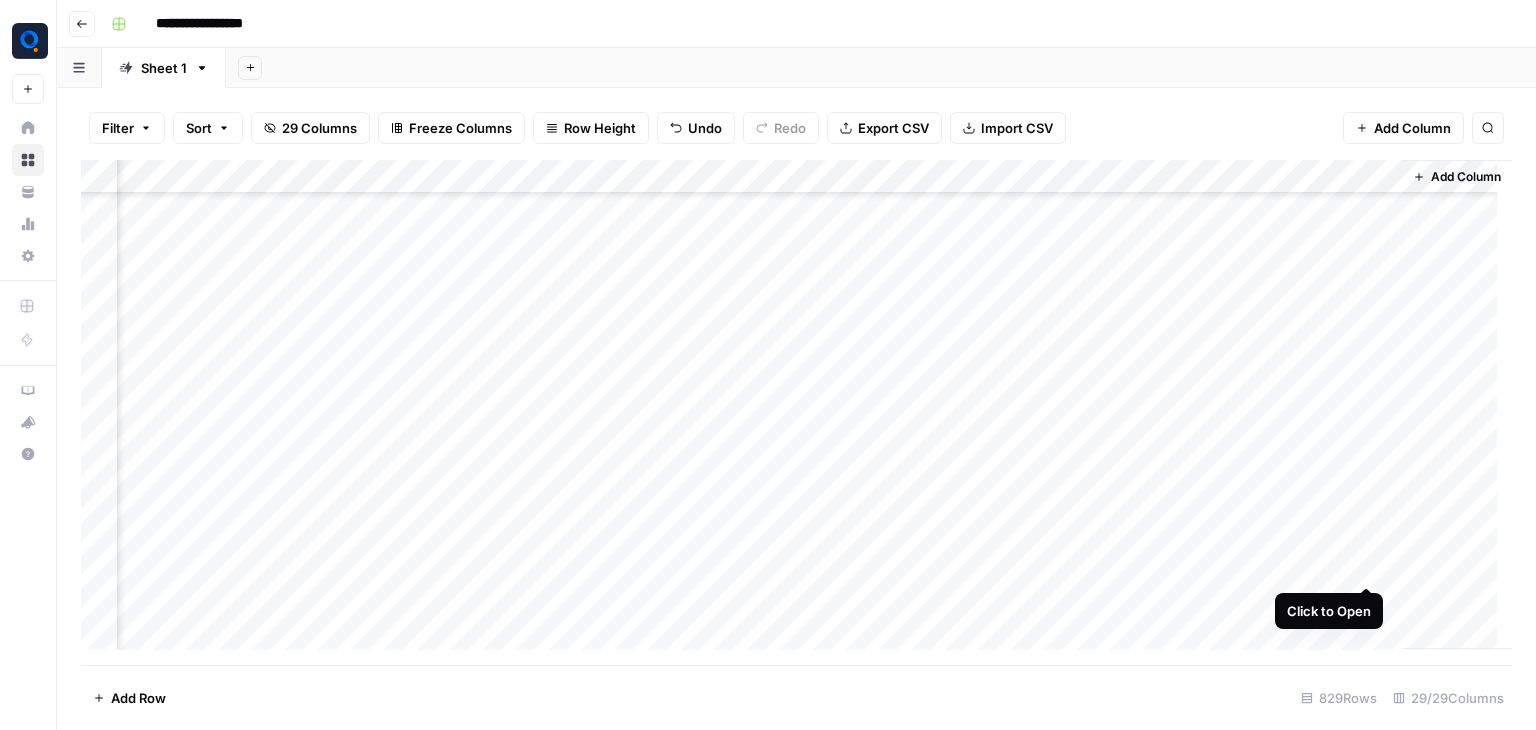 click on "Add Column" at bounding box center (796, 412) 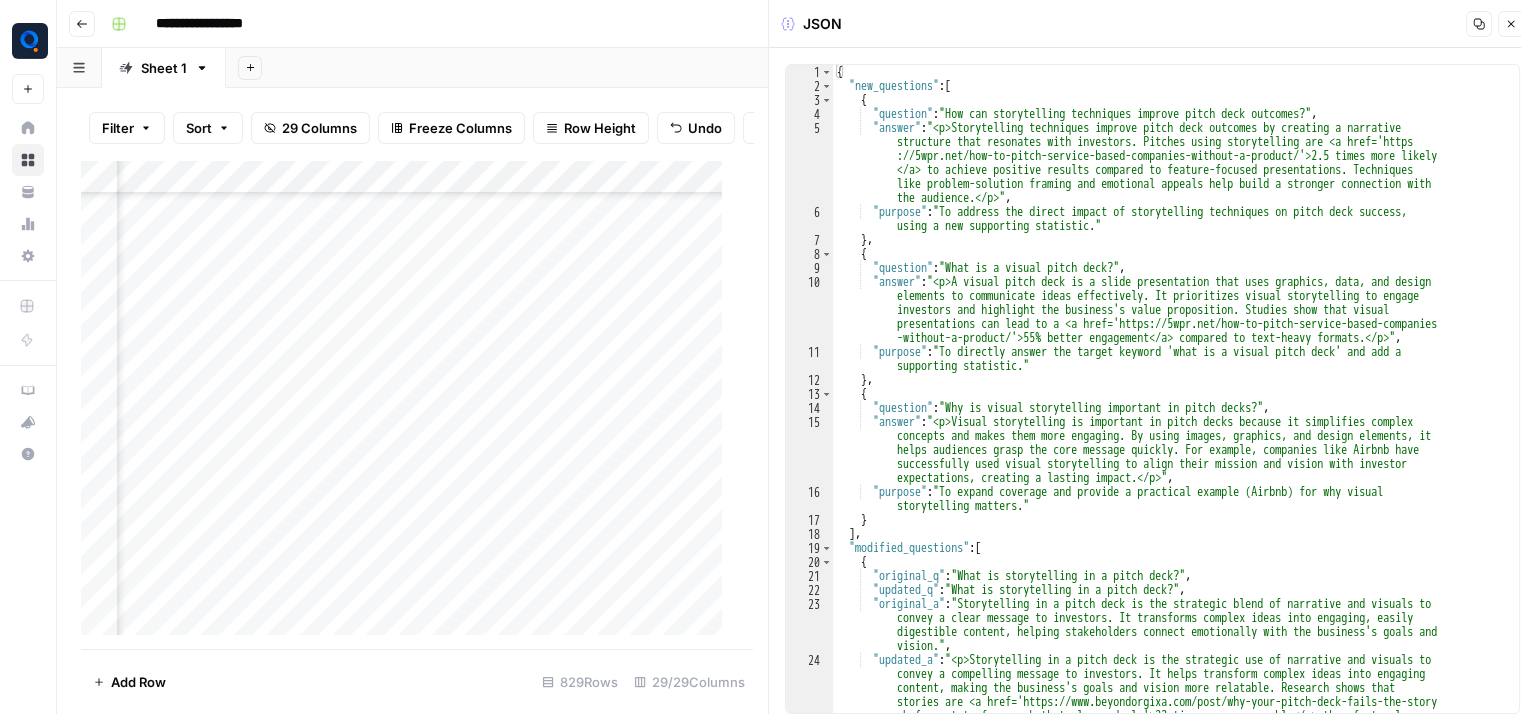 scroll, scrollTop: 25805, scrollLeft: 3348, axis: both 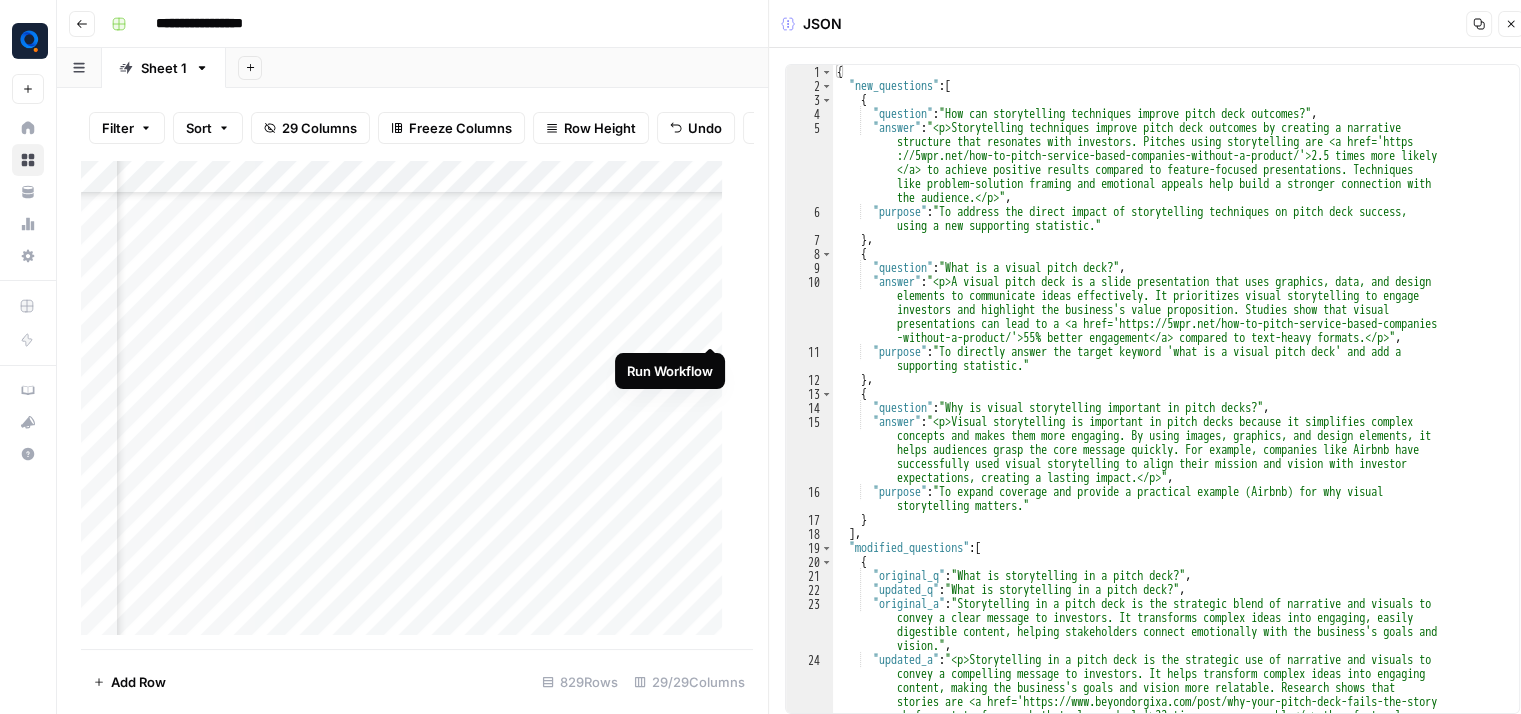 click on "Add Column" at bounding box center (409, 405) 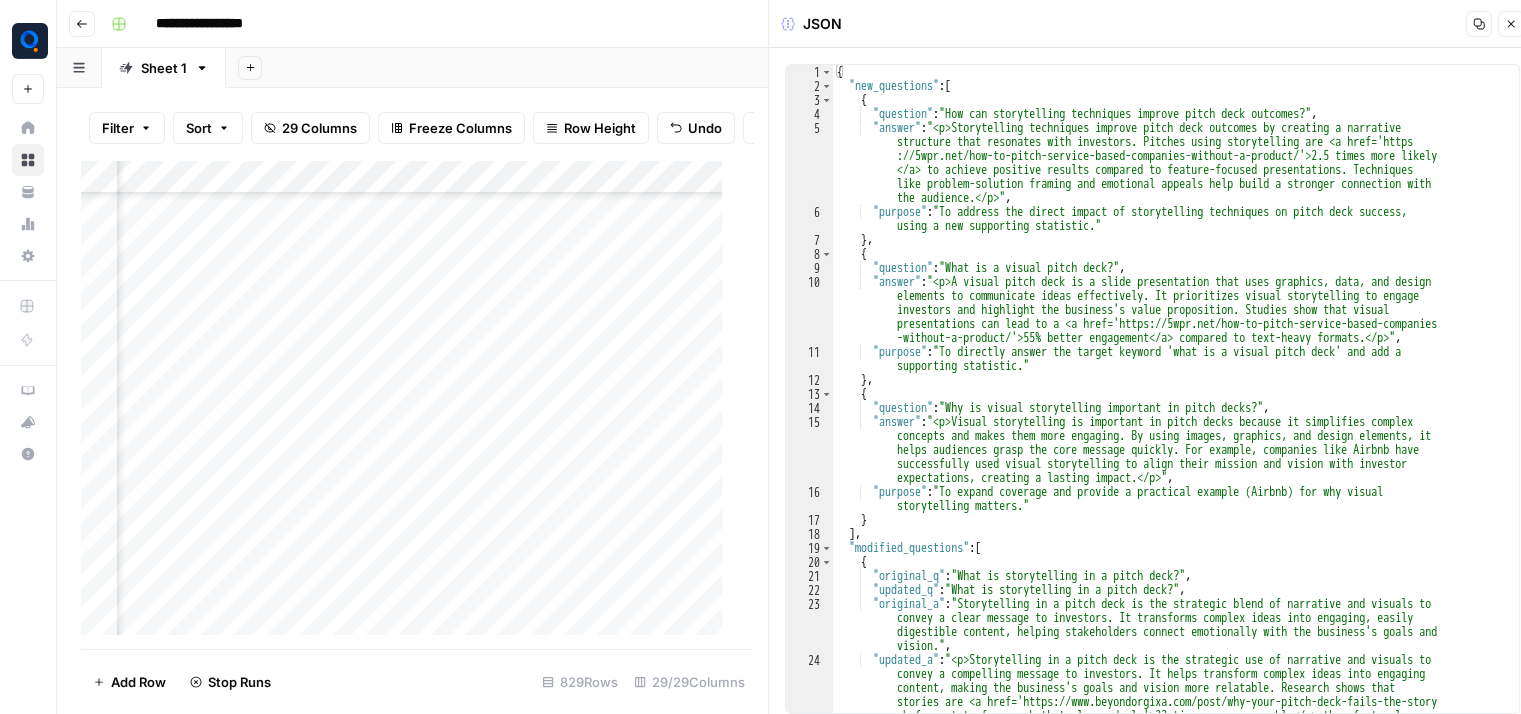 scroll, scrollTop: 25805, scrollLeft: 3652, axis: both 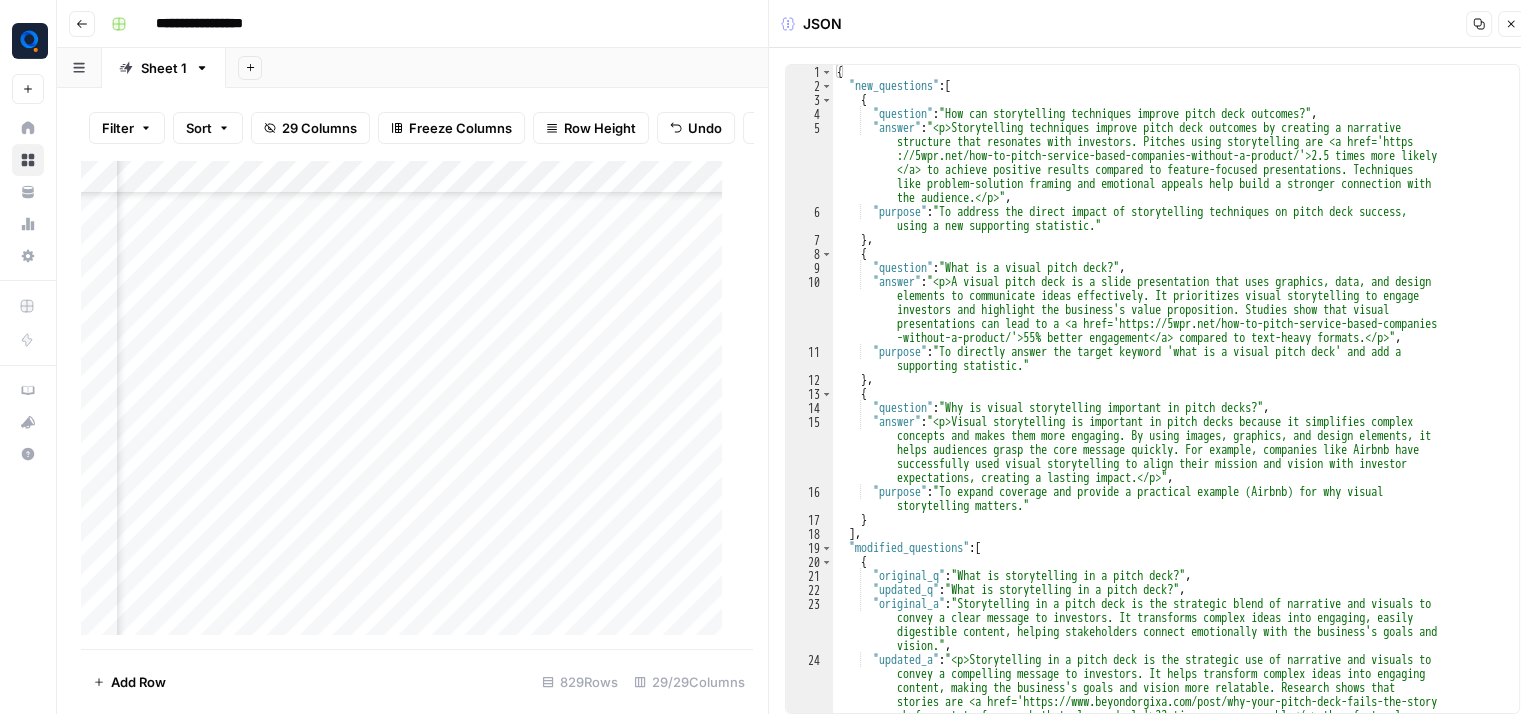 click 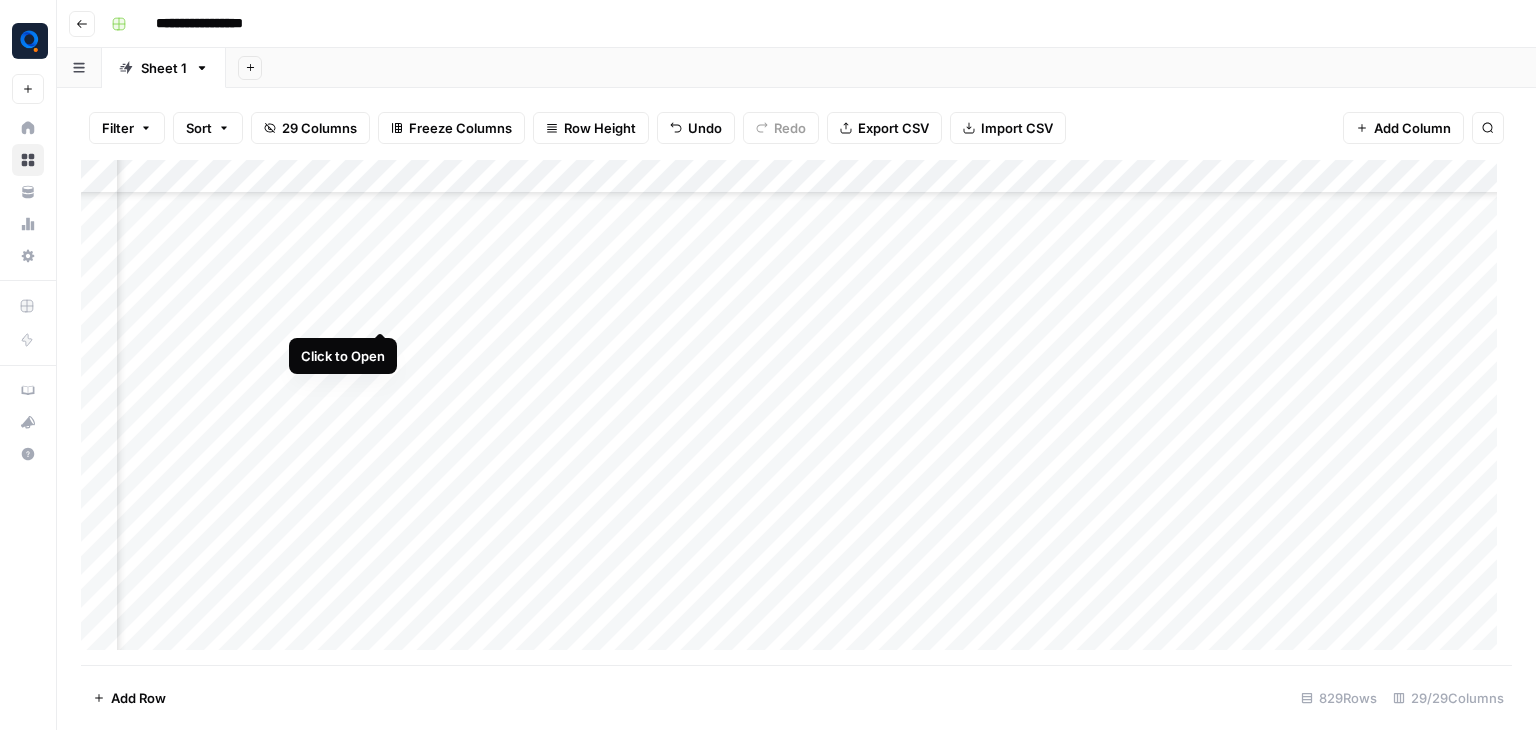 click on "Add Column" at bounding box center (796, 412) 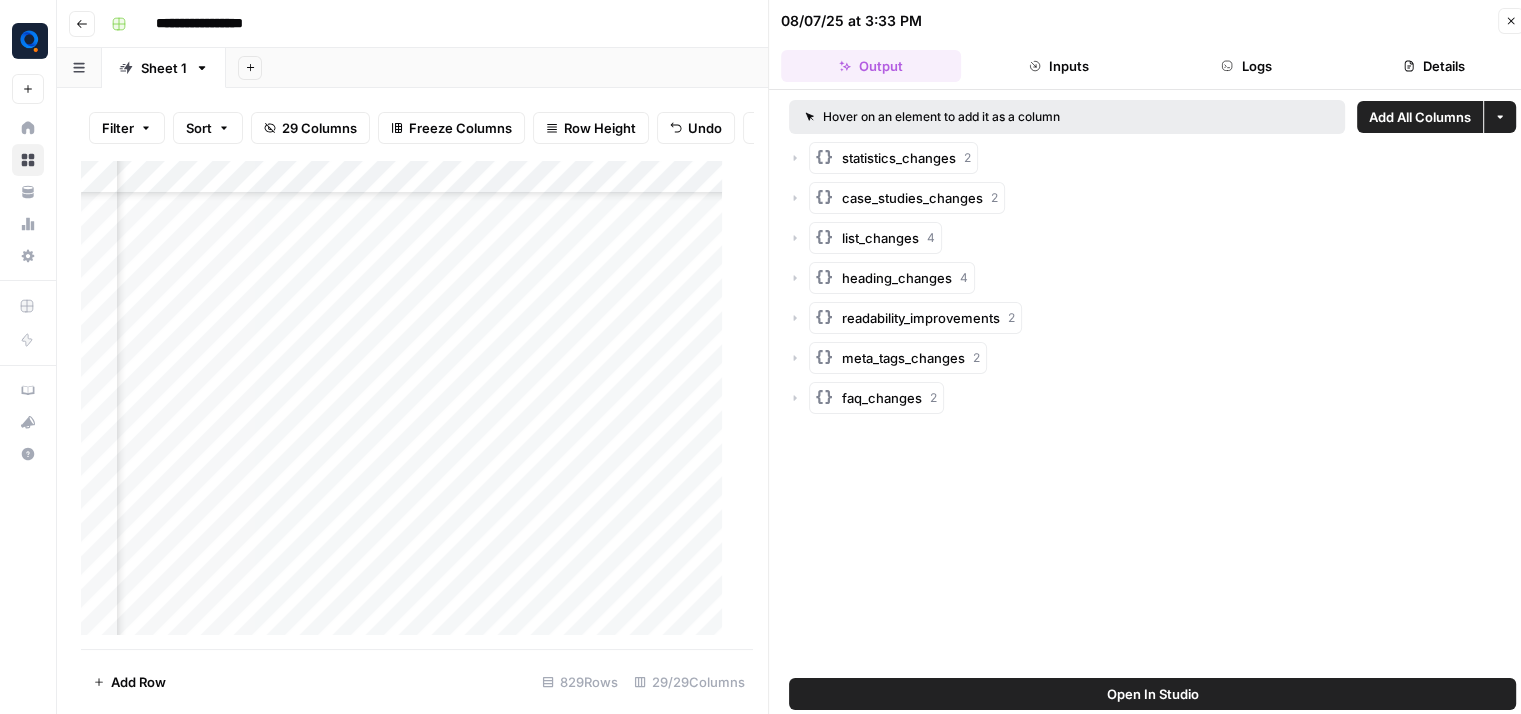 click on "Logs" at bounding box center [1247, 66] 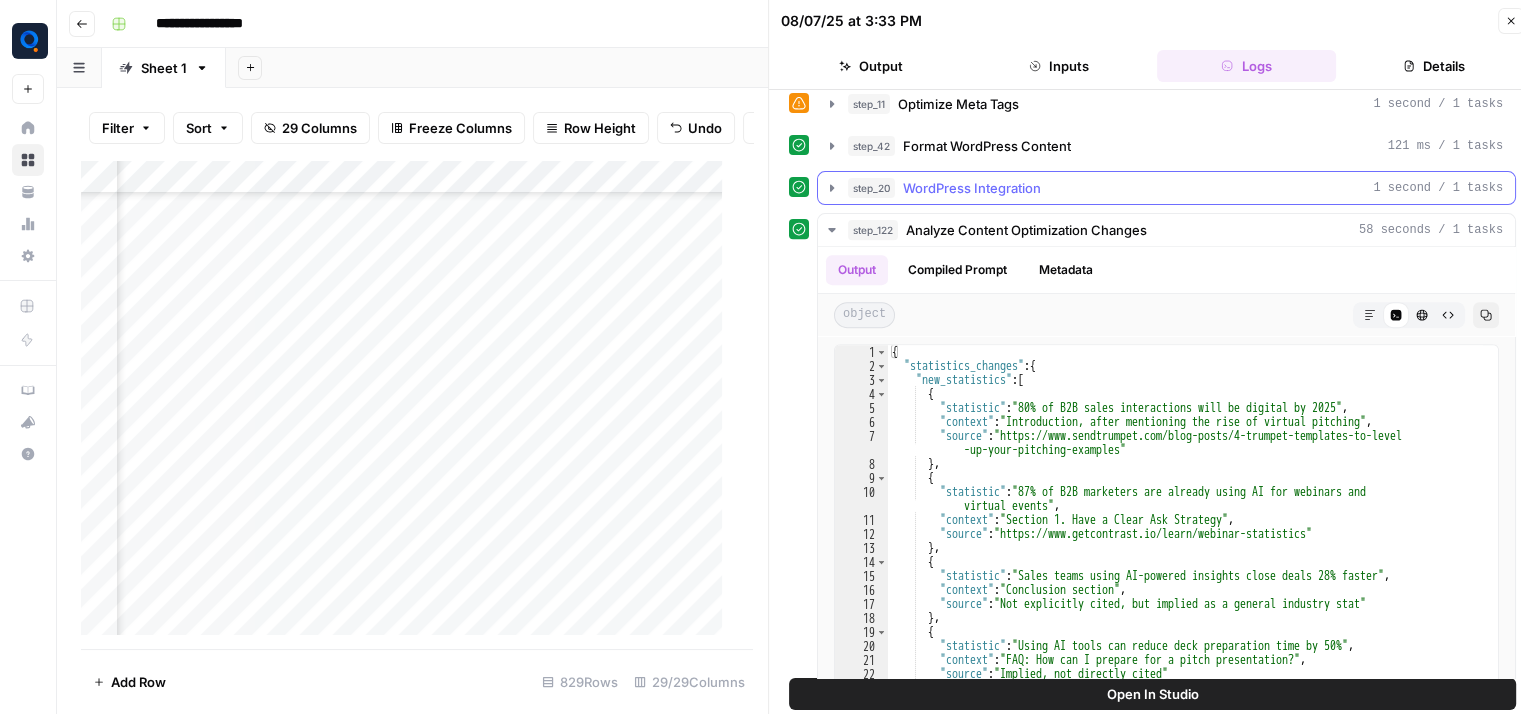 scroll, scrollTop: 812, scrollLeft: 0, axis: vertical 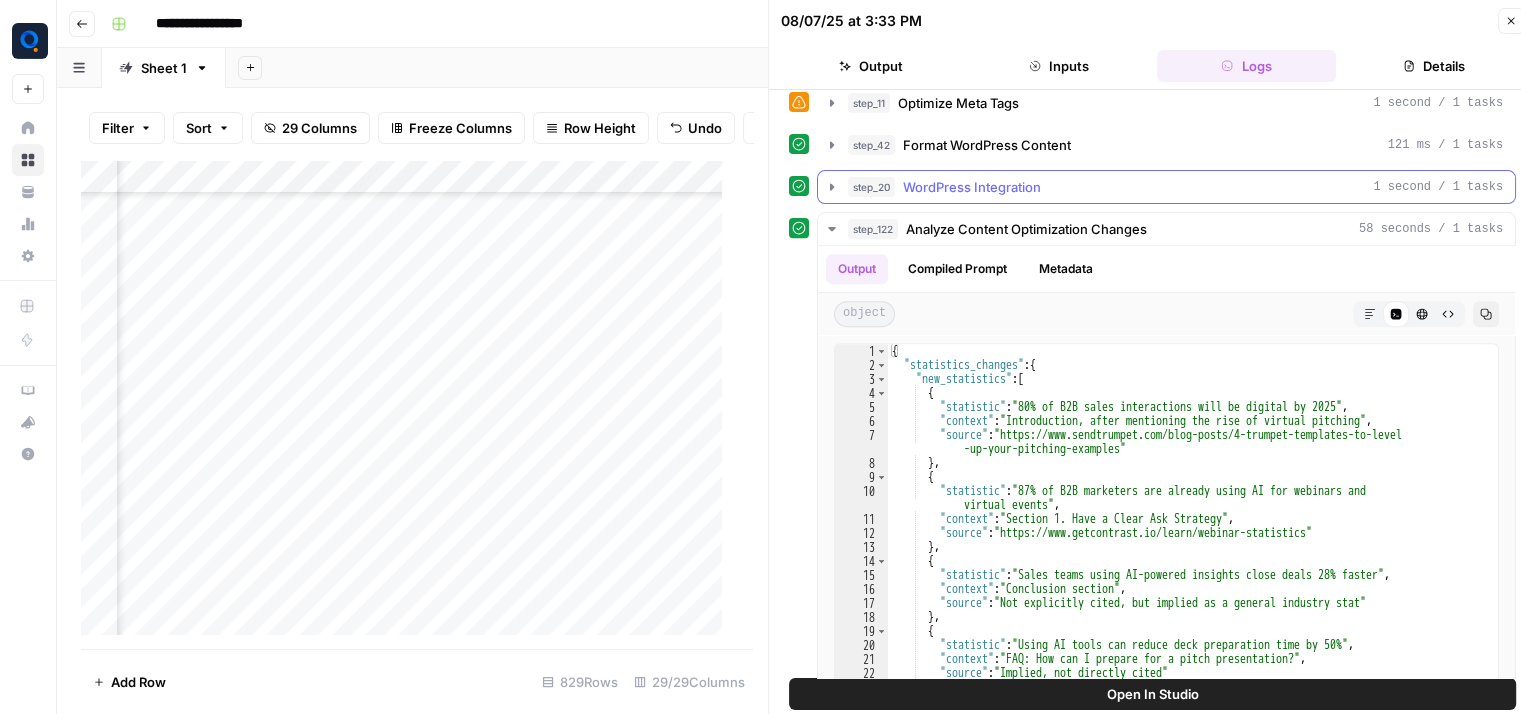 click on "step_20 WordPress Integration 1 second / 1 tasks" at bounding box center [1175, 187] 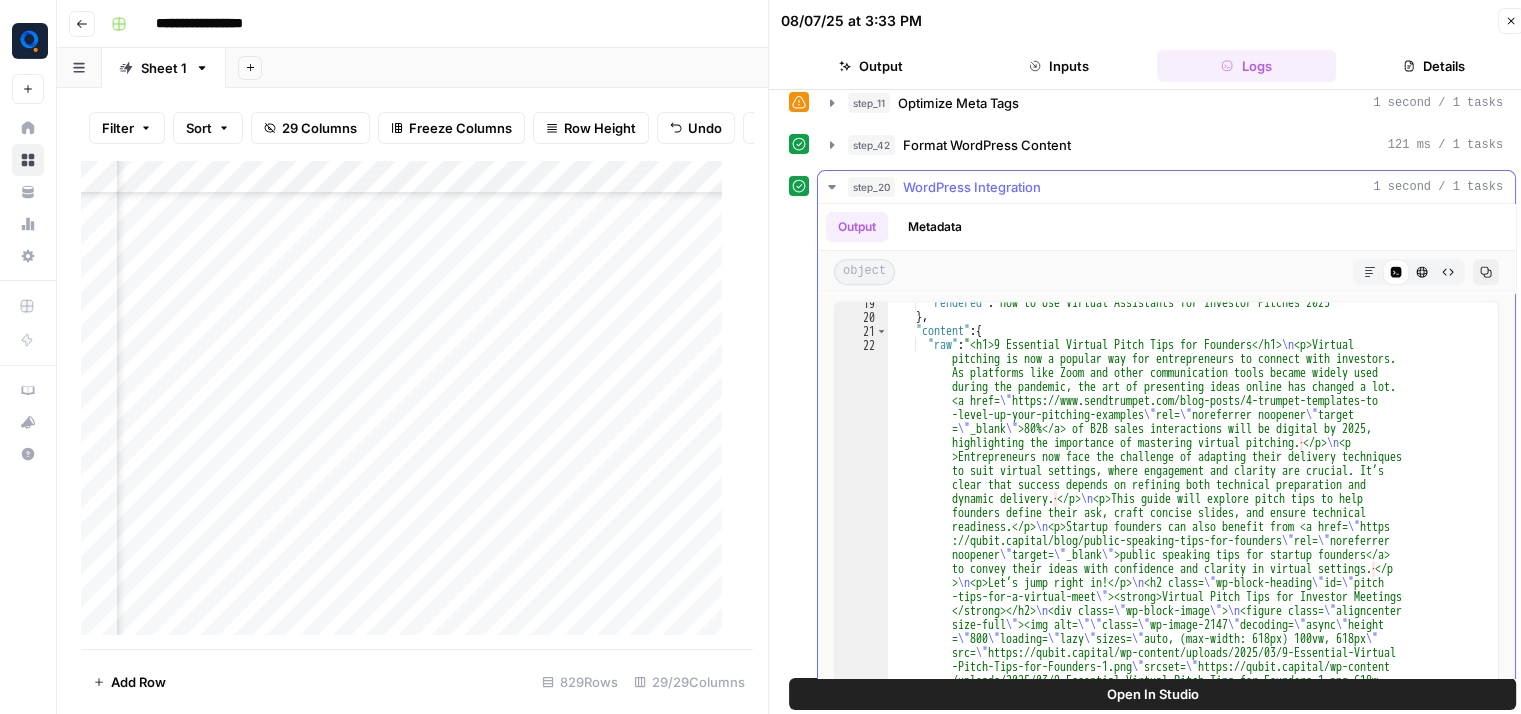 scroll, scrollTop: 258, scrollLeft: 0, axis: vertical 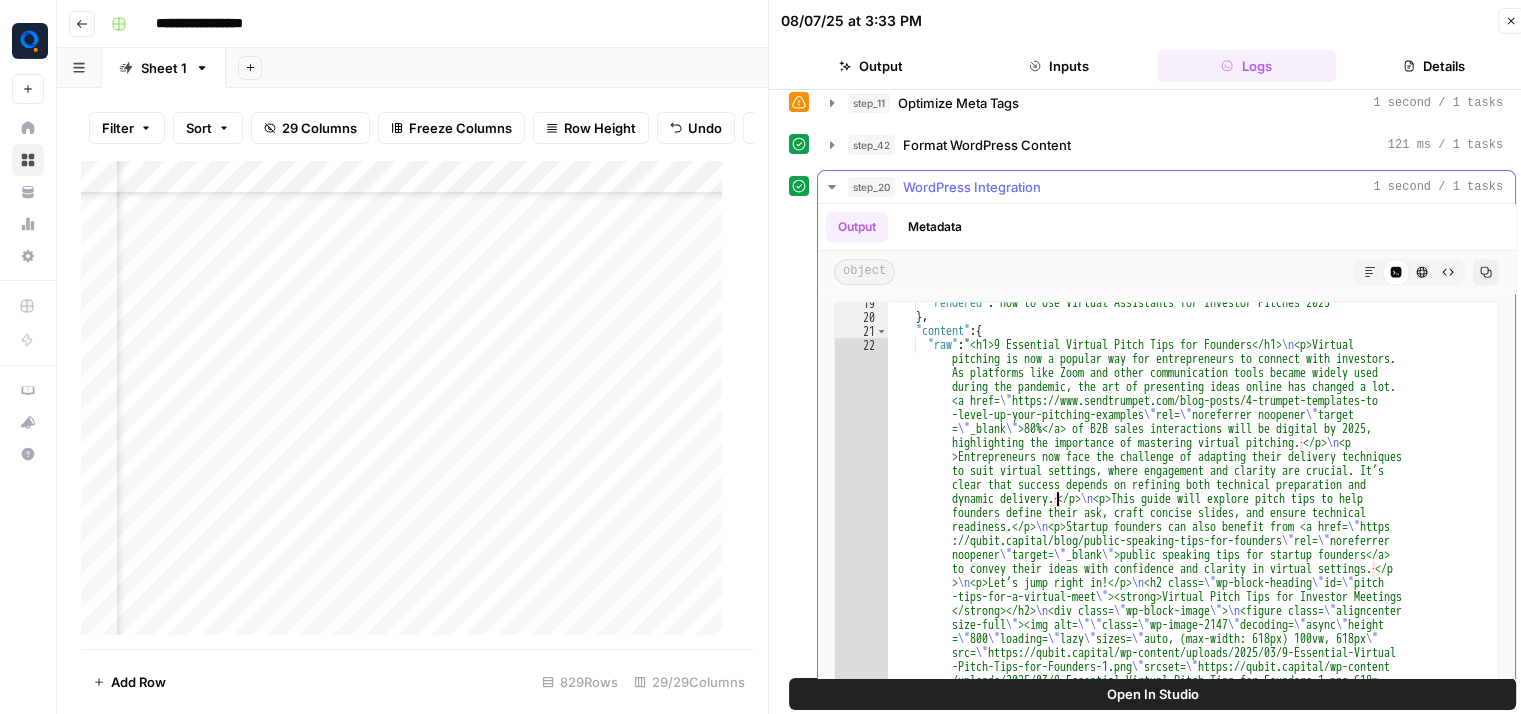 click on ""rendered" :  "How to Use Virtual Assistants for Investor Pitches 2025"      } ,      "content" :  {         "raw" :  "<h1>9 Essential Virtual Pitch Tips for Founders</h1> \n <p>Virtual             pitching is now a popular way for entrepreneurs to connect with investors.             As platforms like Zoom and other communication tools became widely used             during the pandemic, the art of presenting ideas online has changed a lot.             <a href= \" https://www.sendtrumpet.com/blog-posts/4-trumpet-templates-to            -level-up-your-pitching-examples \"  rel= \" noreferrer noopener \"  target            = \" _blank \" >80%</a> of B2B sales interactions will be digital by 2025,             highlighting the importance of mastering virtual pitching. · </p> \n <p            >Entrepreneurs now face the challenge of adapting their delivery techniques                        dynamic delivery." at bounding box center (1185, 2278) 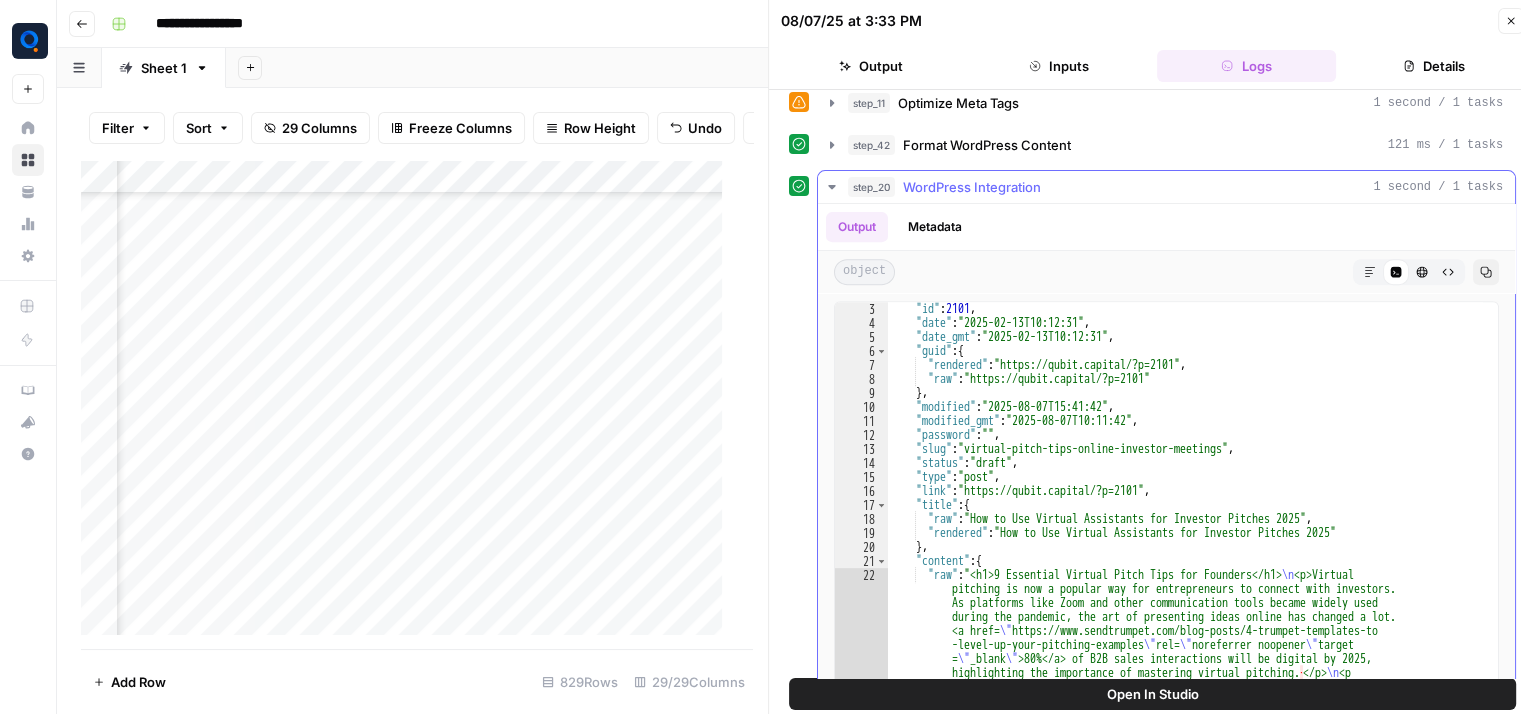 scroll, scrollTop: 0, scrollLeft: 0, axis: both 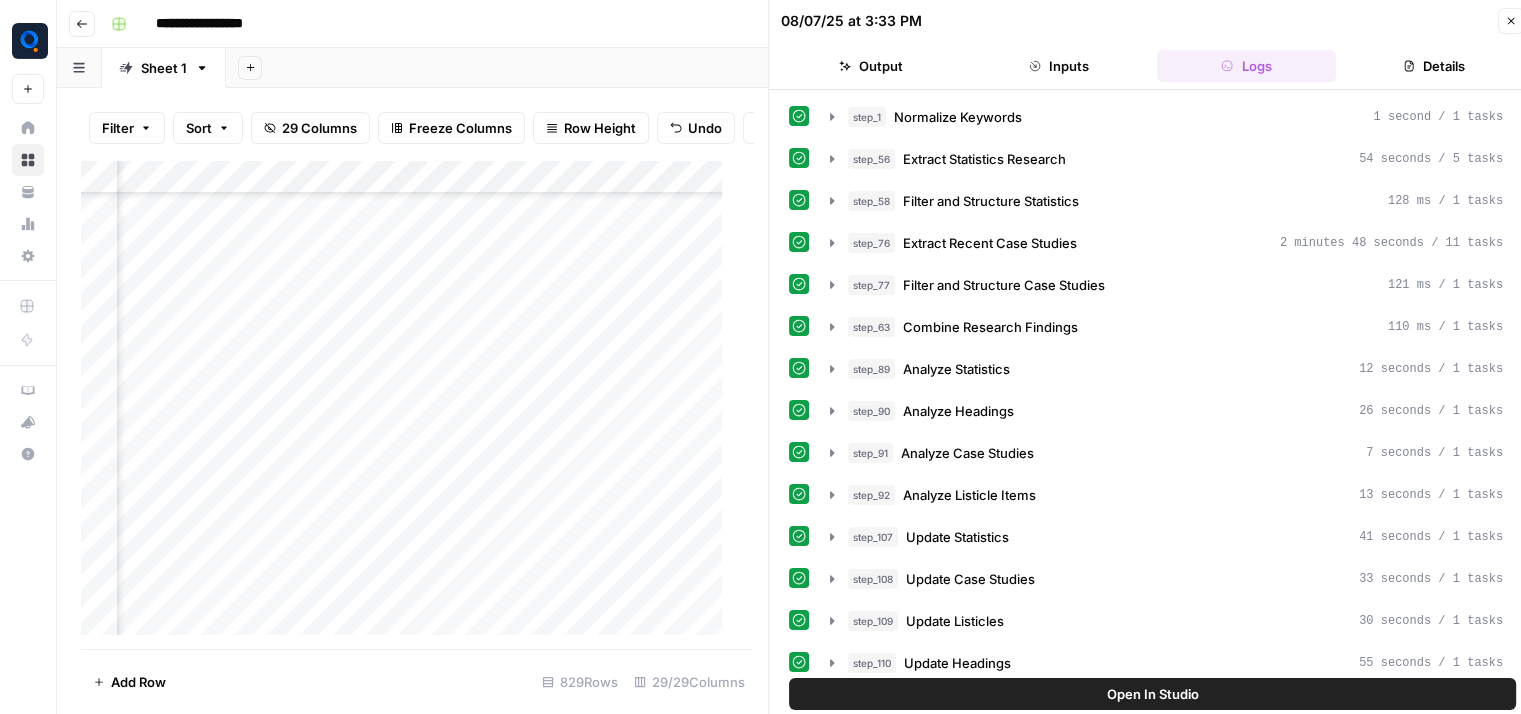 click on "Inputs" at bounding box center [1059, 66] 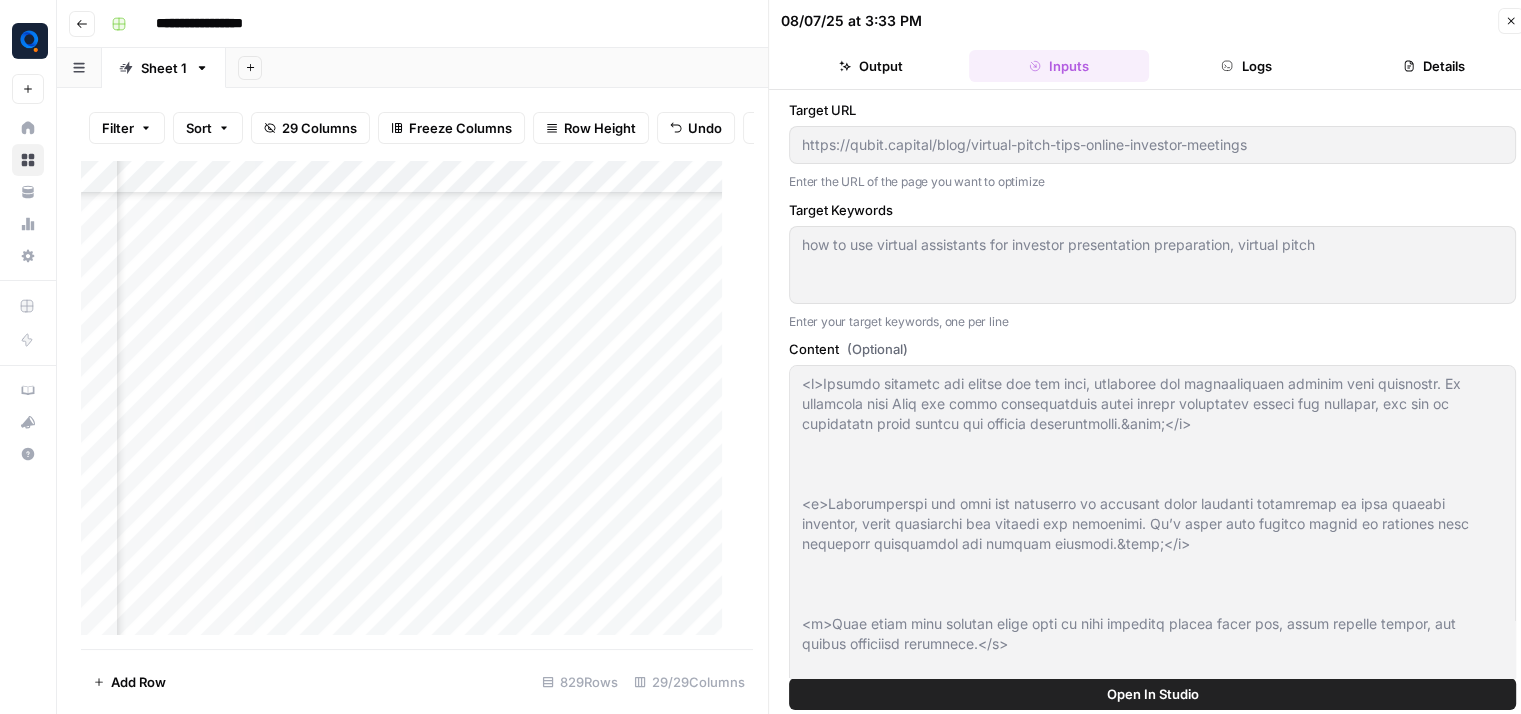 click 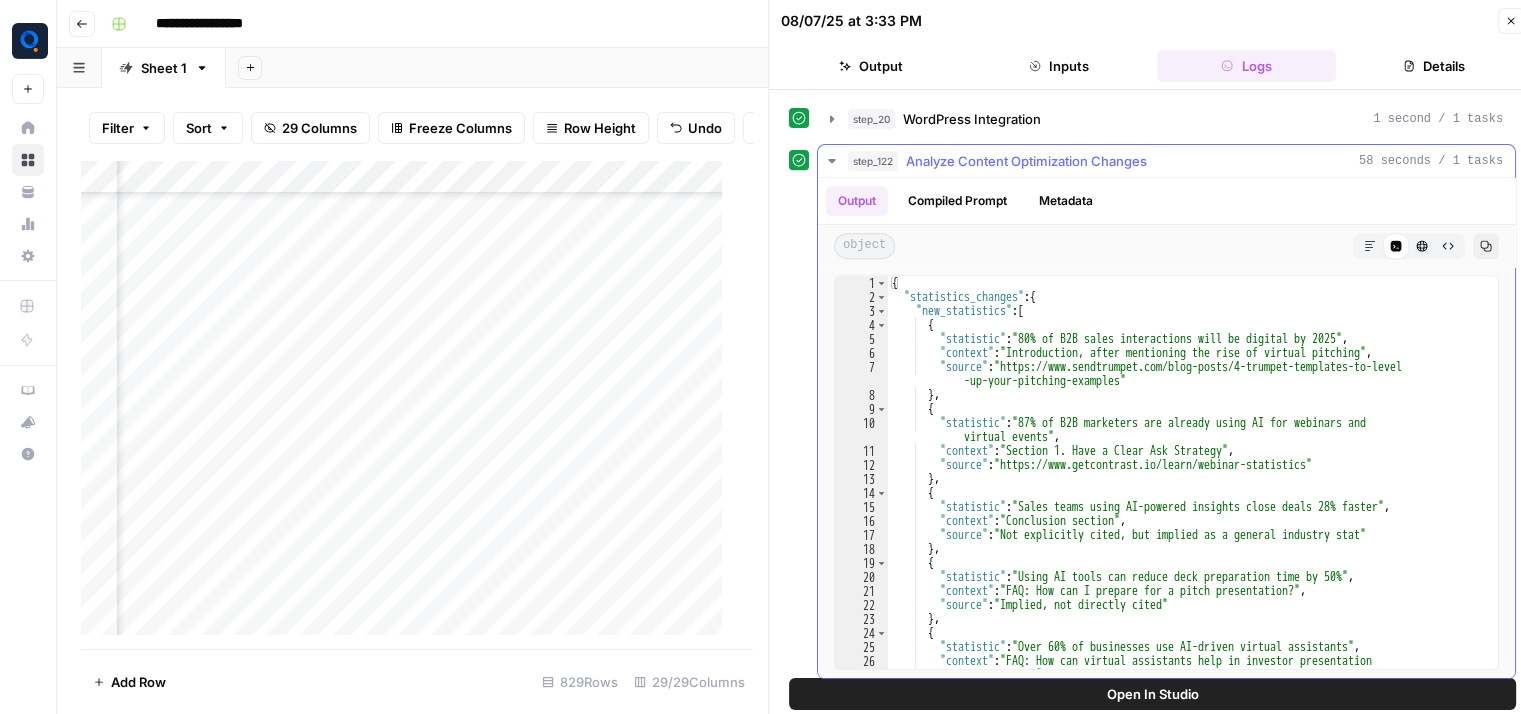 scroll, scrollTop: 880, scrollLeft: 0, axis: vertical 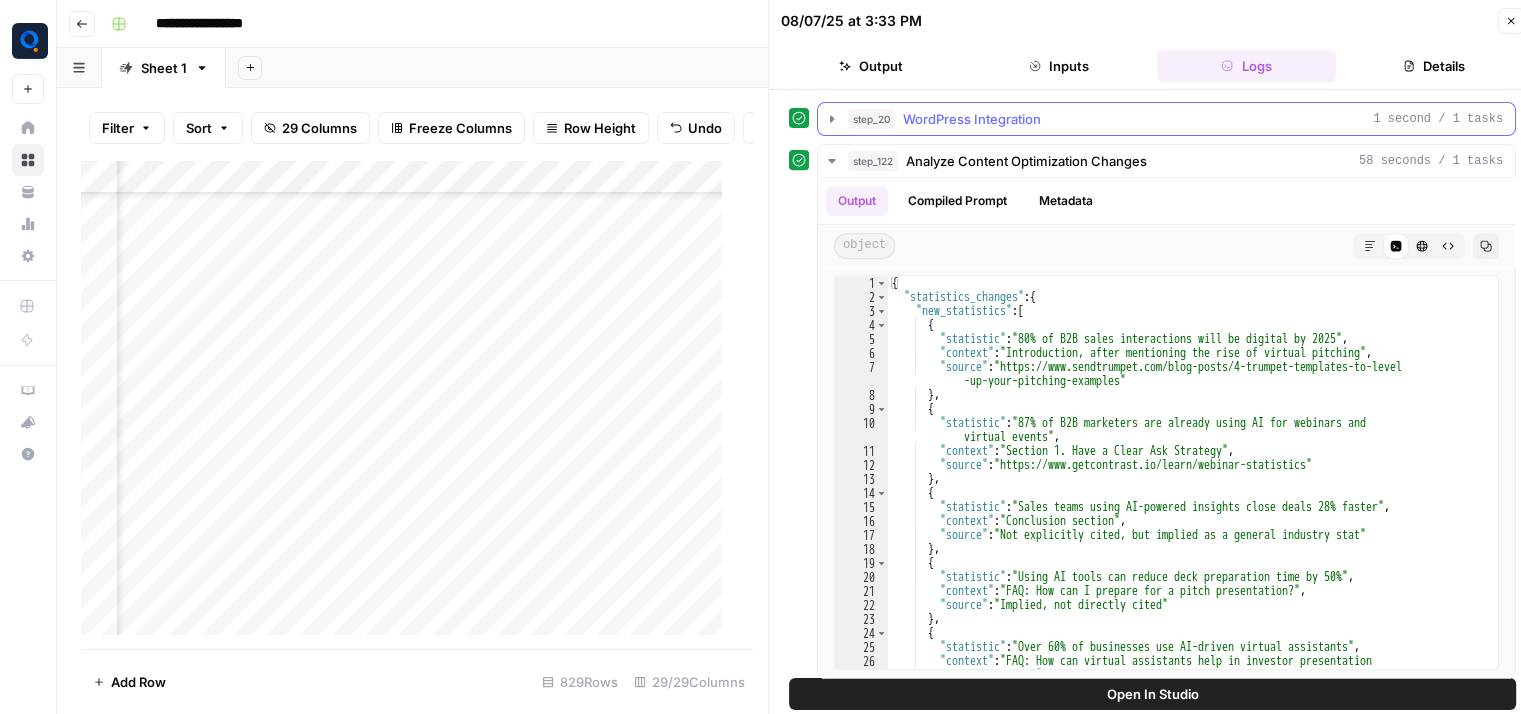 click on "step_20 WordPress Integration 1 second / 1 tasks" at bounding box center [1175, 119] 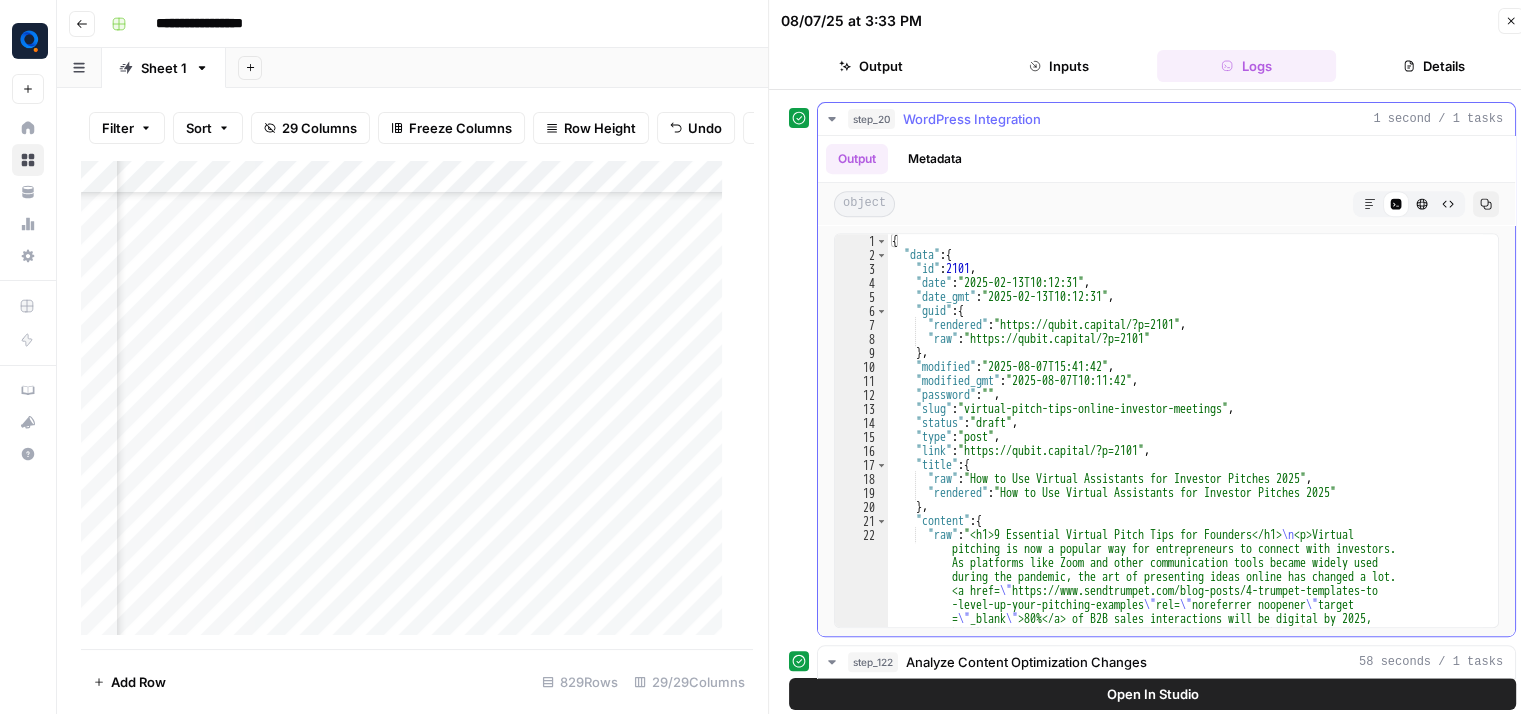 type on "**********" 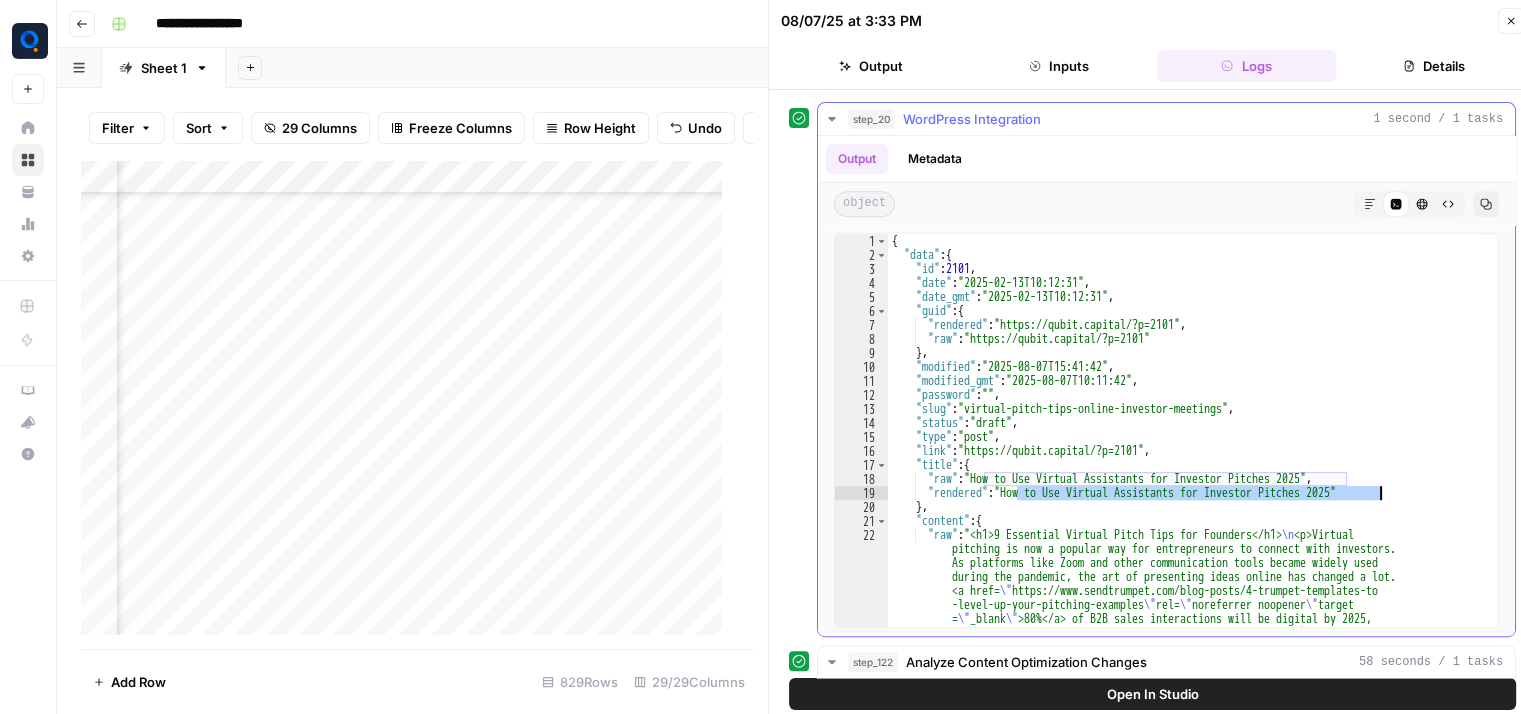 drag, startPoint x: 1018, startPoint y: 483, endPoint x: 1379, endPoint y: 480, distance: 361.01245 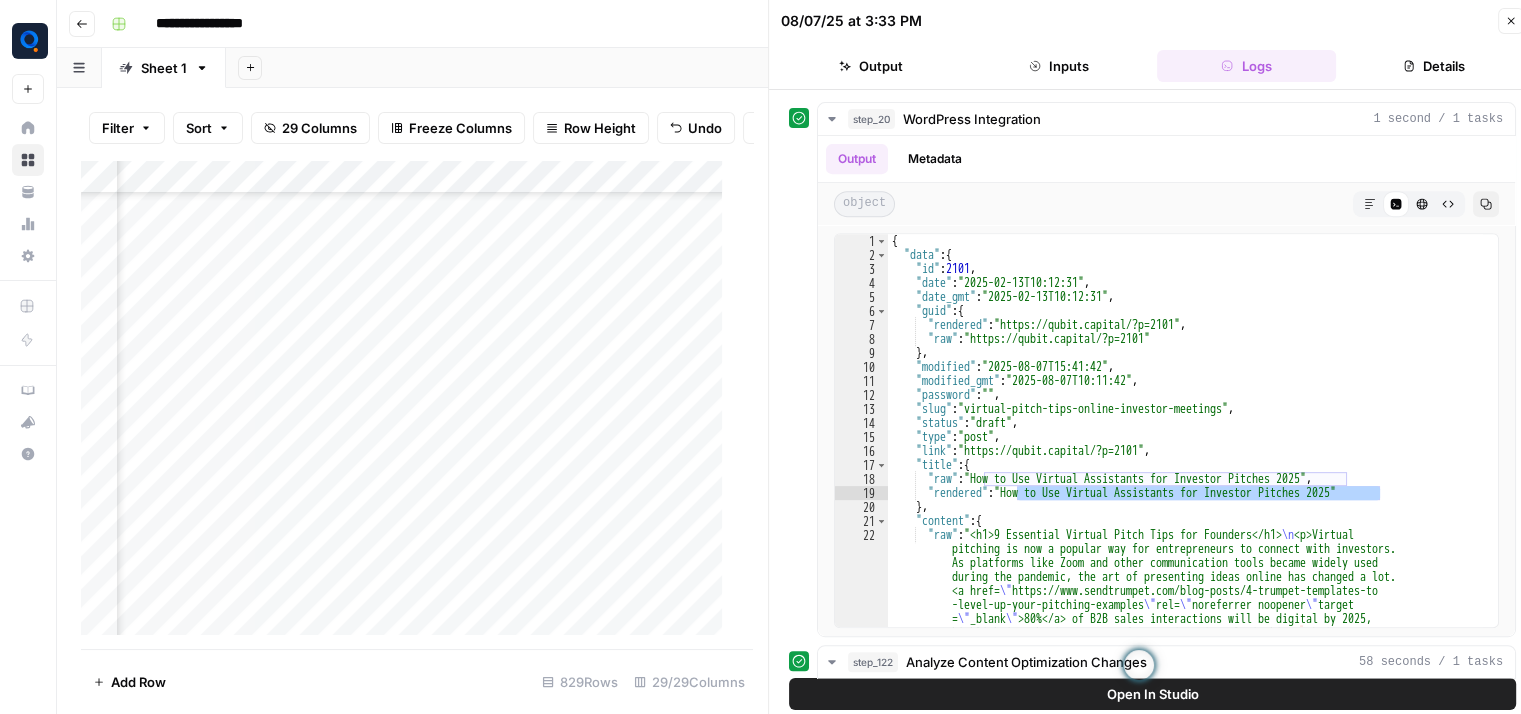 click on "Add Column" at bounding box center [409, 405] 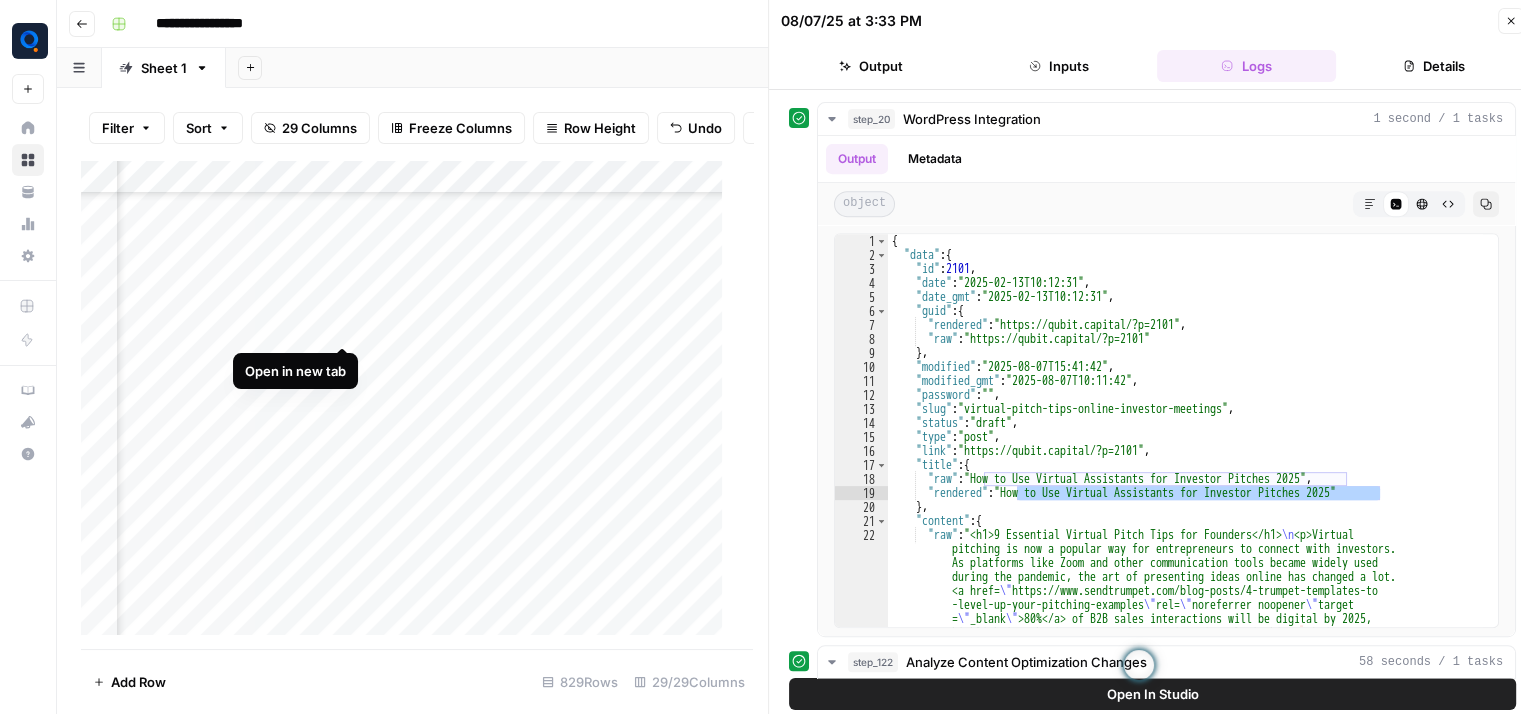 click on "Add Column" at bounding box center (409, 405) 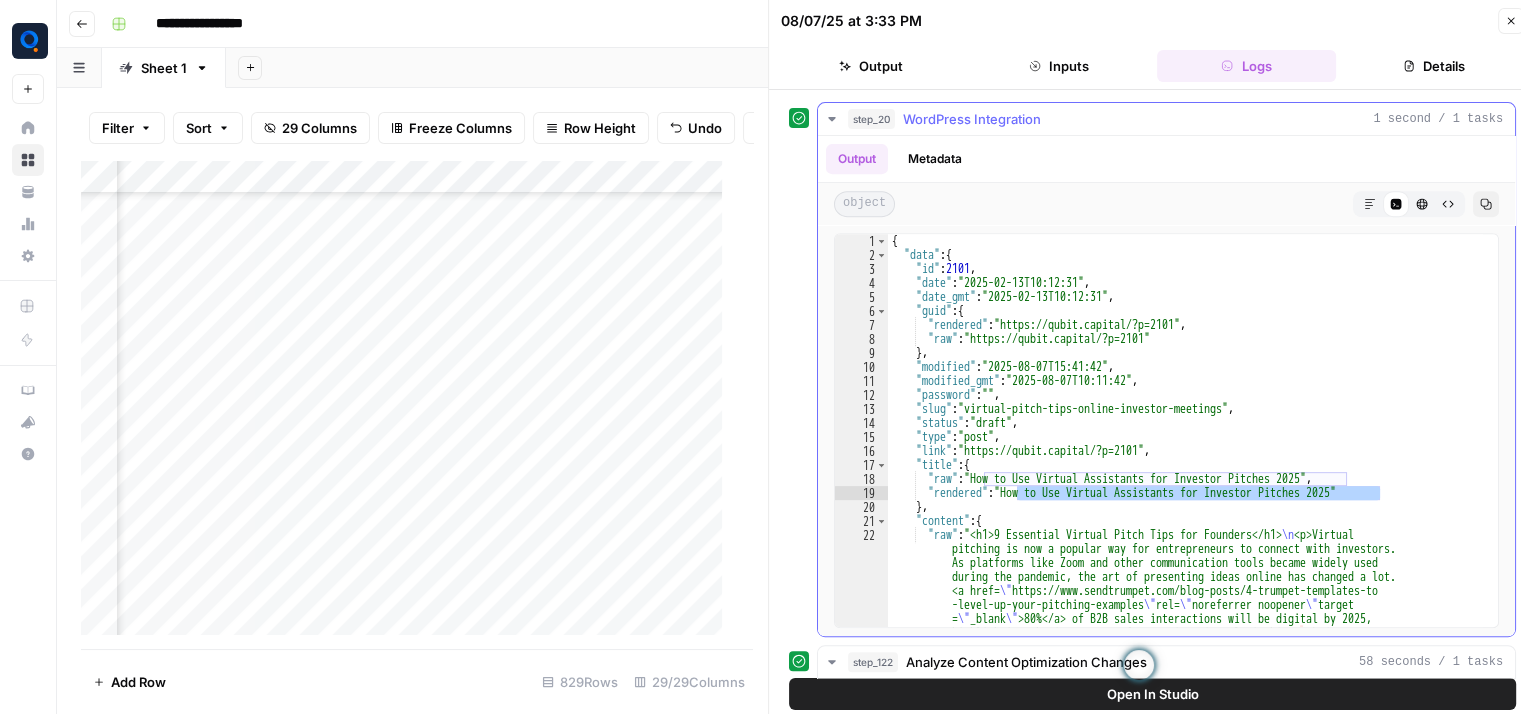 click on "WordPress Integration" at bounding box center [972, 119] 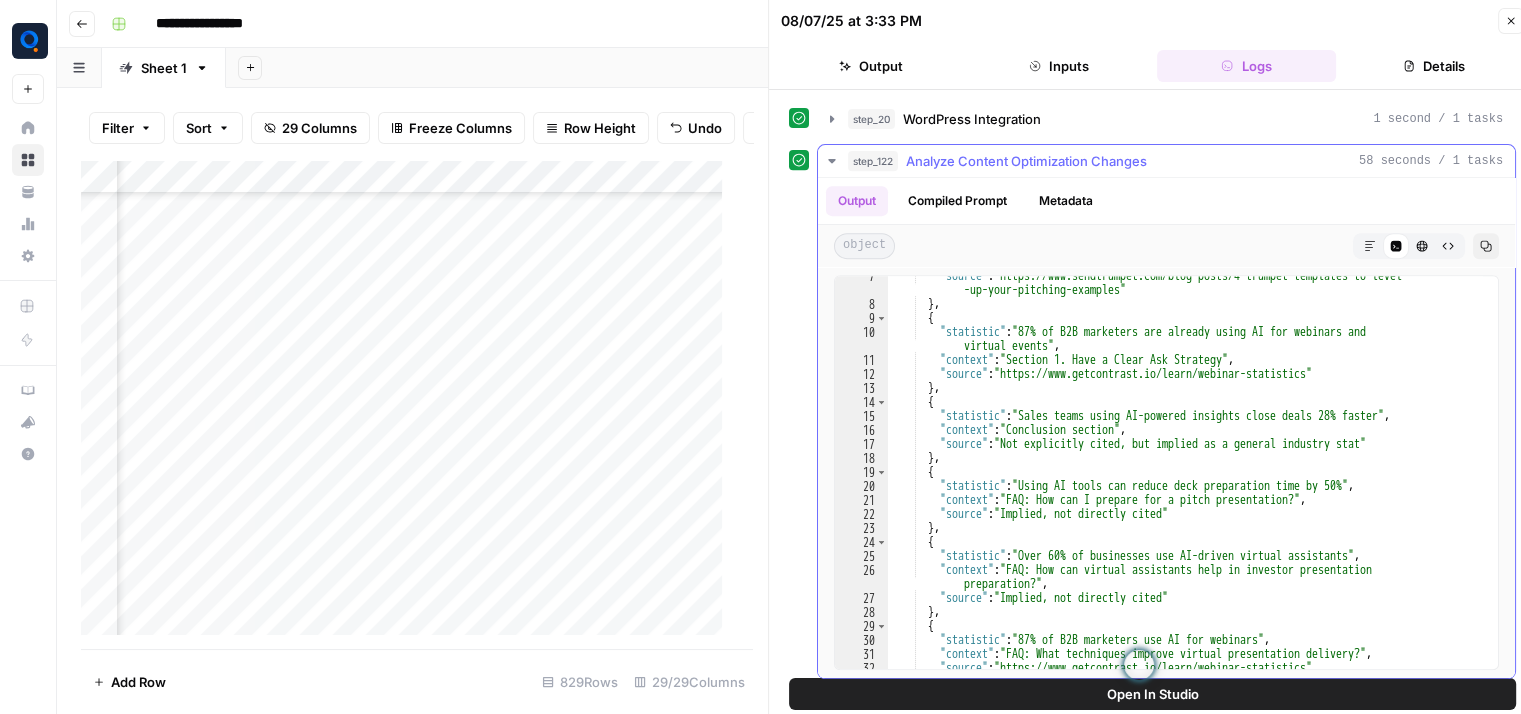 scroll, scrollTop: 92, scrollLeft: 0, axis: vertical 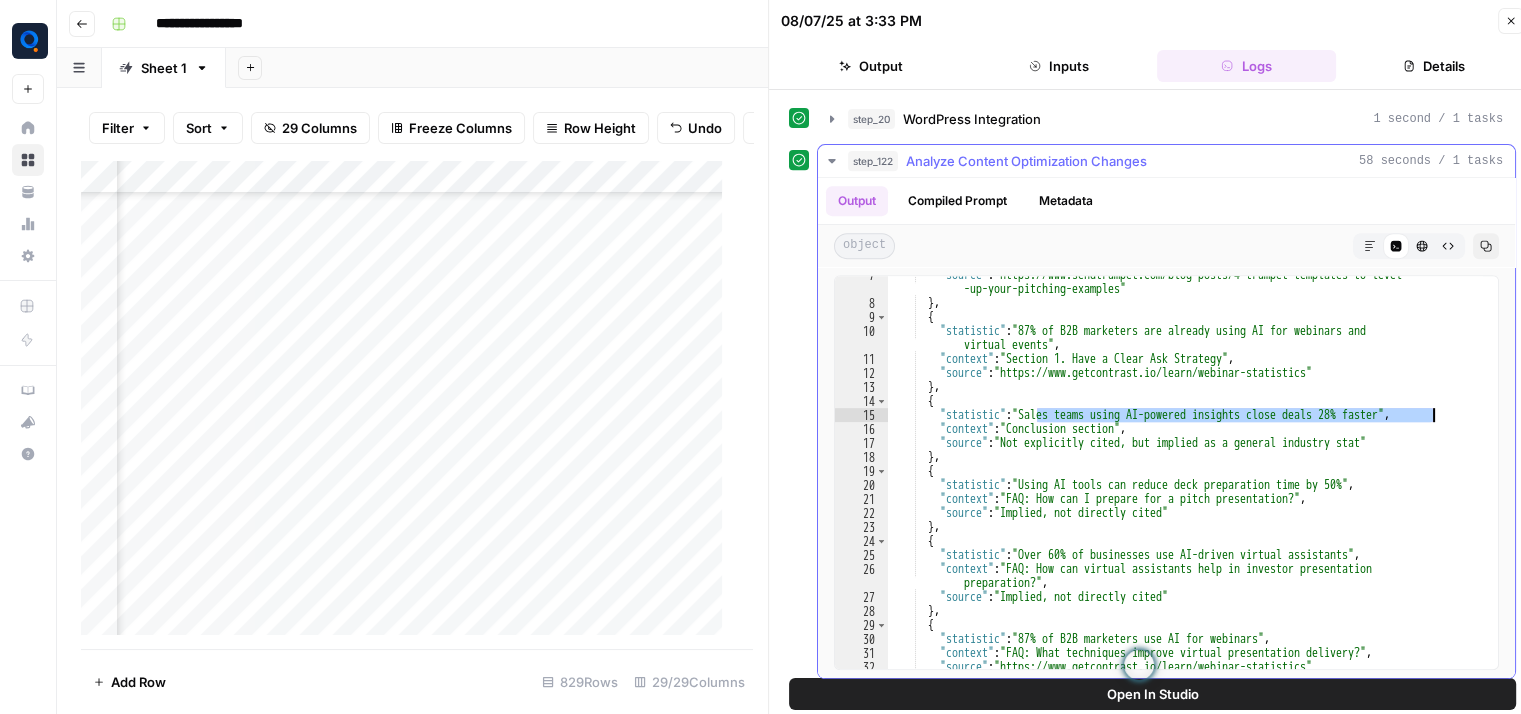 drag, startPoint x: 1037, startPoint y: 400, endPoint x: 1432, endPoint y: 402, distance: 395.00507 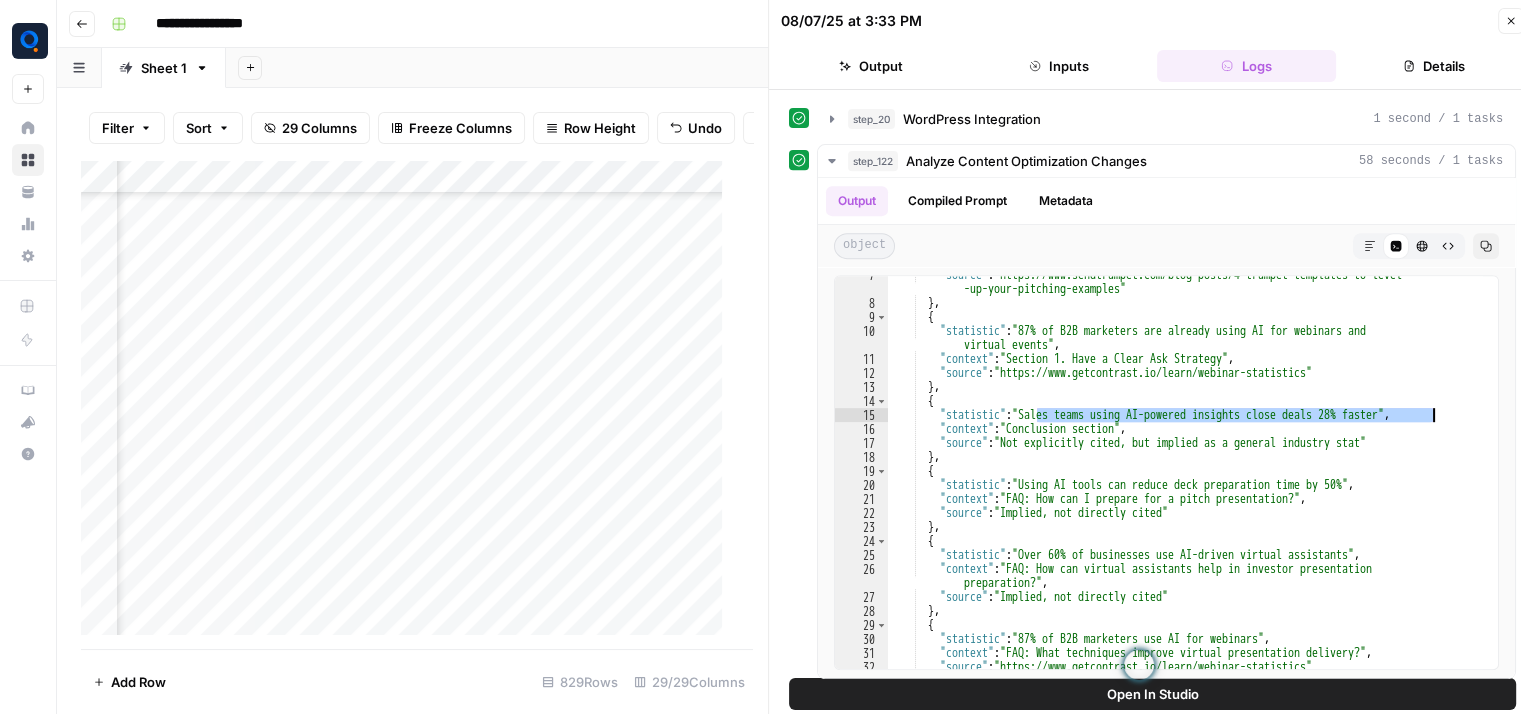 scroll, scrollTop: 20826, scrollLeft: 3436, axis: both 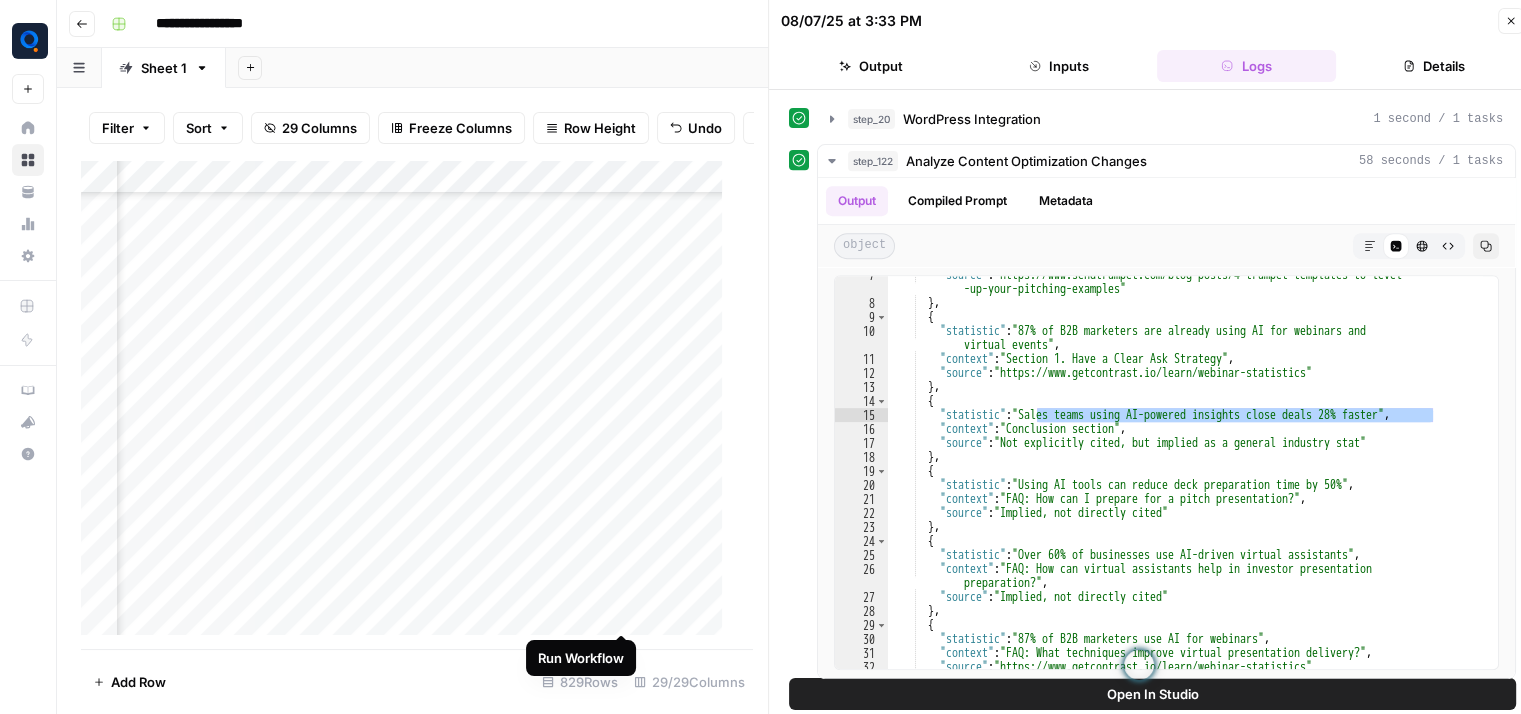 click on "Add Column" at bounding box center [409, 405] 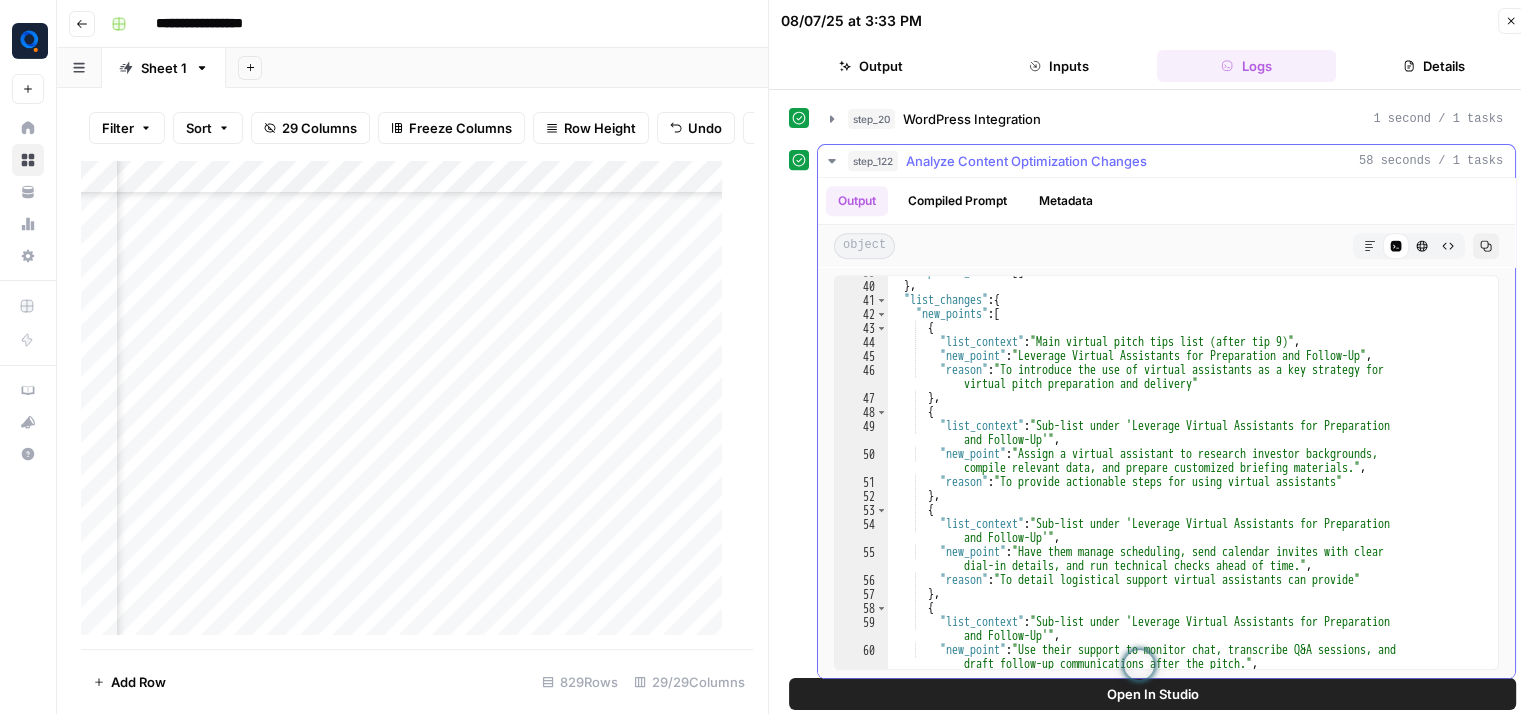 scroll, scrollTop: 589, scrollLeft: 0, axis: vertical 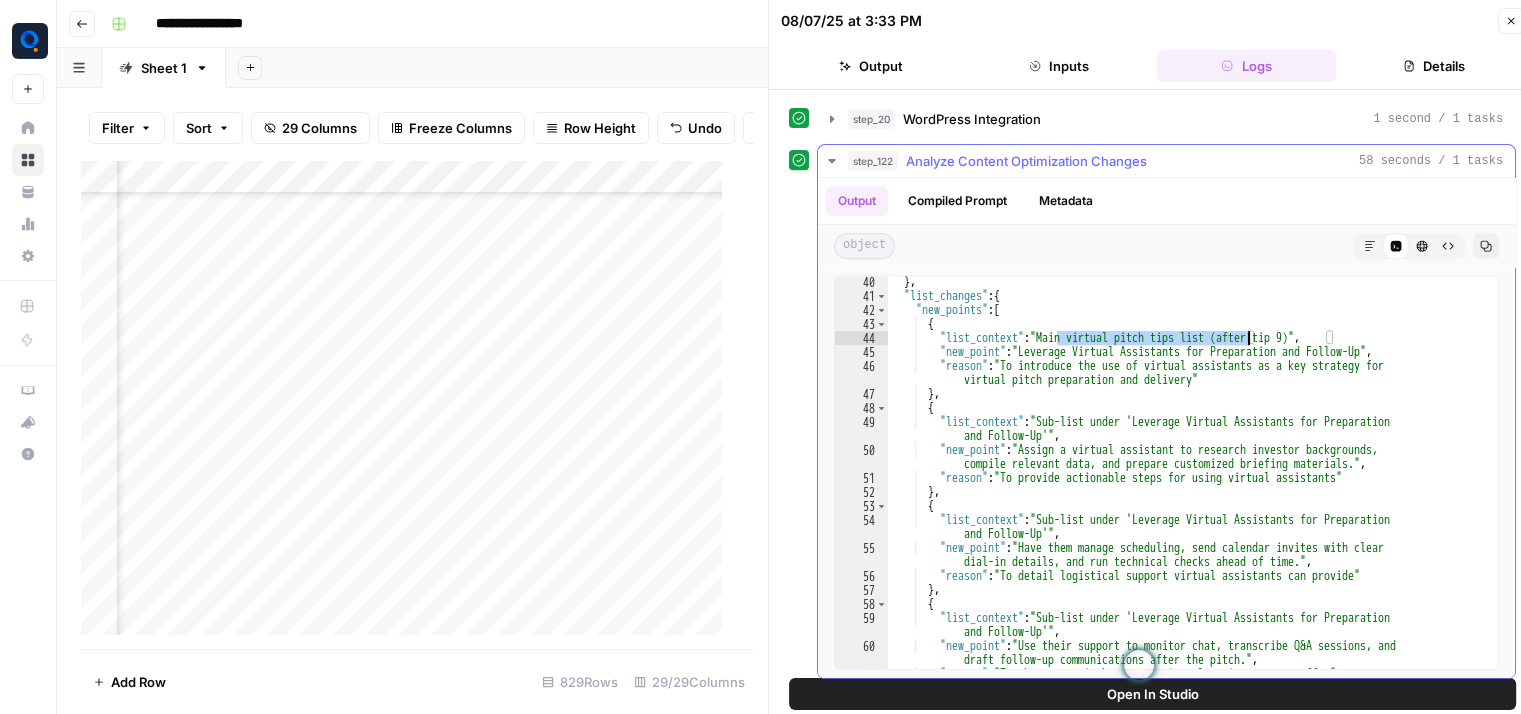 drag, startPoint x: 1058, startPoint y: 329, endPoint x: 1245, endPoint y: 325, distance: 187.04277 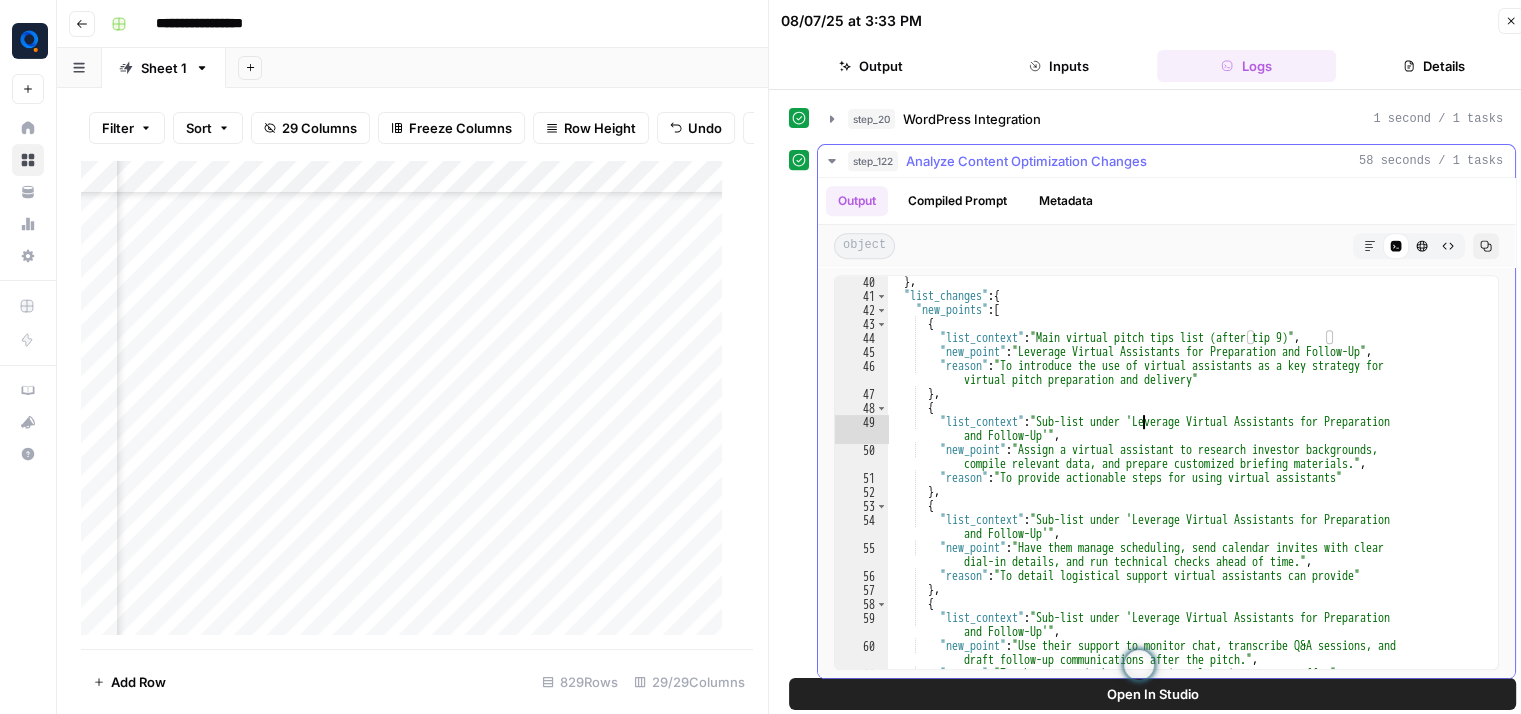 click on "} ,    "list_changes" :  {      "new_points" :  [         {           "list_context" :  "Main virtual pitch tips list (after tip 9)" ,           "new_point" :  "Leverage Virtual Assistants for Preparation and Follow-Up" ,           "reason" :  "To introduce the use of virtual assistants as a key strategy for               virtual pitch preparation and delivery"         } ,         {           "list_context" :  "Sub-list under 'Leverage Virtual Assistants for Preparation               and Follow-Up'" ,           "new_point" :  "Assign a virtual assistant to research investor backgrounds,               compile relevant data, and prepare customized briefing materials." ,           "reason" :  "To provide actionable steps for using virtual assistants"         } ,         {           "list_context" :  "Sub-list under 'Leverage Virtual Assistants for Preparation               and Follow-Up'" ,           "new_point" :               ,           "reason" }" at bounding box center [1185, 486] 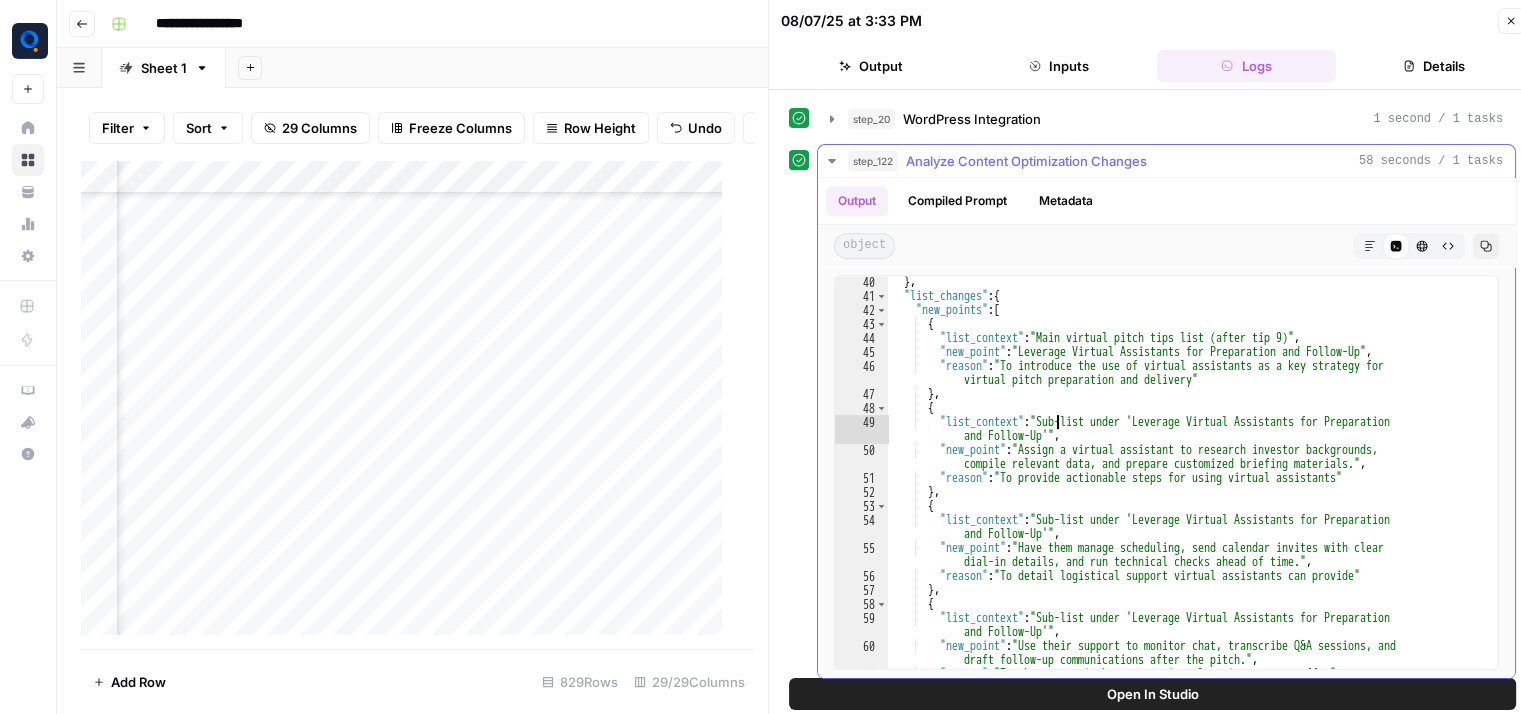 click on "} ,    "list_changes" :  {      "new_points" :  [         {           "list_context" :  "Main virtual pitch tips list (after tip 9)" ,           "new_point" :  "Leverage Virtual Assistants for Preparation and Follow-Up" ,           "reason" :  "To introduce the use of virtual assistants as a key strategy for               virtual pitch preparation and delivery"         } ,         {           "list_context" :  "Sub-list under 'Leverage Virtual Assistants for Preparation               and Follow-Up'" ,           "new_point" :  "Assign a virtual assistant to research investor backgrounds,               compile relevant data, and prepare customized briefing materials." ,           "reason" :  "To provide actionable steps for using virtual assistants"         } ,         {           "list_context" :  "Sub-list under 'Leverage Virtual Assistants for Preparation               and Follow-Up'" ,           "new_point" :               ,           "reason" }" at bounding box center (1185, 486) 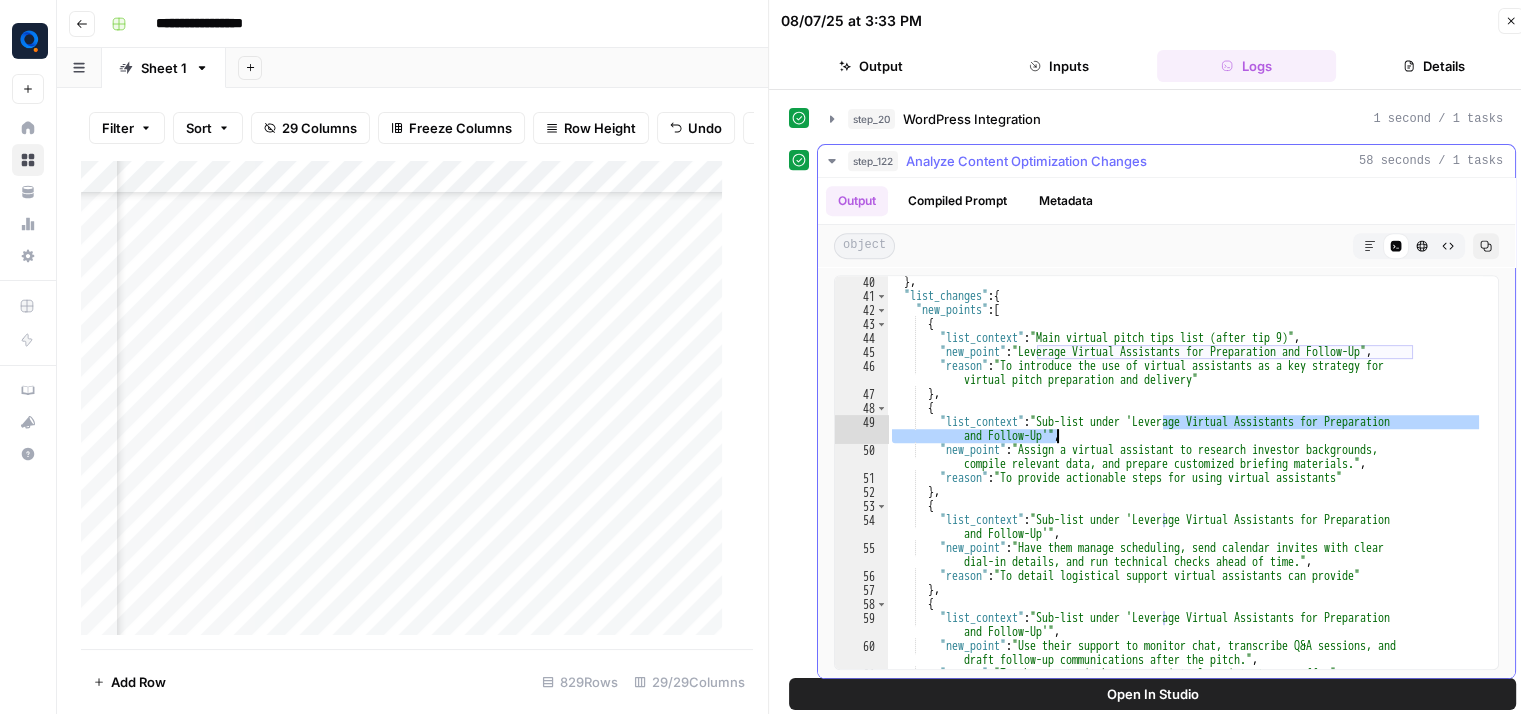 drag, startPoint x: 1160, startPoint y: 413, endPoint x: 1054, endPoint y: 431, distance: 107.51744 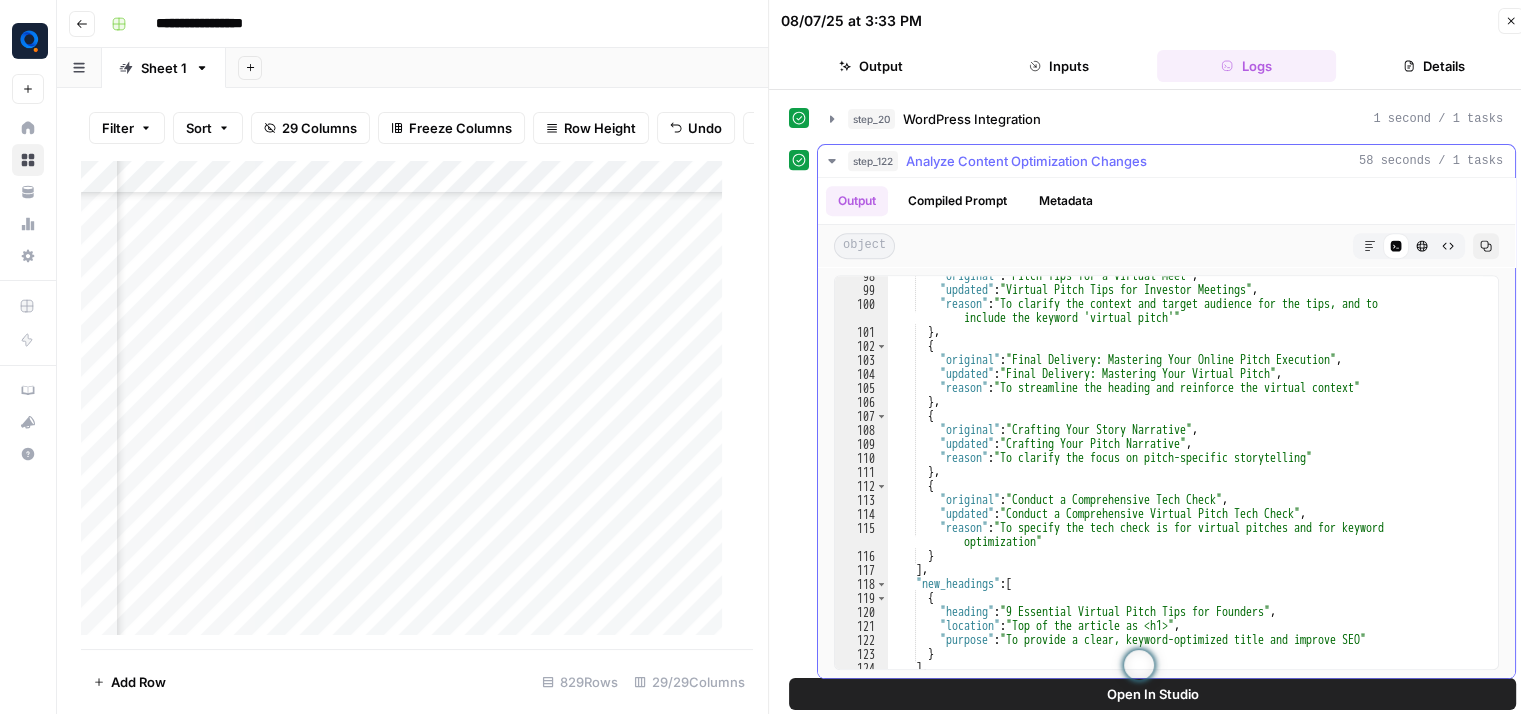 scroll, scrollTop: 1591, scrollLeft: 0, axis: vertical 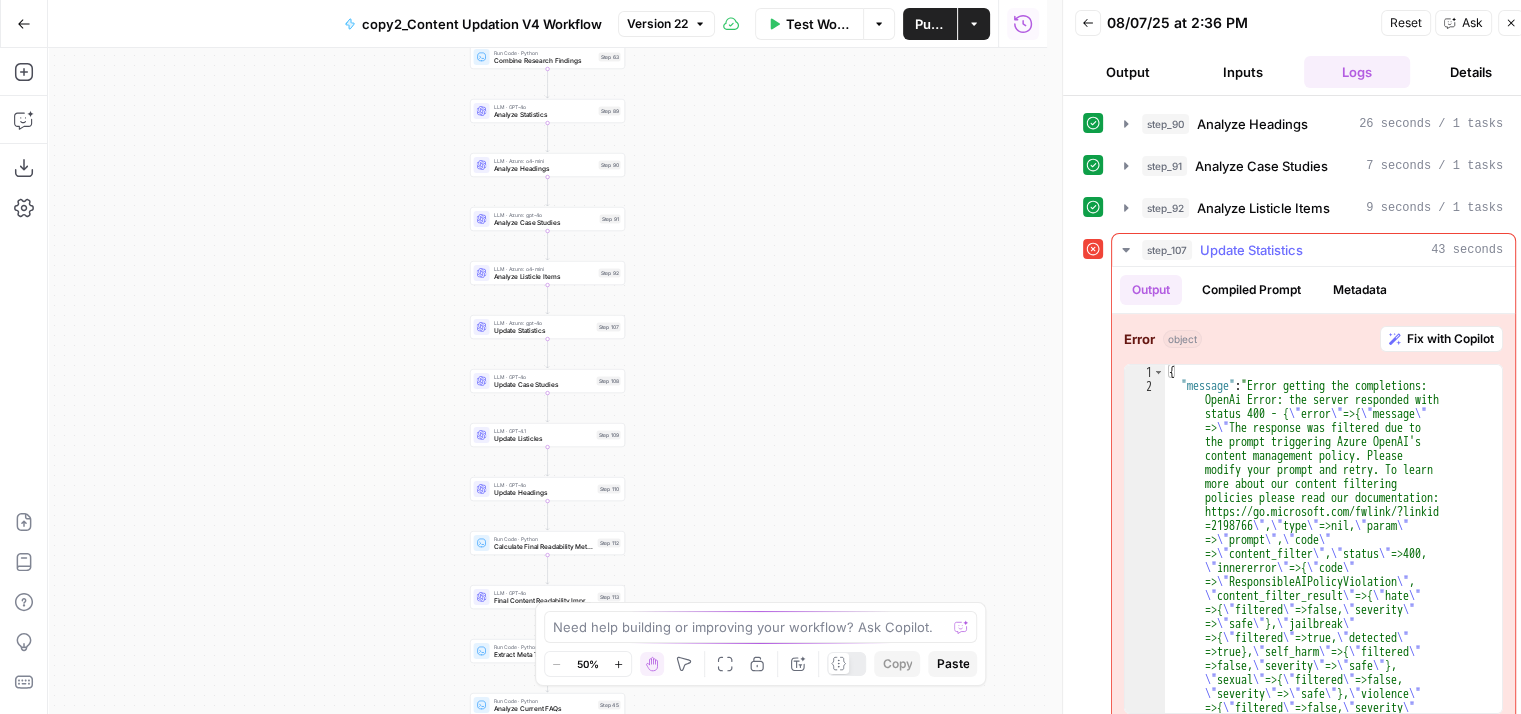 click on "Fix with Copilot" at bounding box center [1450, 339] 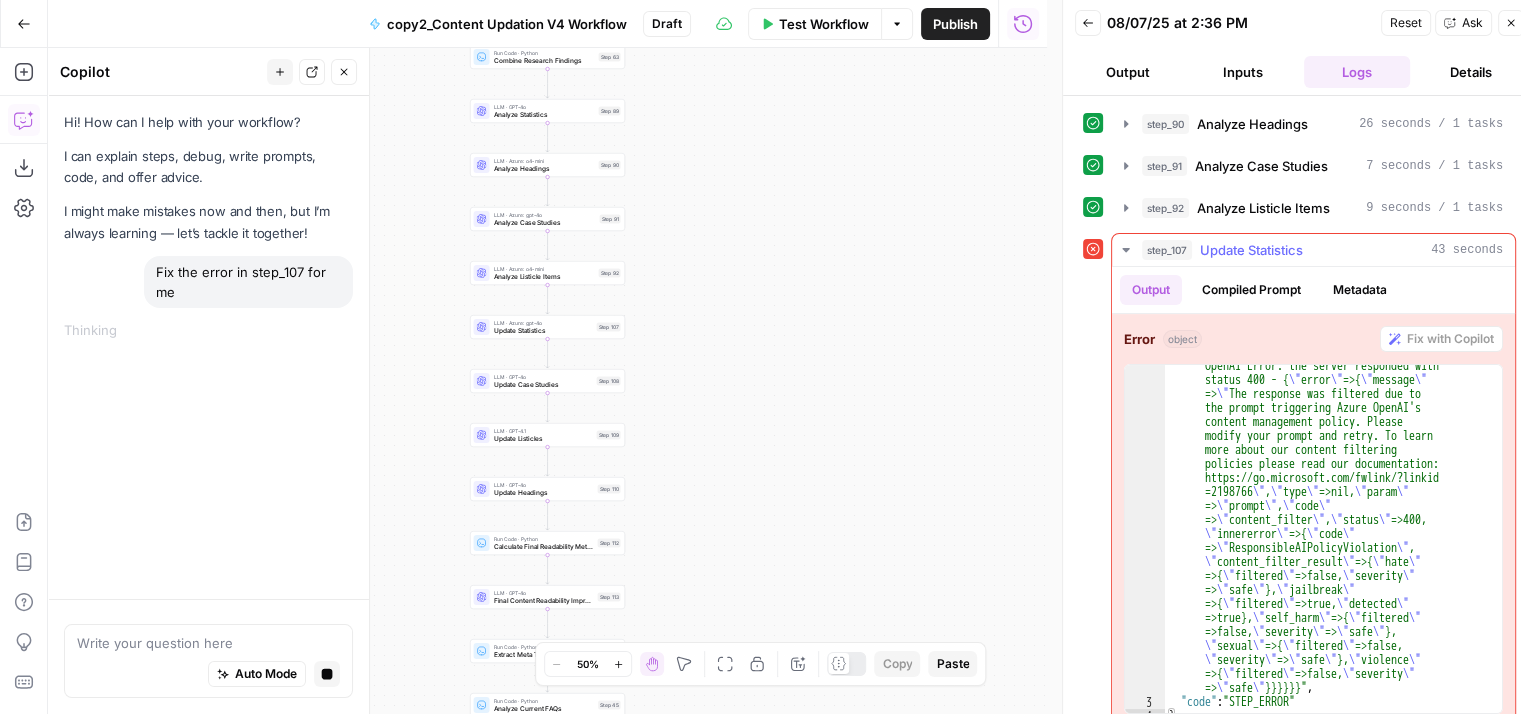 scroll, scrollTop: 41, scrollLeft: 0, axis: vertical 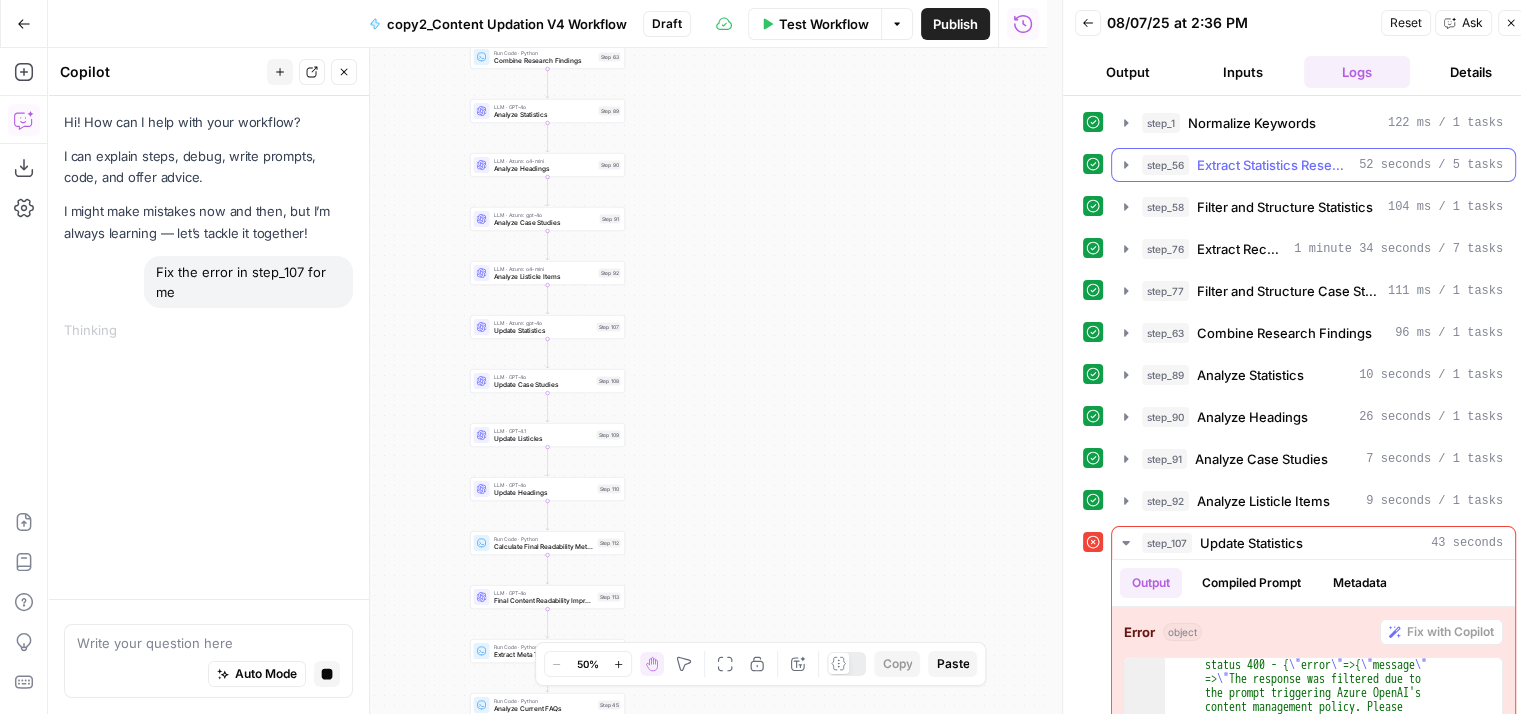 click on "Extract Statistics Research" at bounding box center [1274, 165] 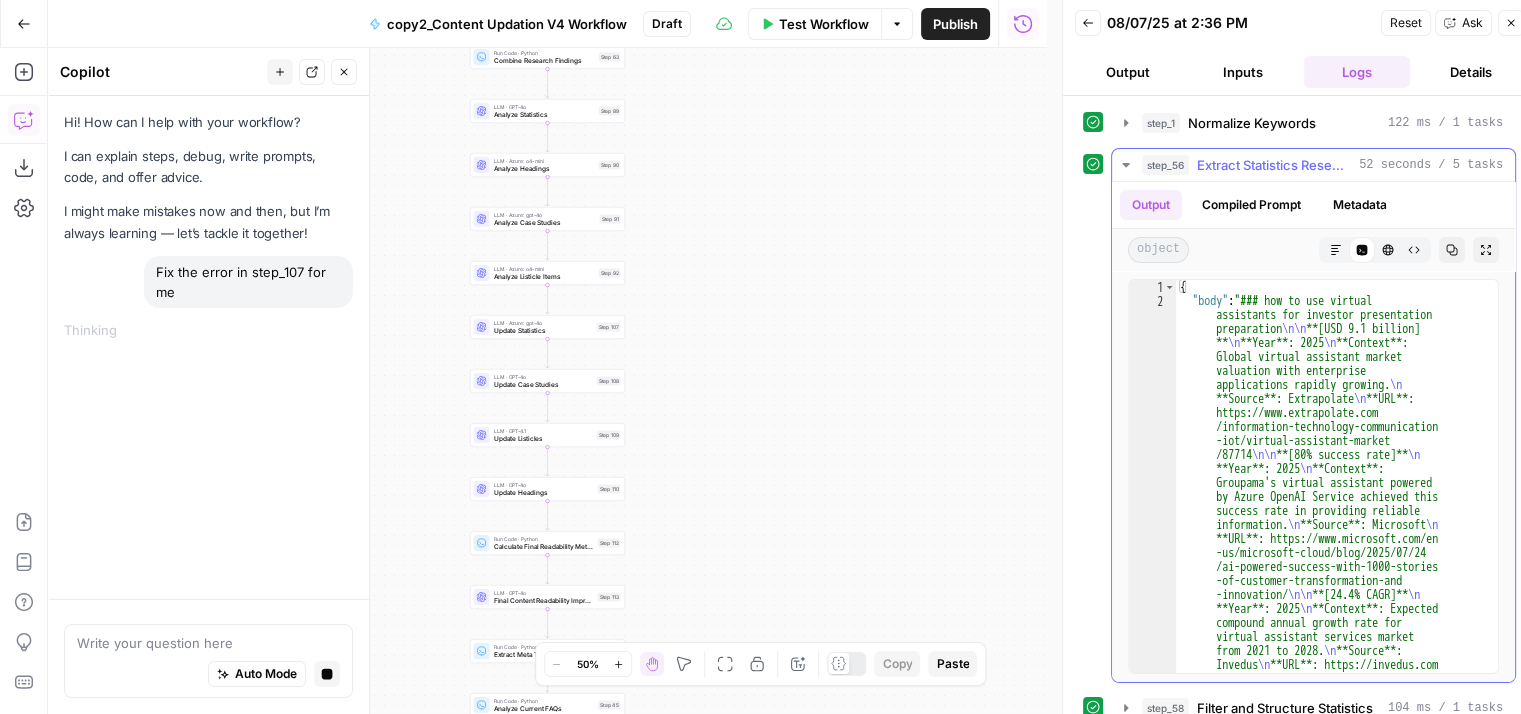 click on "Extract Statistics Research" at bounding box center (1274, 165) 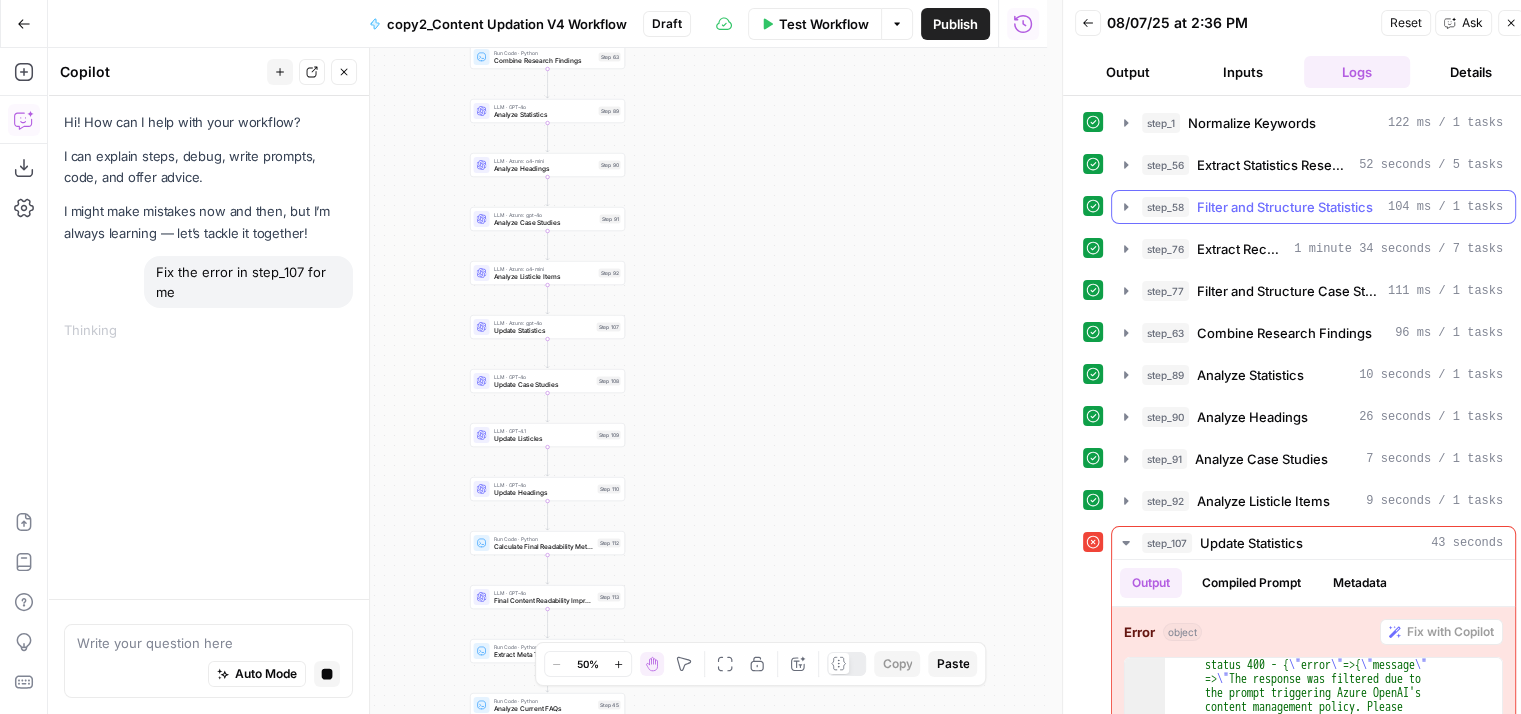 click on "Filter and Structure Statistics" at bounding box center (1285, 207) 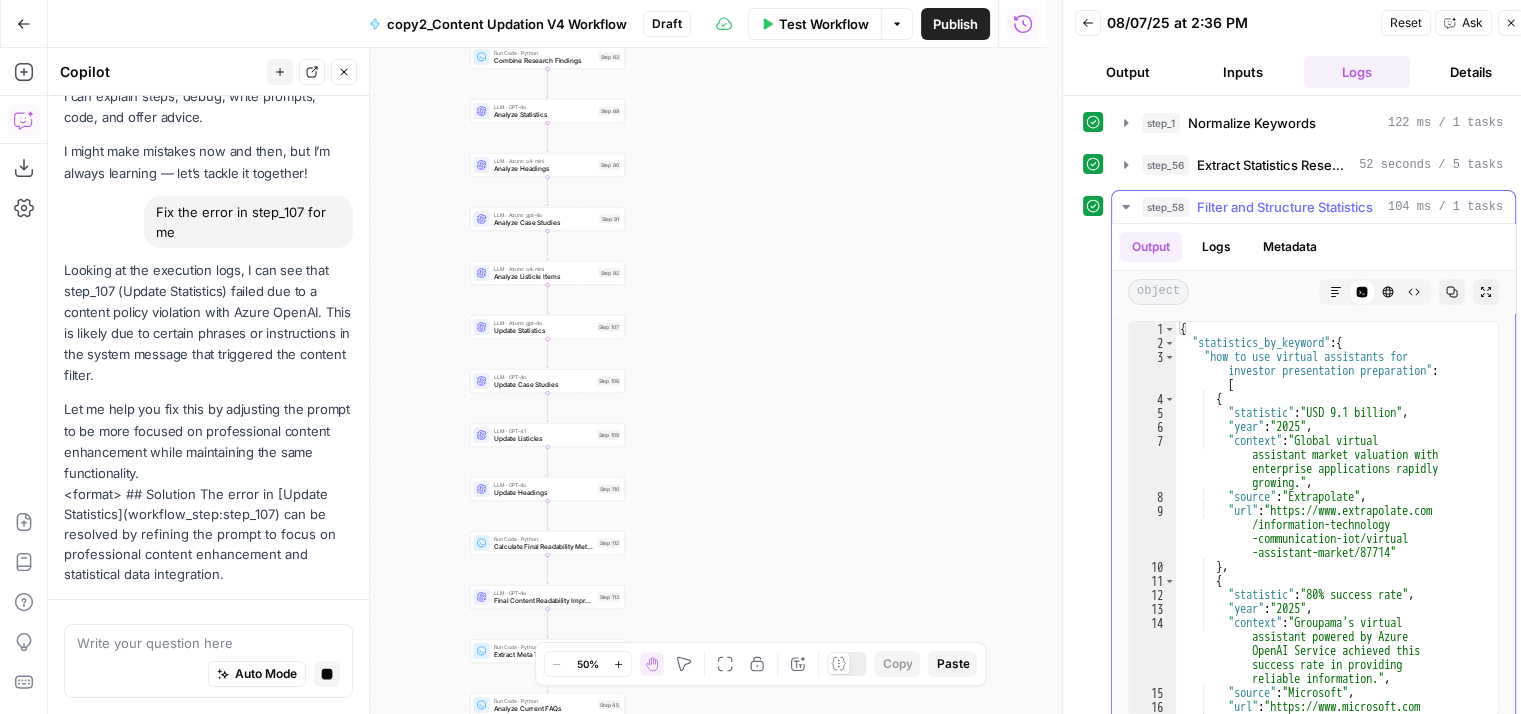 click on "Filter and Structure Statistics" at bounding box center (1285, 207) 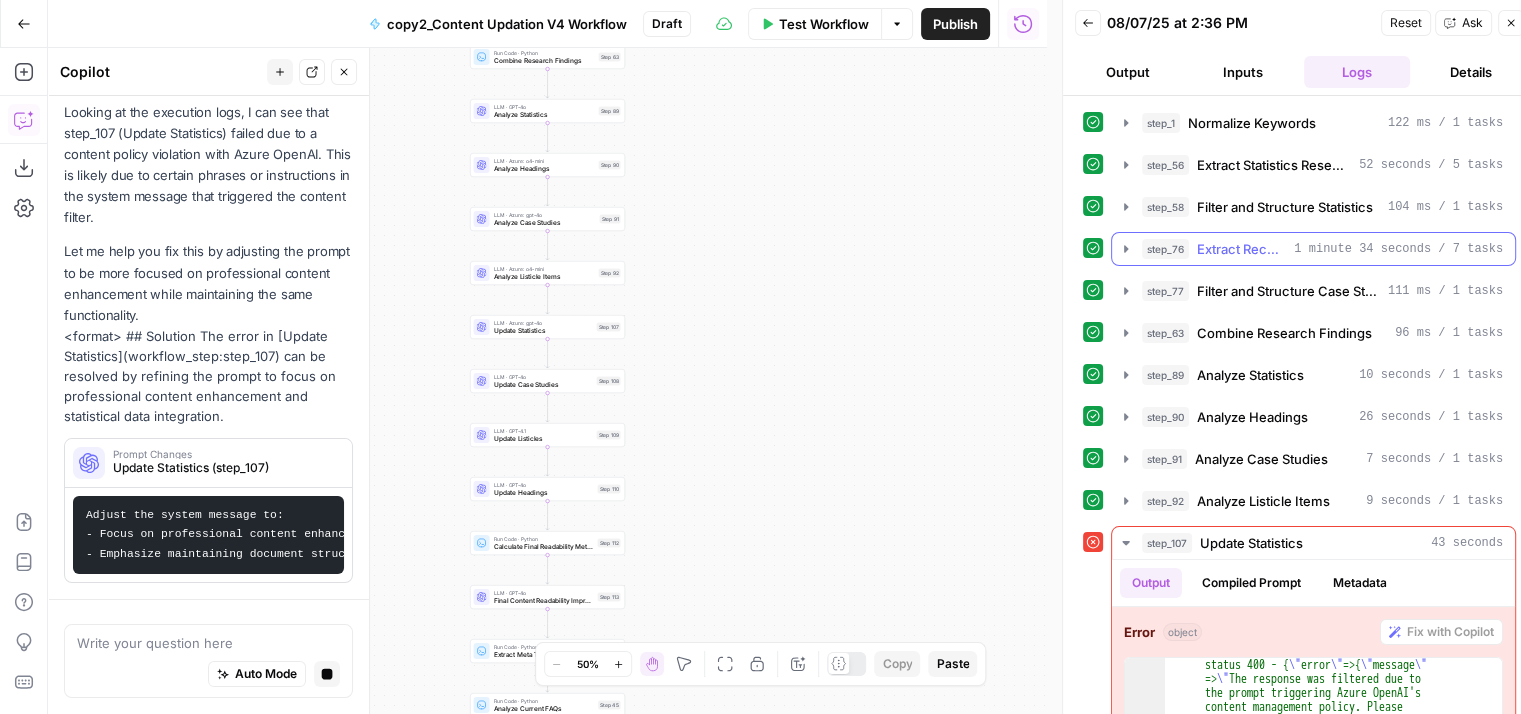click on "Extract Recent Case Studies" at bounding box center (1241, 249) 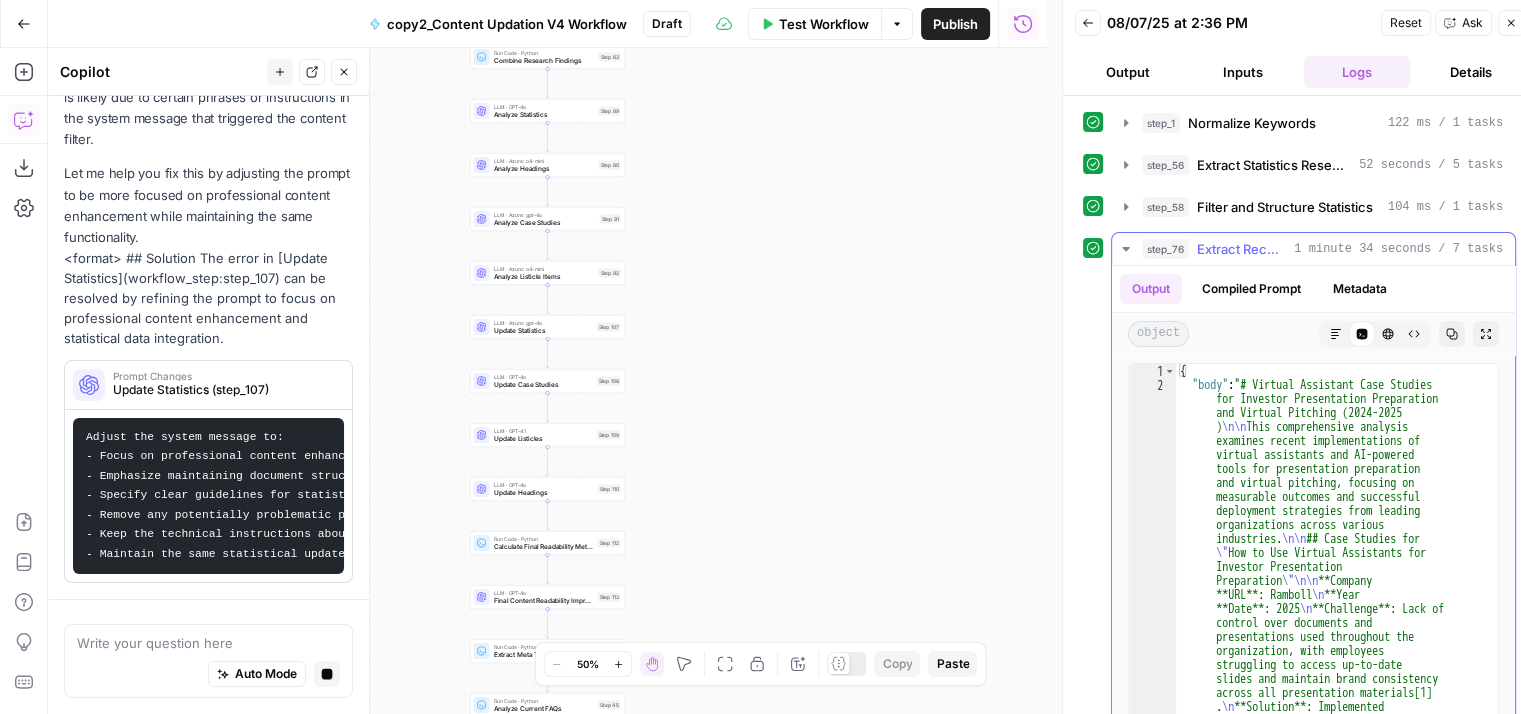 click on "Extract Recent Case Studies" at bounding box center (1241, 249) 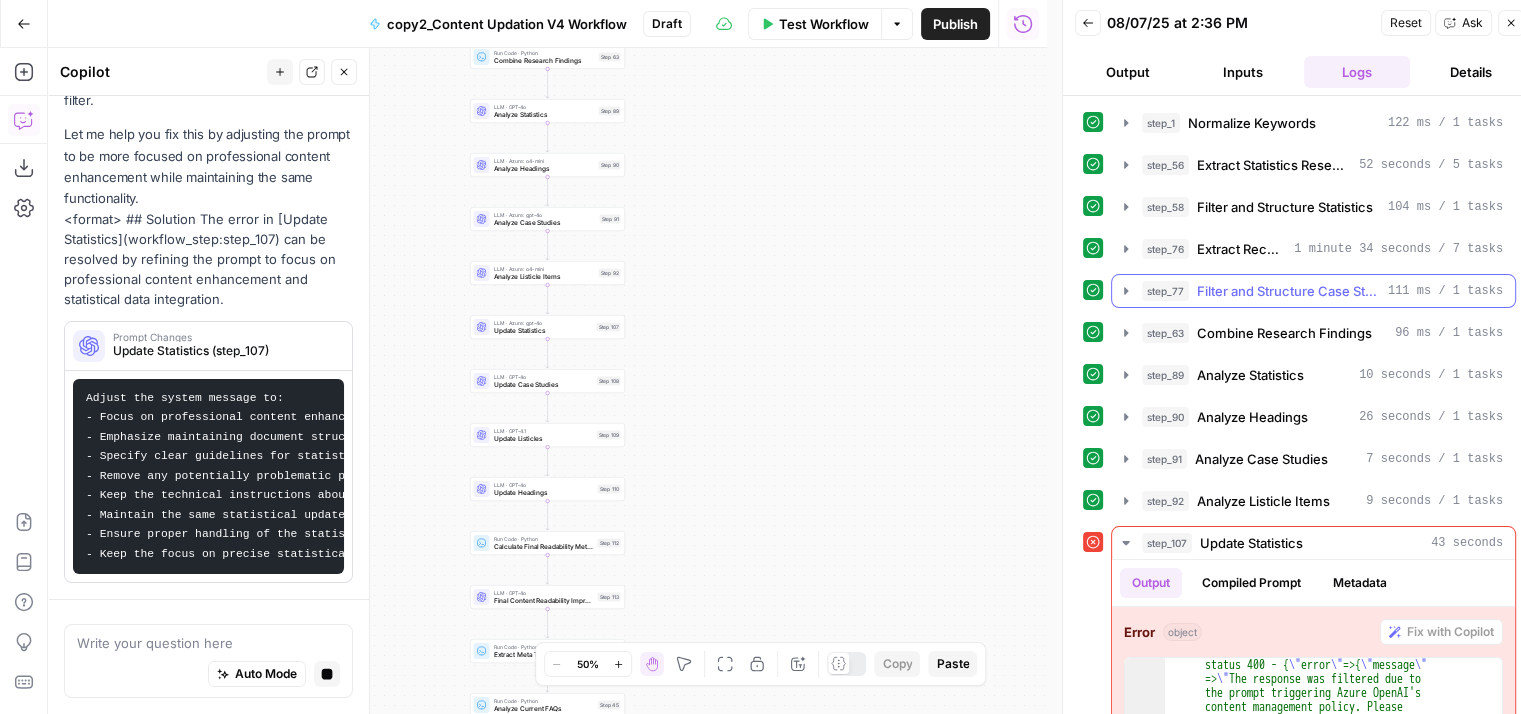 click on "Filter and Structure Case Studies" at bounding box center [1288, 291] 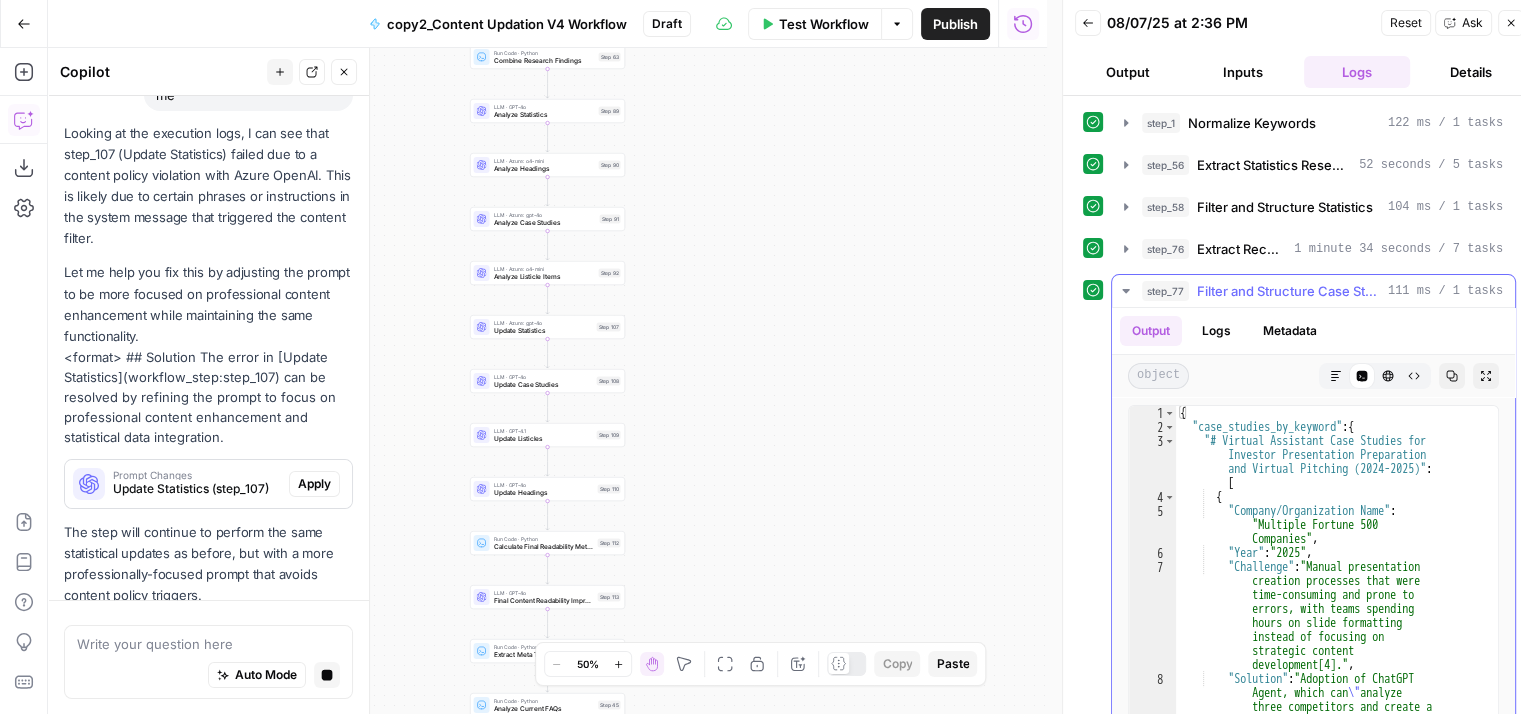 scroll, scrollTop: 240, scrollLeft: 0, axis: vertical 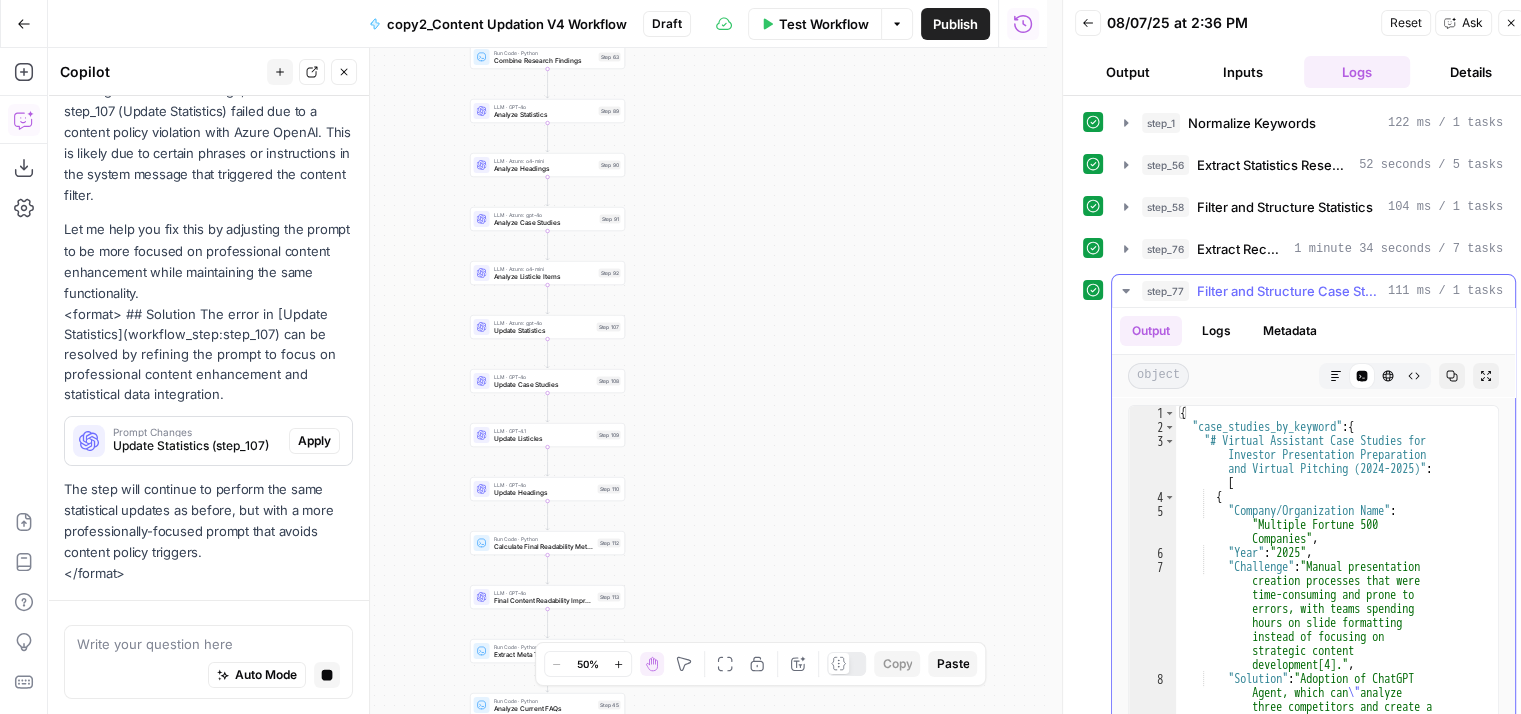click on "Filter and Structure Case Studies" at bounding box center (1288, 291) 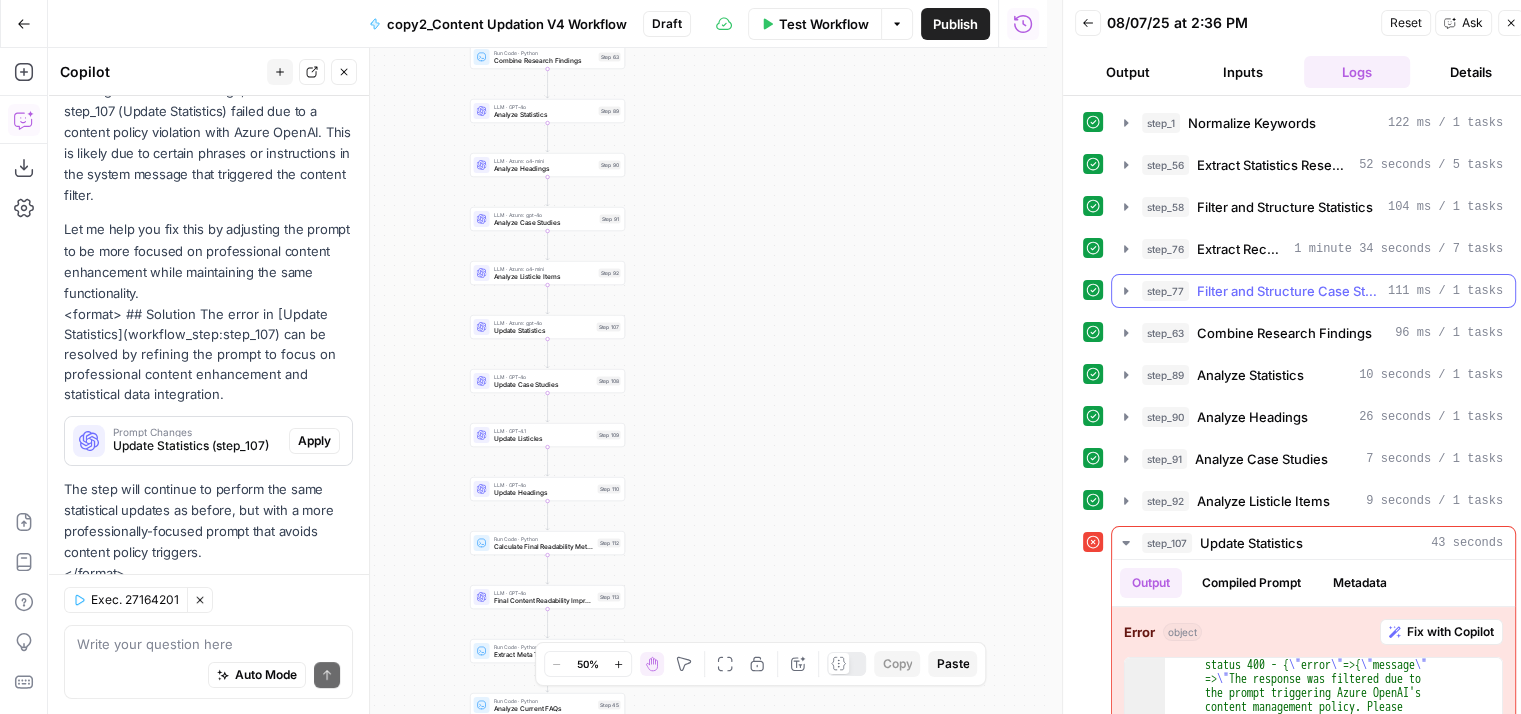 scroll, scrollTop: 297, scrollLeft: 0, axis: vertical 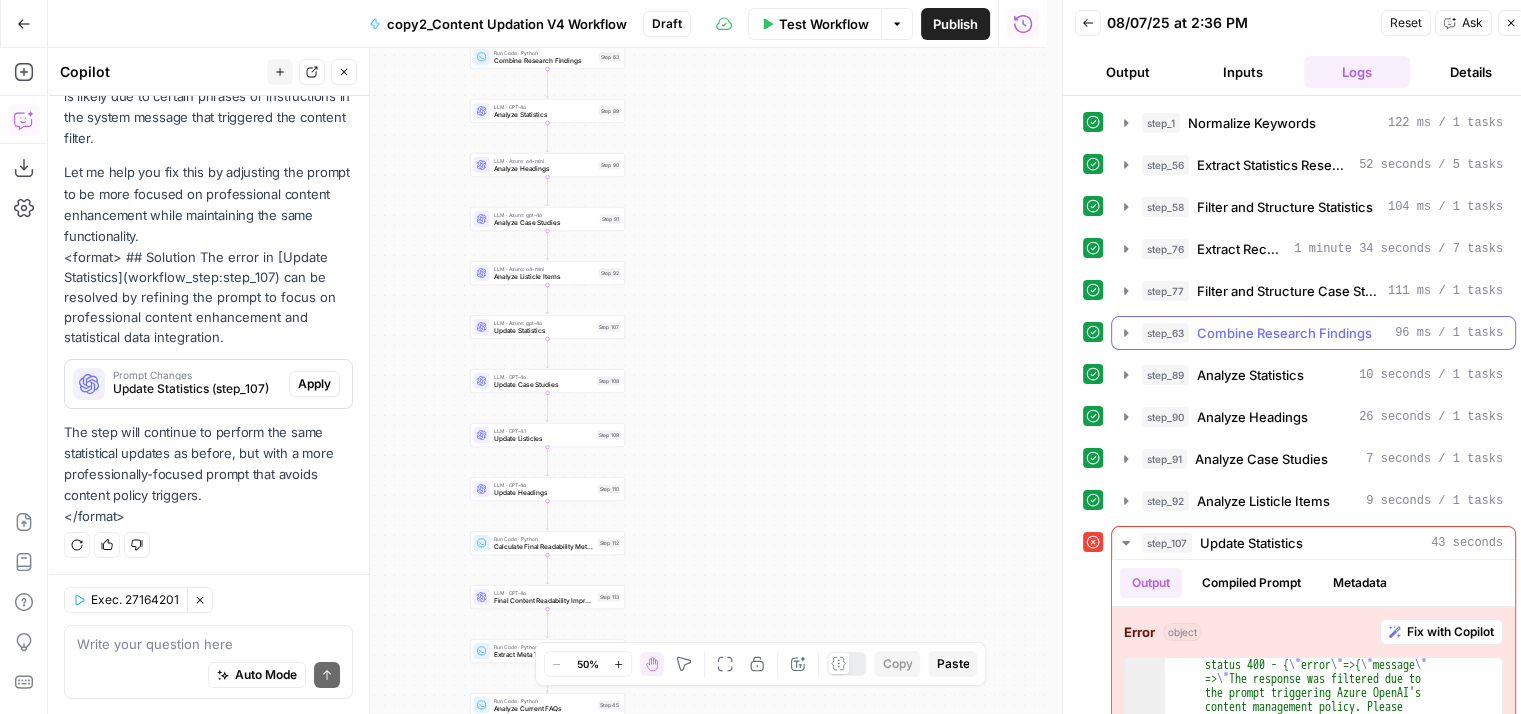 click on "Combine Research Findings" at bounding box center [1284, 333] 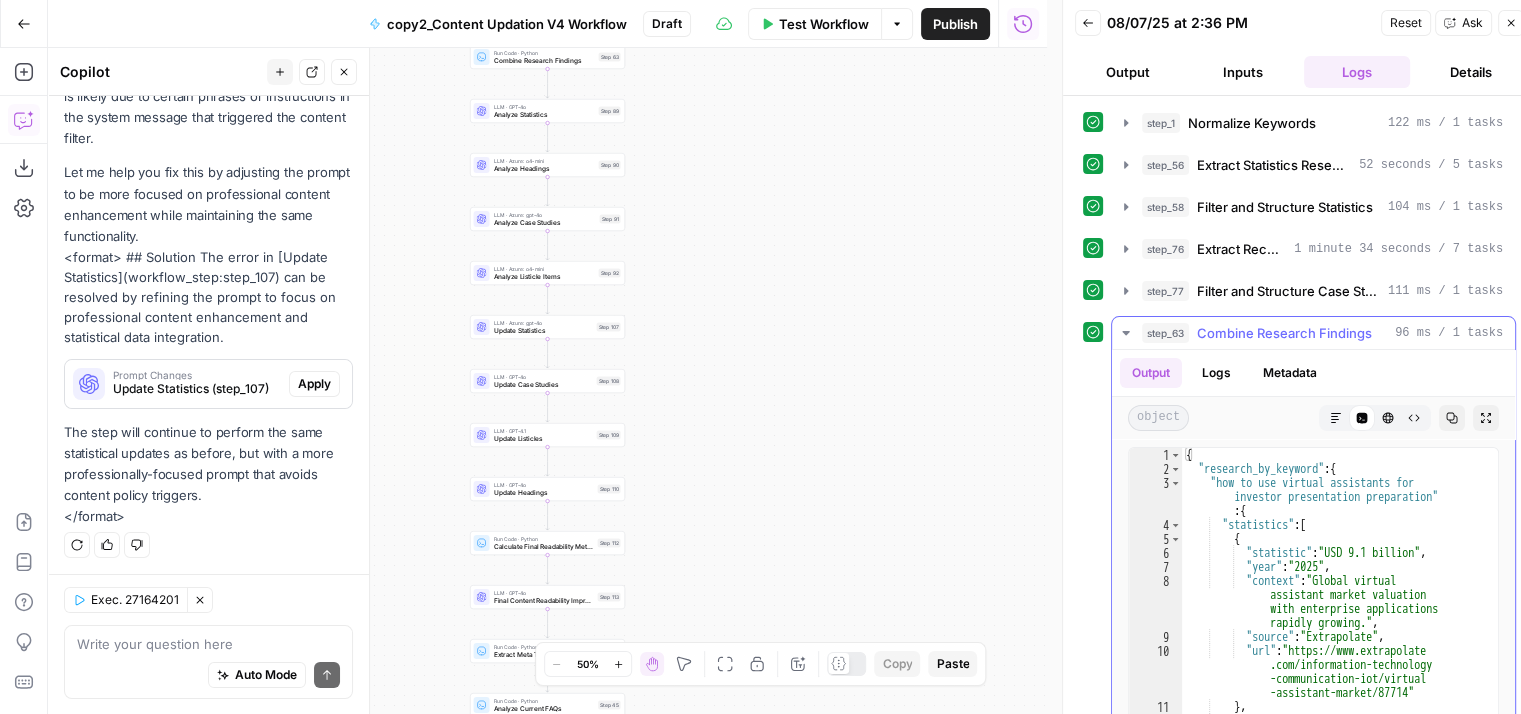 click on "Combine Research Findings" at bounding box center (1284, 333) 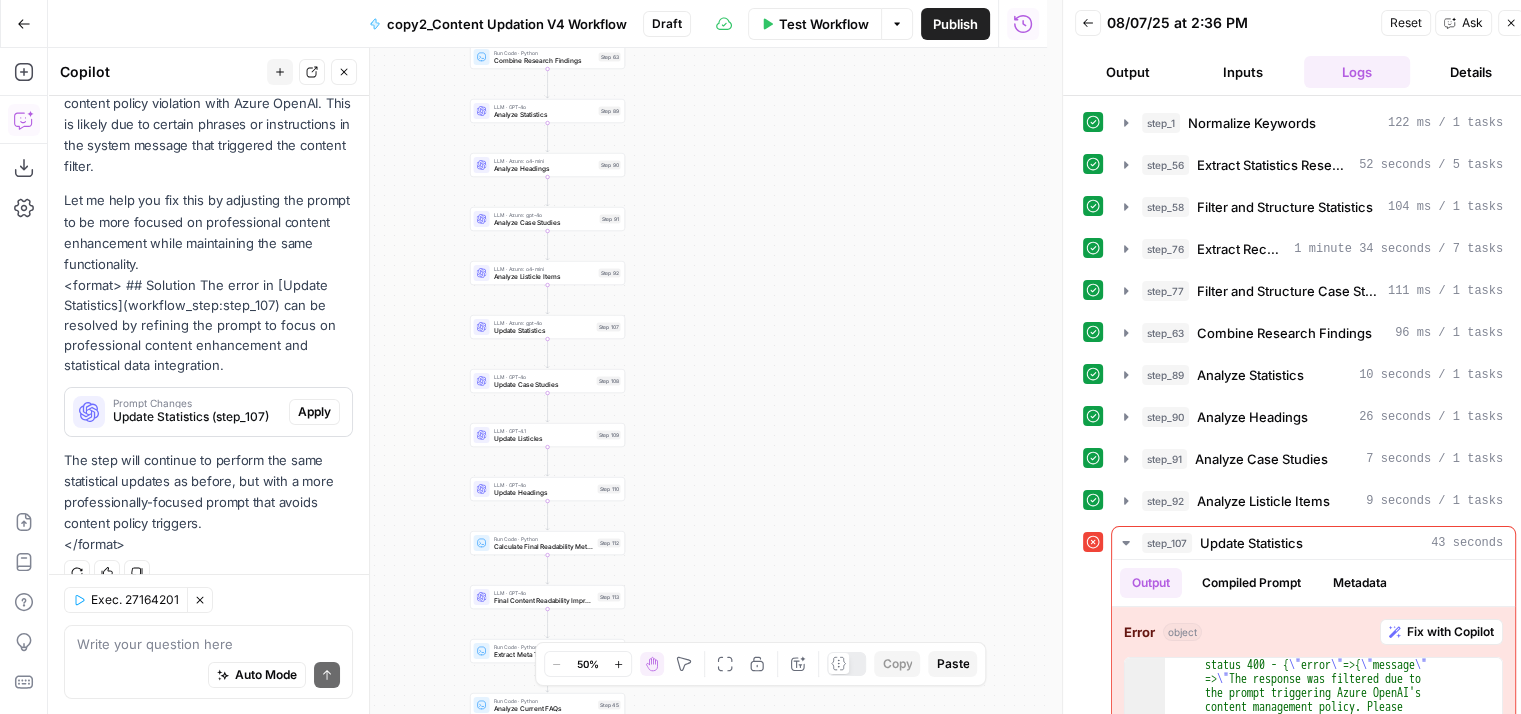 scroll, scrollTop: 297, scrollLeft: 0, axis: vertical 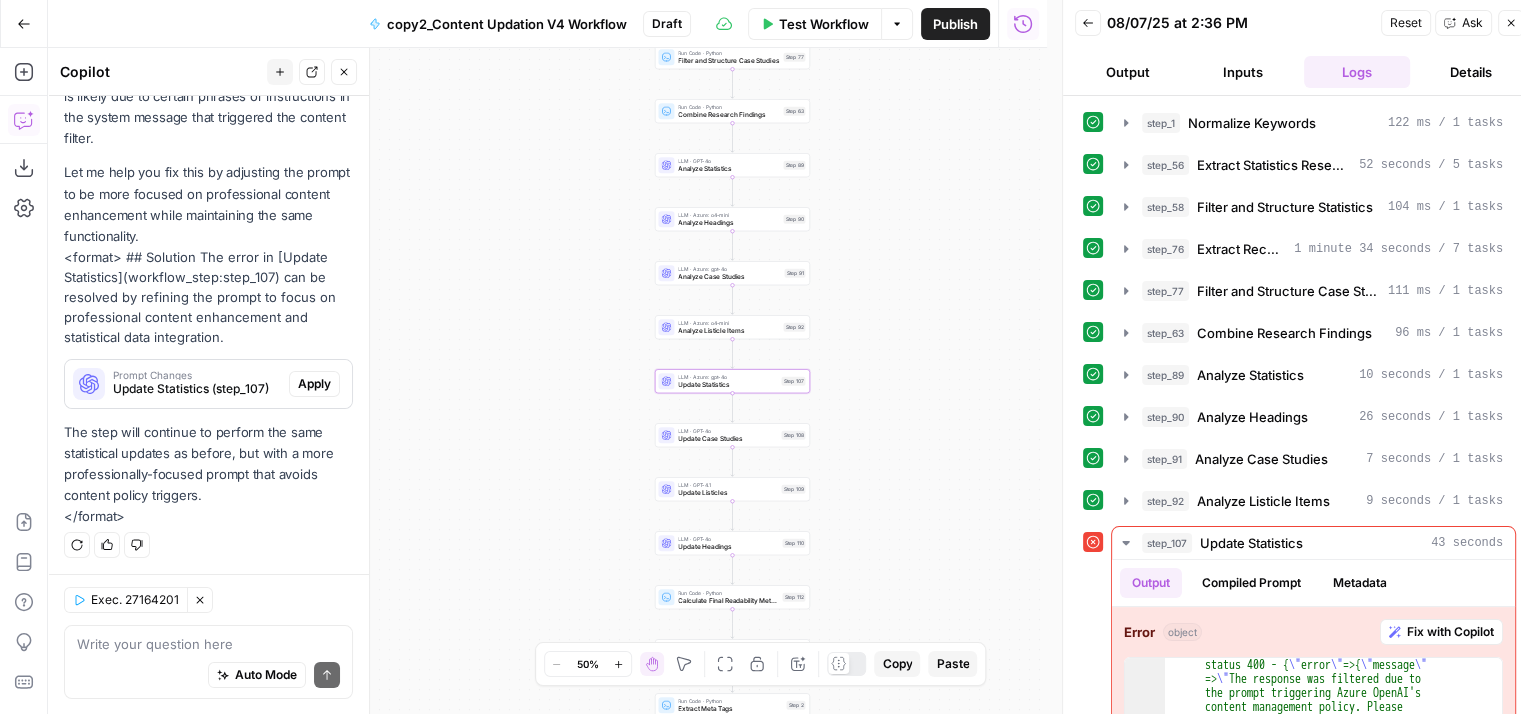 click on "Apply" at bounding box center (314, 384) 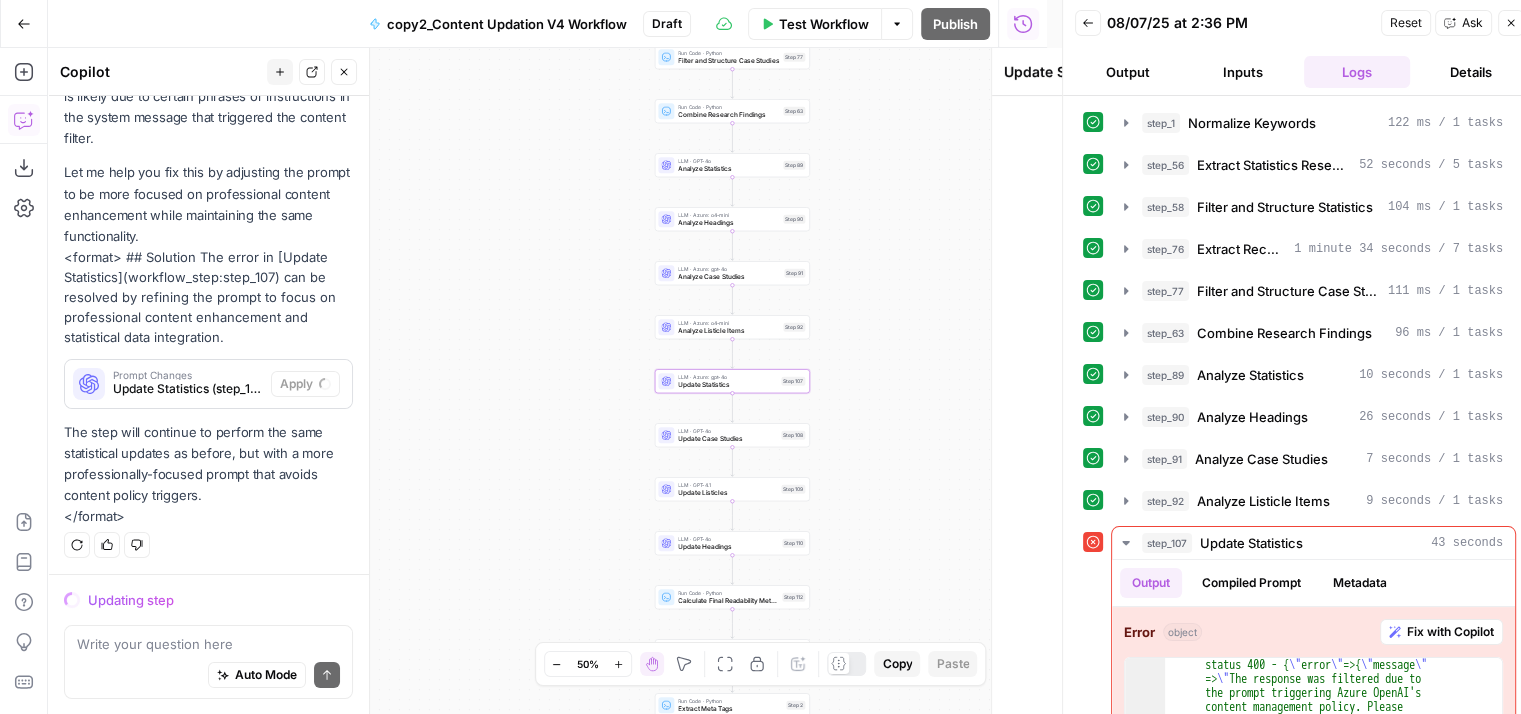 scroll, scrollTop: 298, scrollLeft: 0, axis: vertical 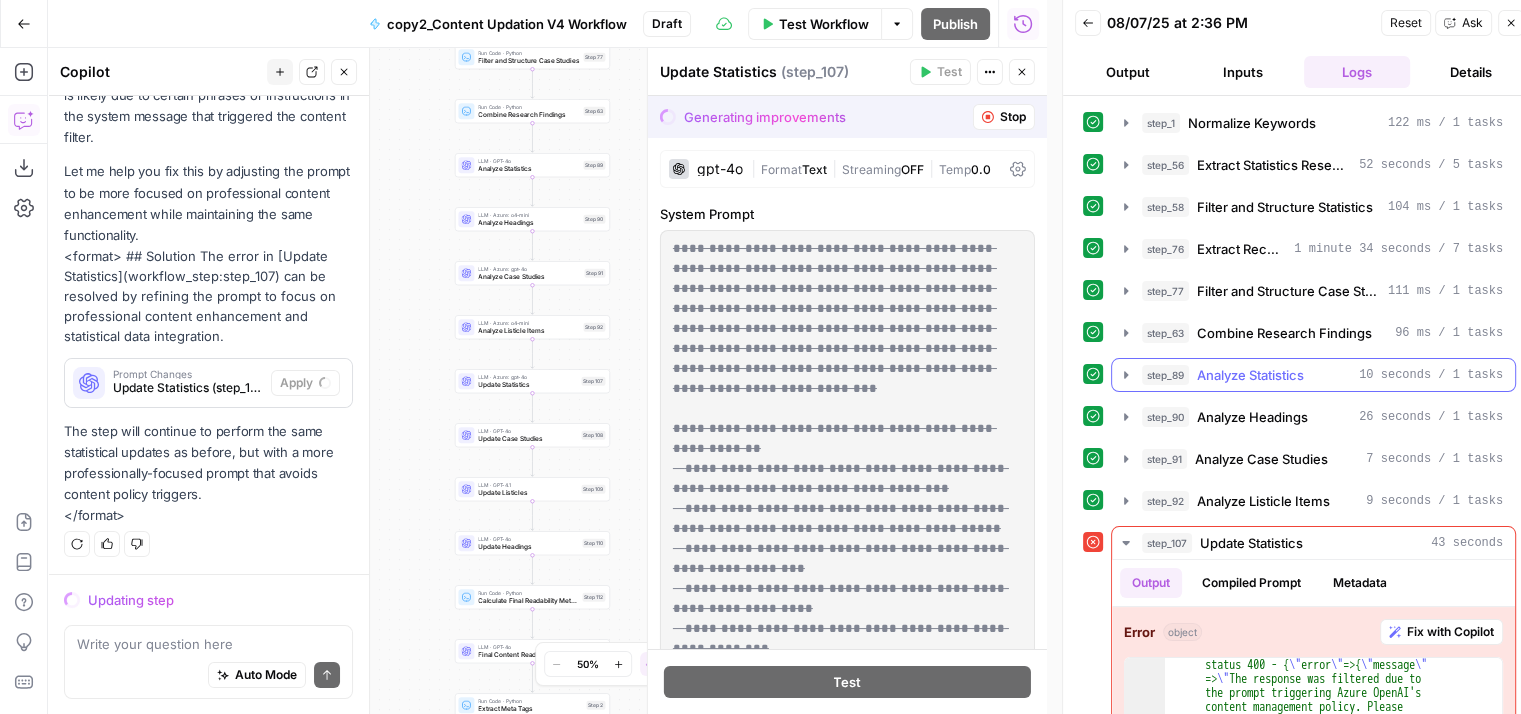 click on "Analyze Statistics" at bounding box center [1250, 375] 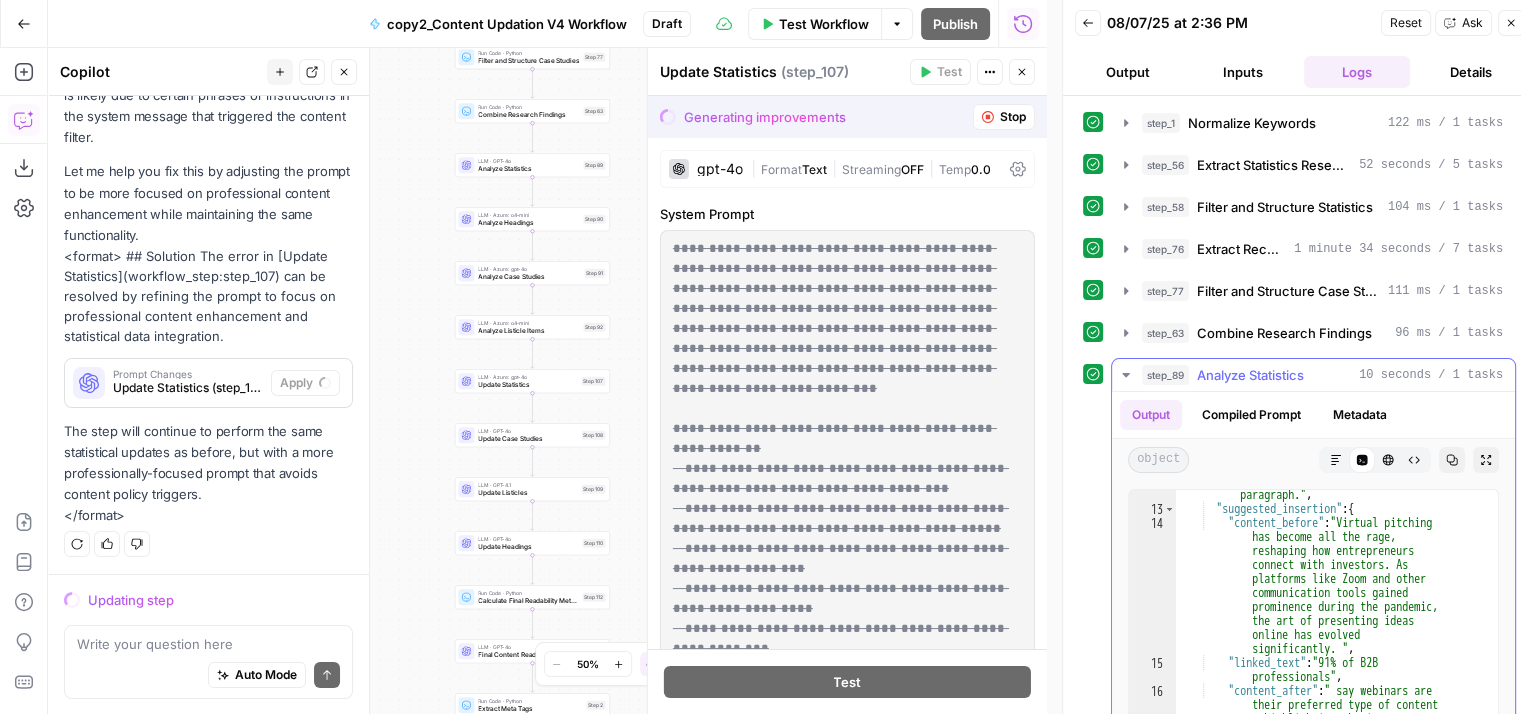 scroll, scrollTop: 225, scrollLeft: 0, axis: vertical 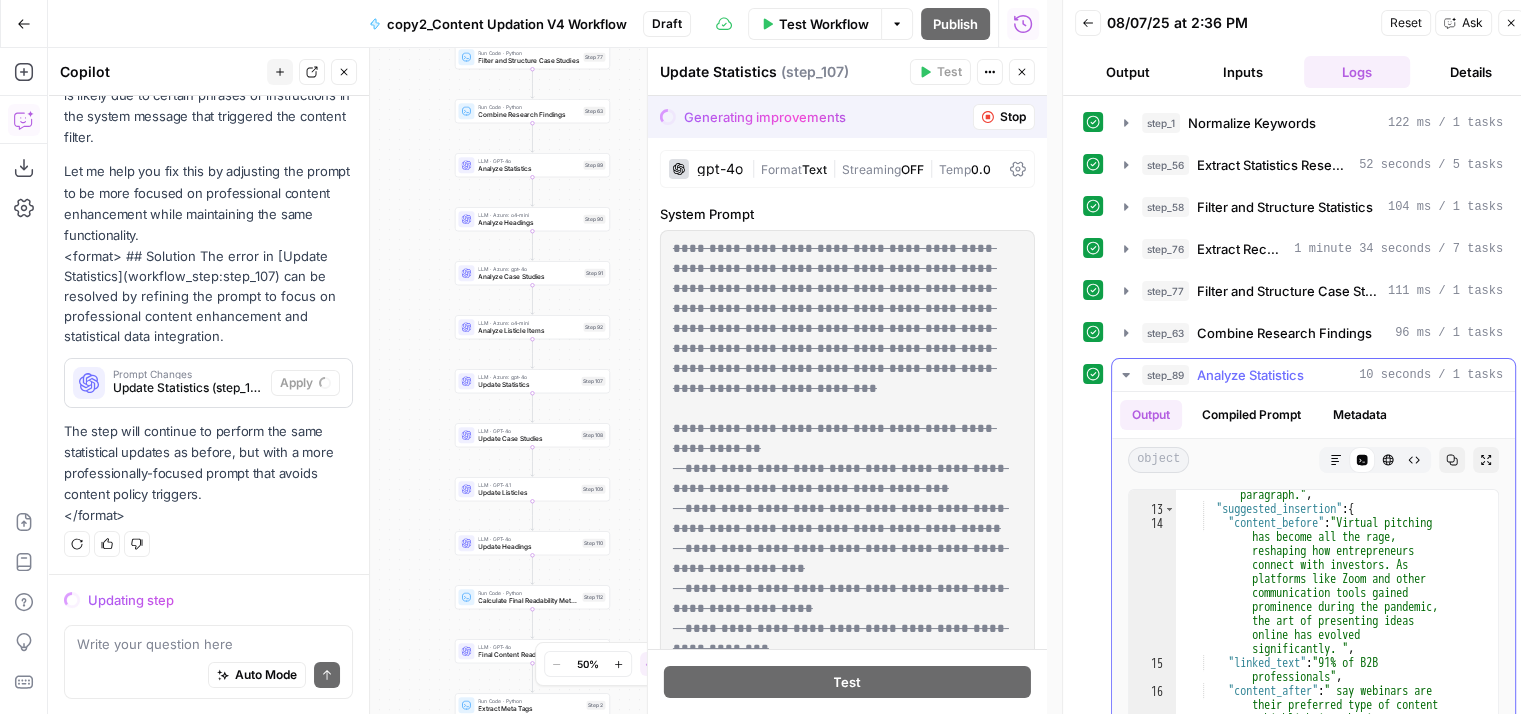 click on "step_89 Analyze Statistics 10 seconds / 1 tasks" at bounding box center [1313, 375] 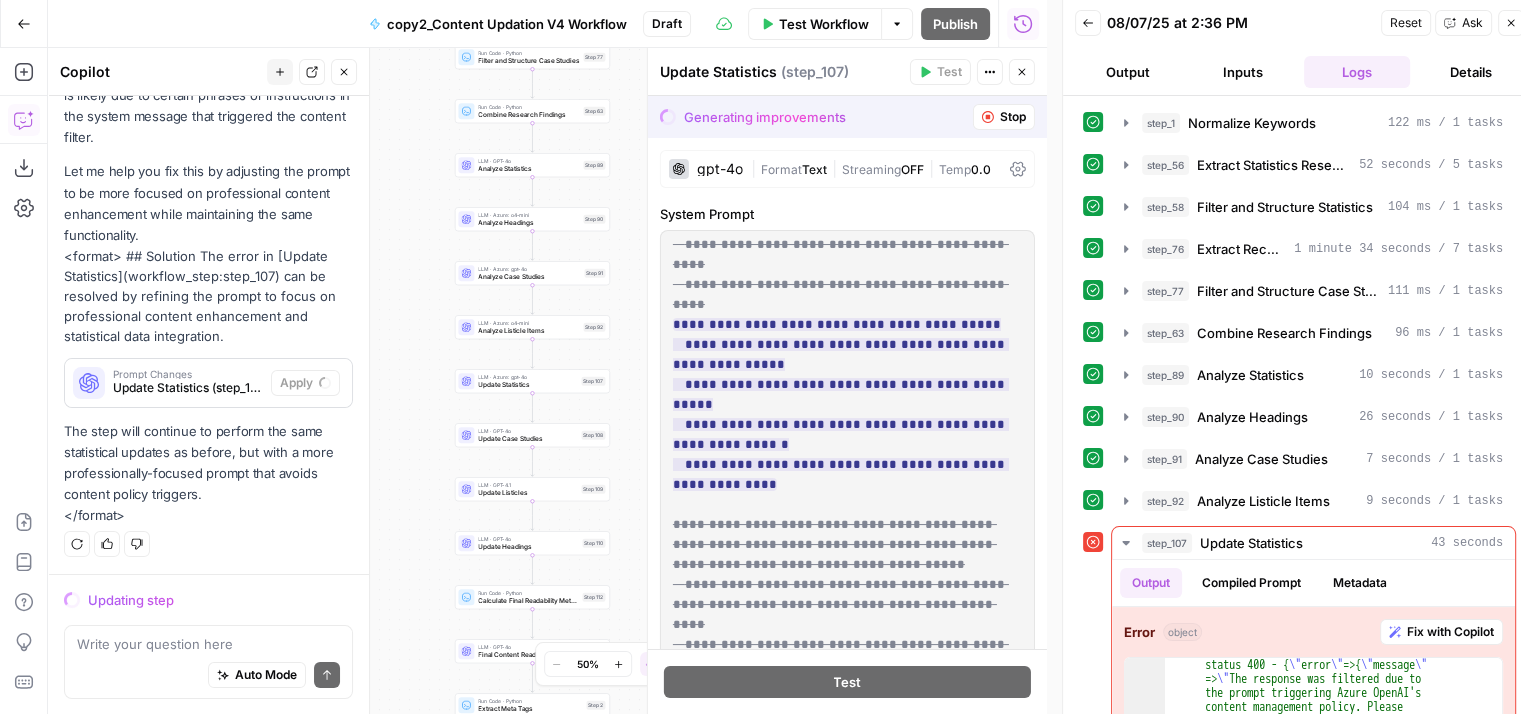 scroll, scrollTop: 1152, scrollLeft: 0, axis: vertical 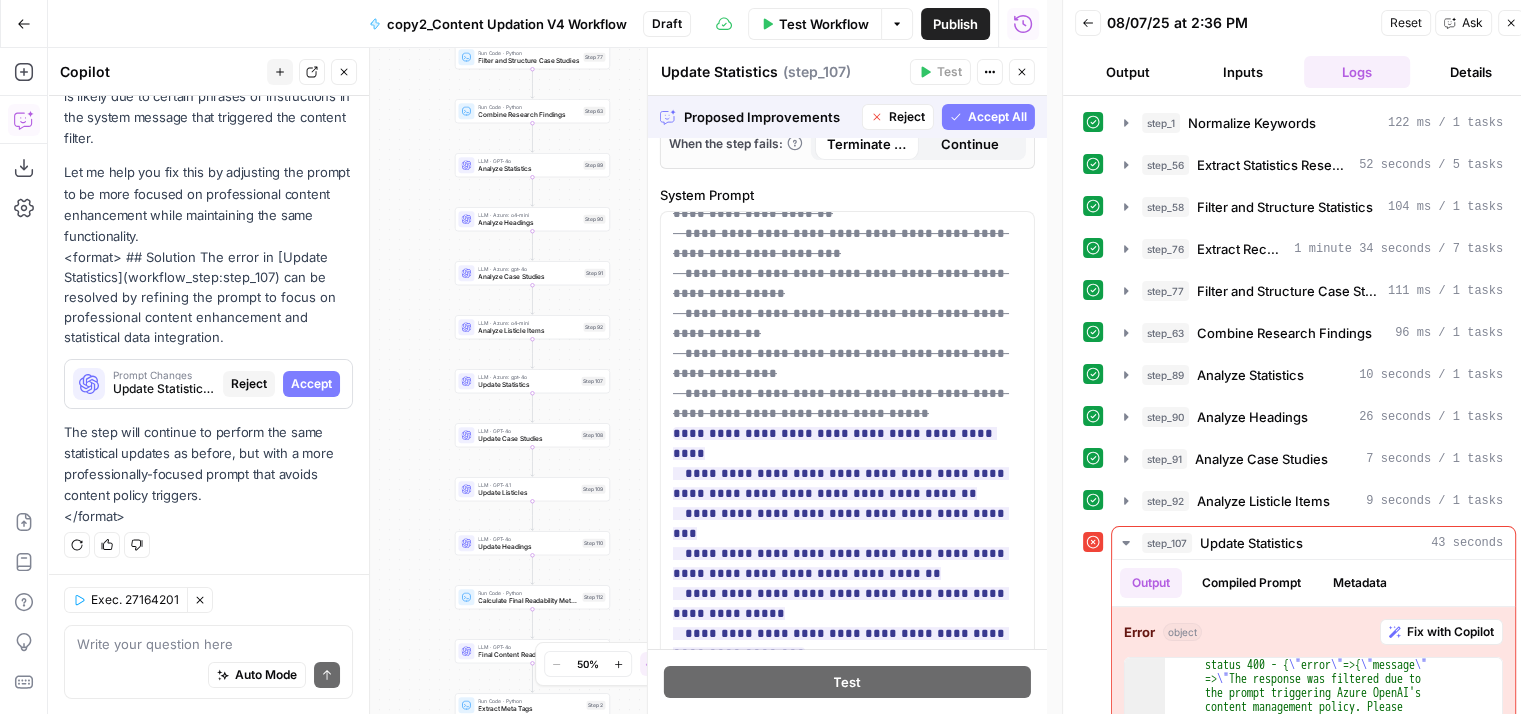 click on "Accept All" at bounding box center (997, 117) 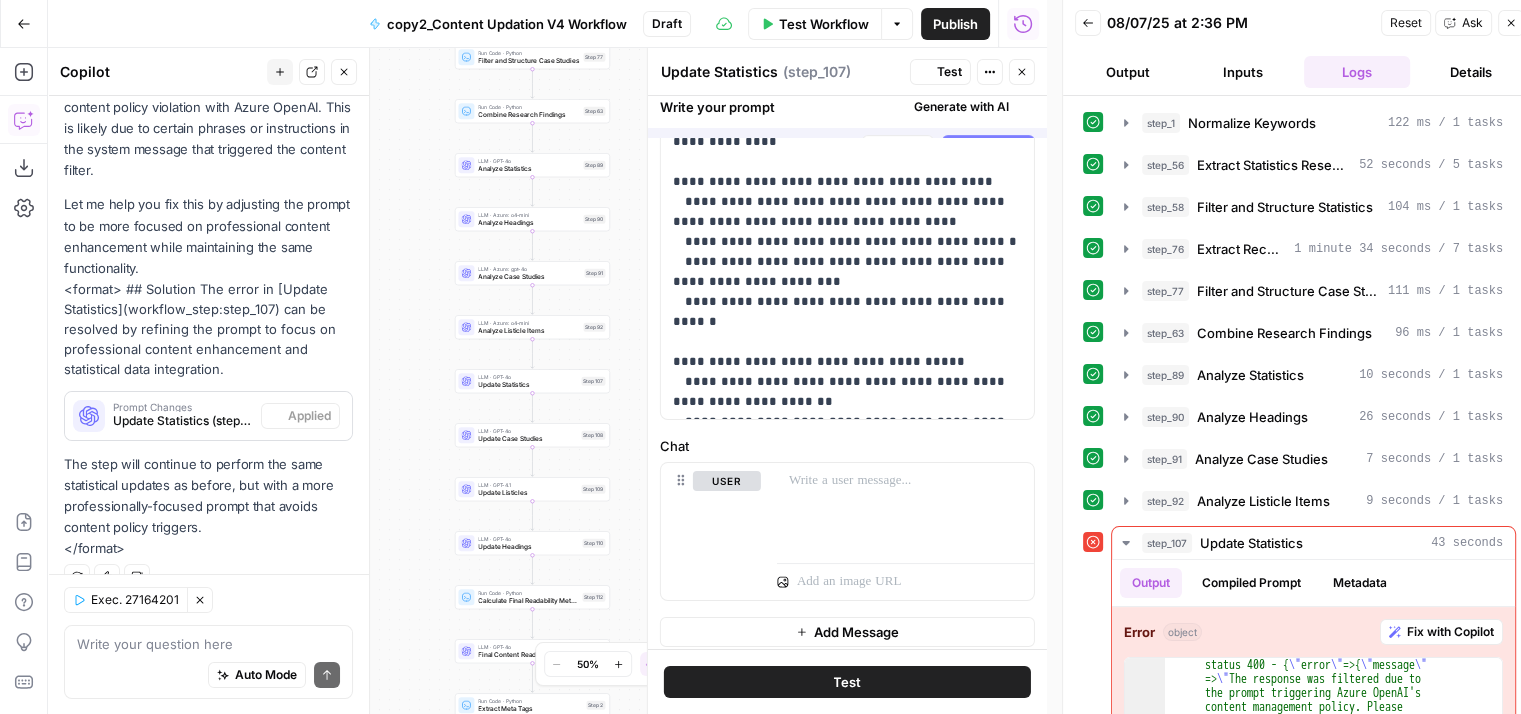scroll, scrollTop: 0, scrollLeft: 0, axis: both 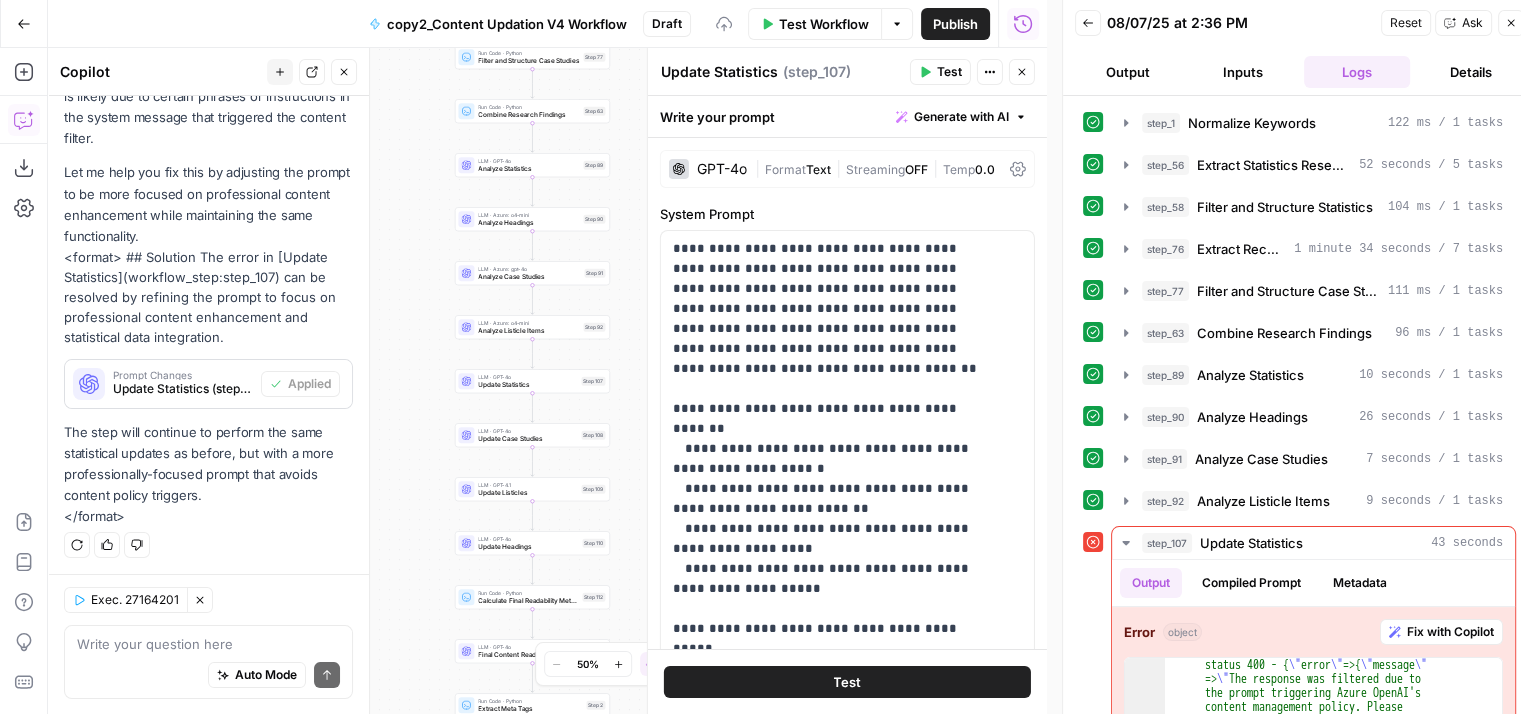 click on "Test" at bounding box center [949, 72] 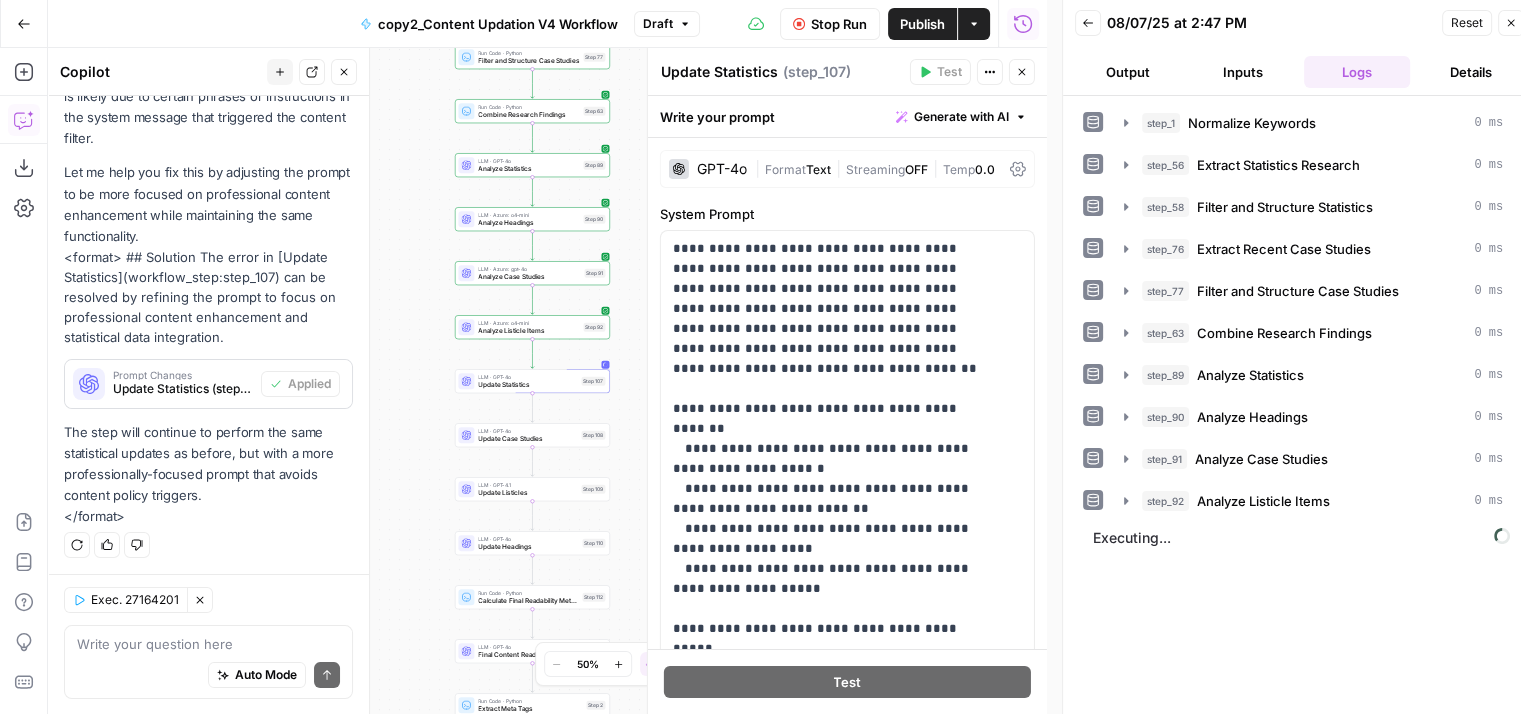 click 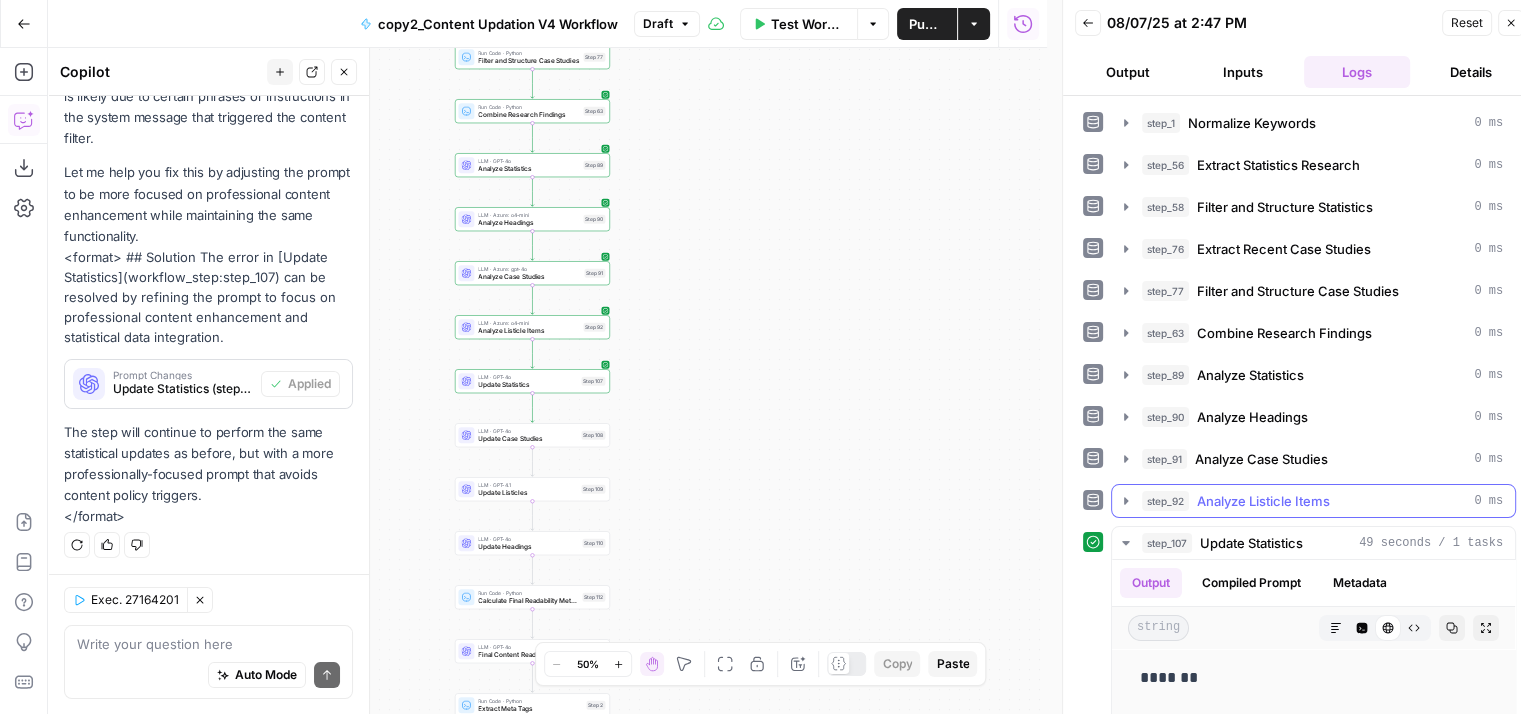 scroll, scrollTop: 335, scrollLeft: 0, axis: vertical 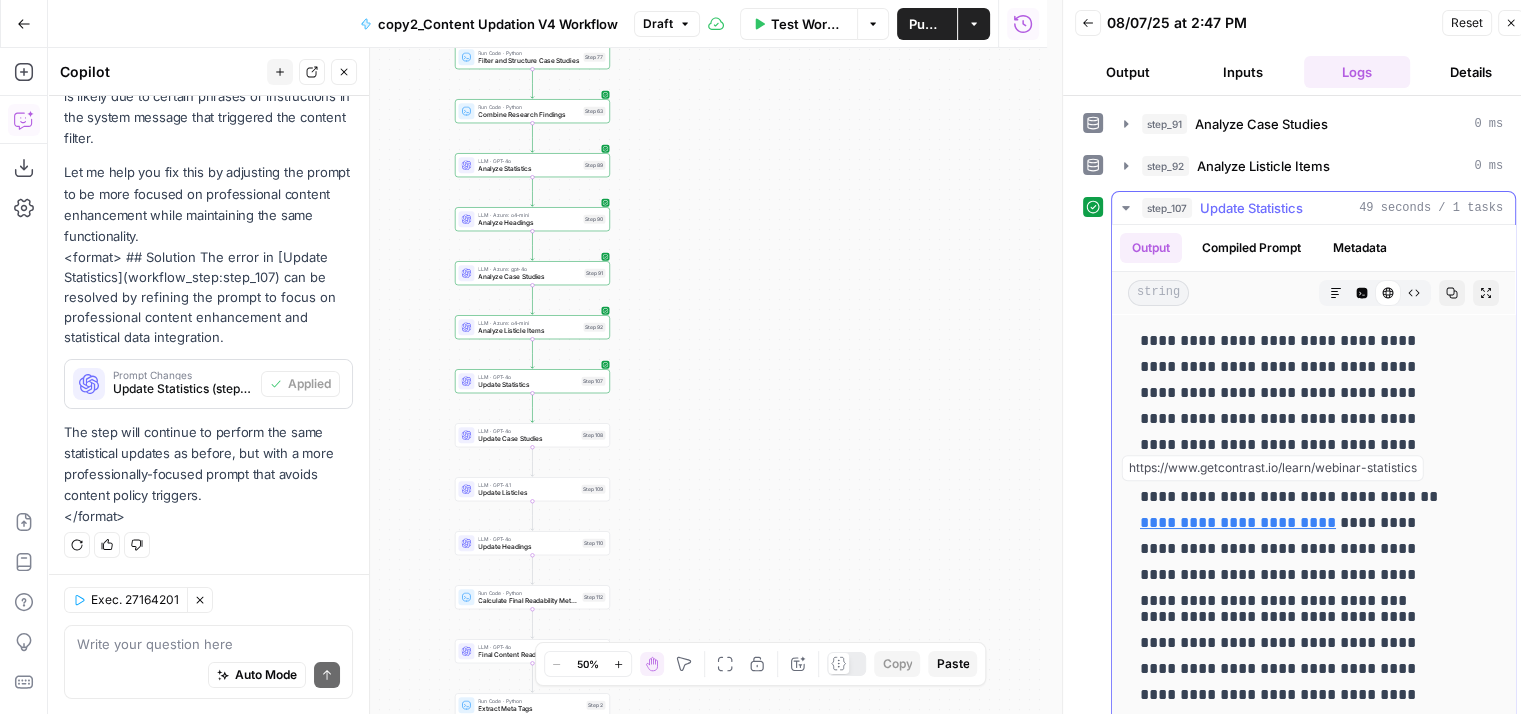 click on "**********" at bounding box center (1238, 522) 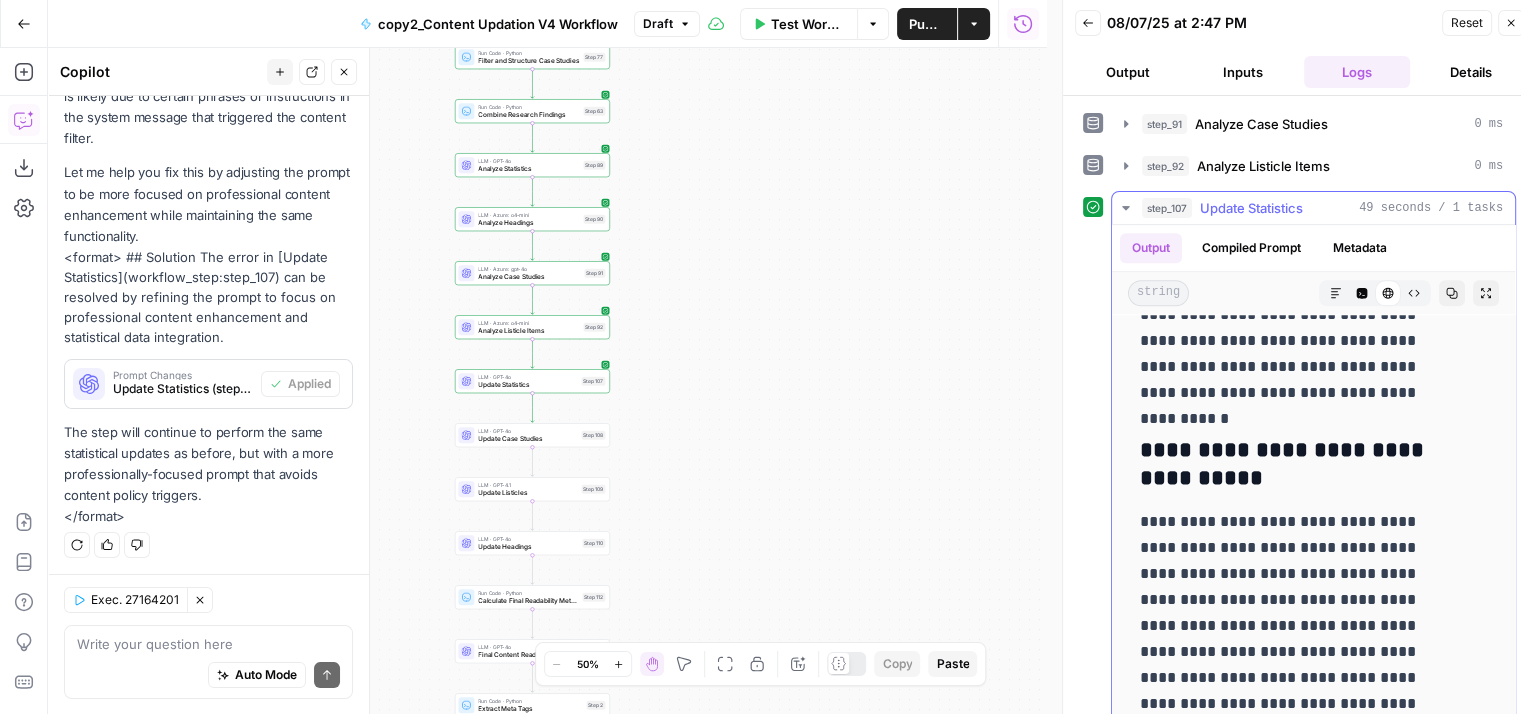 scroll, scrollTop: 2032, scrollLeft: 0, axis: vertical 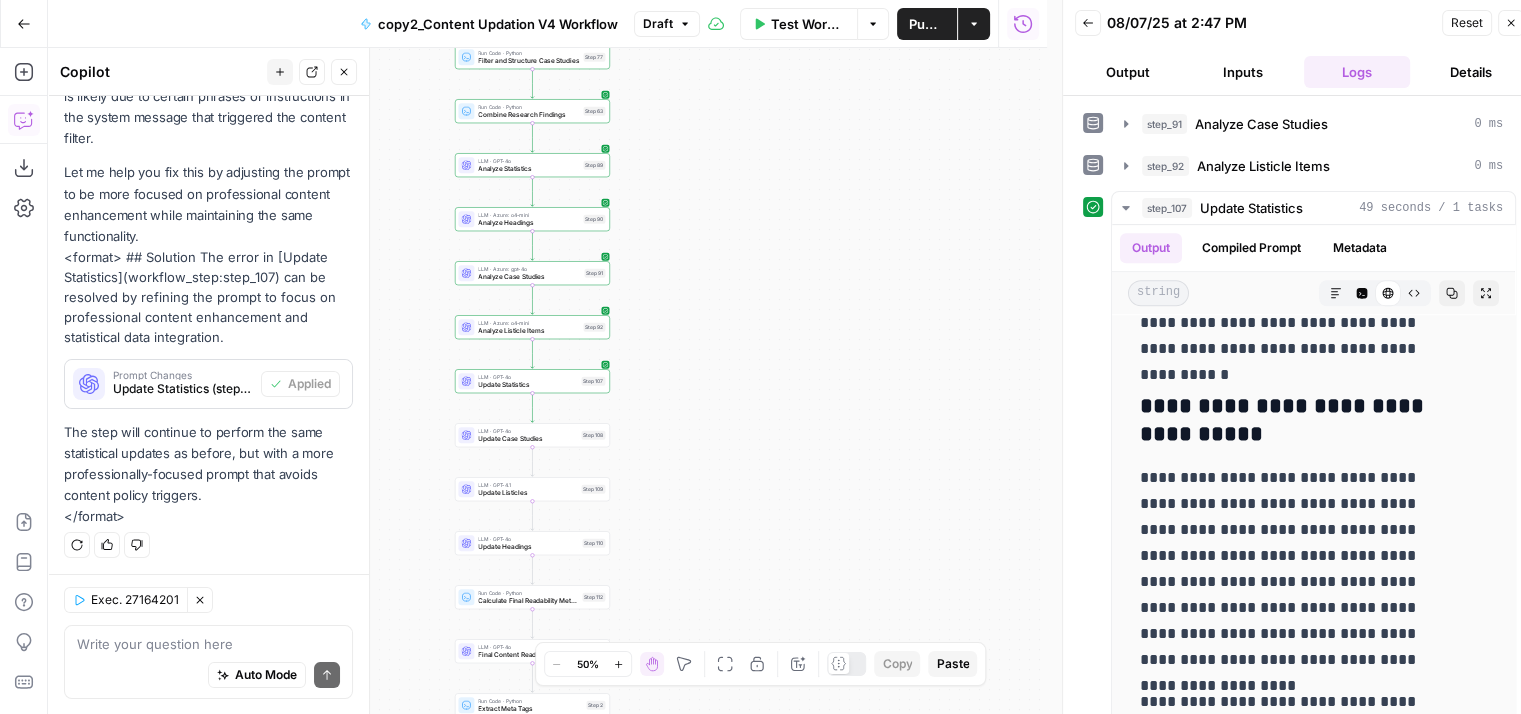 click on "Inputs" at bounding box center [1242, 72] 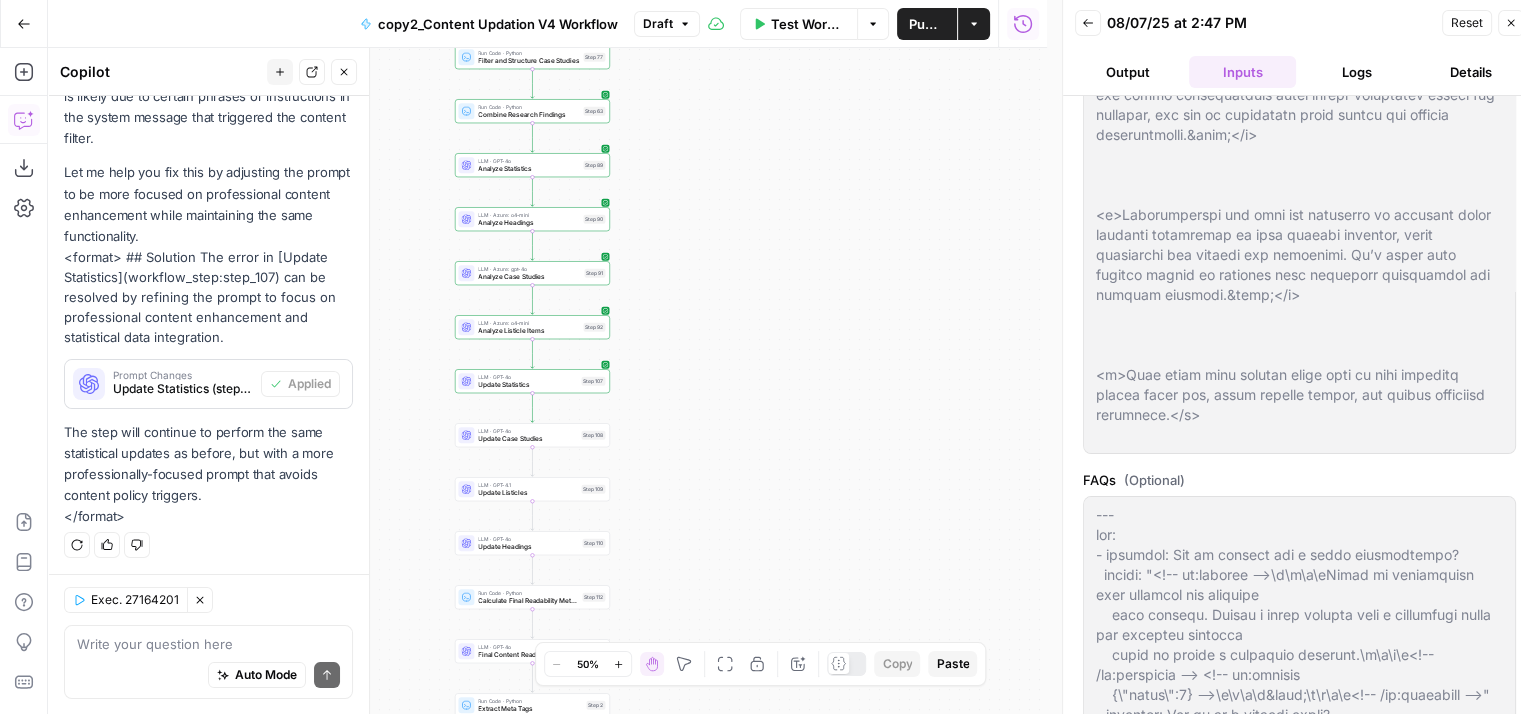 scroll, scrollTop: 0, scrollLeft: 0, axis: both 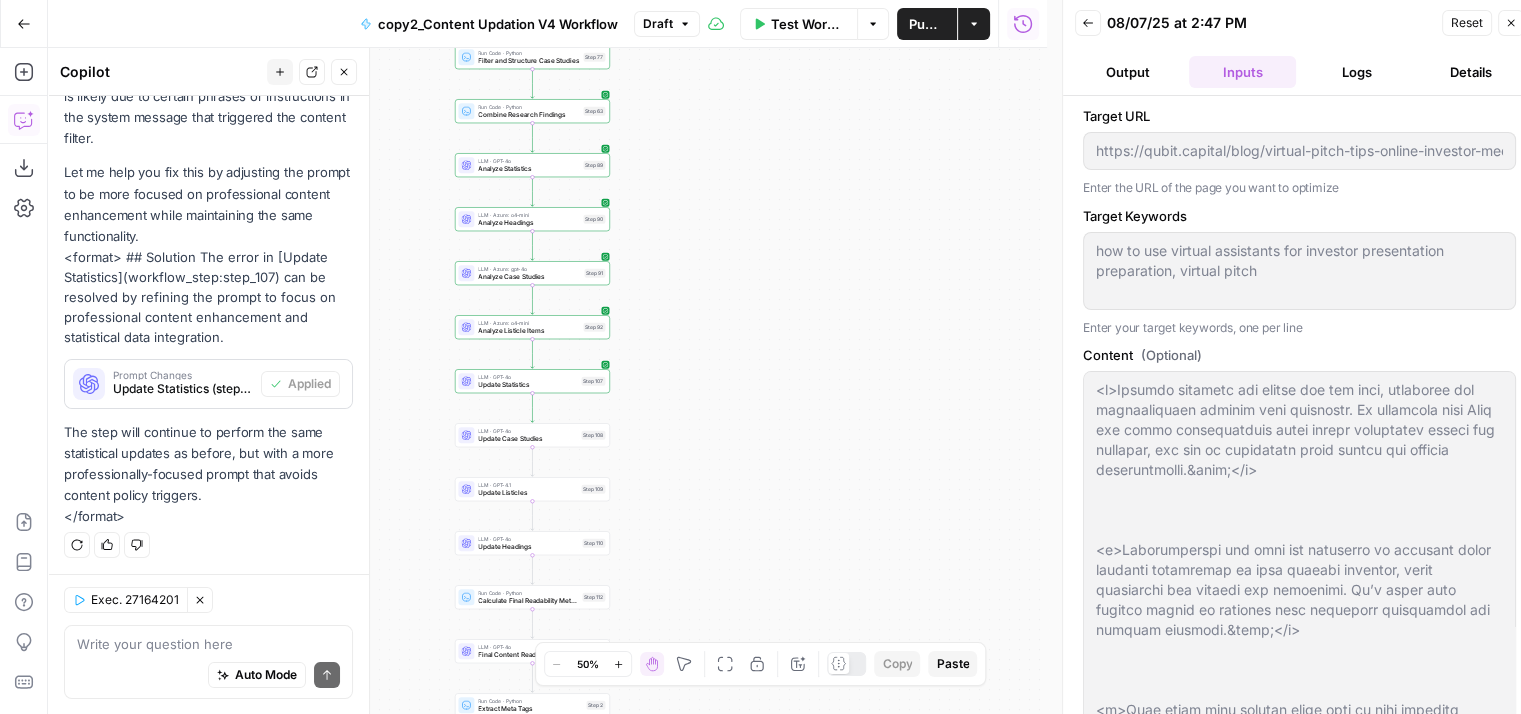 click on "https://qubit.capital/blog/virtual-pitch-tips-online-investor-meetings" at bounding box center (1299, 151) 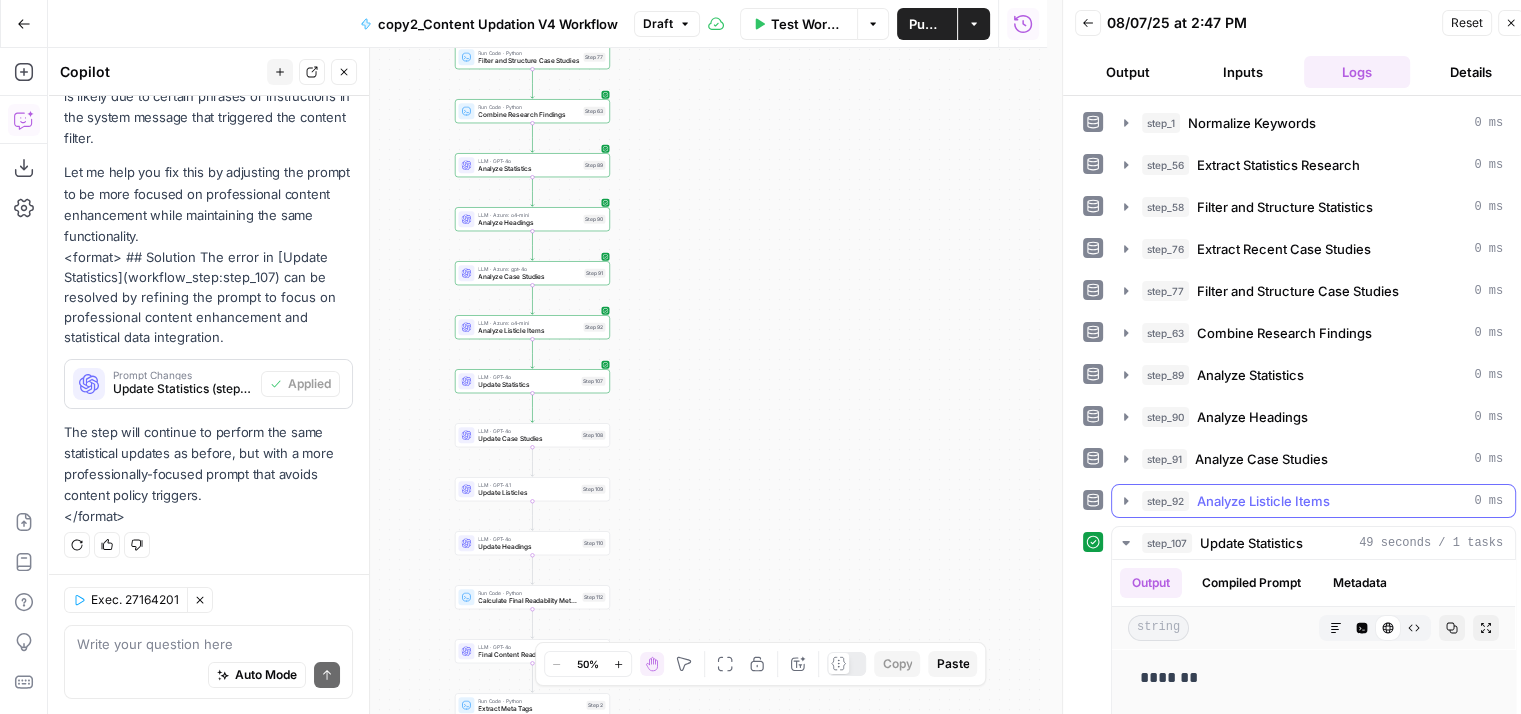 scroll, scrollTop: 335, scrollLeft: 0, axis: vertical 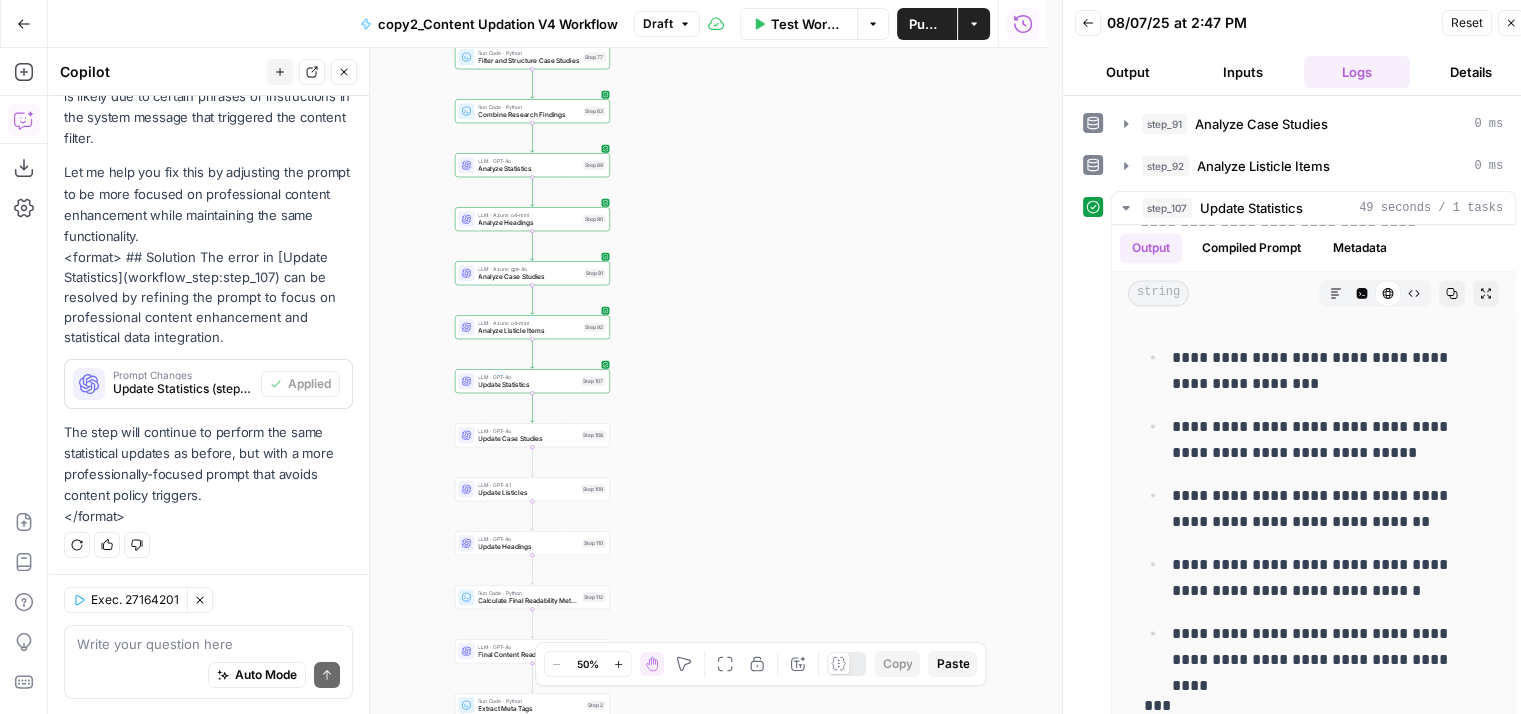 click on "Publish" at bounding box center (927, 24) 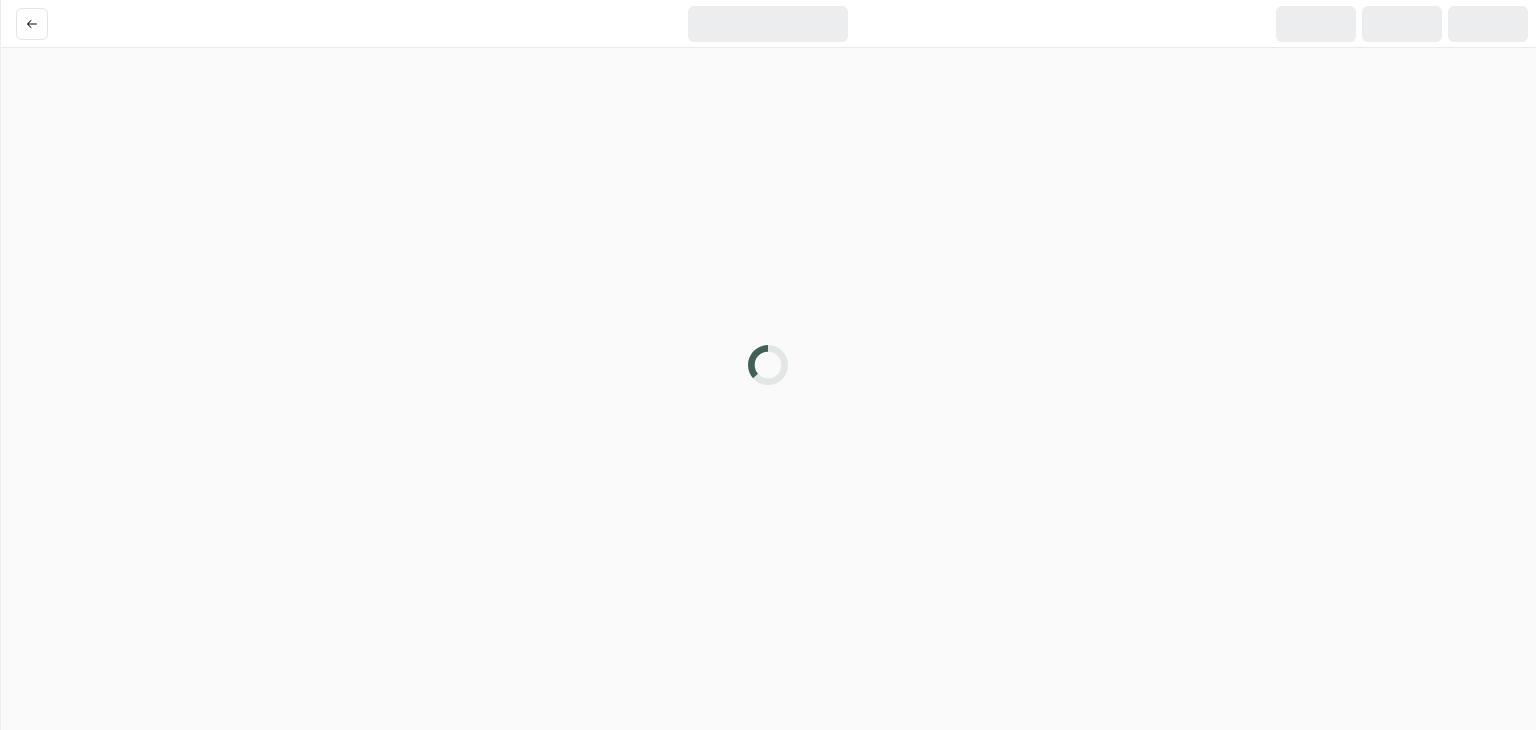 scroll, scrollTop: 0, scrollLeft: 0, axis: both 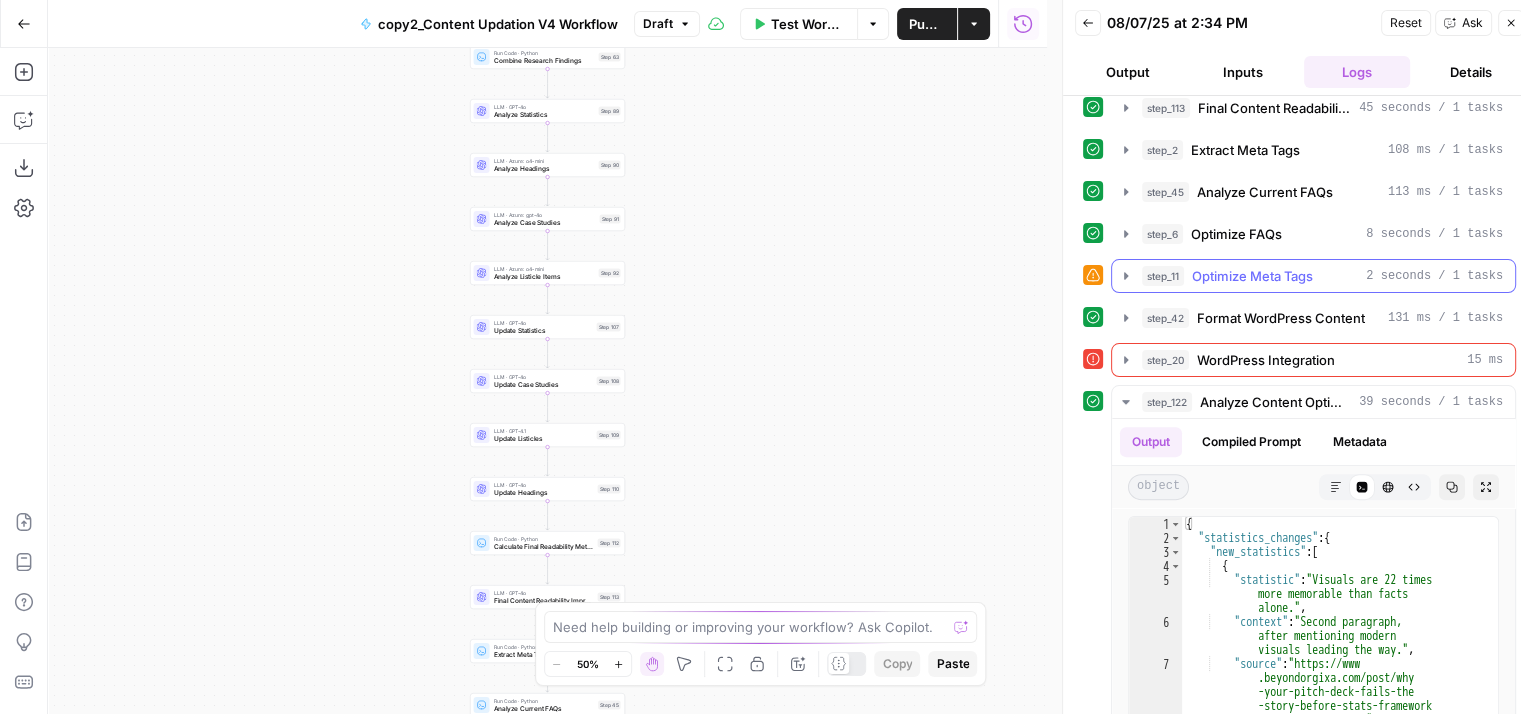 click on "step_11 Optimize Meta Tags 2 seconds / 1 tasks" at bounding box center [1313, 276] 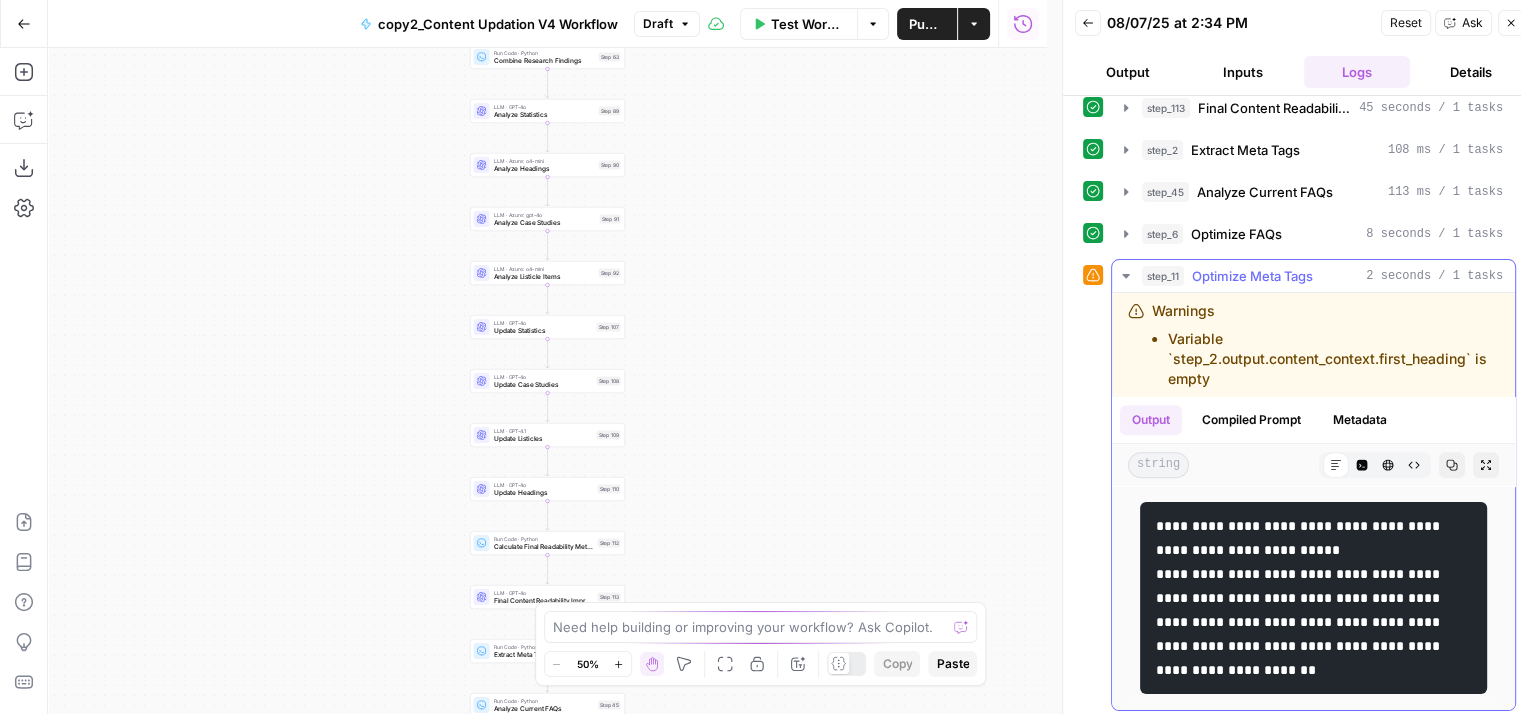 click on "step_11 Optimize Meta Tags 2 seconds / 1 tasks" at bounding box center [1313, 276] 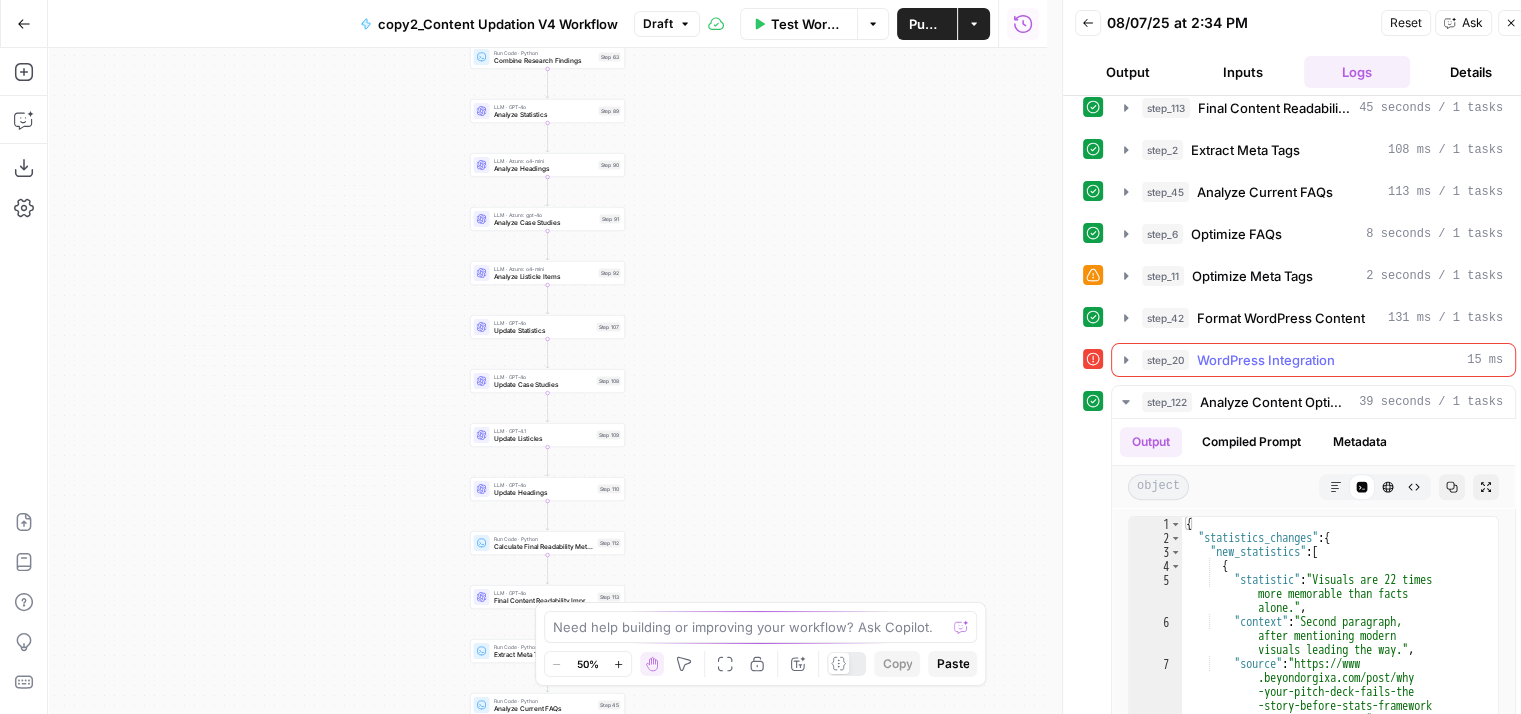 click on "WordPress Integration" at bounding box center [1266, 360] 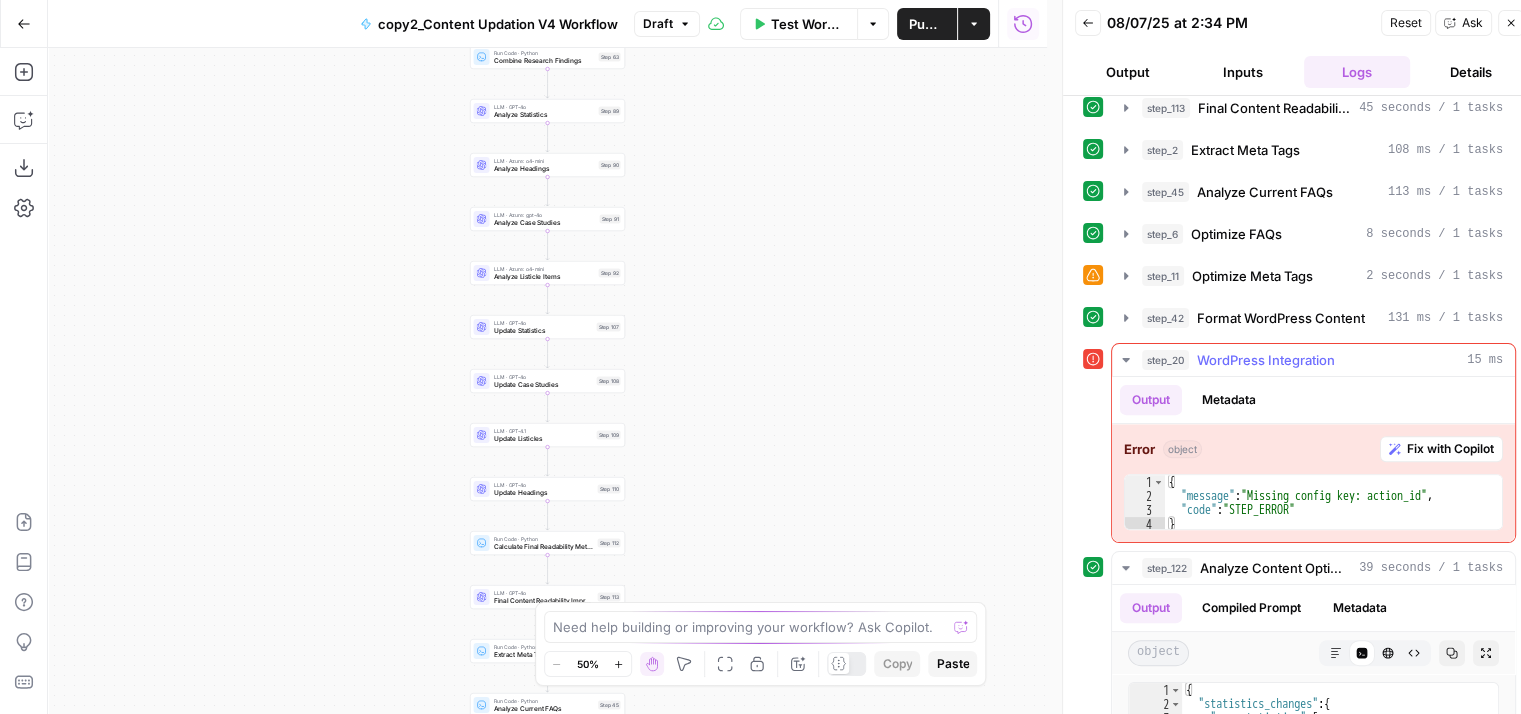 click on "Fix with Copilot" at bounding box center (1450, 449) 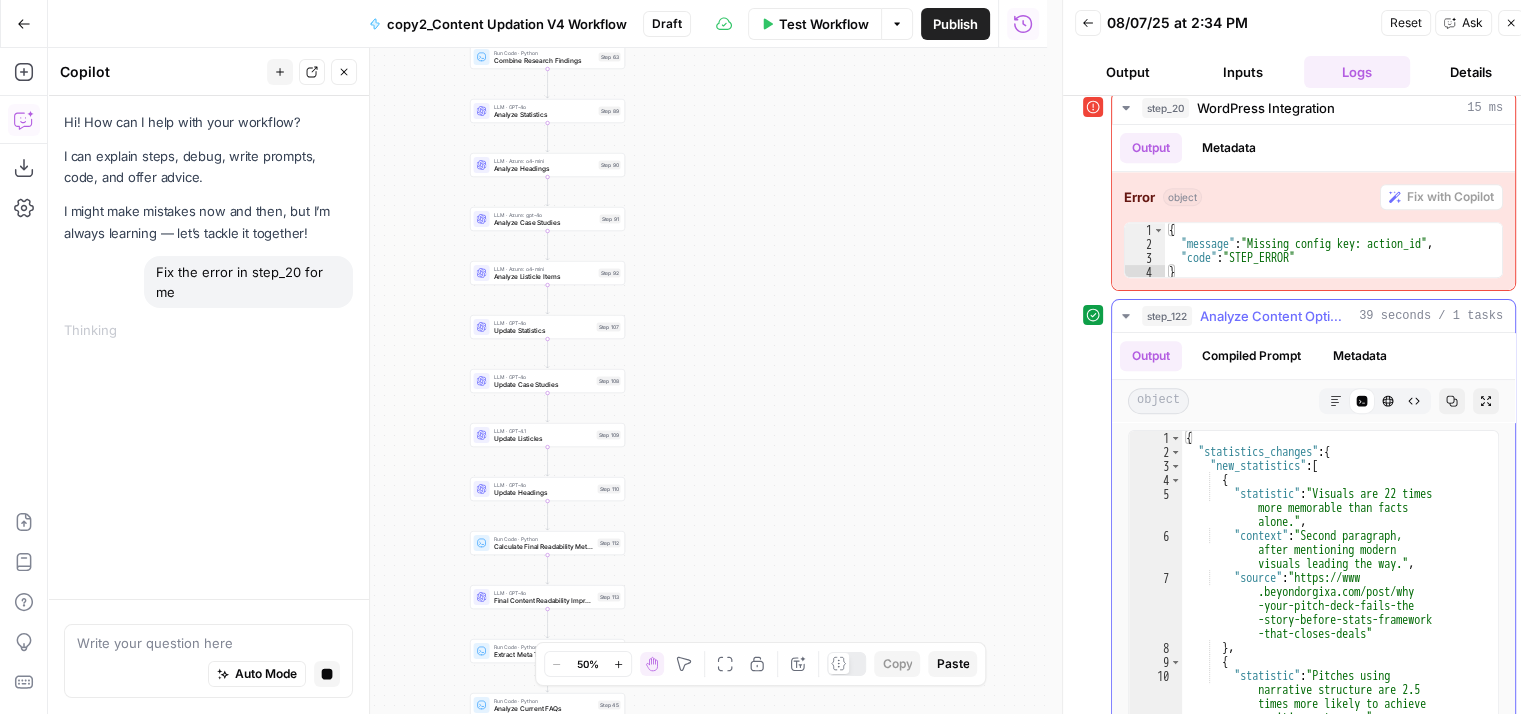 scroll, scrollTop: 903, scrollLeft: 0, axis: vertical 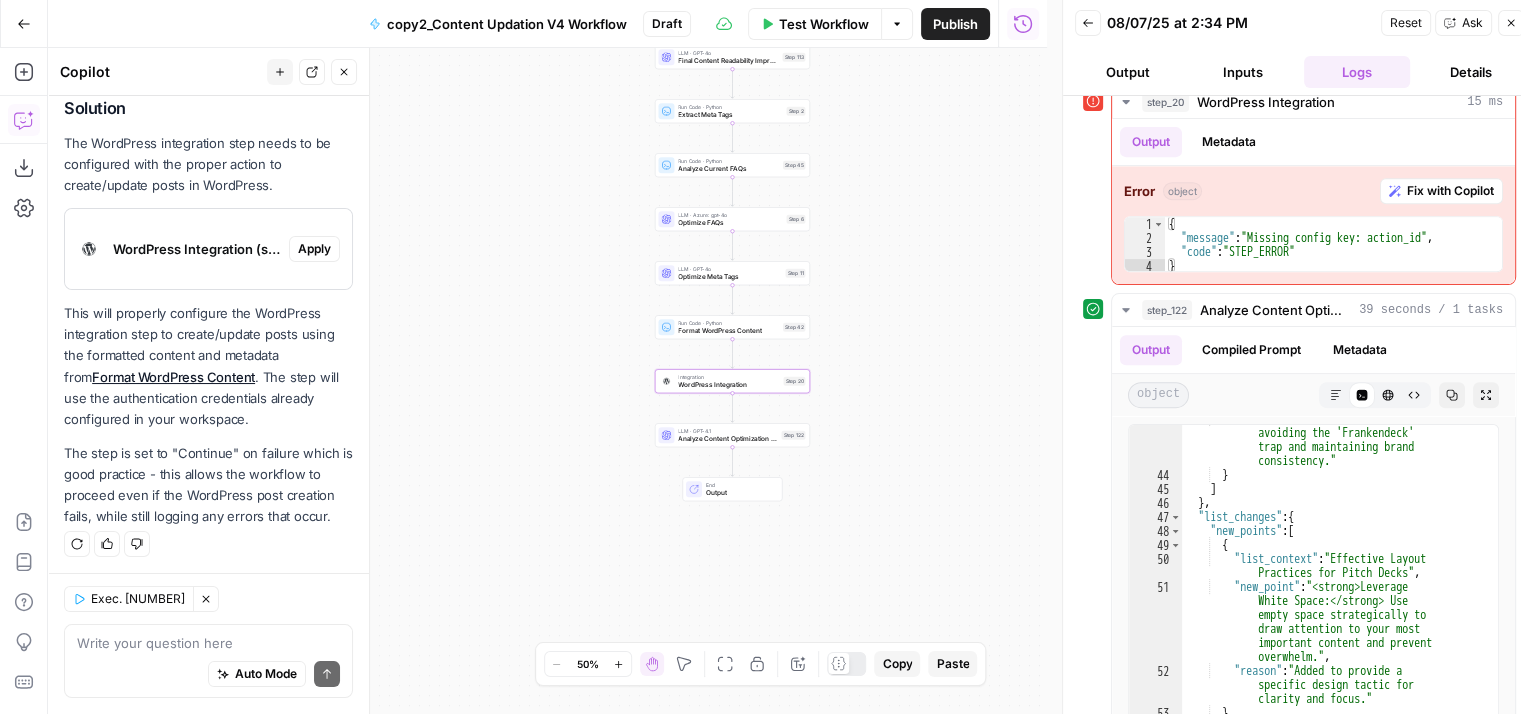 click on "Apply" at bounding box center [314, 249] 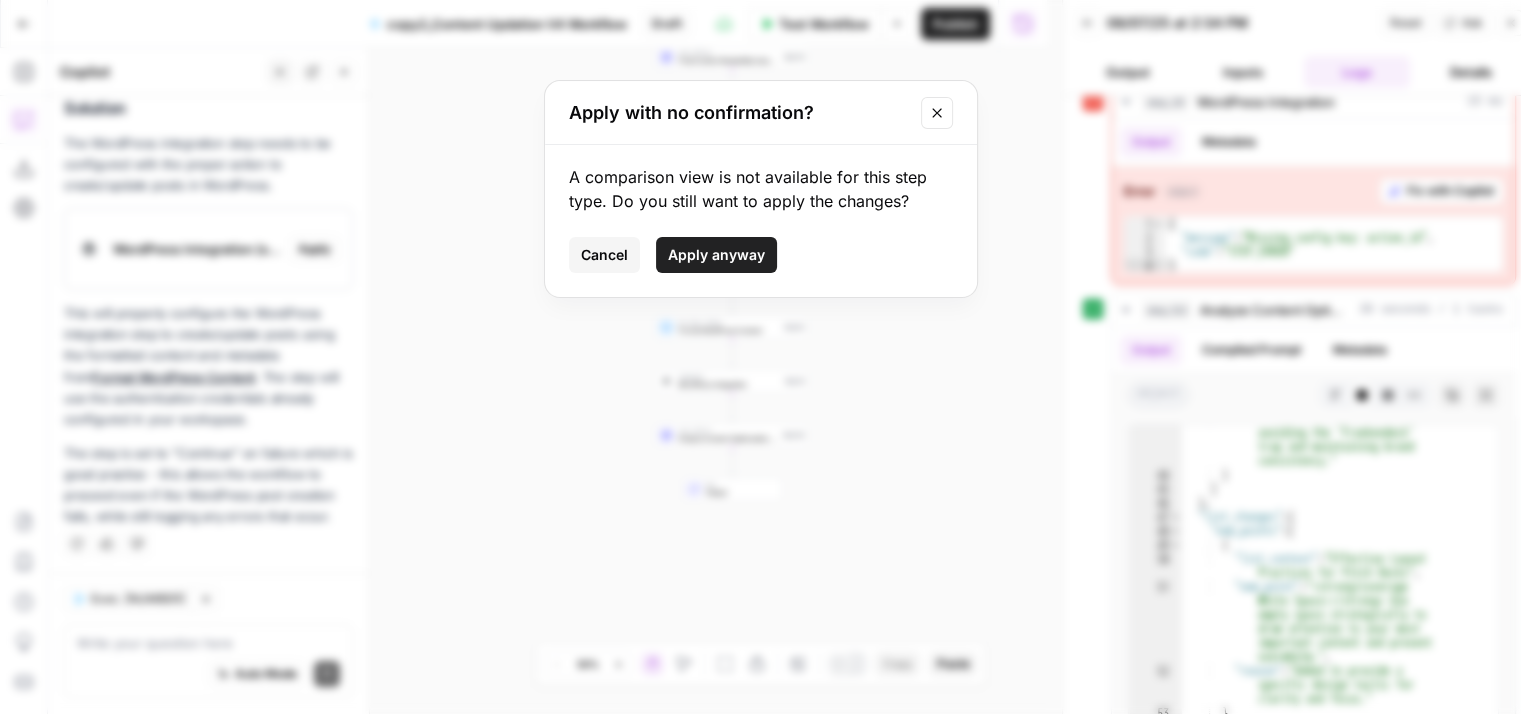 click on "Apply anyway" at bounding box center (716, 255) 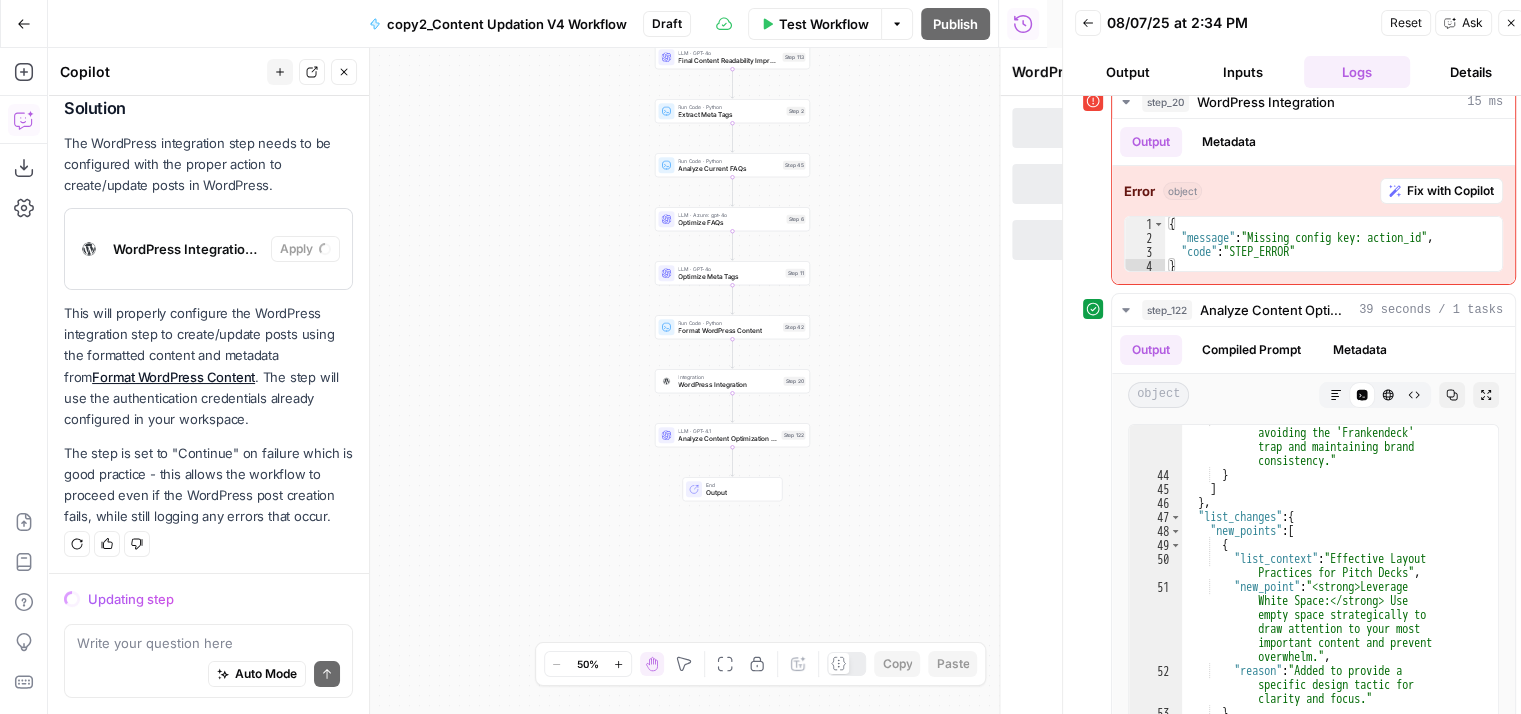 scroll, scrollTop: 339, scrollLeft: 0, axis: vertical 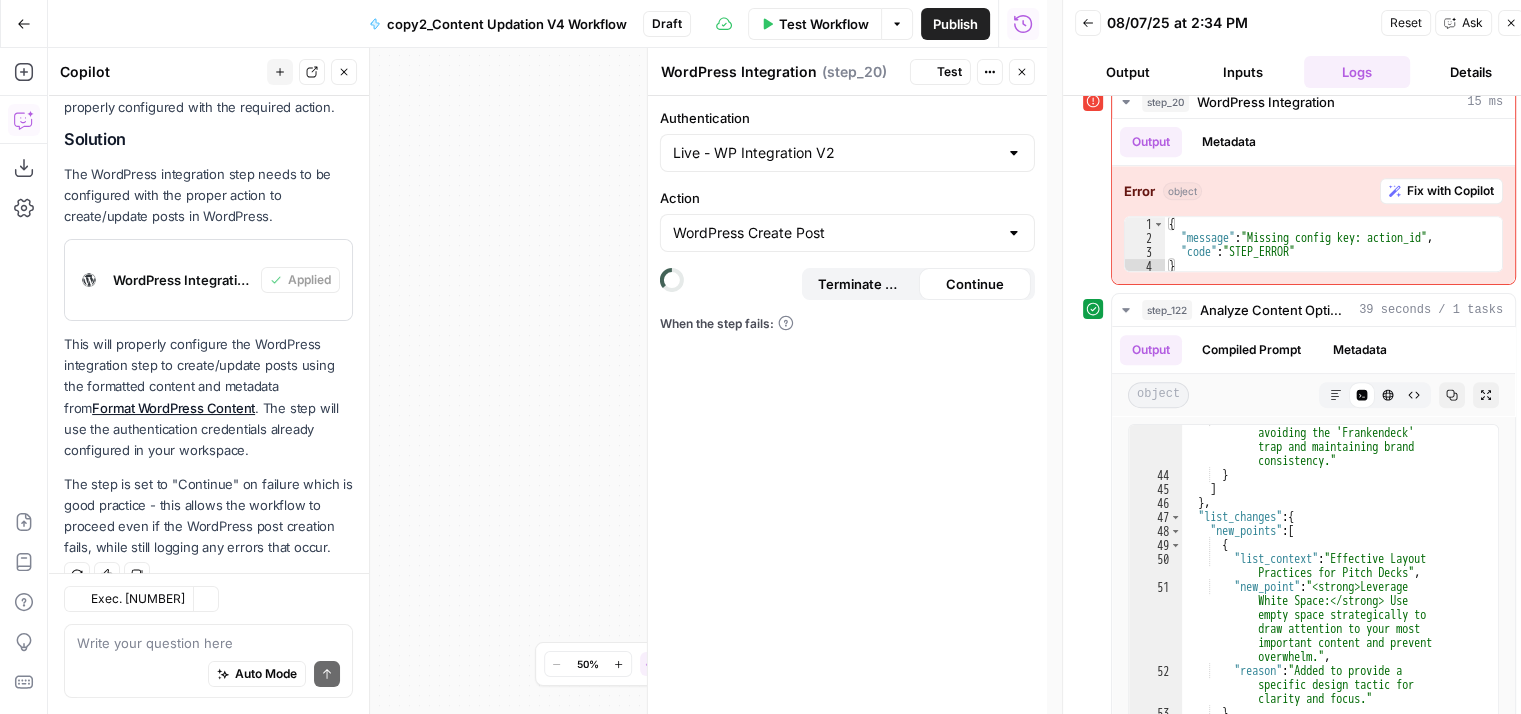 type on "WordPress Create Post" 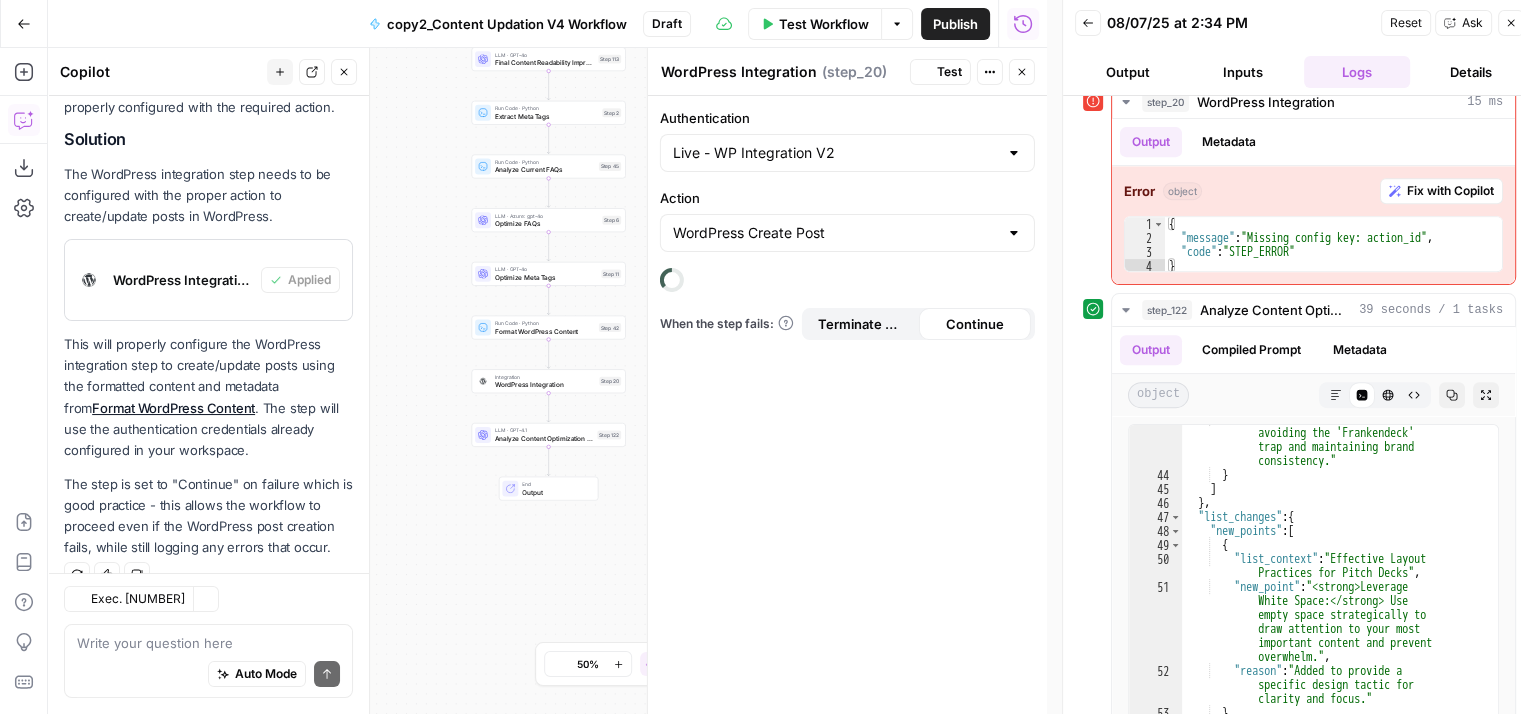 scroll, scrollTop: 370, scrollLeft: 0, axis: vertical 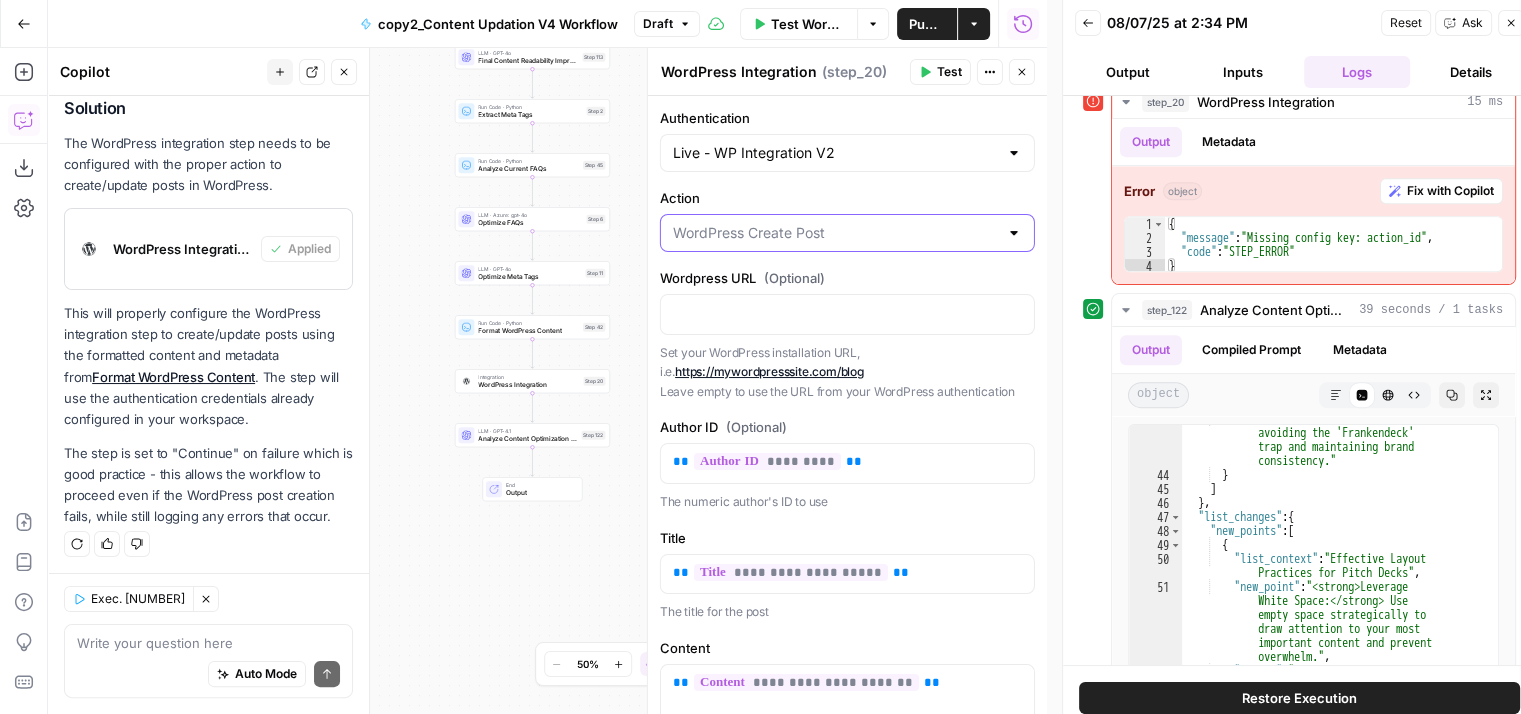 click on "Action" at bounding box center (835, 233) 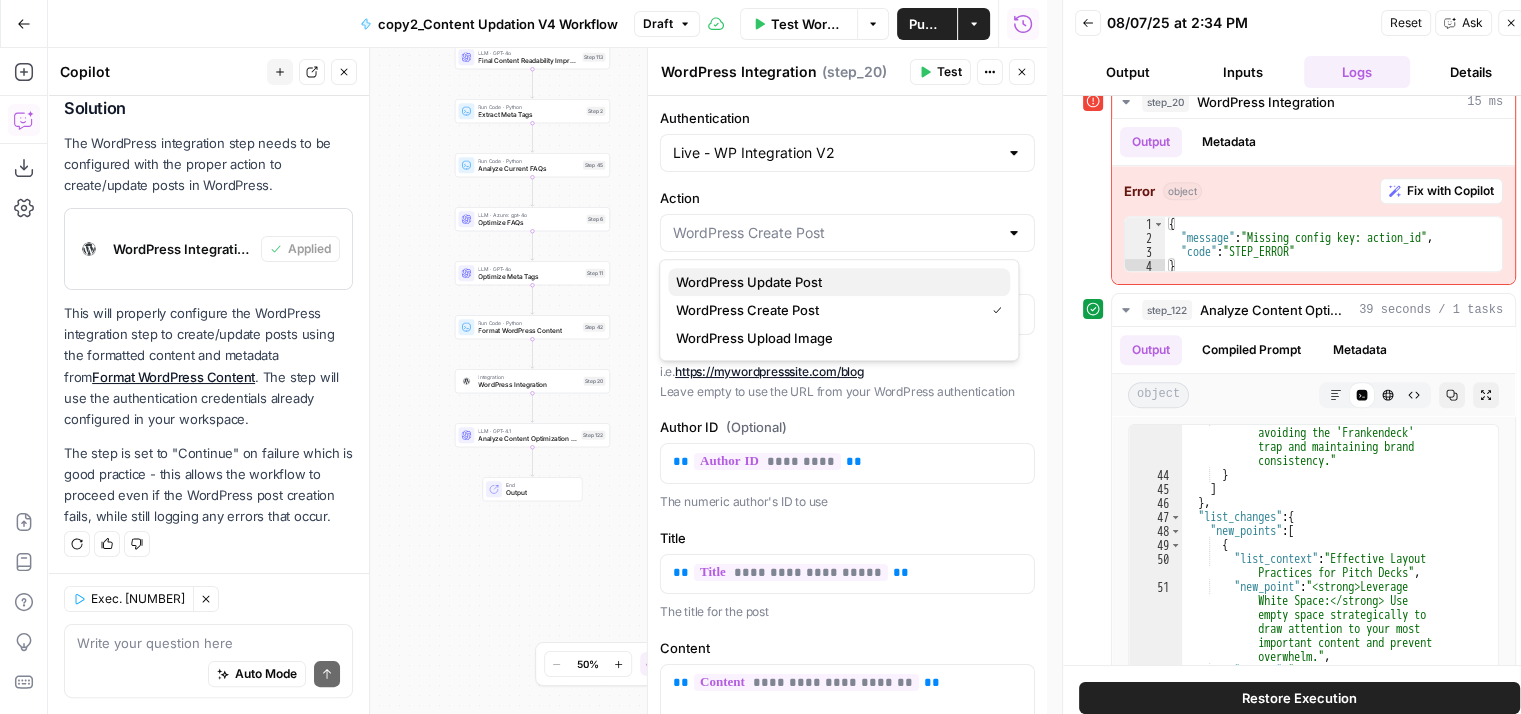 click on "WordPress Update Post" at bounding box center (835, 282) 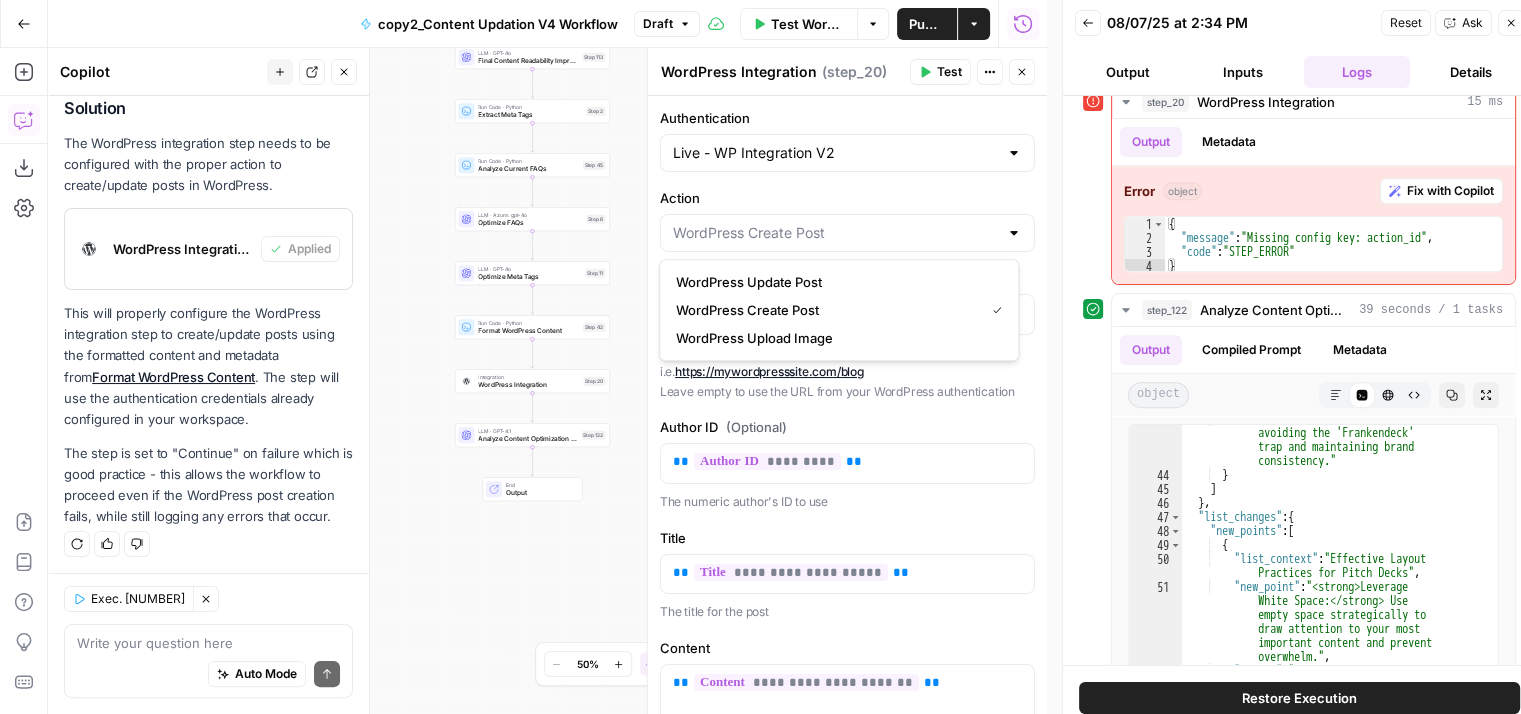 type on "WordPress Update Post" 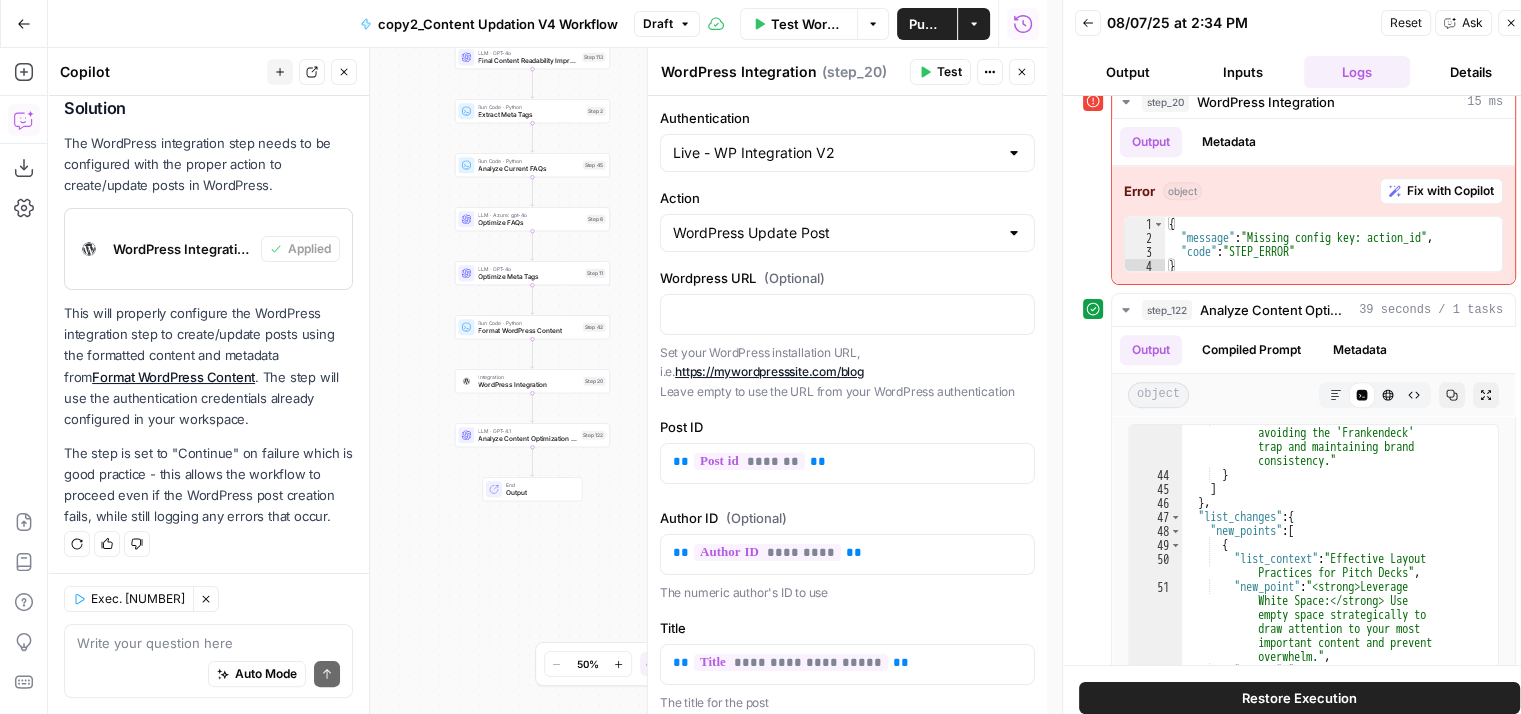 click on "Test" at bounding box center [949, 72] 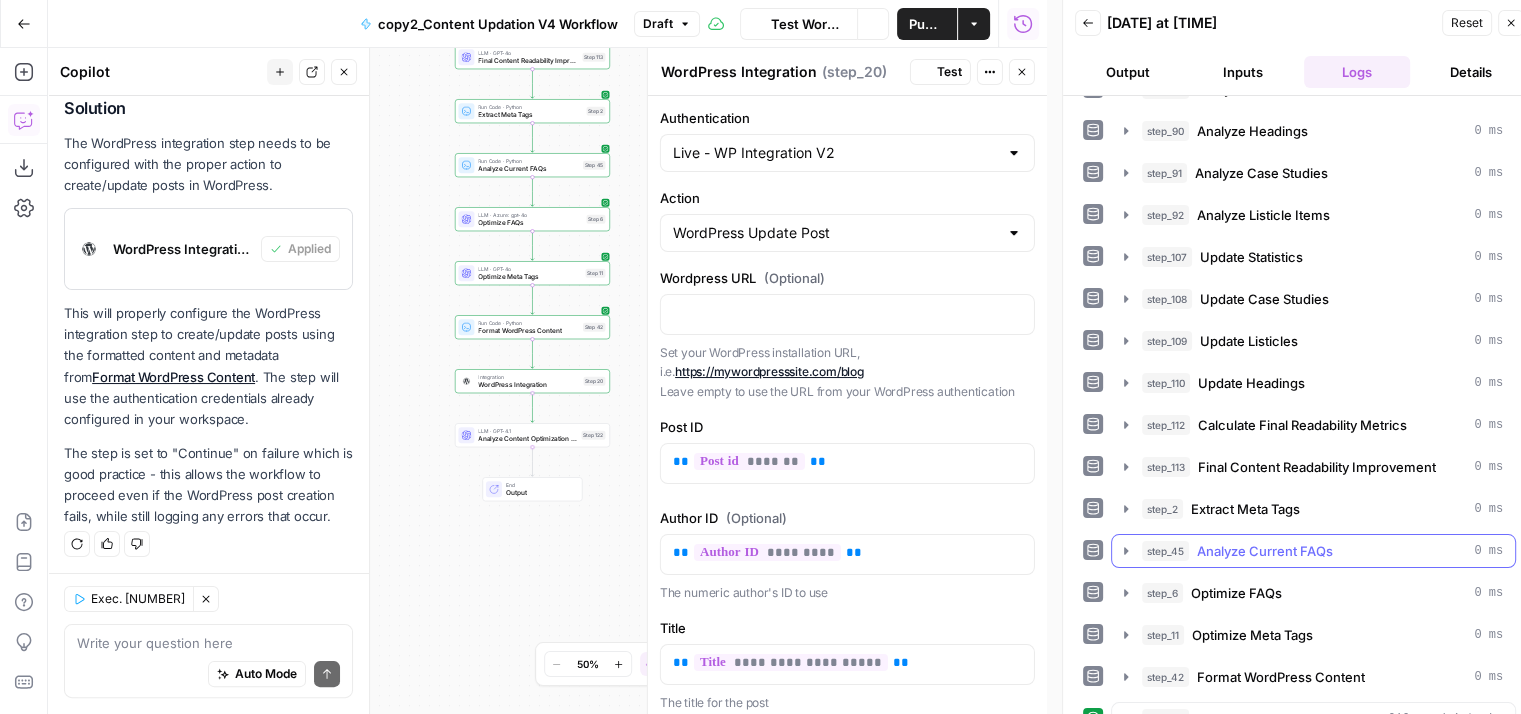 scroll, scrollTop: 792, scrollLeft: 0, axis: vertical 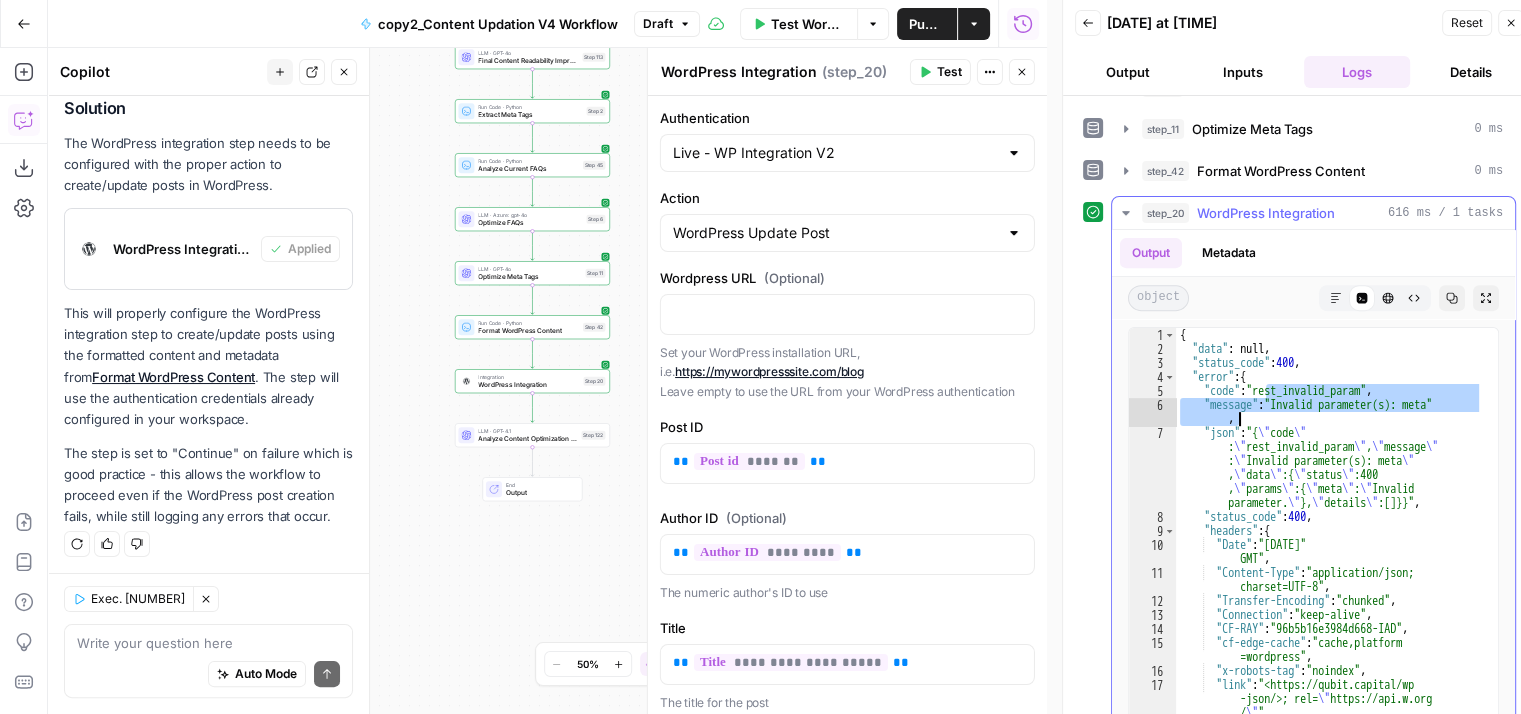 drag, startPoint x: 1262, startPoint y: 376, endPoint x: 1400, endPoint y: 407, distance: 141.43903 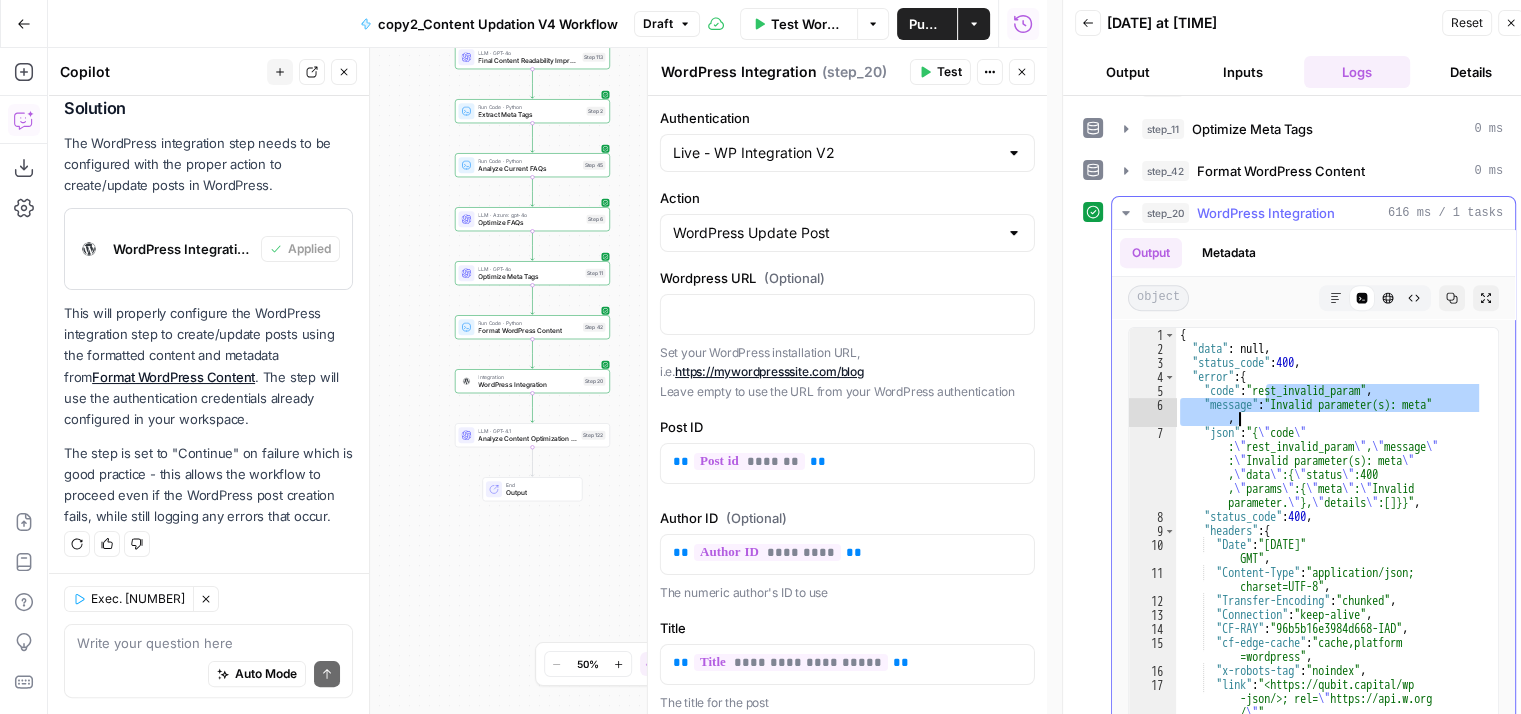 click on "{    "data" : null ,    "status_code" :  400 ,    "error" :  {      "code" :  "rest_invalid_param" ,      "message" :  "Invalid parameter(s): meta"          ,      "json" :  "{ \" code \"          : \" rest_invalid_param \" , \" message \"          : \" Invalid parameter(s): meta \"          , \" data \" :{ \" status \" :400          , \" params \" :{ \" meta \" : \" Invalid           parameter. \" }, \" details \" :[]}}" ,      "status_code" :  400 ,      "headers" :  {         "Date" :  "Thu, 07 Aug 2025 09:19:34             GMT" ,         "Content-Type" :  "application/json;             charset=UTF-8" ,         "Transfer-Encoding" :  "chunked" ,         "Connection" :  "keep-alive" ,         "CF-RAY" :  "96b5b16e3984d668-IAD" ,         "cf-edge-cache" :  "cache,platform            =wordpress" ,         "x-robots-tag" :  "noindex" ,         "link" :  "<https://qubit.capital/wp            -json/>; rel= \" / \" " ," at bounding box center [1329, 553] 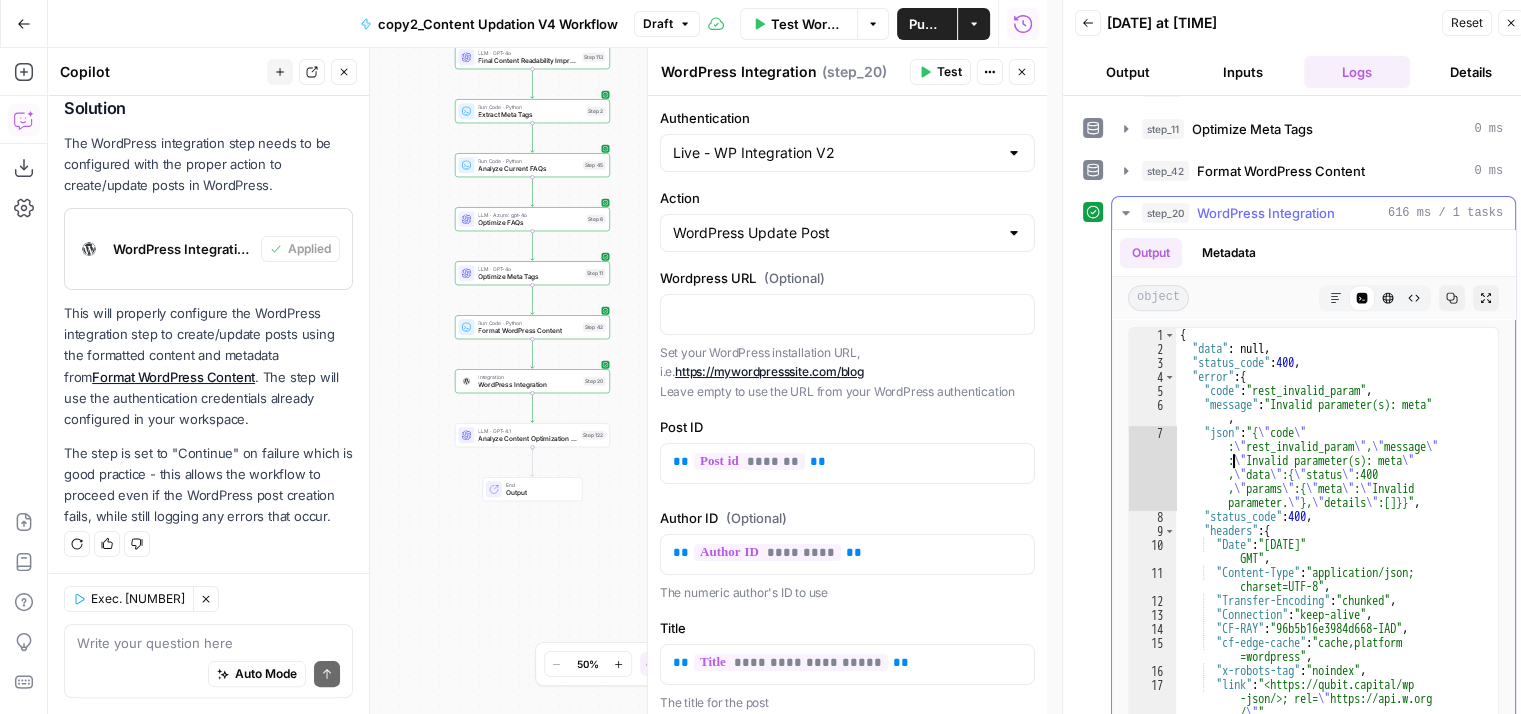 click on "{    "data" : null ,    "status_code" :  400 ,    "error" :  {      "code" :  "rest_invalid_param" ,      "message" :  "Invalid parameter(s): meta"          ,      "json" :  "{ \" code \"          : \" rest_invalid_param \" , \" message \"          : \" Invalid parameter(s): meta \"          , \" data \" :{ \" status \" :400          , \" params \" :{ \" meta \" : \" Invalid           parameter. \" }, \" details \" :[]}}" ,      "status_code" :  400 ,      "headers" :  {         "Date" :  "Thu, 07 Aug 2025 09:19:34             GMT" ,         "Content-Type" :  "application/json;             charset=UTF-8" ,         "Transfer-Encoding" :  "chunked" ,         "Connection" :  "keep-alive" ,         "CF-RAY" :  "96b5b16e3984d668-IAD" ,         "cf-edge-cache" :  "cache,platform            =wordpress" ,         "x-robots-tag" :  "noindex" ,         "link" :  "<https://qubit.capital/wp            -json/>; rel= \" / \" " ," at bounding box center [1329, 553] 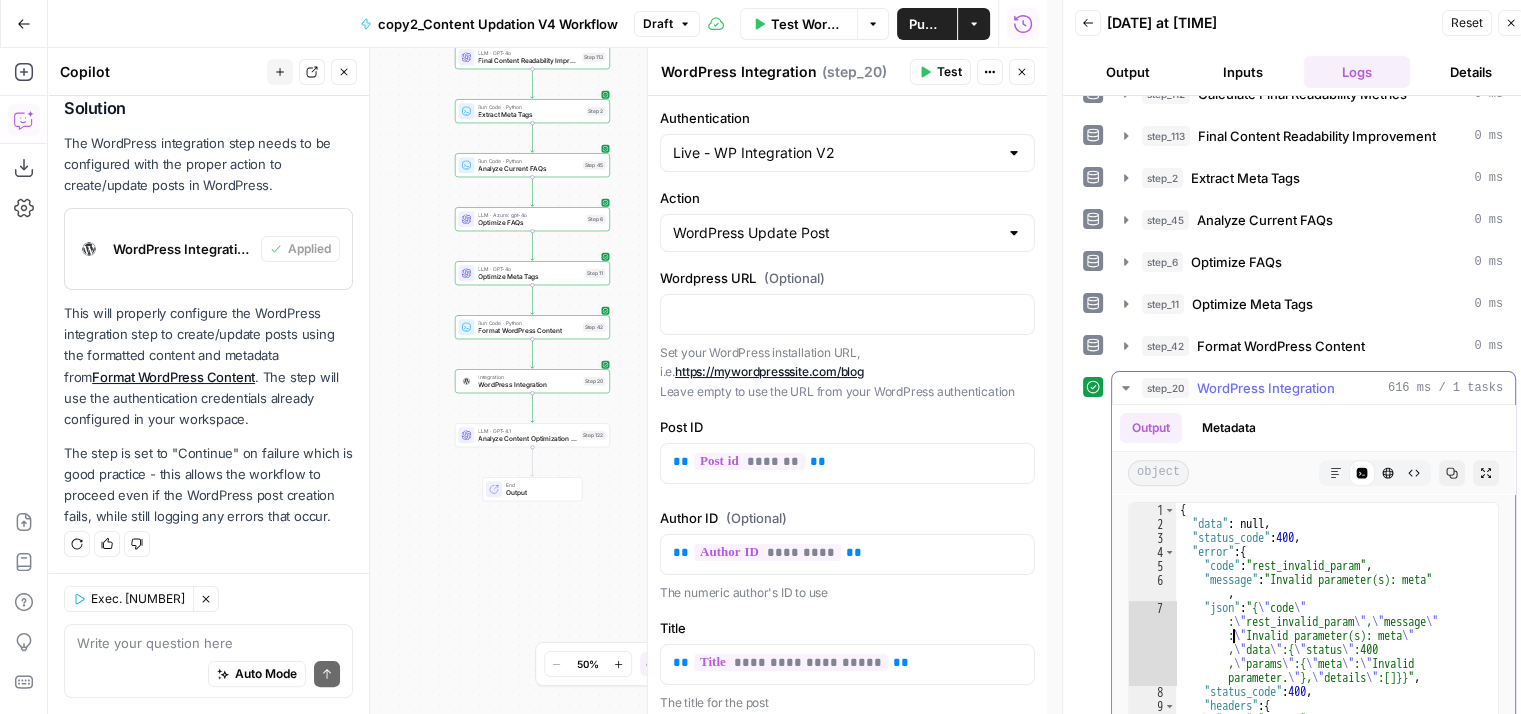 scroll, scrollTop: 616, scrollLeft: 0, axis: vertical 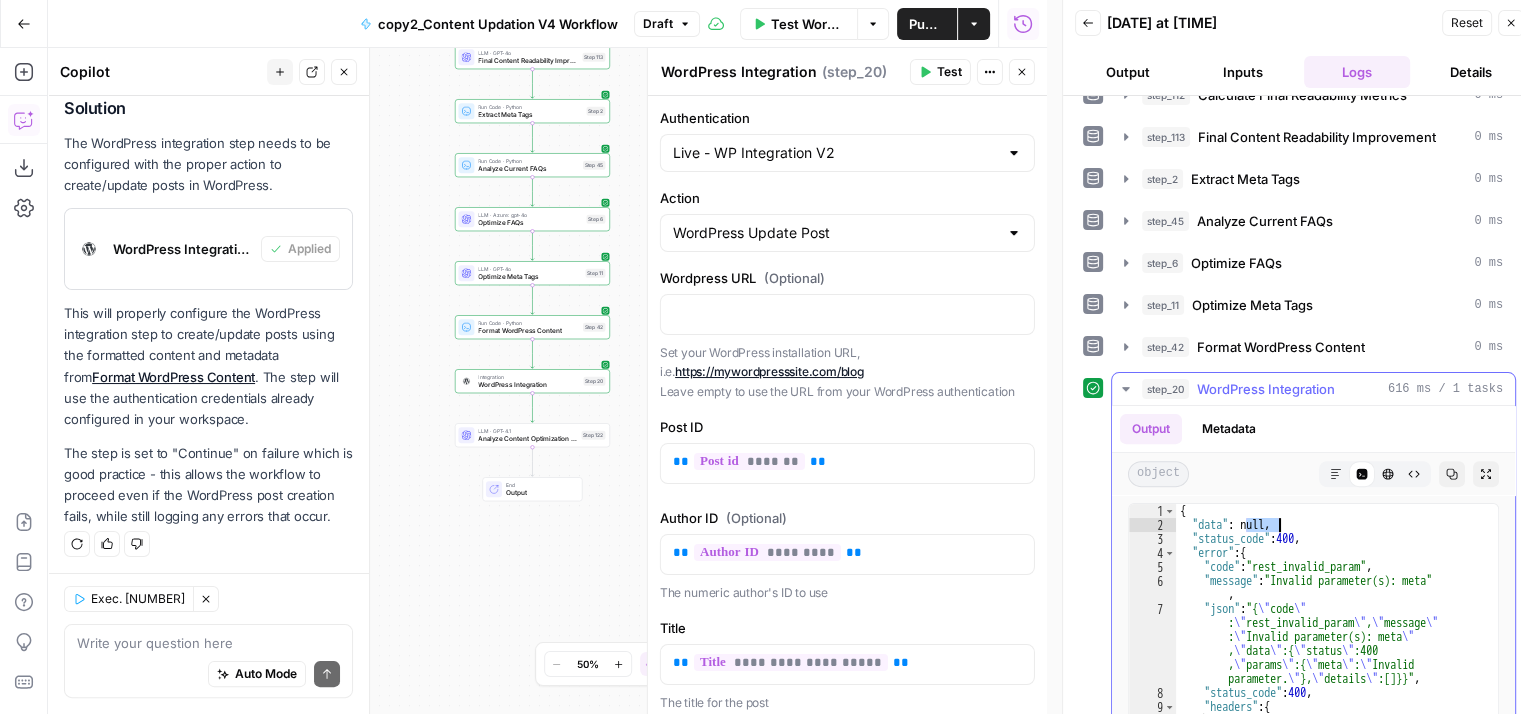 drag, startPoint x: 1247, startPoint y: 520, endPoint x: 1307, endPoint y: 519, distance: 60.00833 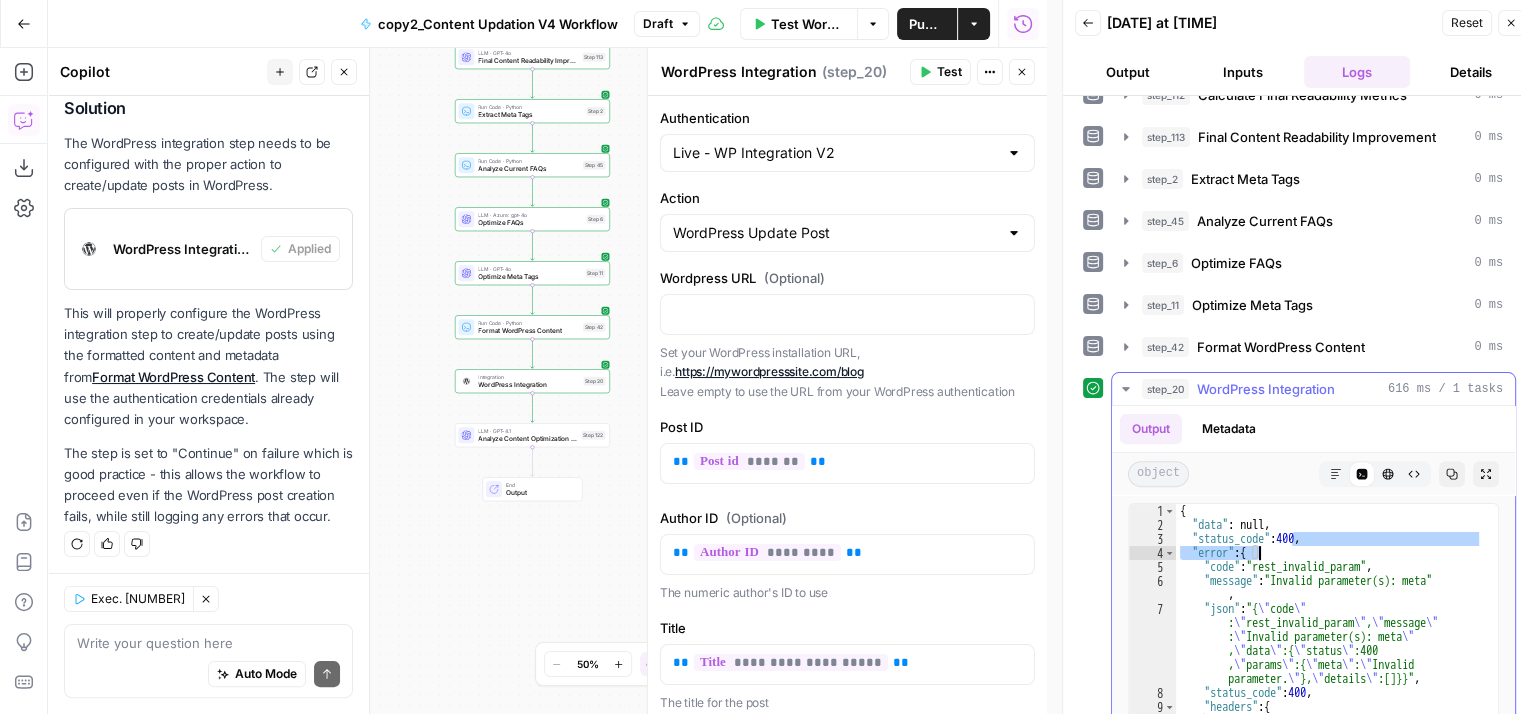 drag, startPoint x: 1291, startPoint y: 532, endPoint x: 1324, endPoint y: 536, distance: 33.24154 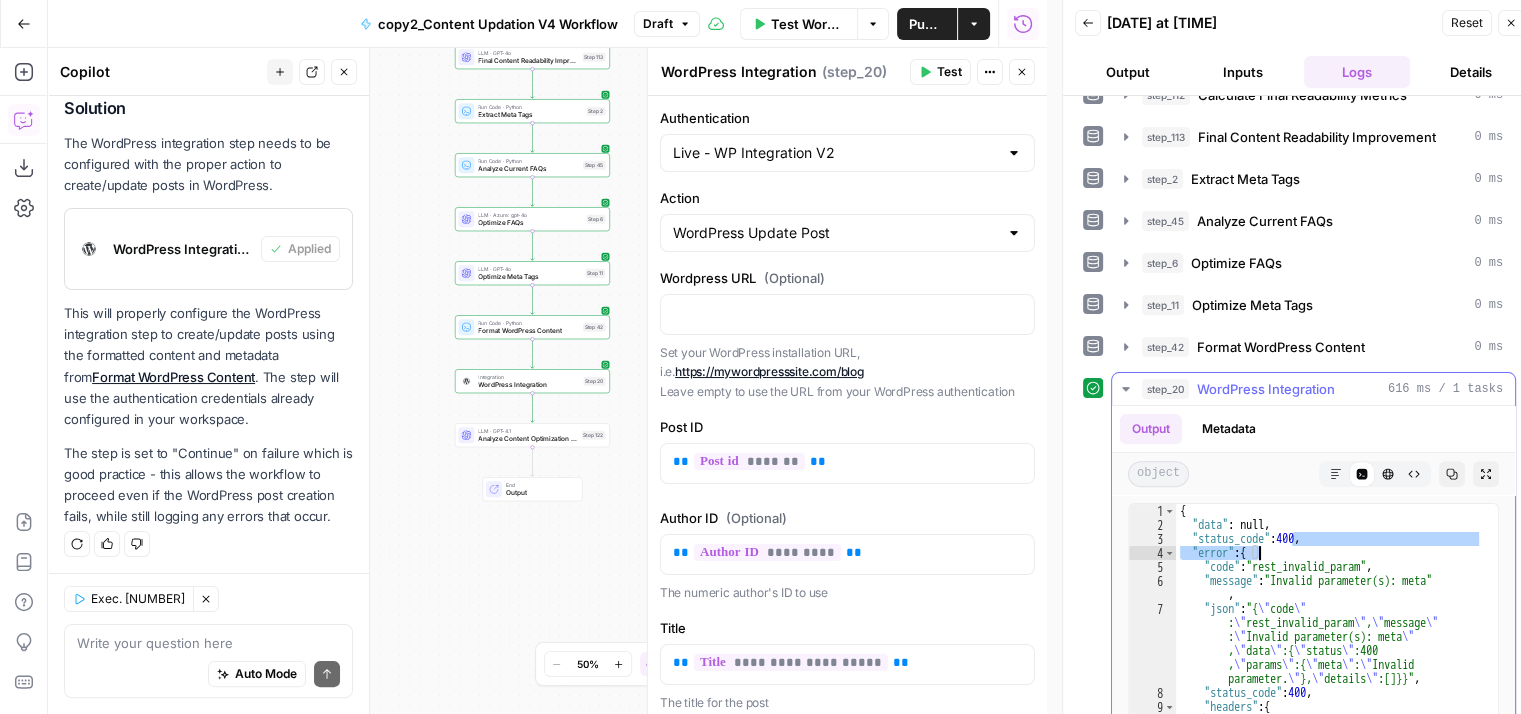 click on "{    "data" : null ,    "status_code" :  400 ,    "error" :  {      "code" :  "rest_invalid_param" ,      "message" :  "Invalid parameter(s): meta"          ,      "json" :  "{ \" code \"          : \" rest_invalid_param \" , \" message \"          : \" Invalid parameter(s): meta \"          , \" data \" :{ \" status \" :400          , \" params \" :{ \" meta \" : \" Invalid           parameter. \" }, \" details \" :[]}}" ,      "status_code" :  400 ,      "headers" :  {         "Date" :  "Thu, 07 Aug 2025 09:19:34             GMT" ,         "Content-Type" :  "application/json;             charset=UTF-8" ,         "Transfer-Encoding" :  "chunked" ,         "Connection" :  "keep-alive" ,         "CF-RAY" :  "96b5b16e3984d668-IAD" ,         "cf-edge-cache" :  "cache,platform            =wordpress" ,         "x-robots-tag" :  "noindex" ,         "link" :  "<https://qubit.capital/wp            -json/>; rel= \" / \" " ," at bounding box center (1329, 729) 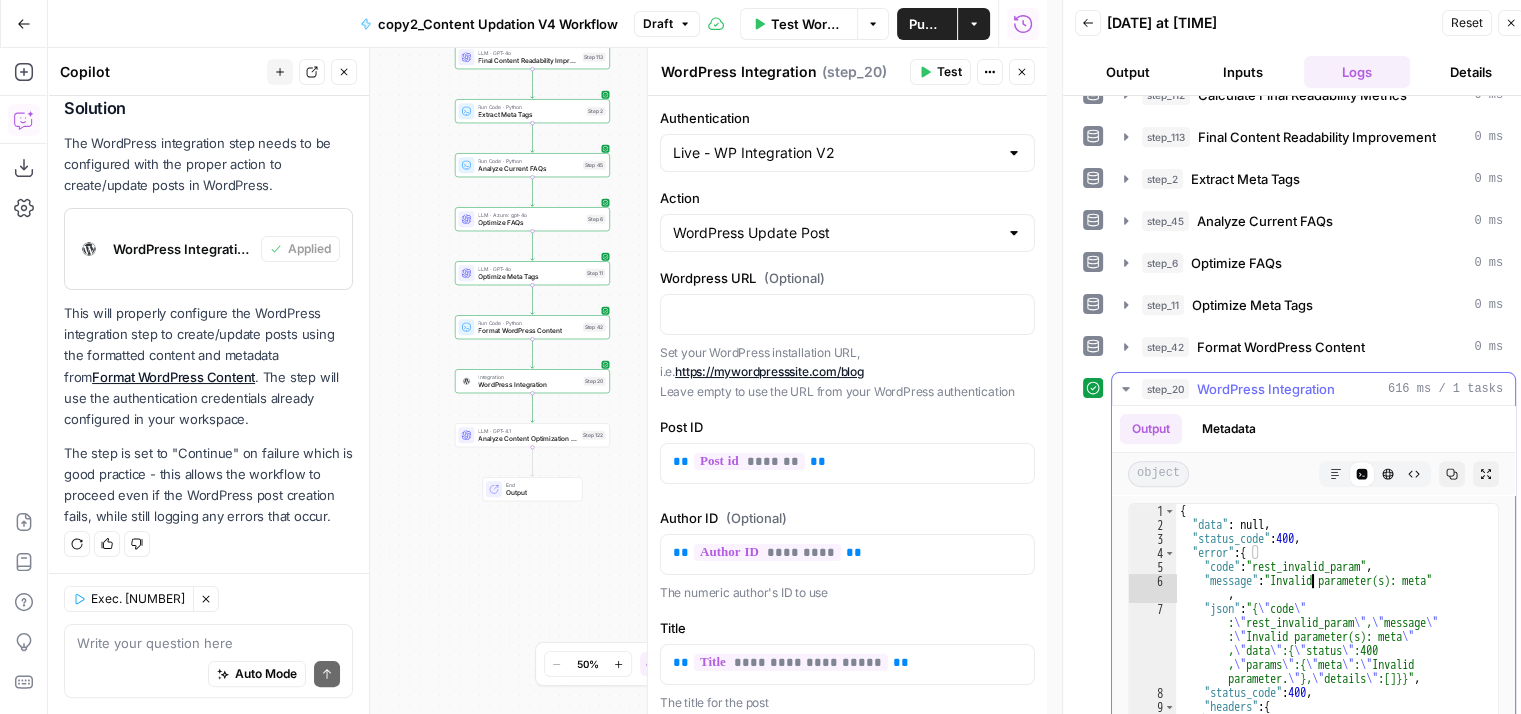 click on "{    "data" : null ,    "status_code" :  400 ,    "error" :  {      "code" :  "rest_invalid_param" ,      "message" :  "Invalid parameter(s): meta"          ,      "json" :  "{ \" code \"          : \" rest_invalid_param \" , \" message \"          : \" Invalid parameter(s): meta \"          , \" data \" :{ \" status \" :400          , \" params \" :{ \" meta \" : \" Invalid           parameter. \" }, \" details \" :[]}}" ,      "status_code" :  400 ,      "headers" :  {         "Date" :  "Thu, 07 Aug 2025 09:19:34             GMT" ,         "Content-Type" :  "application/json;             charset=UTF-8" ,         "Transfer-Encoding" :  "chunked" ,         "Connection" :  "keep-alive" ,         "CF-RAY" :  "96b5b16e3984d668-IAD" ,         "cf-edge-cache" :  "cache,platform            =wordpress" ,         "x-robots-tag" :  "noindex" ,         "link" :  "<https://qubit.capital/wp            -json/>; rel= \" / \" " ," at bounding box center [1329, 729] 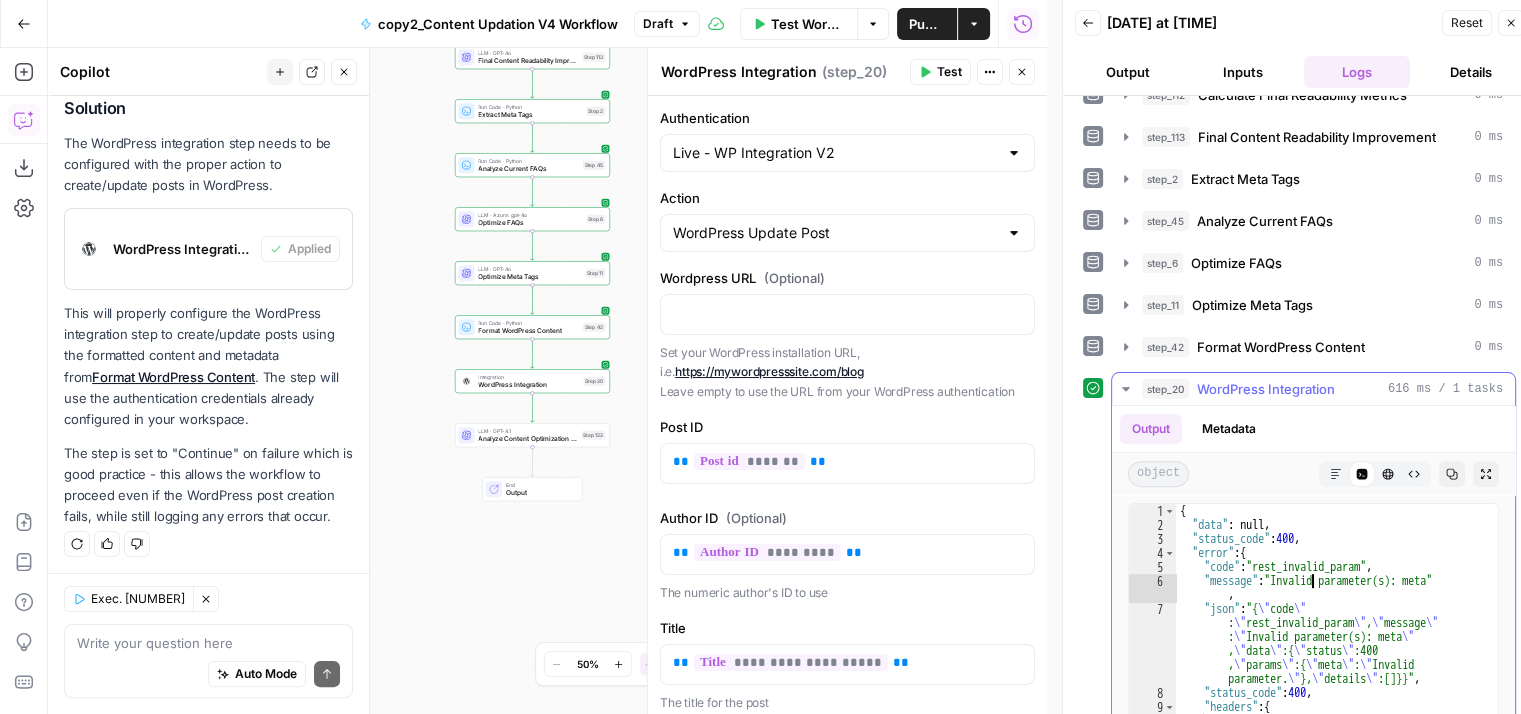 scroll, scrollTop: 792, scrollLeft: 0, axis: vertical 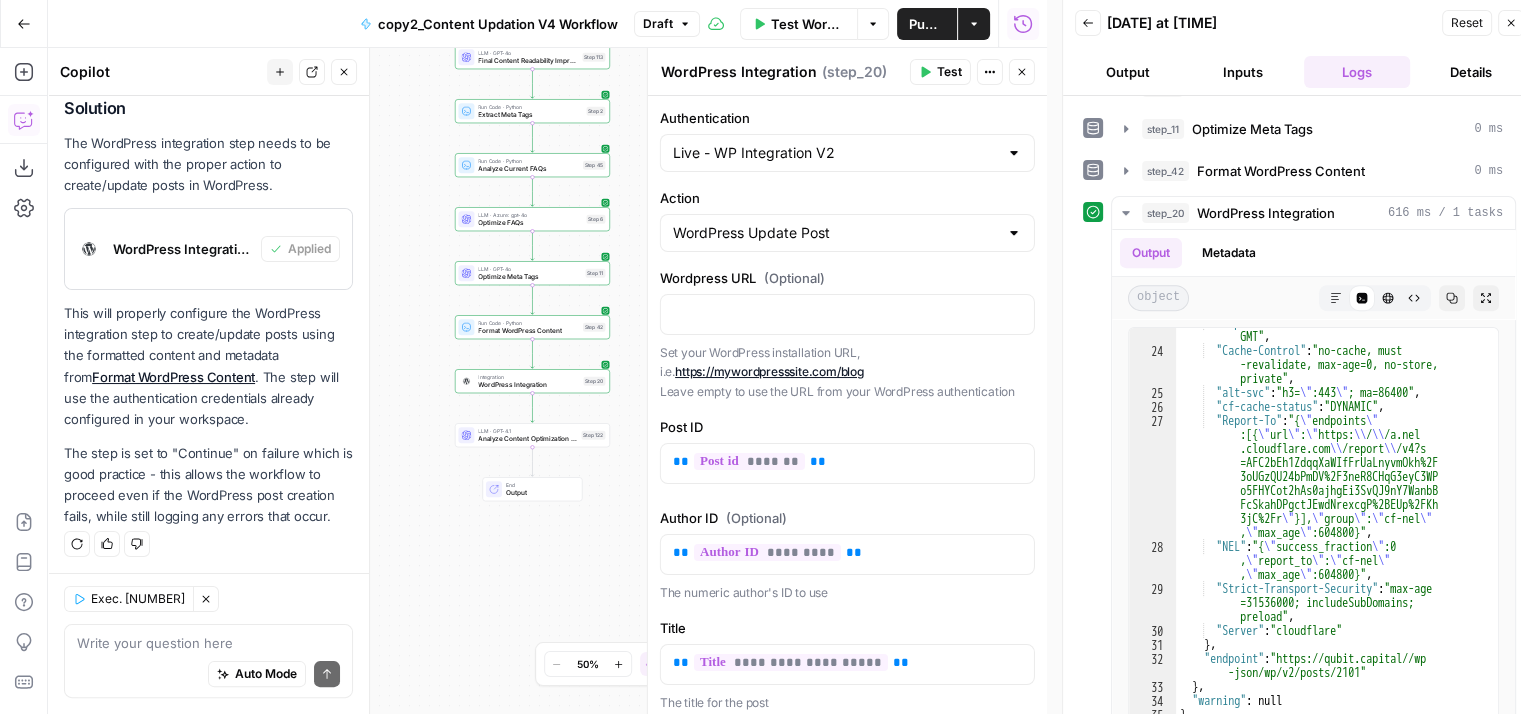 click on "Inputs" at bounding box center [1242, 72] 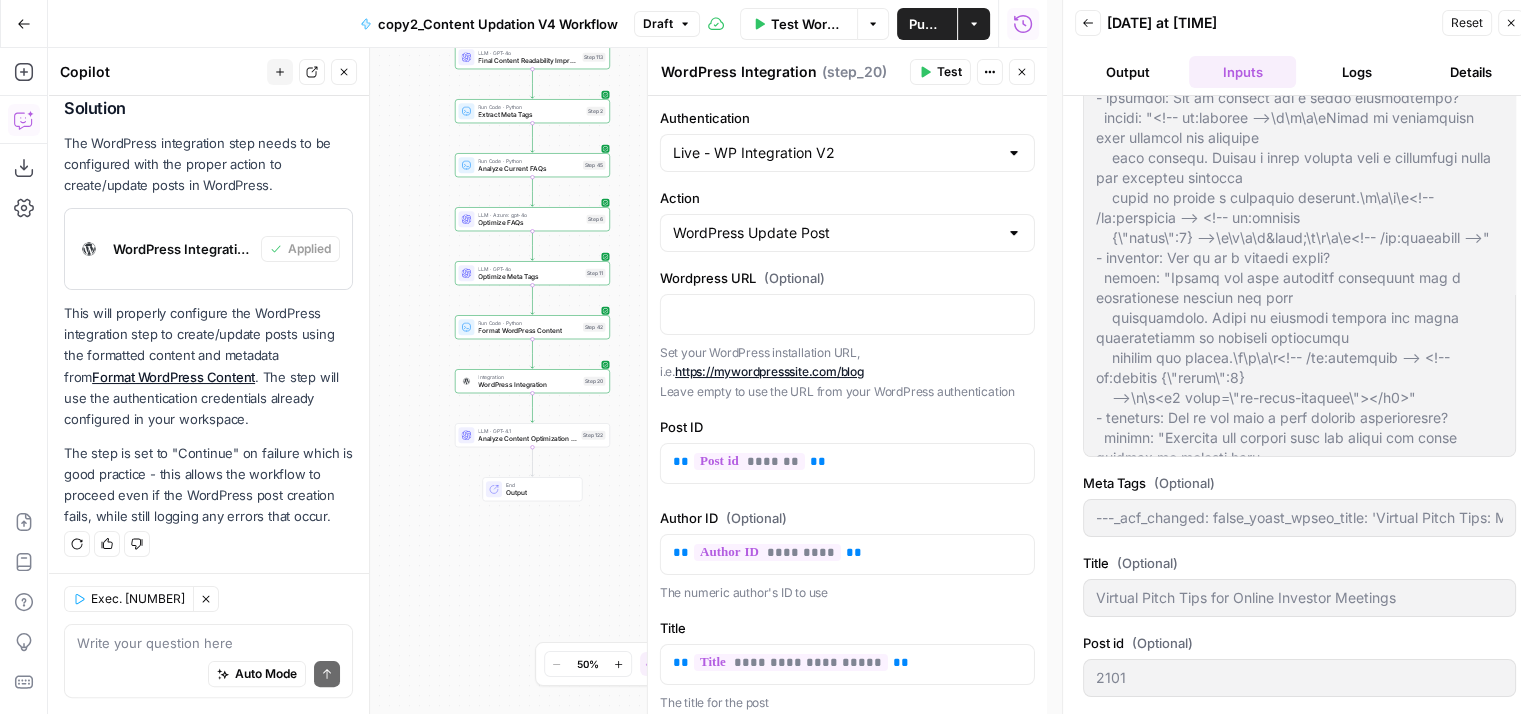 scroll, scrollTop: 0, scrollLeft: 0, axis: both 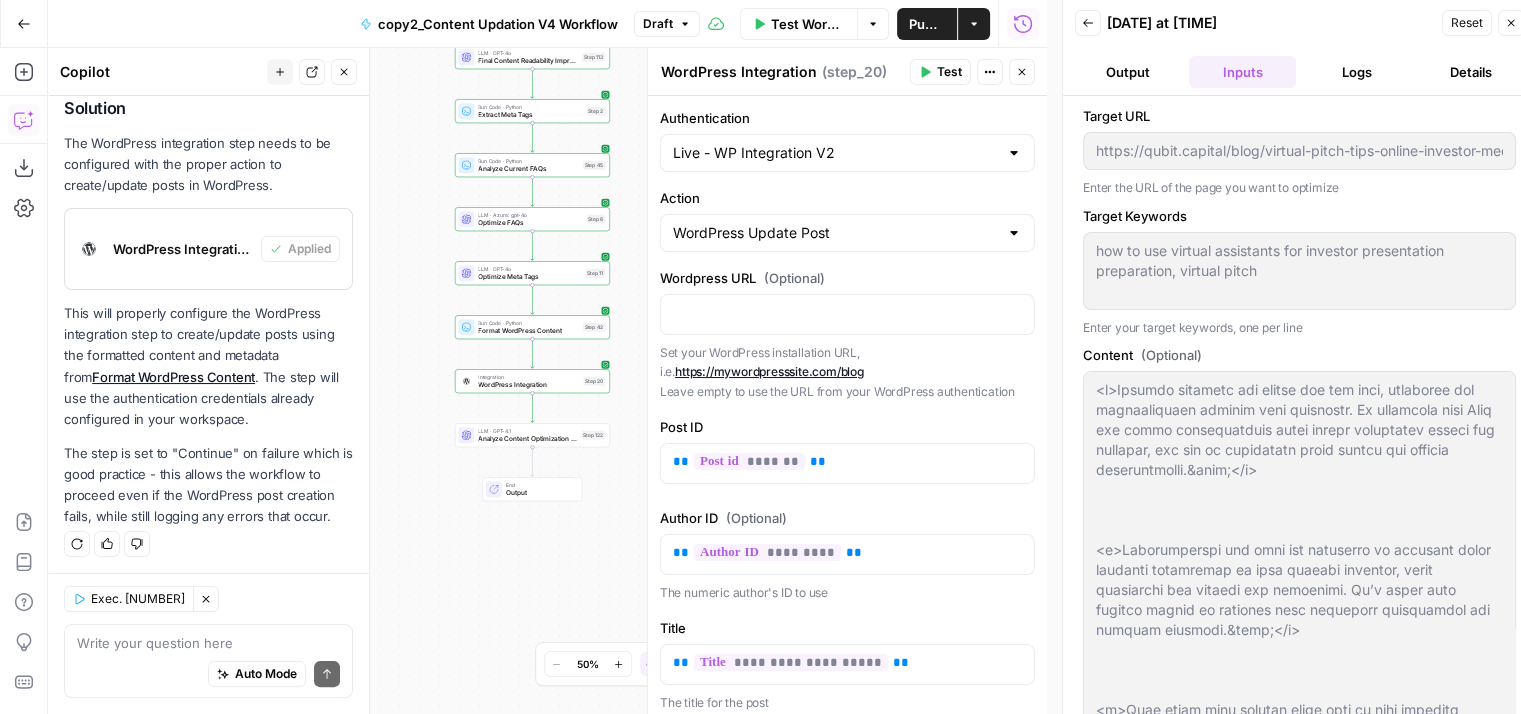 click on "Logs" at bounding box center [1357, 72] 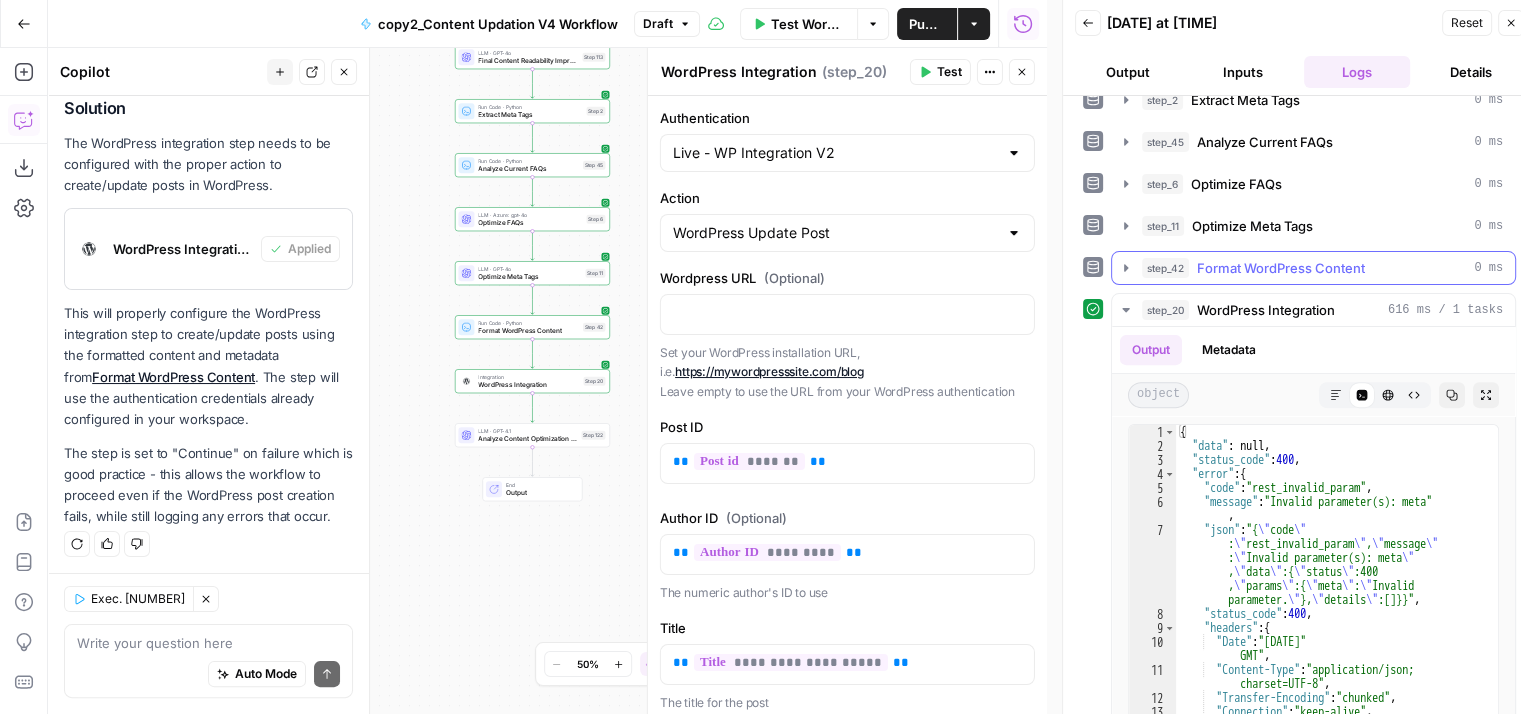 scroll, scrollTop: 792, scrollLeft: 0, axis: vertical 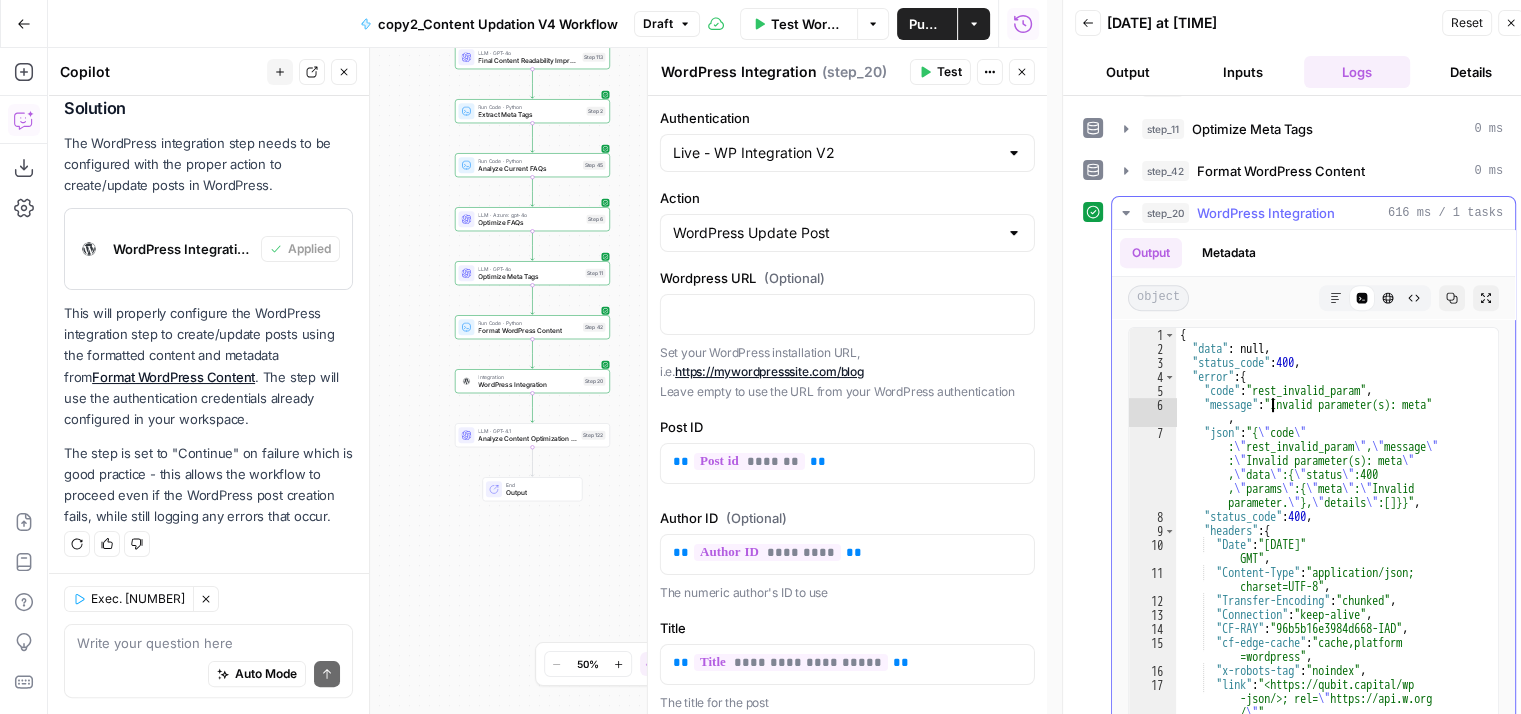 click on "{    "data" : null ,    "status_code" :  400 ,    "error" :  {      "code" :  "rest_invalid_param" ,      "message" :  "Invalid parameter(s): meta"          ,      "json" :  "{ \" code \"          : \" rest_invalid_param \" , \" message \"          : \" Invalid parameter(s): meta \"          , \" data \" :{ \" status \" :400          , \" params \" :{ \" meta \" : \" Invalid           parameter. \" }, \" details \" :[]}}" ,      "status_code" :  400 ,      "headers" :  {         "Date" :  "Thu, 07 Aug 2025 09:19:34             GMT" ,         "Content-Type" :  "application/json;             charset=UTF-8" ,         "Transfer-Encoding" :  "chunked" ,         "Connection" :  "keep-alive" ,         "CF-RAY" :  "96b5b16e3984d668-IAD" ,         "cf-edge-cache" :  "cache,platform            =wordpress" ,         "x-robots-tag" :  "noindex" ,         "link" :  "<https://qubit.capital/wp            -json/>; rel= \" / \" " ," at bounding box center (1329, 553) 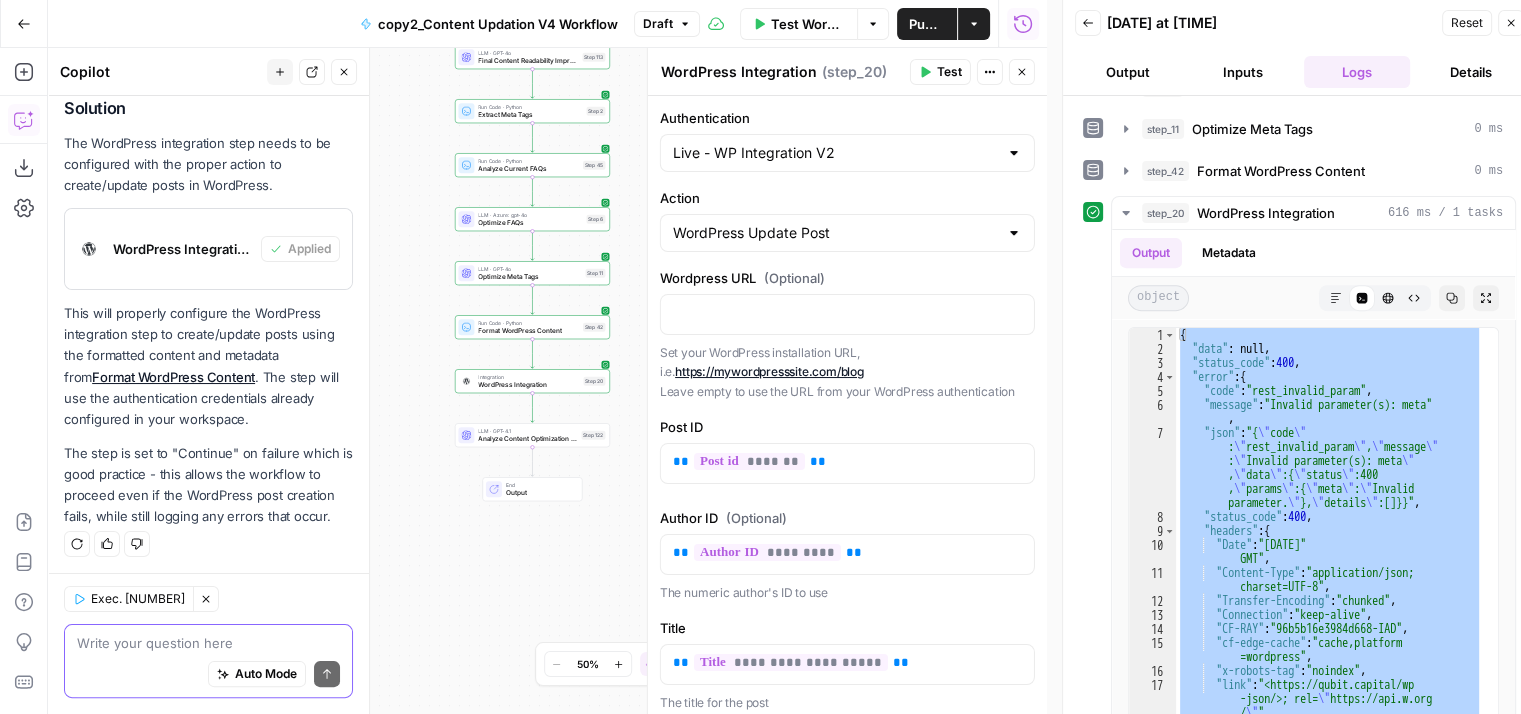 click at bounding box center [208, 643] 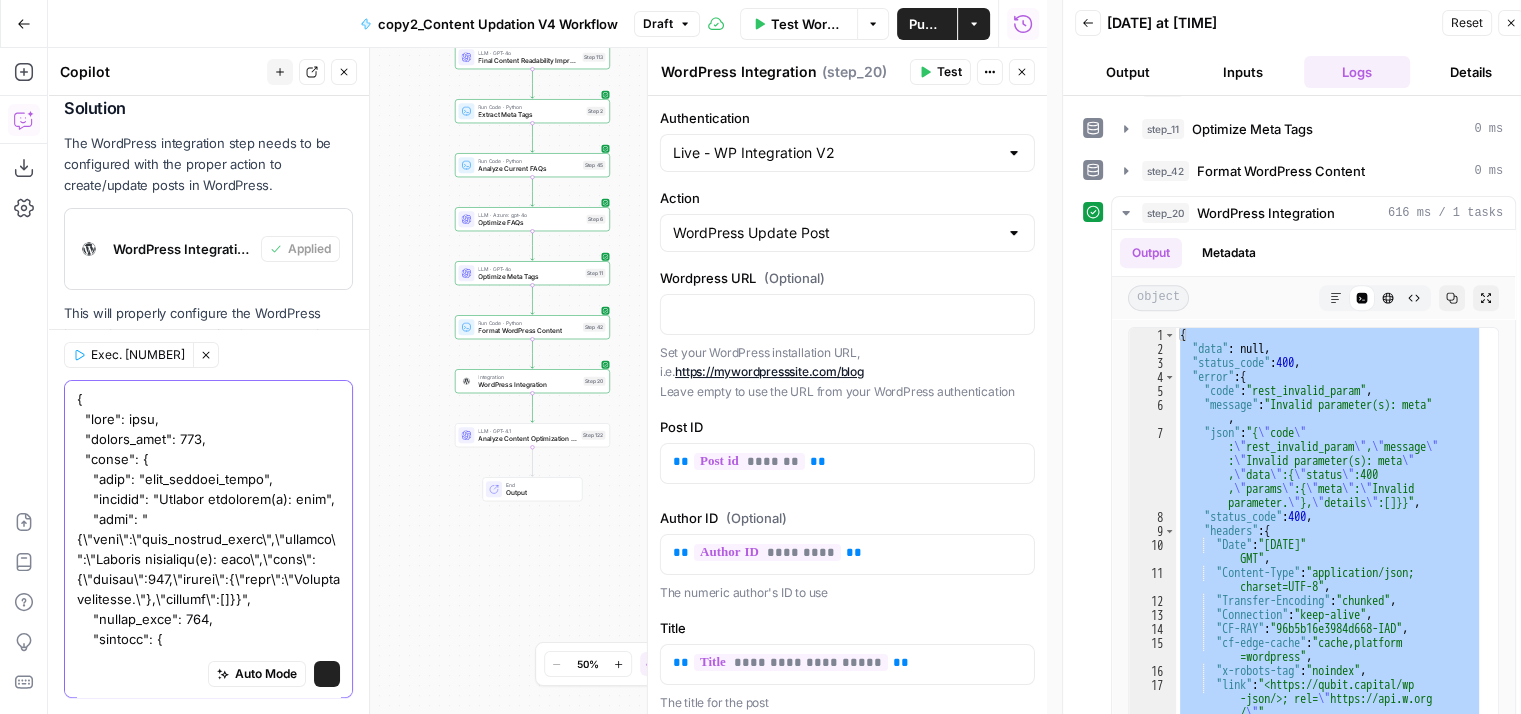 scroll, scrollTop: 615, scrollLeft: 0, axis: vertical 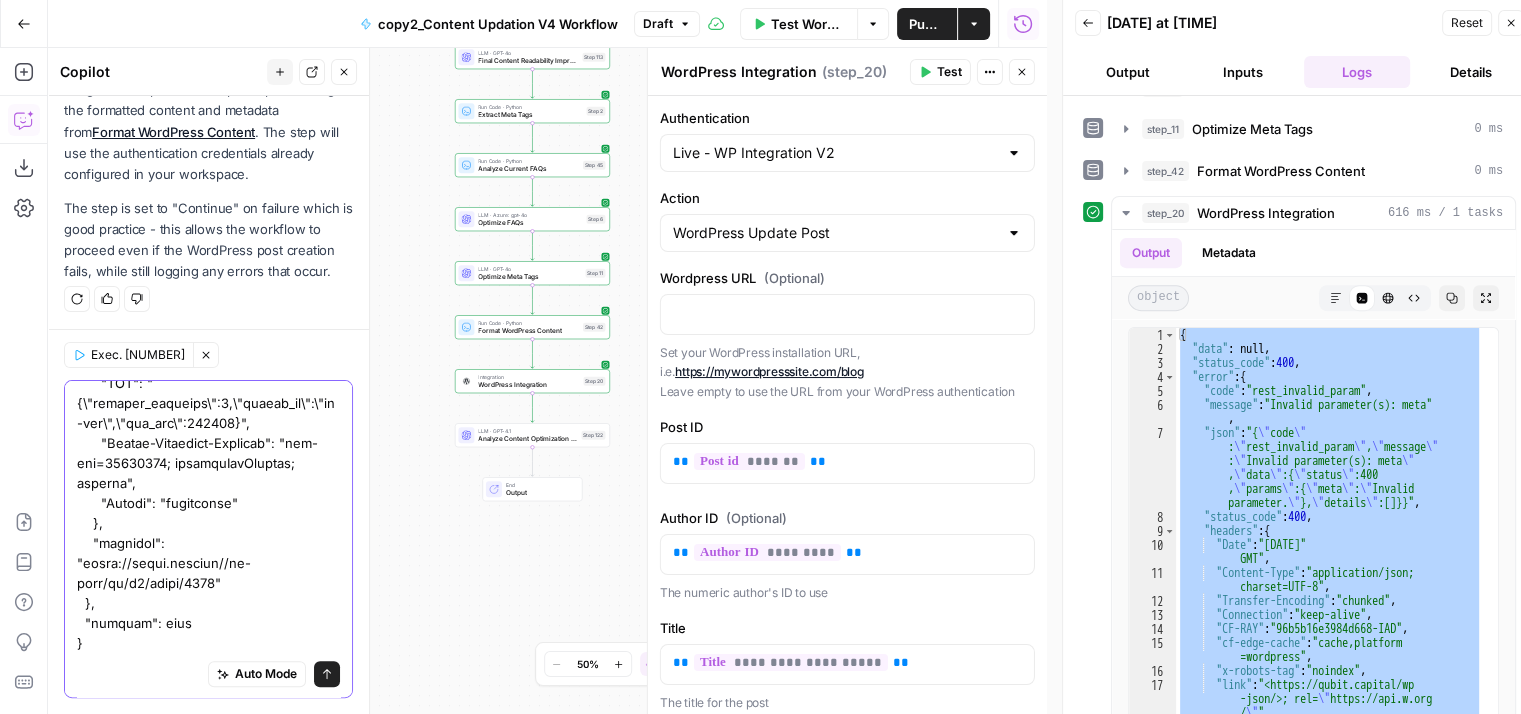 click at bounding box center (208, -67) 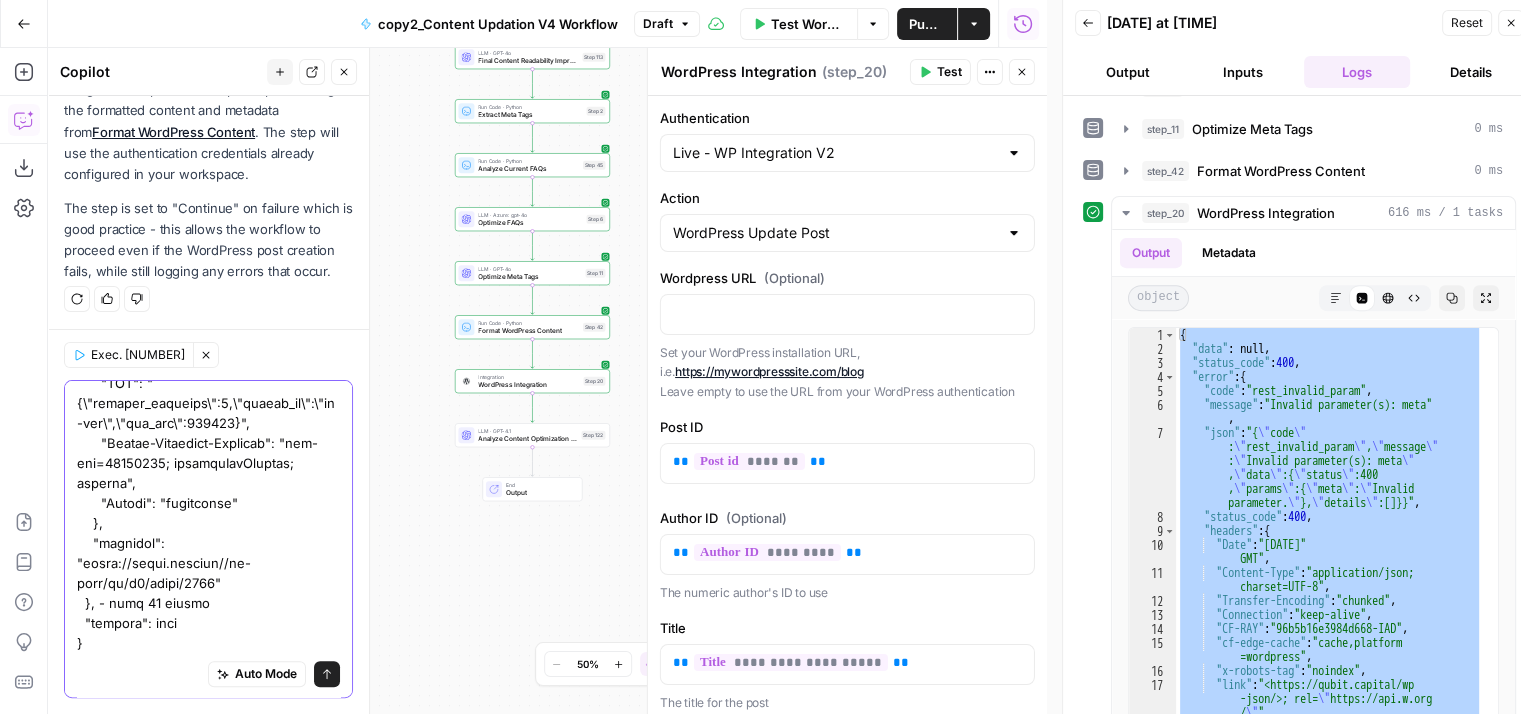 type on "{
"data": null,
"status_code": 400,
"error": {
"code": "rest_invalid_param",
"message": "Invalid parameter(s): meta",
"json": "{\"code\":\"rest_invalid_param\",\"message\":\"Invalid parameter(s): meta\",\"data\":{\"status\":400,\"params\":{\"meta\":\"Invalid parameter.\"},\"details\":[]}}",
"status_code": 400,
"headers": {
"Date": "Thu, 07 Aug 2025 09:19:34 GMT",
"Content-Type": "application/json; charset=UTF-8",
"Transfer-Encoding": "chunked",
"Connection": "keep-alive",
"CF-RAY": "96b5b16e3984d668-IAD",
"cf-edge-cache": "cache,platform=wordpress",
"x-robots-tag": "noindex",
"link": "<https://qubit.capital/wp-json/>; rel=\"https://api.w.org/\"",
"x-content-type-options": "nosniff",
"access-control-expose-headers": "X-WP-Total, X-WP-TotalPages, Link",
"access-control-allow-headers": "Authorization, X-WP-Nonce, Content-Disposition, Content-MD5, Content-Type",
"allow": "GET, POST, PUT, PATCH, DELETE",
"ser..." 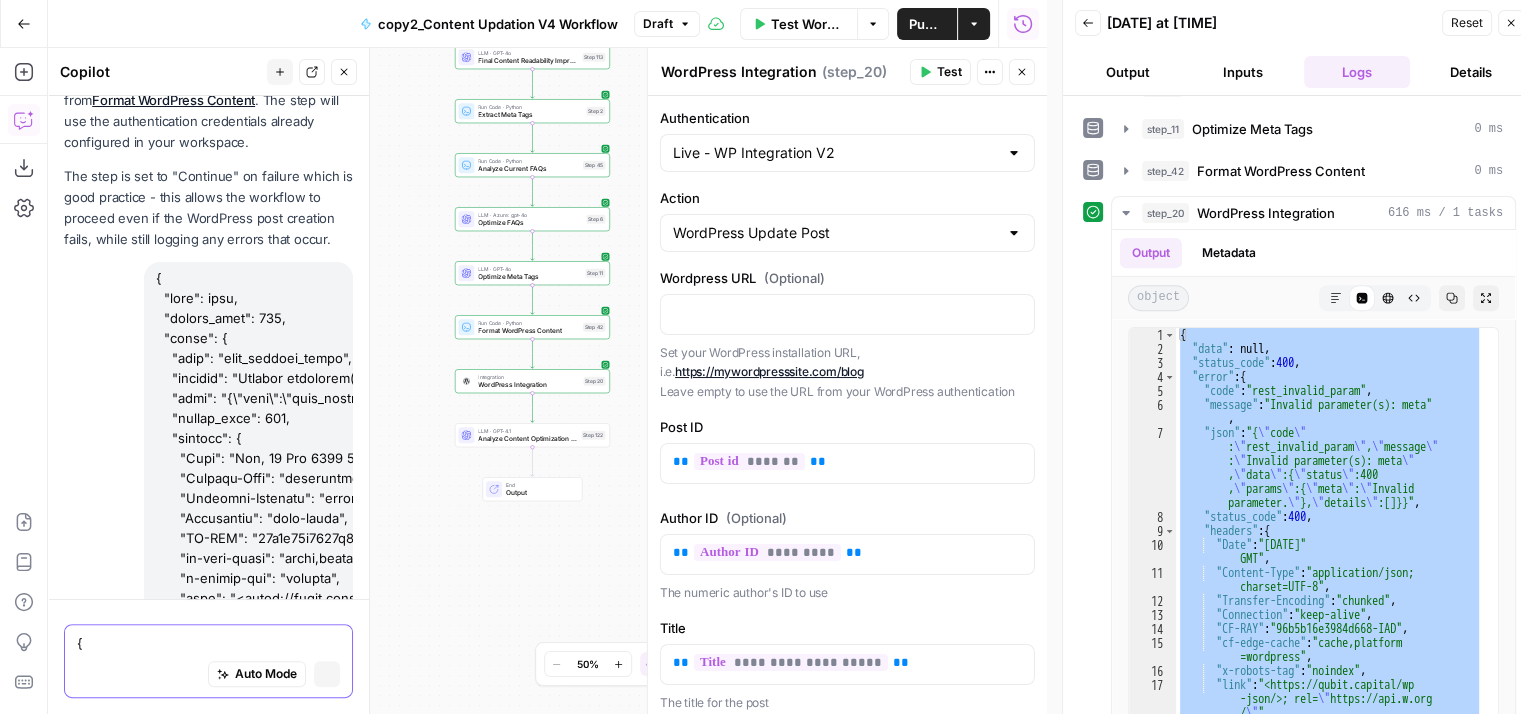 type 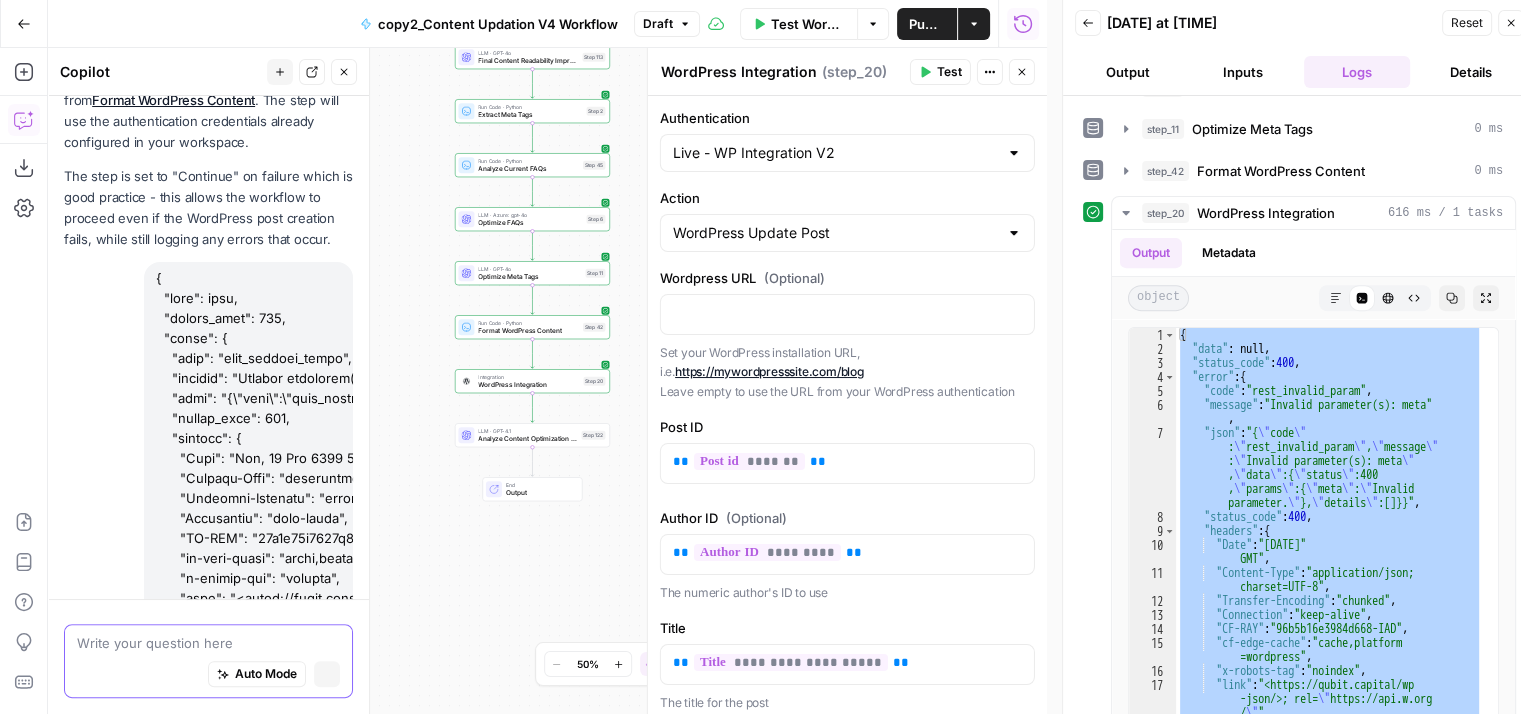 scroll, scrollTop: 1303, scrollLeft: 0, axis: vertical 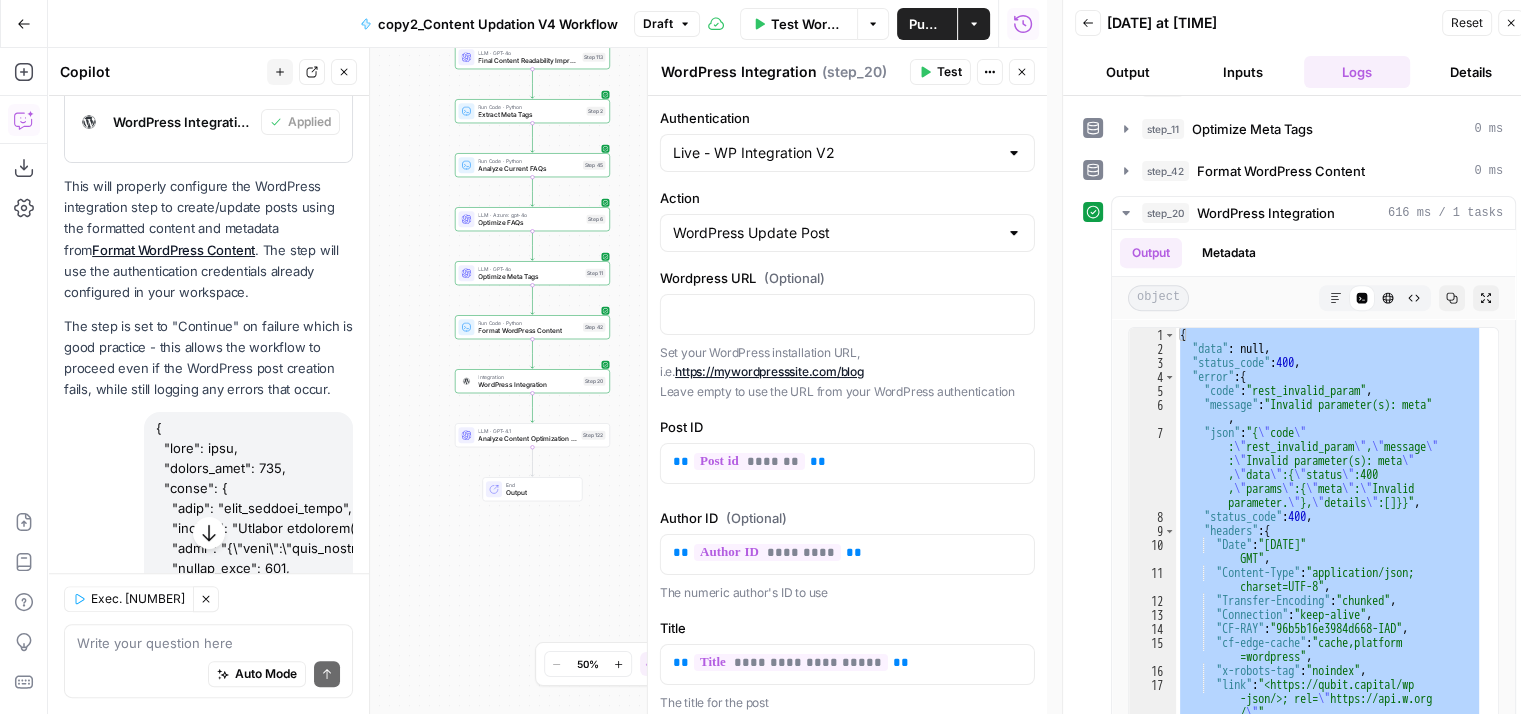 click on "Inputs" at bounding box center (1242, 72) 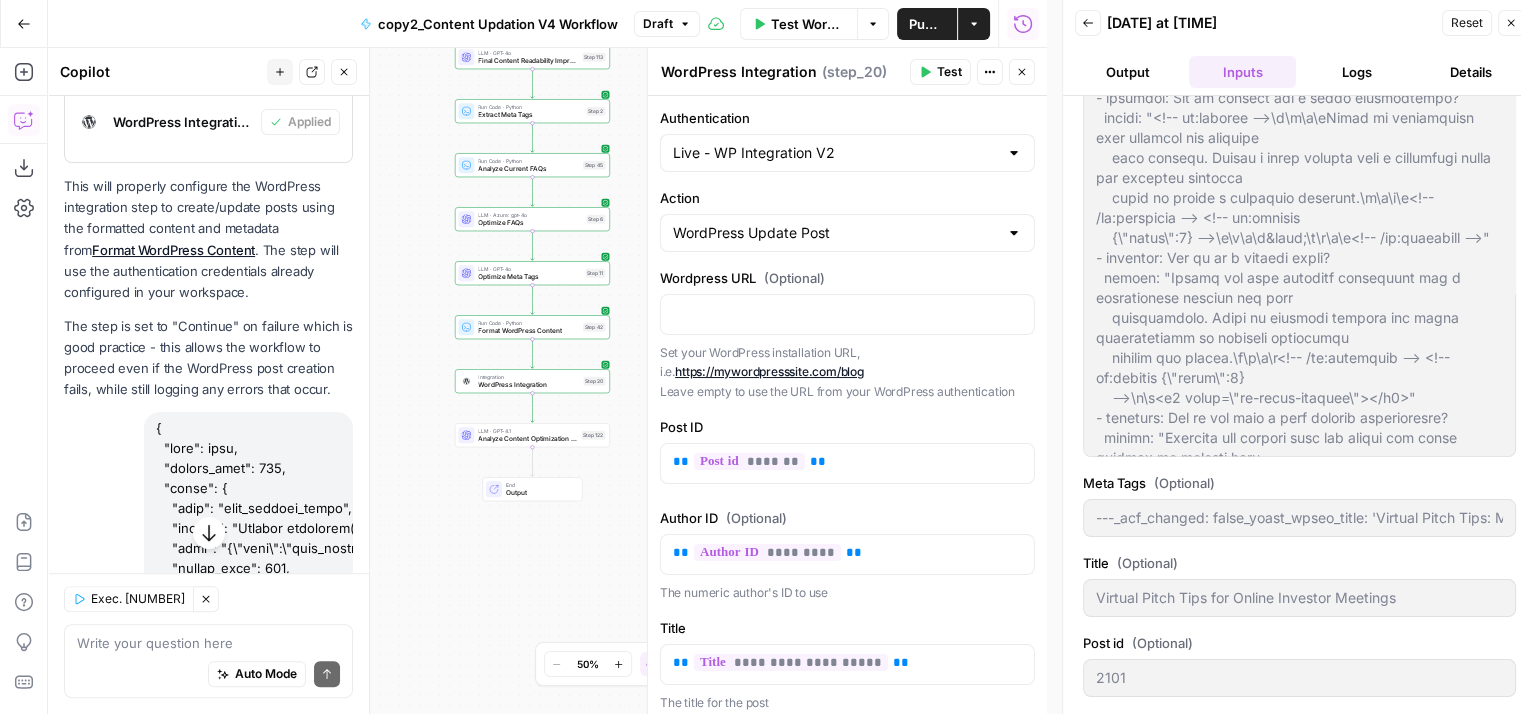 scroll, scrollTop: 0, scrollLeft: 0, axis: both 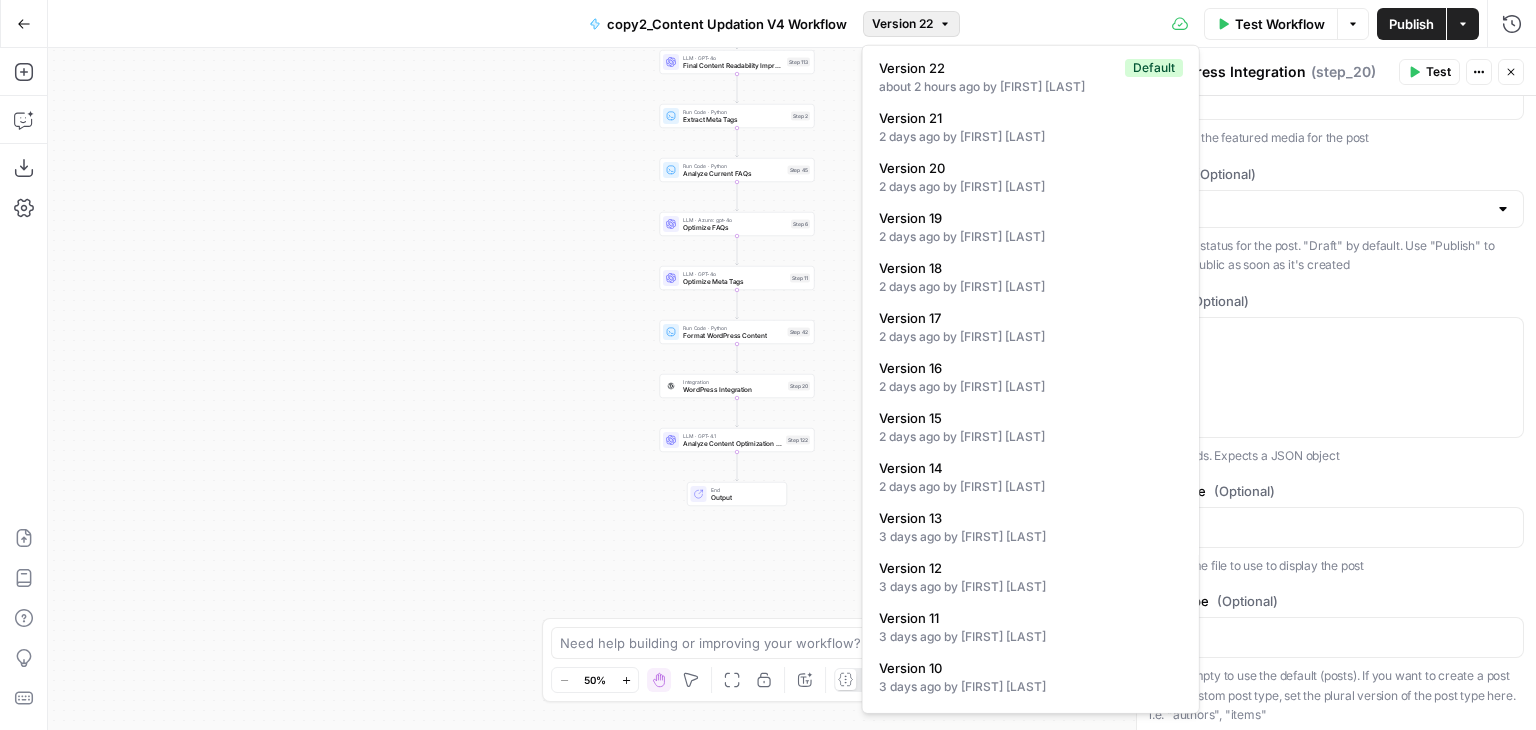 click on "Version 22" at bounding box center [902, 24] 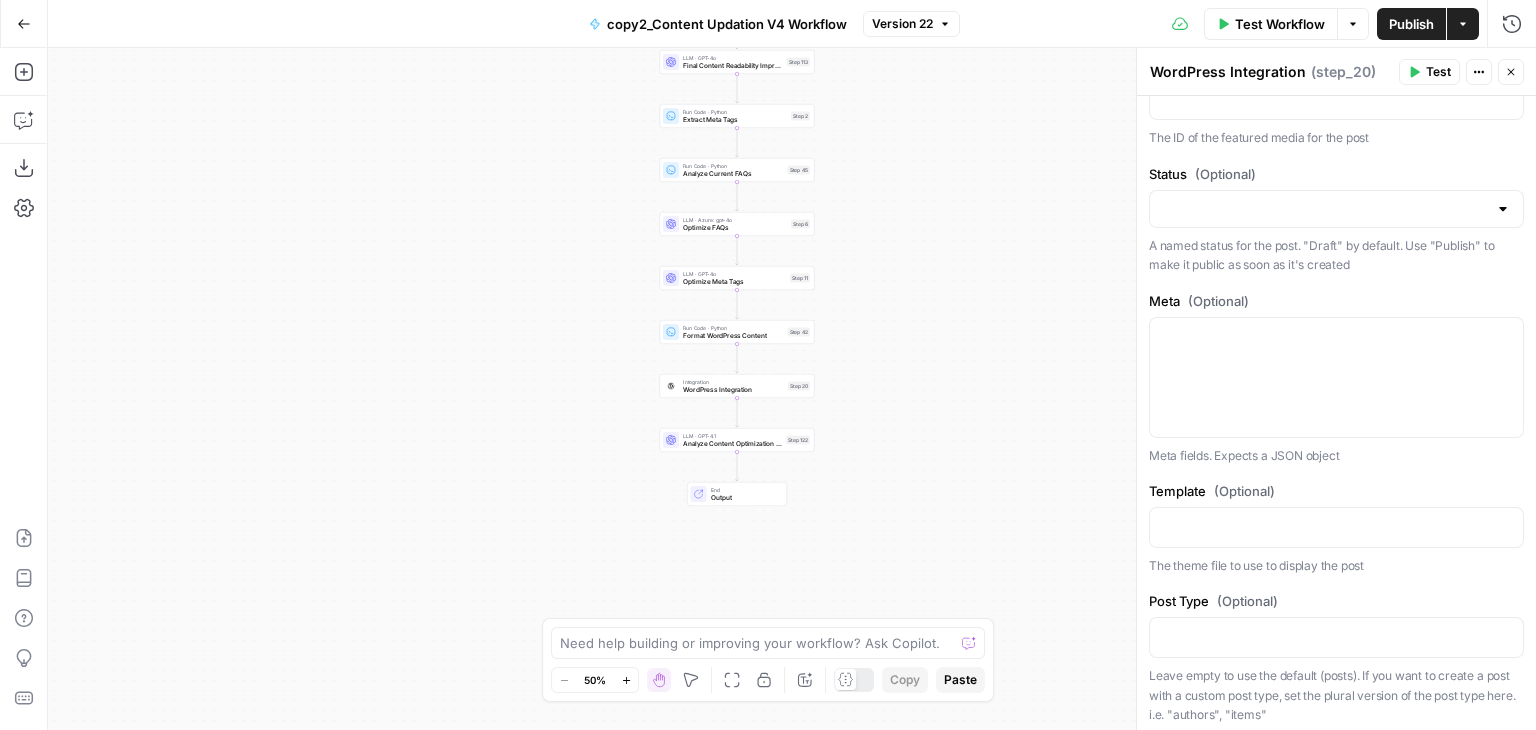 click on "Workflow Set Inputs Inputs Run Code · Python Normalize Keywords Step 1 Perplexity Deep Research Extract Statistics Research Step 56 Run Code · Python Filter and Structure Statistics Step 58 Perplexity Deep Research Extract Recent Case Studies Step 76 Run Code · Python Filter and Structure Case Studies Step 77 Run Code · Python Combine Research Findings Step 63 LLM · GPT-4o Analyze Statistics Step 89 LLM · Azure: o4-mini Analyze Headings Step 90 LLM · Azure: gpt-4o Analyze Case Studies Step 91 LLM · Azure: o4-mini Analyze Listicle Items Step 92 LLM · Azure: gpt-4o Update Statistics Step 107 LLM · GPT-4o Update Case Studies Step 108 LLM · GPT-4.1 Update Listicles Step 109 LLM · GPT-4o Update Headings Step 110 Run Code · Python Calculate Final Readability Metrics Step 112 LLM · GPT-4o Final Content Readability Improvement Step 113 Run Code · Python Extract Meta Tags Step 2 Run Code · Python Analyze Current FAQs Step 45 LLM · Azure: gpt-4o Optimize FAQs Step 6 LLM · GPT-4o Optimize Meta Tags End" at bounding box center [792, 389] 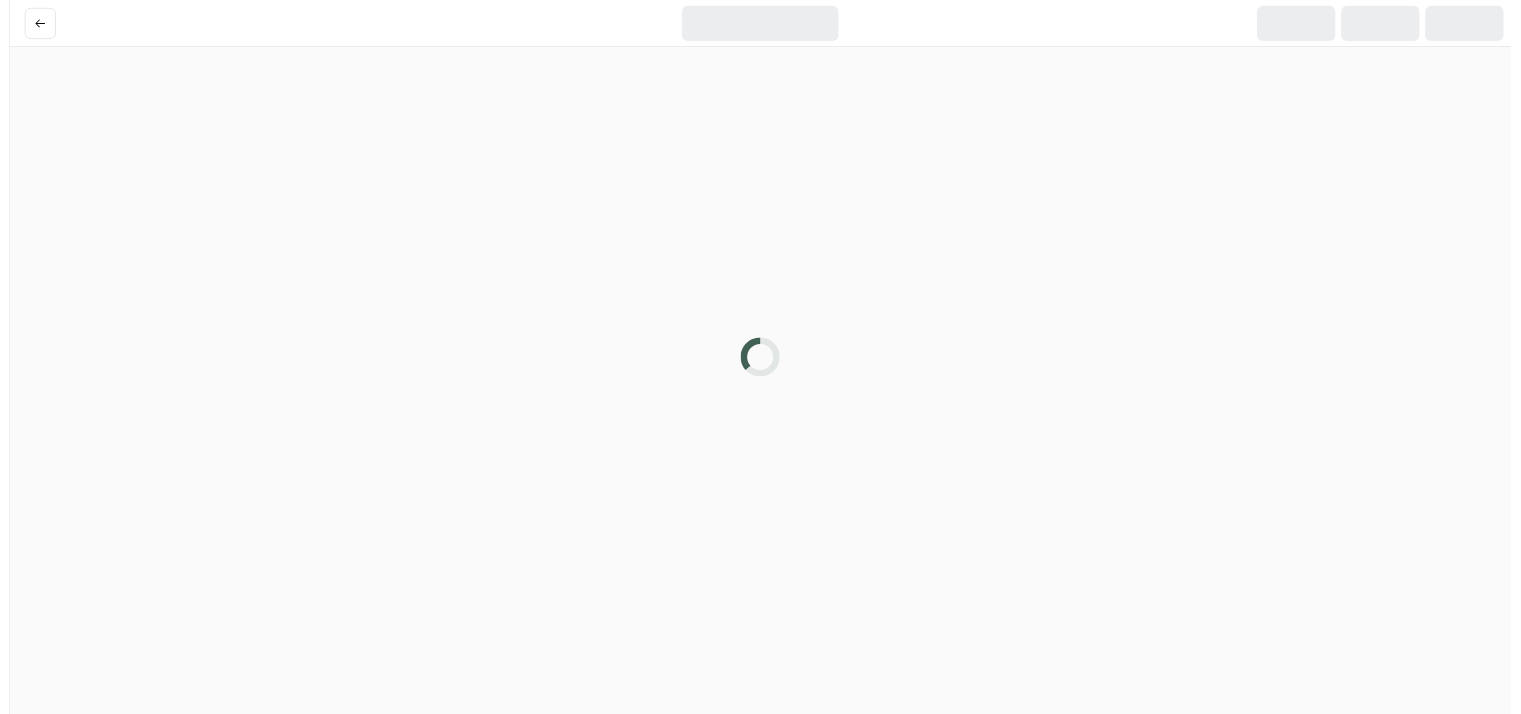 scroll, scrollTop: 0, scrollLeft: 0, axis: both 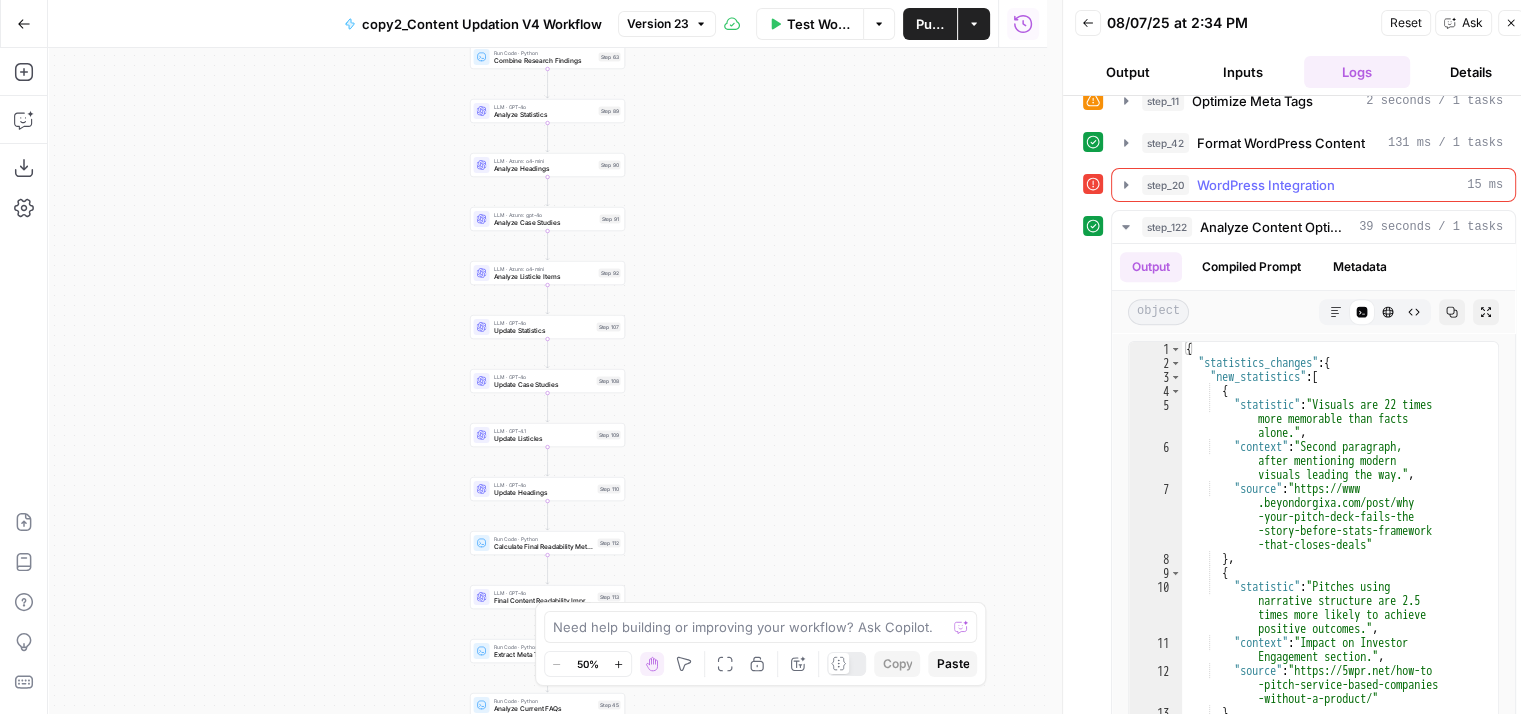 click on "WordPress Integration" at bounding box center (1266, 185) 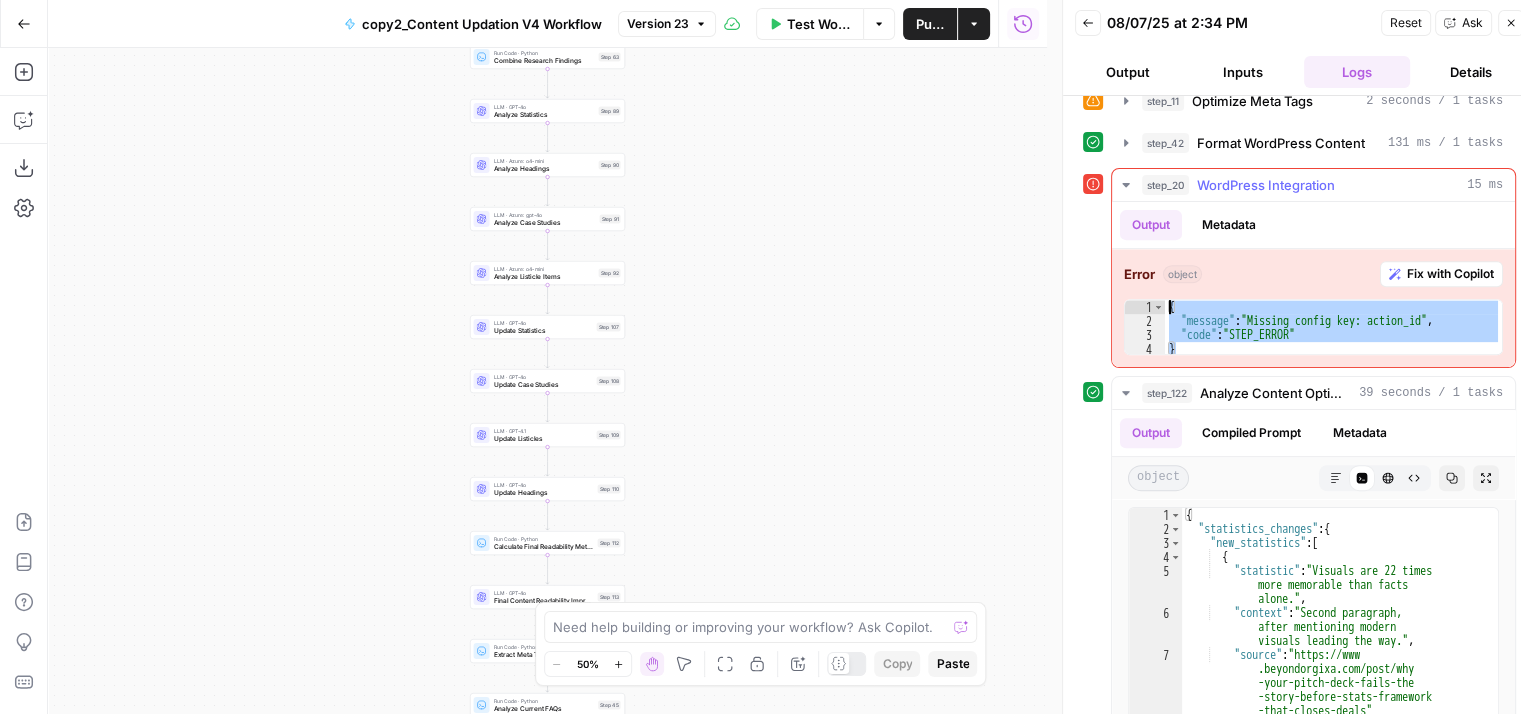 drag, startPoint x: 1190, startPoint y: 333, endPoint x: 1165, endPoint y: 293, distance: 47.169907 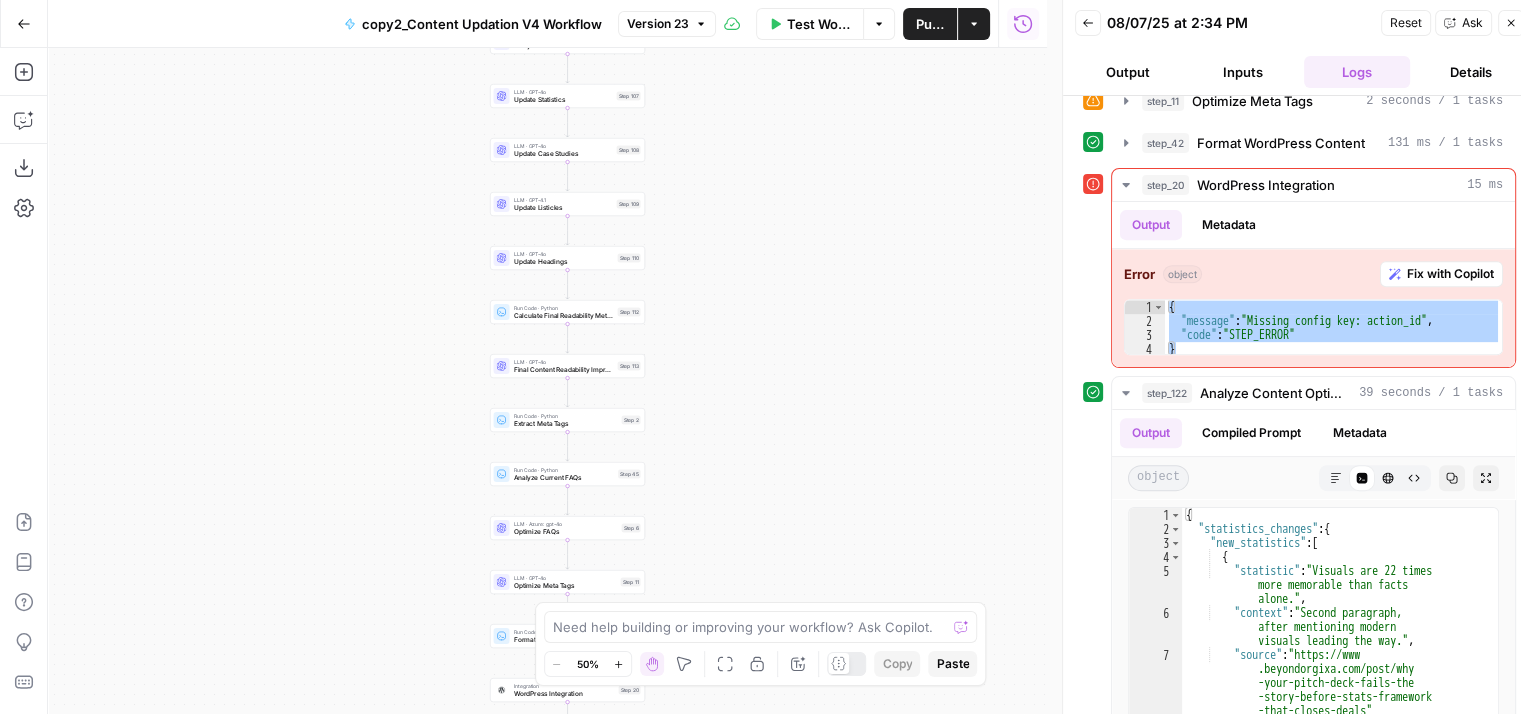drag, startPoint x: 724, startPoint y: 459, endPoint x: 744, endPoint y: 218, distance: 241.82845 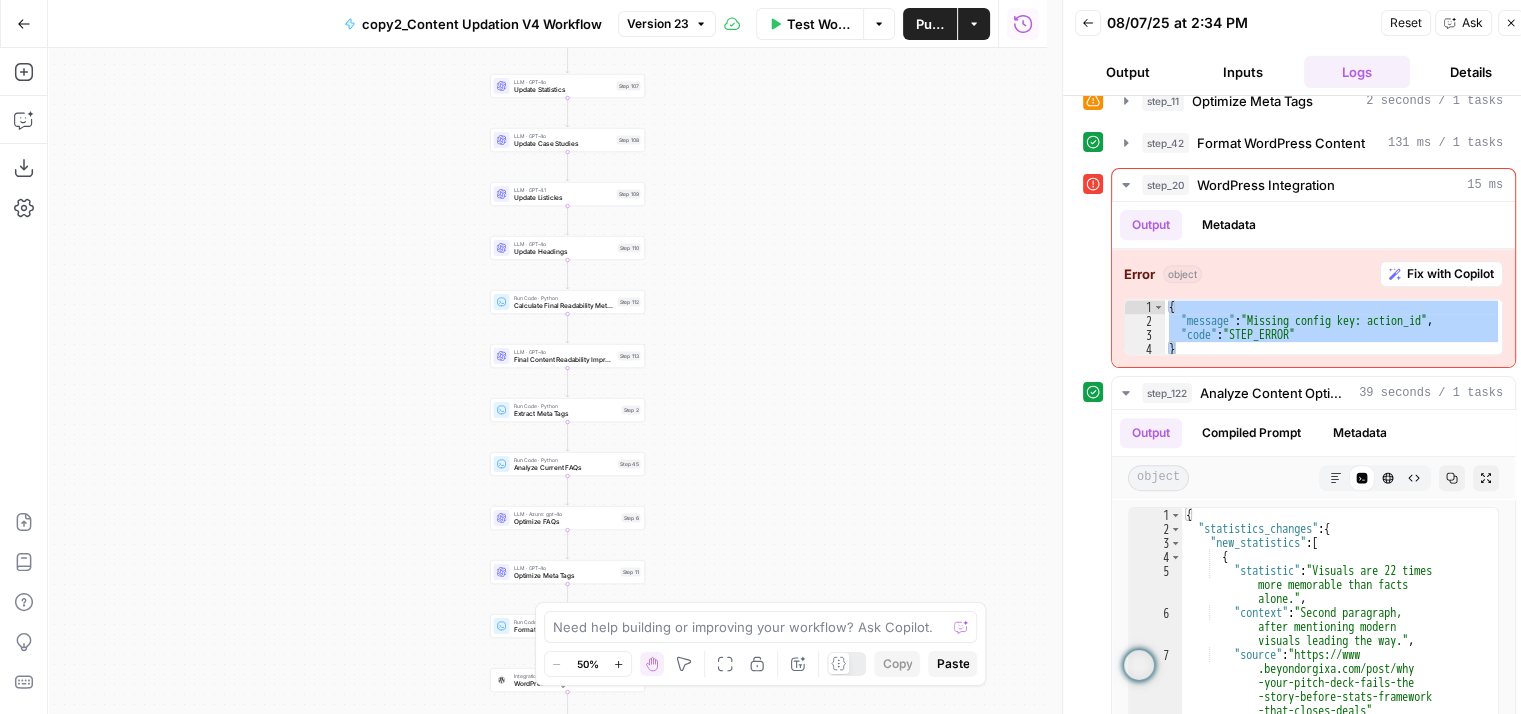 drag, startPoint x: 734, startPoint y: 422, endPoint x: 735, endPoint y: 182, distance: 240.00209 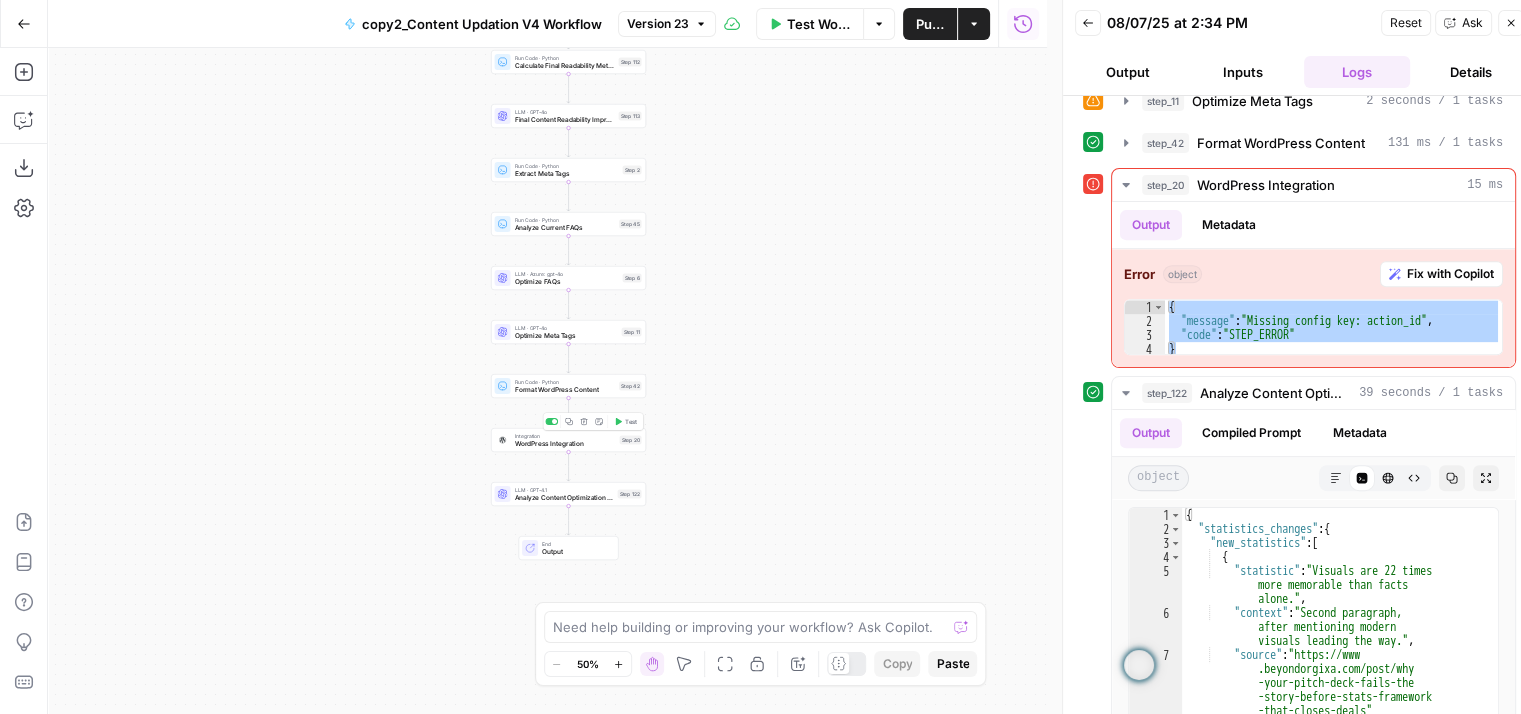 click on "WordPress Integration" at bounding box center [565, 444] 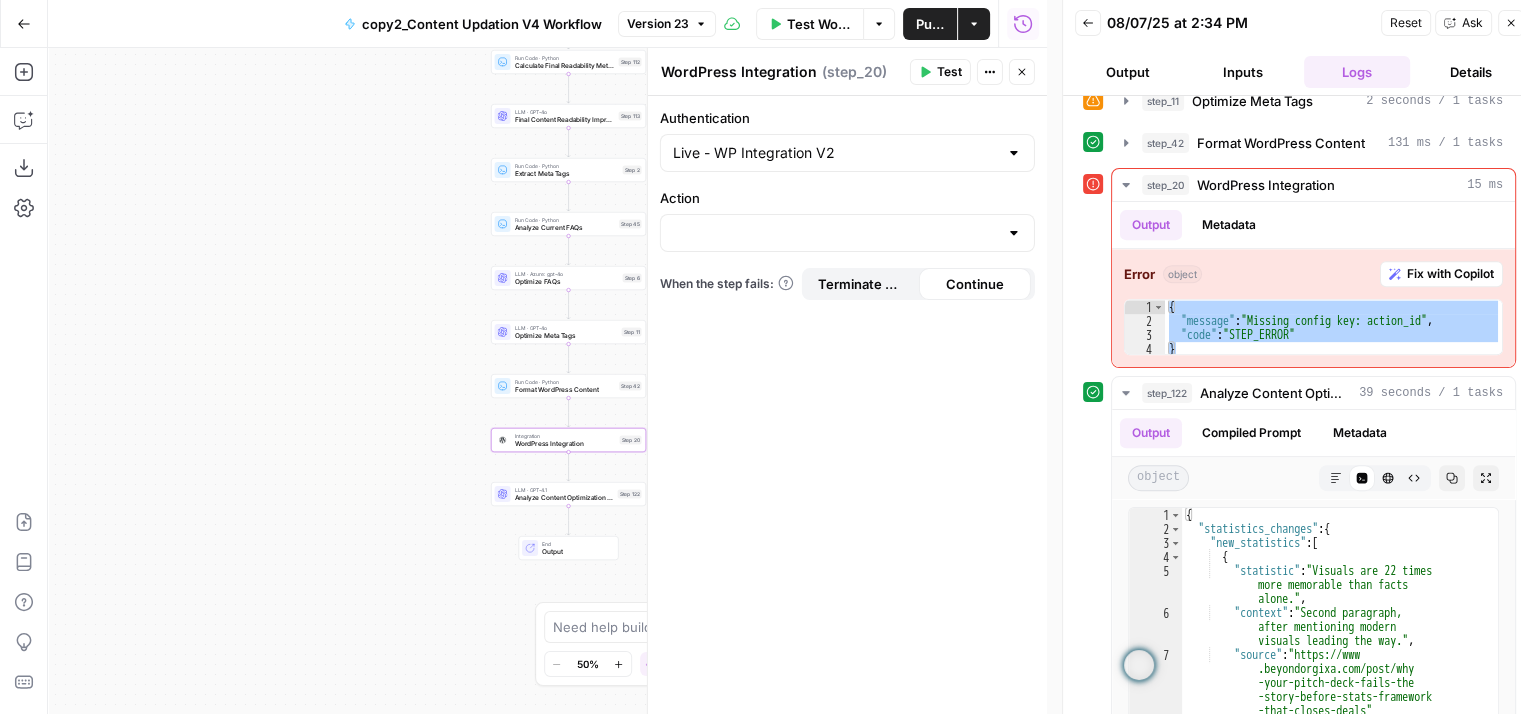 click on "Continue" at bounding box center (975, 284) 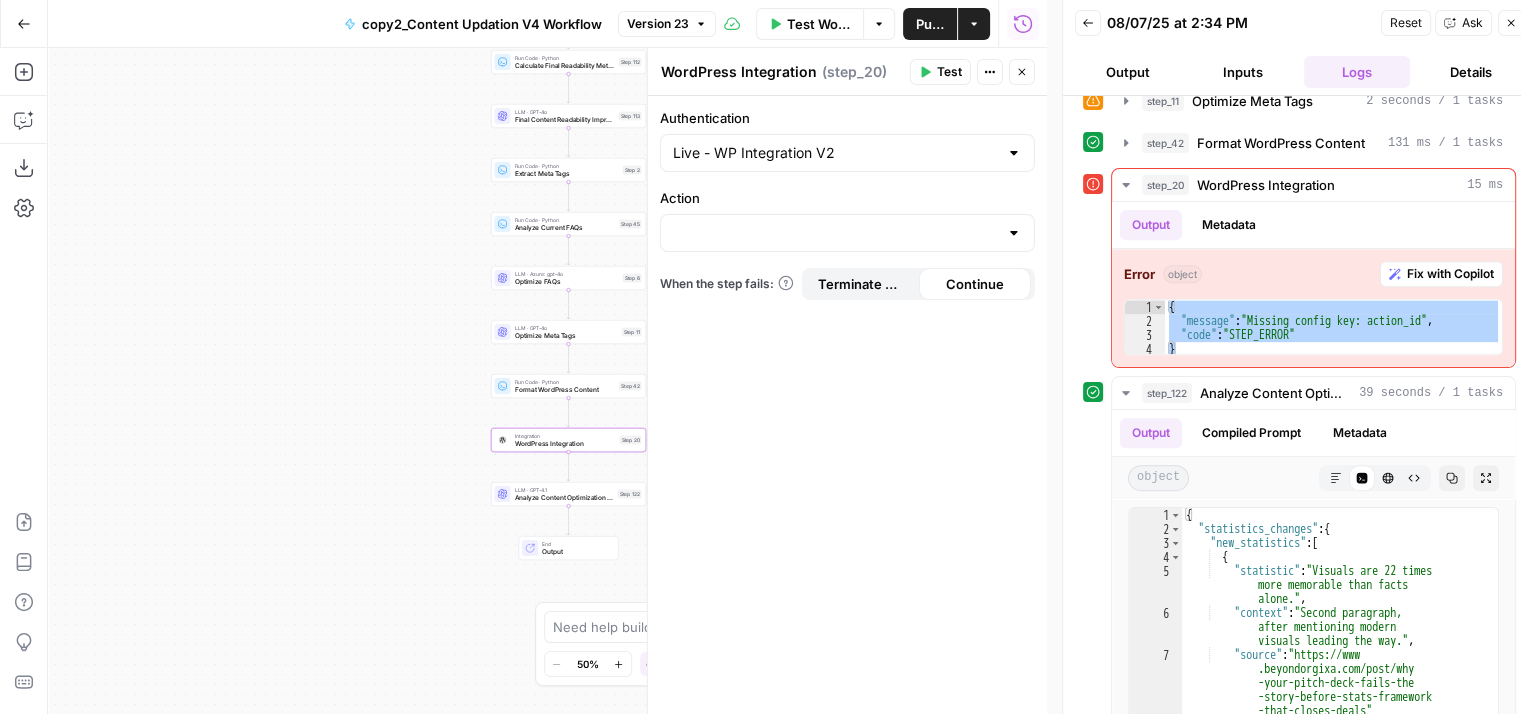 click on "Workflow Set Inputs Inputs Run Code · Python Normalize Keywords Step 1 Perplexity Deep Research Extract Statistics Research Step 56 Run Code · Python Filter and Structure Statistics Step 58 Perplexity Deep Research Extract Recent Case Studies Step 76 Run Code · Python Filter and Structure Case Studies Step 77 Run Code · Python Combine Research Findings Step 63 LLM · GPT-4o Analyze Statistics Step 89 LLM · Azure: o4-mini Analyze Headings Step 90 LLM · Azure: gpt-4o Analyze Case Studies Step 91 LLM · Azure: o4-mini Analyze Listicle Items Step 92 LLM · GPT-4o Update Statistics Step 107 LLM · GPT-4o Update Case Studies Step 108 LLM · GPT-4.1 Update Listicles Step 109 LLM · GPT-4o Update Headings Step 110 Run Code · Python Calculate Final Readability Metrics Step 112 LLM · GPT-4o Final Content Readability Improvement Step 113 Run Code · Python Extract Meta Tags Step 2 Run Code · Python Analyze Current FAQs Step 45 LLM · Azure: gpt-4o Optimize FAQs Step 6 LLM · GPT-4o Optimize Meta Tags Step 11" at bounding box center [547, 381] 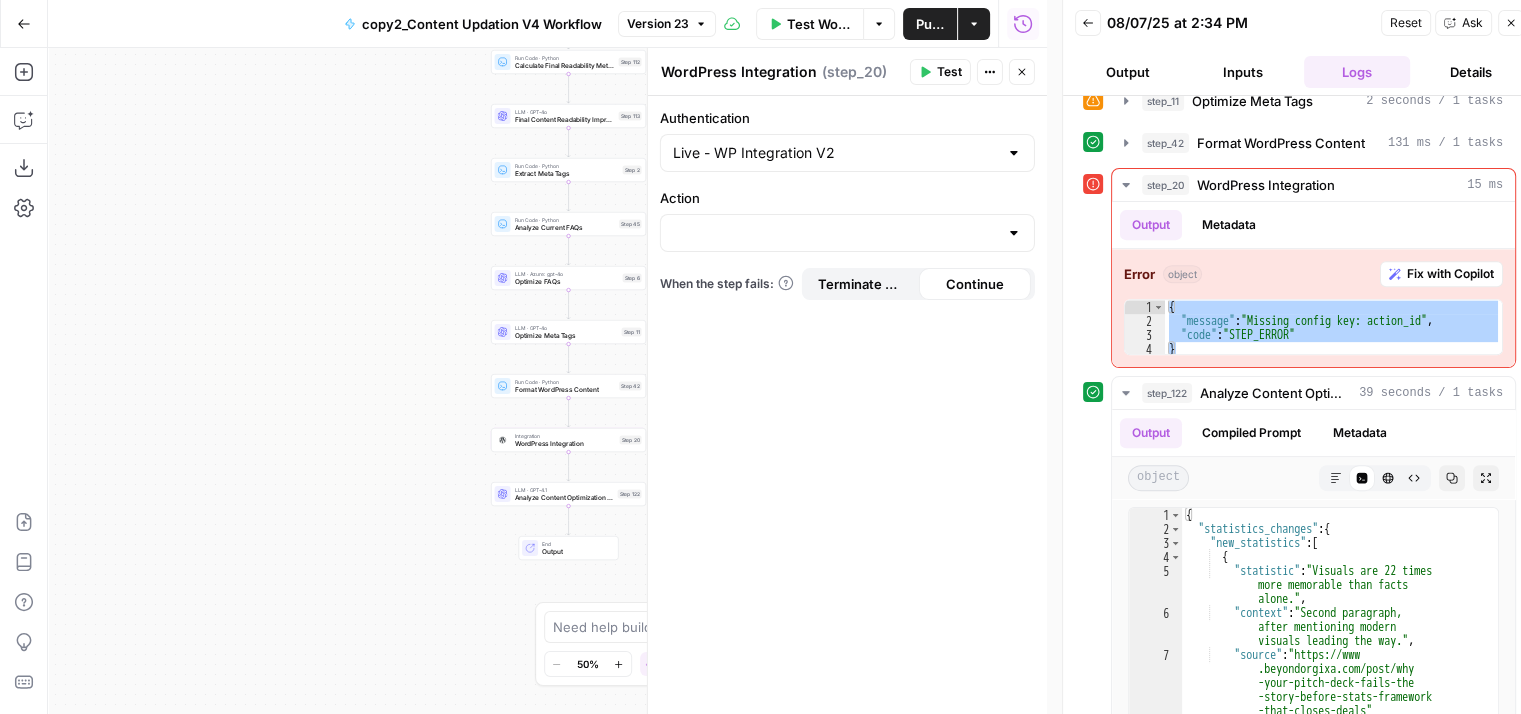 drag, startPoint x: 668, startPoint y: 152, endPoint x: 854, endPoint y: 155, distance: 186.02419 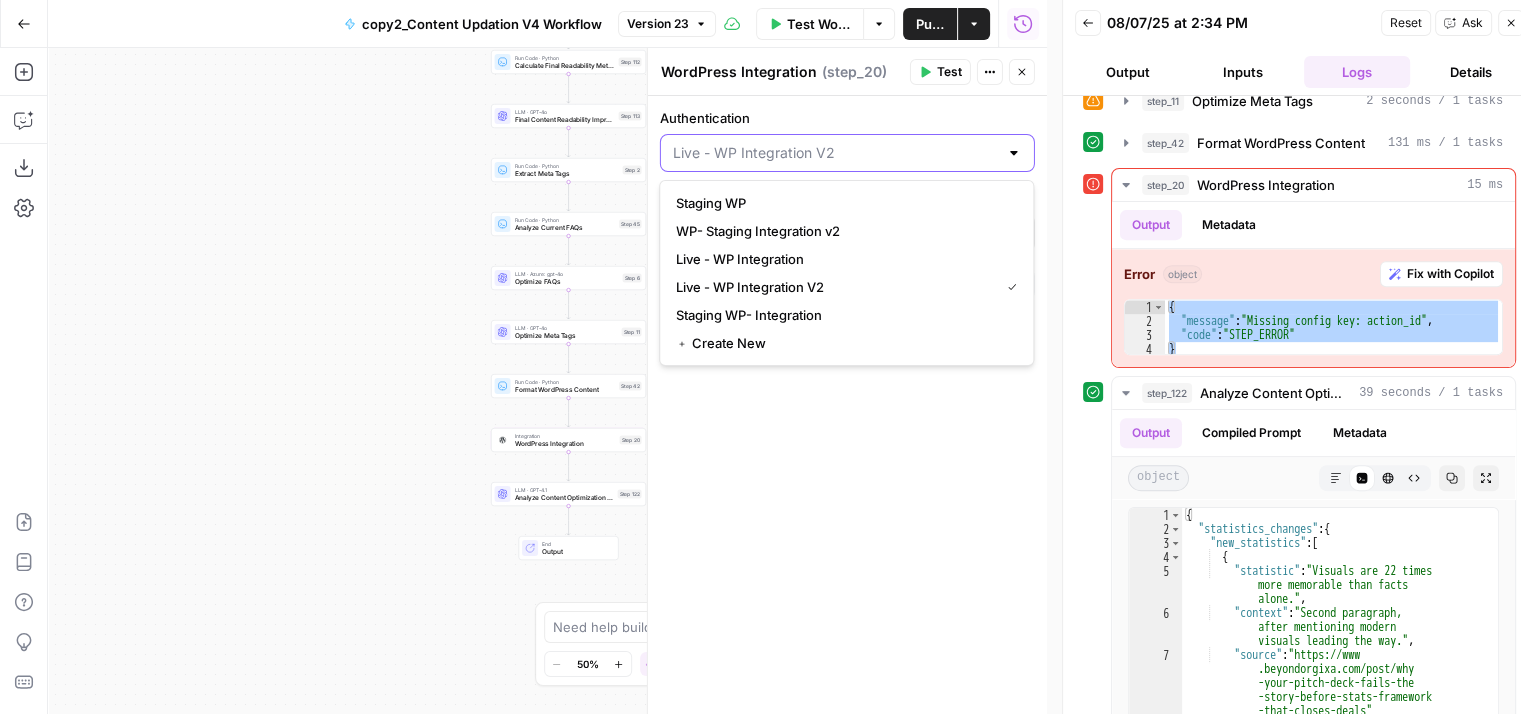 drag, startPoint x: 854, startPoint y: 155, endPoint x: 746, endPoint y: 149, distance: 108.16654 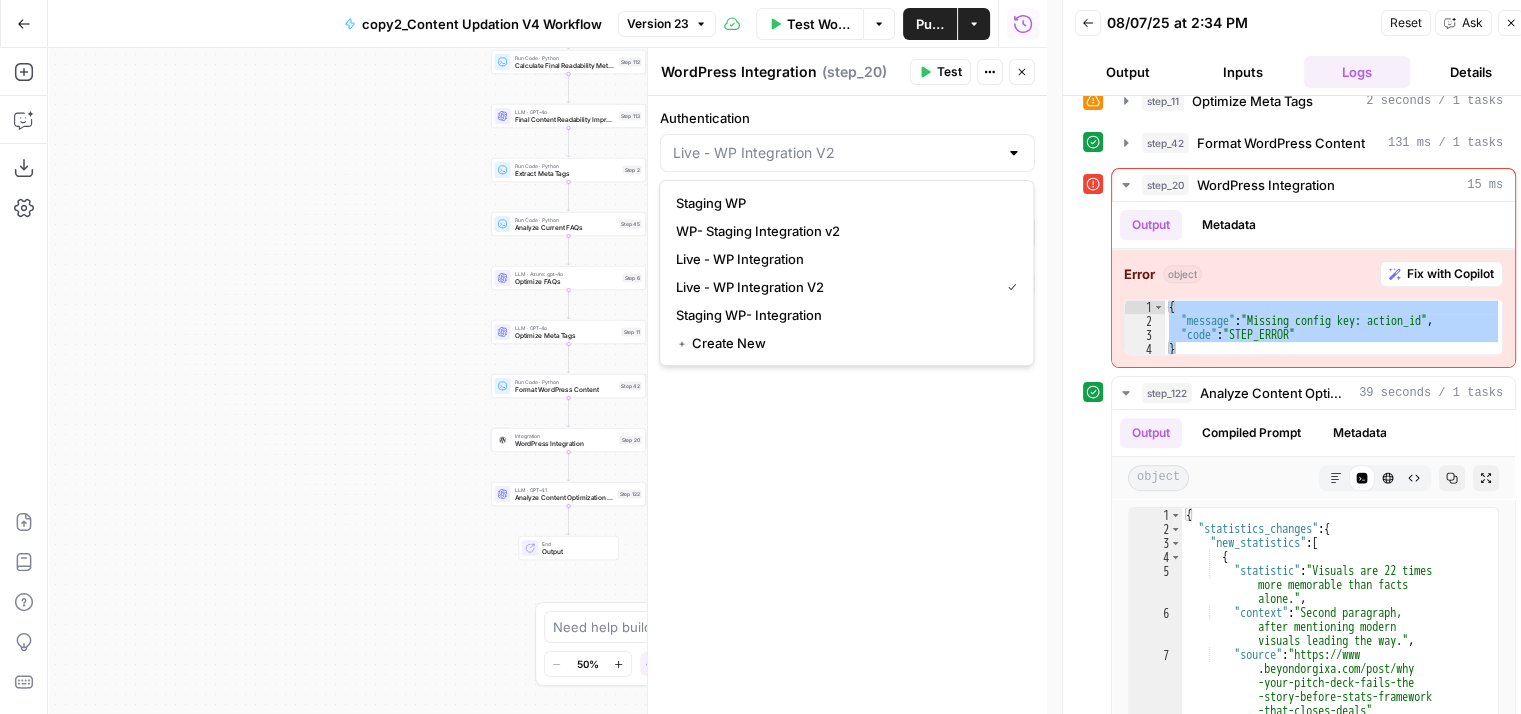 type on "Live - WP Integration V2" 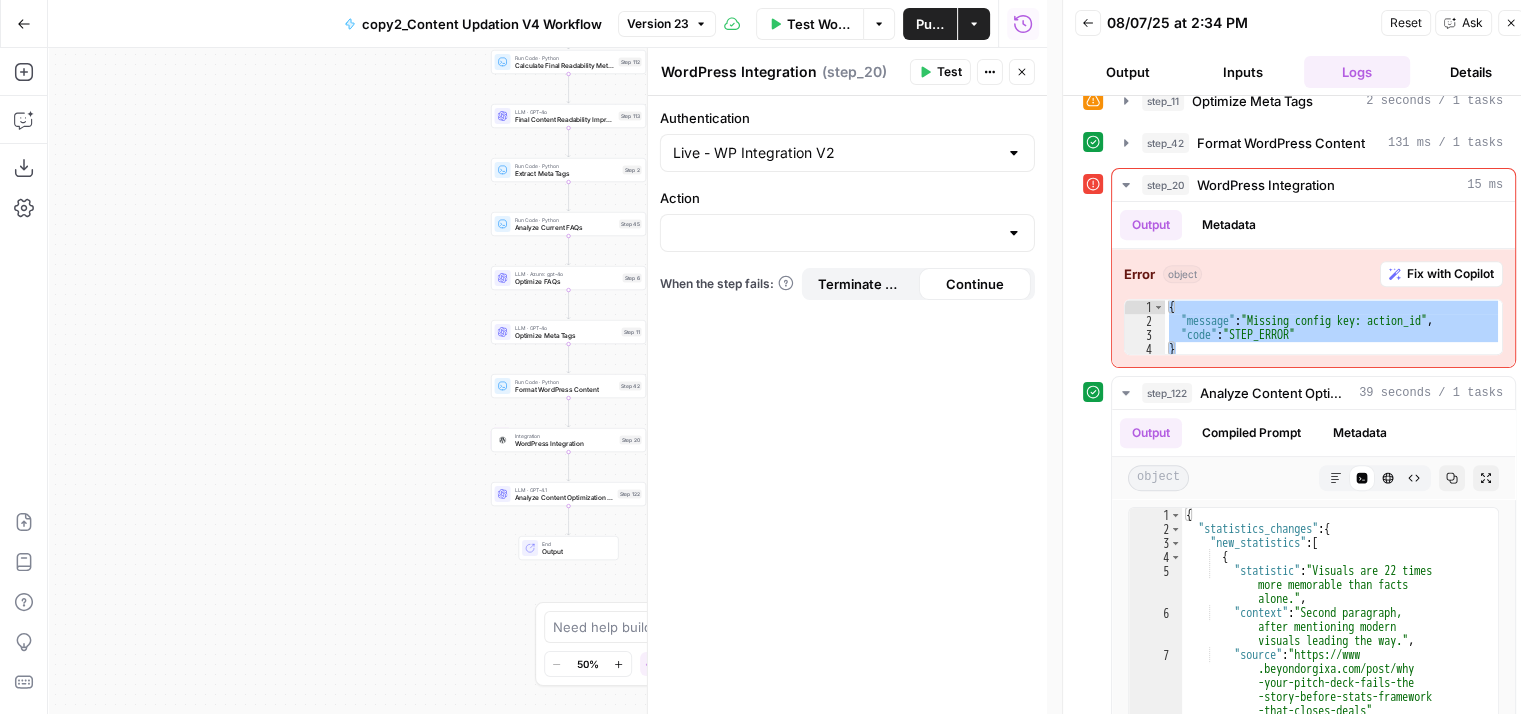 click on "Workflow Set Inputs Inputs Run Code · Python Normalize Keywords Step 1 Perplexity Deep Research Extract Statistics Research Step 56 Run Code · Python Filter and Structure Statistics Step 58 Perplexity Deep Research Extract Recent Case Studies Step 76 Run Code · Python Filter and Structure Case Studies Step 77 Run Code · Python Combine Research Findings Step 63 LLM · GPT-4o Analyze Statistics Step 89 LLM · Azure: o4-mini Analyze Headings Step 90 LLM · Azure: gpt-4o Analyze Case Studies Step 91 LLM · Azure: o4-mini Analyze Listicle Items Step 92 LLM · GPT-4o Update Statistics Step 107 LLM · GPT-4o Update Case Studies Step 108 LLM · GPT-4.1 Update Listicles Step 109 LLM · GPT-4o Update Headings Step 110 Run Code · Python Calculate Final Readability Metrics Step 112 LLM · GPT-4o Final Content Readability Improvement Step 113 Run Code · Python Extract Meta Tags Step 2 Run Code · Python Analyze Current FAQs Step 45 LLM · Azure: gpt-4o Optimize FAQs Step 6 LLM · GPT-4o Optimize Meta Tags Step 11" at bounding box center (547, 381) 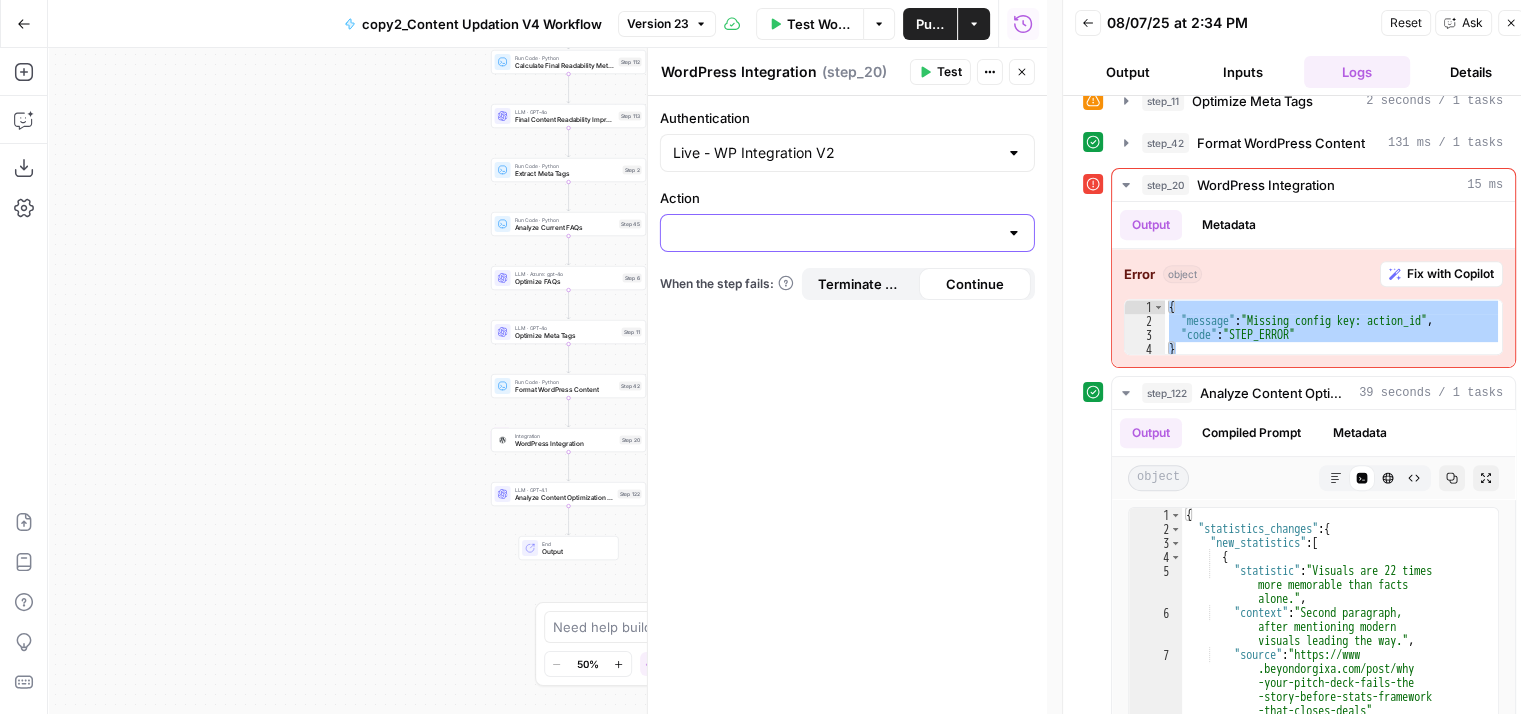 click on "Action" at bounding box center [835, 233] 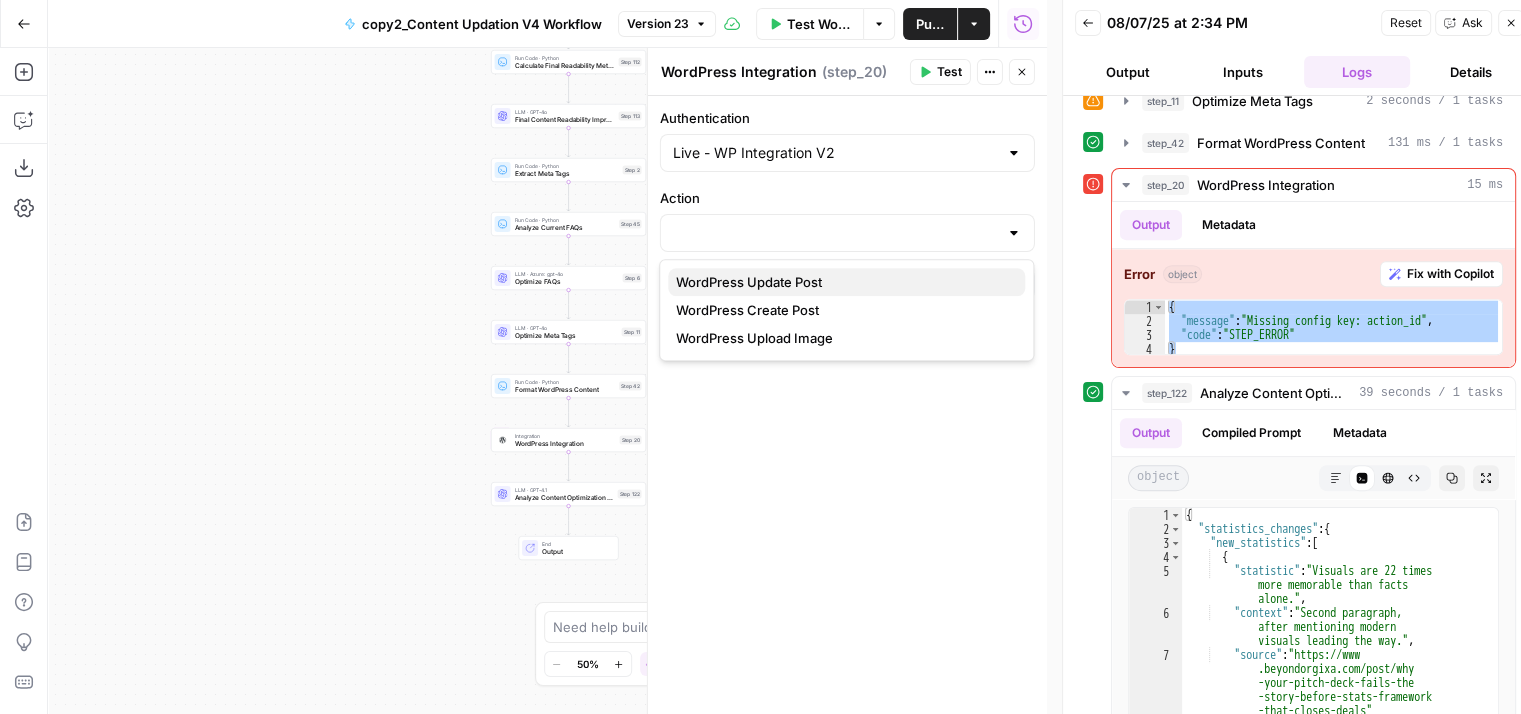 click on "WordPress Update Post" at bounding box center [842, 282] 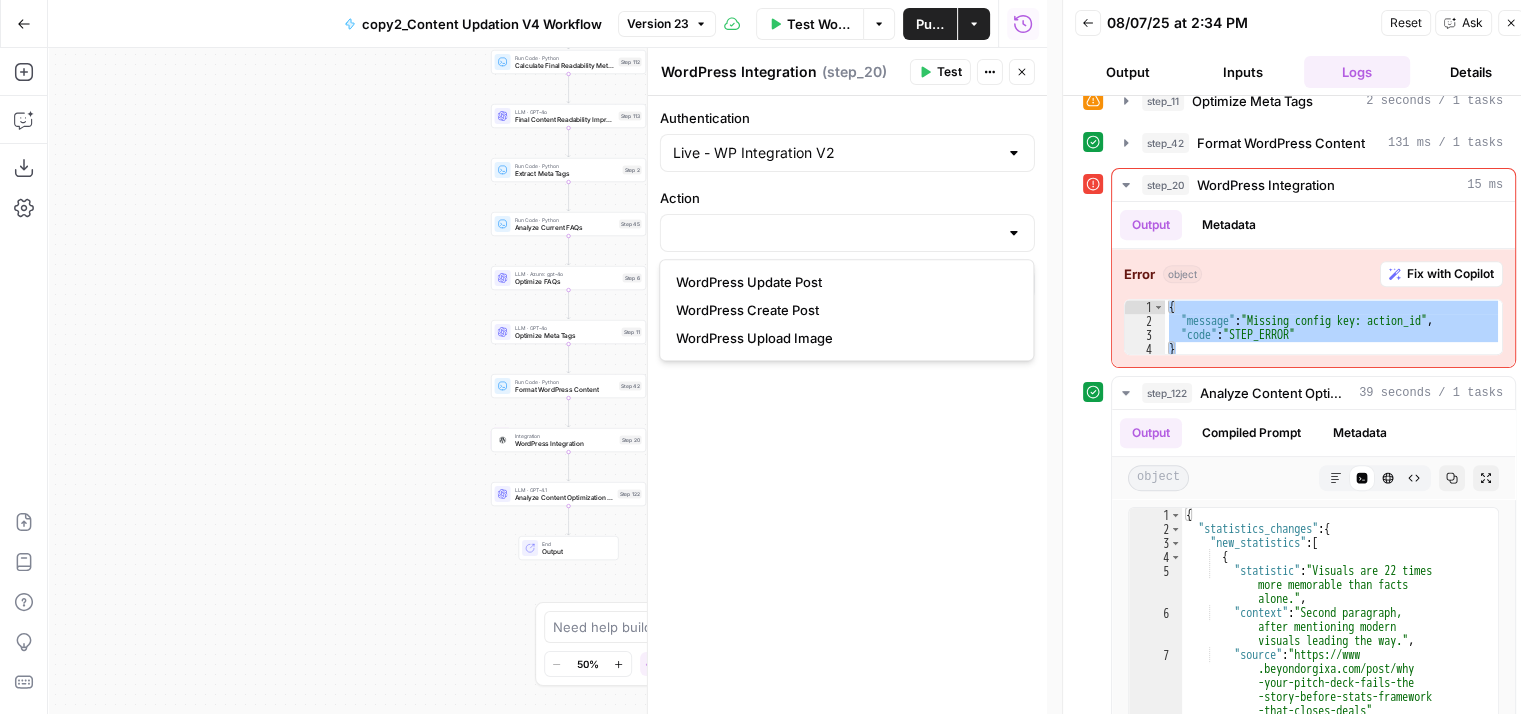 type on "WordPress Update Post" 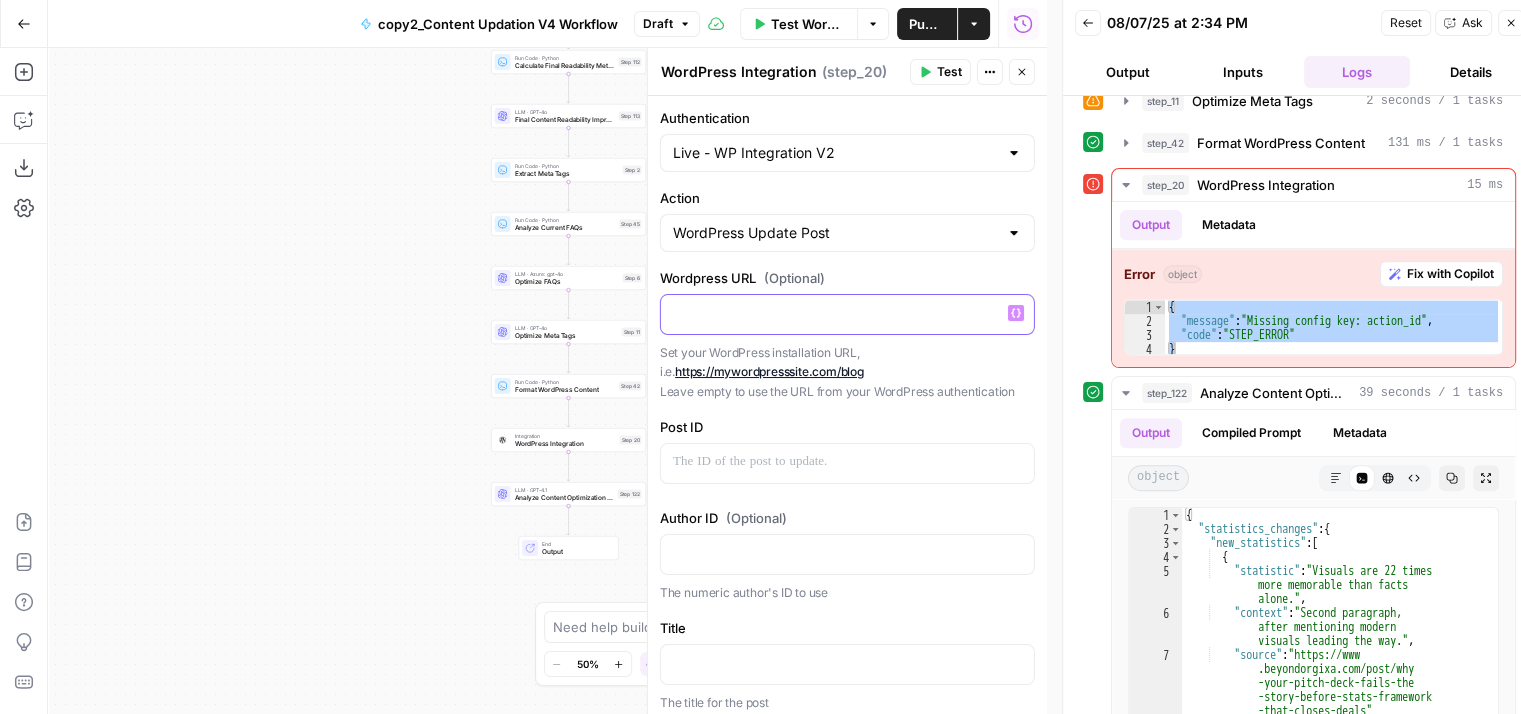 click at bounding box center (847, 313) 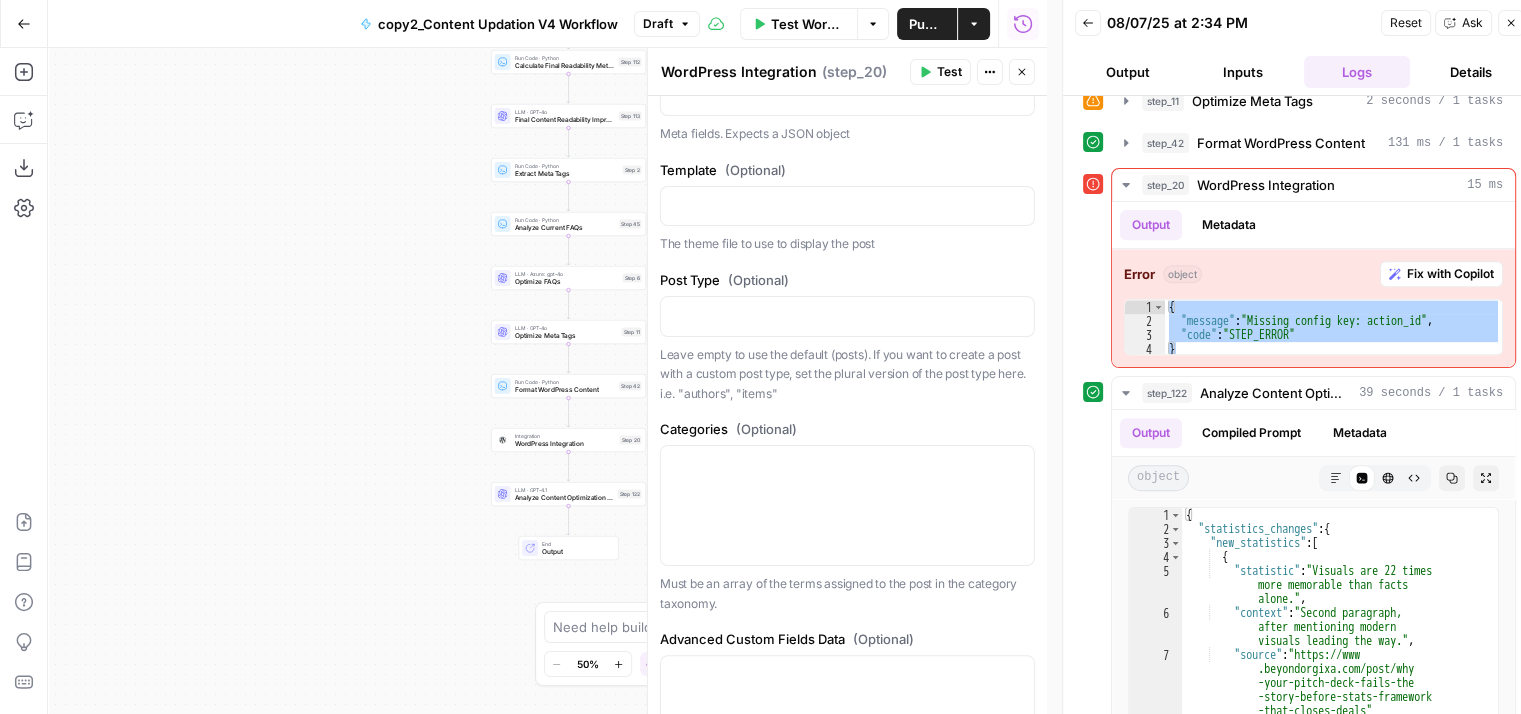 scroll, scrollTop: 1669, scrollLeft: 0, axis: vertical 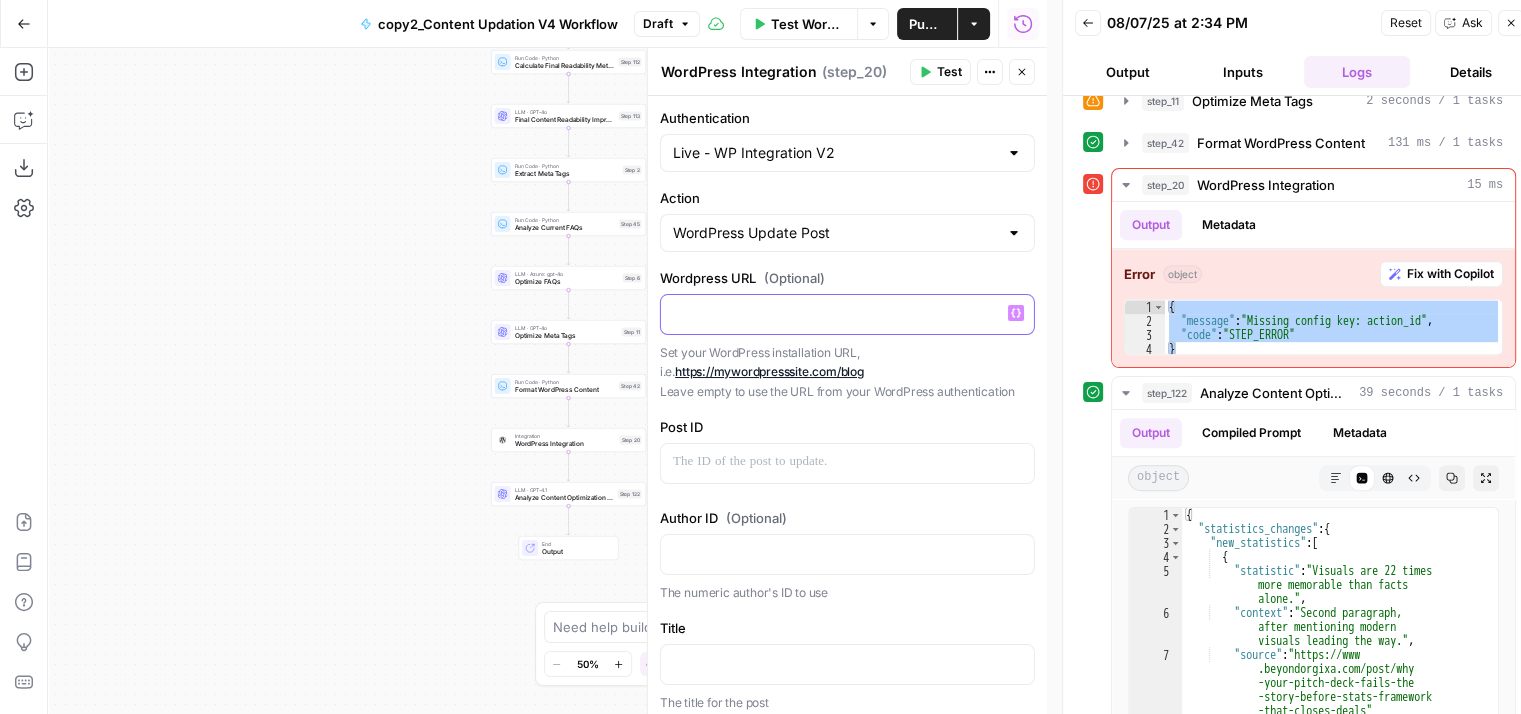 click 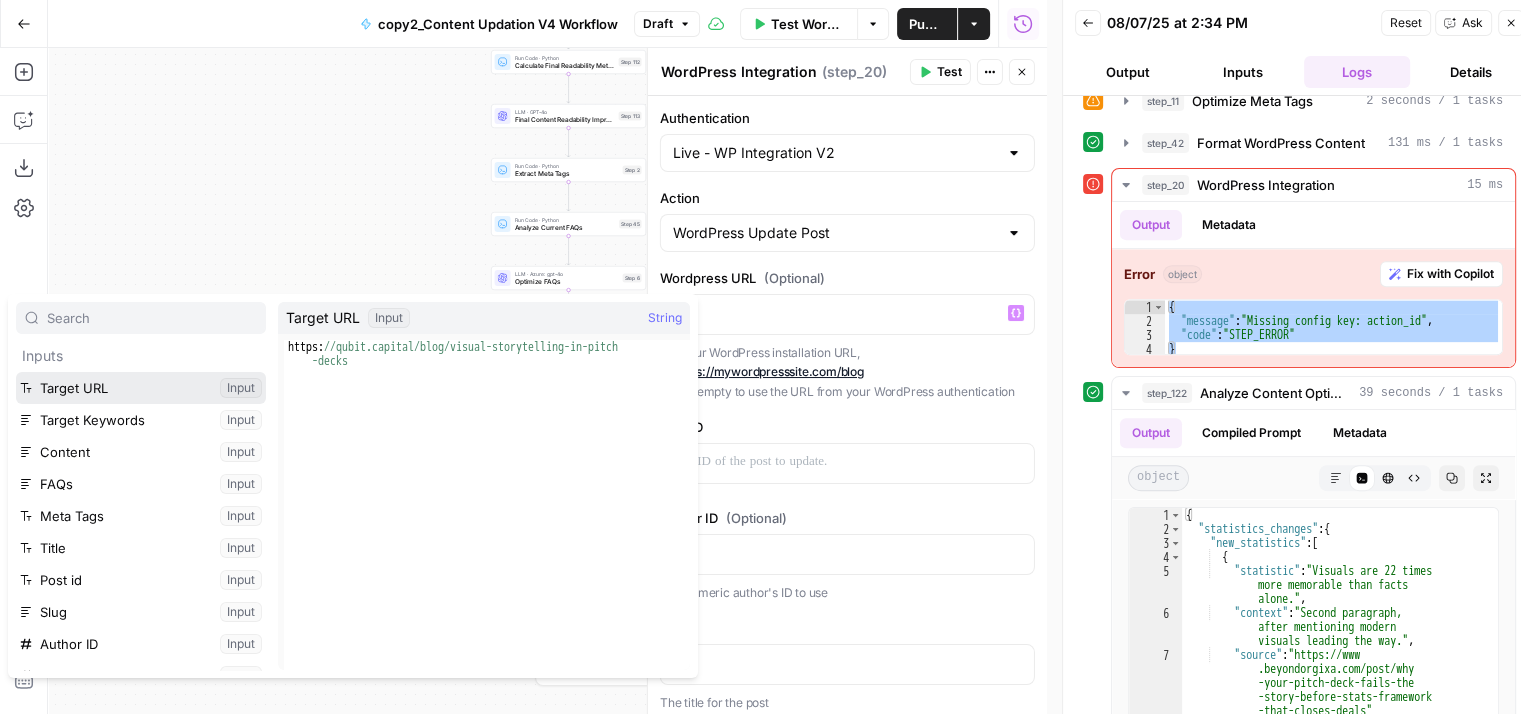 click at bounding box center (141, 388) 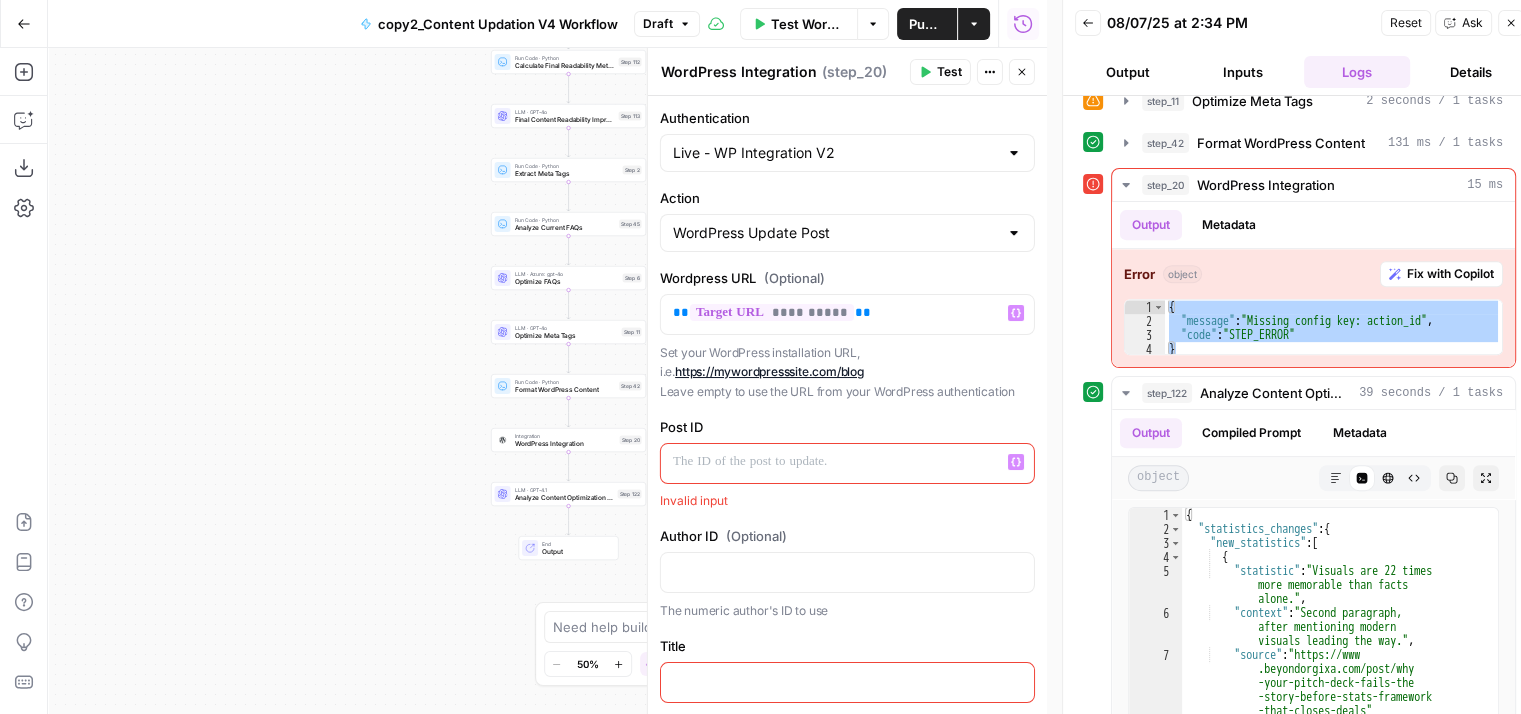 click at bounding box center [847, 462] 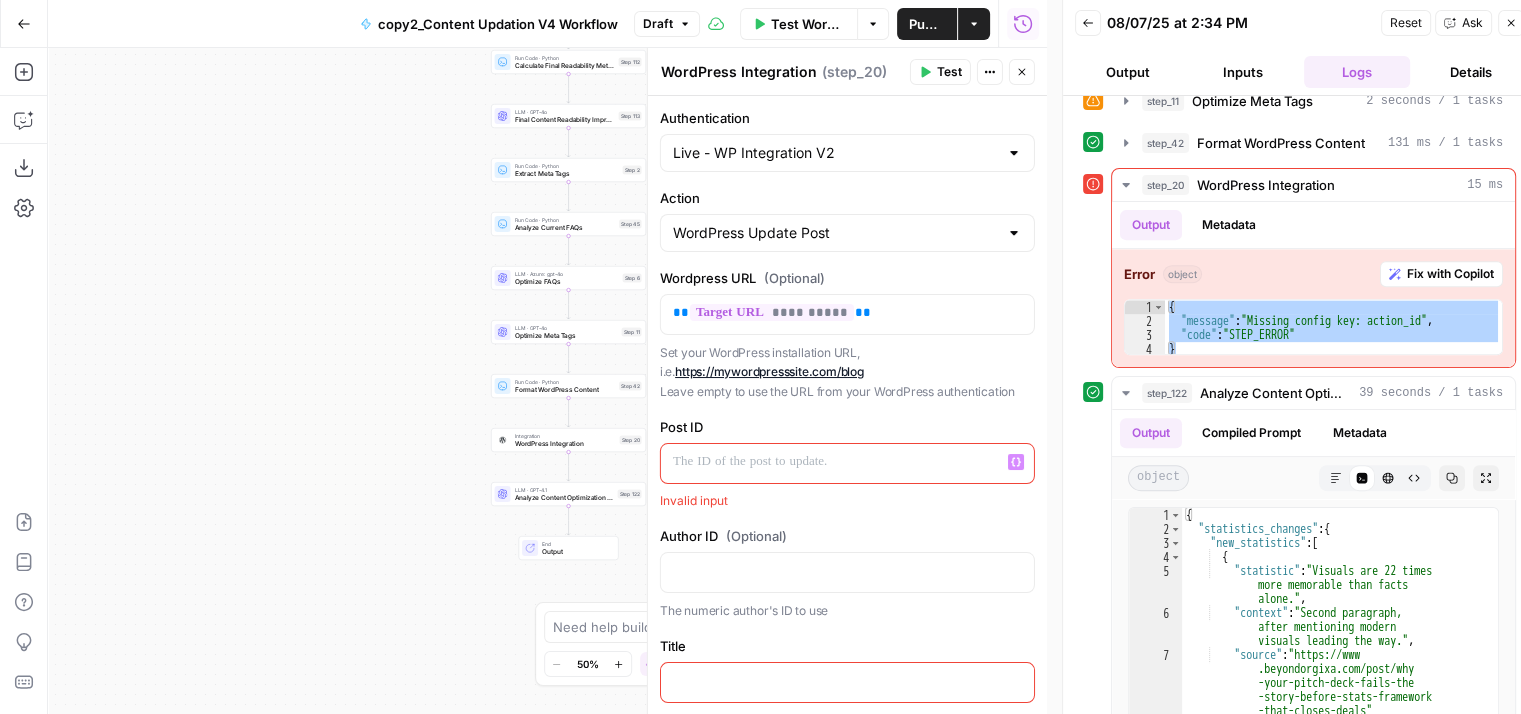 click 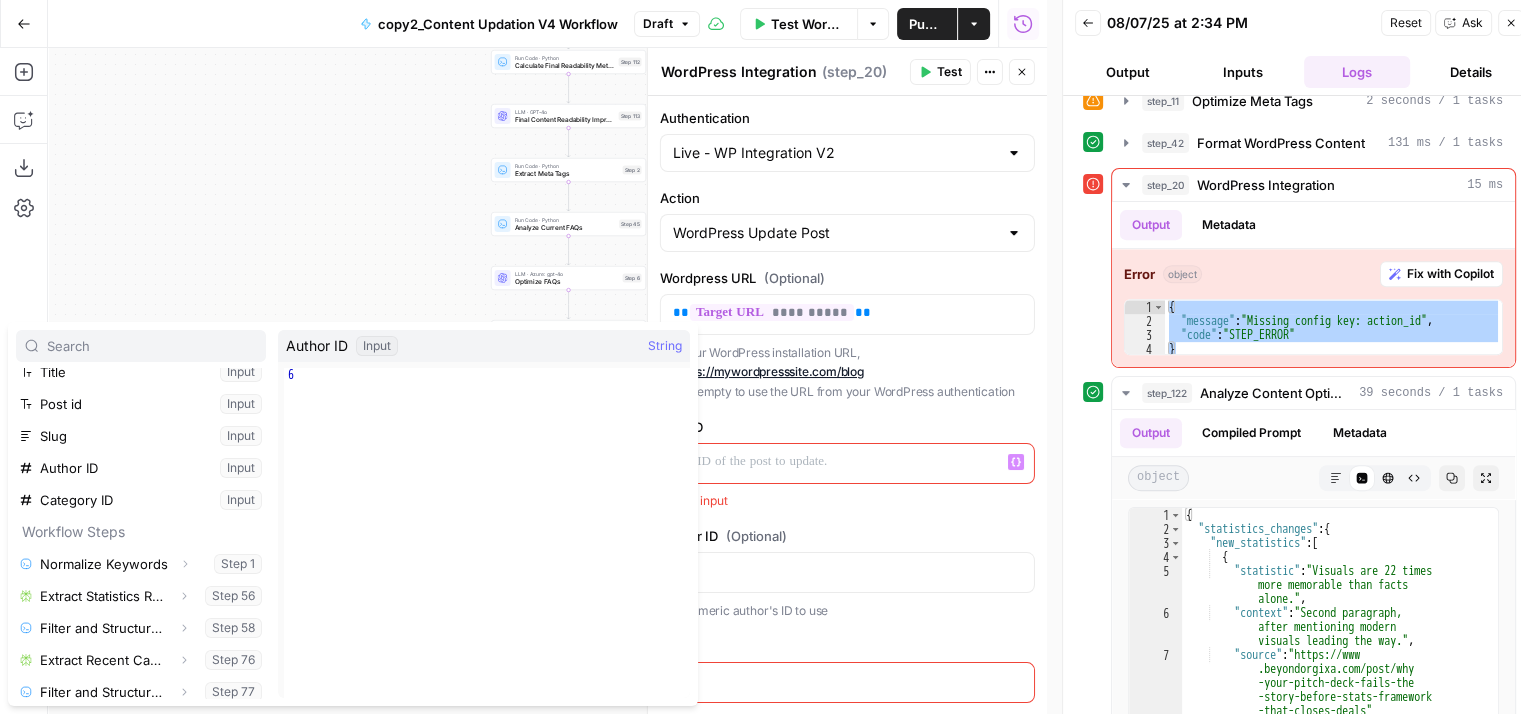 scroll, scrollTop: 0, scrollLeft: 0, axis: both 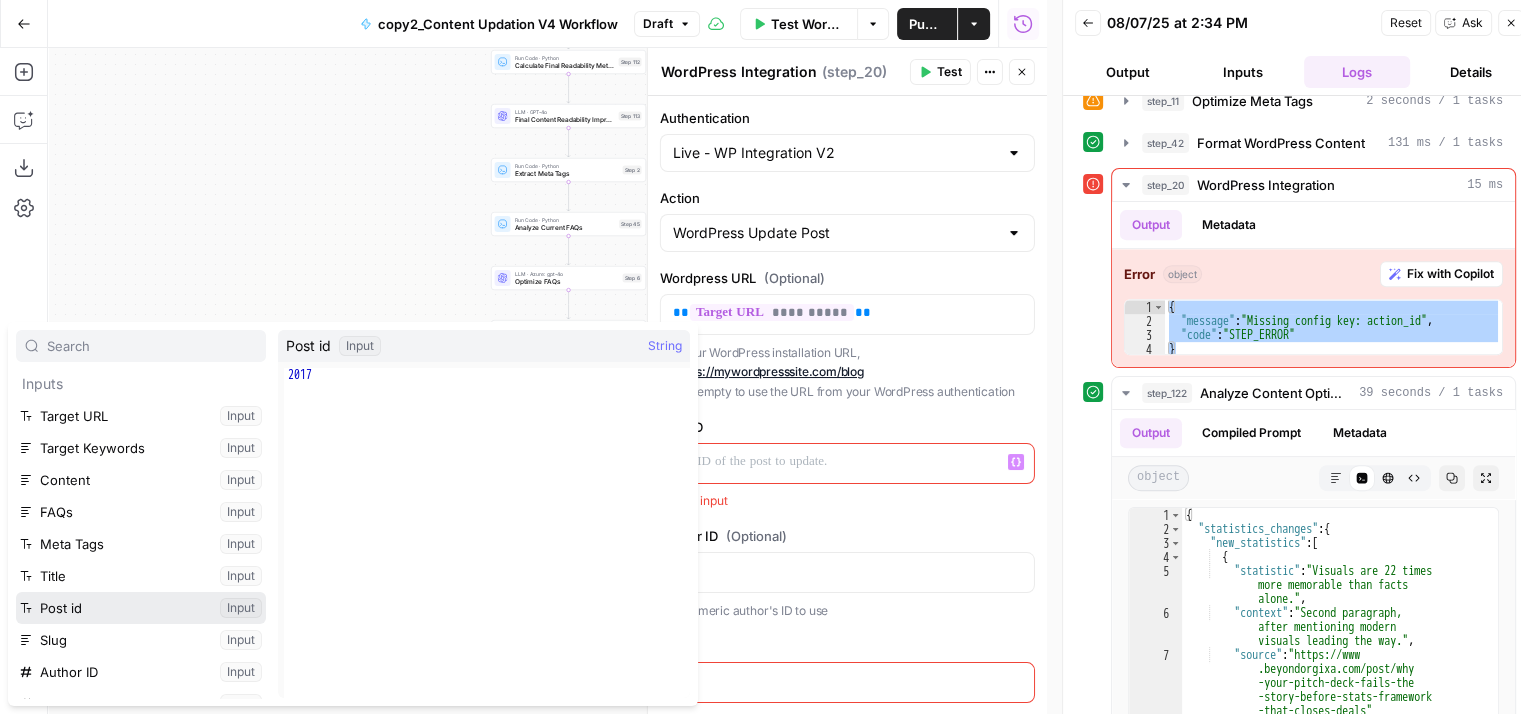 click at bounding box center [141, 608] 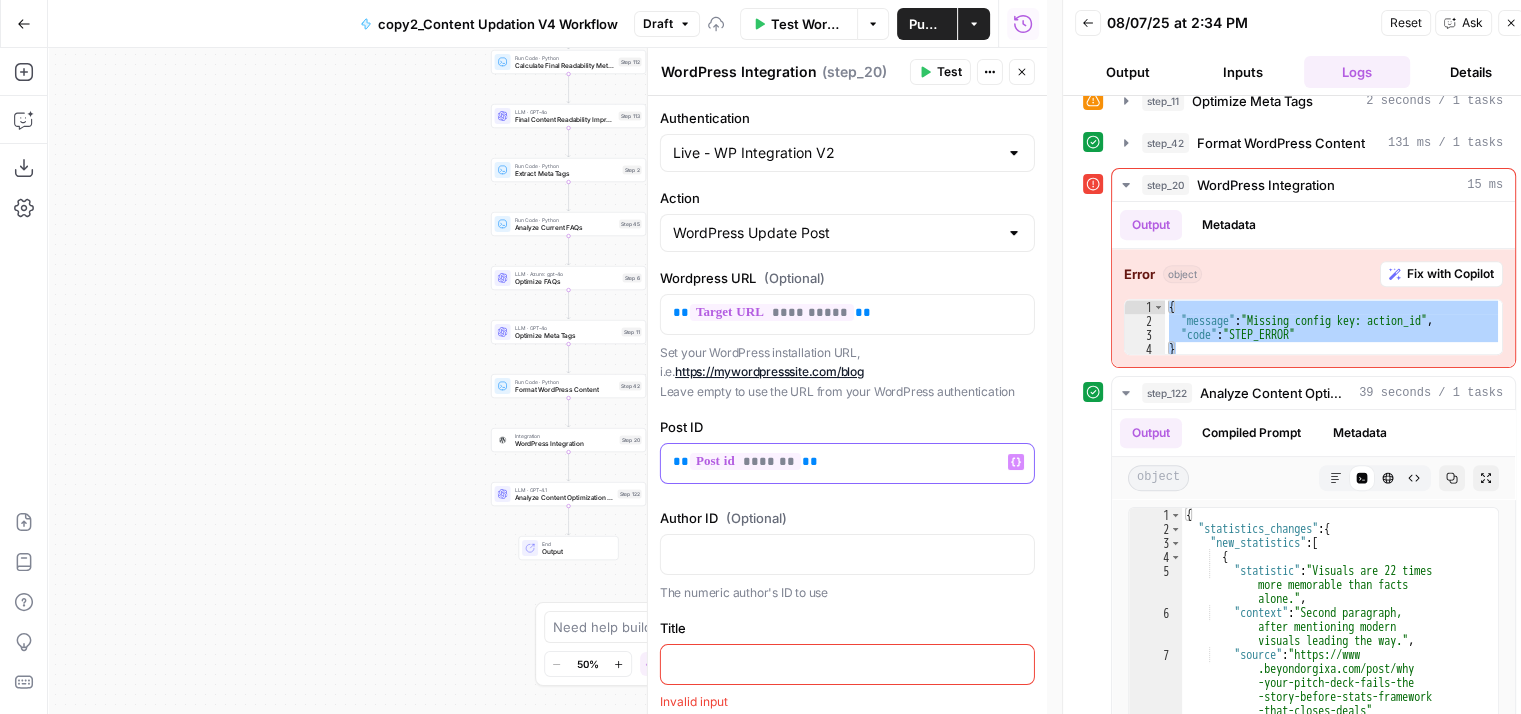 scroll, scrollTop: 276, scrollLeft: 0, axis: vertical 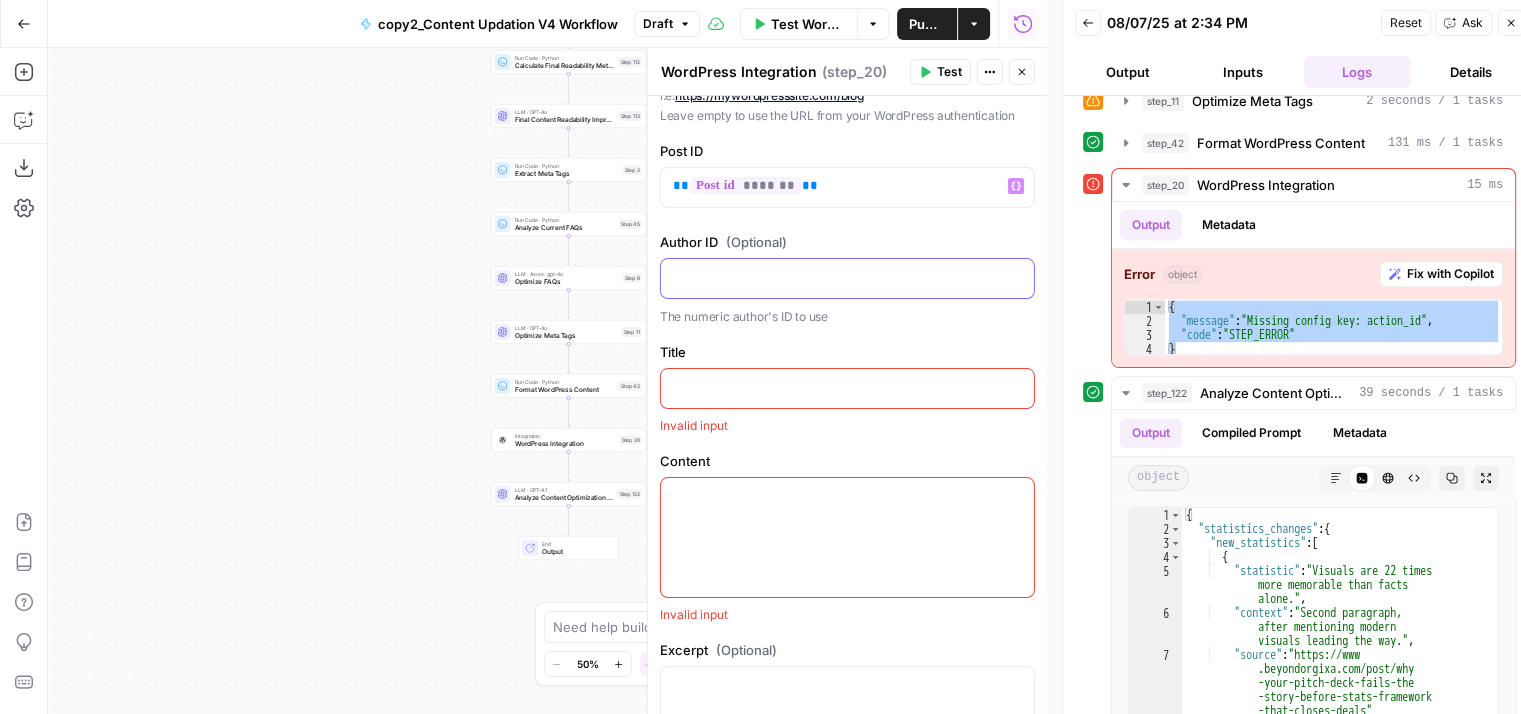 click at bounding box center [847, 278] 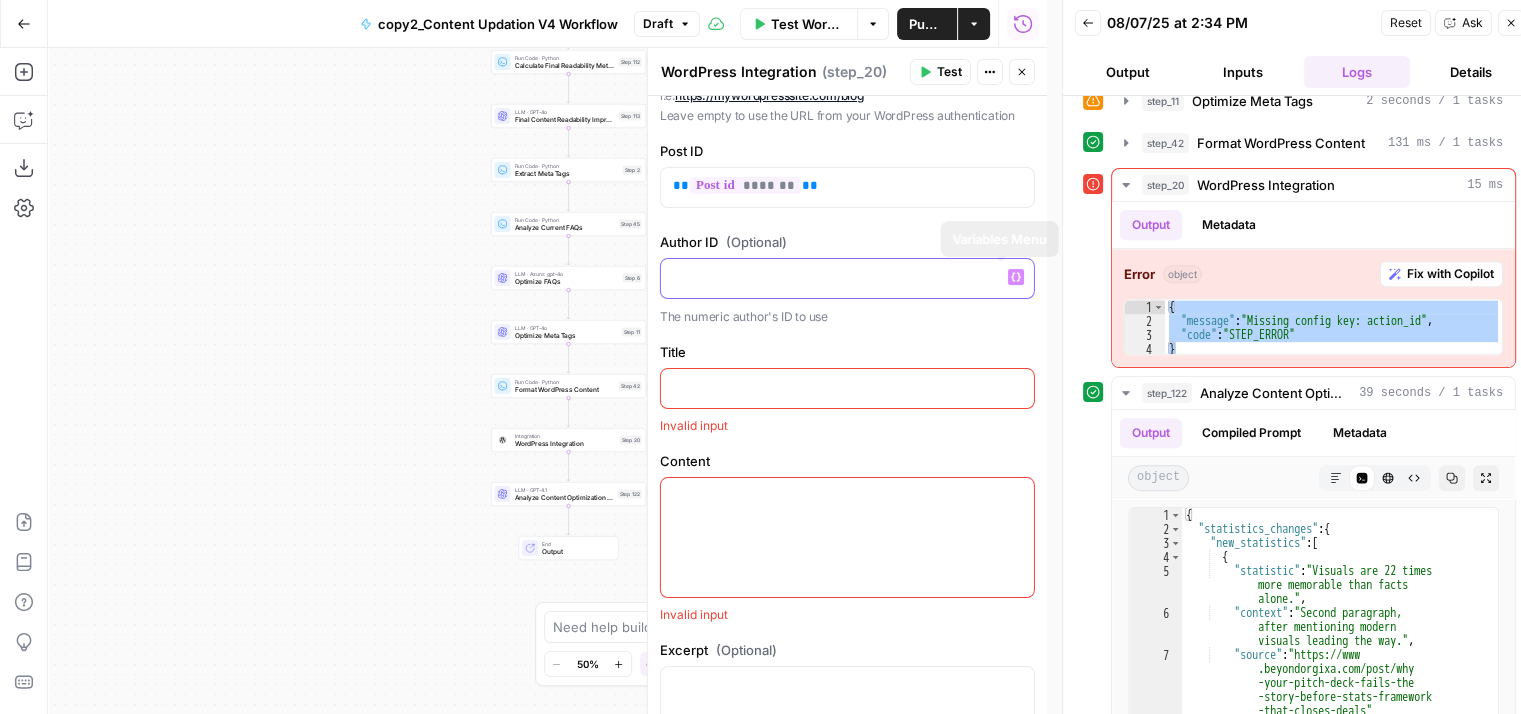 click 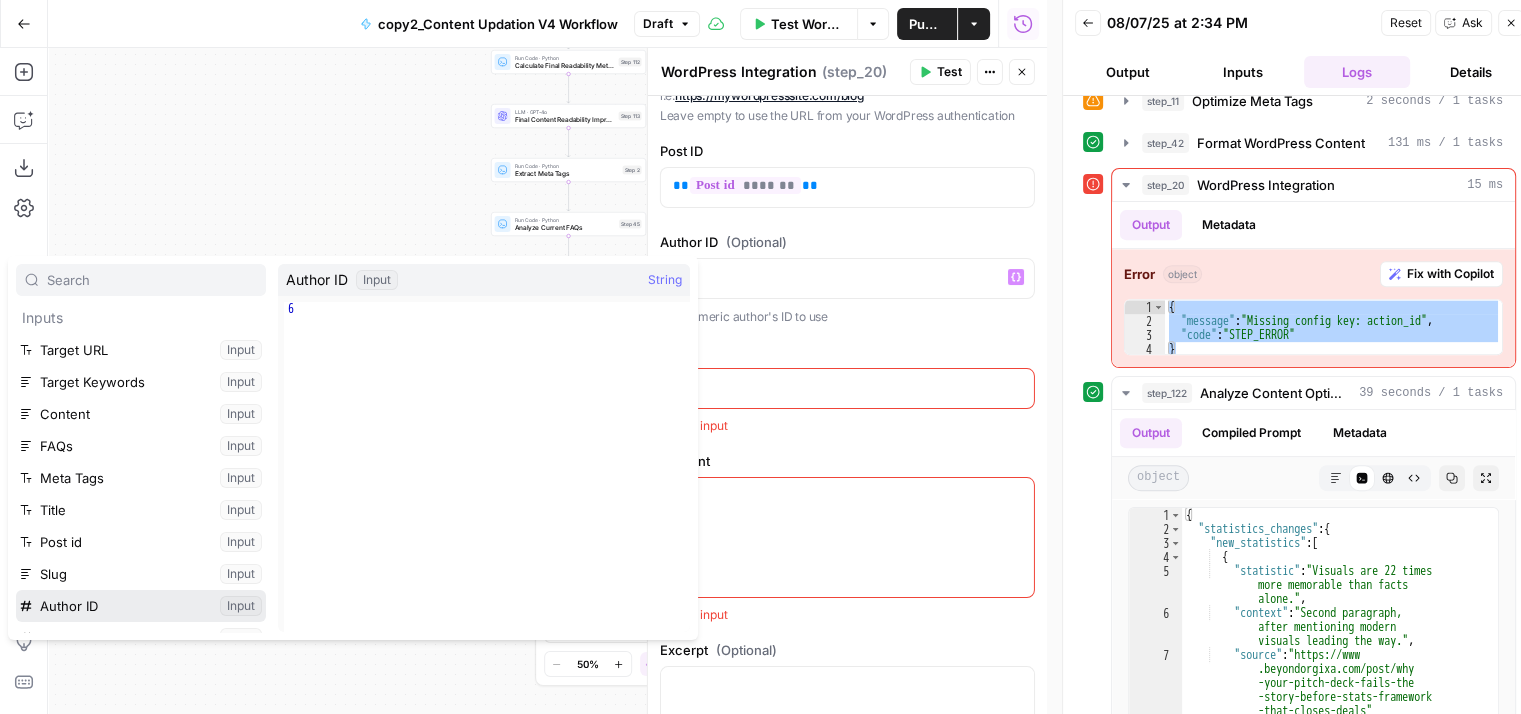 click at bounding box center [141, 606] 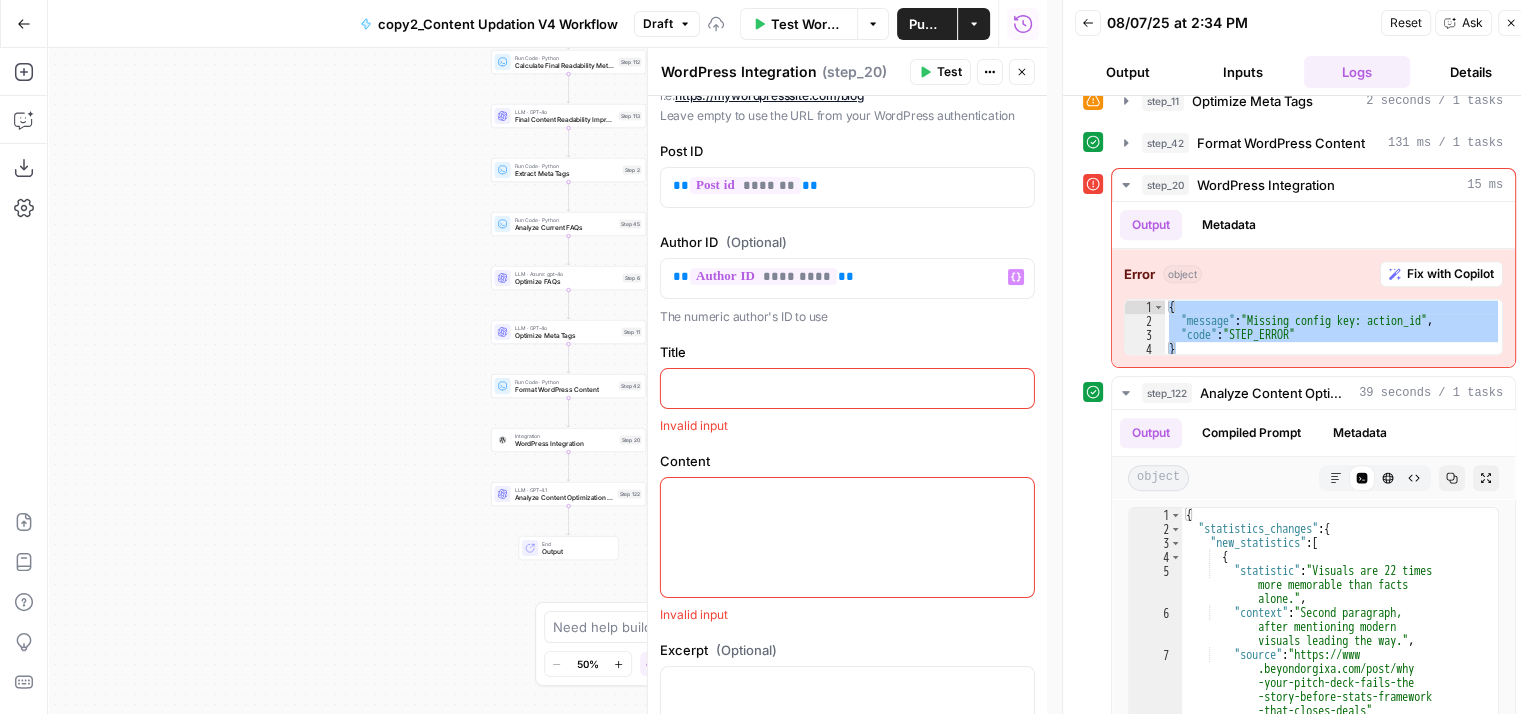 click at bounding box center [847, 387] 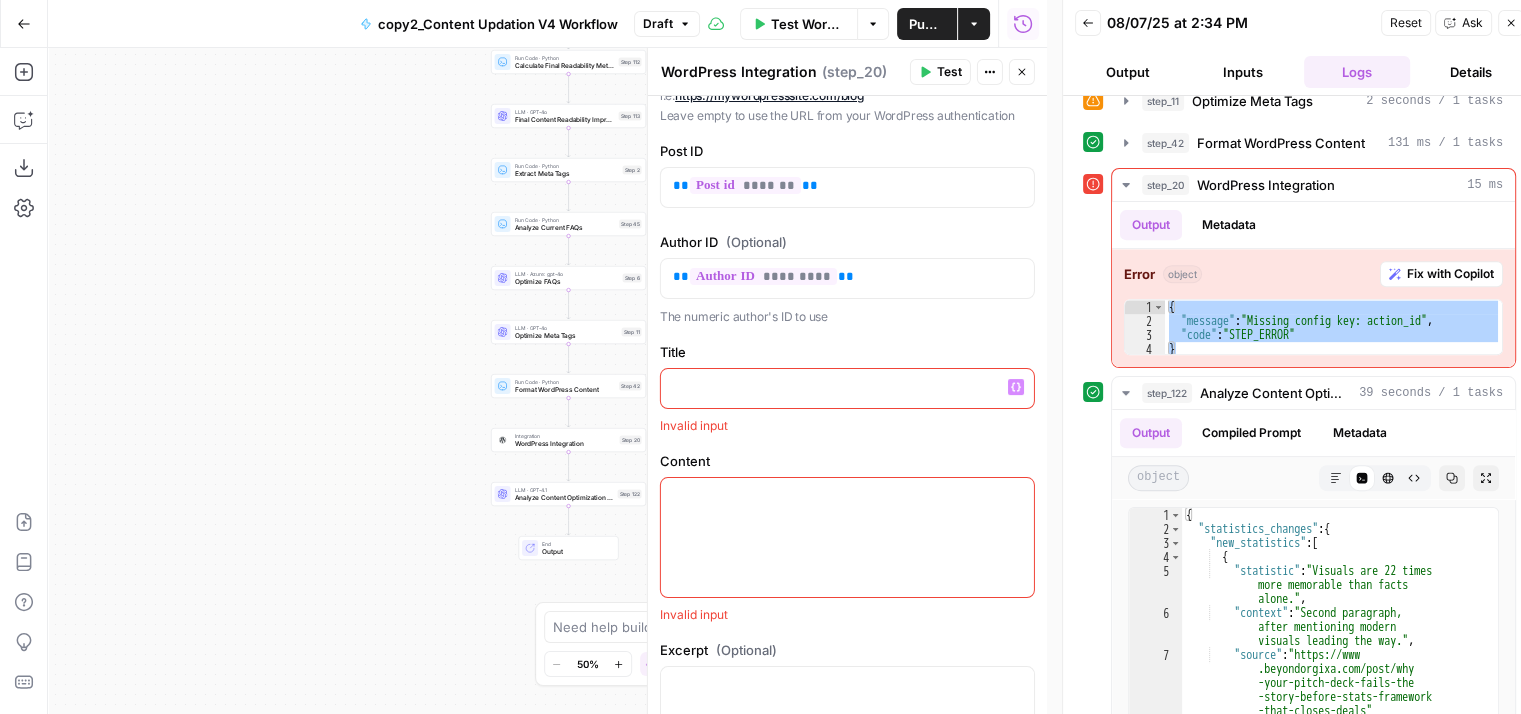 click 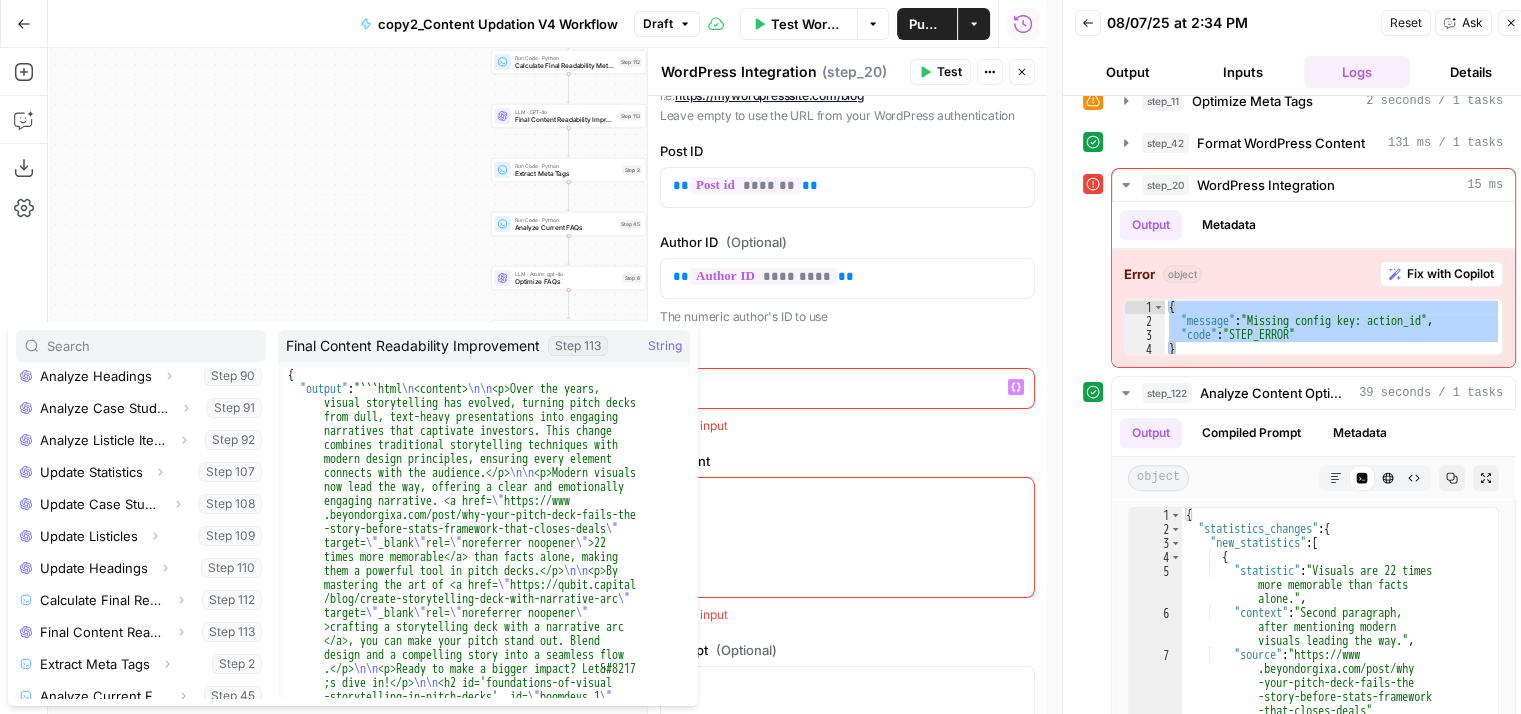scroll, scrollTop: 725, scrollLeft: 0, axis: vertical 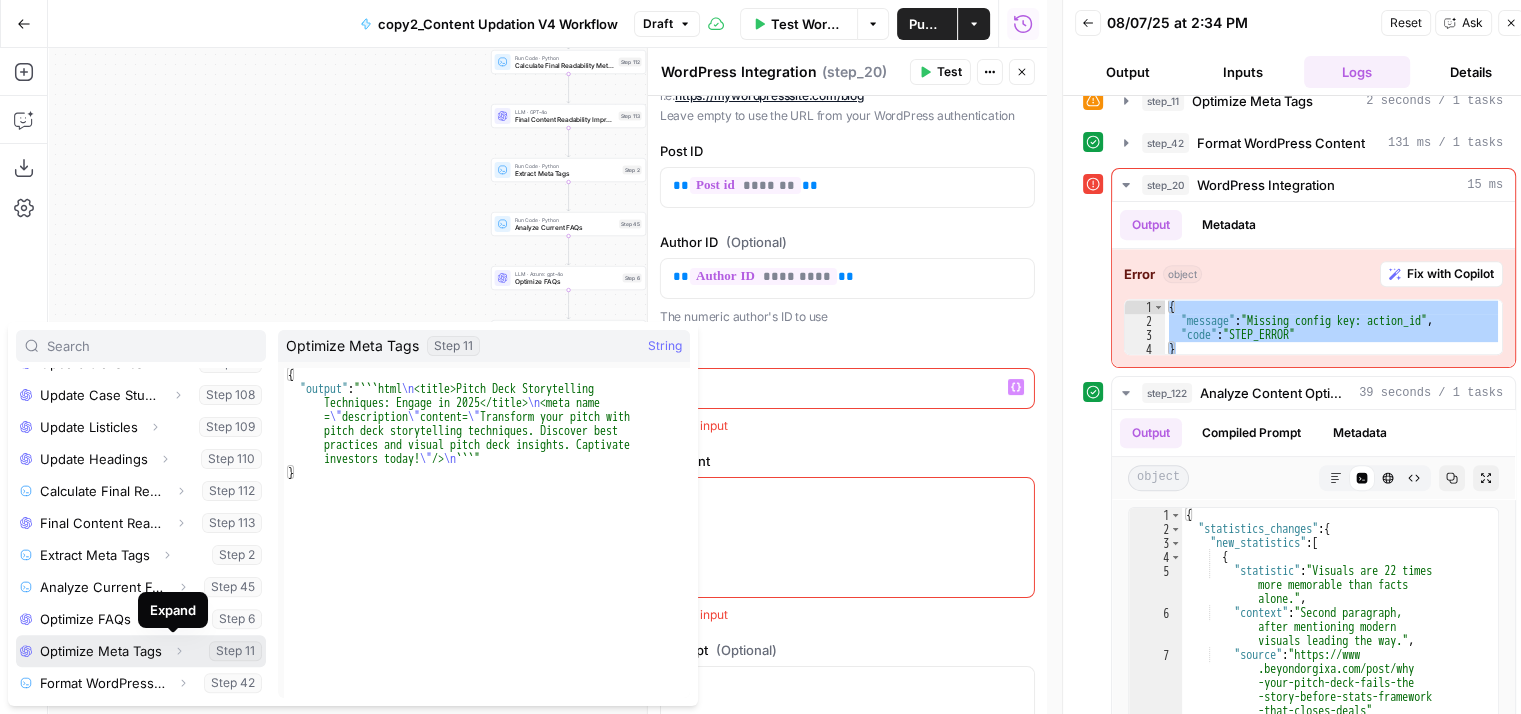 click 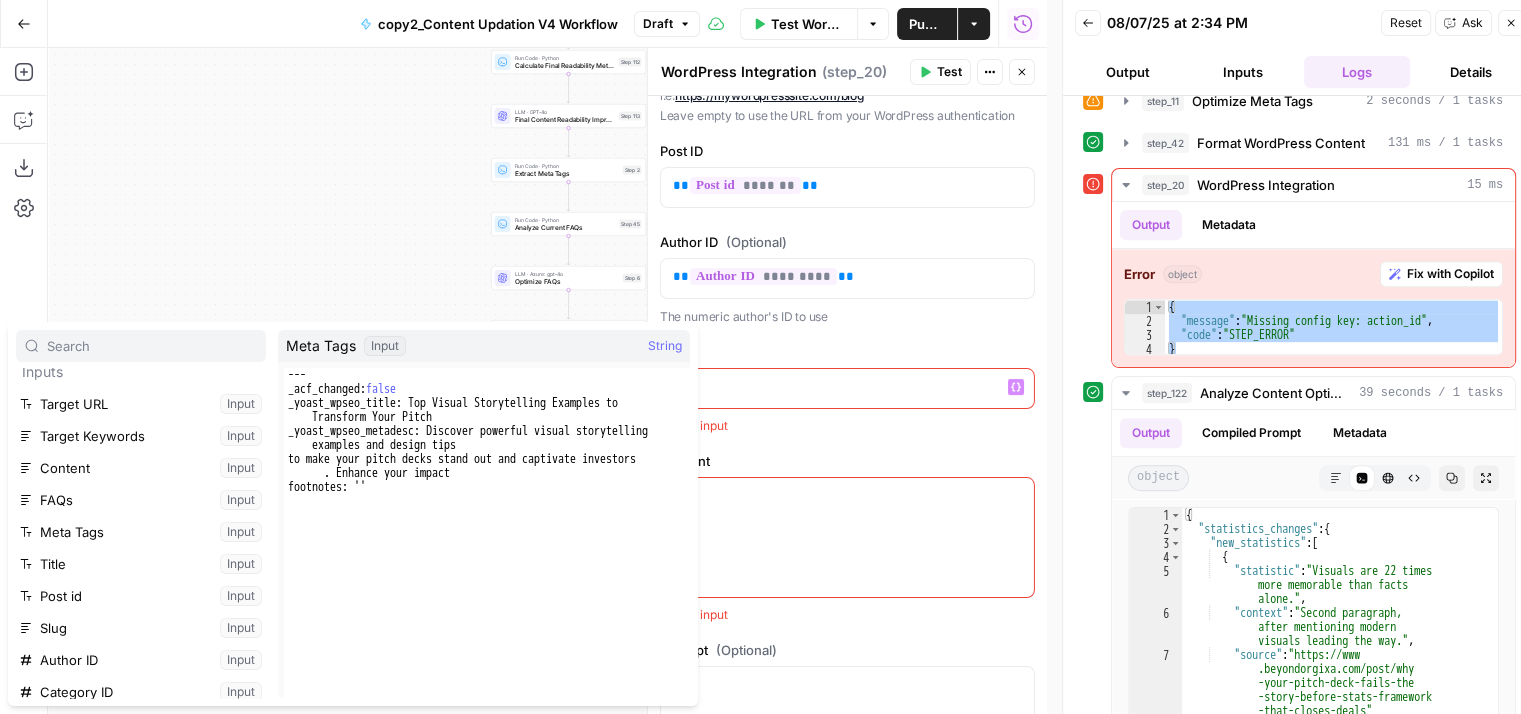 scroll, scrollTop: 0, scrollLeft: 0, axis: both 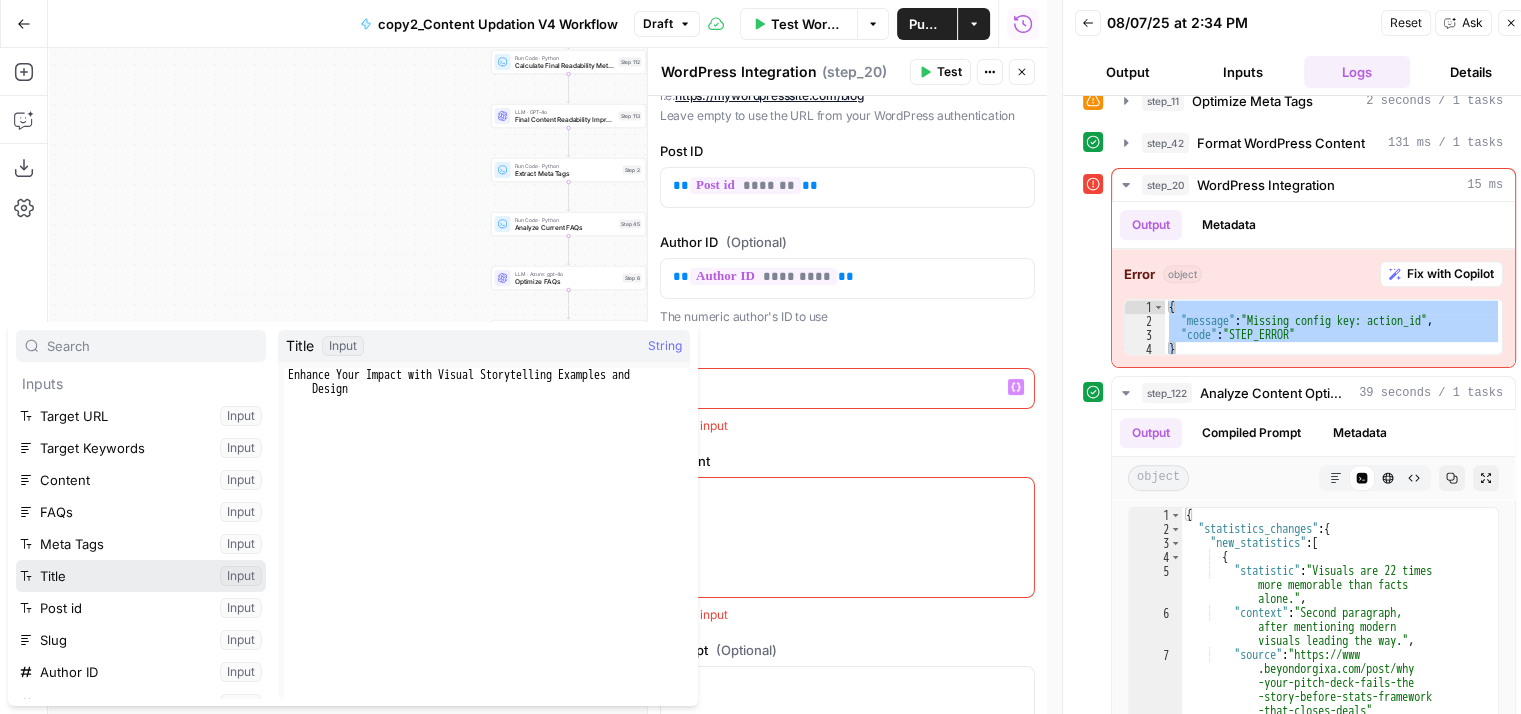 click at bounding box center (141, 576) 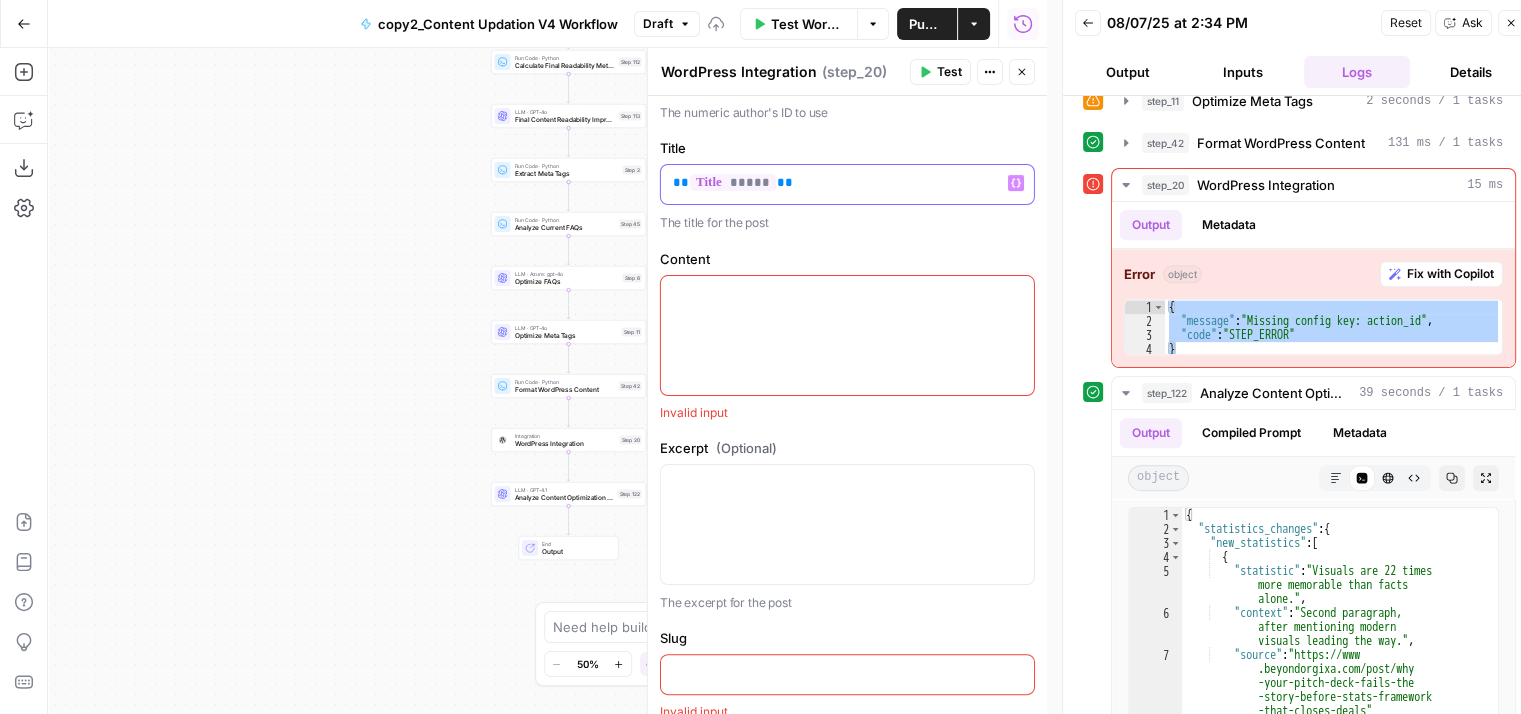 scroll, scrollTop: 480, scrollLeft: 0, axis: vertical 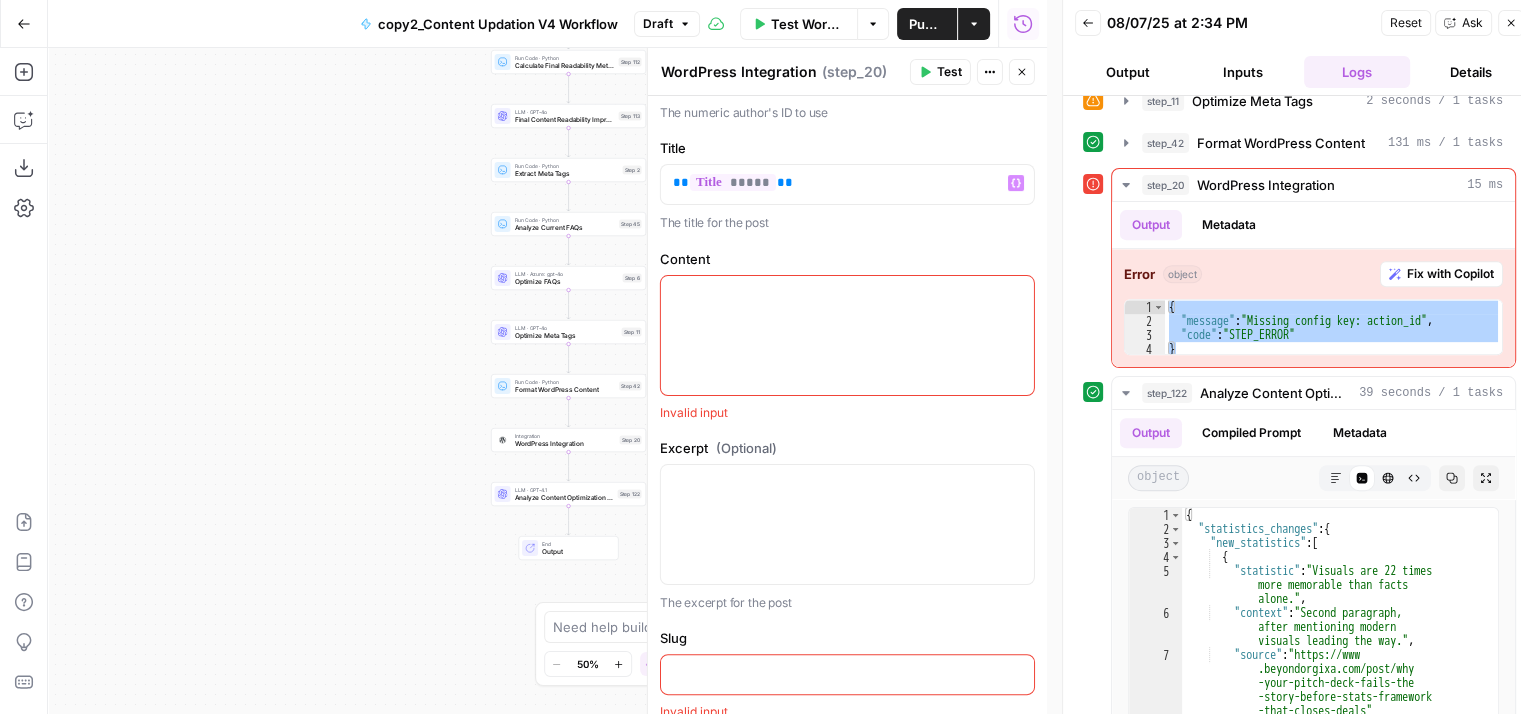 click at bounding box center (847, 294) 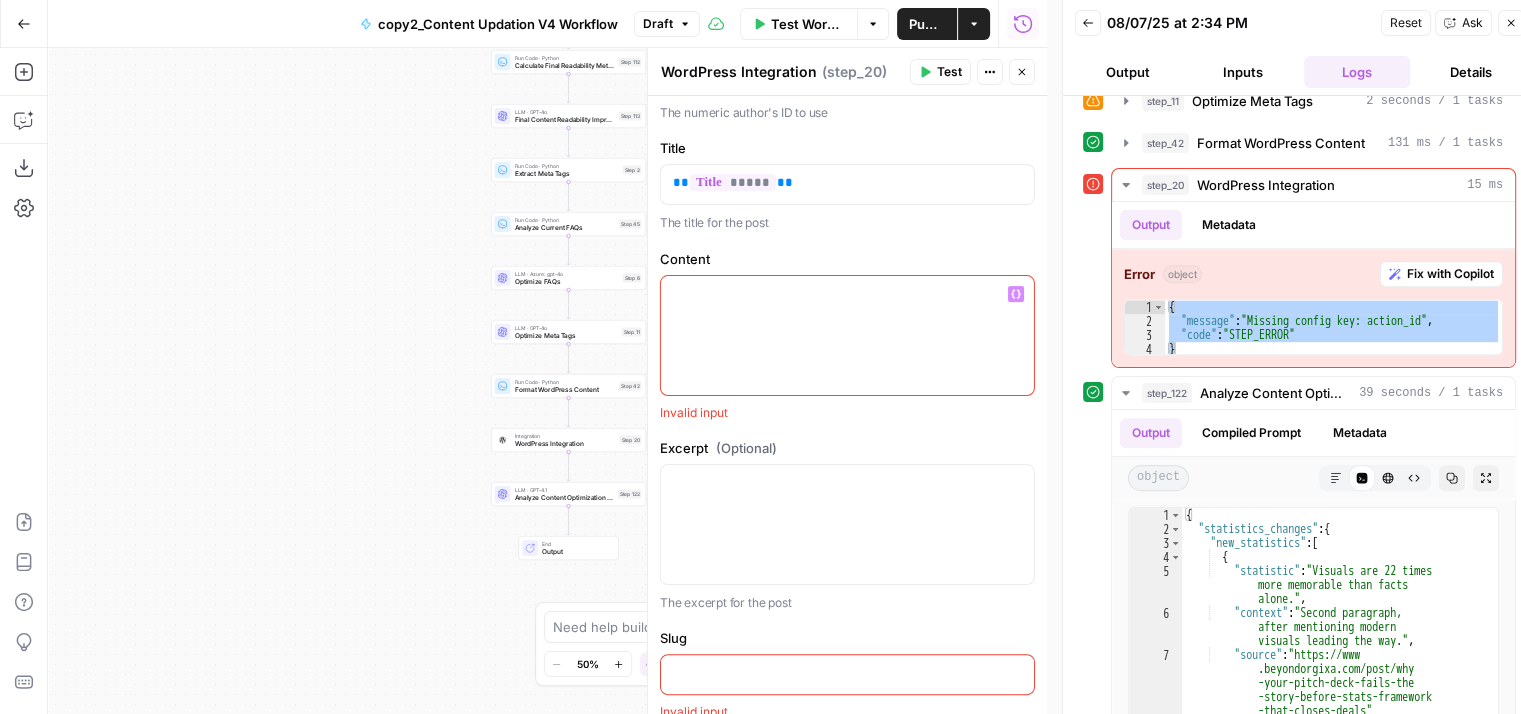 click on "Variables Menu" at bounding box center (1016, 294) 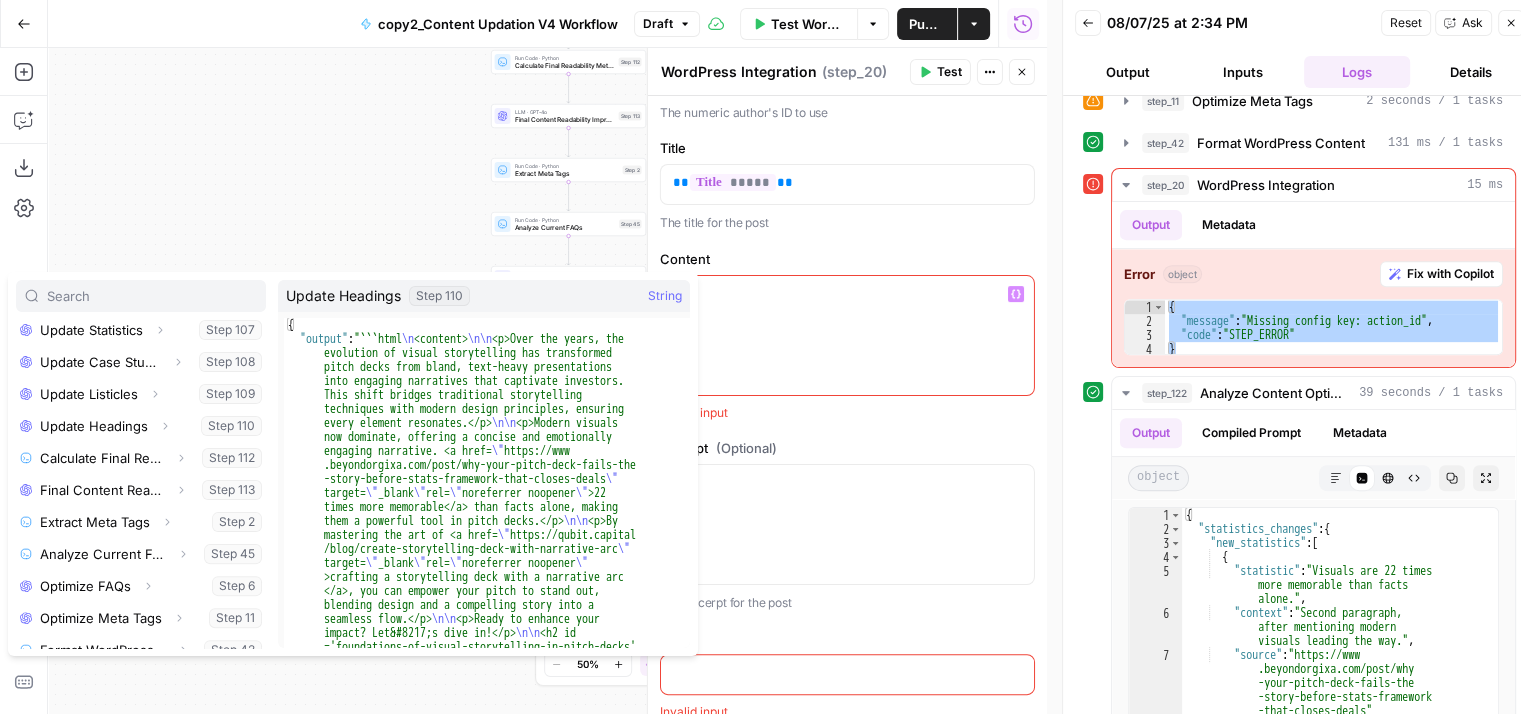 scroll, scrollTop: 725, scrollLeft: 0, axis: vertical 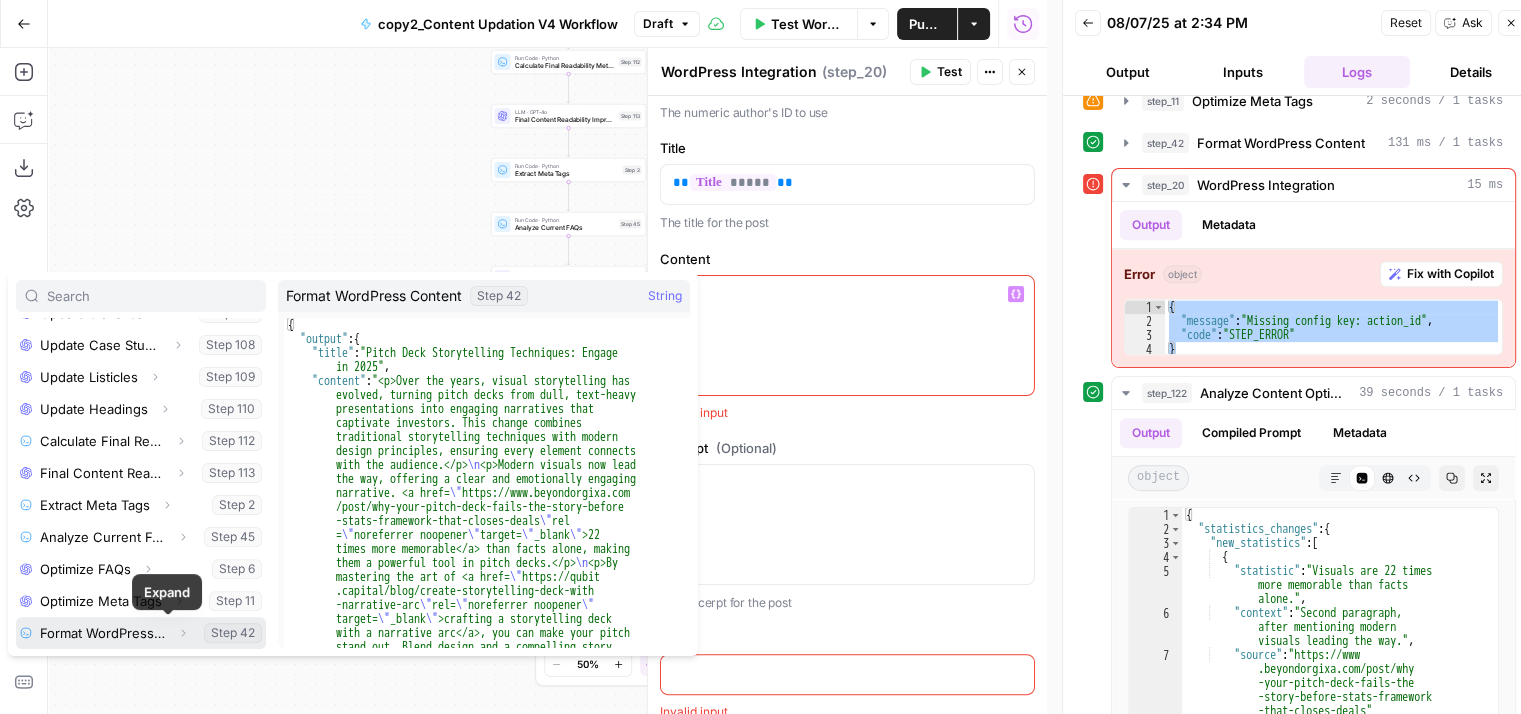 click 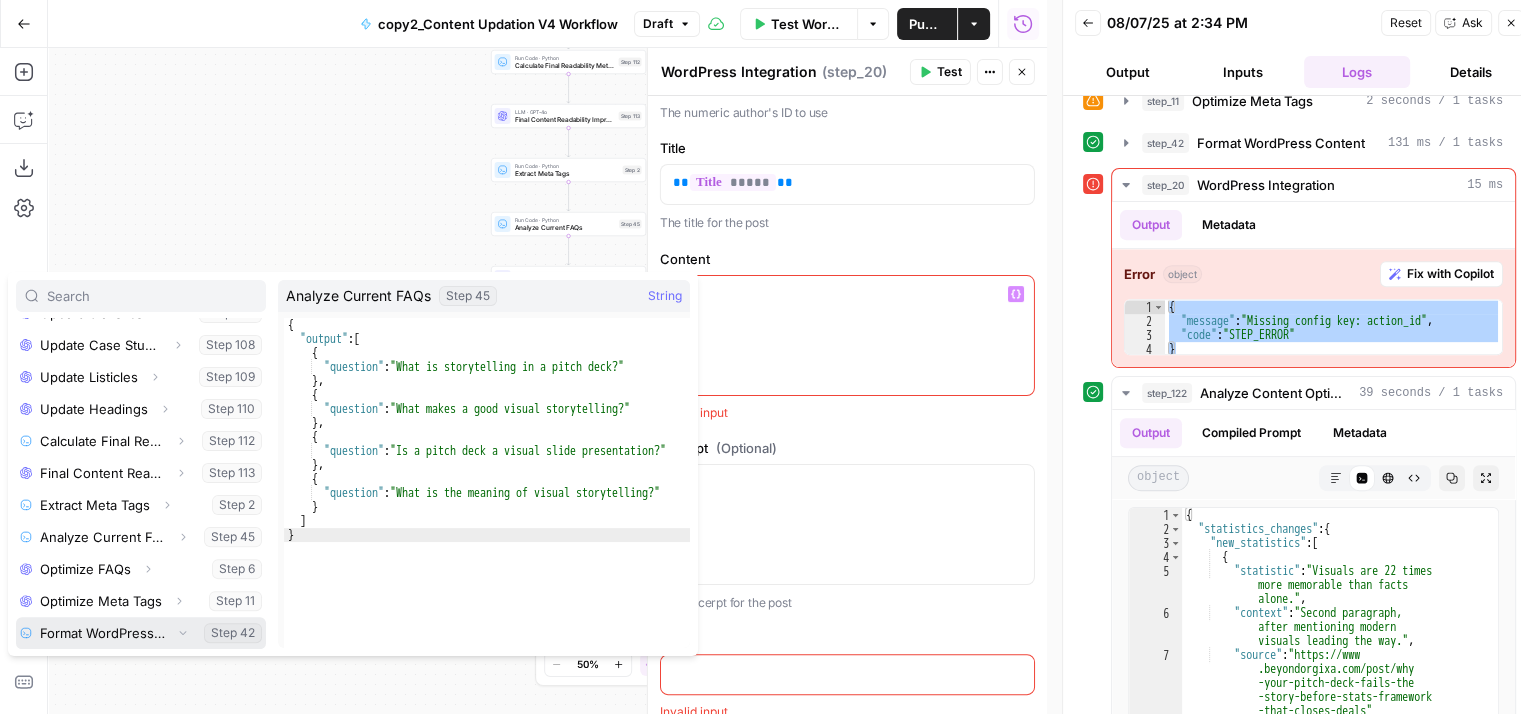 scroll, scrollTop: 789, scrollLeft: 0, axis: vertical 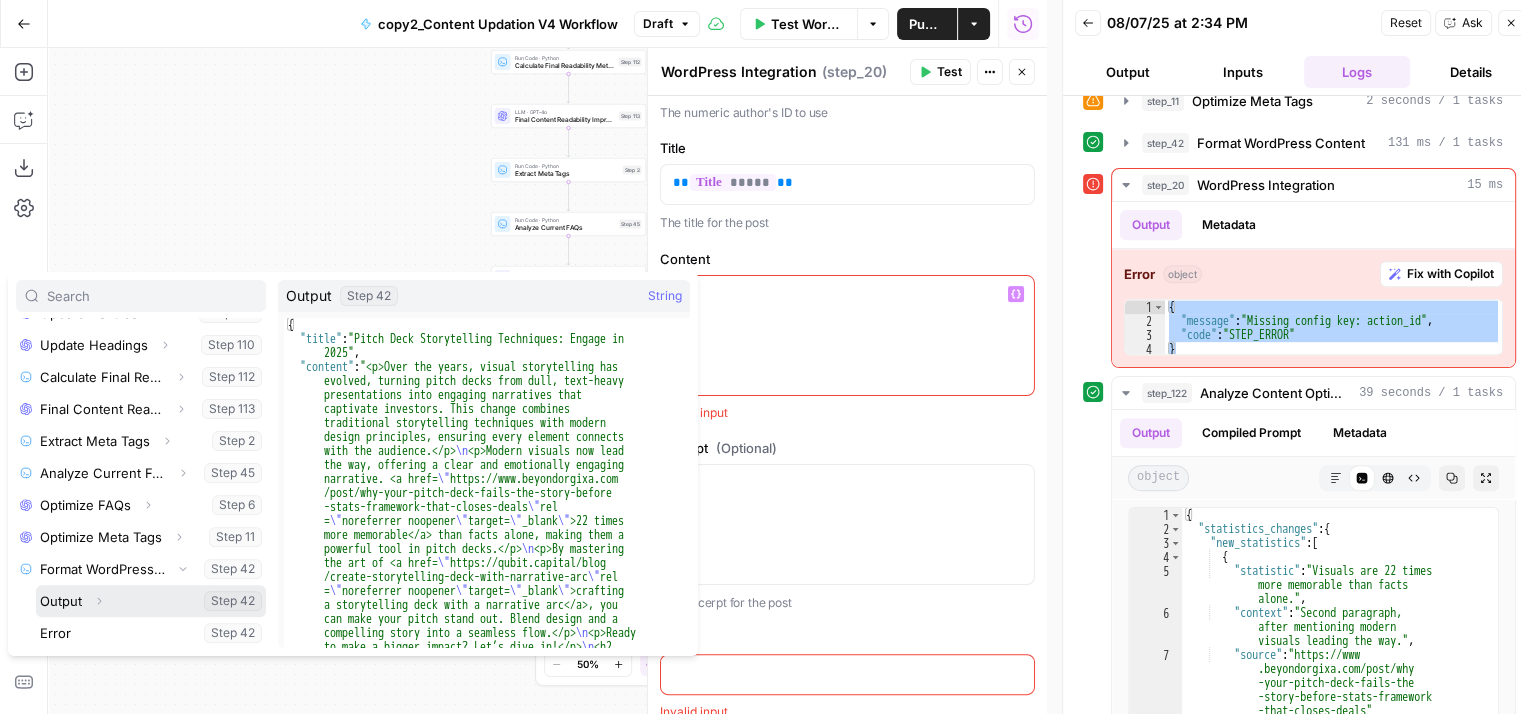click 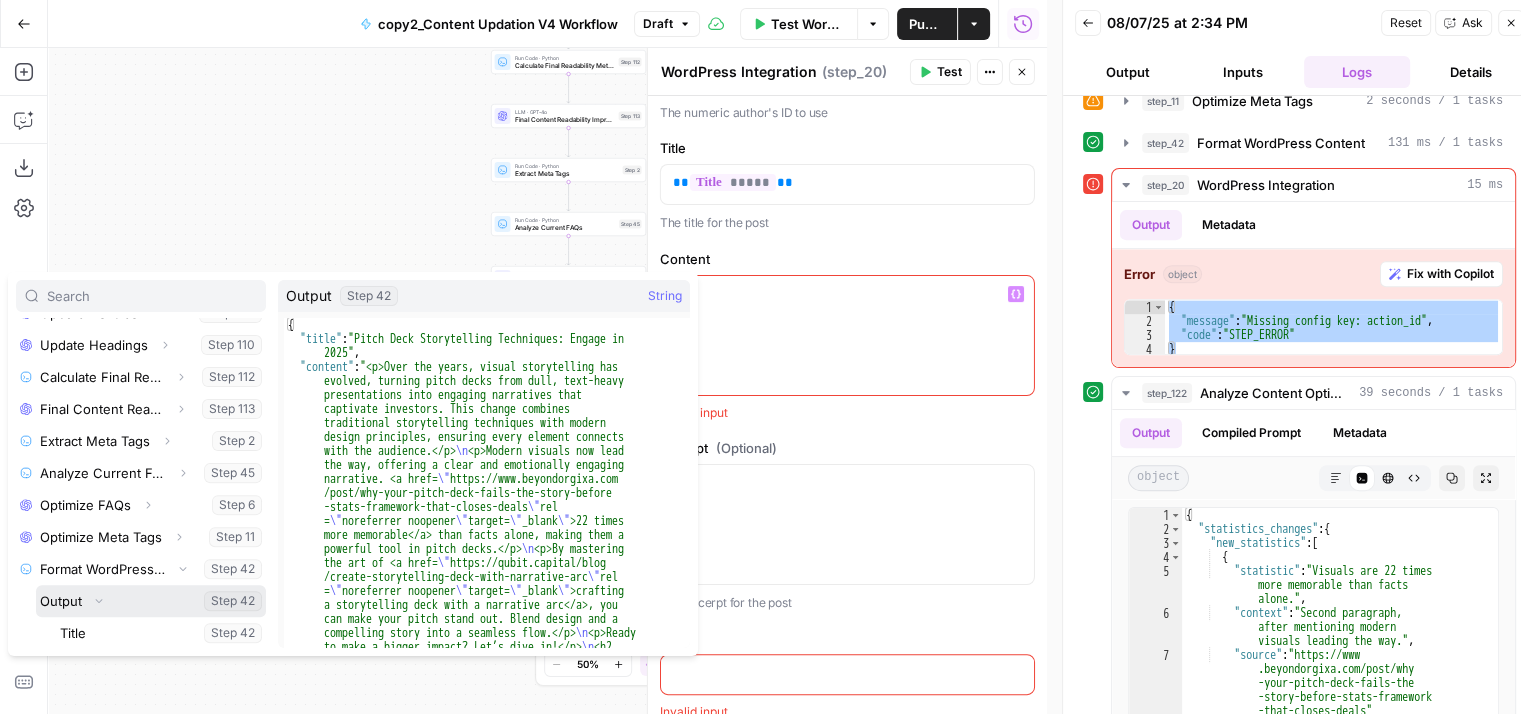 scroll, scrollTop: 949, scrollLeft: 0, axis: vertical 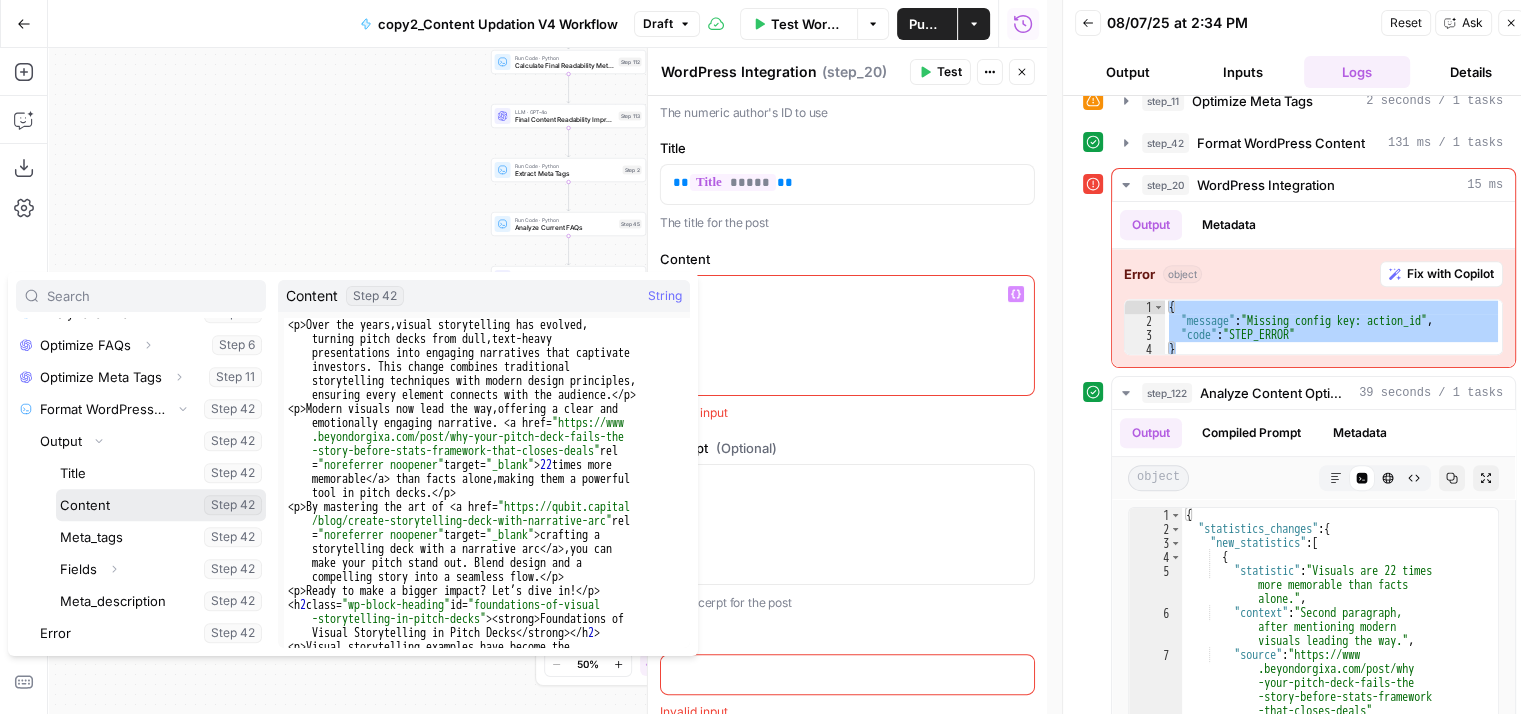 click at bounding box center (161, 505) 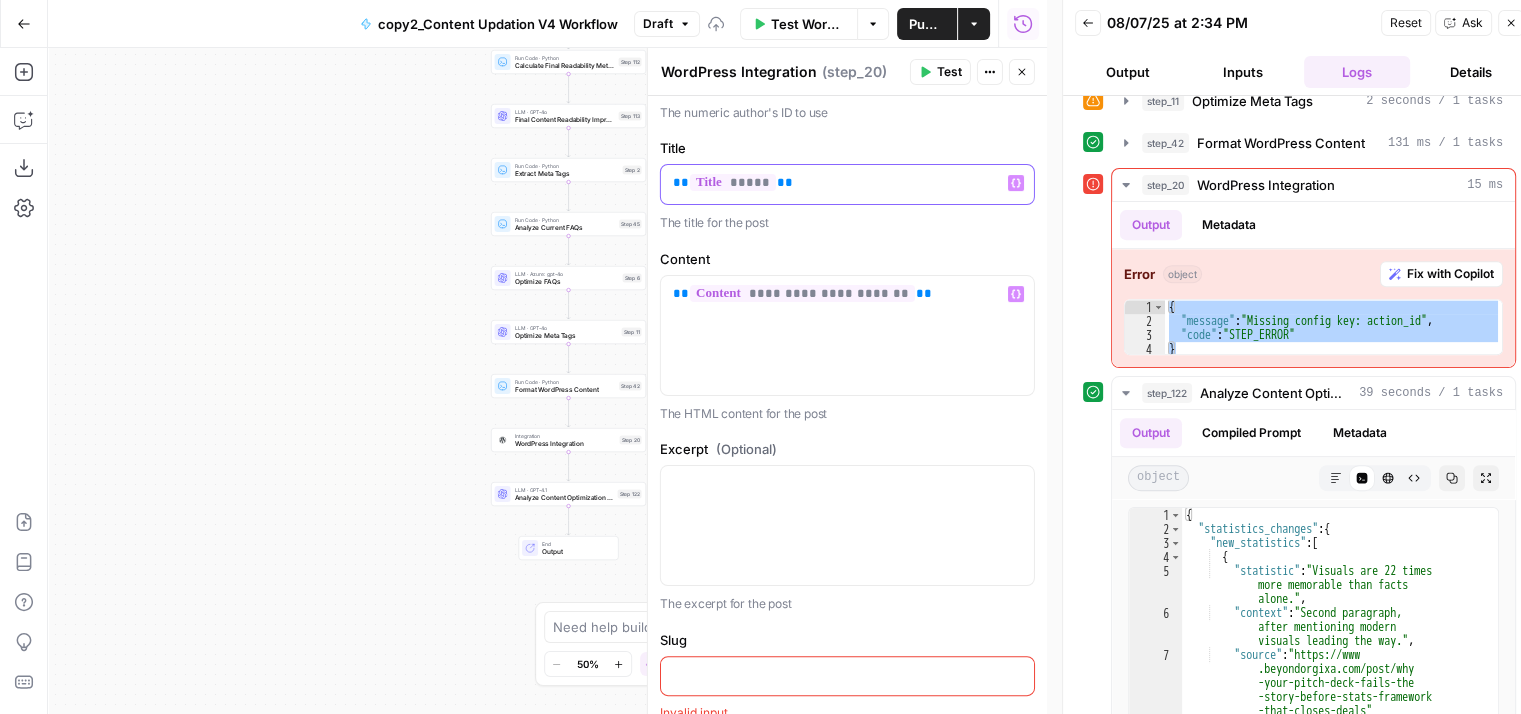 click on "** ***** **" at bounding box center [847, 183] 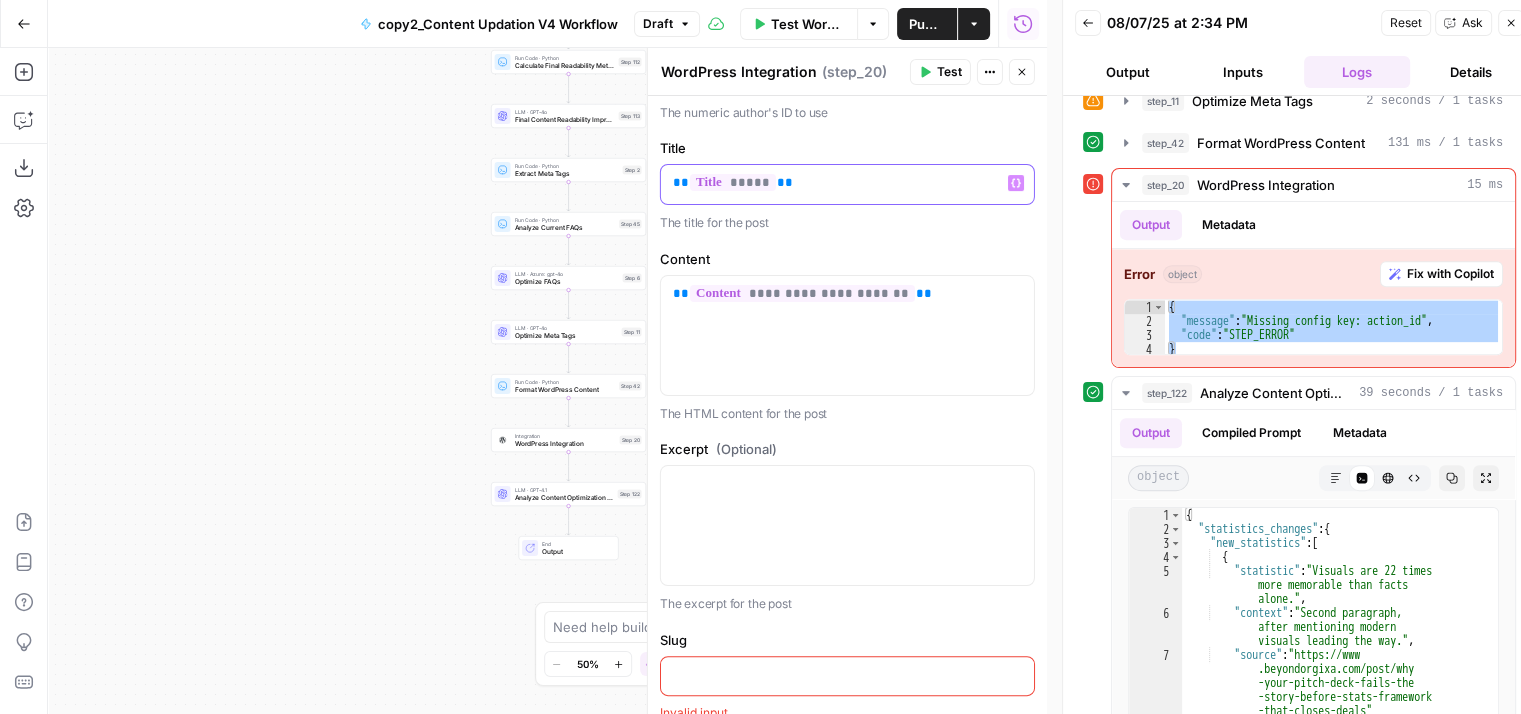 type 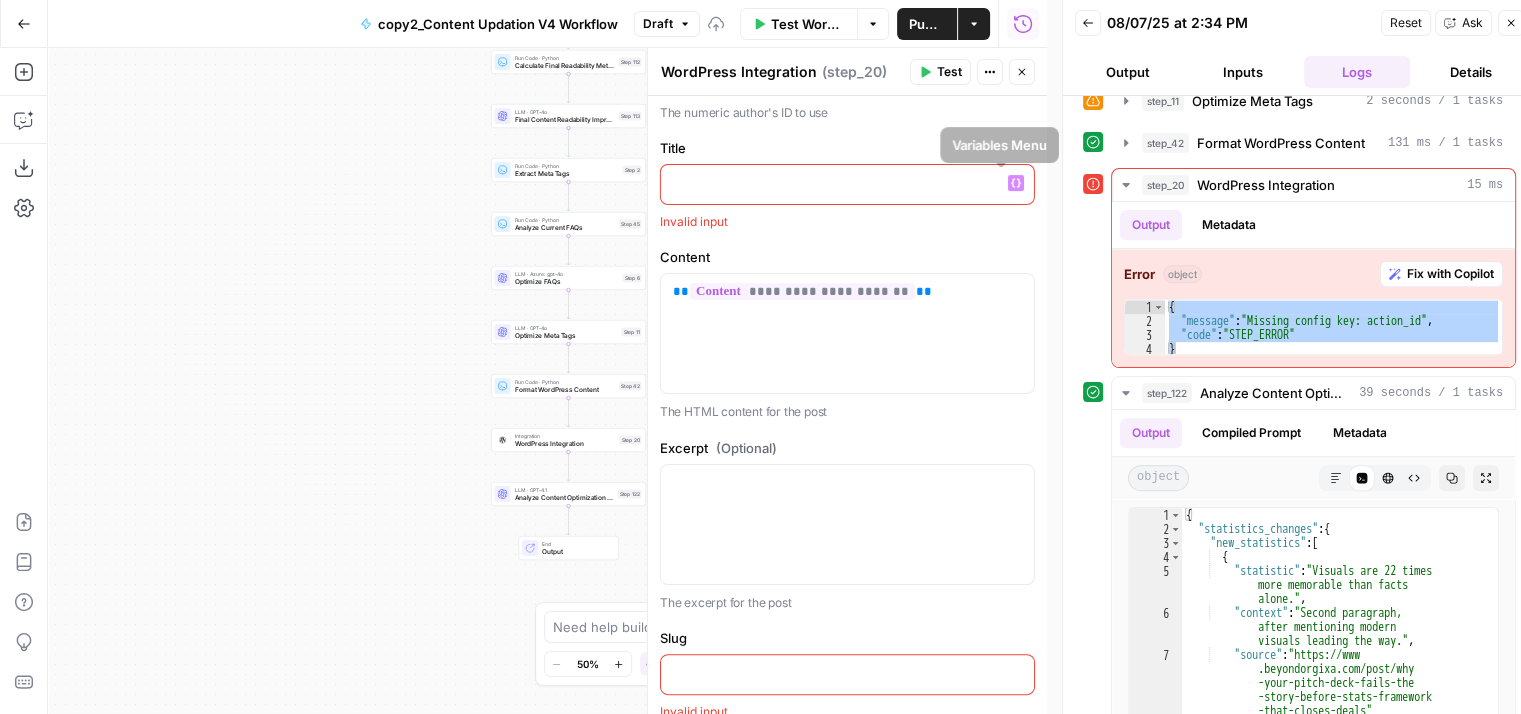 click 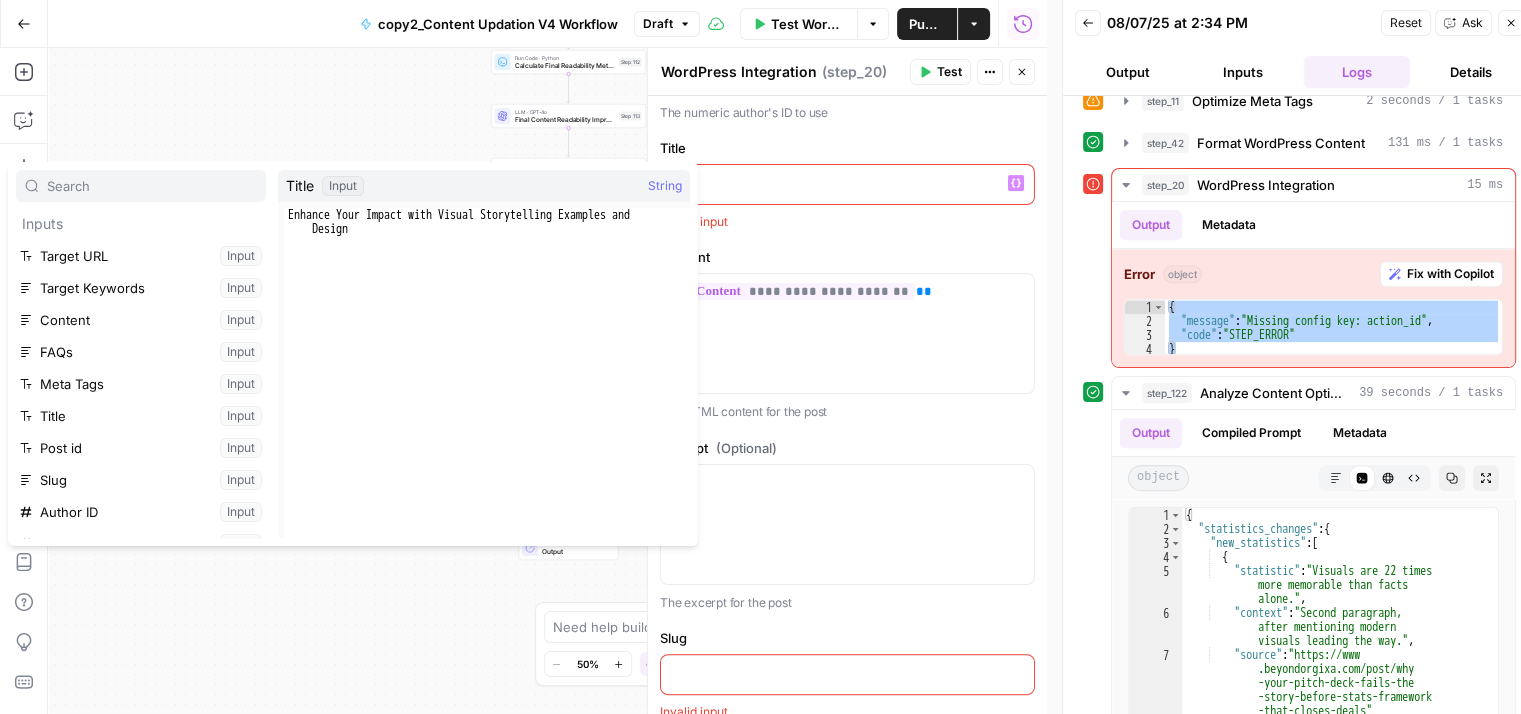scroll, scrollTop: 725, scrollLeft: 0, axis: vertical 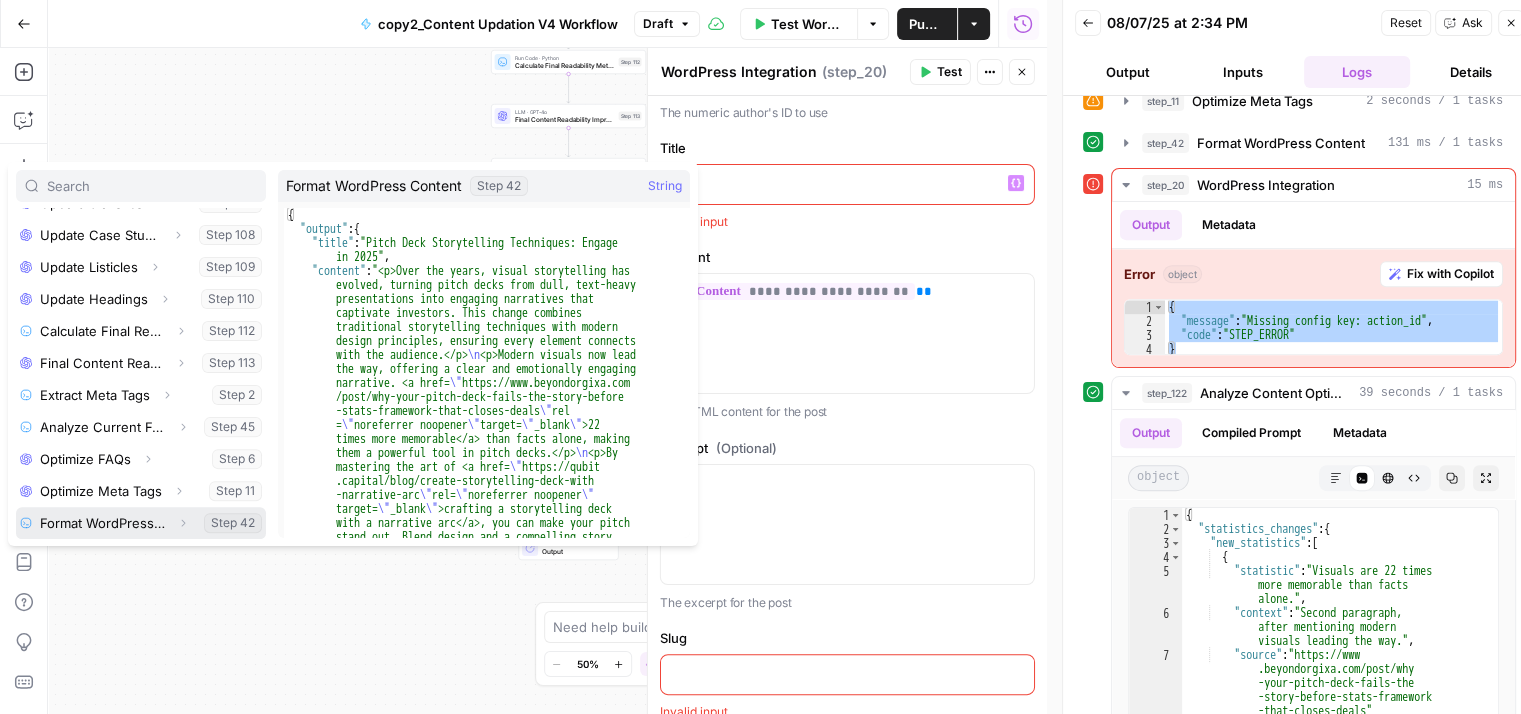 click 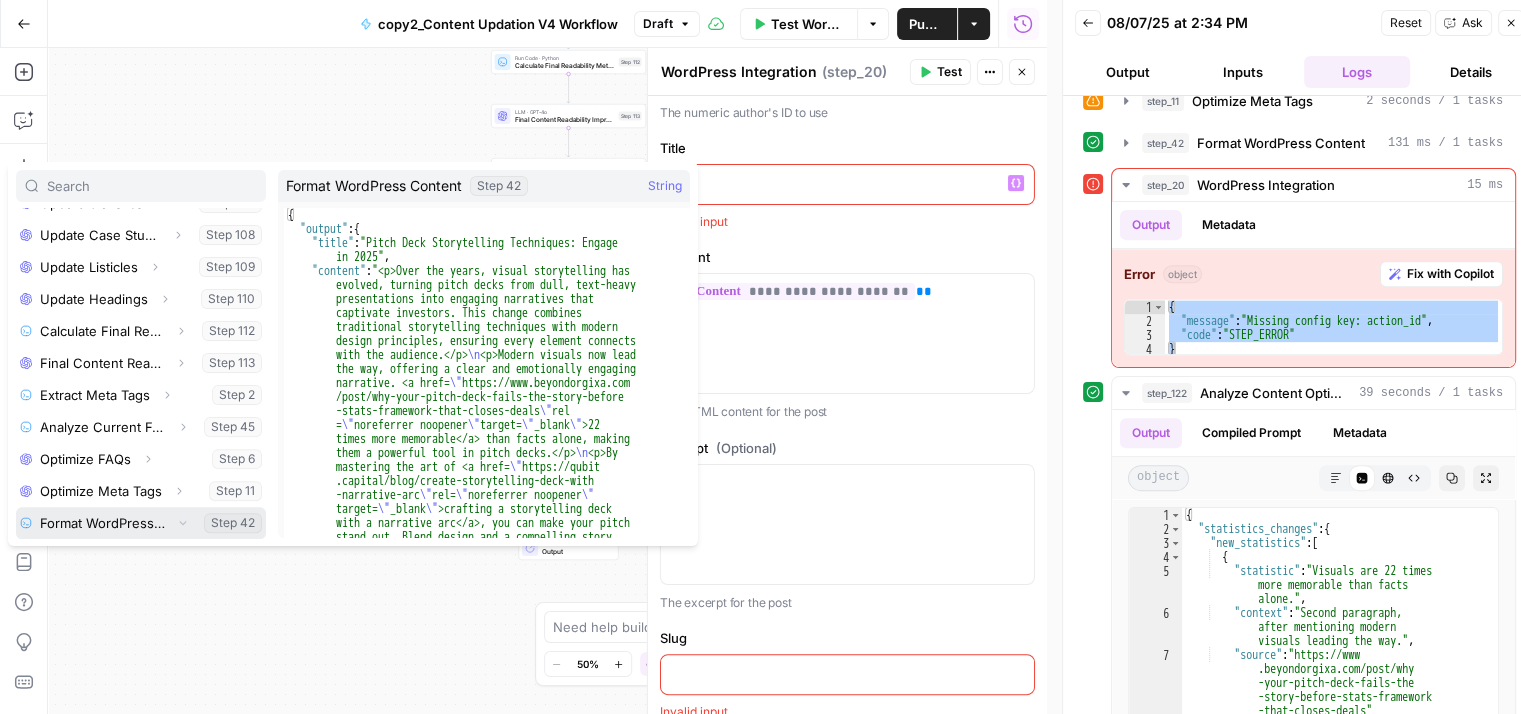 scroll, scrollTop: 789, scrollLeft: 0, axis: vertical 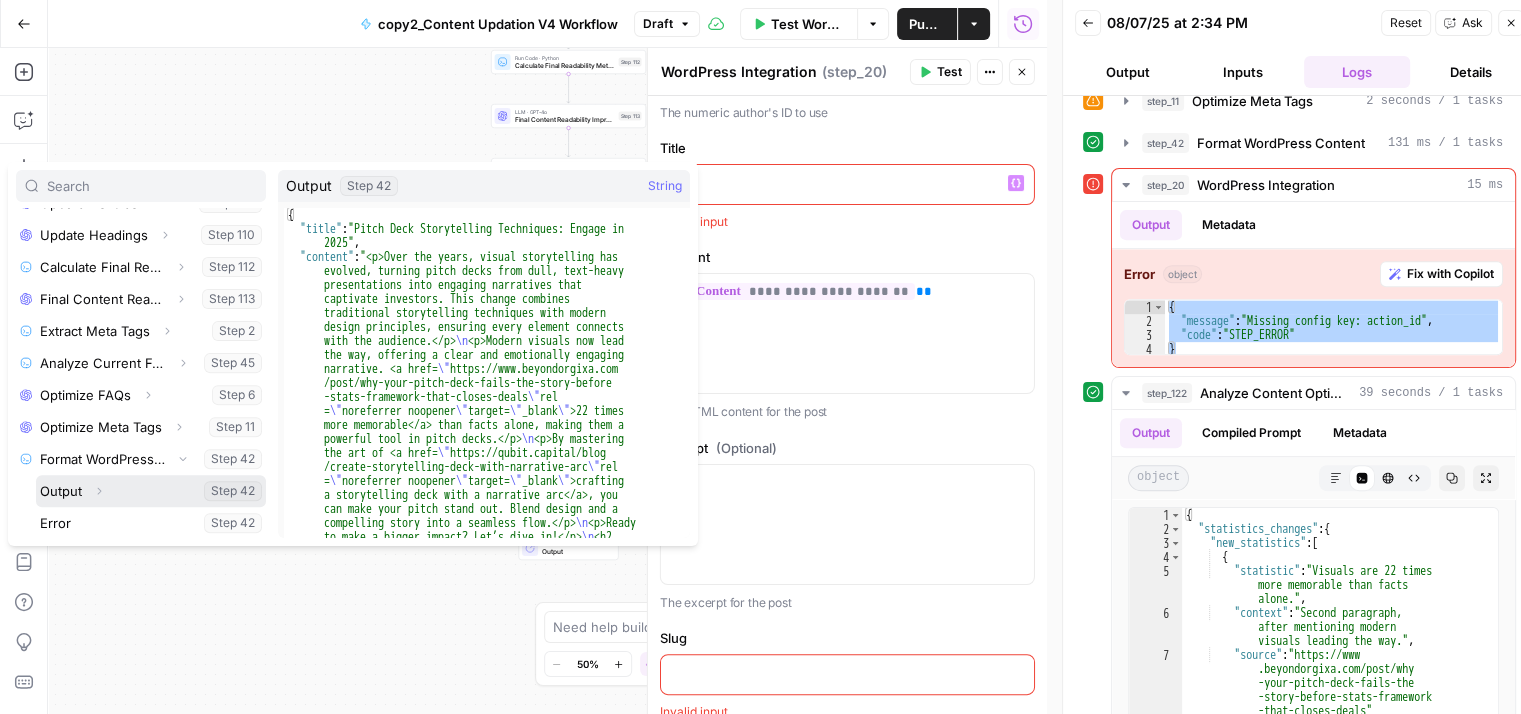 click 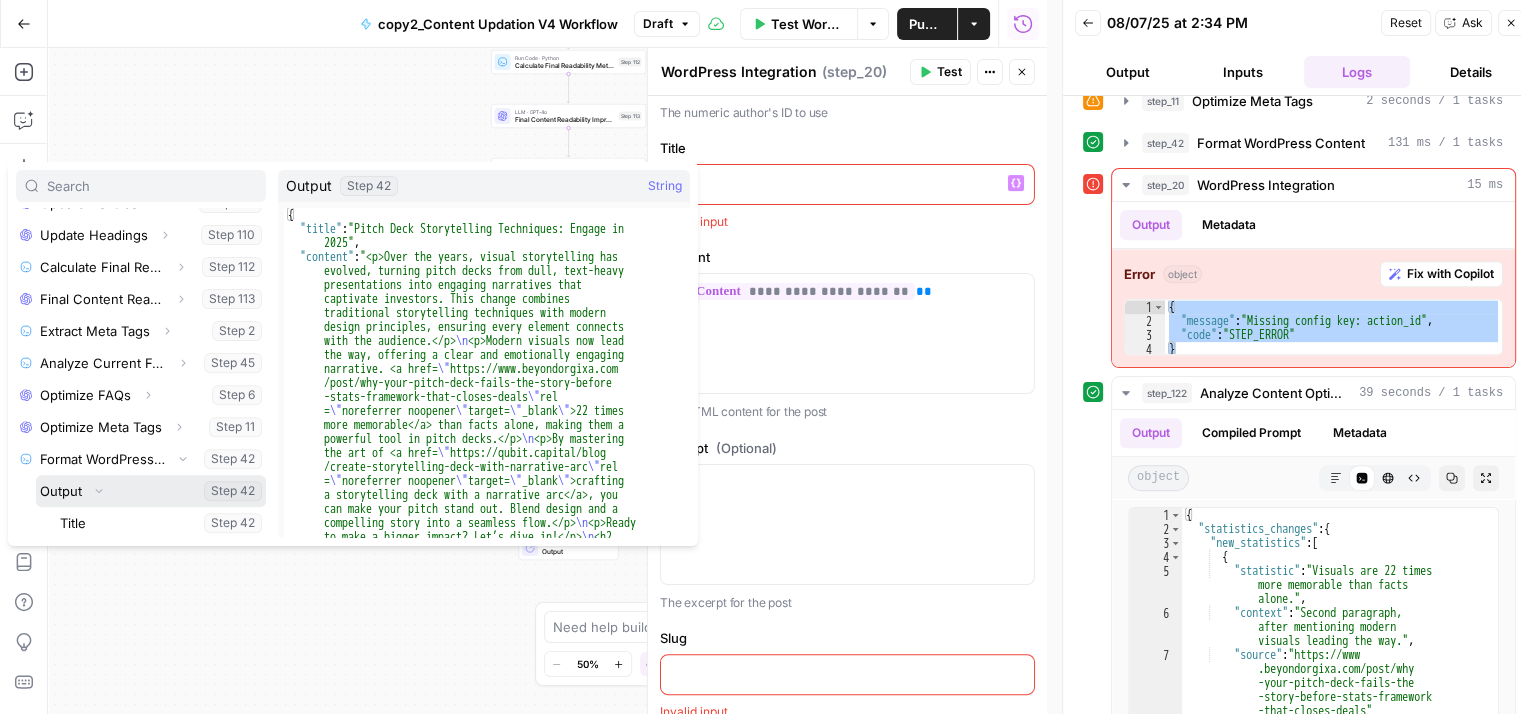 scroll, scrollTop: 949, scrollLeft: 0, axis: vertical 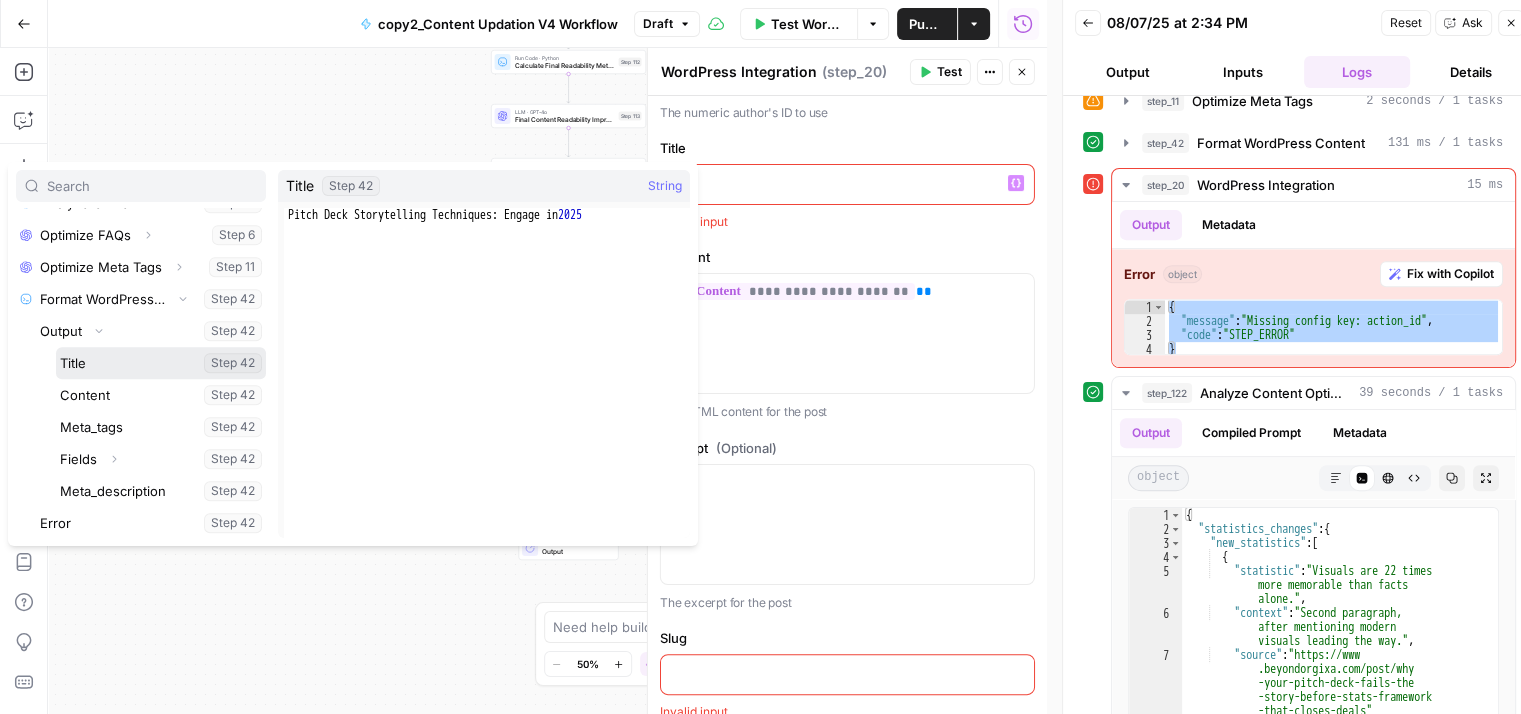 click at bounding box center (161, 363) 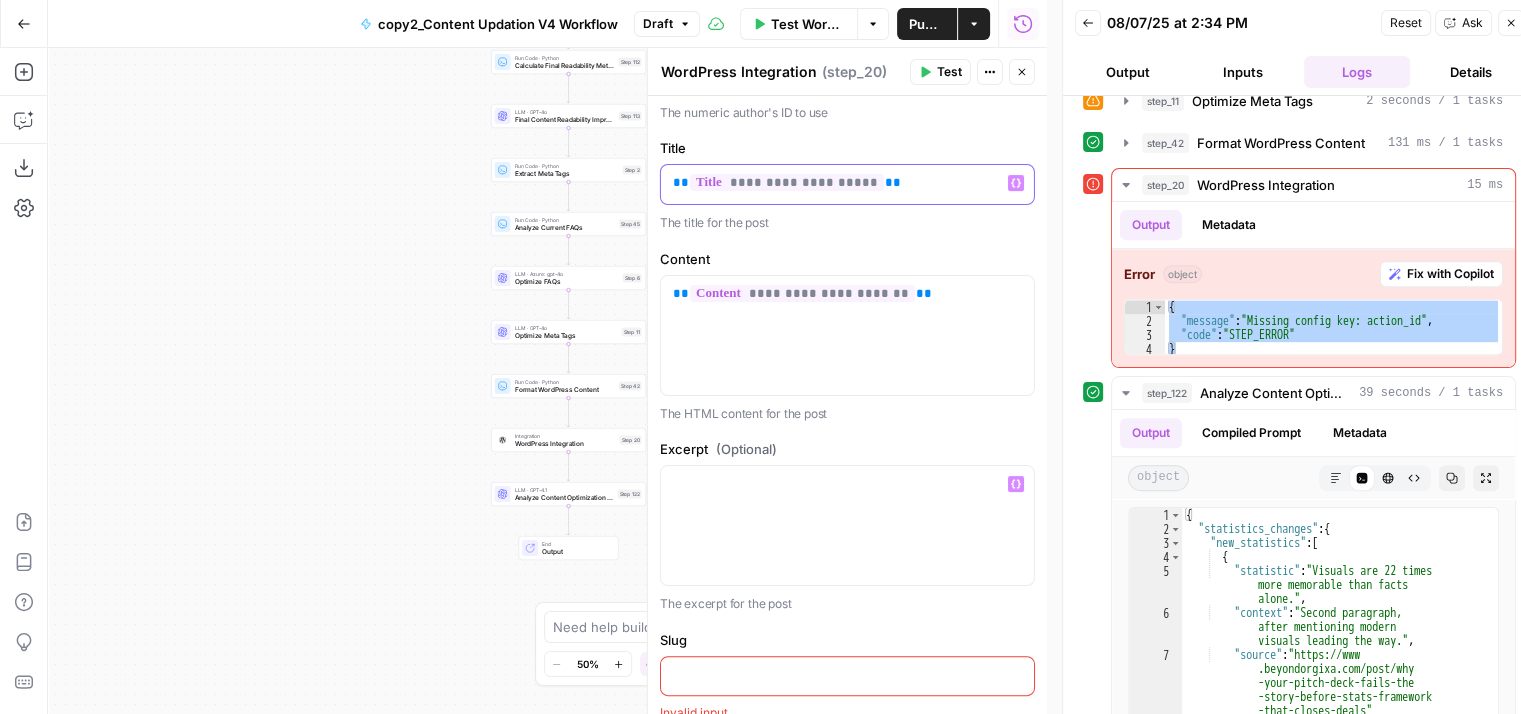 scroll, scrollTop: 764, scrollLeft: 0, axis: vertical 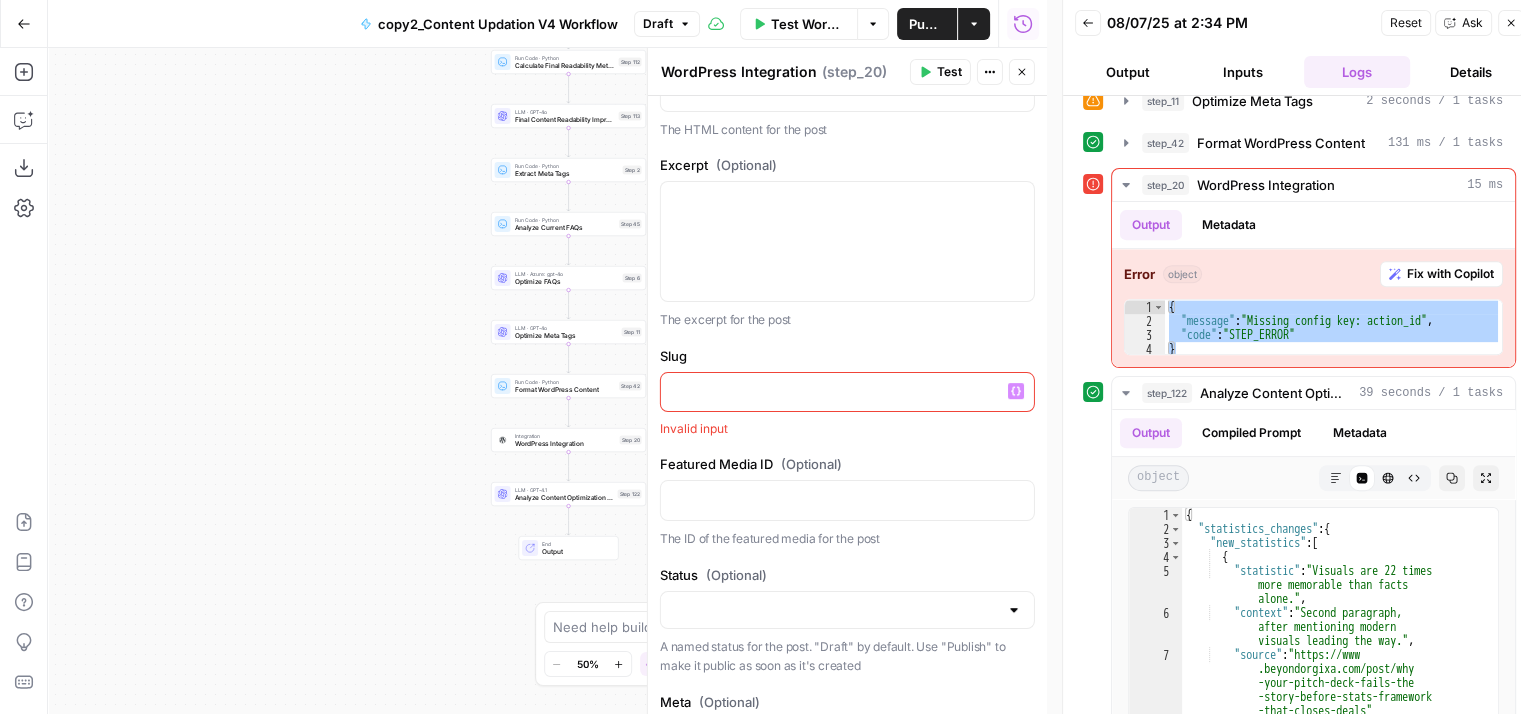 click at bounding box center [847, 391] 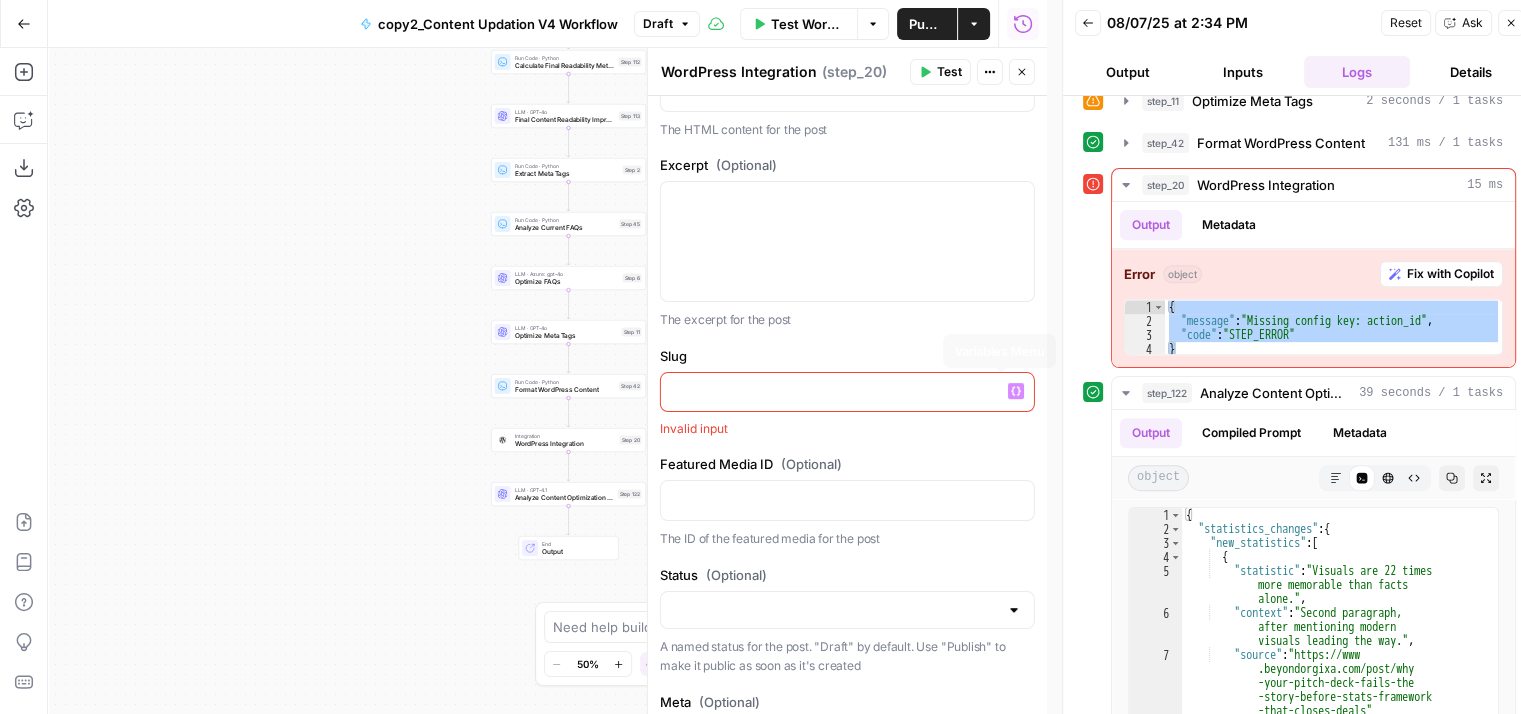 click on "Variables Menu" at bounding box center [1016, 391] 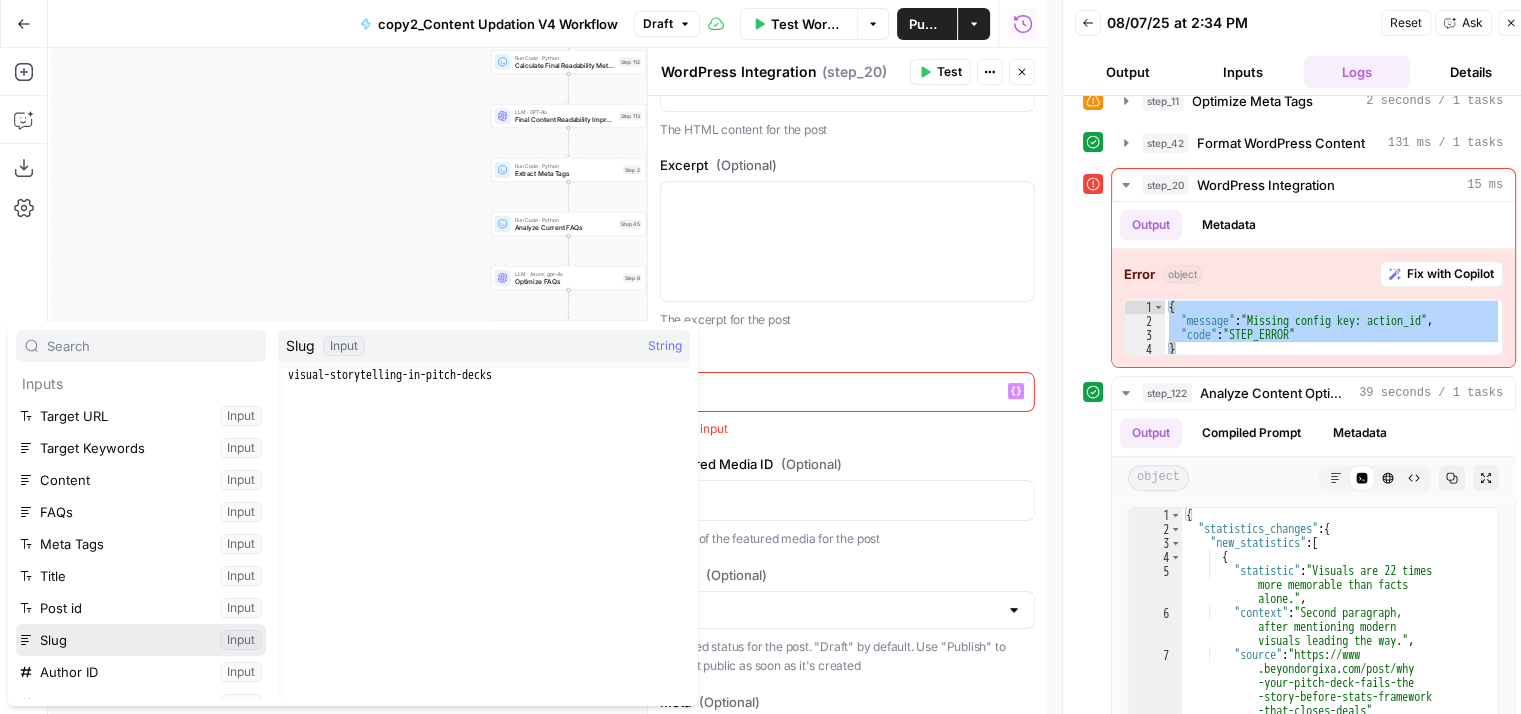 click at bounding box center [141, 640] 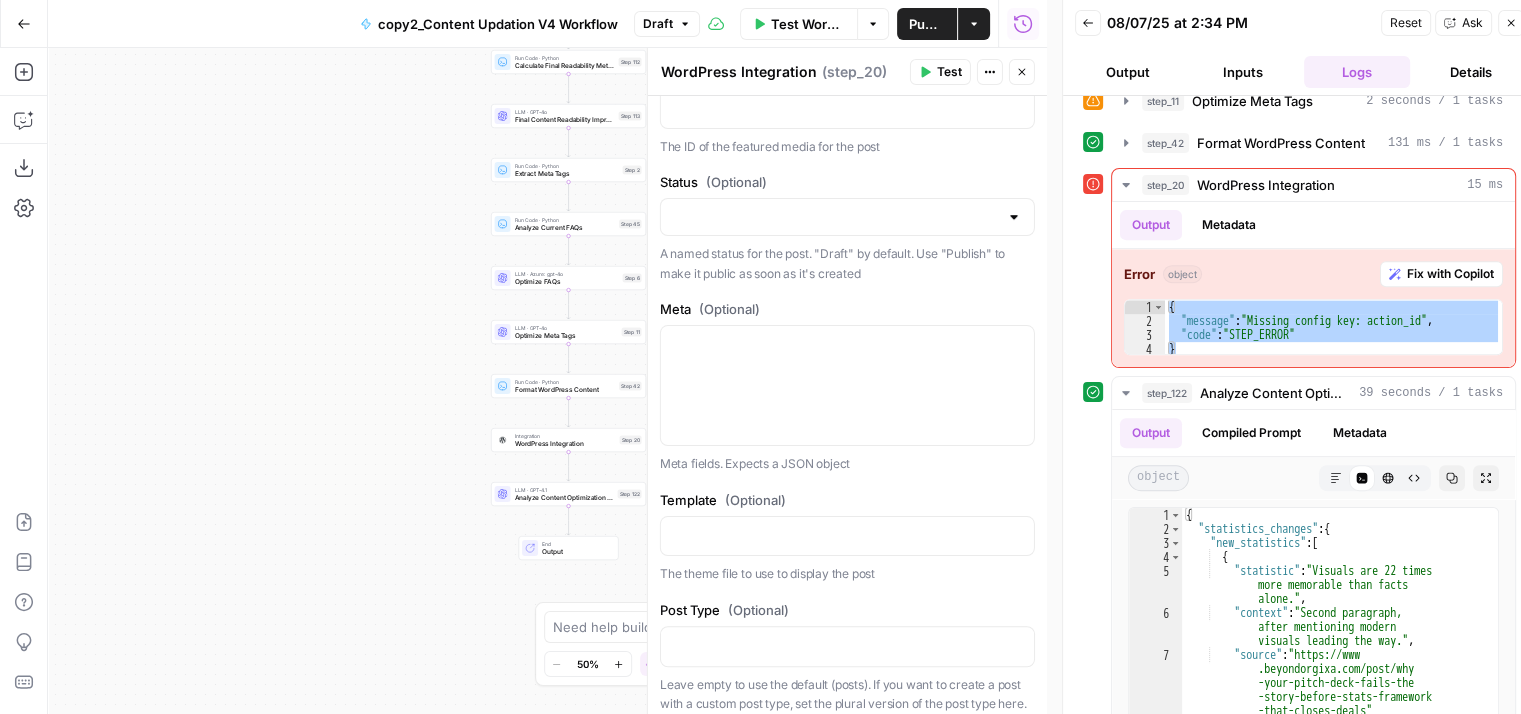 scroll, scrollTop: 1074, scrollLeft: 0, axis: vertical 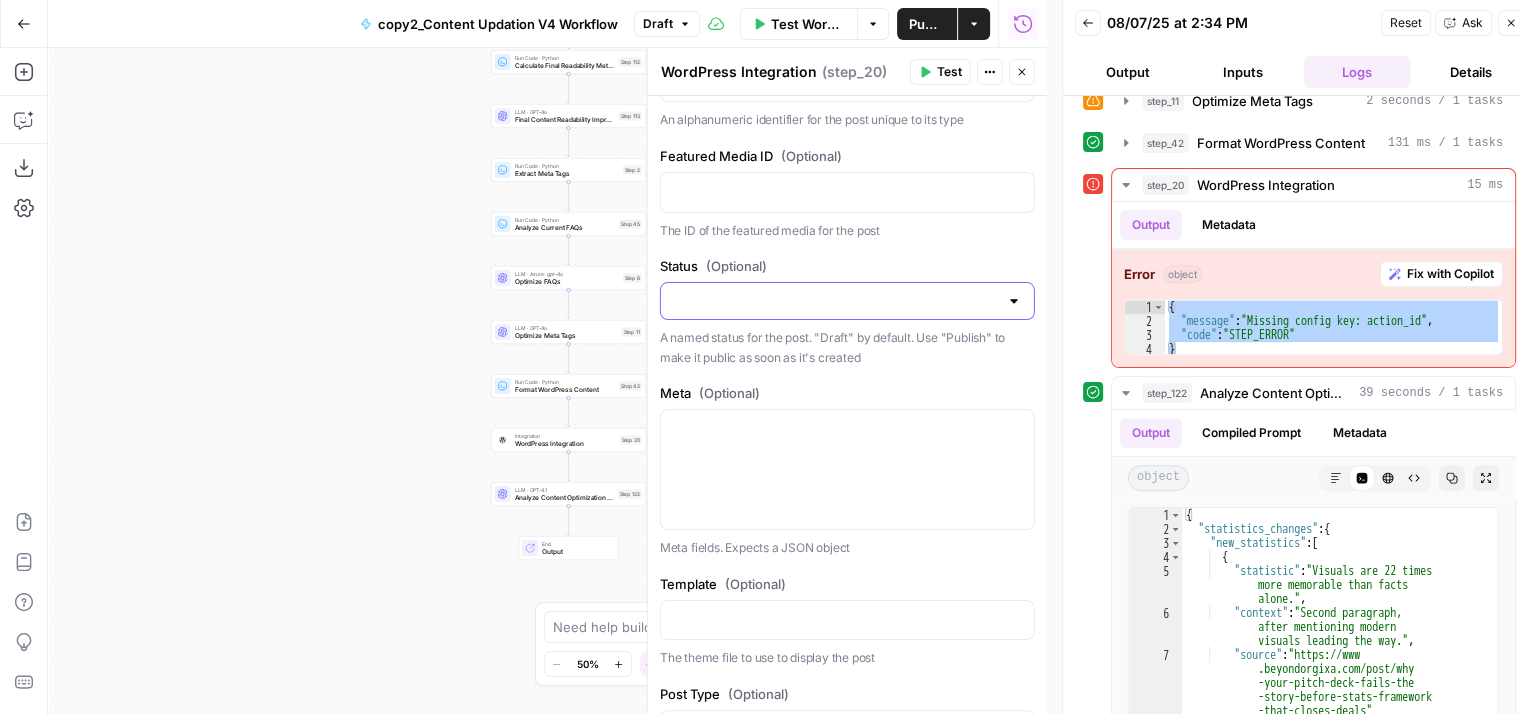 click on "Status   (Optional)" at bounding box center (835, 301) 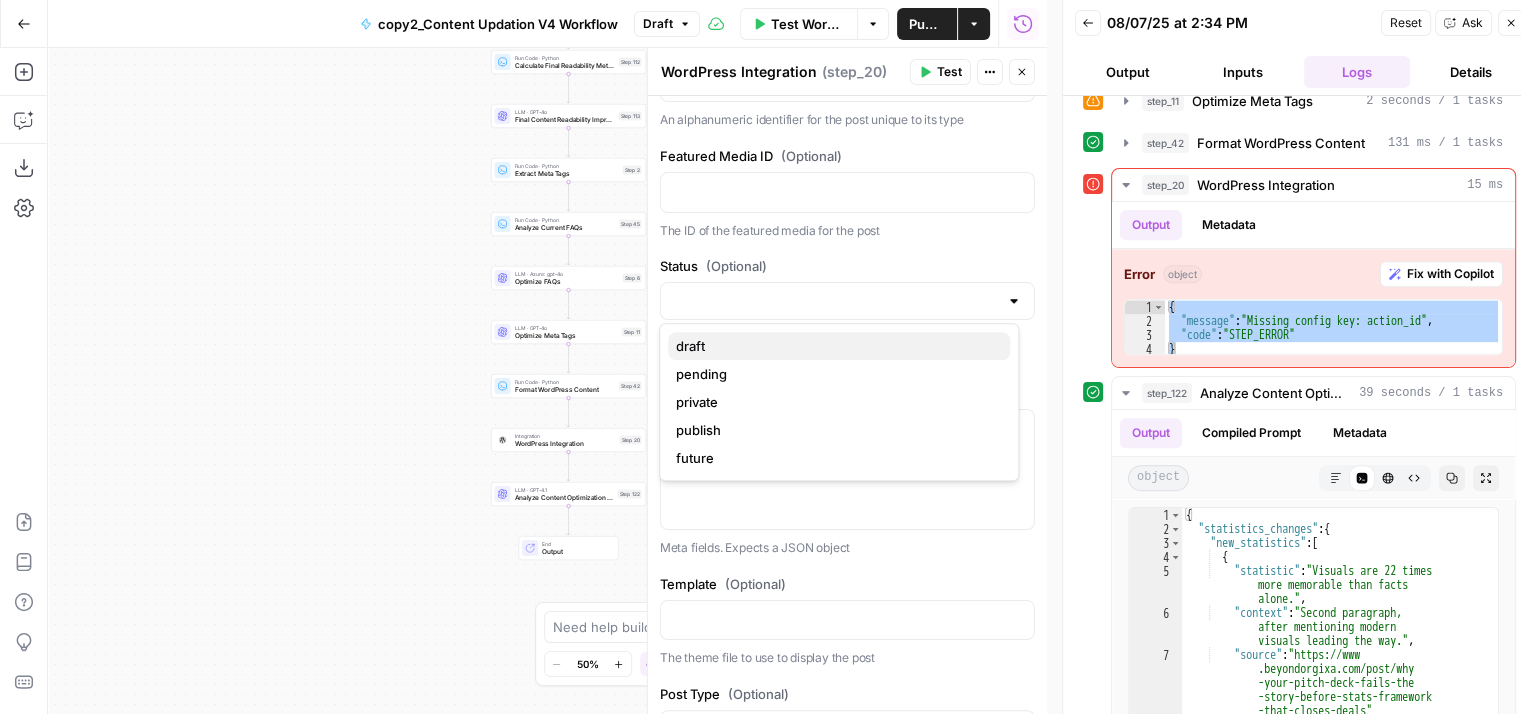 click on "draft" at bounding box center [835, 346] 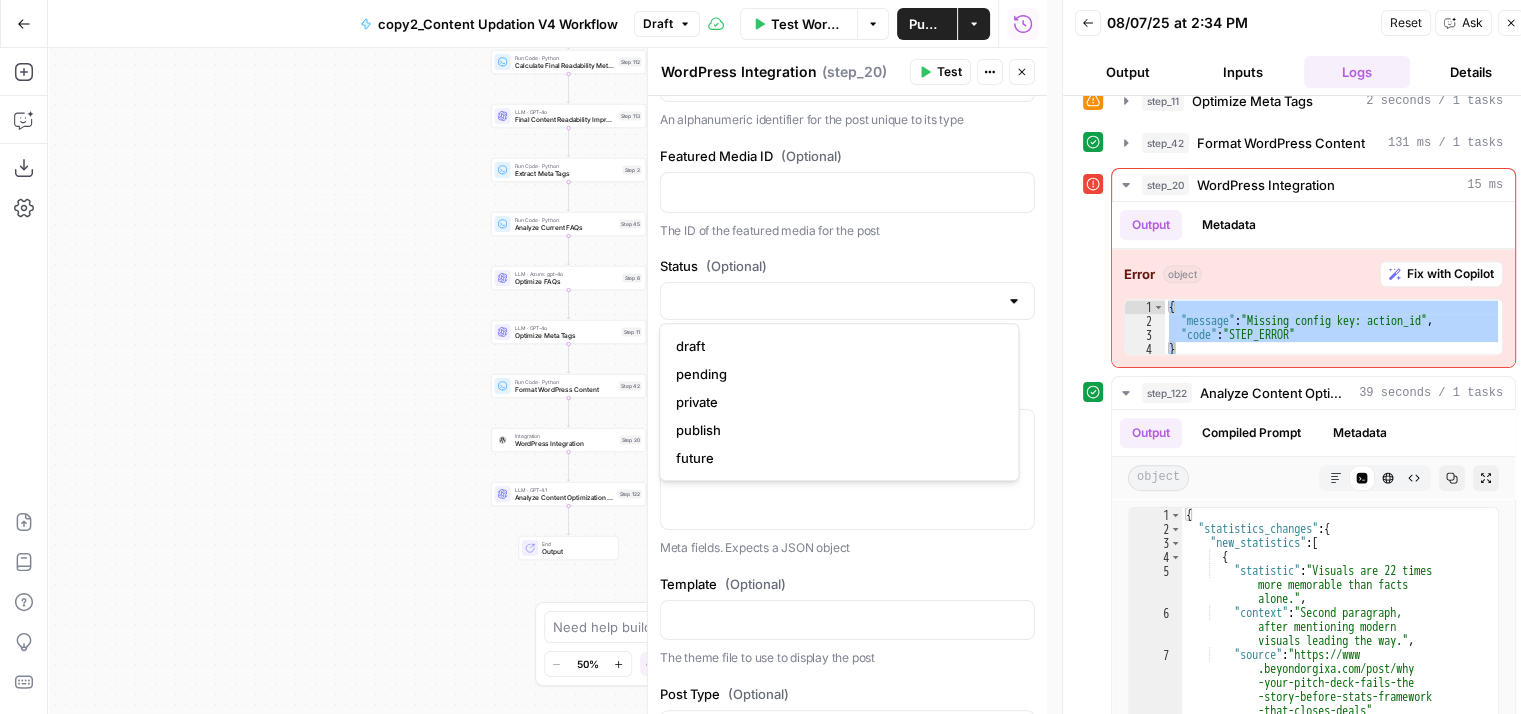 type on "draft" 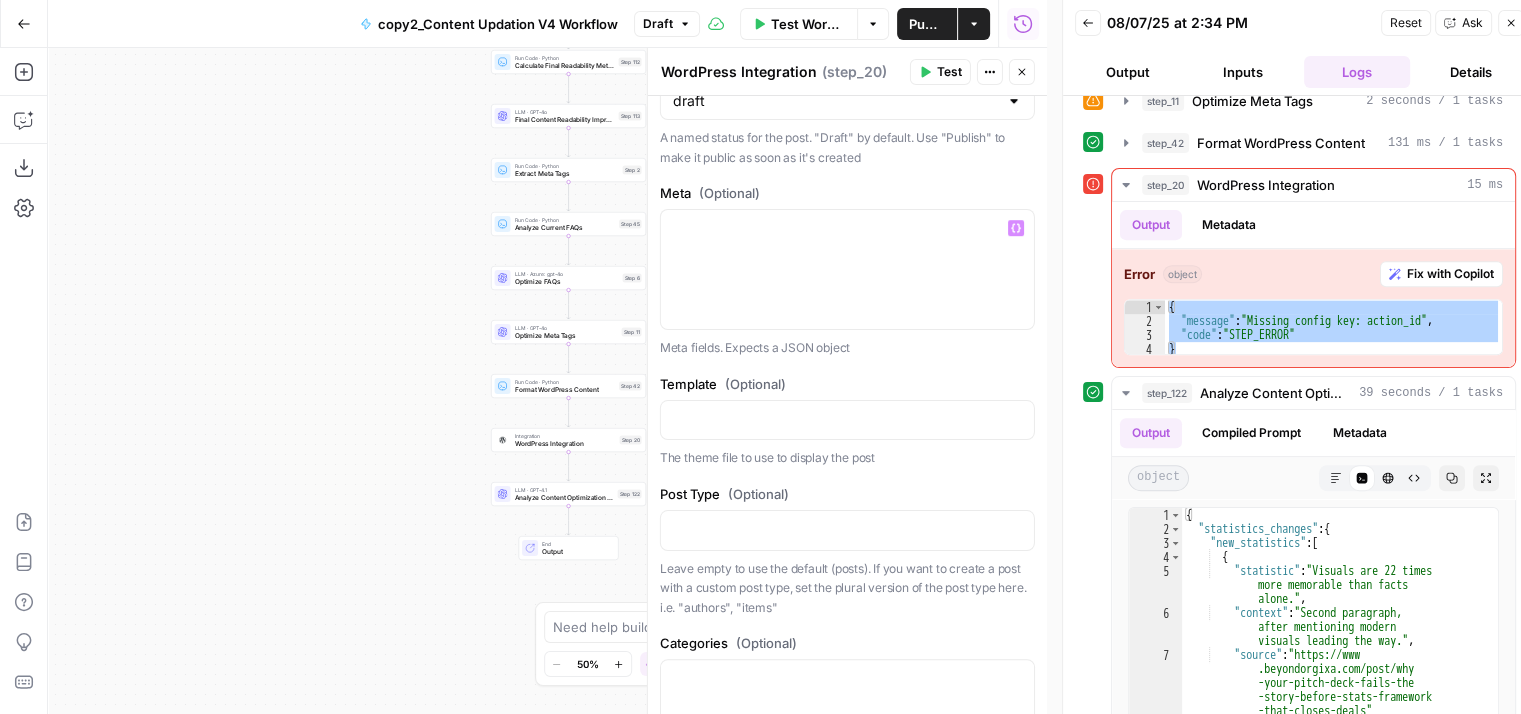 scroll, scrollTop: 1275, scrollLeft: 0, axis: vertical 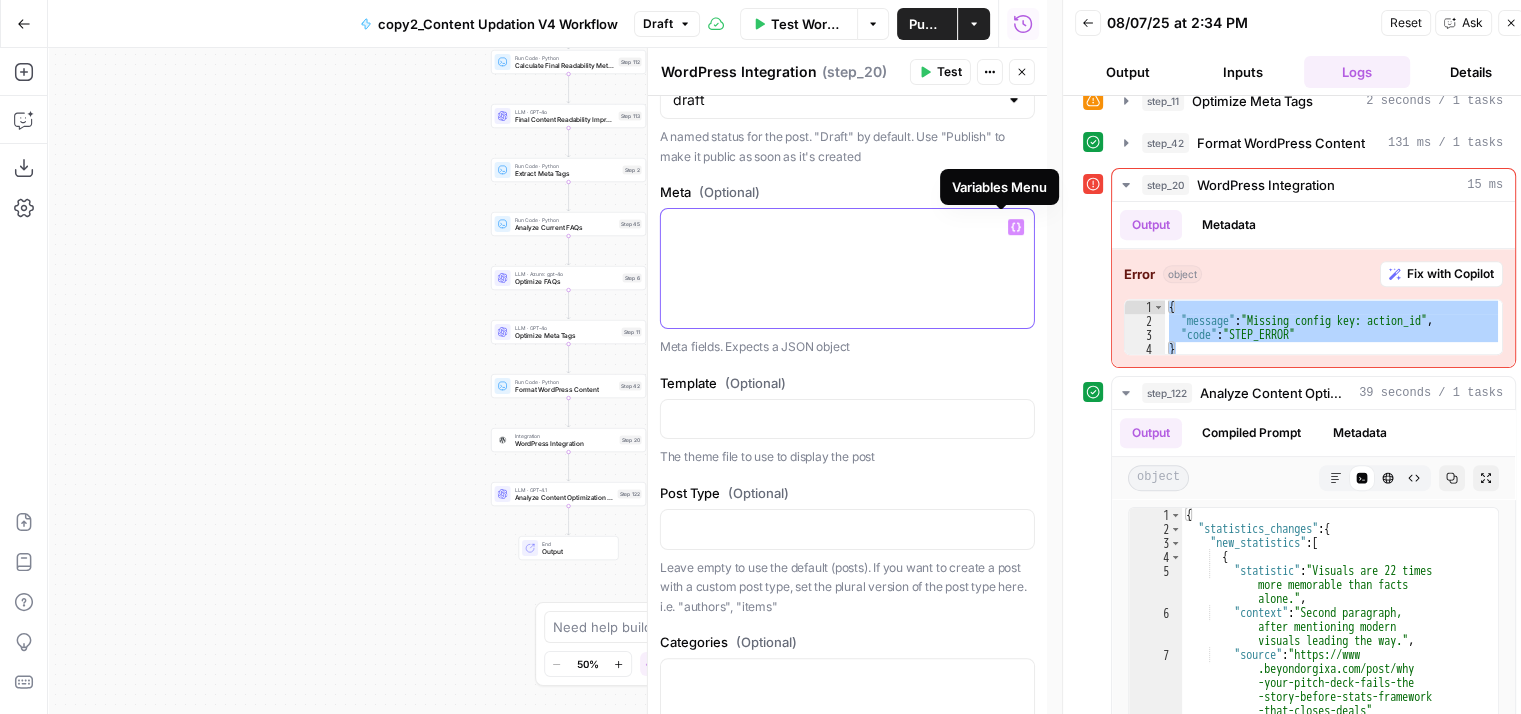 click on "Variables Menu" at bounding box center [1020, 227] 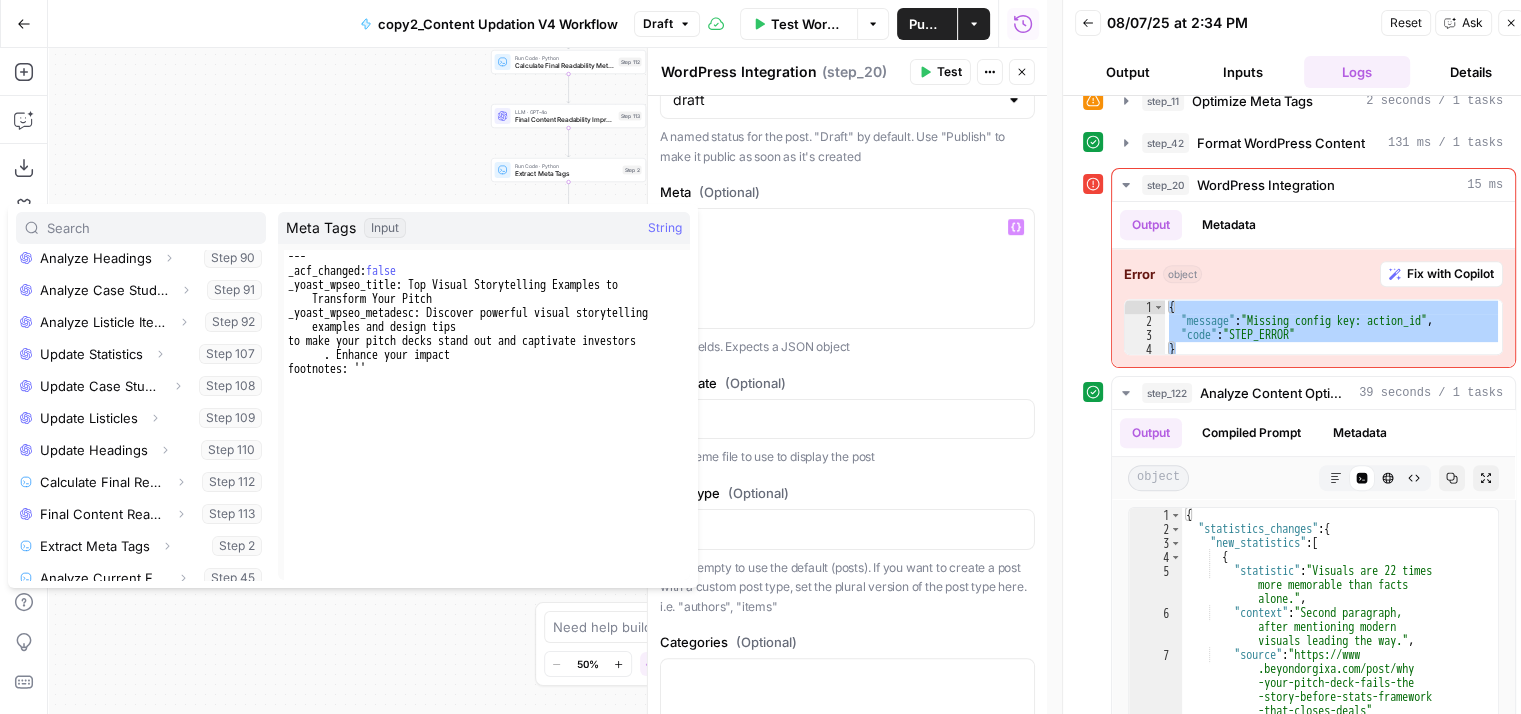 scroll, scrollTop: 725, scrollLeft: 0, axis: vertical 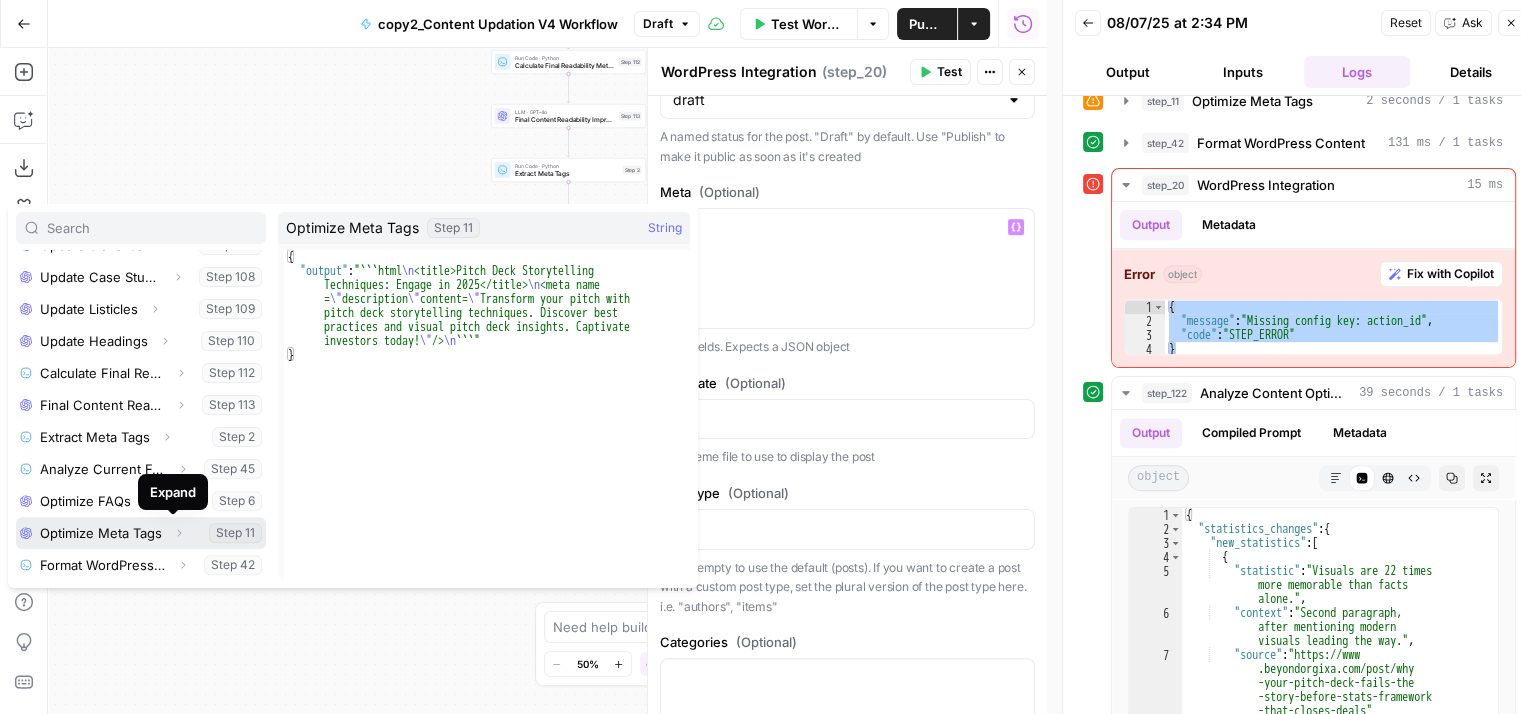 click 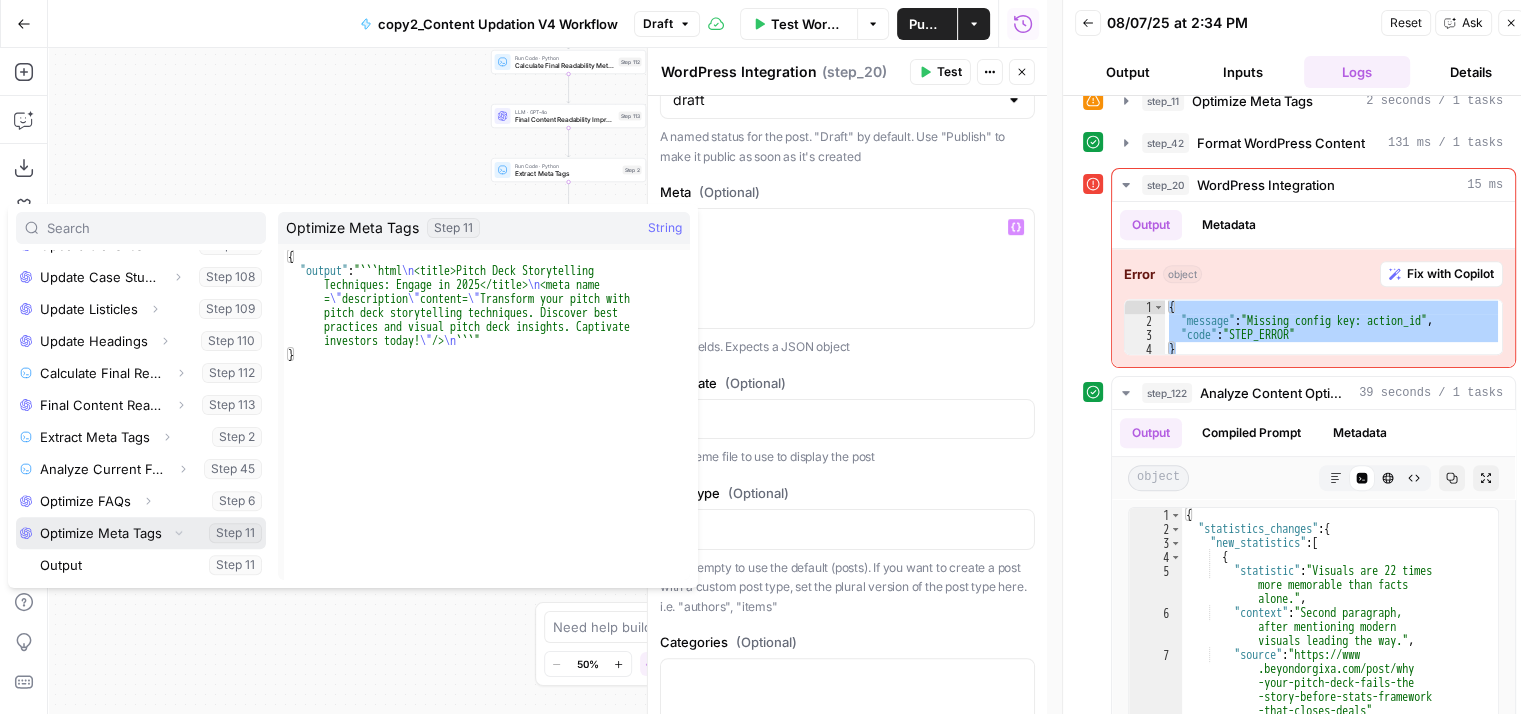 scroll, scrollTop: 757, scrollLeft: 0, axis: vertical 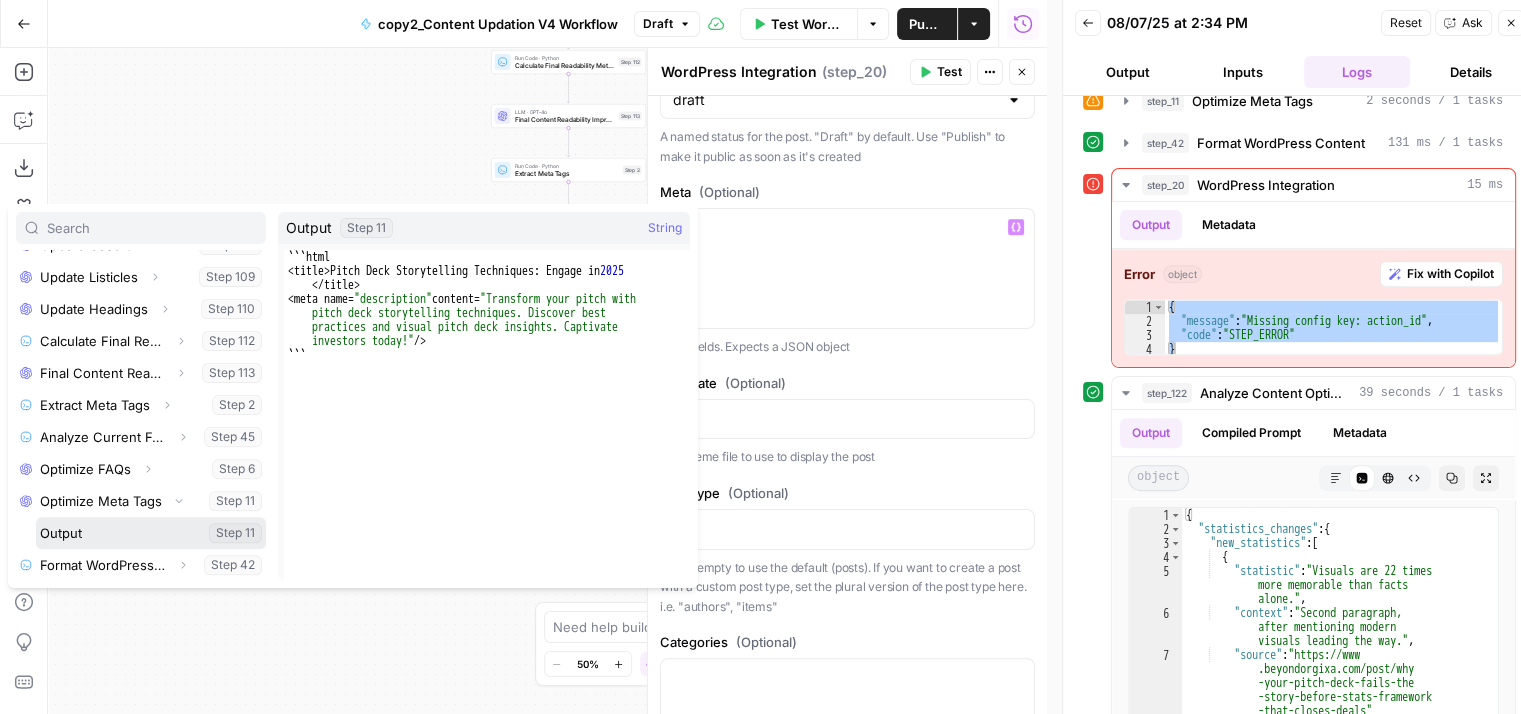 click at bounding box center (151, 533) 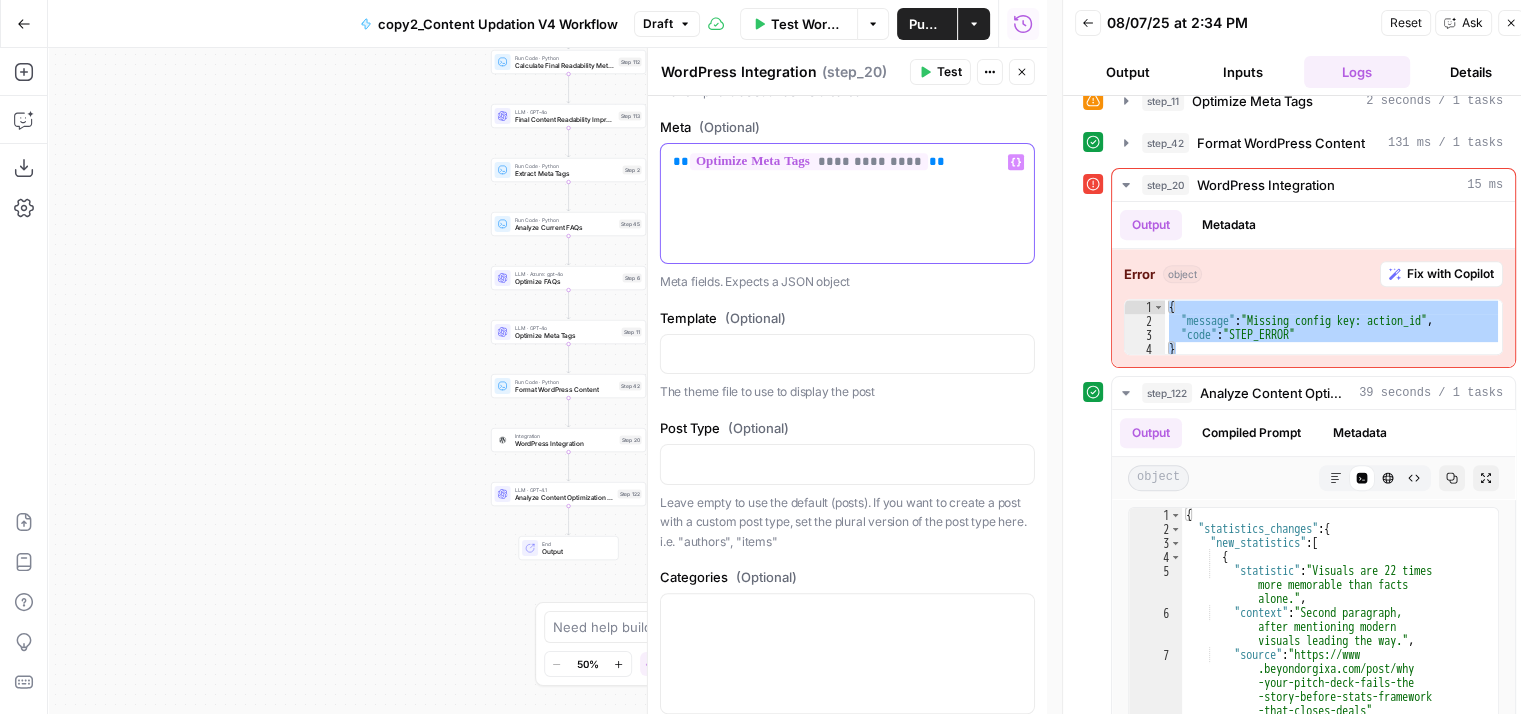 scroll, scrollTop: 1156, scrollLeft: 0, axis: vertical 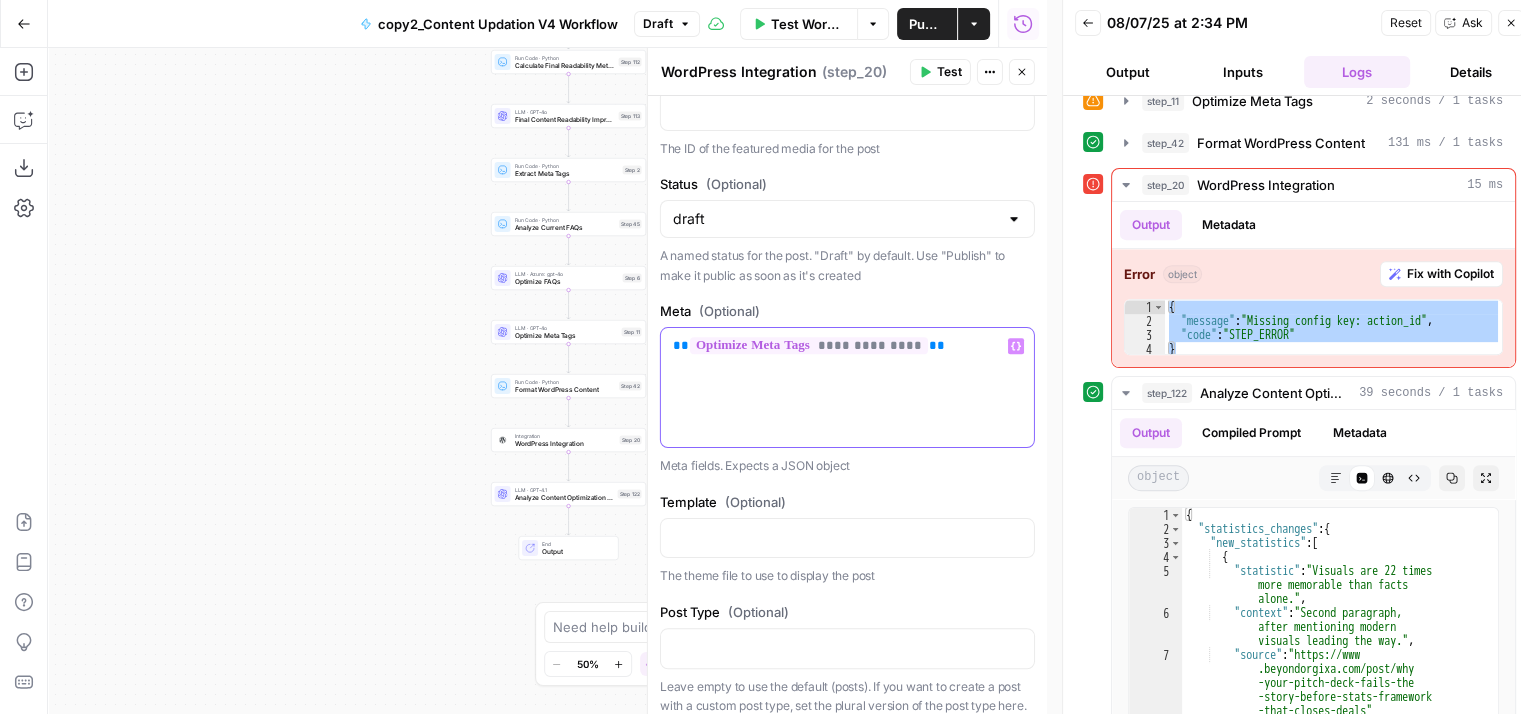 click on "**********" at bounding box center (847, 346) 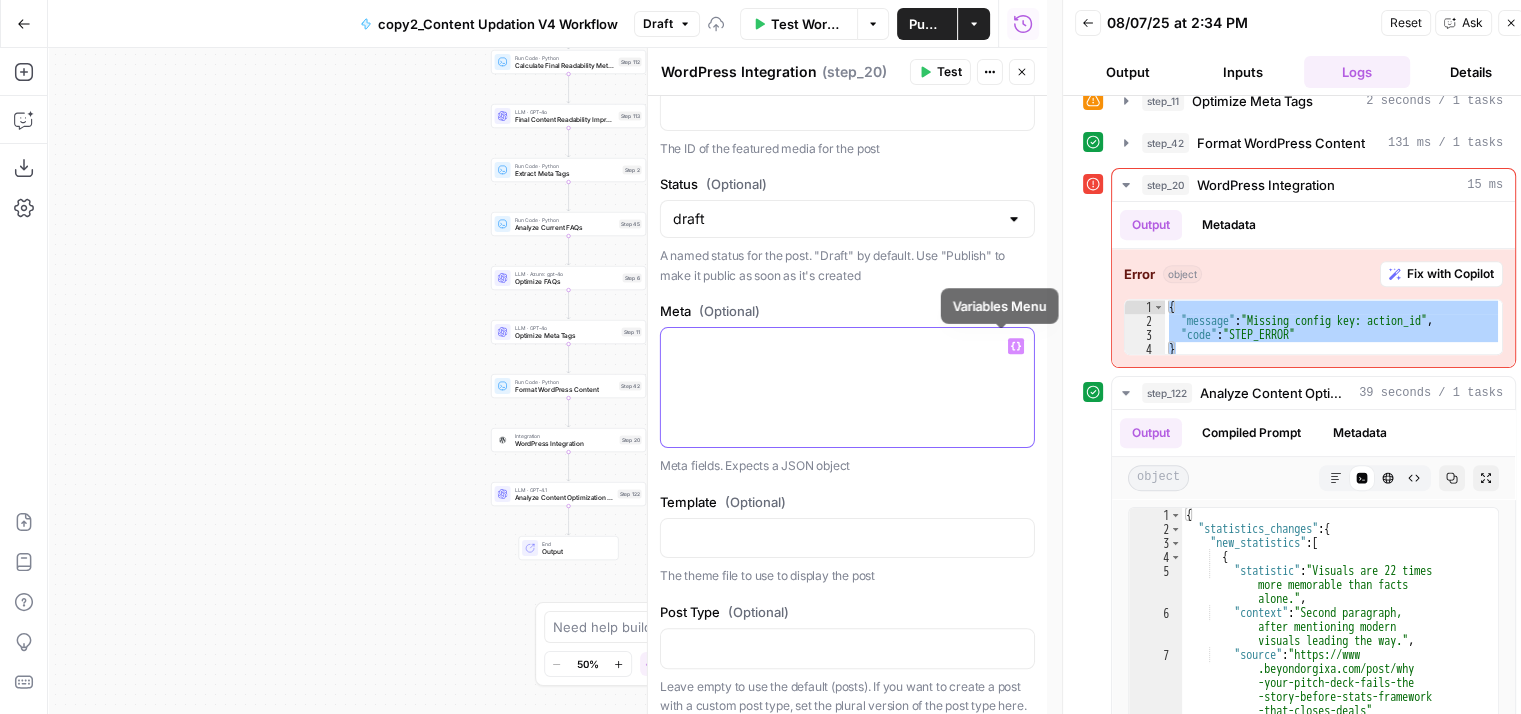 click 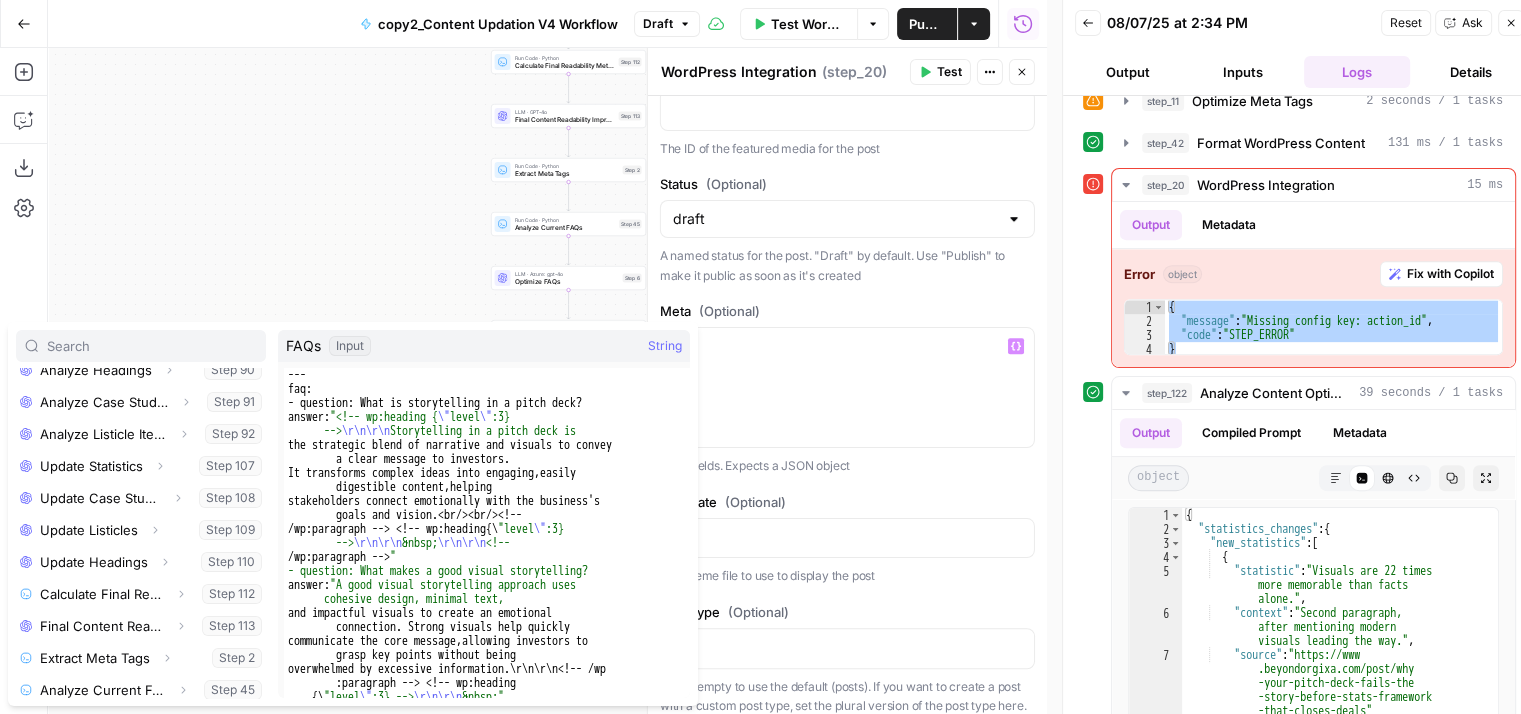 scroll, scrollTop: 725, scrollLeft: 0, axis: vertical 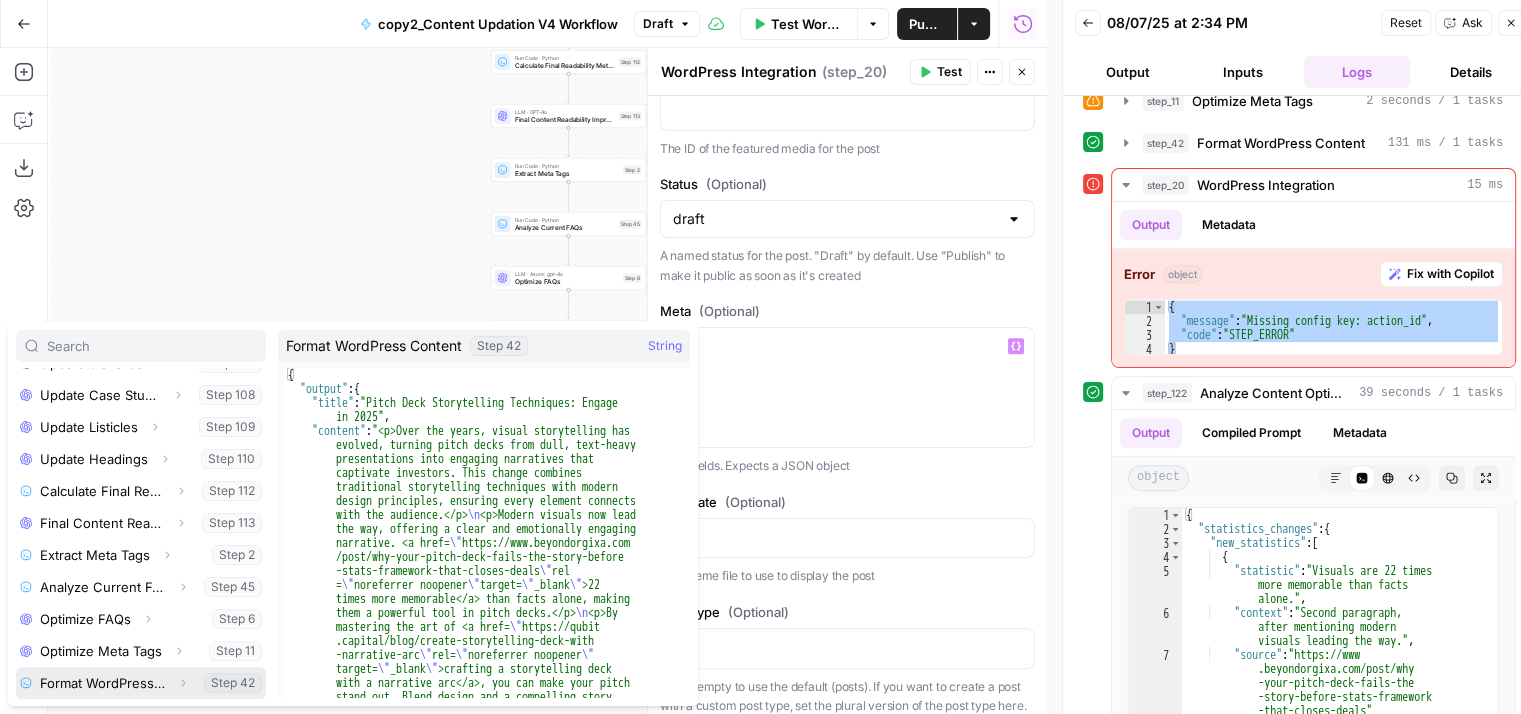 click 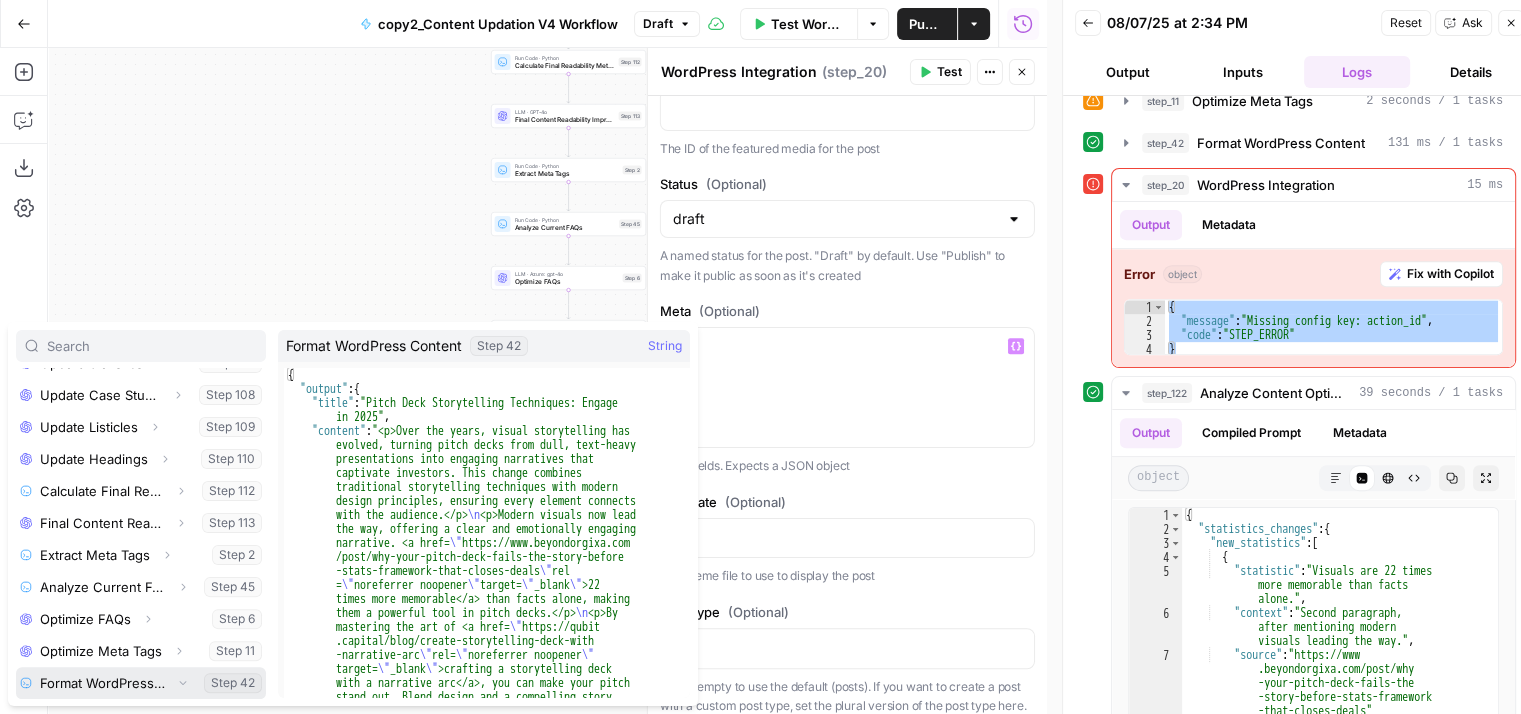 scroll, scrollTop: 789, scrollLeft: 0, axis: vertical 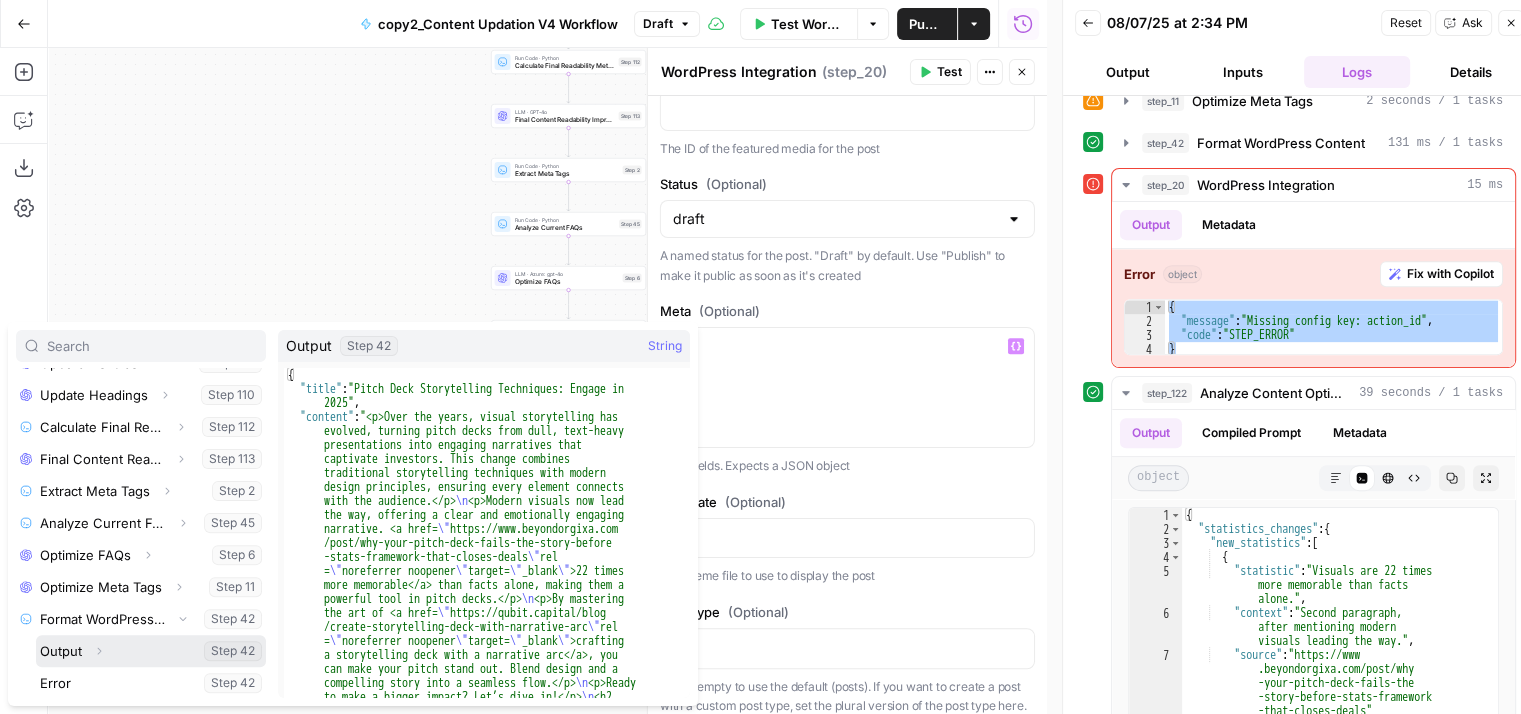 click 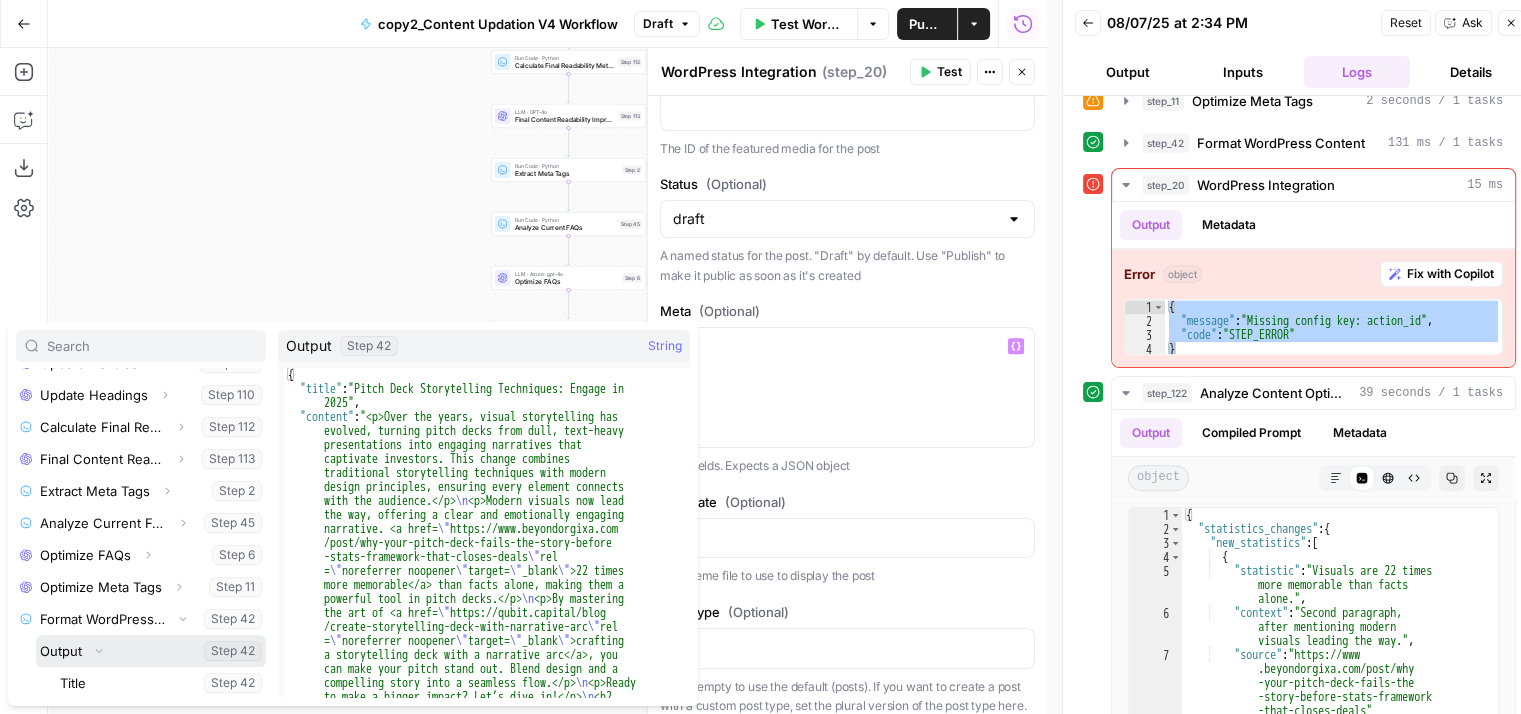 scroll, scrollTop: 949, scrollLeft: 0, axis: vertical 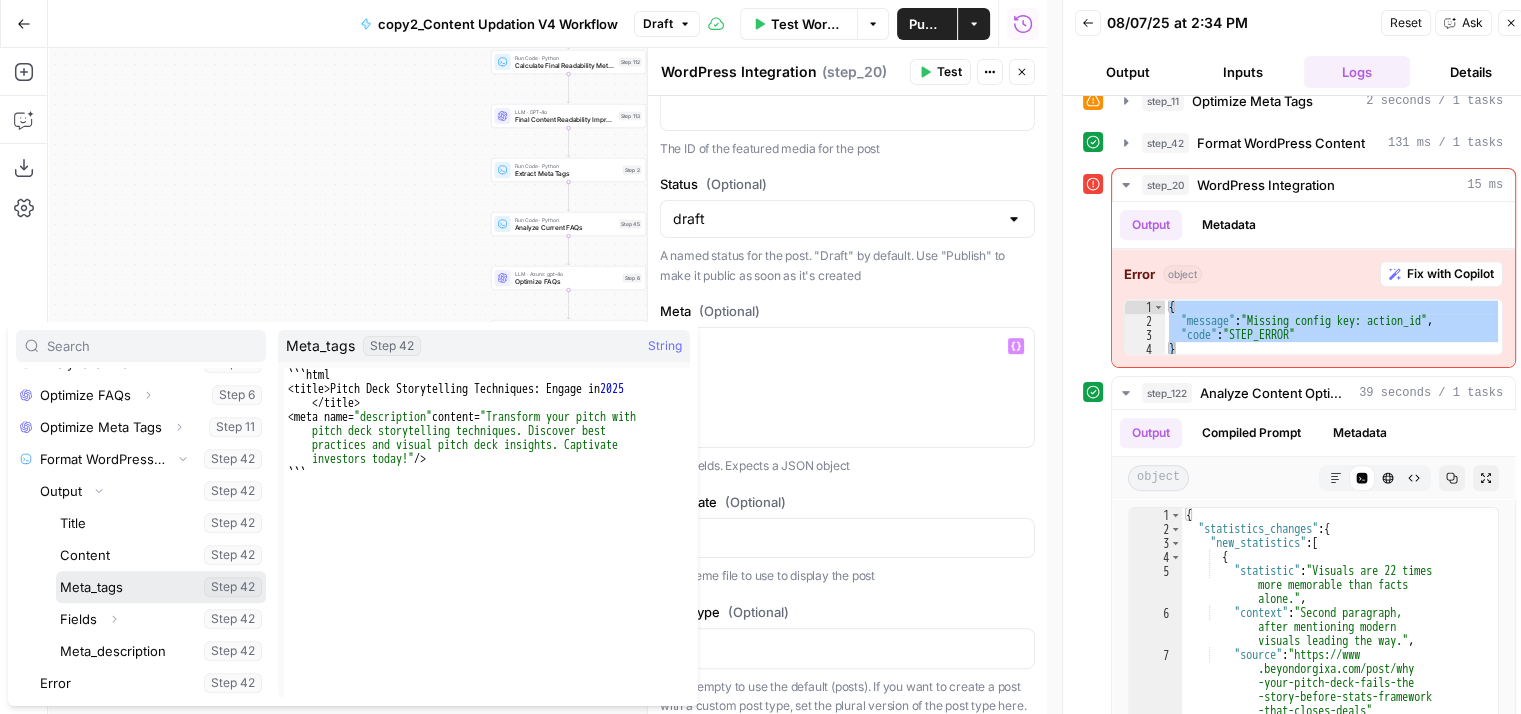 click at bounding box center (161, 587) 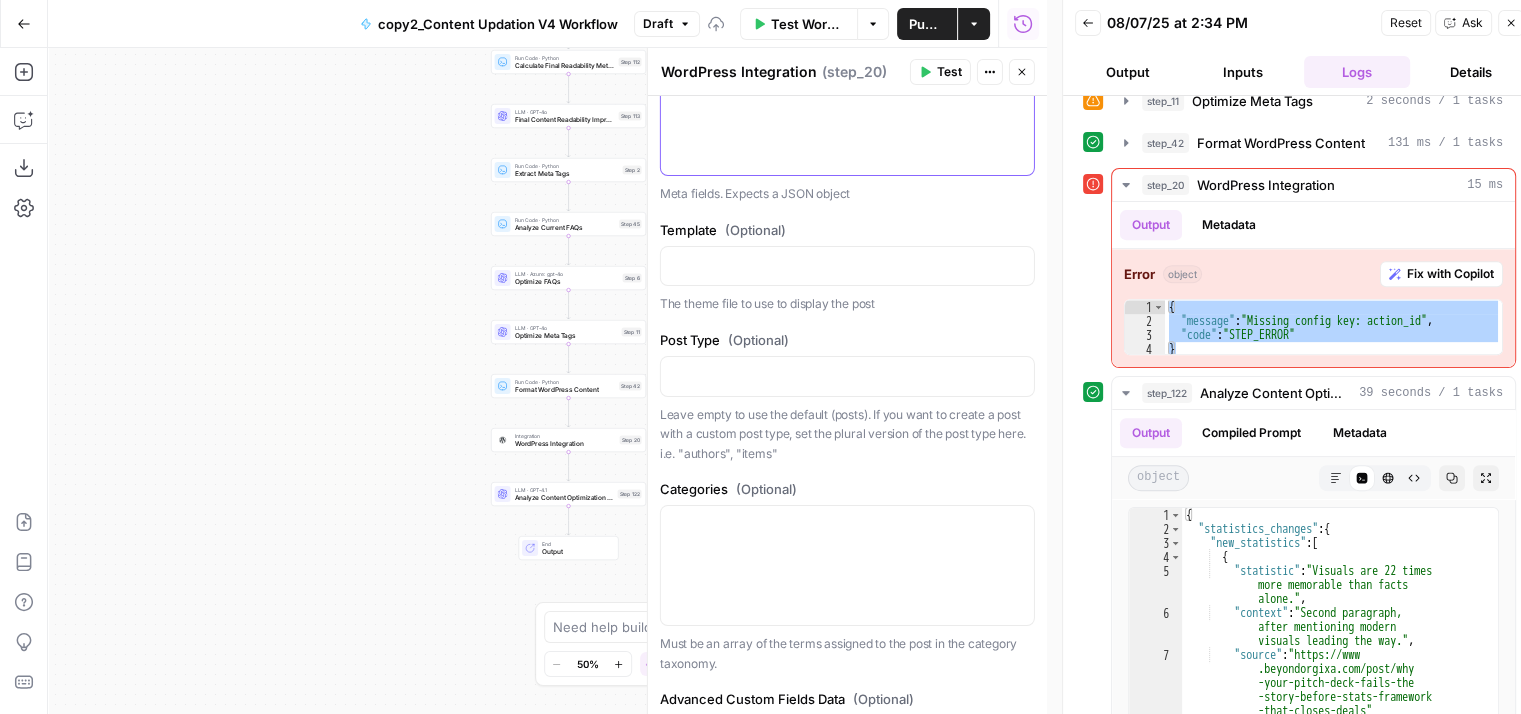 scroll, scrollTop: 1430, scrollLeft: 0, axis: vertical 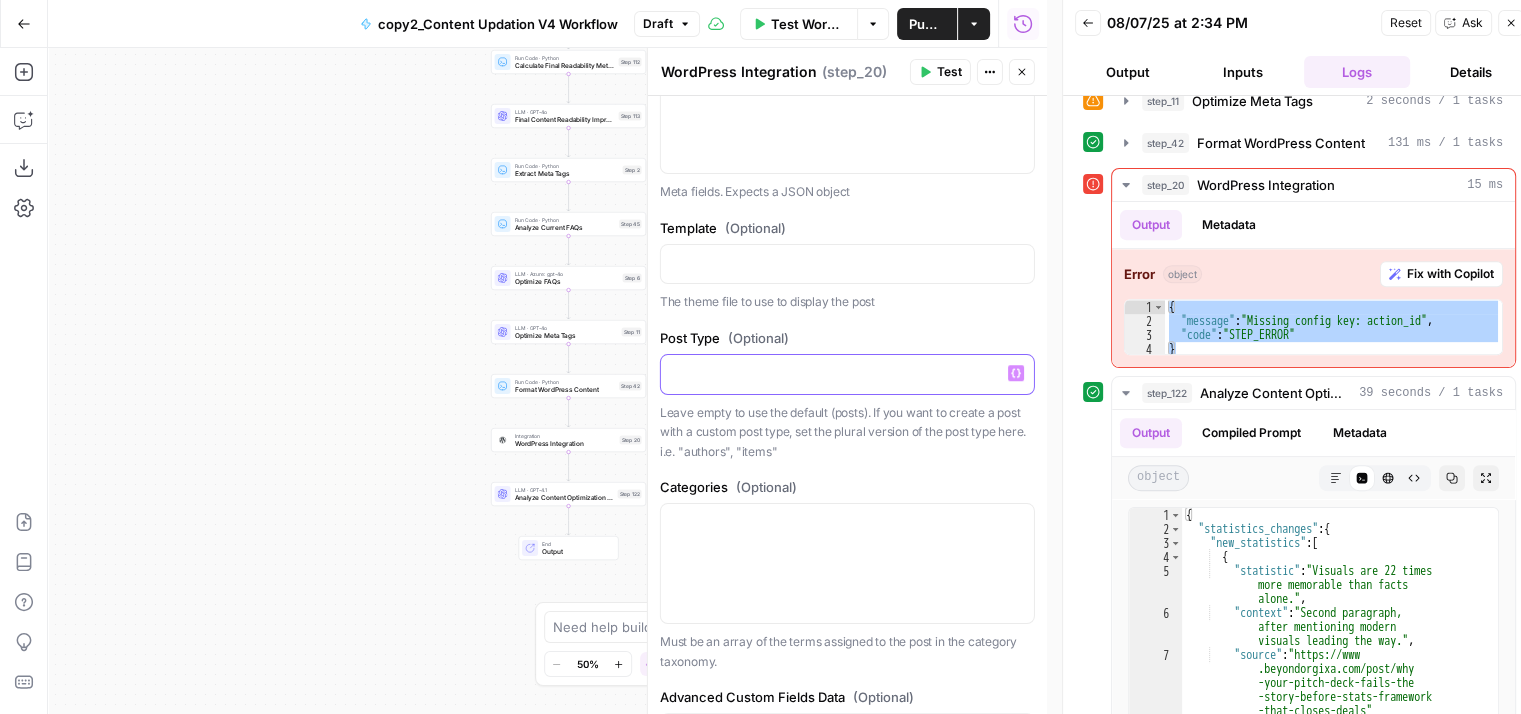 click at bounding box center [847, 374] 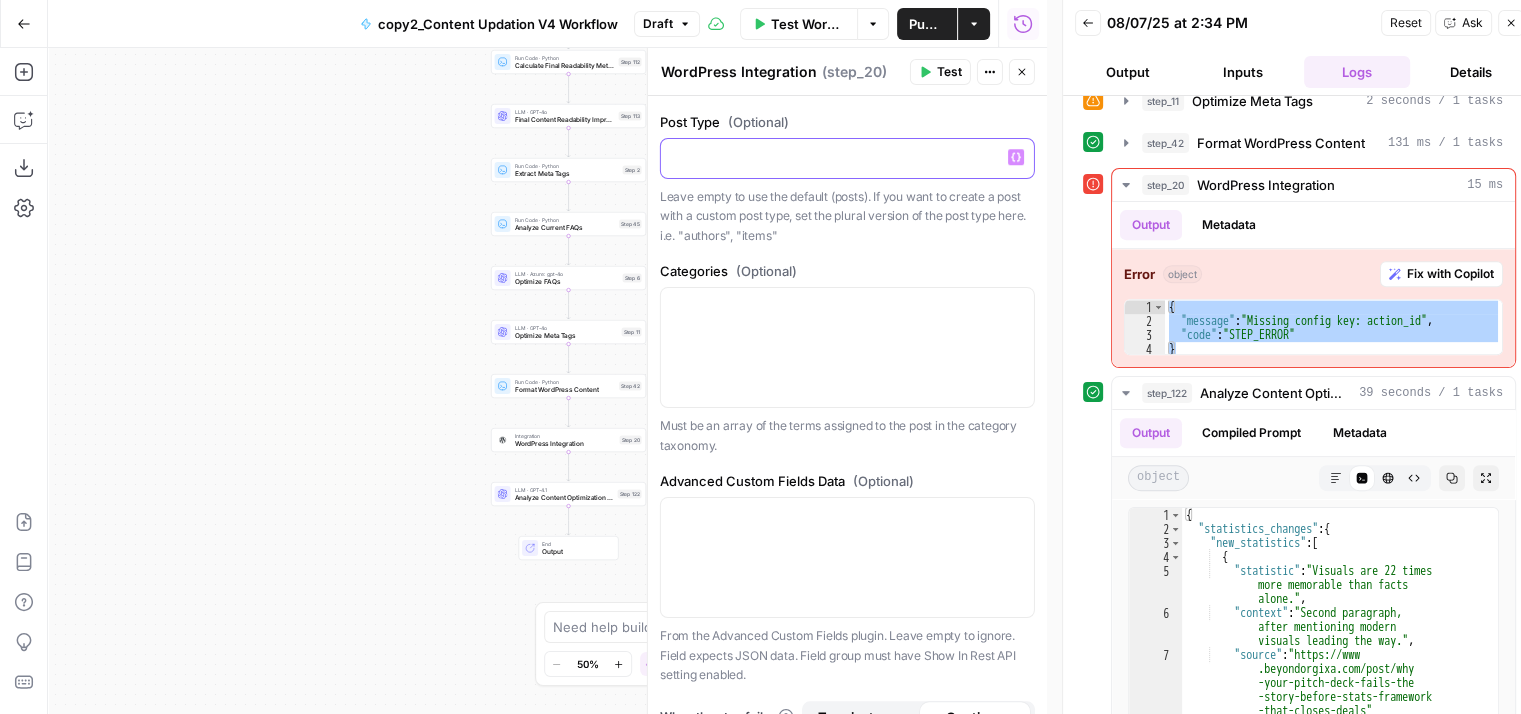 scroll, scrollTop: 1669, scrollLeft: 0, axis: vertical 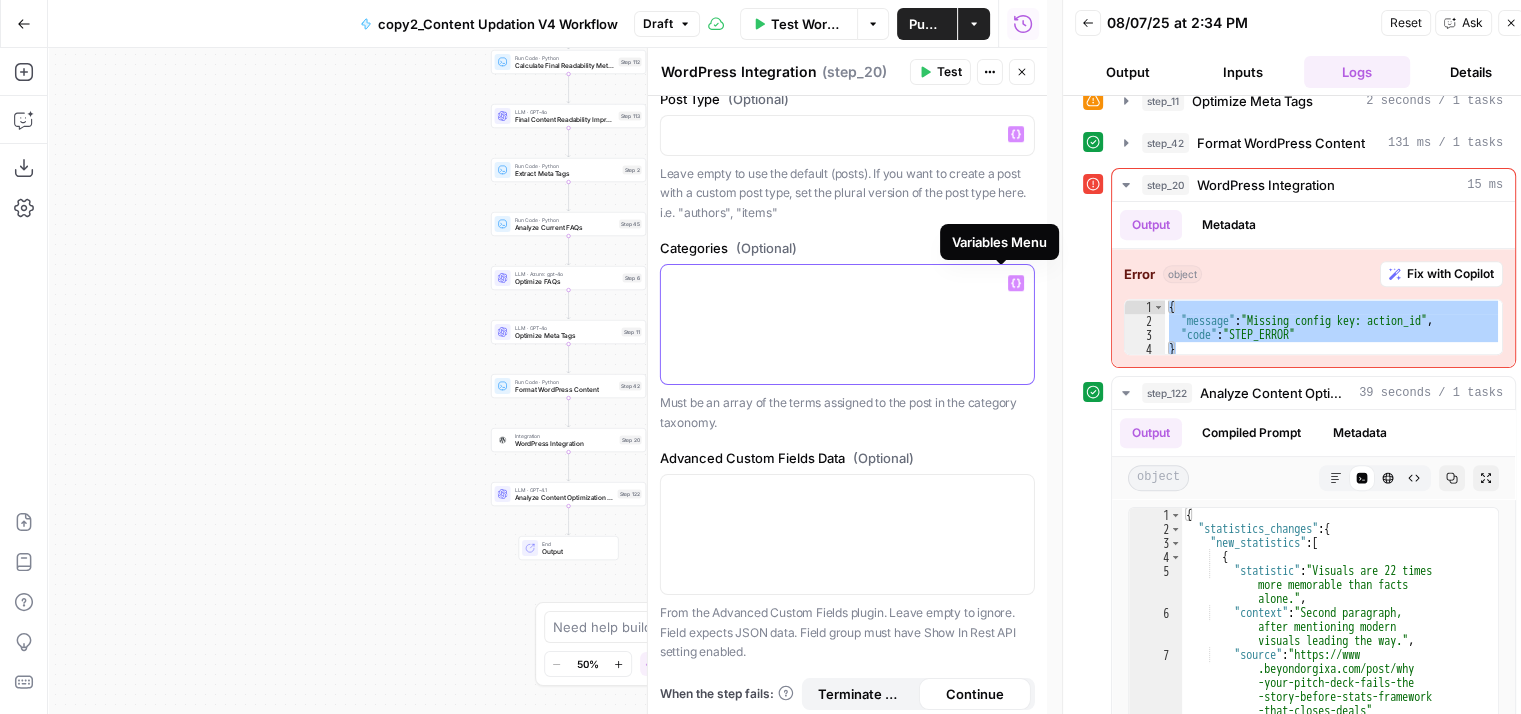 click 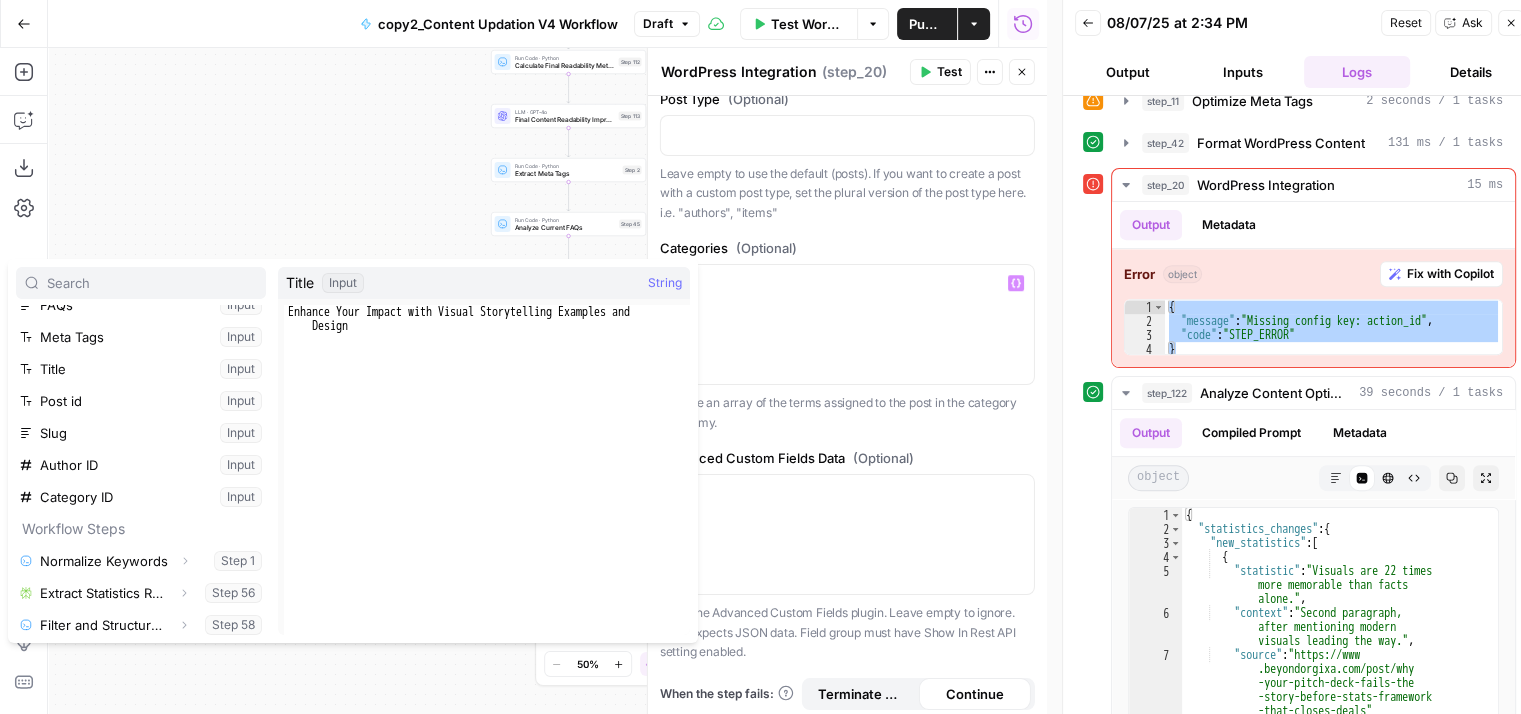scroll, scrollTop: 148, scrollLeft: 0, axis: vertical 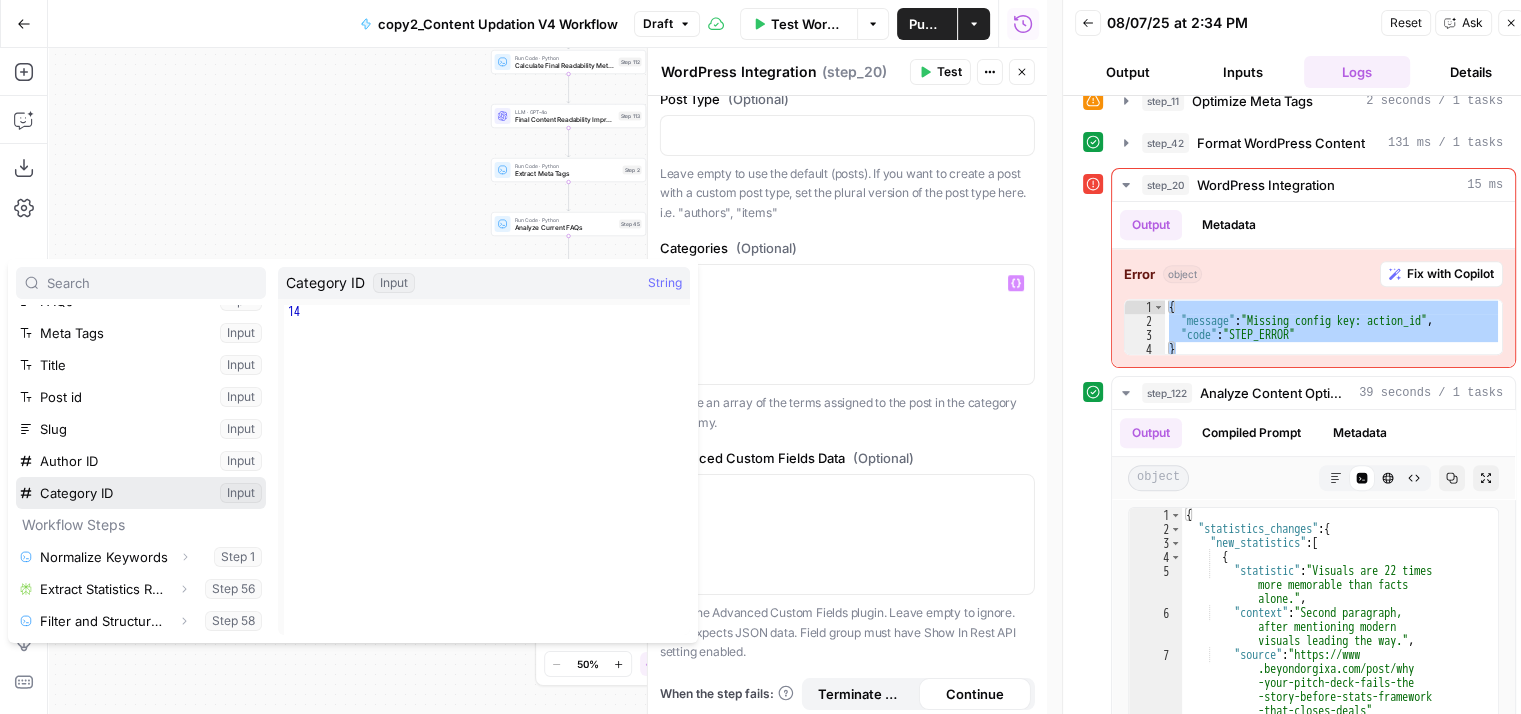 click at bounding box center (141, 493) 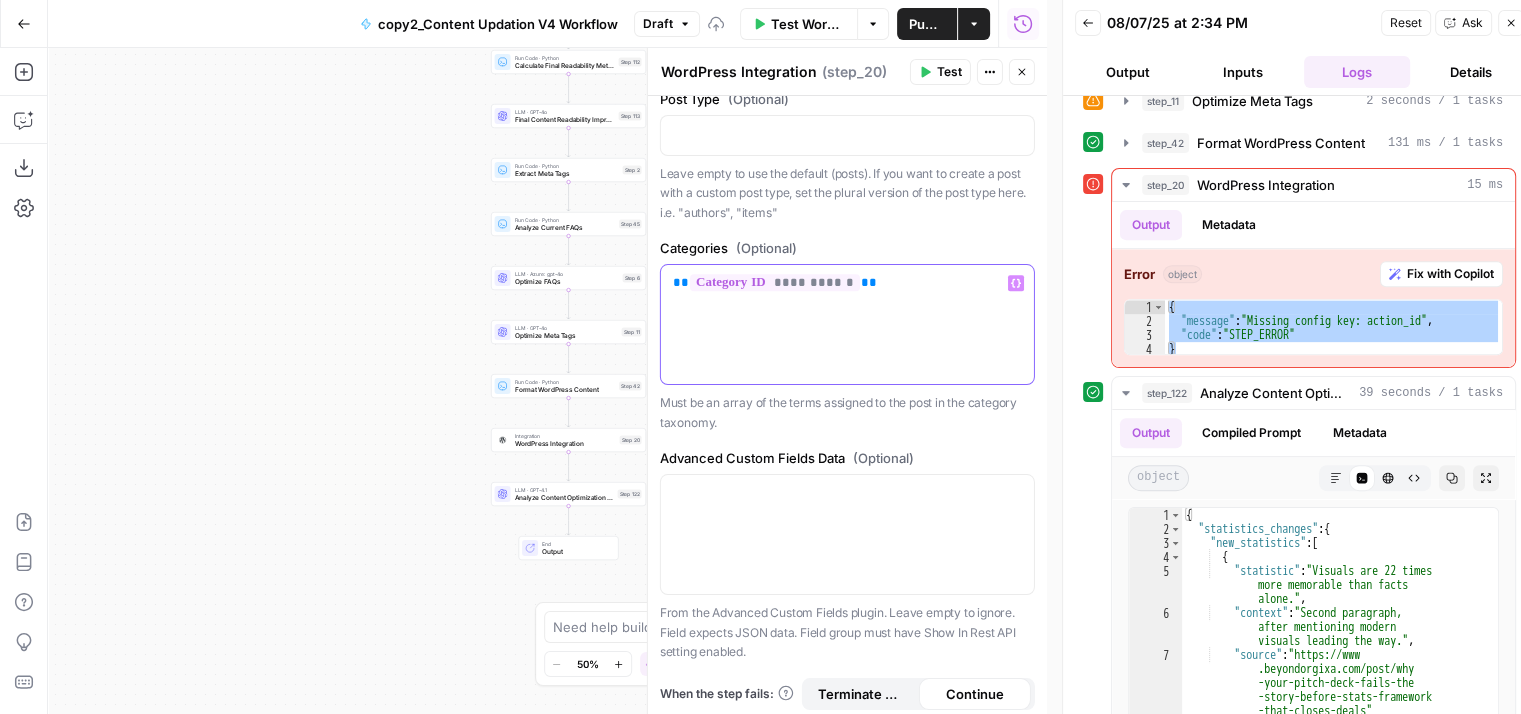 scroll, scrollTop: 16, scrollLeft: 0, axis: vertical 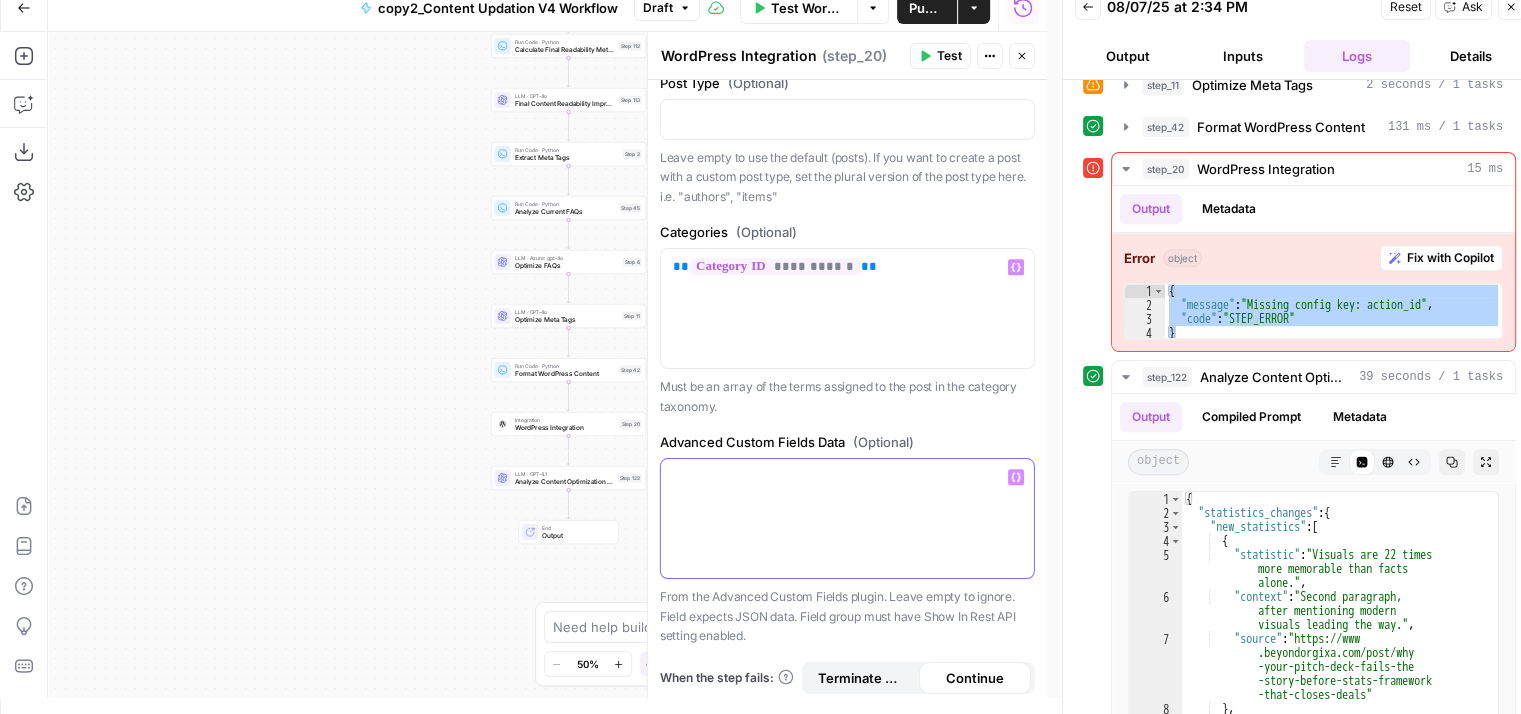 click 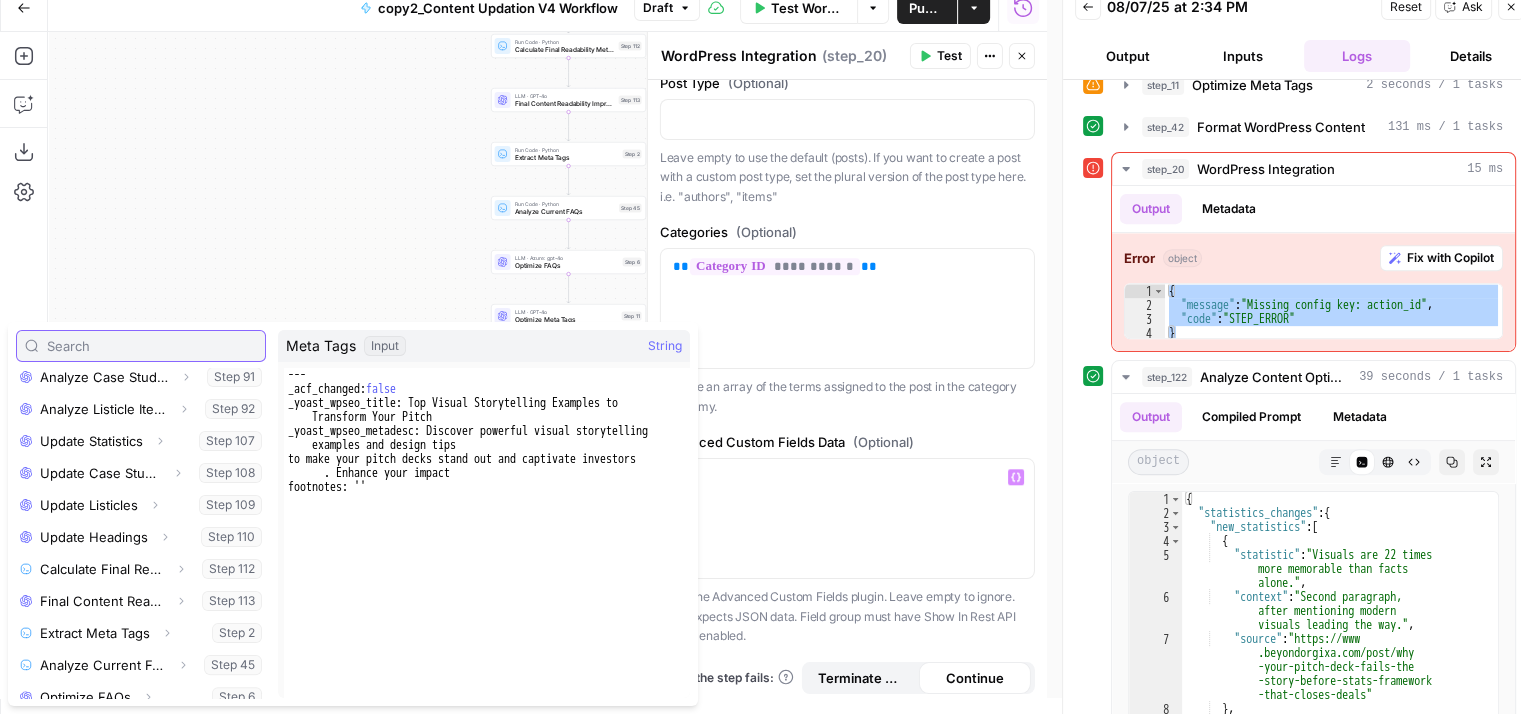 scroll, scrollTop: 725, scrollLeft: 0, axis: vertical 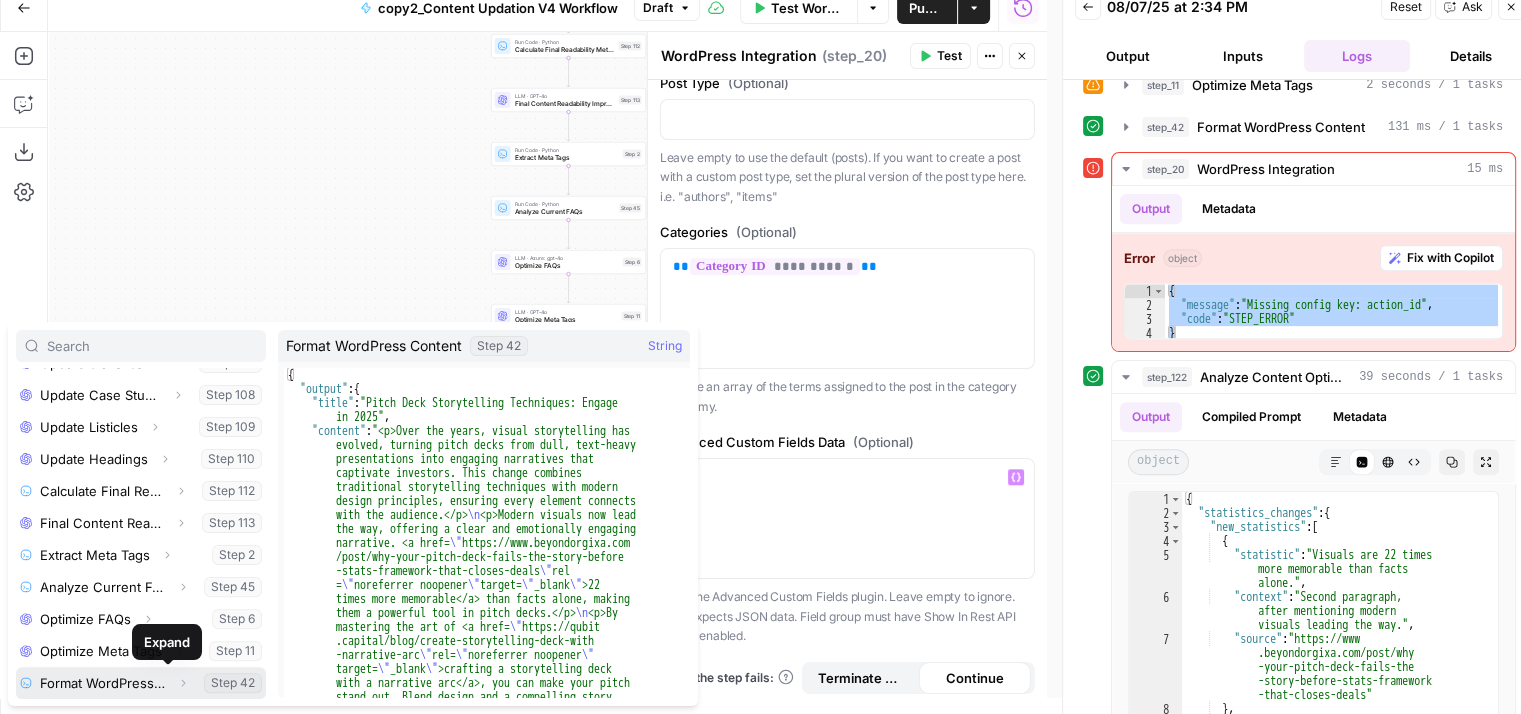 click 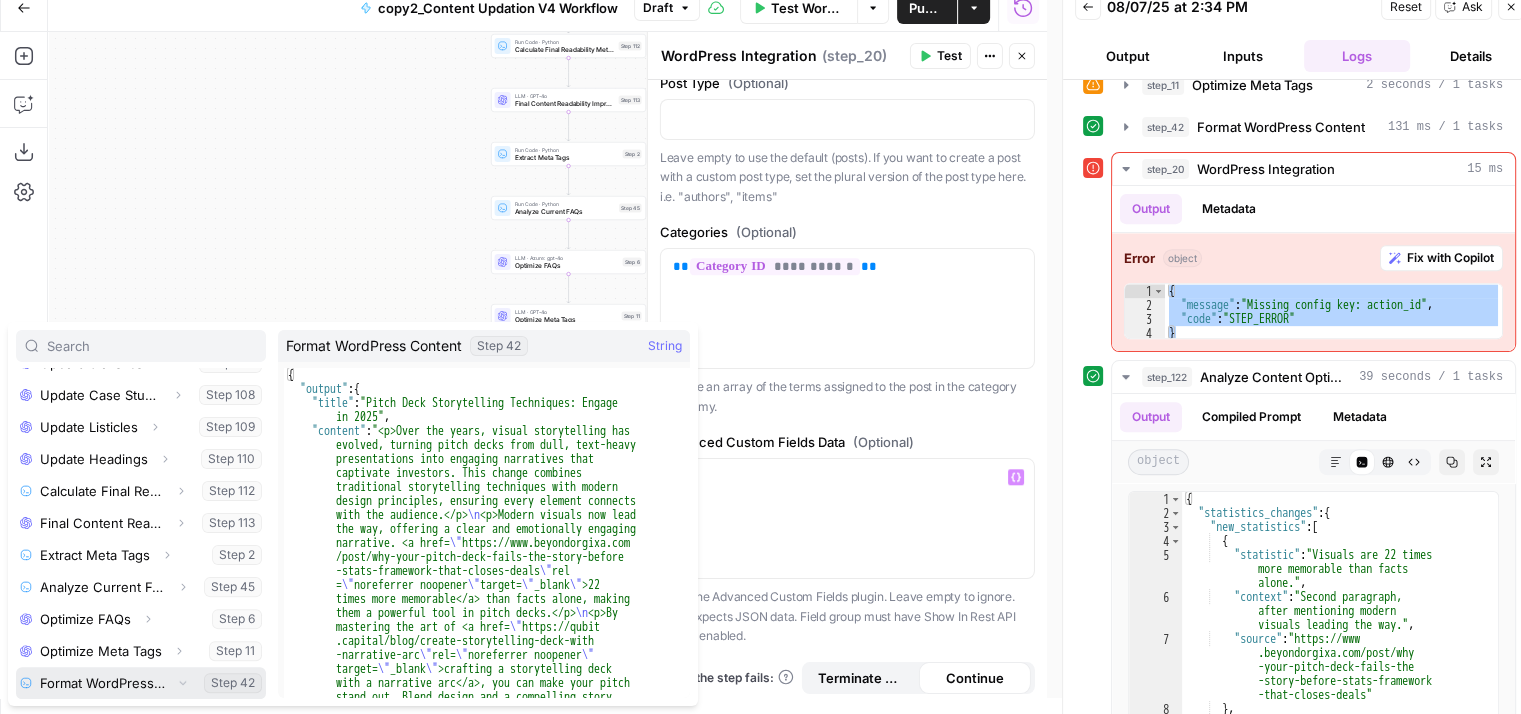 scroll, scrollTop: 789, scrollLeft: 0, axis: vertical 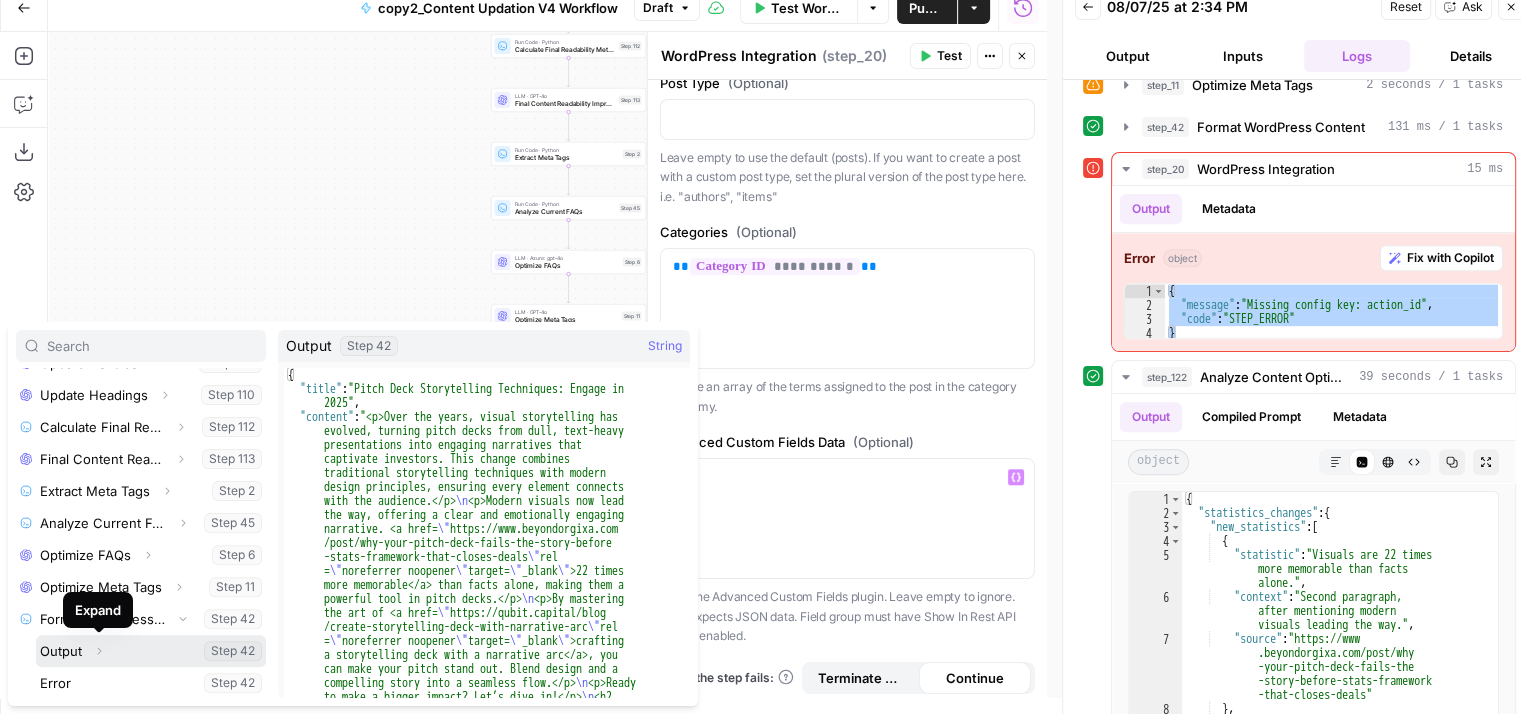 click 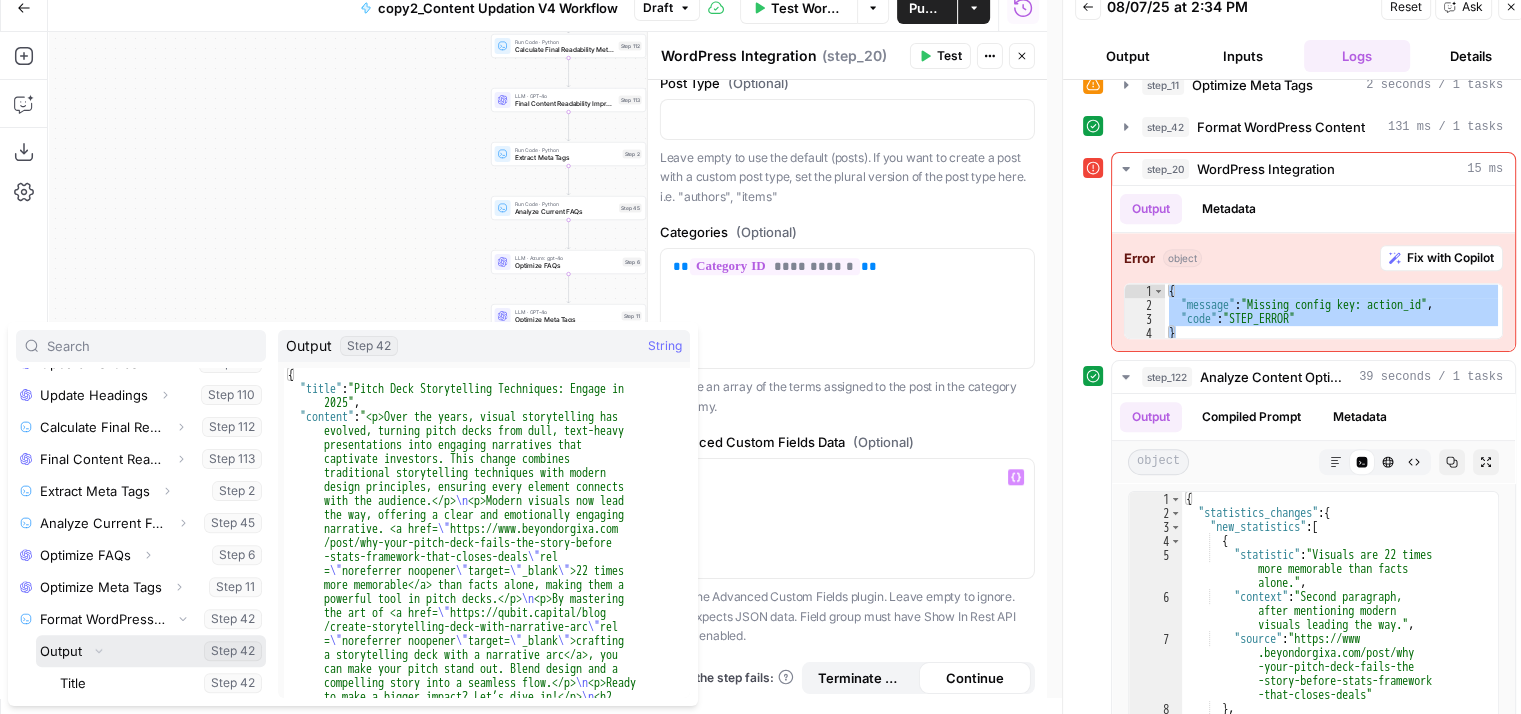scroll, scrollTop: 949, scrollLeft: 0, axis: vertical 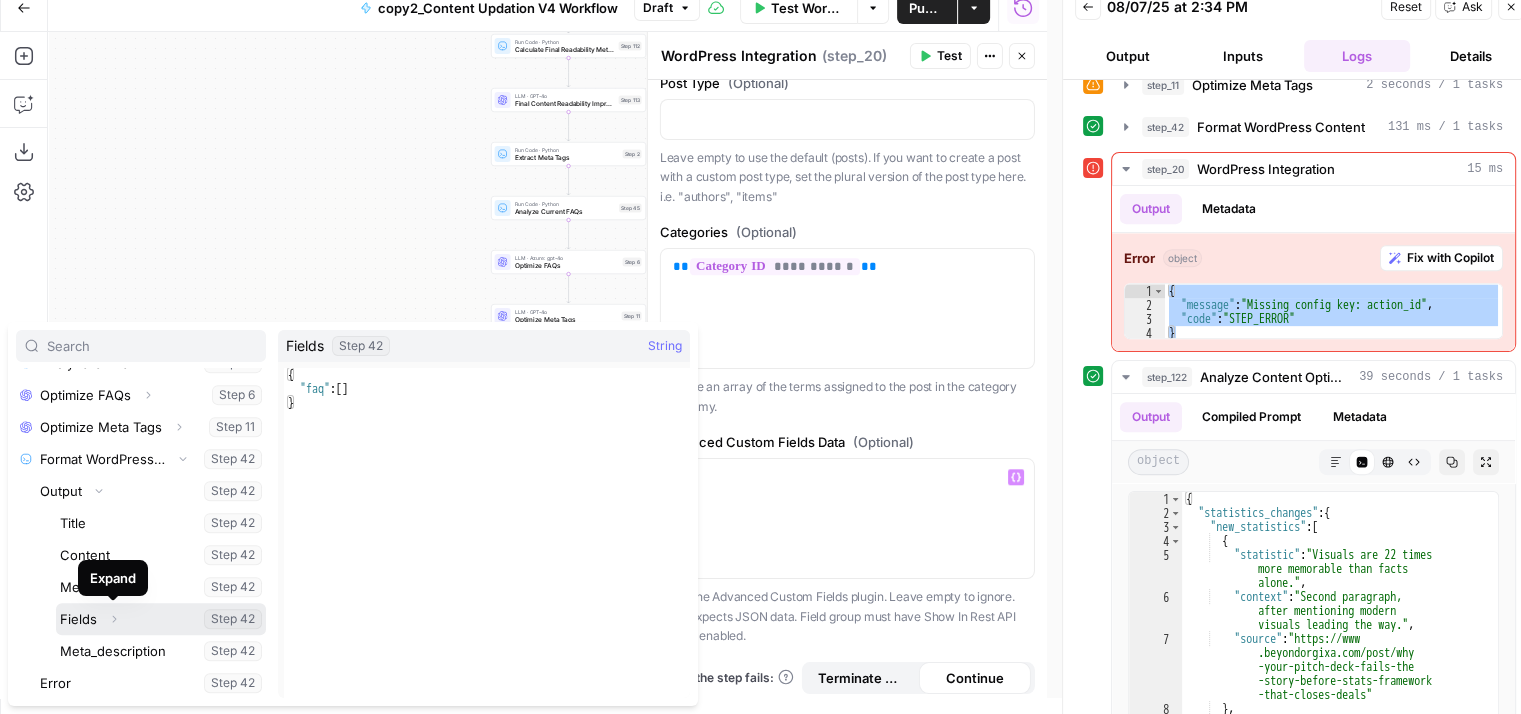 click 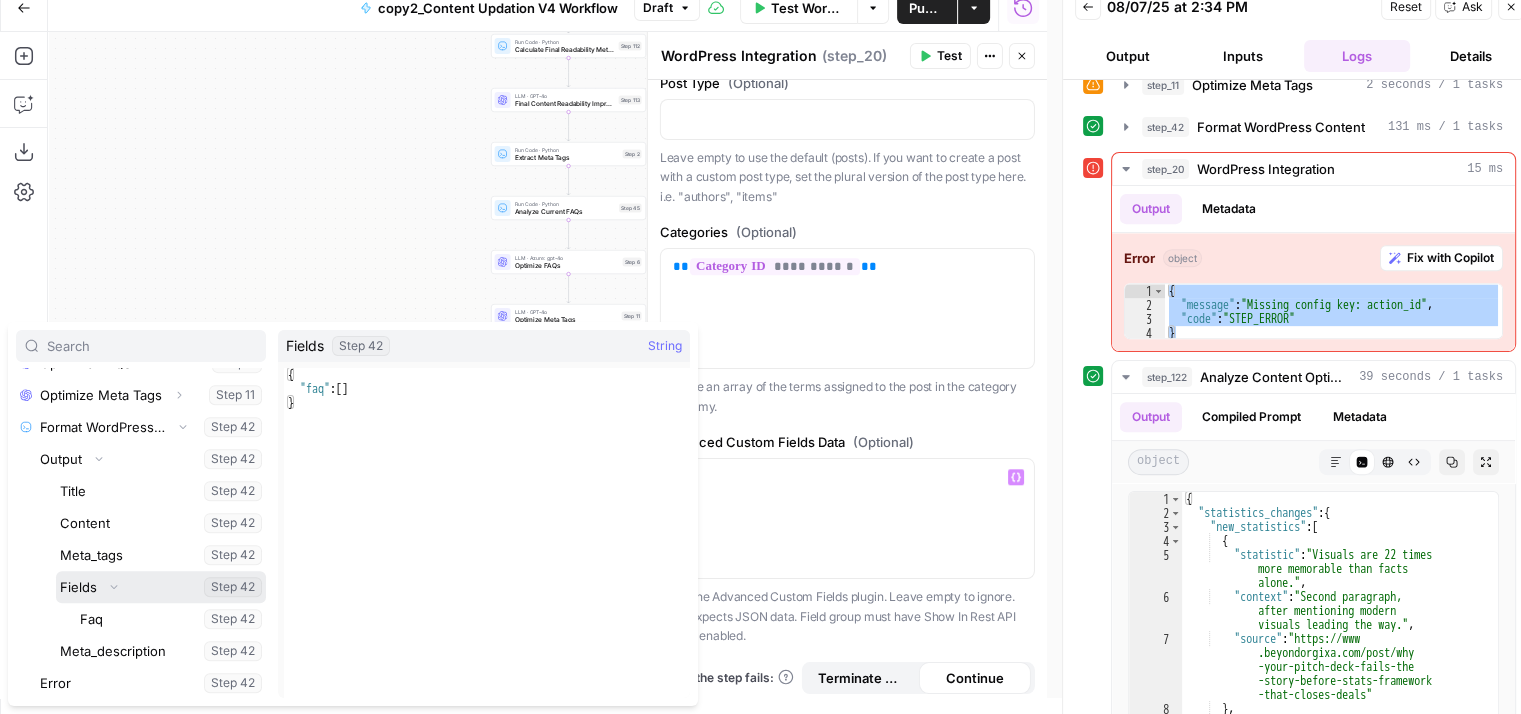 scroll, scrollTop: 981, scrollLeft: 0, axis: vertical 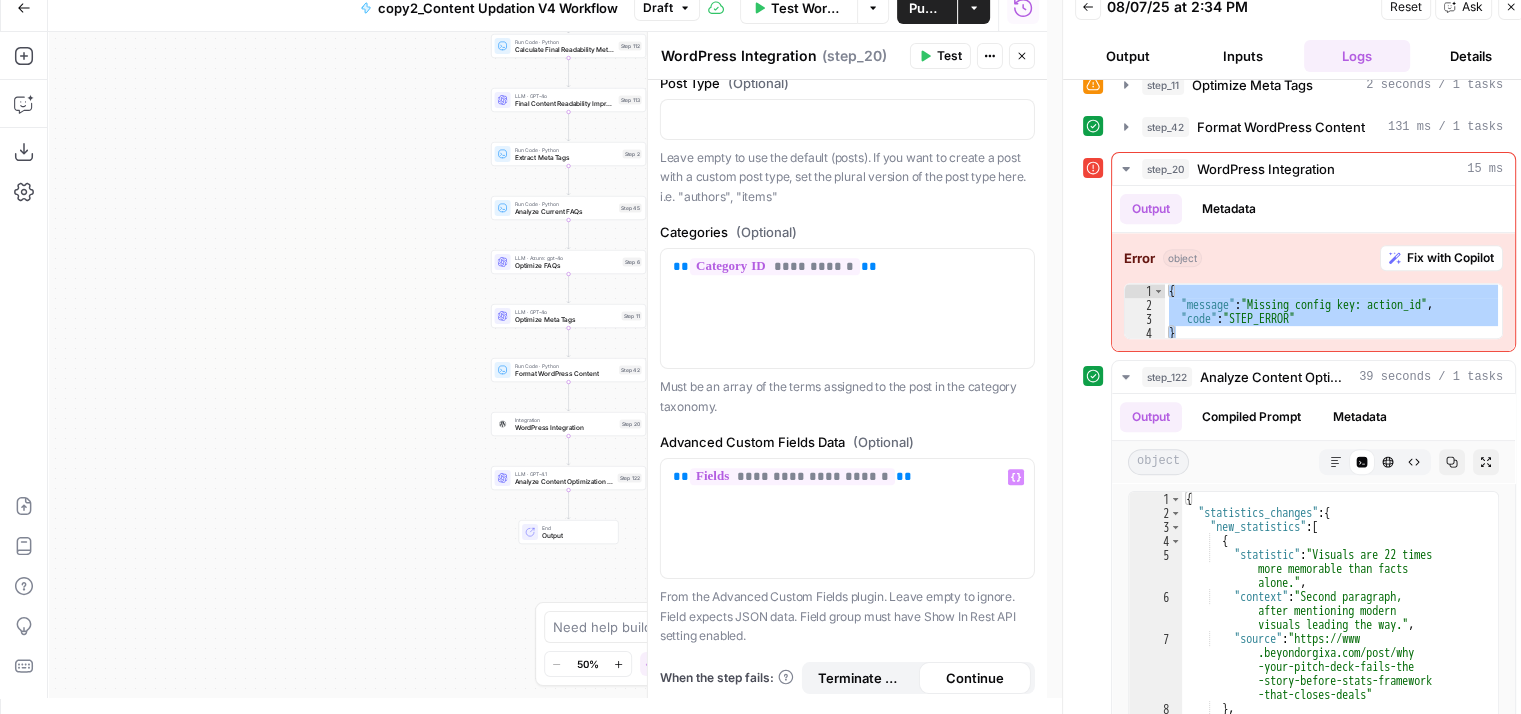 click 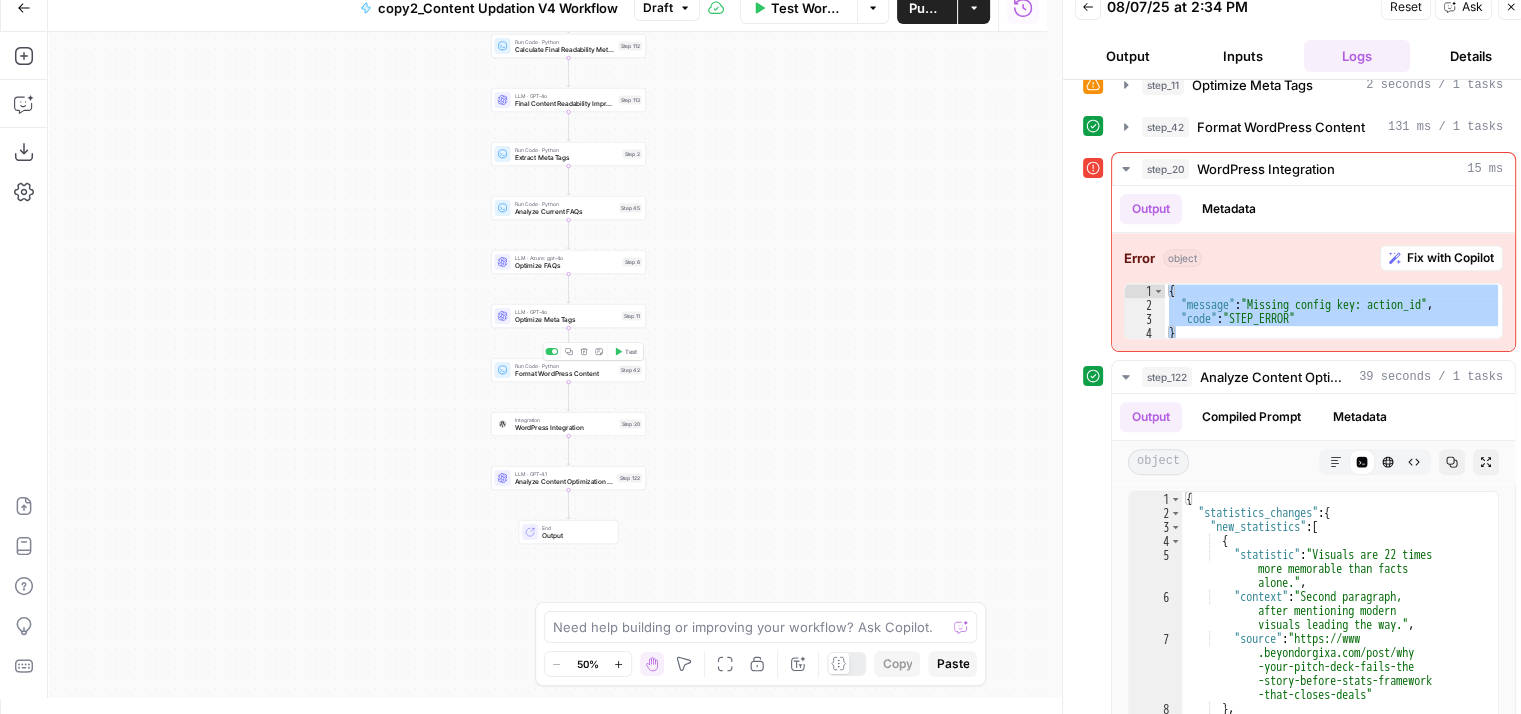 click on "Format WordPress Content" at bounding box center [565, 374] 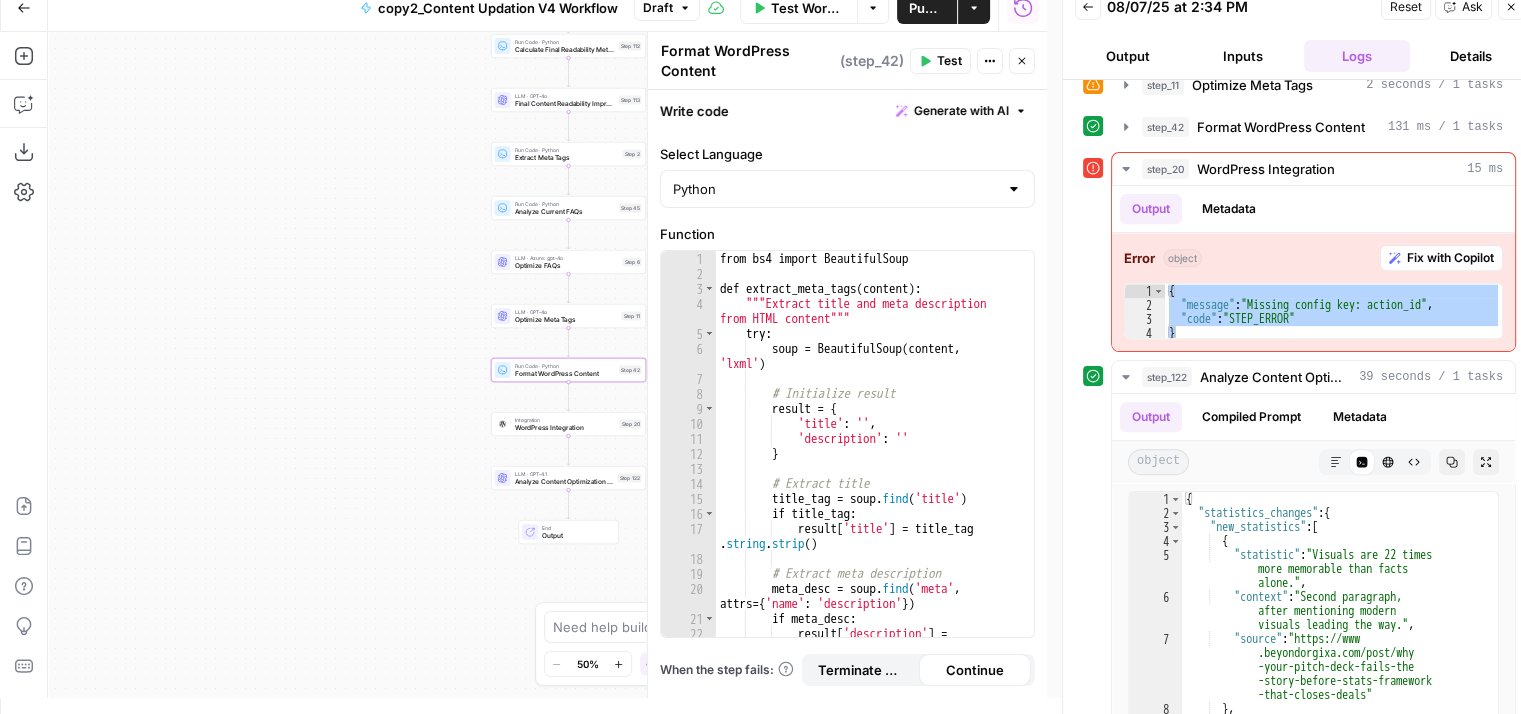 click 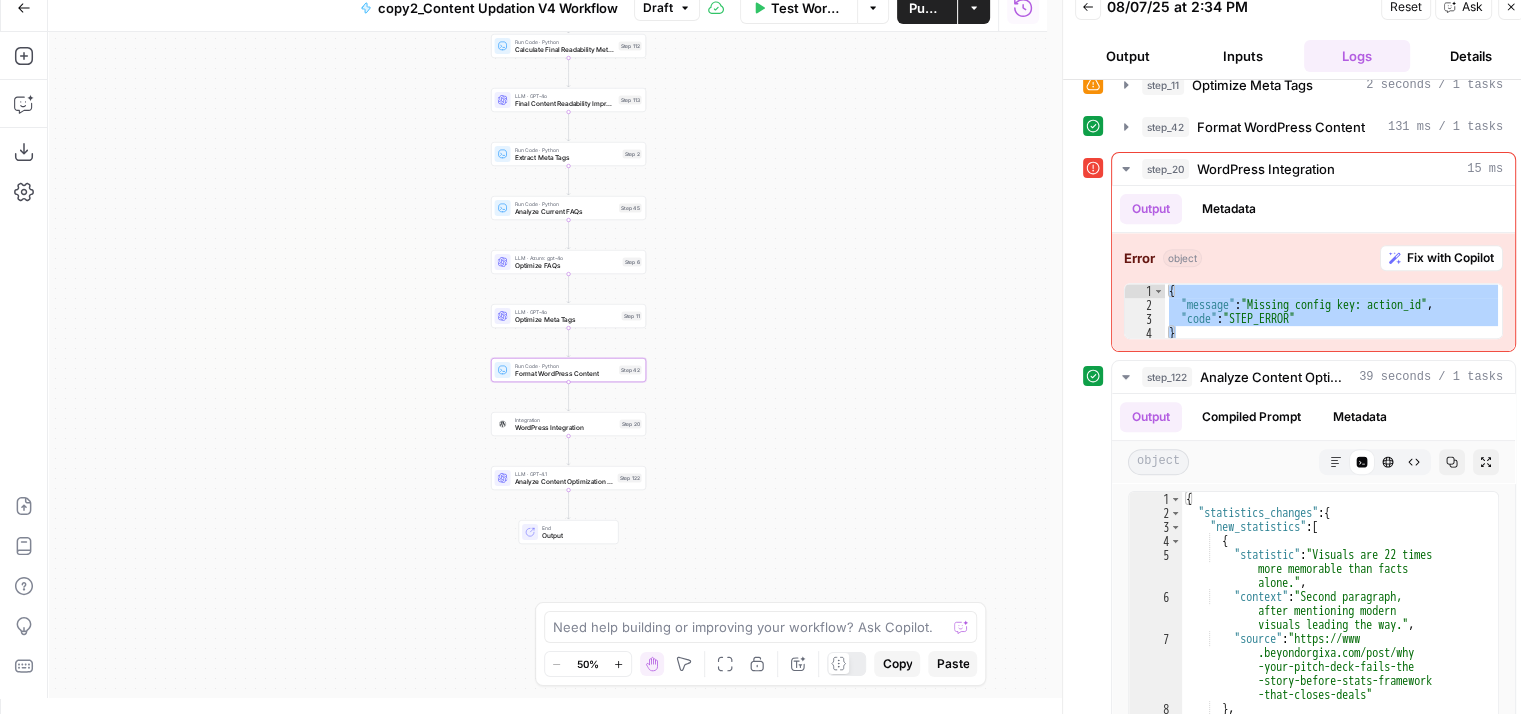 drag, startPoint x: 244, startPoint y: 330, endPoint x: 356, endPoint y: 335, distance: 112.11155 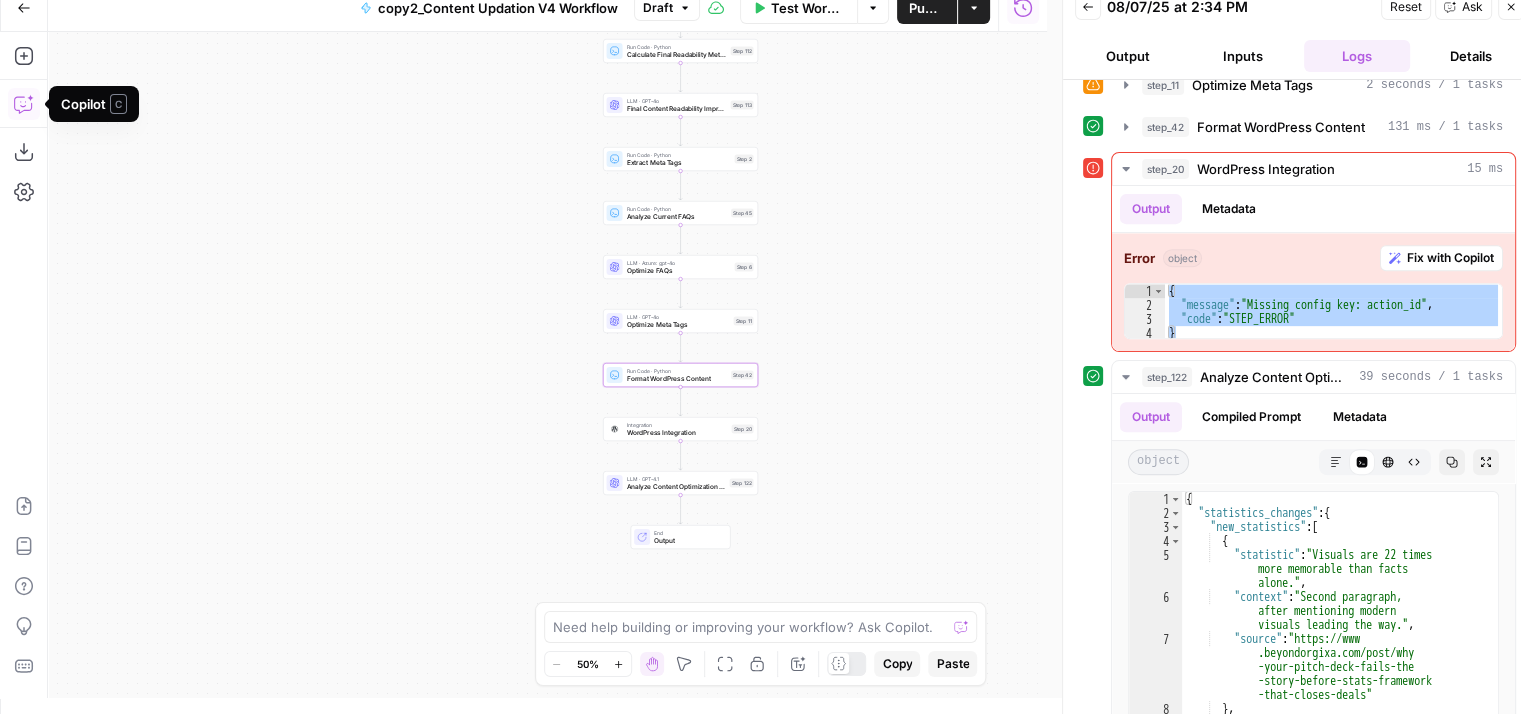 click 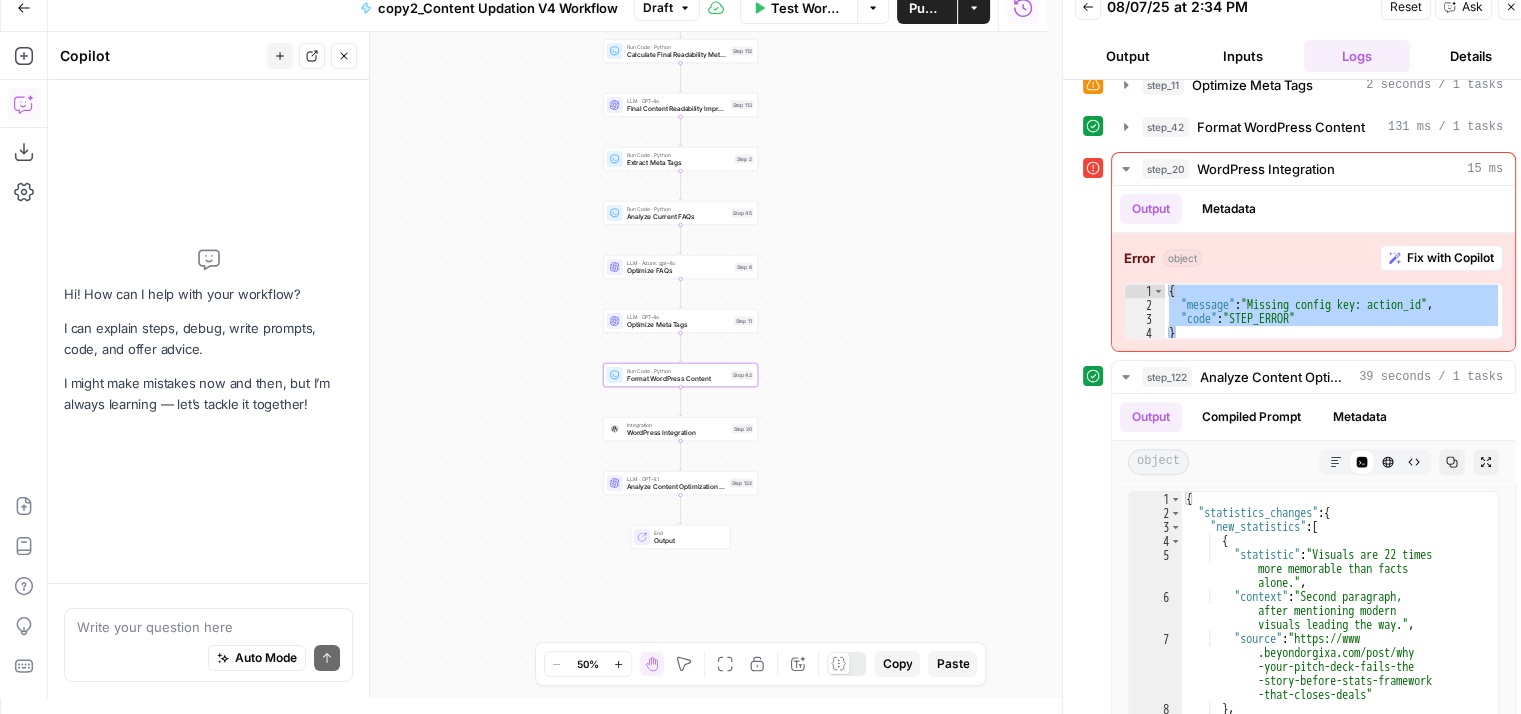 click on "Test Workflow Options Publish Actions Run History" at bounding box center [874, 7] 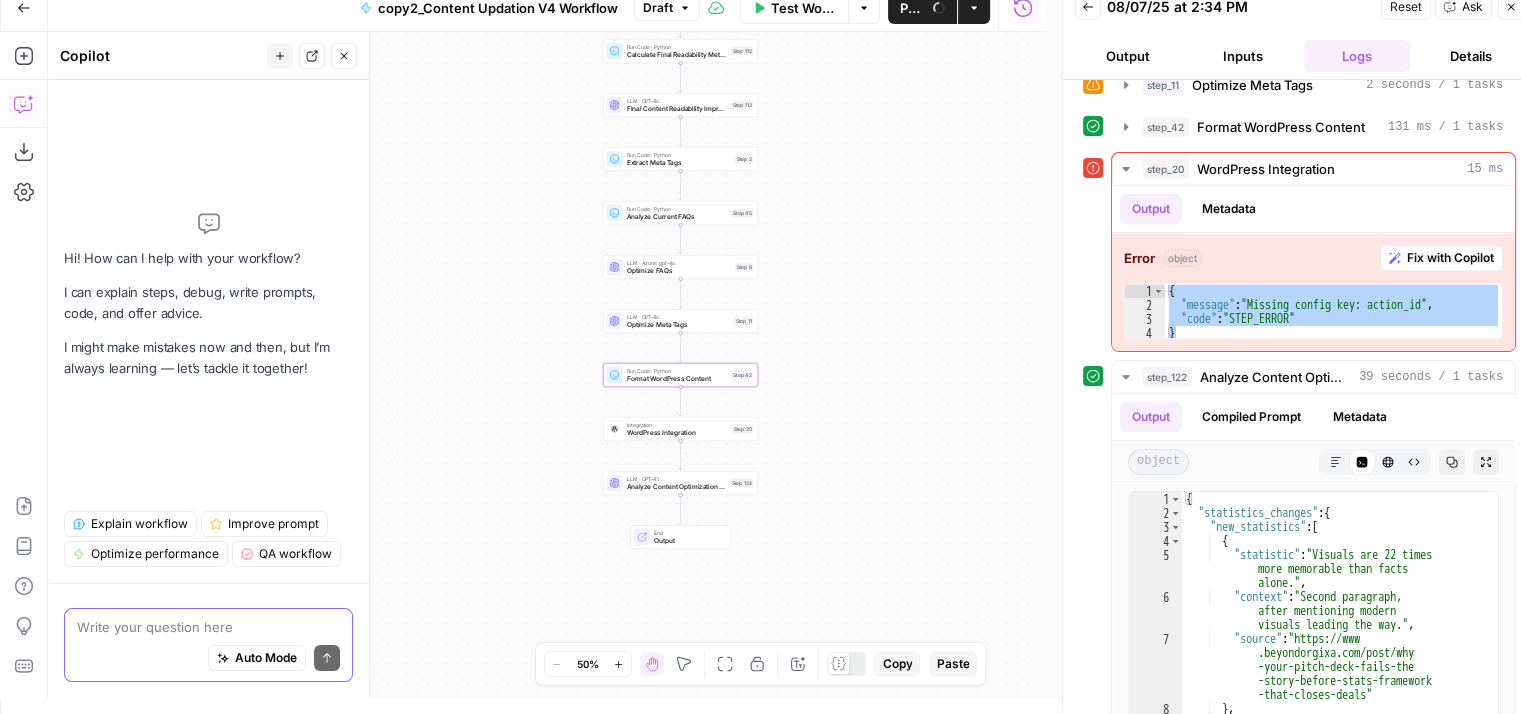 click at bounding box center [208, 627] 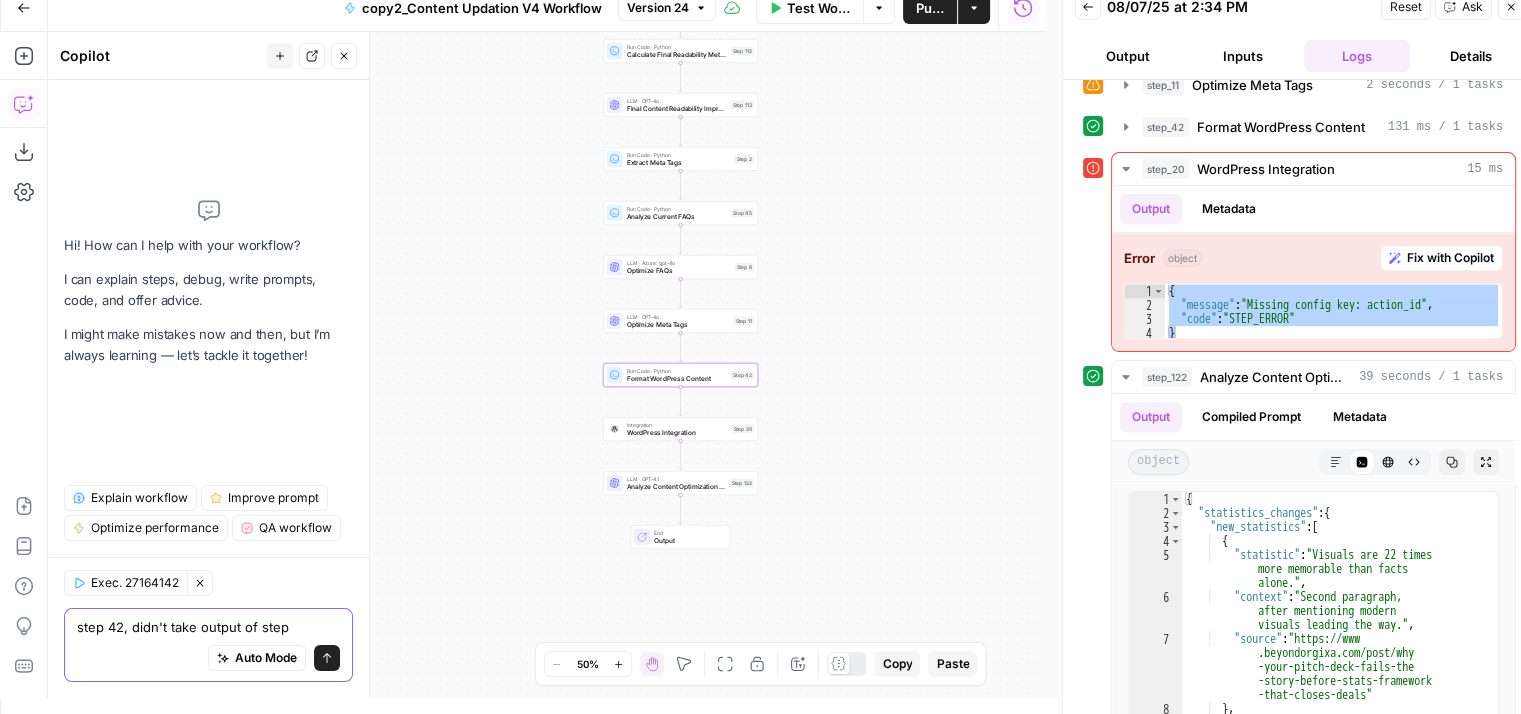 type on "step 42, didn't take output of step 6" 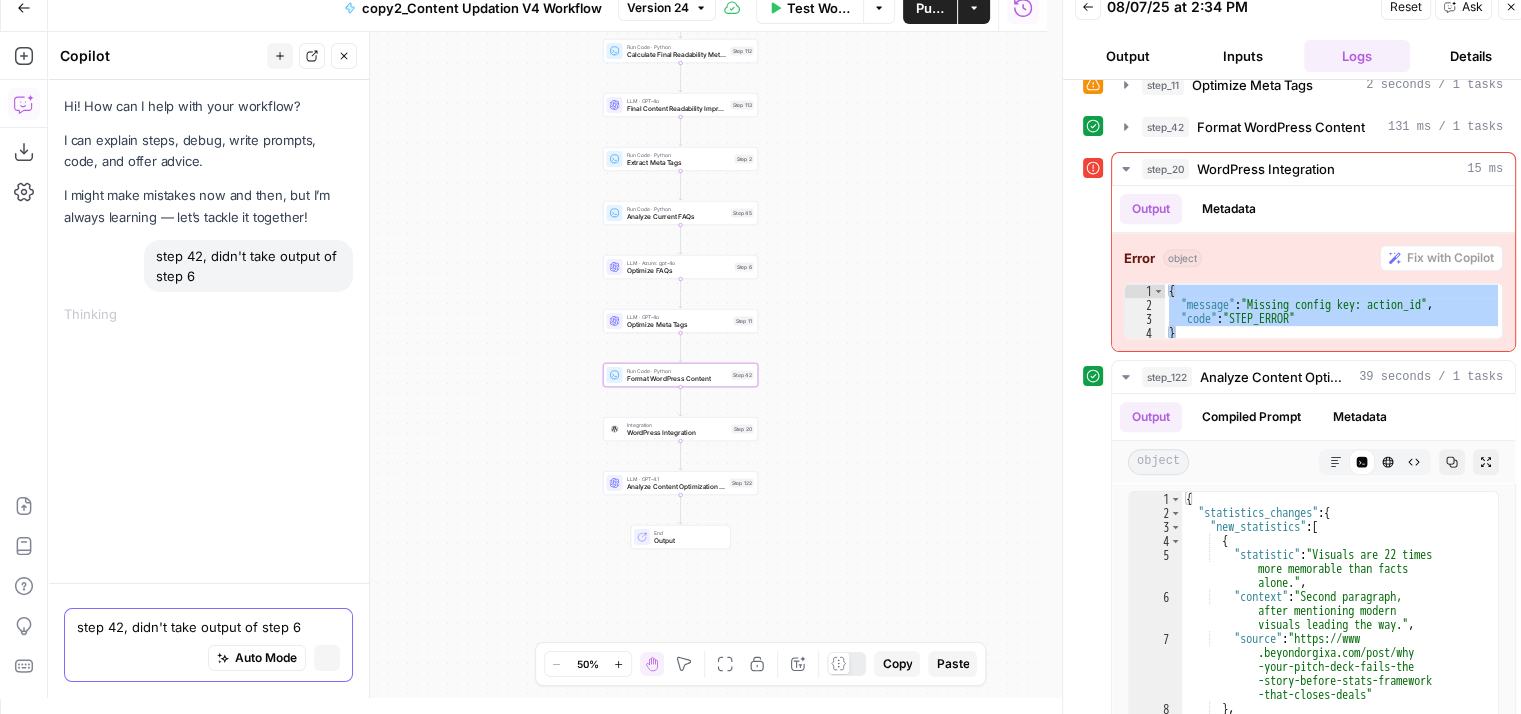 type 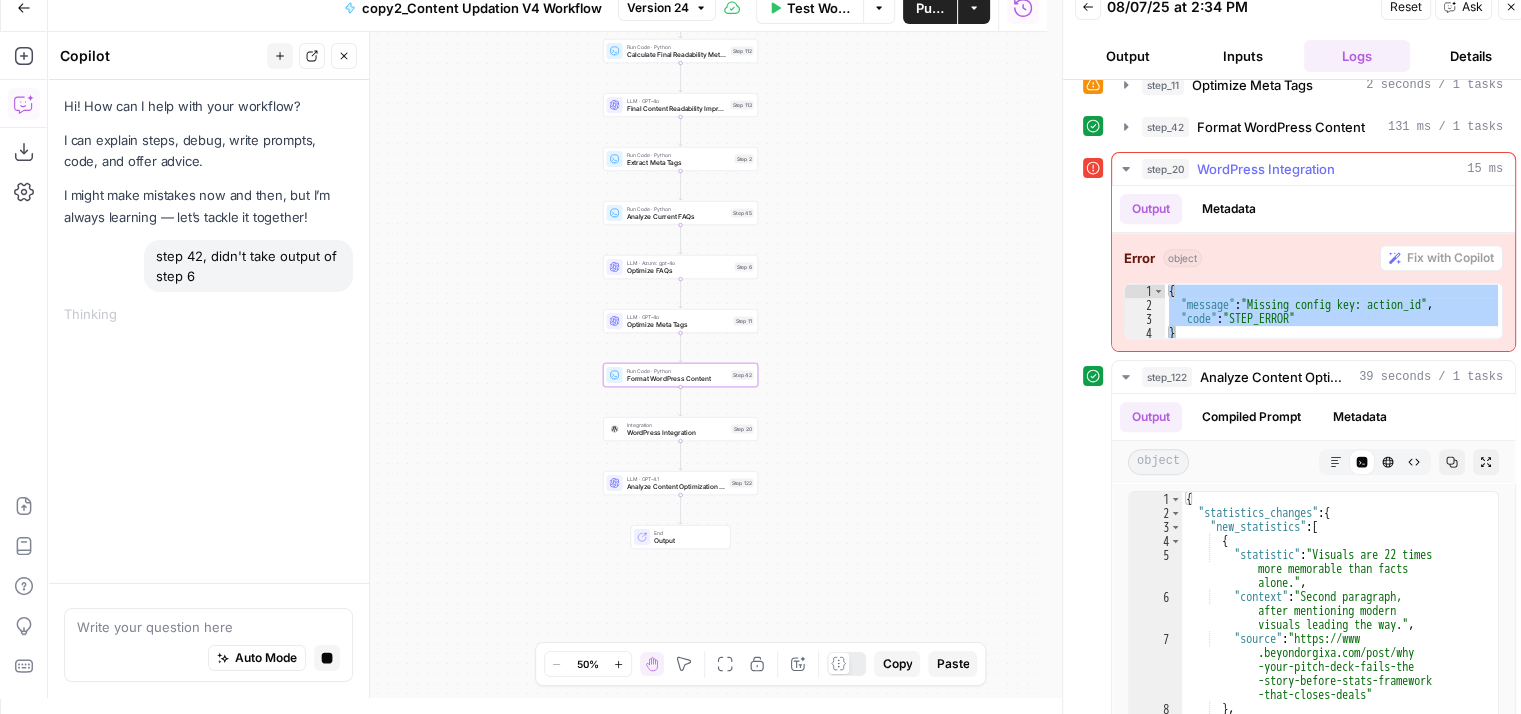 click on "step_20 WordPress Integration 15 ms" at bounding box center [1322, 169] 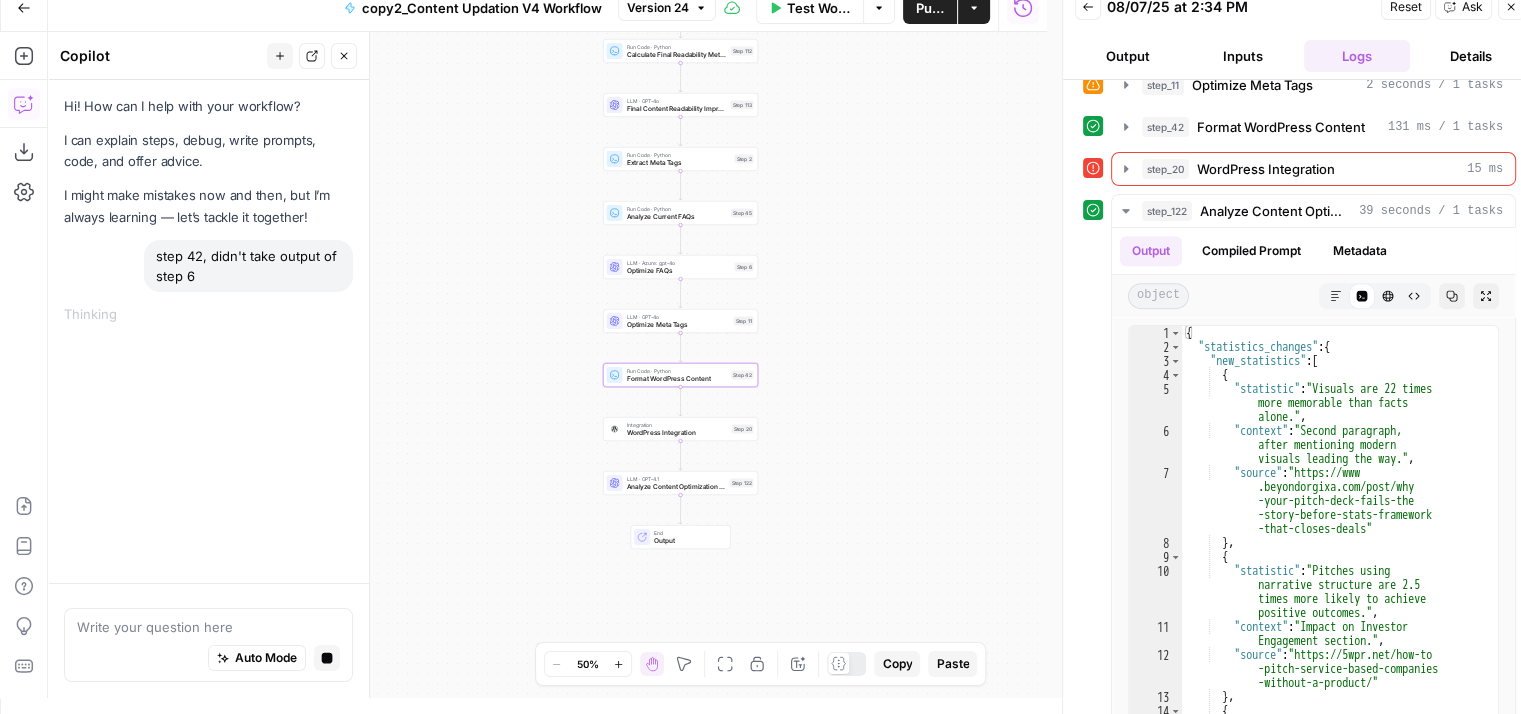 click on "Inputs" at bounding box center (1242, 56) 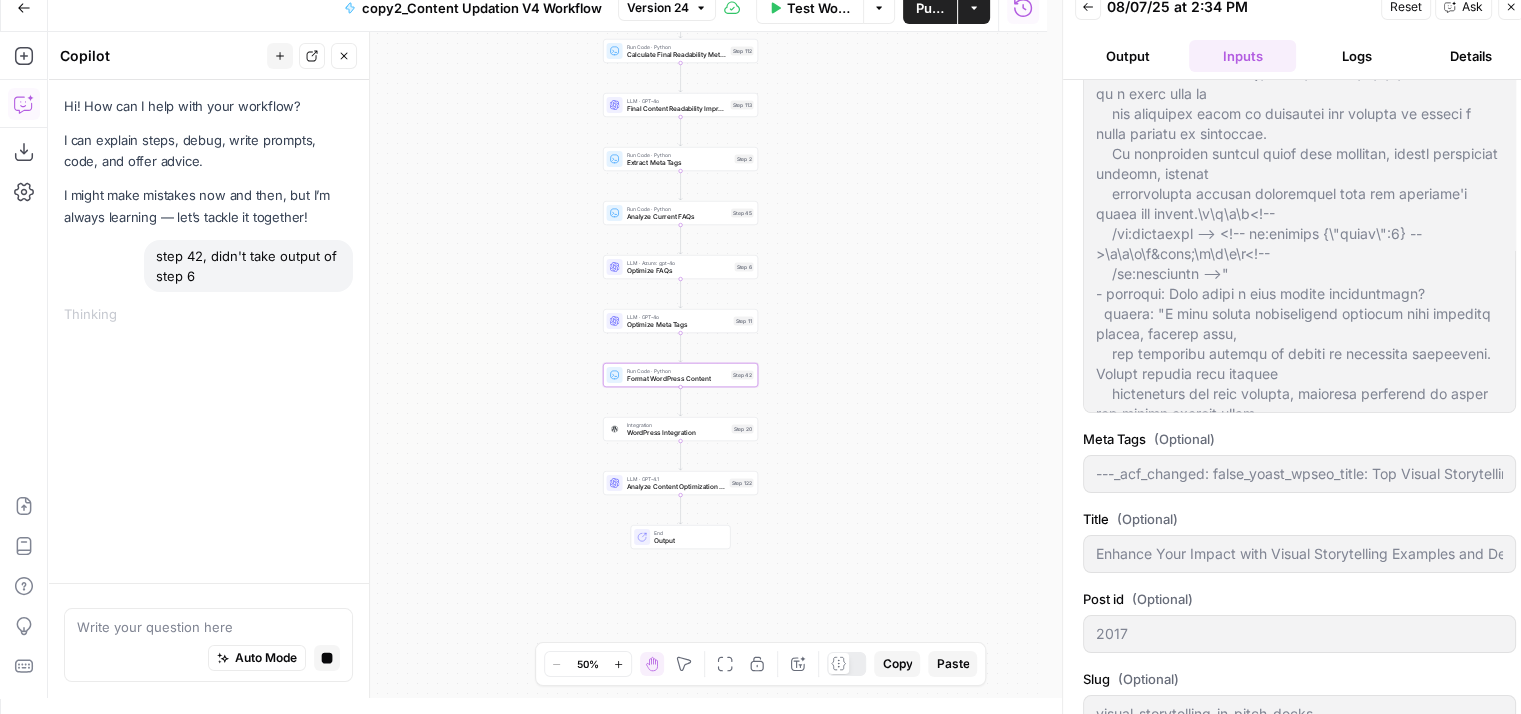 scroll, scrollTop: 0, scrollLeft: 0, axis: both 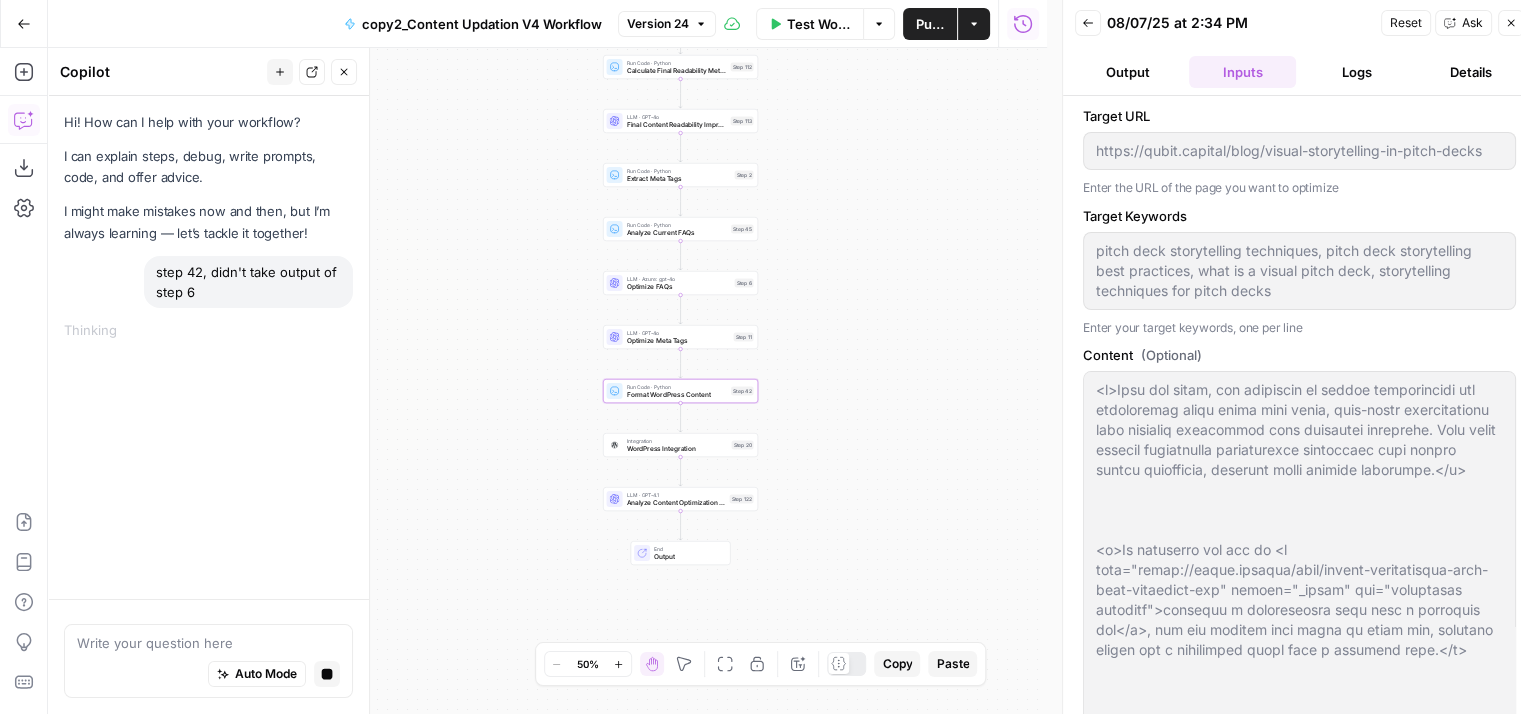 click on "Logs" at bounding box center [1357, 72] 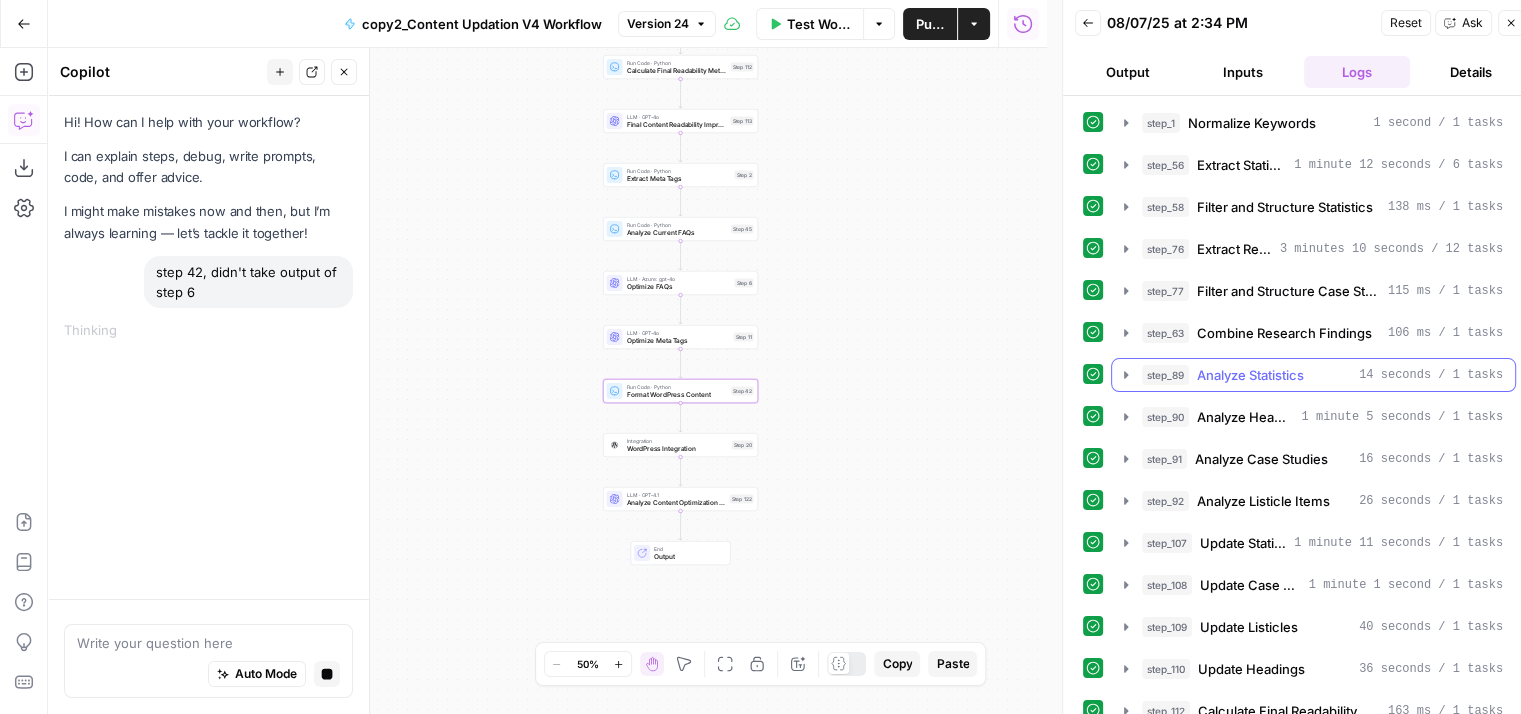 scroll, scrollTop: 834, scrollLeft: 0, axis: vertical 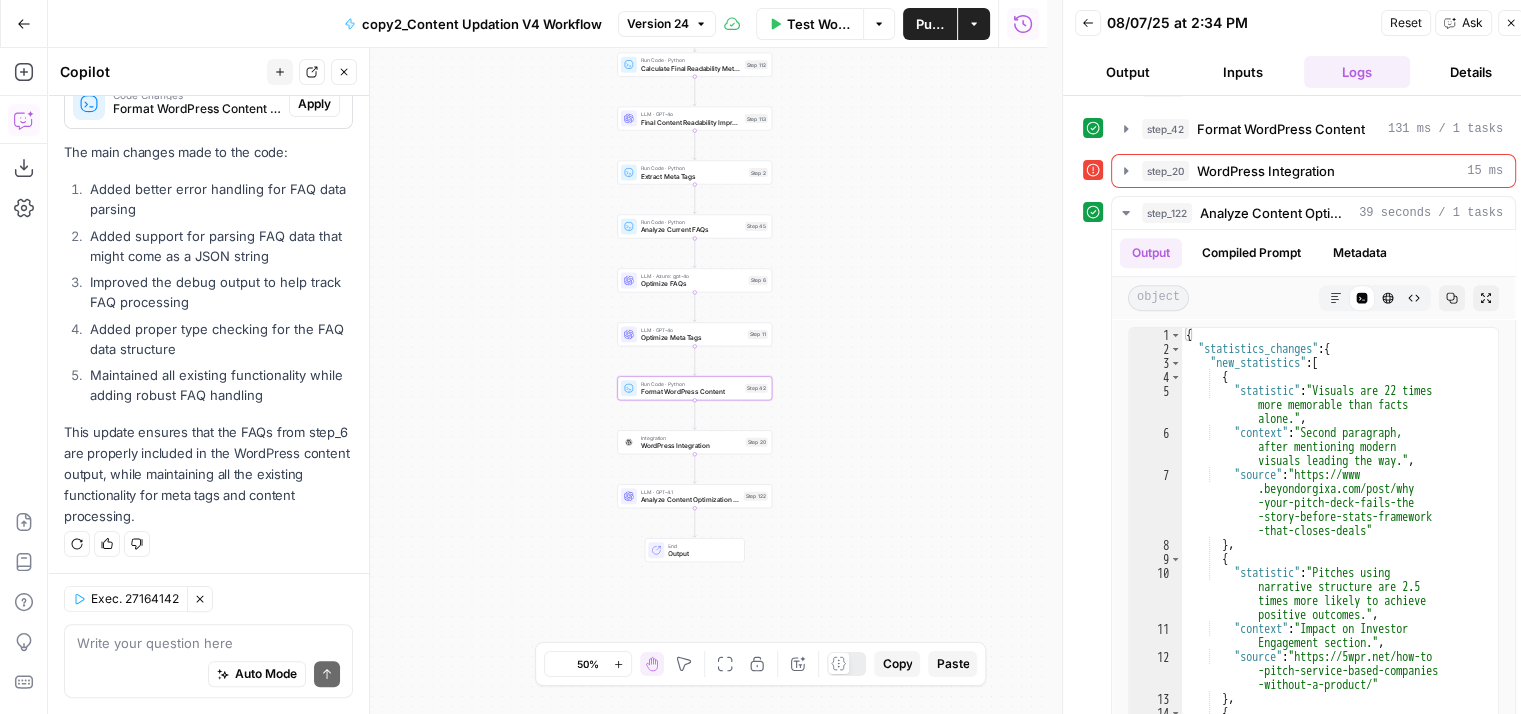 click on "Apply" at bounding box center [314, 104] 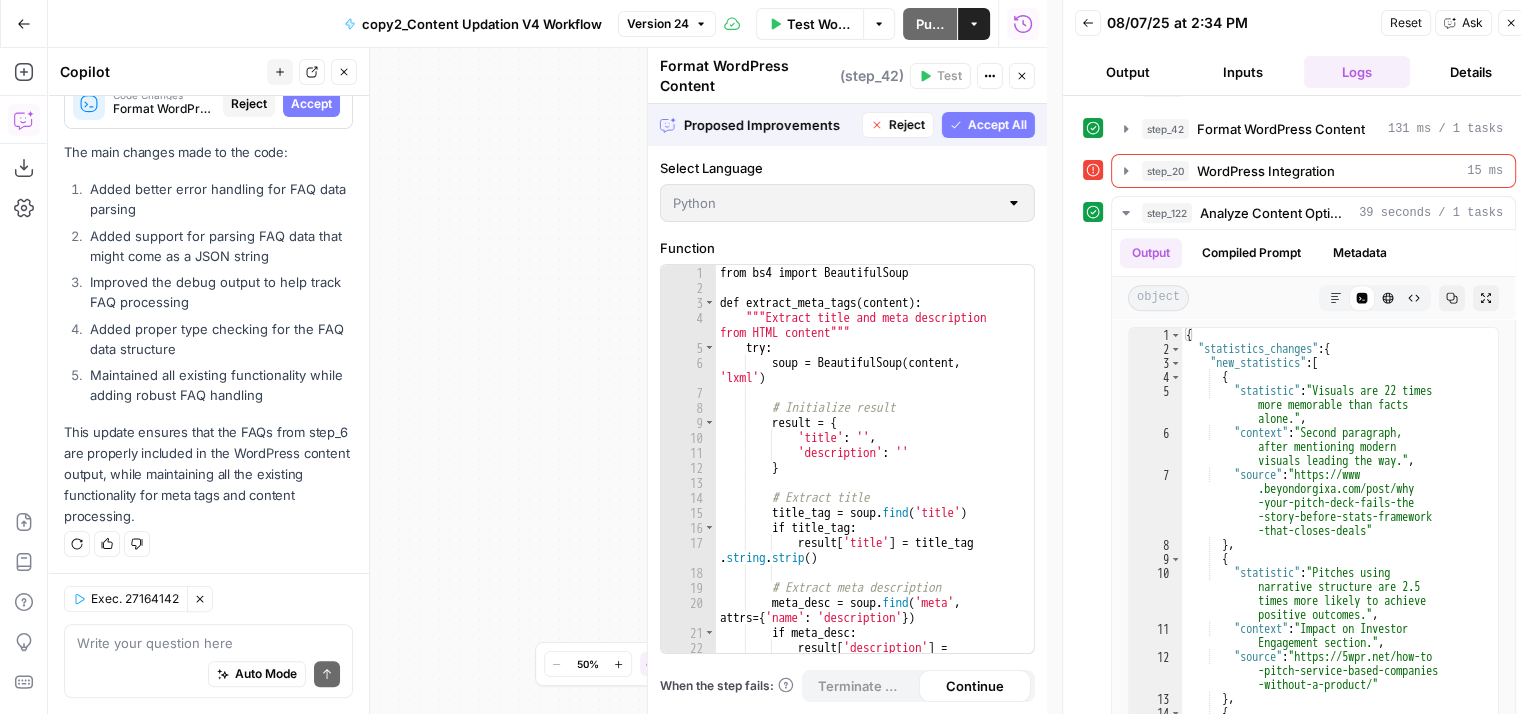click on "Accept" at bounding box center [311, 104] 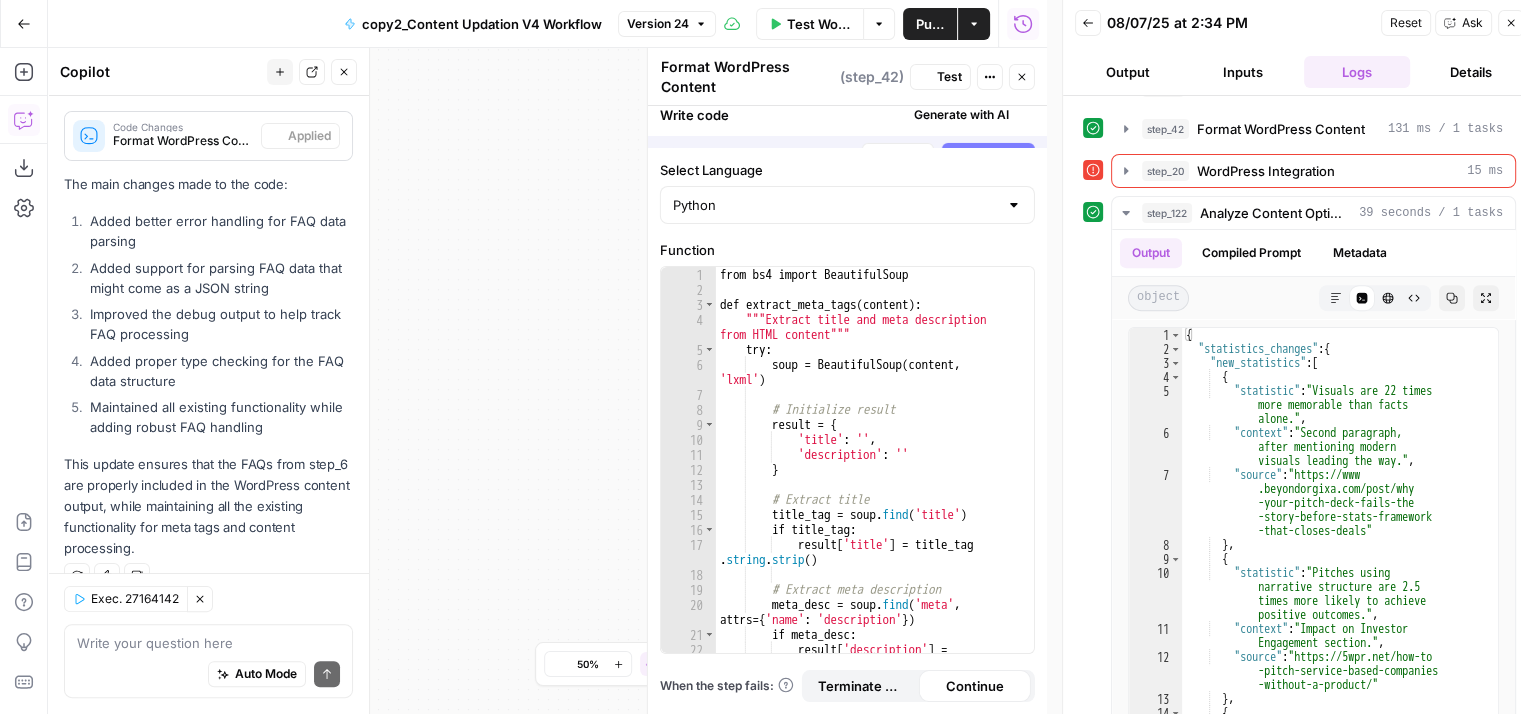 scroll, scrollTop: 478, scrollLeft: 0, axis: vertical 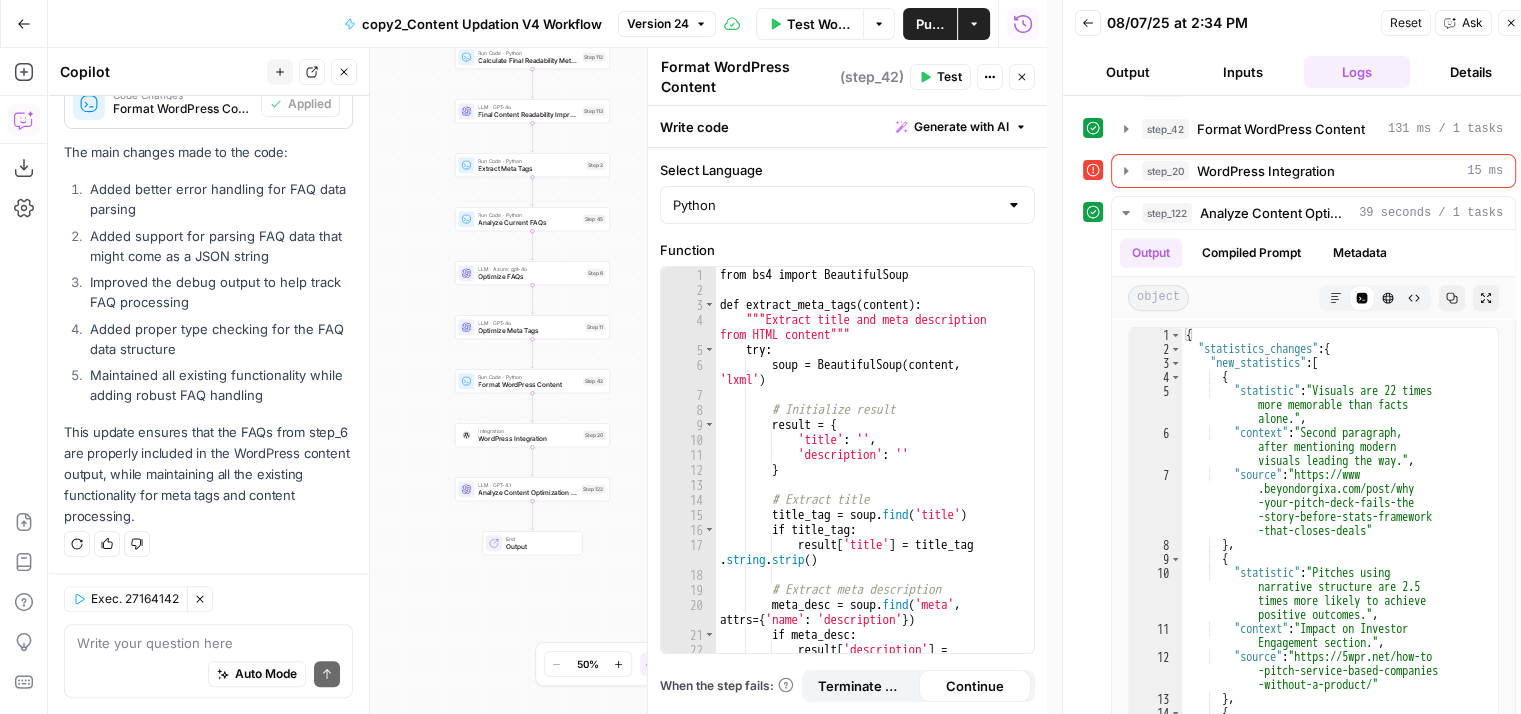 click on "Test" at bounding box center (949, 77) 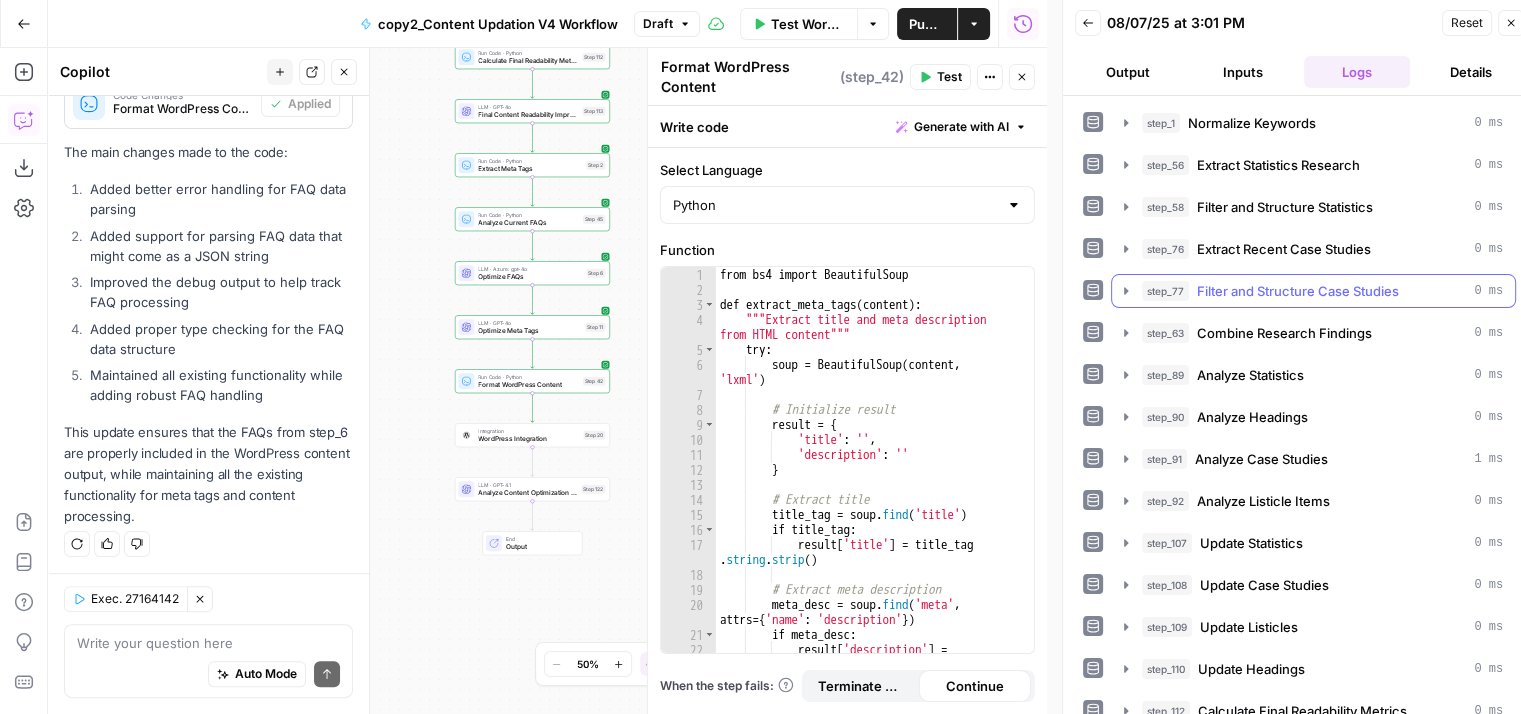 scroll, scrollTop: 751, scrollLeft: 0, axis: vertical 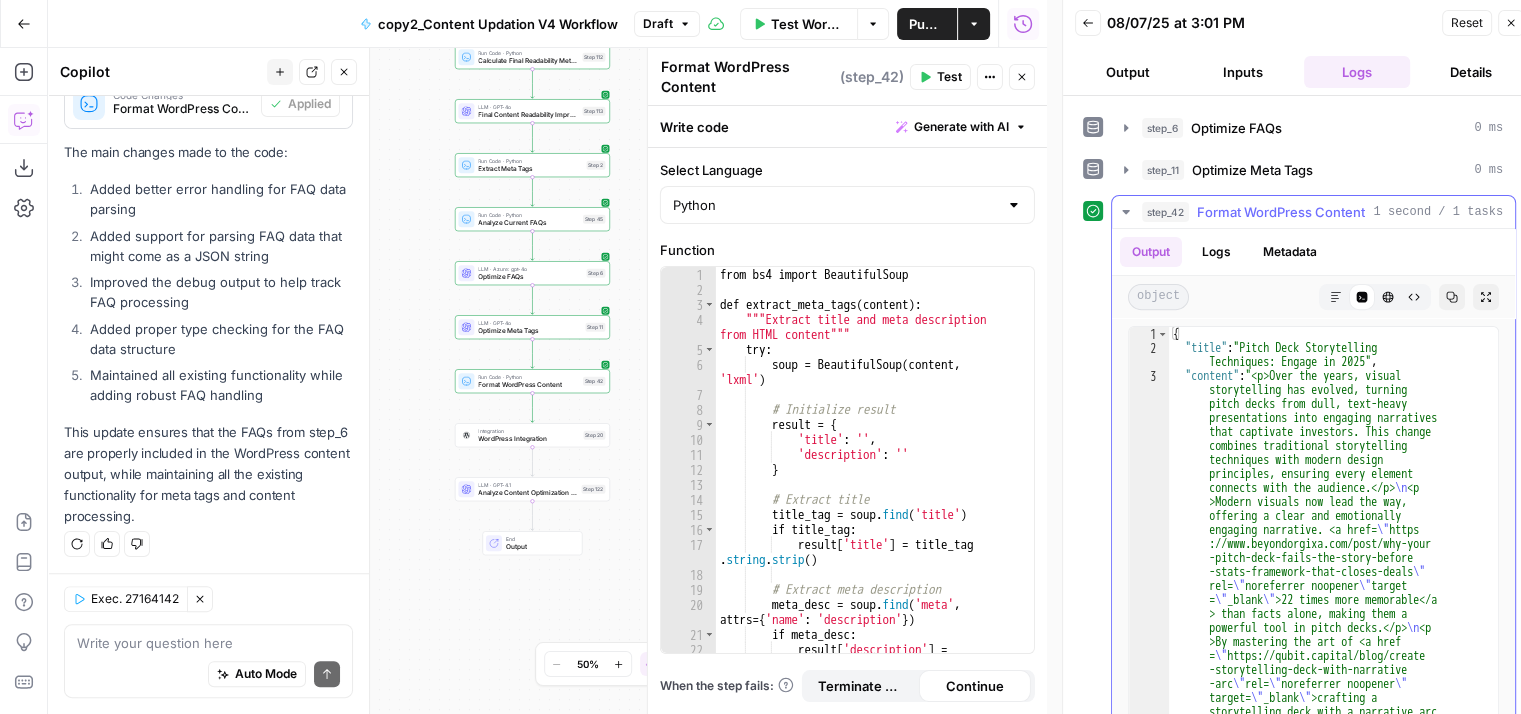 click 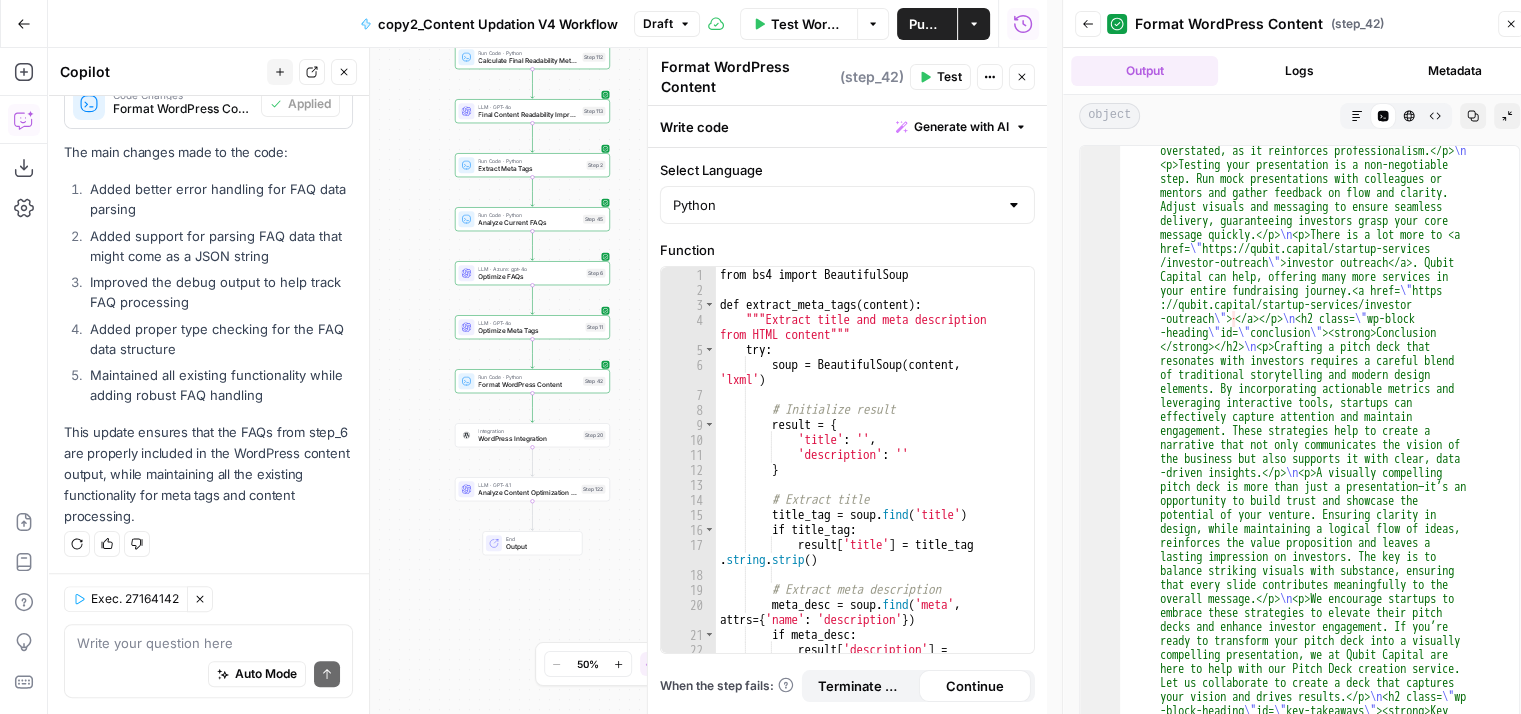 scroll, scrollTop: 6060, scrollLeft: 0, axis: vertical 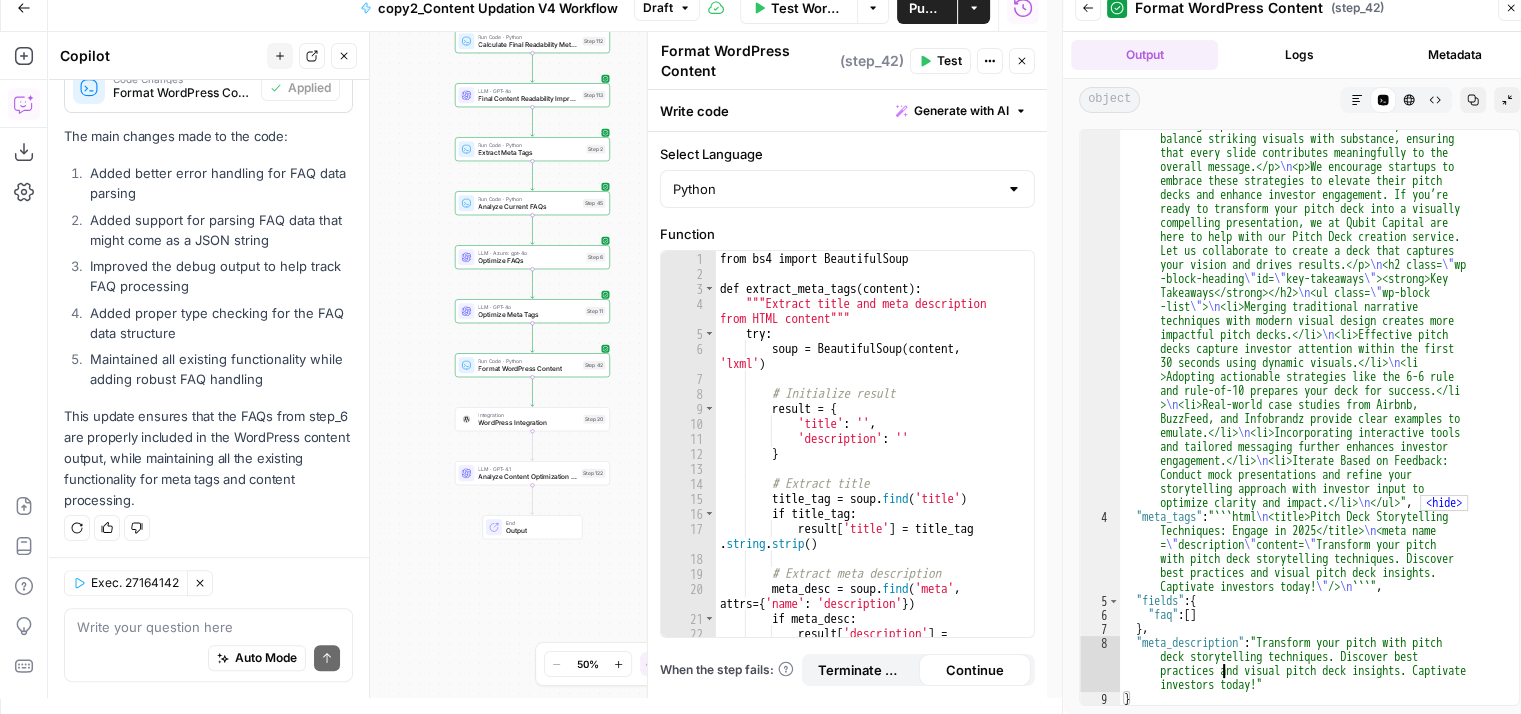 click on ""content" :  "<p>Over the years, visual storytelling has         evolved, turning pitch decks from dull, text-heavy         presentations into engaging narratives that         captivate investors. This change combines         traditional storytelling techniques with modern         design principles, ensuring every element connects         with the audience.</p> \n <p>Modern visuals now lead         the way, offering a clear and emotionally engaging         narrative. <a href= \" https://www.beyondorgixa.com        /post/why-your-pitch-deck-fails-the-story-before        -stats-framework-that-closes-deals \"  rel        = \" noreferrer noopener \"  target= \" _blank \" >22 times         more memorable</a> than facts alone, making them a         powerful tool in pitch decks.</p> \n <p>By mastering         the art of <a href= \" https://qubit.capital/blog        /create-storytelling-deck-with-narrative-arc \"  rel = \" \"" at bounding box center [1312, -2394] 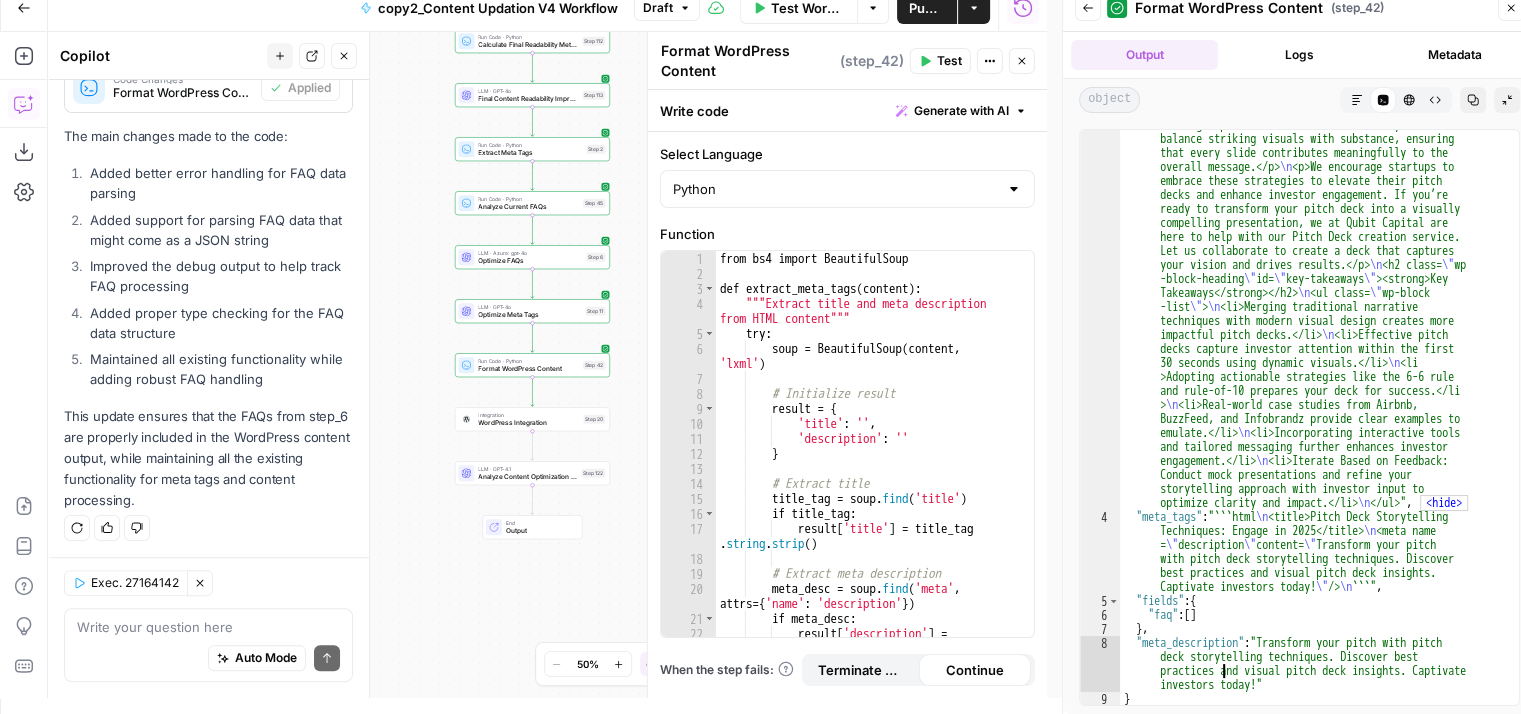 type on "**********" 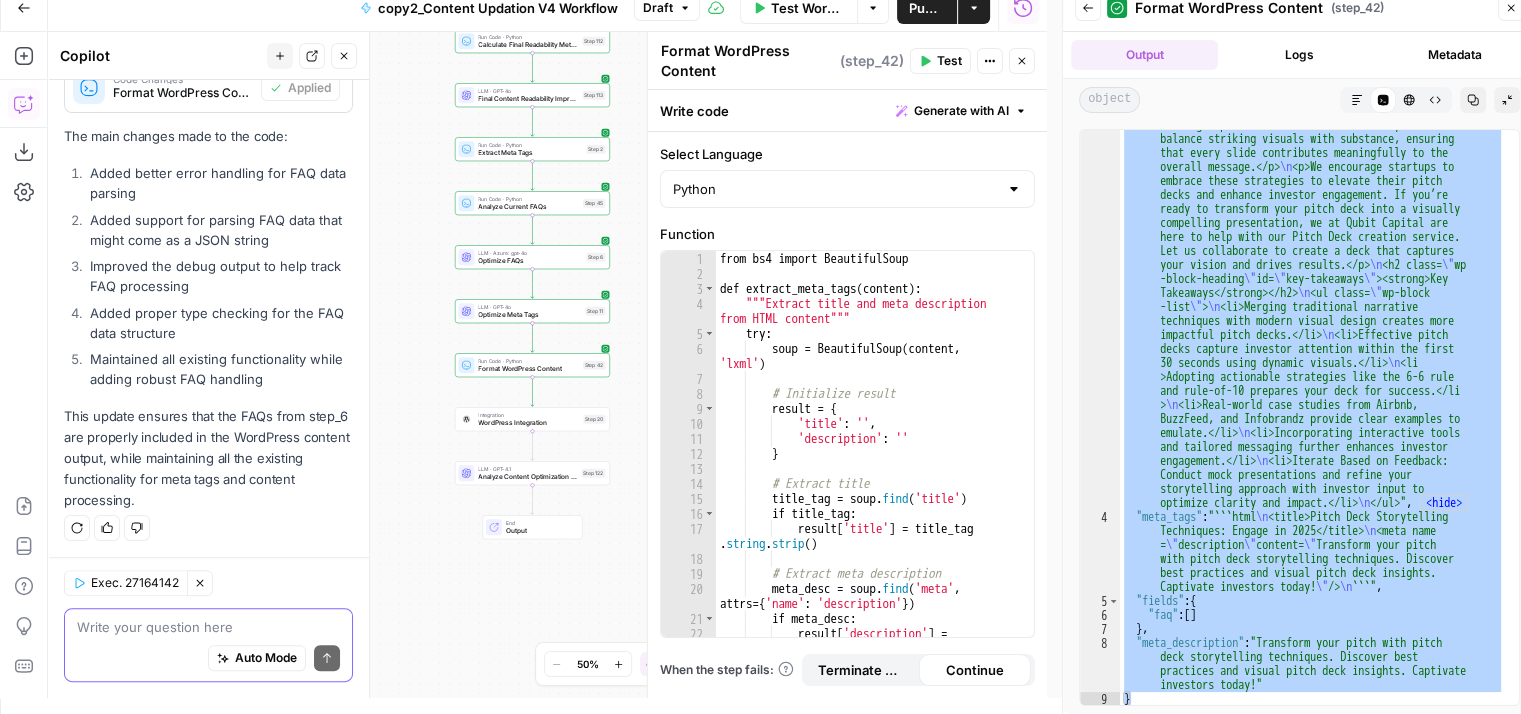 click at bounding box center (208, 627) 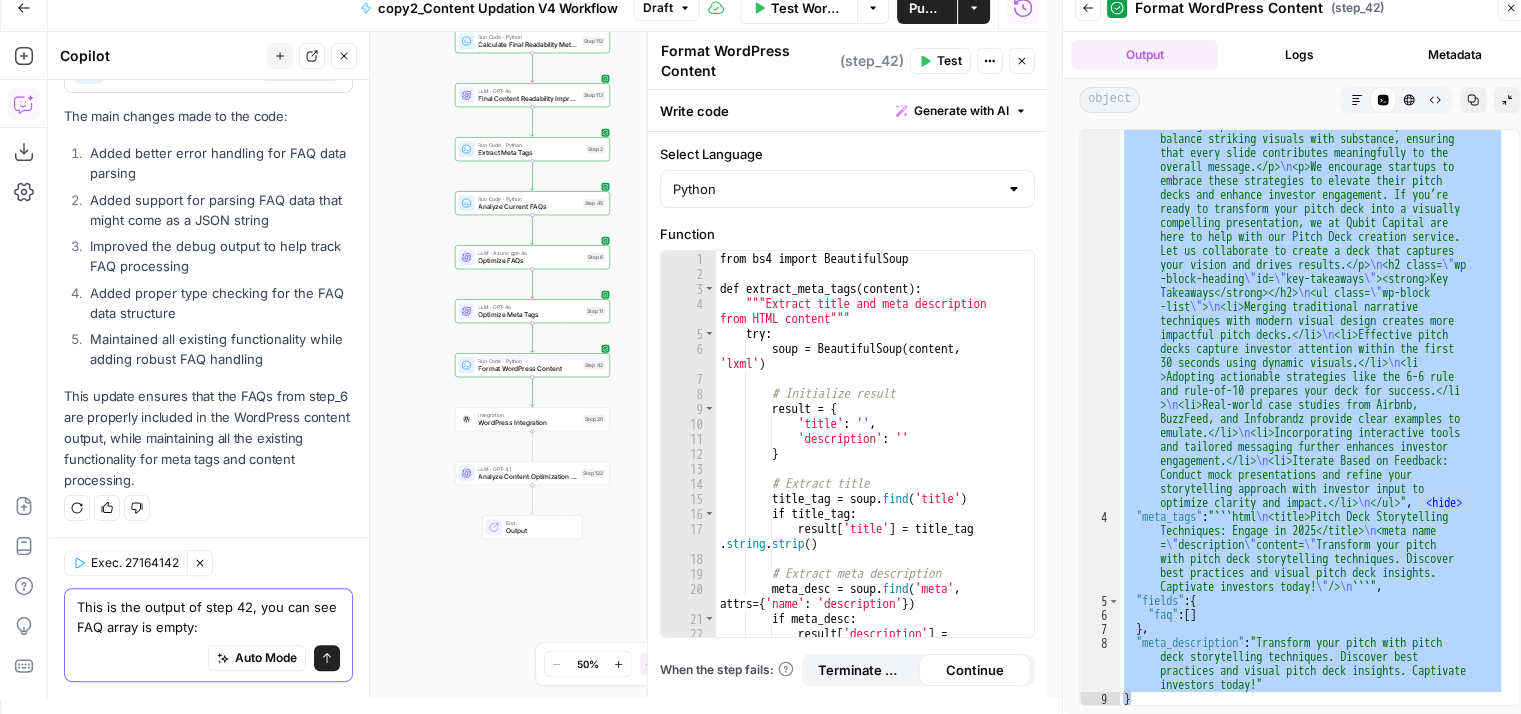 scroll, scrollTop: 518, scrollLeft: 0, axis: vertical 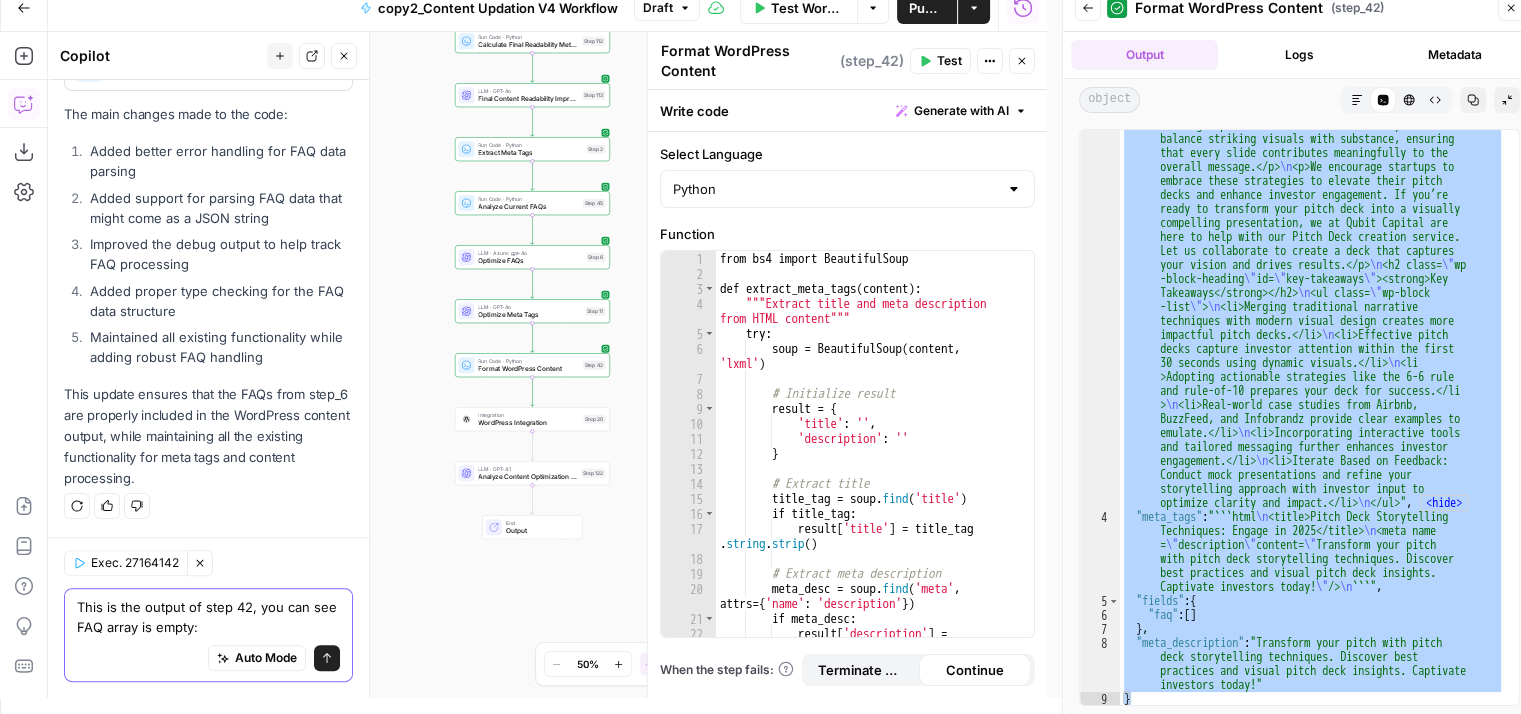 click on "This is the output of step 42, you can see FAQ array is empty:" at bounding box center [208, 617] 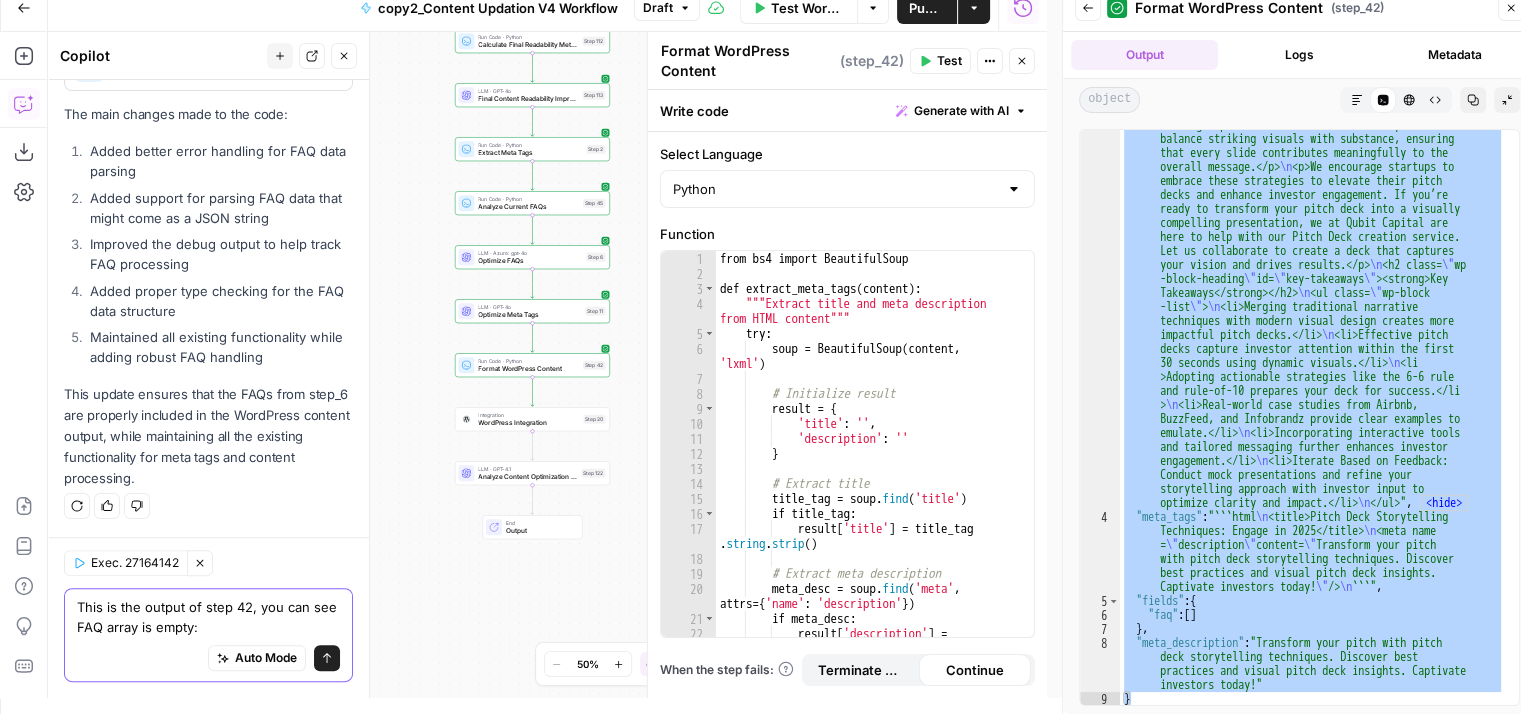 paste on "{
"title": "Pitch Deck Storytelling Techniques: Engage in 2025",
"content": "<p>Over the years, visual storytelling has evolved, turning pitch decks from dull, text-heavy presentations into engaging narratives that captivate investors. This change combines traditional storytelling techniques with modern design principles, ensuring every element connects with the audience.</p>\n<p>Modern visuals now lead the way, offering a clear and emotionally engaging narrative. <a href=\"https://www.beyondorgixa.com/post/why-your-pitch-deck-fails-the-story-before-stats-framework-that-closes-deals\" rel=\"noreferrer noopener\" target=\"_blank\">22 times more memorable</a> than facts alone, making them a powerful tool in pitch decks.</p>\n<p>By mastering the art of <a href=\"https://qubit.capital/blog/create-storytelling-deck-with-narrative-arc\" rel=\"noreferrer noopener\" target=\"_blank\">crafting a storytelling deck with a narrative arc</a>, you can make your pitch stand out. Blend design and a compelling story in..." 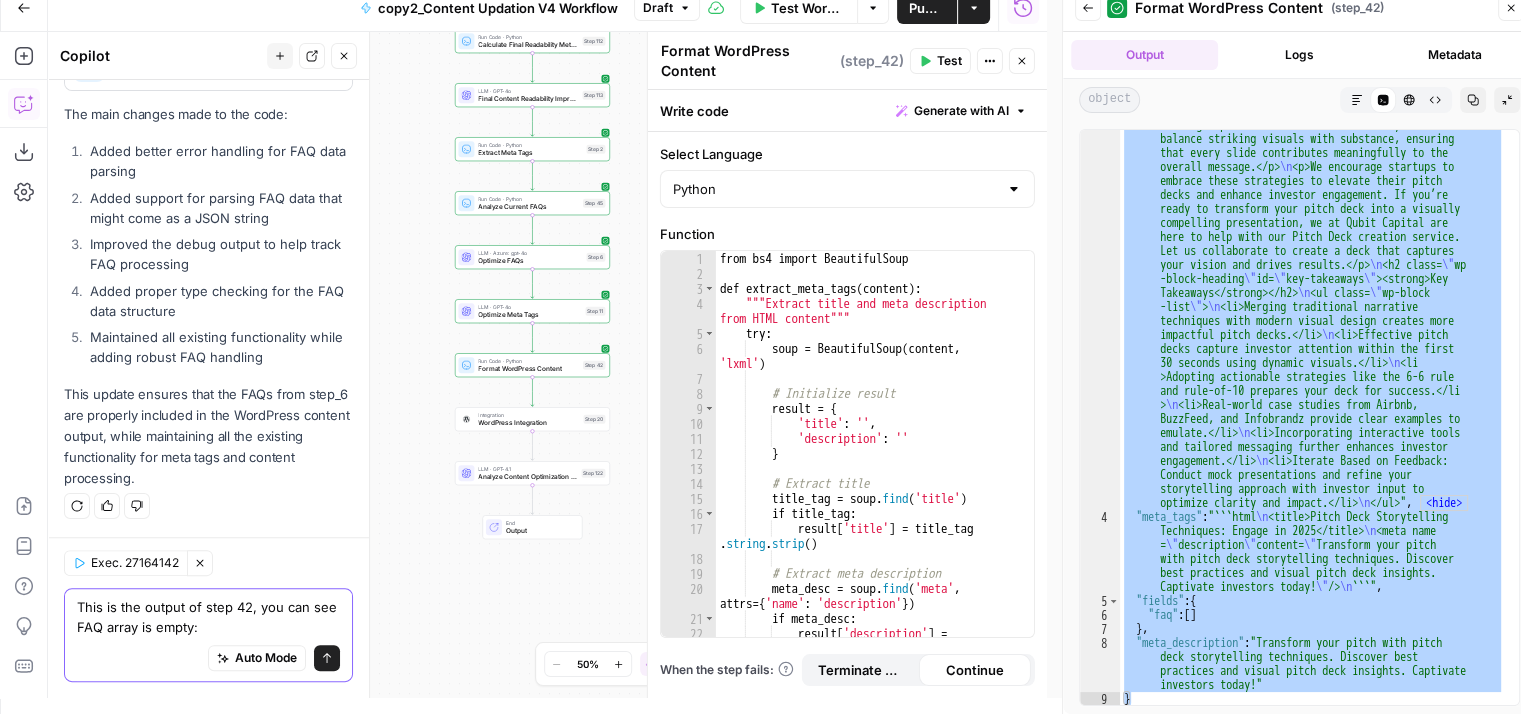 type on "This is the output of step 42, you can see FAQ array is empty:
{
"title": "Pitch Deck Storytelling Techniques: Engage in 2025",
"content": "<p>Over the years, visual storytelling has evolved, turning pitch decks from dull, text-heavy presentations into engaging narratives that captivate investors. This change combines traditional storytelling techniques with modern design principles, ensuring every element connects with the audience.</p>\n<p>Modern visuals now lead the way, offering a clear and emotionally engaging narrative. <a href=\"https://www.beyondorgixa.com/post/why-your-pitch-deck-fails-the-story-before-stats-framework-that-closes-deals\" rel=\"noreferrer noopener\" target=\"_blank\">22 times more memorable</a> than facts alone, making them a powerful tool in pitch decks.</p>\n<p>By mastering the art of <a href=\"https://qubit.capital/blog/create-storytelling-deck-with-narrative-arc\" rel=\"noreferrer noopener\" target=\"_blank\">crafting a storytelling deck with a narrative arc</a>, you can m..." 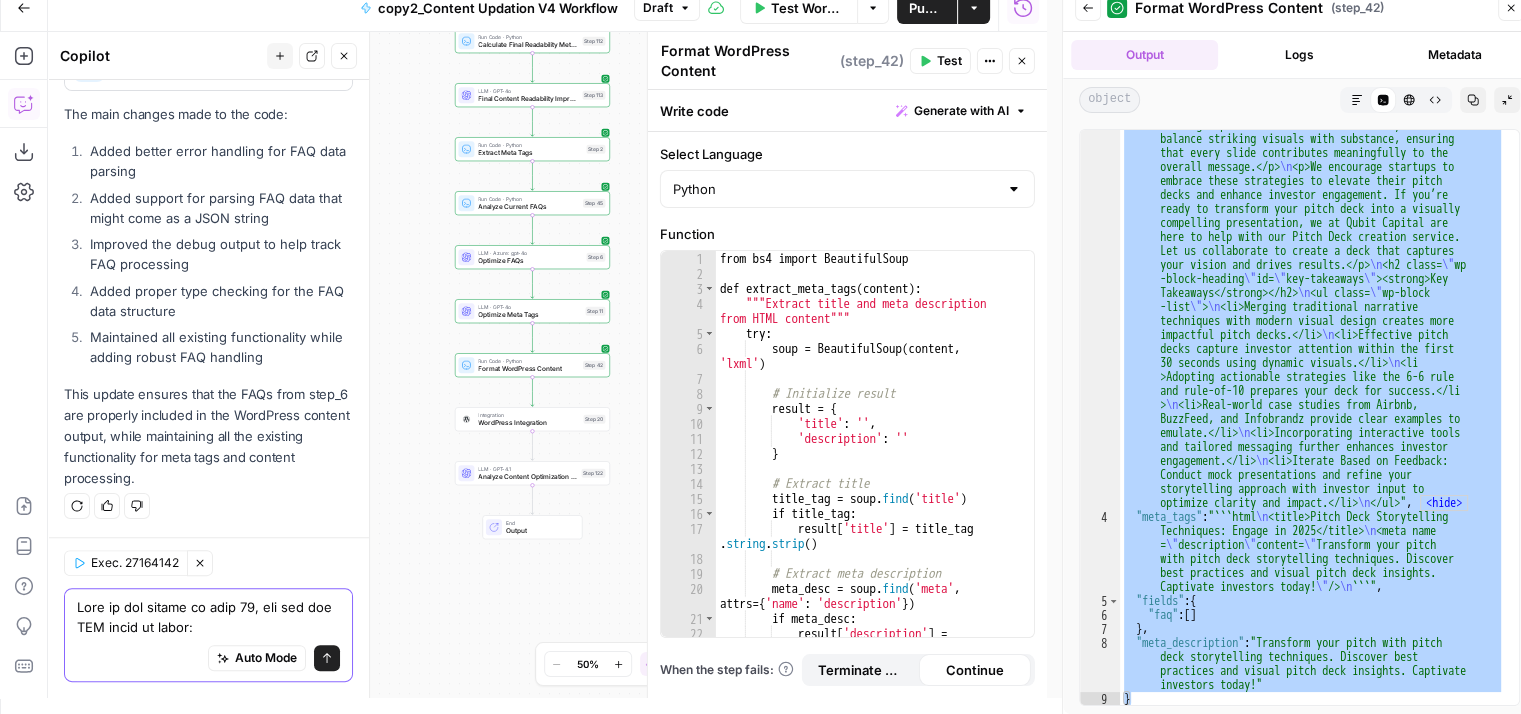 scroll, scrollTop: 723, scrollLeft: 0, axis: vertical 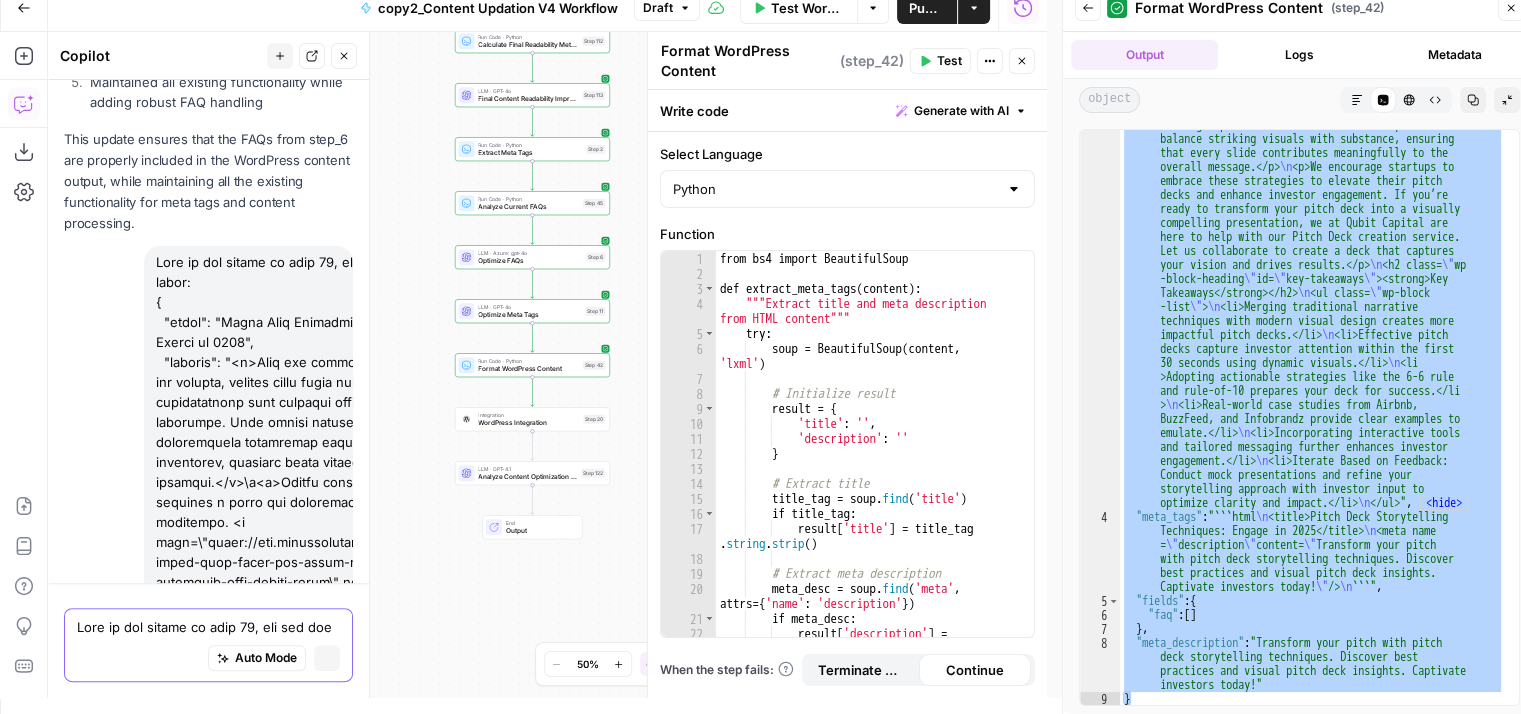 type 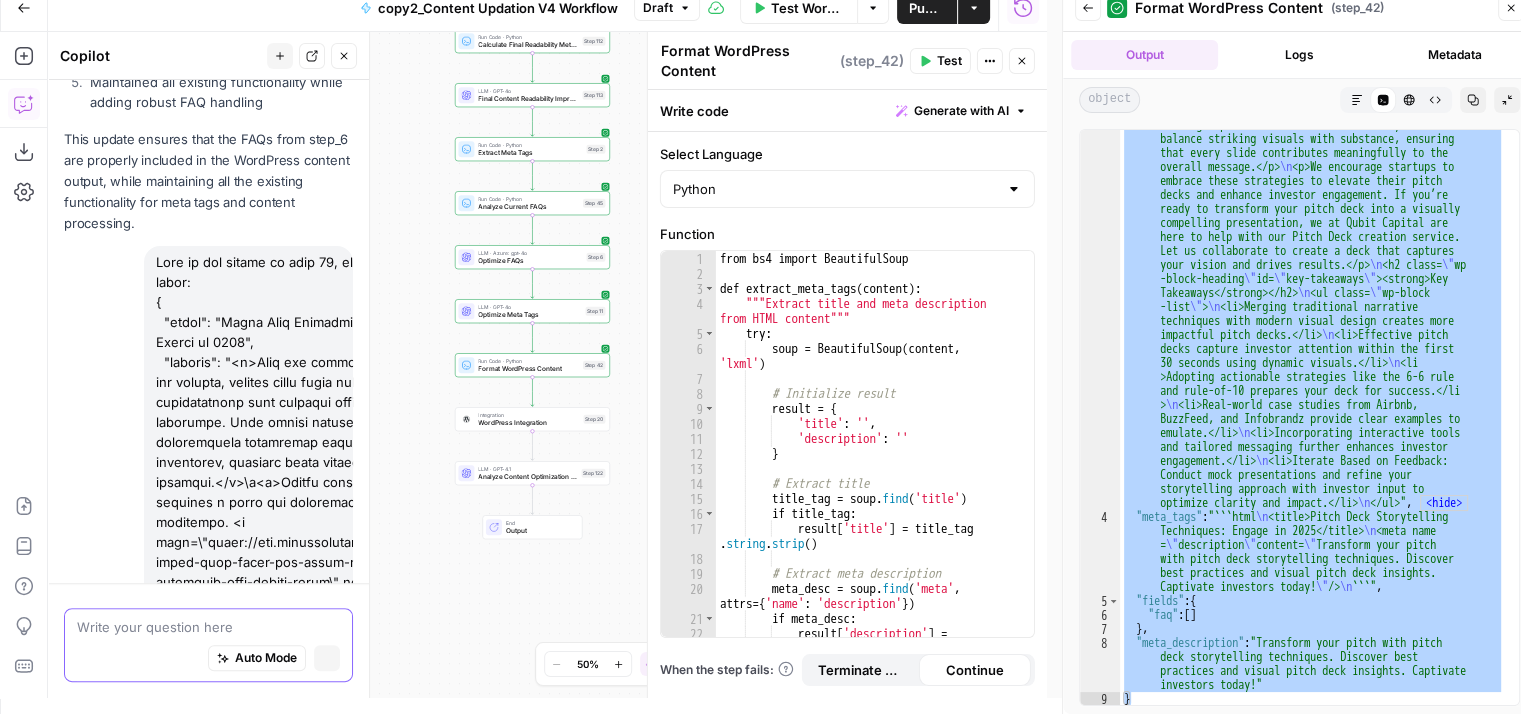 scroll, scrollTop: 9678, scrollLeft: 0, axis: vertical 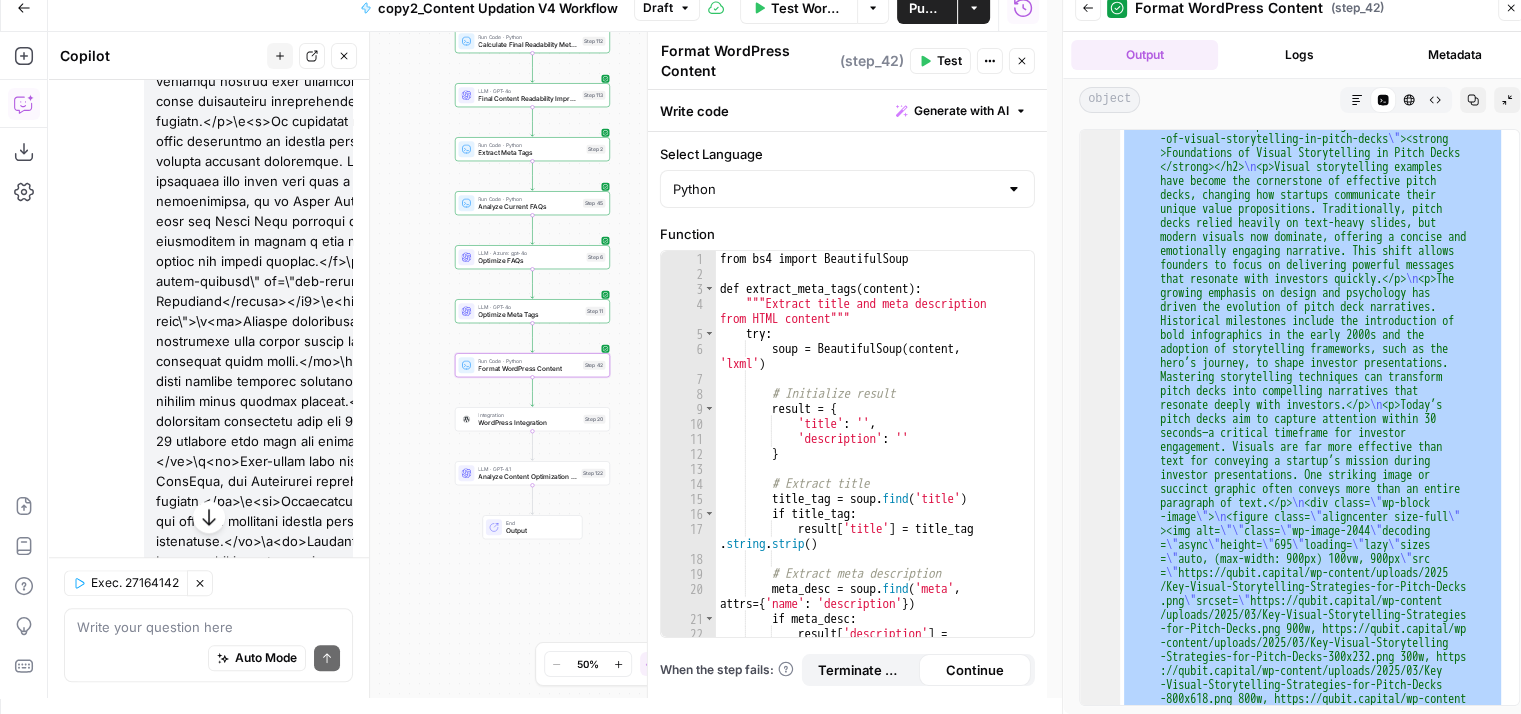 click on "Apply" at bounding box center (314, 1169) 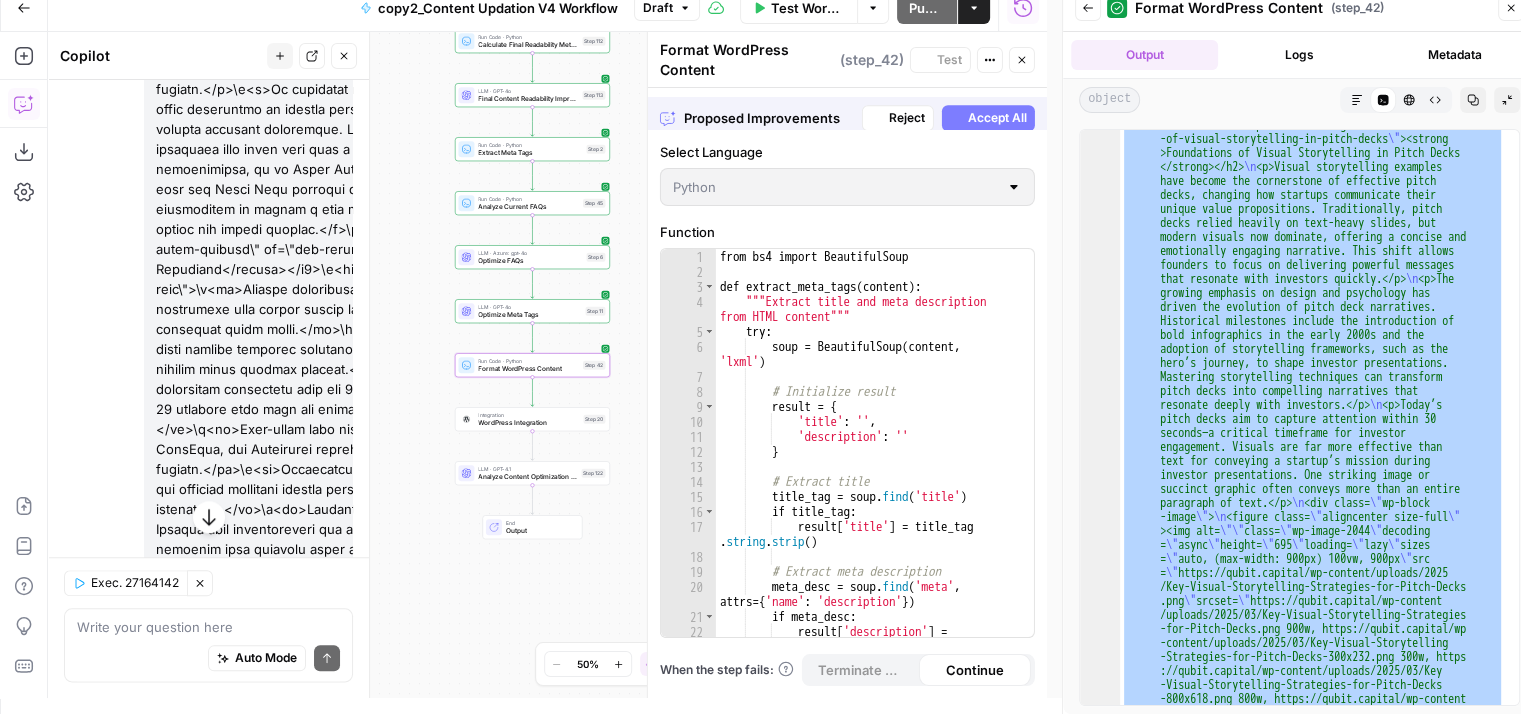 scroll, scrollTop: 9824, scrollLeft: 0, axis: vertical 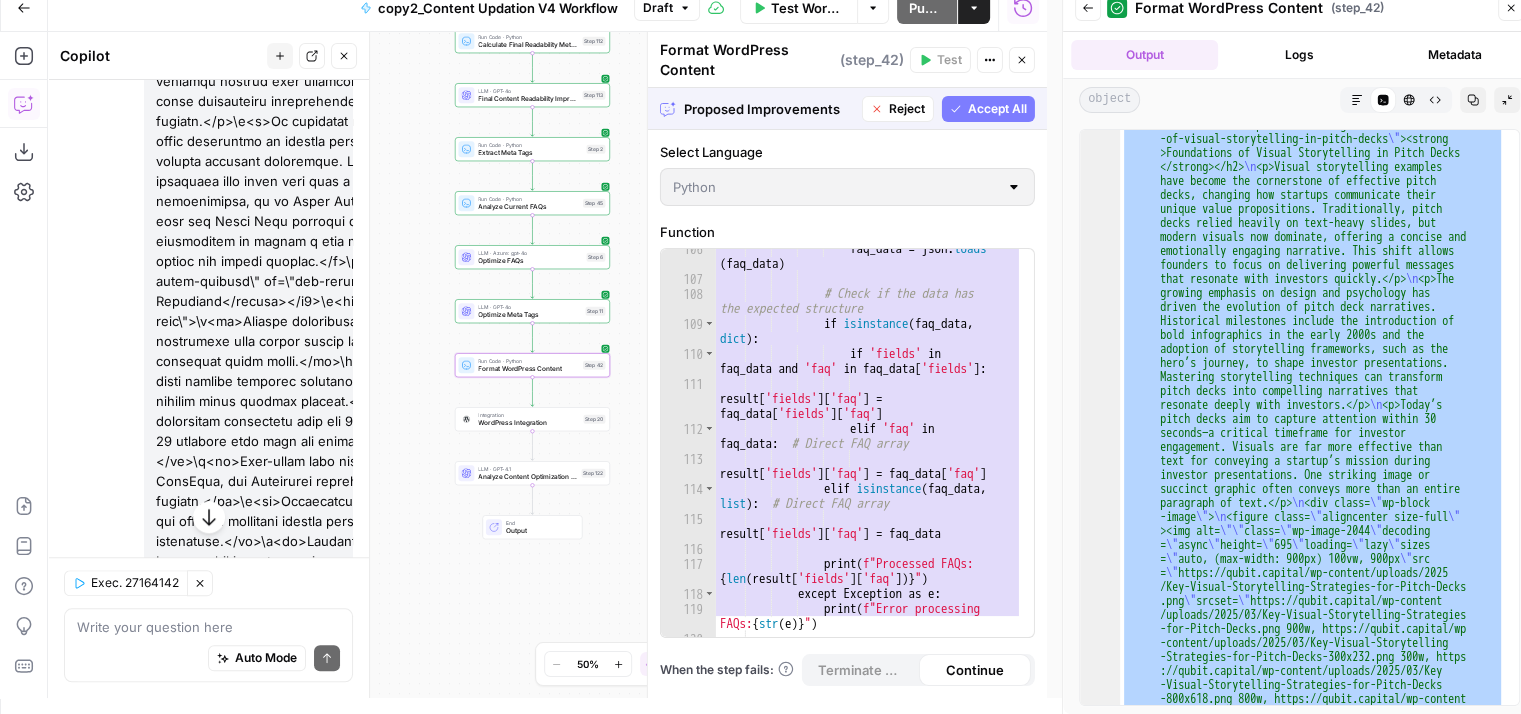 click on "Accept" at bounding box center (311, 1169) 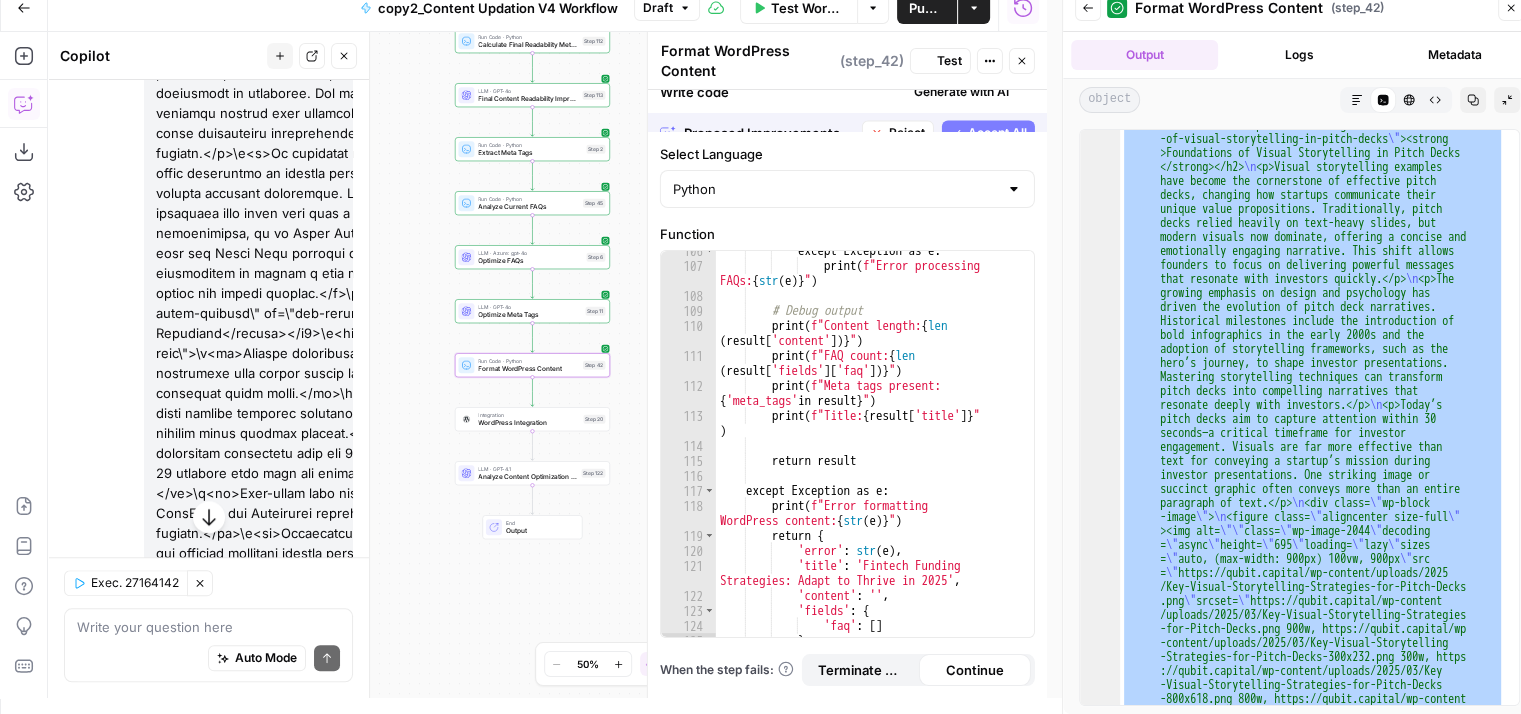 scroll, scrollTop: 9856, scrollLeft: 0, axis: vertical 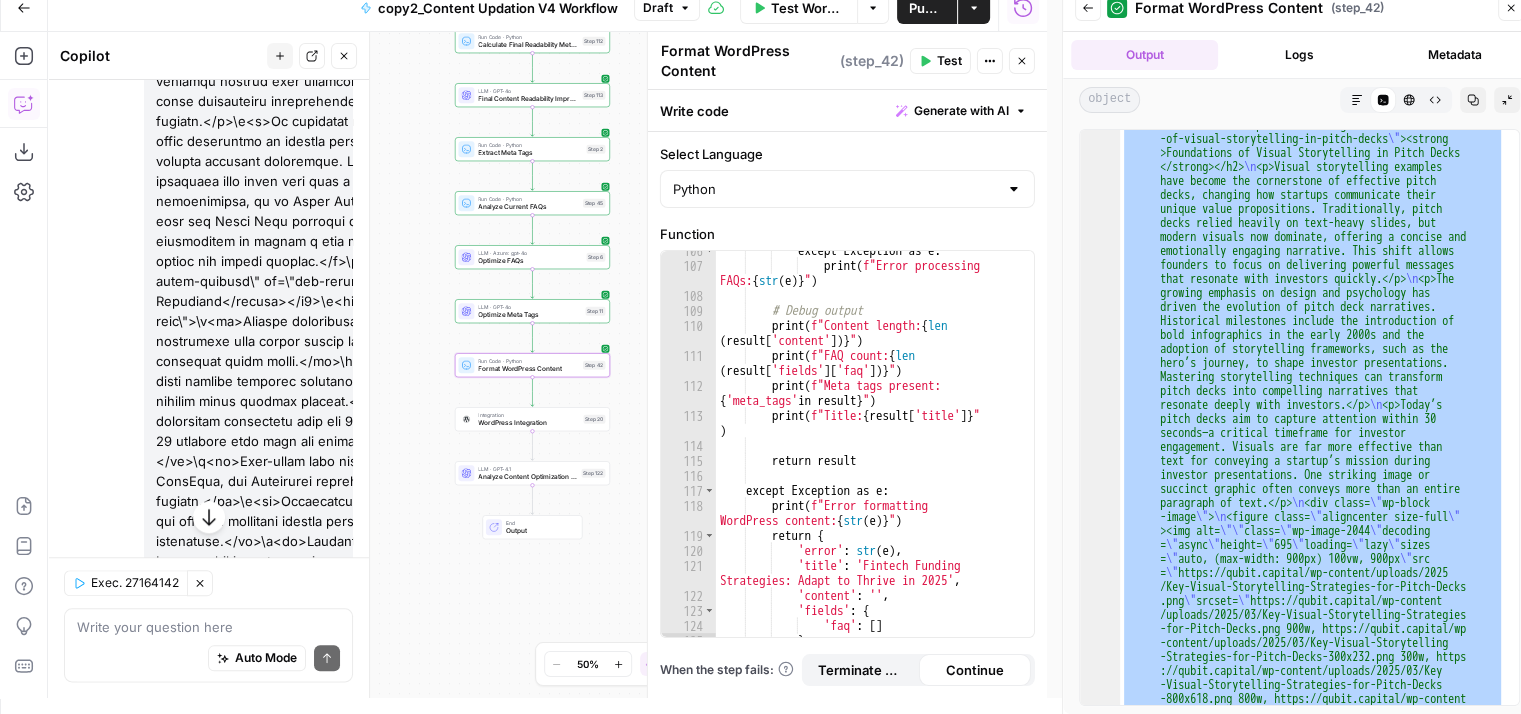 click on "Test" at bounding box center (940, 61) 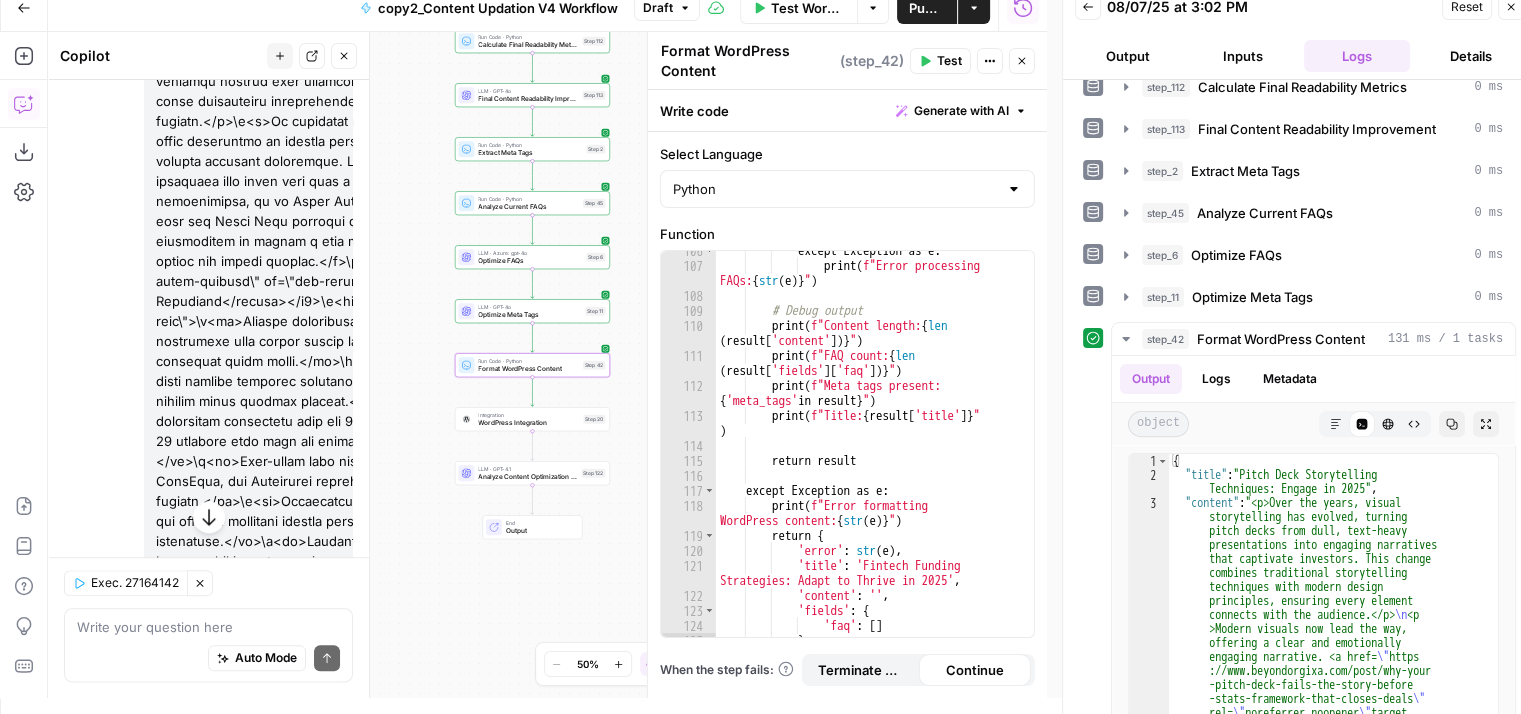 scroll, scrollTop: 751, scrollLeft: 0, axis: vertical 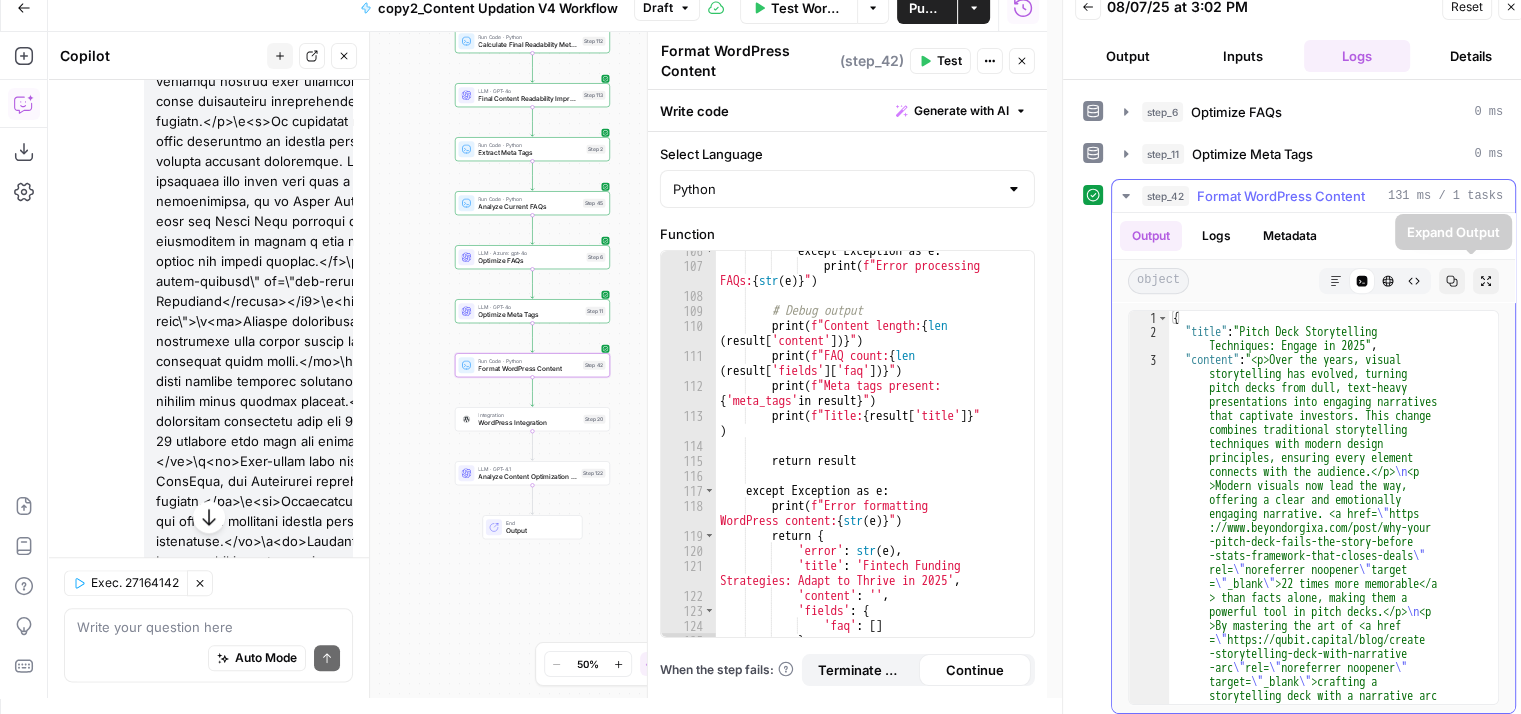 click 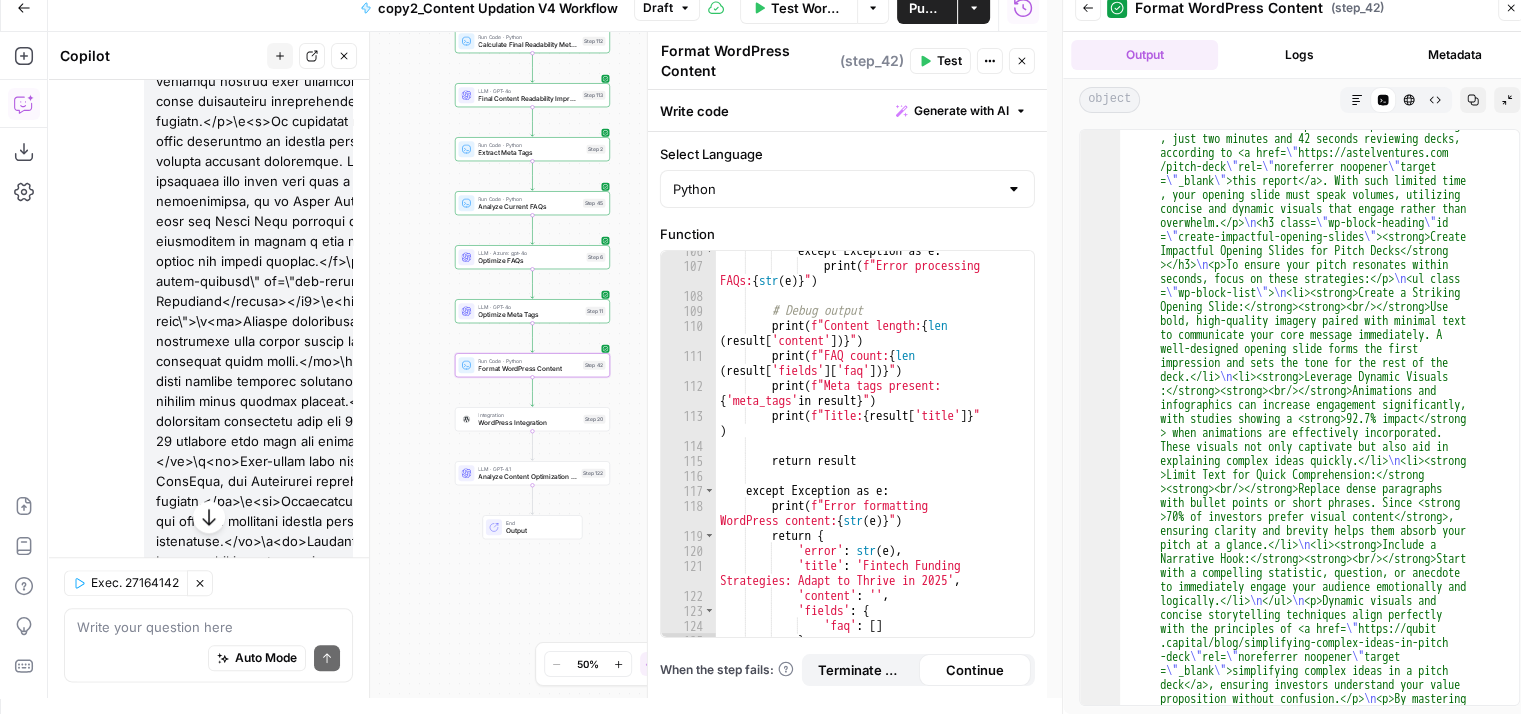 scroll, scrollTop: 6060, scrollLeft: 0, axis: vertical 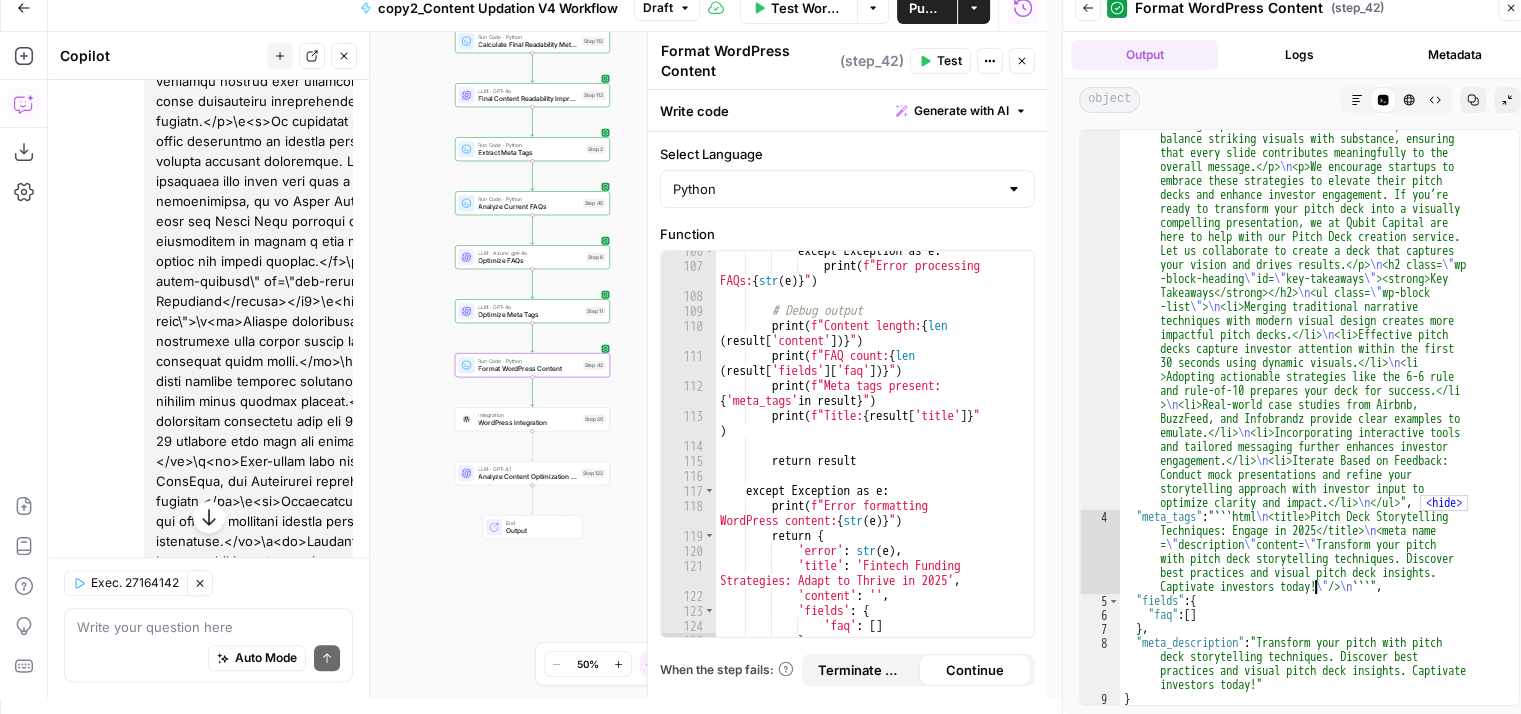click on ""content" :  "<p>Over the years, visual storytelling has         evolved, turning pitch decks from dull, text-heavy         presentations into engaging narratives that         captivate investors. This change combines         traditional storytelling techniques with modern         design principles, ensuring every element connects         with the audience.</p> \n <p>Modern visuals now lead         the way, offering a clear and emotionally engaging         narrative. <a href= \" https://www.beyondorgixa.com        /post/why-your-pitch-deck-fails-the-story-before        -stats-framework-that-closes-deals \"  rel        = \" noreferrer noopener \"  target= \" _blank \" >22 times         more memorable</a> than facts alone, making them a         powerful tool in pitch decks.</p> \n <p>By mastering         the art of <a href= \" https://qubit.capital/blog        /create-storytelling-deck-with-narrative-arc \"  rel = \" \"" at bounding box center (1312, -2394) 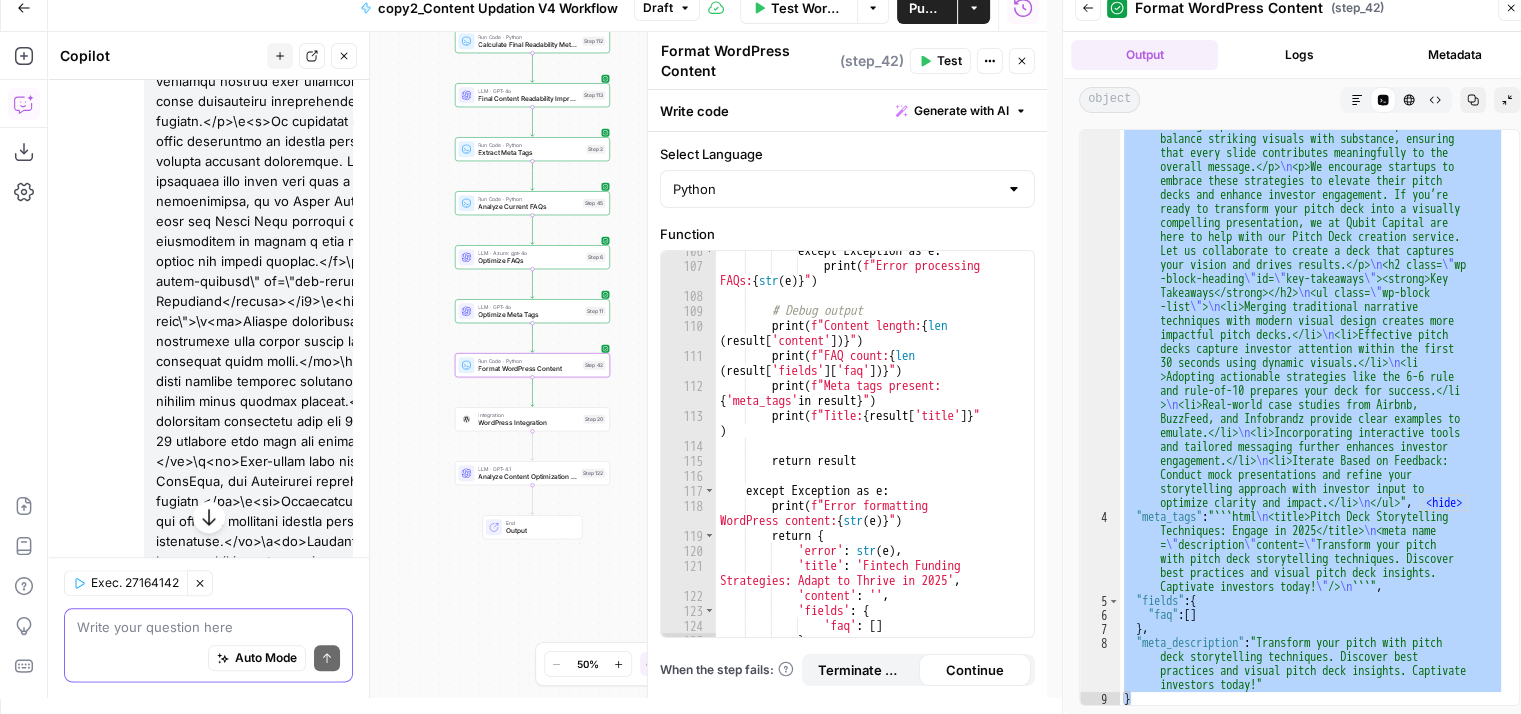 click at bounding box center (208, 627) 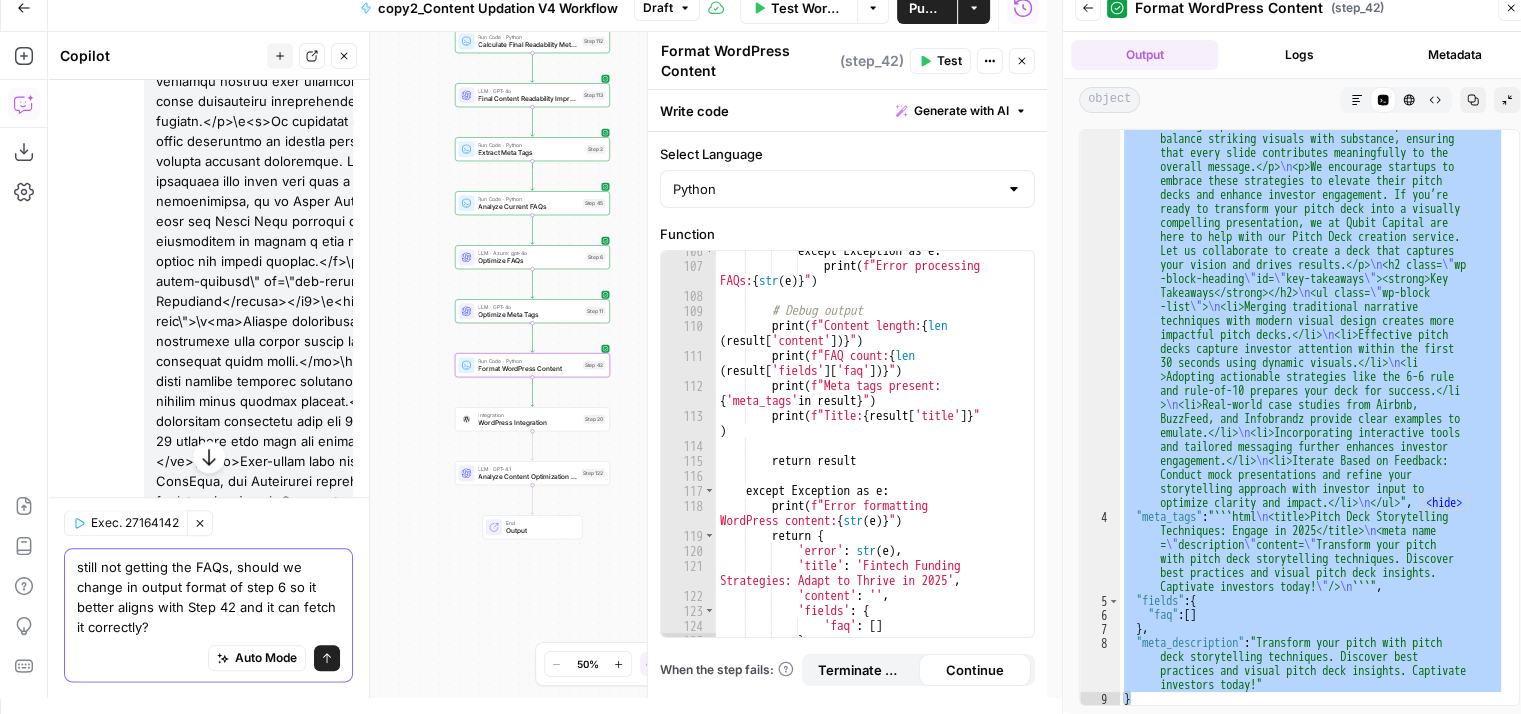 type on "still not getting the FAQs, should we change in output format of step 6 so it better aligns with Step 42 and it can fetch it correctly?" 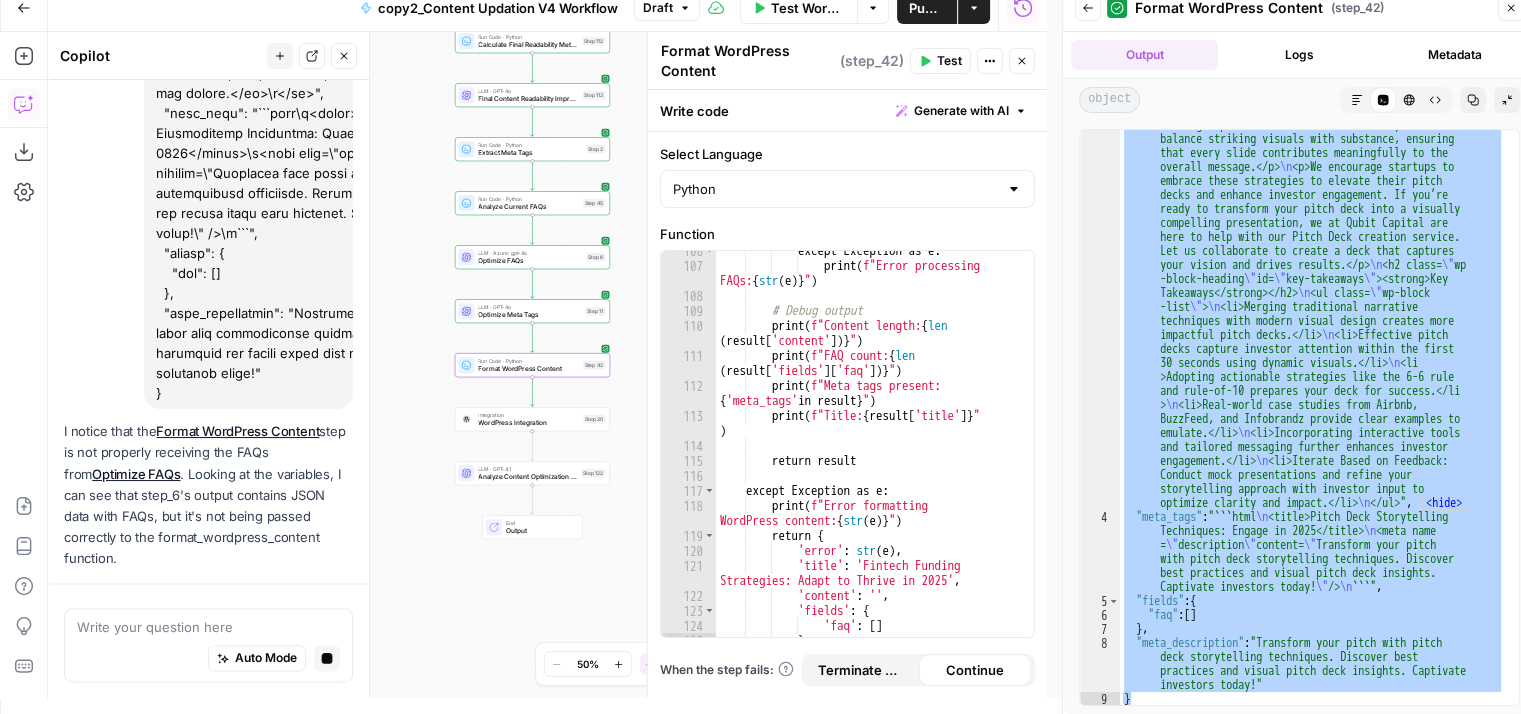 scroll, scrollTop: 10333, scrollLeft: 0, axis: vertical 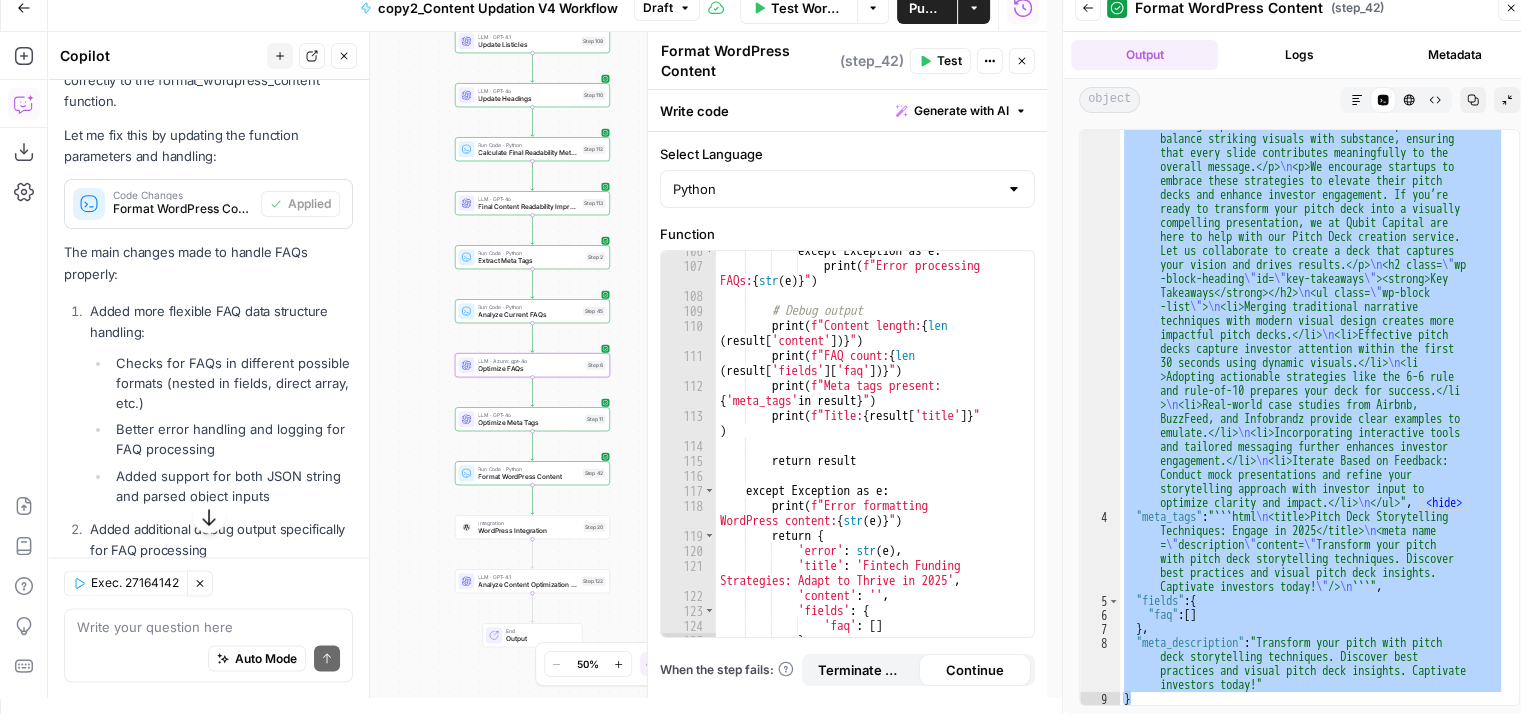 click on "Apply" at bounding box center [314, 1084] 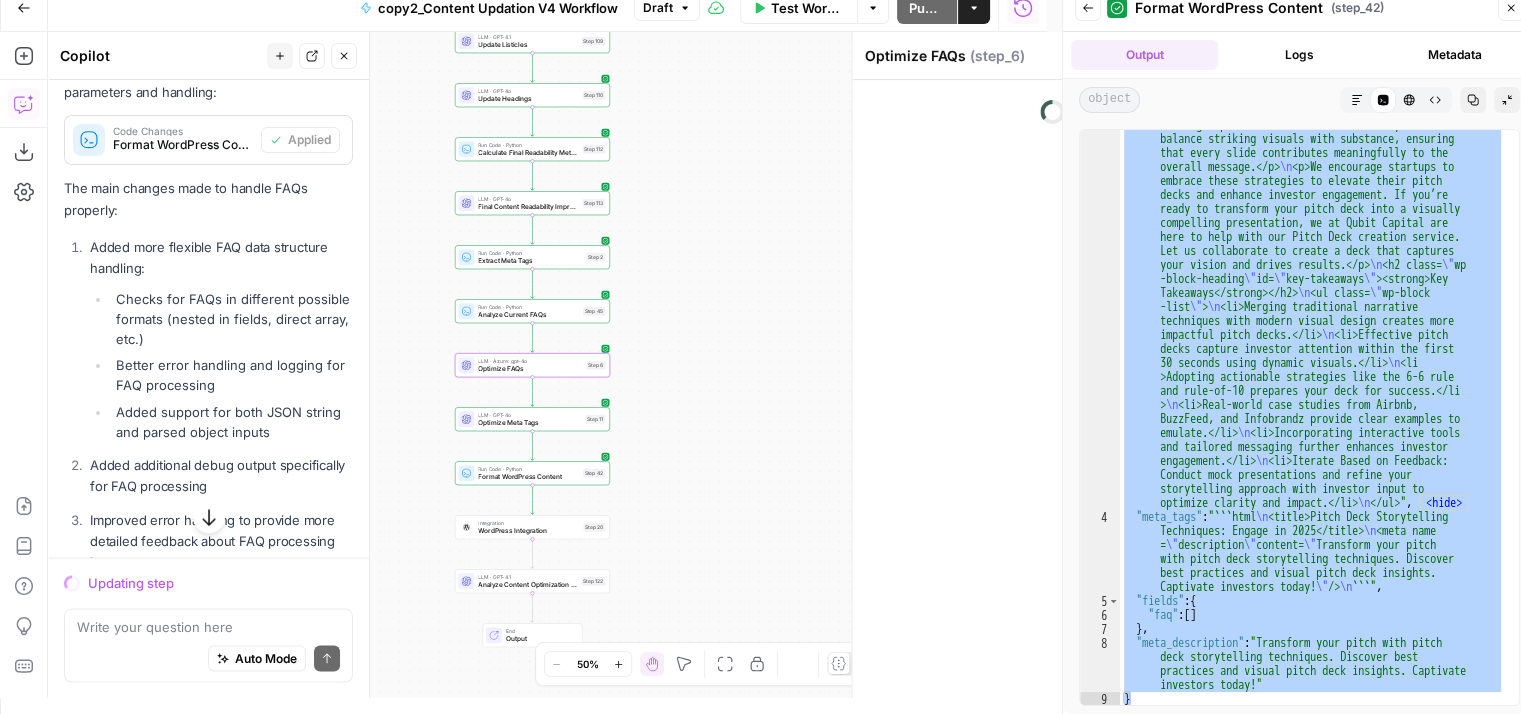 scroll, scrollTop: 10789, scrollLeft: 0, axis: vertical 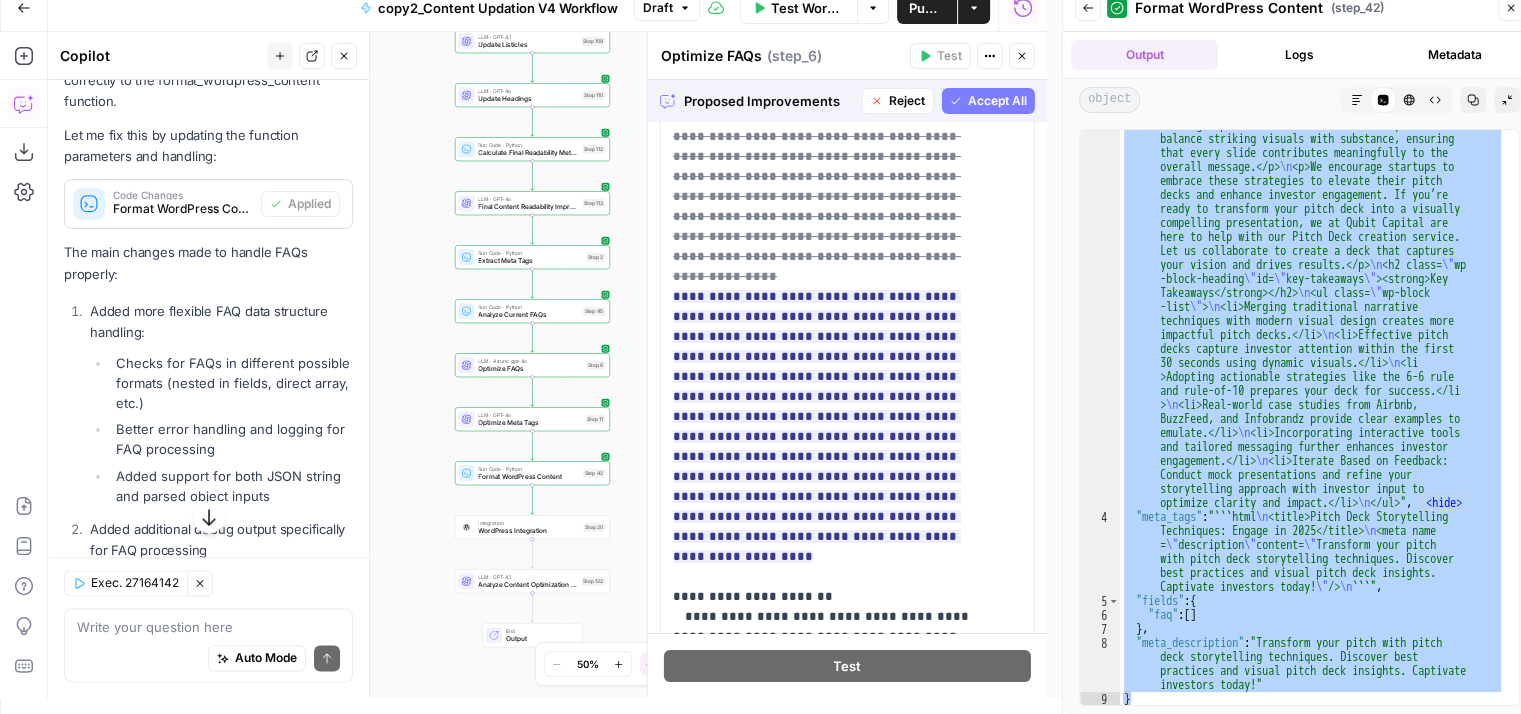 click on "Reject" at bounding box center (907, 101) 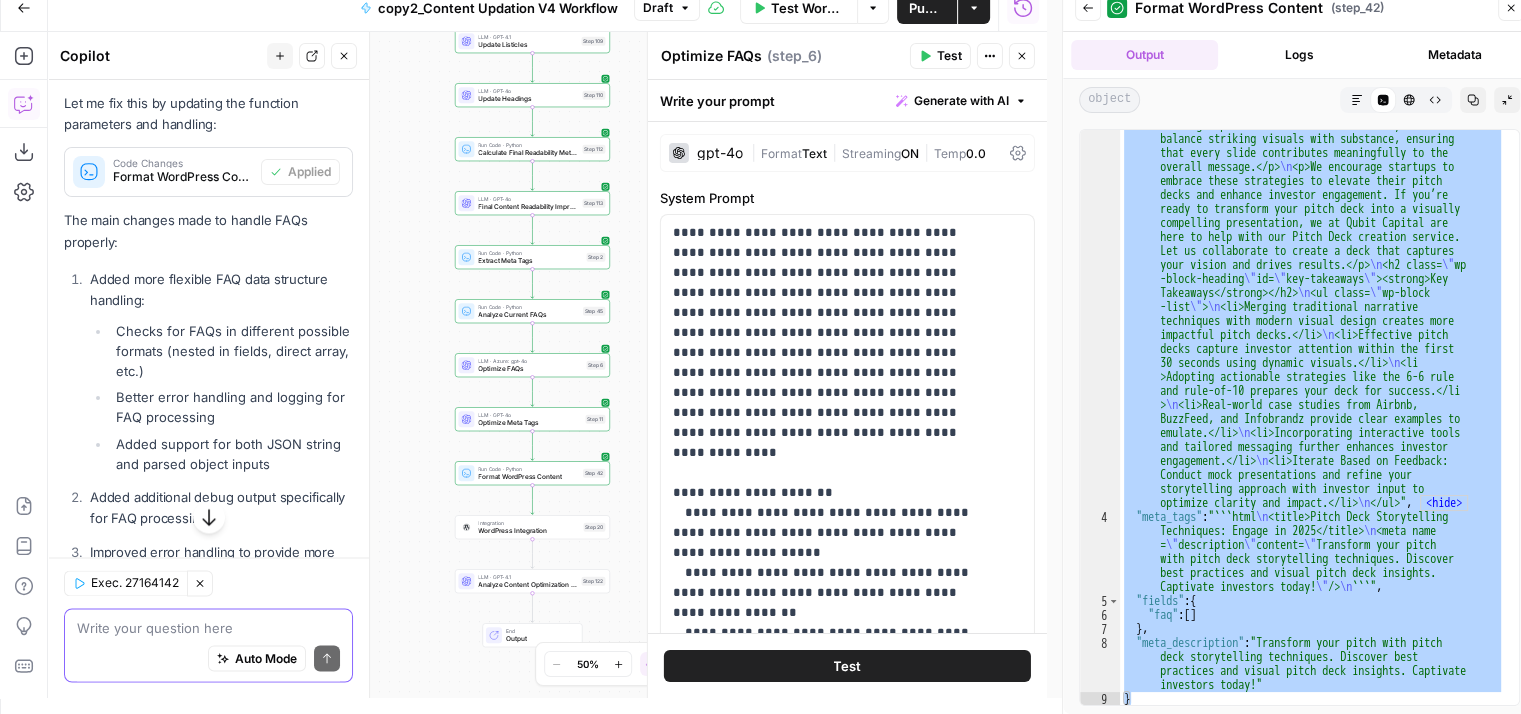 click at bounding box center (208, 627) 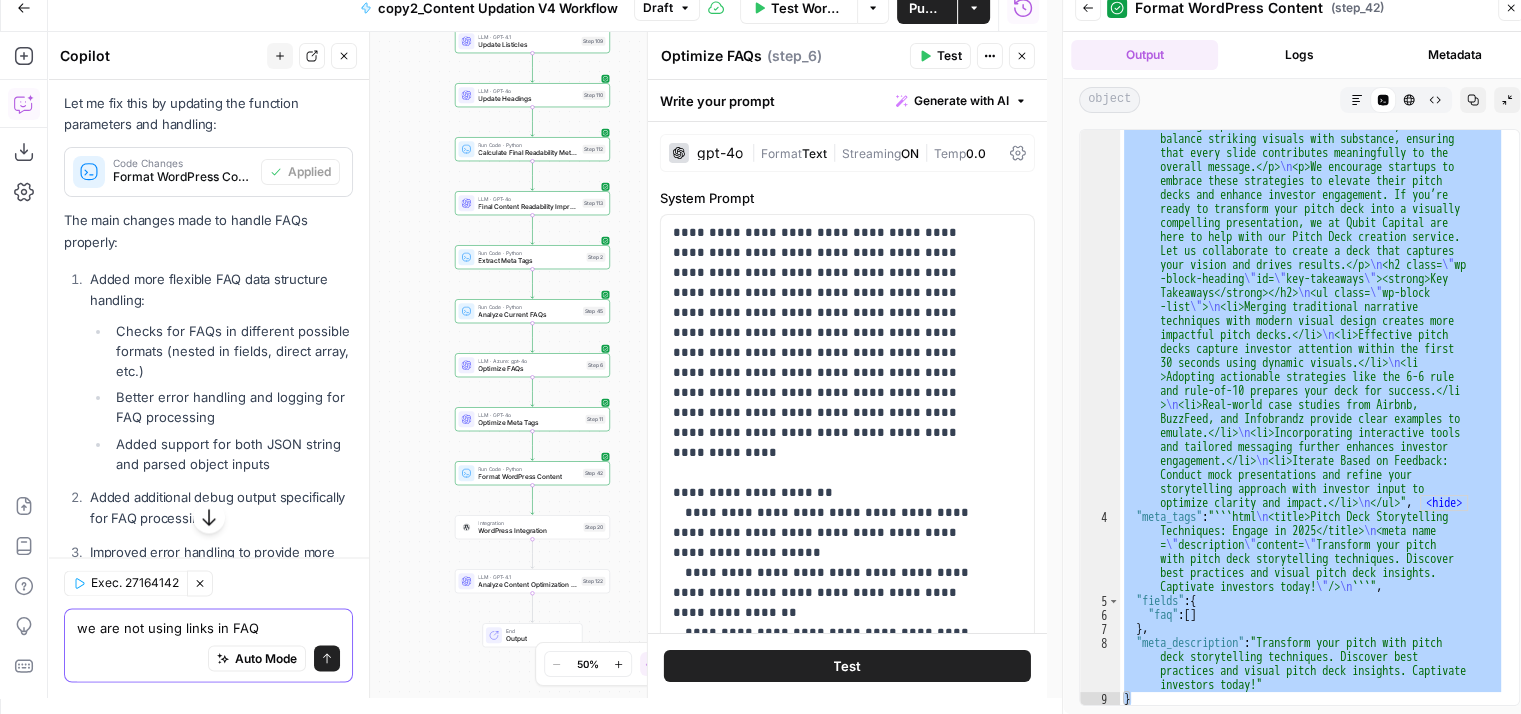 type on "we are not using links in FAQs" 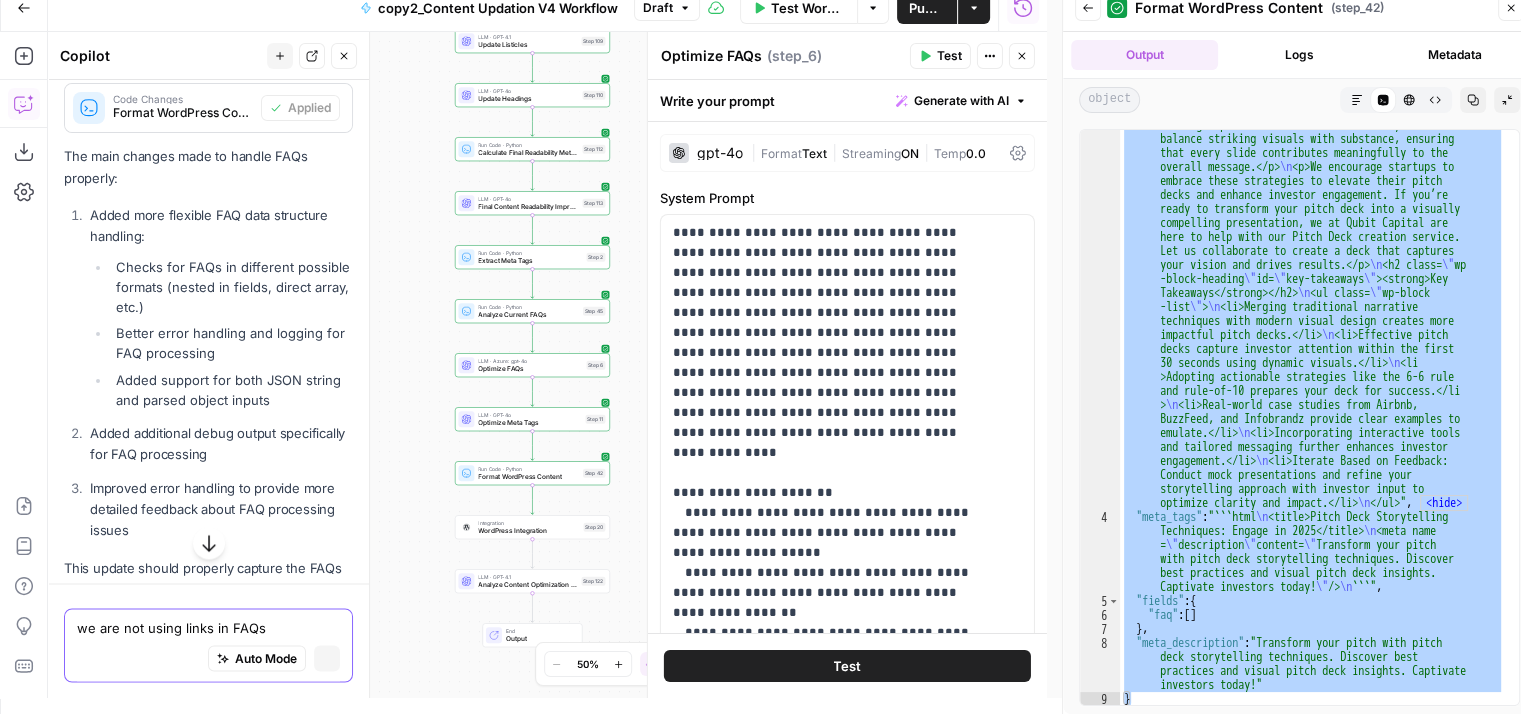 type 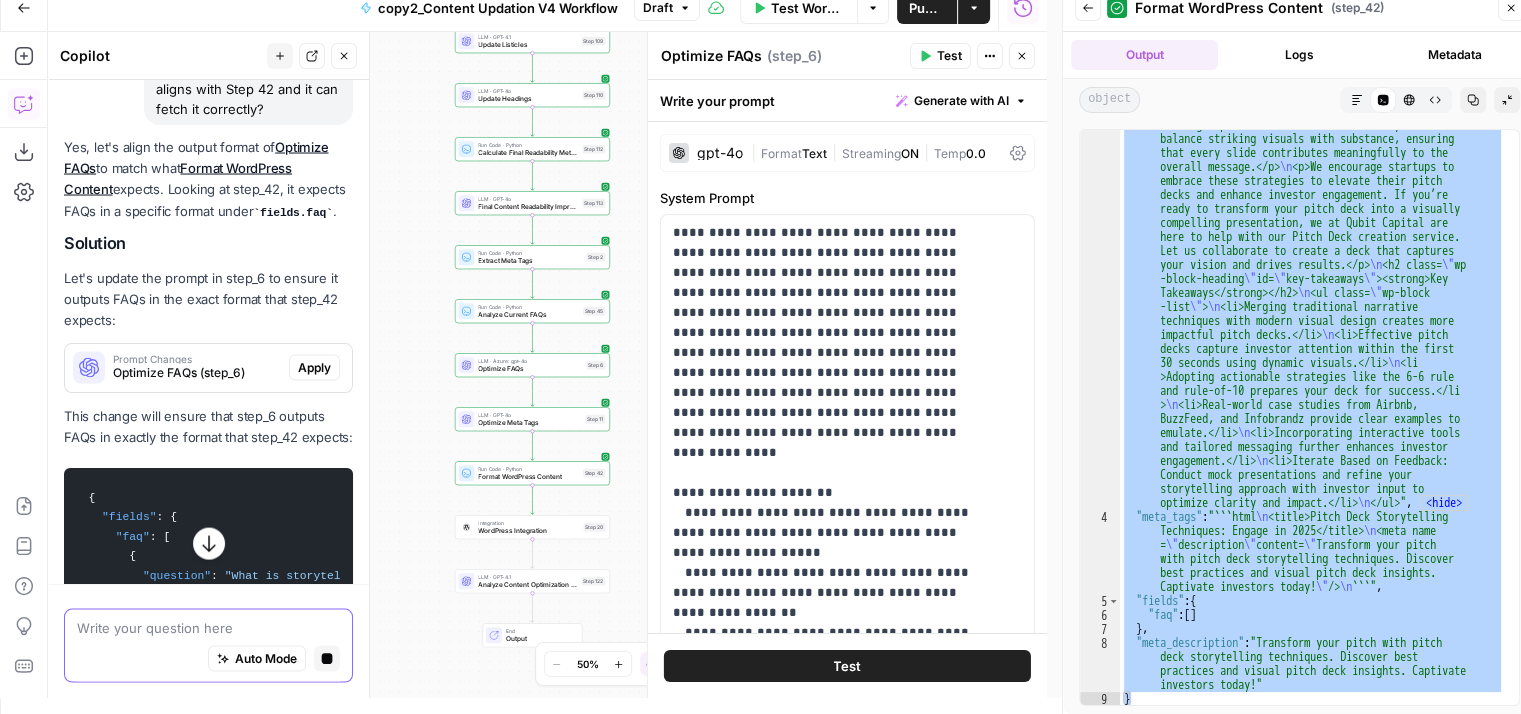 scroll, scrollTop: 11680, scrollLeft: 0, axis: vertical 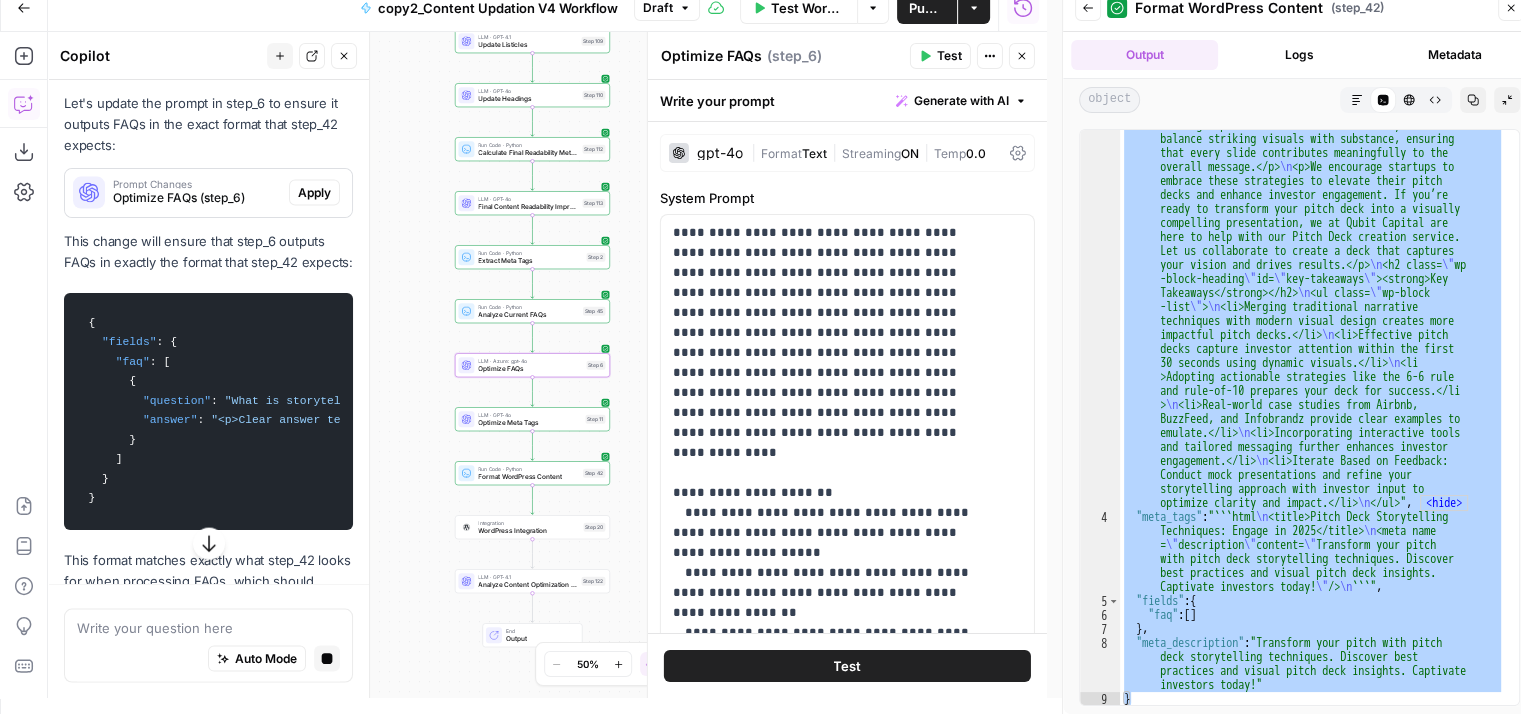 click on "Apply" at bounding box center (314, 898) 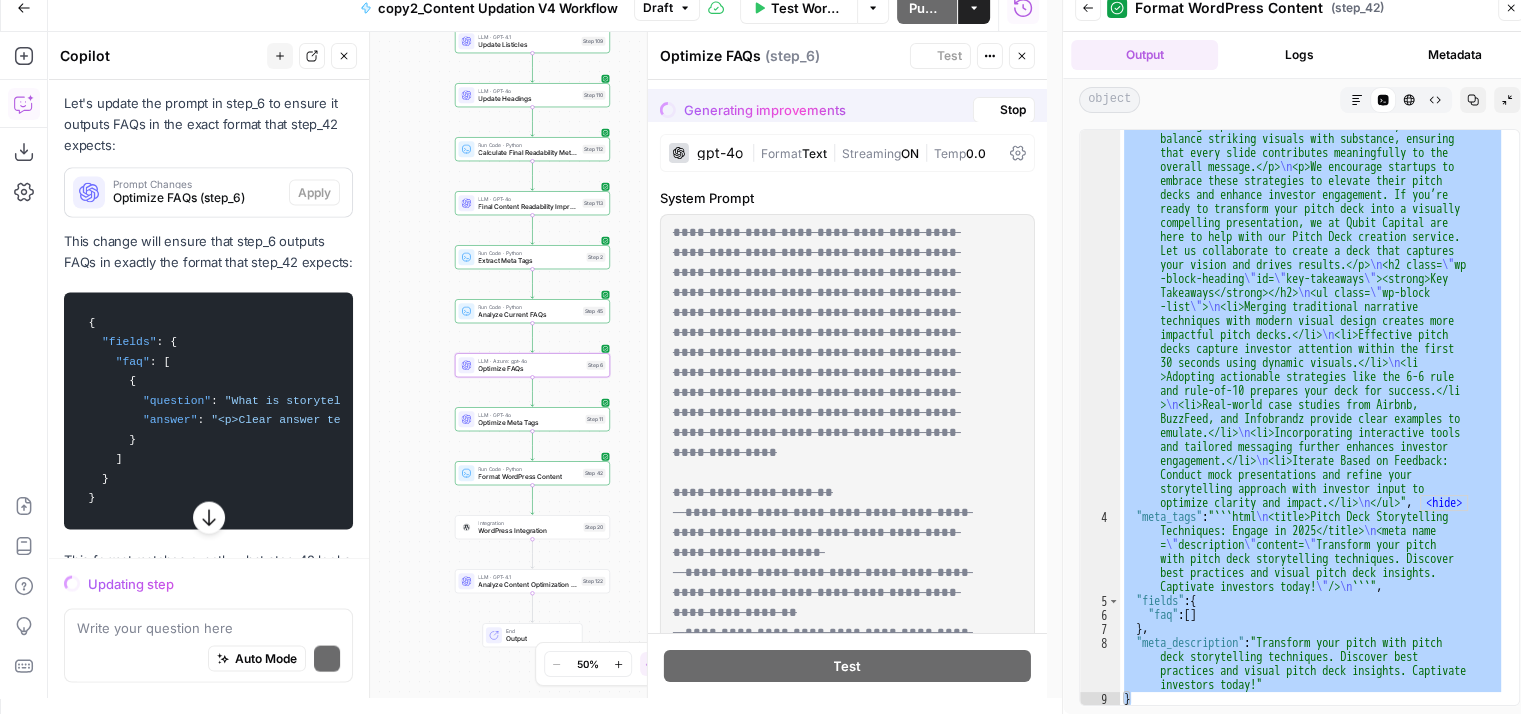 scroll, scrollTop: 11680, scrollLeft: 0, axis: vertical 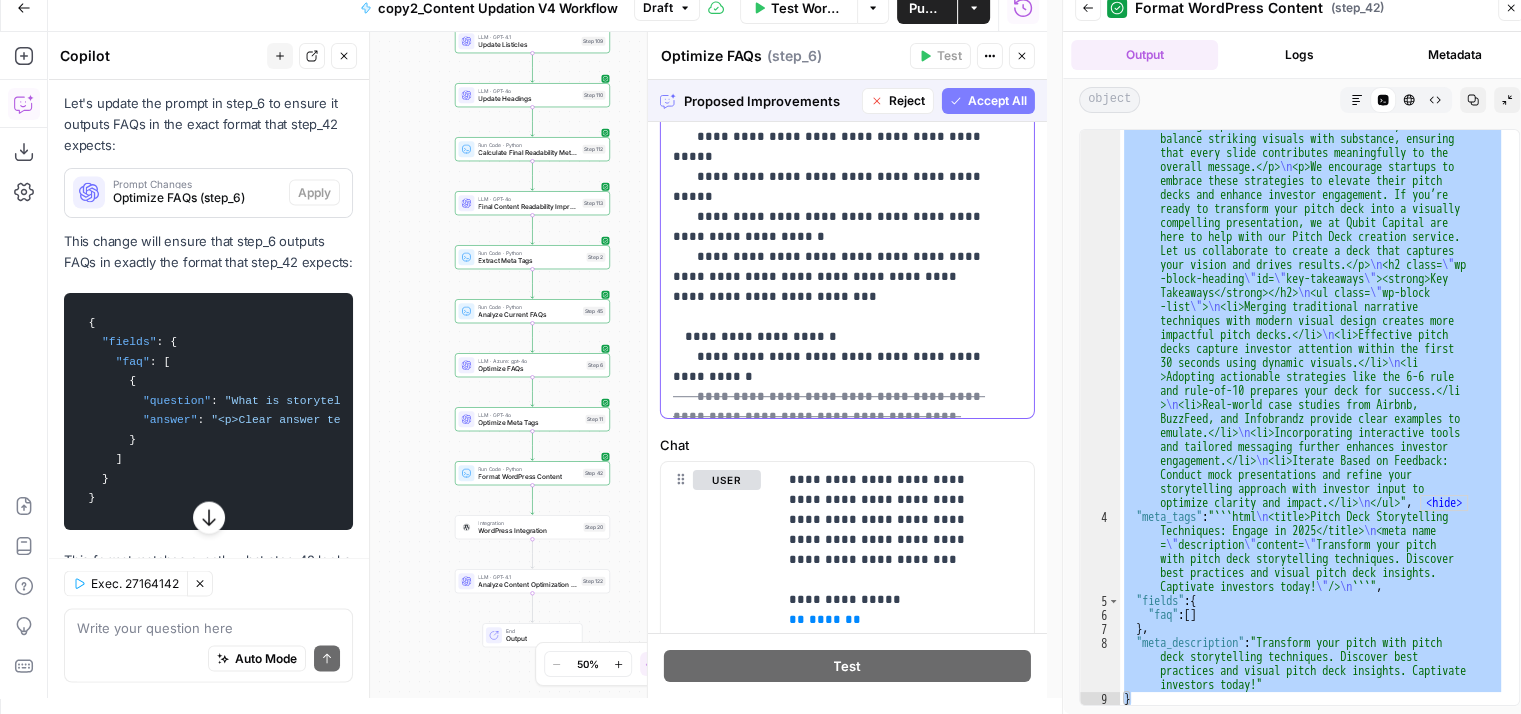 drag, startPoint x: 686, startPoint y: 275, endPoint x: 967, endPoint y: 285, distance: 281.1779 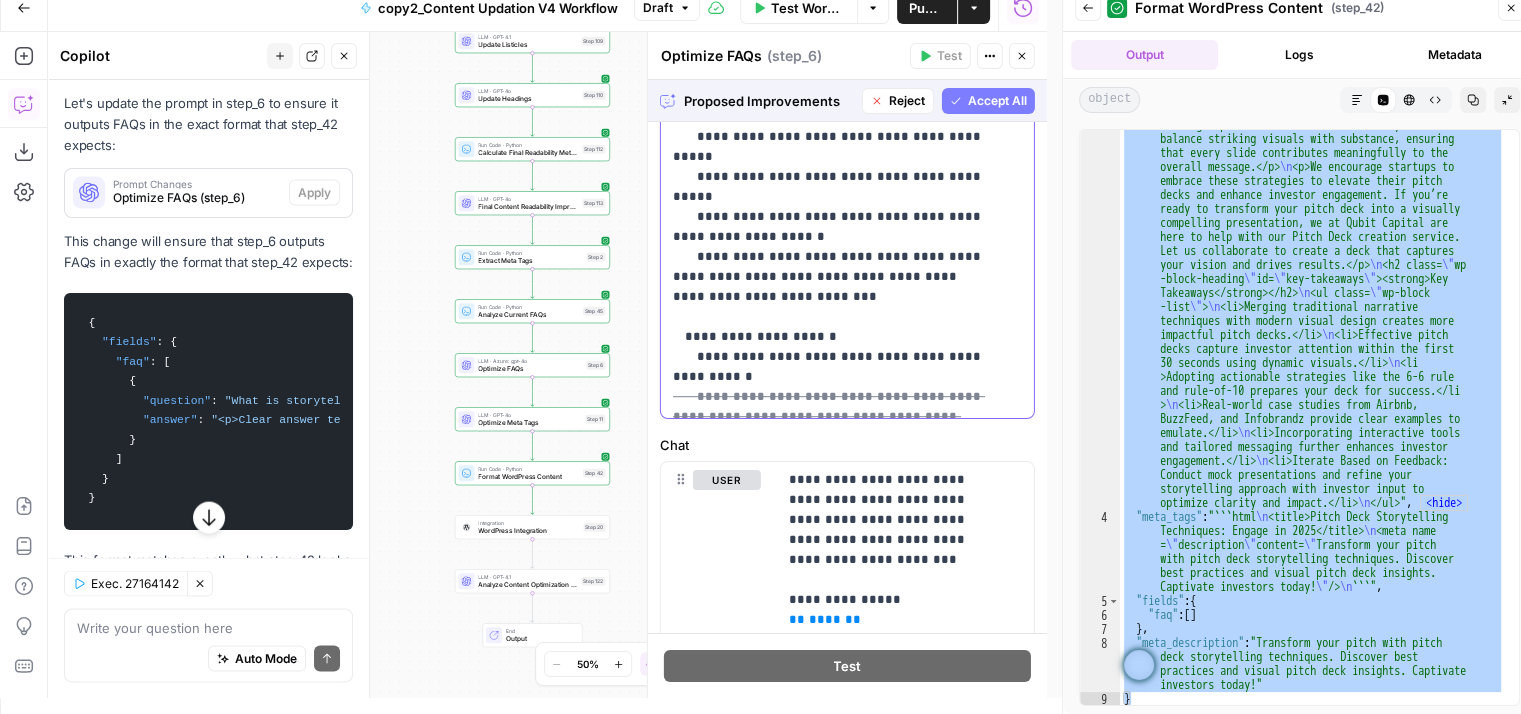 type 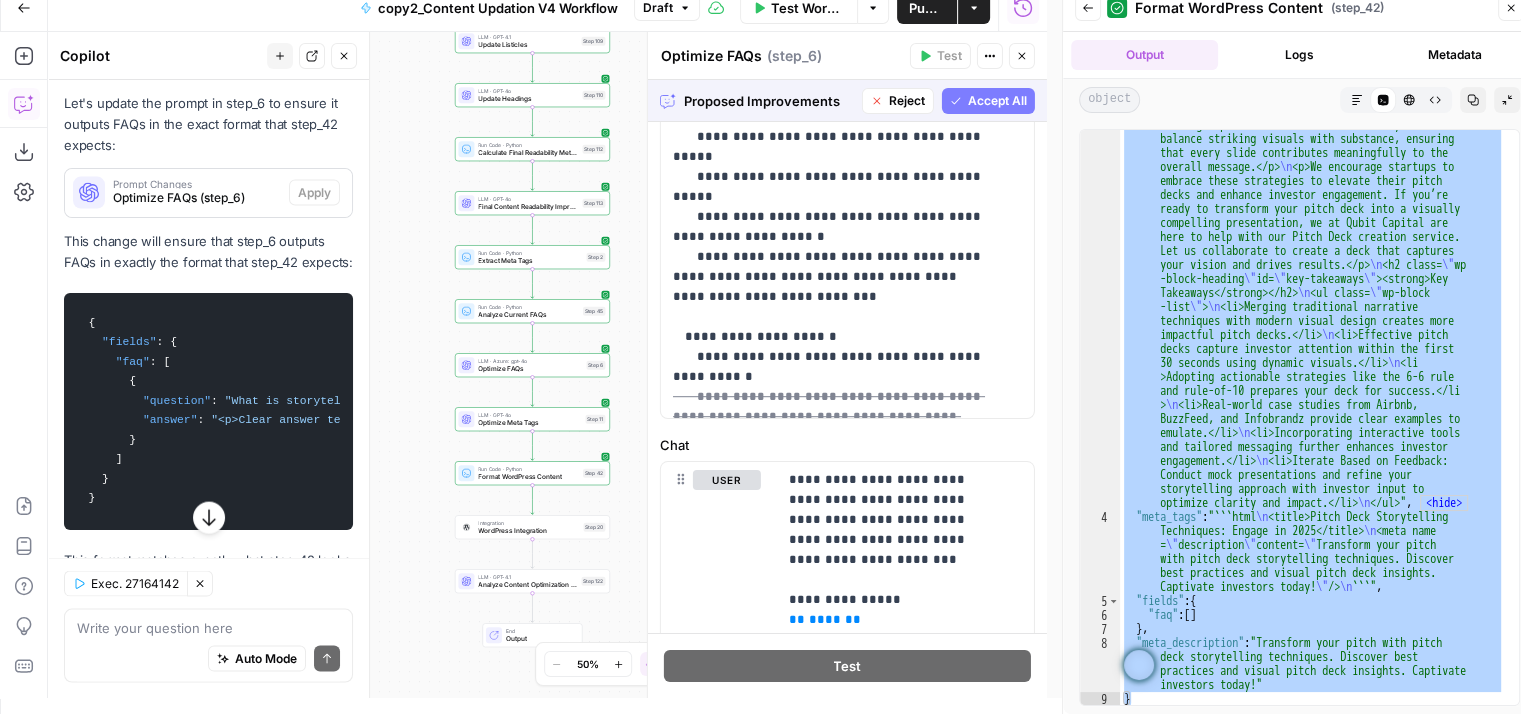 click on "Accept All" at bounding box center [997, 101] 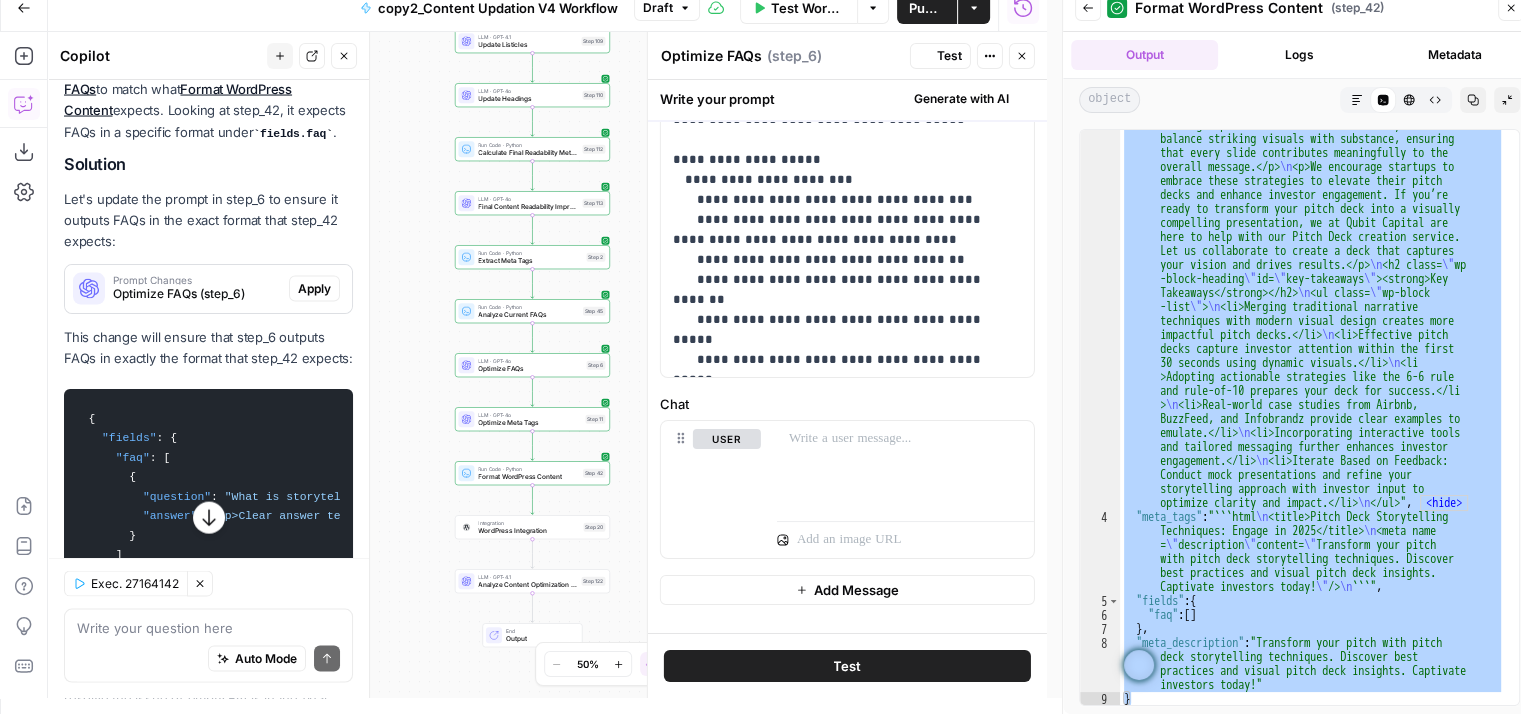 scroll, scrollTop: 11808, scrollLeft: 0, axis: vertical 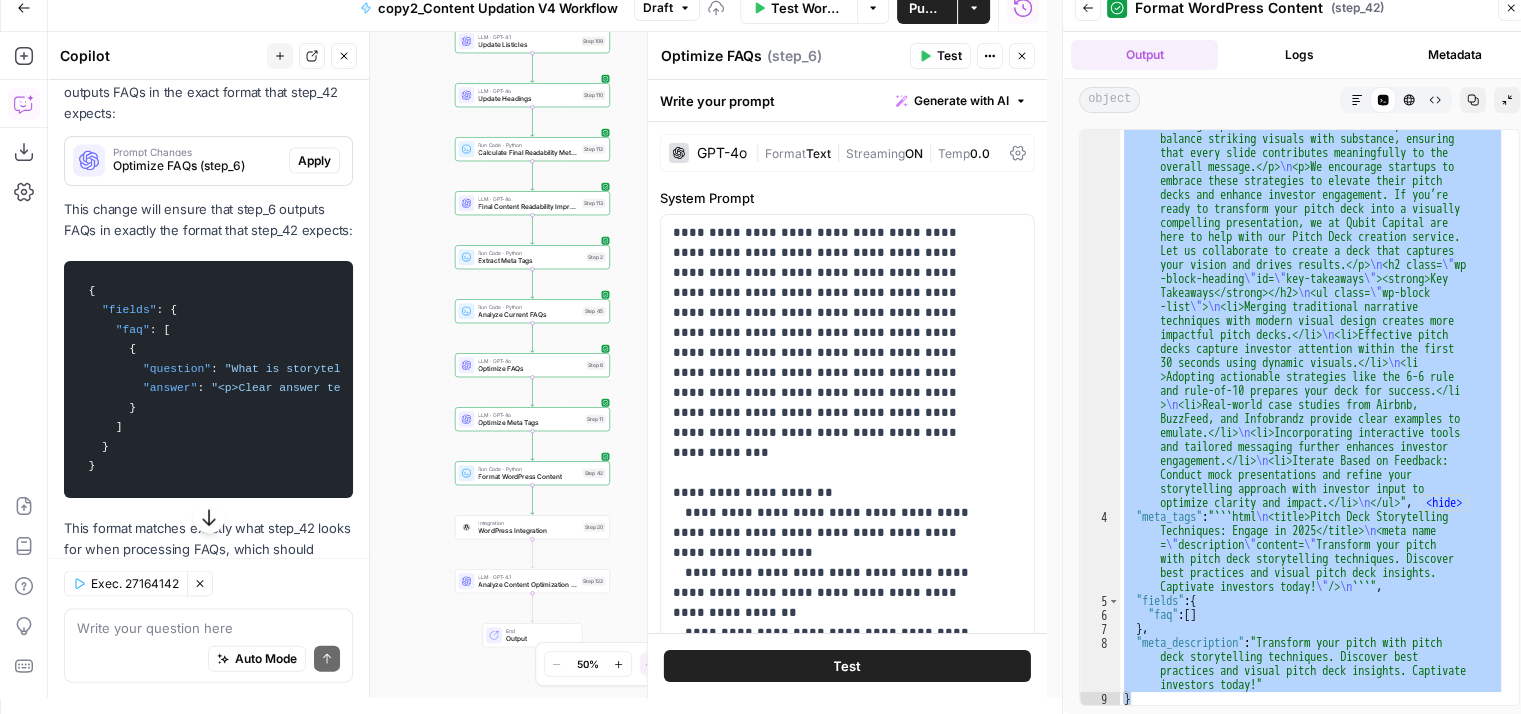 click on "Test" at bounding box center [949, 56] 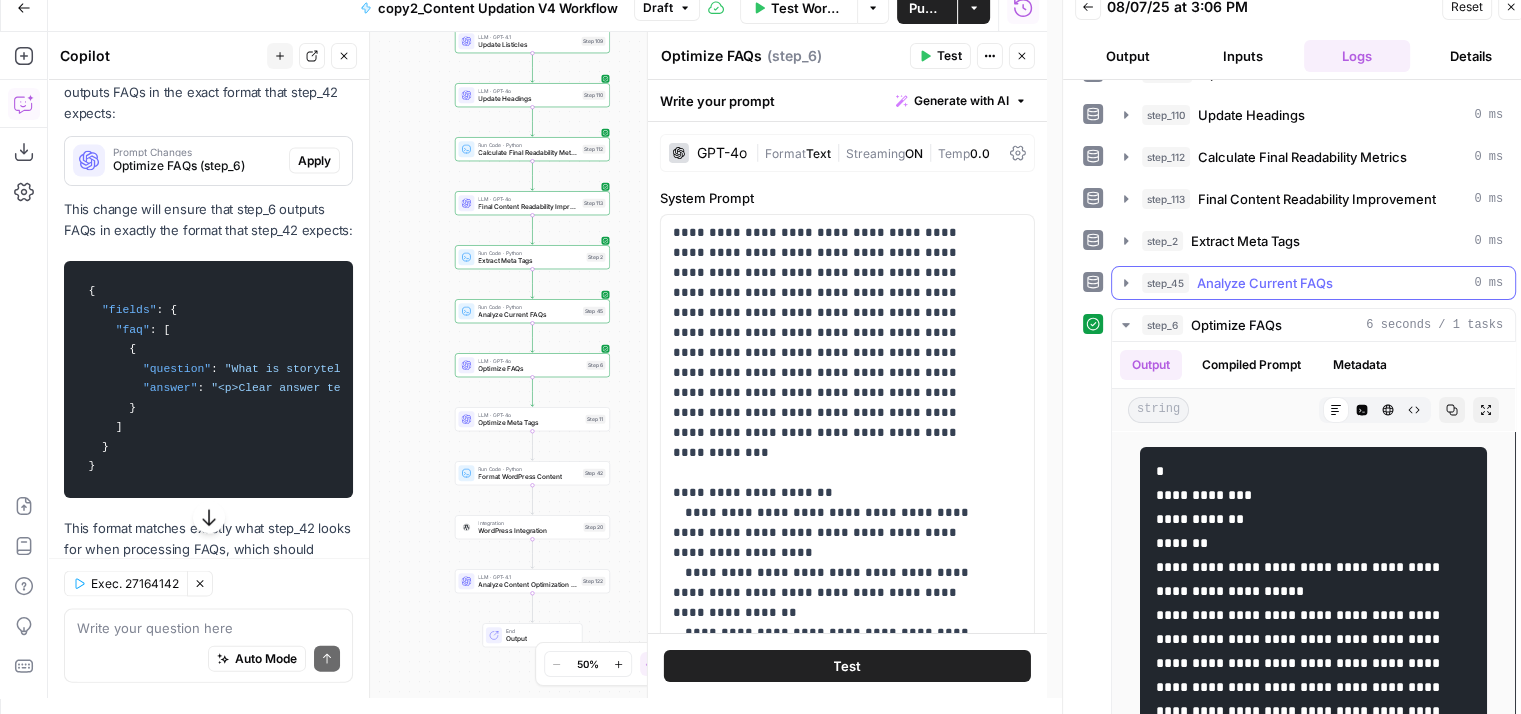 scroll, scrollTop: 668, scrollLeft: 0, axis: vertical 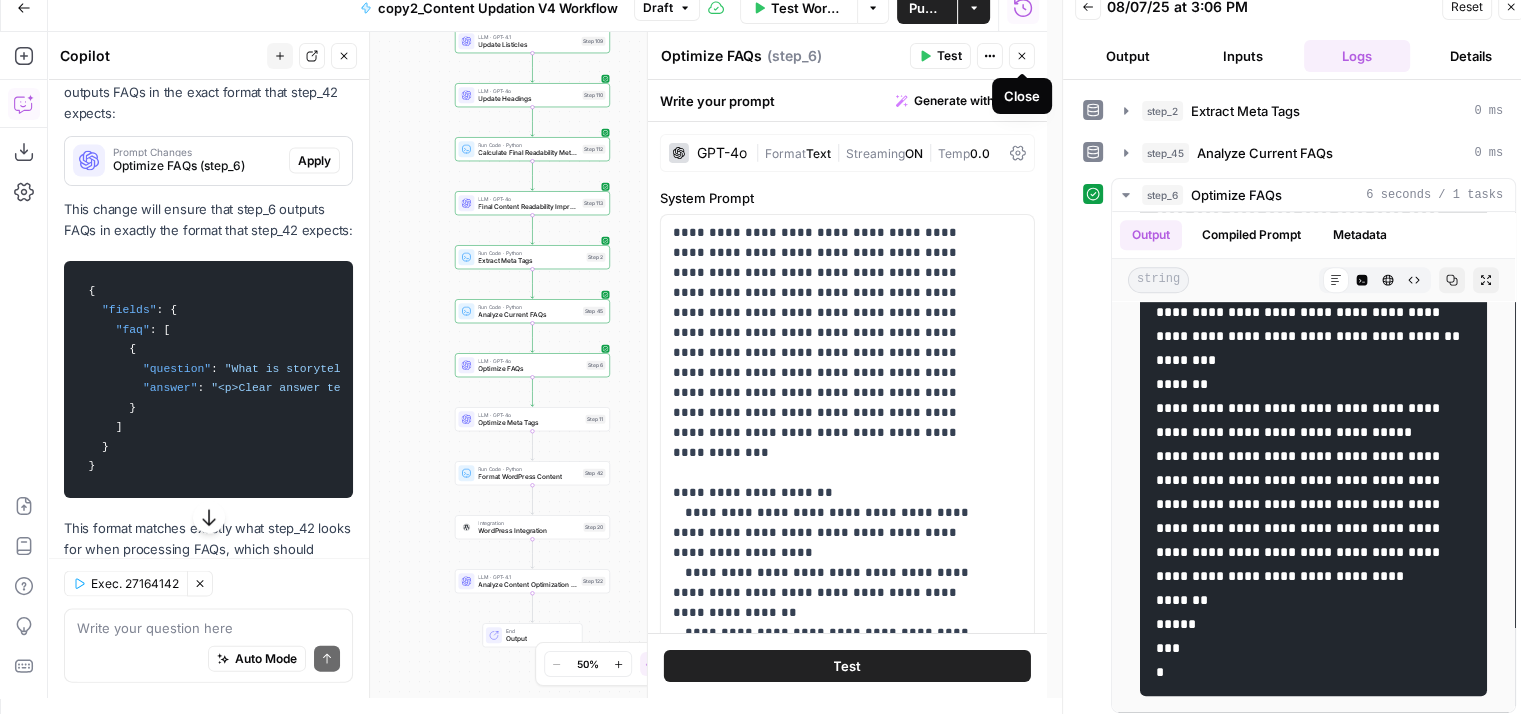 click 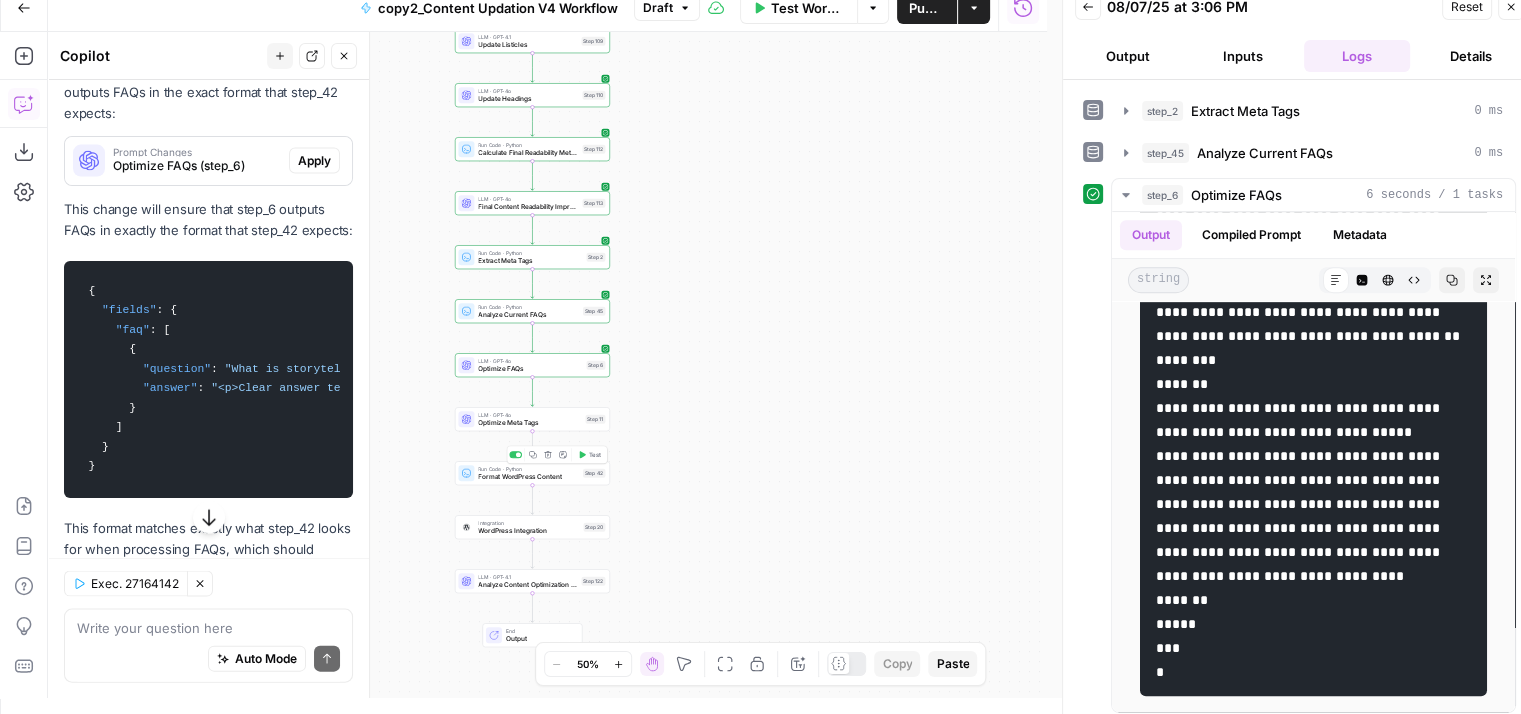 click on "Test" at bounding box center [595, 454] 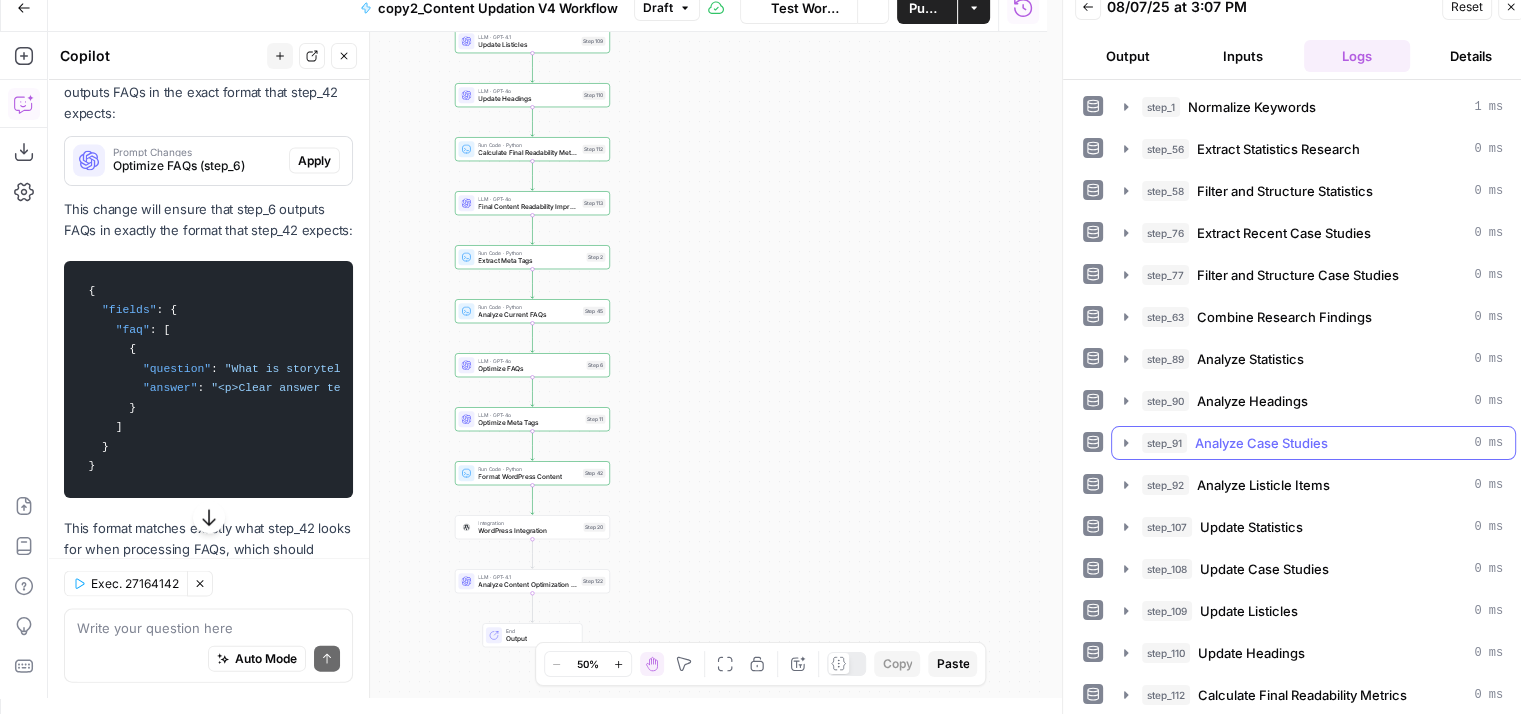 scroll, scrollTop: 751, scrollLeft: 0, axis: vertical 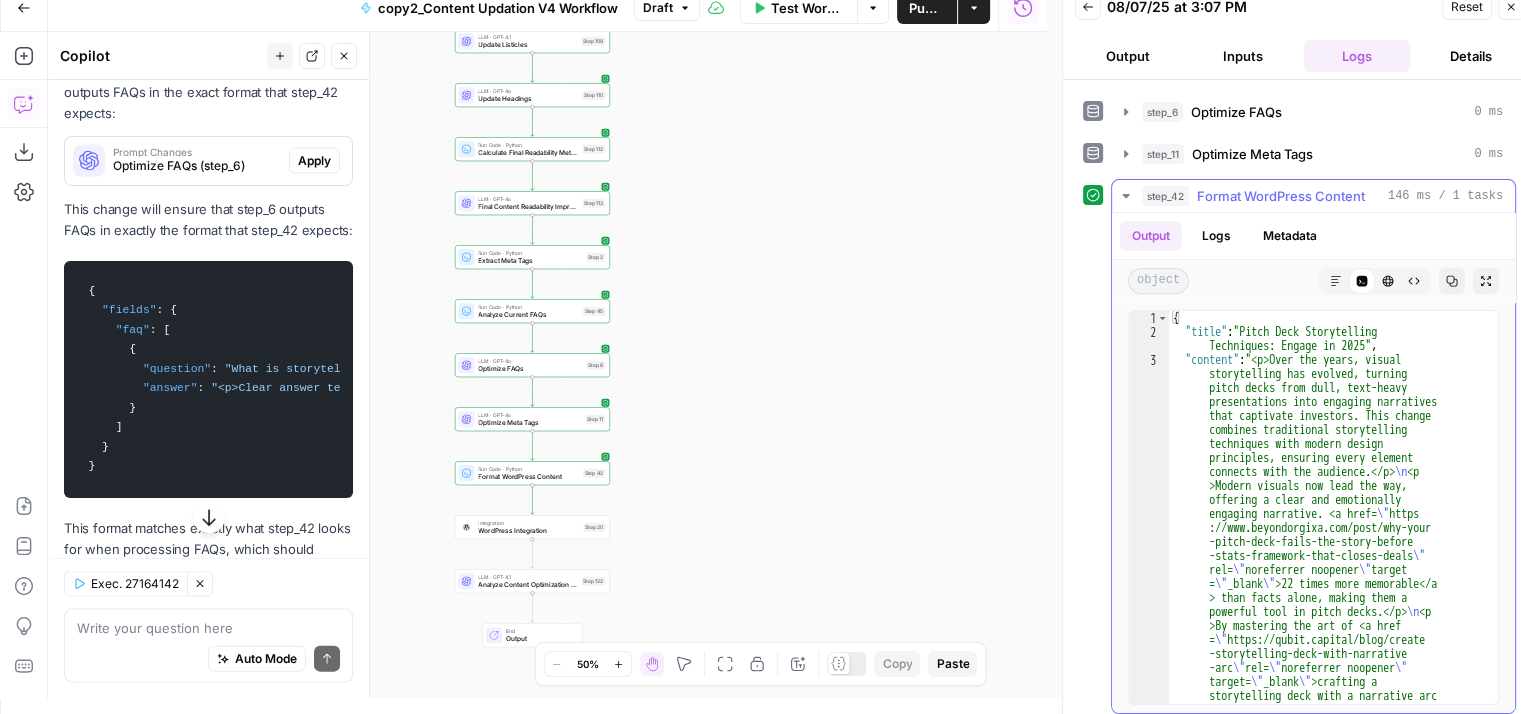click 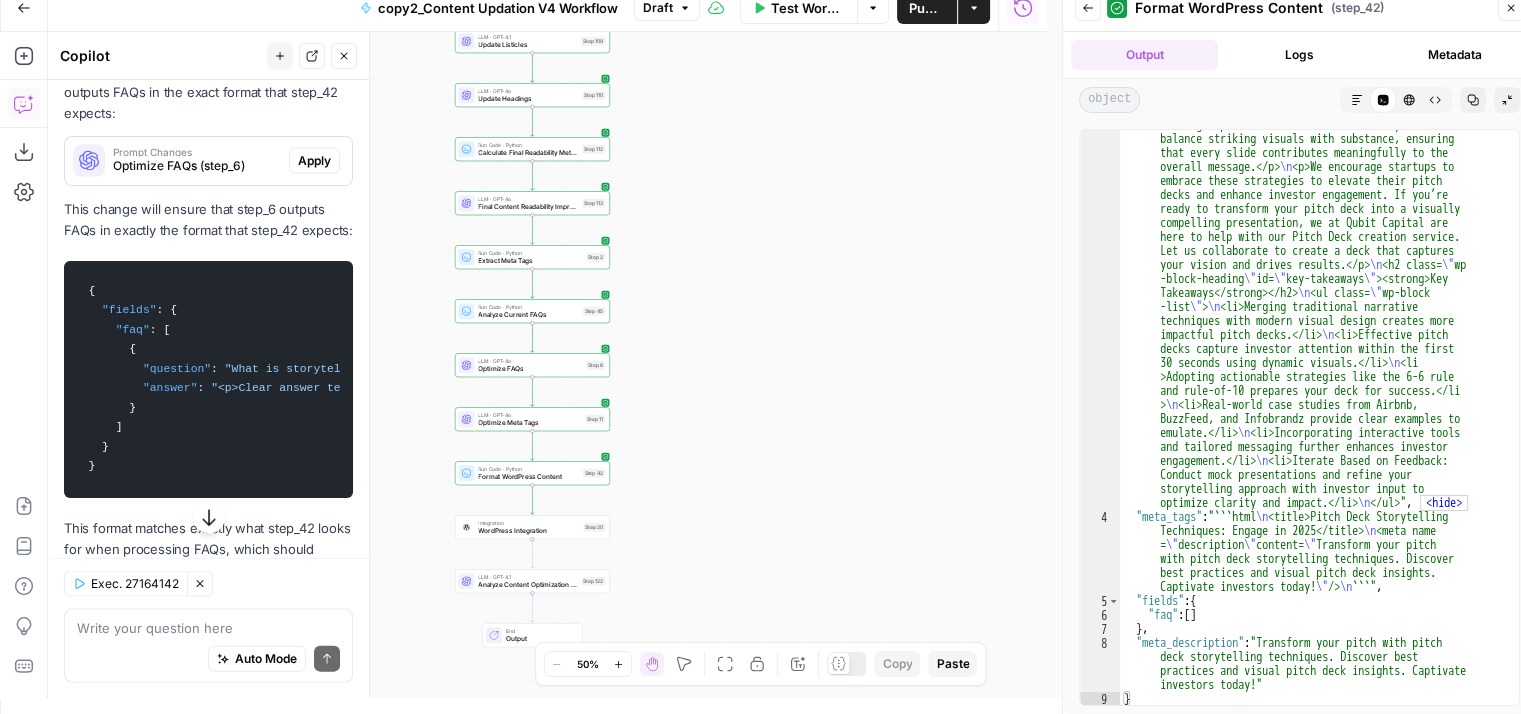 scroll, scrollTop: 6060, scrollLeft: 0, axis: vertical 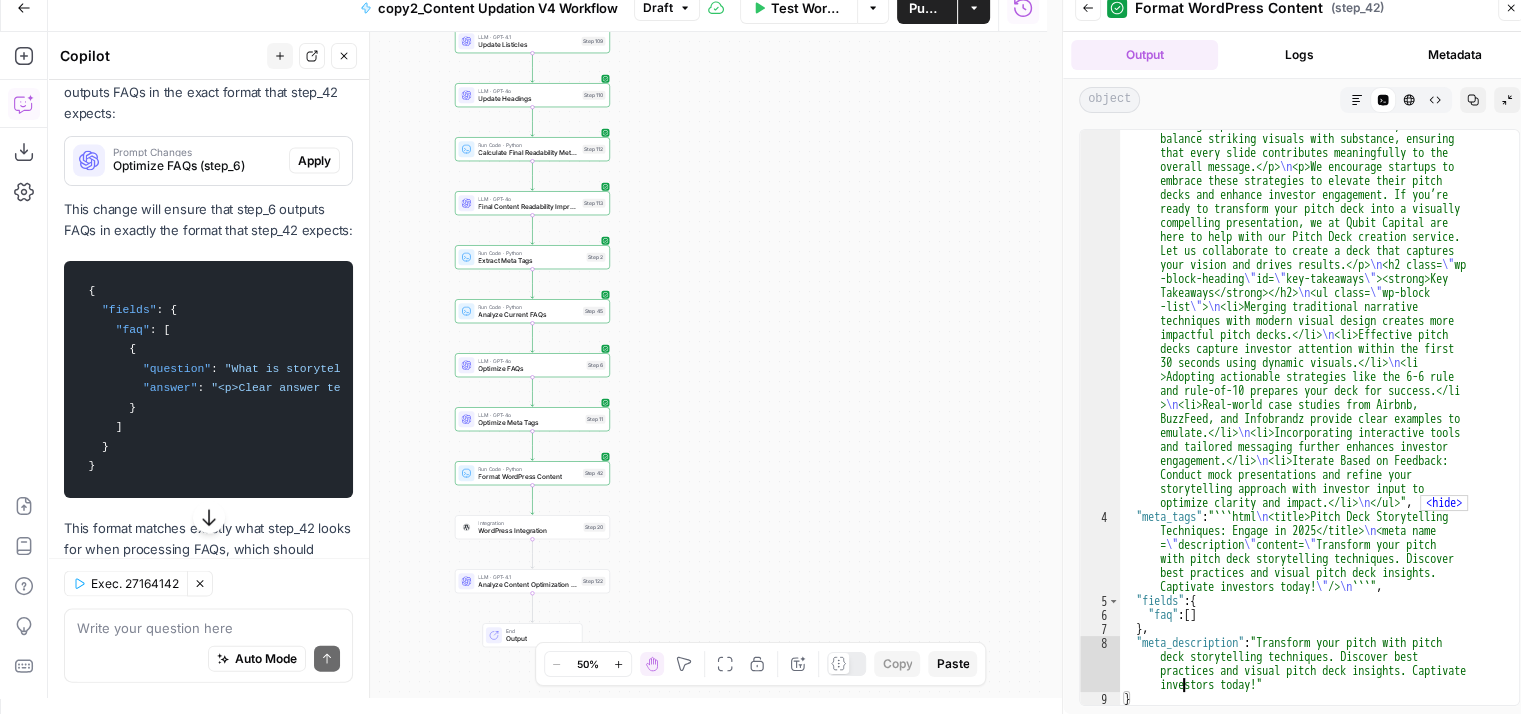 click on ""content" :  "<p>Over the years, visual storytelling has         evolved, turning pitch decks from dull, text-heavy         presentations into engaging narratives that         captivate investors. This change combines         traditional storytelling techniques with modern         design principles, ensuring every element connects         with the audience.</p> \n <p>Modern visuals now lead         the way, offering a clear and emotionally engaging         narrative. <a href= \" https://www.beyondorgixa.com        /post/why-your-pitch-deck-fails-the-story-before        -stats-framework-that-closes-deals \"  rel        = \" noreferrer noopener \"  target= \" _blank \" >22 times         more memorable</a> than facts alone, making them a         powerful tool in pitch decks.</p> \n <p>By mastering         the art of <a href= \" https://qubit.capital/blog        /create-storytelling-deck-with-narrative-arc \"  rel = \" \"" at bounding box center (1312, -2394) 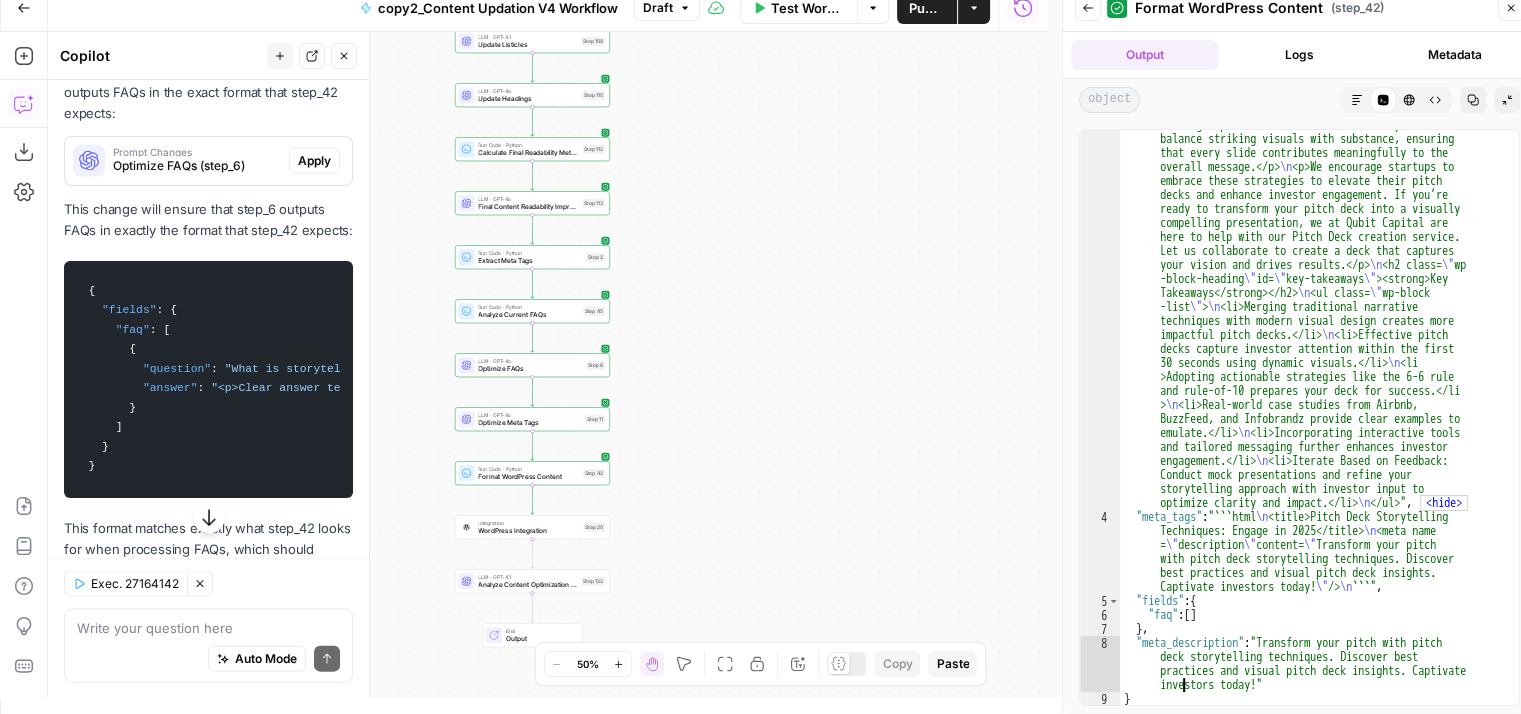 type on "**********" 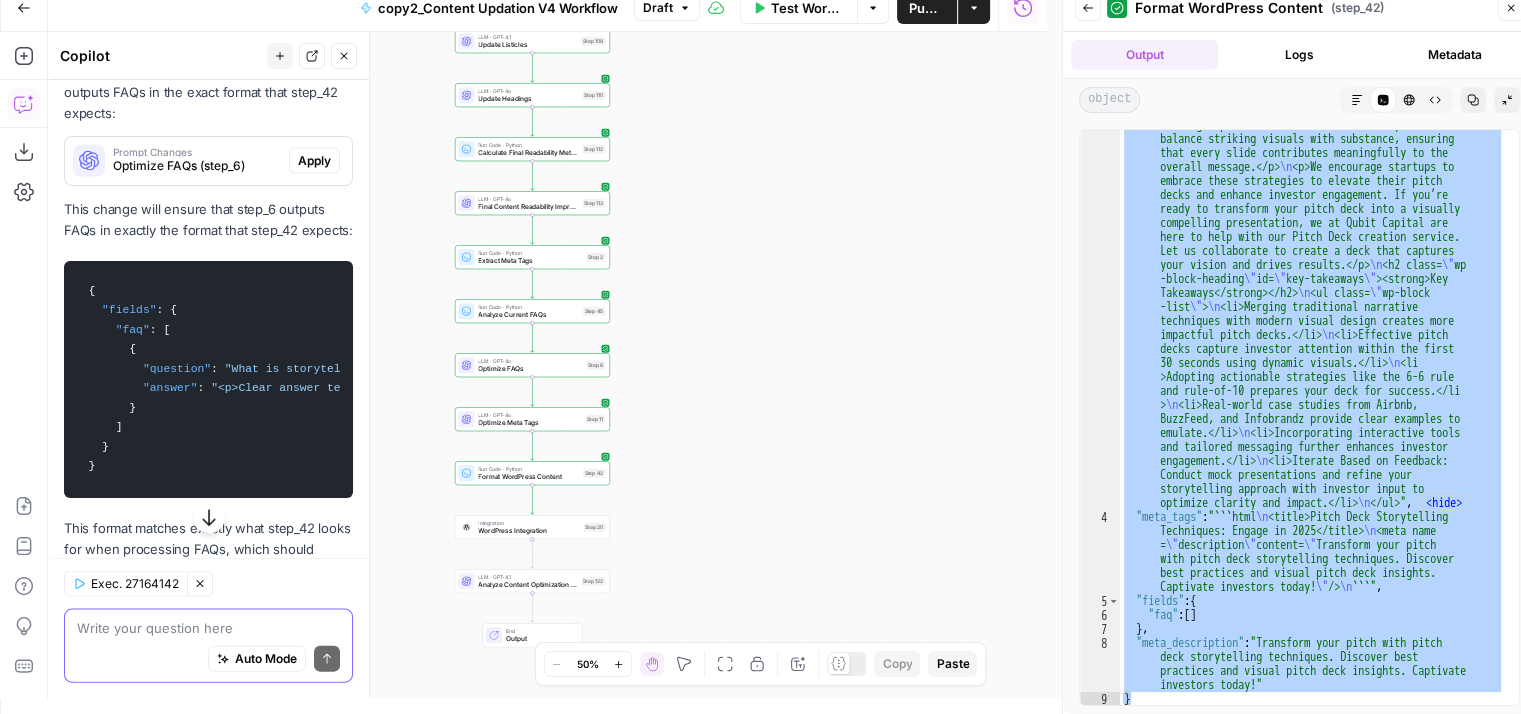 click at bounding box center [208, 627] 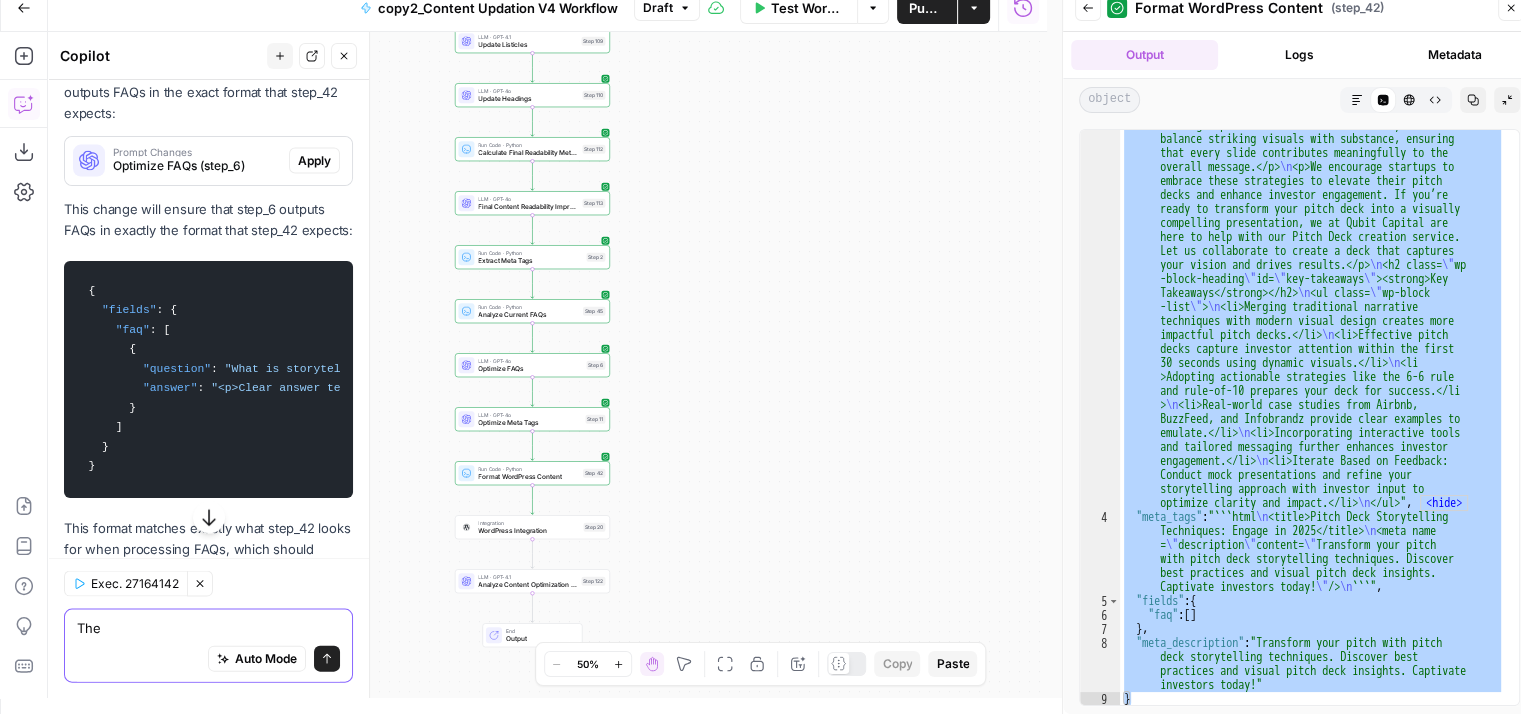 type on "The" 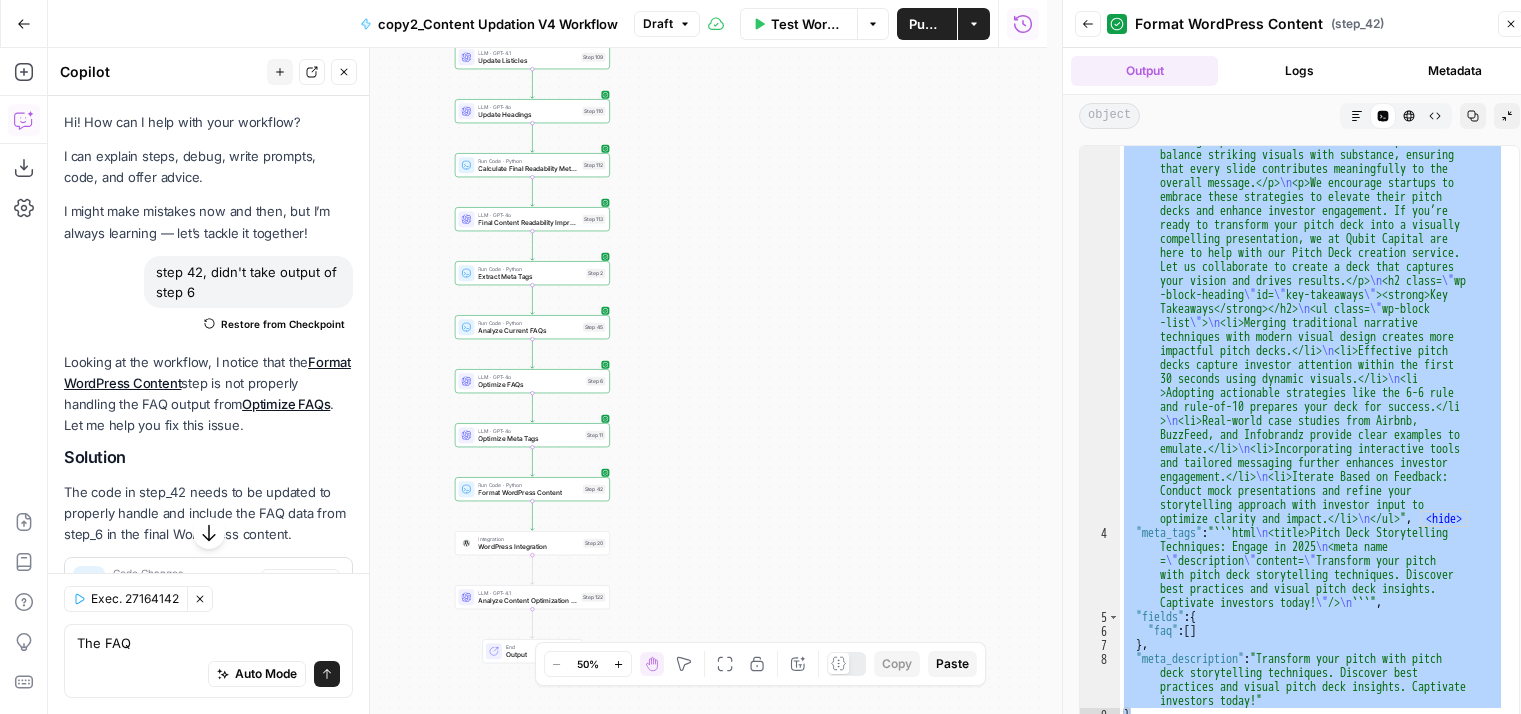scroll, scrollTop: 16, scrollLeft: 0, axis: vertical 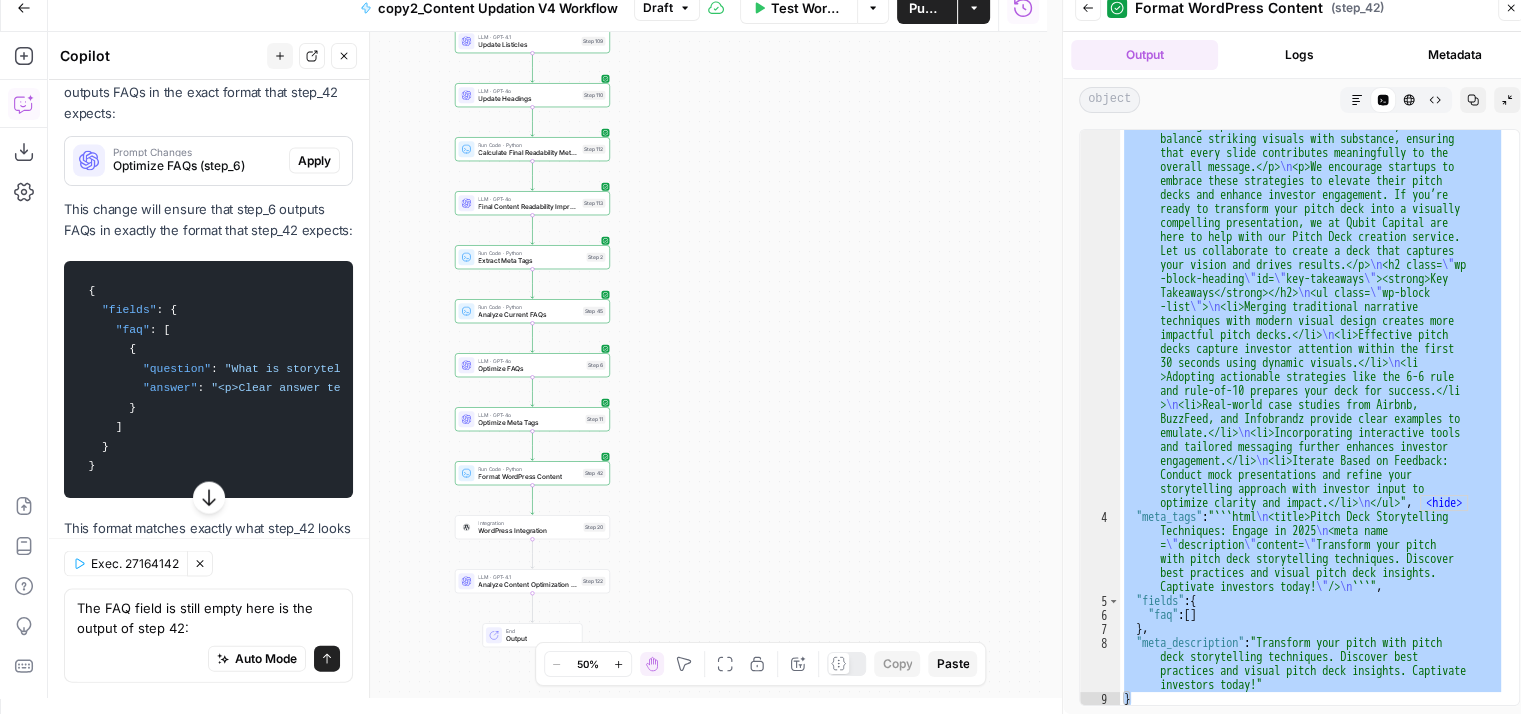 click on "The FAQ field is still empty here is the output of step 42:" at bounding box center [208, 617] 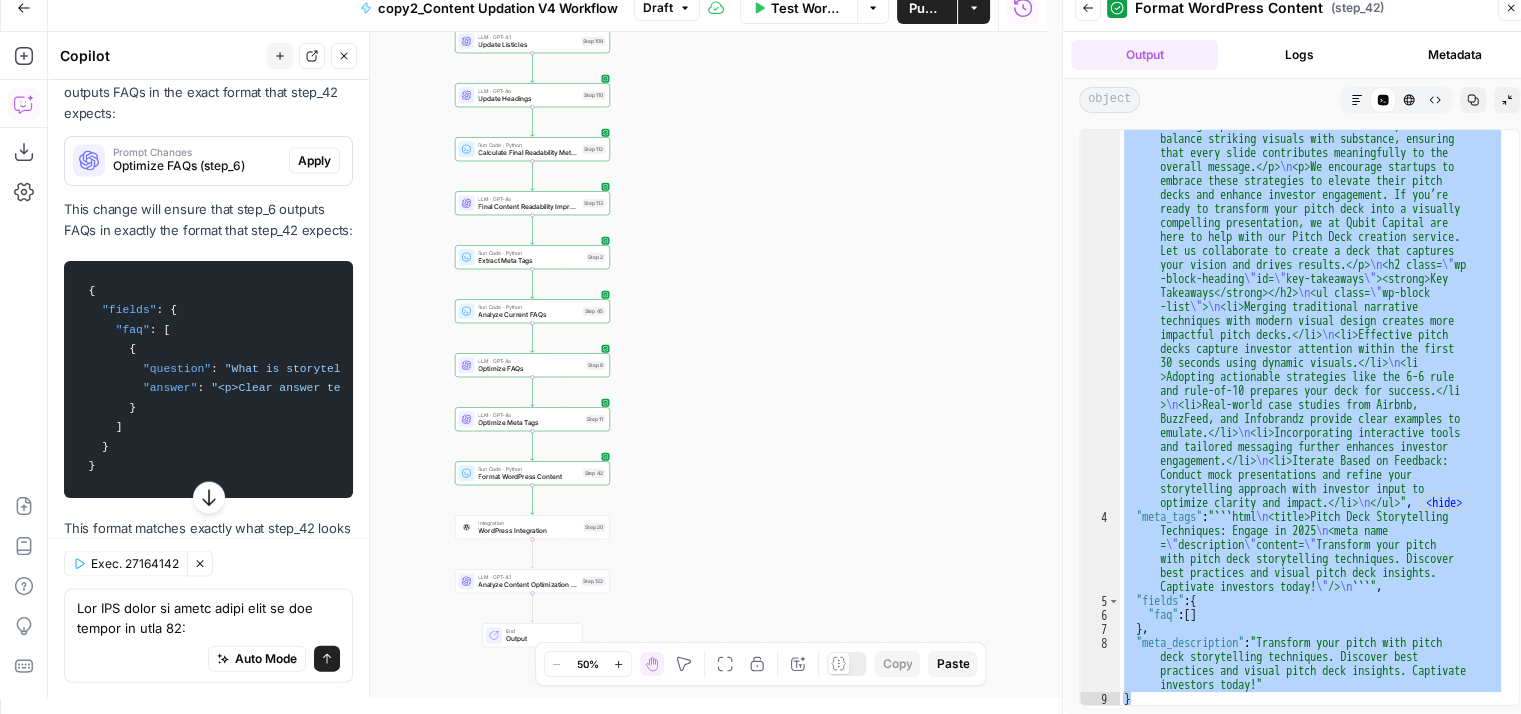 scroll, scrollTop: 13690, scrollLeft: 0, axis: vertical 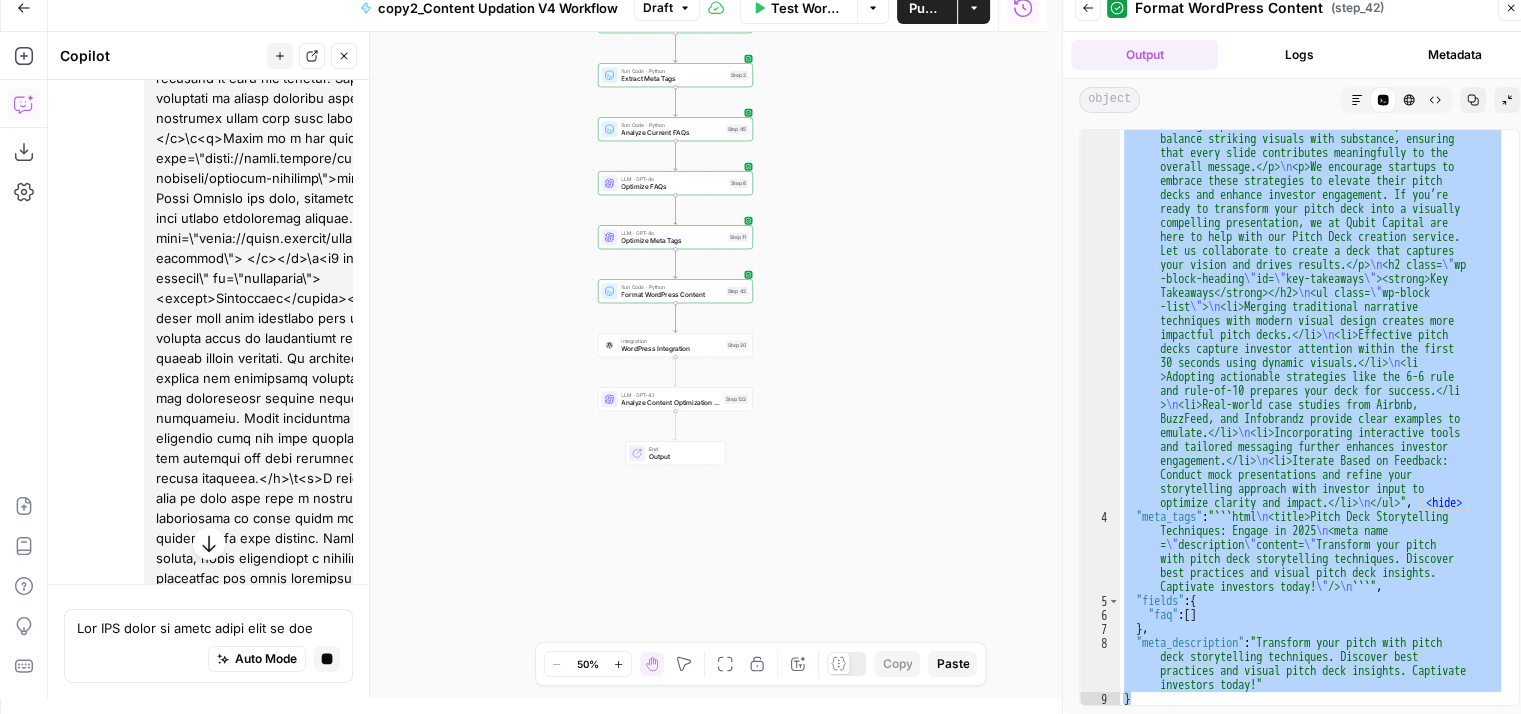 drag, startPoint x: 490, startPoint y: 350, endPoint x: 433, endPoint y: 276, distance: 93.40771 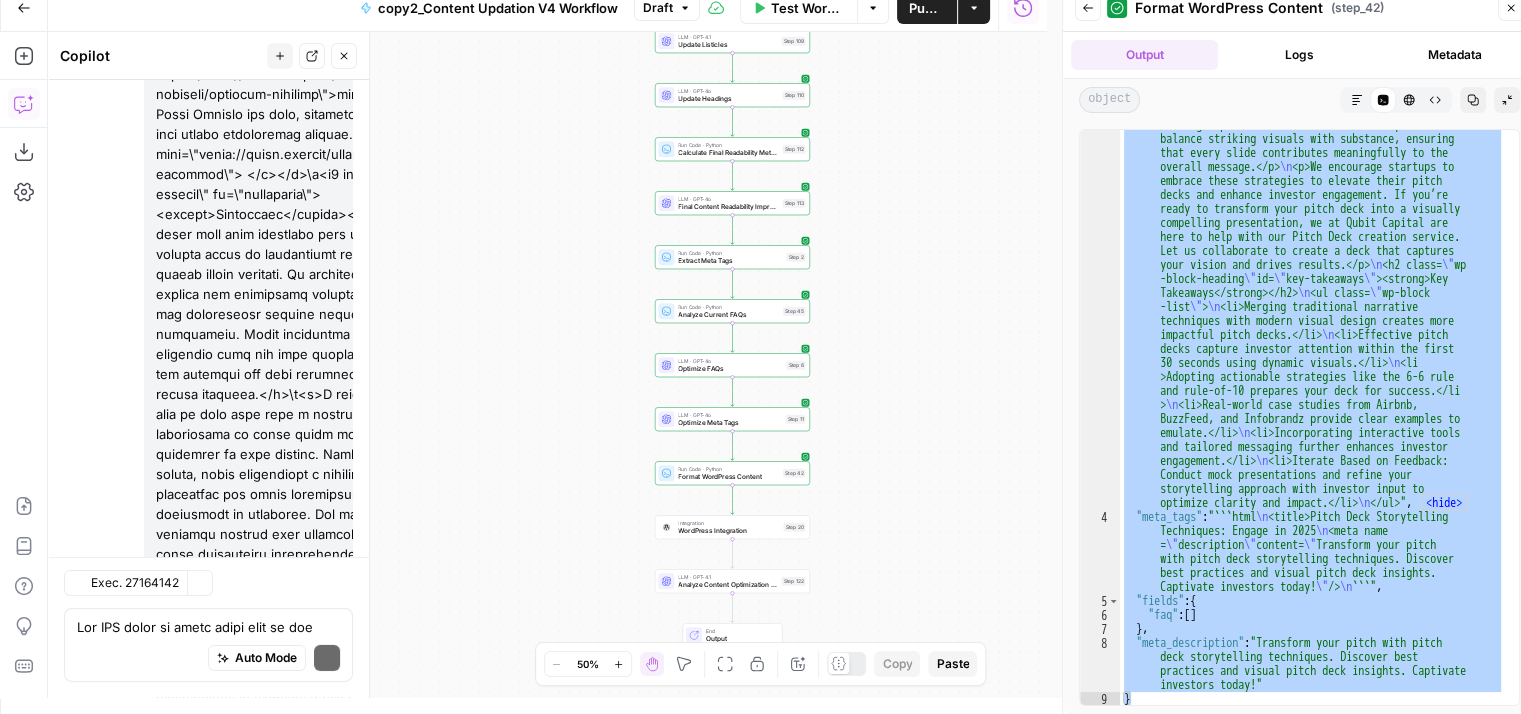 scroll, scrollTop: 21745, scrollLeft: 0, axis: vertical 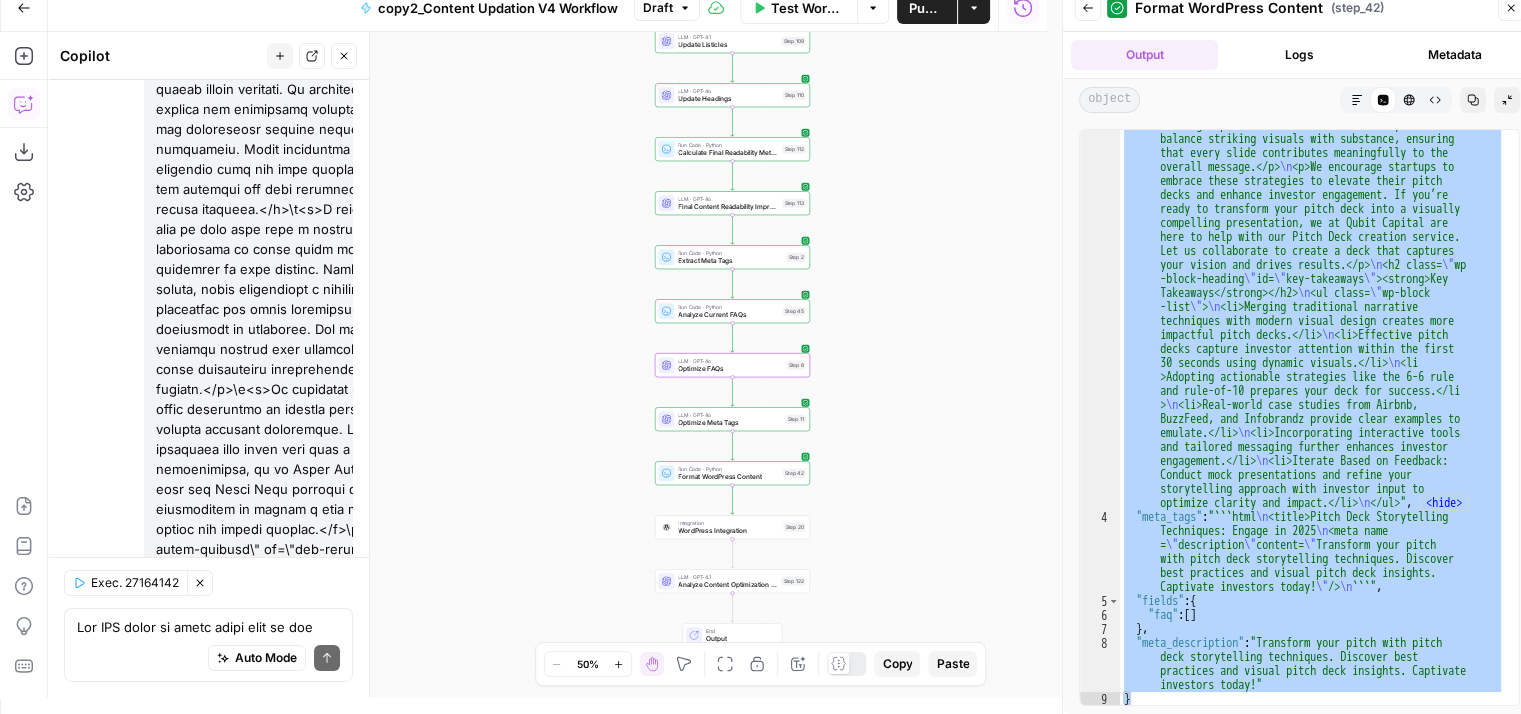 click on "Apply" at bounding box center (314, 1696) 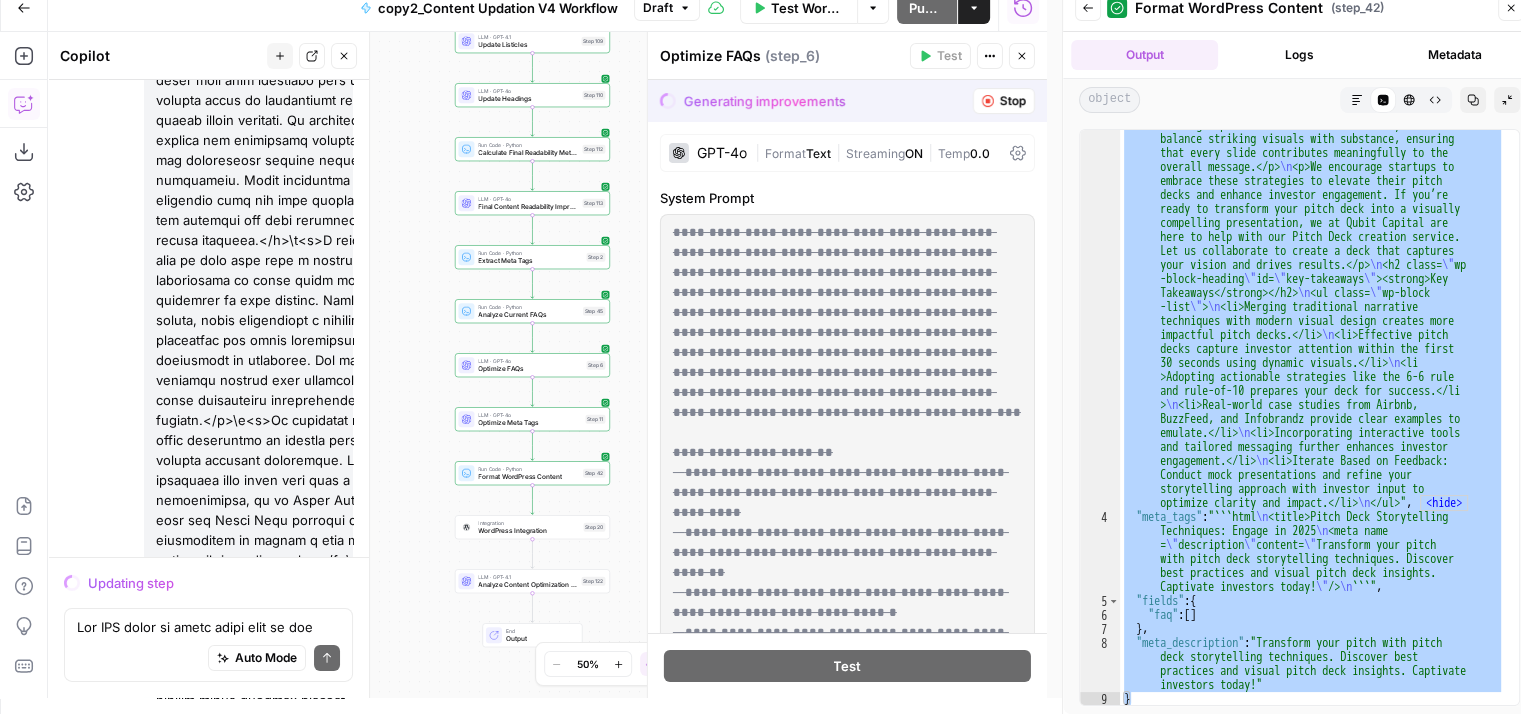 scroll, scrollTop: 21618, scrollLeft: 0, axis: vertical 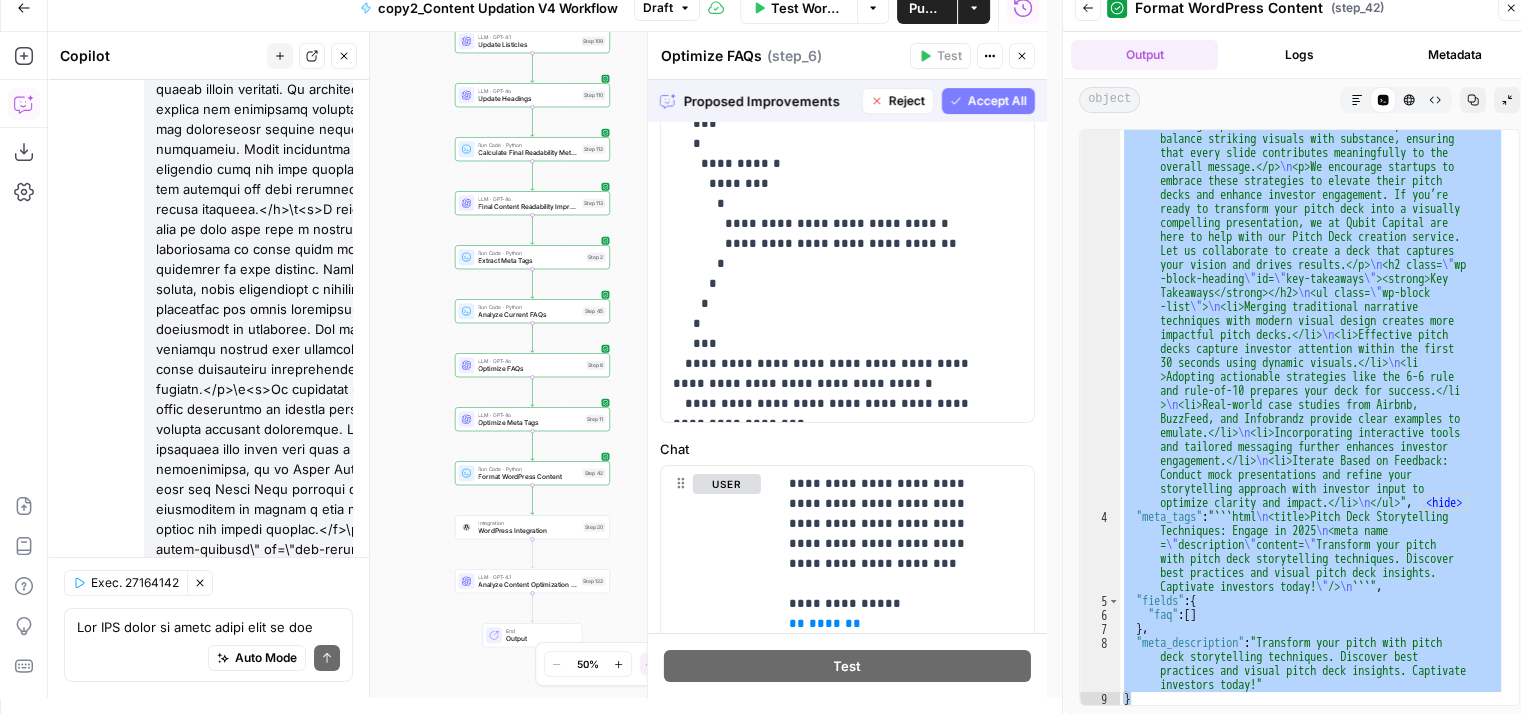 click on "Accept All" at bounding box center [997, 101] 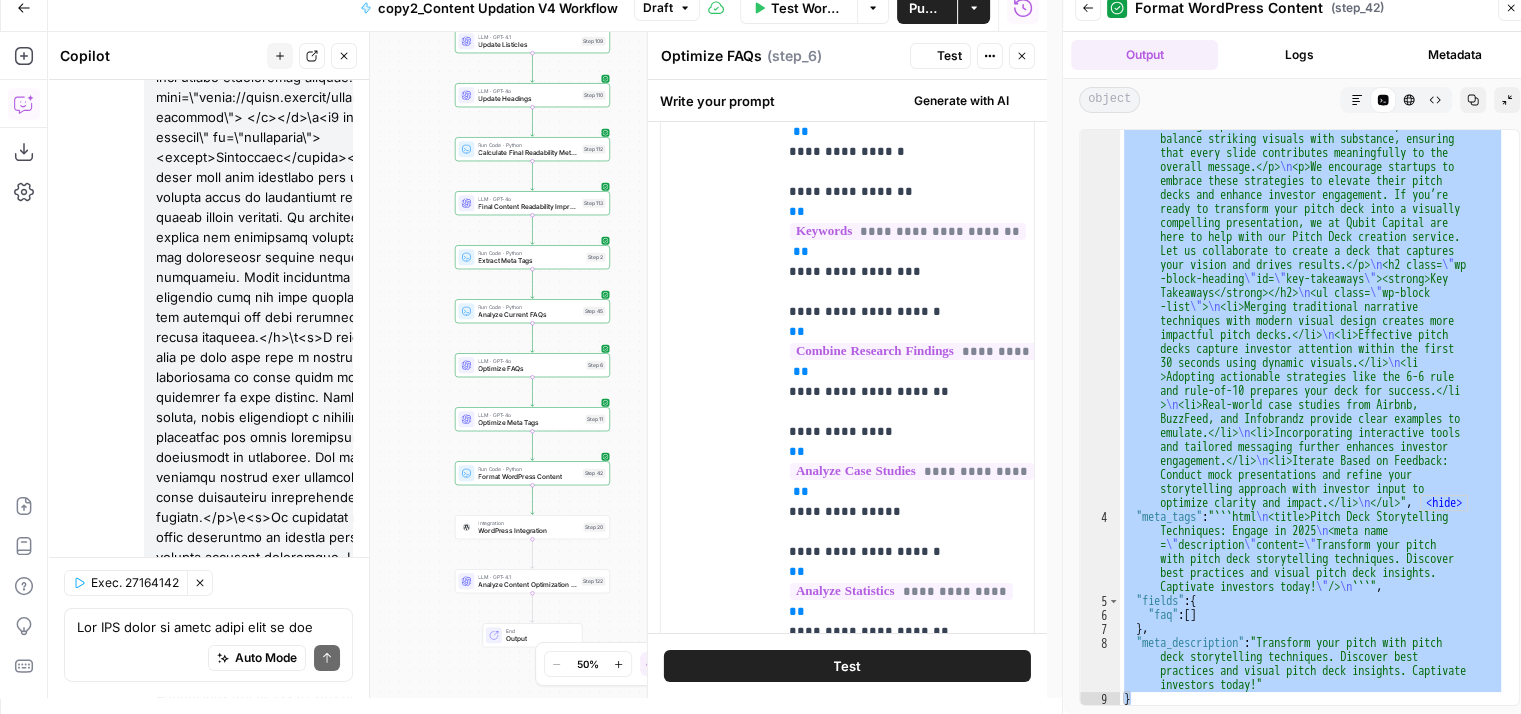scroll, scrollTop: 21777, scrollLeft: 0, axis: vertical 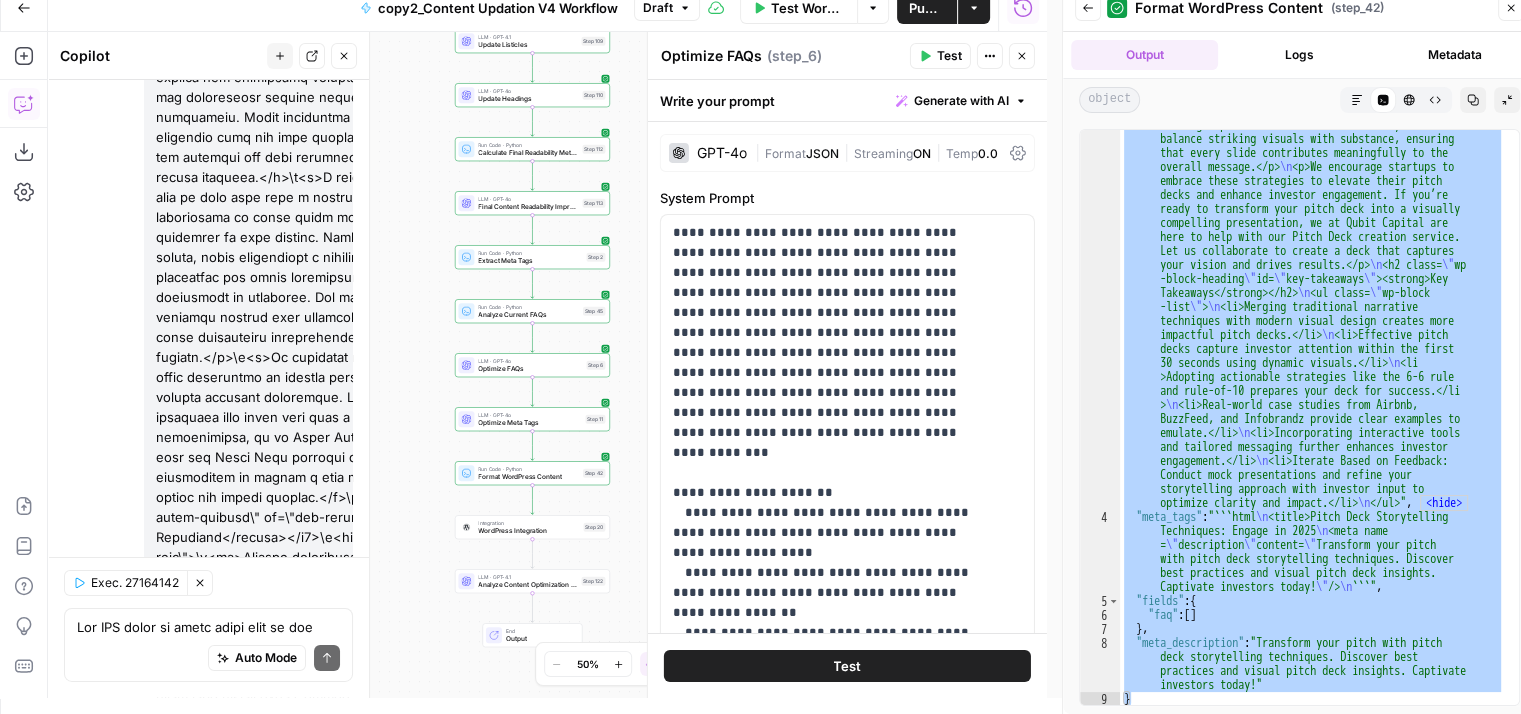 click on "Test" at bounding box center [949, 56] 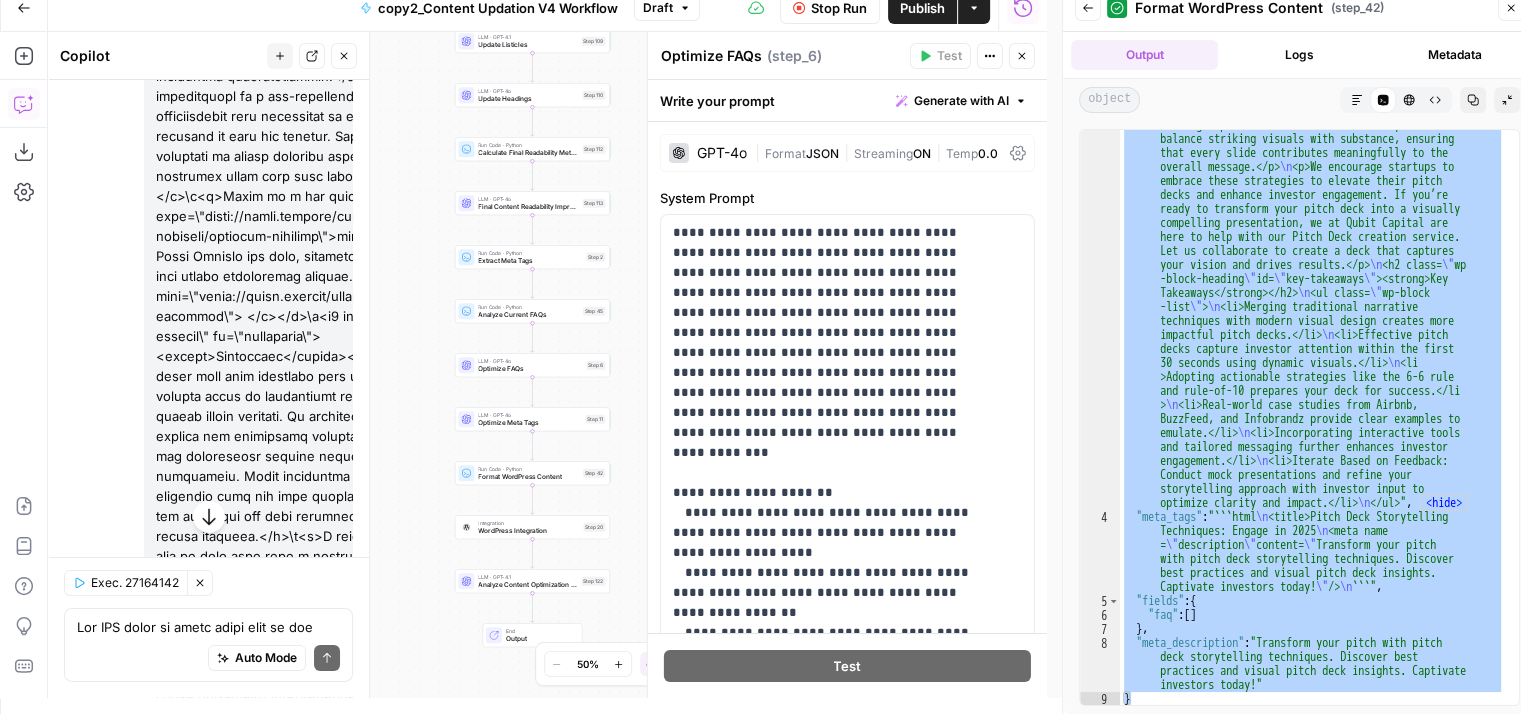 scroll, scrollTop: 21274, scrollLeft: 0, axis: vertical 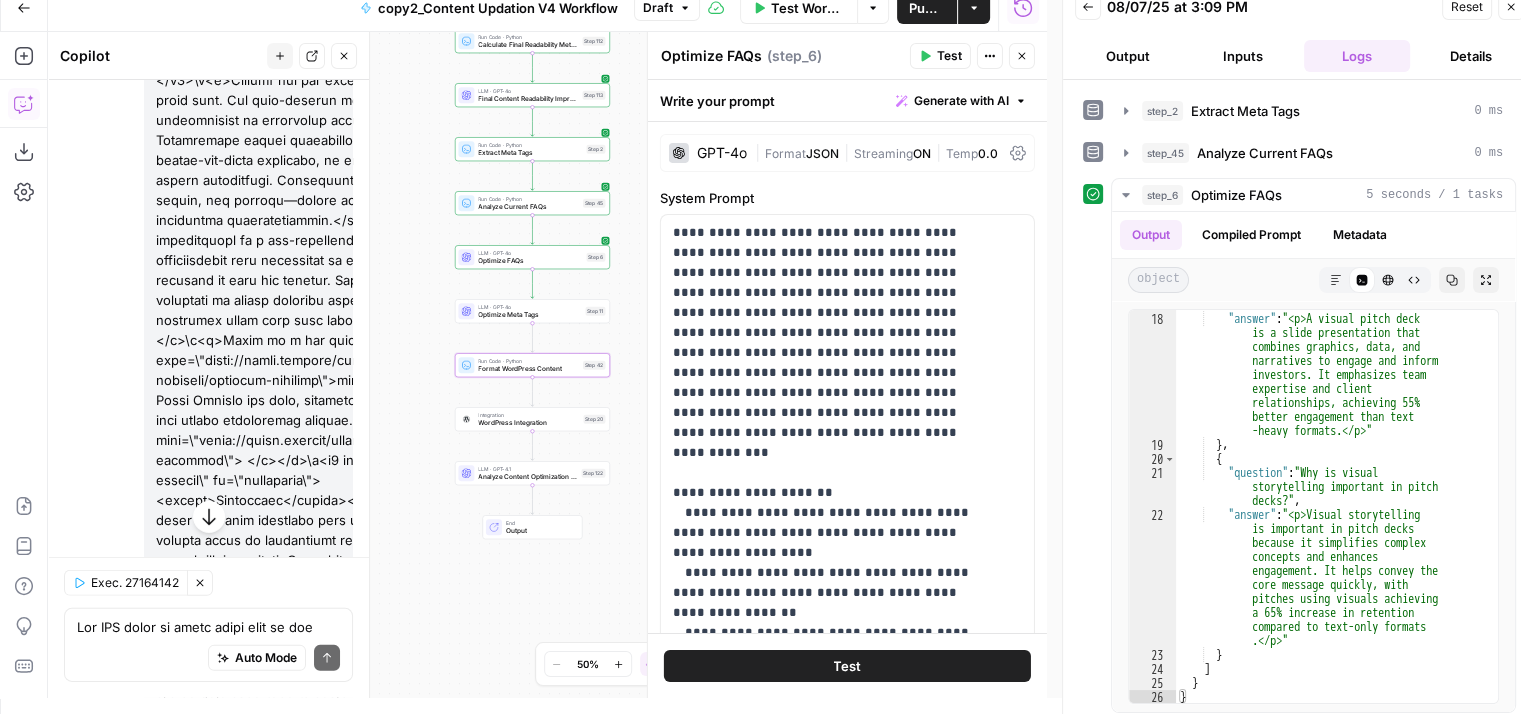 click on "Apply" at bounding box center [314, 1822] 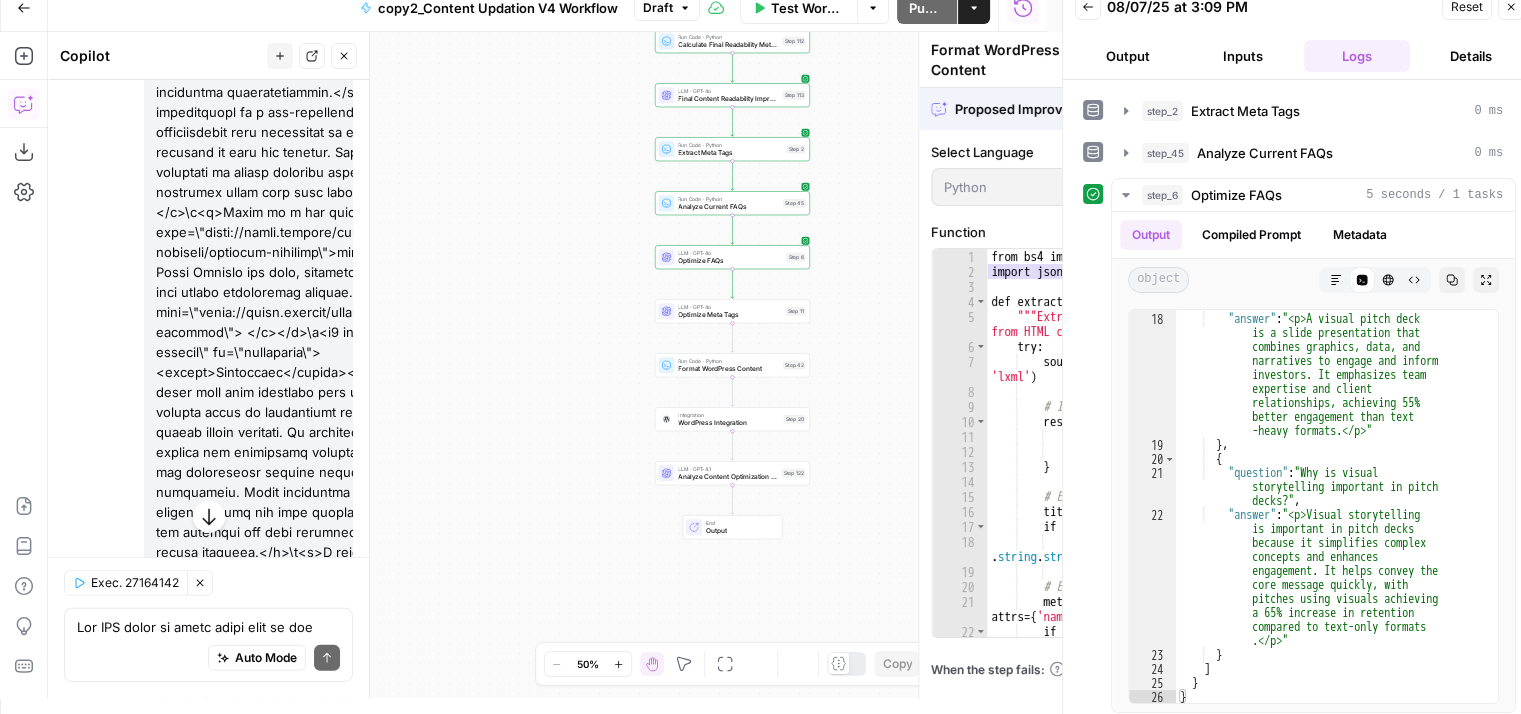 scroll, scrollTop: 21146, scrollLeft: 0, axis: vertical 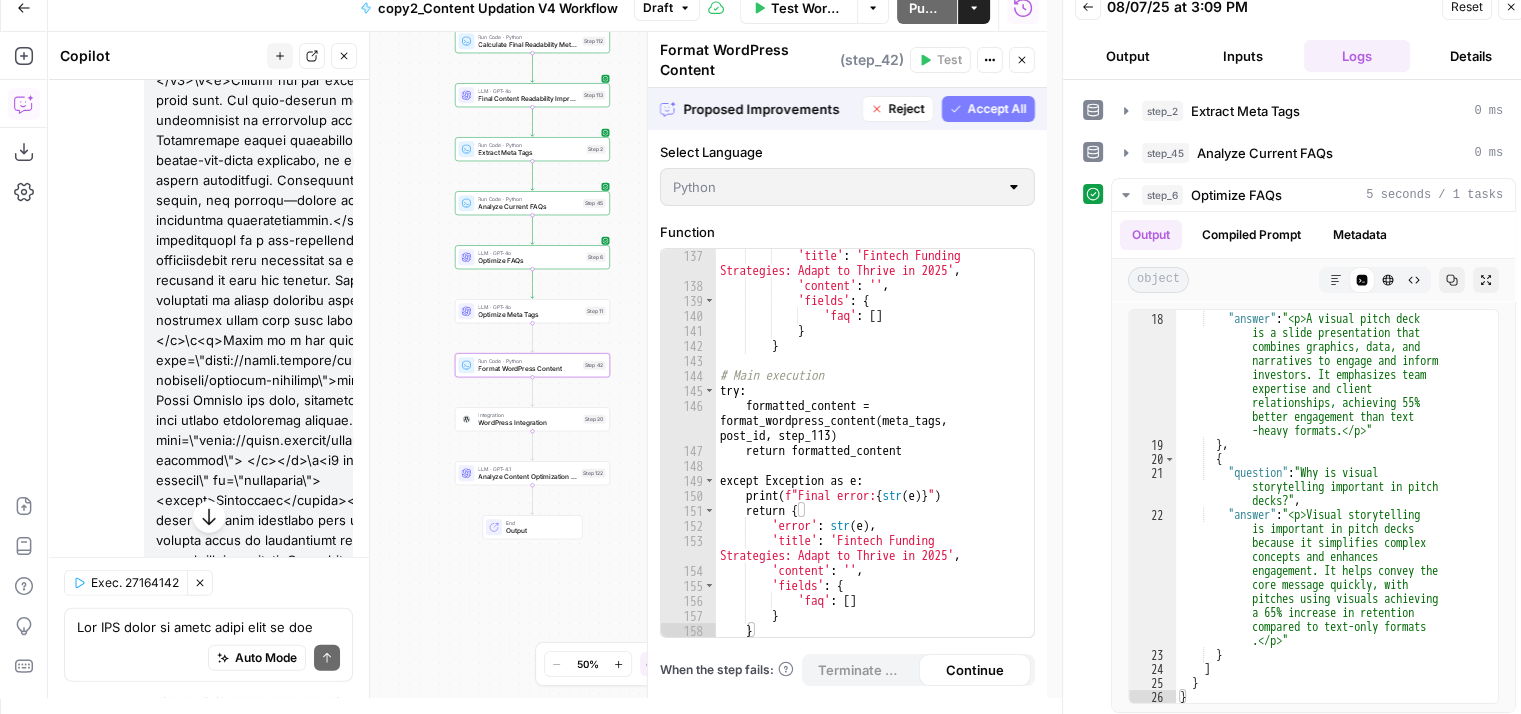 click on "Accept" at bounding box center [311, 1790] 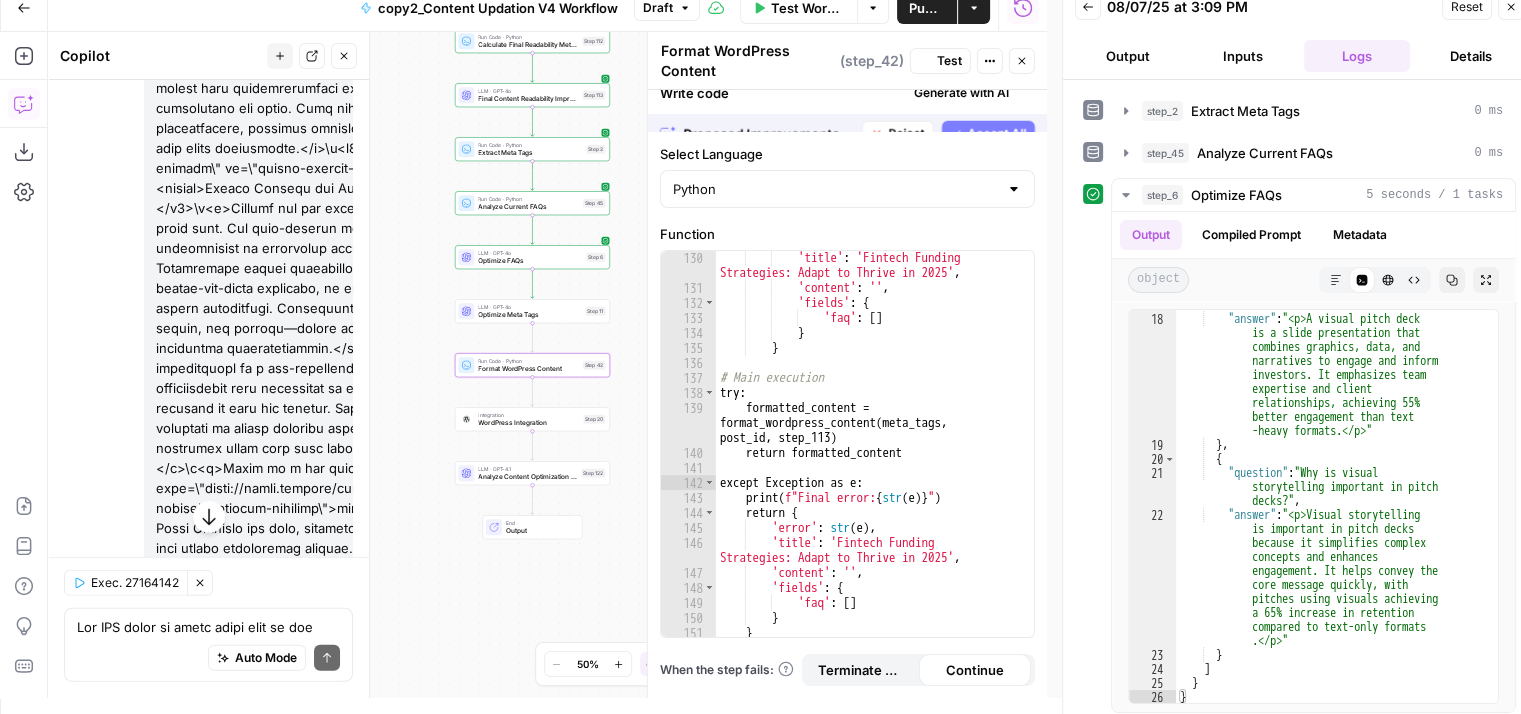 scroll, scrollTop: 21274, scrollLeft: 0, axis: vertical 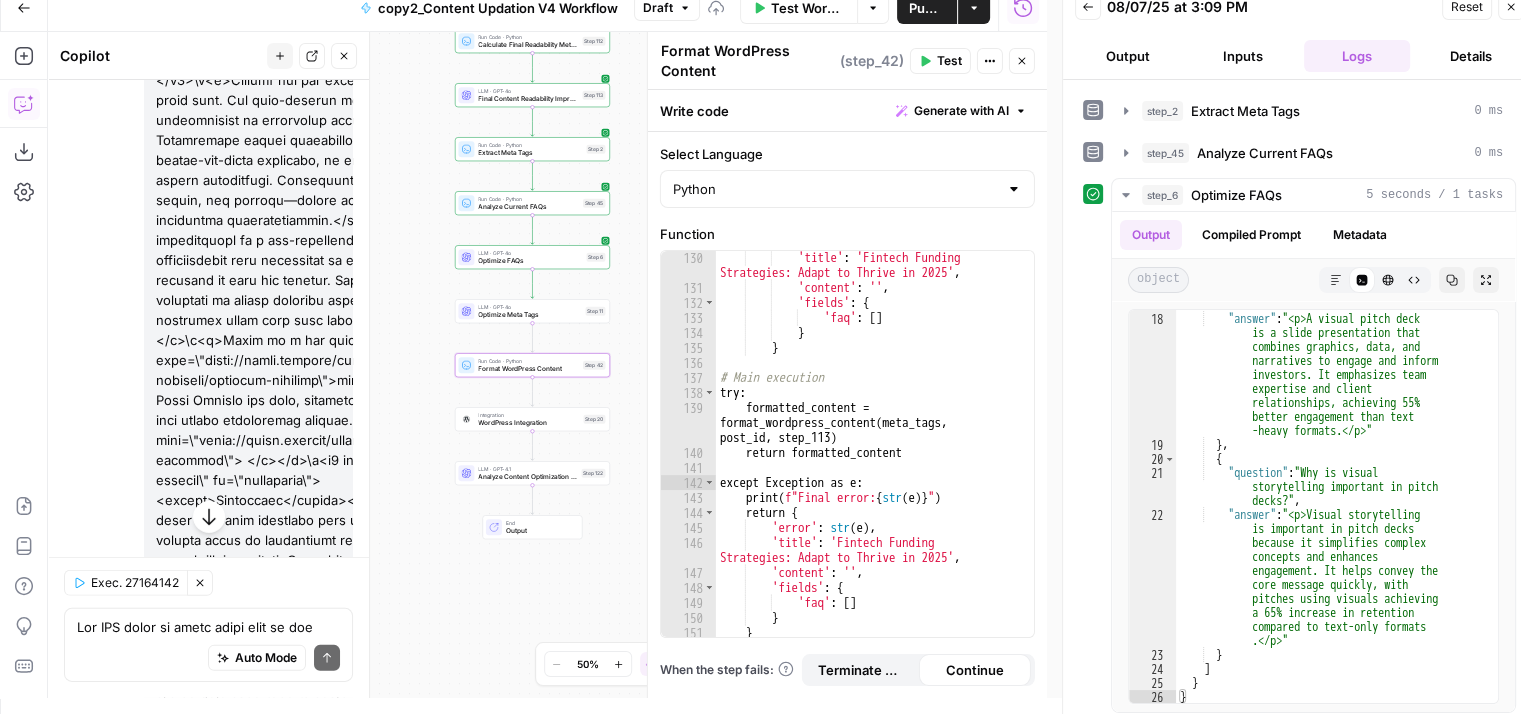 click on "Test" at bounding box center (949, 61) 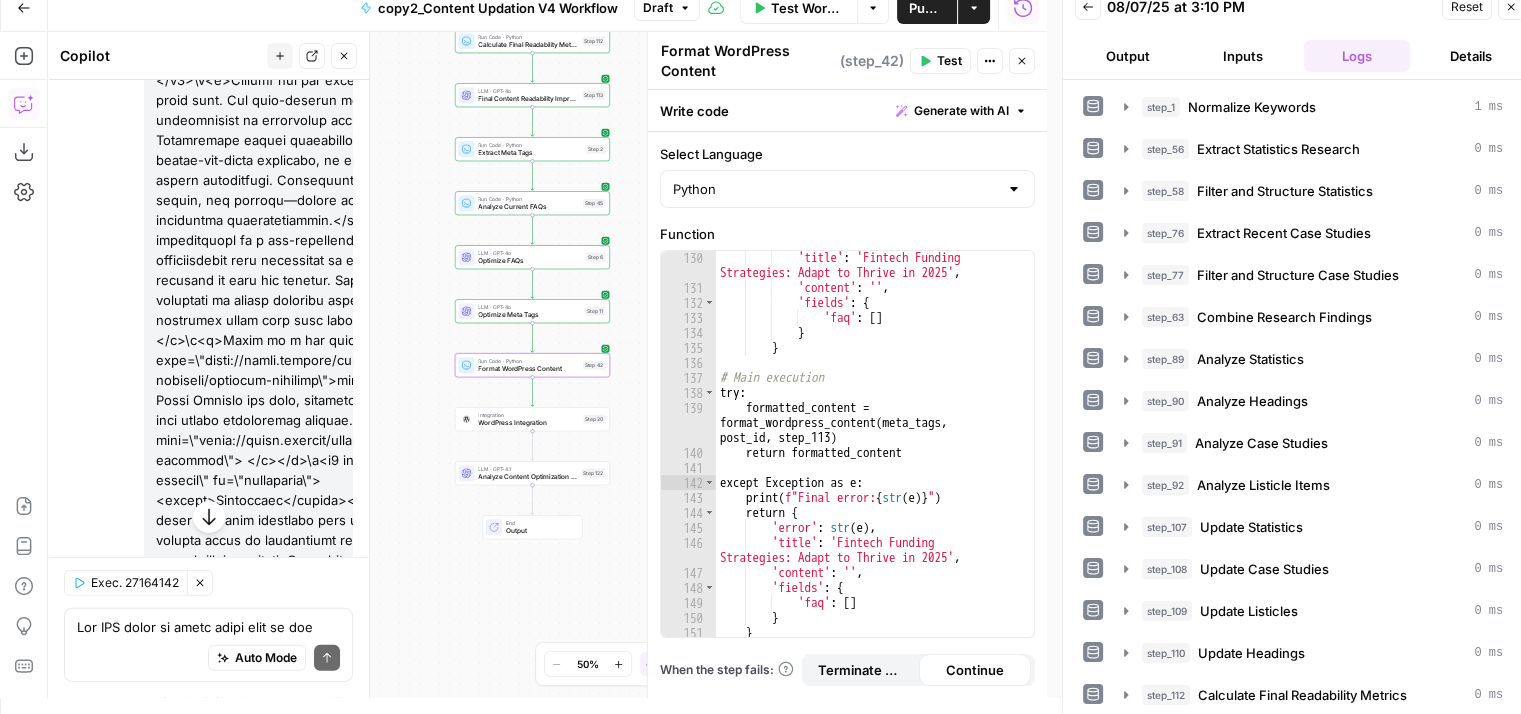 scroll, scrollTop: 751, scrollLeft: 0, axis: vertical 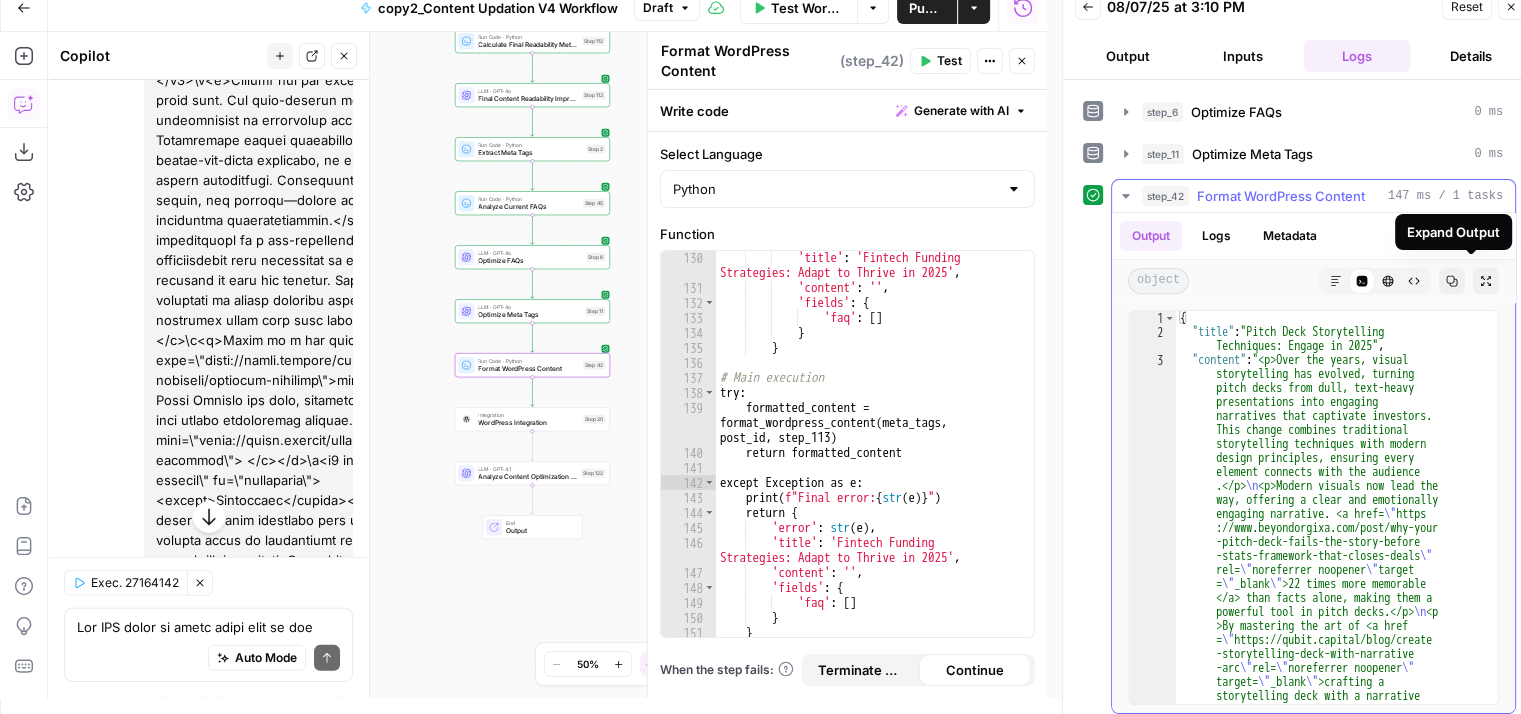 click 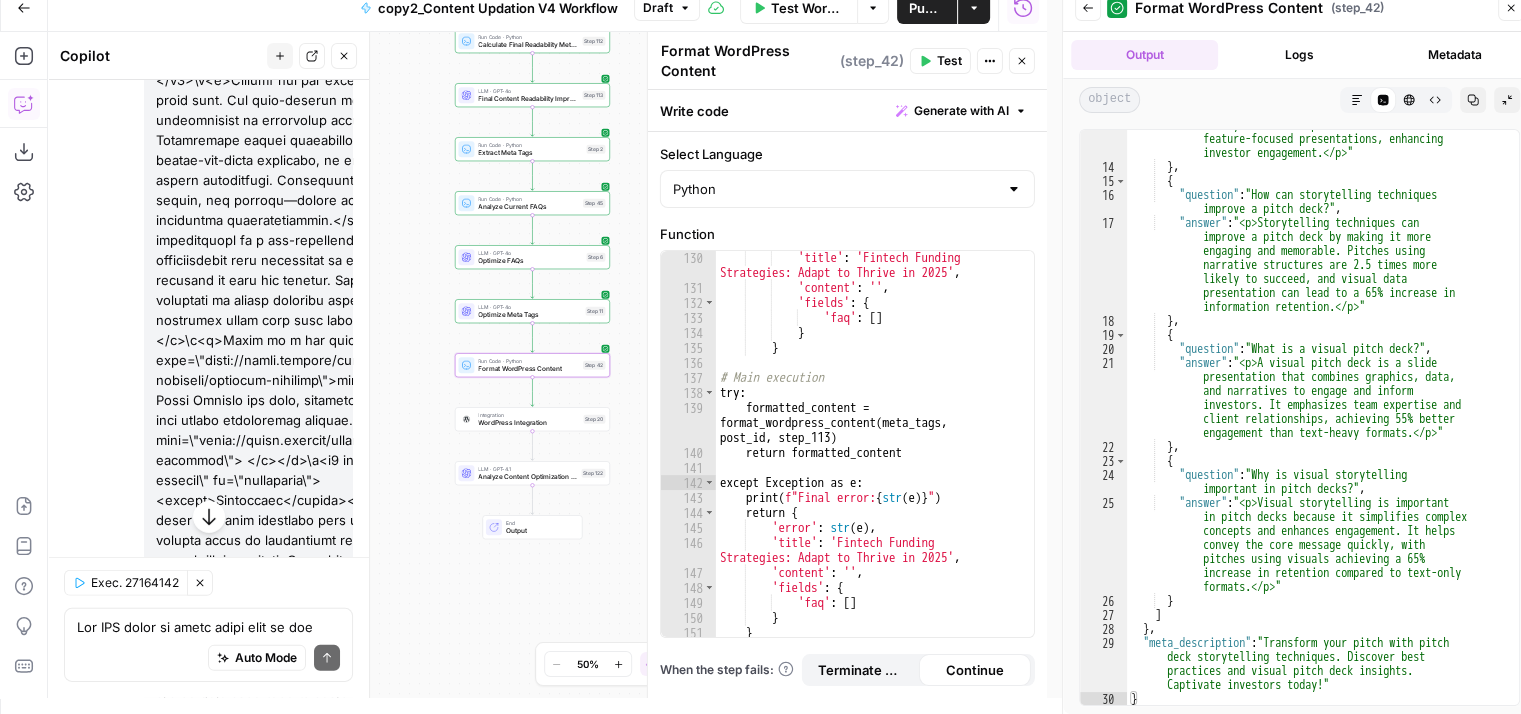 scroll, scrollTop: 6998, scrollLeft: 0, axis: vertical 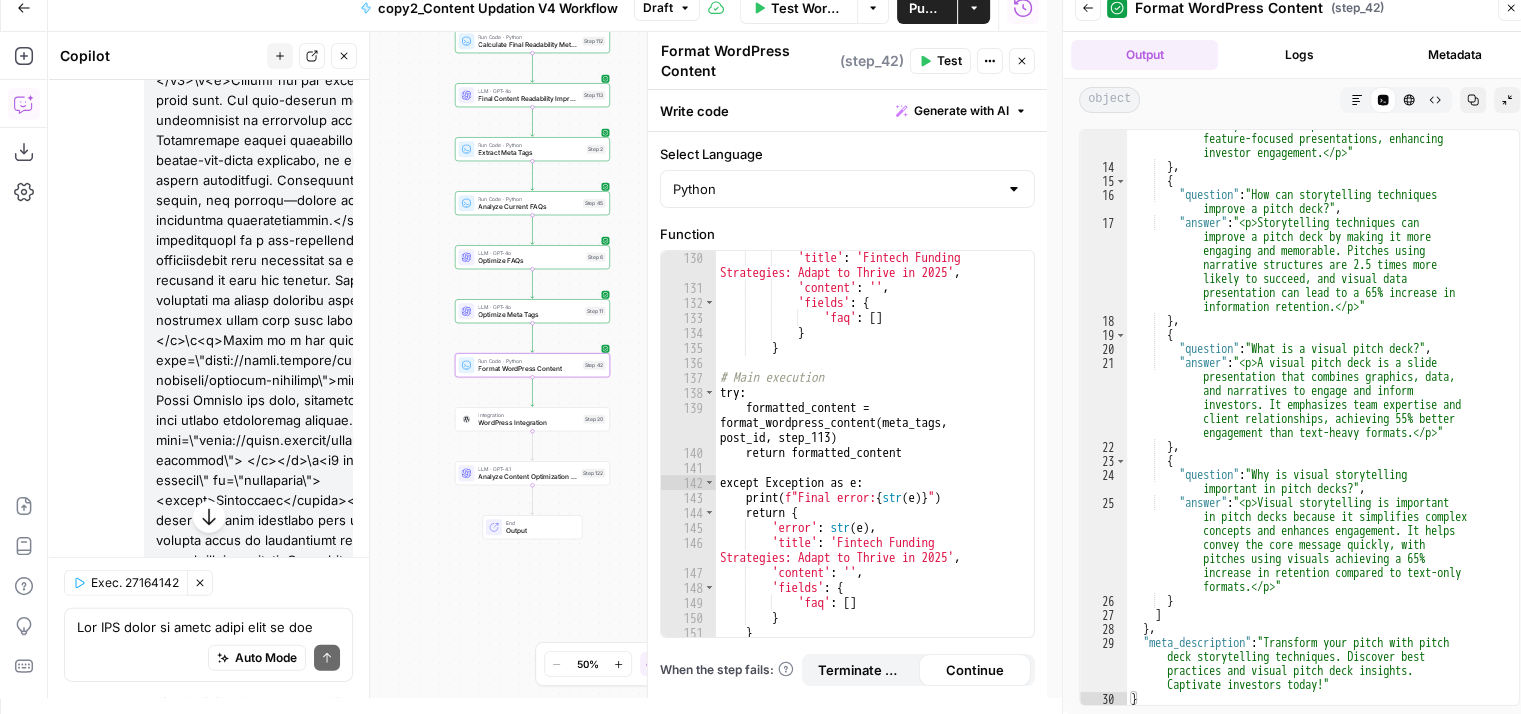 click on "Publish" at bounding box center (927, 8) 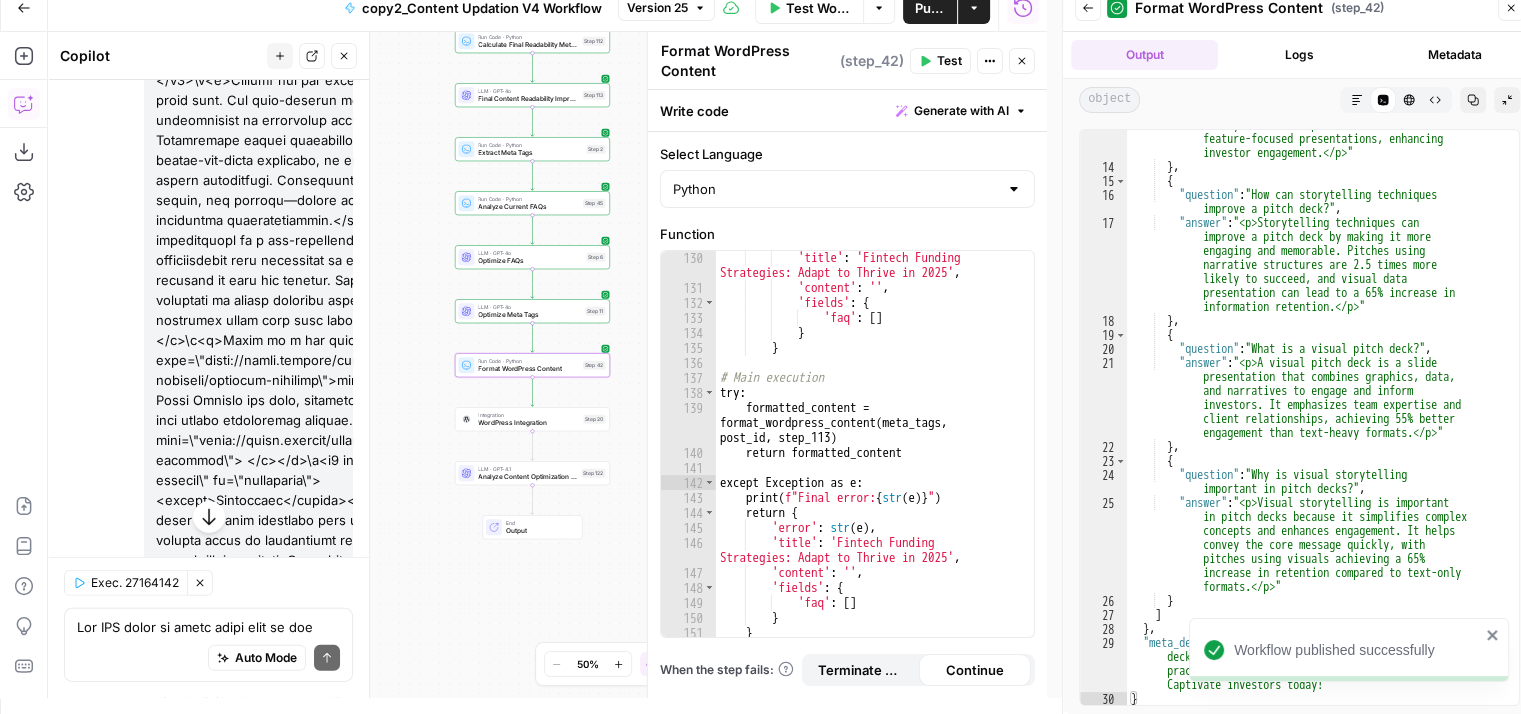 click on "Format WordPress Content" at bounding box center [748, 61] 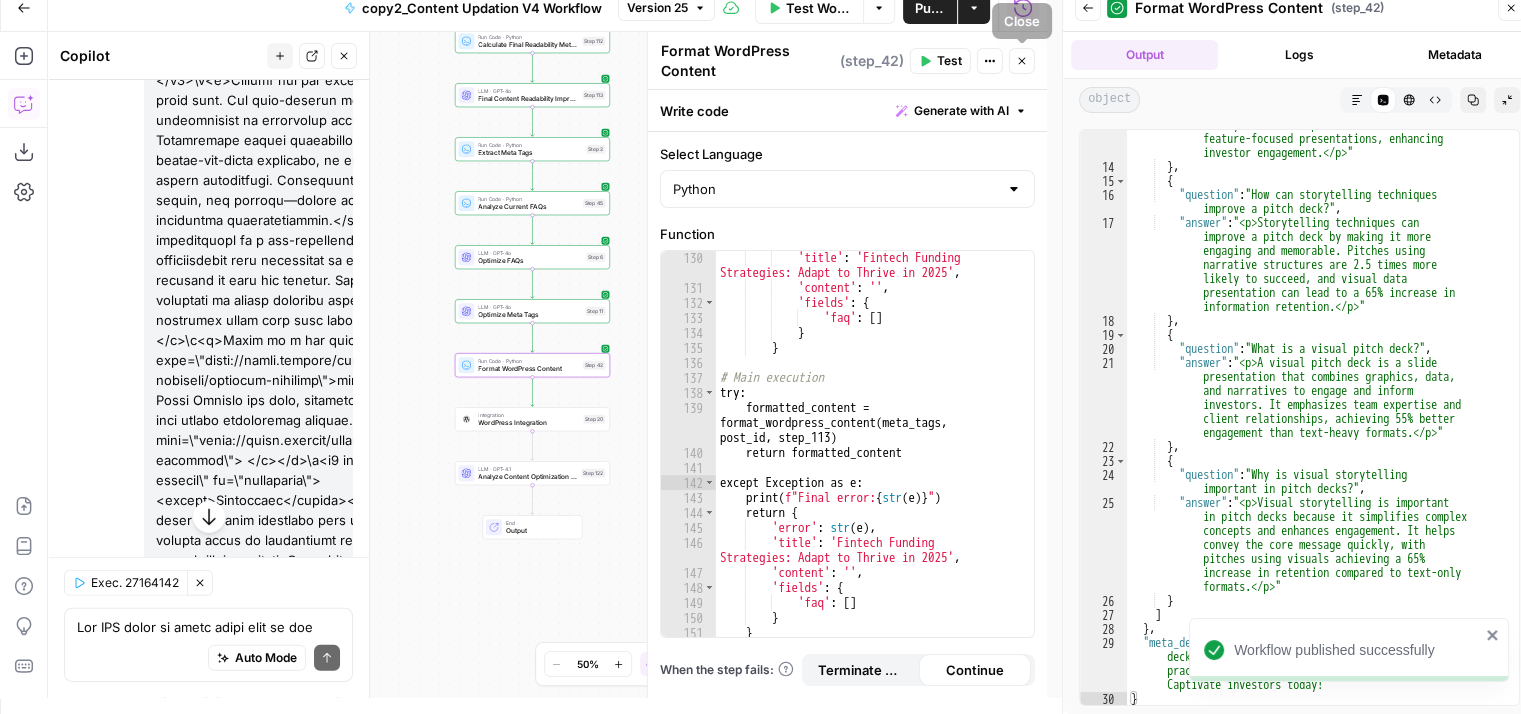 click on "Close" at bounding box center [1022, 61] 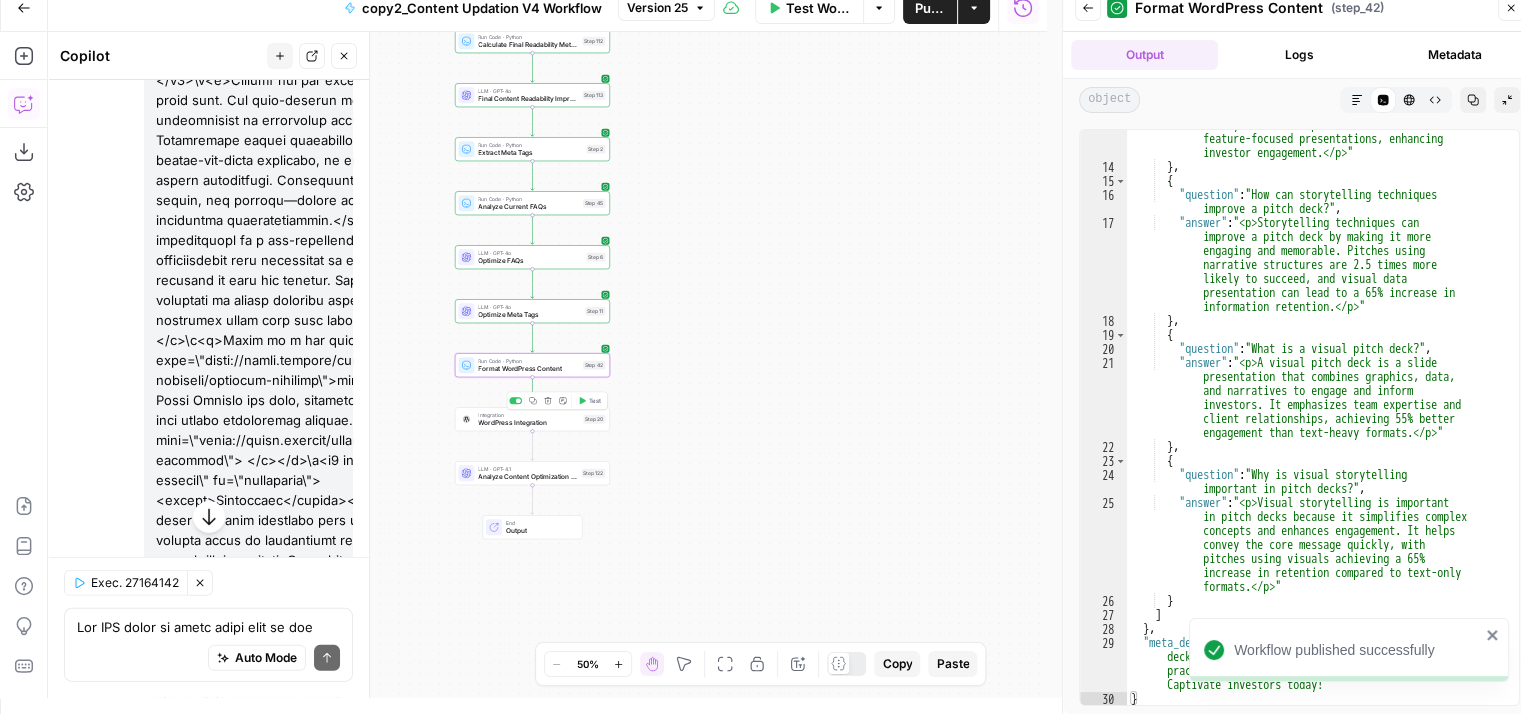click on "Integration" at bounding box center [528, 415] 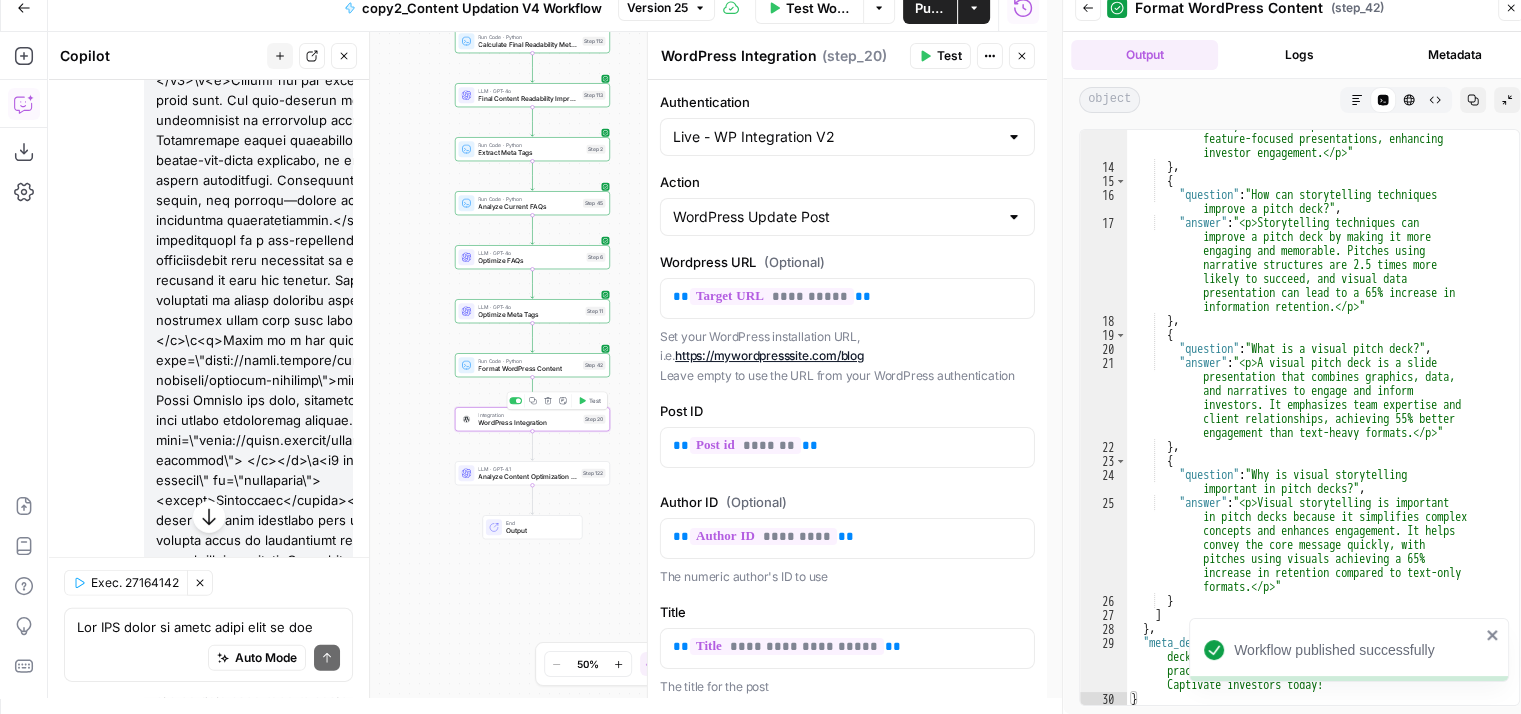 click on "Test" at bounding box center (595, 400) 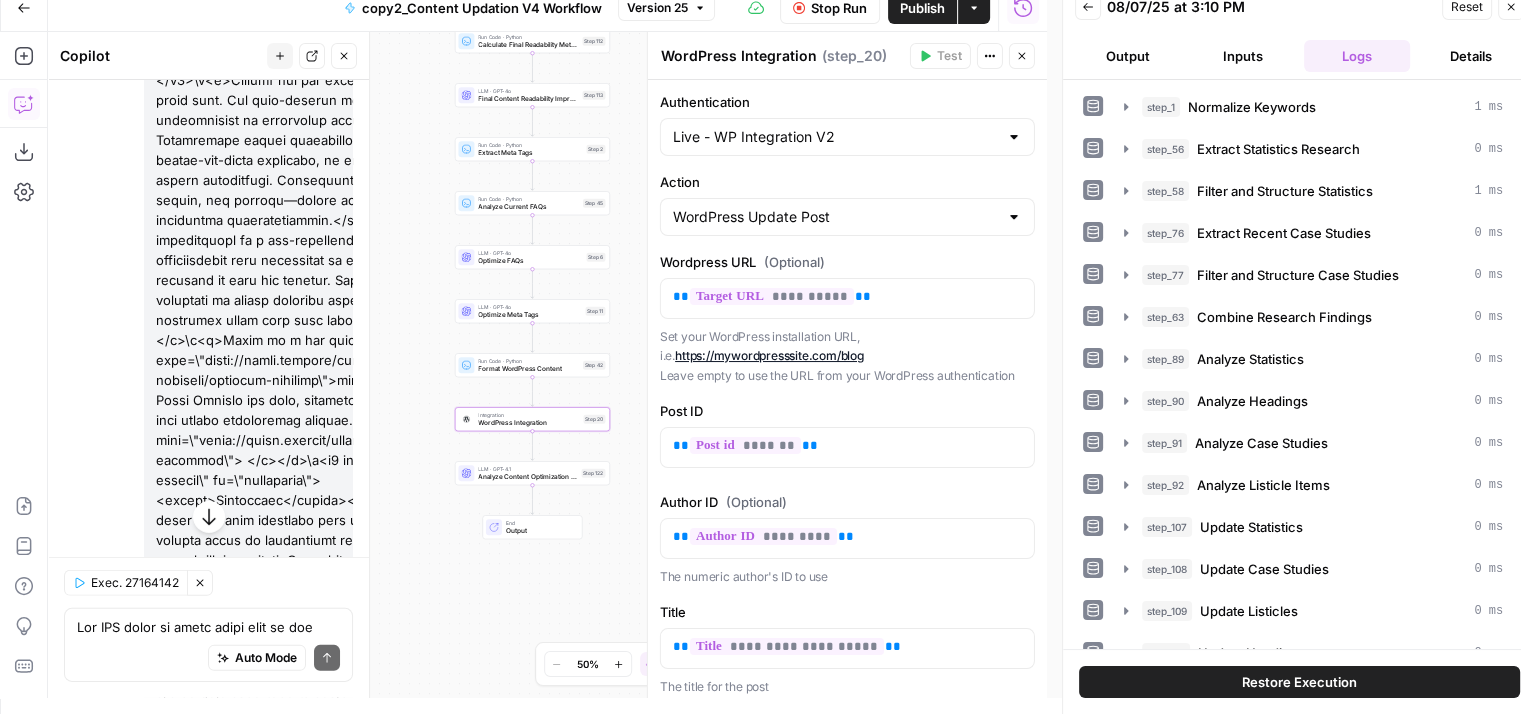 click on "Logs" at bounding box center [1357, 56] 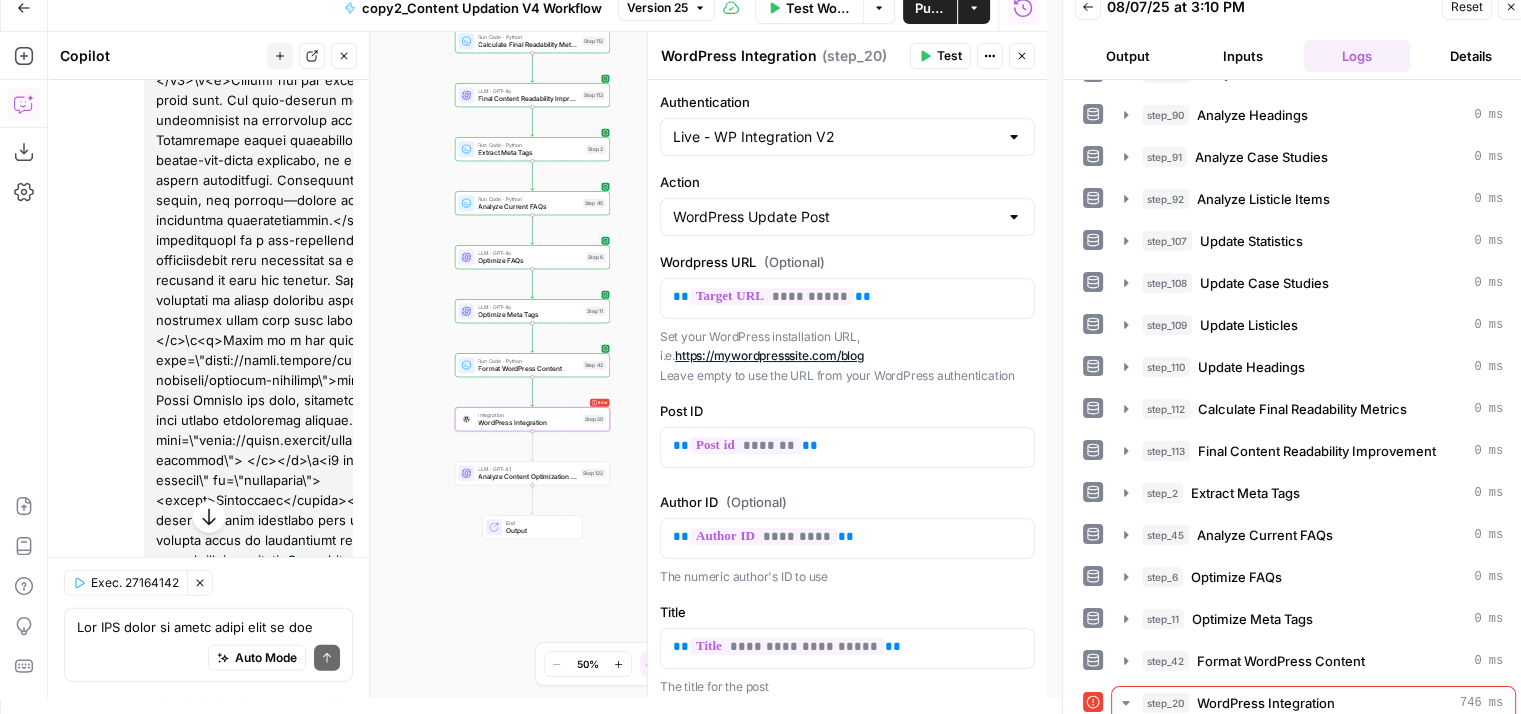 scroll, scrollTop: 471, scrollLeft: 0, axis: vertical 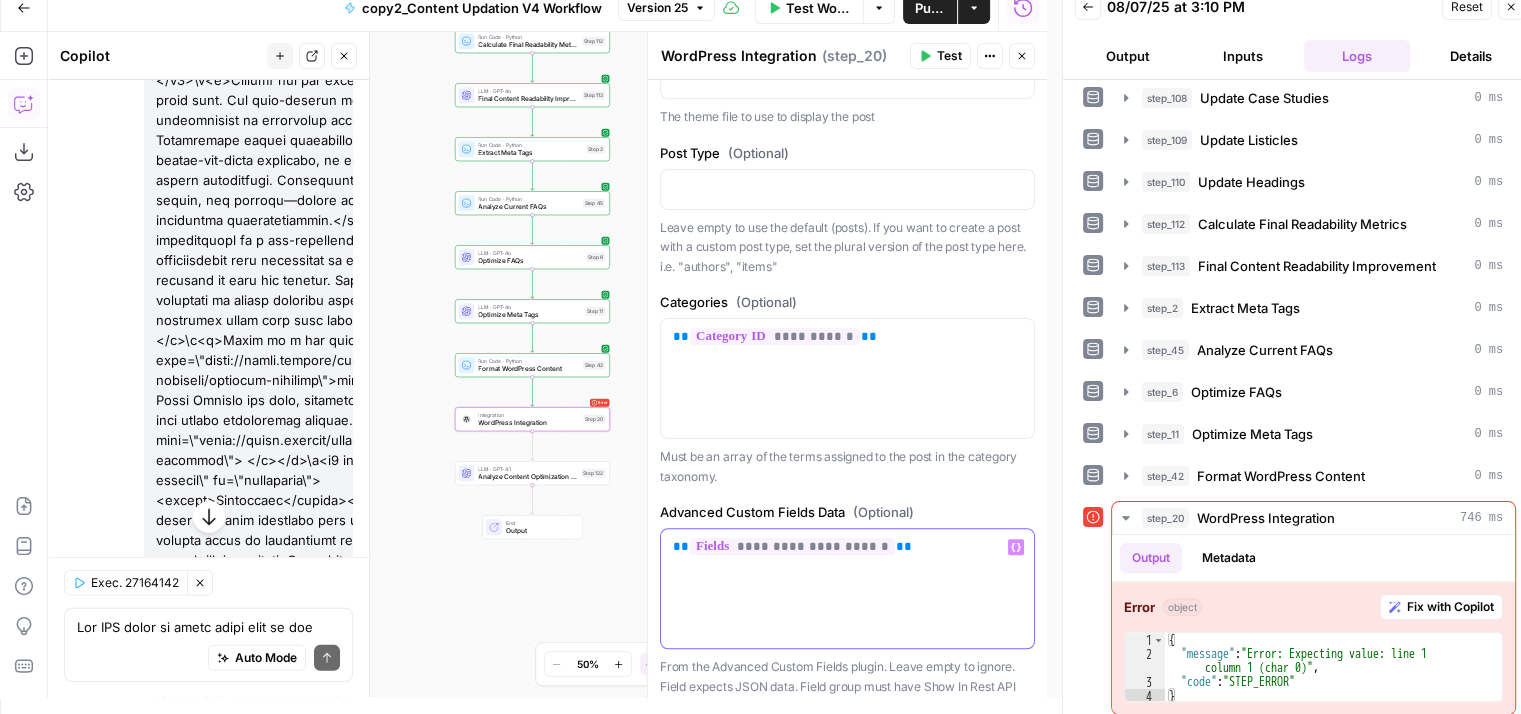 click on "**********" at bounding box center [847, 547] 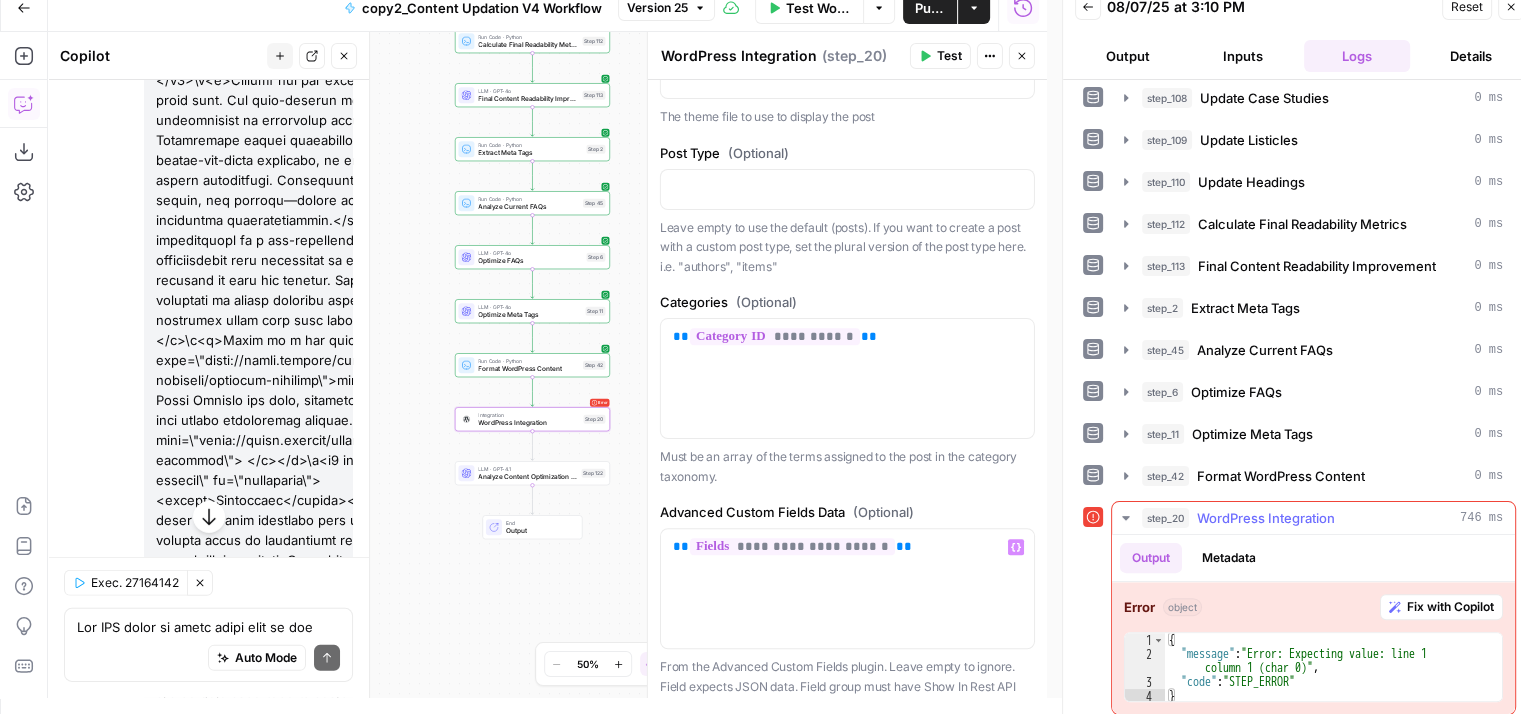 click on "Fix with Copilot" at bounding box center (1450, 607) 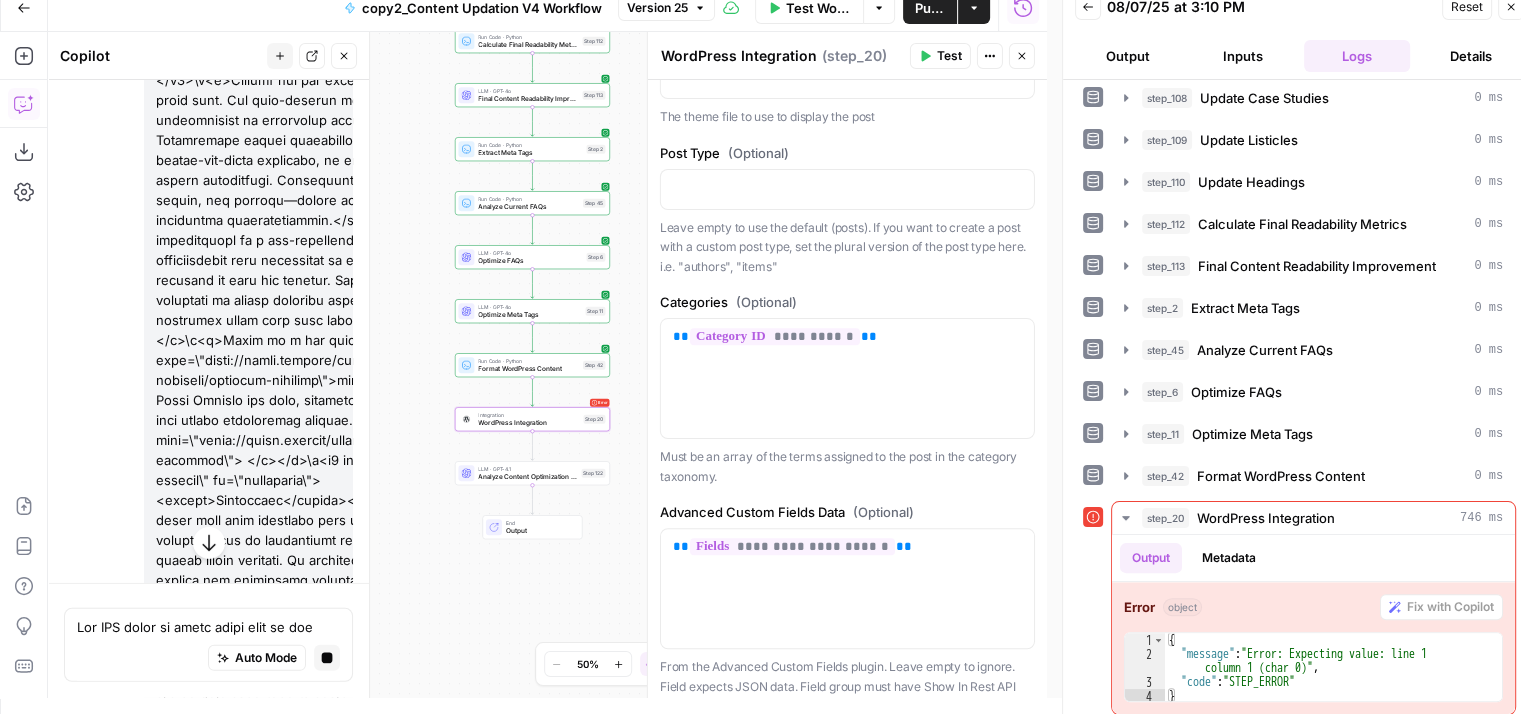 scroll, scrollTop: 21656, scrollLeft: 0, axis: vertical 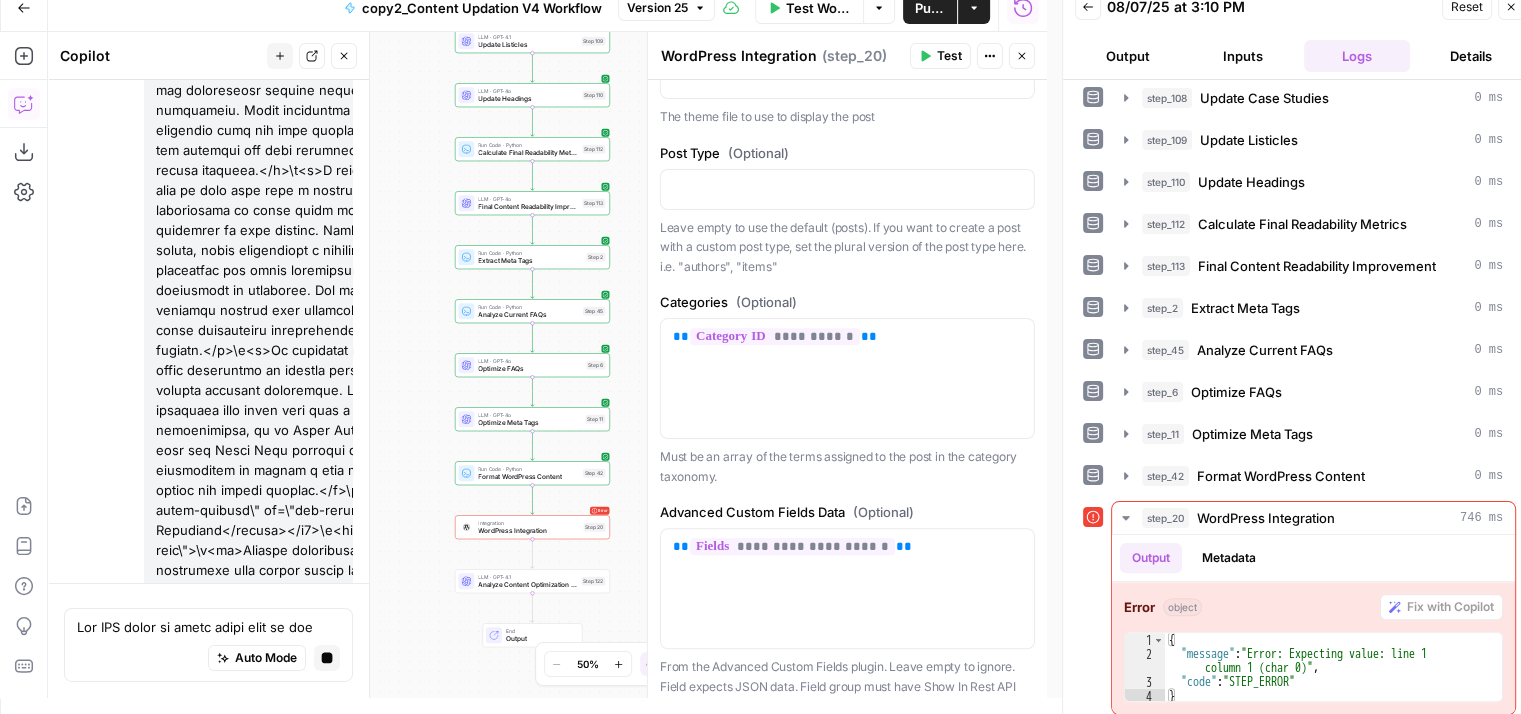 click on "Inputs" at bounding box center [1242, 56] 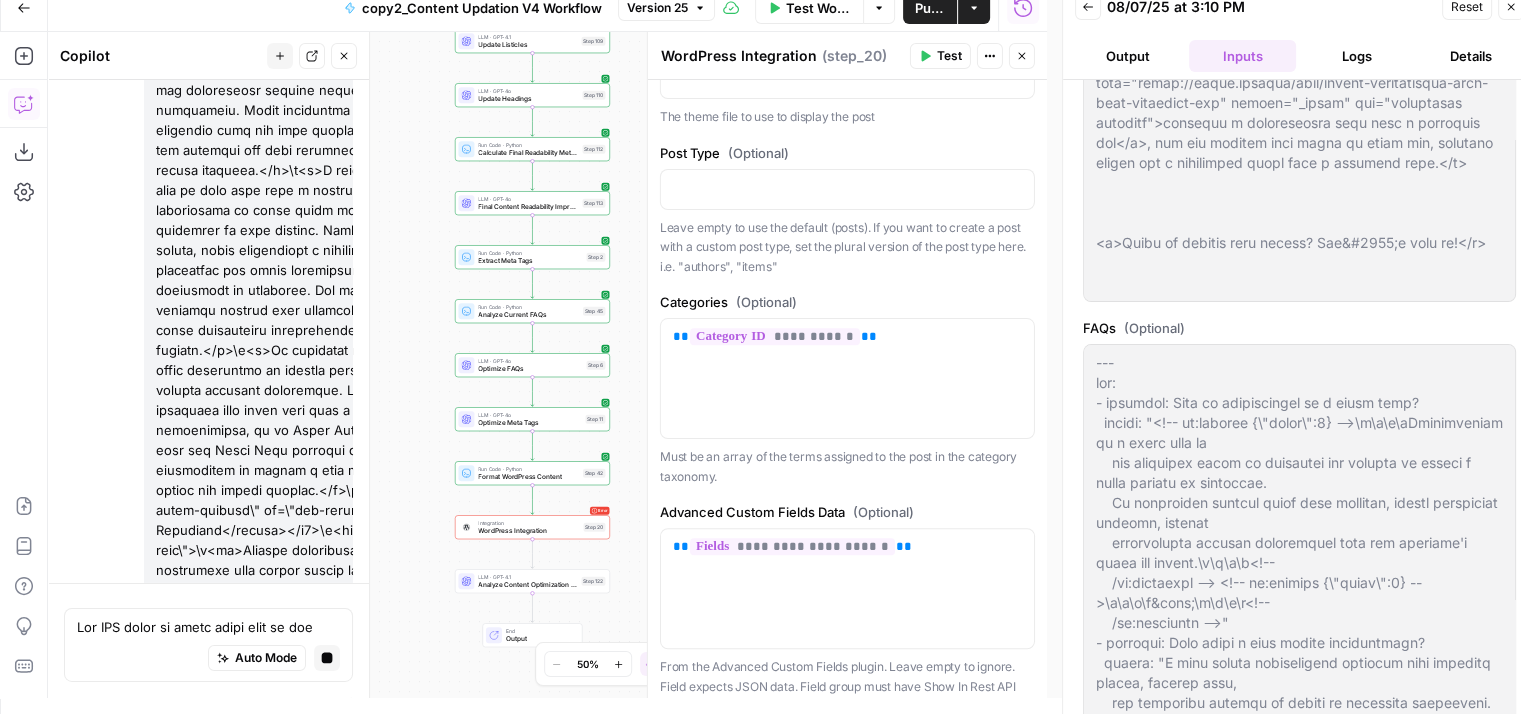 scroll, scrollTop: 0, scrollLeft: 0, axis: both 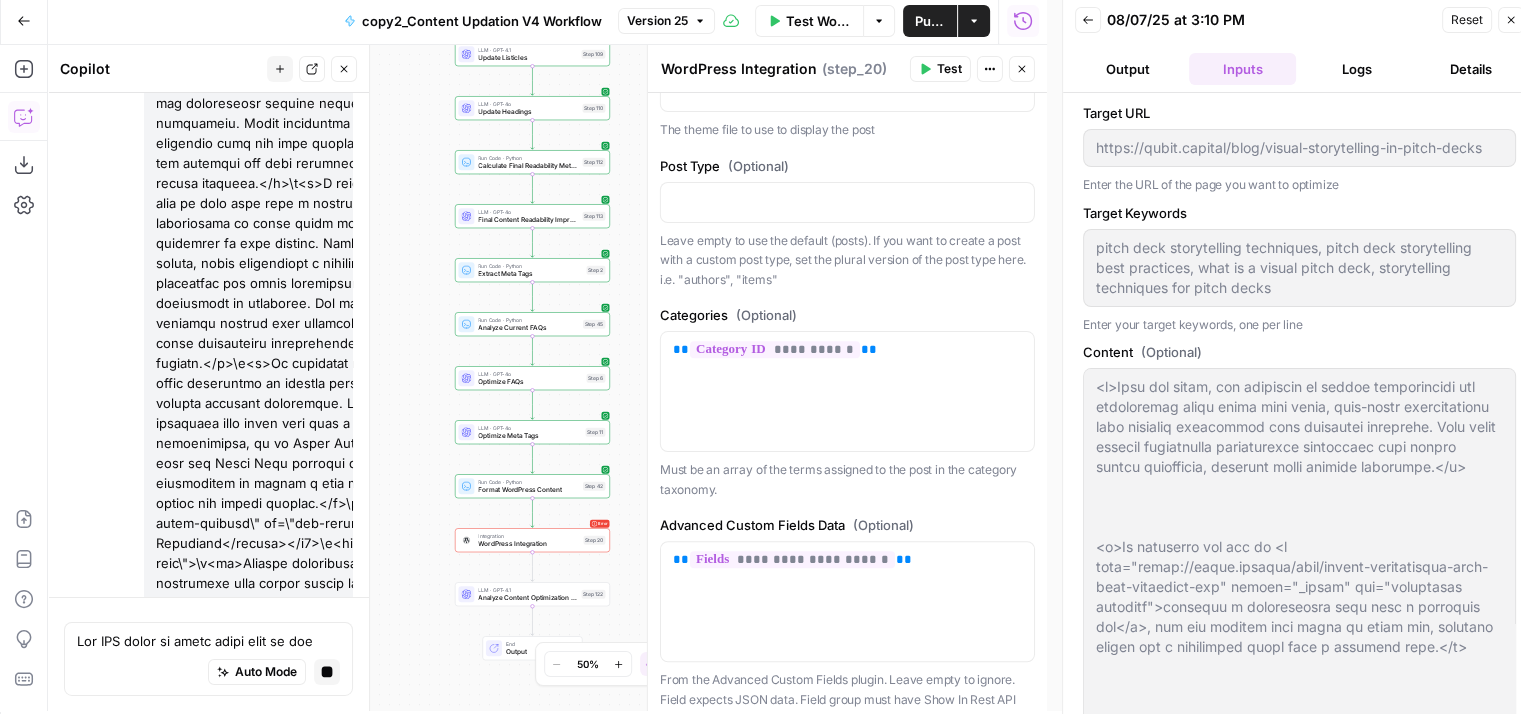 type on "---_acf_changed: false_yoast_wpseo_title: Top Visual Storytelling Examples to Transform Your Pitch_yoast_wpseo_metadesc: Discover powerful visual storytelling examples and design tips  to make your pitch decks stand out and captivate investors. Enhance your impactfootnotes: ''" 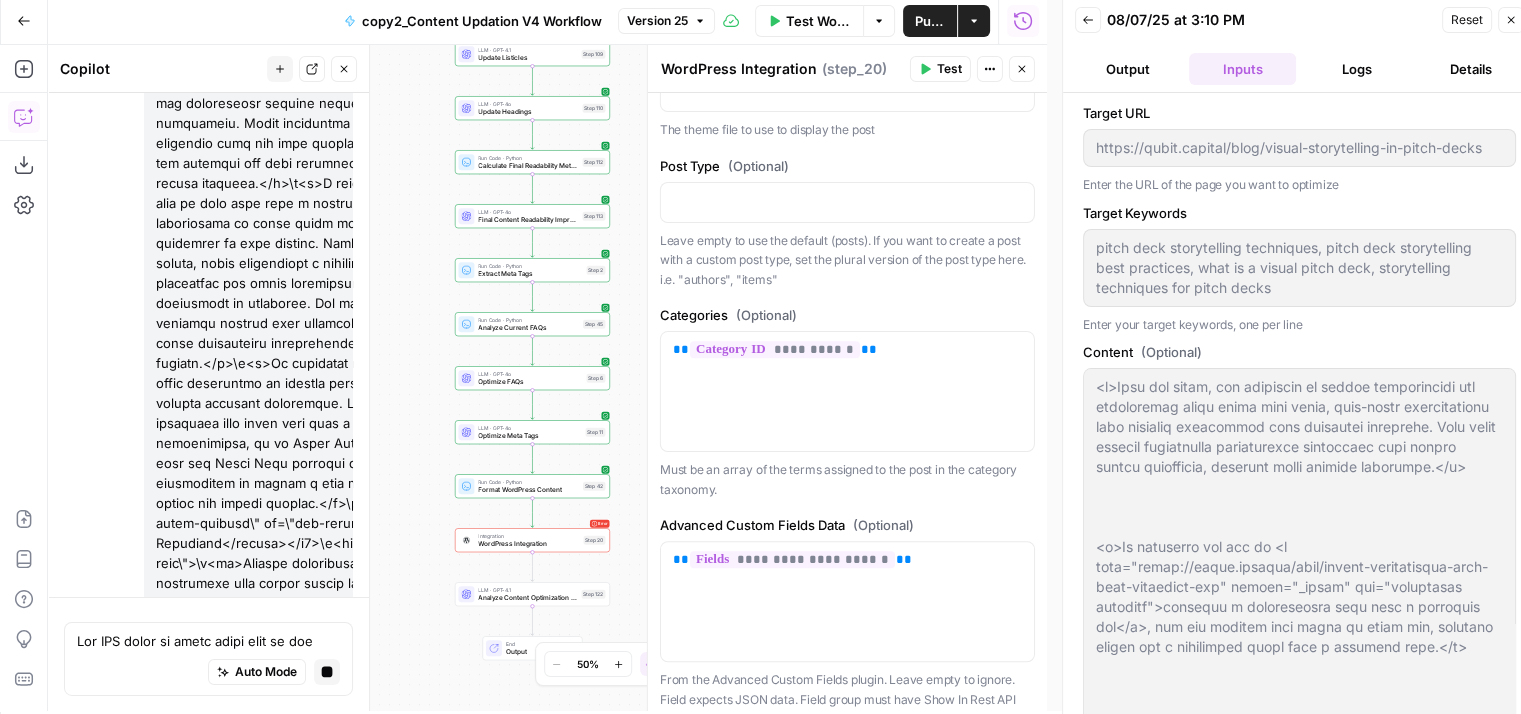 type 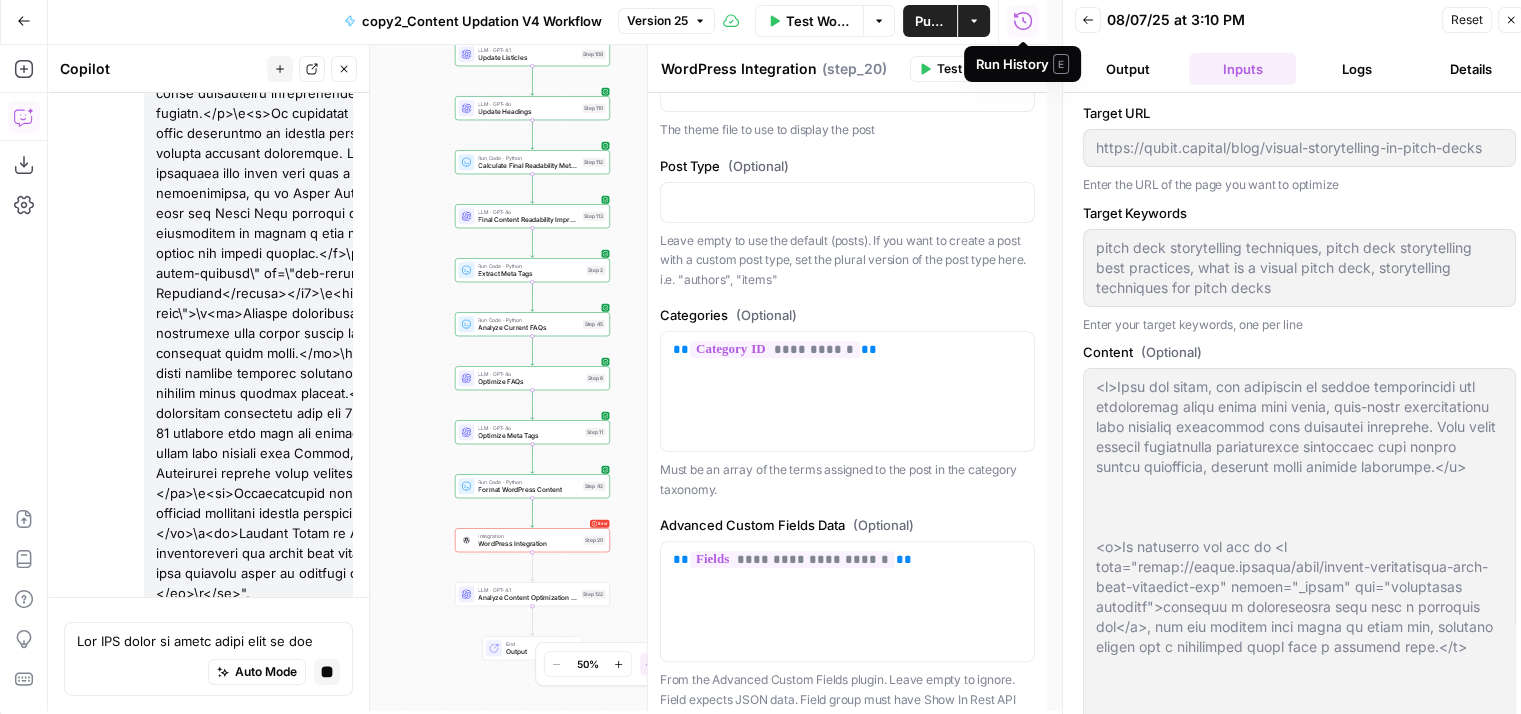 scroll, scrollTop: 21904, scrollLeft: 0, axis: vertical 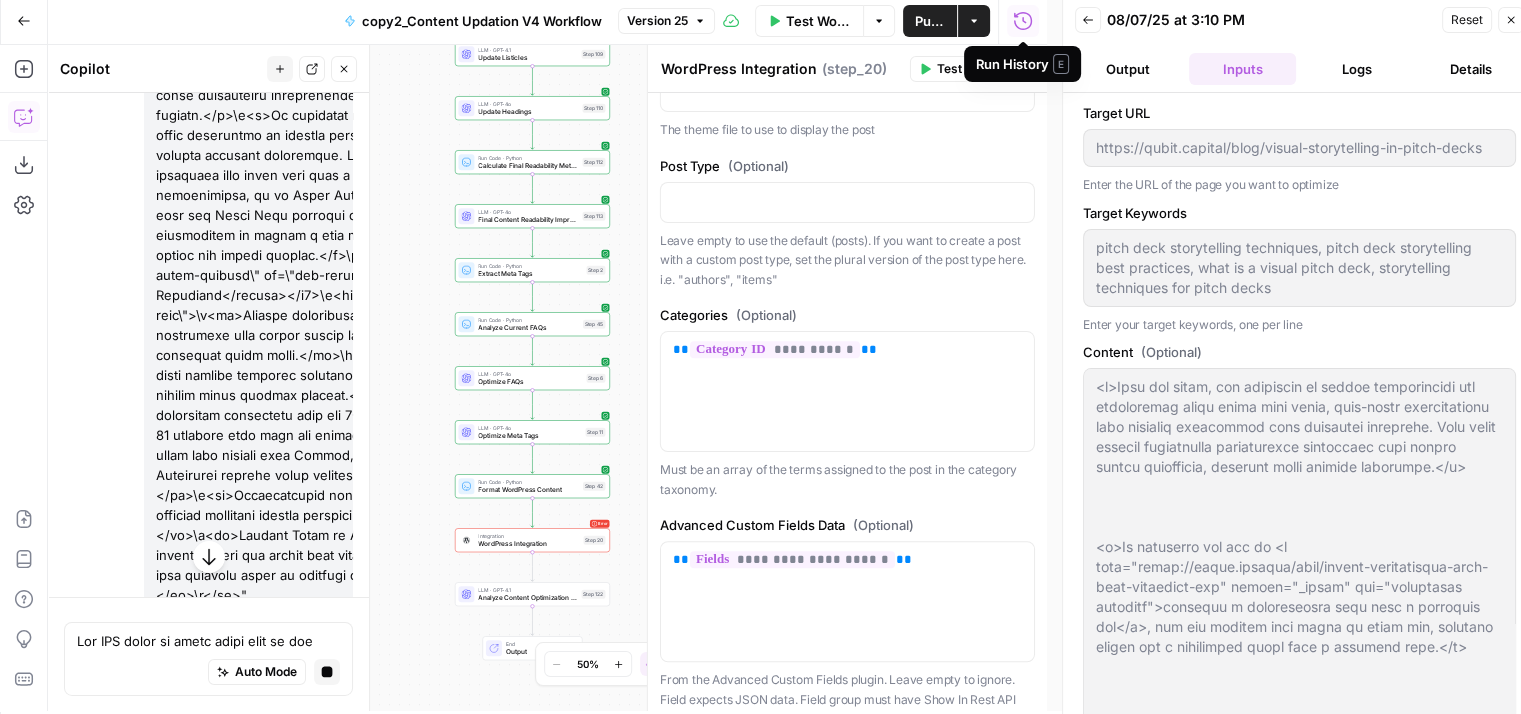type on "---_acf_changed: false_yoast_wpseo_title: Top Visual Storytelling Examples to Transform Your Pitch_yoast_wpseo_metadesc: Discover powerful visual storytelling examples and design tips  to make your pitch decks stand out and captivate investors. Enhance your impactfootnotes: ''" 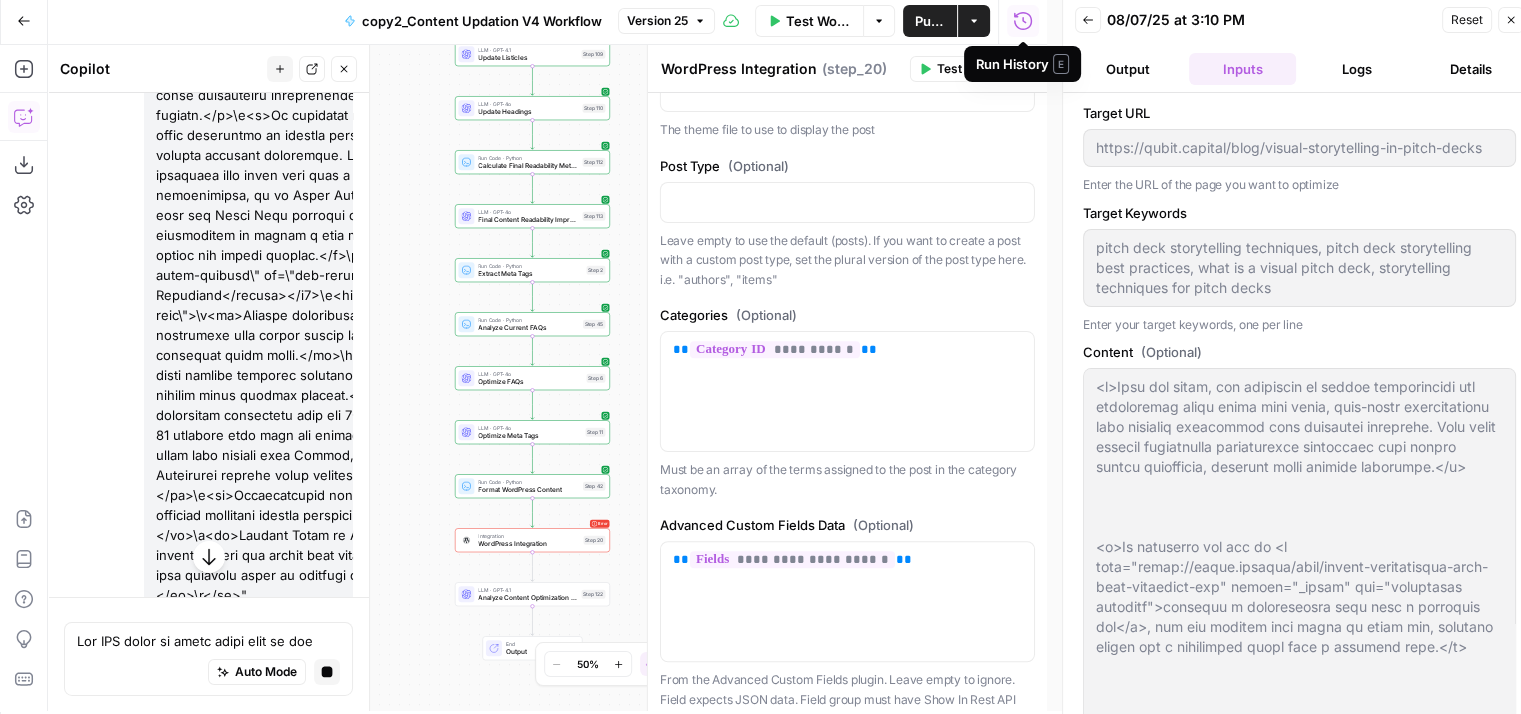 type 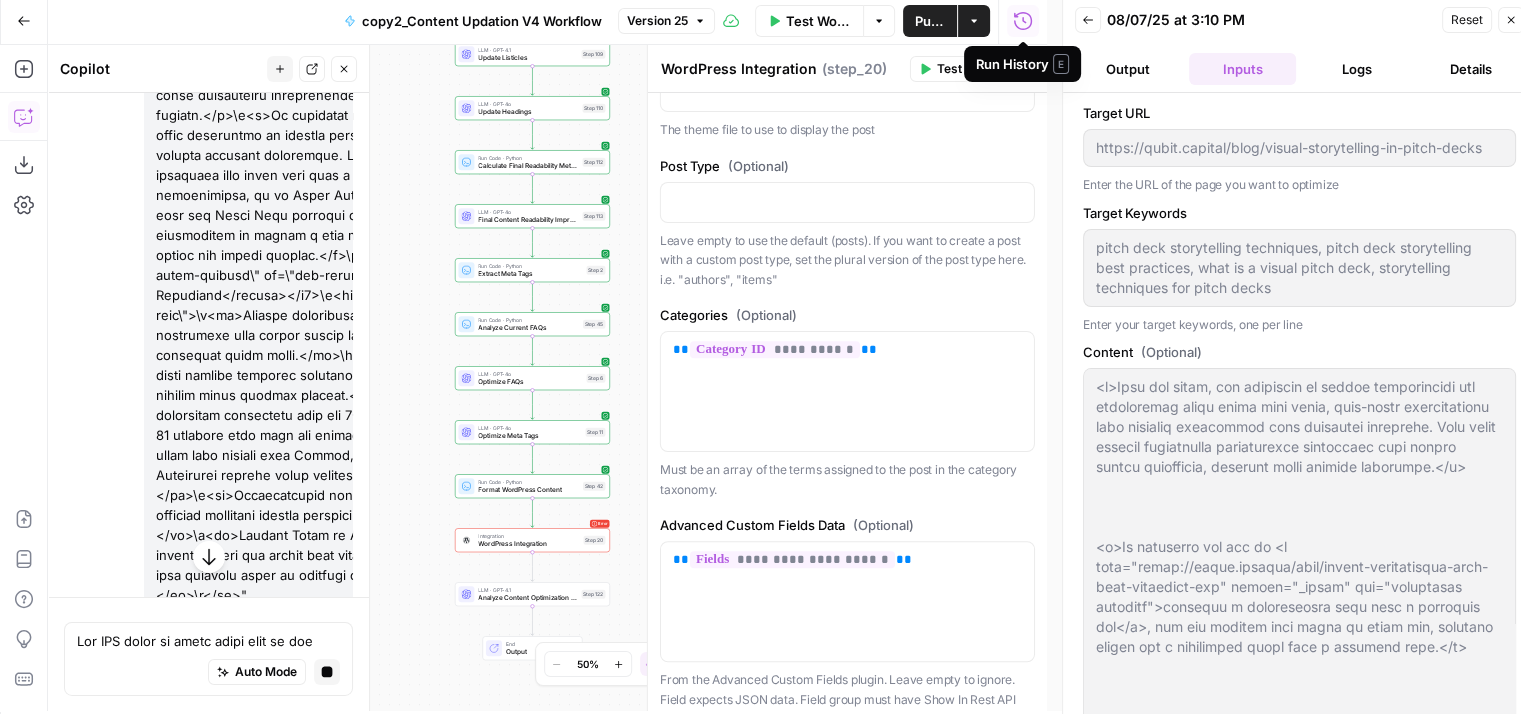 type on "---_acf_changed: false_yoast_wpseo_title: Top Visual Storytelling Examples to Transform Your Pitch_yoast_wpseo_metadesc: Discover powerful visual storytelling examples and design tips  to make your pitch decks stand out and captivate investors. Enhance your impactfootnotes: ''" 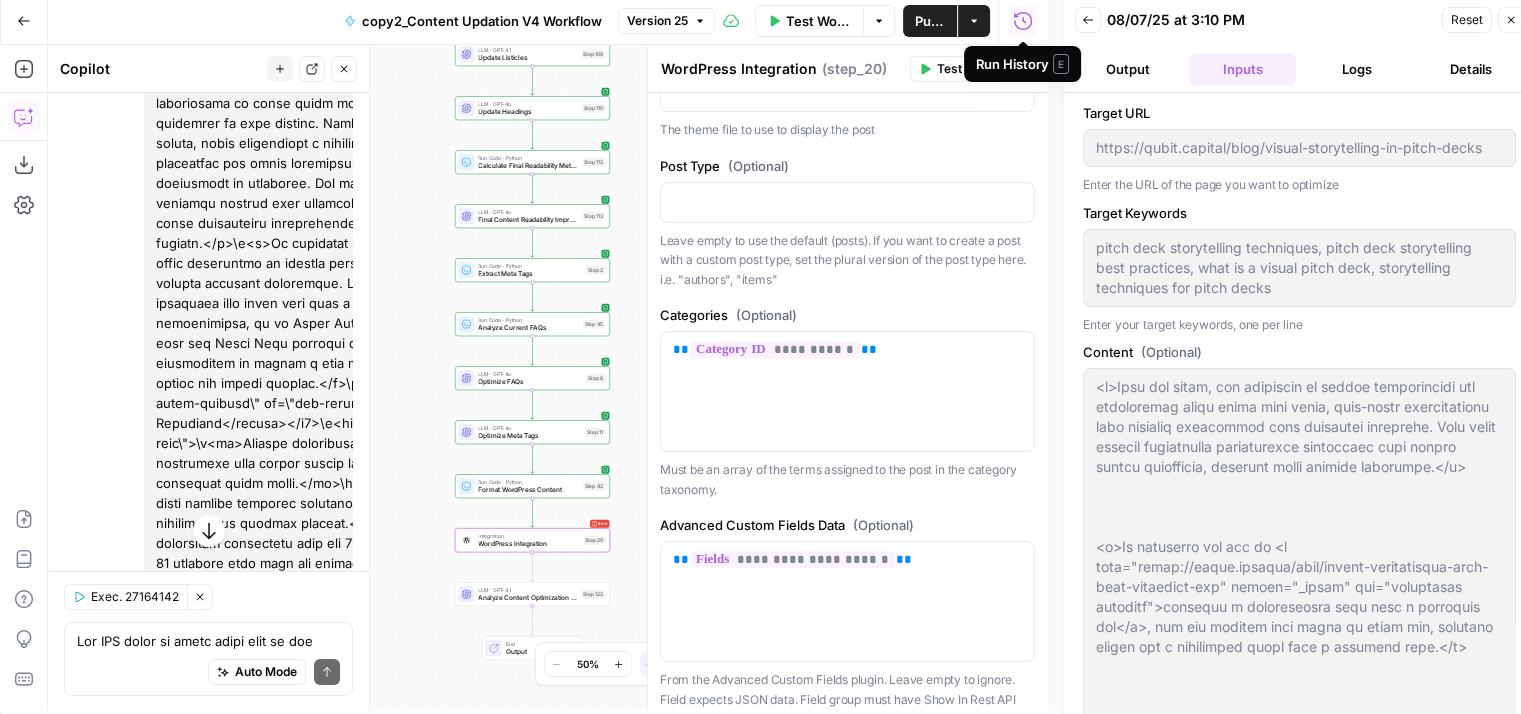 type on "---_acf_changed: false_yoast_wpseo_title: Top Visual Storytelling Examples to Transform Your Pitch_yoast_wpseo_metadesc: Discover powerful visual storytelling examples and design tips  to make your pitch decks stand out and captivate investors. Enhance your impactfootnotes: ''" 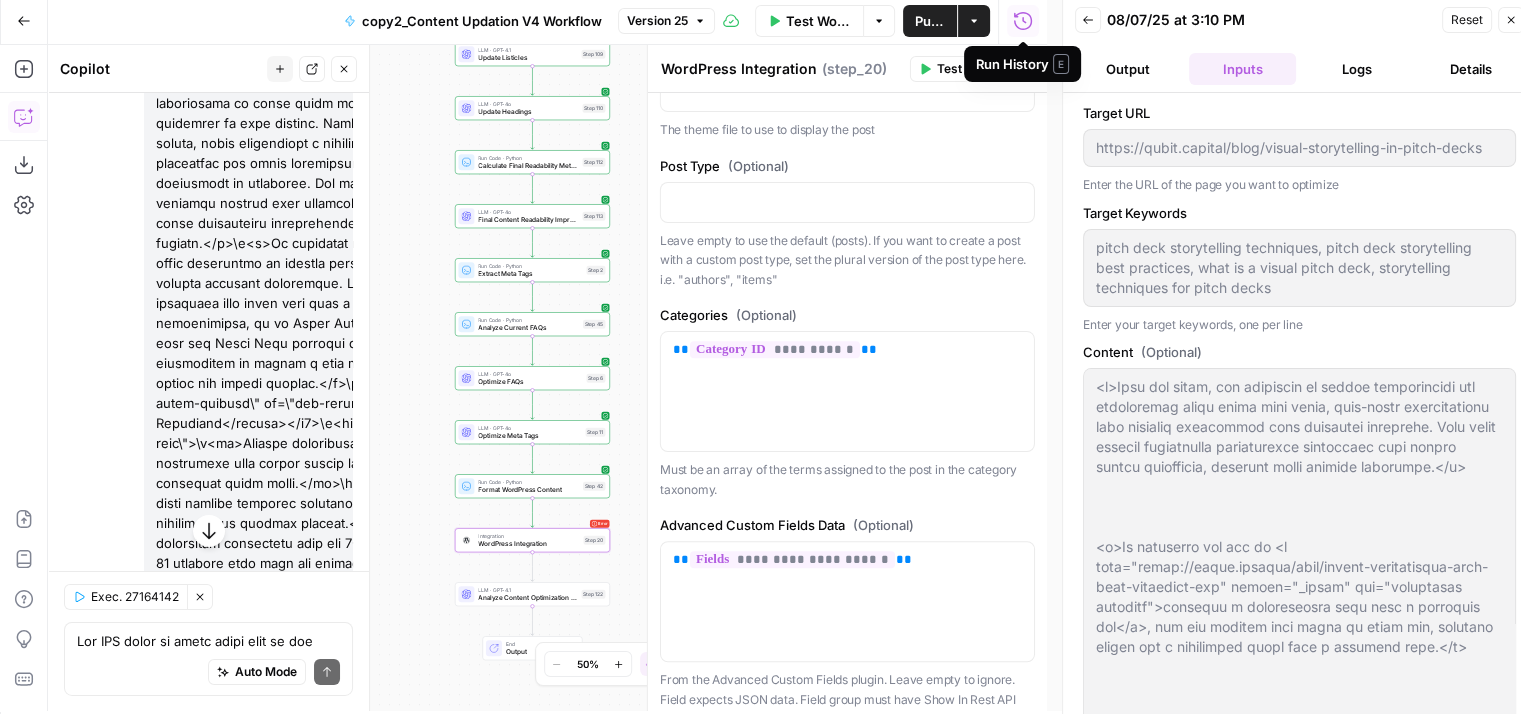 type 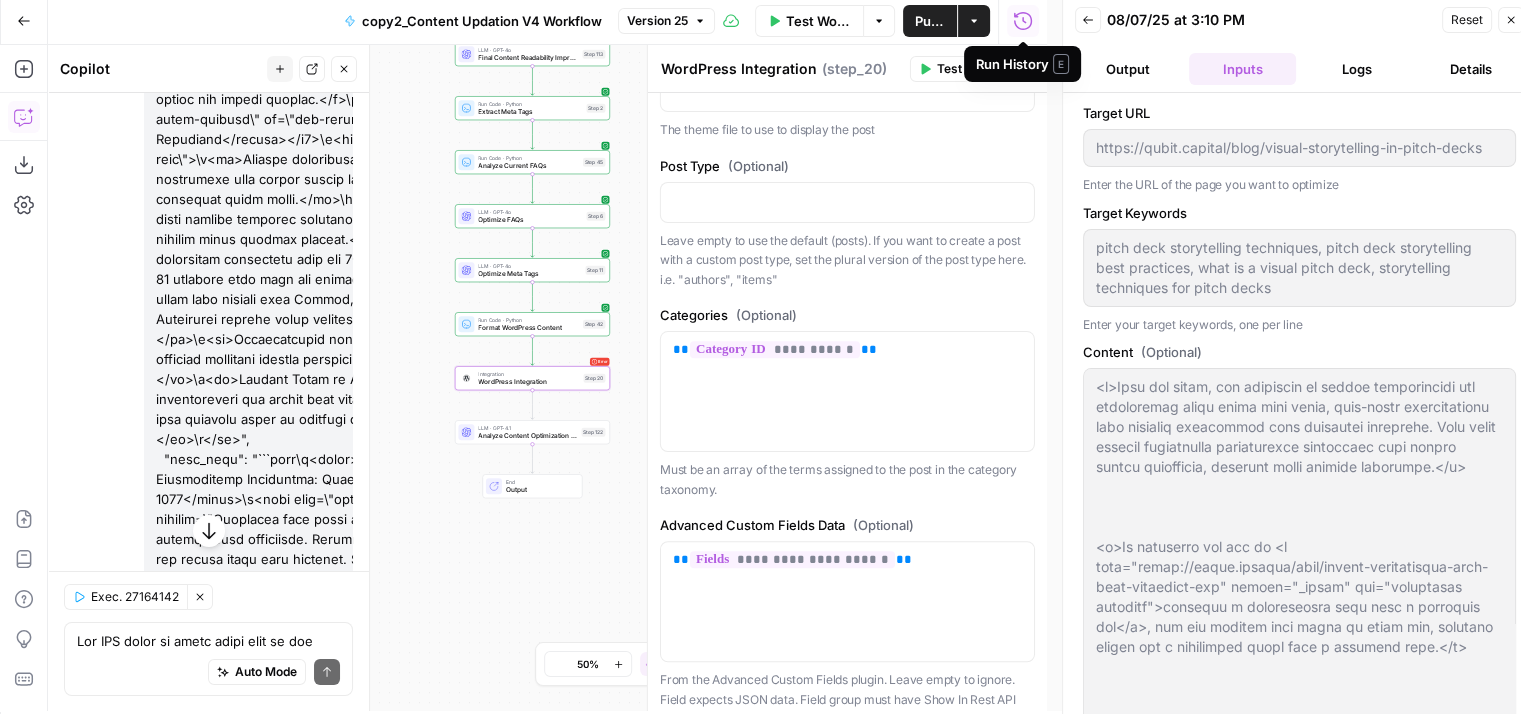 type on "---_acf_changed: false_yoast_wpseo_title: Top Visual Storytelling Examples to Transform Your Pitch_yoast_wpseo_metadesc: Discover powerful visual storytelling examples and design tips  to make your pitch decks stand out and captivate investors. Enhance your impactfootnotes: ''" 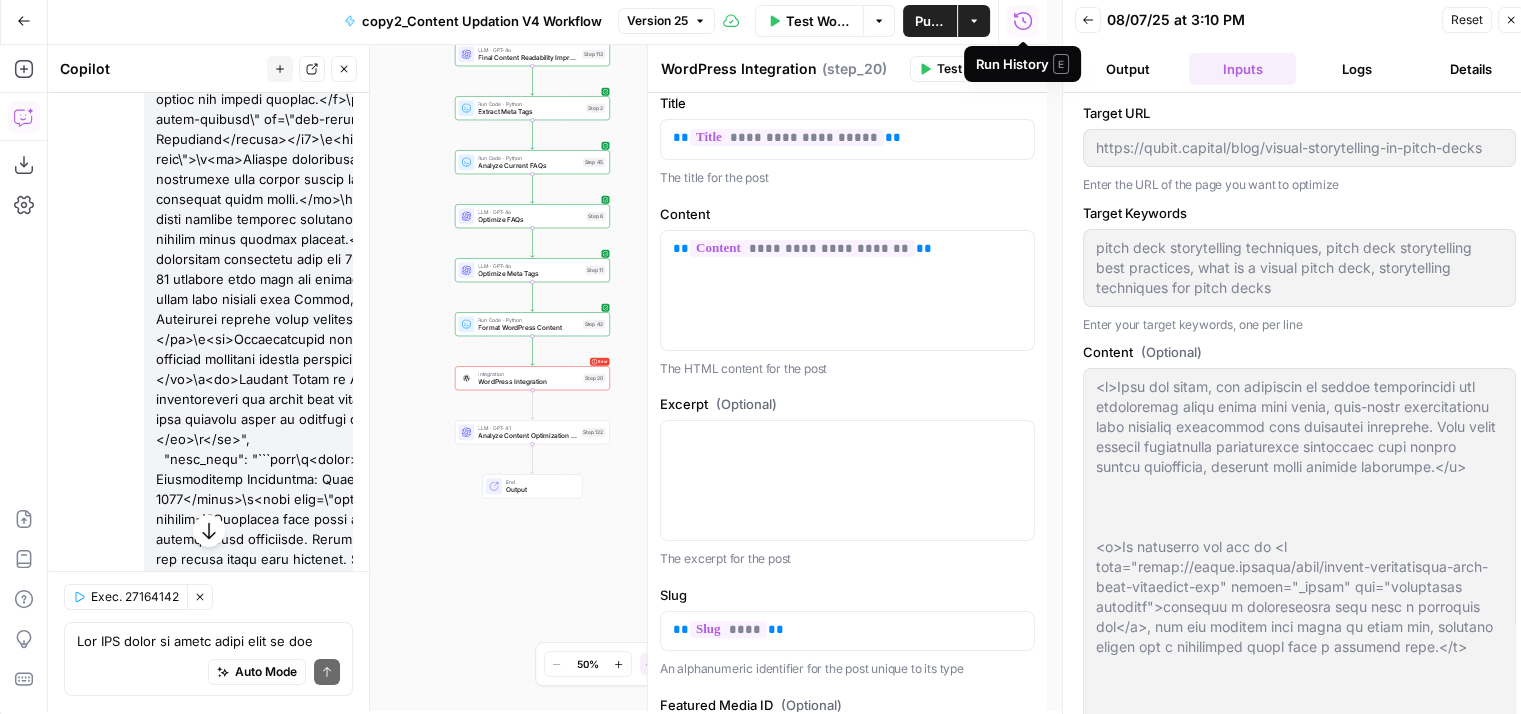 scroll, scrollTop: 0, scrollLeft: 0, axis: both 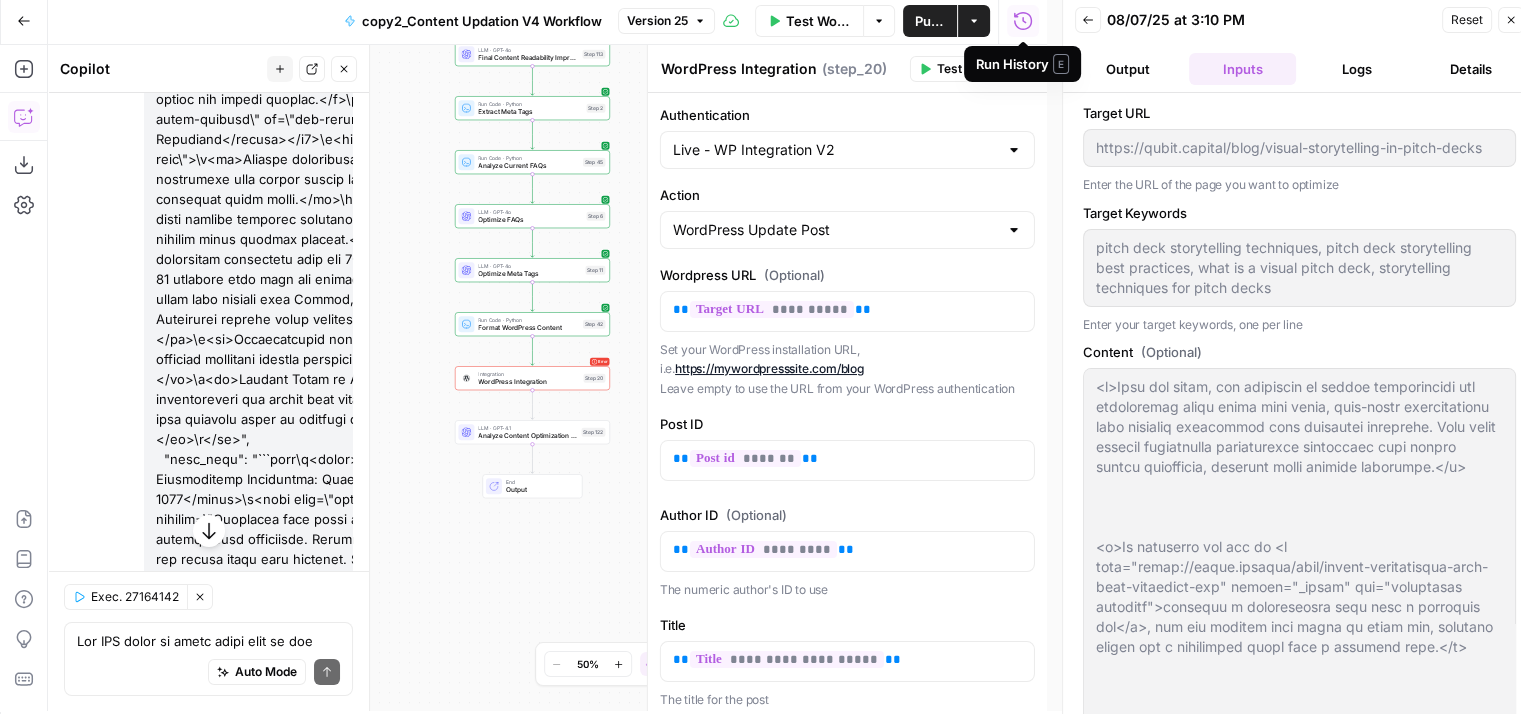 type on "---_acf_changed: false_yoast_wpseo_title: Top Visual Storytelling Examples to Transform Your Pitch_yoast_wpseo_metadesc: Discover powerful visual storytelling examples and design tips  to make your pitch decks stand out and captivate investors. Enhance your impactfootnotes: ''" 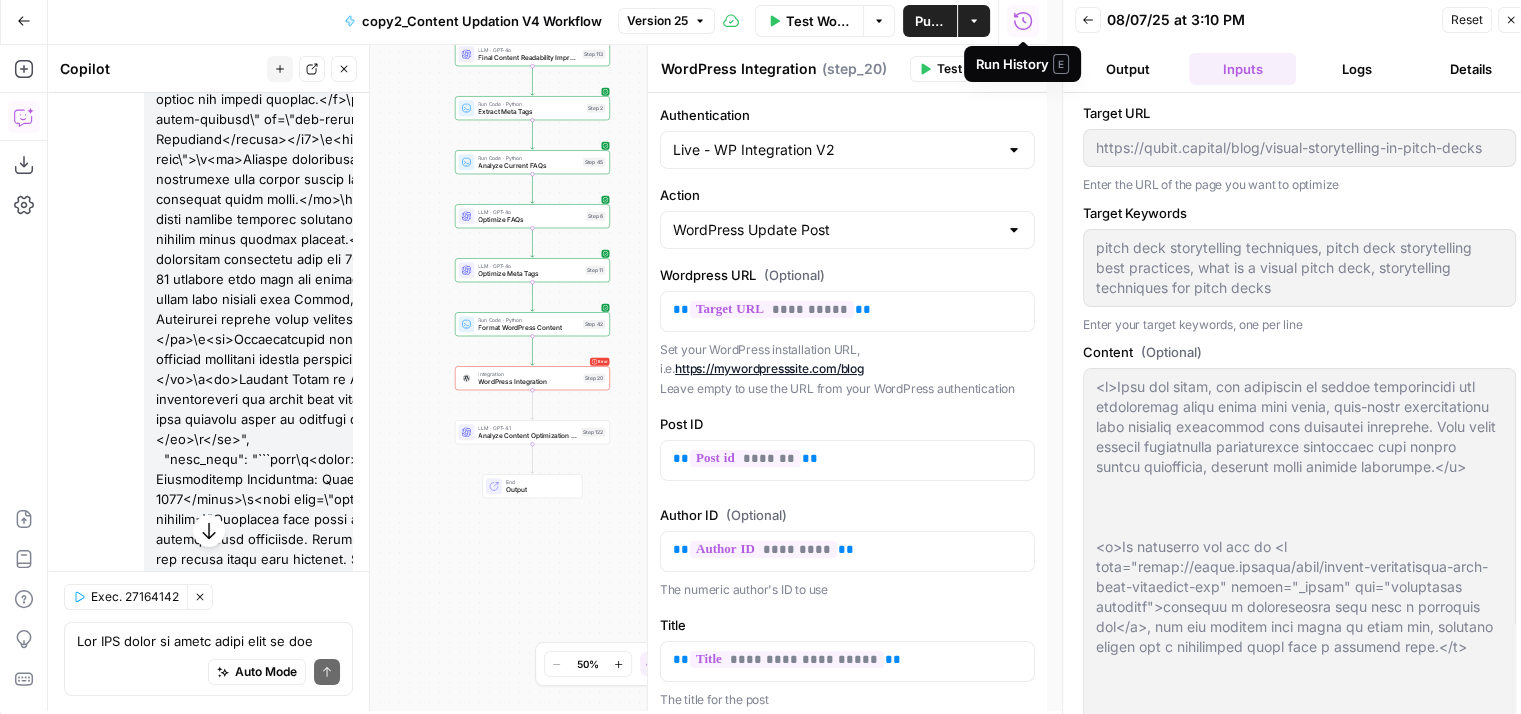 type 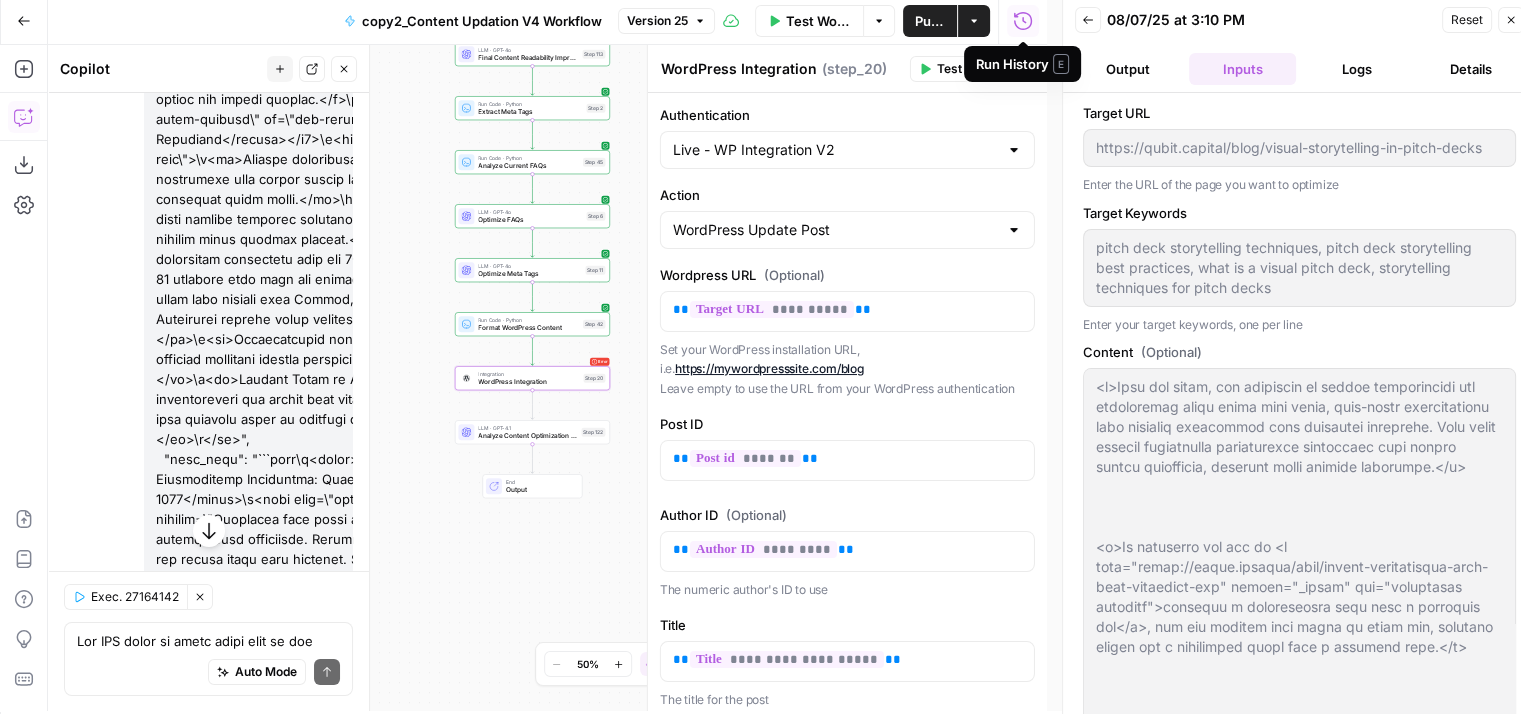 type on "---_acf_changed: false_yoast_wpseo_title: Top Visual Storytelling Examples to Transform Your Pitch_yoast_wpseo_metadesc: Discover powerful visual storytelling examples and design tips  to make your pitch decks stand out and captivate investors. Enhance your impactfootnotes: ''" 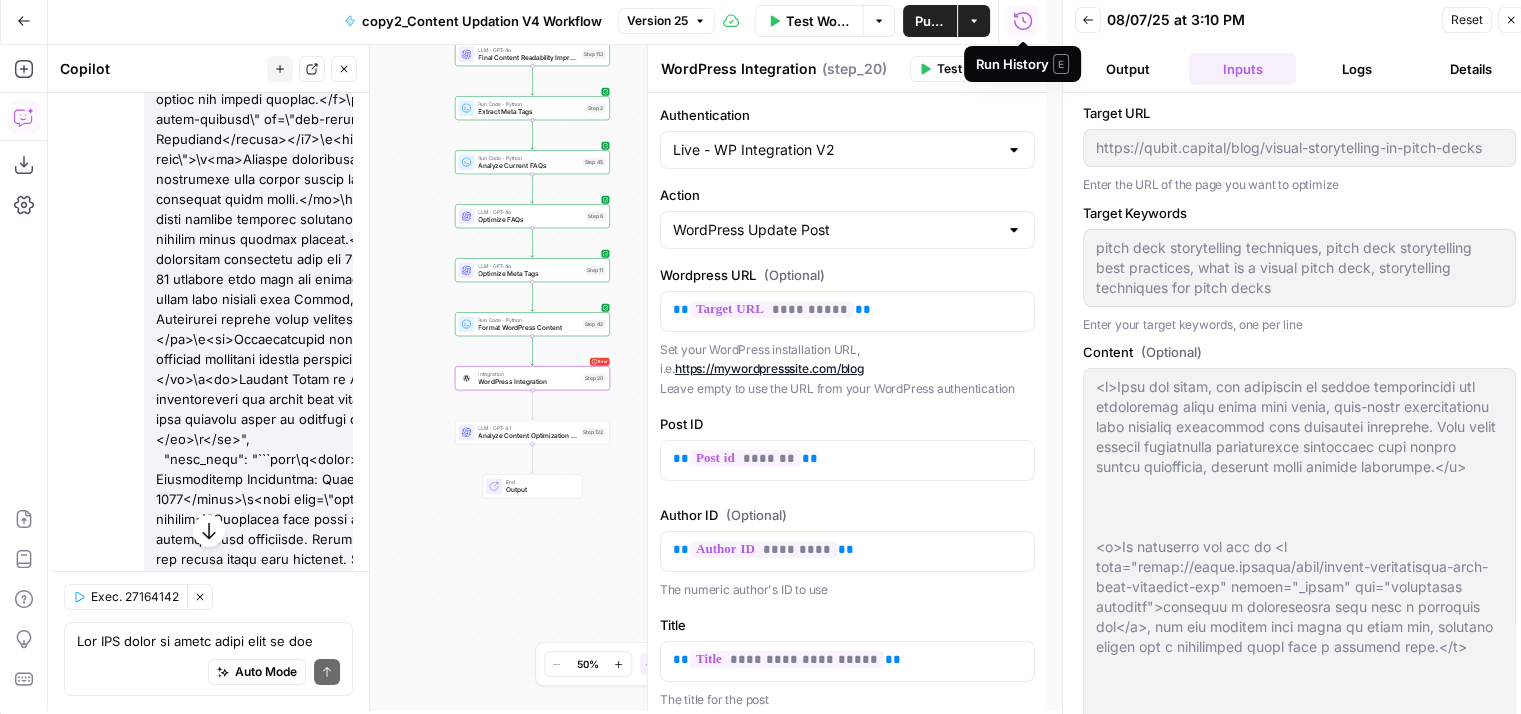 type 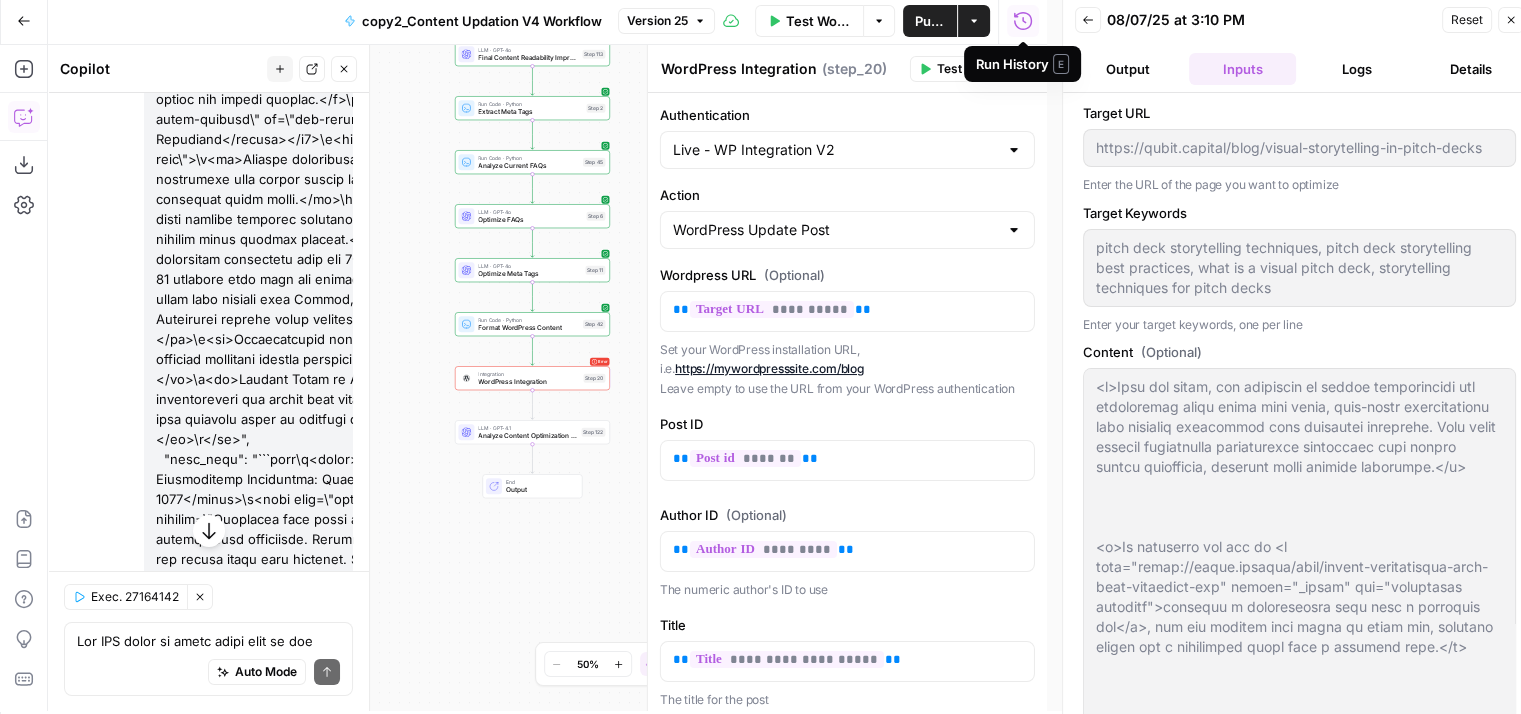 type on "---_acf_changed: false_yoast_wpseo_title: Top Visual Storytelling Examples to Transform Your Pitch_yoast_wpseo_metadesc: Discover powerful visual storytelling examples and design tips  to make your pitch decks stand out and captivate investors. Enhance your impactfootnotes: ''" 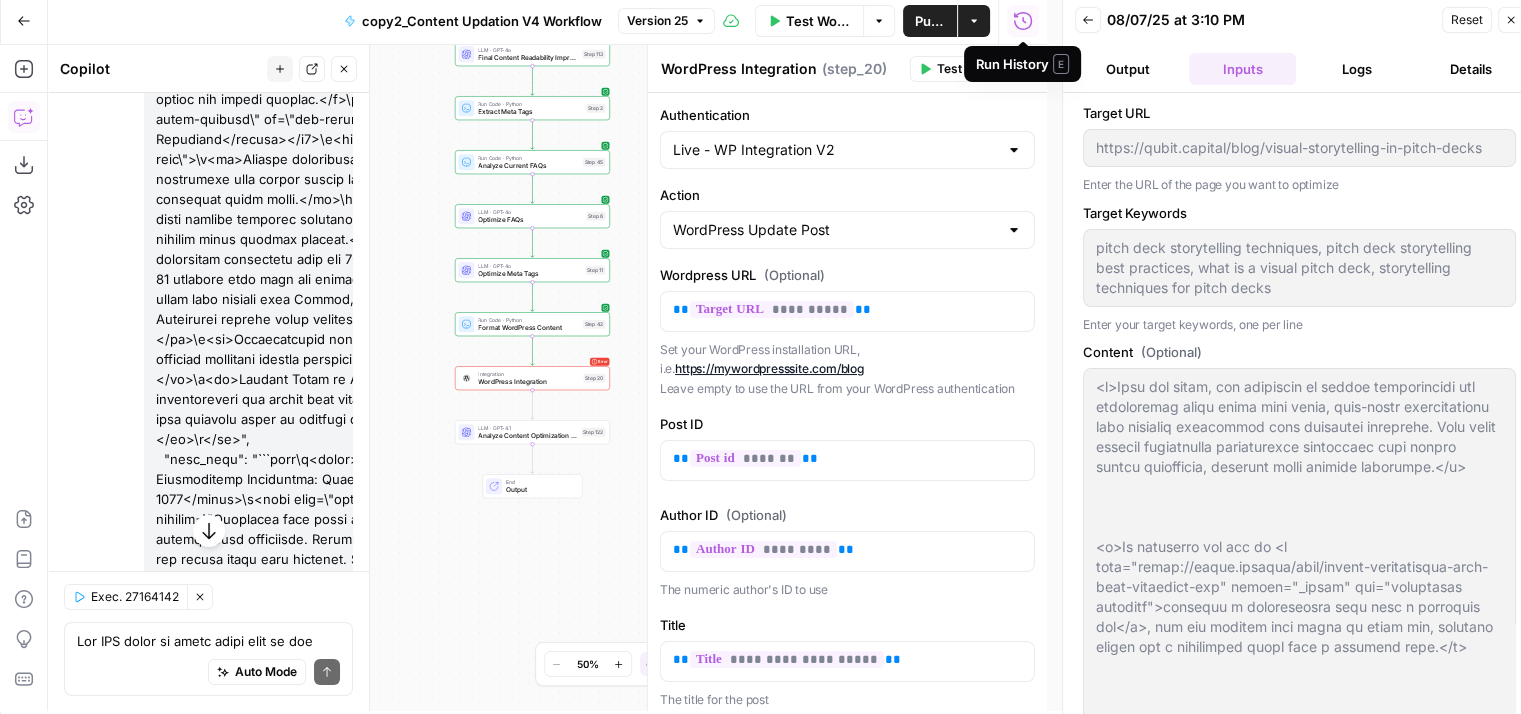 scroll, scrollTop: 22363, scrollLeft: 0, axis: vertical 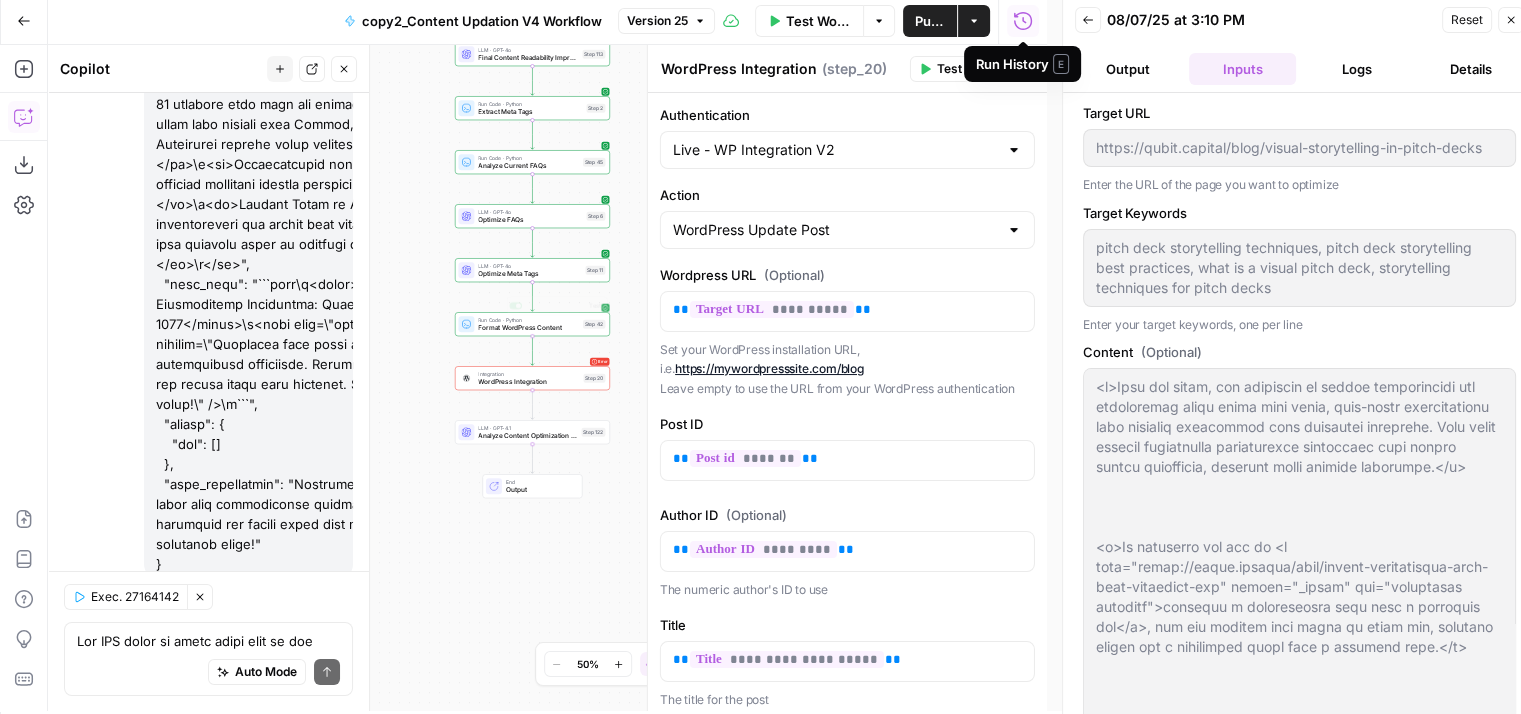 type on "---_acf_changed: false_yoast_wpseo_title: Top Visual Storytelling Examples to Transform Your Pitch_yoast_wpseo_metadesc: Discover powerful visual storytelling examples and design tips  to make your pitch decks stand out and captivate investors. Enhance your impactfootnotes: ''" 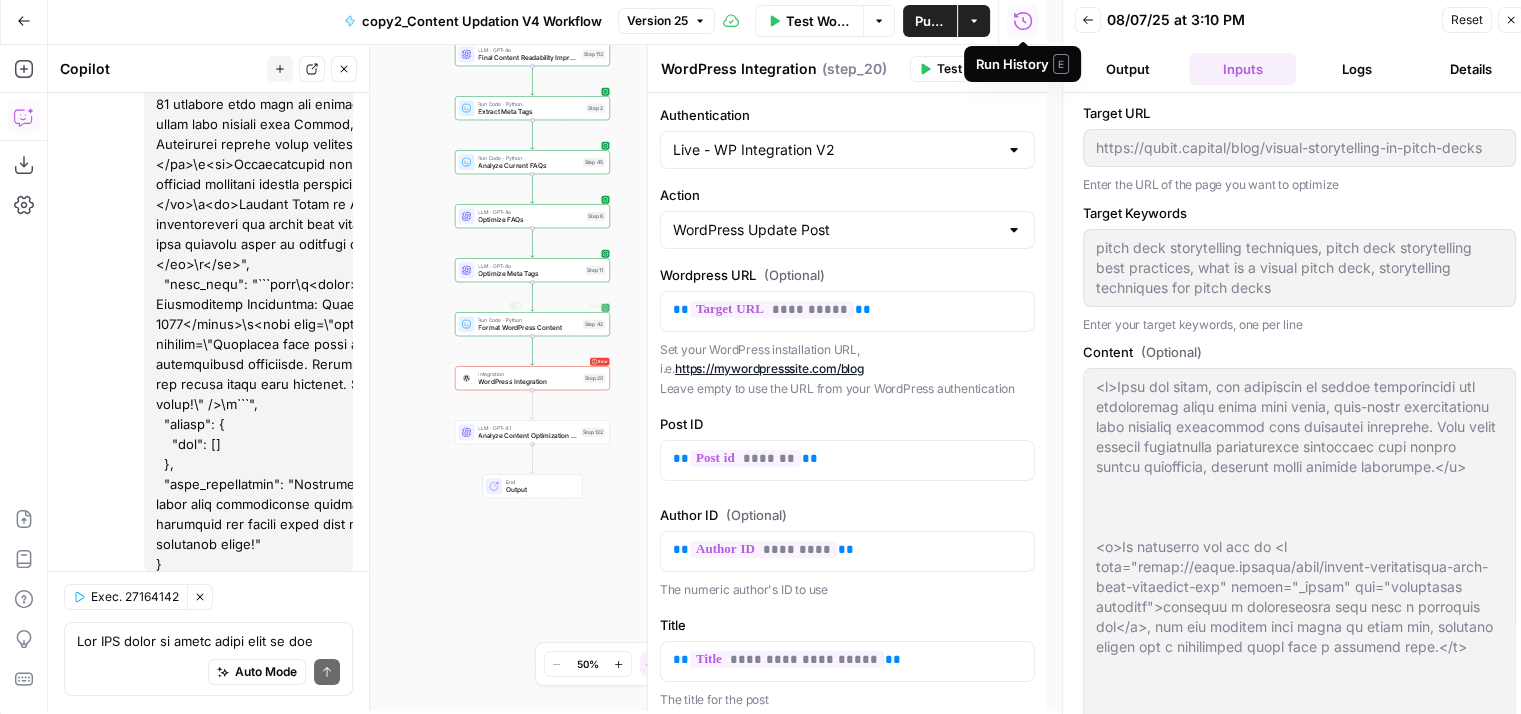 type 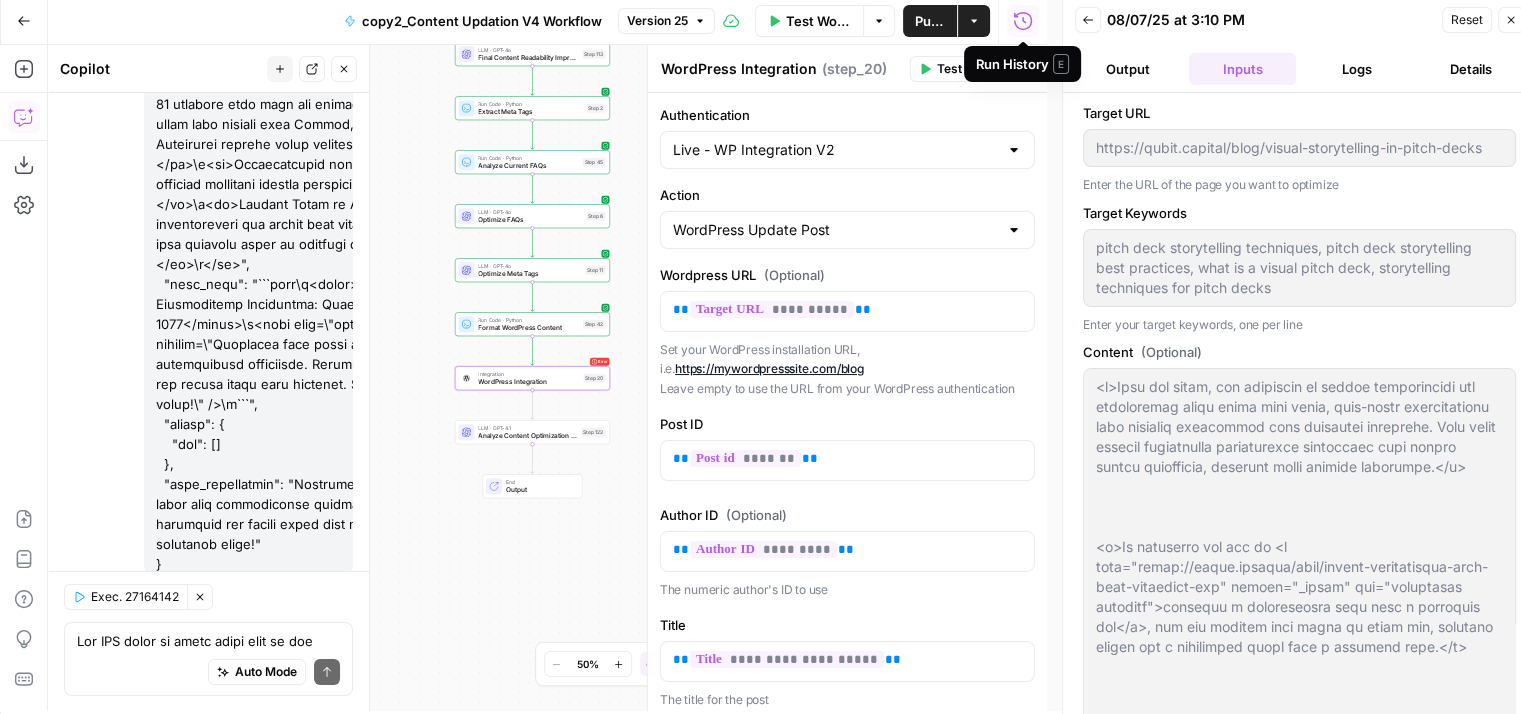 click on "Apply" at bounding box center [314, 1670] 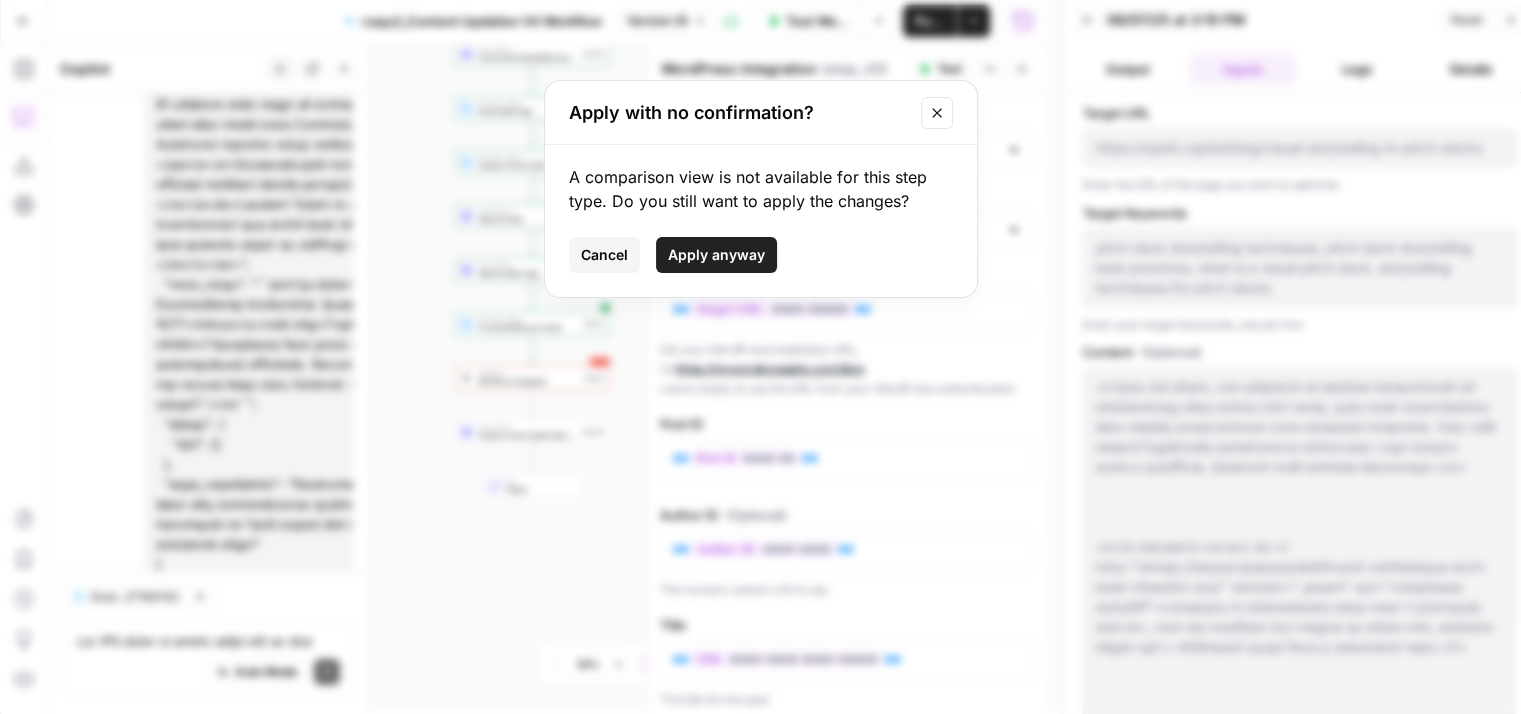 click on "Apply anyway" at bounding box center [716, 255] 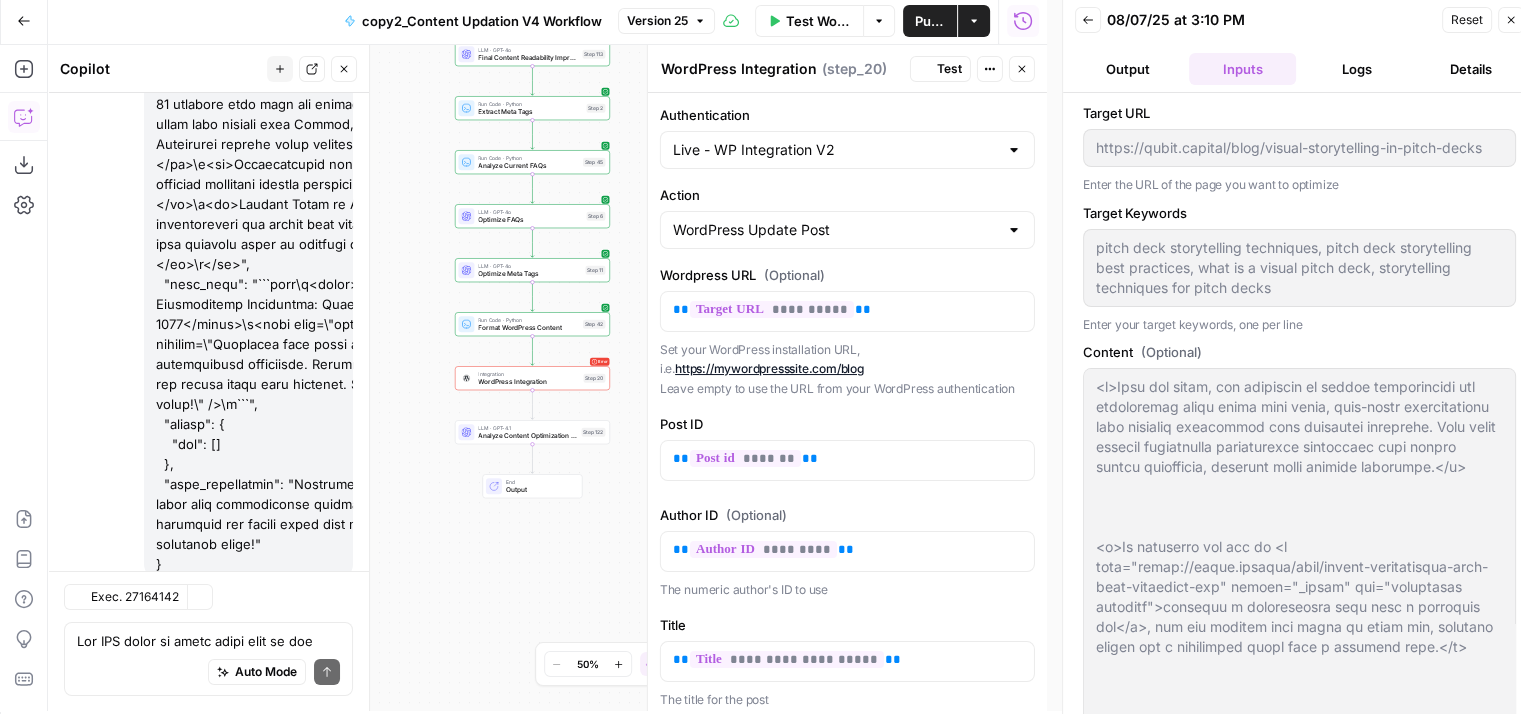 type on "---_acf_changed: false_yoast_wpseo_title: Top Visual Storytelling Examples to Transform Your Pitch_yoast_wpseo_metadesc: Discover powerful visual storytelling examples and design tips  to make your pitch decks stand out and captivate investors. Enhance your impactfootnotes: ''" 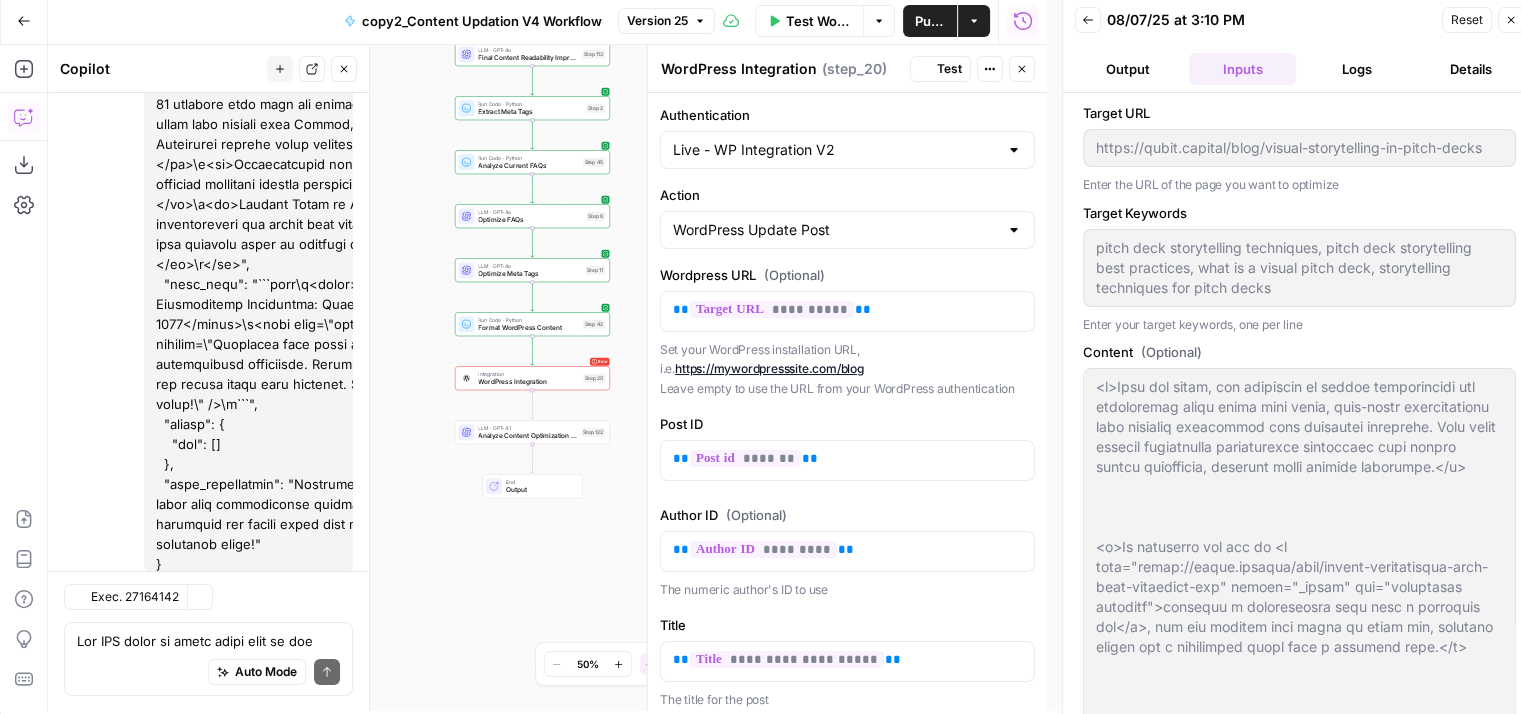 type 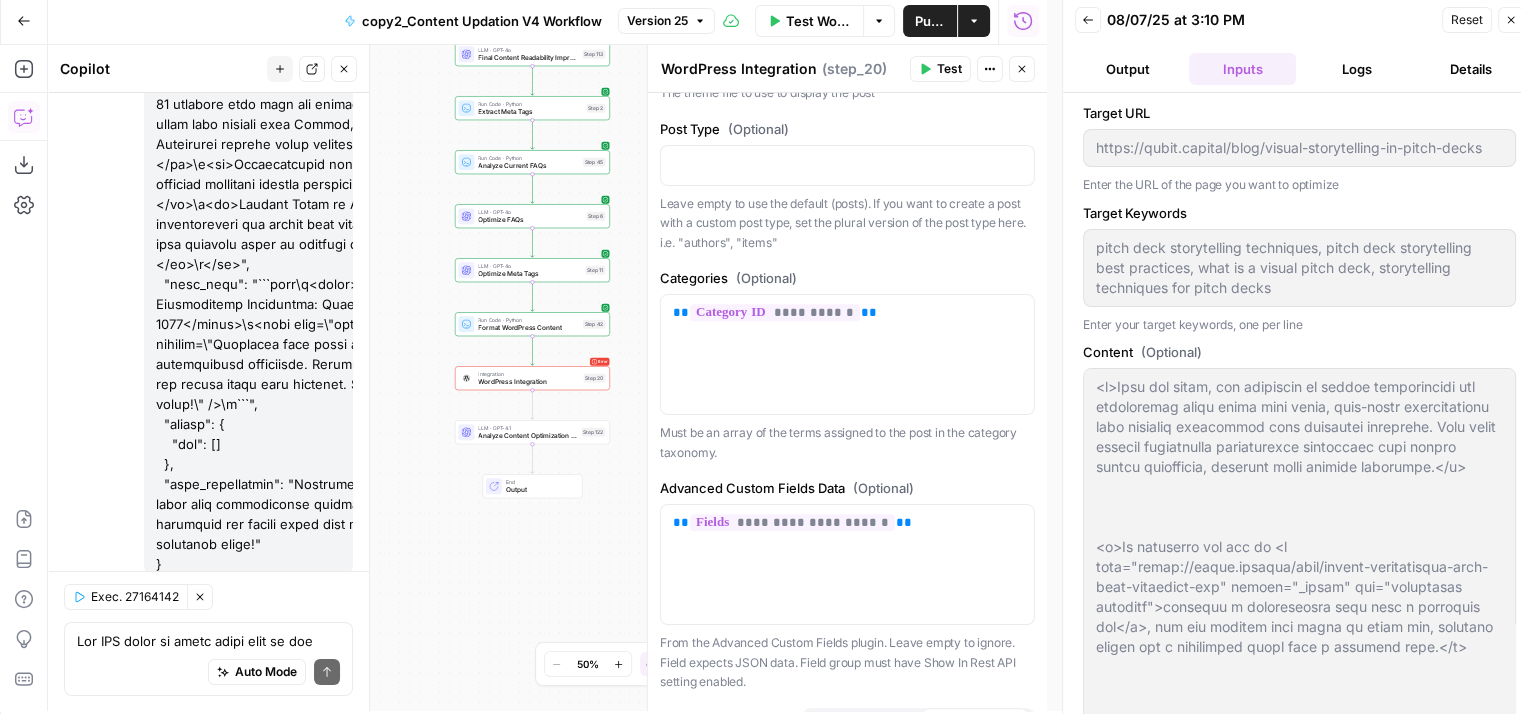 scroll, scrollTop: 1669, scrollLeft: 0, axis: vertical 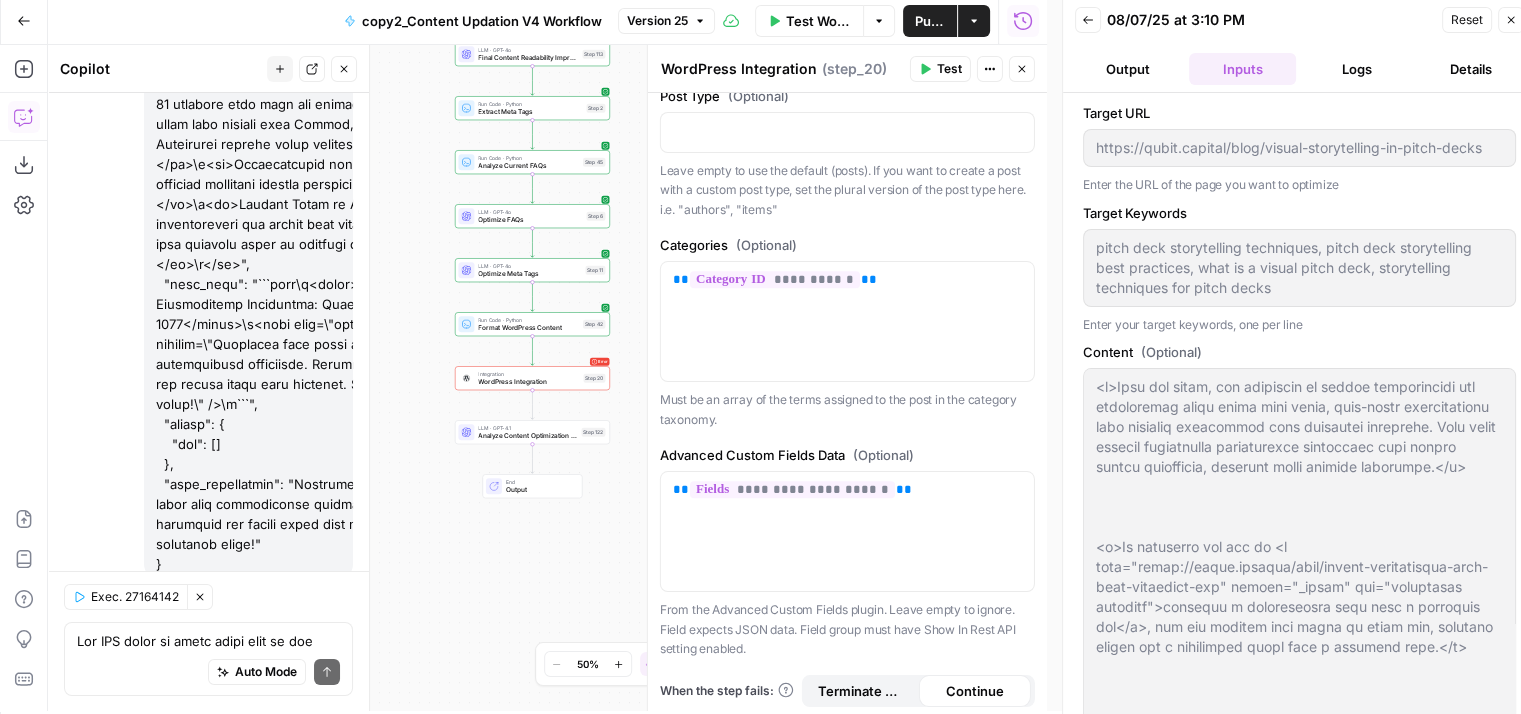 click on "Test" at bounding box center [949, 69] 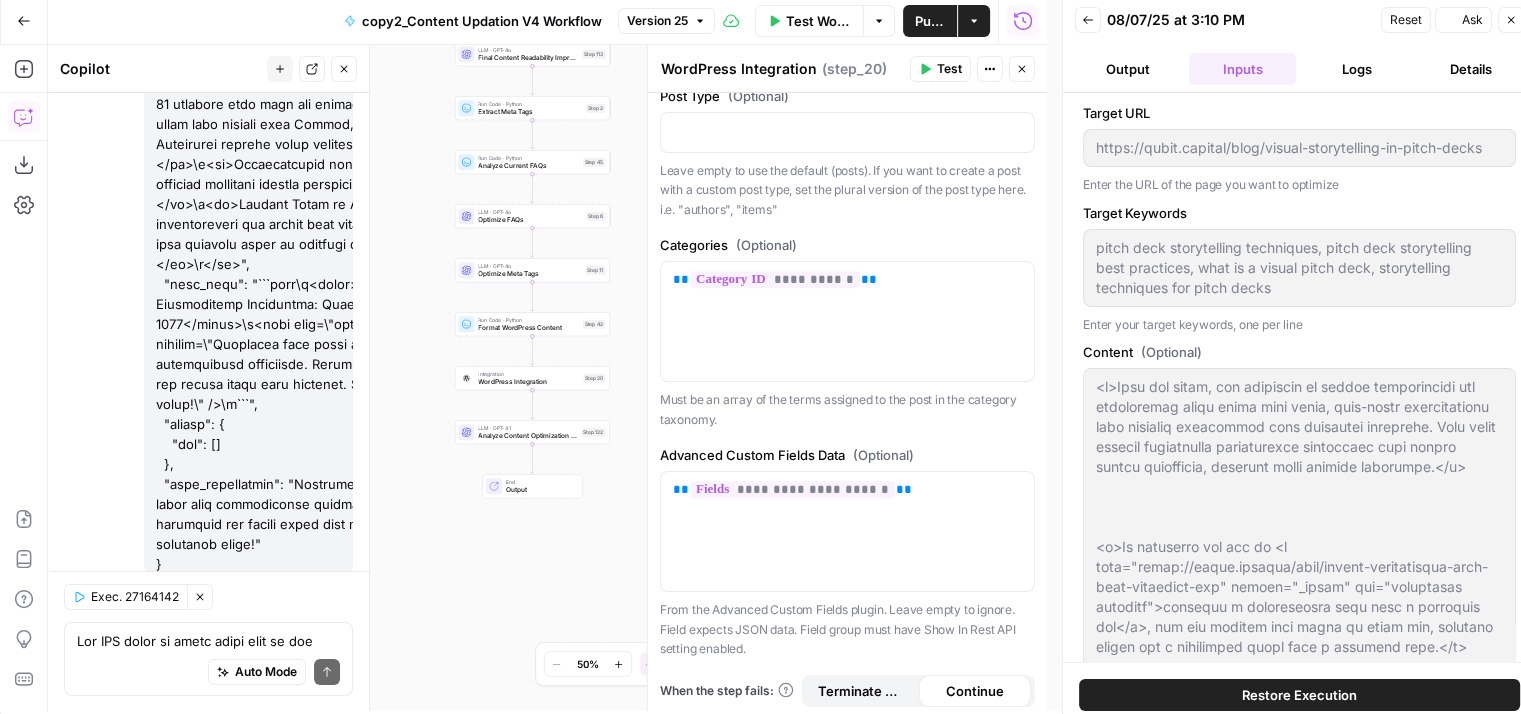 type on "---_acf_changed: false_yoast_wpseo_title: Top Visual Storytelling Examples to Transform Your Pitch_yoast_wpseo_metadesc: Discover powerful visual storytelling examples and design tips  to make your pitch decks stand out and captivate investors. Enhance your impactfootnotes: ''" 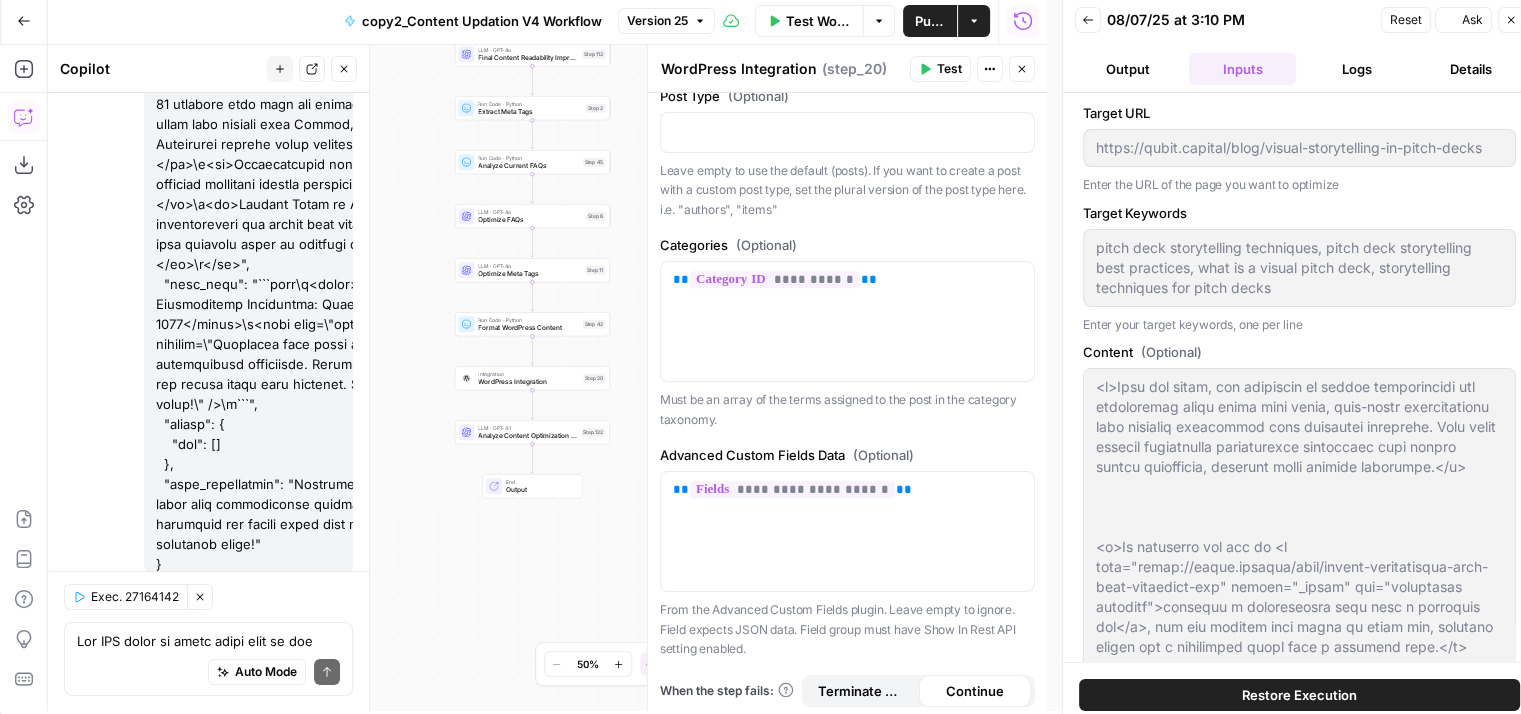 type 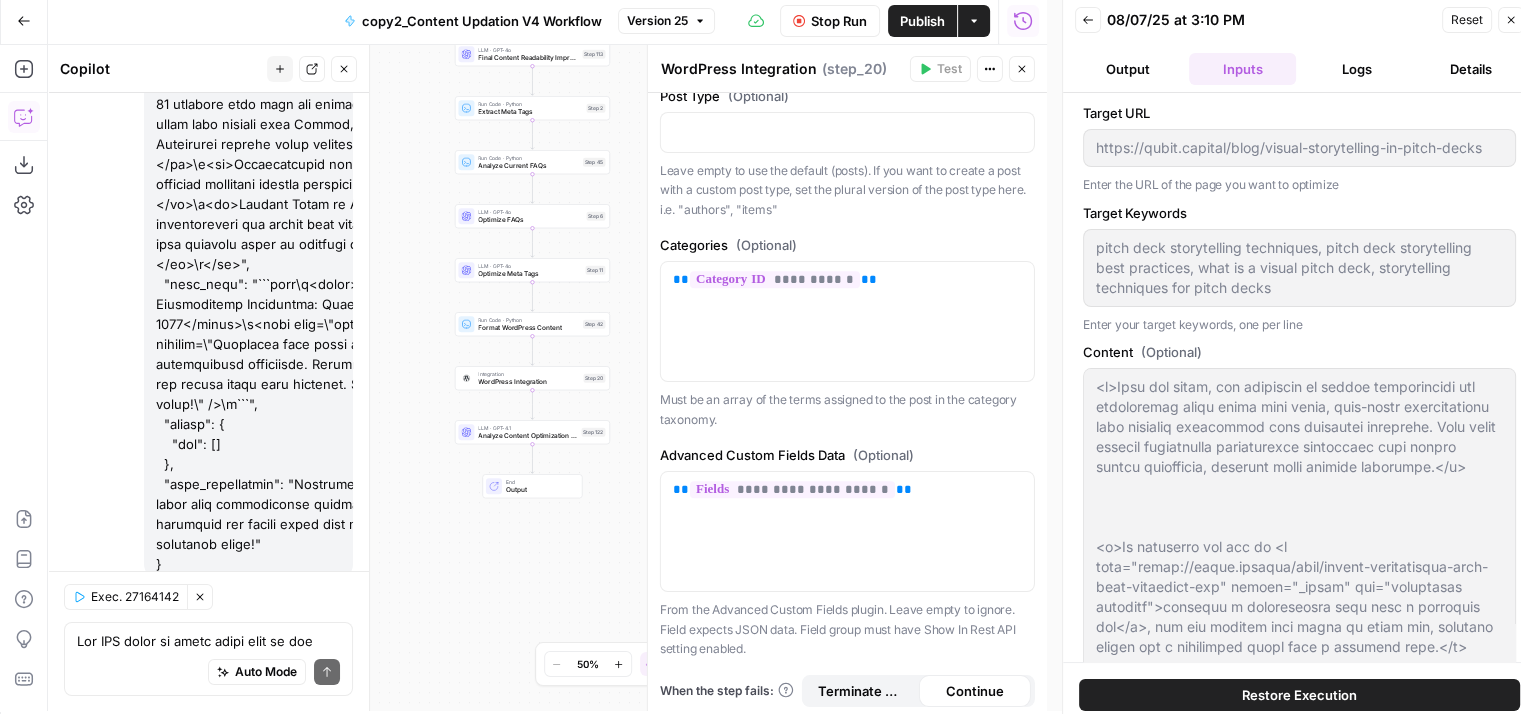 type on "---_acf_changed: false_yoast_wpseo_title: Top Visual Storytelling Examples to Transform Your Pitch_yoast_wpseo_metadesc: Discover powerful visual storytelling examples and design tips  to make your pitch decks stand out and captivate investors. Enhance your impactfootnotes: ''" 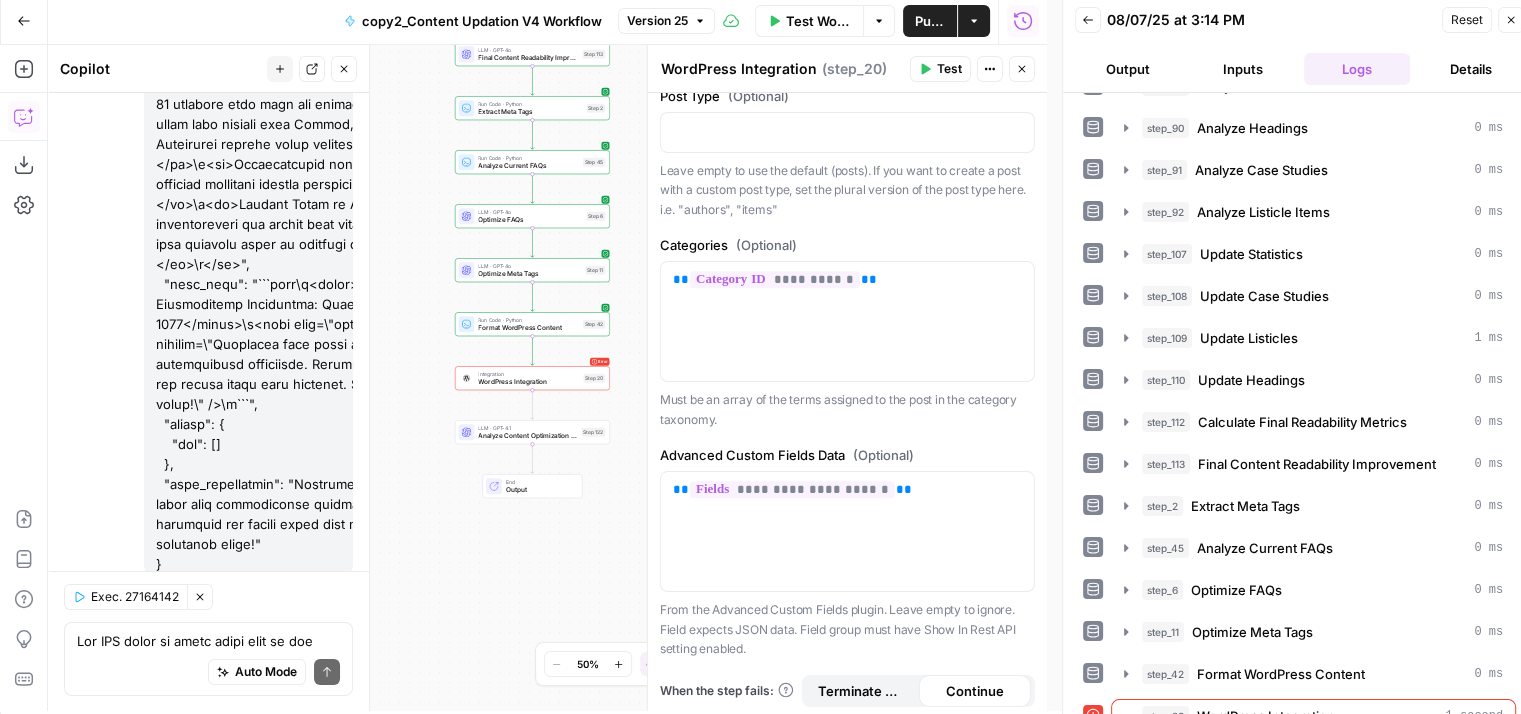 scroll, scrollTop: 471, scrollLeft: 0, axis: vertical 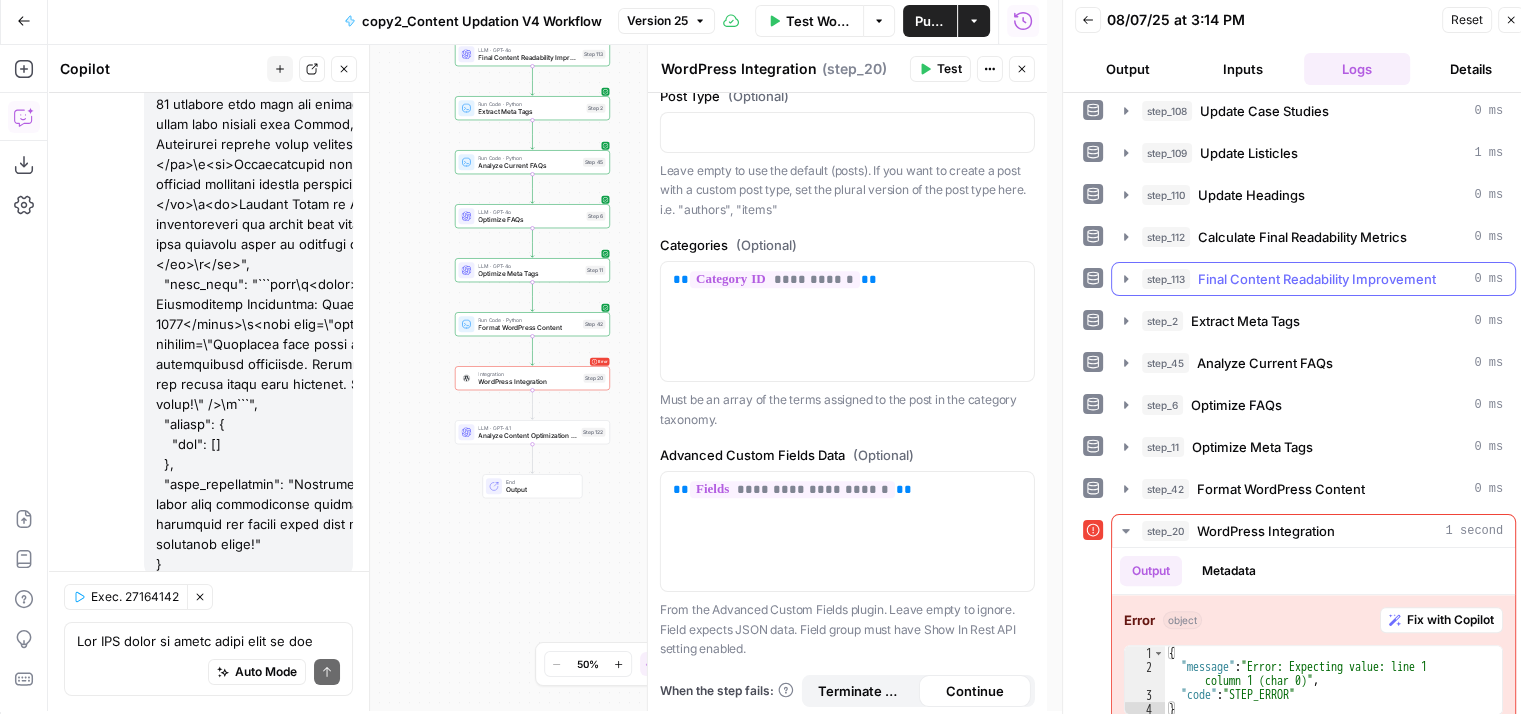 click on "Final Content Readability Improvement" at bounding box center [1317, 279] 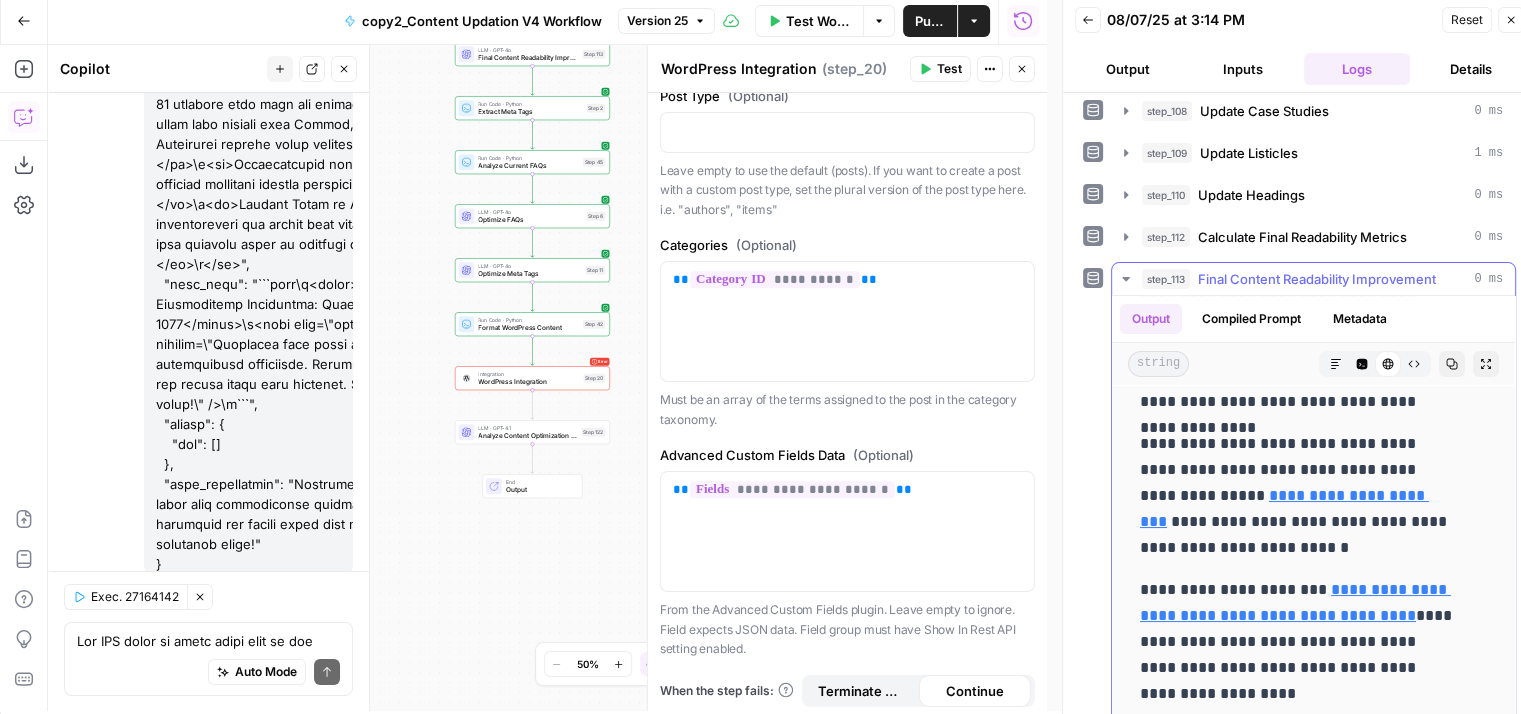 scroll, scrollTop: 236, scrollLeft: 0, axis: vertical 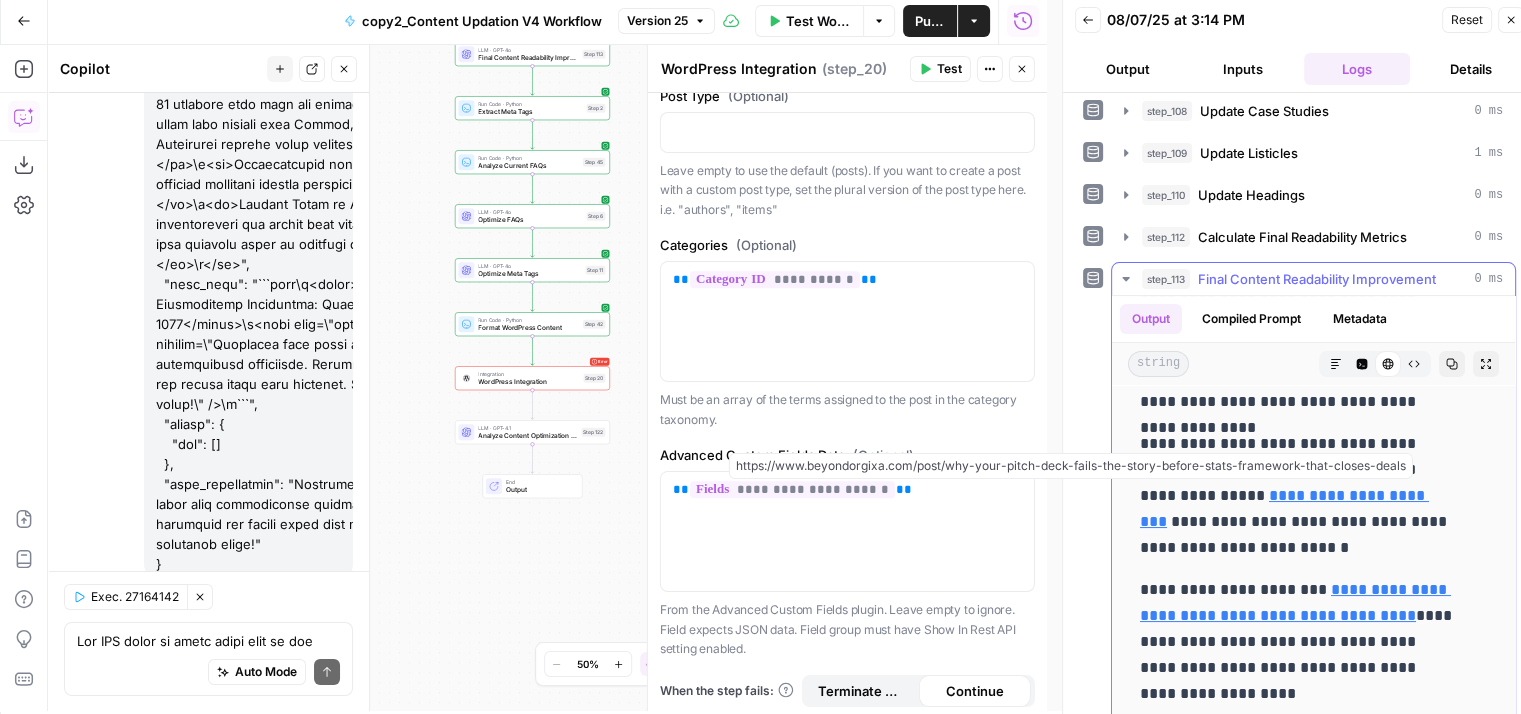 click on "**********" at bounding box center (1284, 508) 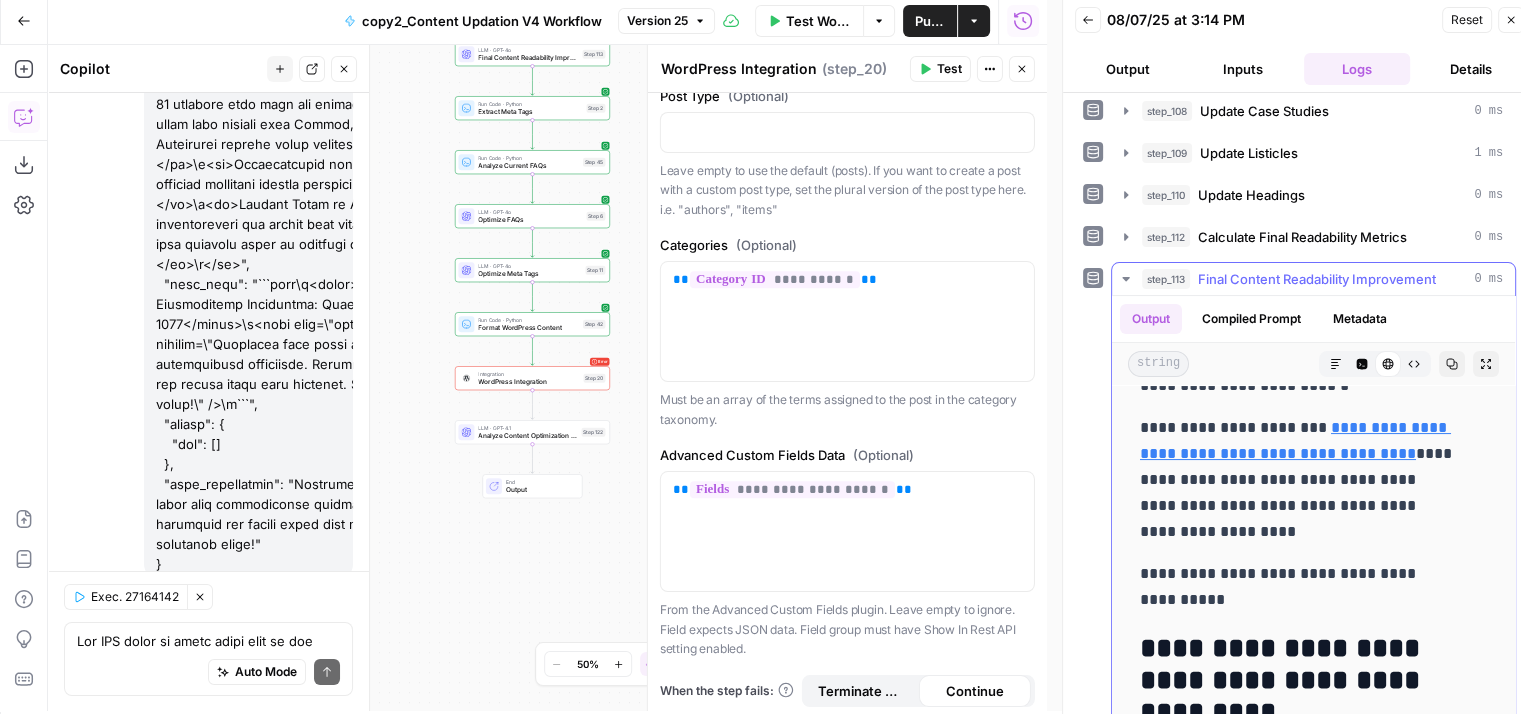 scroll, scrollTop: 400, scrollLeft: 0, axis: vertical 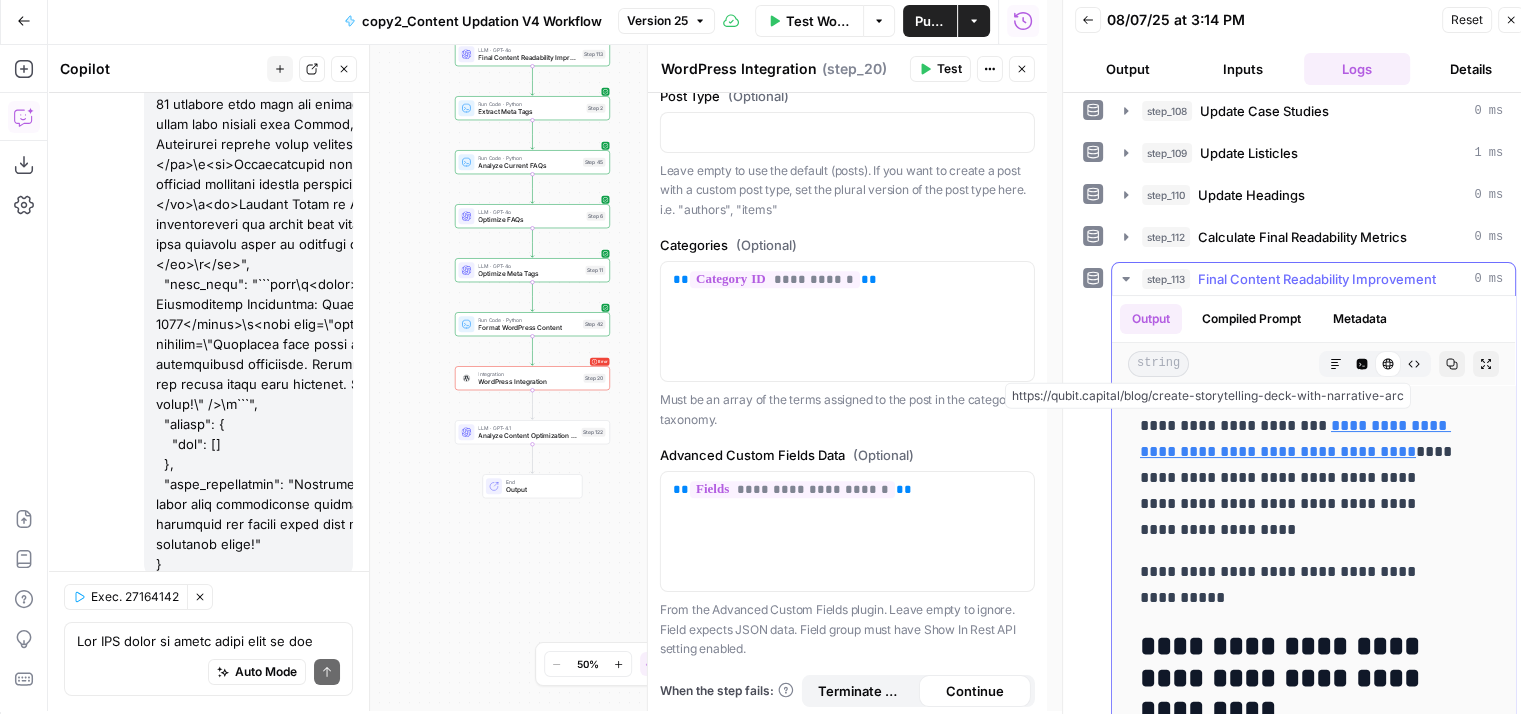 click on "**********" at bounding box center [1295, 438] 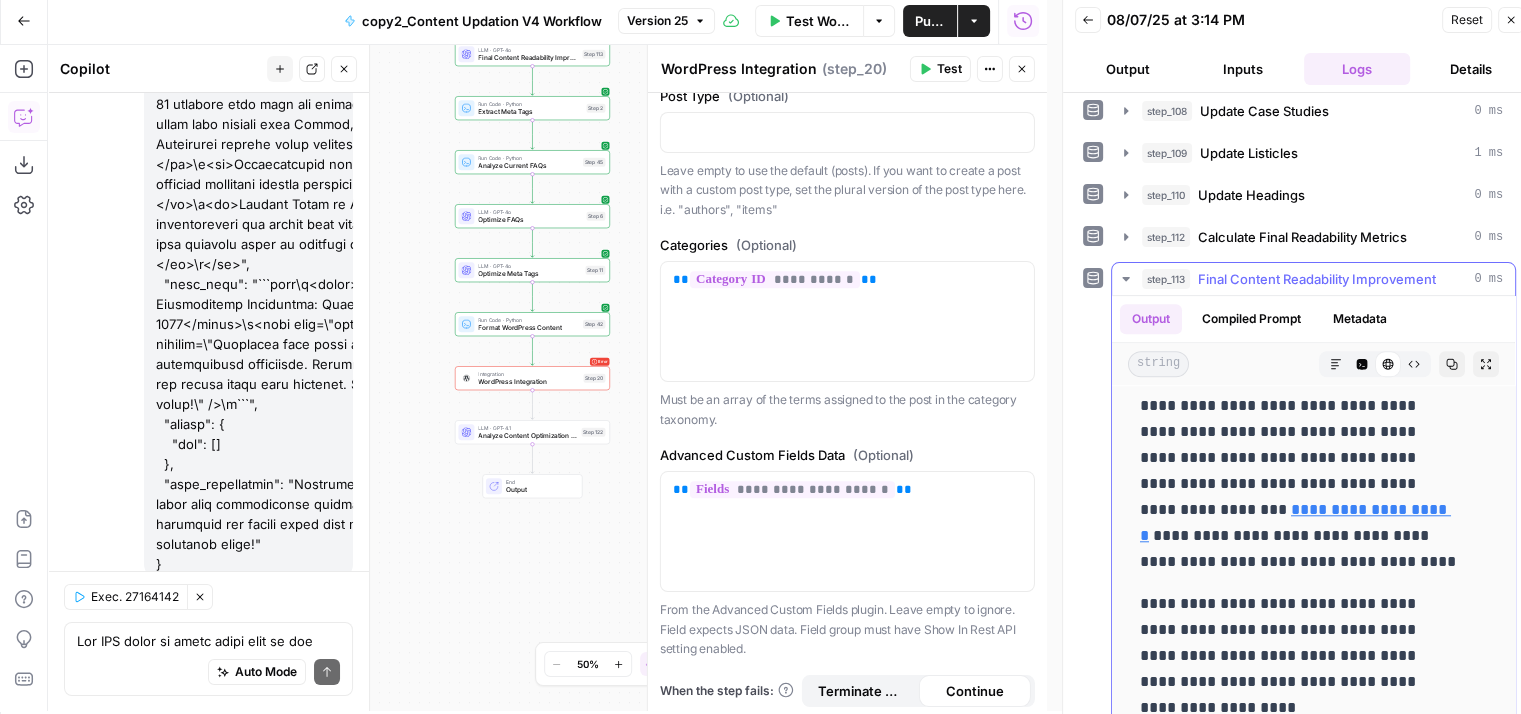 scroll, scrollTop: 2000, scrollLeft: 0, axis: vertical 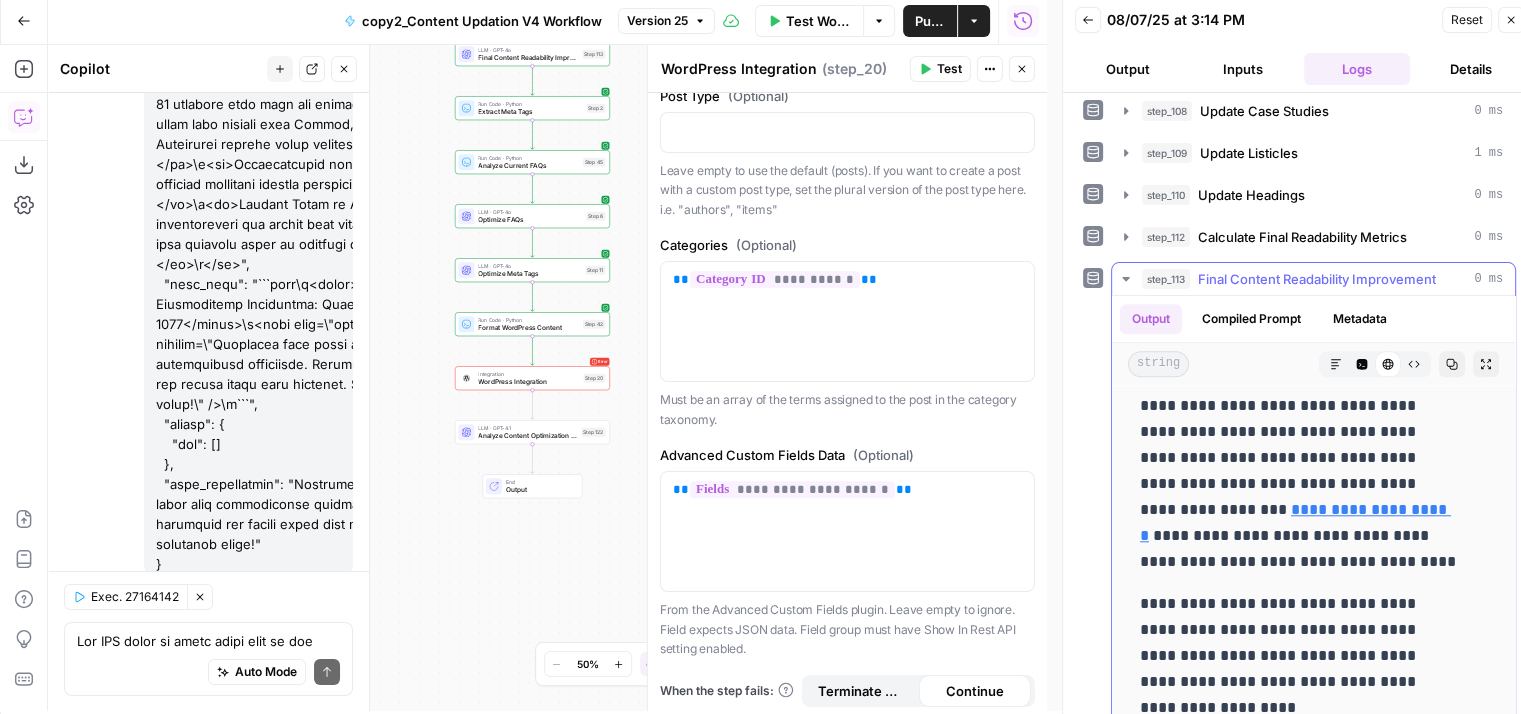 drag, startPoint x: 1141, startPoint y: 480, endPoint x: 1353, endPoint y: 535, distance: 219.01826 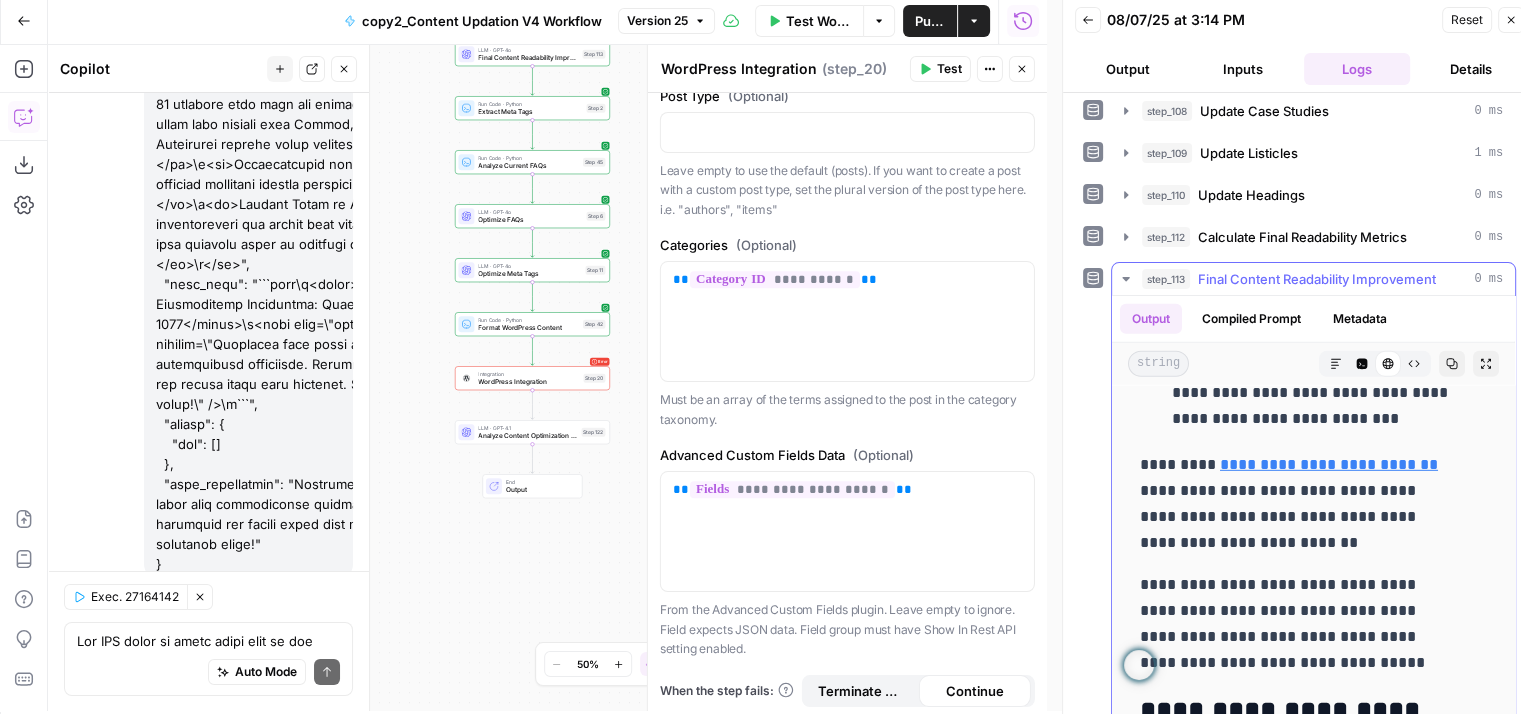 scroll, scrollTop: 6006, scrollLeft: 0, axis: vertical 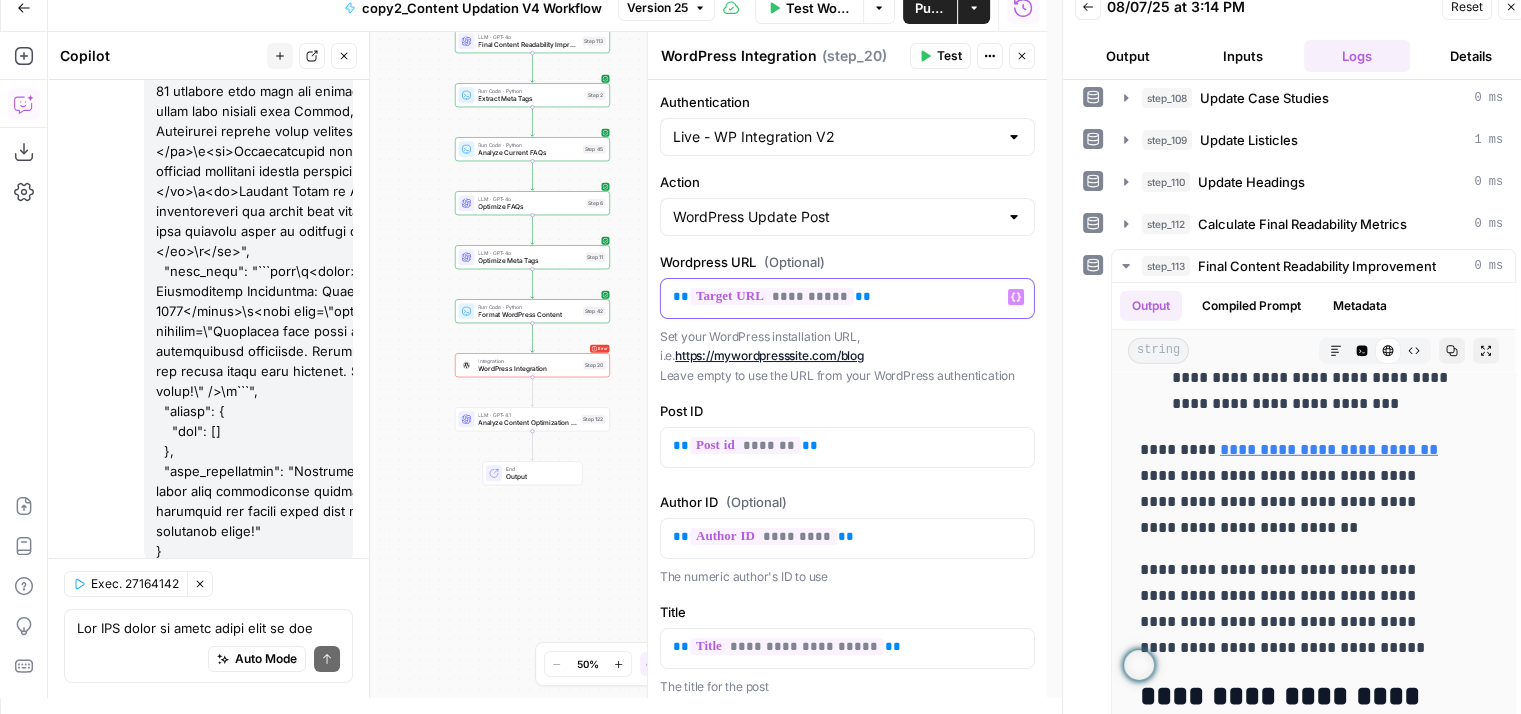 click on "**********" at bounding box center (847, 297) 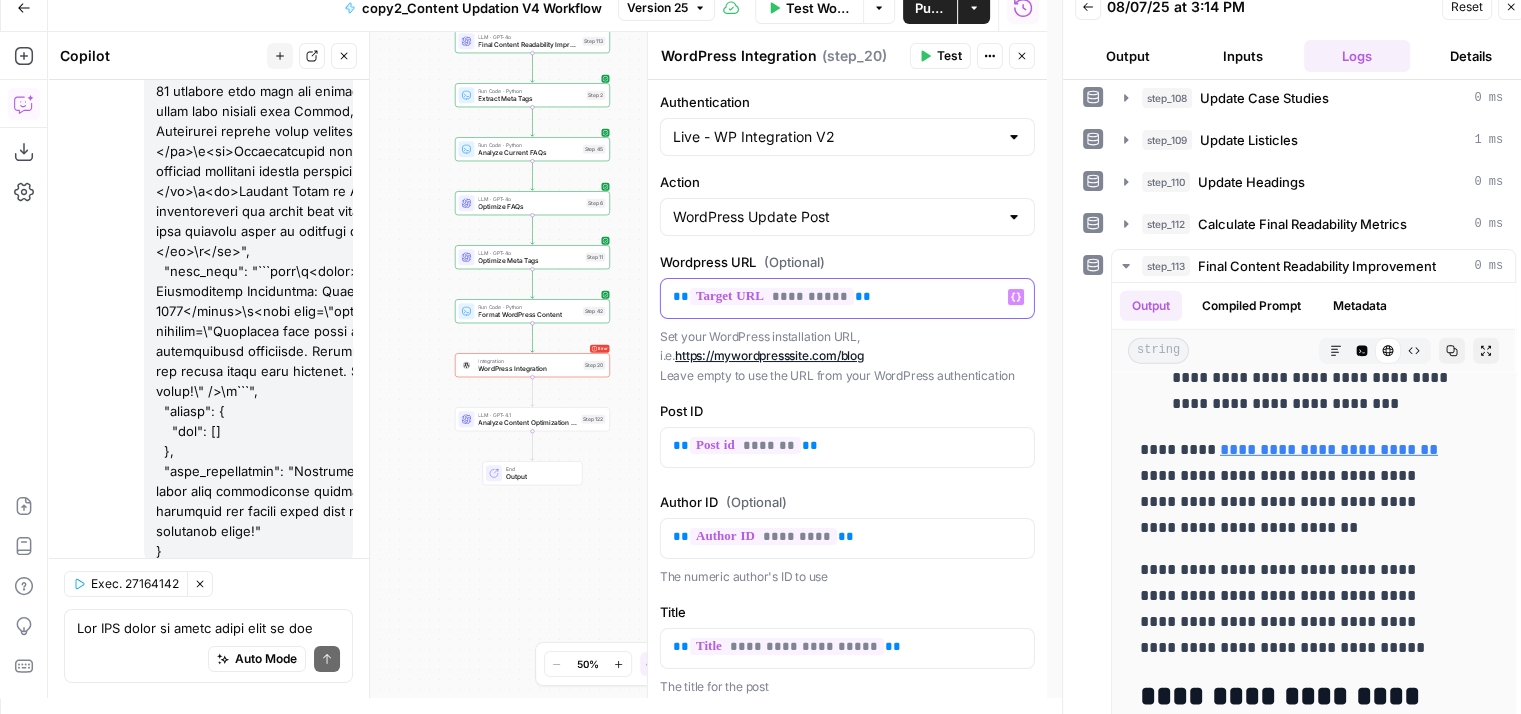 type 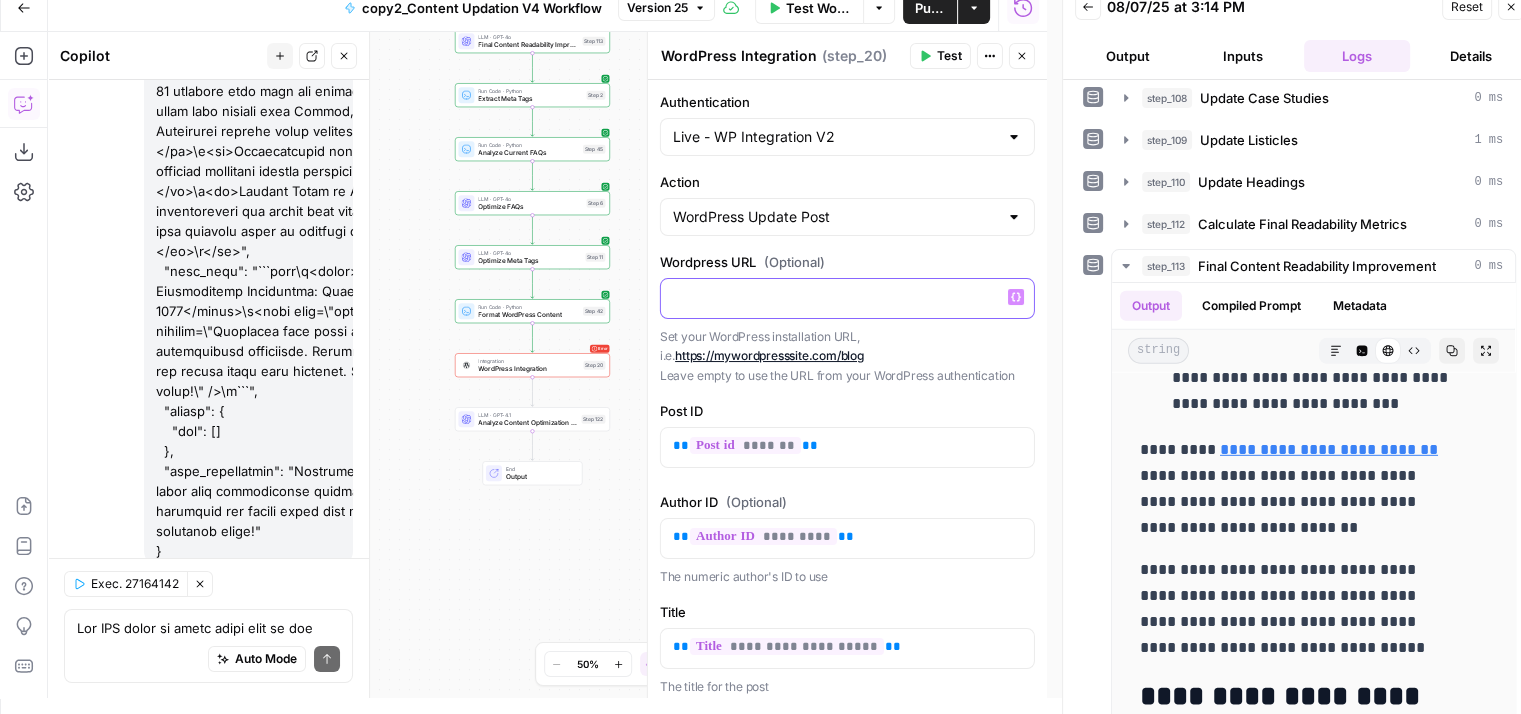 scroll, scrollTop: 22395, scrollLeft: 0, axis: vertical 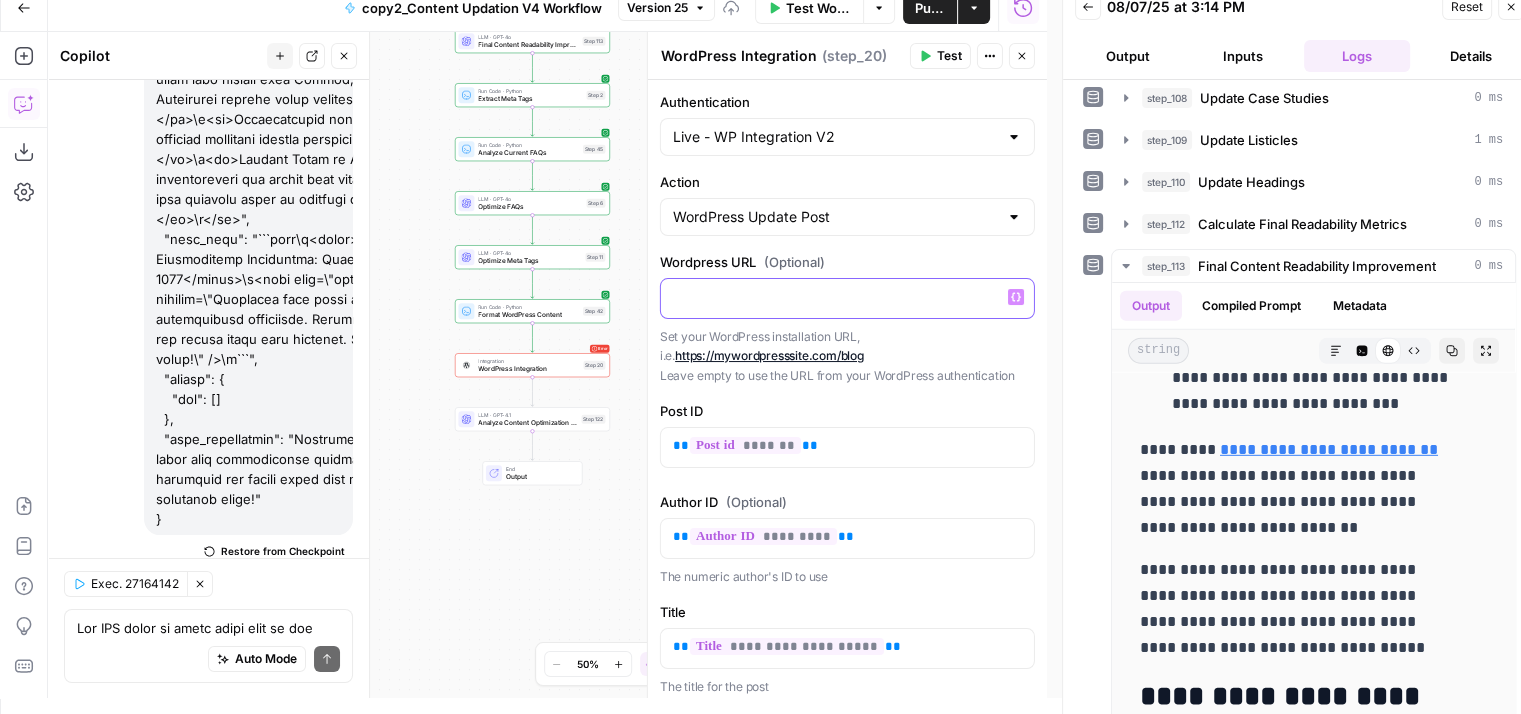 click 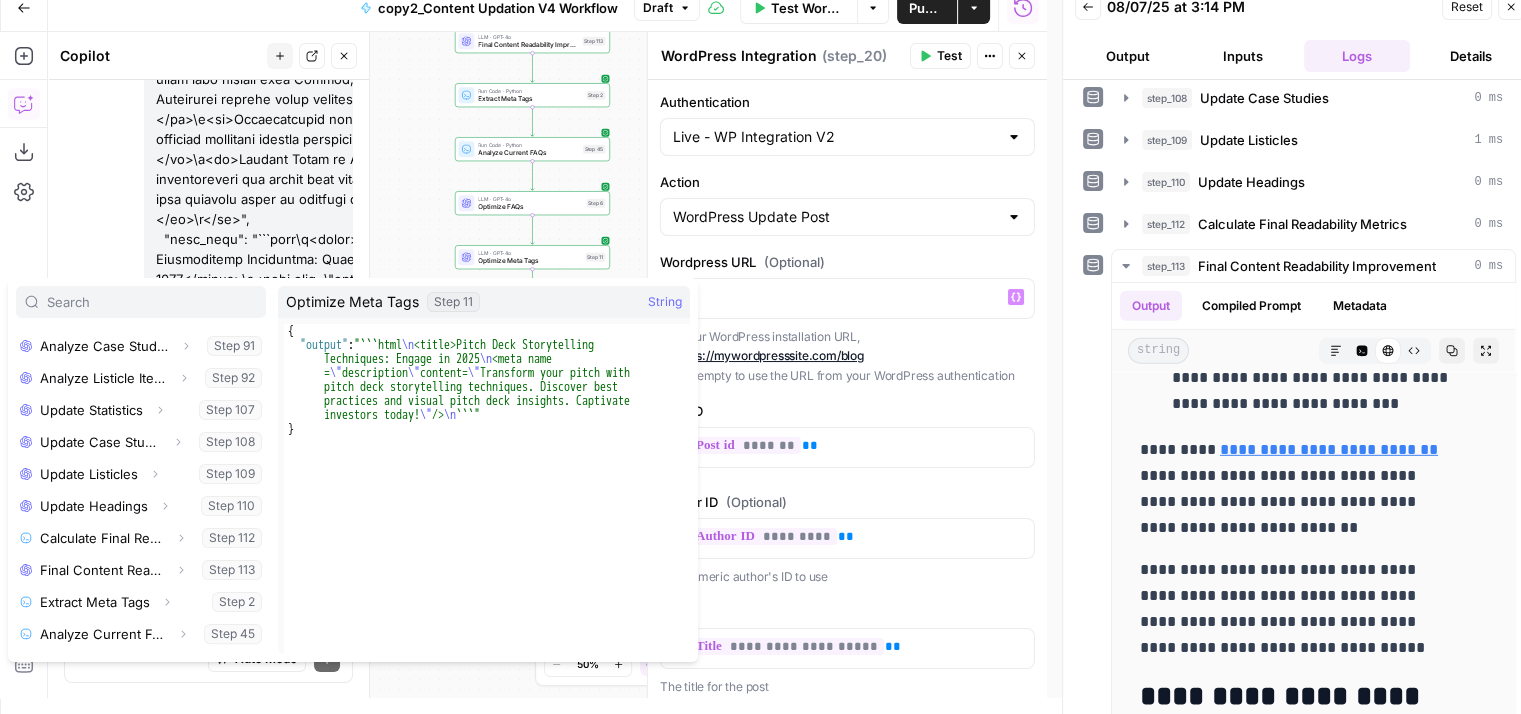 scroll, scrollTop: 725, scrollLeft: 0, axis: vertical 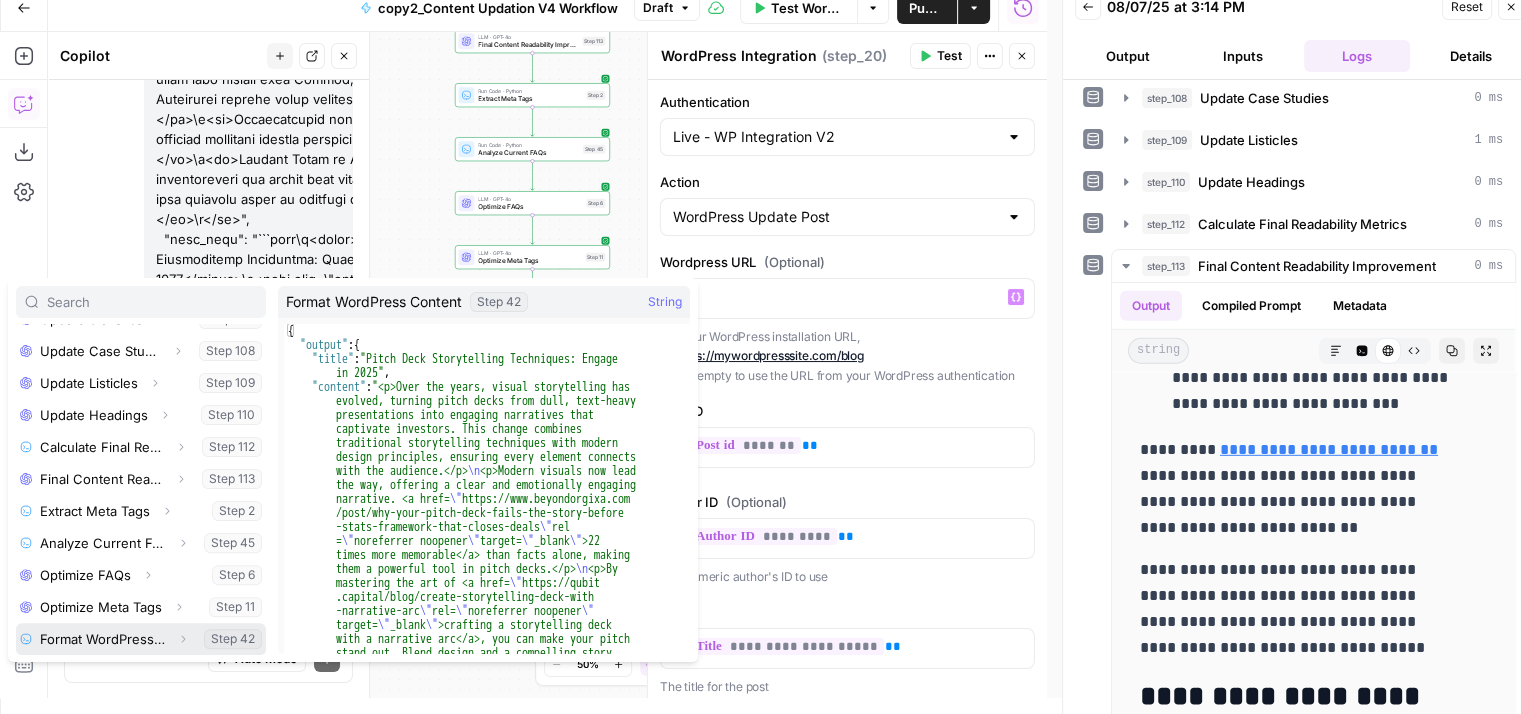 click 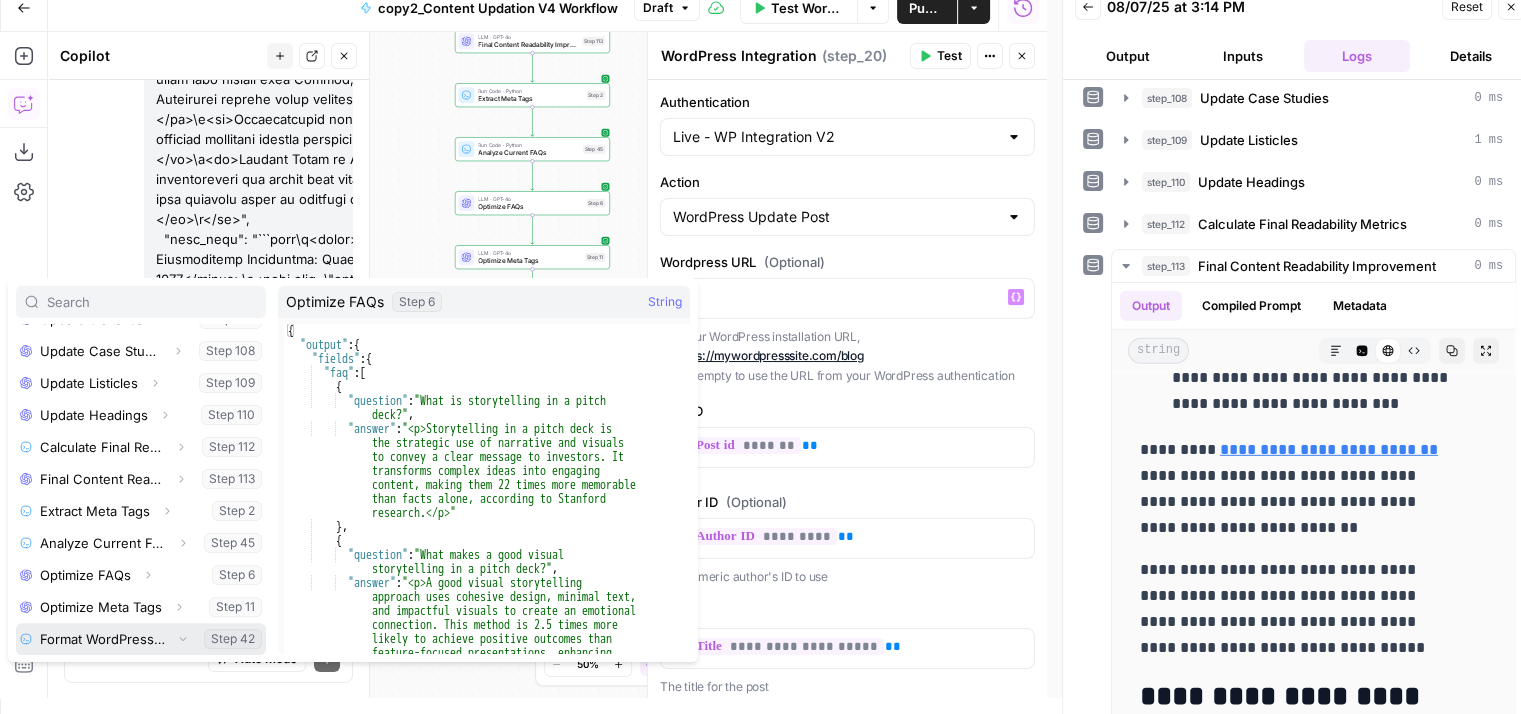 scroll, scrollTop: 789, scrollLeft: 0, axis: vertical 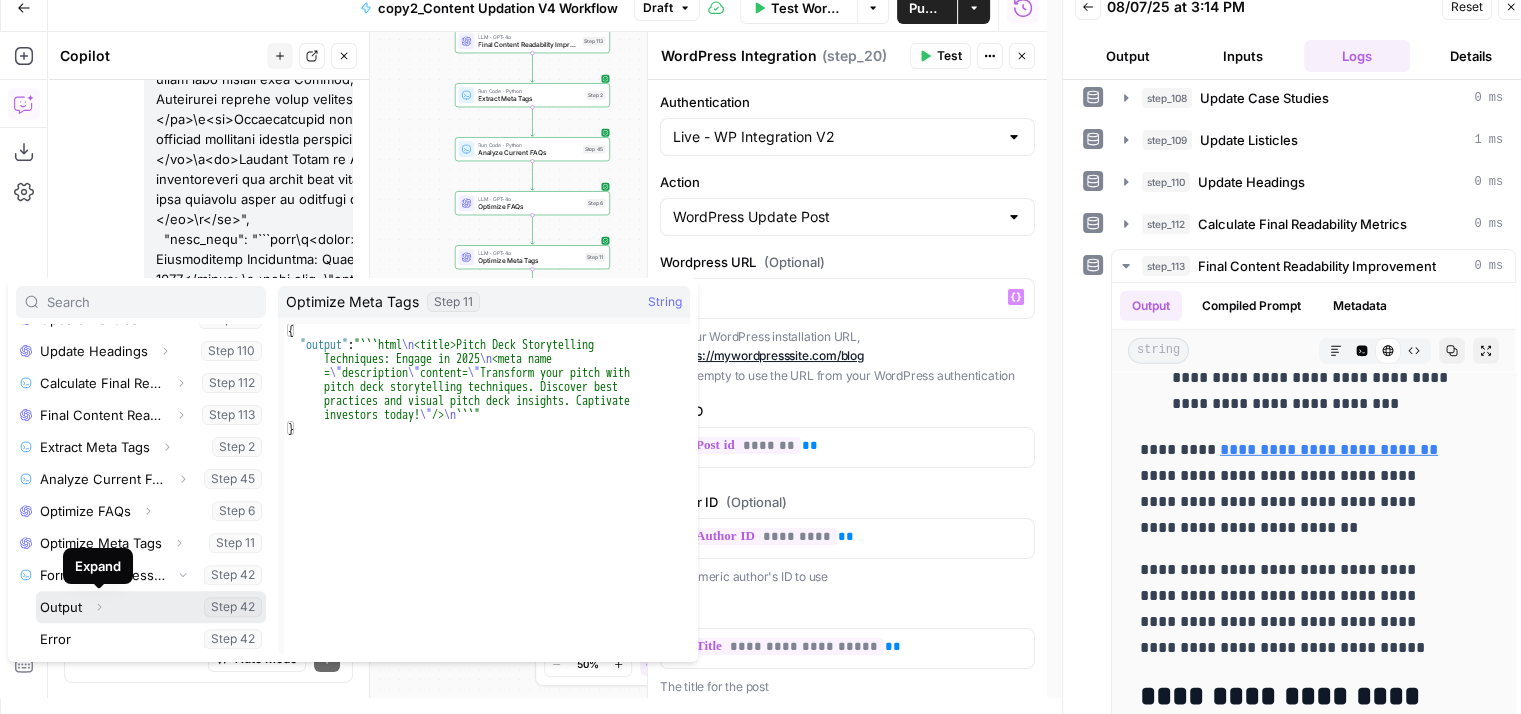click 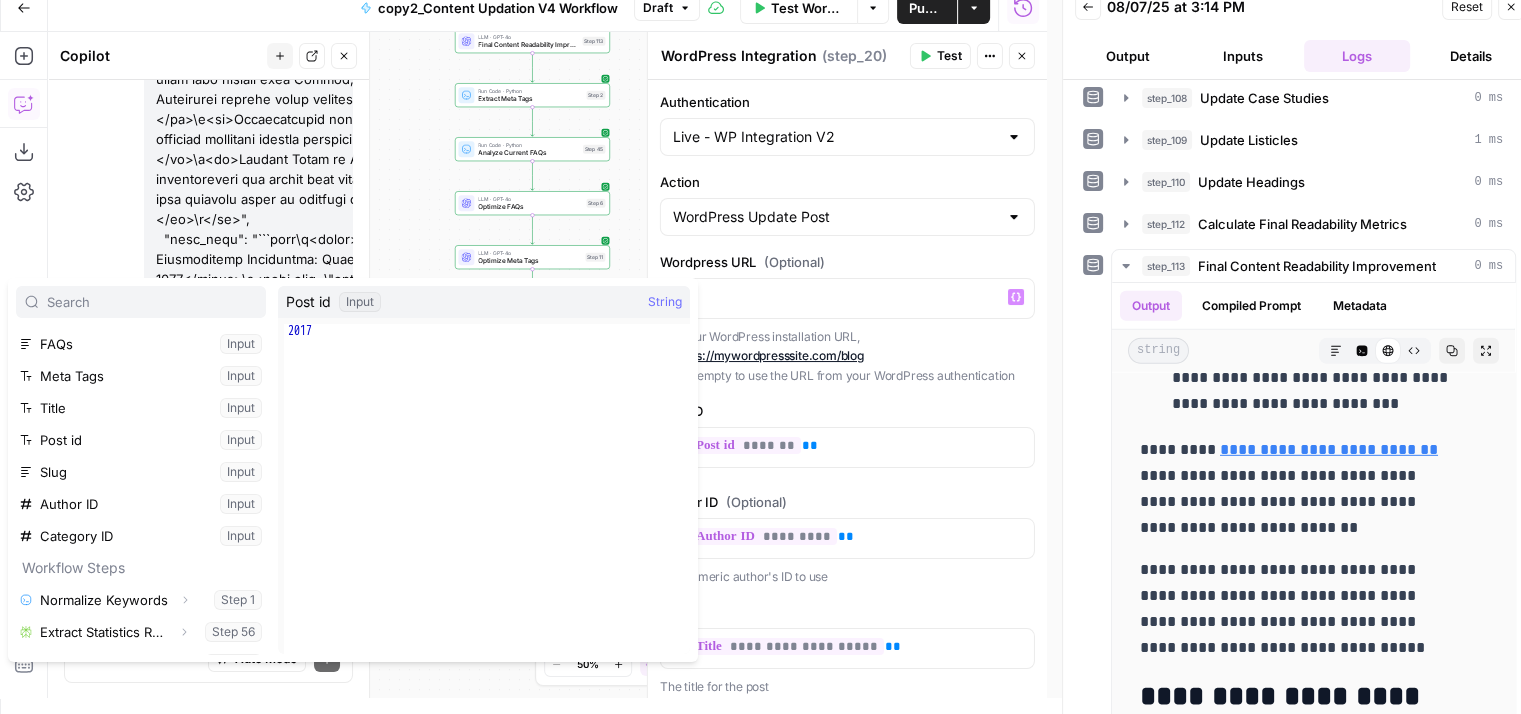 scroll, scrollTop: 0, scrollLeft: 0, axis: both 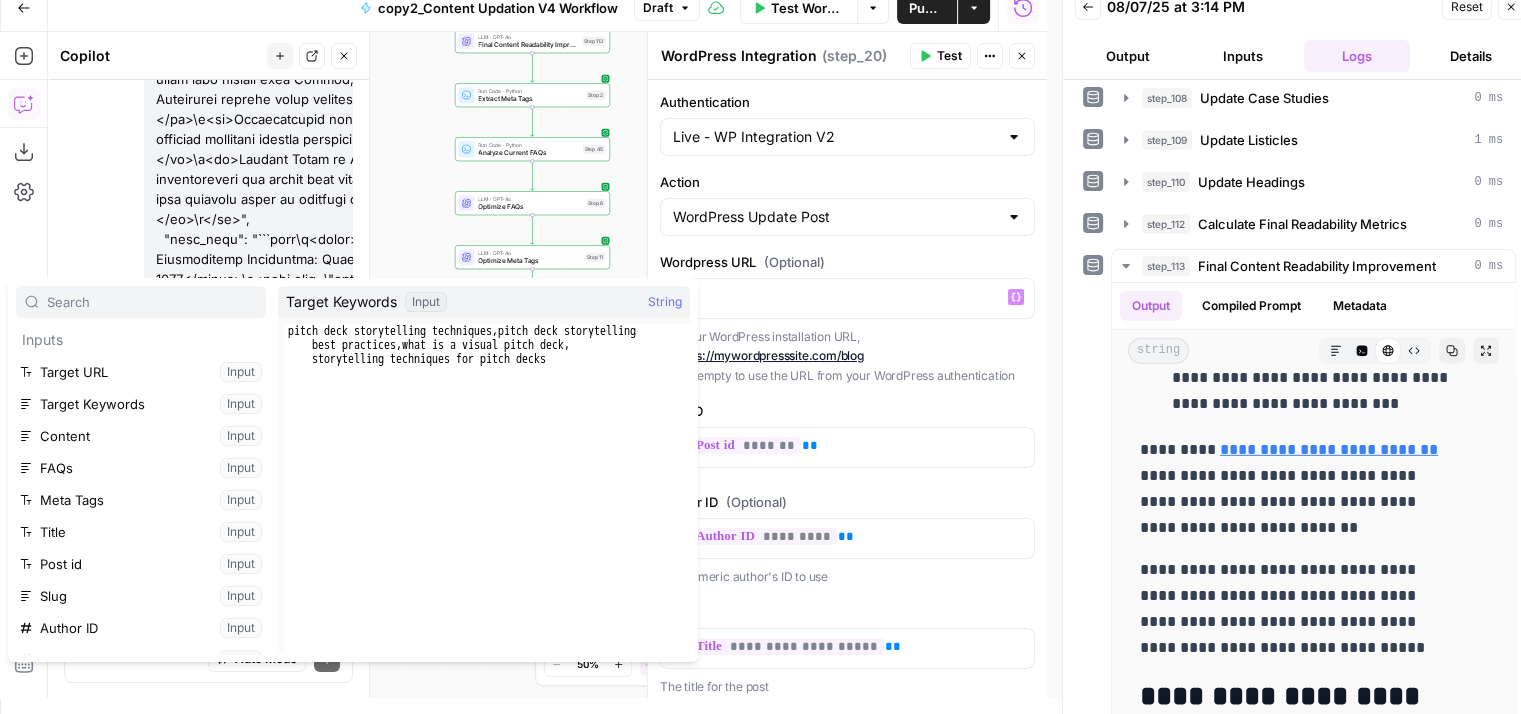 click on "Workflow Set Inputs Inputs Run Code · Python Normalize Keywords Step 1 Perplexity Deep Research Extract Statistics Research Step 56 Run Code · Python Filter and Structure Statistics Step 58 Perplexity Deep Research Extract Recent Case Studies Step 76 Run Code · Python Filter and Structure Case Studies Step 77 Run Code · Python Combine Research Findings Step 63 LLM · GPT-4o Analyze Statistics Step 89 LLM · Azure: o4-mini Analyze Headings Step 90 LLM · Azure: gpt-4o Analyze Case Studies Step 91 LLM · Azure: o4-mini Analyze Listicle Items Step 92 LLM · GPT-4o Update Statistics Step 107 LLM · GPT-4o Update Case Studies Step 108 LLM · GPT-4.1 Update Listicles Step 109 LLM · GPT-4o Update Headings Step 110 Run Code · Python Calculate Final Readability Metrics Step 112 LLM · GPT-4o Final Content Readability Improvement Step 113 Run Code · Python Extract Meta Tags Step 2 Run Code · Python Analyze Current FAQs Step 45 LLM · GPT-4o Optimize FAQs Step 6 LLM · GPT-4o Optimize Meta Tags Step 11 Step 42" at bounding box center [547, 365] 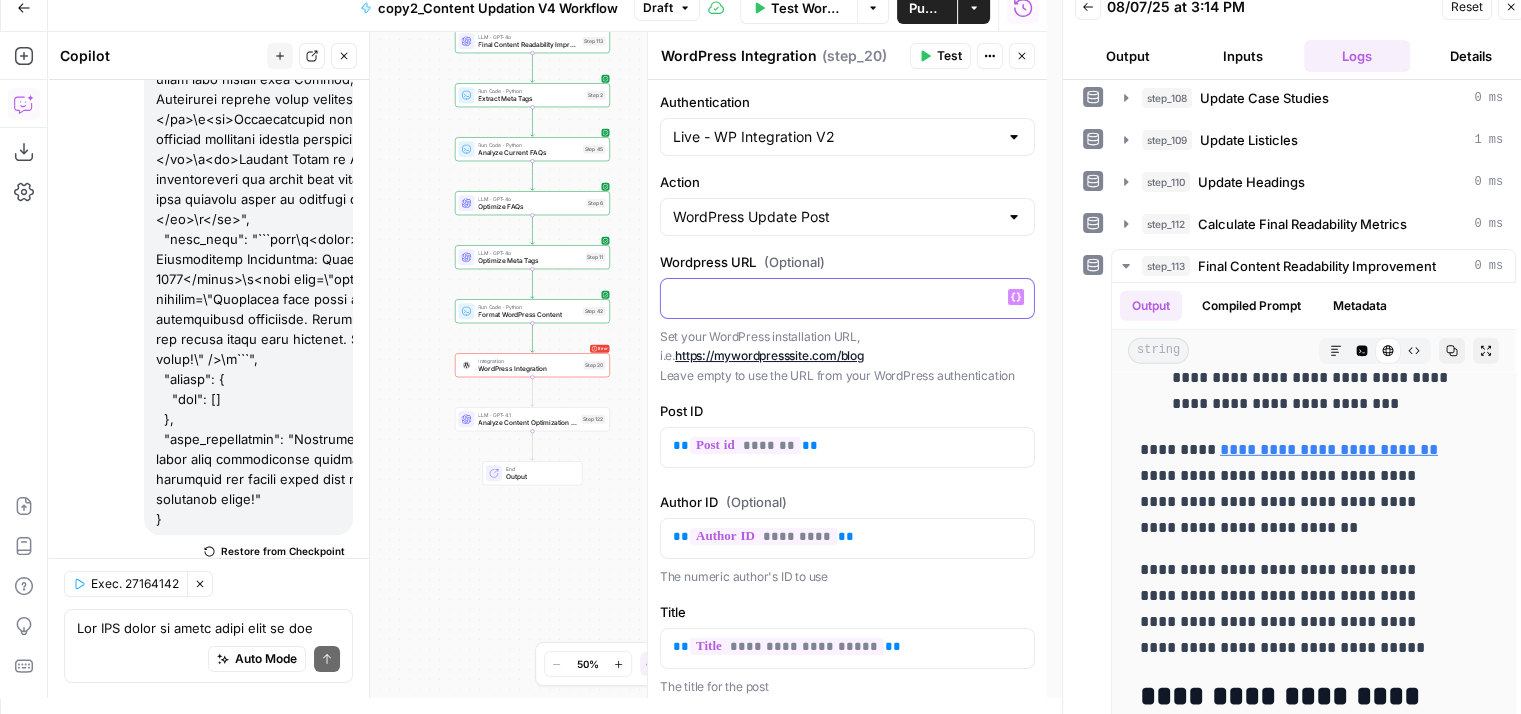 click at bounding box center (840, 297) 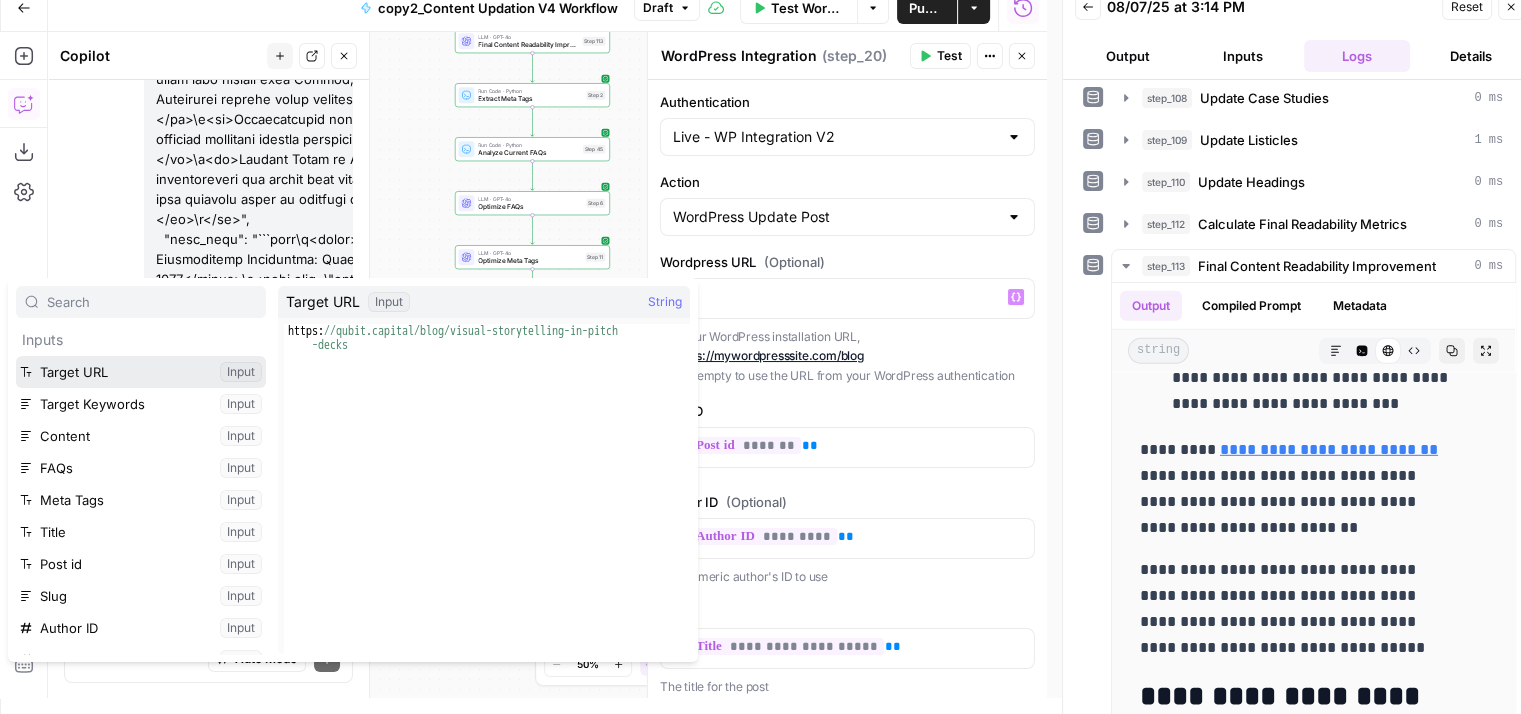 click at bounding box center (141, 372) 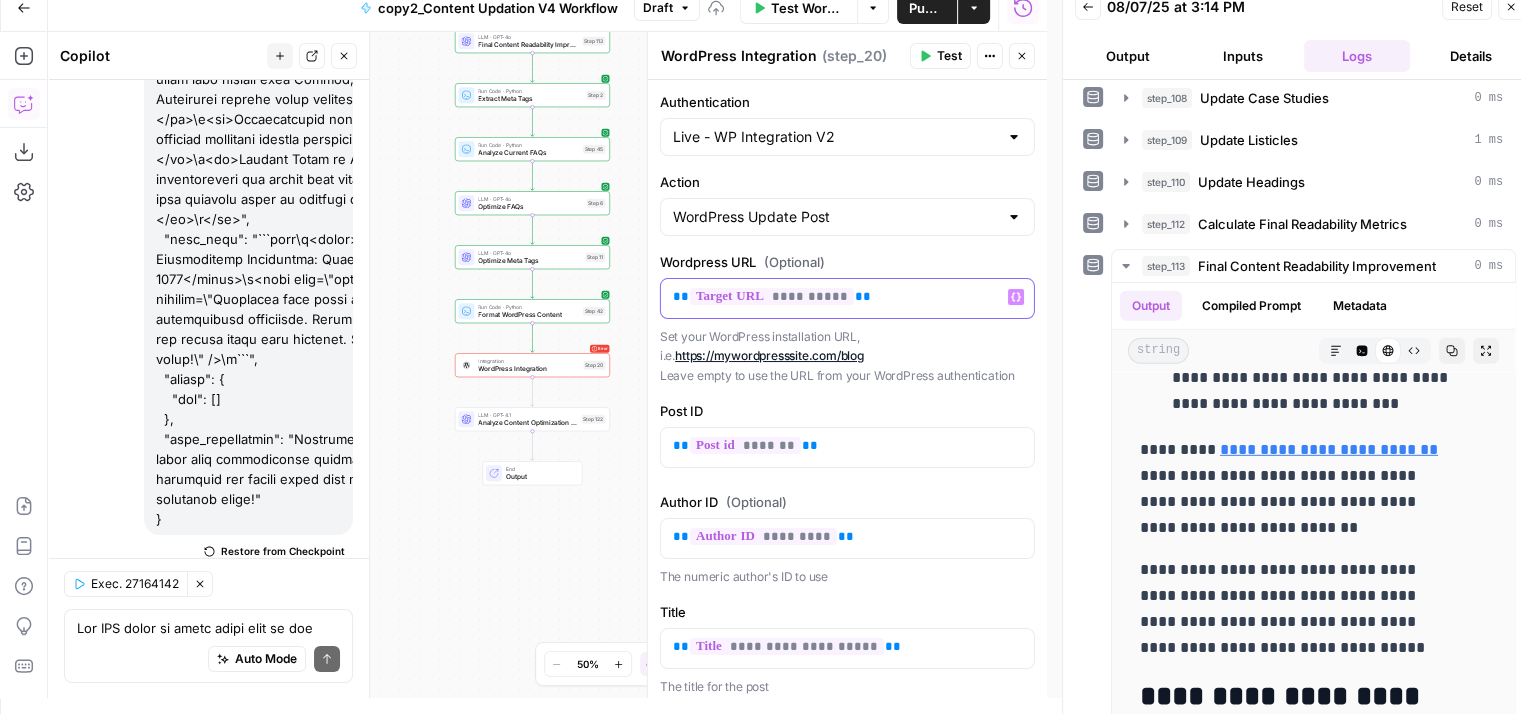 scroll, scrollTop: 22363, scrollLeft: 0, axis: vertical 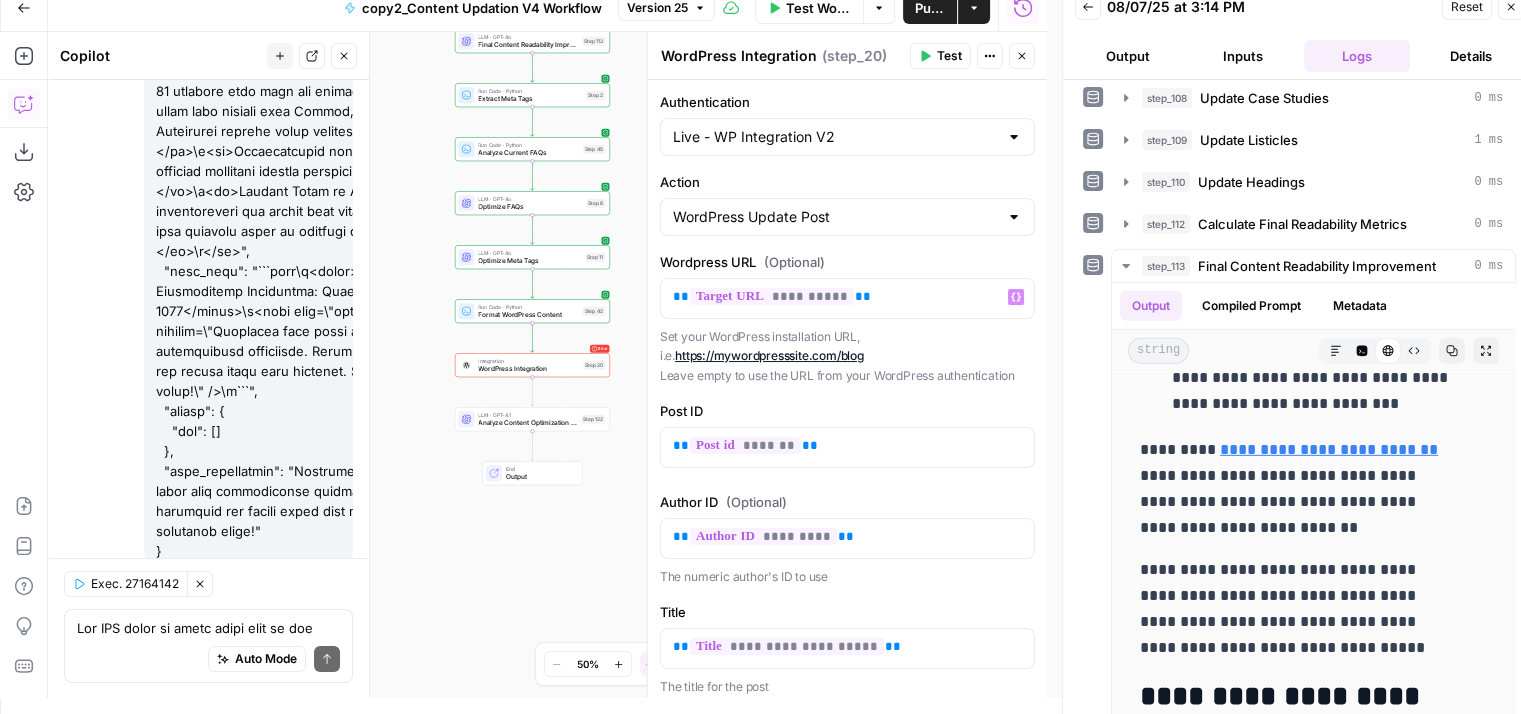 click on "Inputs" at bounding box center [1242, 56] 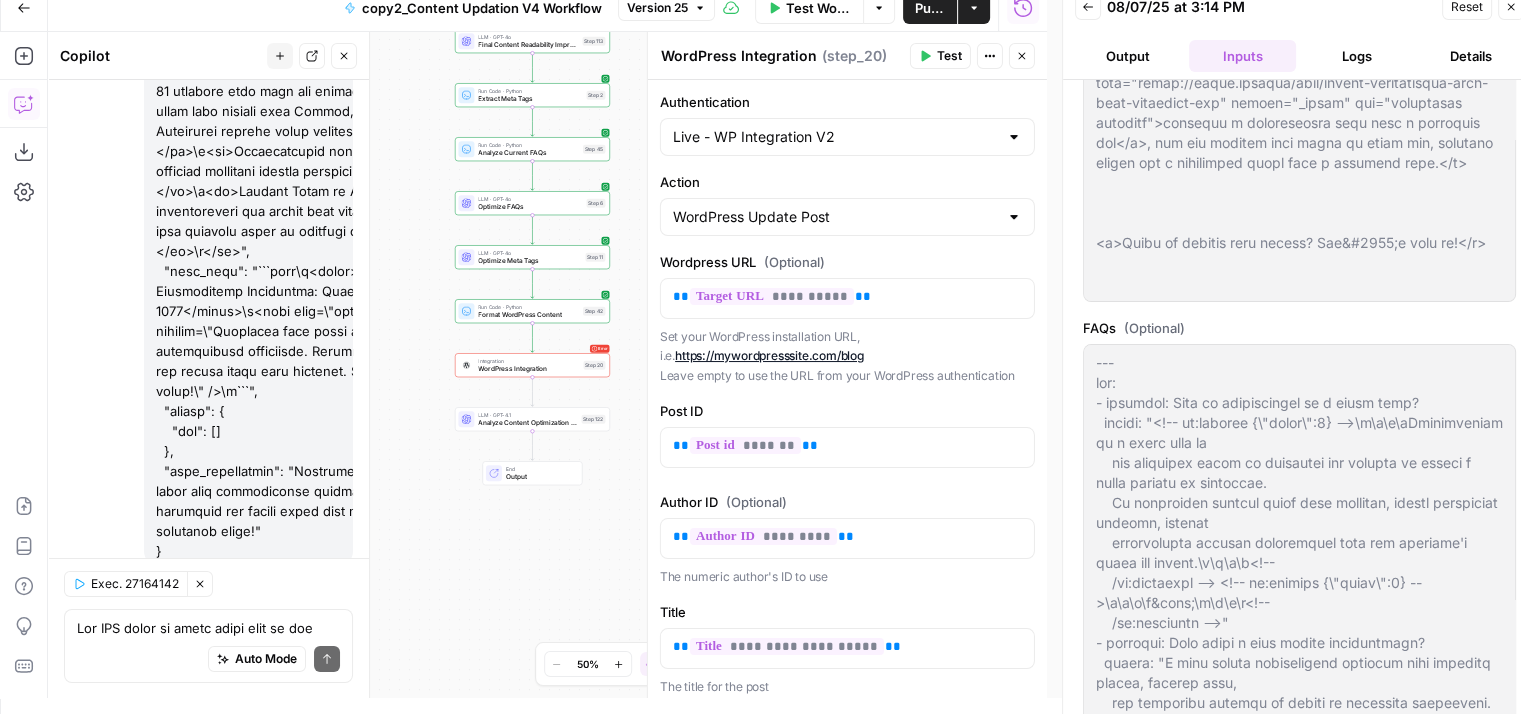 scroll, scrollTop: 0, scrollLeft: 0, axis: both 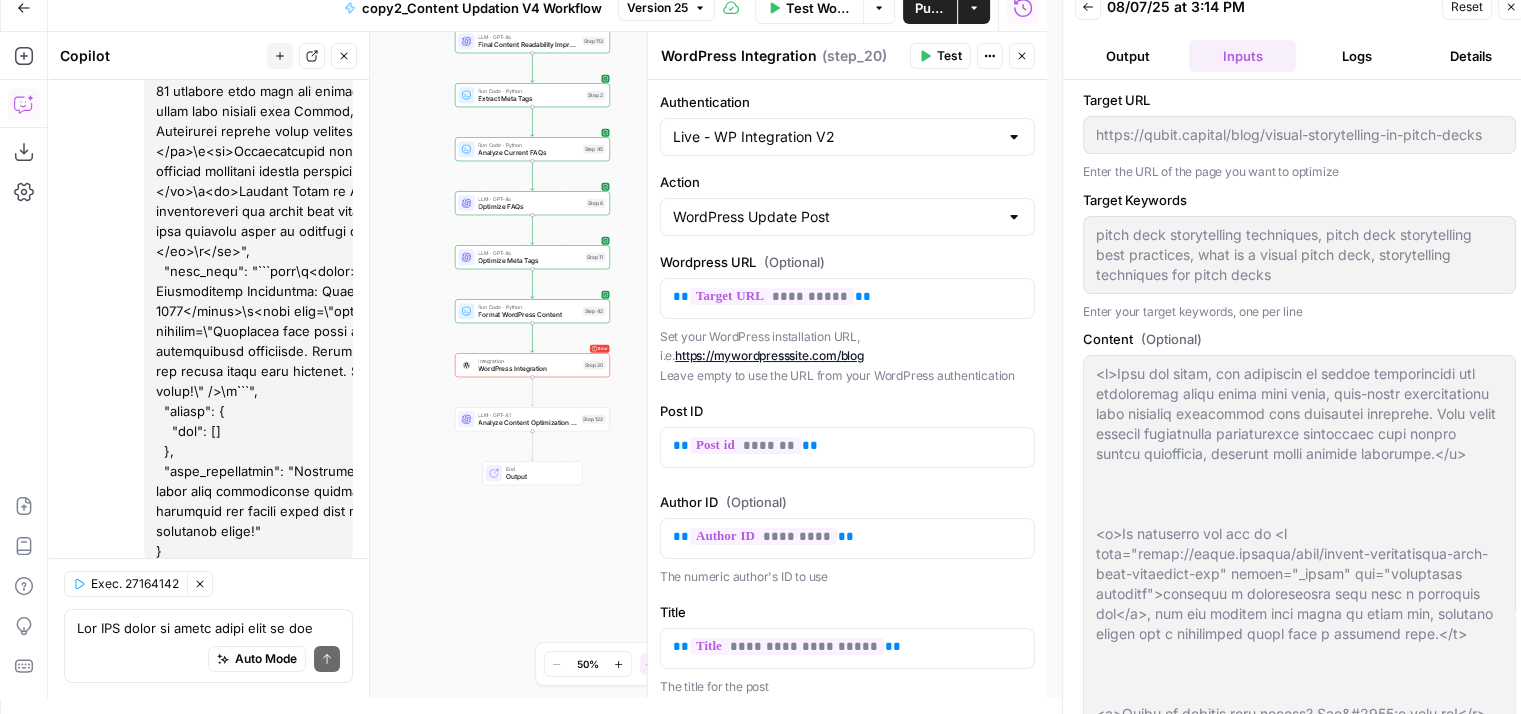 type on "---_acf_changed: false_yoast_wpseo_title: Top Visual Storytelling Examples to Transform Your Pitch_yoast_wpseo_metadesc: Discover powerful visual storytelling examples and design tips  to make your pitch decks stand out and captivate investors. Enhance your impactfootnotes: ''" 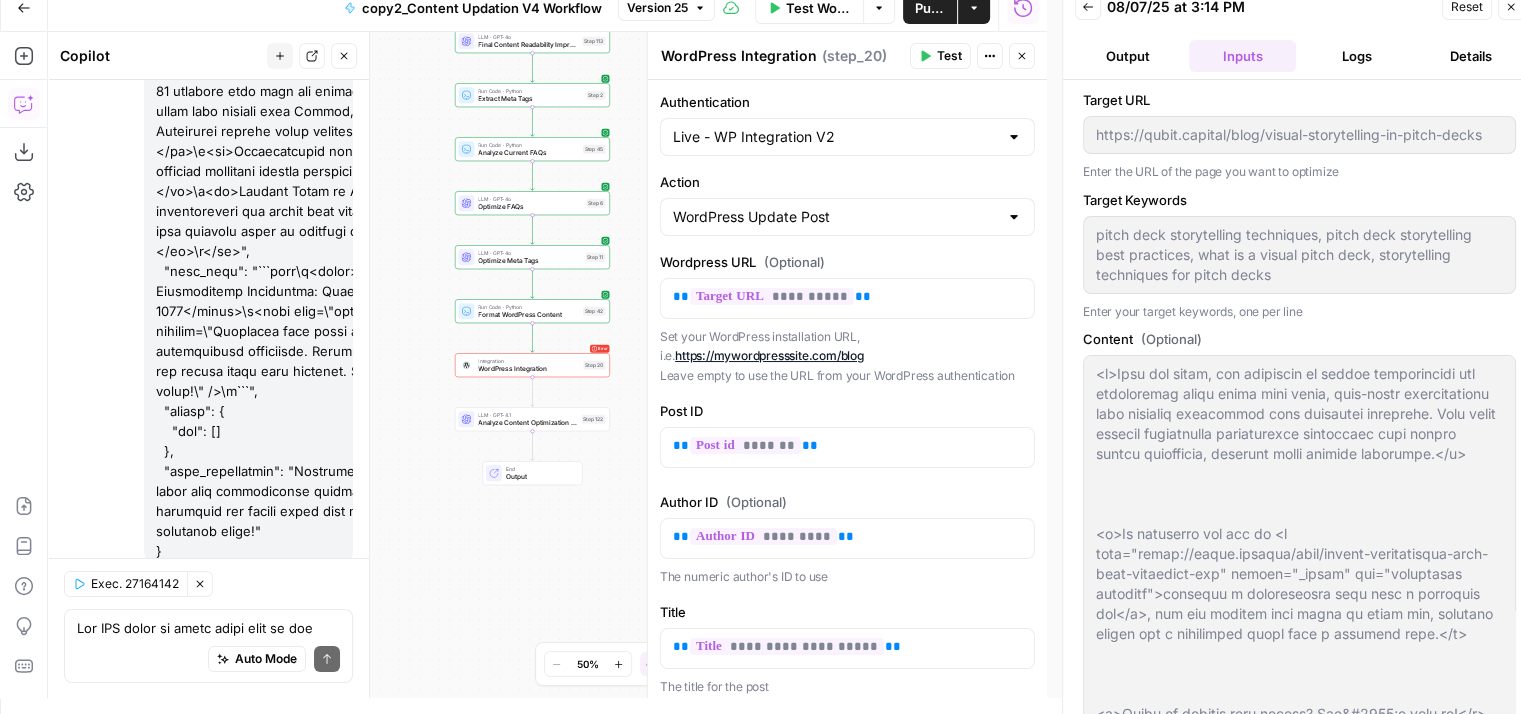 type 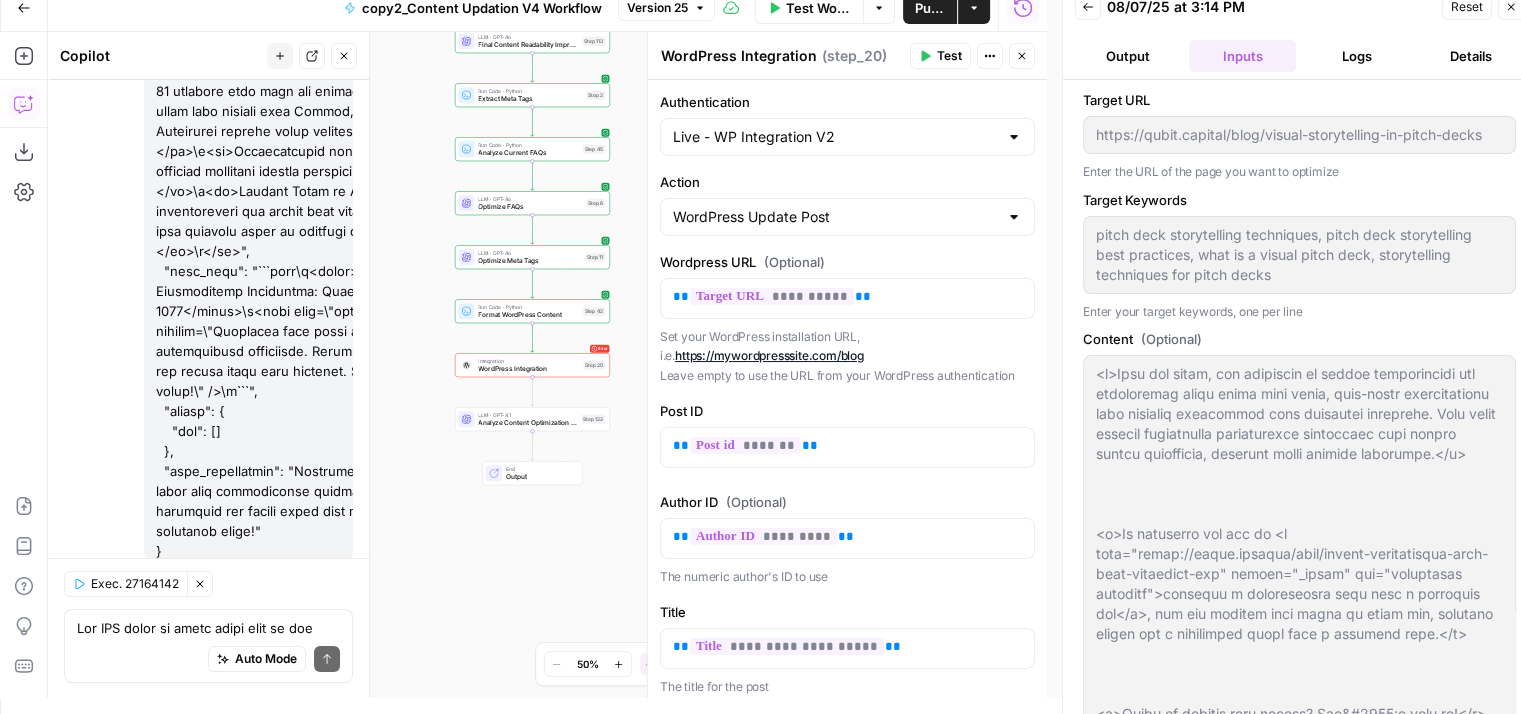 type on "---_acf_changed: false_yoast_wpseo_title: Top Visual Storytelling Examples to Transform Your Pitch_yoast_wpseo_metadesc: Discover powerful visual storytelling examples and design tips  to make your pitch decks stand out and captivate investors. Enhance your impactfootnotes: ''" 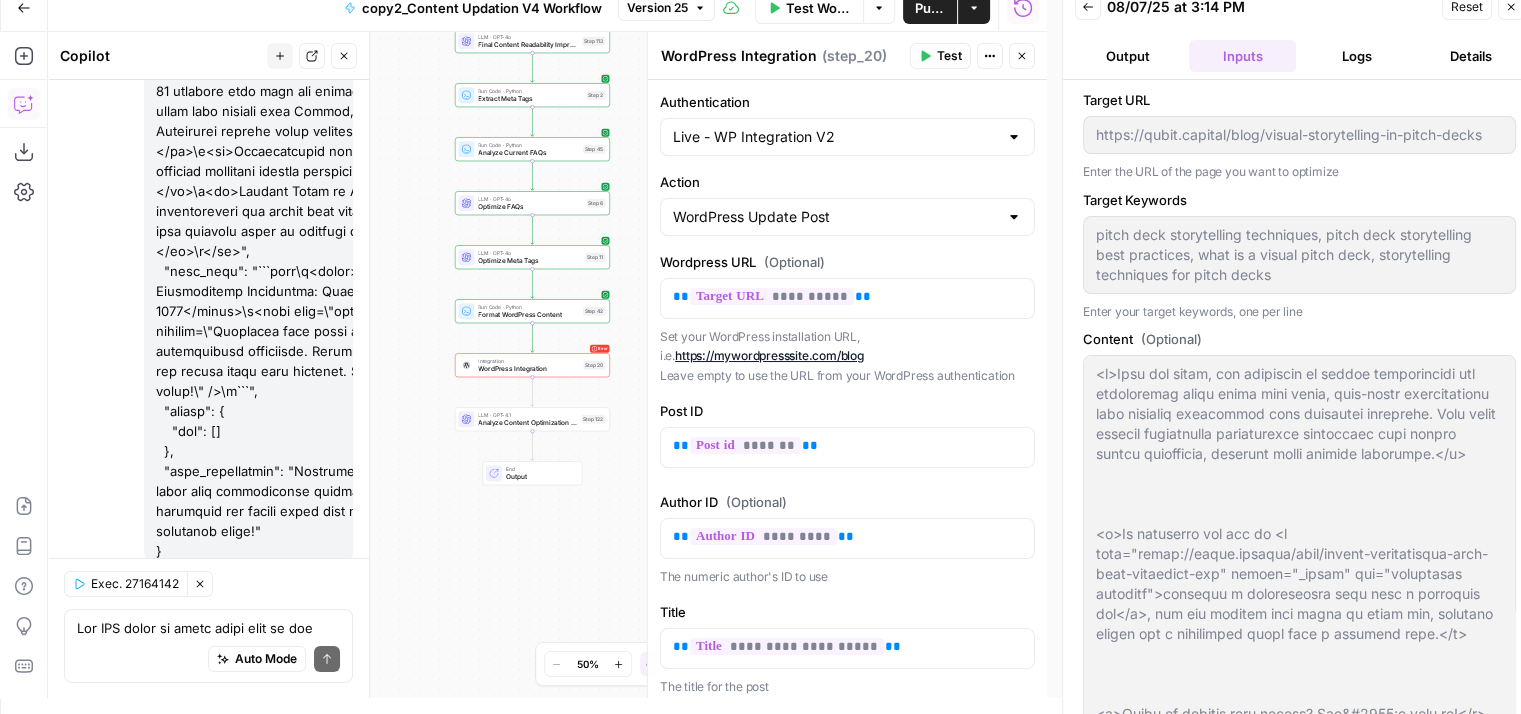type 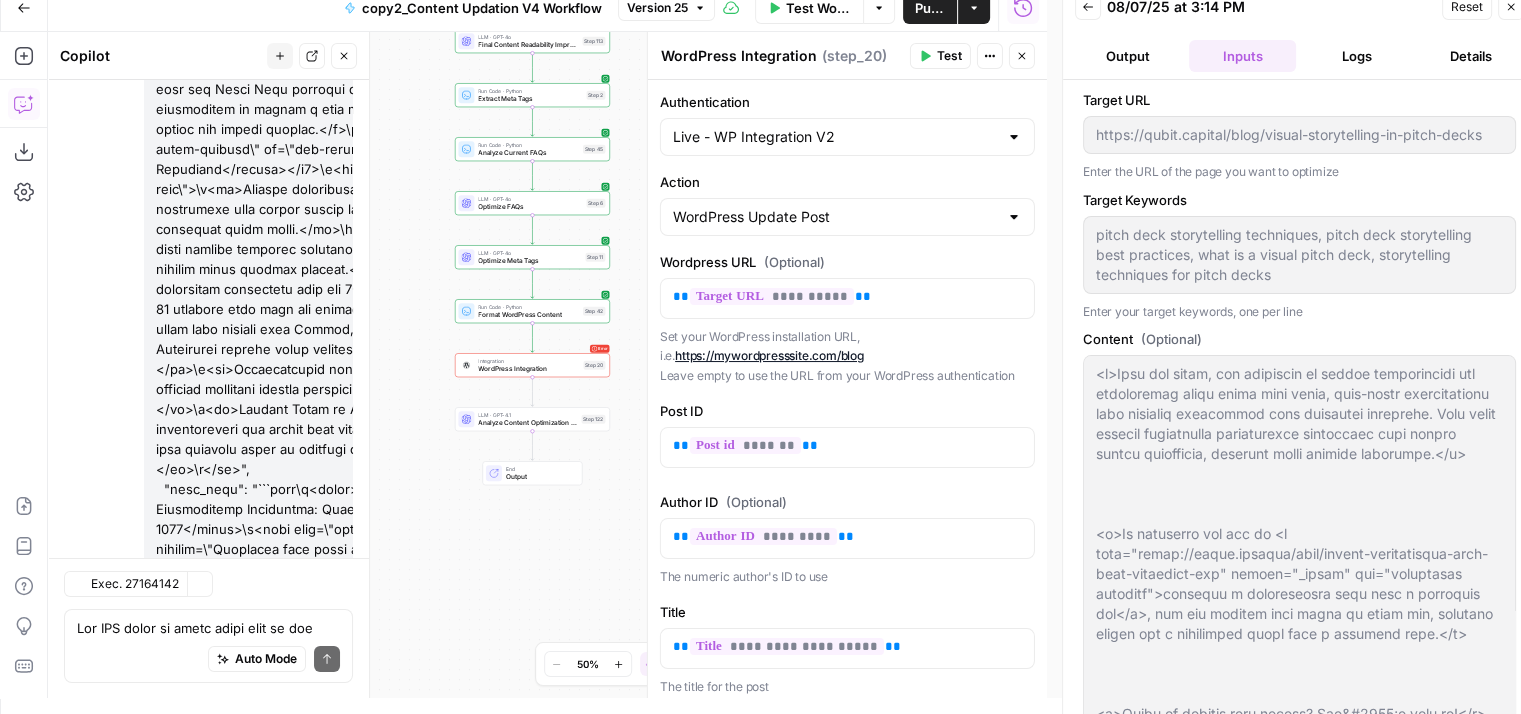 scroll, scrollTop: 22363, scrollLeft: 0, axis: vertical 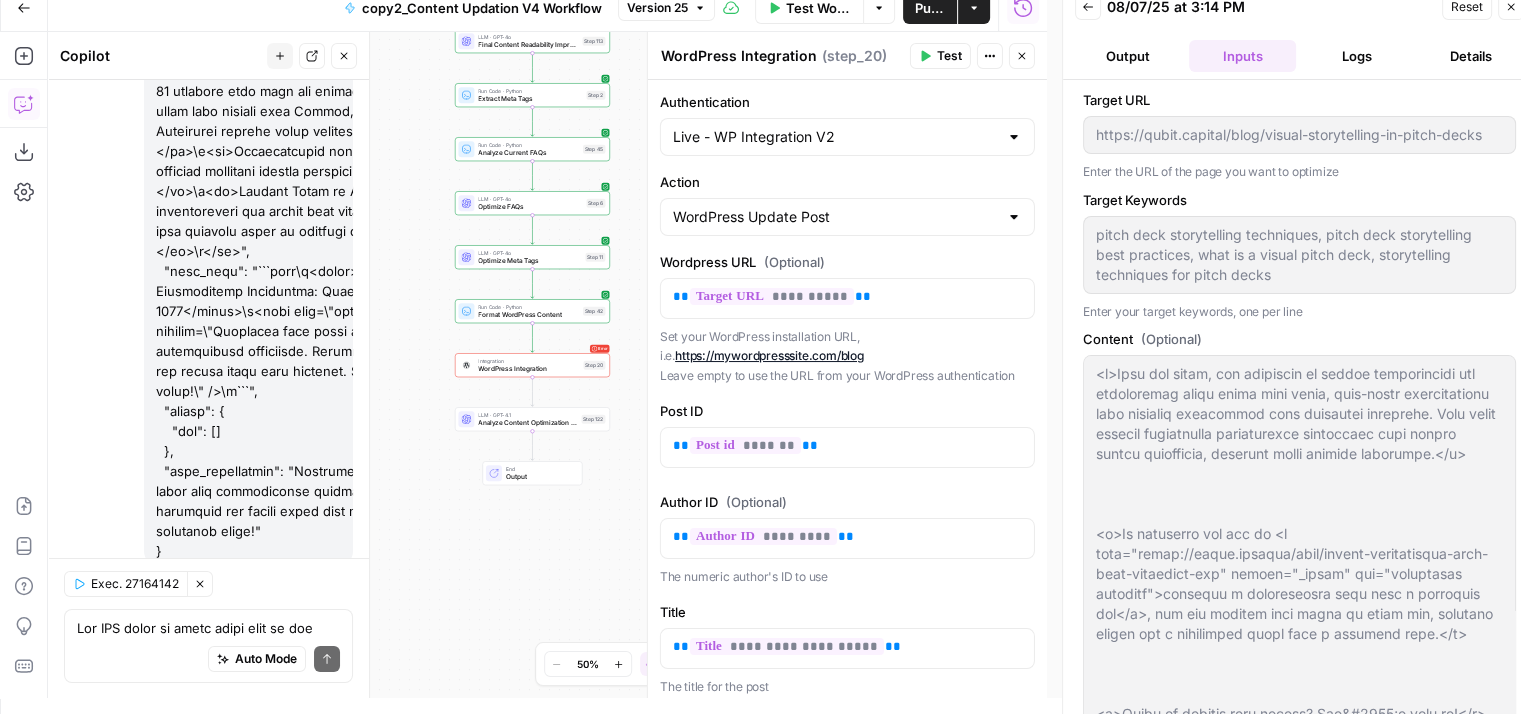type on "---_acf_changed: false_yoast_wpseo_title: Top Visual Storytelling Examples to Transform Your Pitch_yoast_wpseo_metadesc: Discover powerful visual storytelling examples and design tips  to make your pitch decks stand out and captivate investors. Enhance your impactfootnotes: ''" 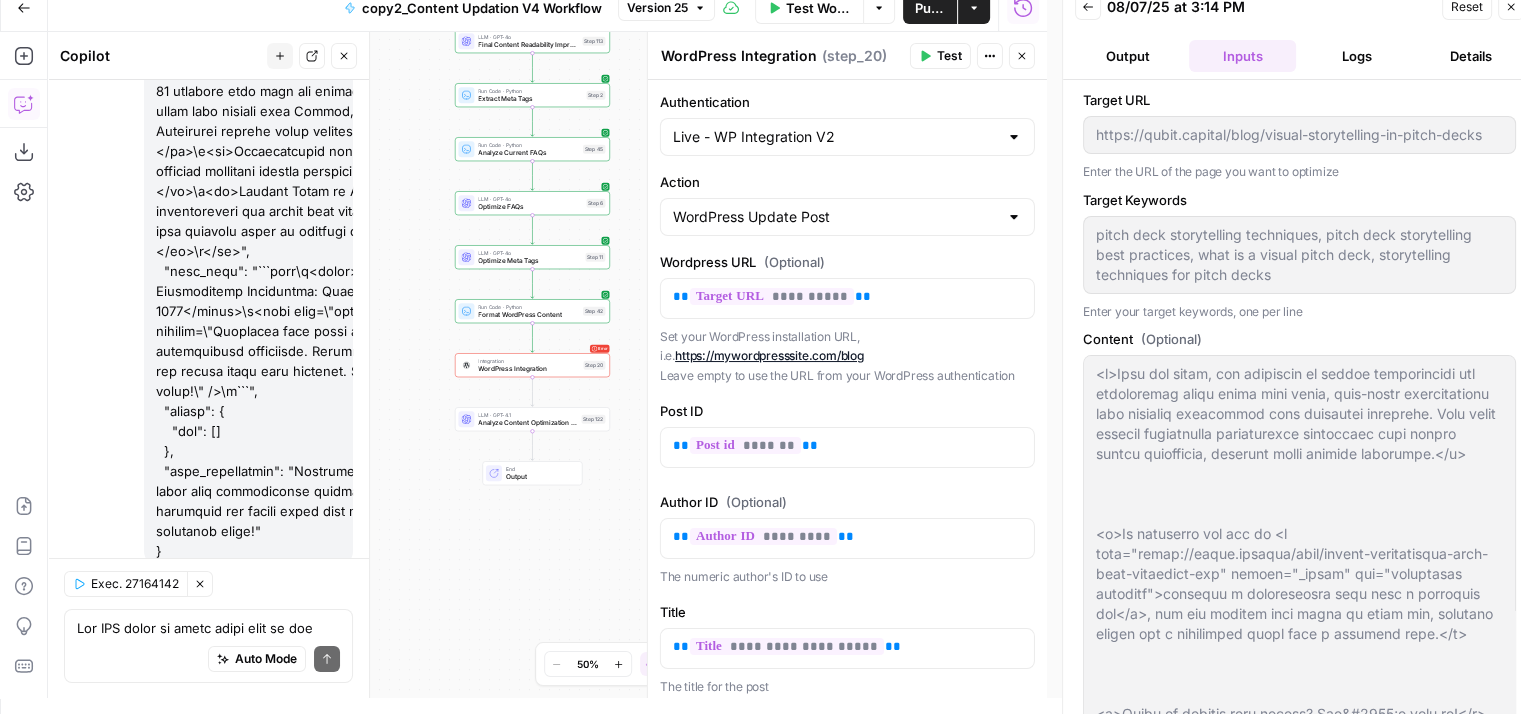 type 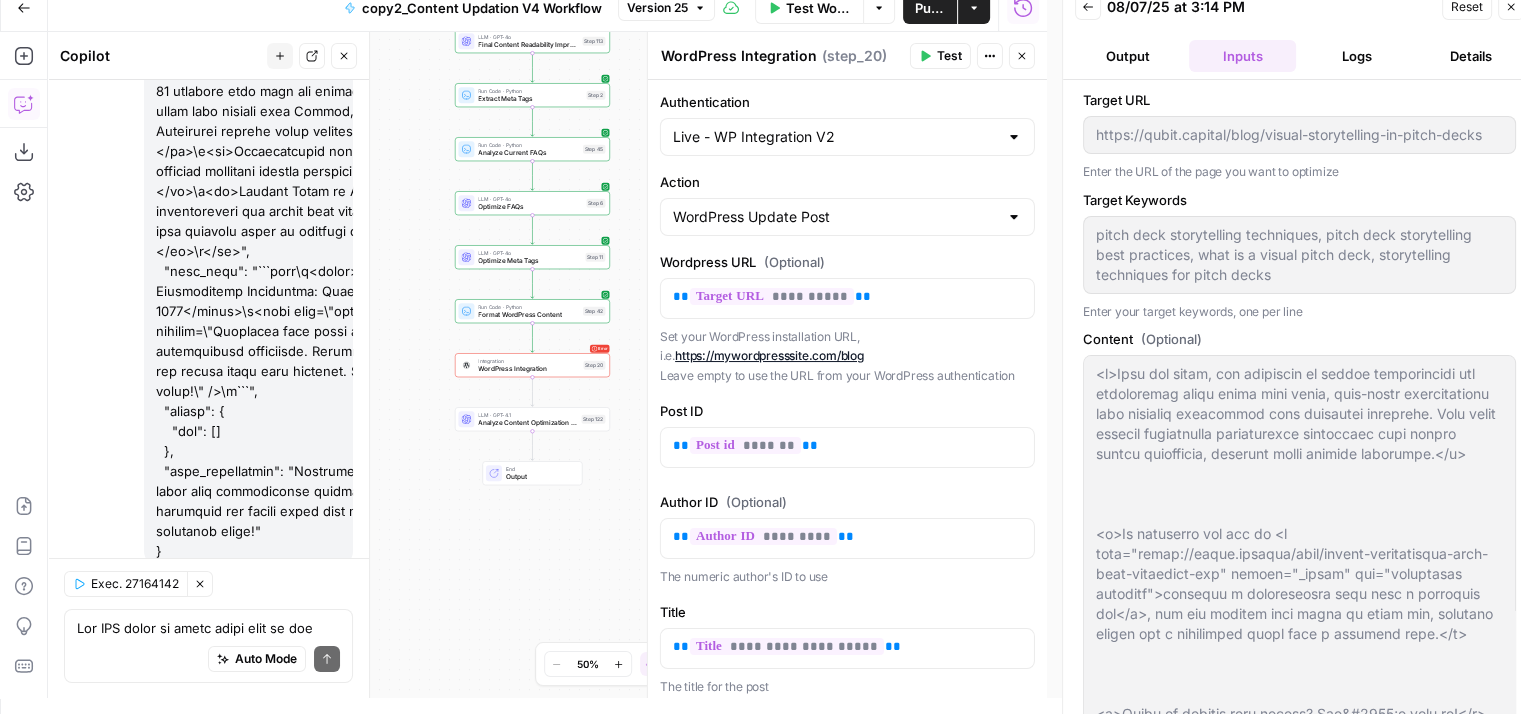 type on "---_acf_changed: false_yoast_wpseo_title: Top Visual Storytelling Examples to Transform Your Pitch_yoast_wpseo_metadesc: Discover powerful visual storytelling examples and design tips  to make your pitch decks stand out and captivate investors. Enhance your impactfootnotes: ''" 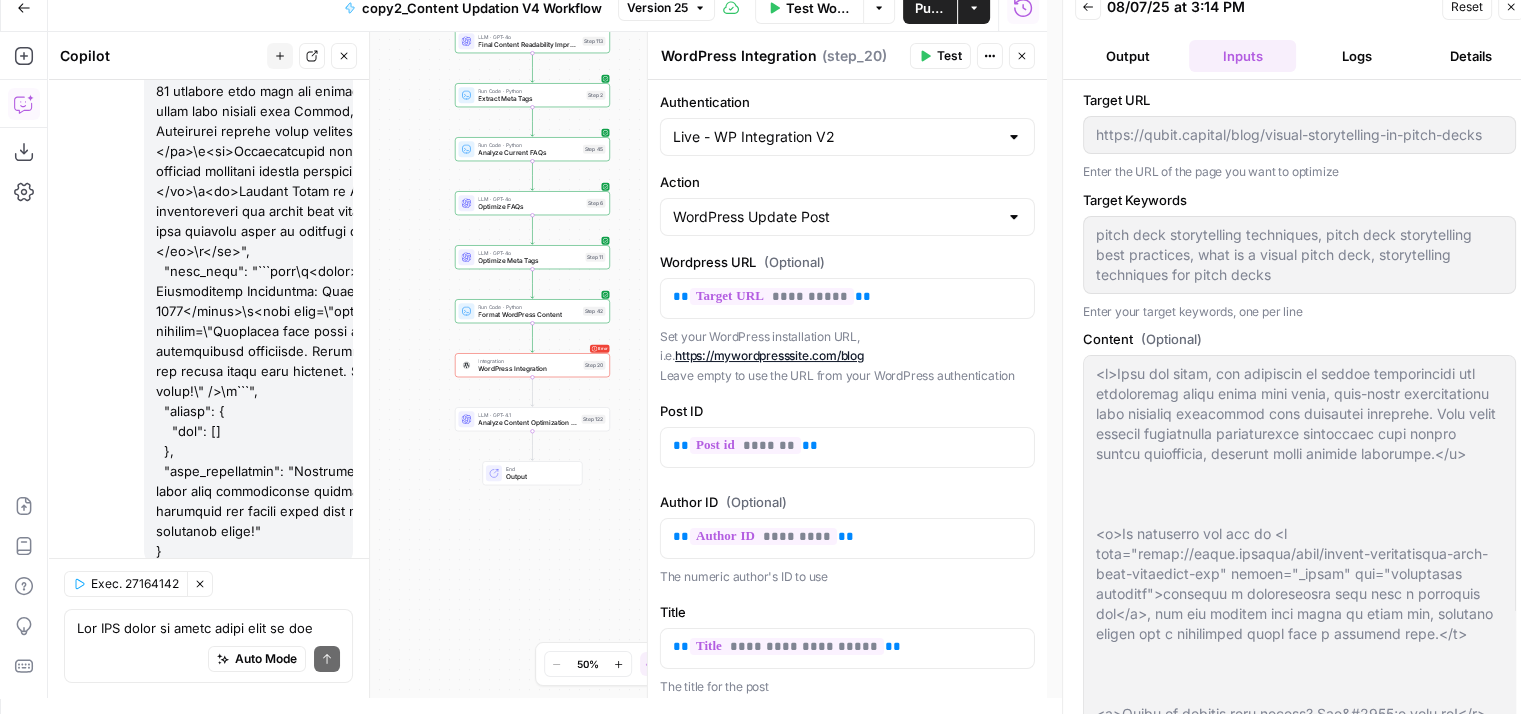 type 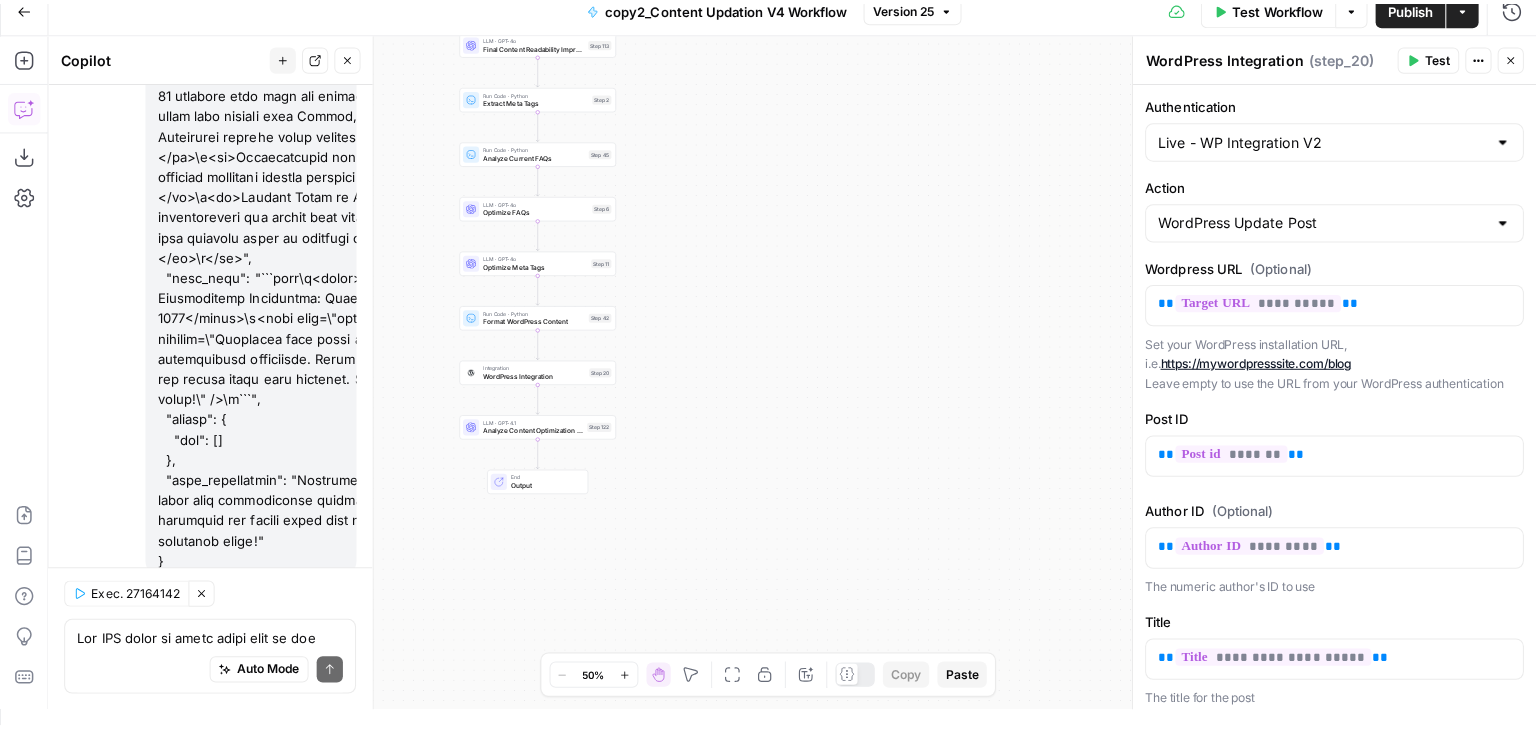 scroll, scrollTop: 0, scrollLeft: 0, axis: both 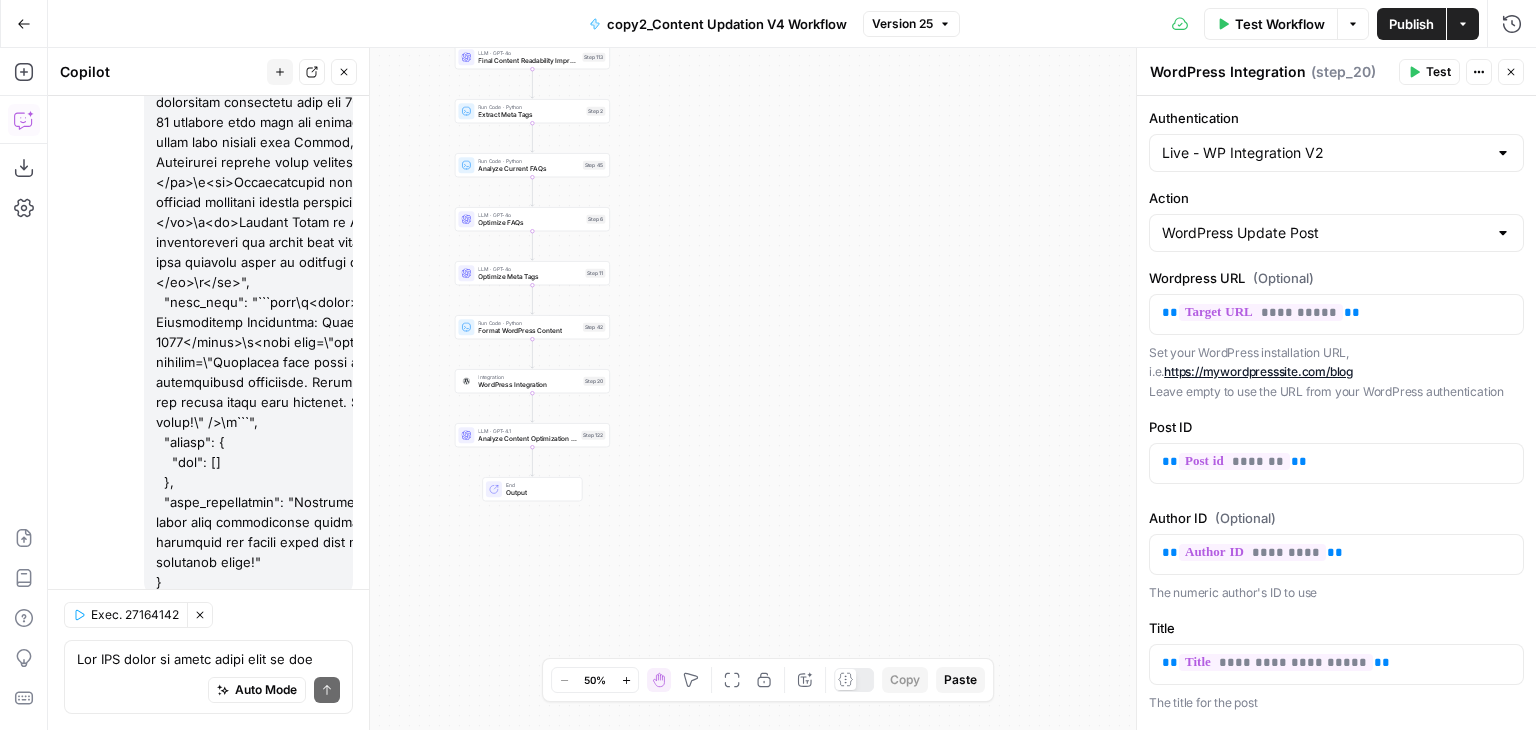 click on "Publish" at bounding box center (1411, 24) 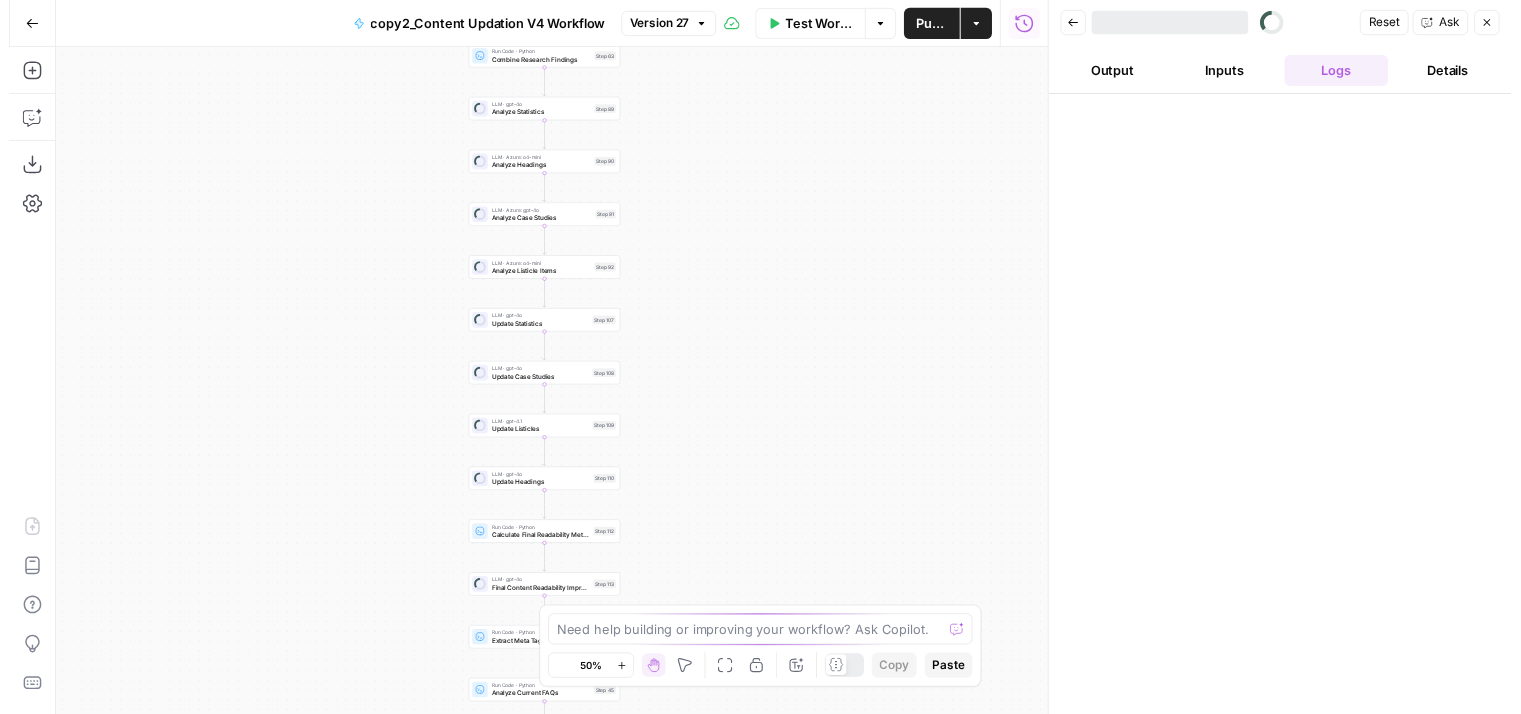 scroll, scrollTop: 0, scrollLeft: 0, axis: both 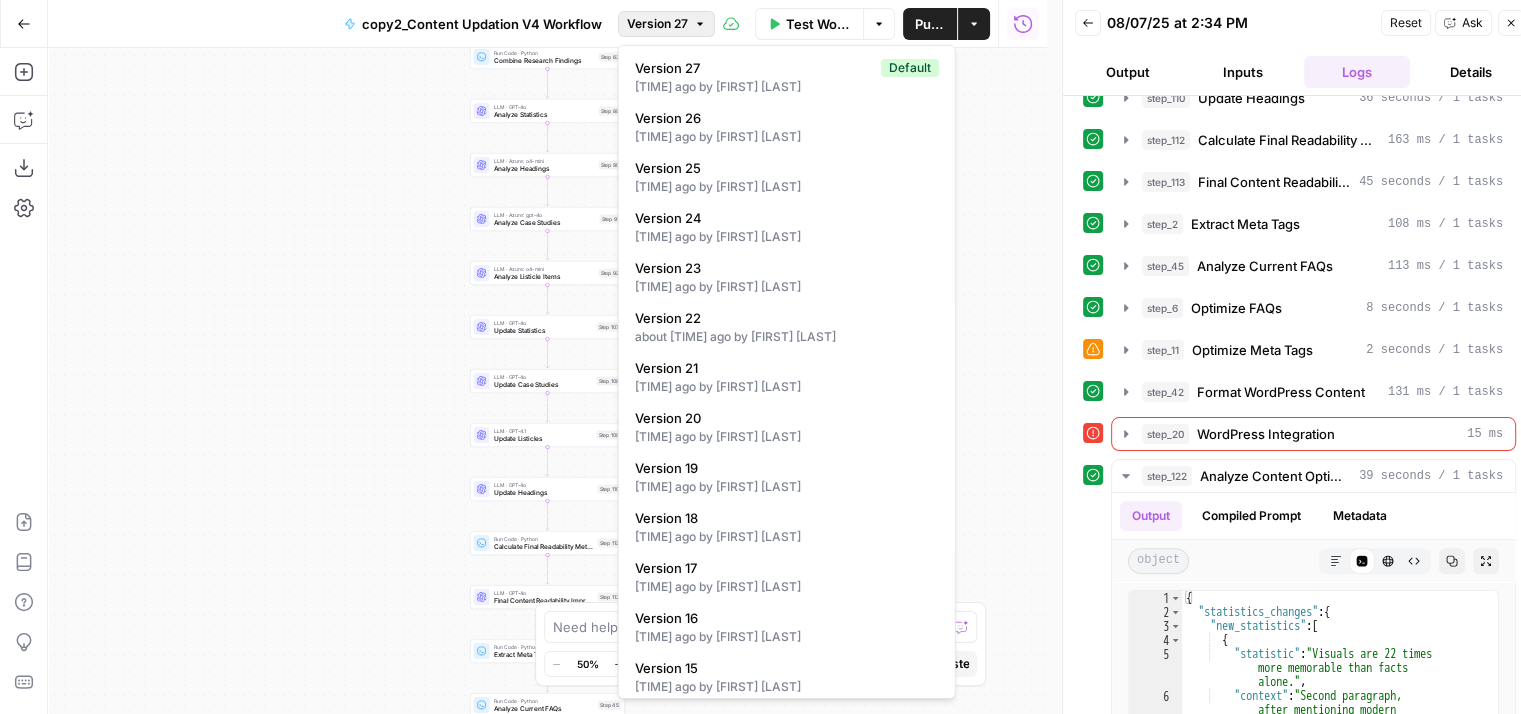 click on "Version 27" at bounding box center (666, 24) 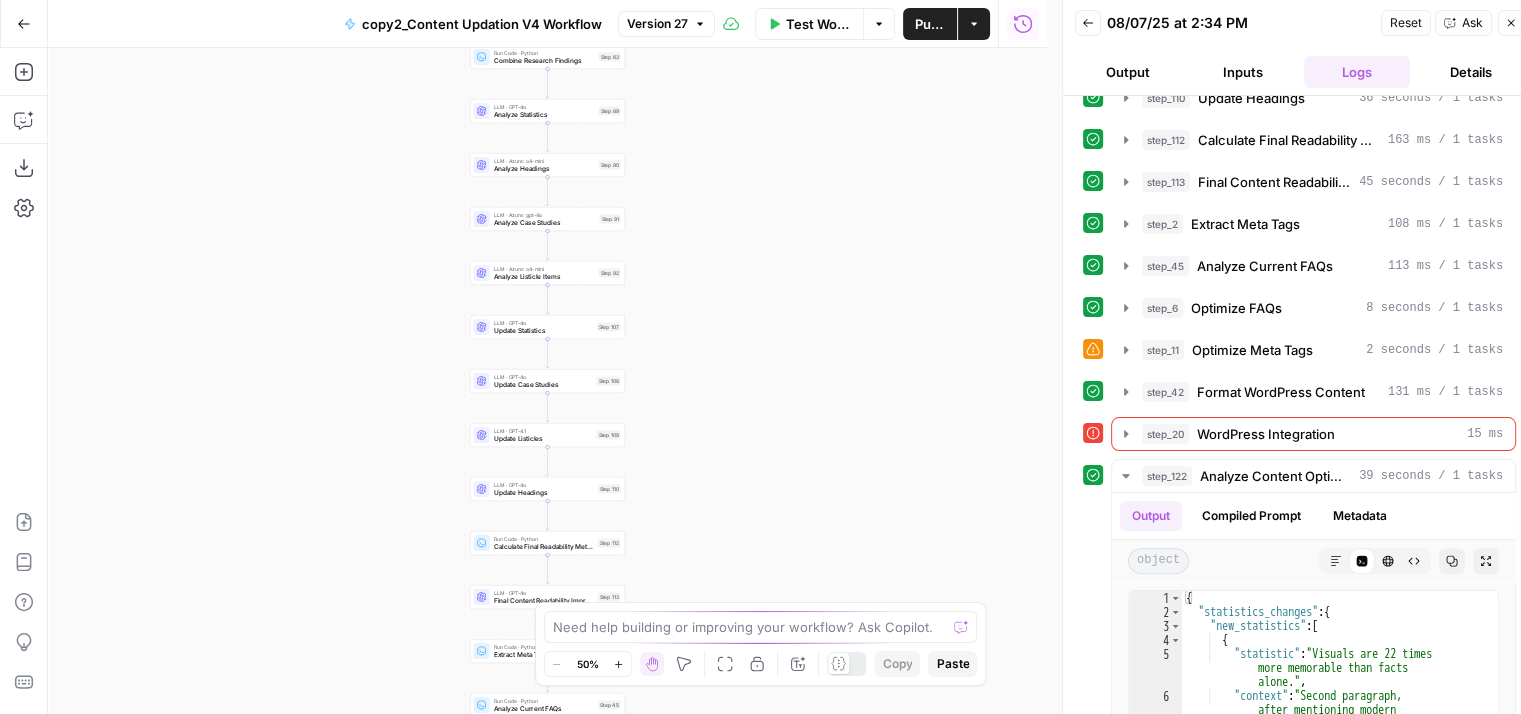 click on "Workflow Set Inputs Inputs Run Code · Python Normalize Keywords Step 1 Perplexity Deep Research Extract Statistics Research Step 56 Run Code · Python Filter and Structure Statistics Step 58 Perplexity Deep Research Extract Recent Case Studies Step 76 Run Code · Python Filter and Structure Case Studies Step 77 Run Code · Python Combine Research Findings Step 63 LLM · GPT-4o Analyze Statistics Step 89 LLM · Azure: o4-mini Analyze Headings Step 90 LLM · Azure: gpt-4o Analyze Case Studies Step 91 LLM · Azure: o4-mini Analyze Listicle Items Step 92 LLM · GPT-4o Update Statistics Step 107 LLM · GPT-4o Update Case Studies Step 108 LLM · GPT-4.1 Update Listicles Step 109 LLM · GPT-4o Update Headings Step 110 Run Code · Python Calculate Final Readability Metrics Step 112 LLM · GPT-4o Final Content Readability Improvement Step 113 Run Code · Python Extract Meta Tags Step 2 Run Code · Python Analyze Current FAQs Step 45 LLM · GPT-4o Optimize FAQs Step 6 LLM · GPT-4o Optimize Meta Tags Step 11 Step 42" at bounding box center (547, 381) 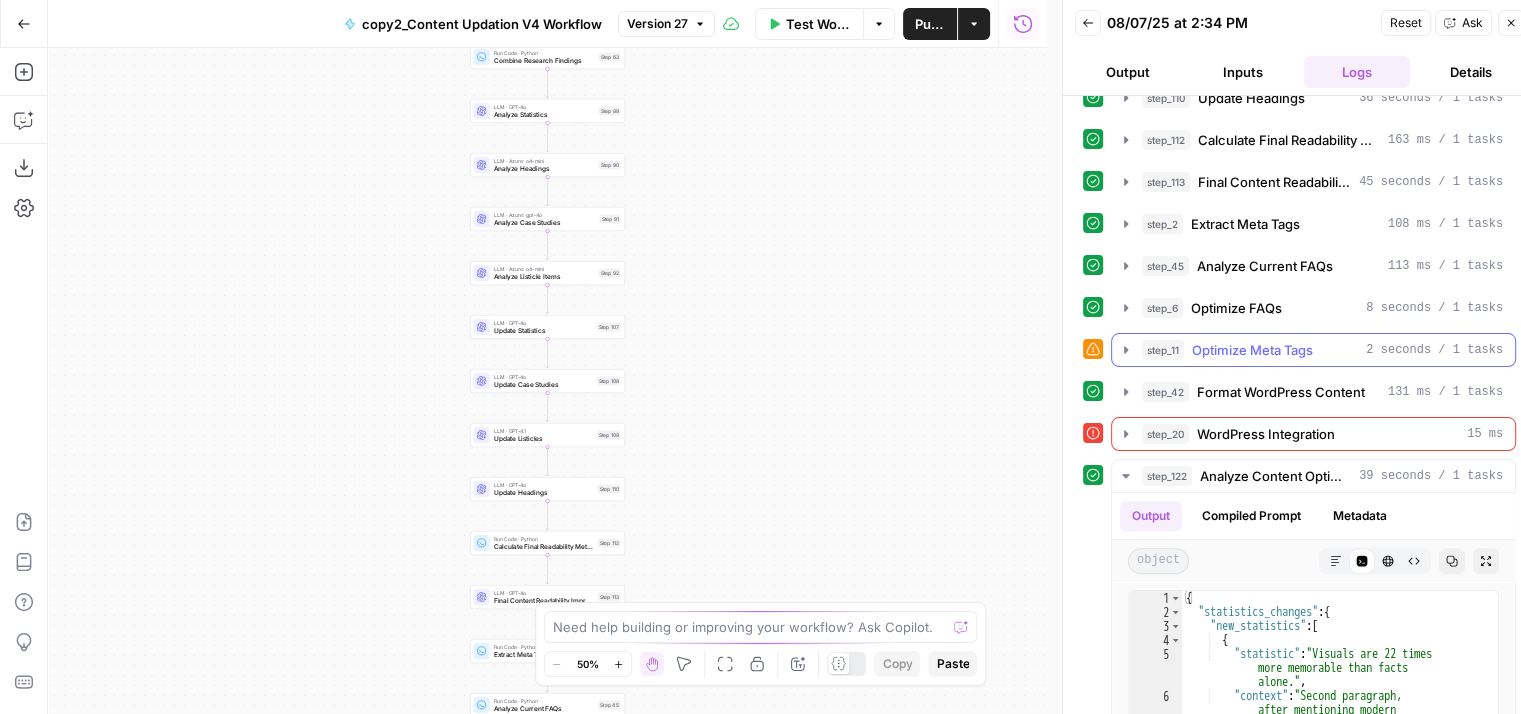 click on "Optimize Meta Tags" at bounding box center (1252, 350) 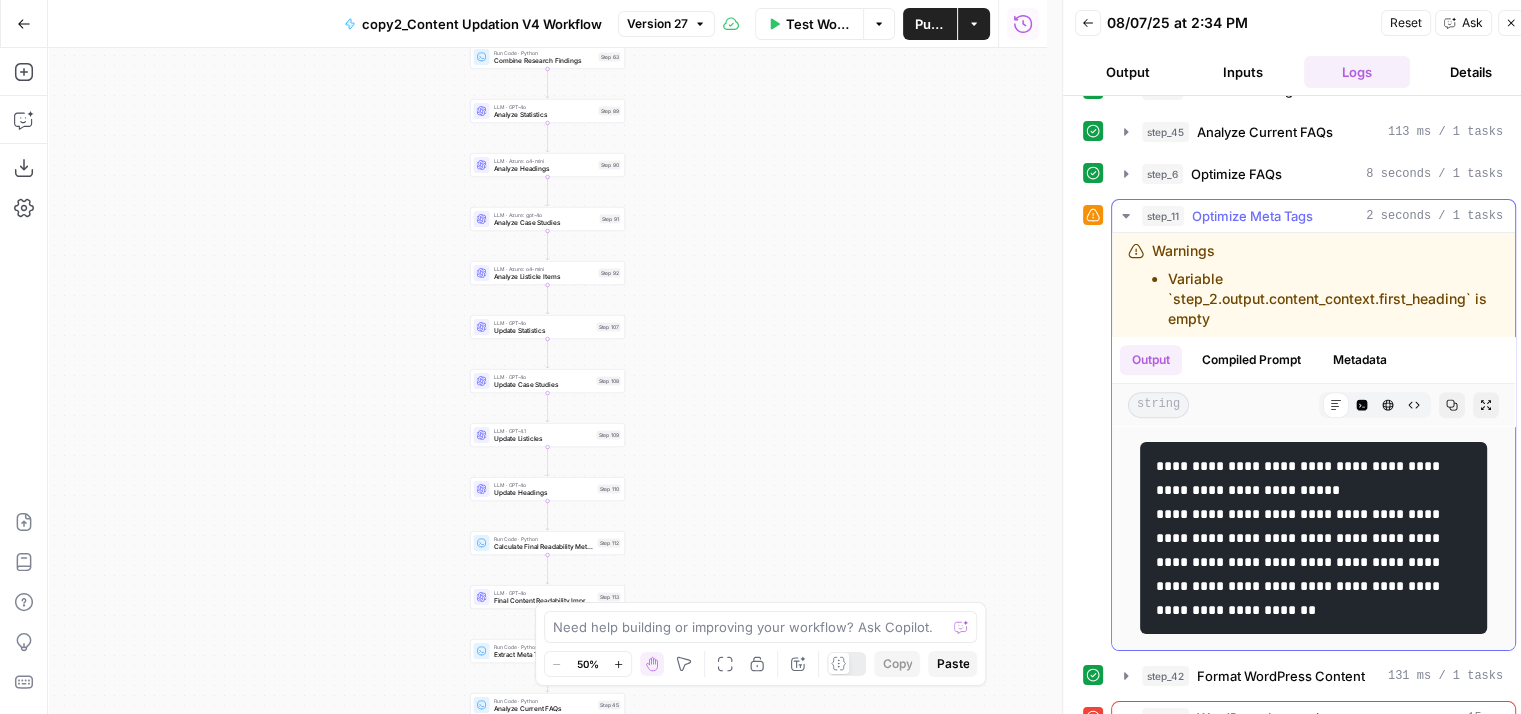 scroll, scrollTop: 708, scrollLeft: 0, axis: vertical 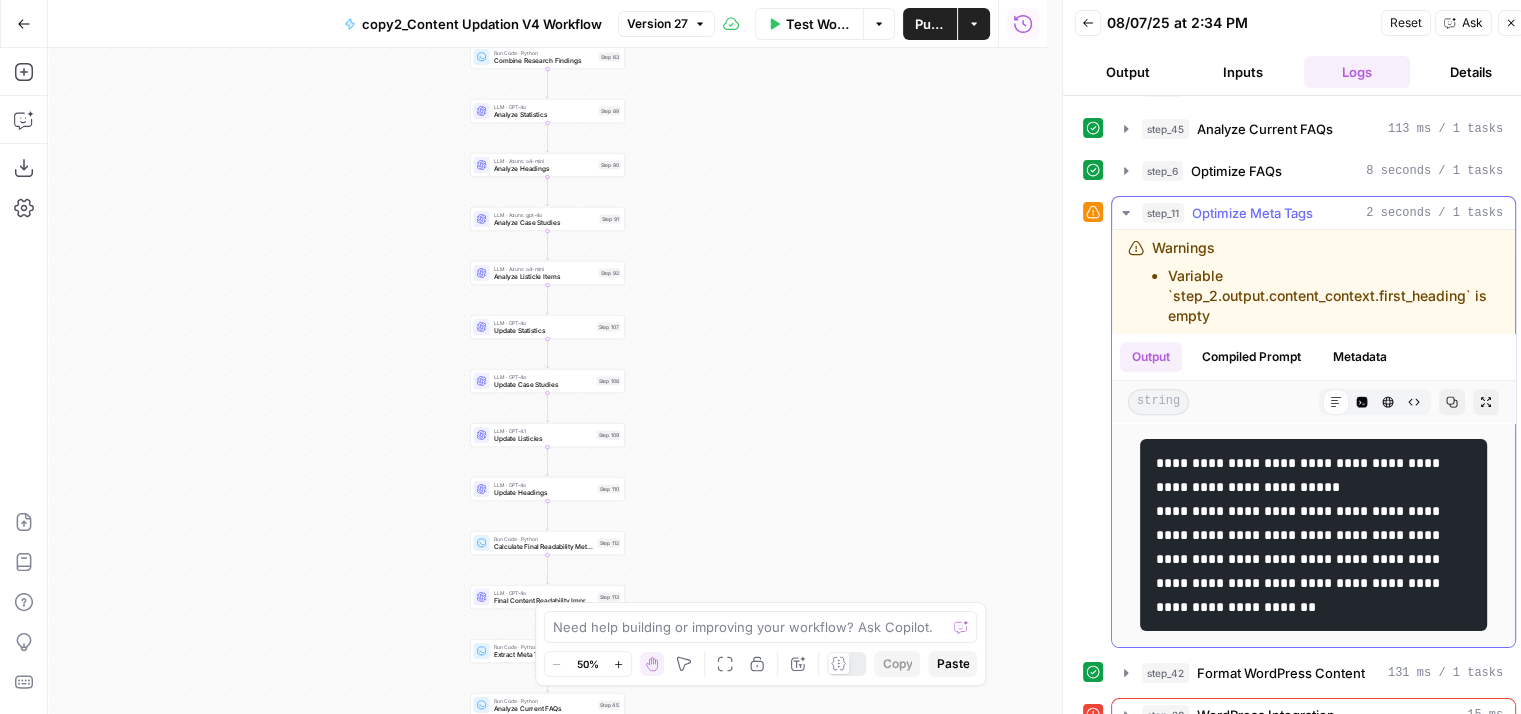 click on "Optimize Meta Tags" at bounding box center (1252, 213) 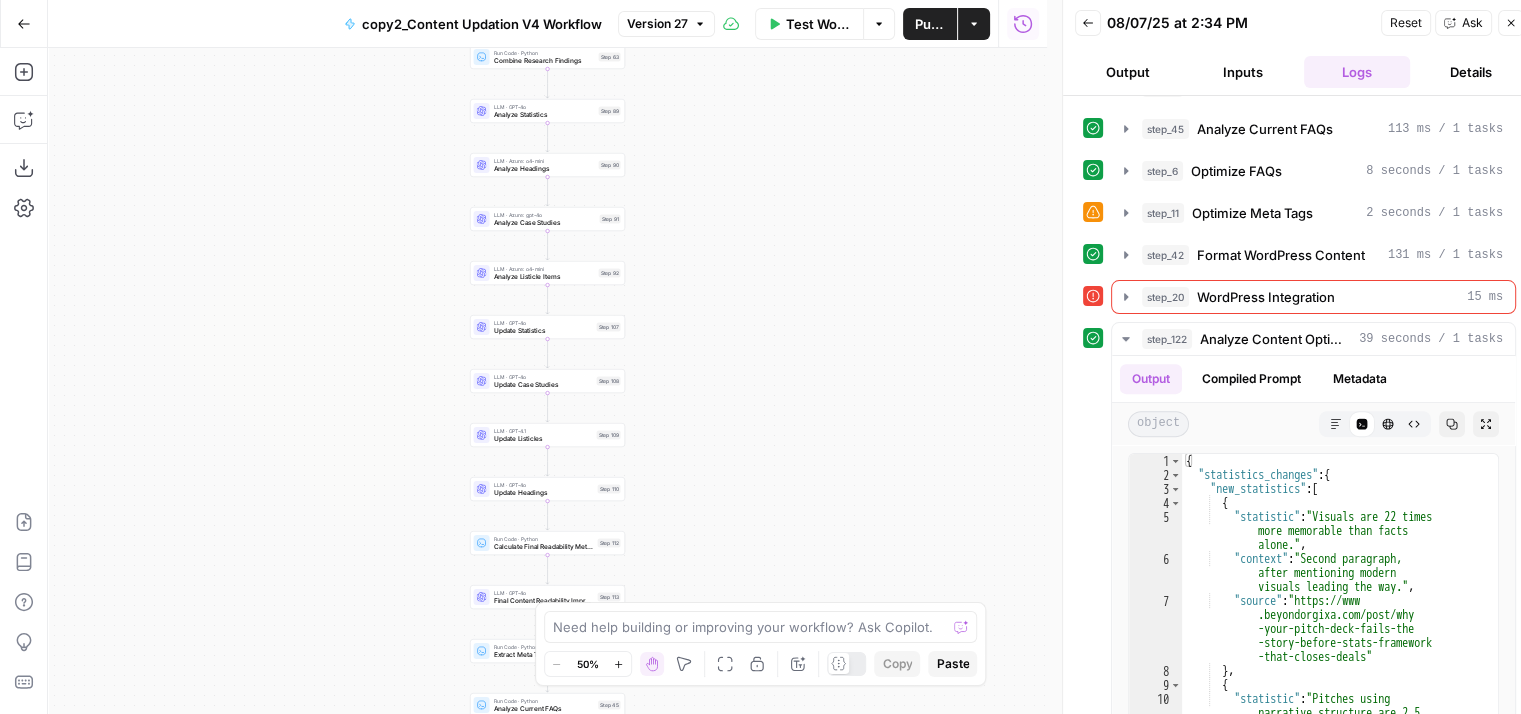 drag, startPoint x: 732, startPoint y: 410, endPoint x: 744, endPoint y: 15, distance: 395.18225 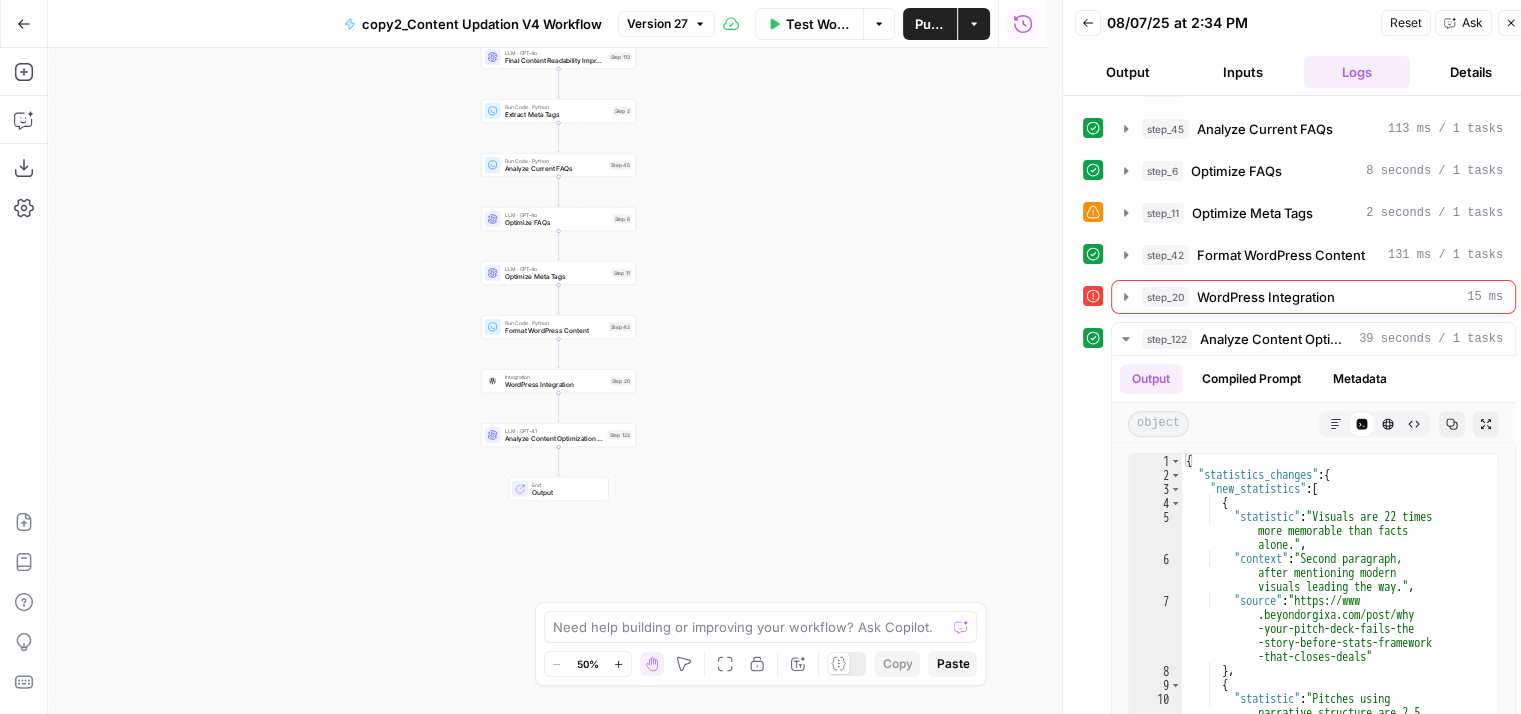 drag, startPoint x: 689, startPoint y: 321, endPoint x: 688, endPoint y: 176, distance: 145.00345 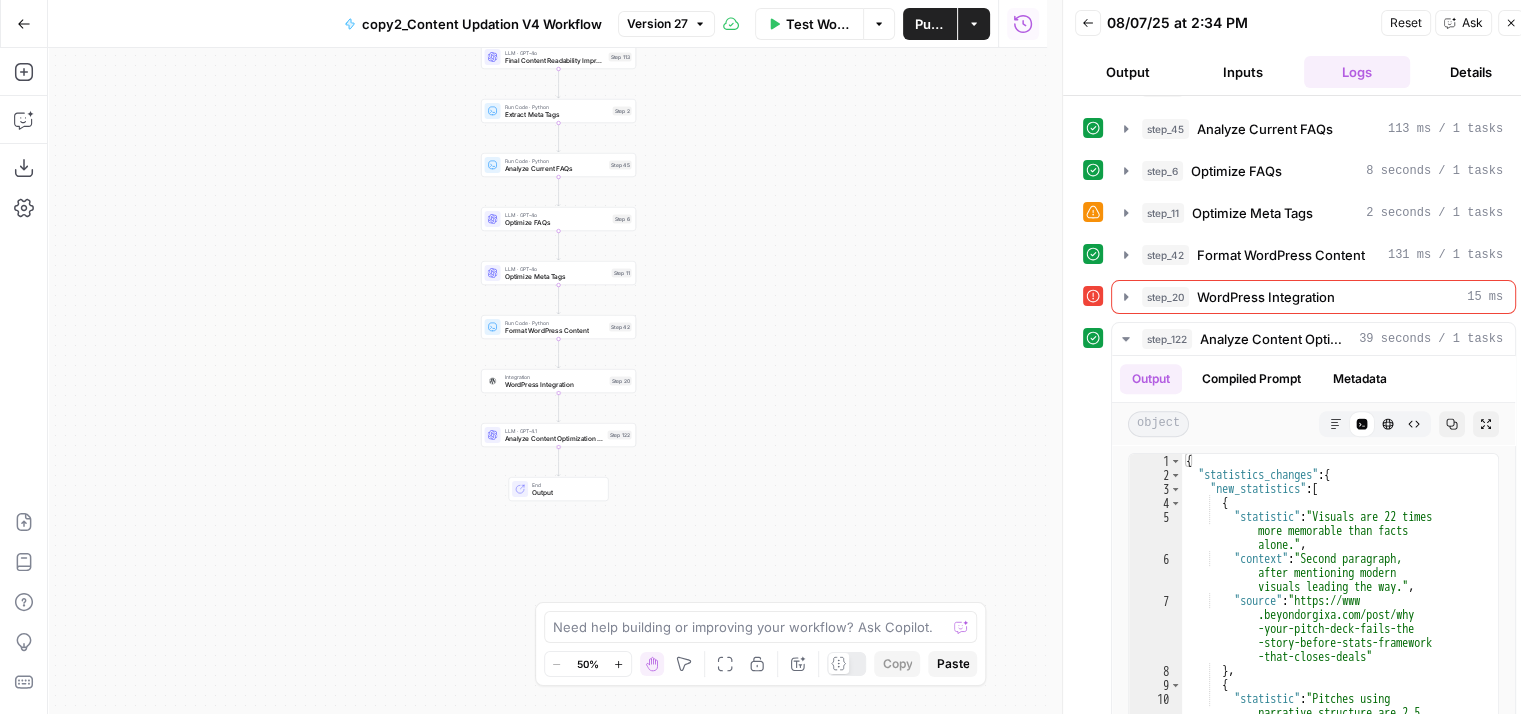 click on "Integration" at bounding box center (555, 377) 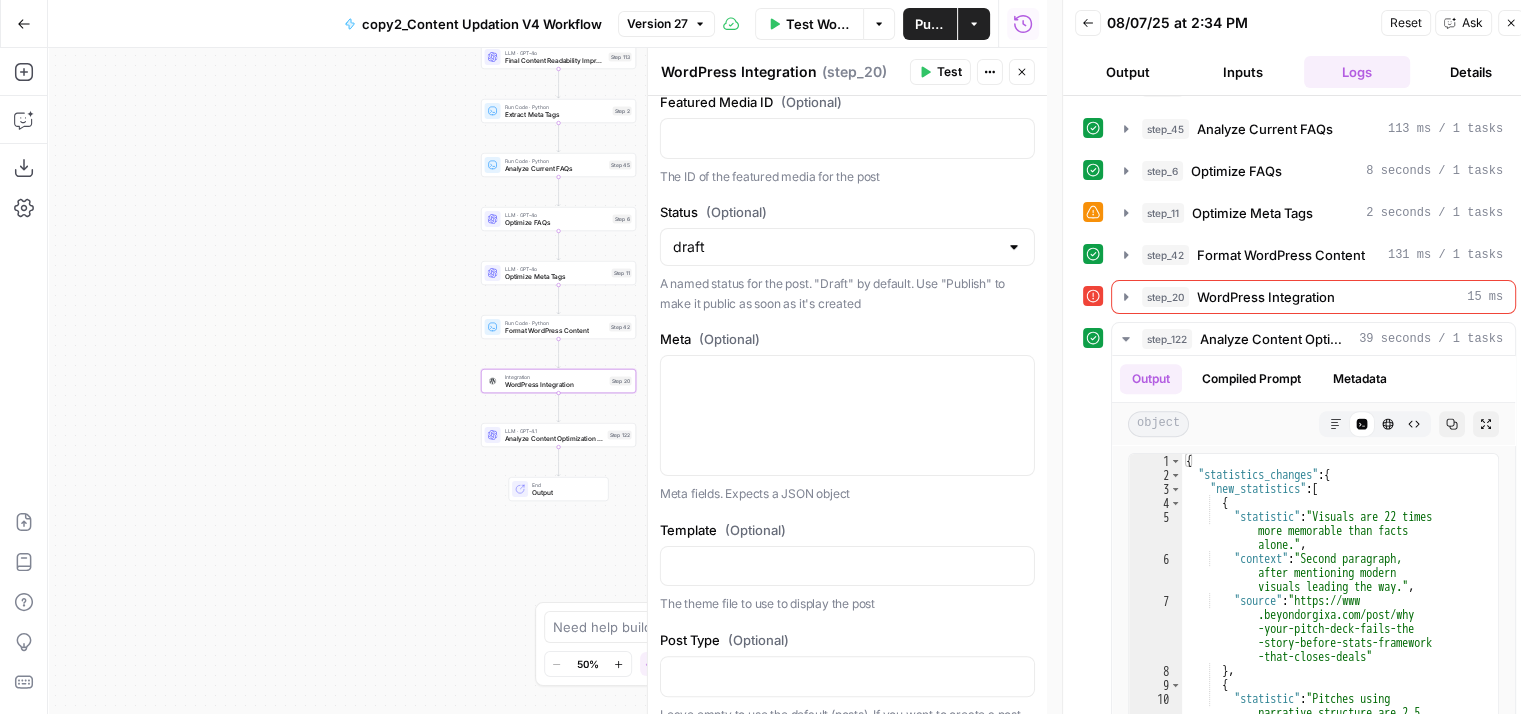 scroll, scrollTop: 1132, scrollLeft: 0, axis: vertical 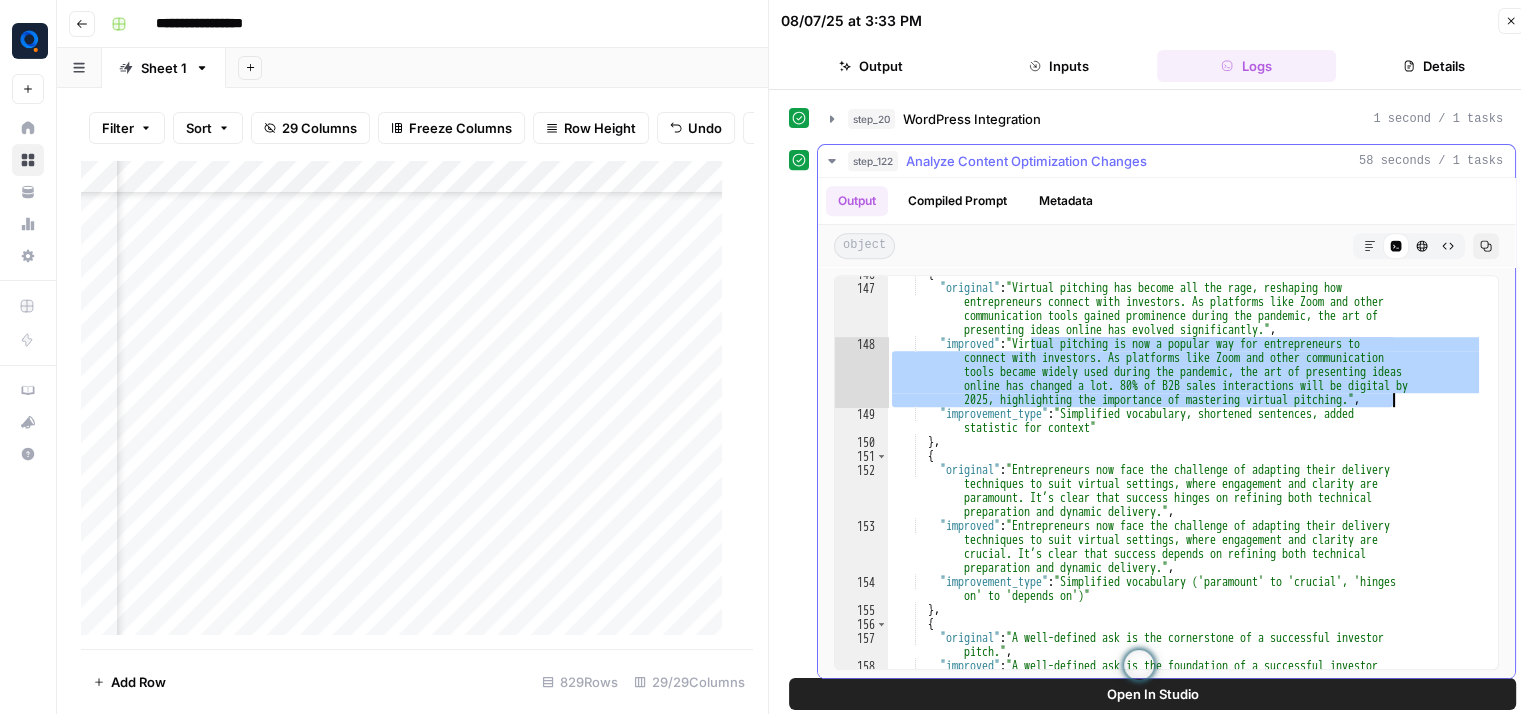 drag, startPoint x: 1030, startPoint y: 337, endPoint x: 1393, endPoint y: 385, distance: 366.1598 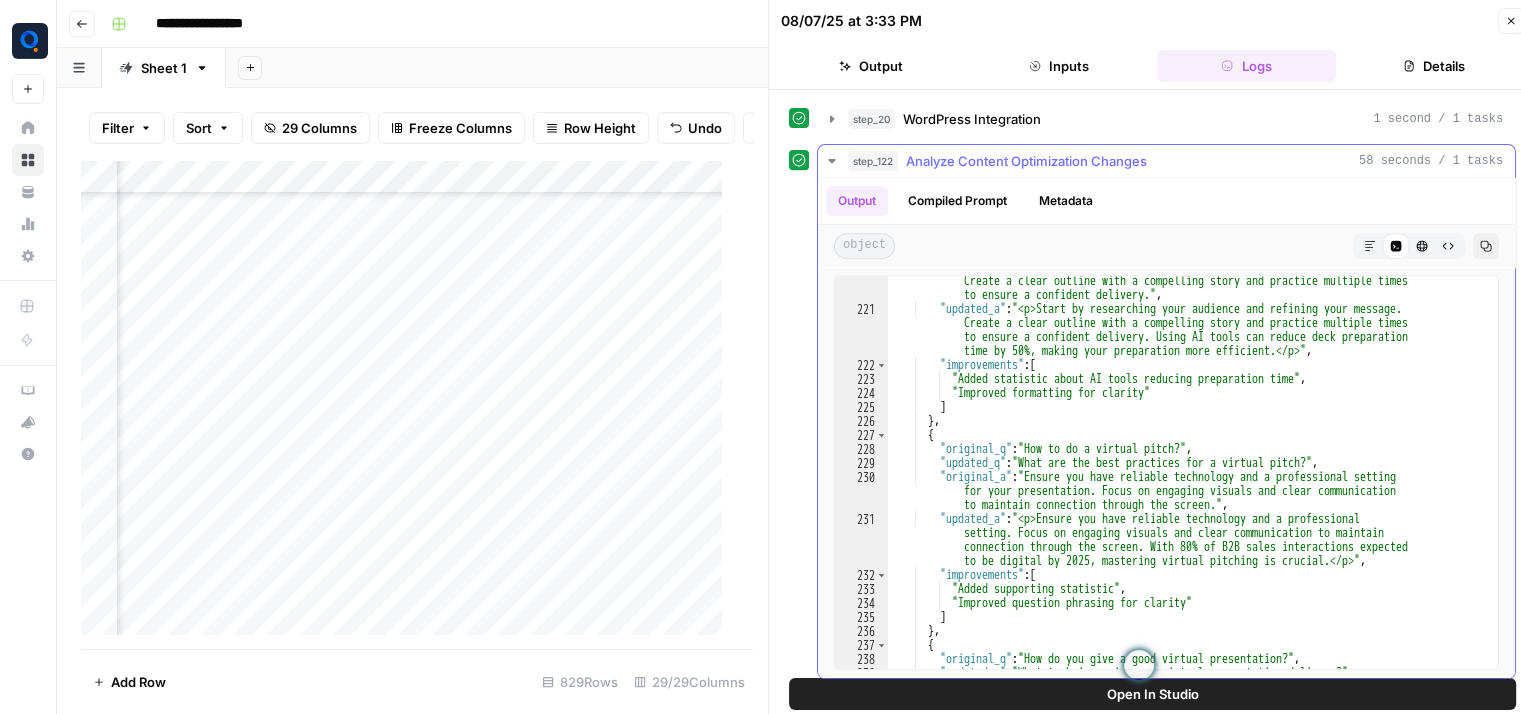 scroll, scrollTop: 4449, scrollLeft: 0, axis: vertical 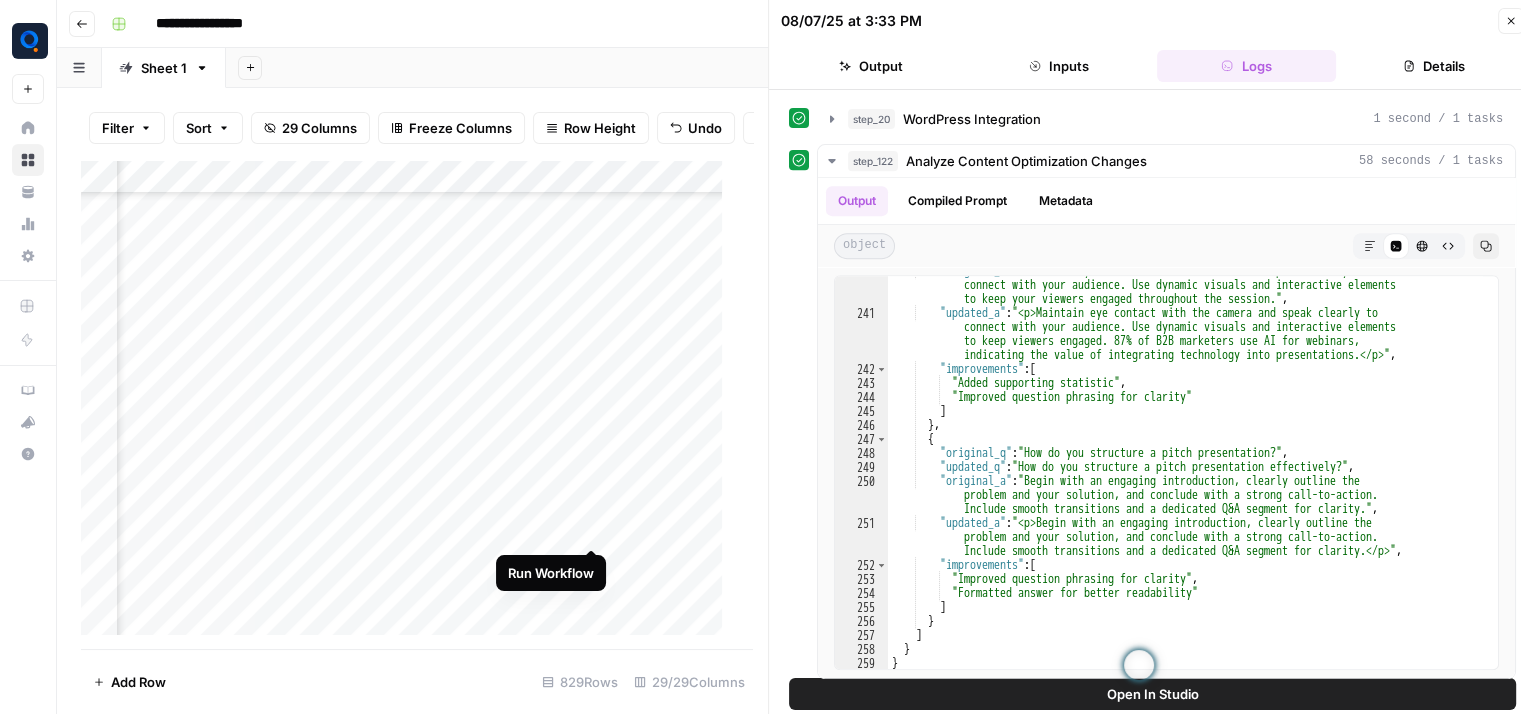 click on "Add Column" at bounding box center [409, 405] 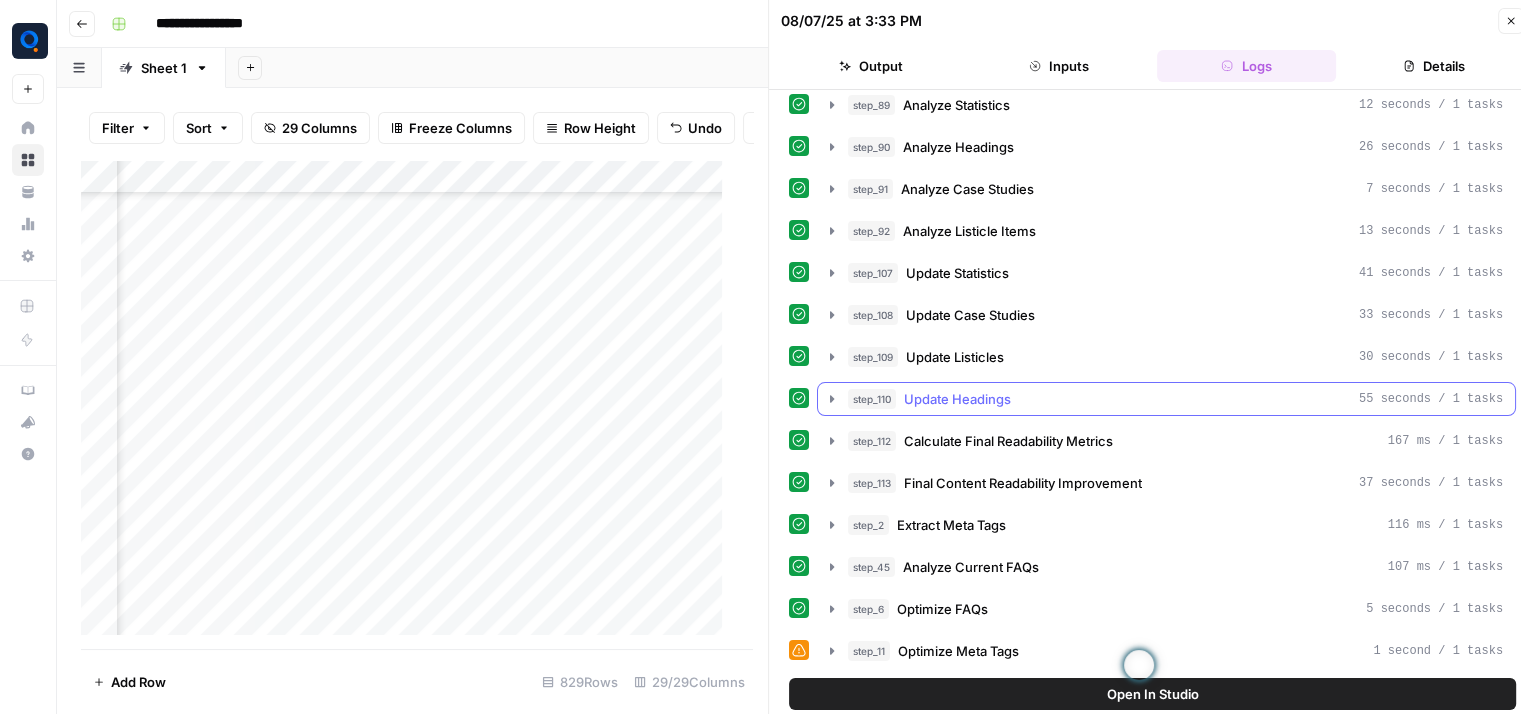 scroll, scrollTop: 256, scrollLeft: 0, axis: vertical 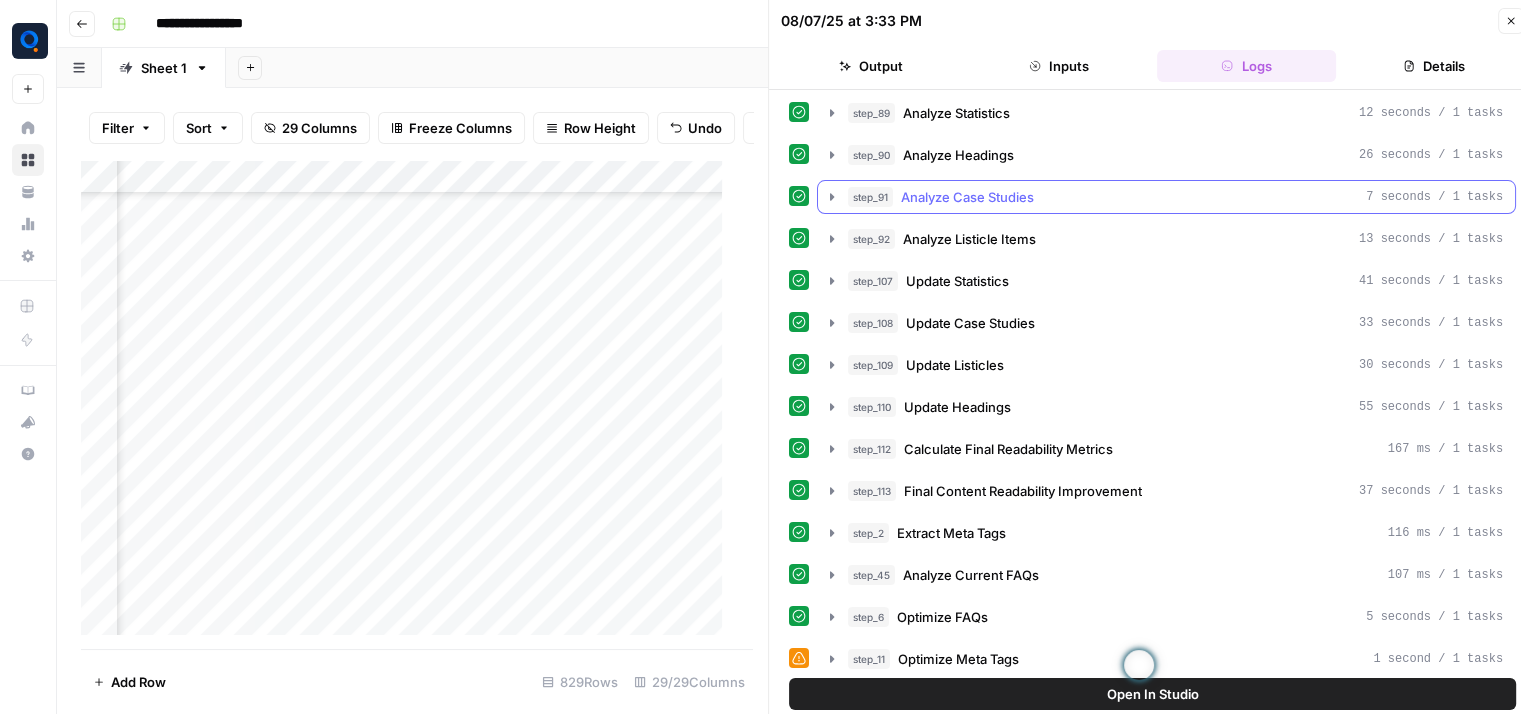 click on "step_91 Analyze Case Studies 7 seconds / 1 tasks" at bounding box center [1166, 197] 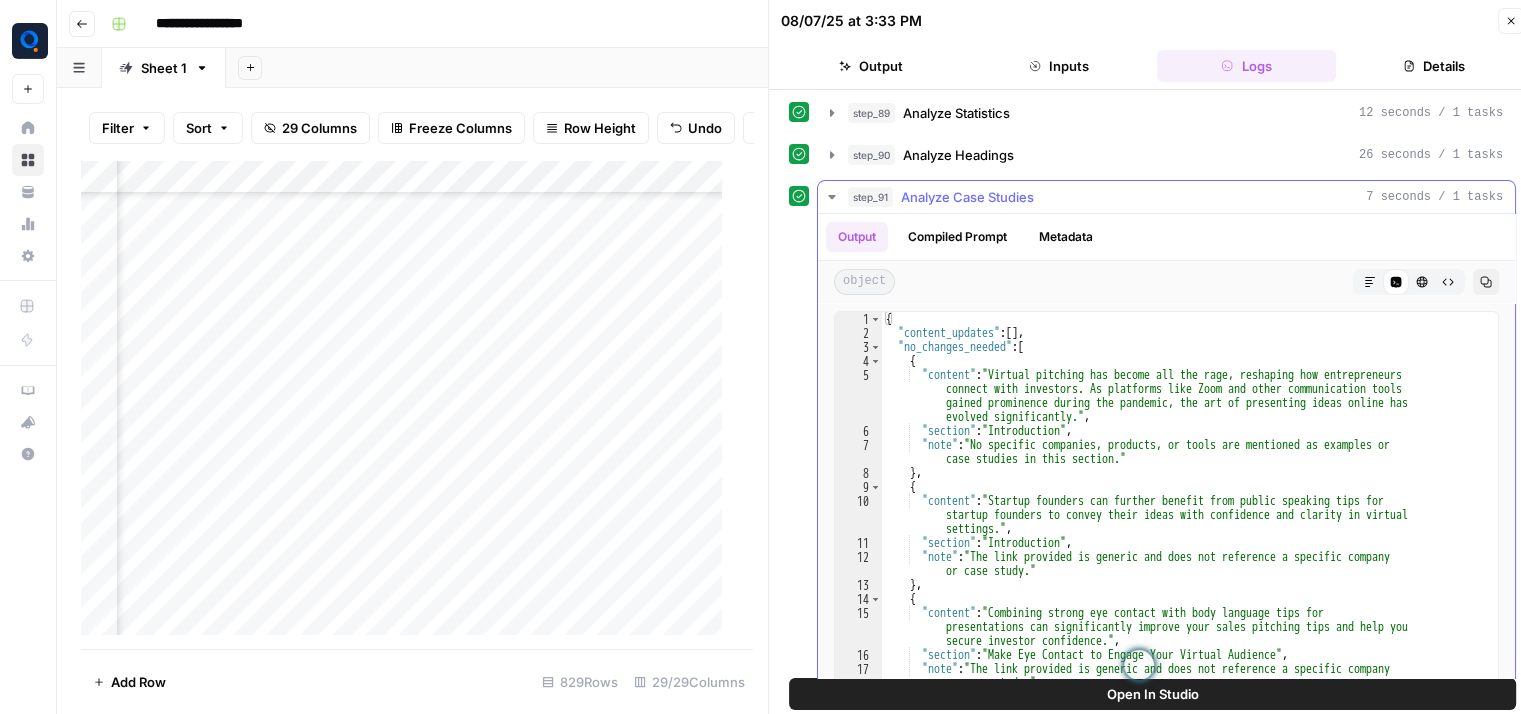 scroll, scrollTop: 0, scrollLeft: 0, axis: both 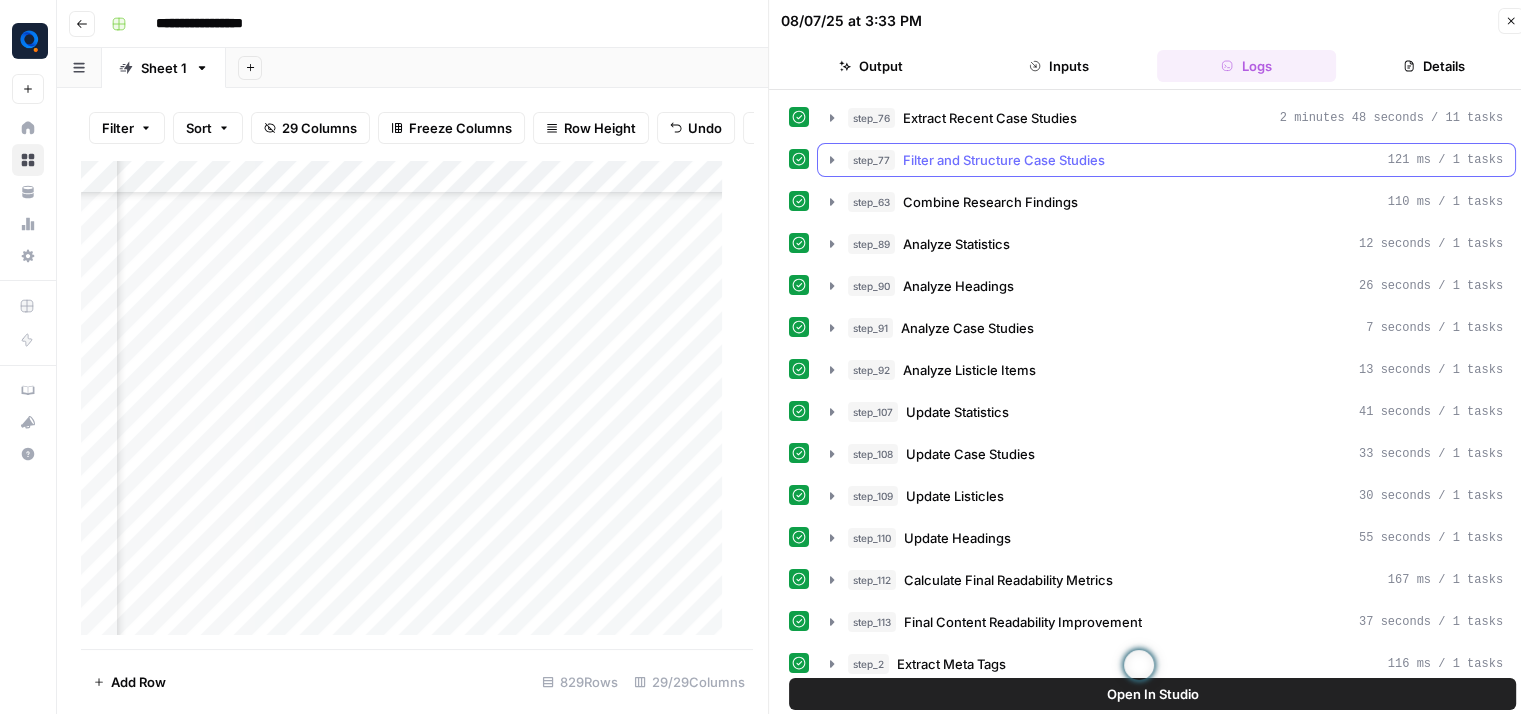 click on "Filter and Structure Case Studies" at bounding box center [1004, 160] 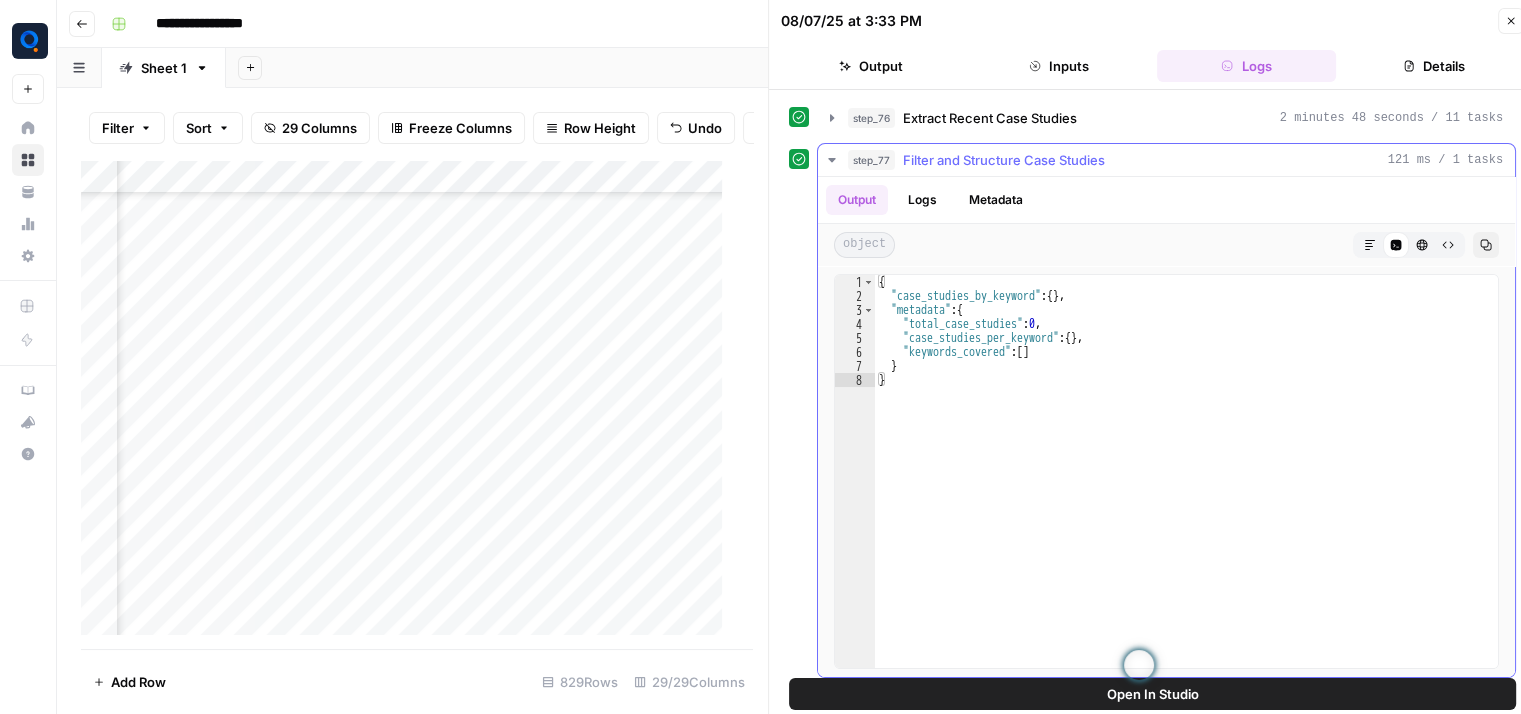 click on "Filter and Structure Case Studies" at bounding box center (1004, 160) 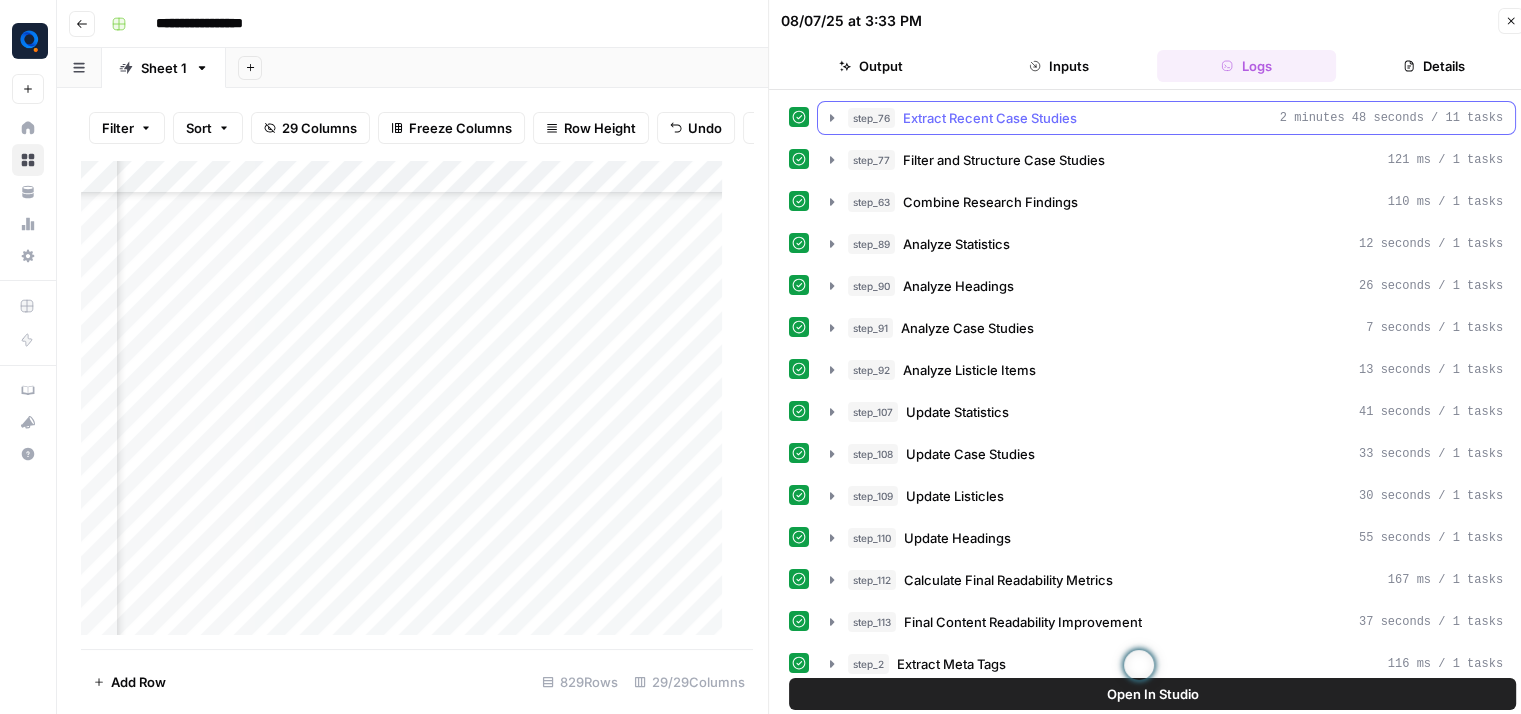 click on "step_76 Extract Recent Case Studies 2 minutes 48 seconds / 11 tasks" at bounding box center [1166, 118] 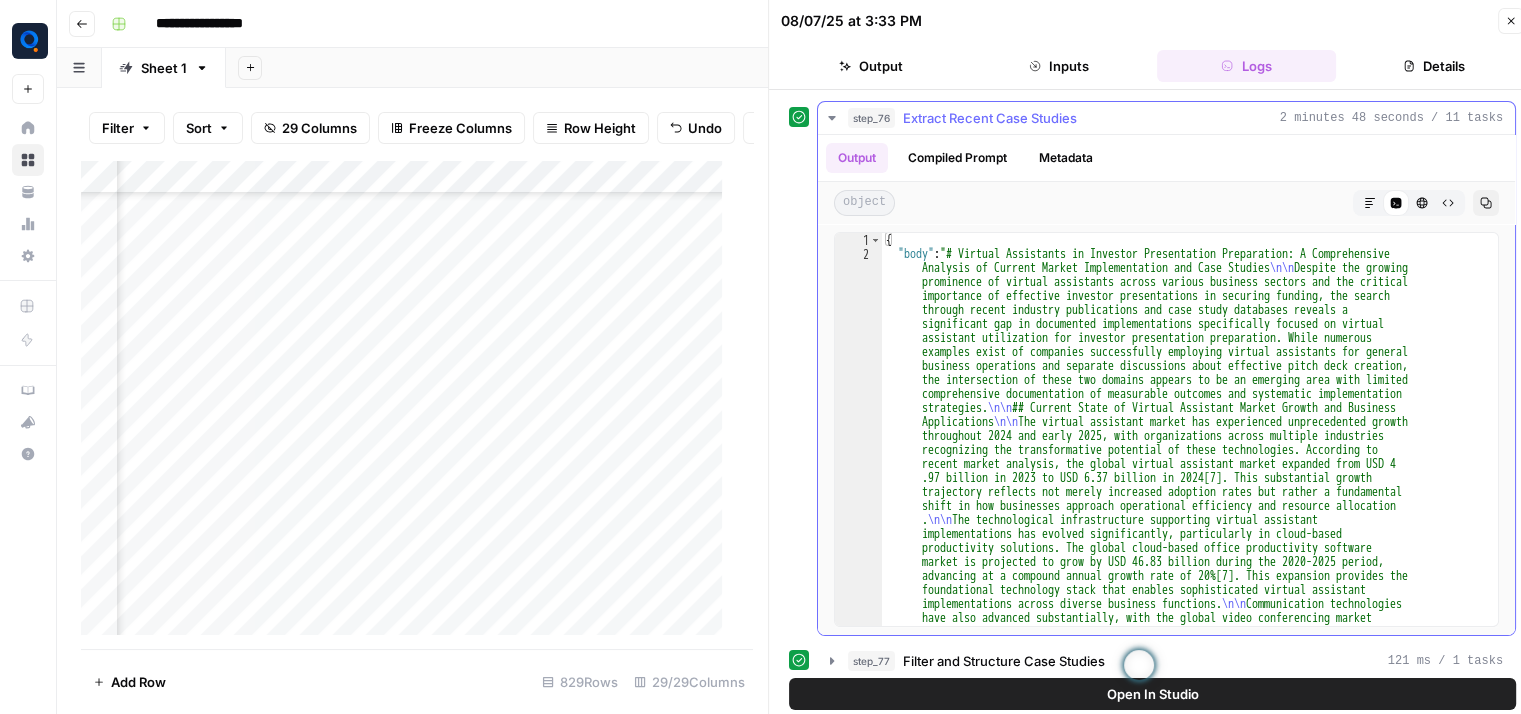 click on "step_76 Extract Recent Case Studies 2 minutes 48 seconds / 11 tasks" at bounding box center [1175, 118] 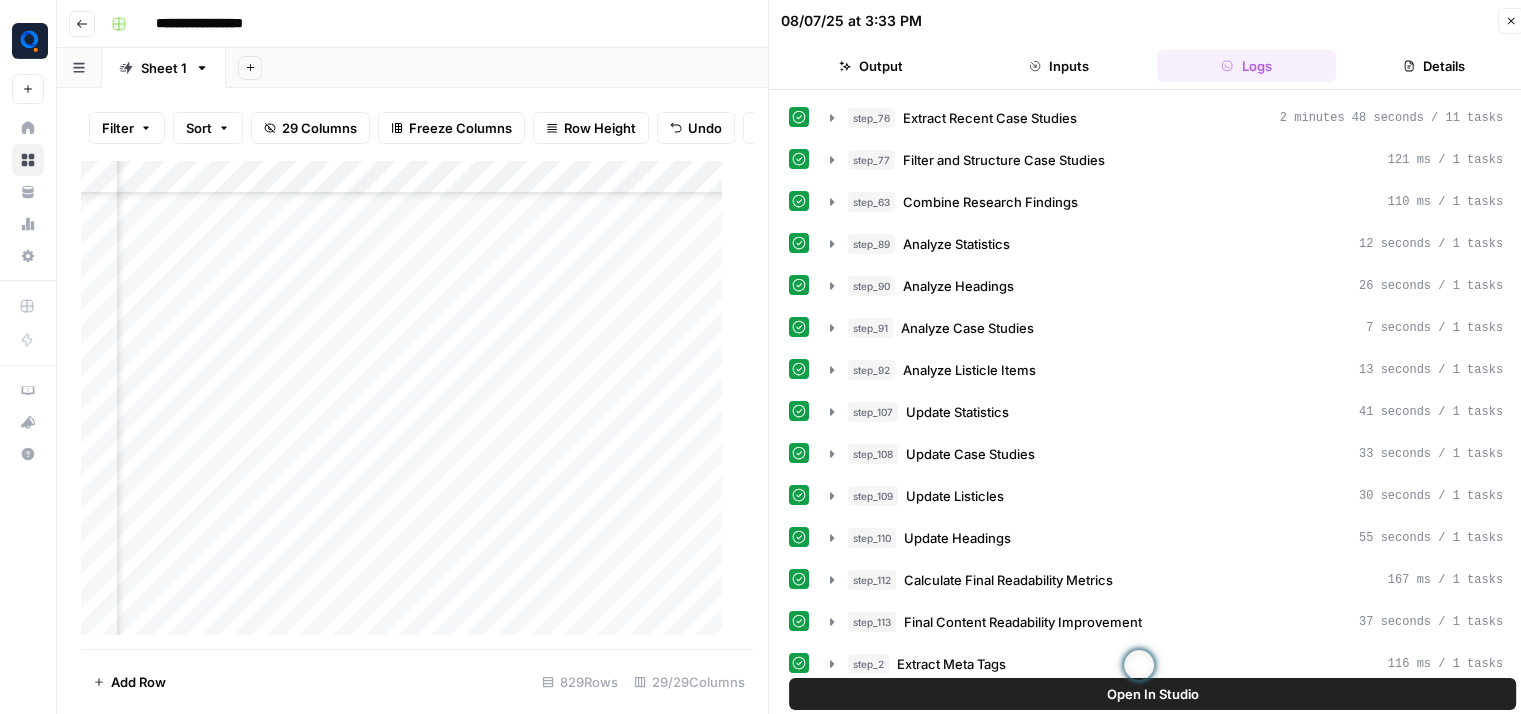 click on "Open In Studio" at bounding box center (1153, 694) 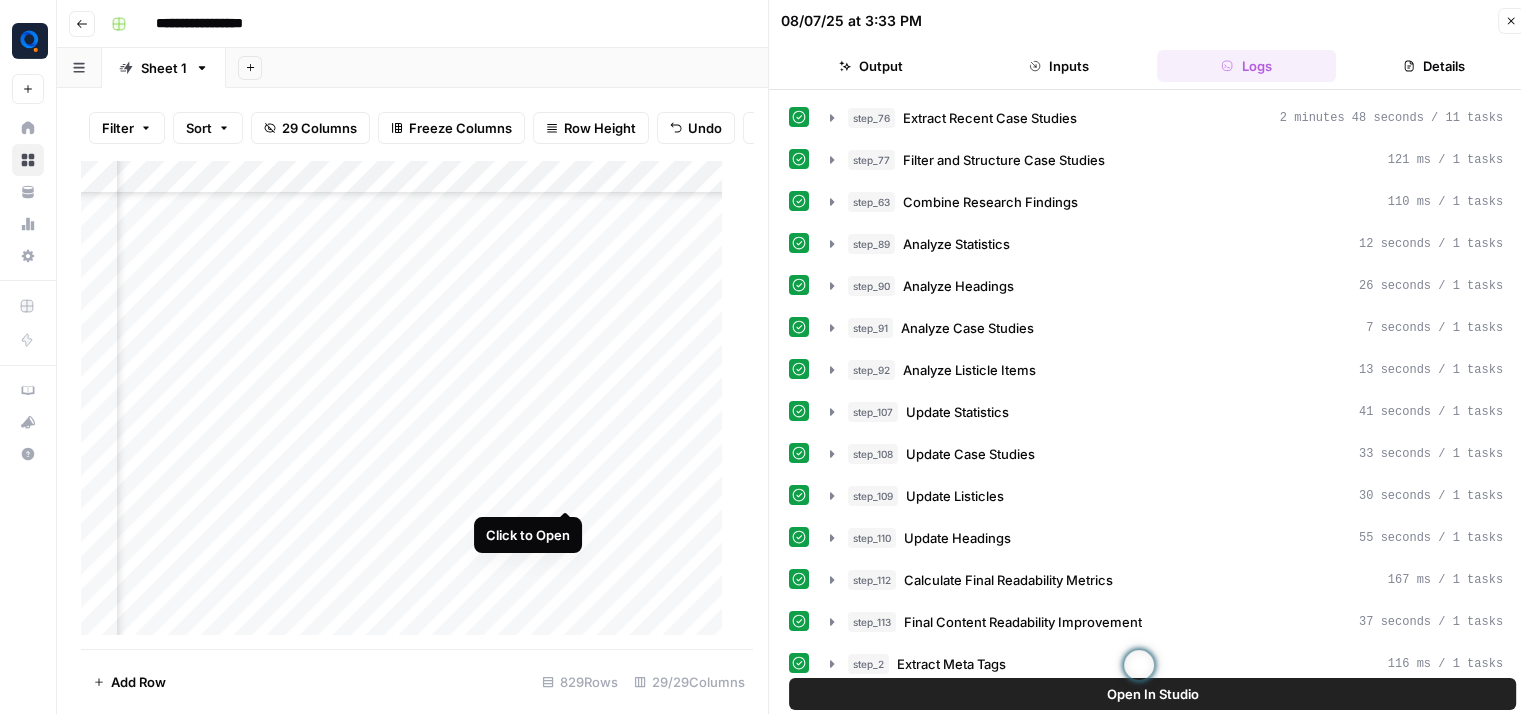 click on "Add Column" at bounding box center [409, 405] 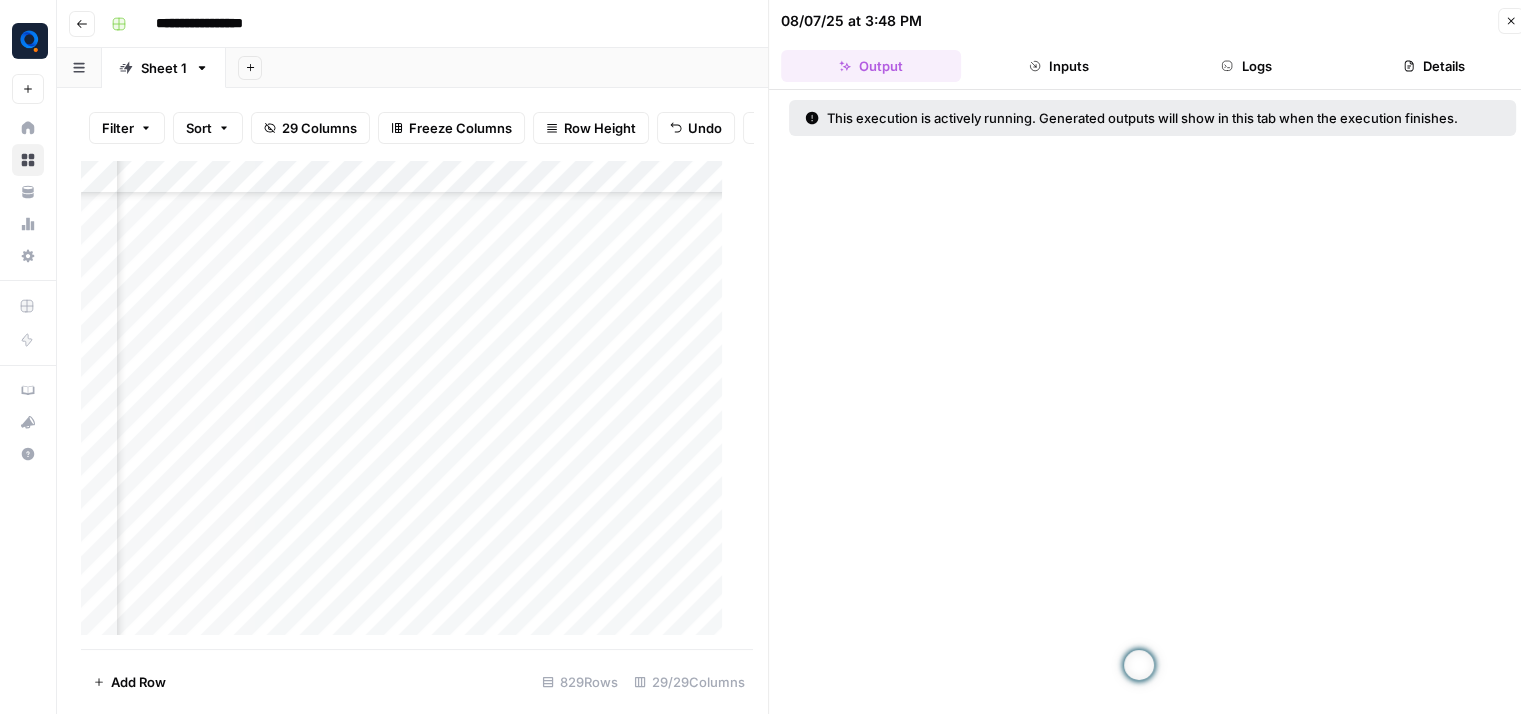 click on "Logs" at bounding box center (1247, 66) 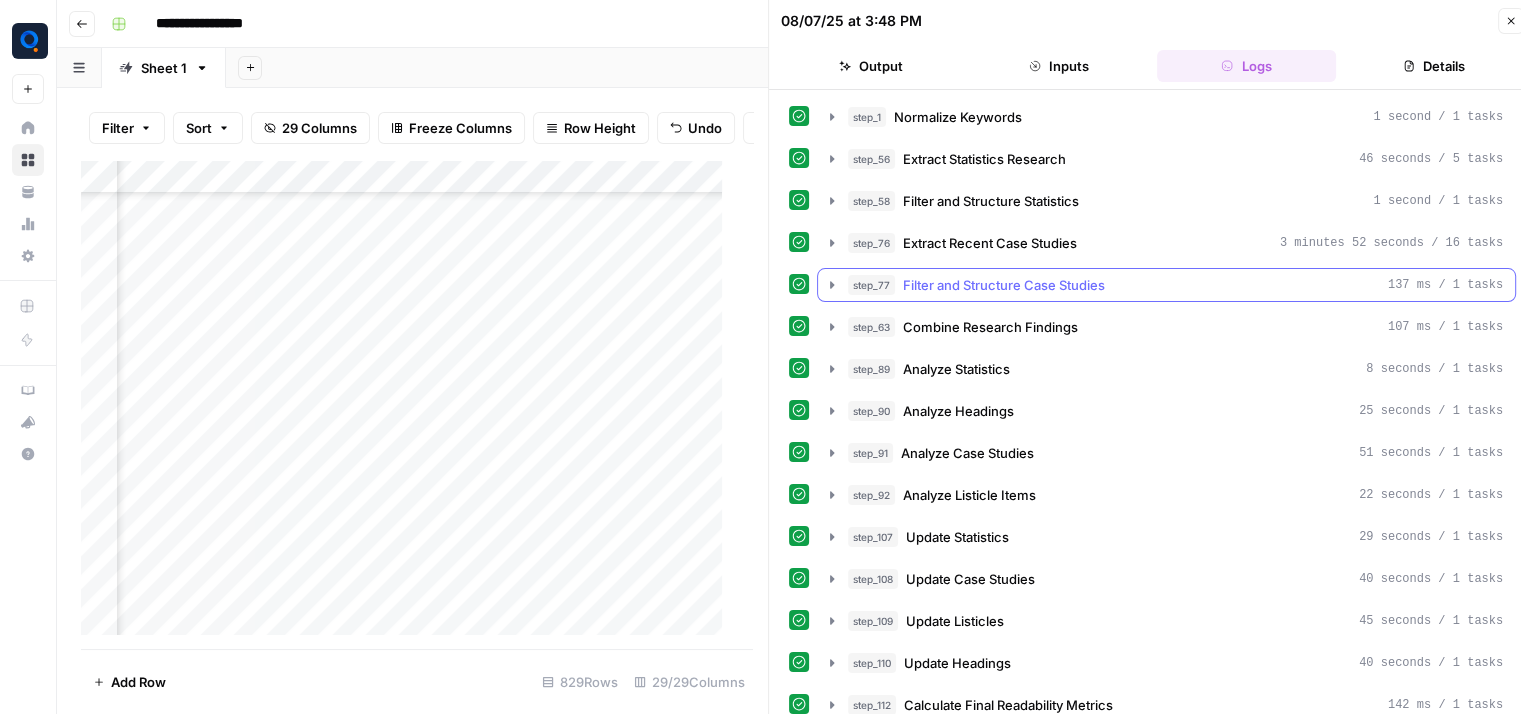 click on "Filter and Structure Case Studies" at bounding box center [1004, 285] 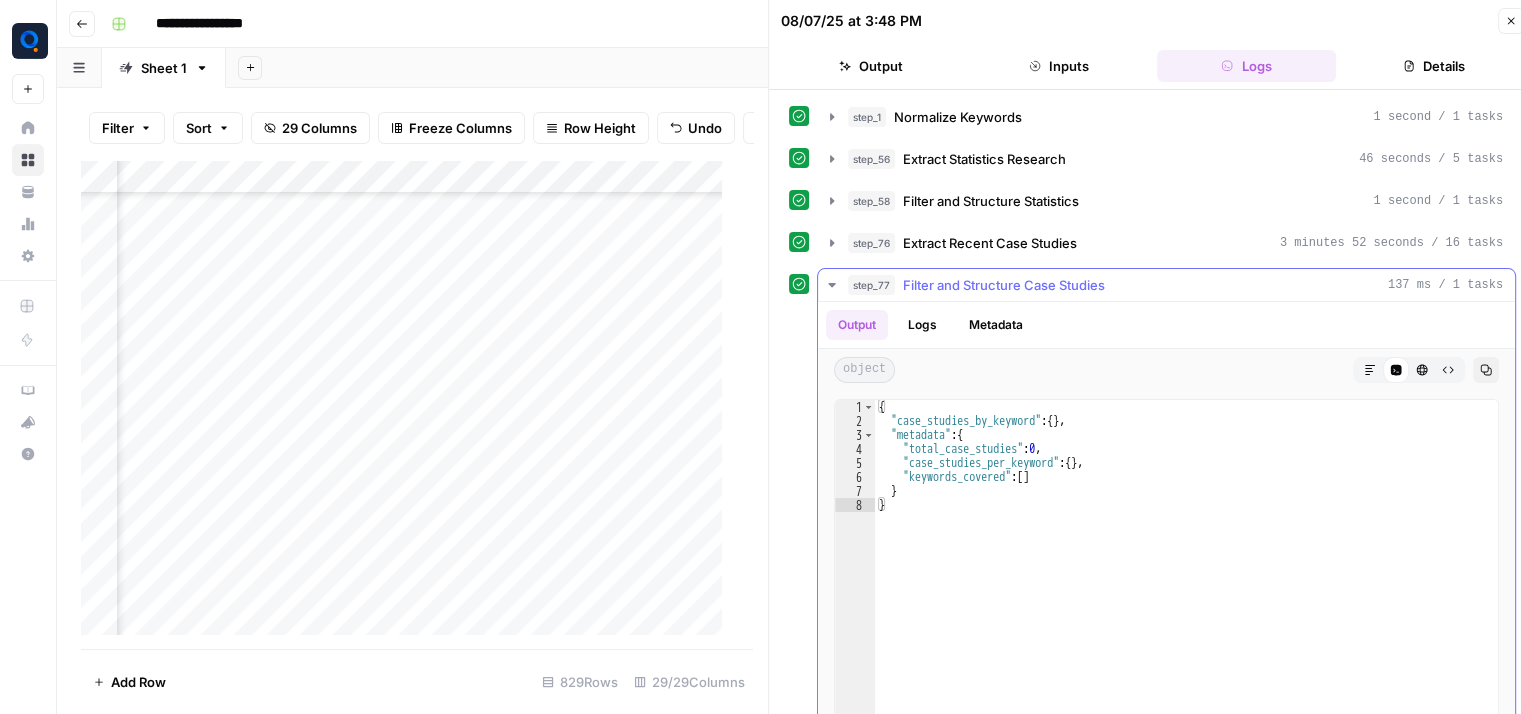 click on "Filter and Structure Case Studies" at bounding box center (1004, 285) 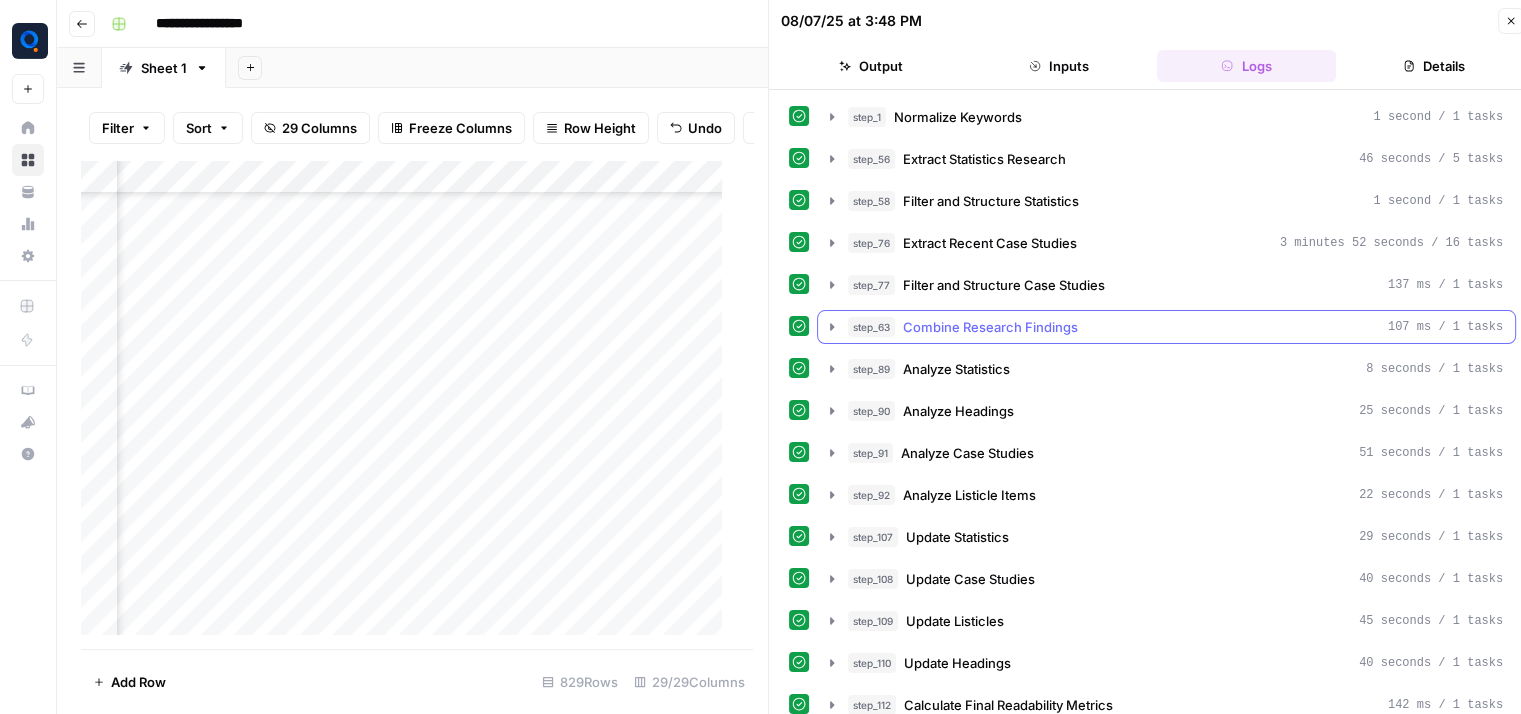 scroll, scrollTop: 31, scrollLeft: 0, axis: vertical 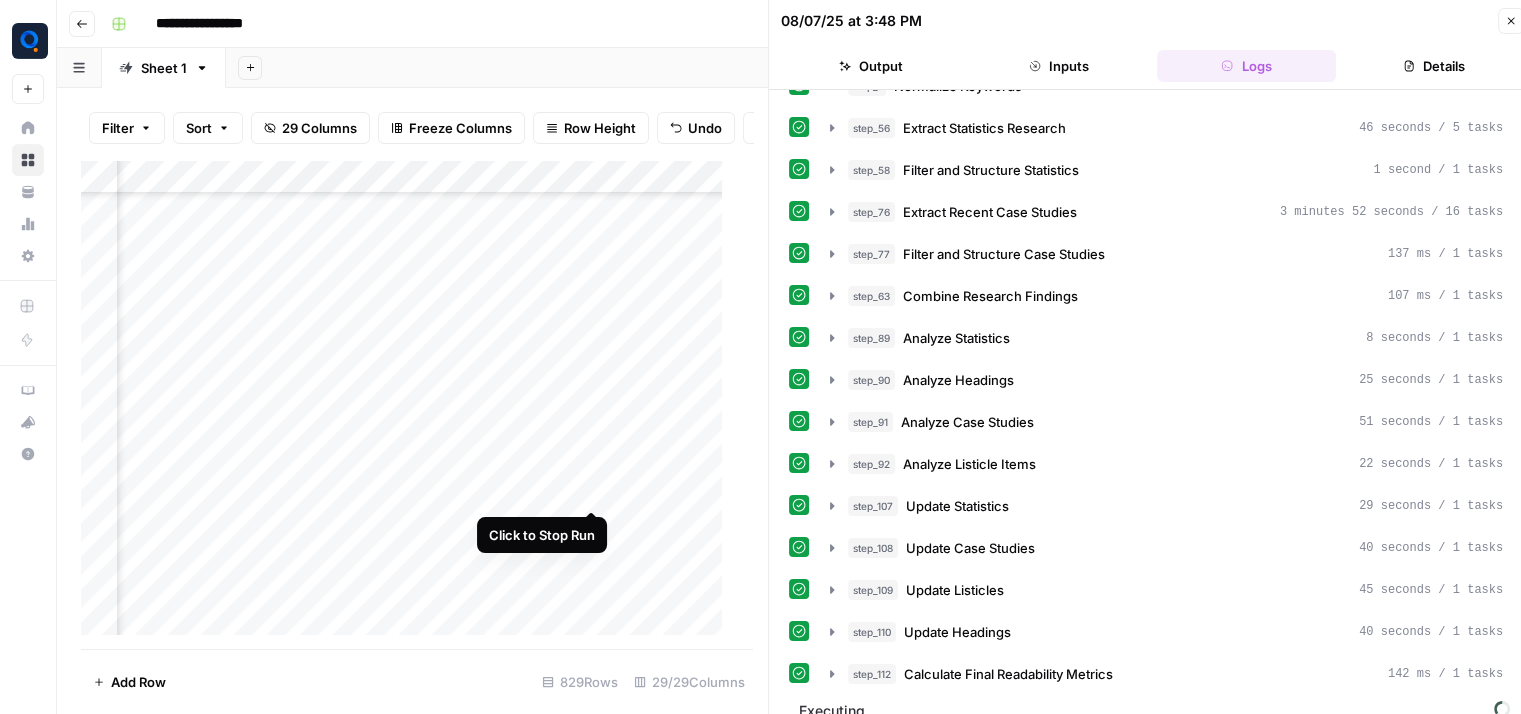 click on "Add Column" at bounding box center (409, 405) 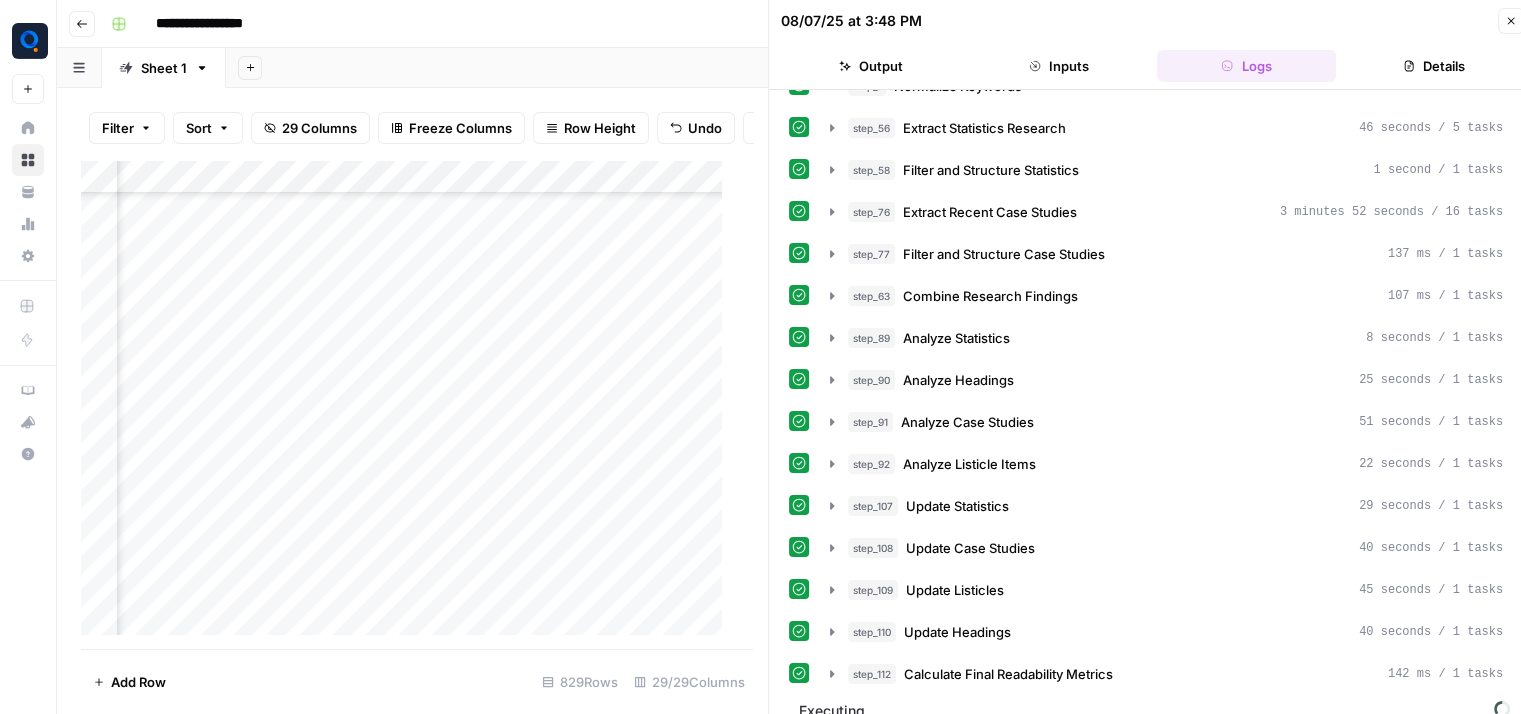 scroll, scrollTop: 0, scrollLeft: 0, axis: both 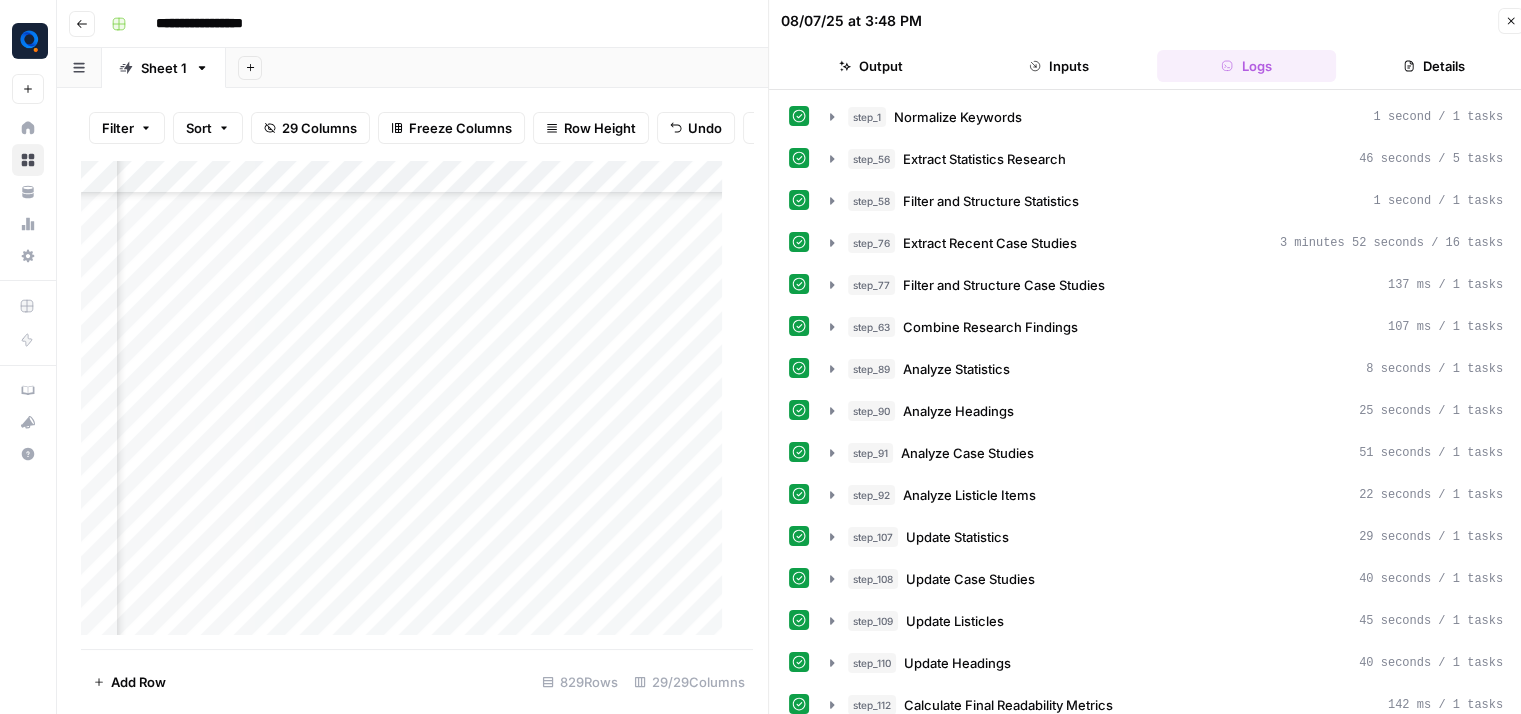 click on "Add Column" at bounding box center (409, 405) 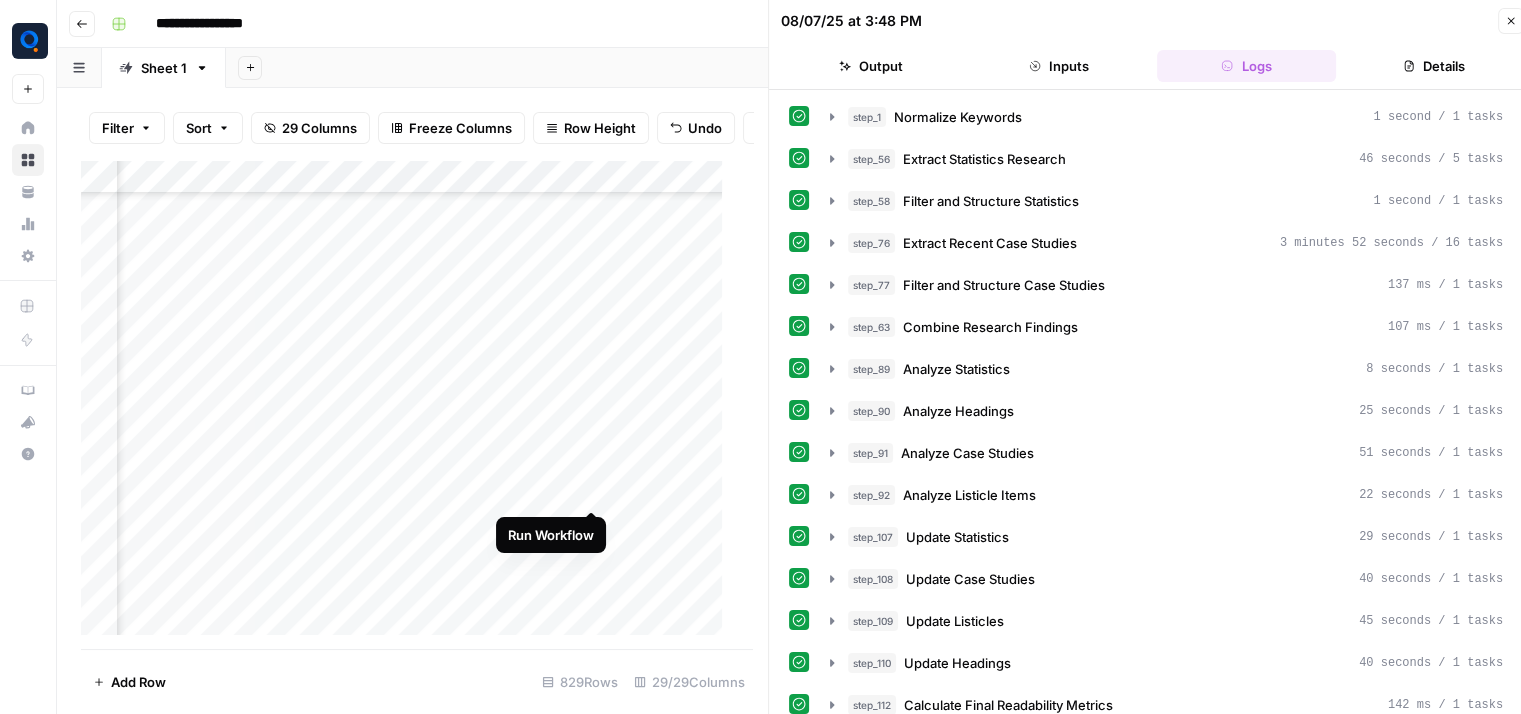 click on "Add Column" at bounding box center [409, 405] 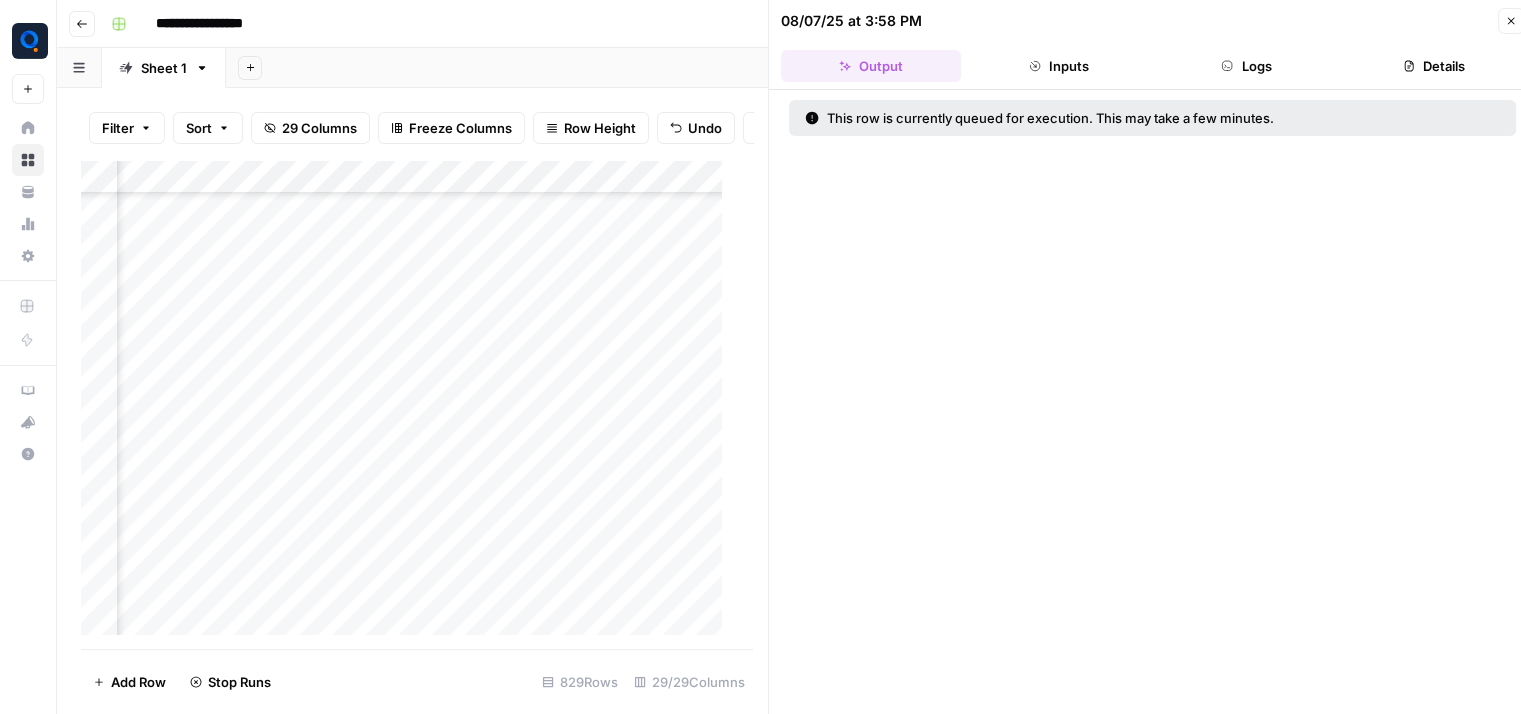 scroll, scrollTop: 19786, scrollLeft: 3467, axis: both 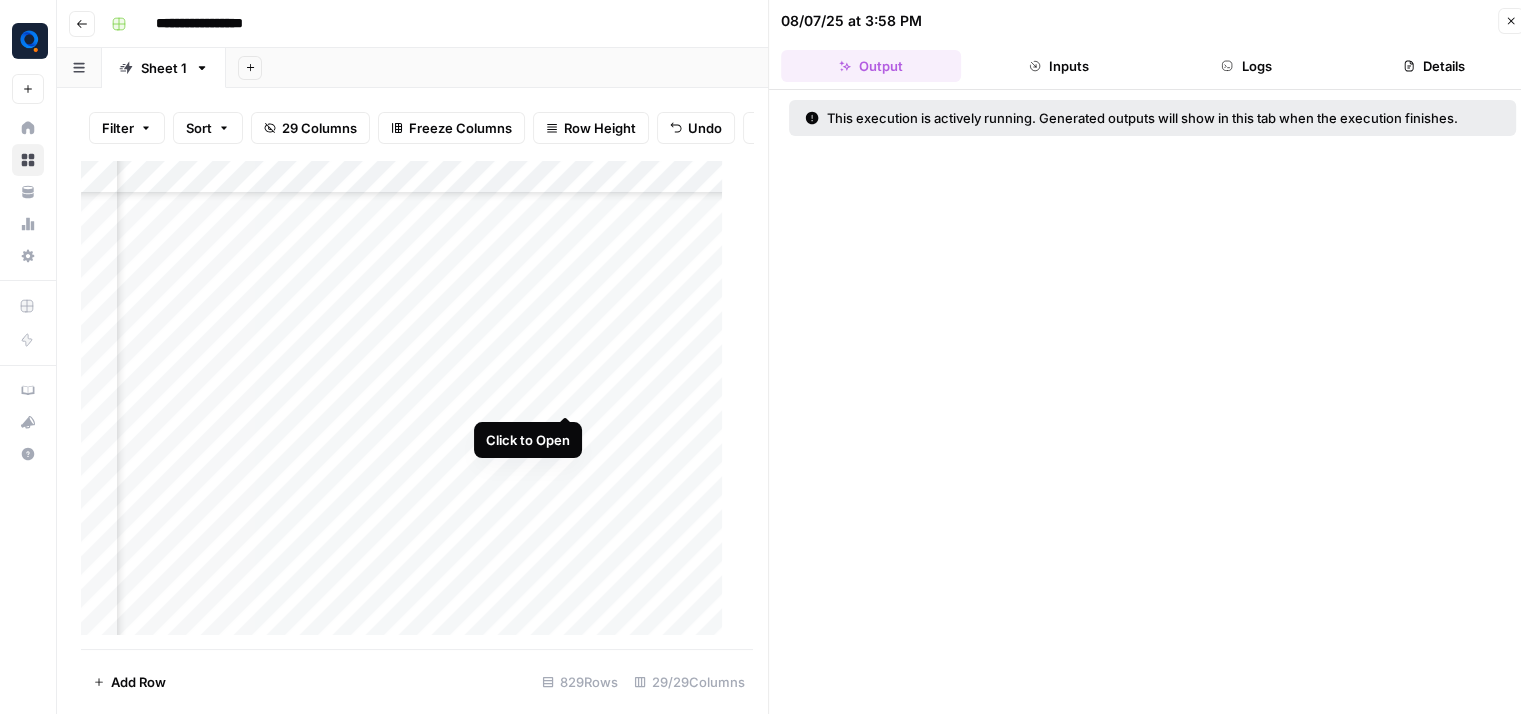 click on "Add Column" at bounding box center (409, 405) 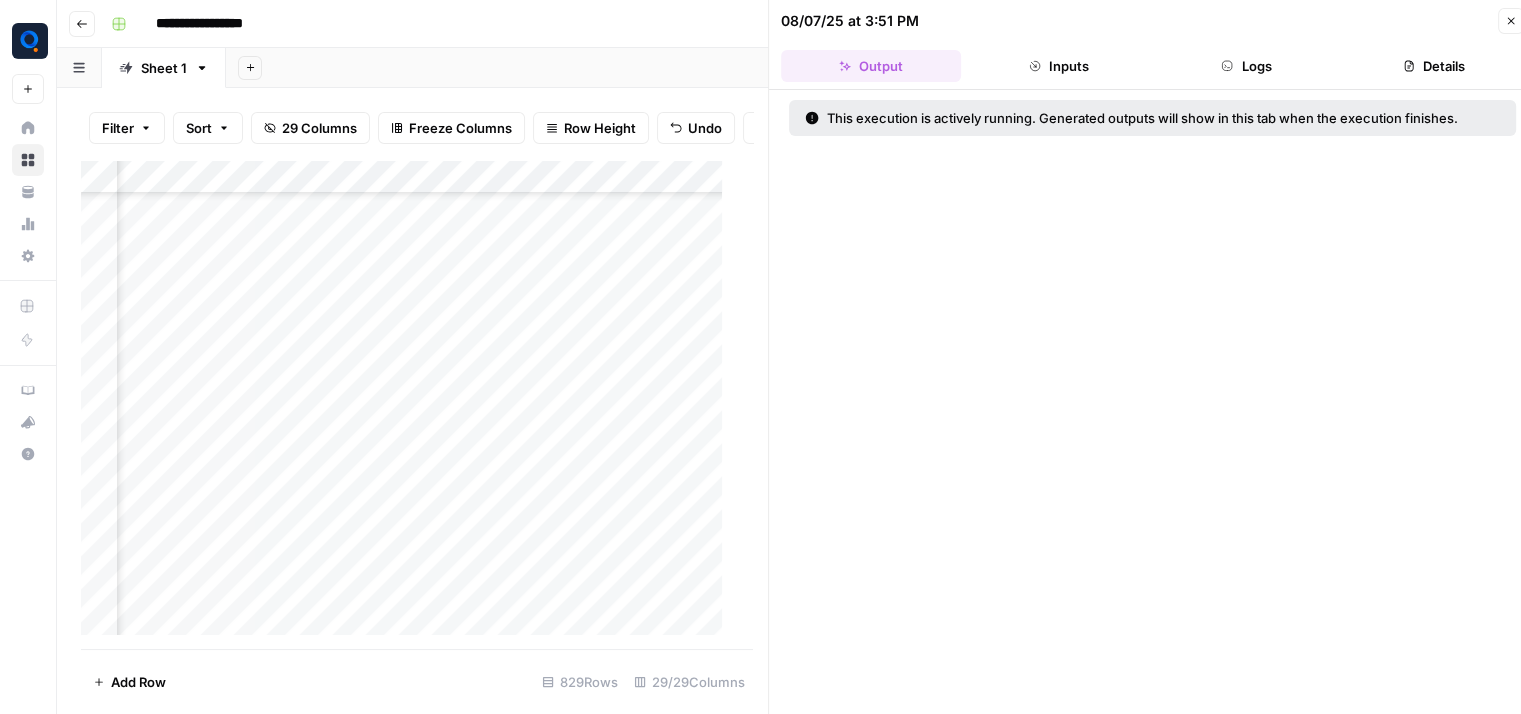 click on "Logs" at bounding box center [1247, 66] 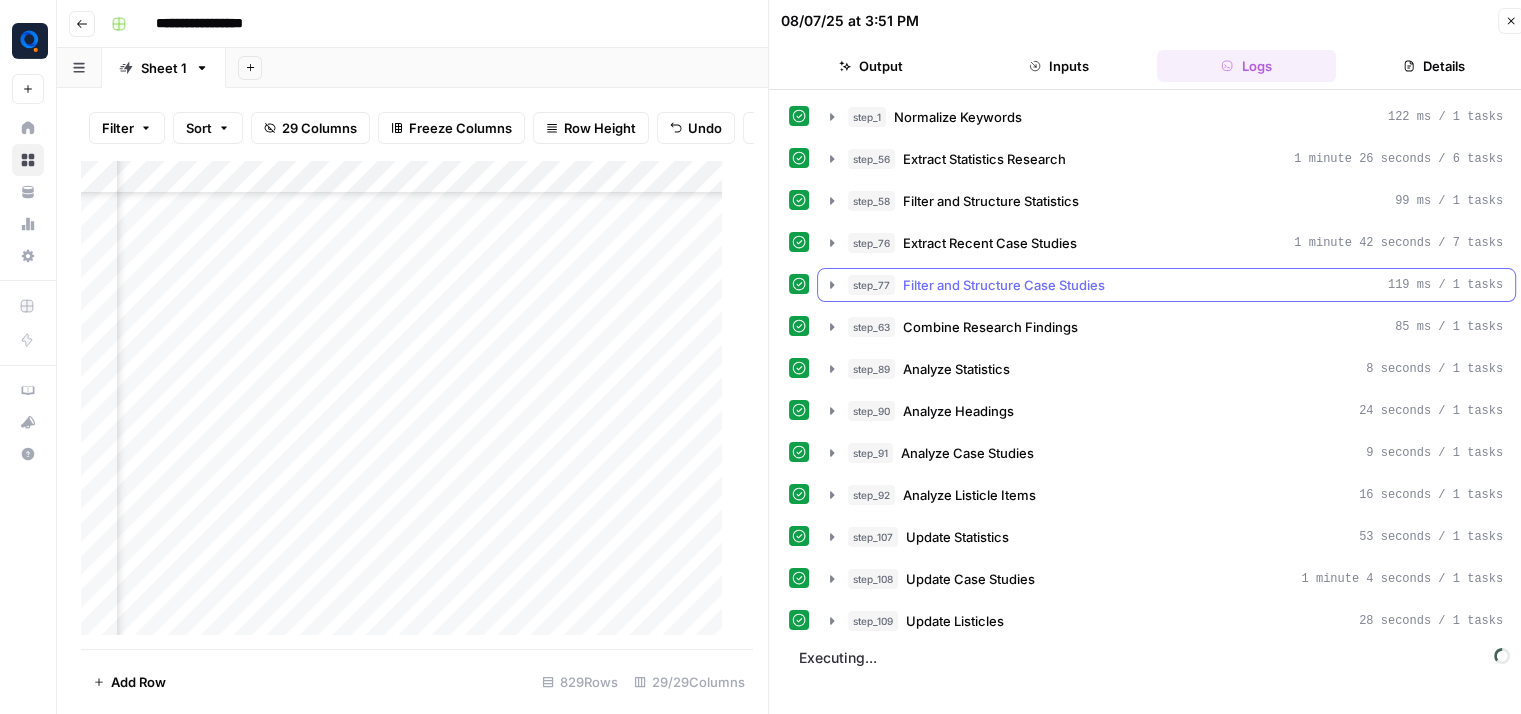 click on "Filter and Structure Case Studies" at bounding box center [1004, 285] 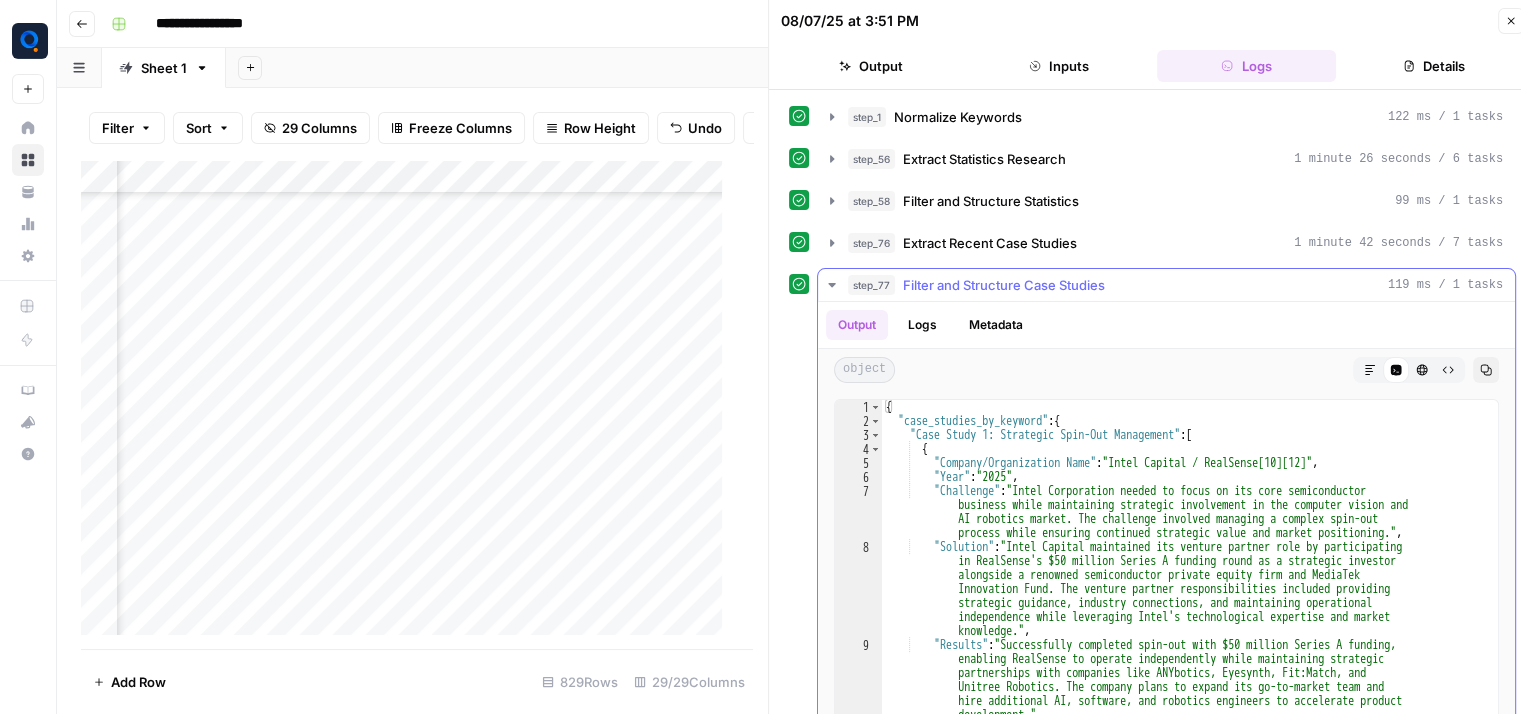 click on "Filter and Structure Case Studies" at bounding box center [1004, 285] 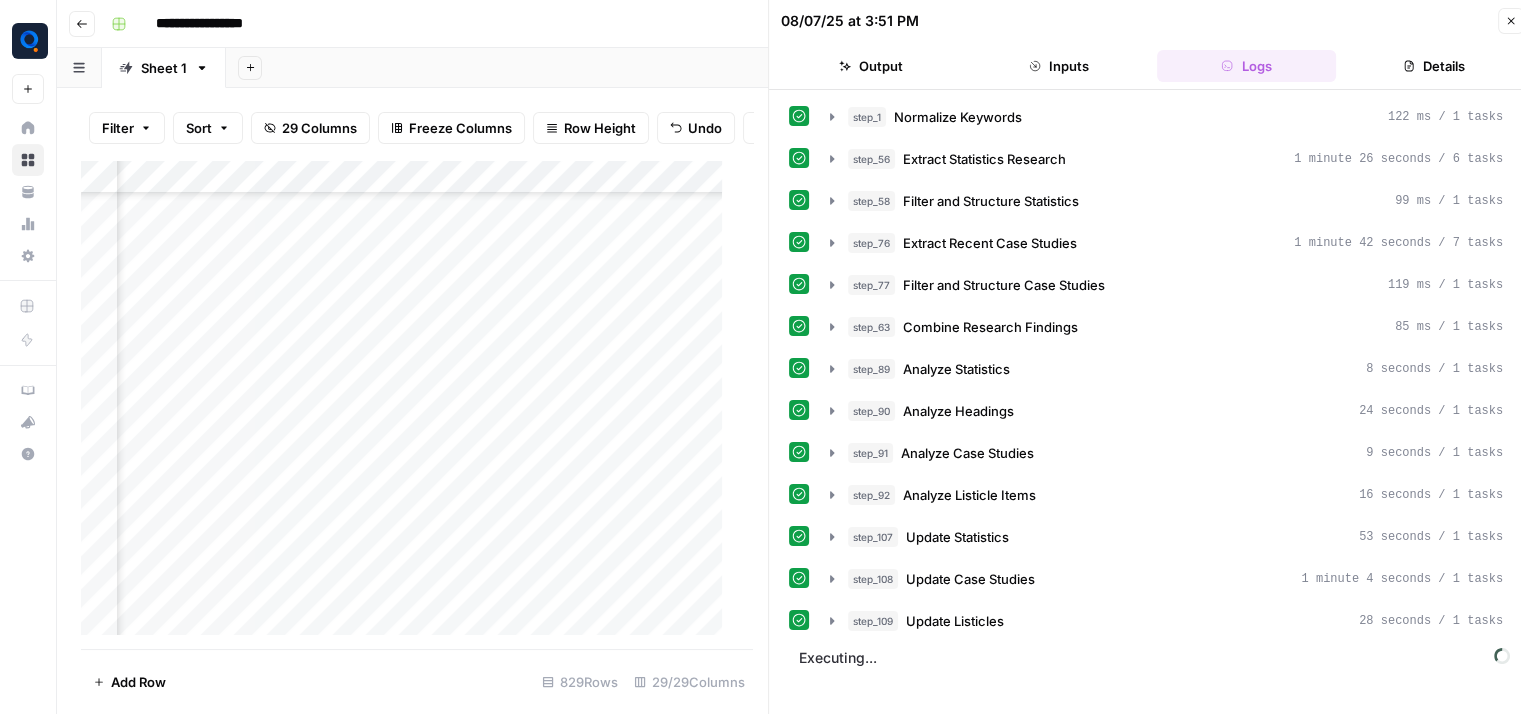 scroll, scrollTop: 21125, scrollLeft: 3467, axis: both 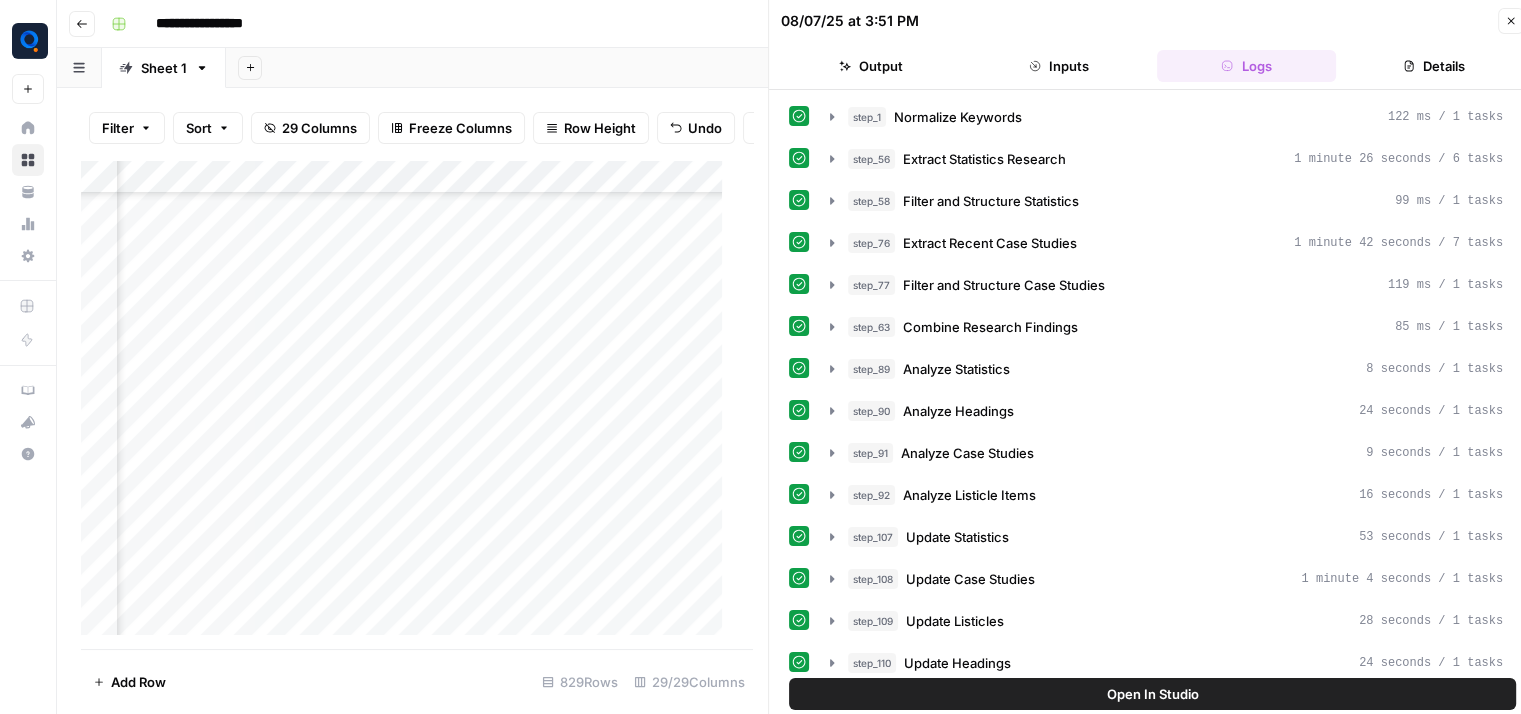 click on "Add Column" at bounding box center (409, 405) 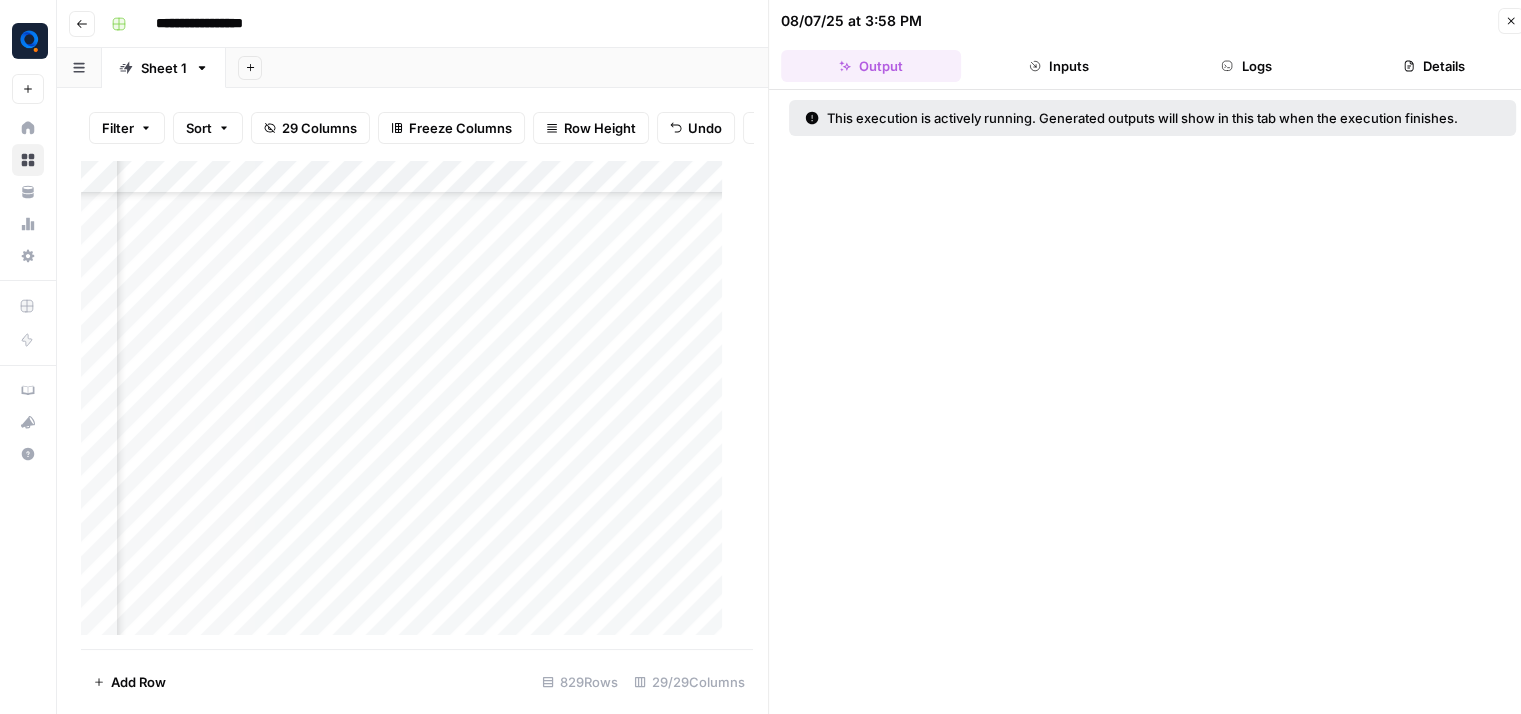 click on "Logs" at bounding box center [1247, 66] 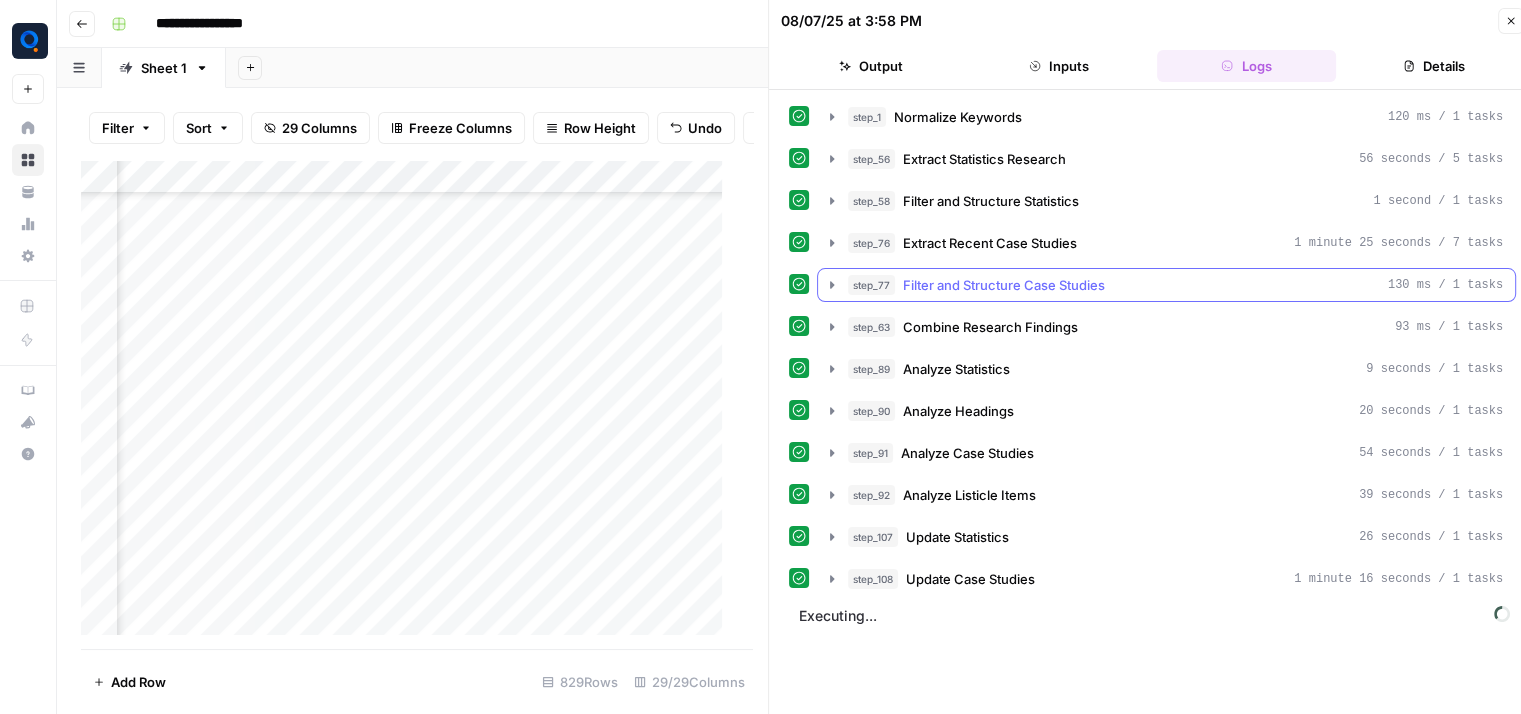 click on "step_77 Filter and Structure Case Studies 130 ms / 1 tasks" at bounding box center (1166, 285) 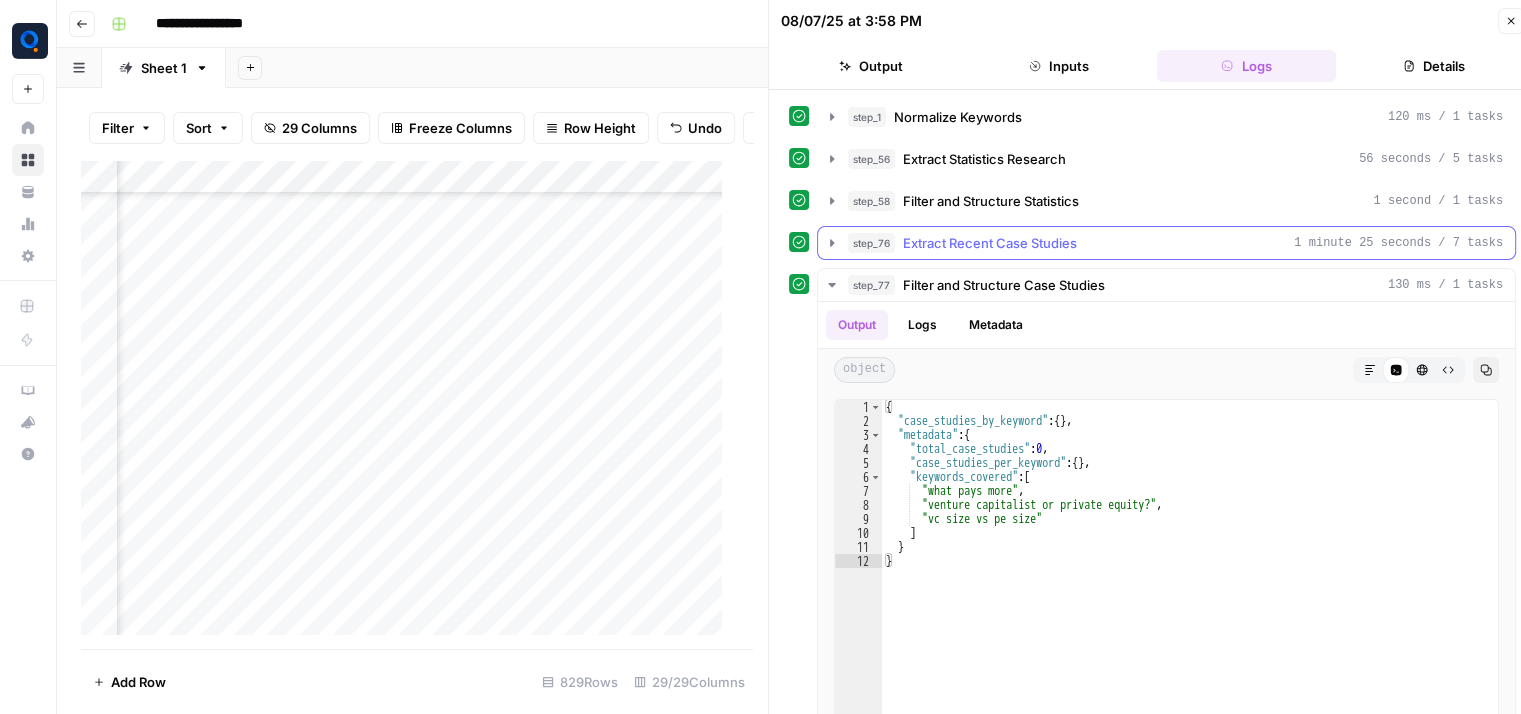 click on "step_76 Extract Recent Case Studies 1 minute 25 seconds / 7 tasks" at bounding box center [1166, 243] 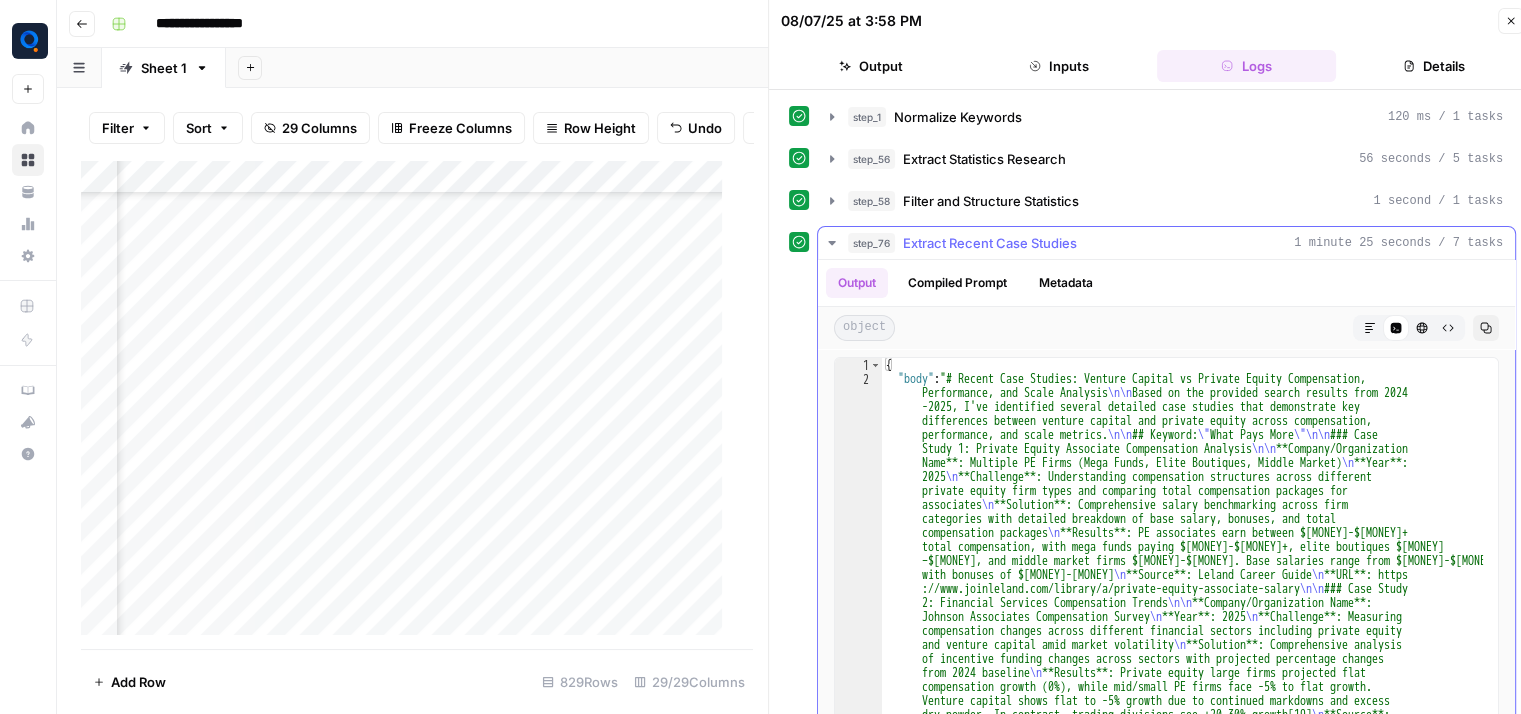 click on "step_76 Extract Recent Case Studies 1 minute 25 seconds / 7 tasks" at bounding box center (1166, 243) 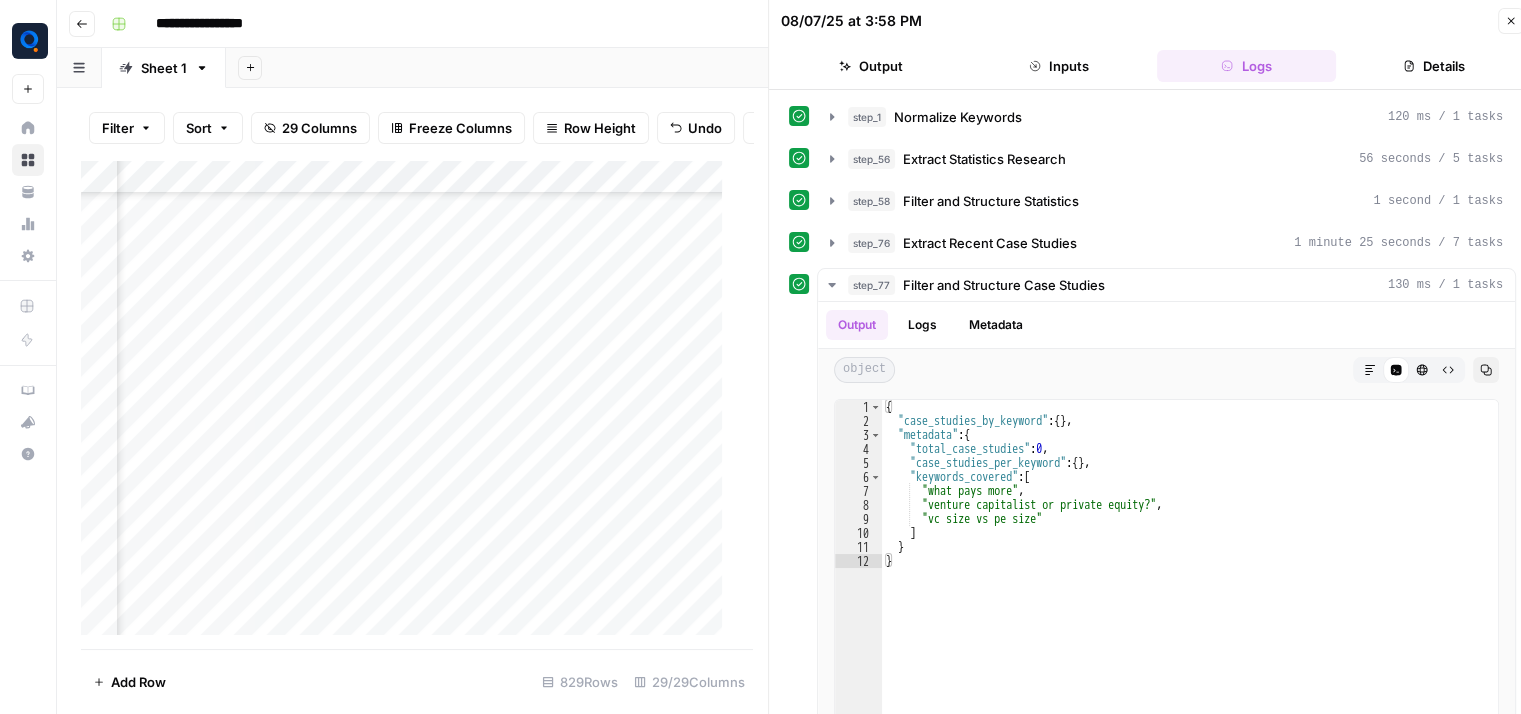 scroll, scrollTop: 20872, scrollLeft: 3467, axis: both 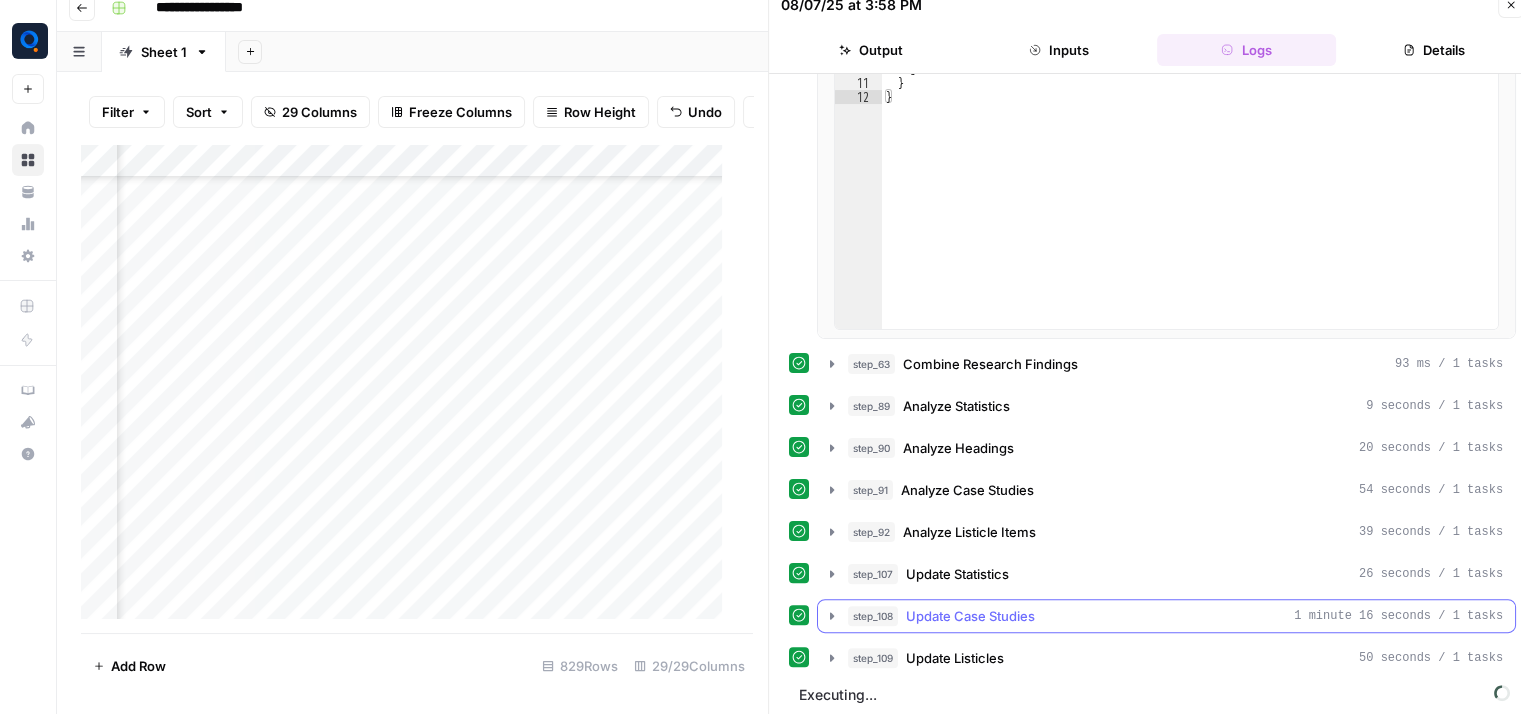 click on "Update Case Studies" at bounding box center (970, 616) 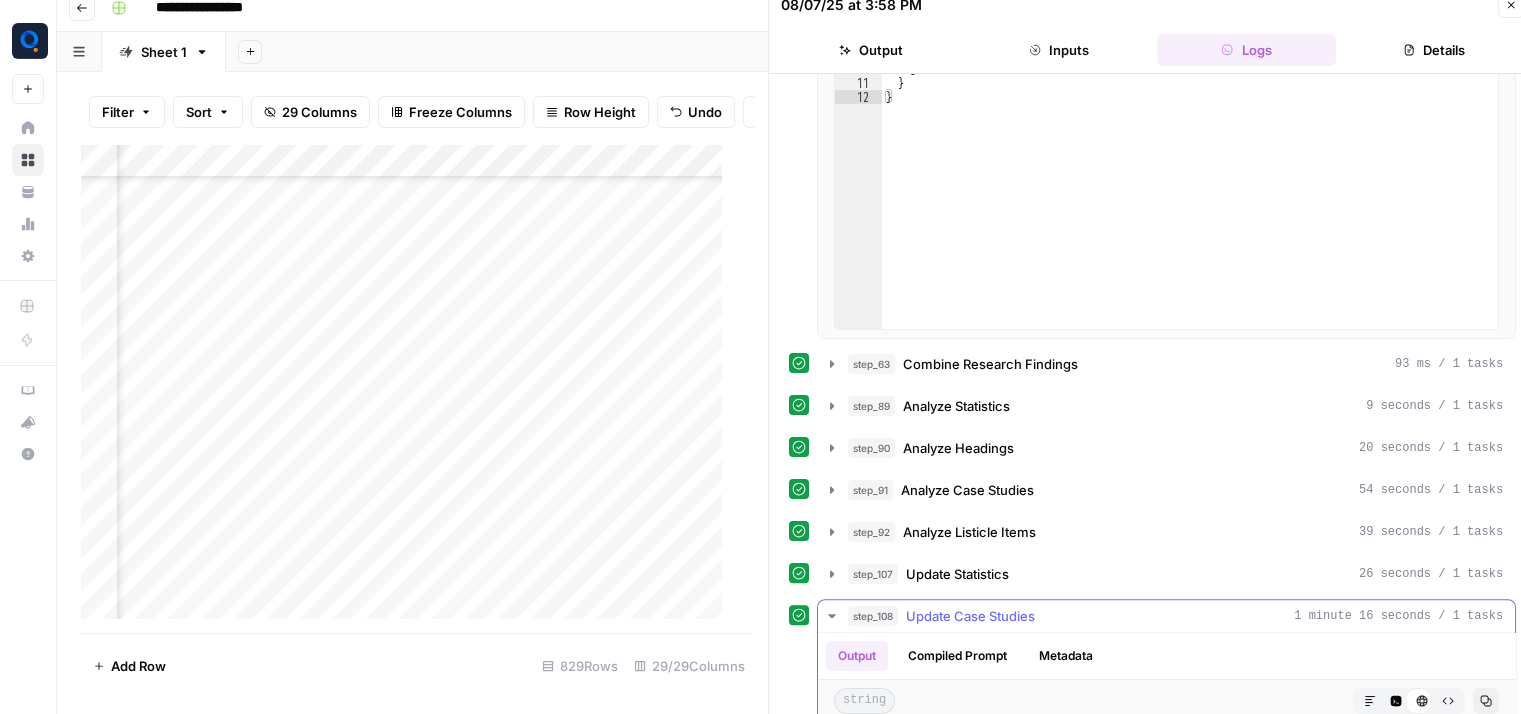 click on "Update Case Studies" at bounding box center (970, 616) 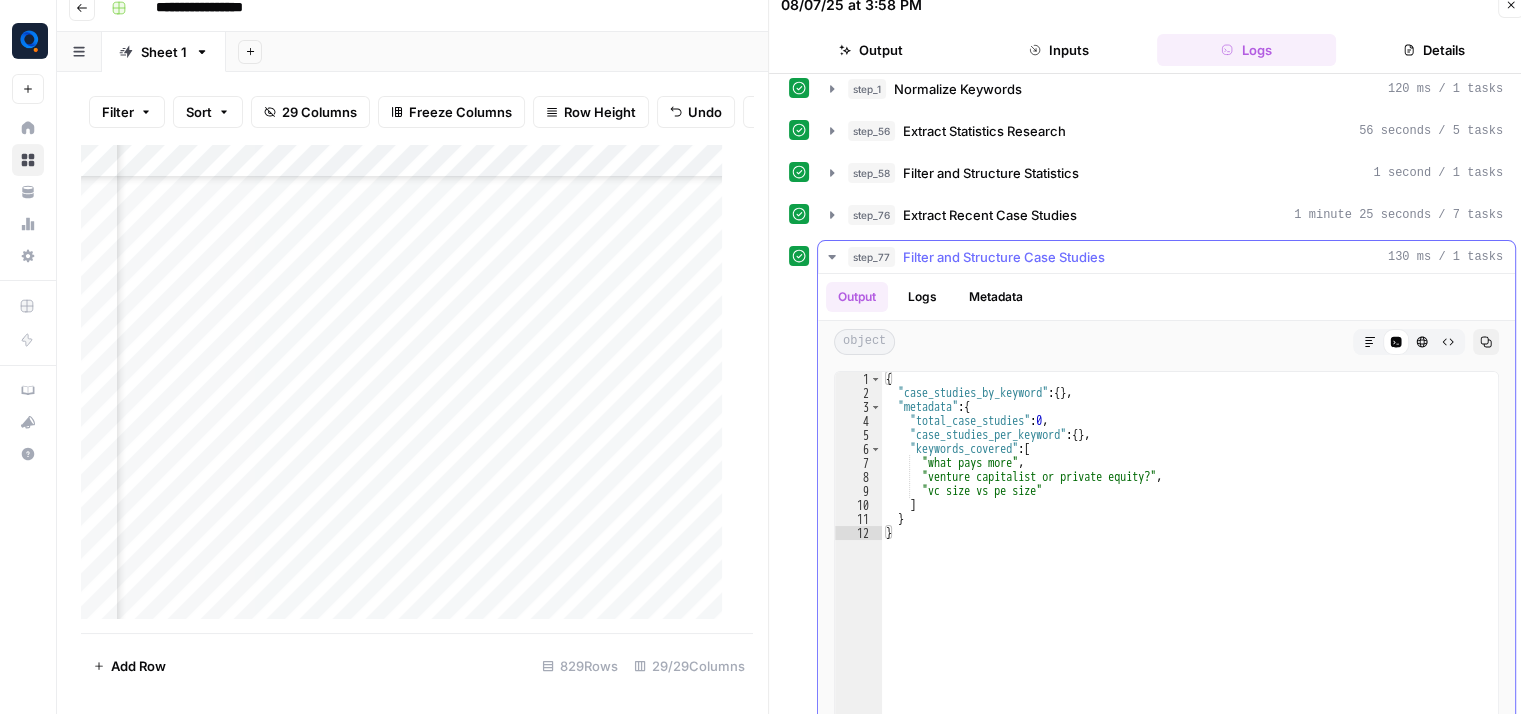 scroll, scrollTop: 0, scrollLeft: 0, axis: both 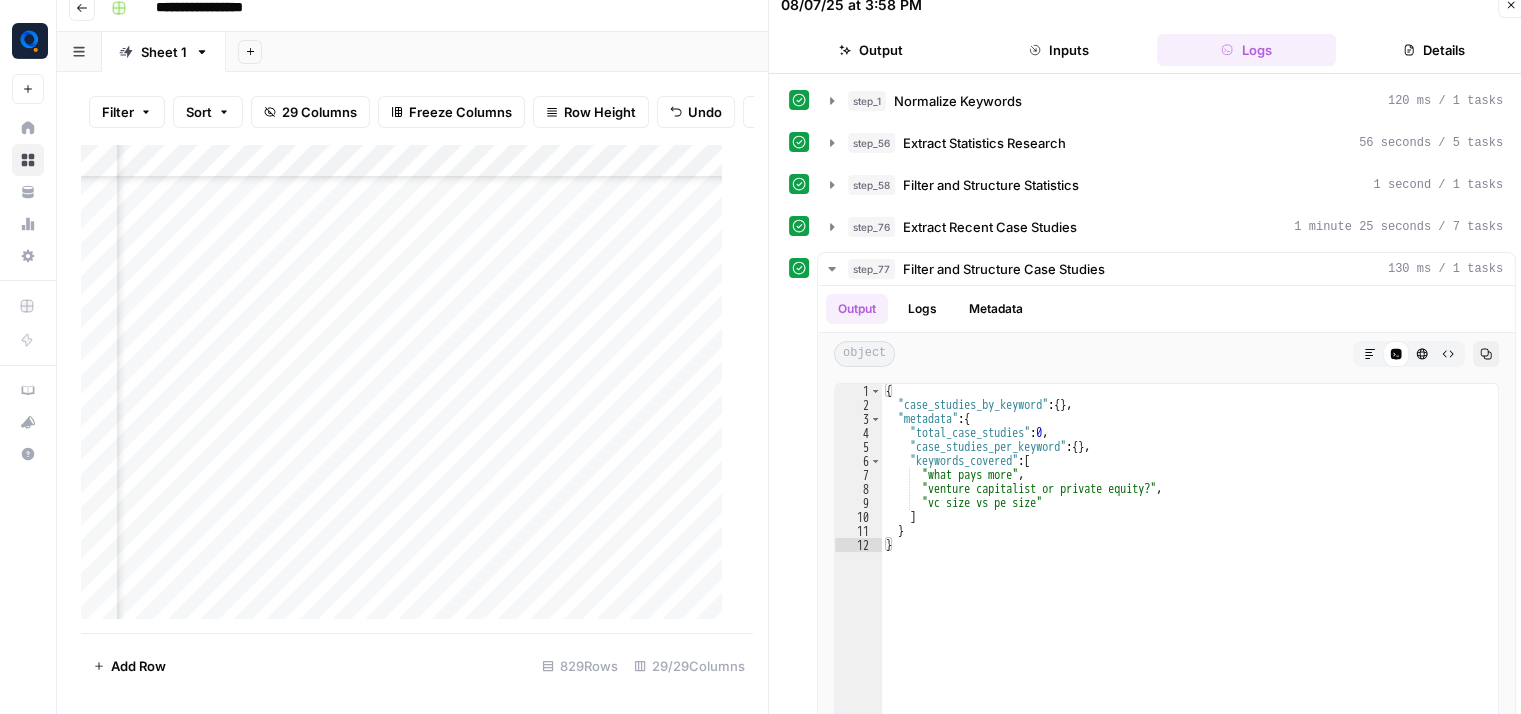 click on "Add Column" at bounding box center (409, 389) 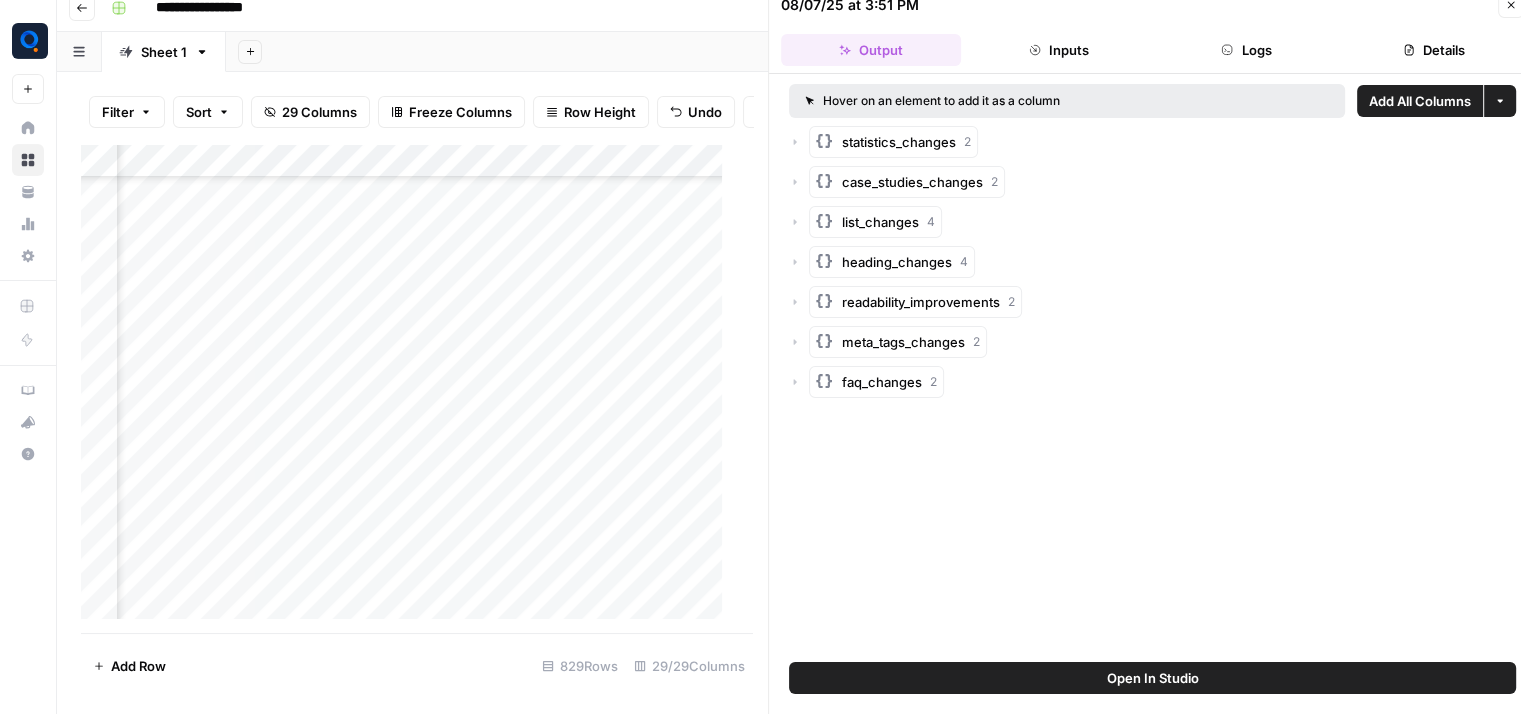 click on "Logs" at bounding box center (1247, 50) 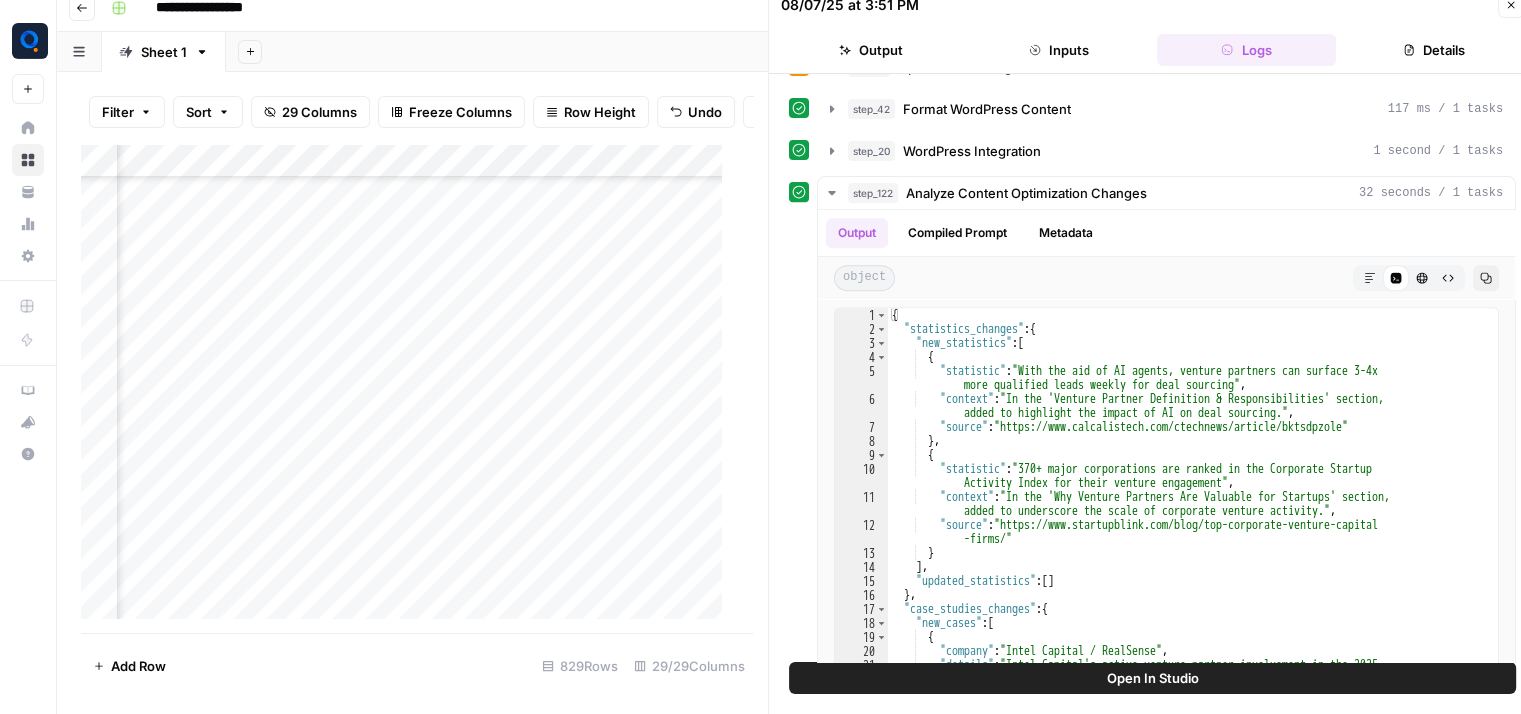 scroll, scrollTop: 835, scrollLeft: 0, axis: vertical 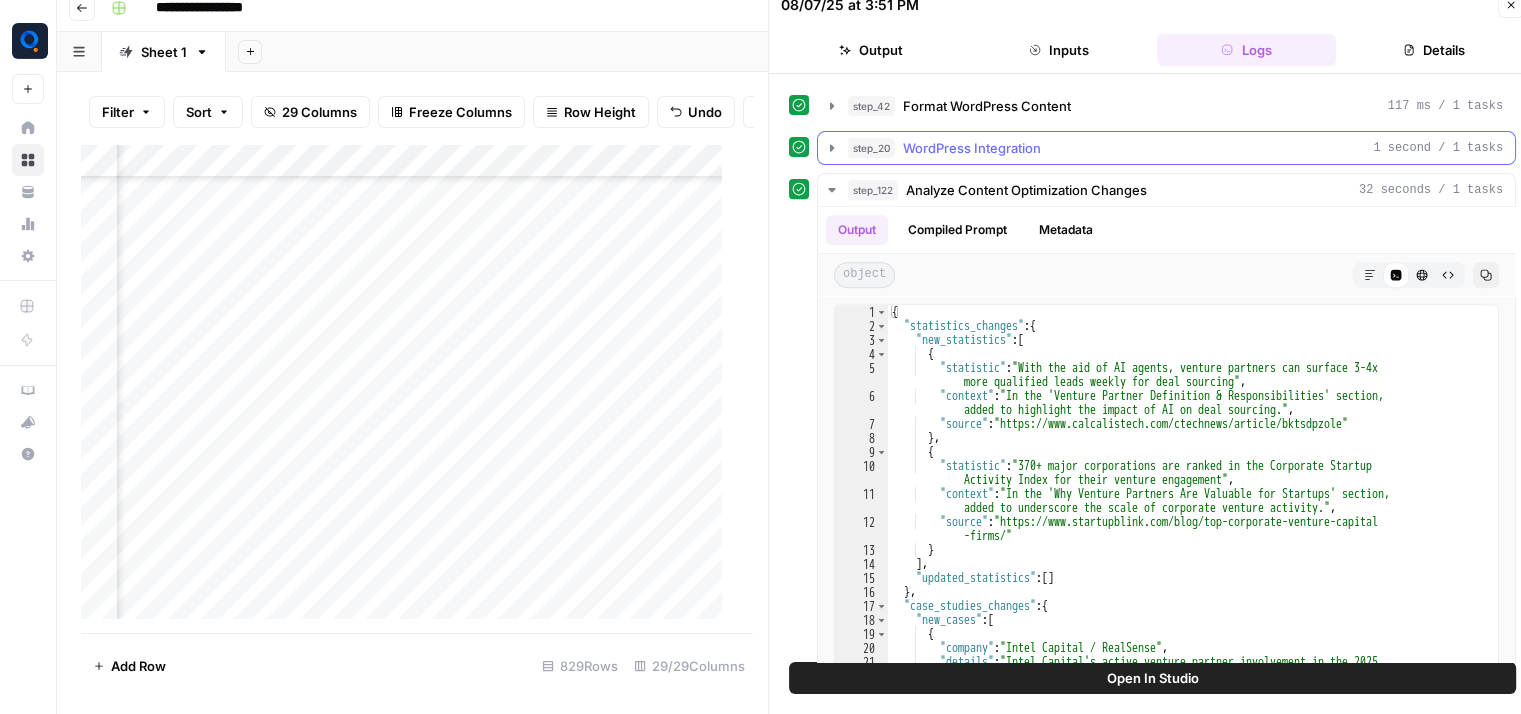 click on "step_20 WordPress Integration 1 second / 1 tasks" at bounding box center [1166, 148] 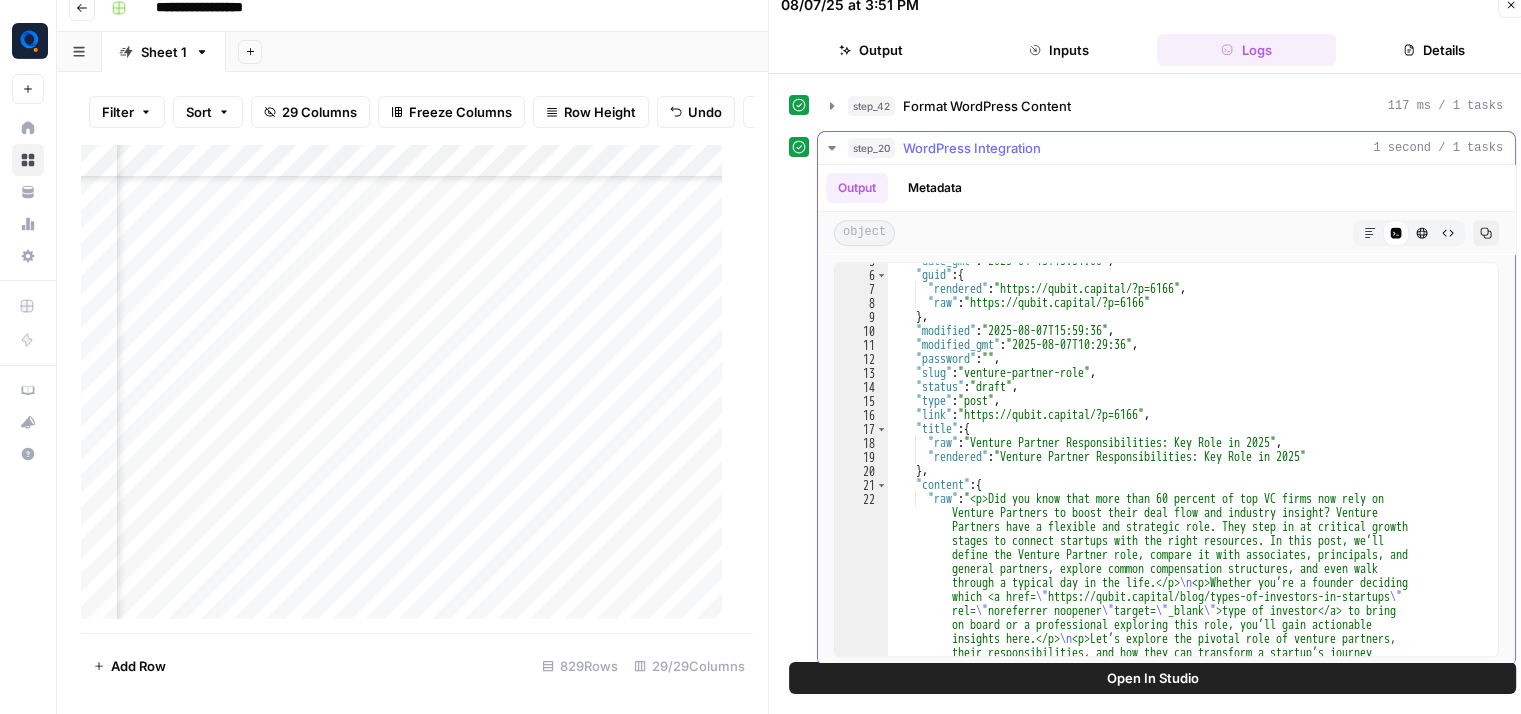 scroll, scrollTop: 65, scrollLeft: 0, axis: vertical 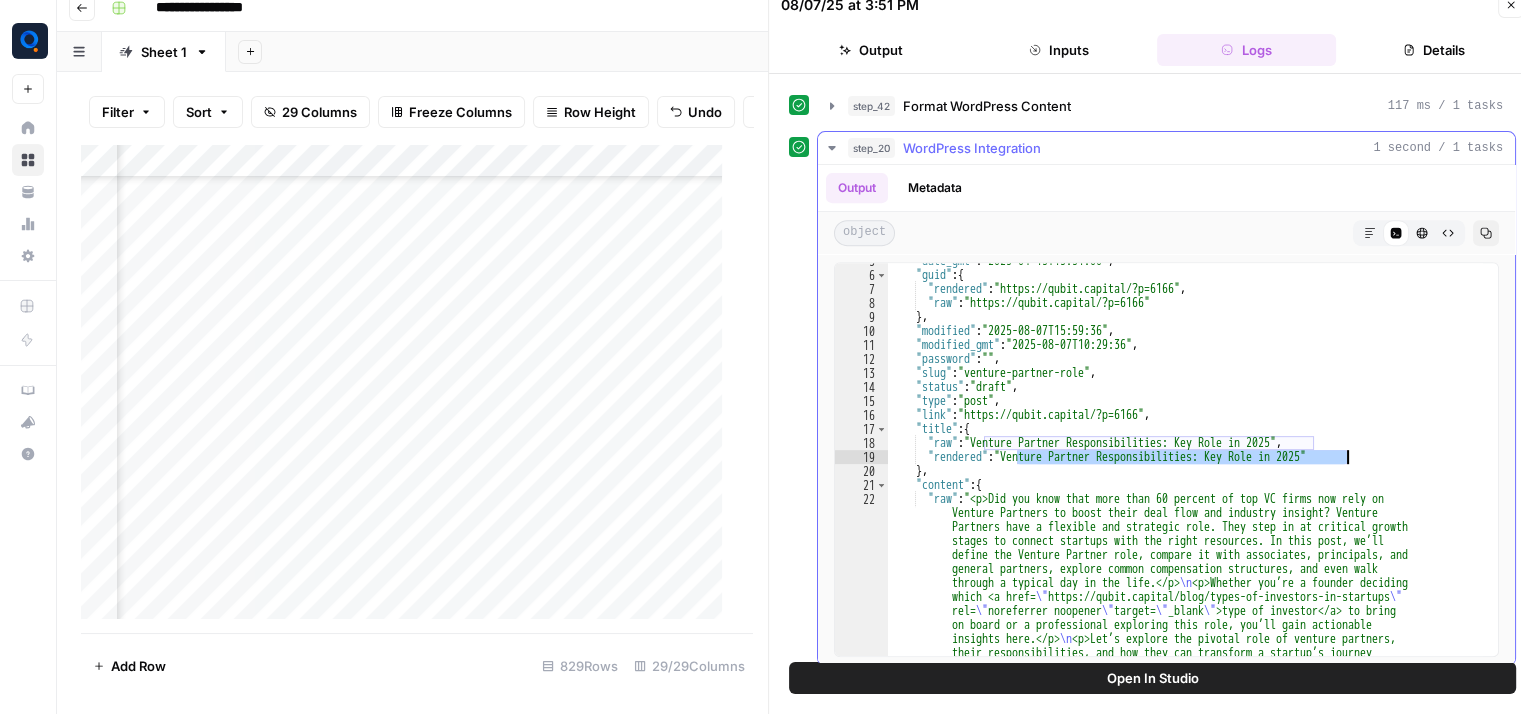 drag, startPoint x: 1016, startPoint y: 451, endPoint x: 1344, endPoint y: 444, distance: 328.07468 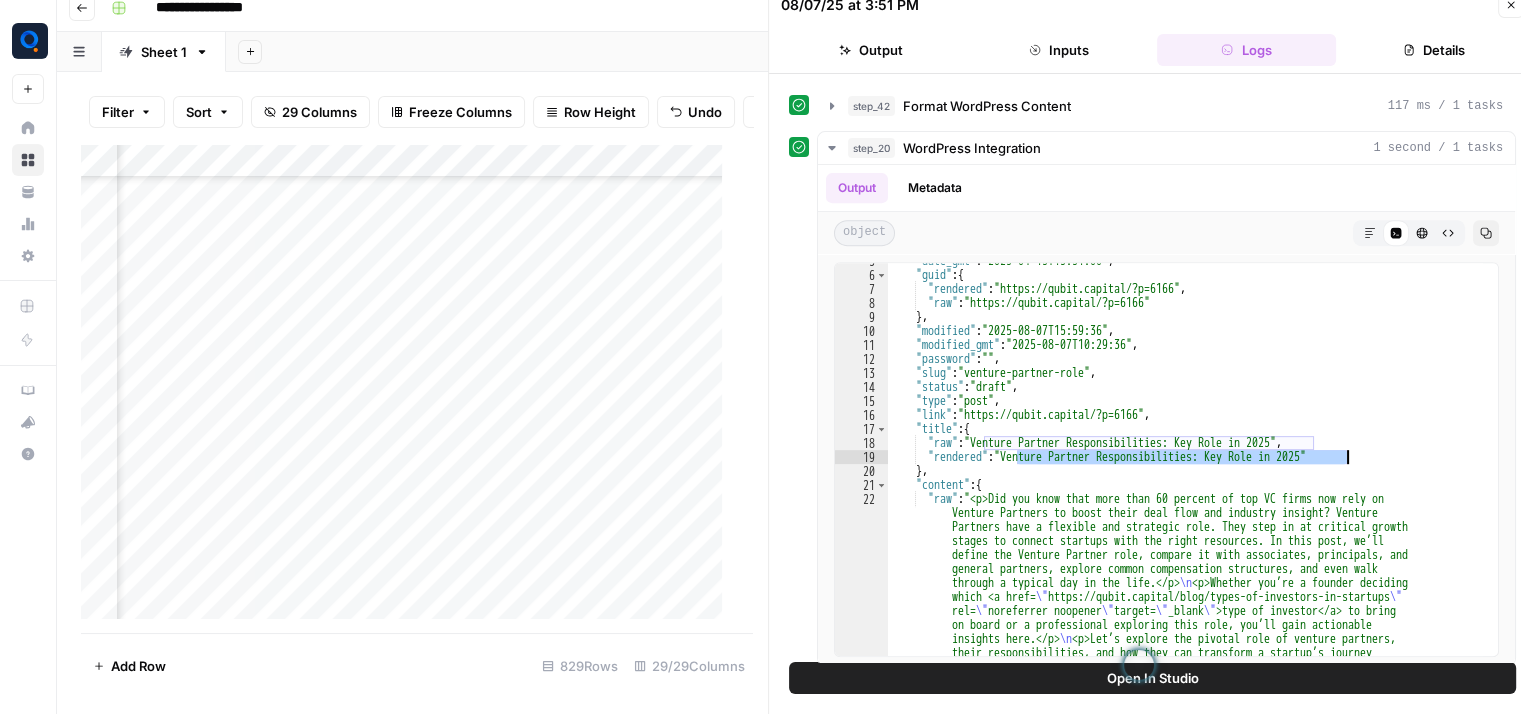 click on "Add Column" at bounding box center [409, 389] 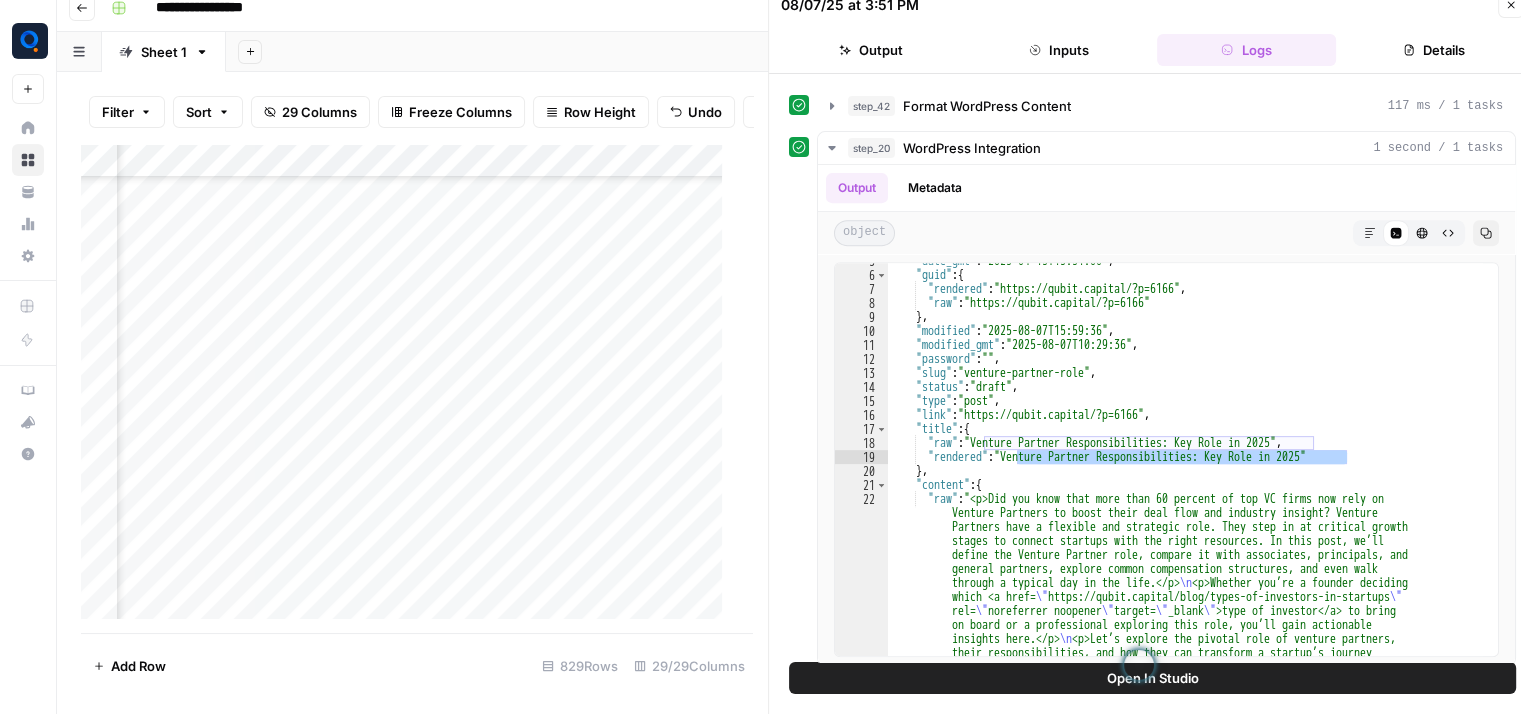 scroll, scrollTop: 19695, scrollLeft: 3107, axis: both 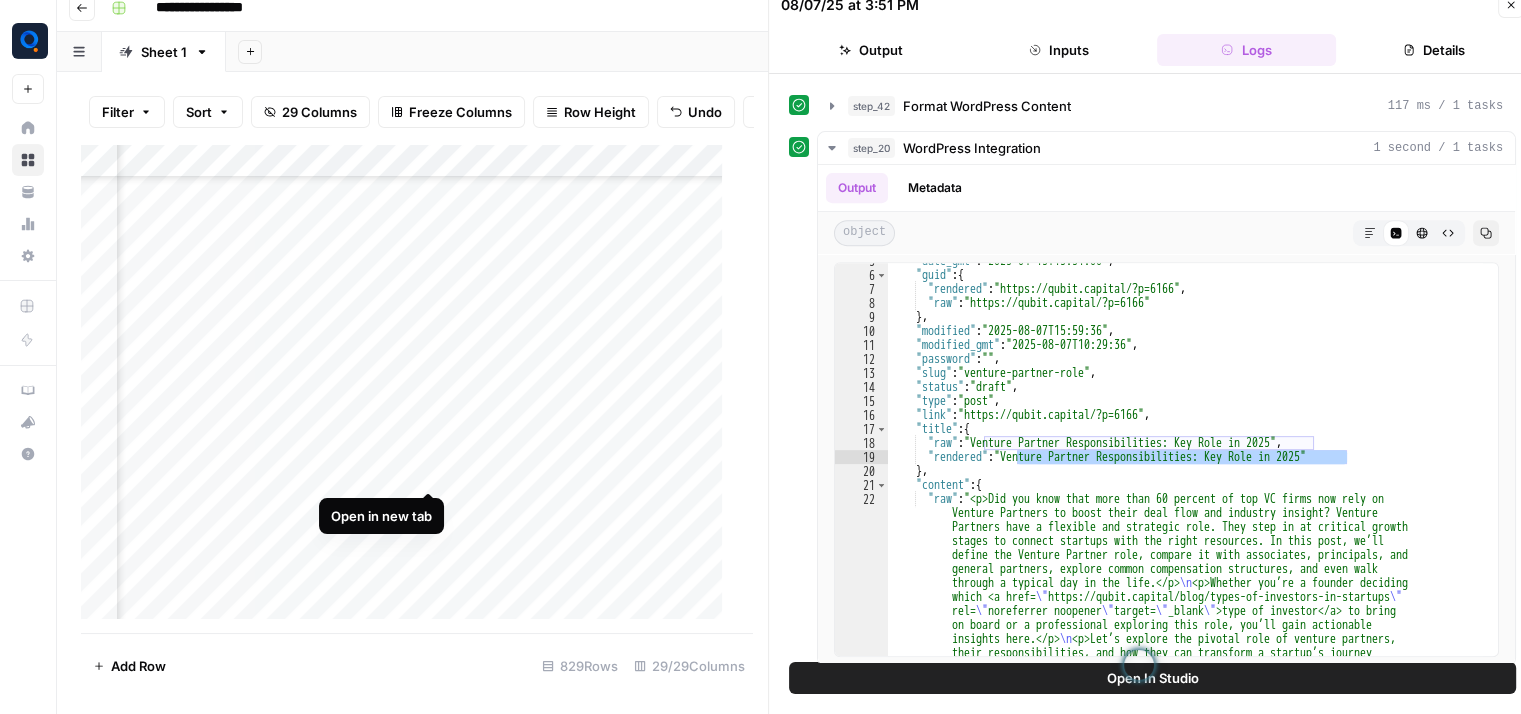 click on "Add Column" at bounding box center [409, 389] 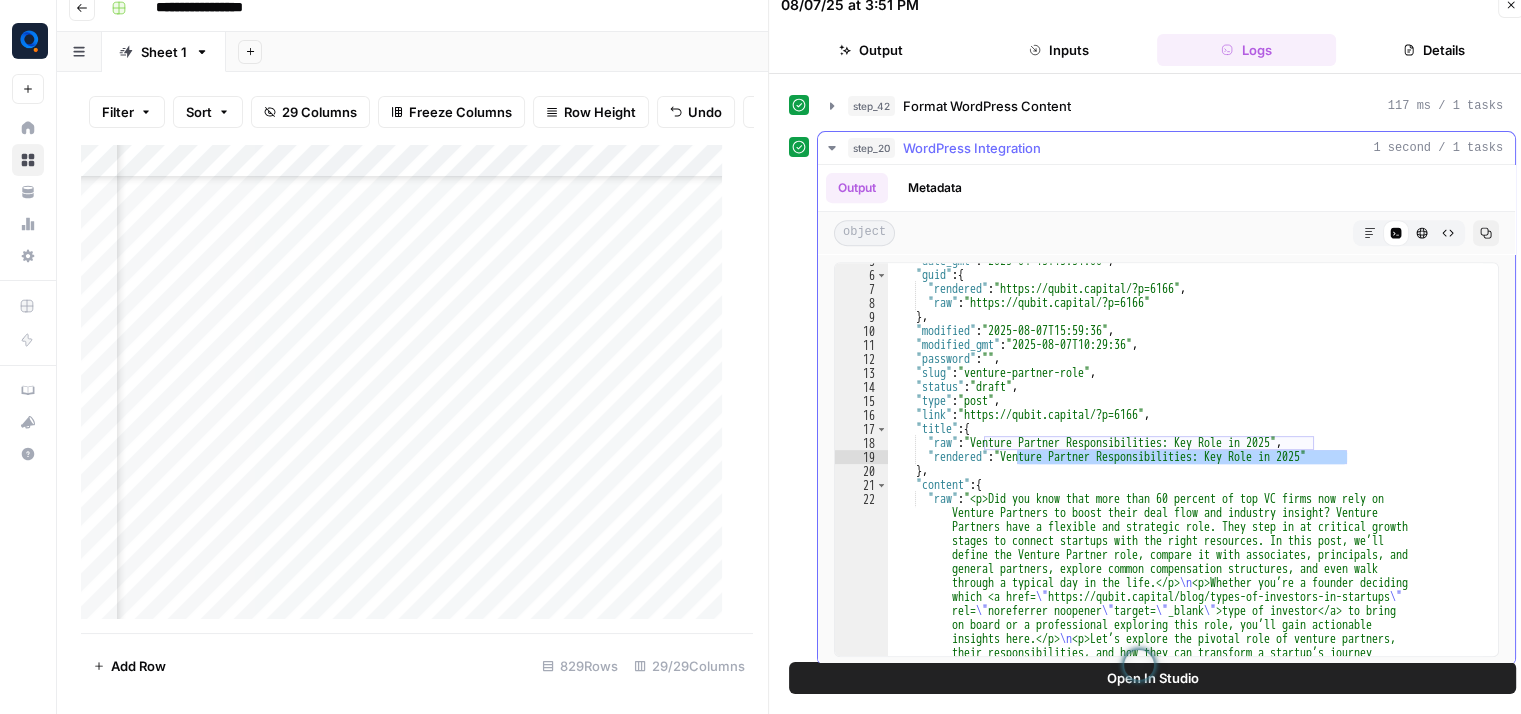 click on "step_20 WordPress Integration 1 second / 1 tasks" at bounding box center (1175, 148) 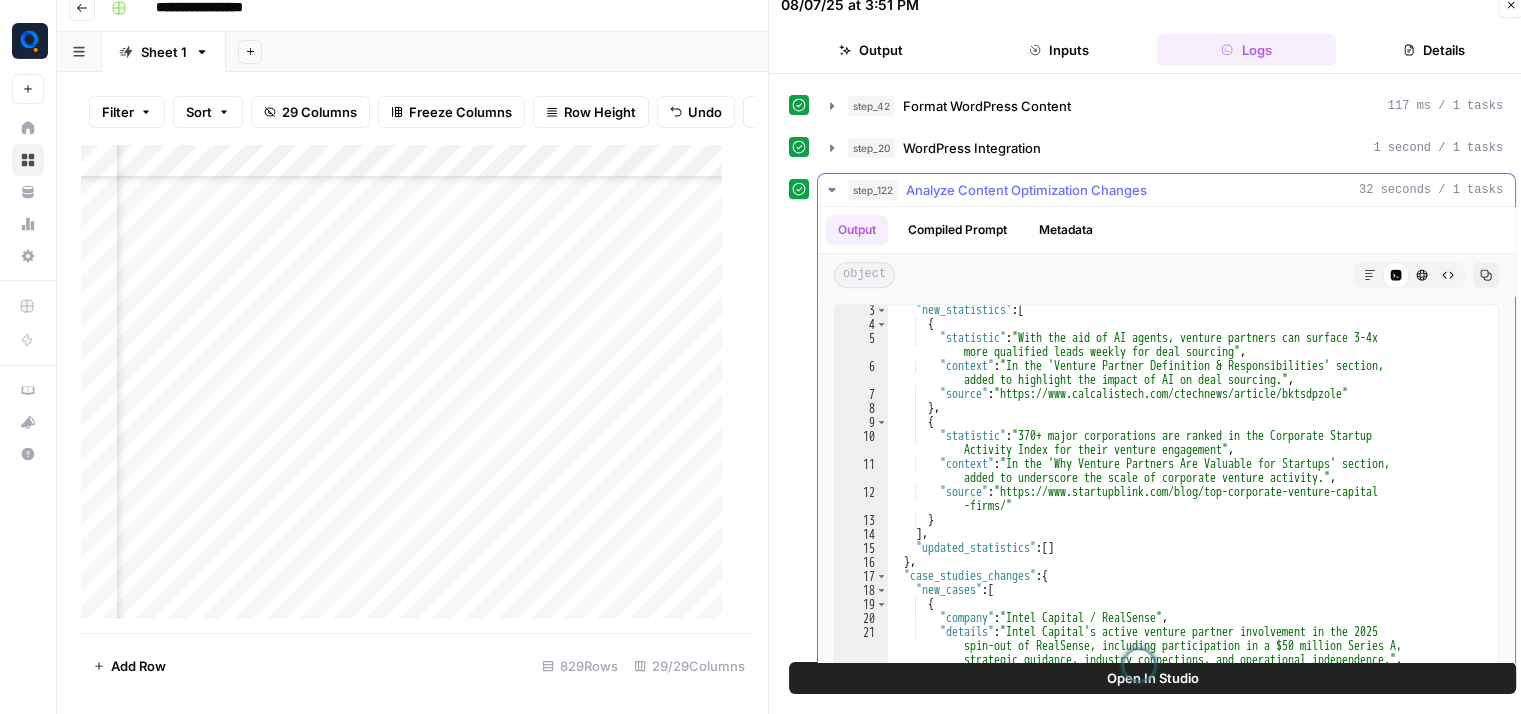 scroll, scrollTop: 32, scrollLeft: 0, axis: vertical 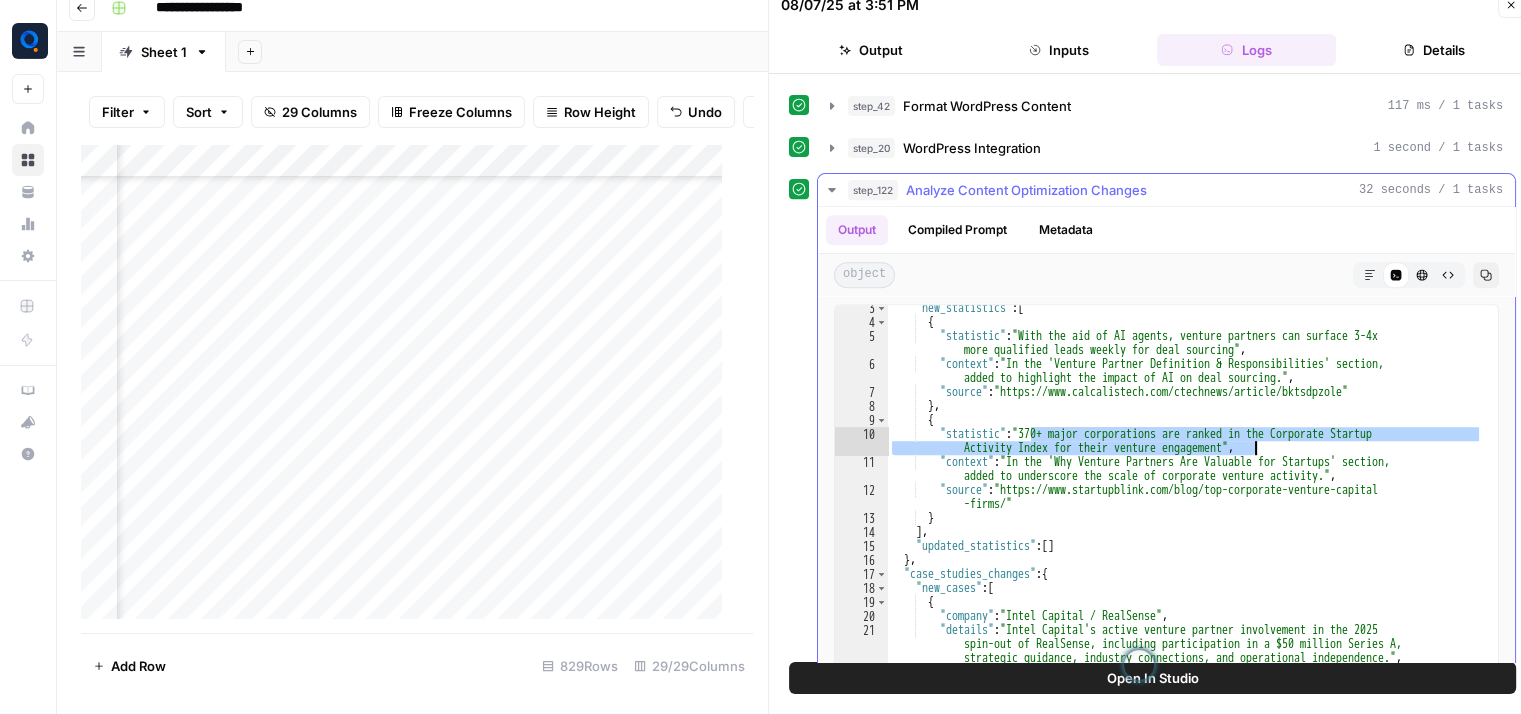 drag, startPoint x: 1033, startPoint y: 421, endPoint x: 1255, endPoint y: 433, distance: 222.32408 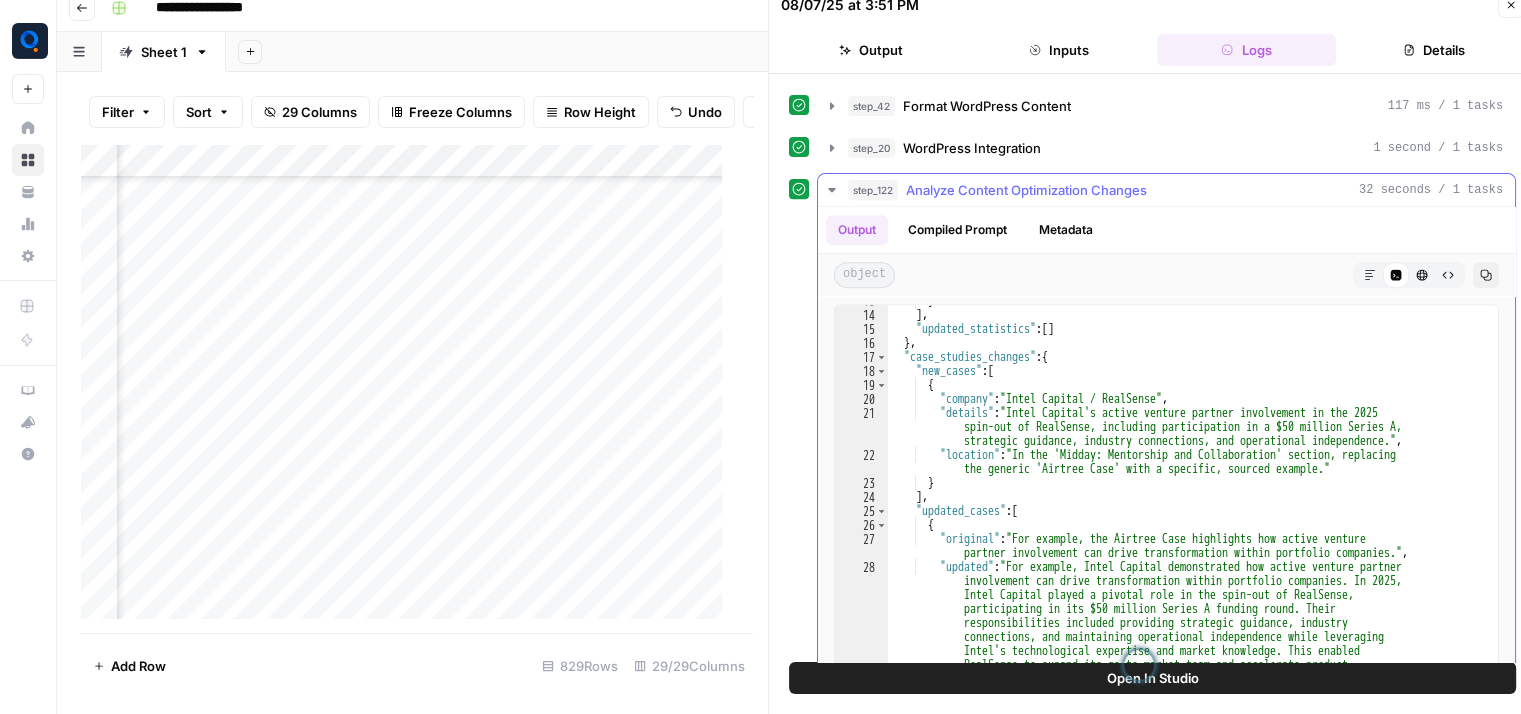 scroll, scrollTop: 260, scrollLeft: 0, axis: vertical 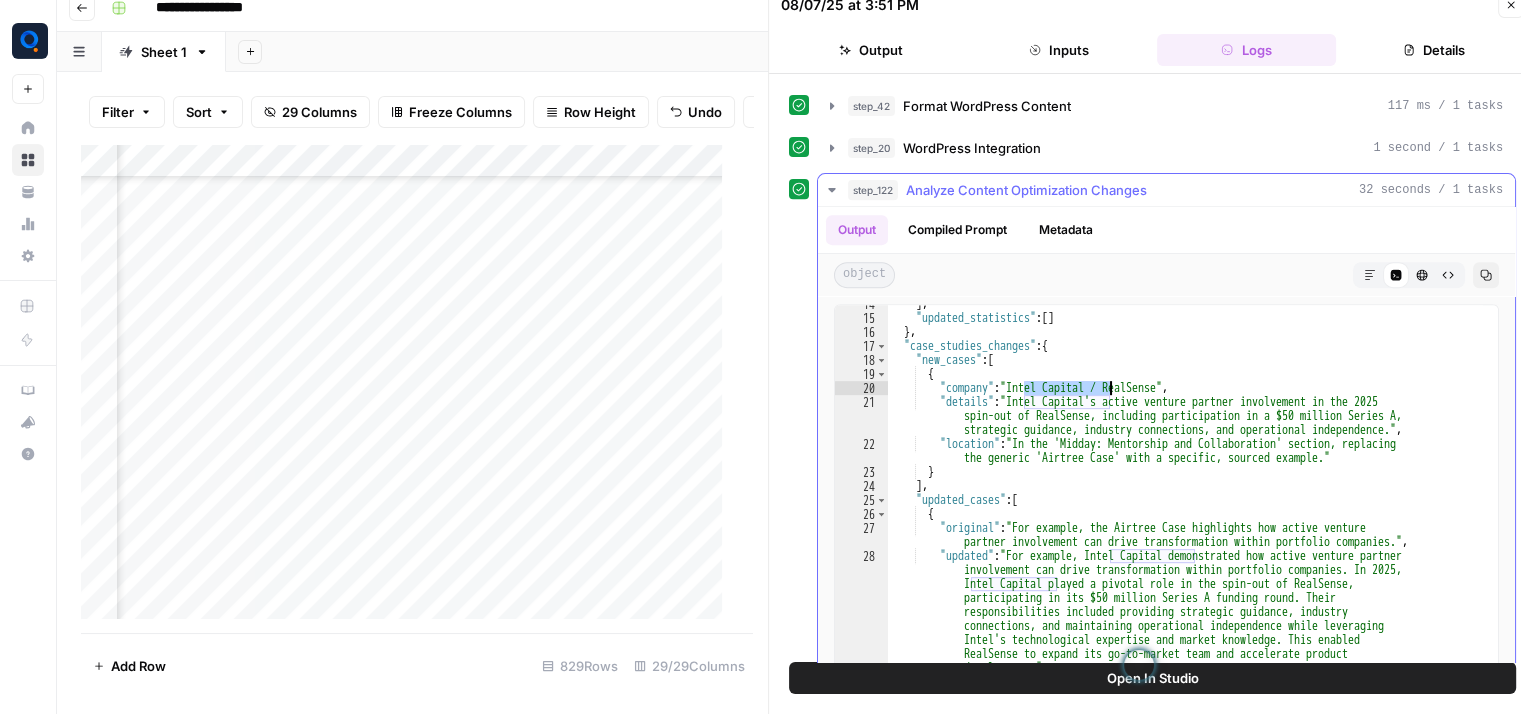 drag, startPoint x: 1021, startPoint y: 377, endPoint x: 1108, endPoint y: 376, distance: 87.005745 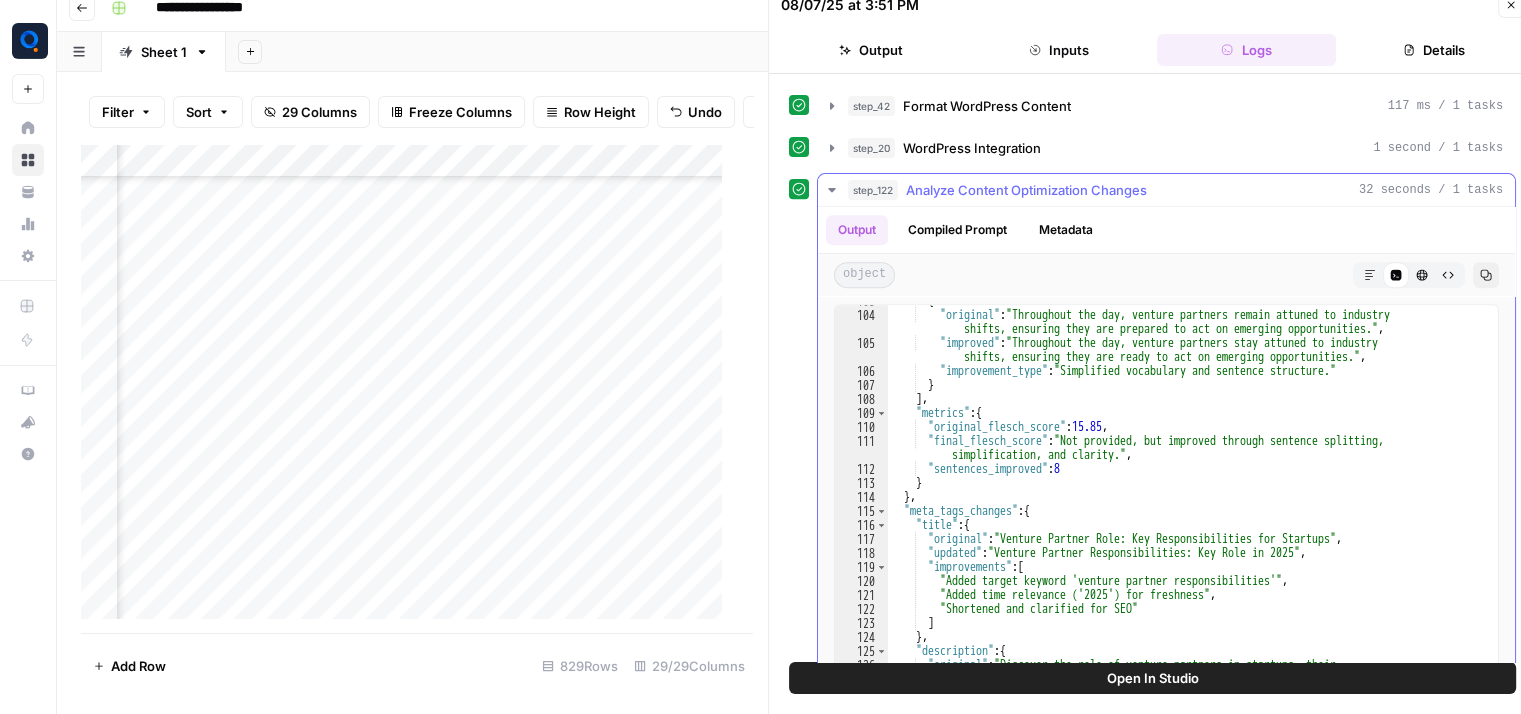 scroll, scrollTop: 2196, scrollLeft: 0, axis: vertical 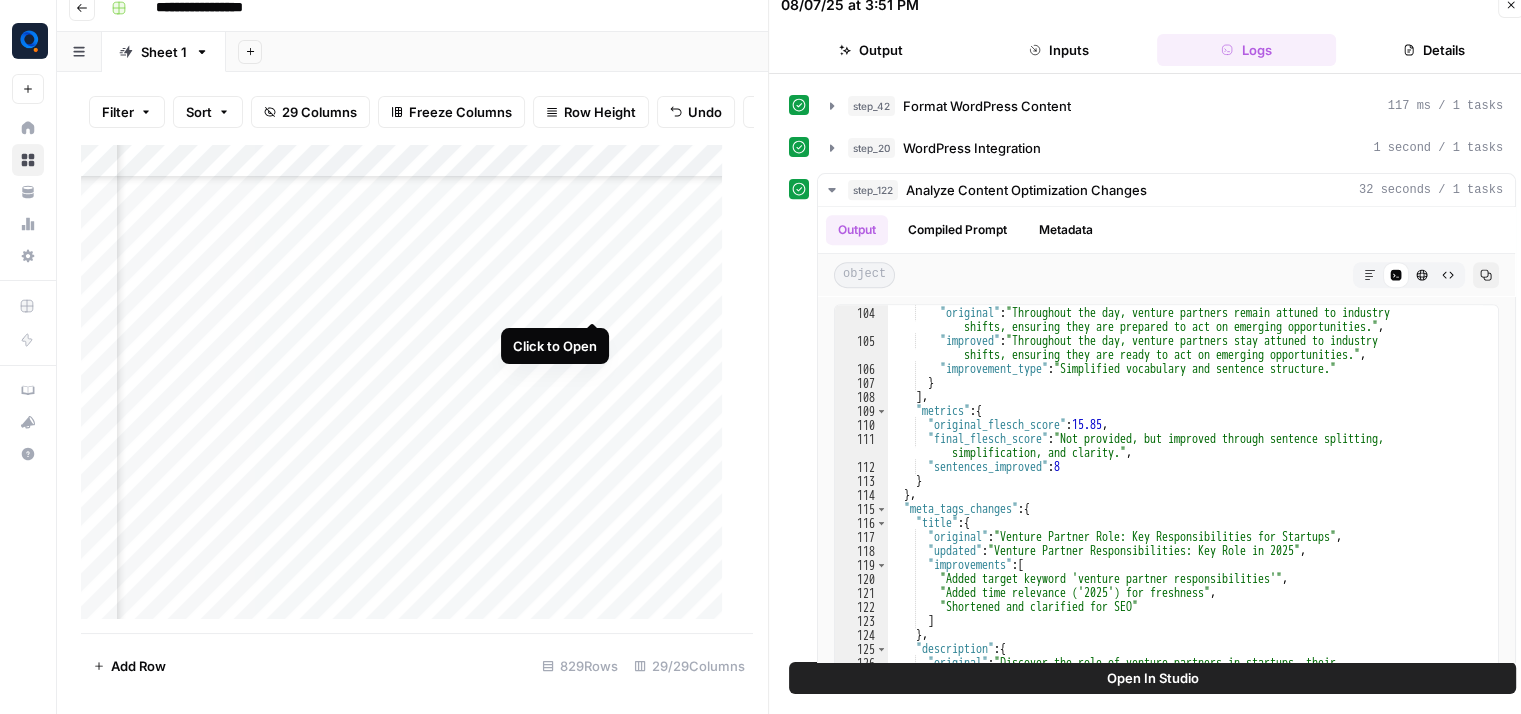click on "Add Column" at bounding box center [409, 389] 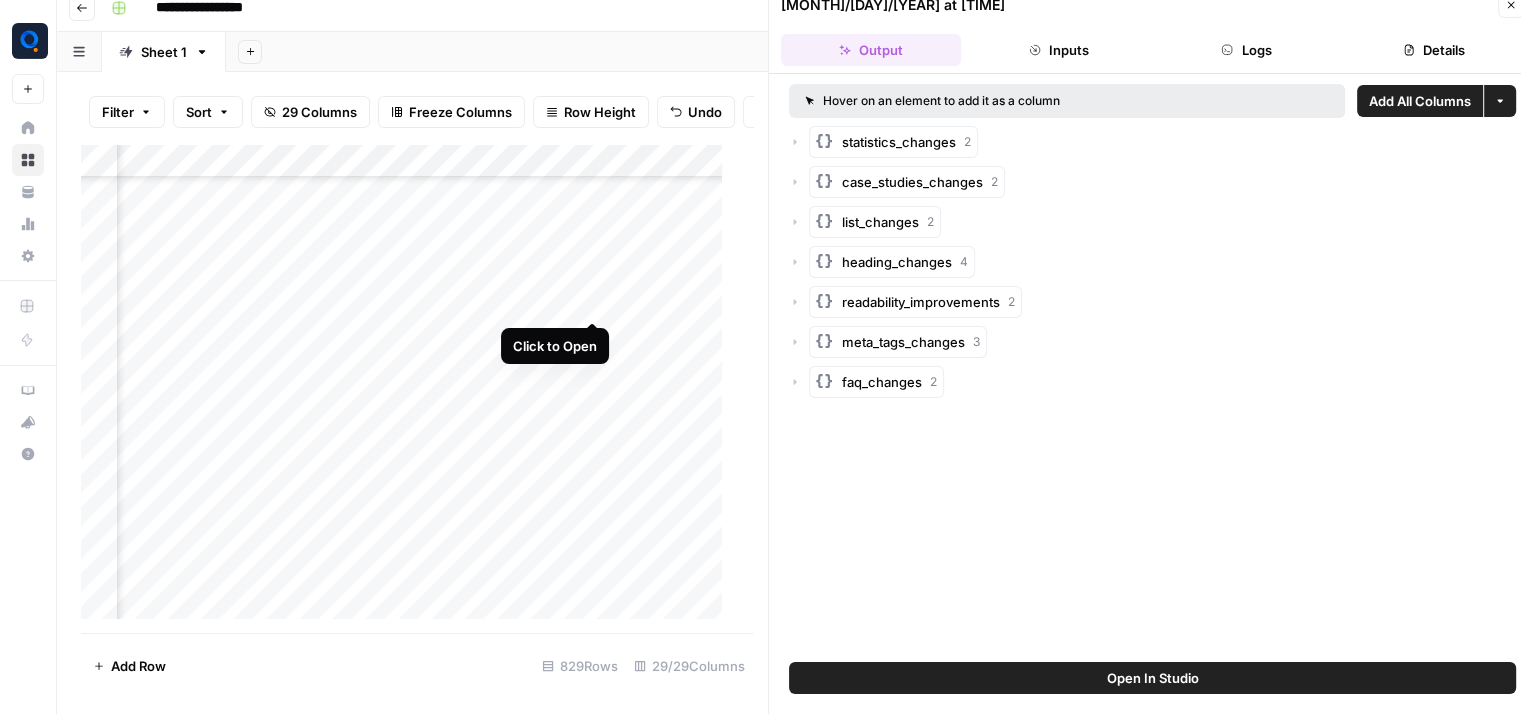 click on "Add Column" 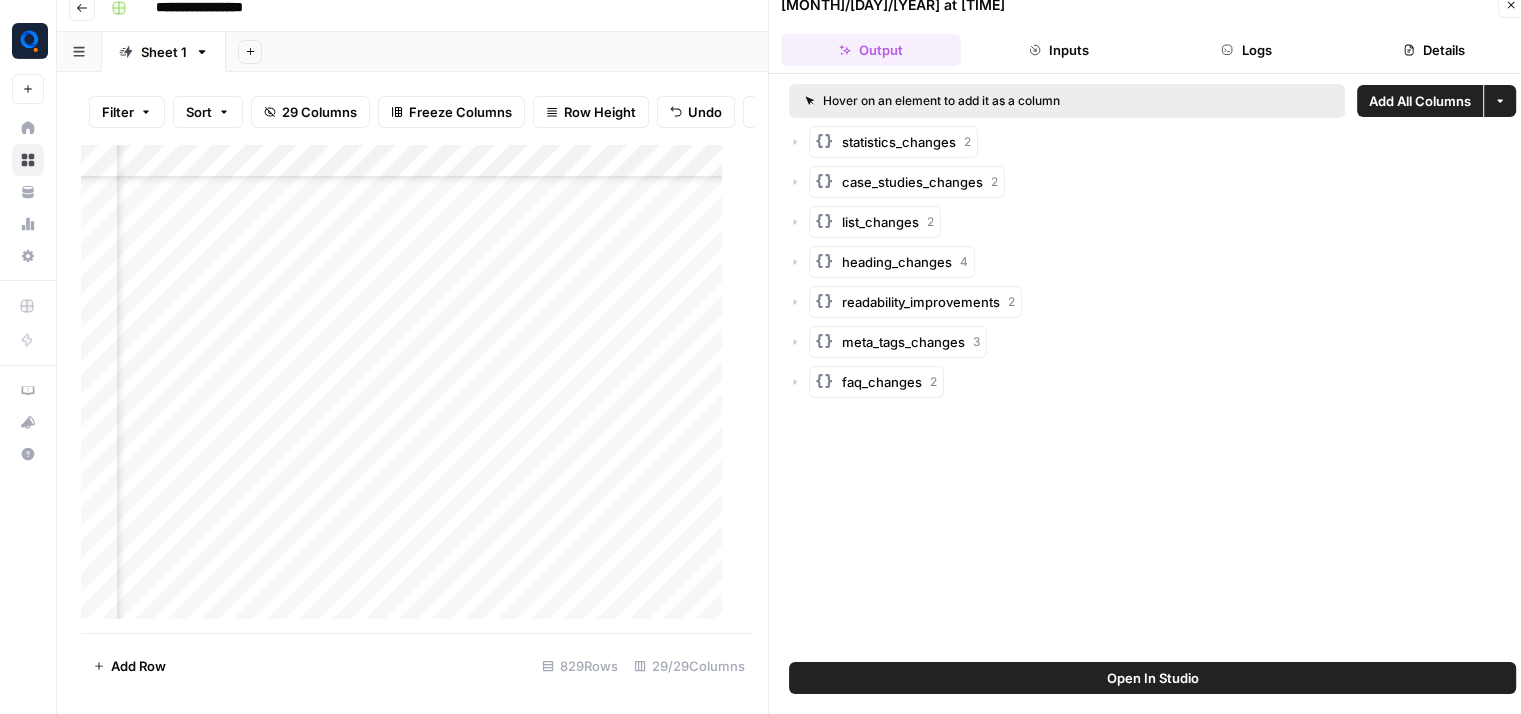 click on "Logs" 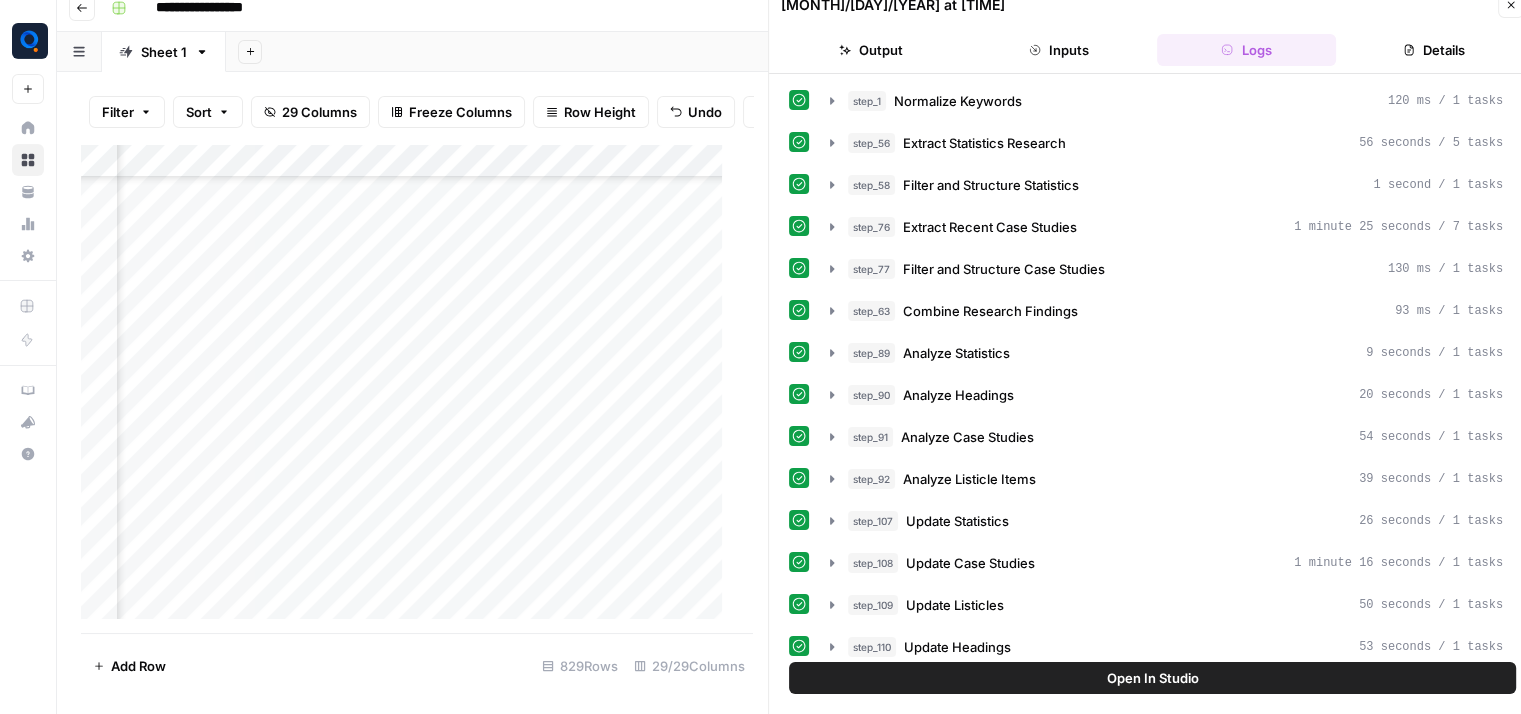 click on "Inputs" 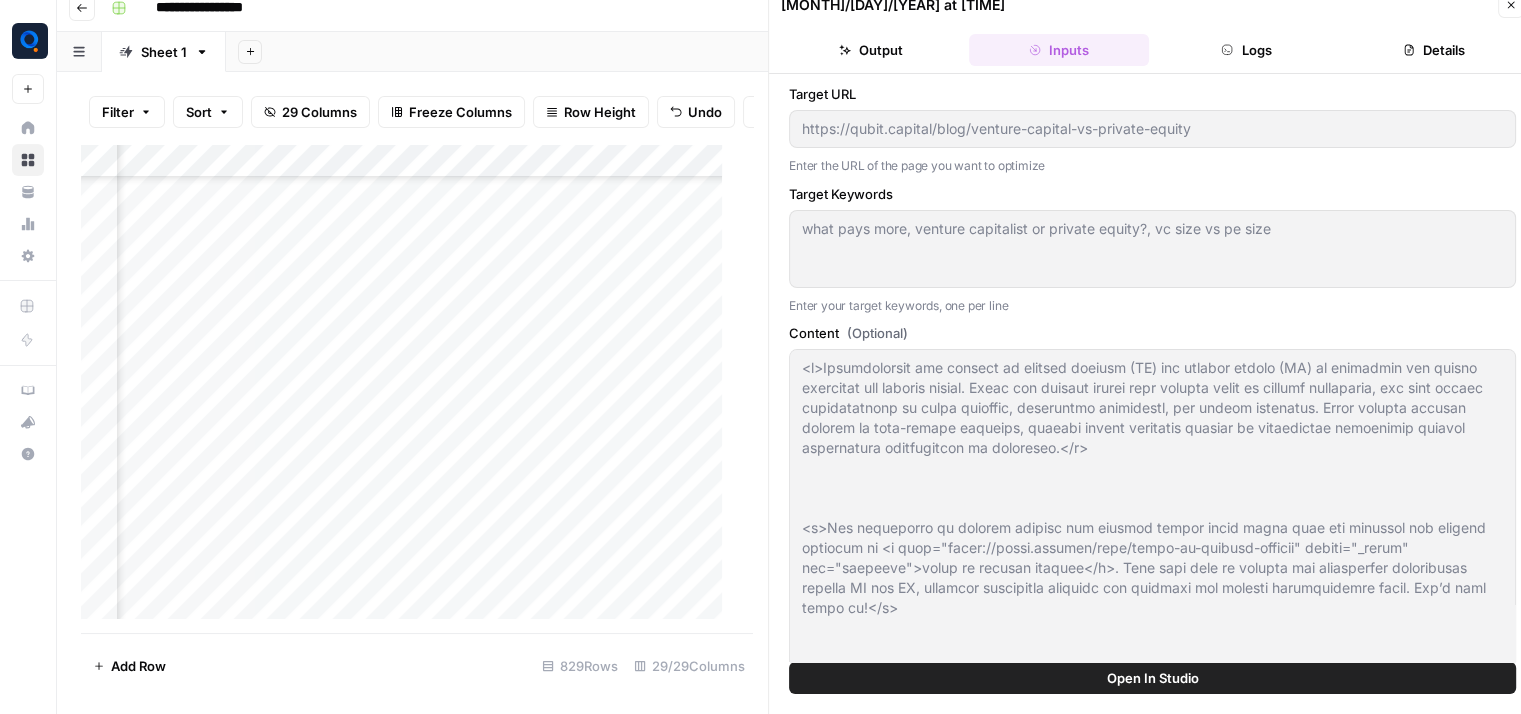click on "Logs" 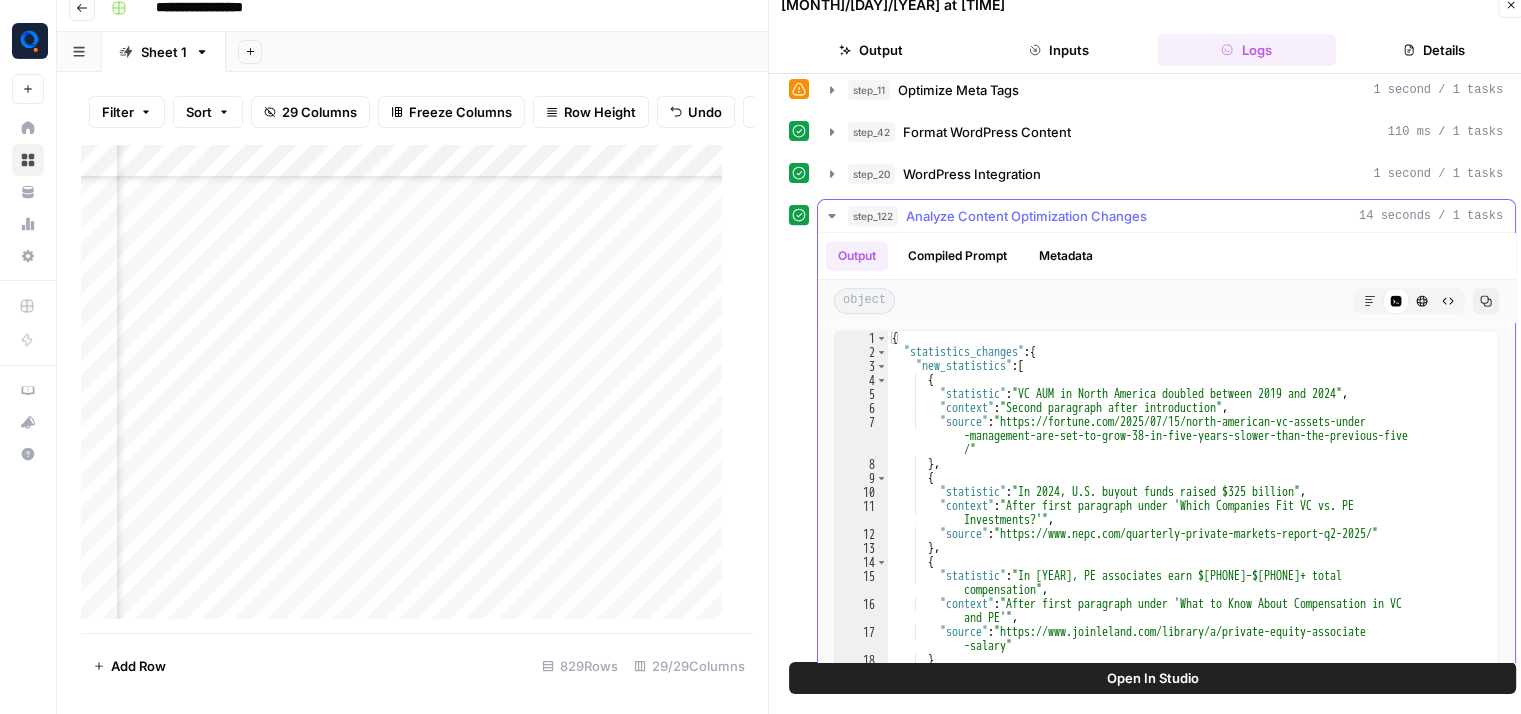 scroll, scrollTop: 808, scrollLeft: 0, axis: vertical 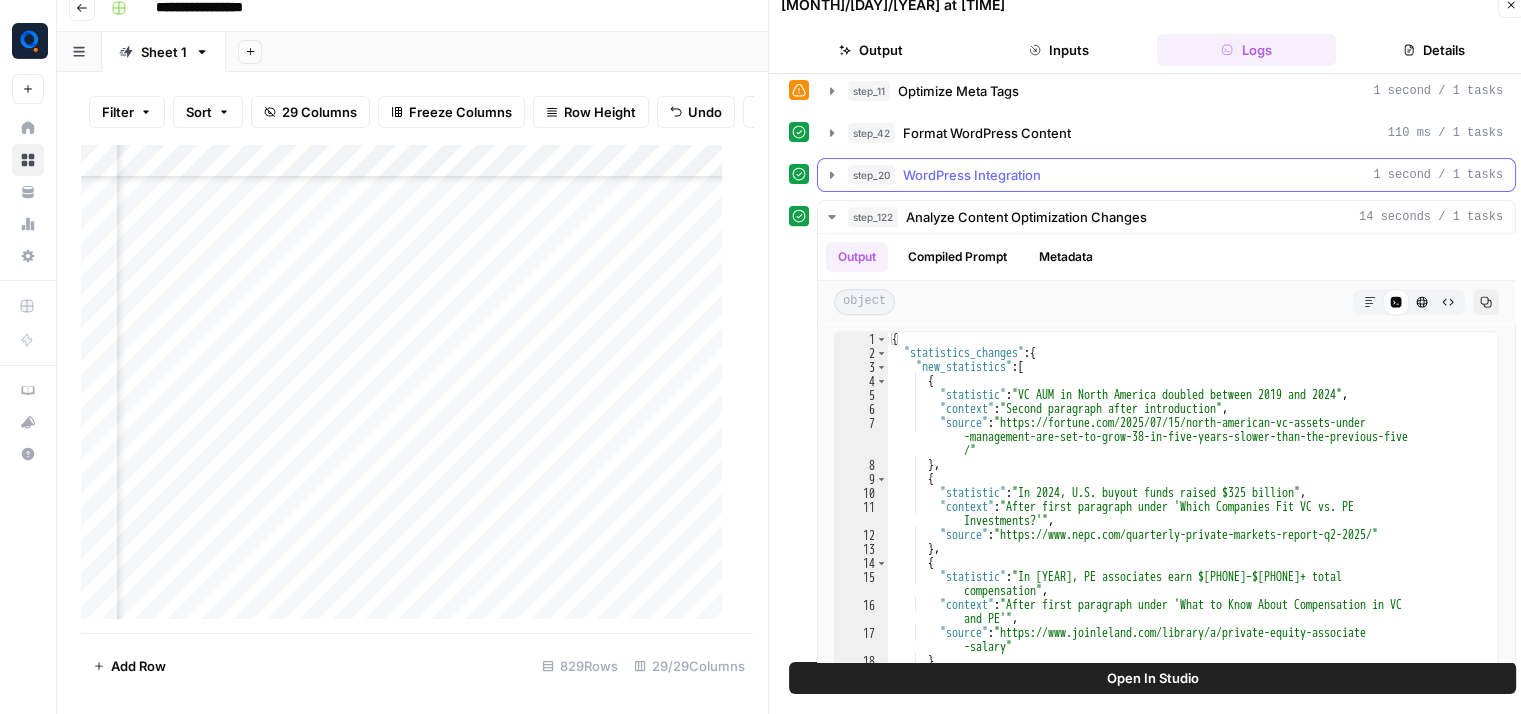 click on "step_20 WordPress Integration 1 second / 1 tasks" 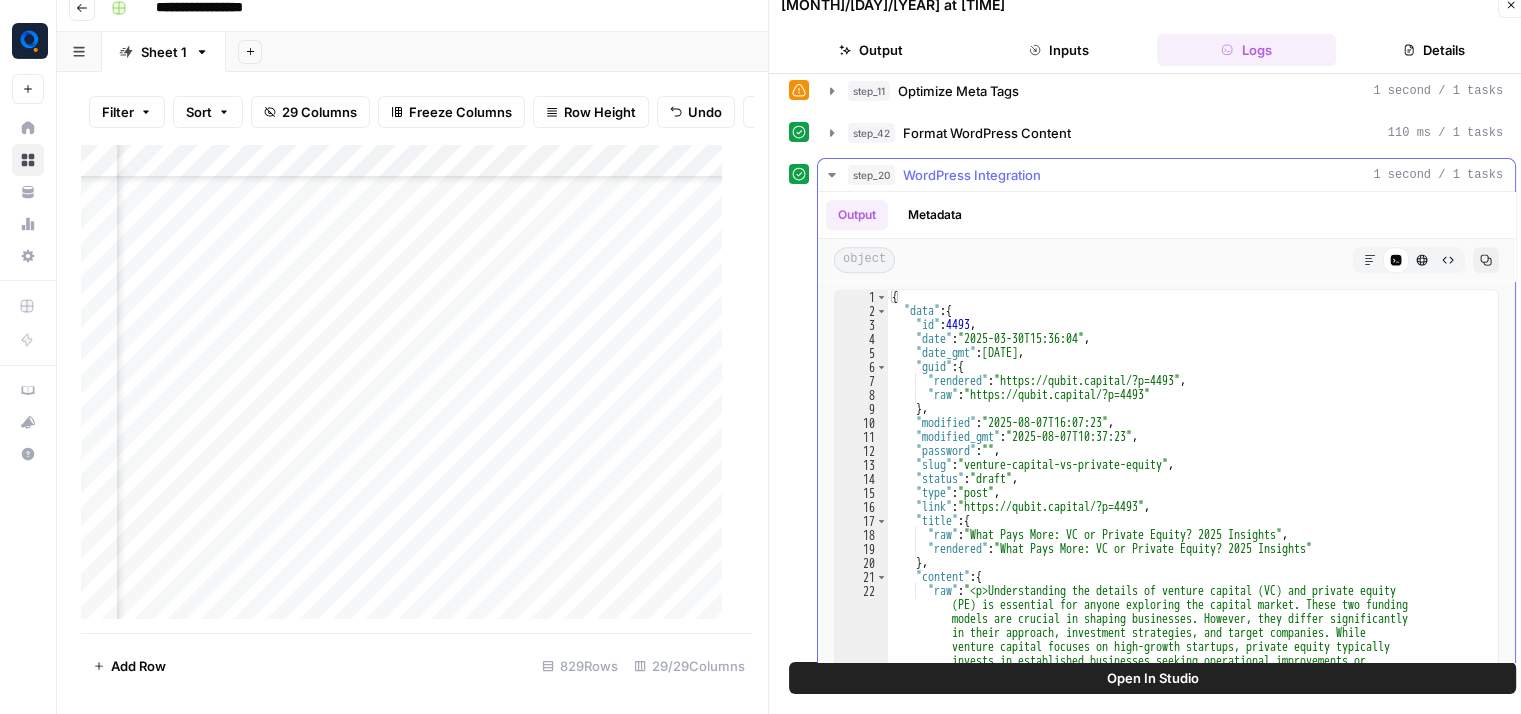 type on "**********" 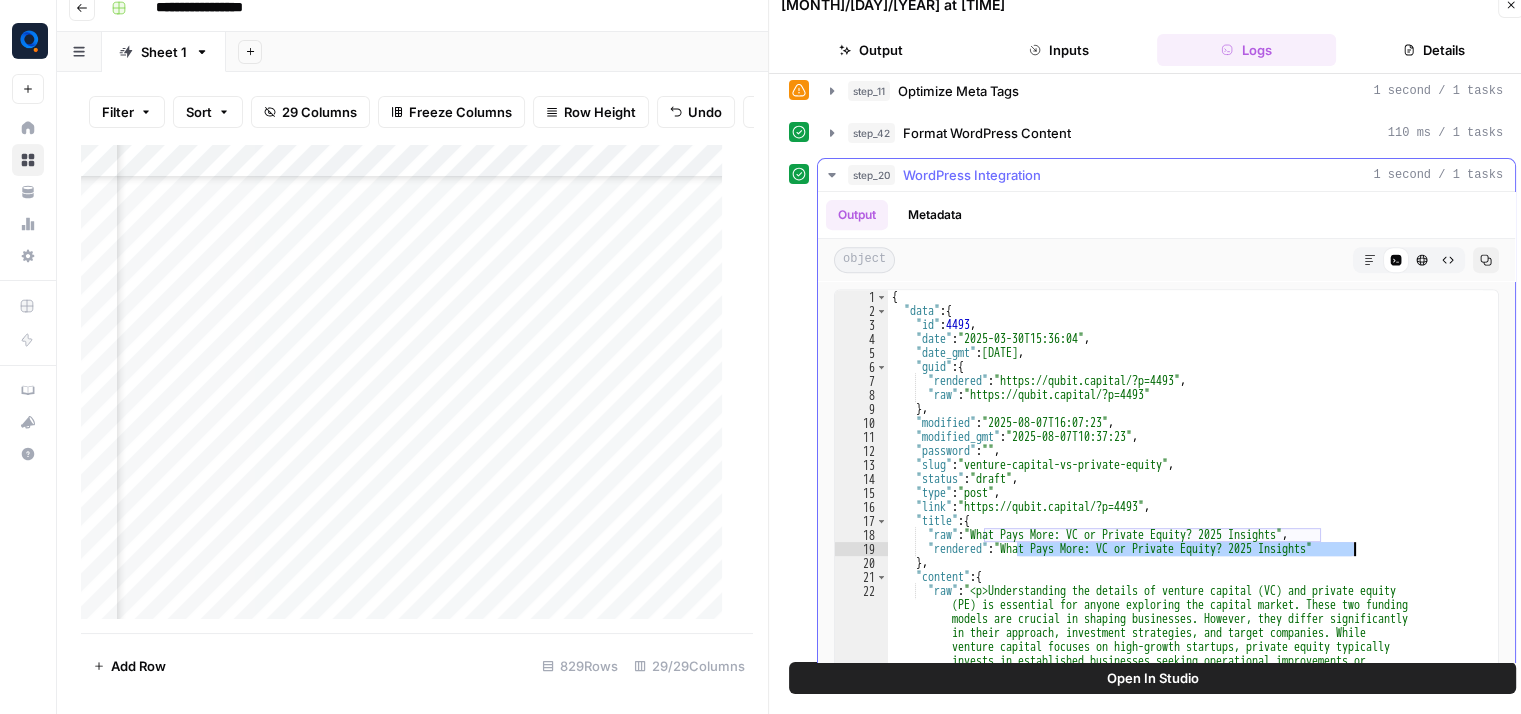 drag, startPoint x: 1018, startPoint y: 540, endPoint x: 1350, endPoint y: 538, distance: 332.006 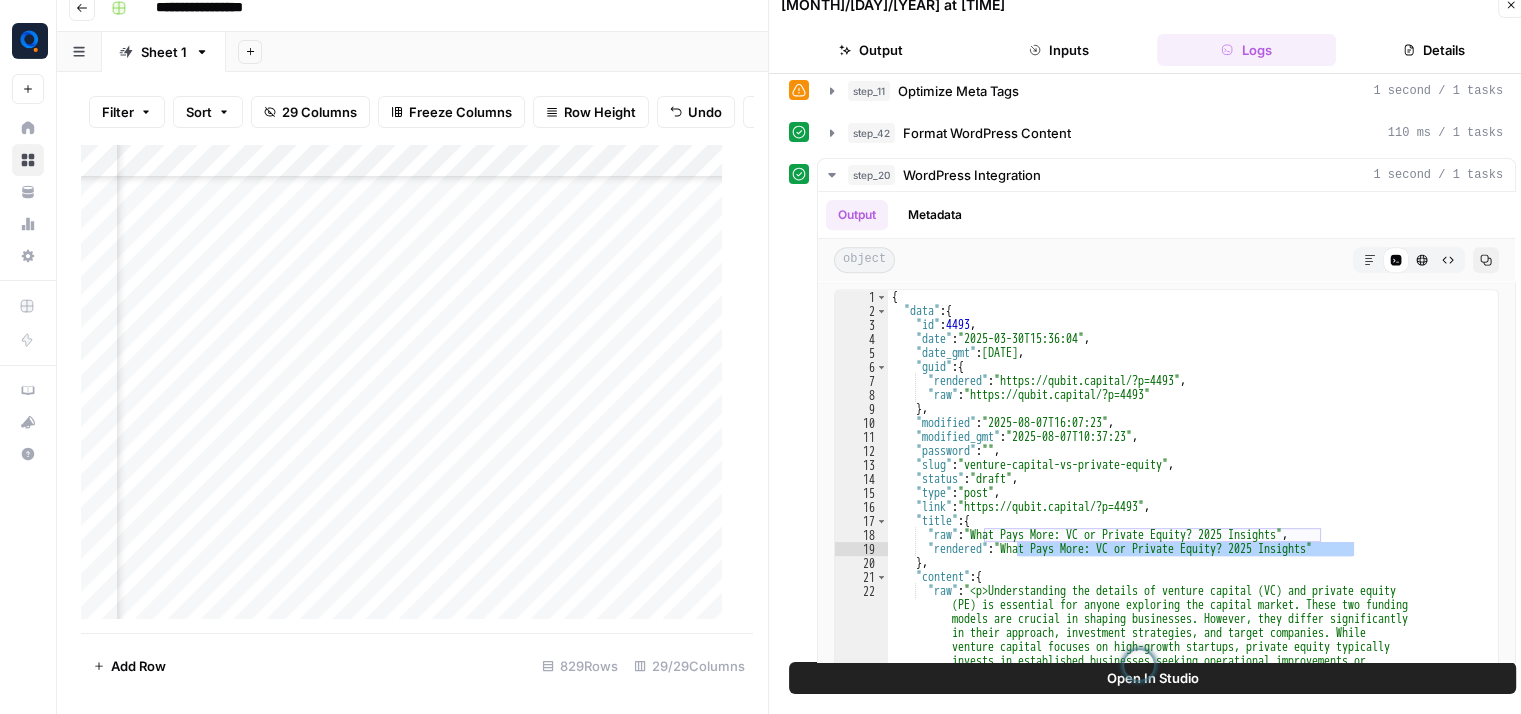 click on "Add Column" 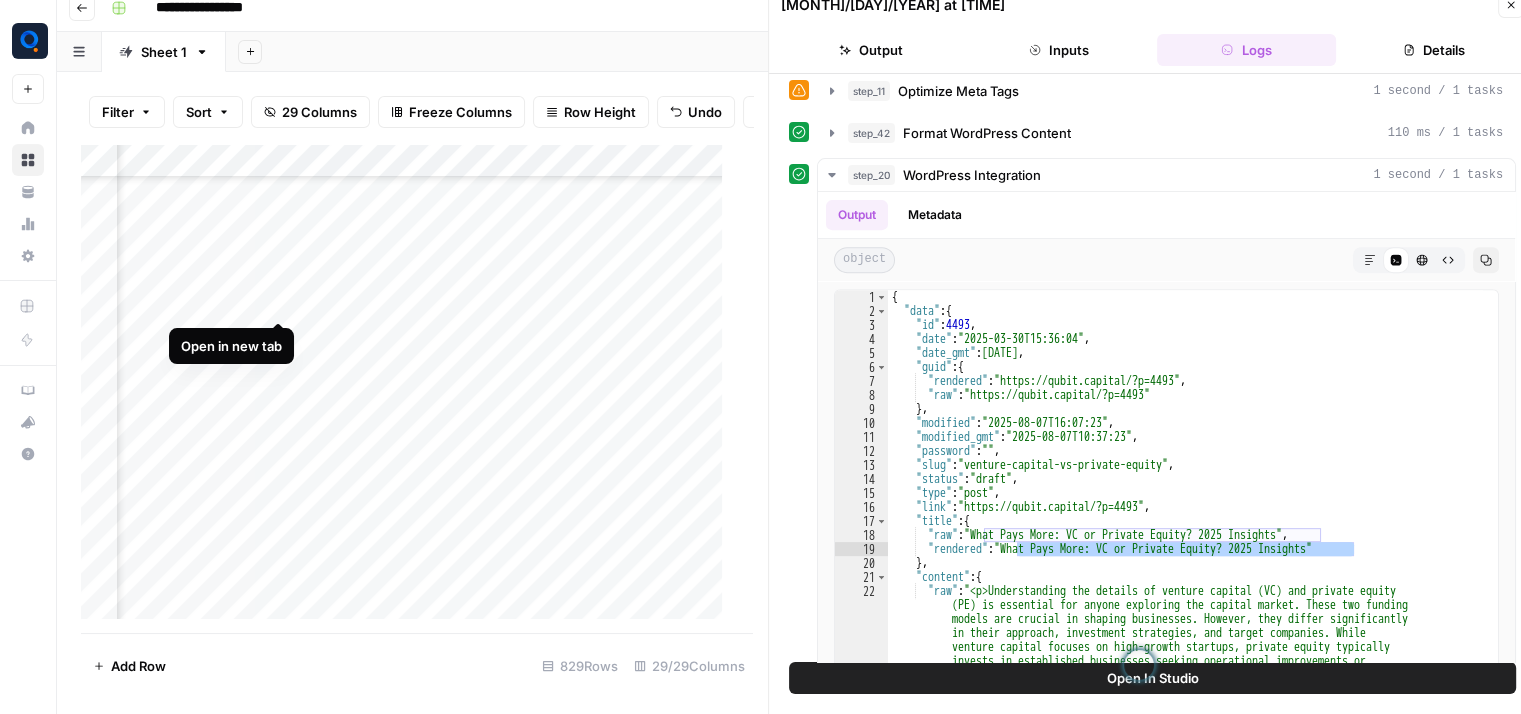 click on "Add Column" 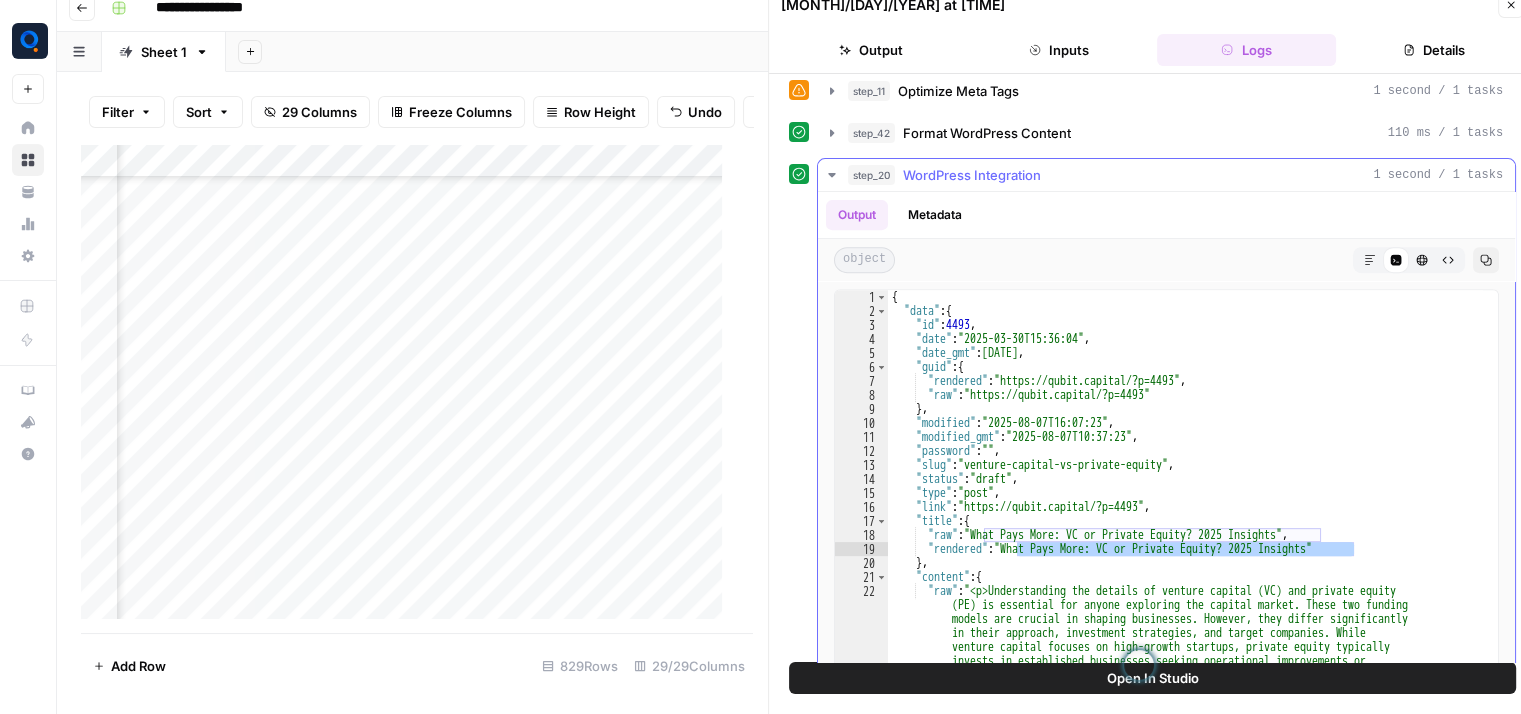 click on "step_20 WordPress Integration 1 second / 1 tasks" 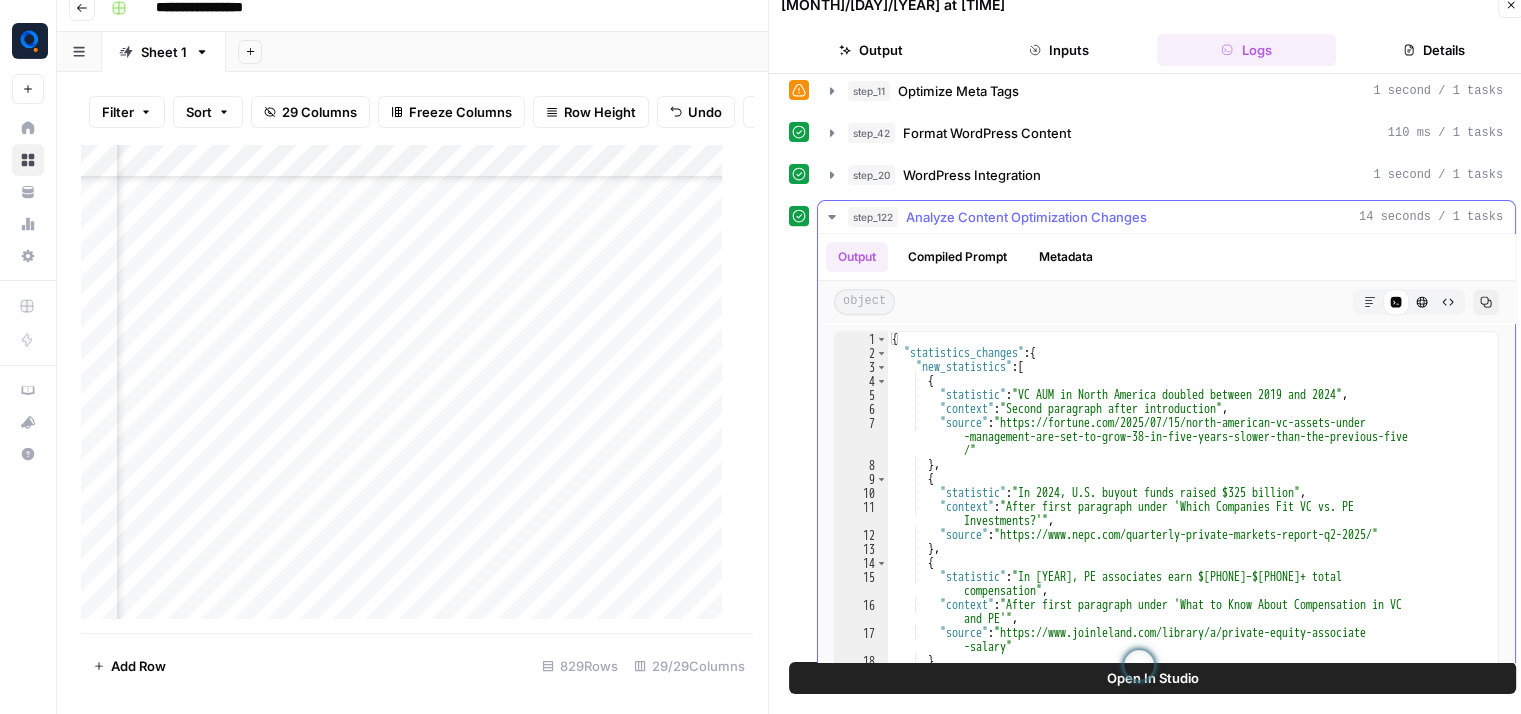 scroll, scrollTop: 880, scrollLeft: 0, axis: vertical 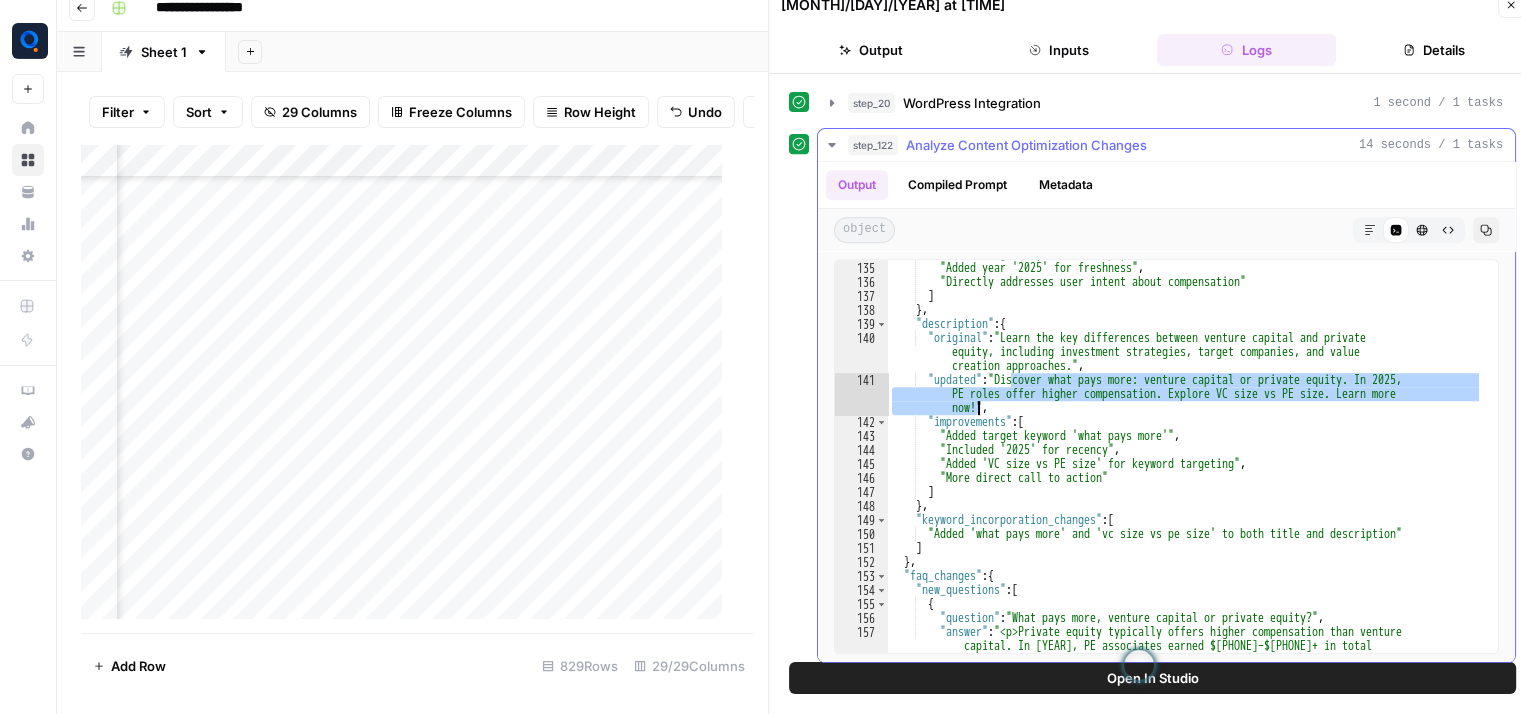drag, startPoint x: 1012, startPoint y: 373, endPoint x: 976, endPoint y: 393, distance: 41.18252 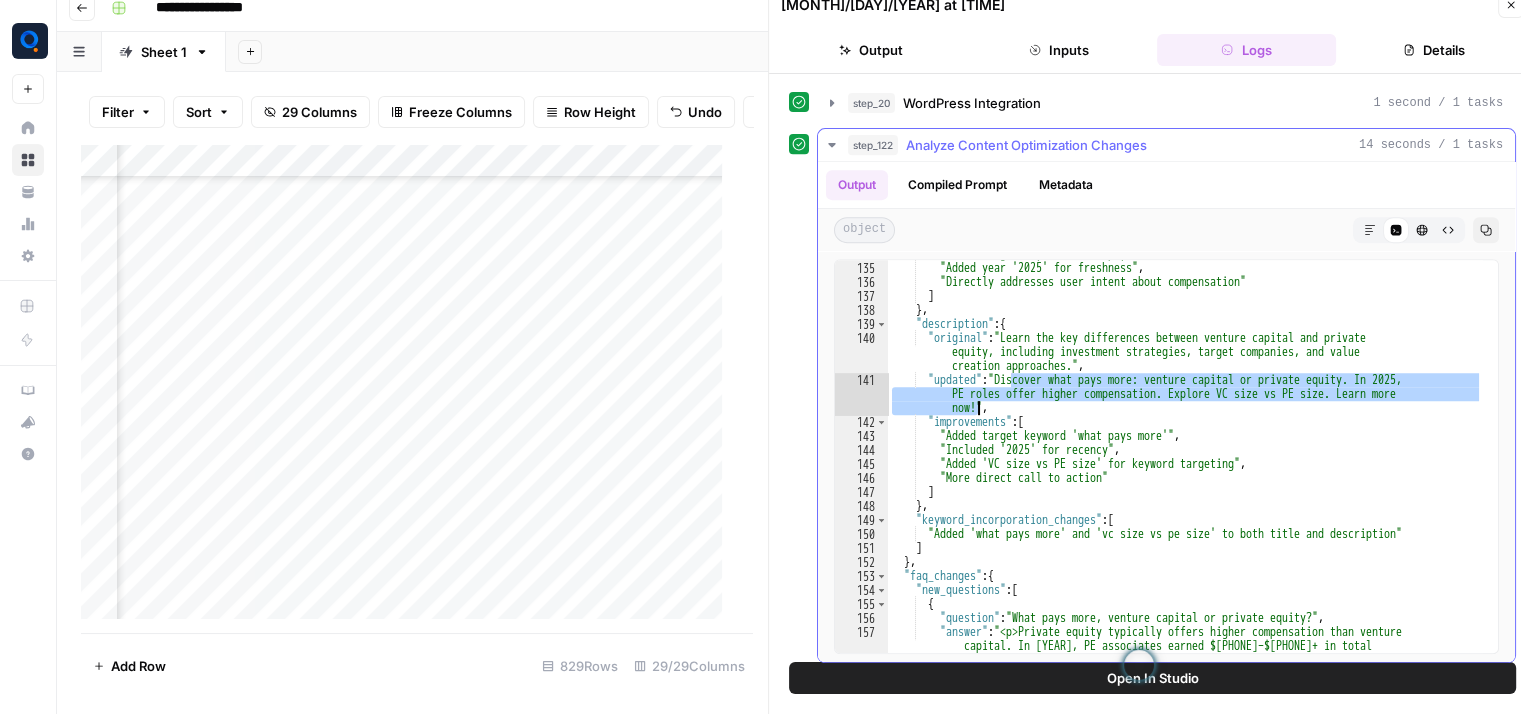 click on ""Added target keyword 'what pays more'" ,           "Added year '2025' for freshness" ,           "Directly addresses user intent about compensation"         ]      } ,      "description" :  {         "original" :  "Learn the key differences between venture capital and private             equity, including investment strategies, target companies, and value             creation approaches." ,         "updated" :  "Discover what pays more: venture capital or private equity. In 2025,             PE roles offer higher compensation. Explore VC size vs PE size. Learn more             now!" ,         "improvements" :  [           "Added target keyword 'what pays more'" ,           "Included '2025' for recency" ,           "Added 'VC size vs PE size' for keyword targeting" ,           "More direct call to action"         ]      } ,      "keyword_incorporation_changes" :  [         "Added 'what pays more' and 'vc size vs pe size' to both title and description"      ] }" 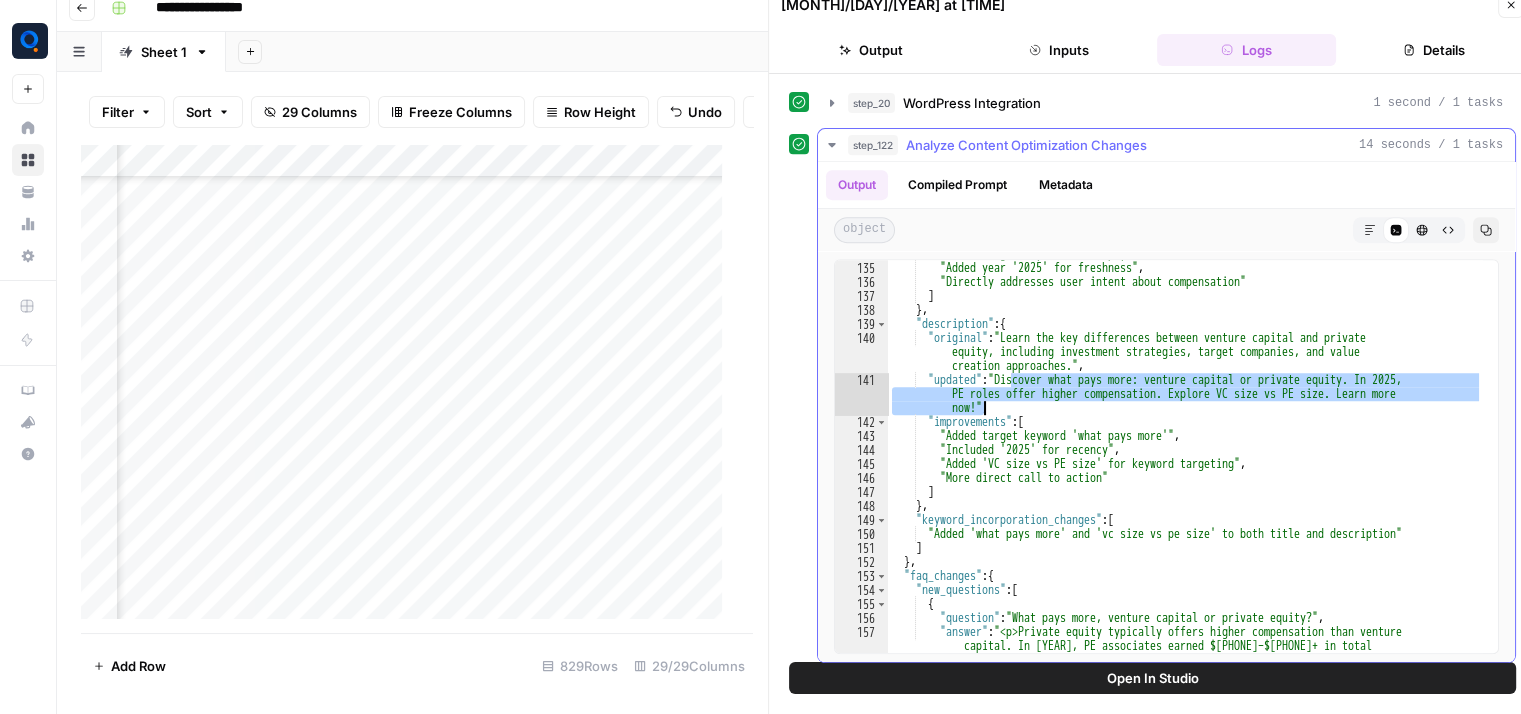 drag, startPoint x: 1008, startPoint y: 369, endPoint x: 982, endPoint y: 400, distance: 40.459858 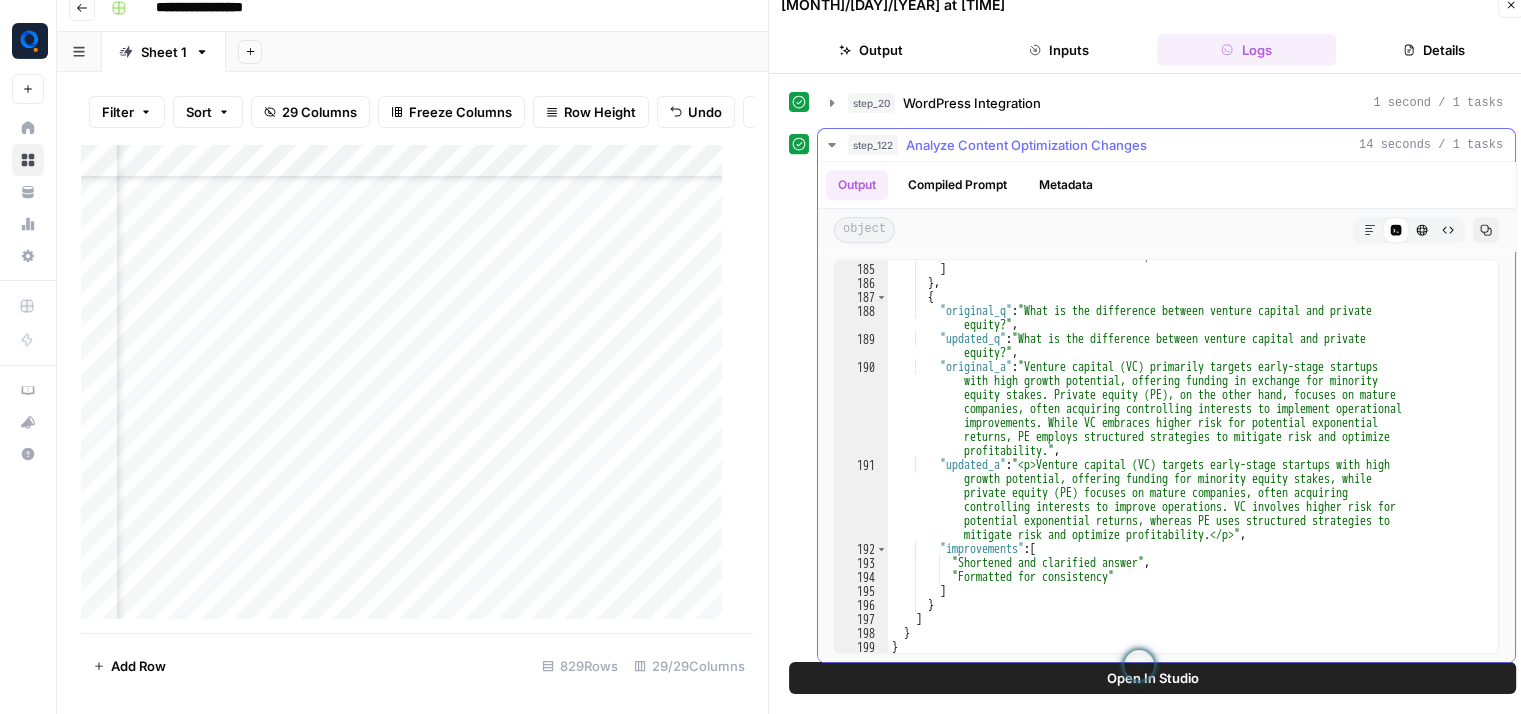 scroll, scrollTop: 3721, scrollLeft: 0, axis: vertical 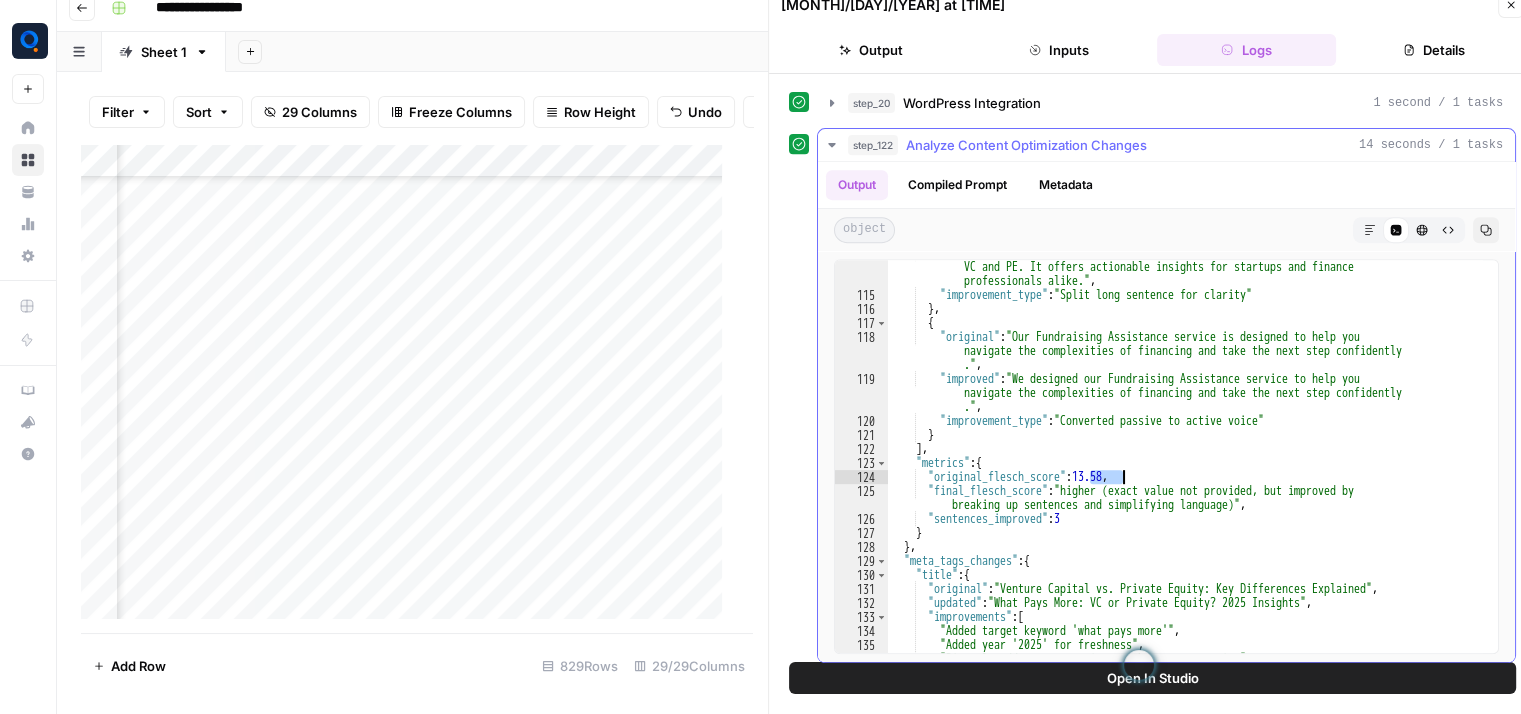 drag, startPoint x: 1092, startPoint y: 469, endPoint x: 1131, endPoint y: 466, distance: 39.115215 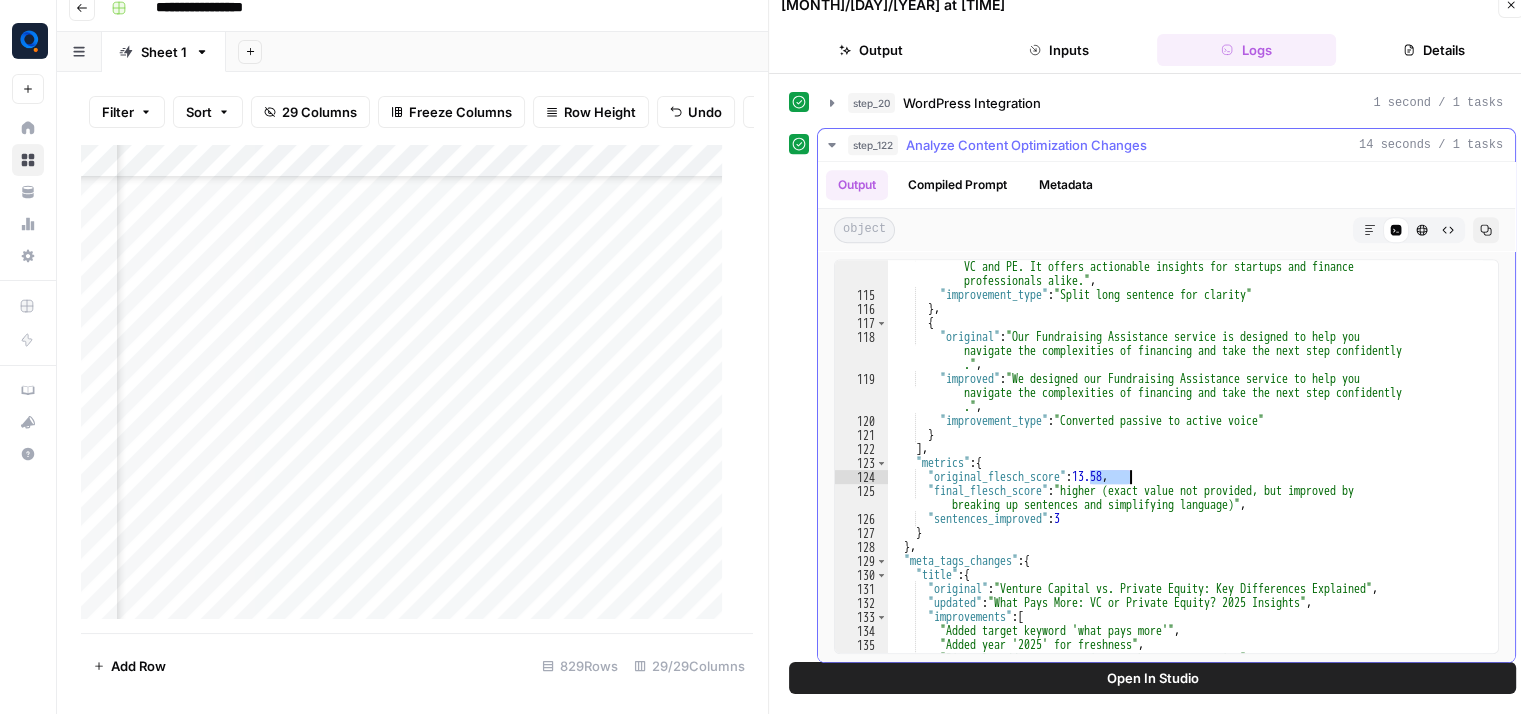 click on ""improved" :  "This blog aims to break down the fundamental differences between               VC and PE. It offers actionable insights for startups and finance               professionals alike." ,           "improvement_type" :  "Split long sentence for clarity"         } ,         {           "original" :  "Our Fundraising Assistance service is designed to help you               navigate the complexities of financing and take the next step confidently              ." ,           "improved" :  "We designed our Fundraising Assistance service to help you               navigate the complexities of financing and take the next step confidently              ." ,           "improvement_type" :  "Converted passive to active voice"         }      ] ,      "metrics" :  {         "original_flesch_score" :  13.58 ,         "final_flesch_score" :  "higher (exact value not provided, but improved by             ,         :  3      }" 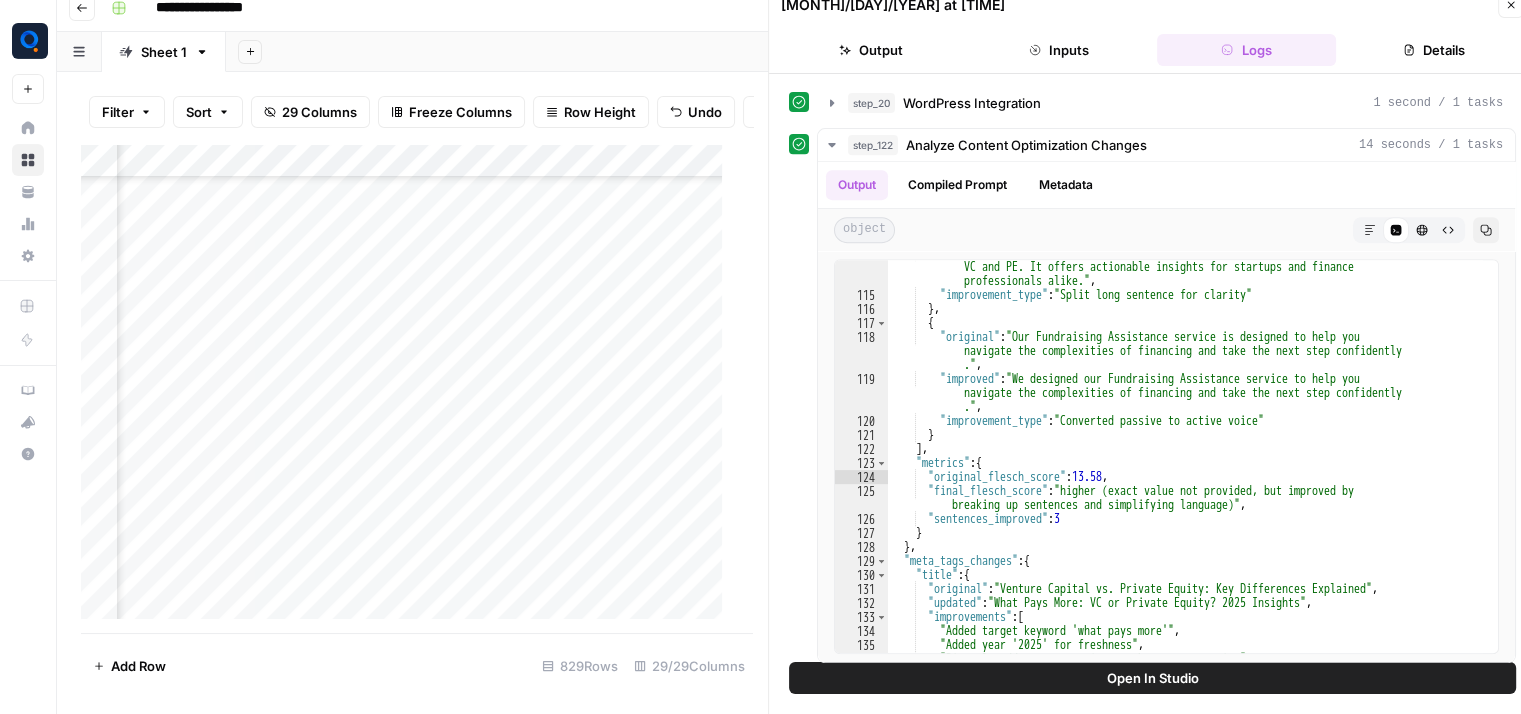 click 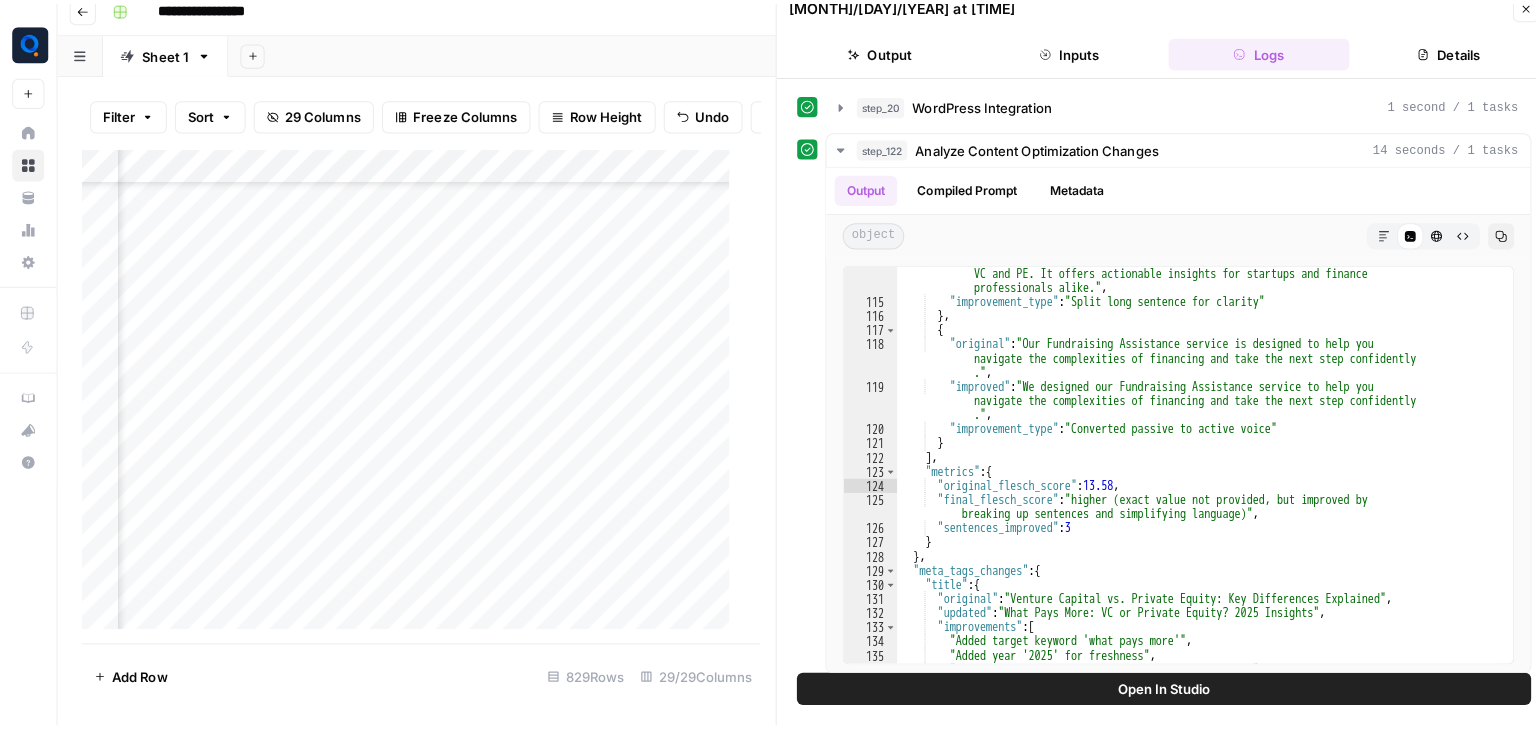scroll, scrollTop: 0, scrollLeft: 0, axis: both 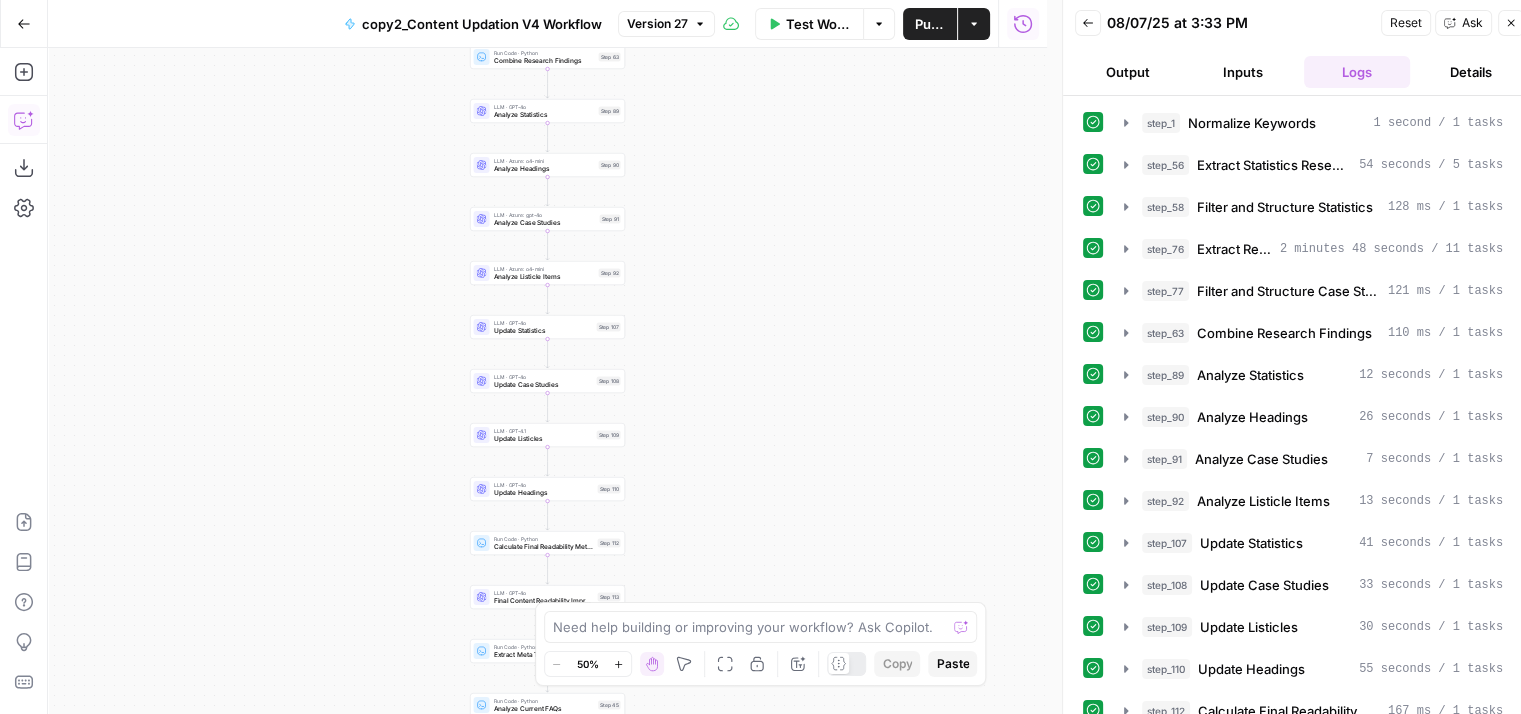 click 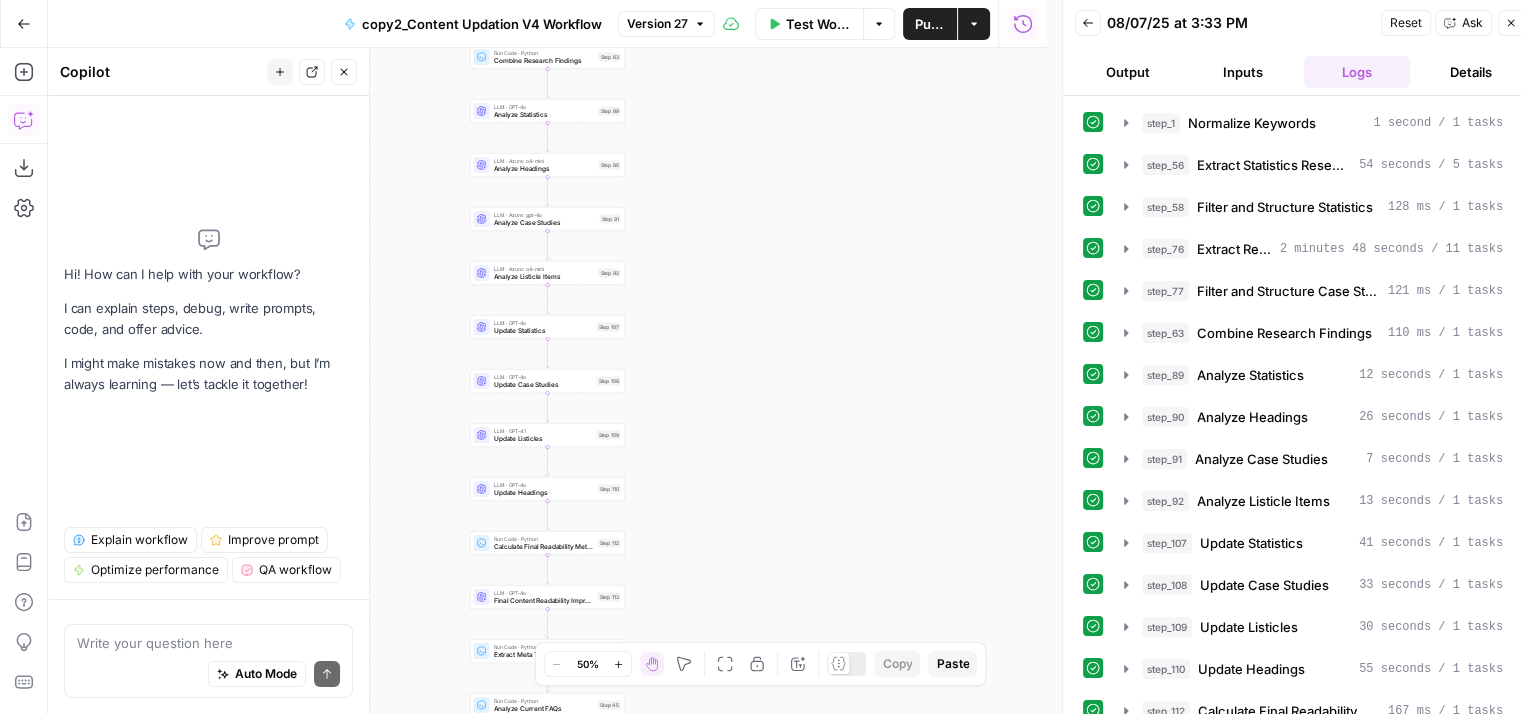 click on "Auto Mode Send" at bounding box center [208, 675] 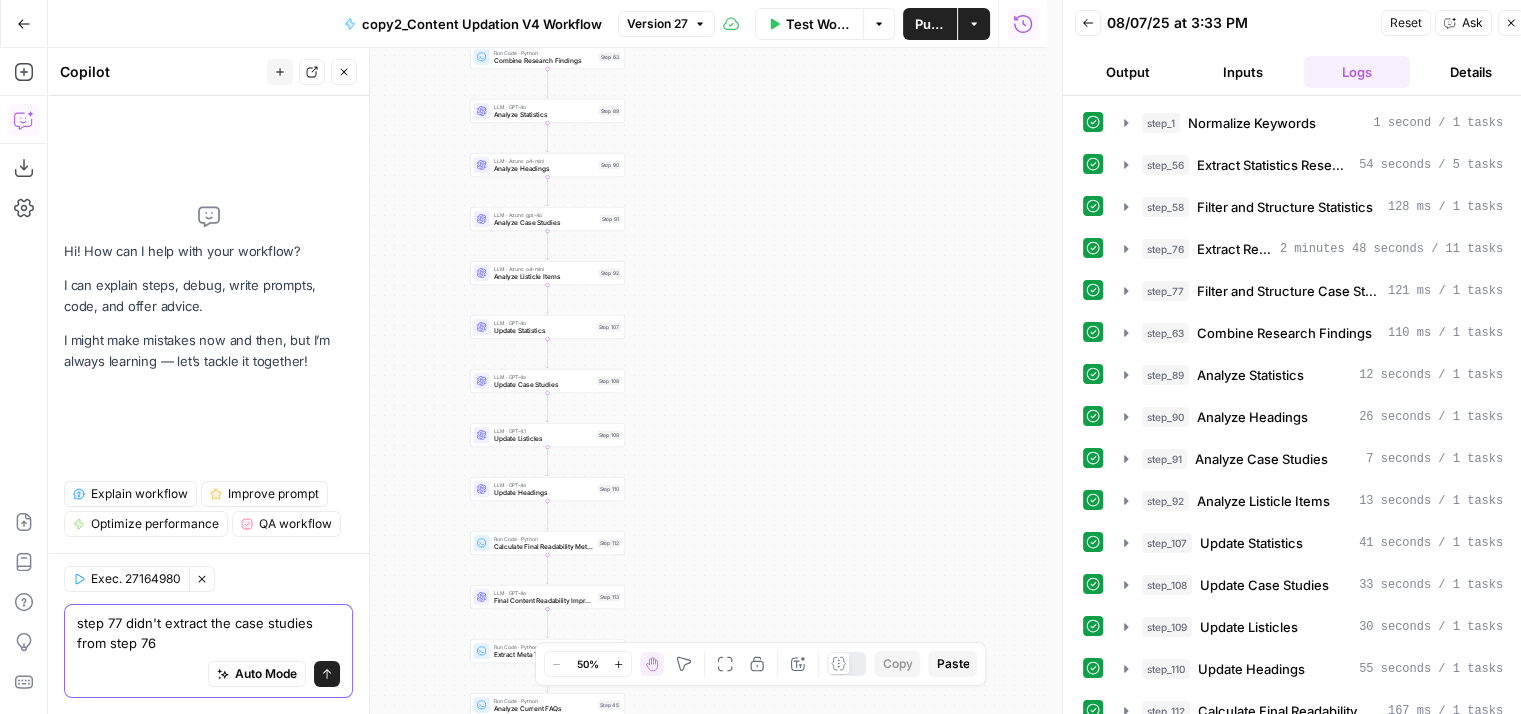 type on "step 77 didn't extract the case studies from step 76" 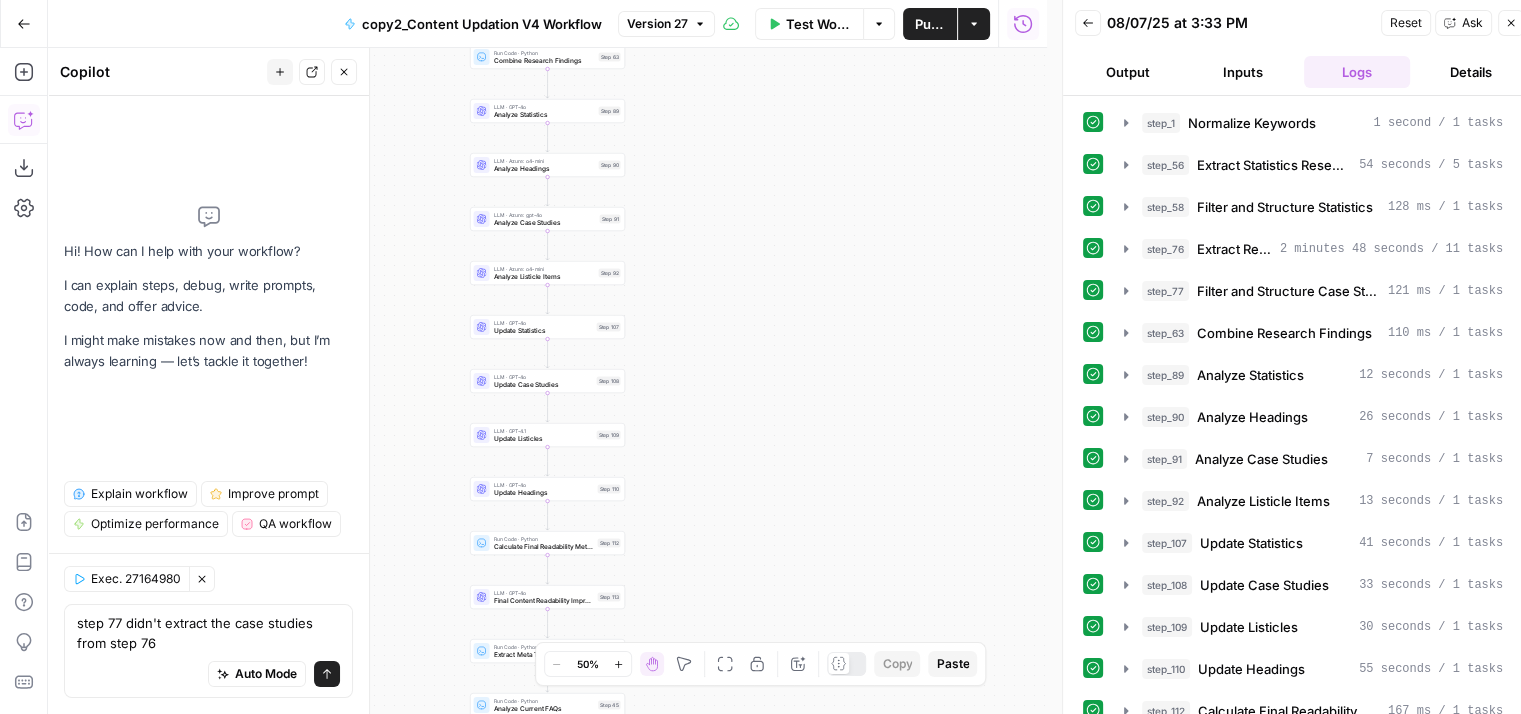 drag, startPoint x: 783, startPoint y: 277, endPoint x: 792, endPoint y: 516, distance: 239.1694 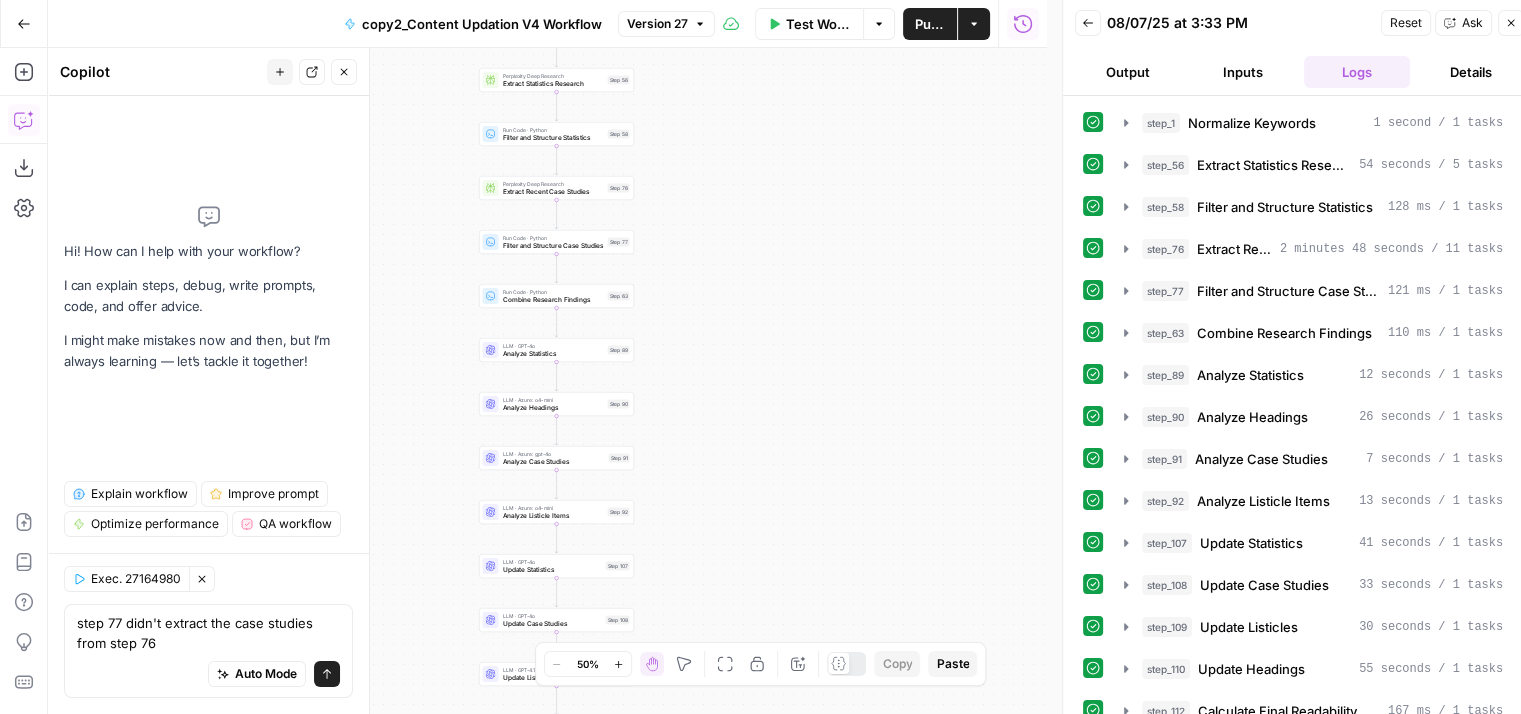 drag, startPoint x: 764, startPoint y: 90, endPoint x: 749, endPoint y: 242, distance: 152.73834 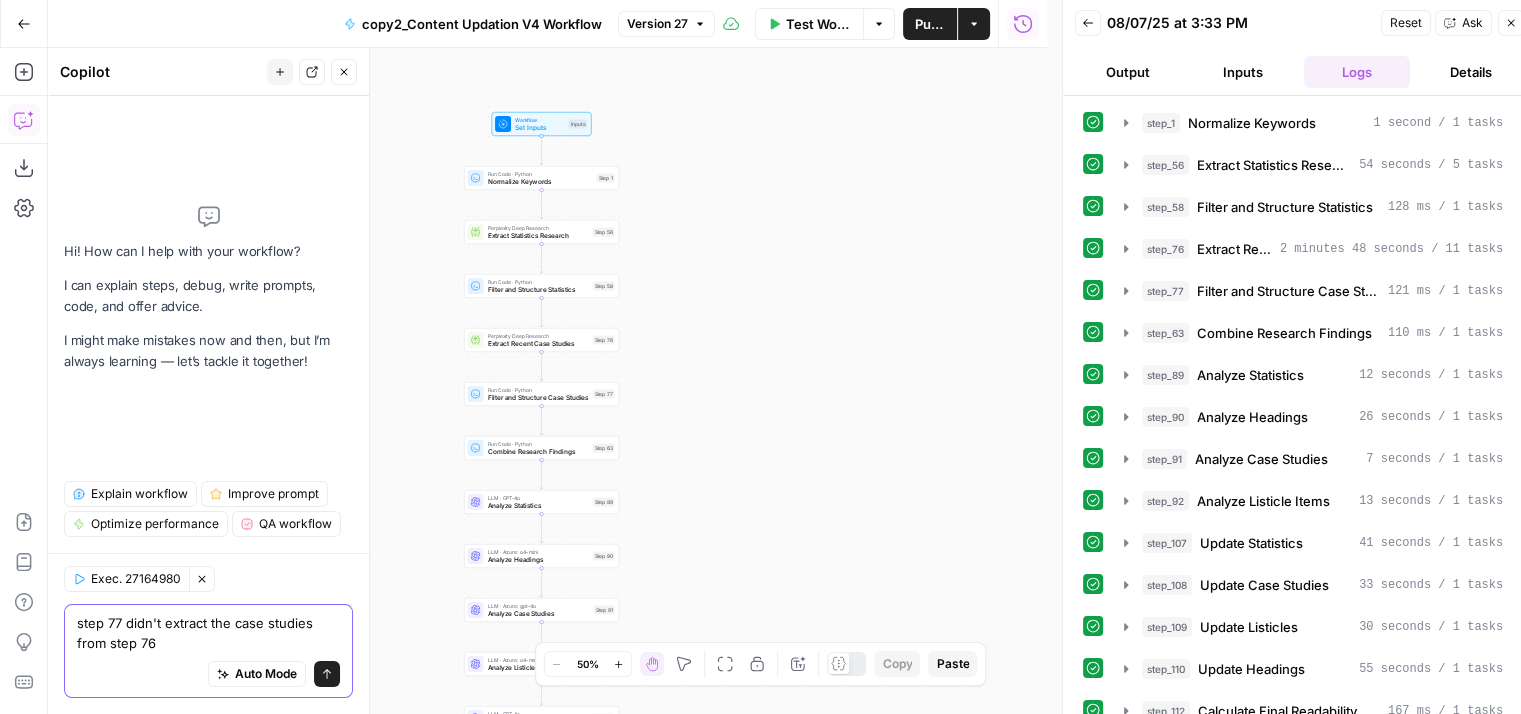 click 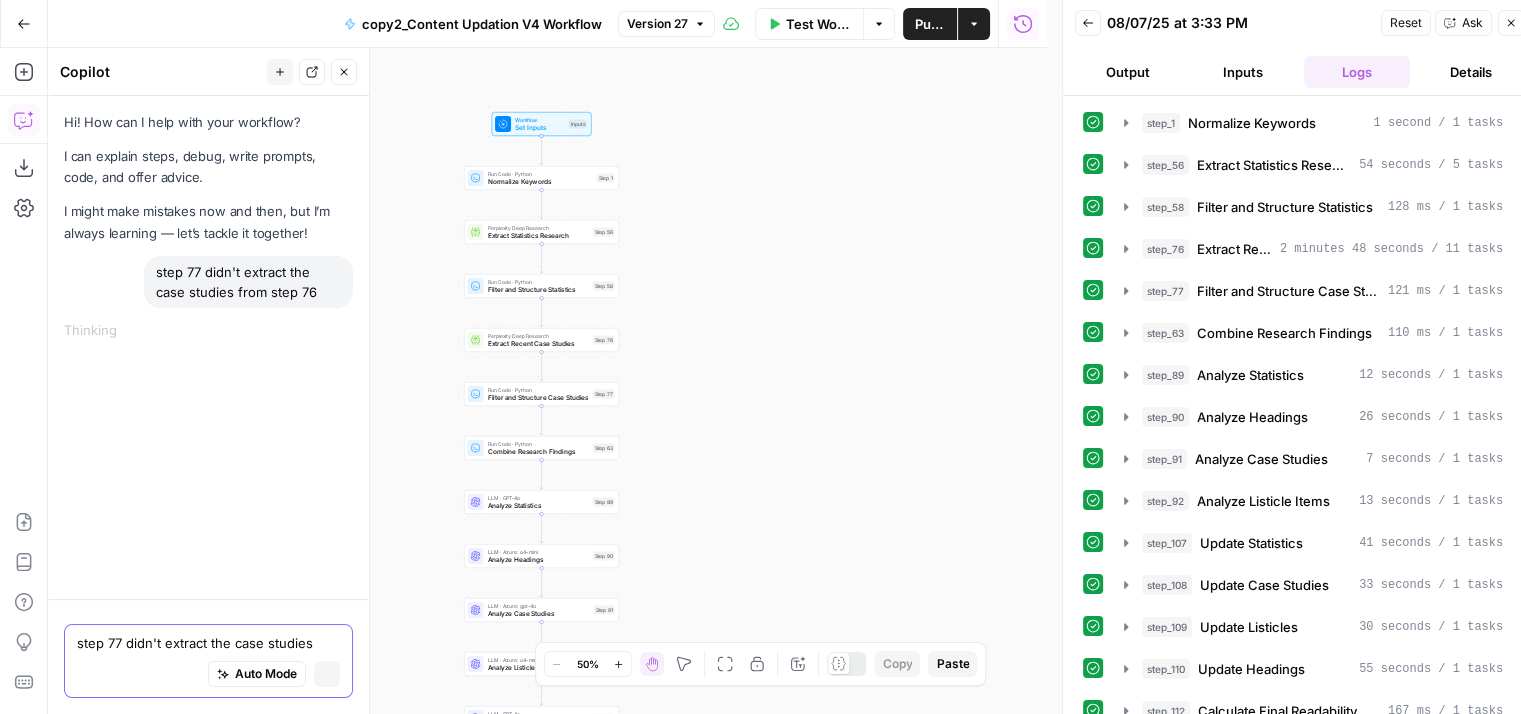 type 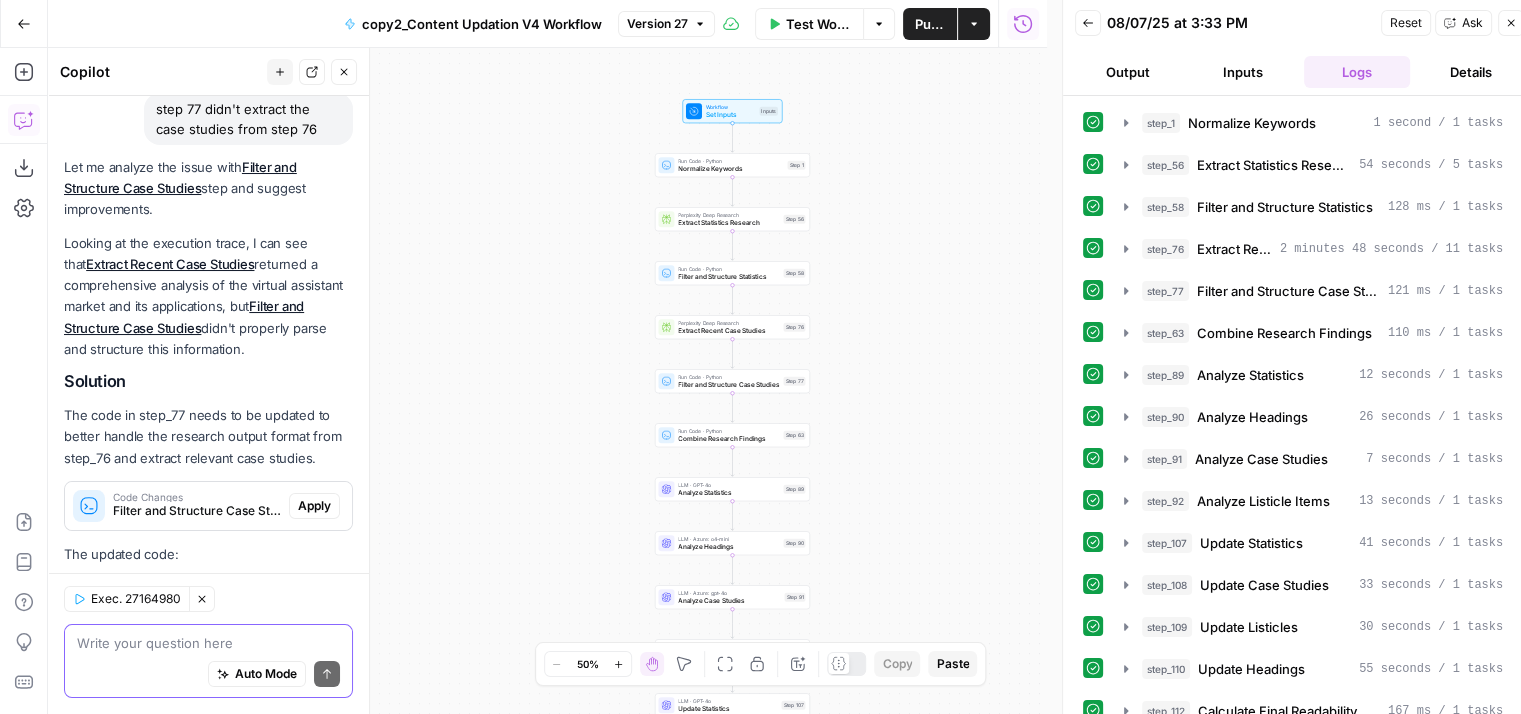 scroll, scrollTop: 162, scrollLeft: 0, axis: vertical 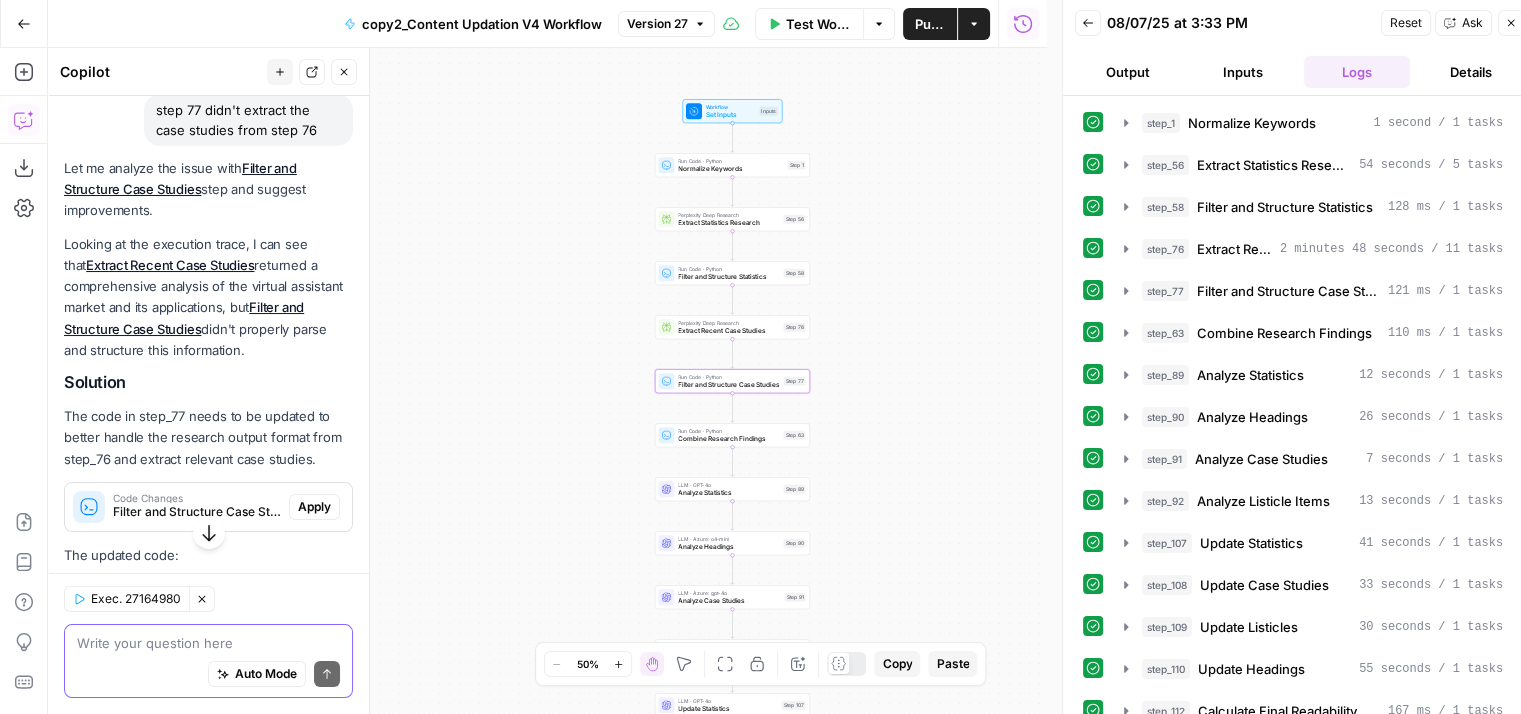 click on "Apply" at bounding box center [314, 507] 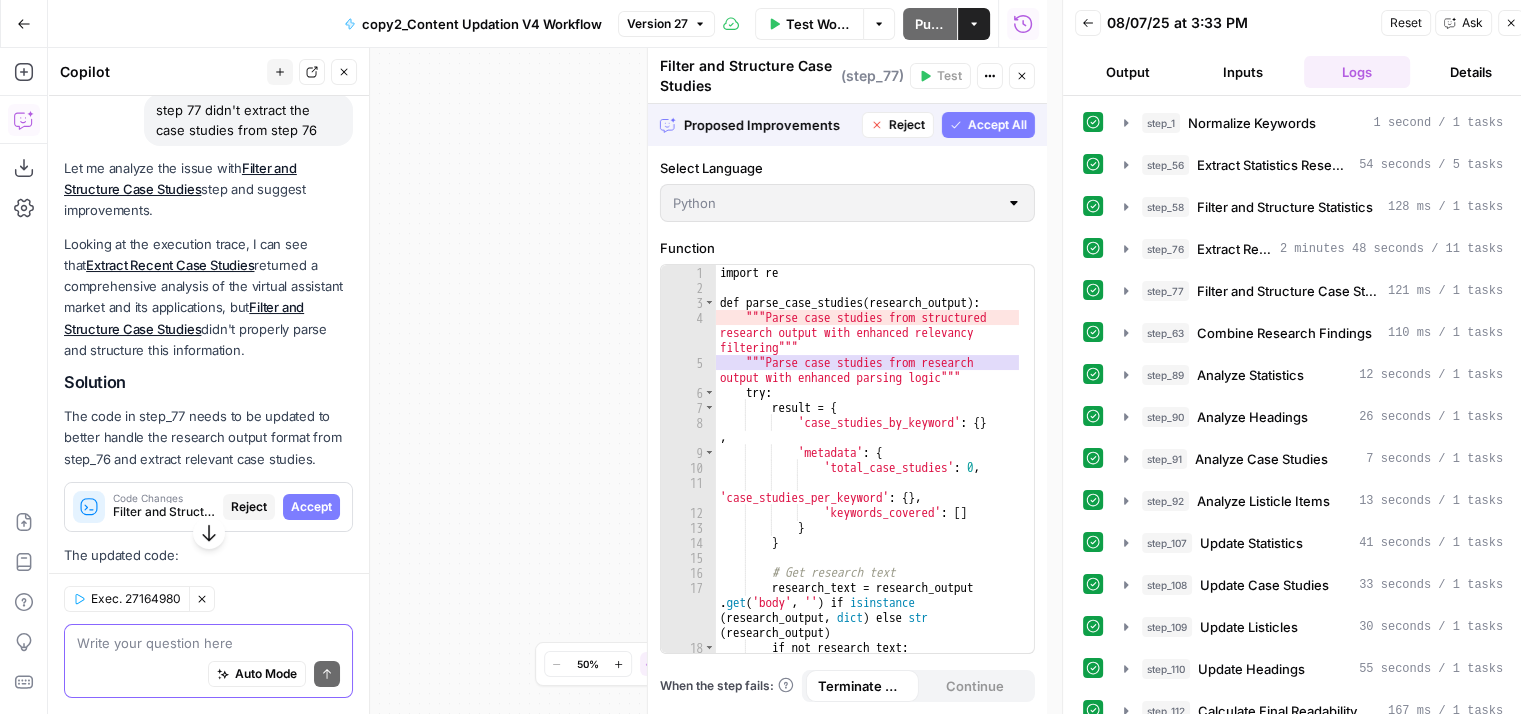 click on "Accept" at bounding box center (311, 507) 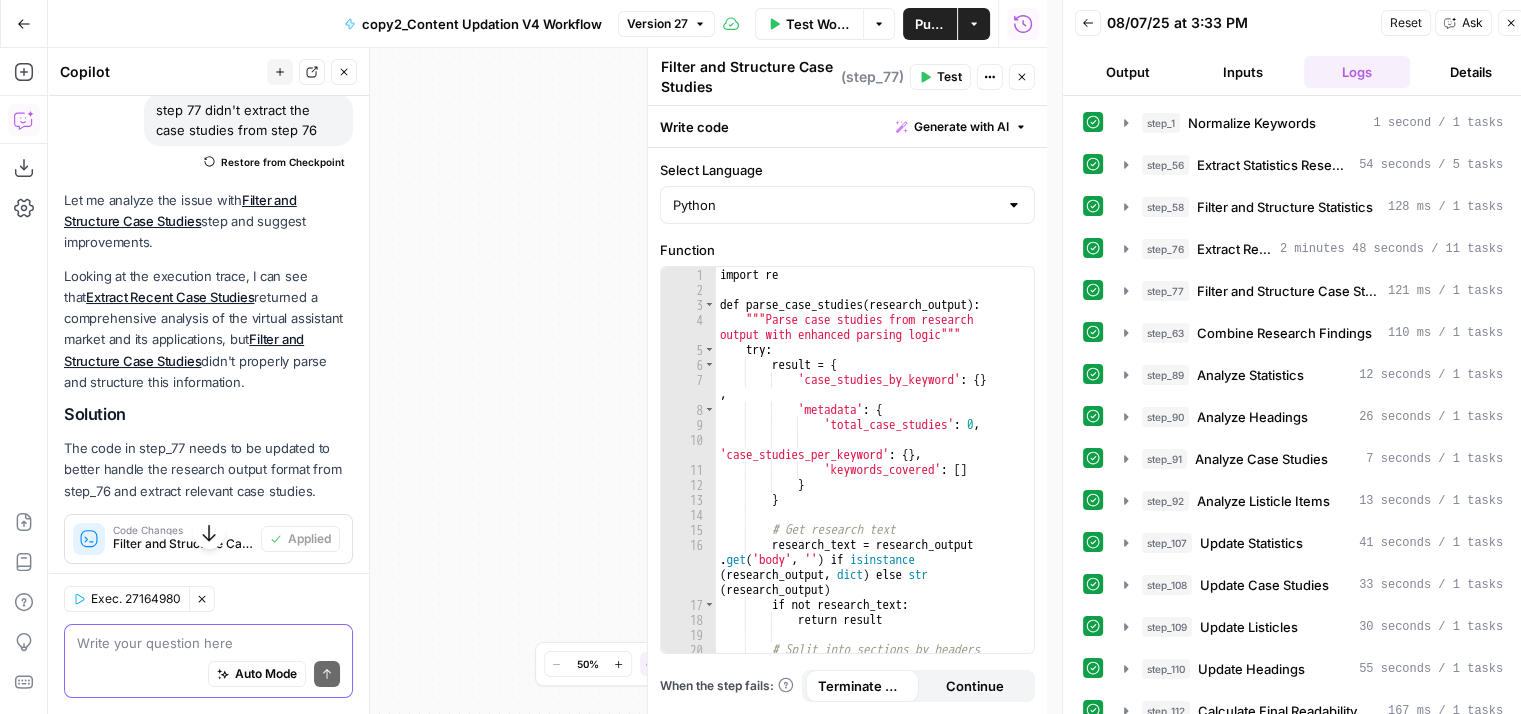 click on "Test" at bounding box center (940, 77) 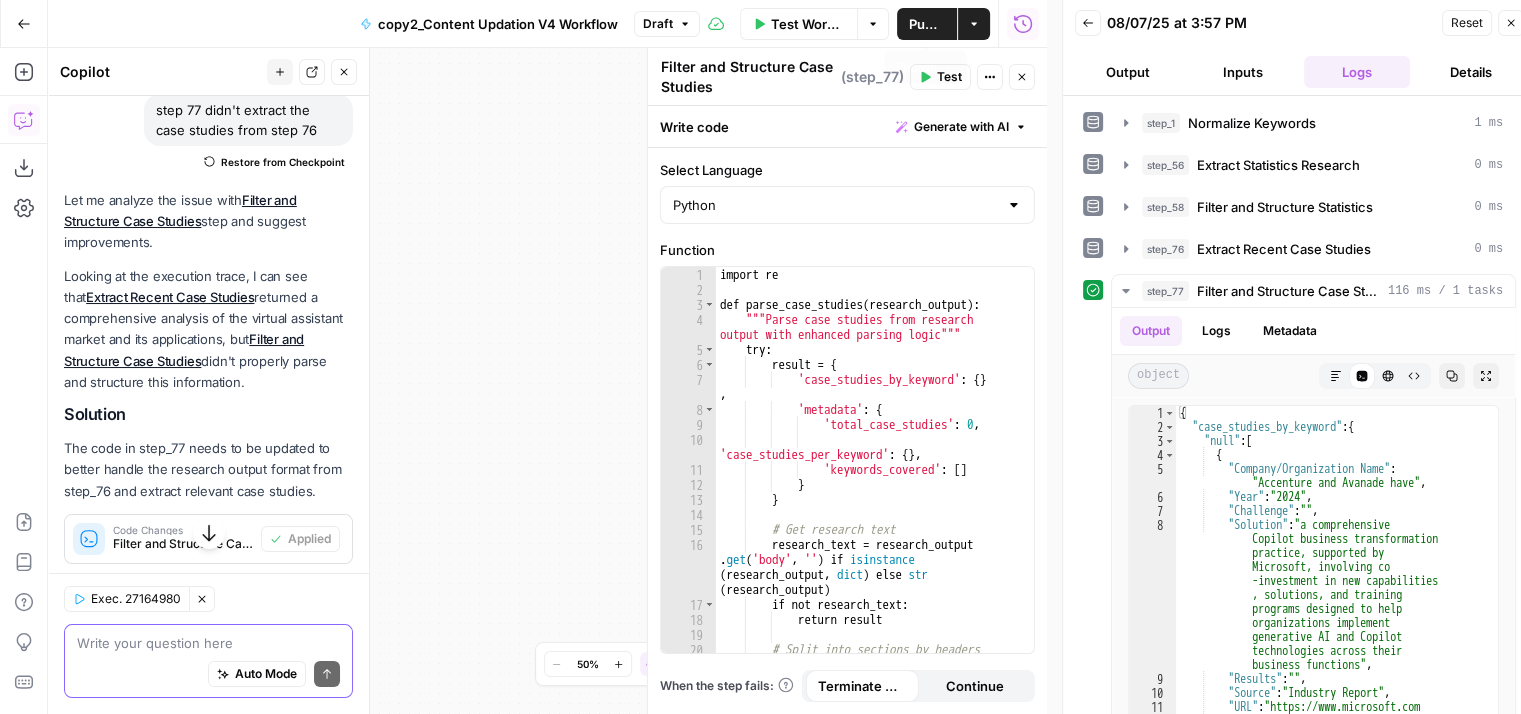 click on "Publish" at bounding box center [927, 24] 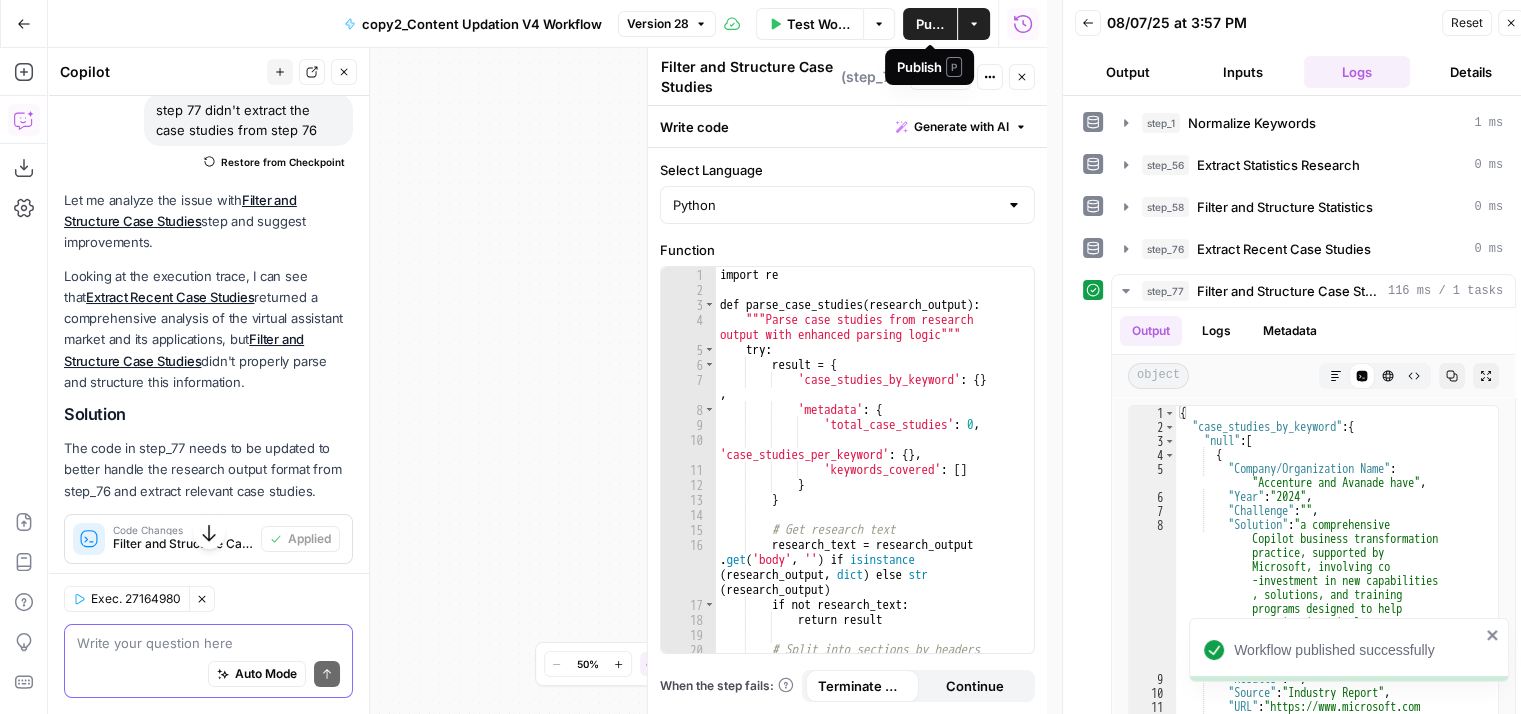 click on "Publish" at bounding box center (930, 24) 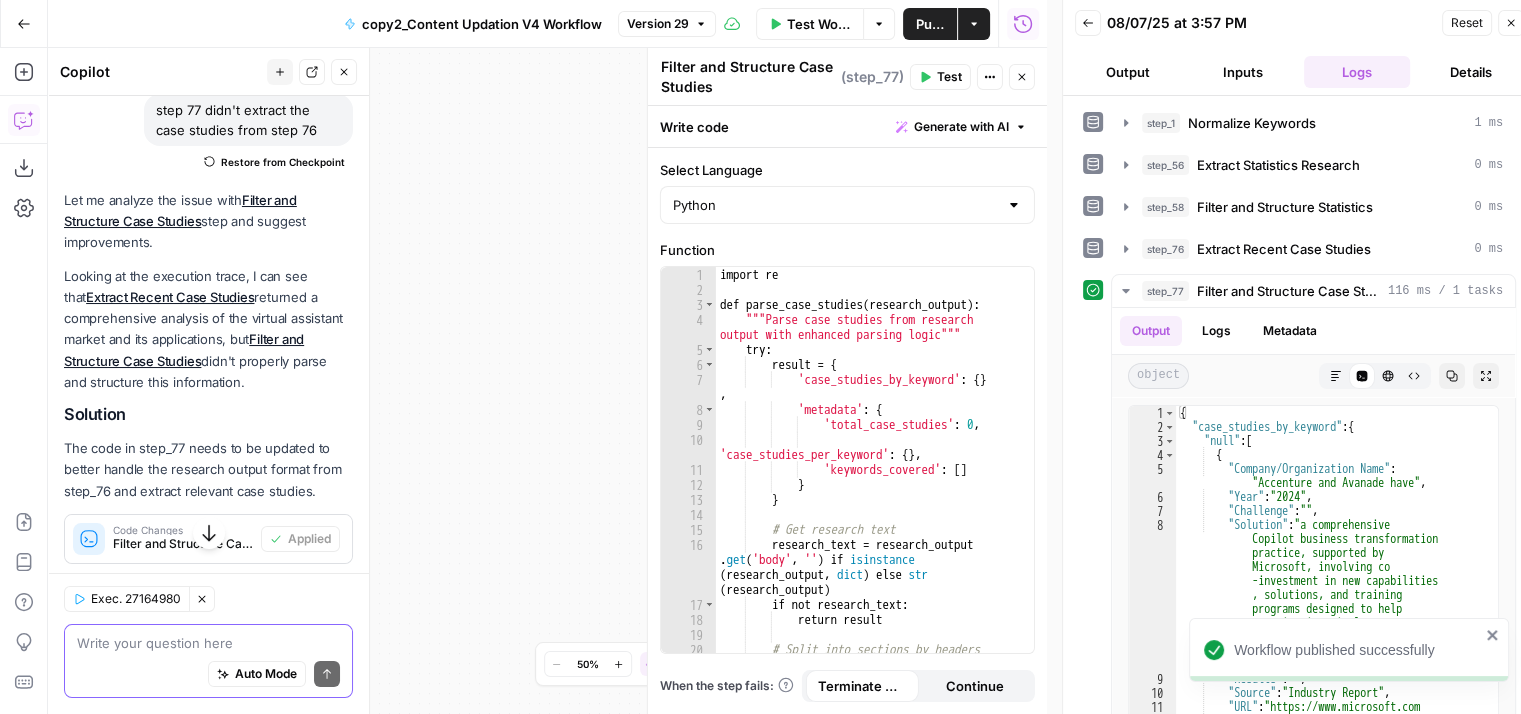 click 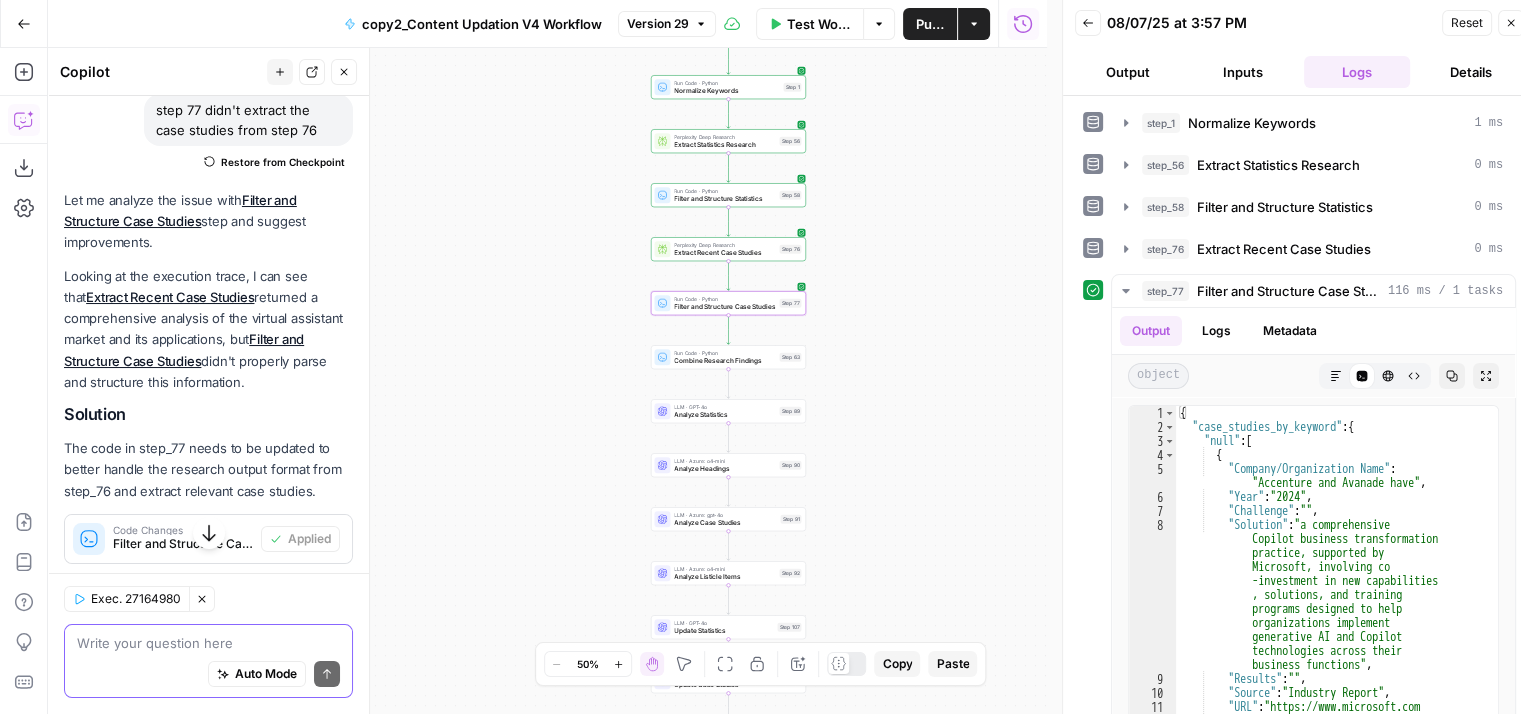 drag, startPoint x: 516, startPoint y: 367, endPoint x: 512, endPoint y: 289, distance: 78.10249 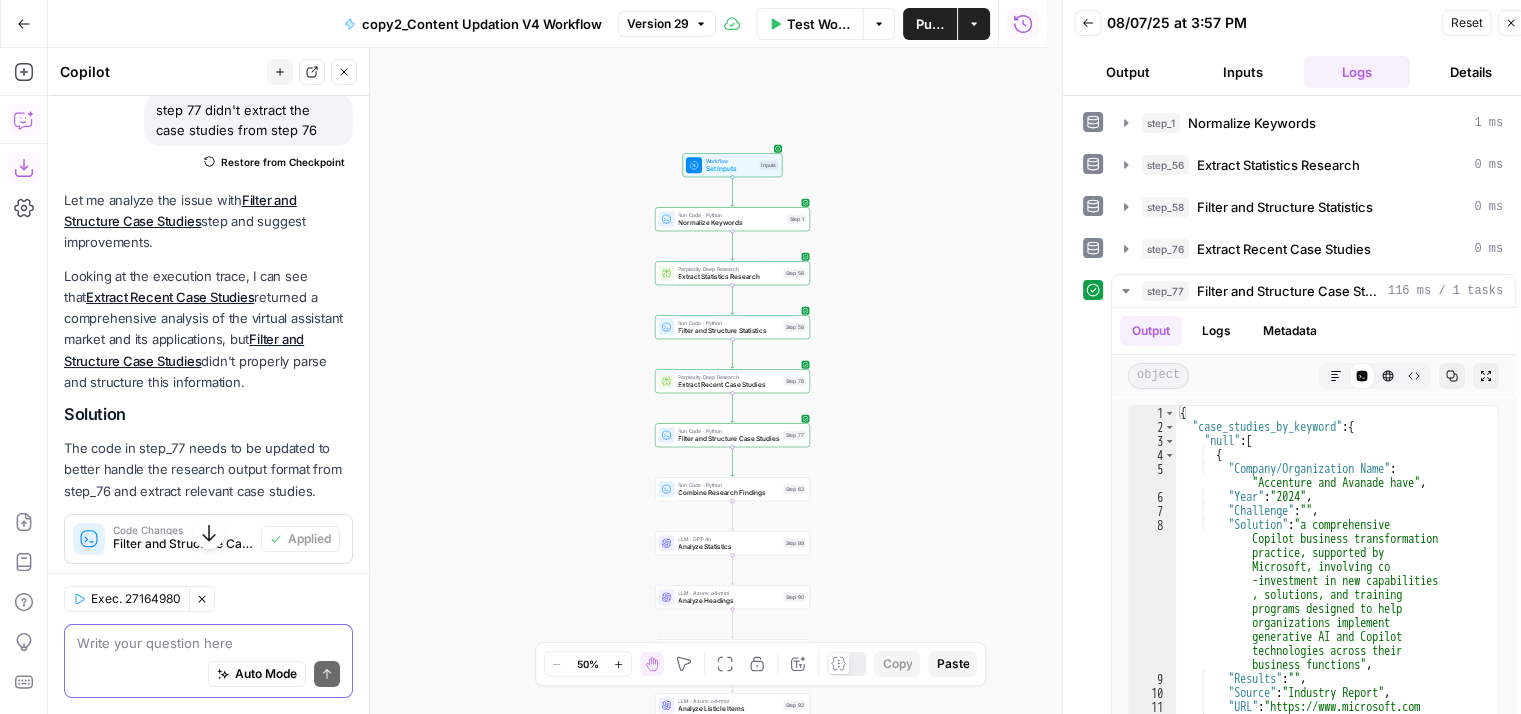 click 